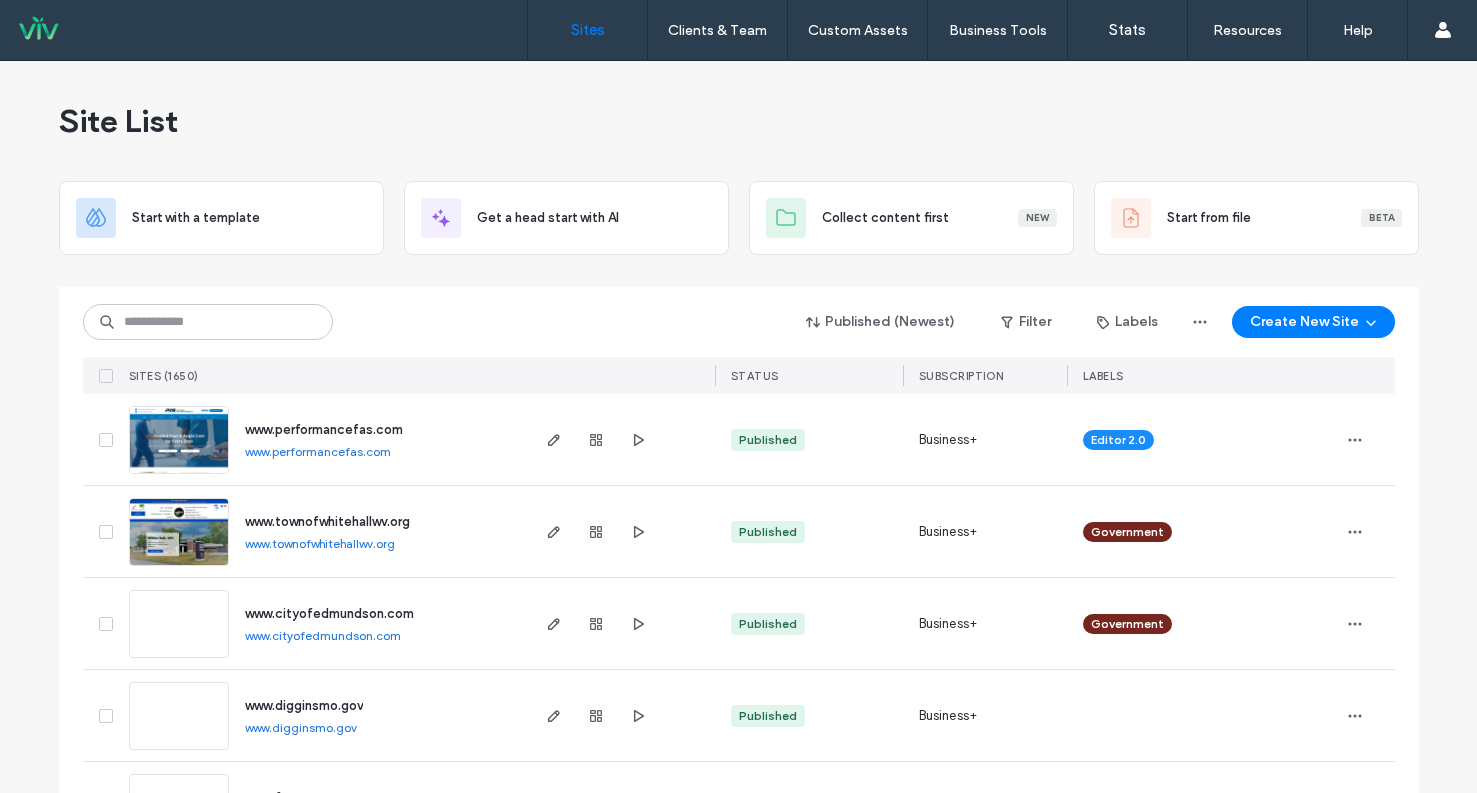scroll, scrollTop: 0, scrollLeft: 0, axis: both 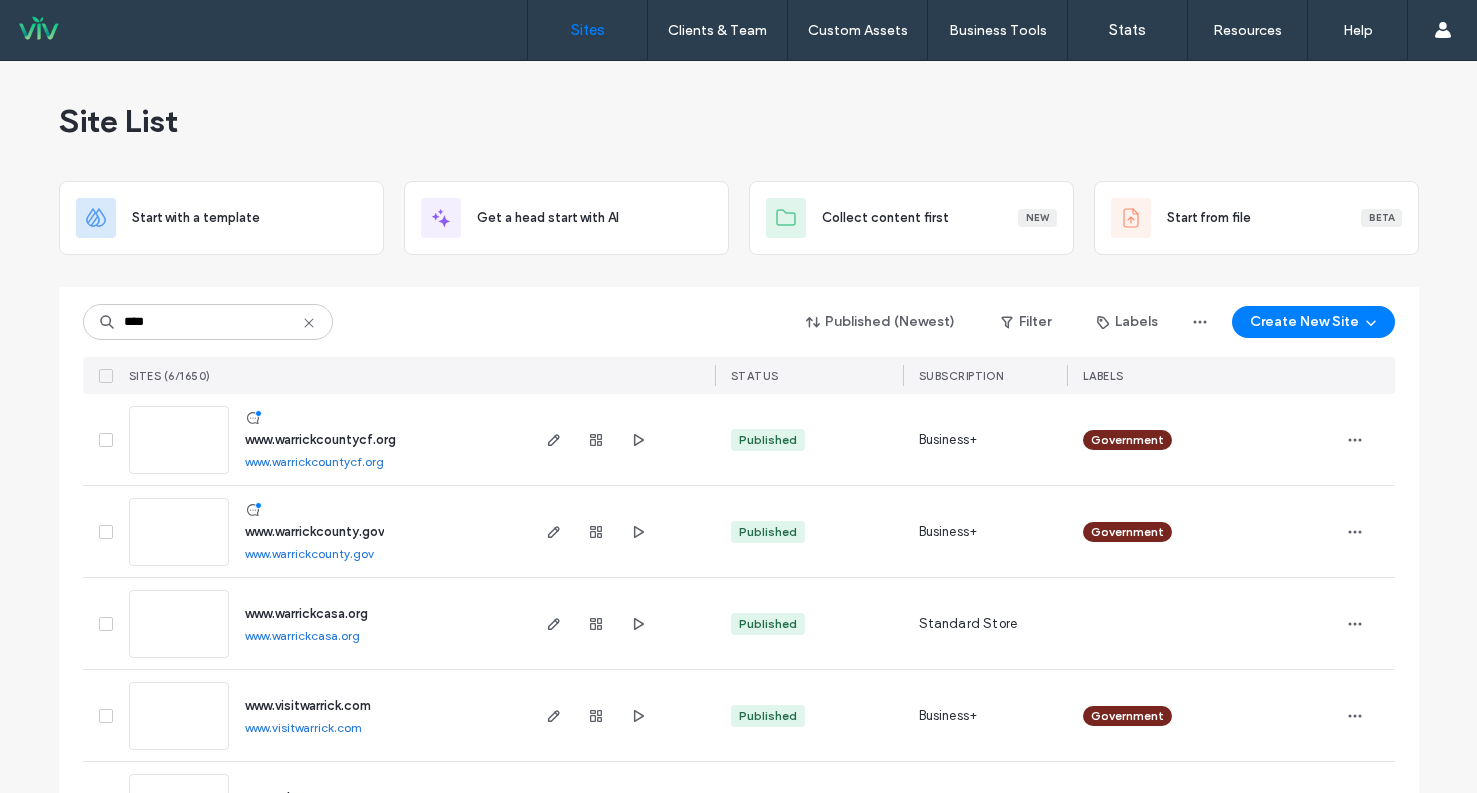 type on "****" 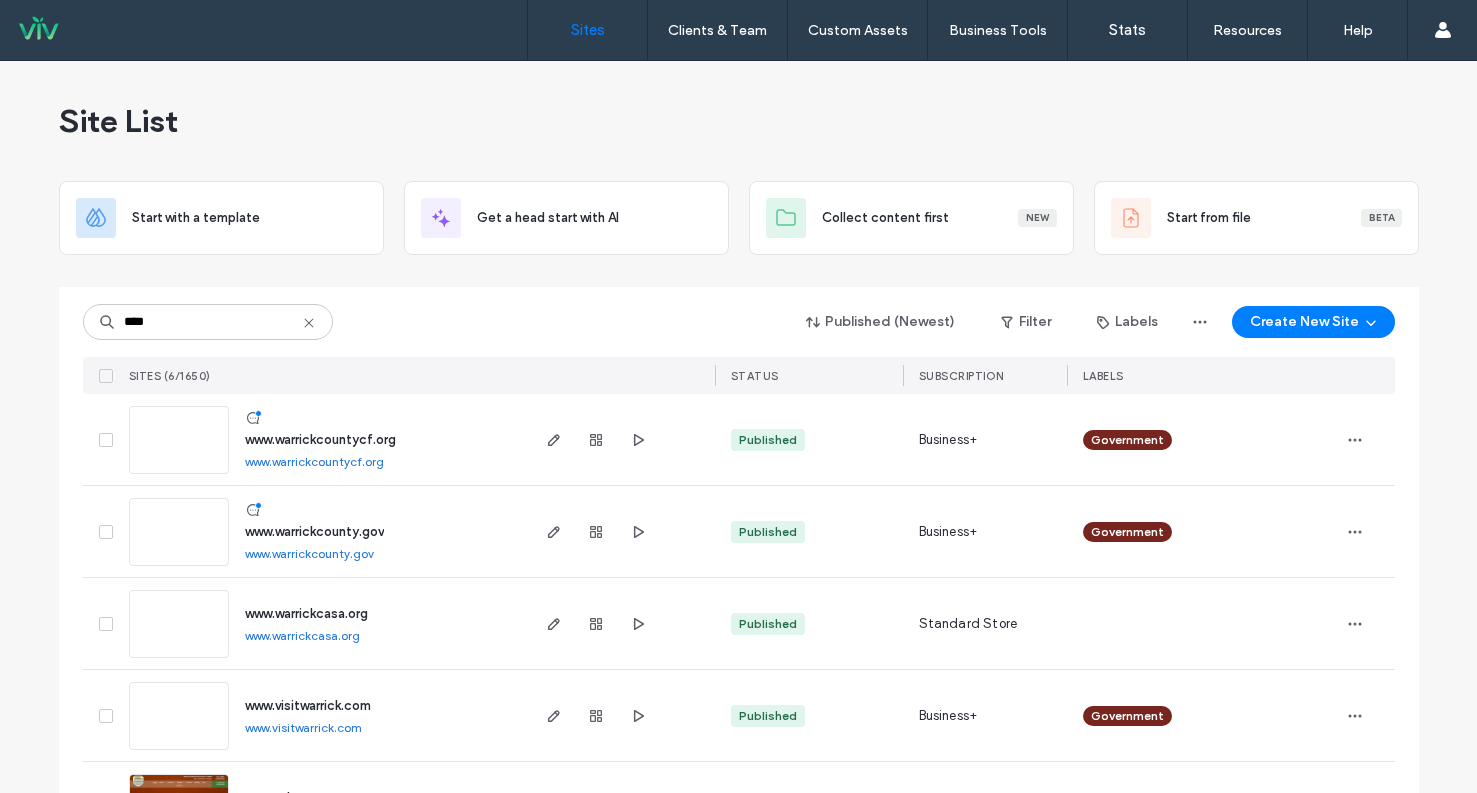 click at bounding box center (179, 511) 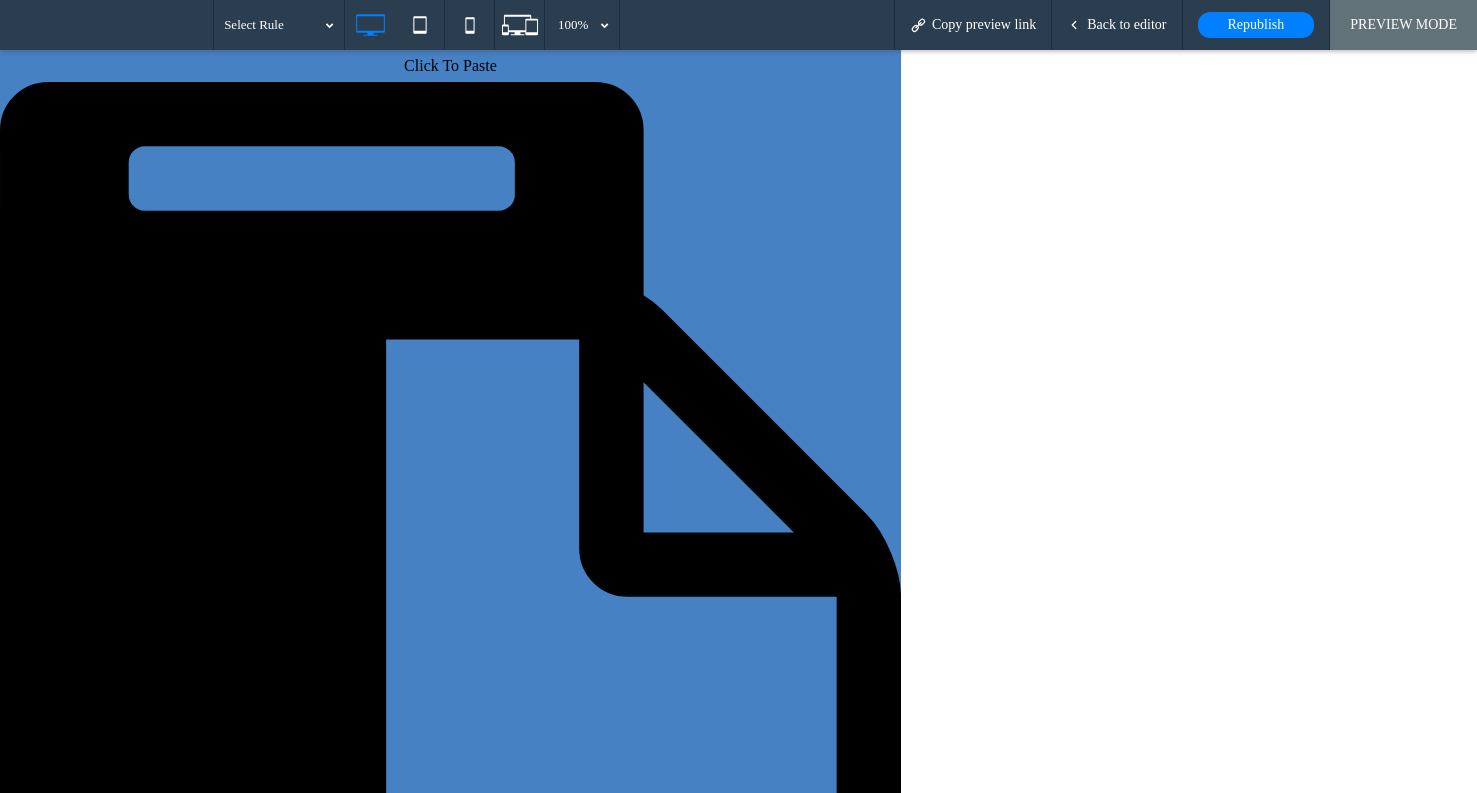 scroll, scrollTop: 0, scrollLeft: 0, axis: both 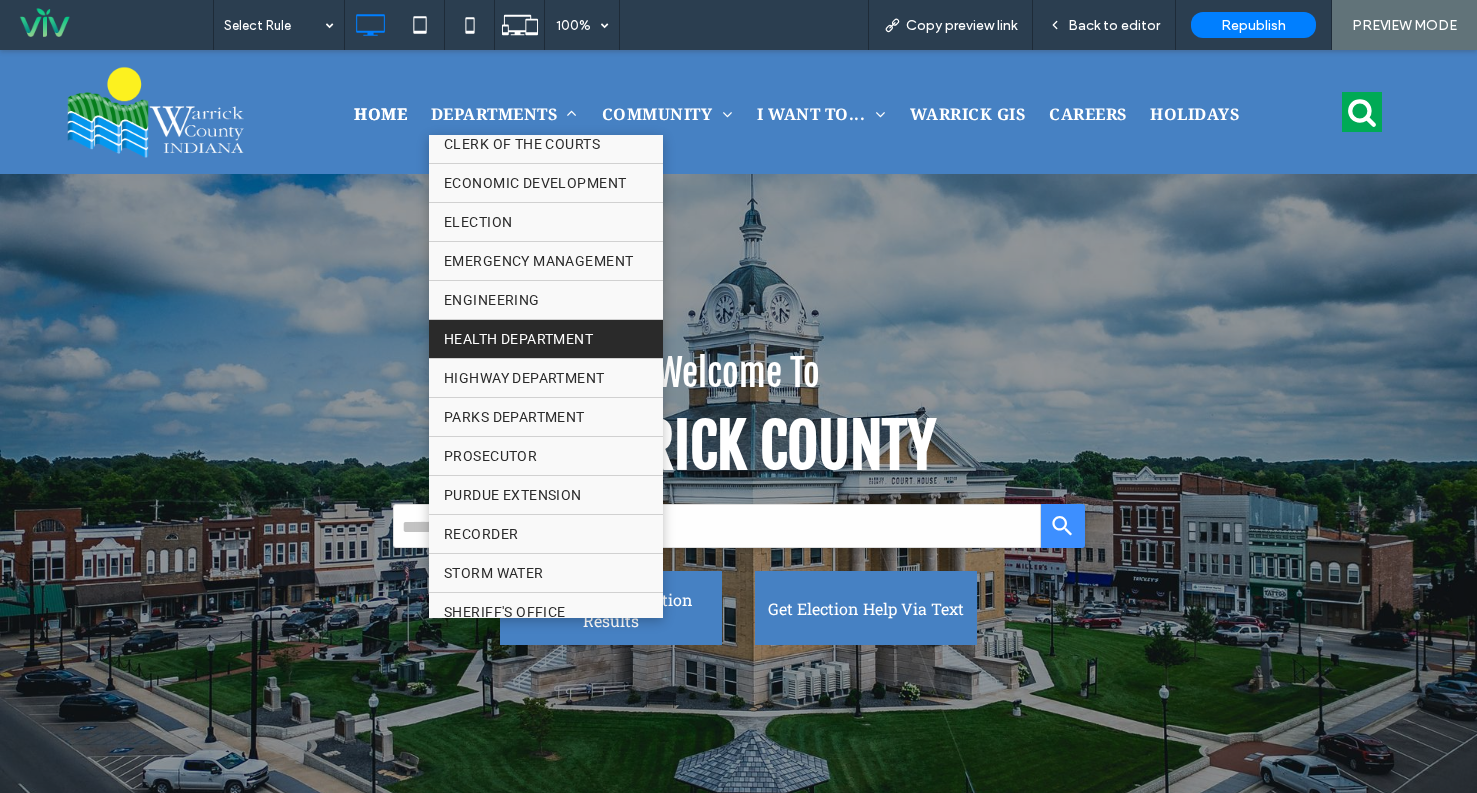 click on "HEALTH DEPARTMENT" at bounding box center (518, 339) 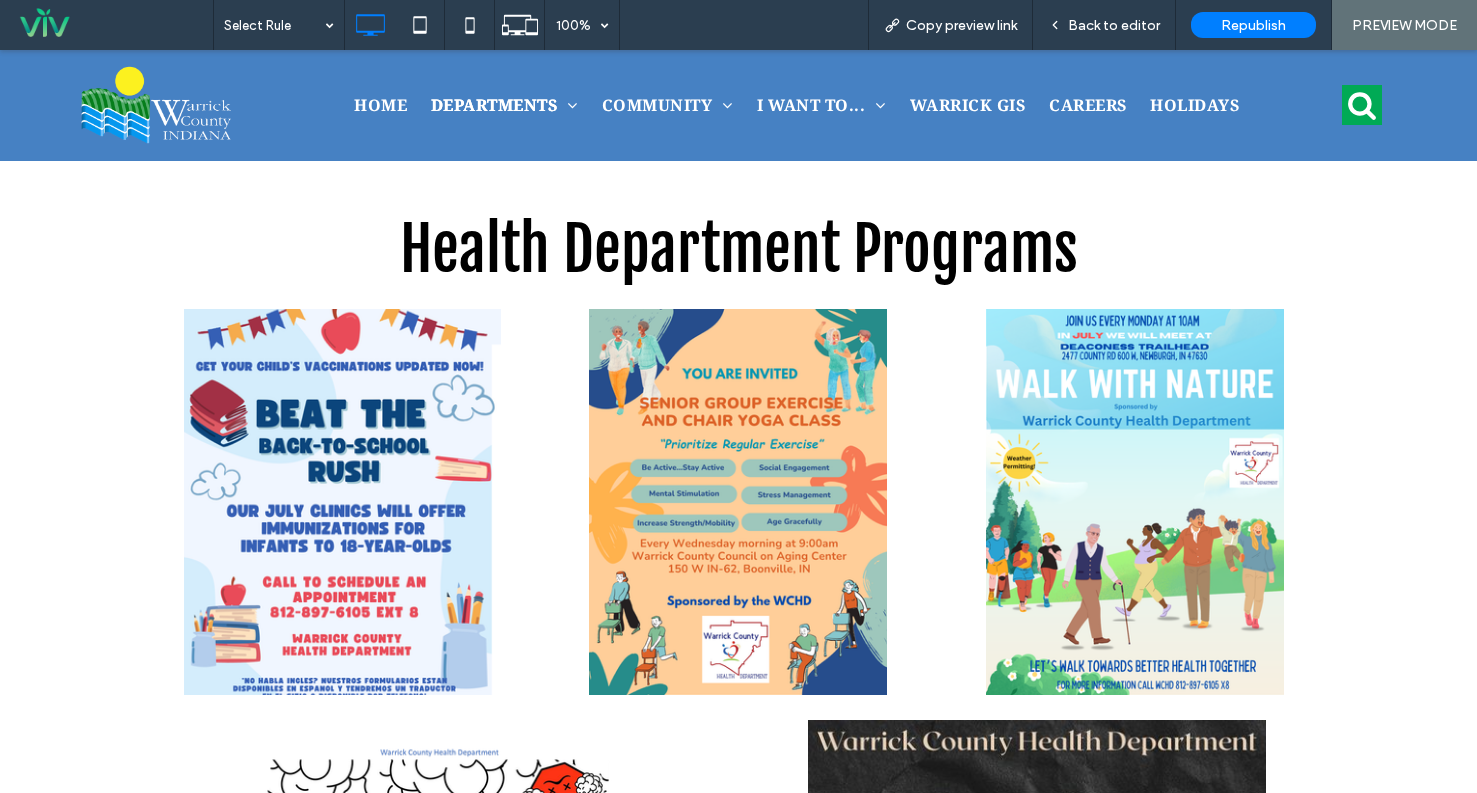 scroll, scrollTop: 587, scrollLeft: 0, axis: vertical 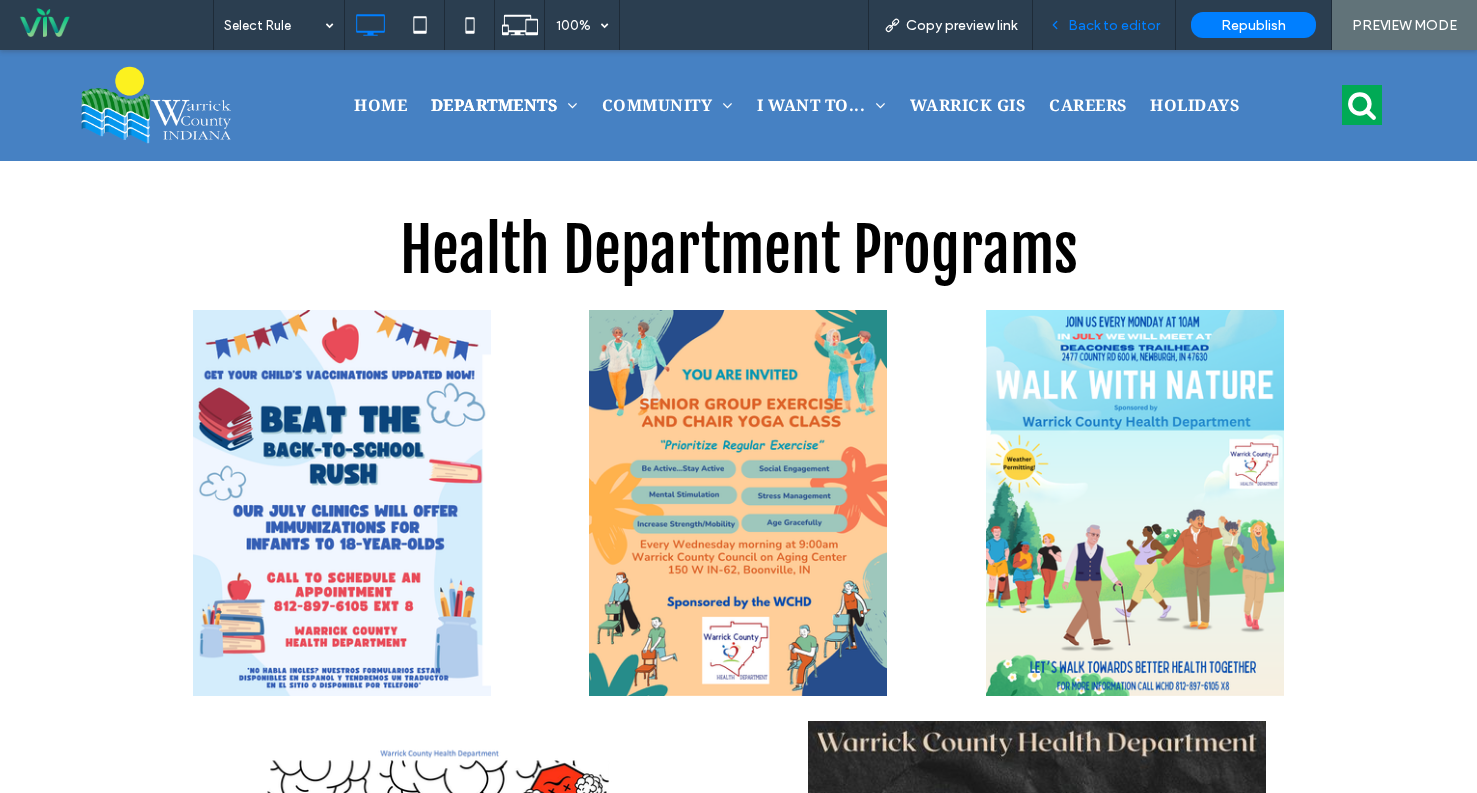 click on "Back to editor" at bounding box center [1114, 25] 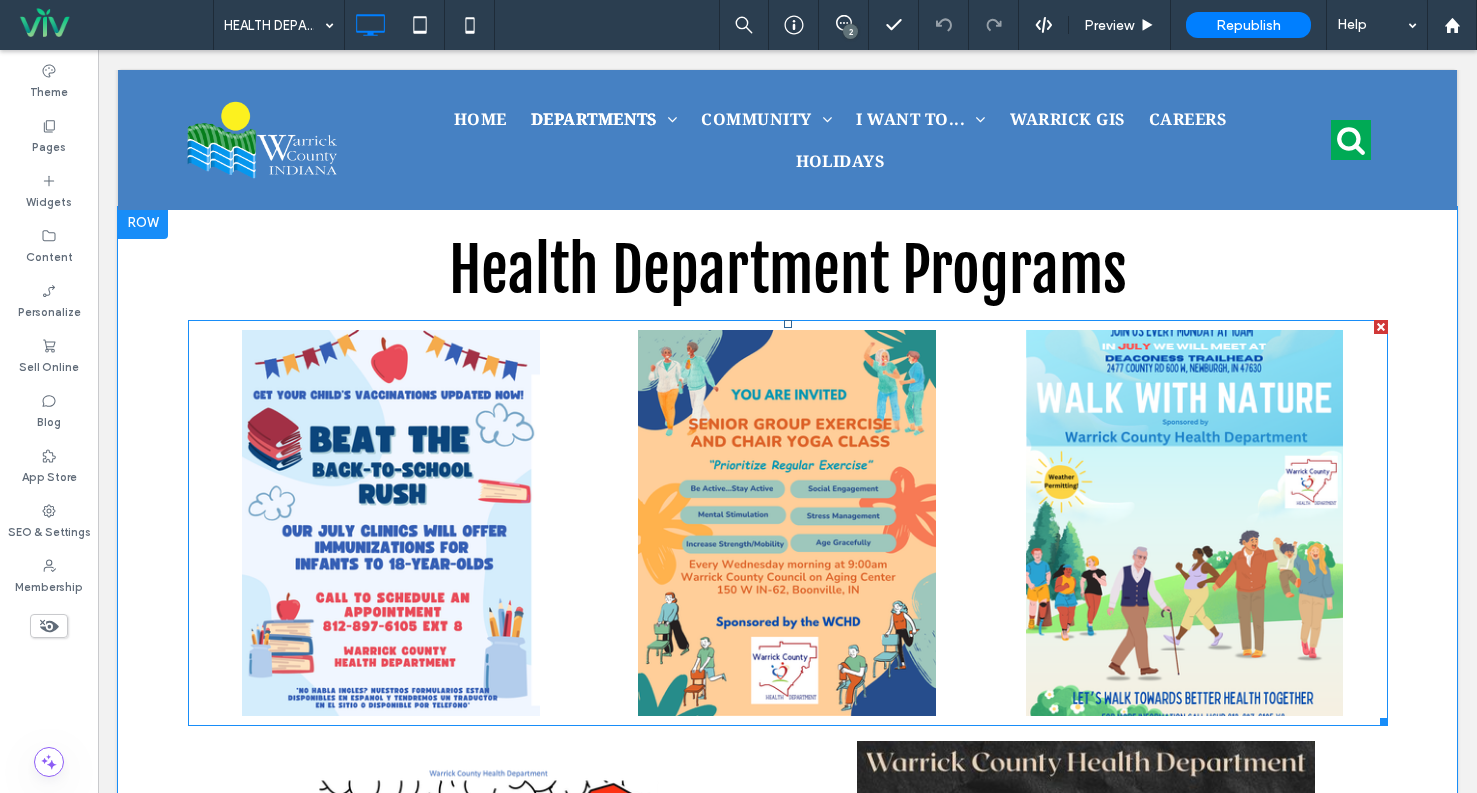 click on "Button" at bounding box center (1184, 523) 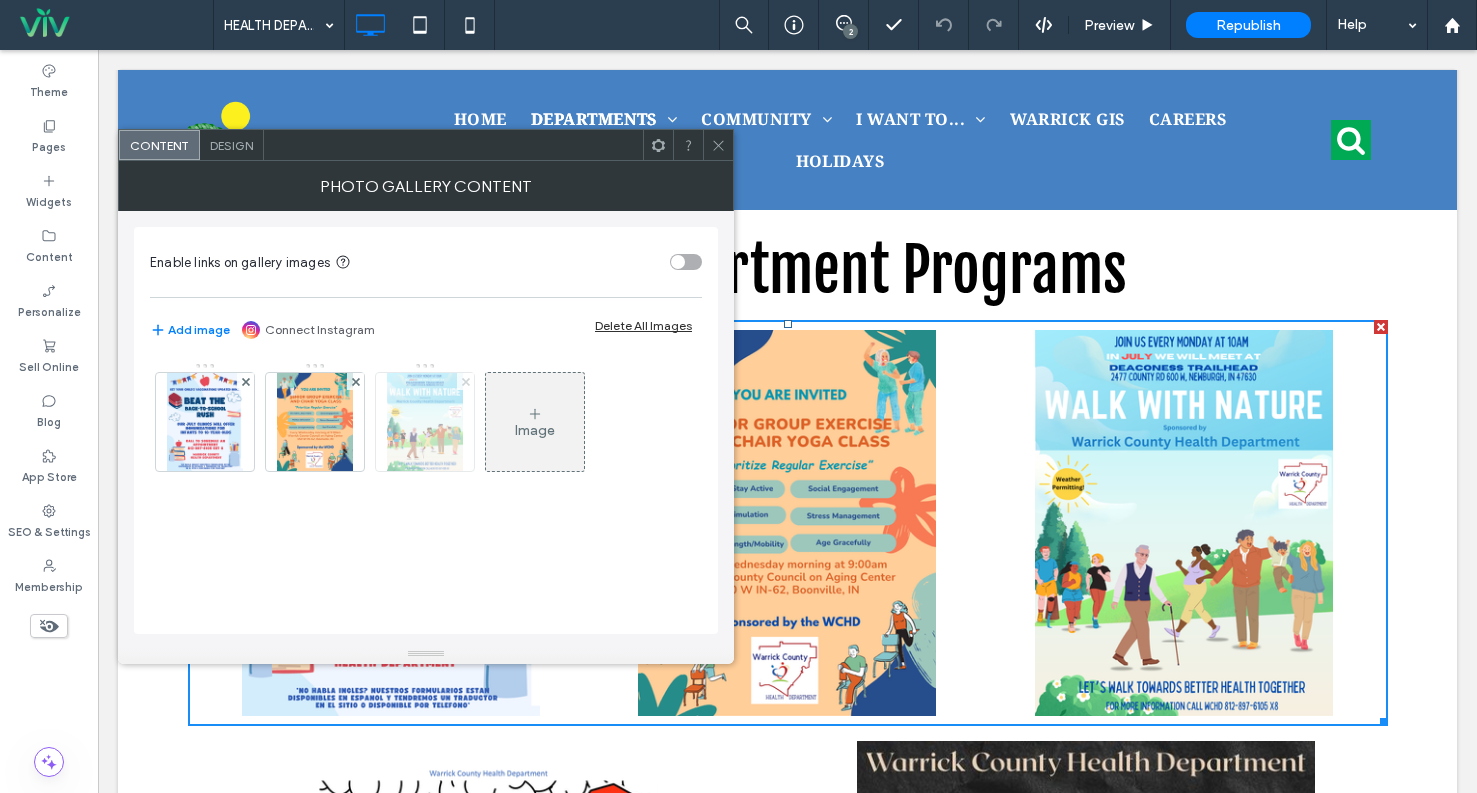click 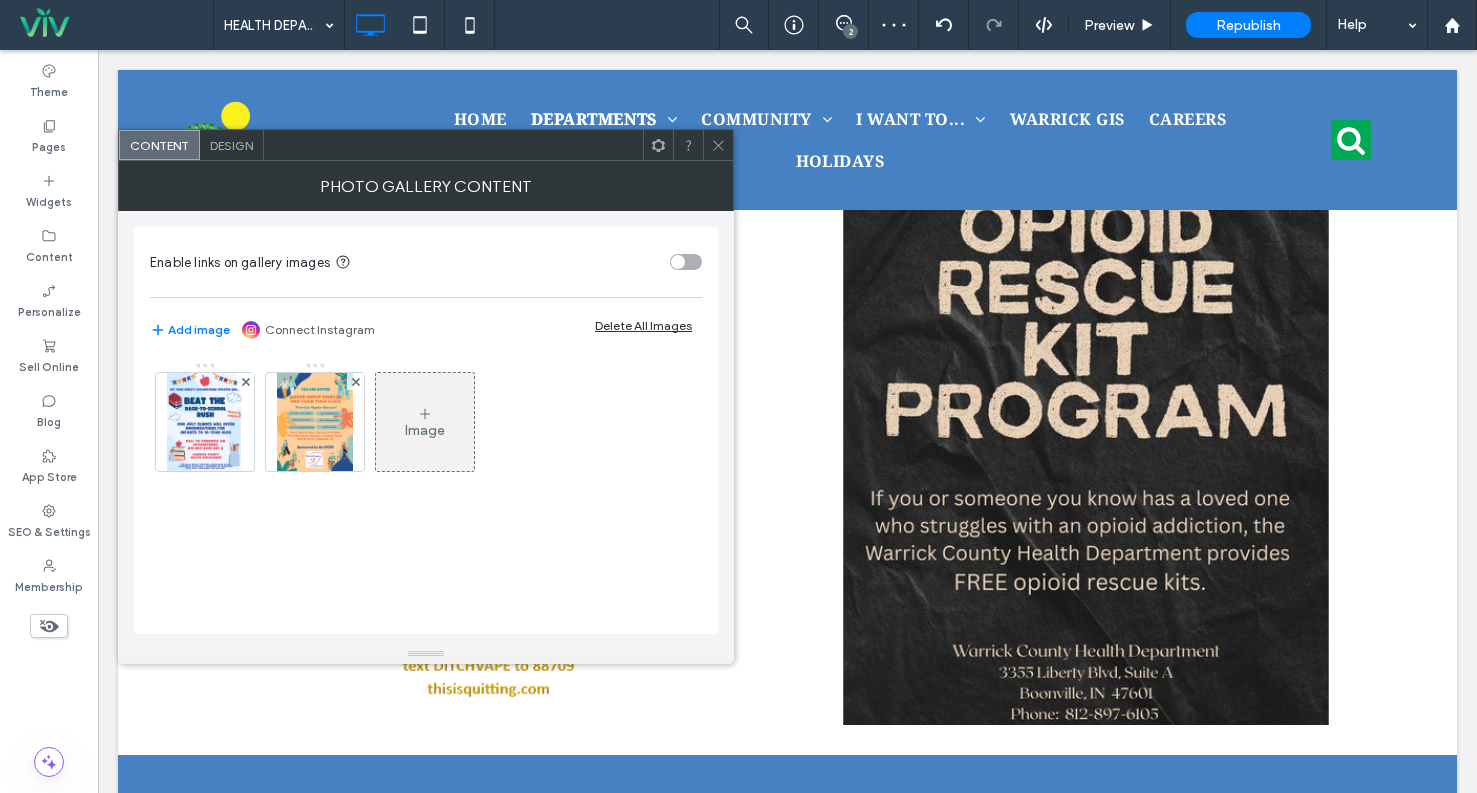 scroll, scrollTop: 1387, scrollLeft: 0, axis: vertical 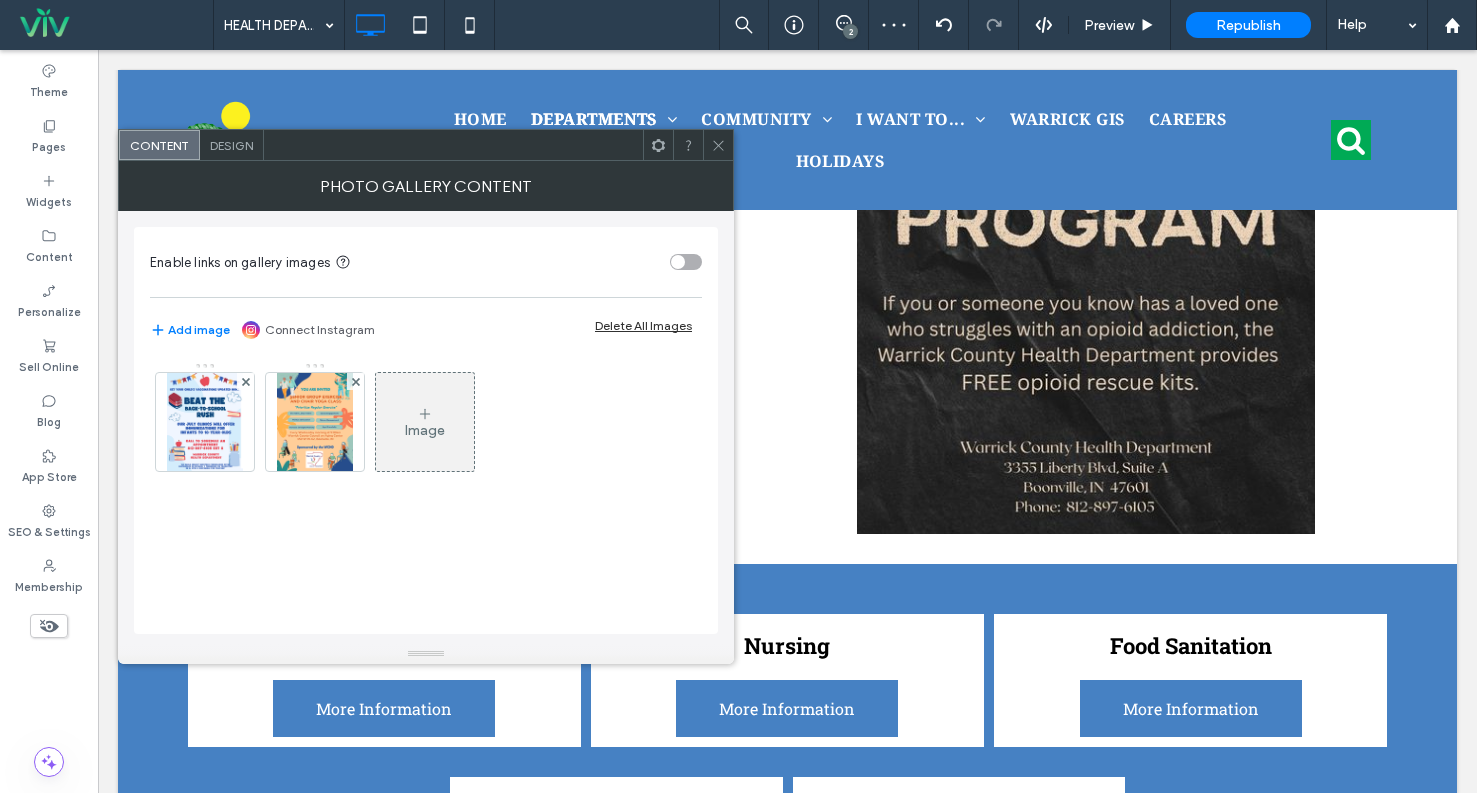 click on "Design" at bounding box center (232, 145) 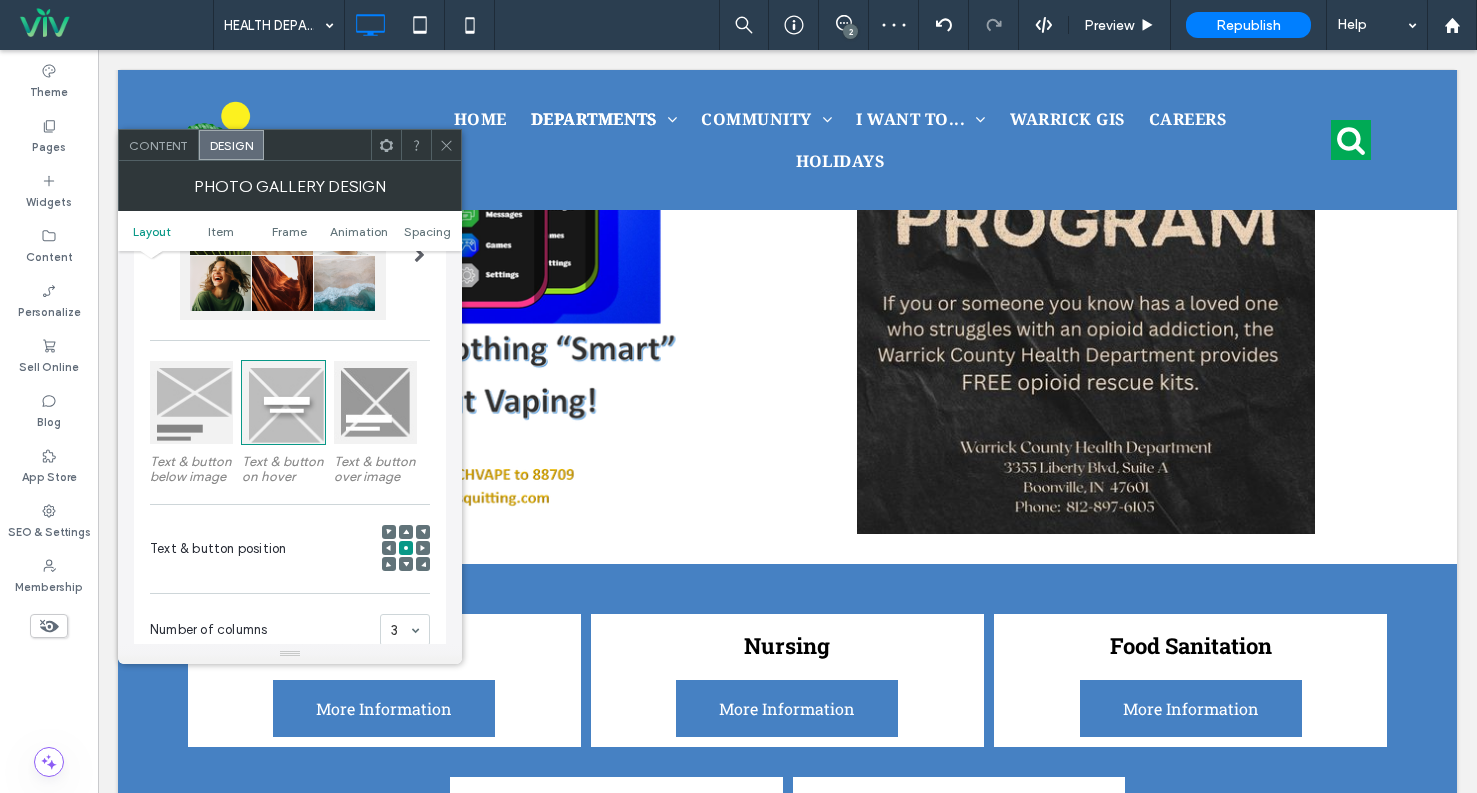 scroll, scrollTop: 400, scrollLeft: 0, axis: vertical 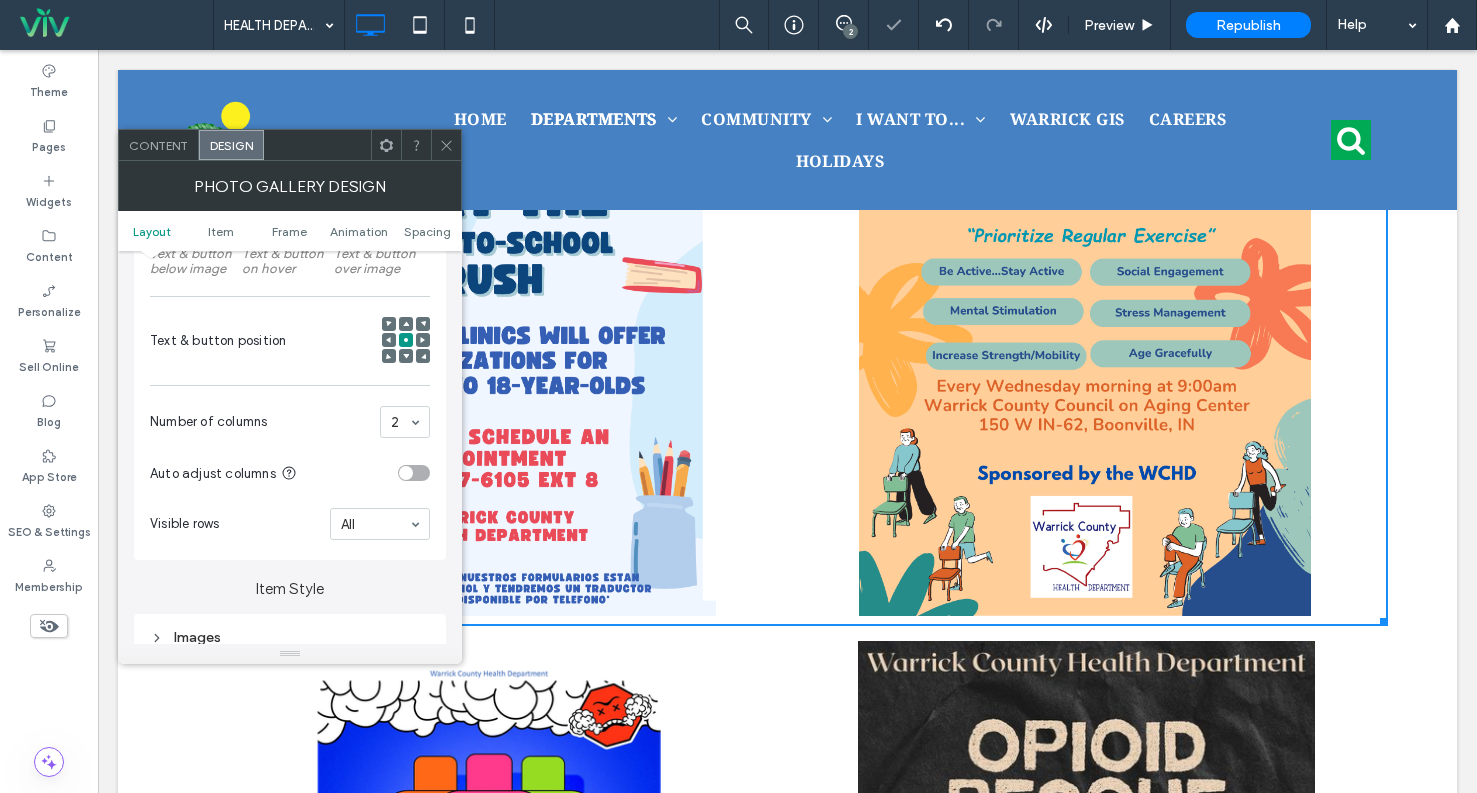 click on "2" at bounding box center [405, 422] 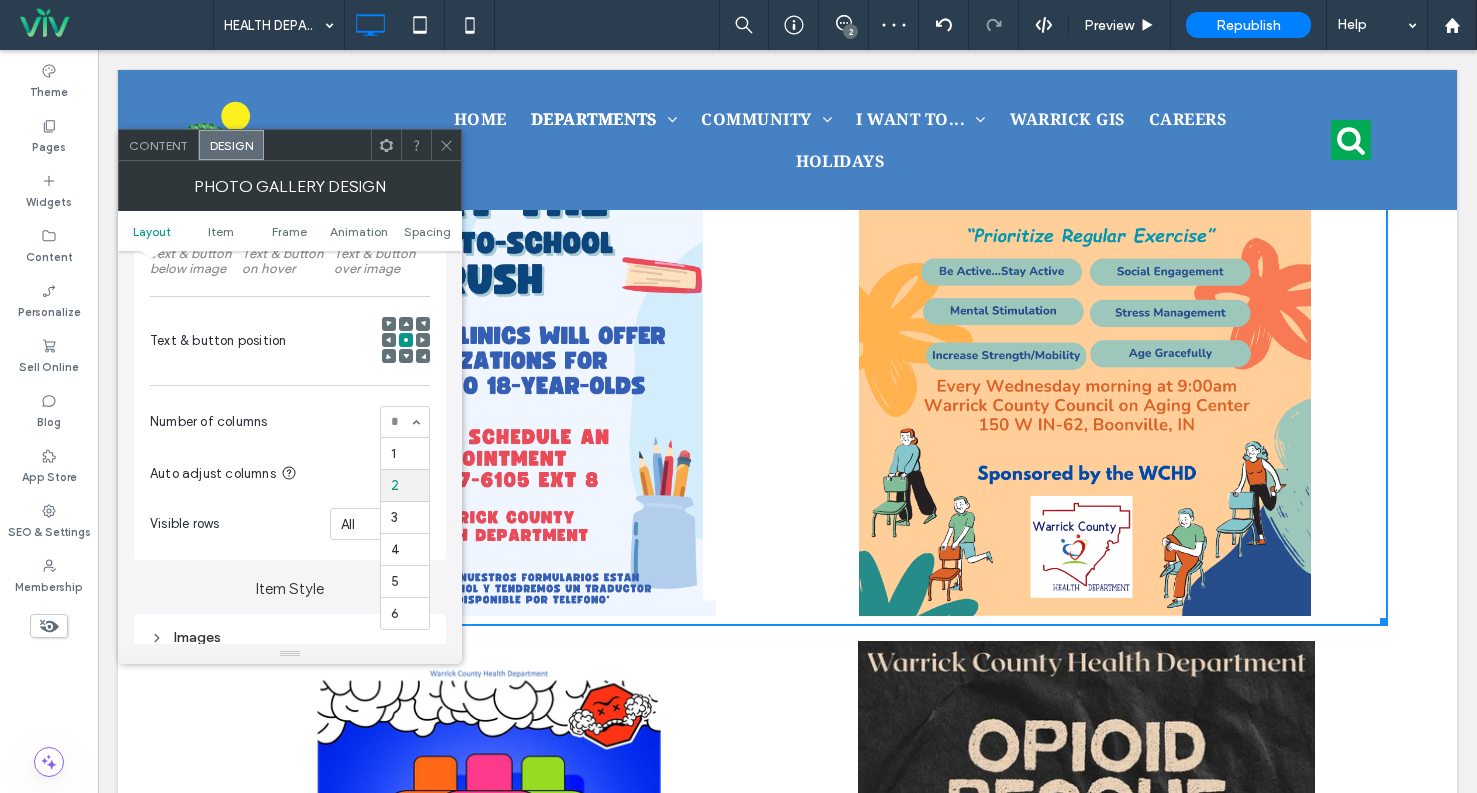 drag, startPoint x: 407, startPoint y: 481, endPoint x: 396, endPoint y: 453, distance: 30.083218 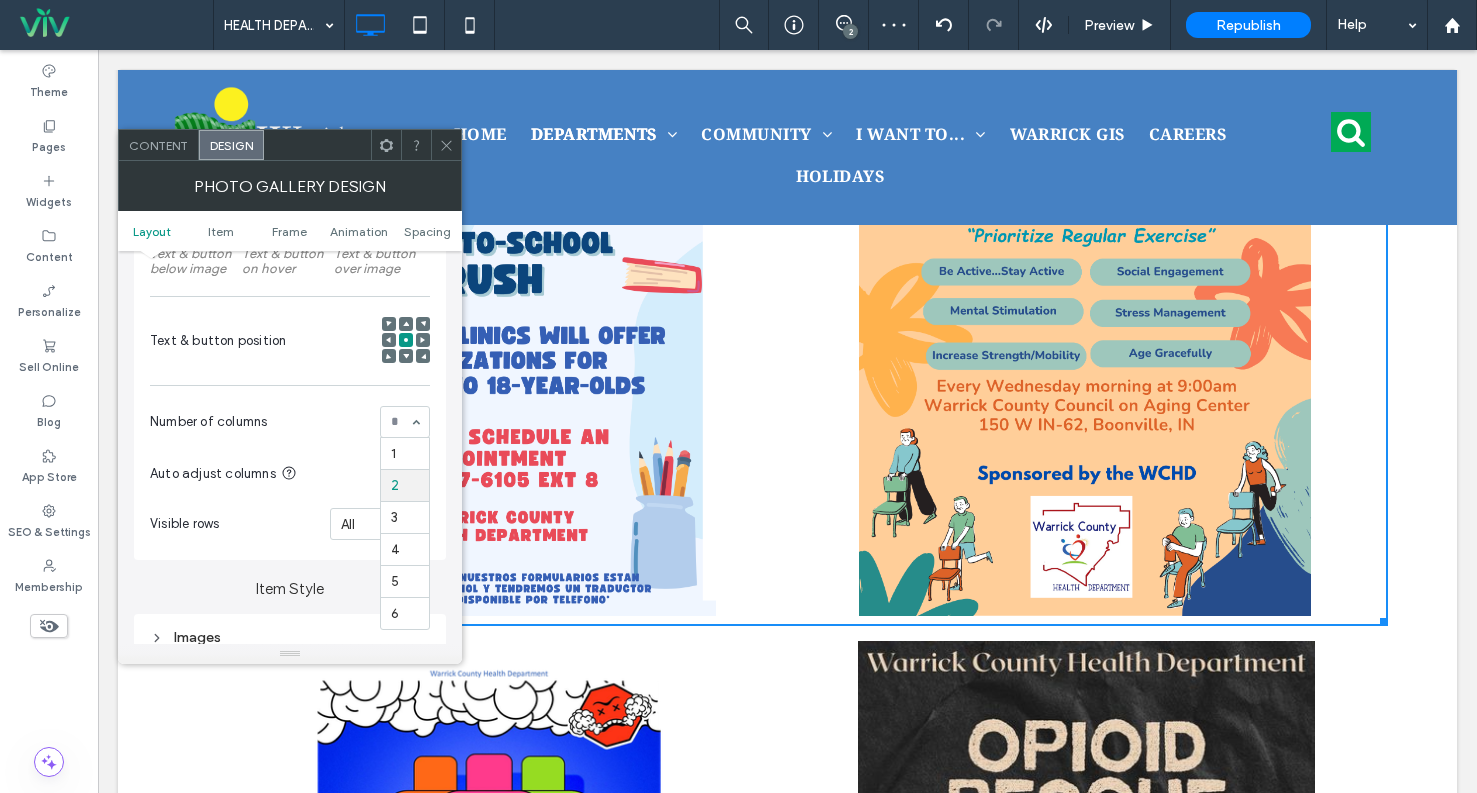 click at bounding box center (400, 422) 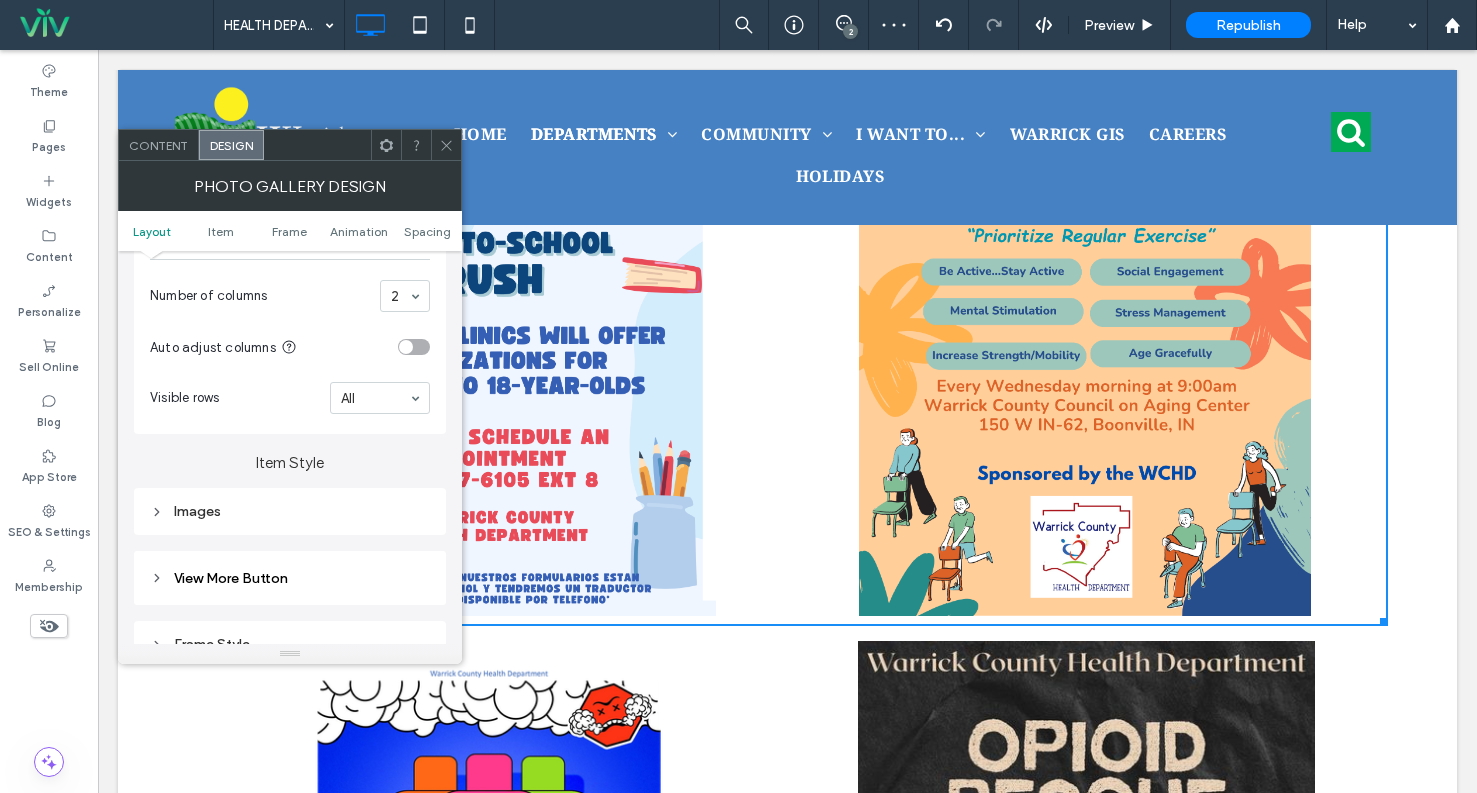 scroll, scrollTop: 600, scrollLeft: 0, axis: vertical 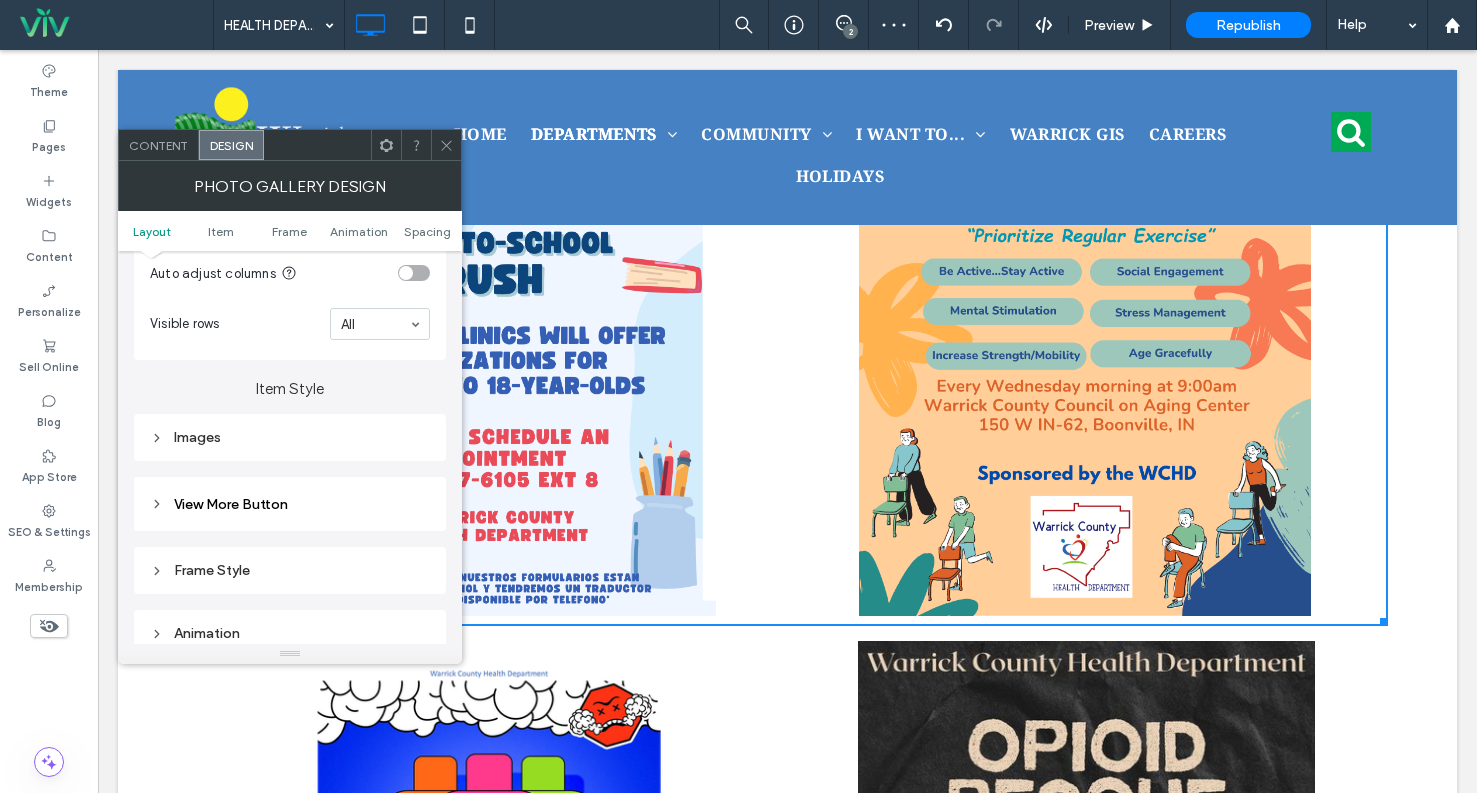 click on "Images" at bounding box center (290, 437) 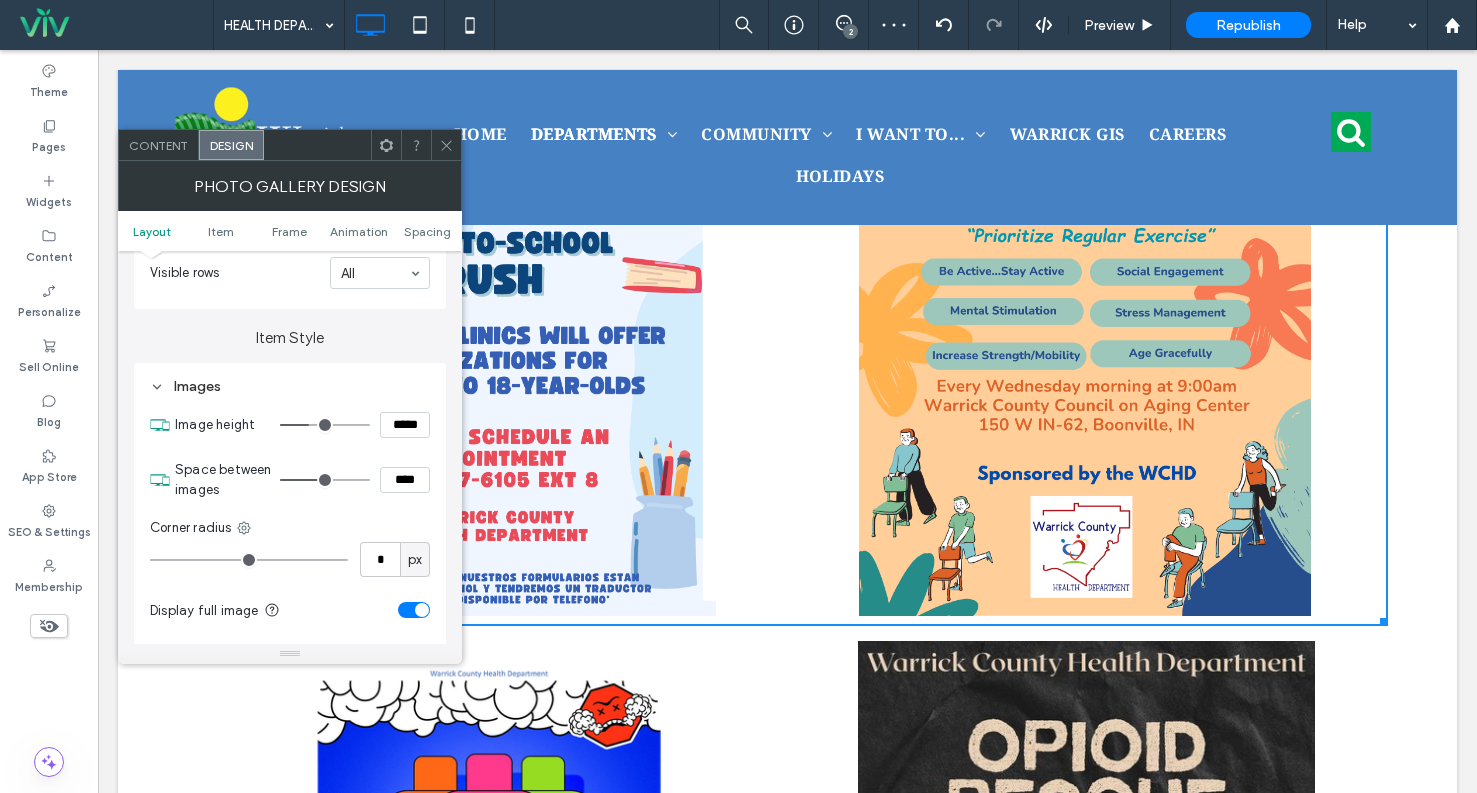 scroll, scrollTop: 700, scrollLeft: 0, axis: vertical 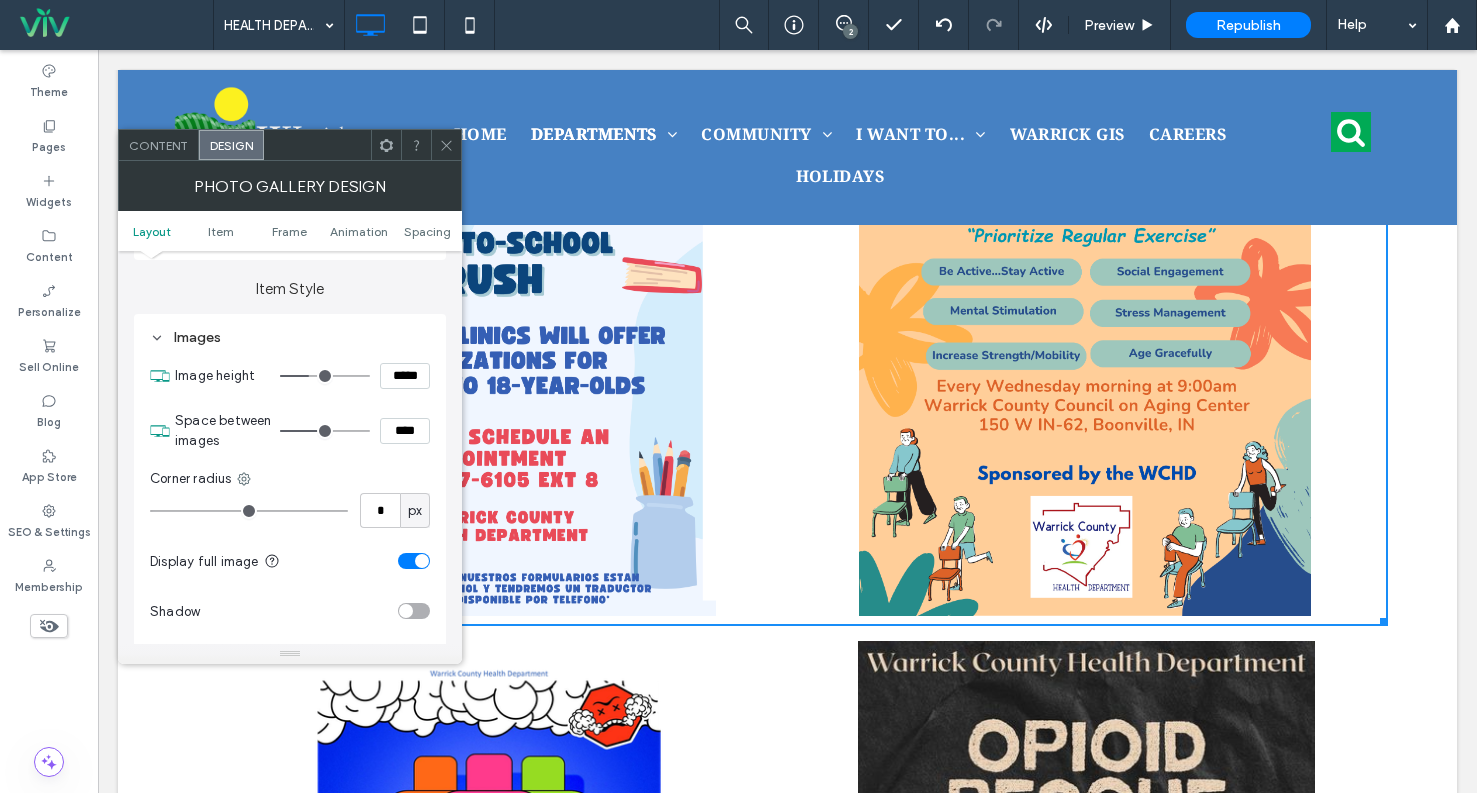 type on "***" 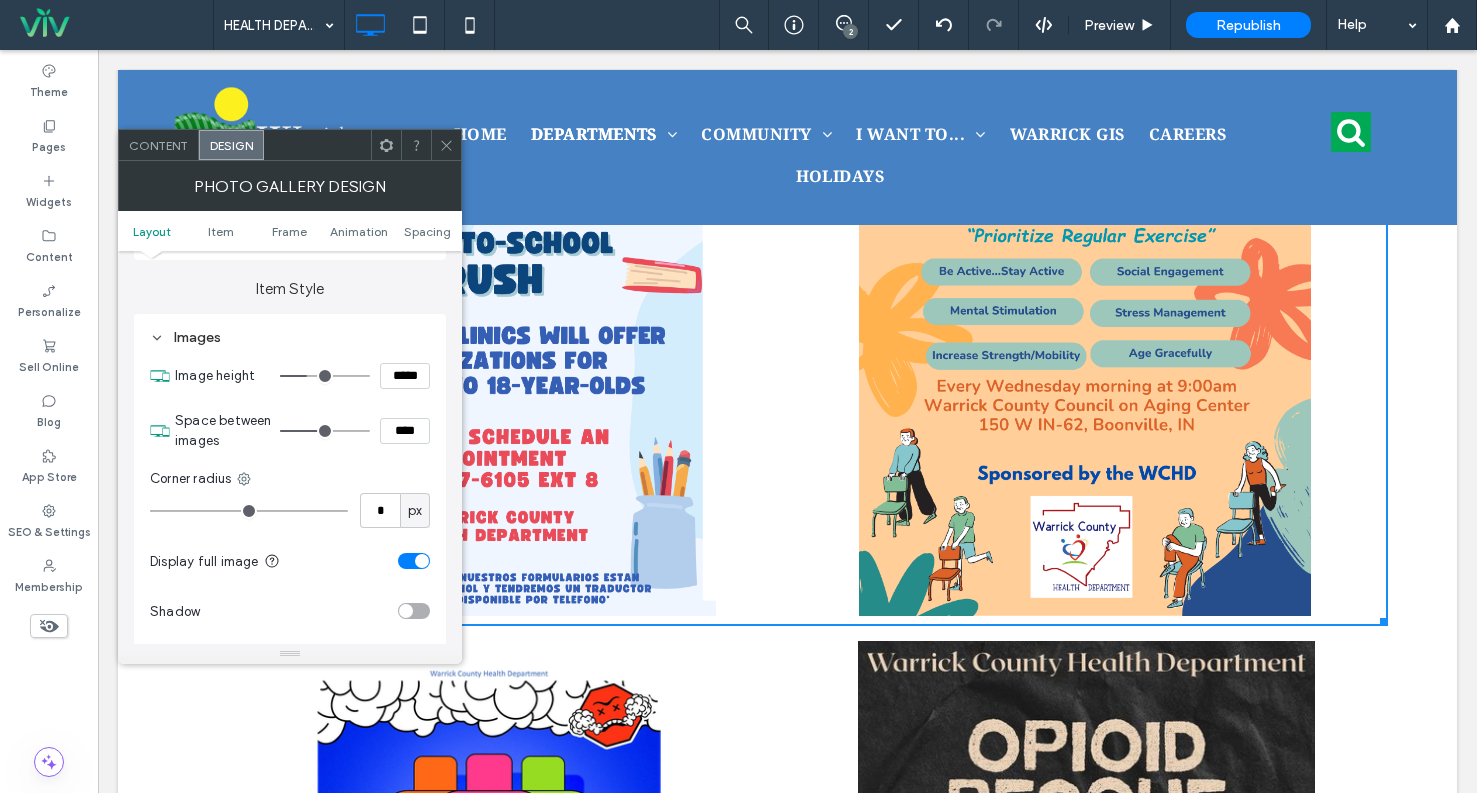 type on "***" 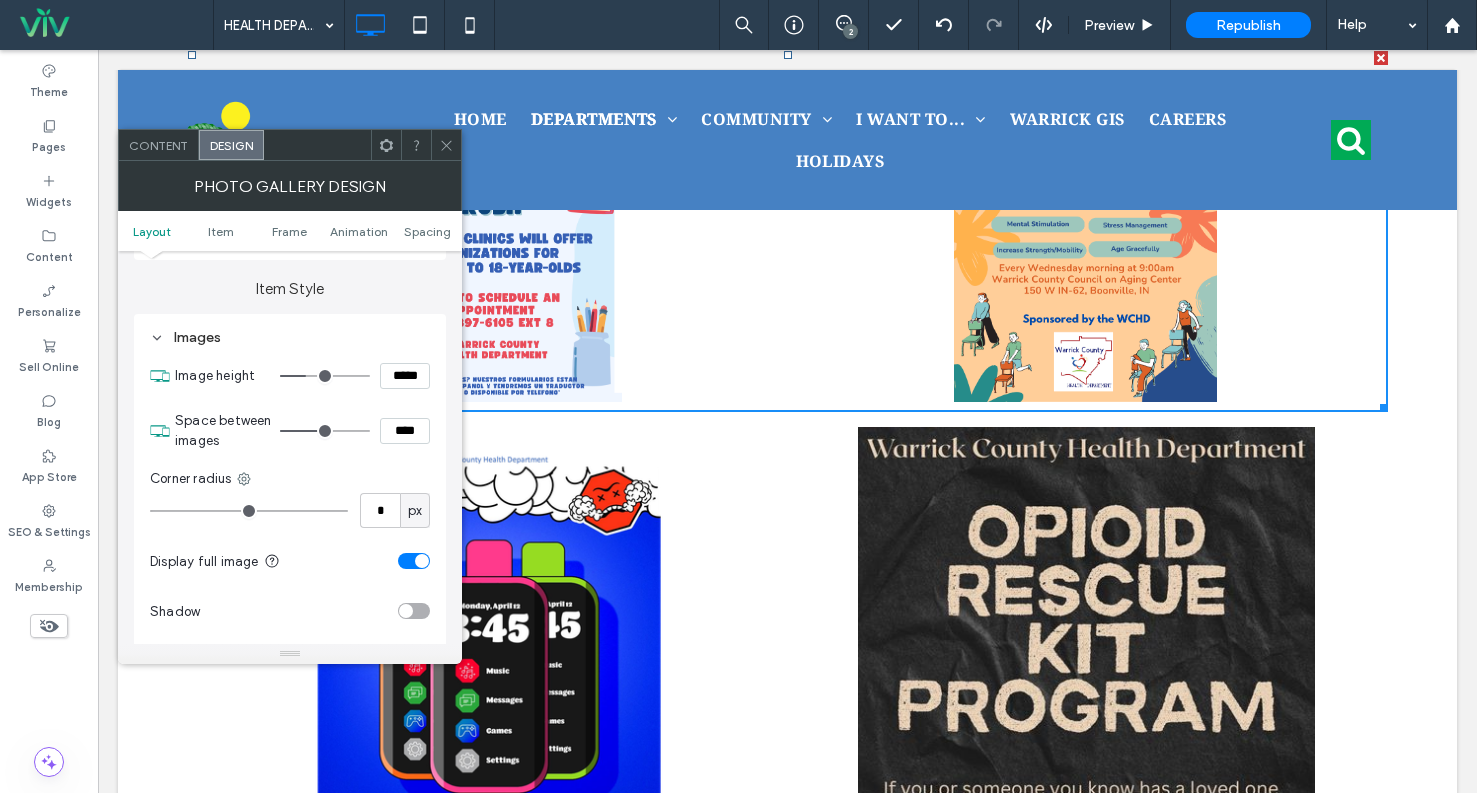 type on "***" 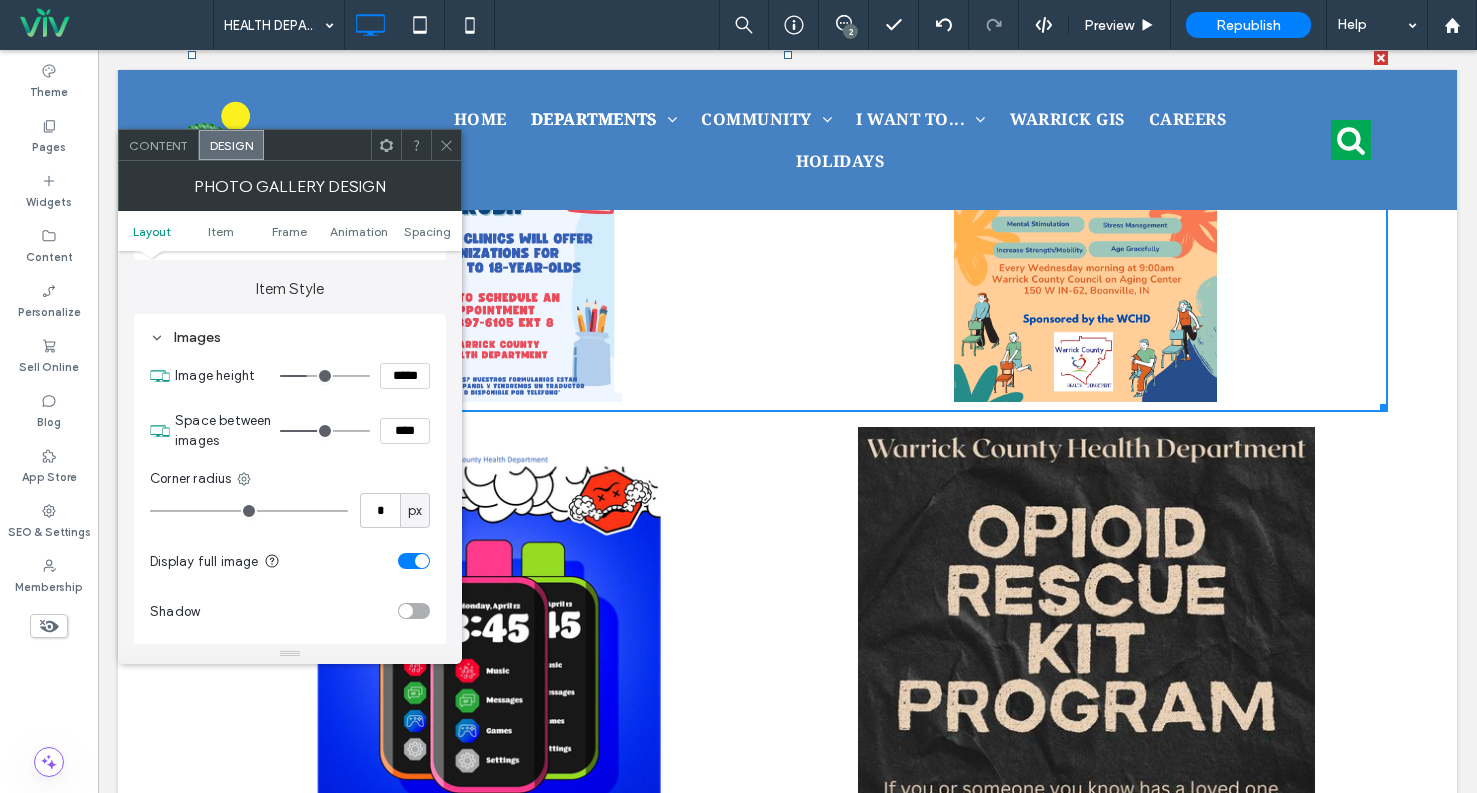type on "***" 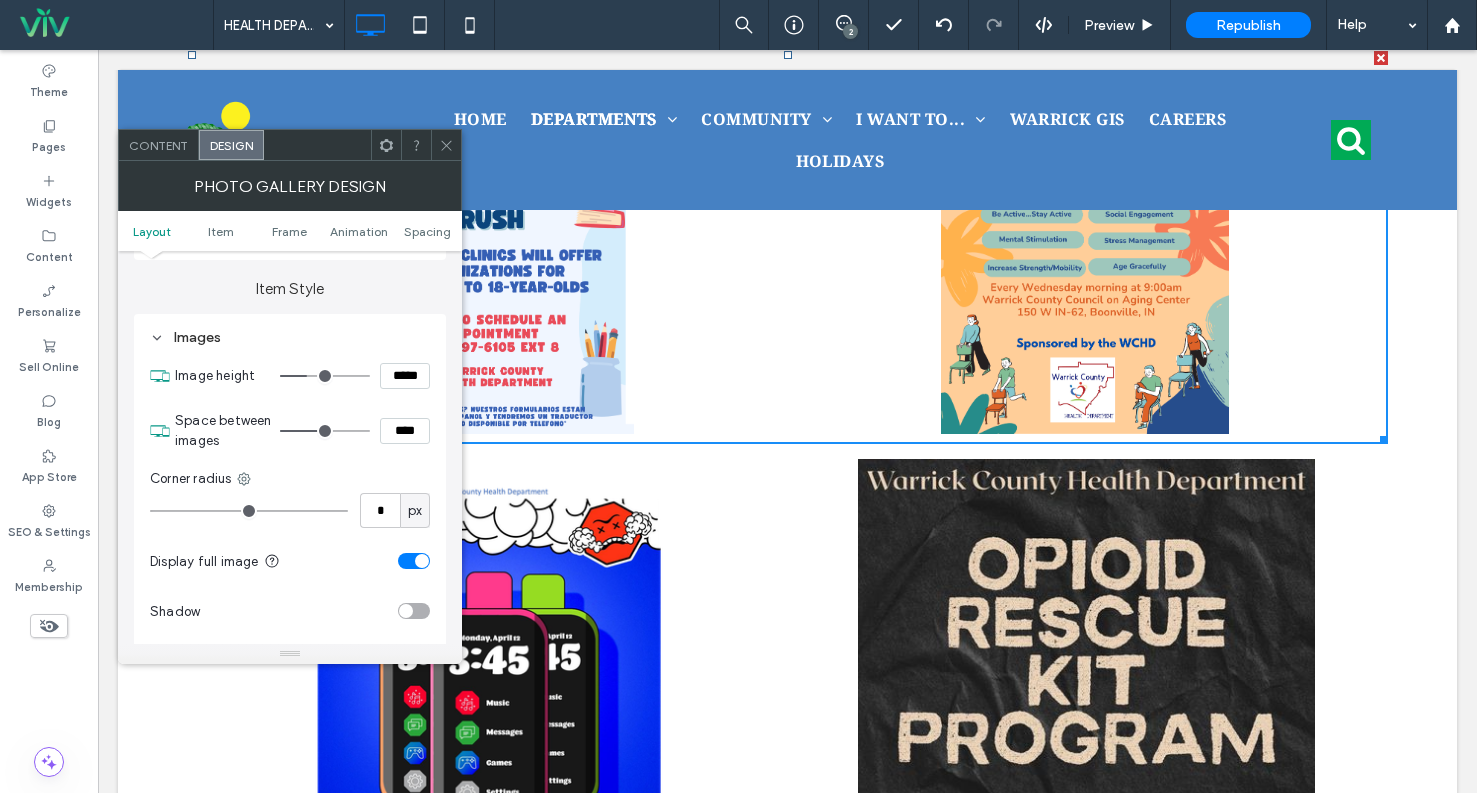 type on "***" 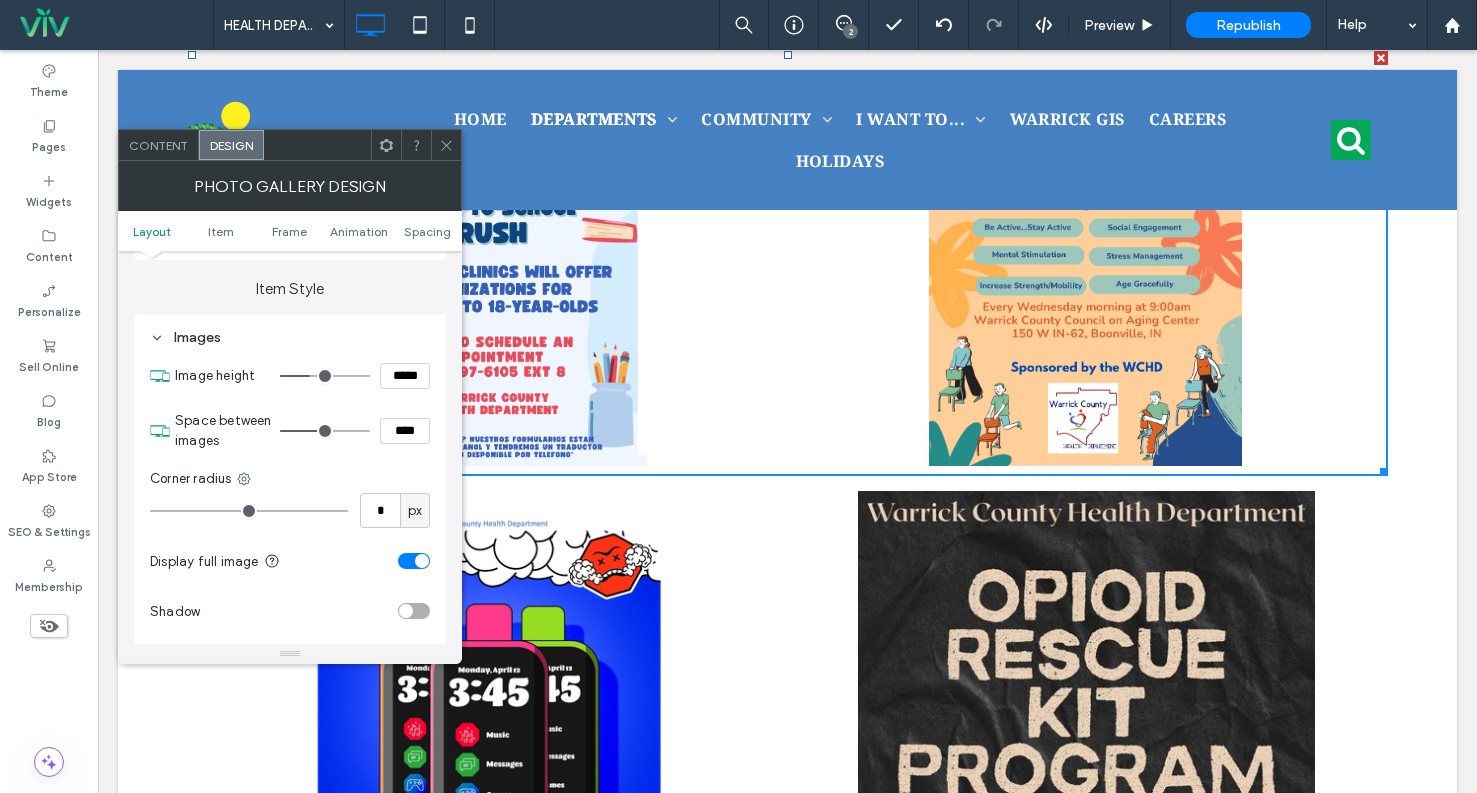 type on "***" 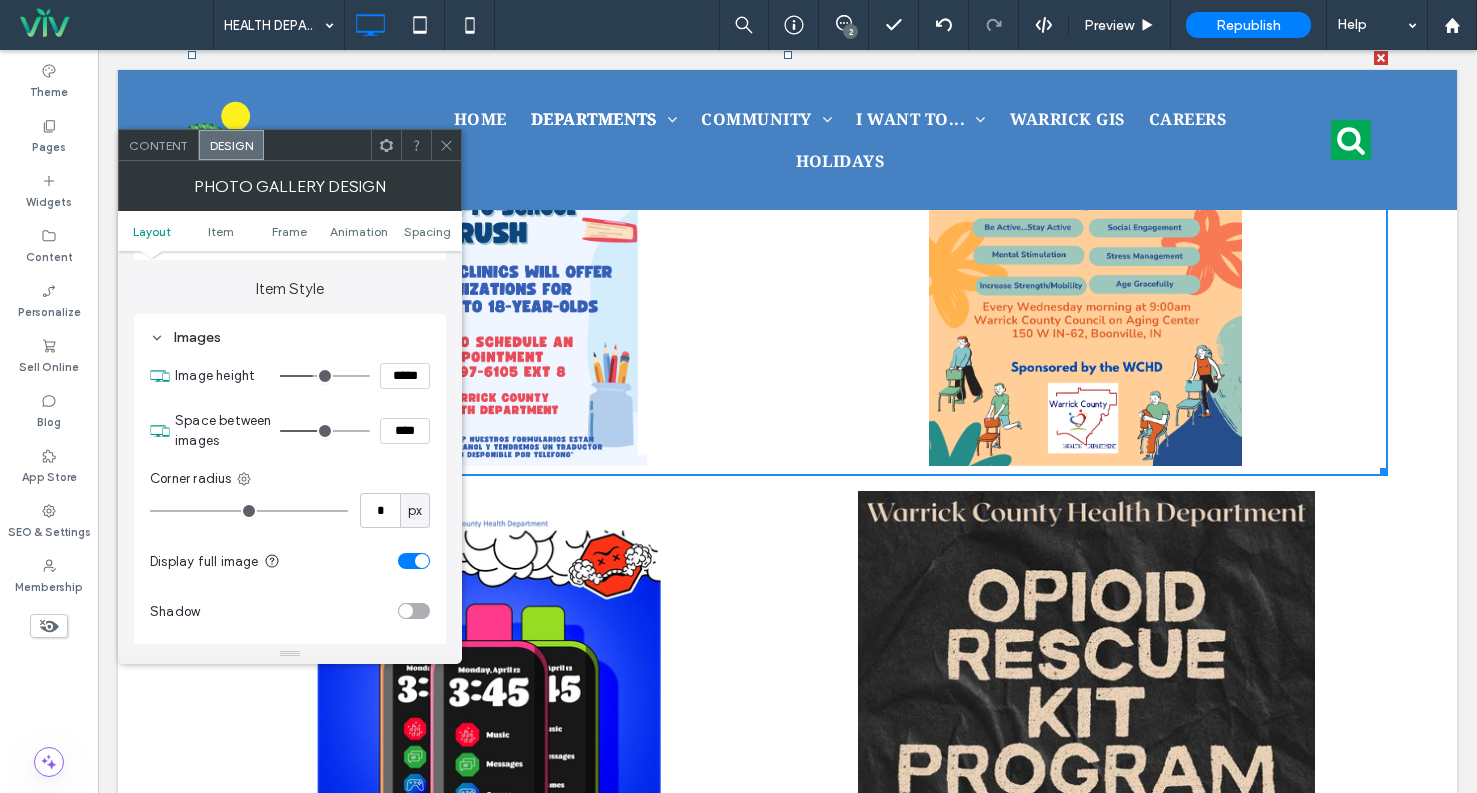 type on "***" 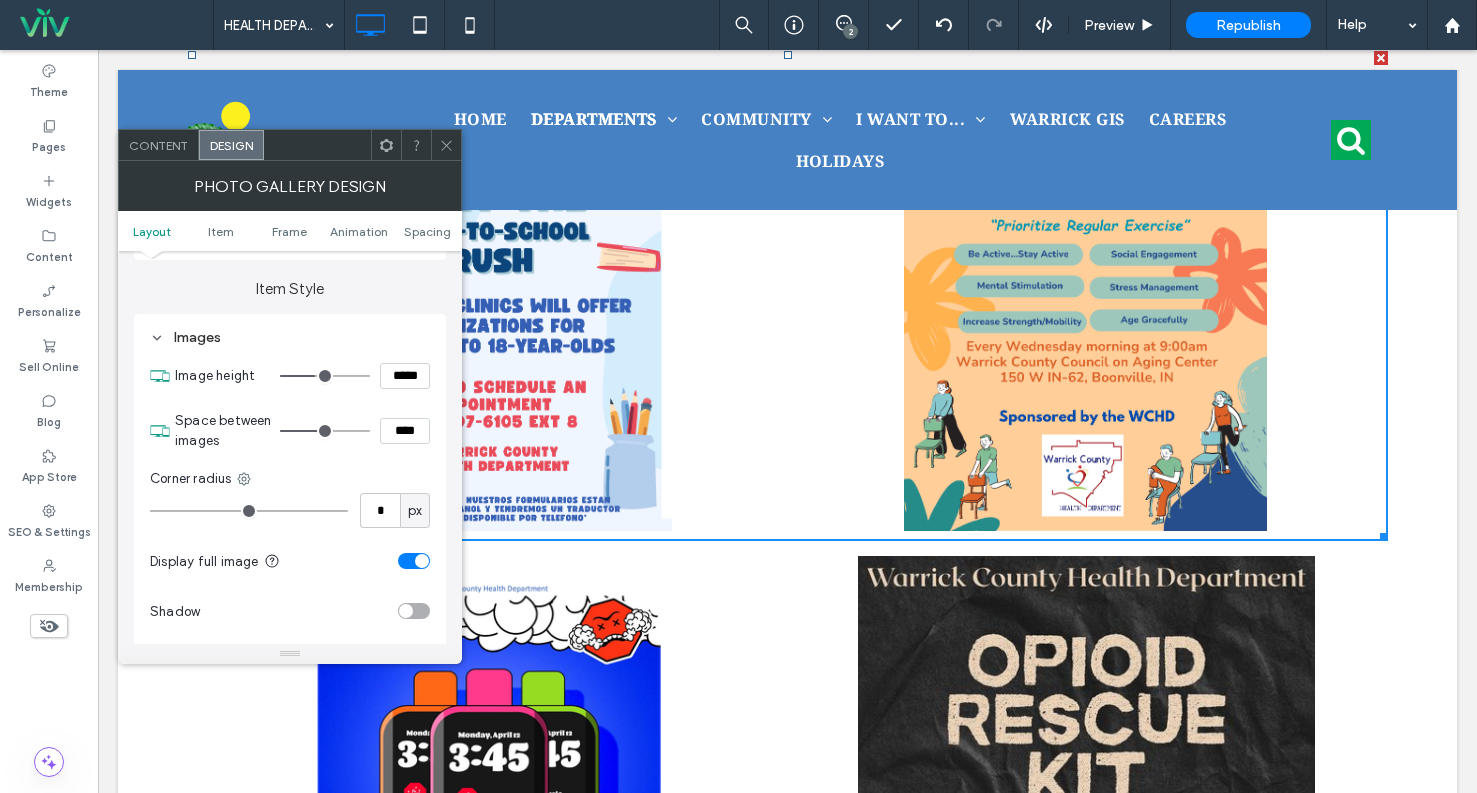 type on "***" 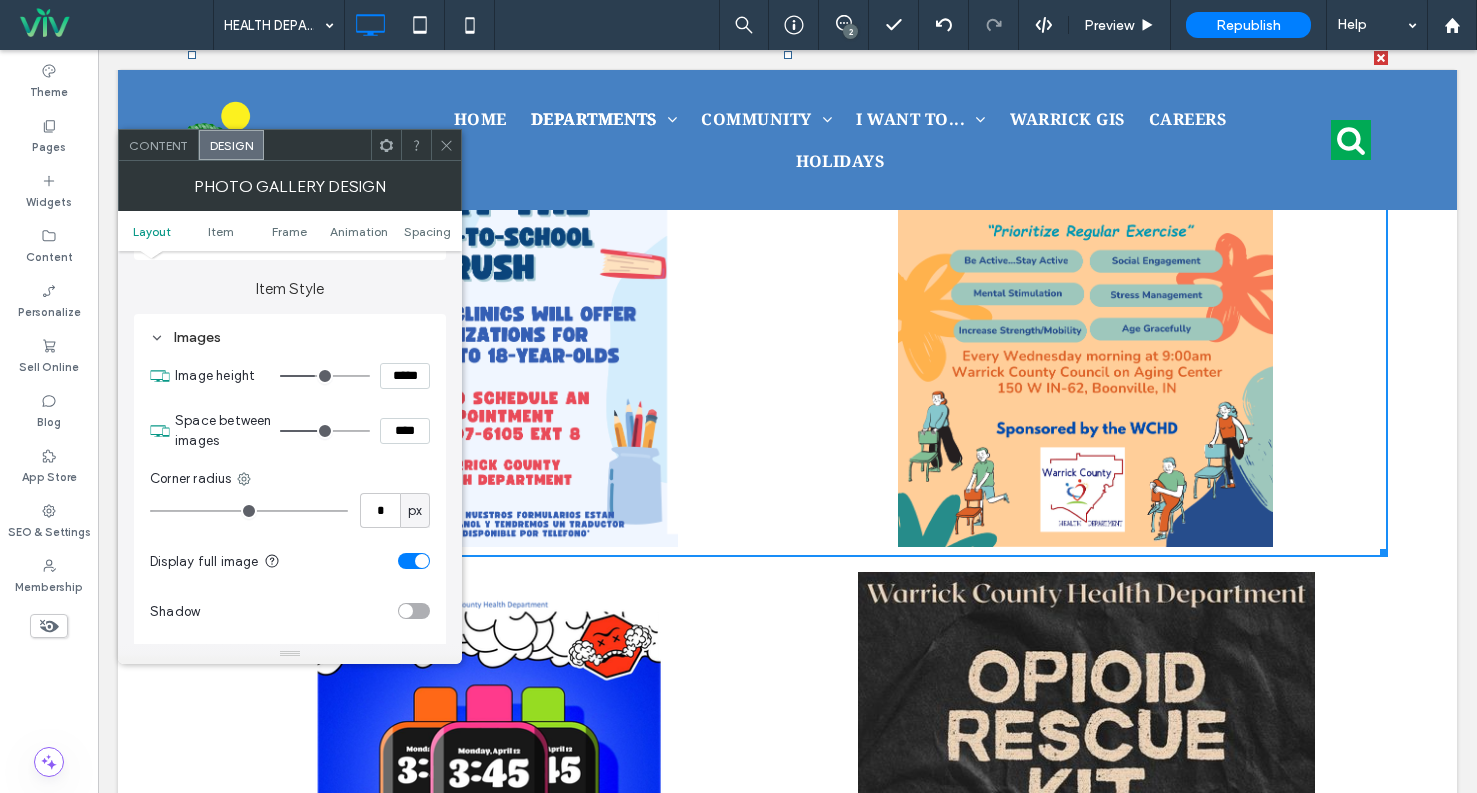 type on "***" 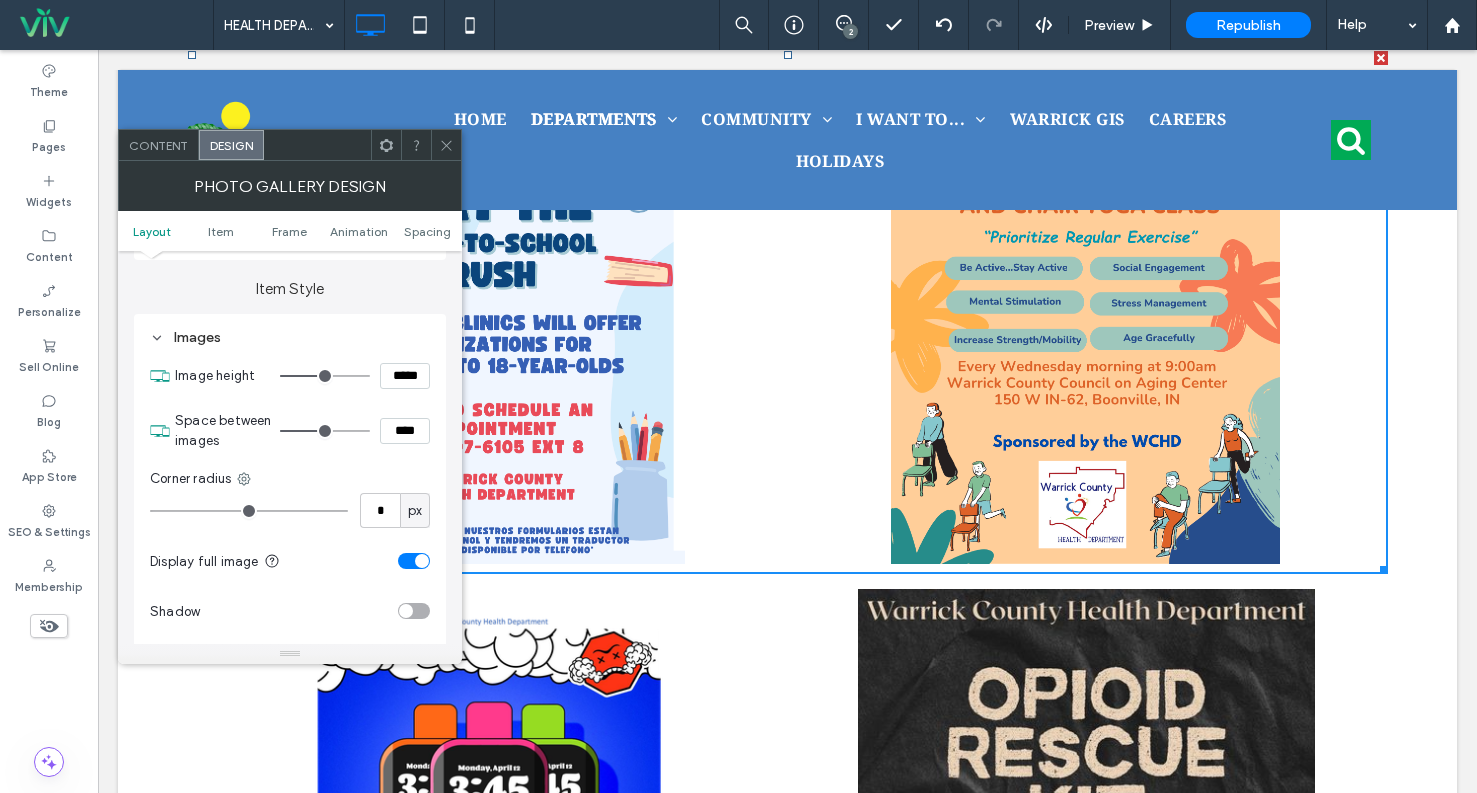 type on "***" 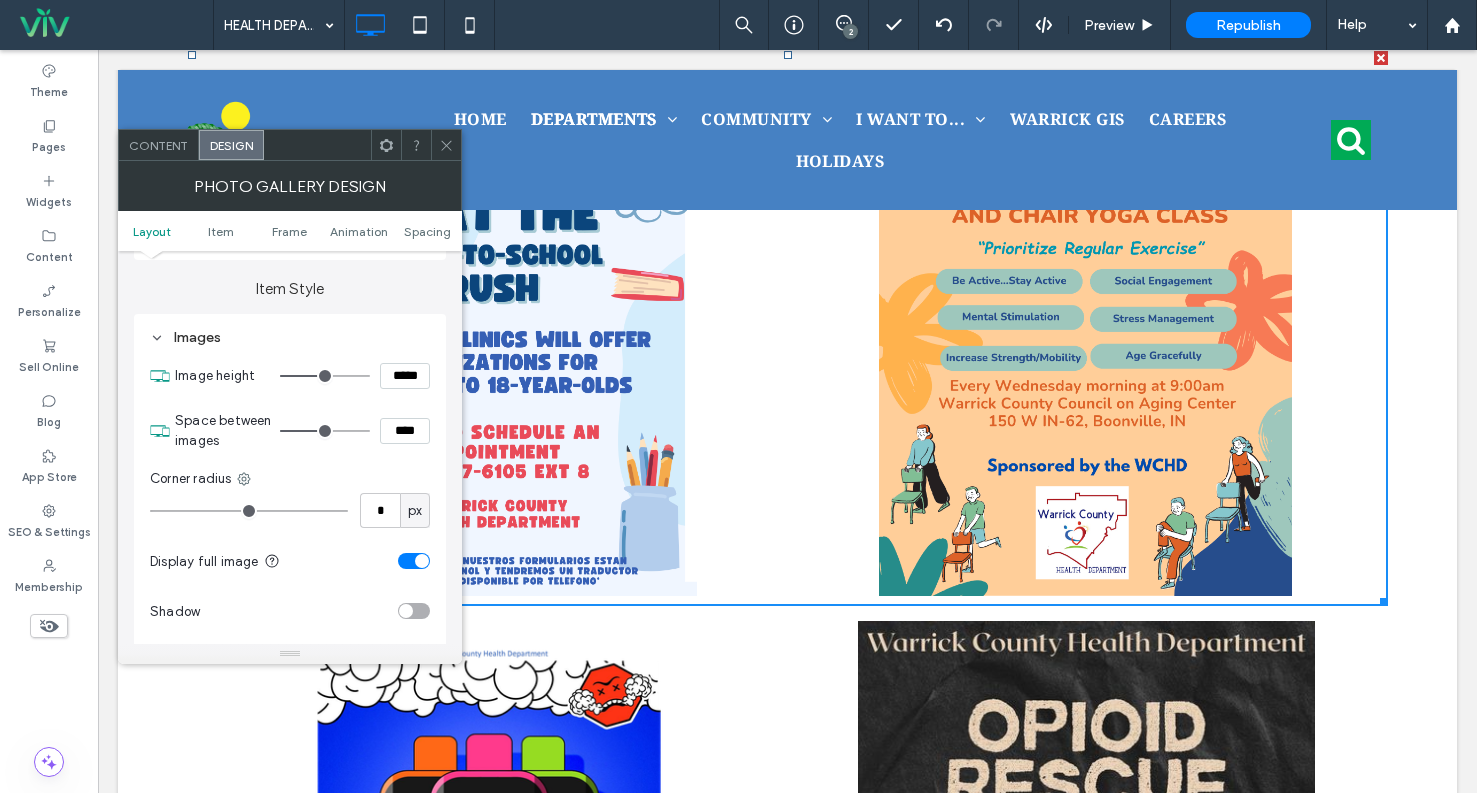 type on "***" 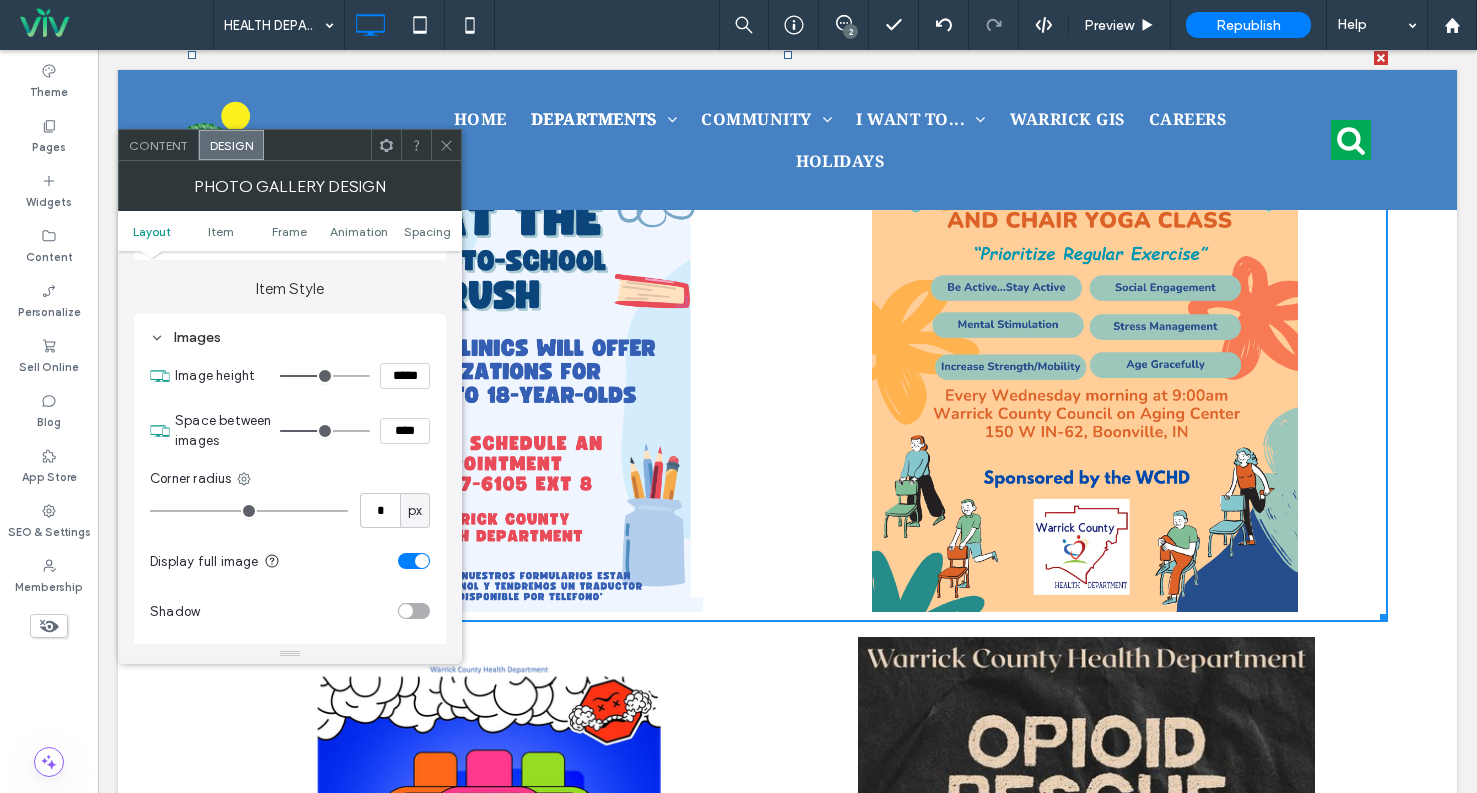 type on "***" 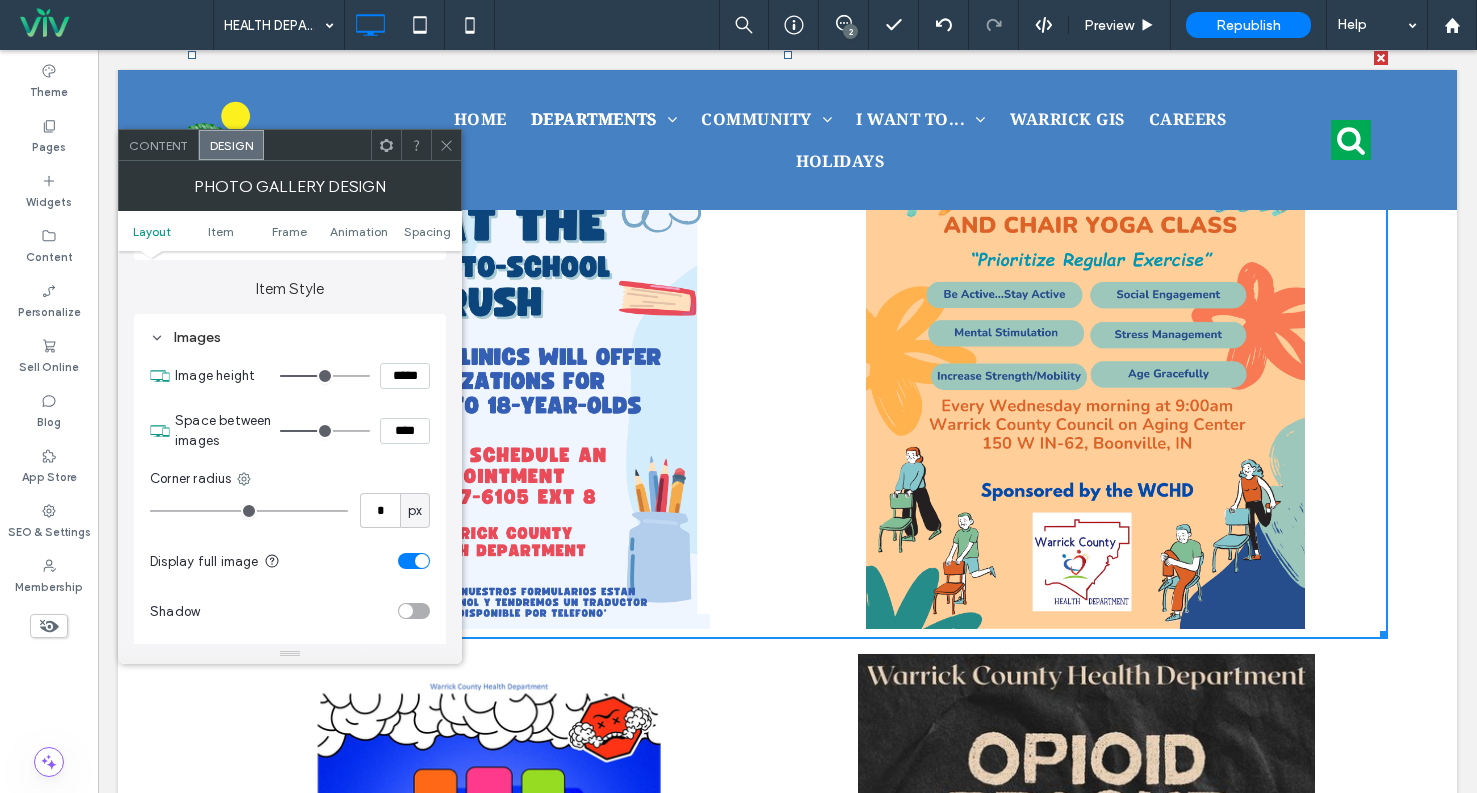 drag, startPoint x: 311, startPoint y: 377, endPoint x: 323, endPoint y: 384, distance: 13.892444 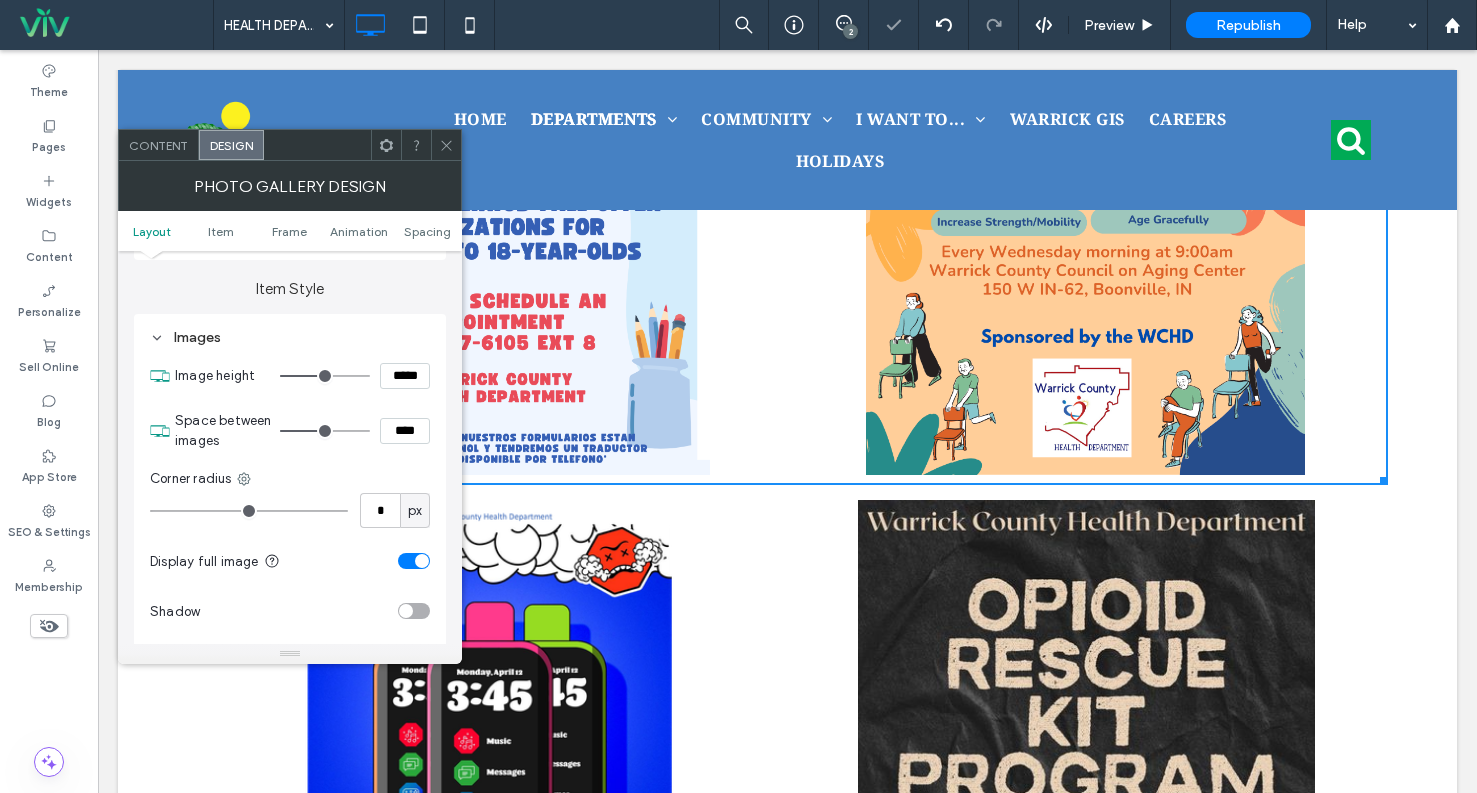 scroll, scrollTop: 1056, scrollLeft: 0, axis: vertical 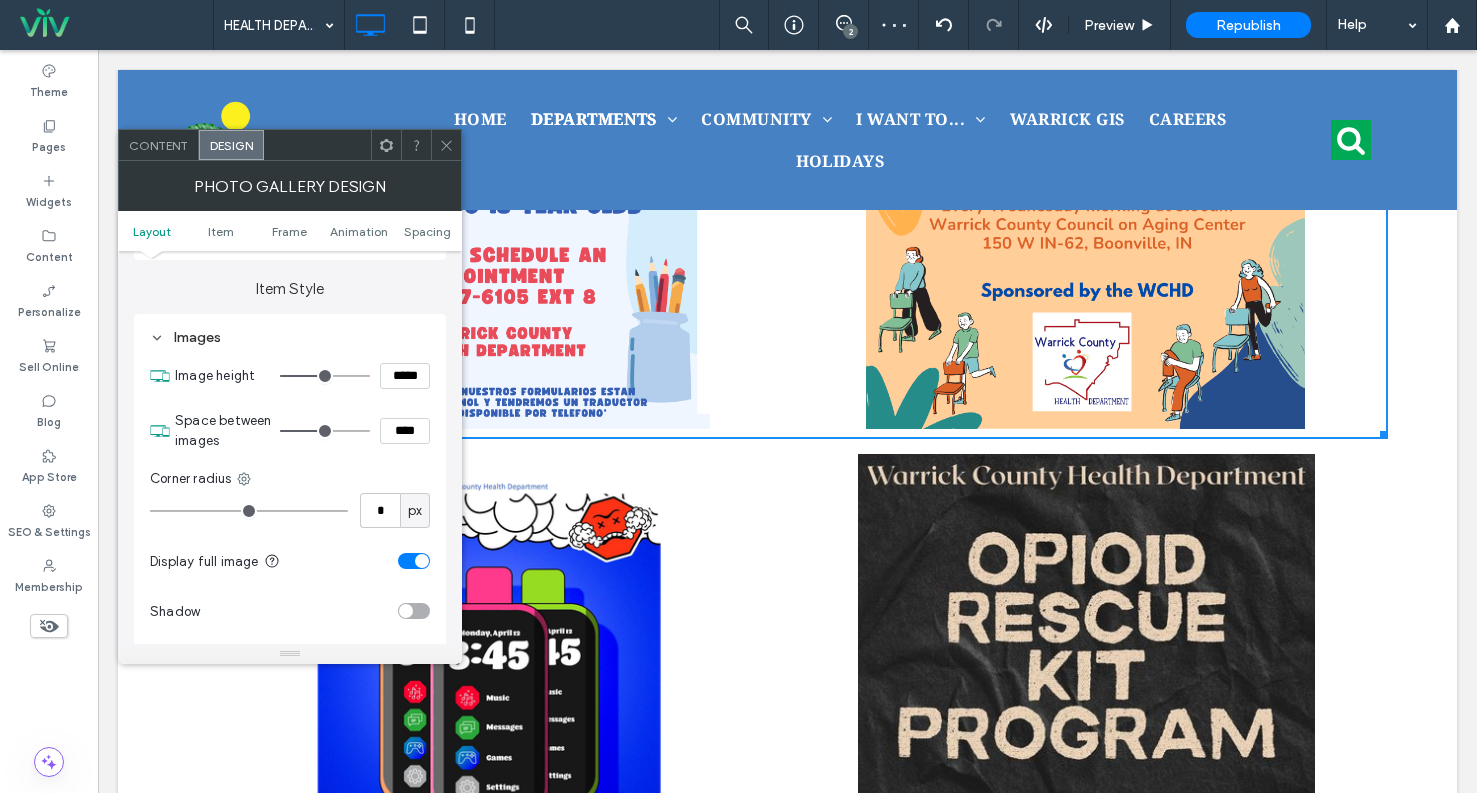 type on "***" 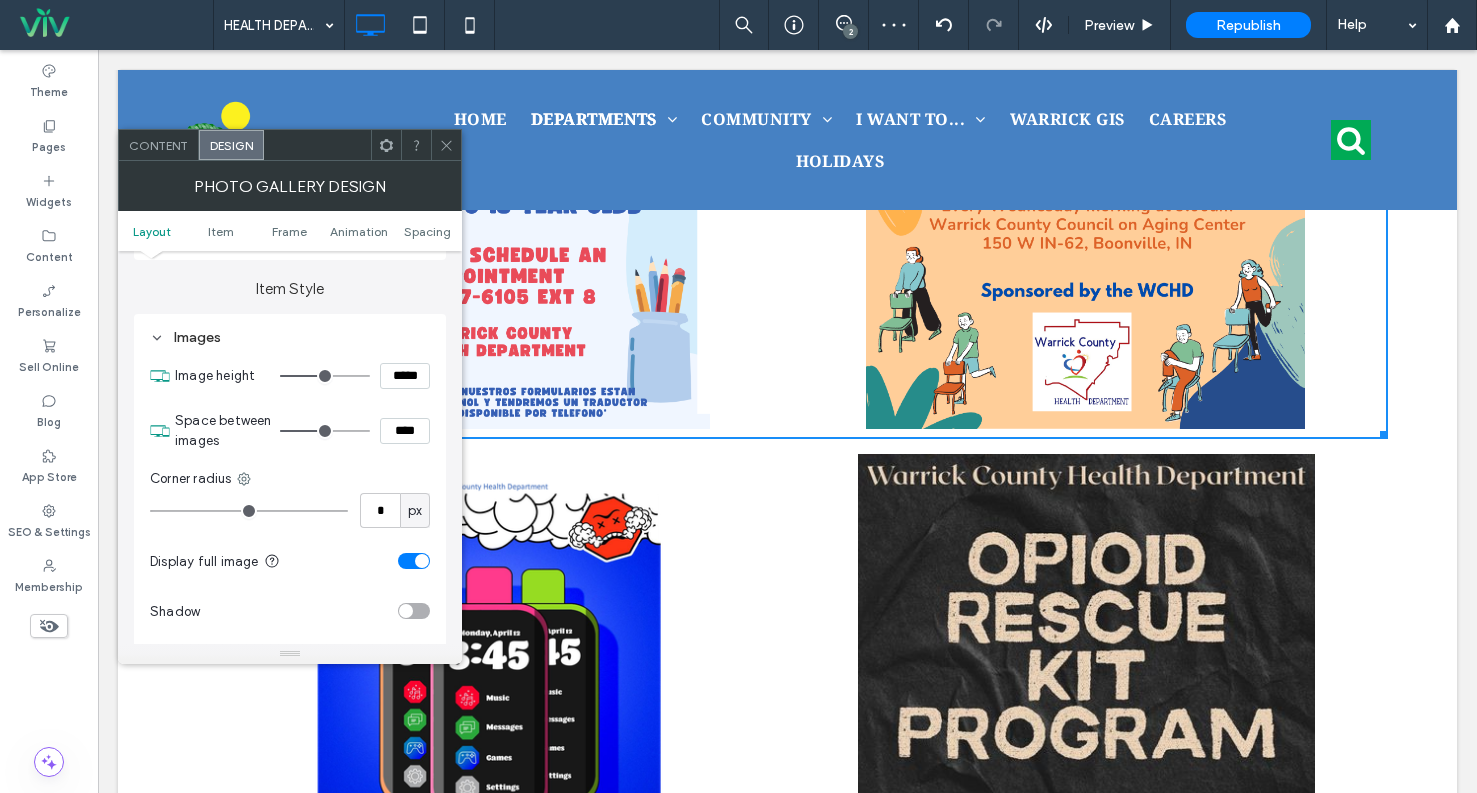 type on "*****" 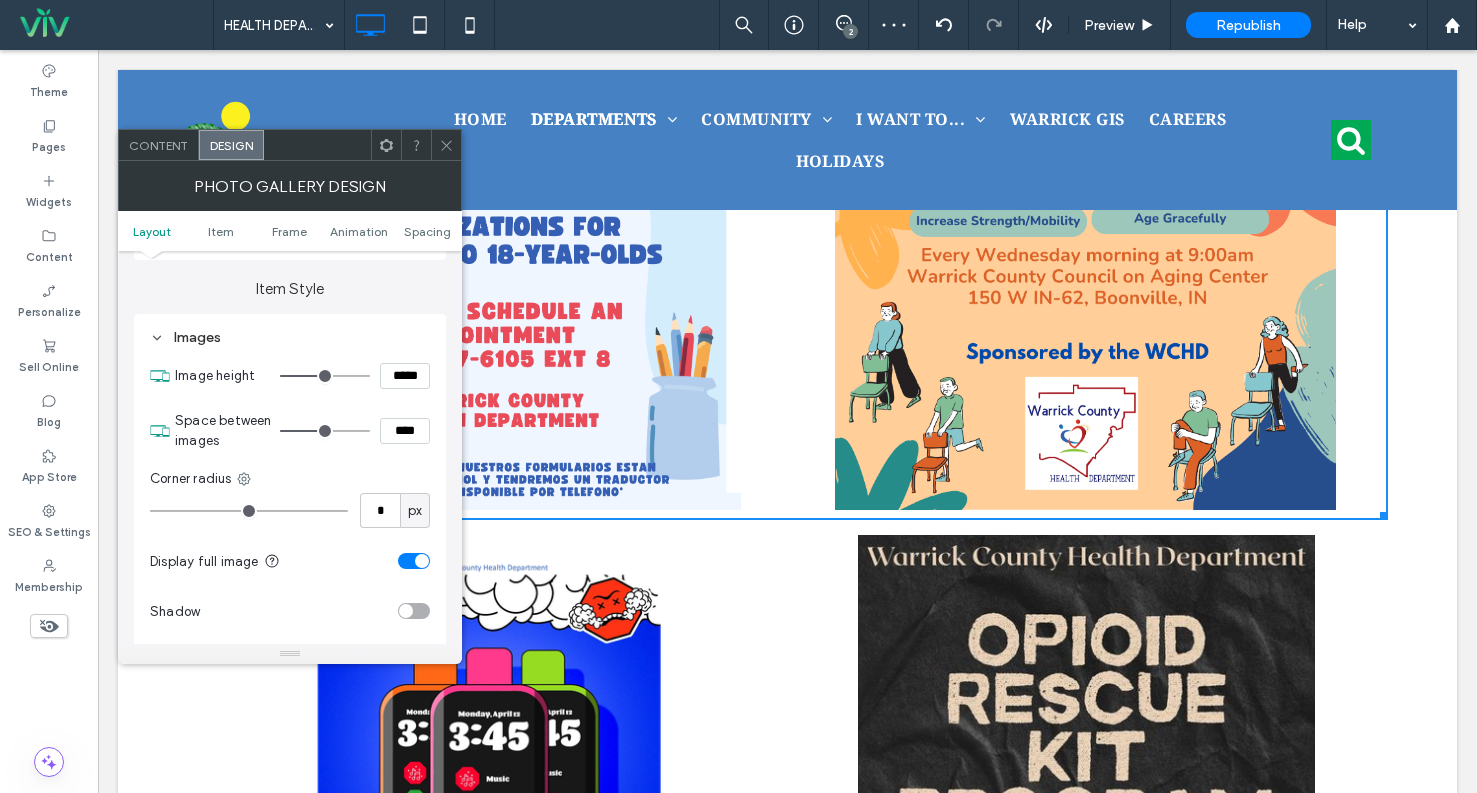 type on "***" 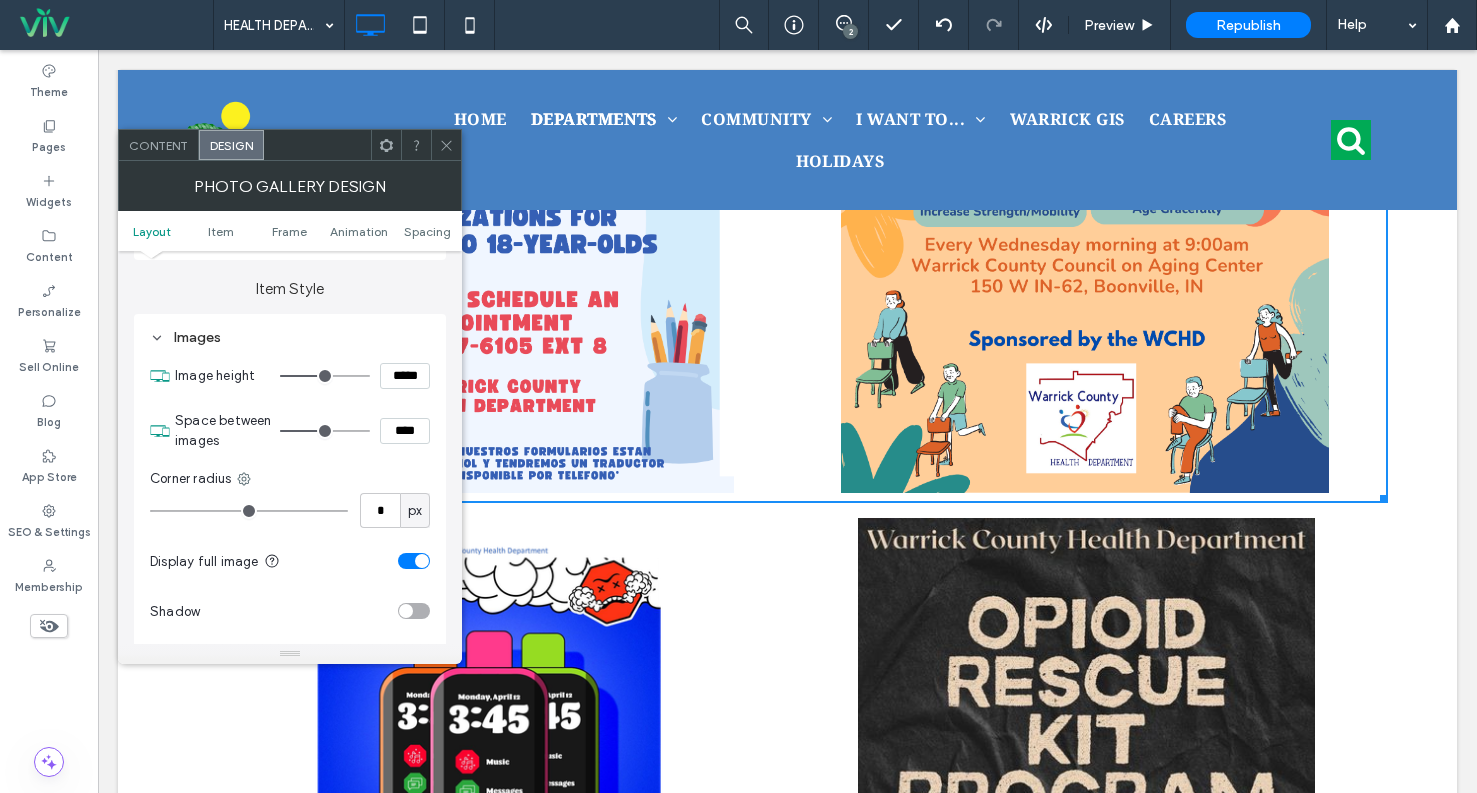 type on "***" 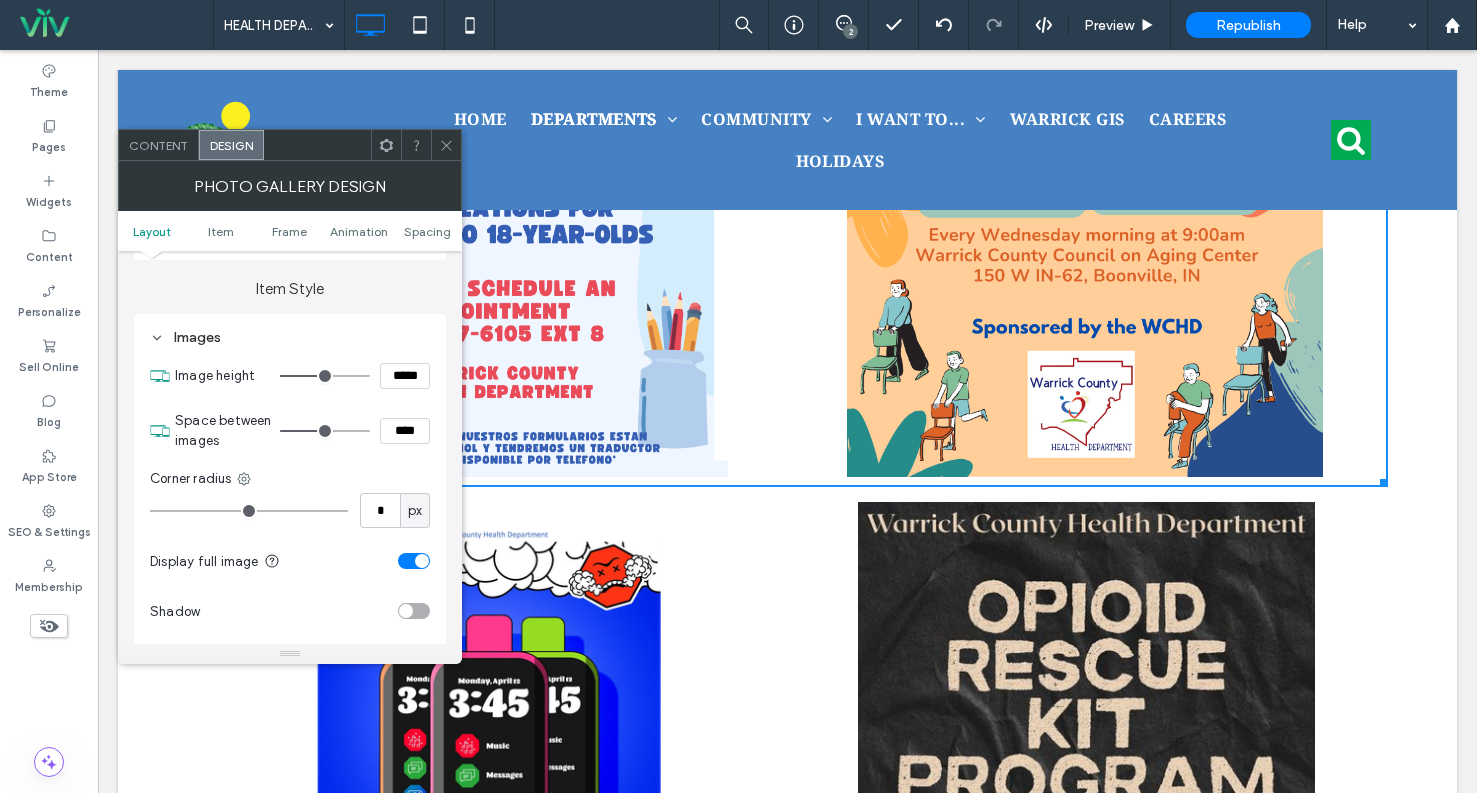 type on "***" 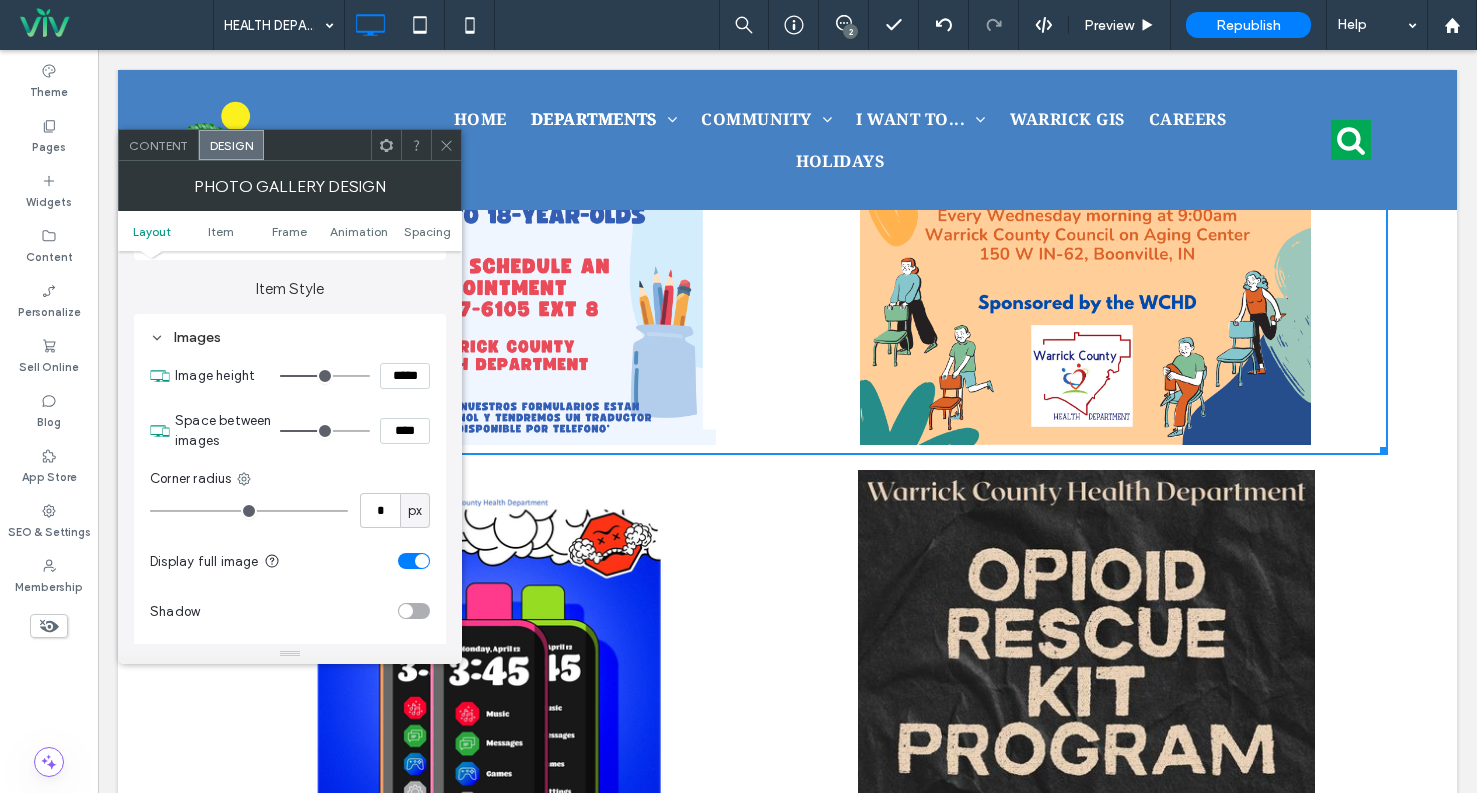 type on "***" 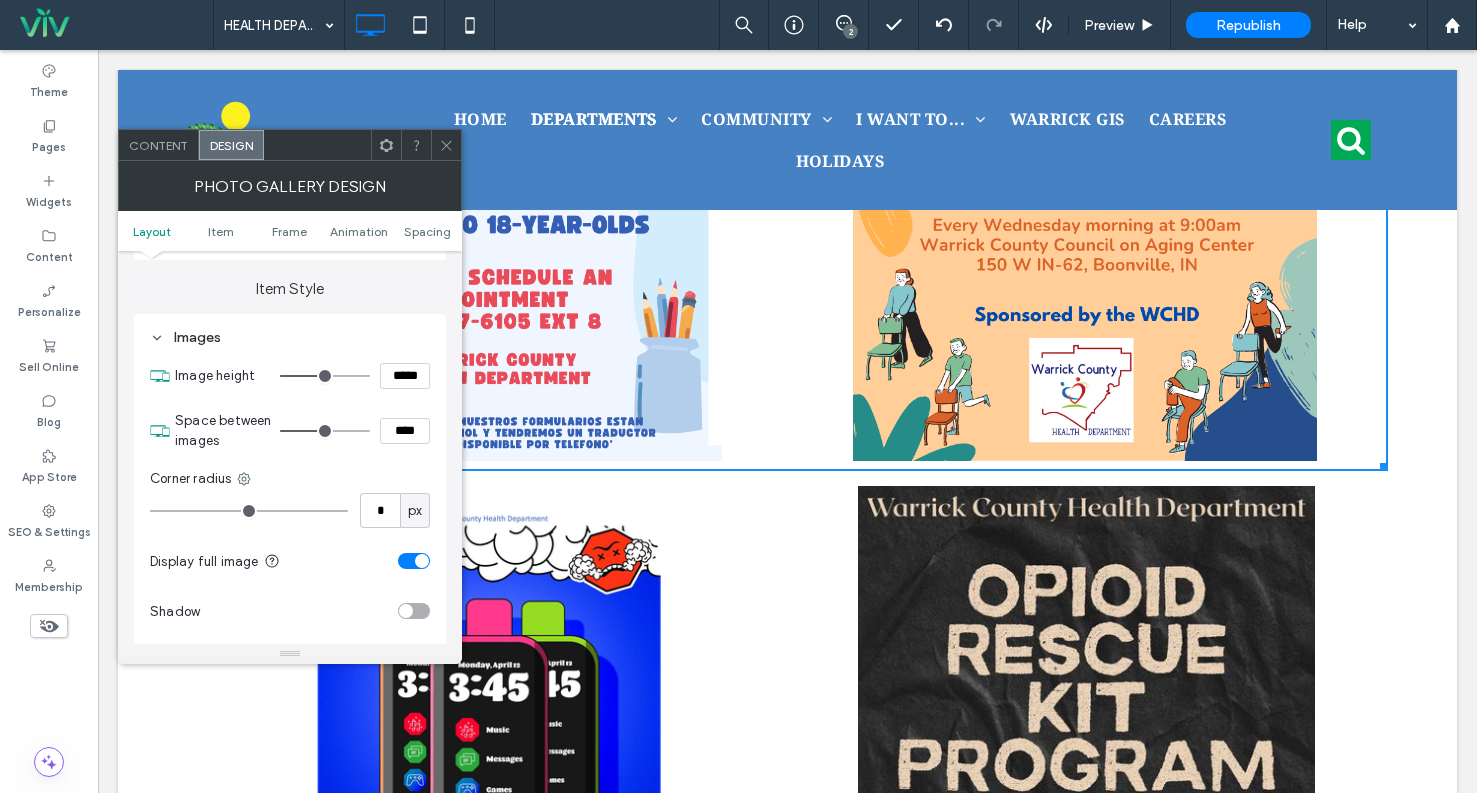 type on "***" 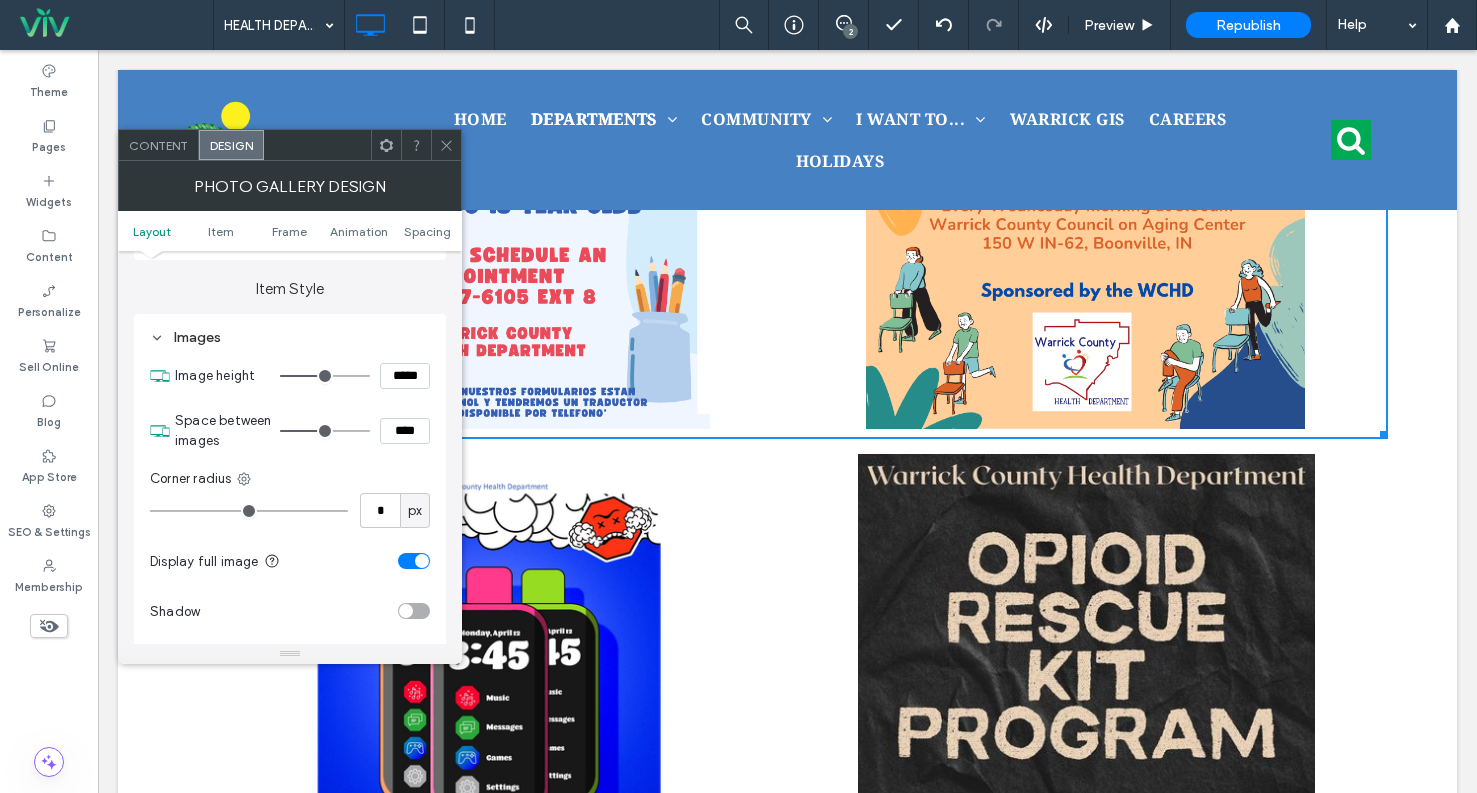 type on "***" 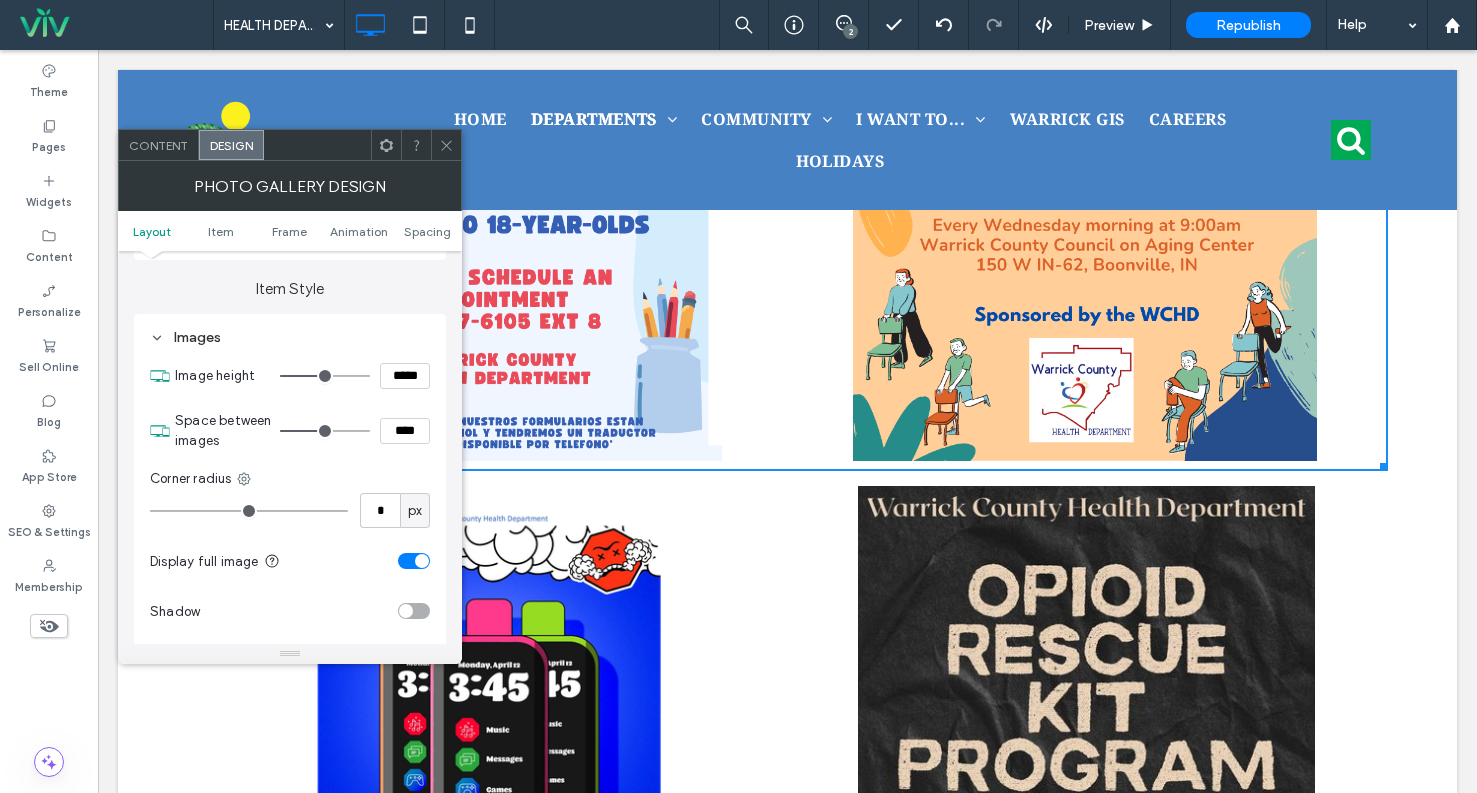 type on "***" 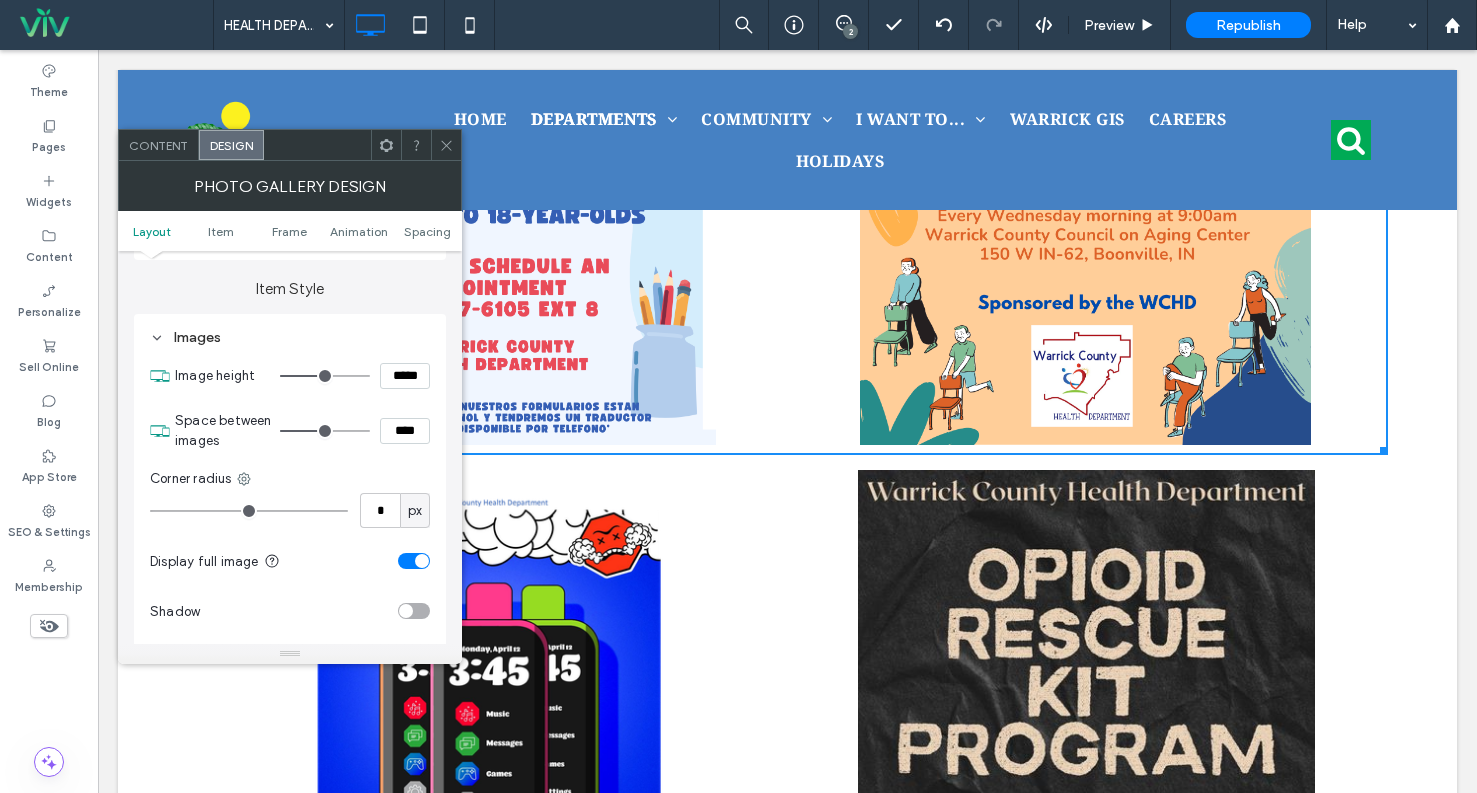 type on "***" 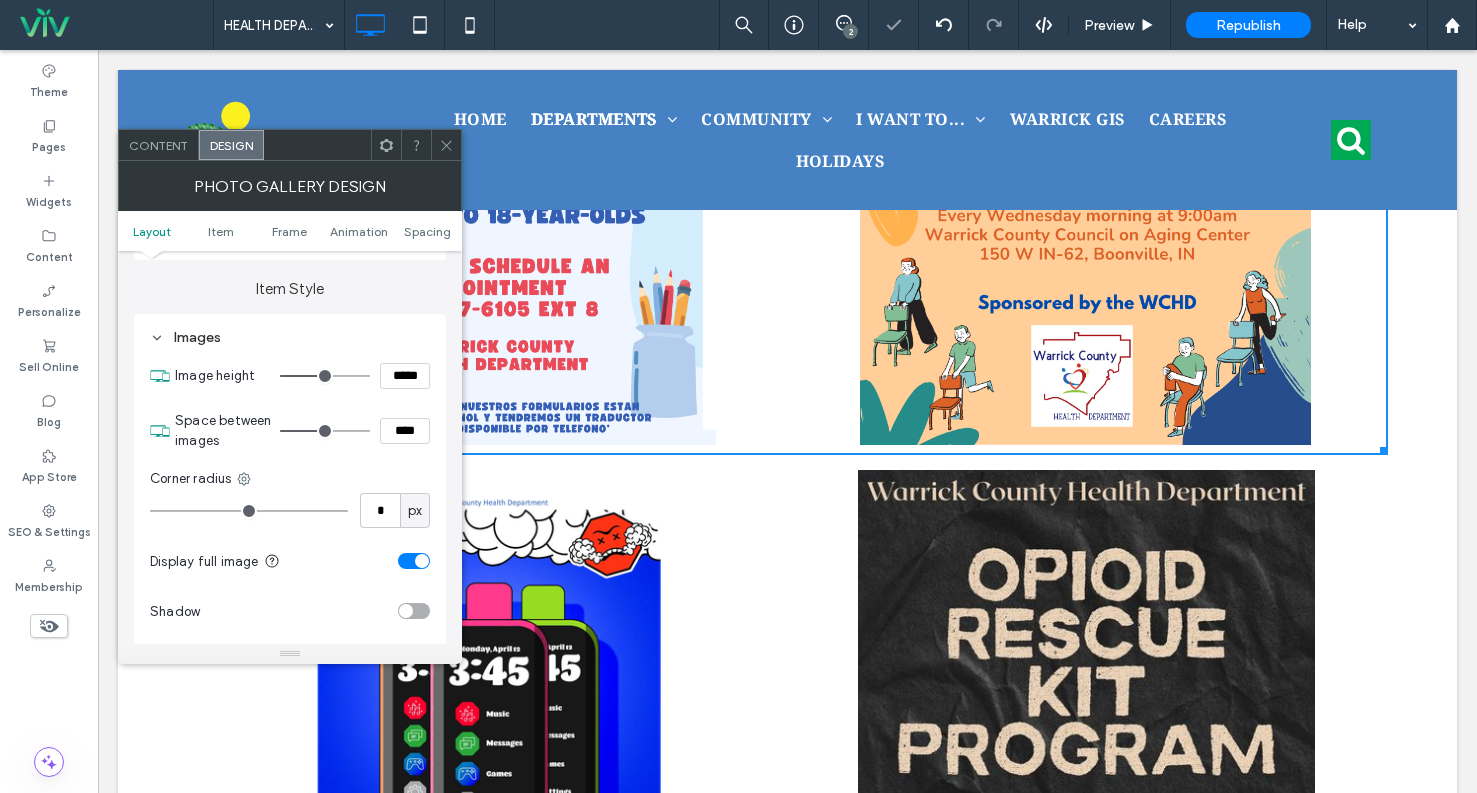 click 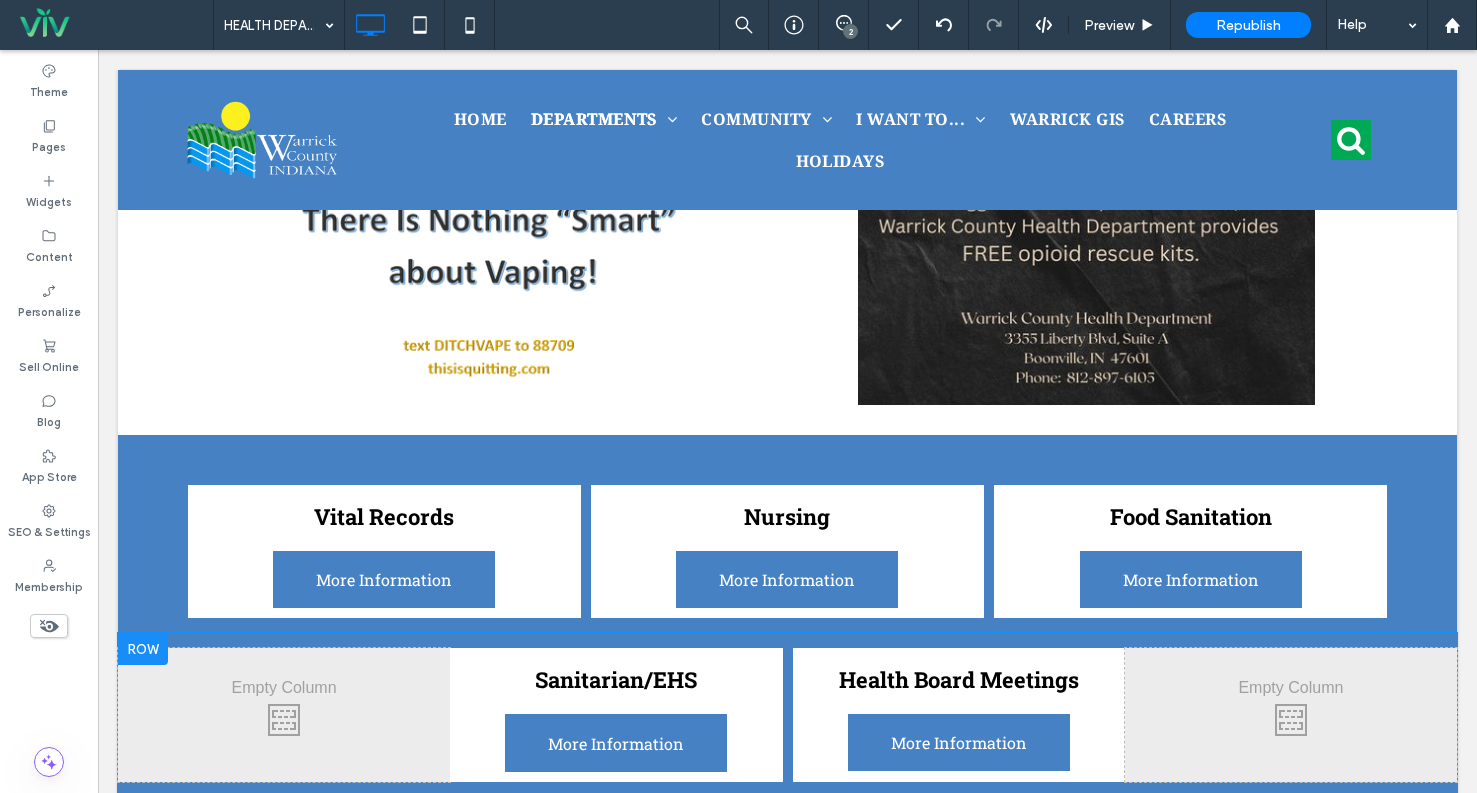 scroll, scrollTop: 1799, scrollLeft: 0, axis: vertical 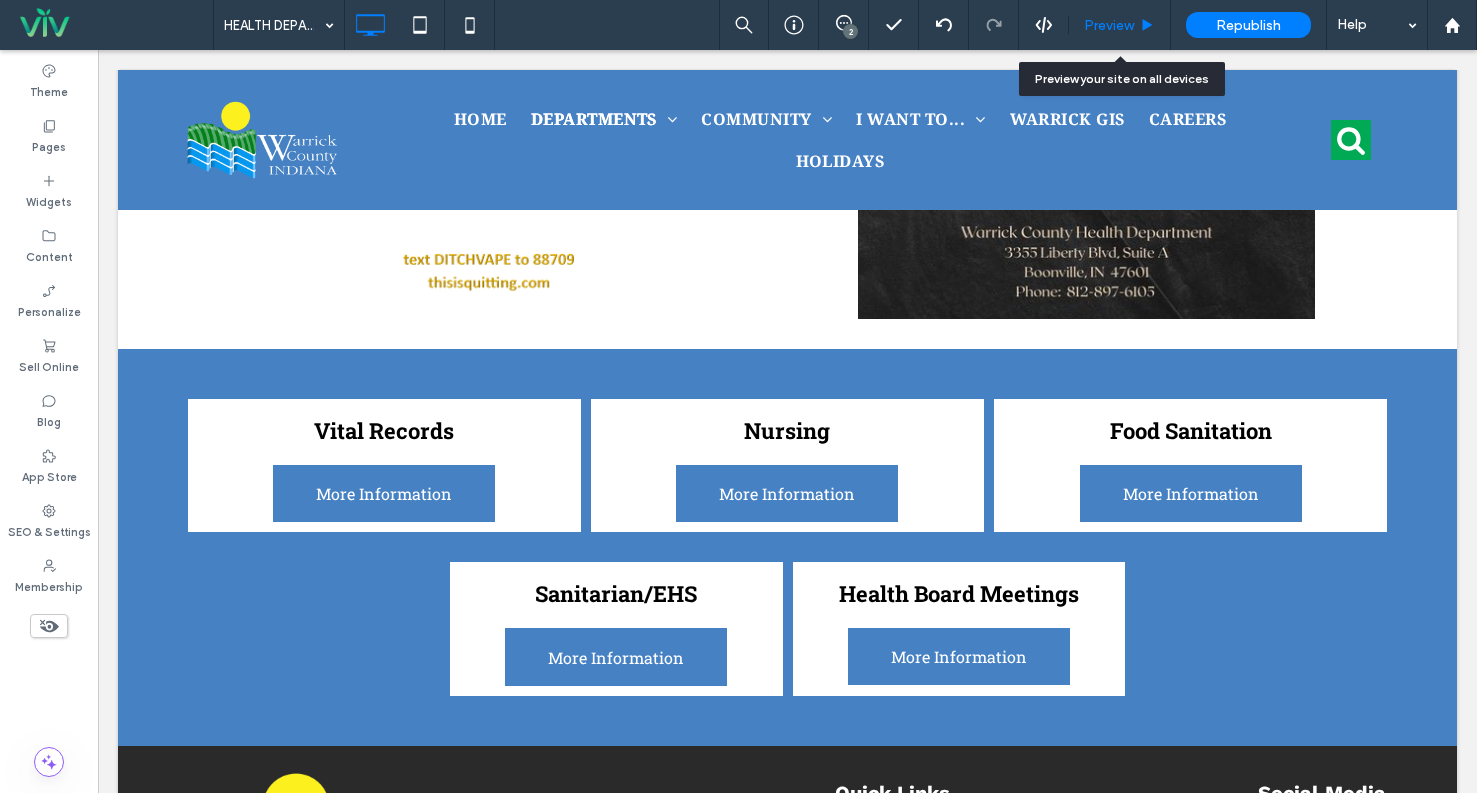 click on "Preview" at bounding box center [1120, 25] 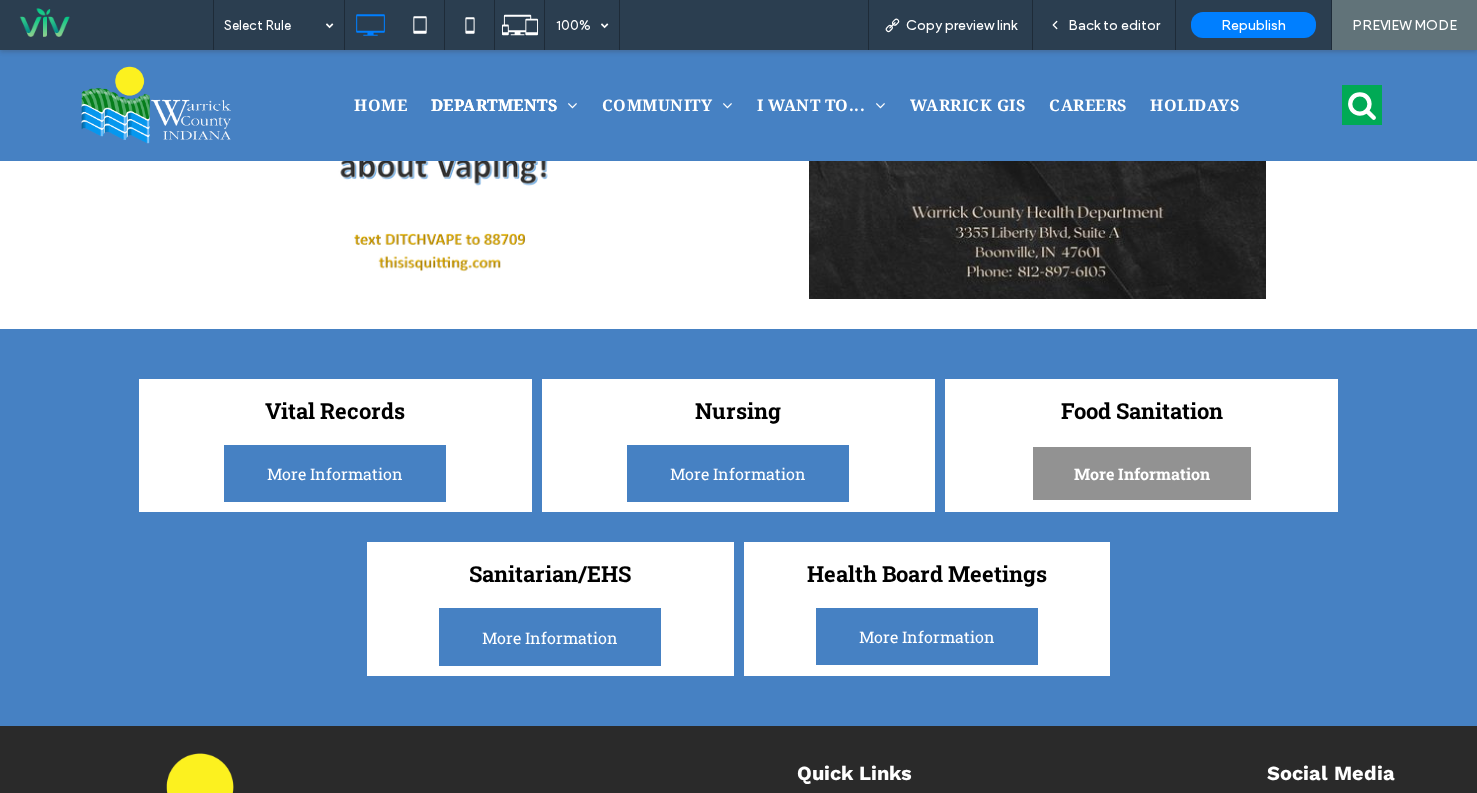 drag, startPoint x: 1092, startPoint y: 462, endPoint x: 1093, endPoint y: 512, distance: 50.01 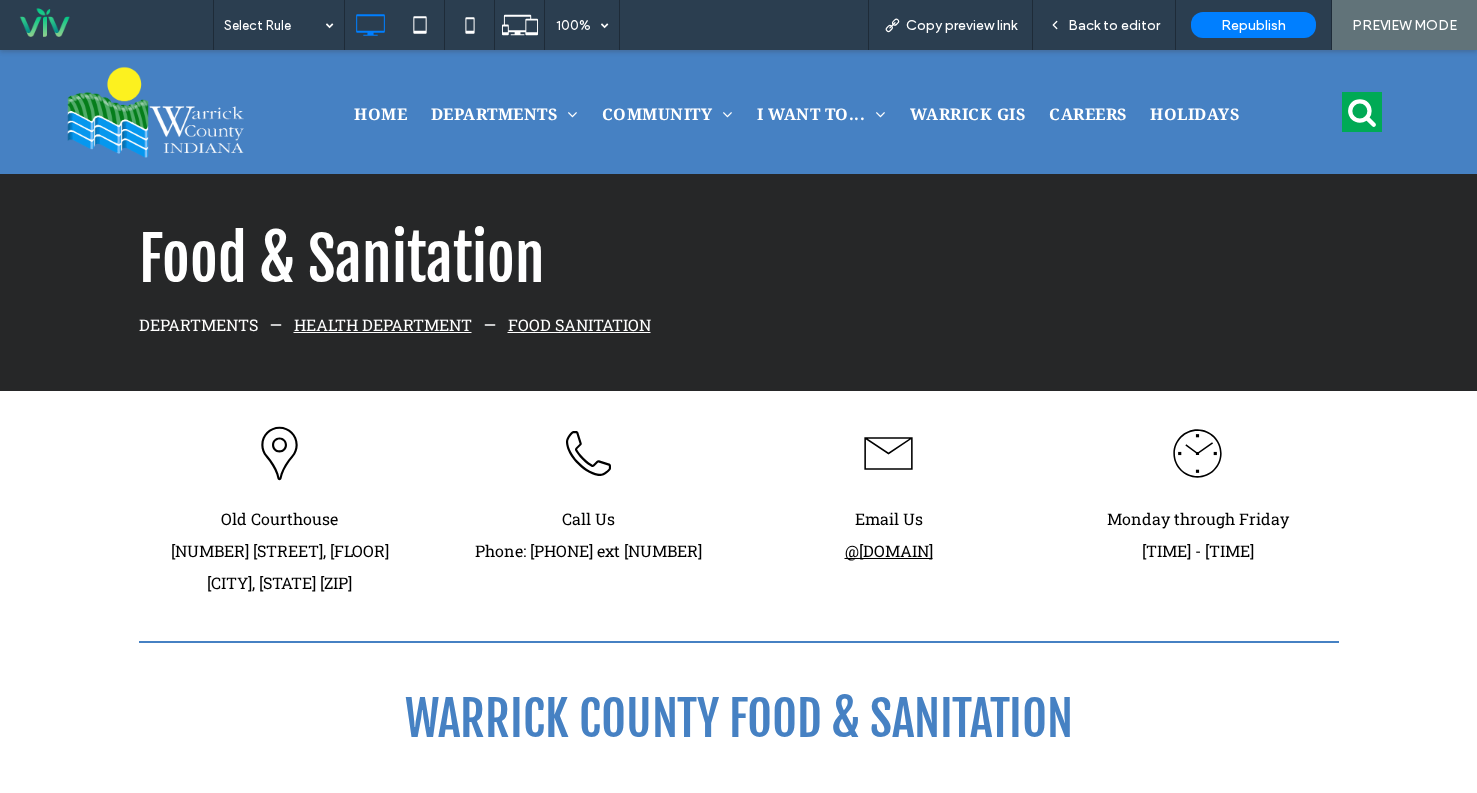 scroll, scrollTop: 0, scrollLeft: 0, axis: both 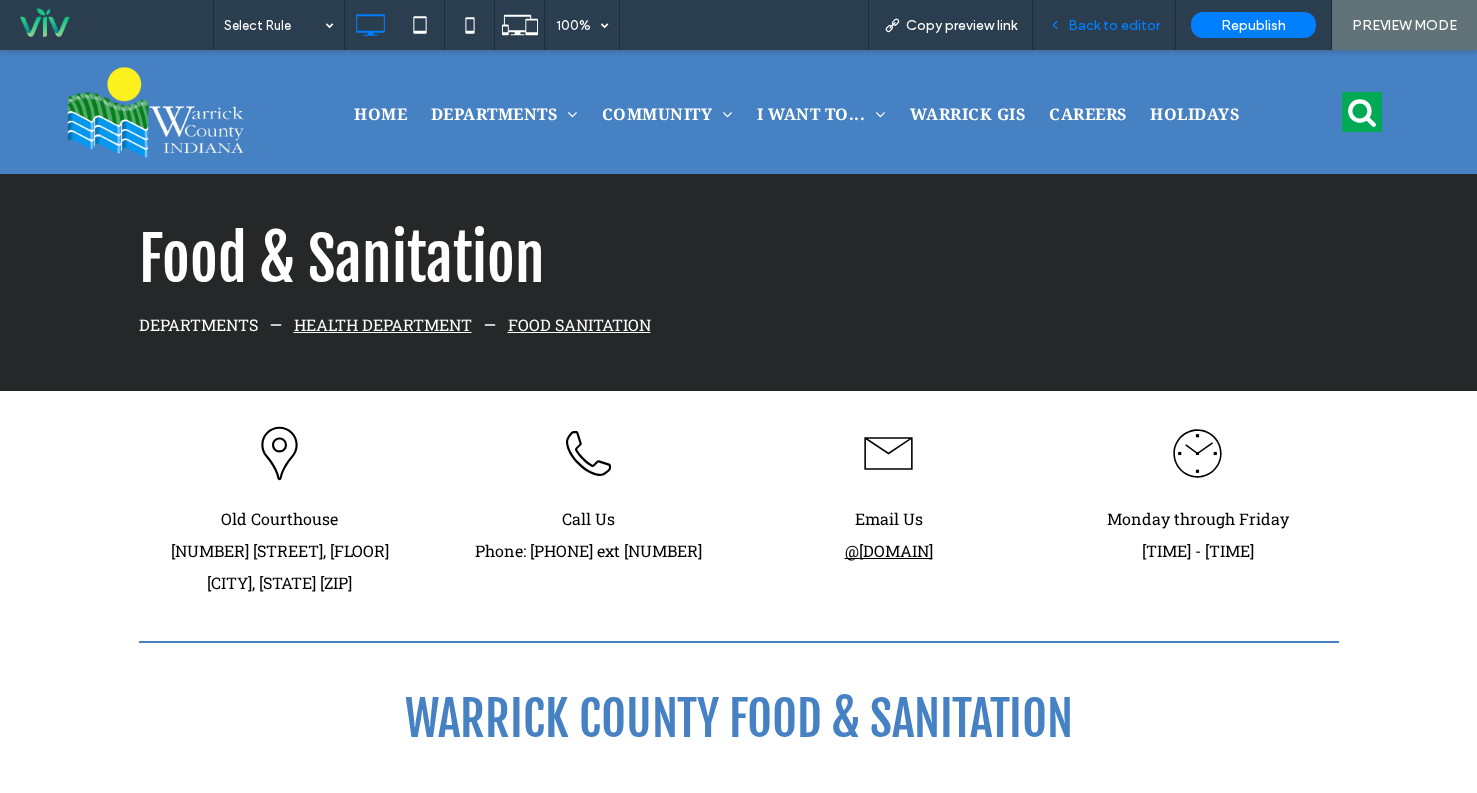 click on "Back to editor" at bounding box center (1114, 25) 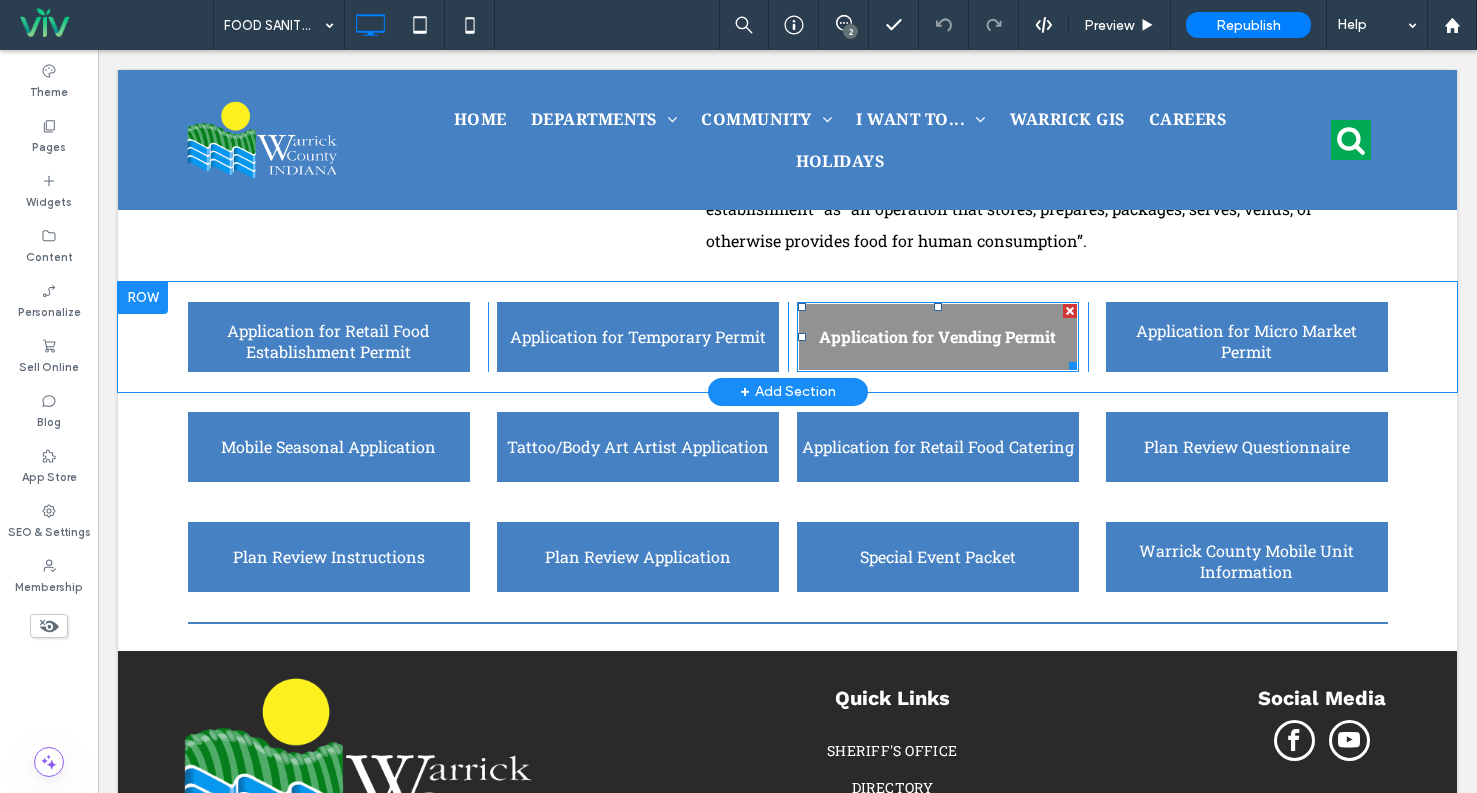 scroll, scrollTop: 1029, scrollLeft: 0, axis: vertical 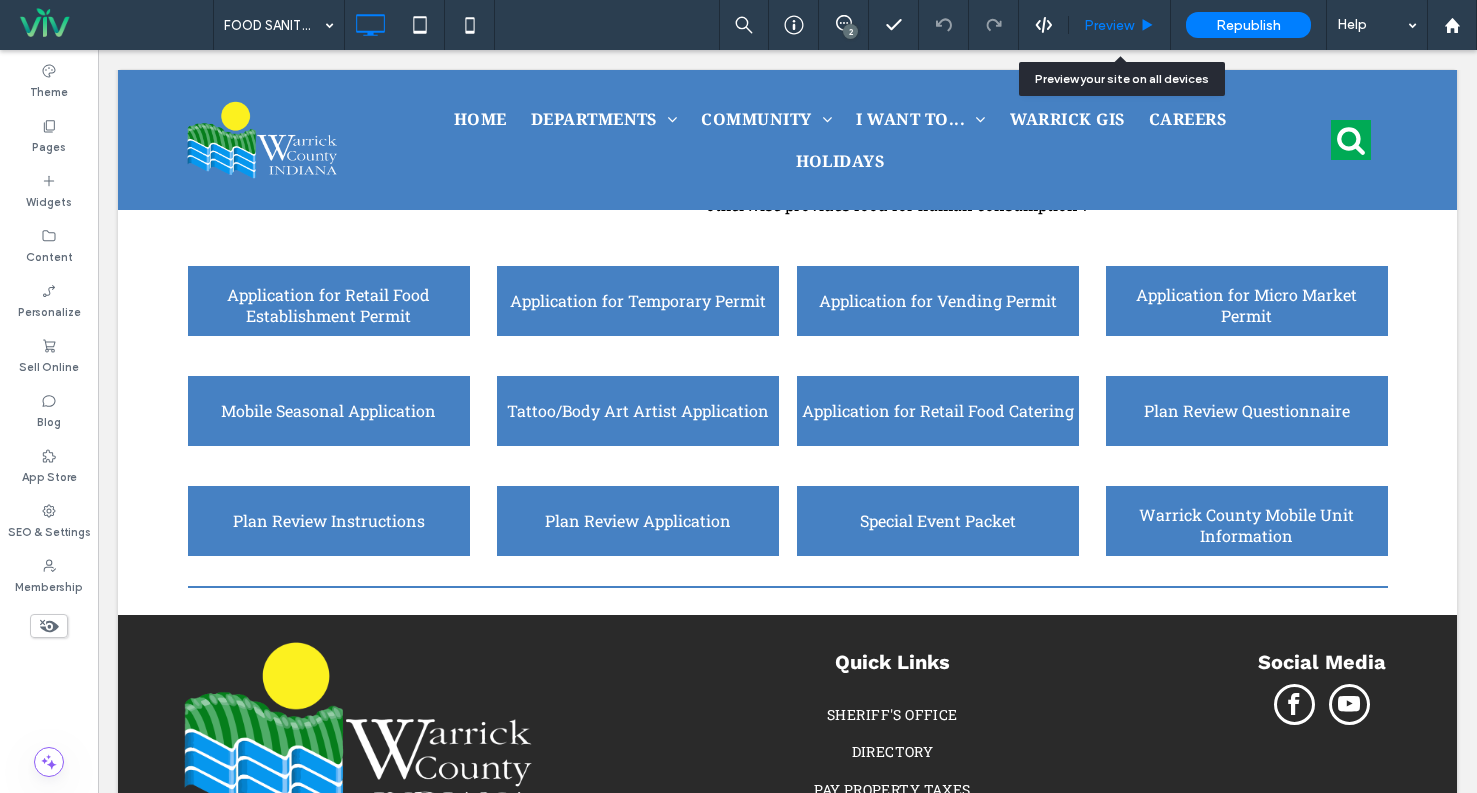 click on "Preview" at bounding box center [1109, 25] 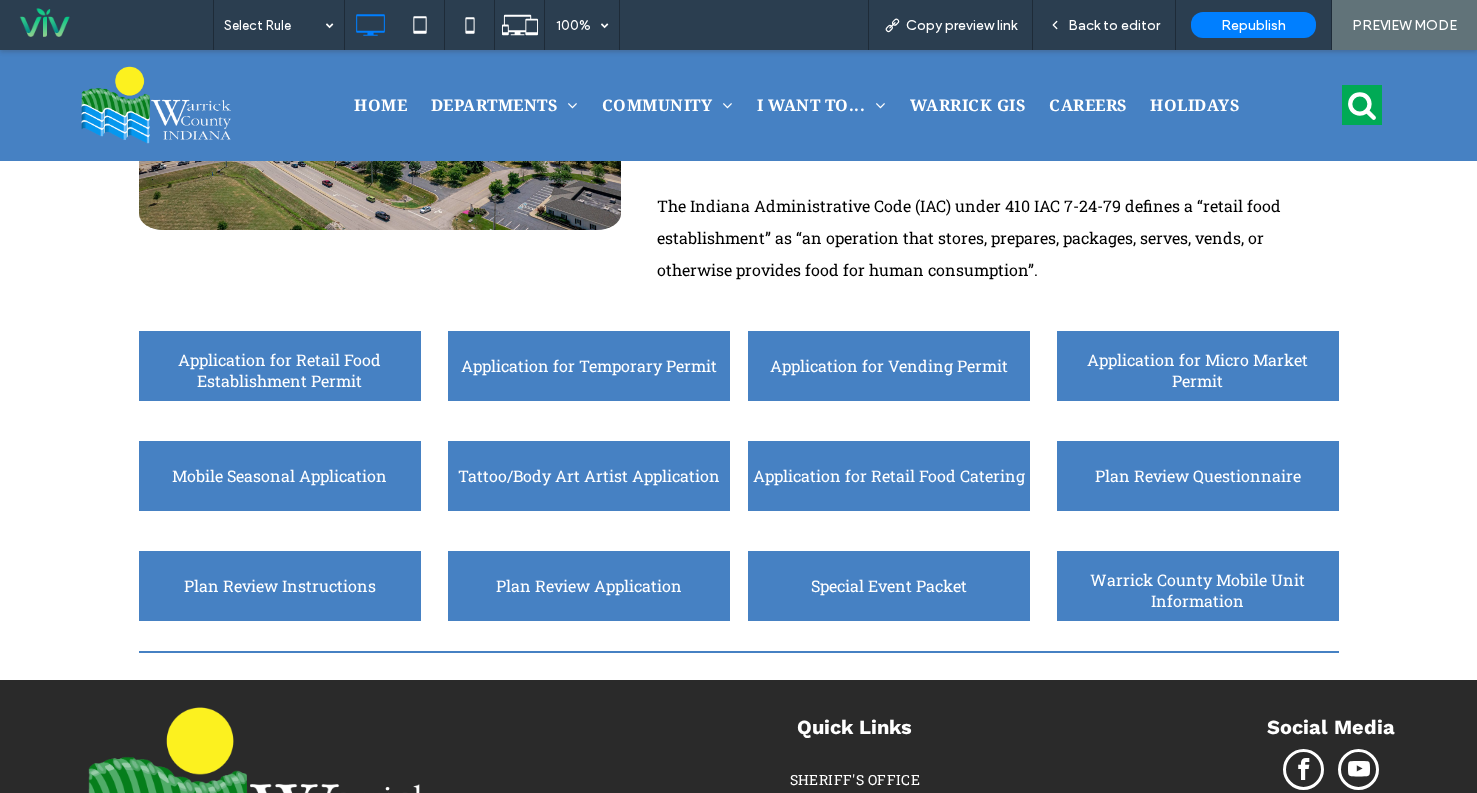 scroll, scrollTop: 829, scrollLeft: 0, axis: vertical 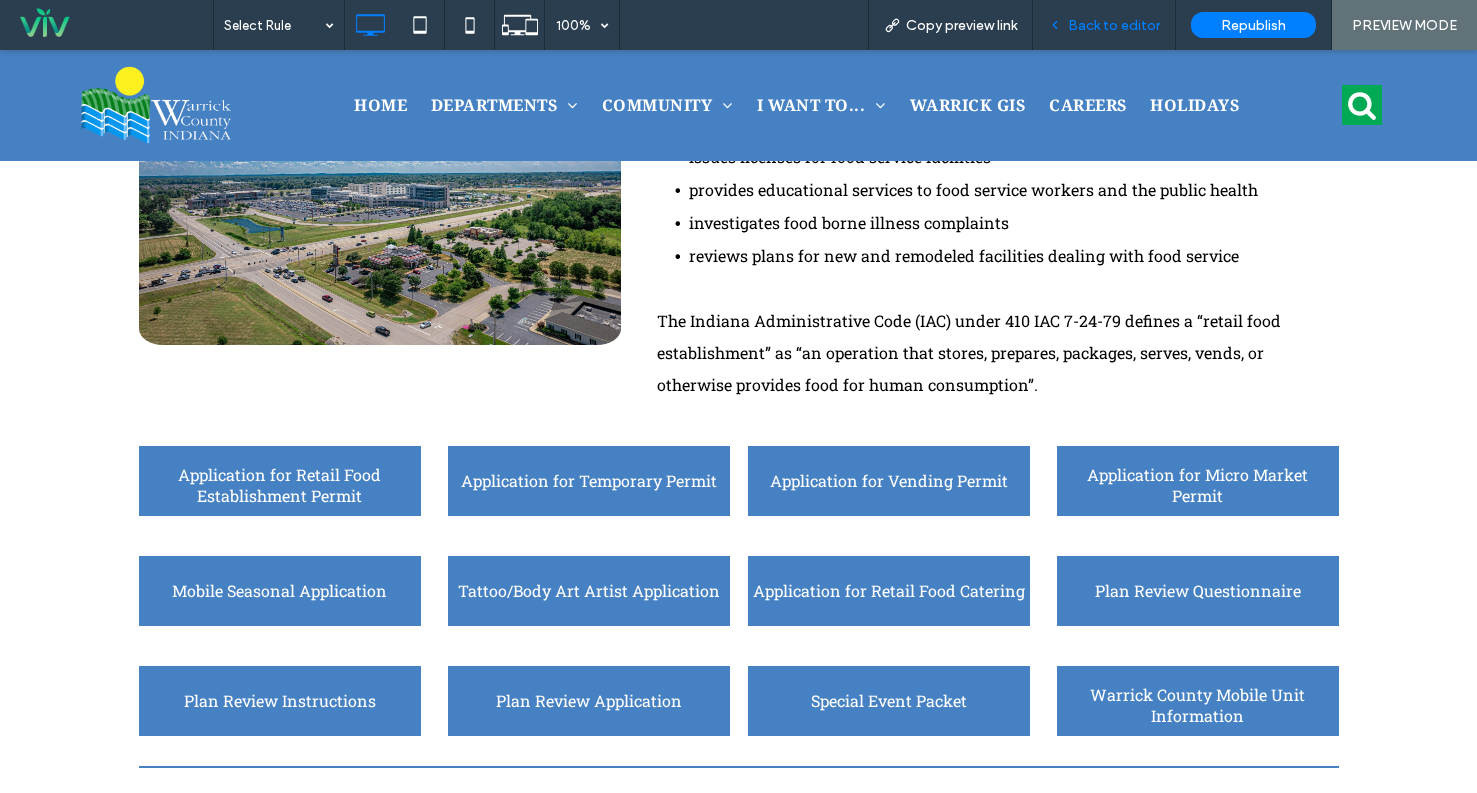 click on "Back to editor" at bounding box center (1114, 25) 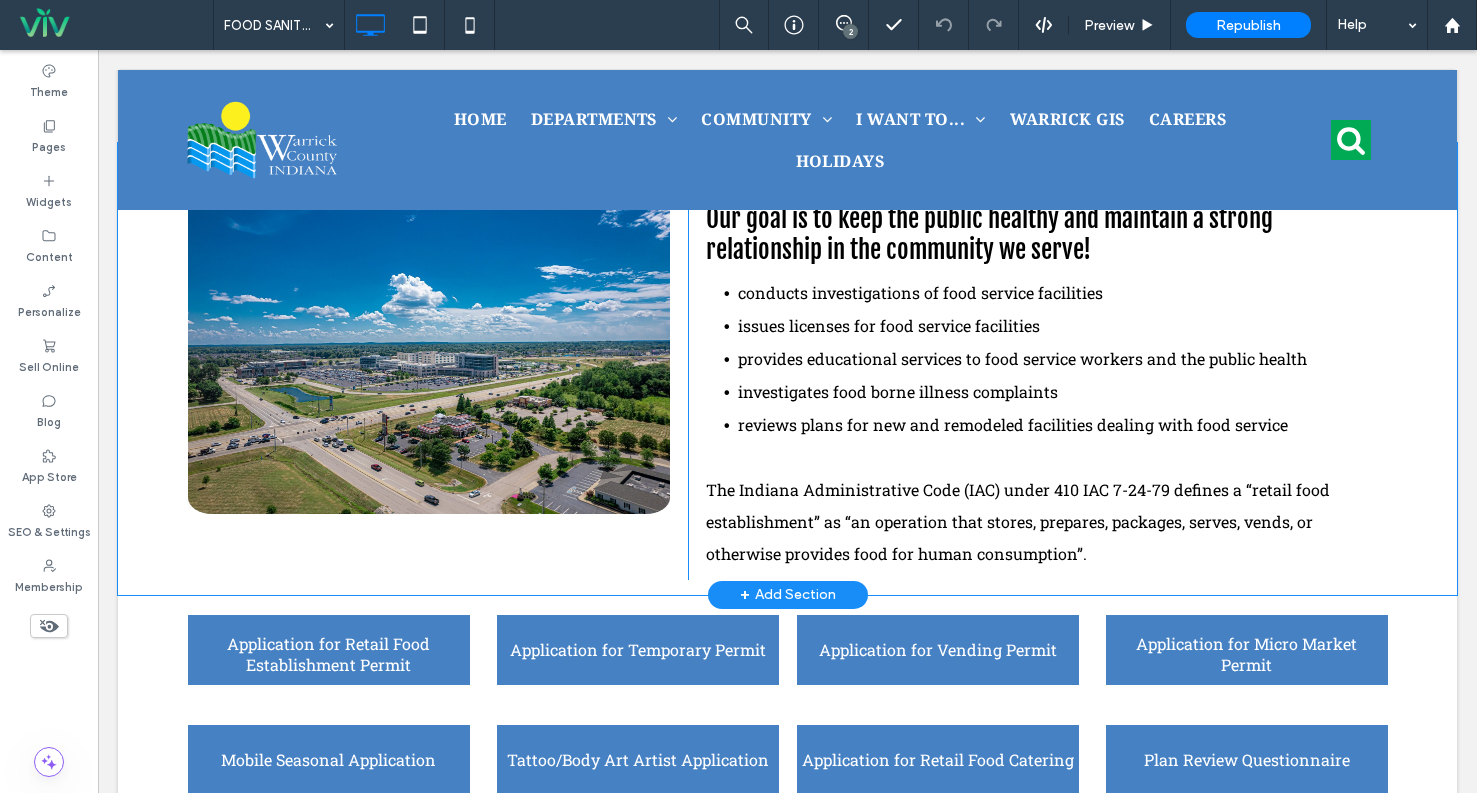 scroll, scrollTop: 600, scrollLeft: 0, axis: vertical 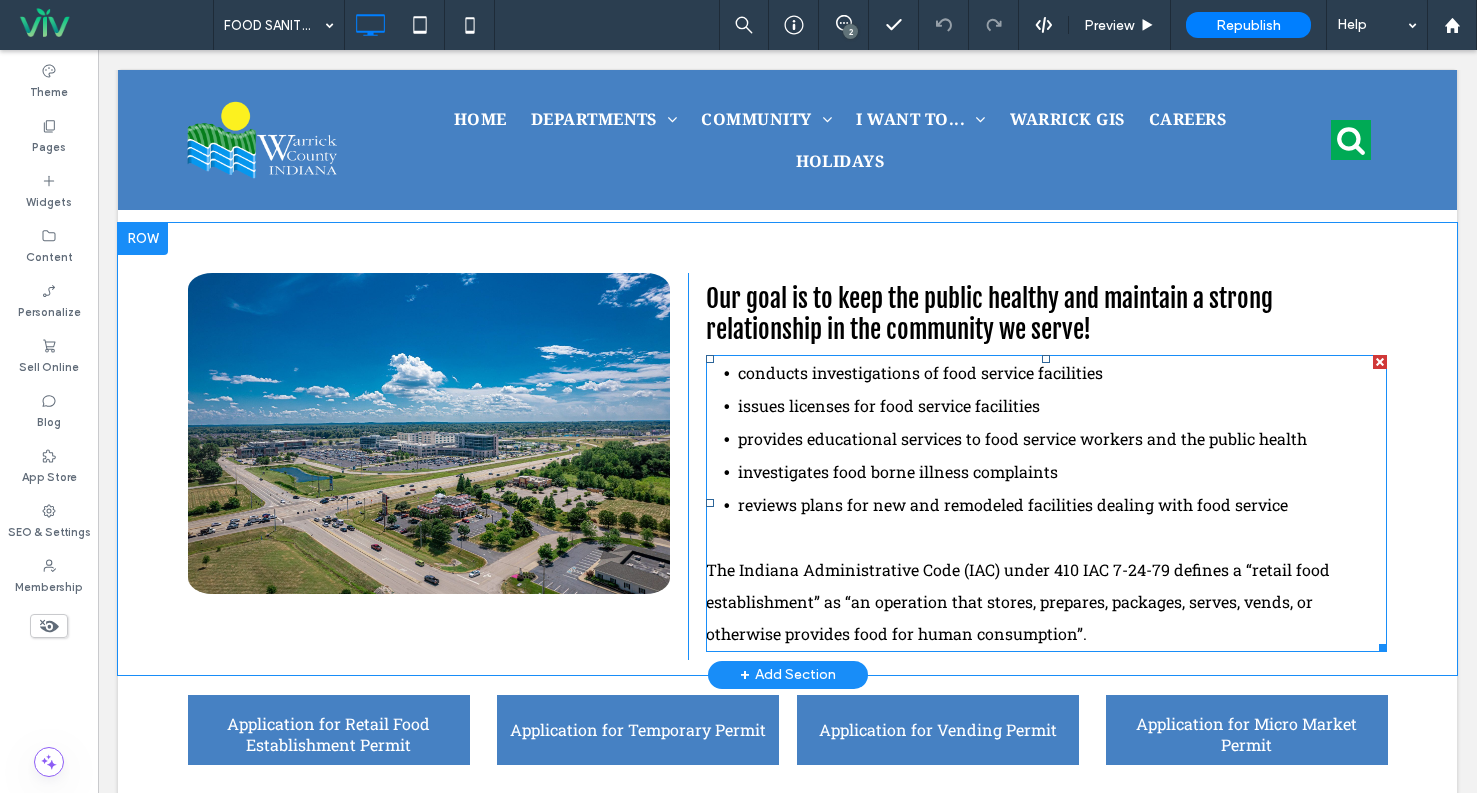 click on "reviews plans for new and remodeled facilities dealing with food service" at bounding box center (1063, 505) 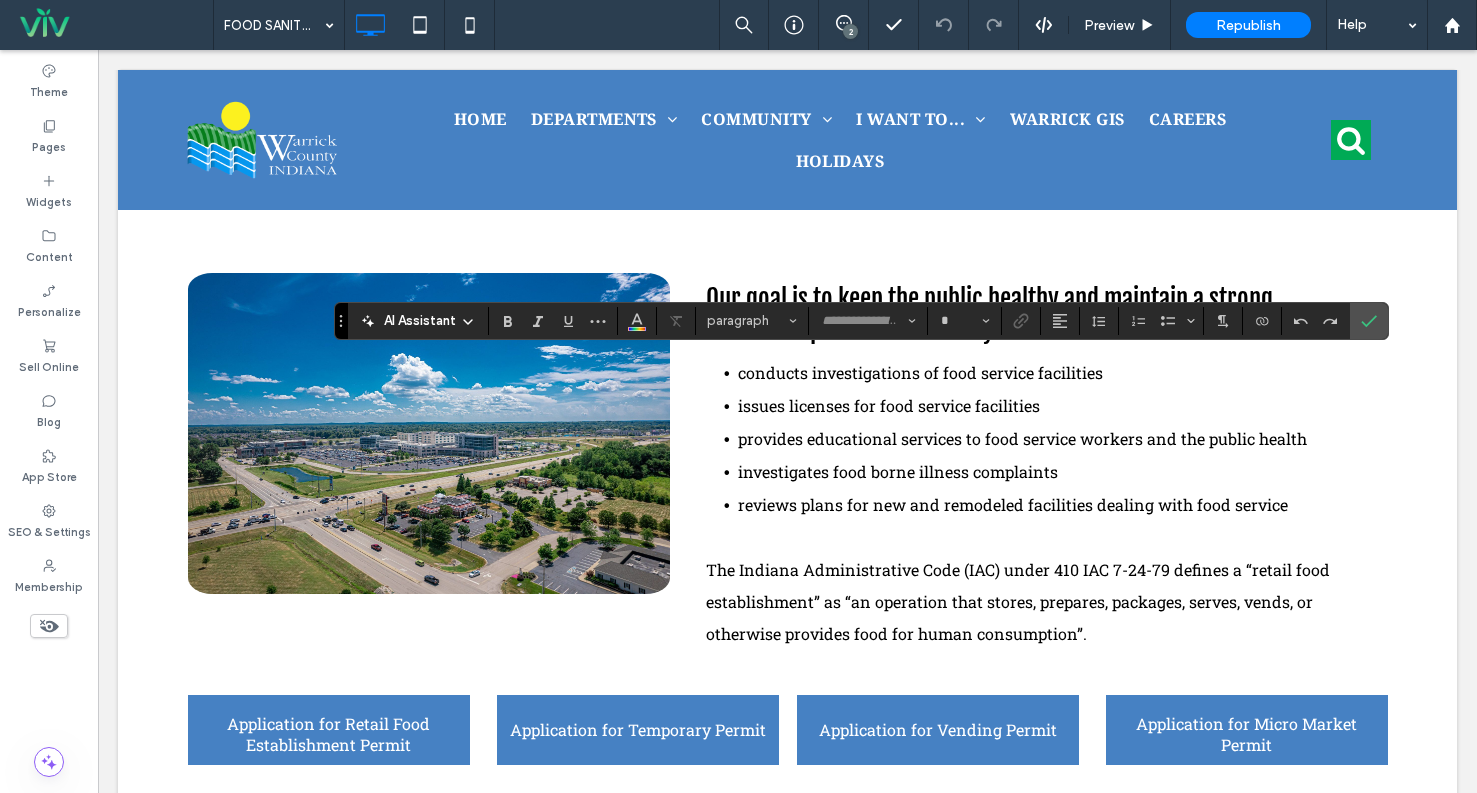 type on "**********" 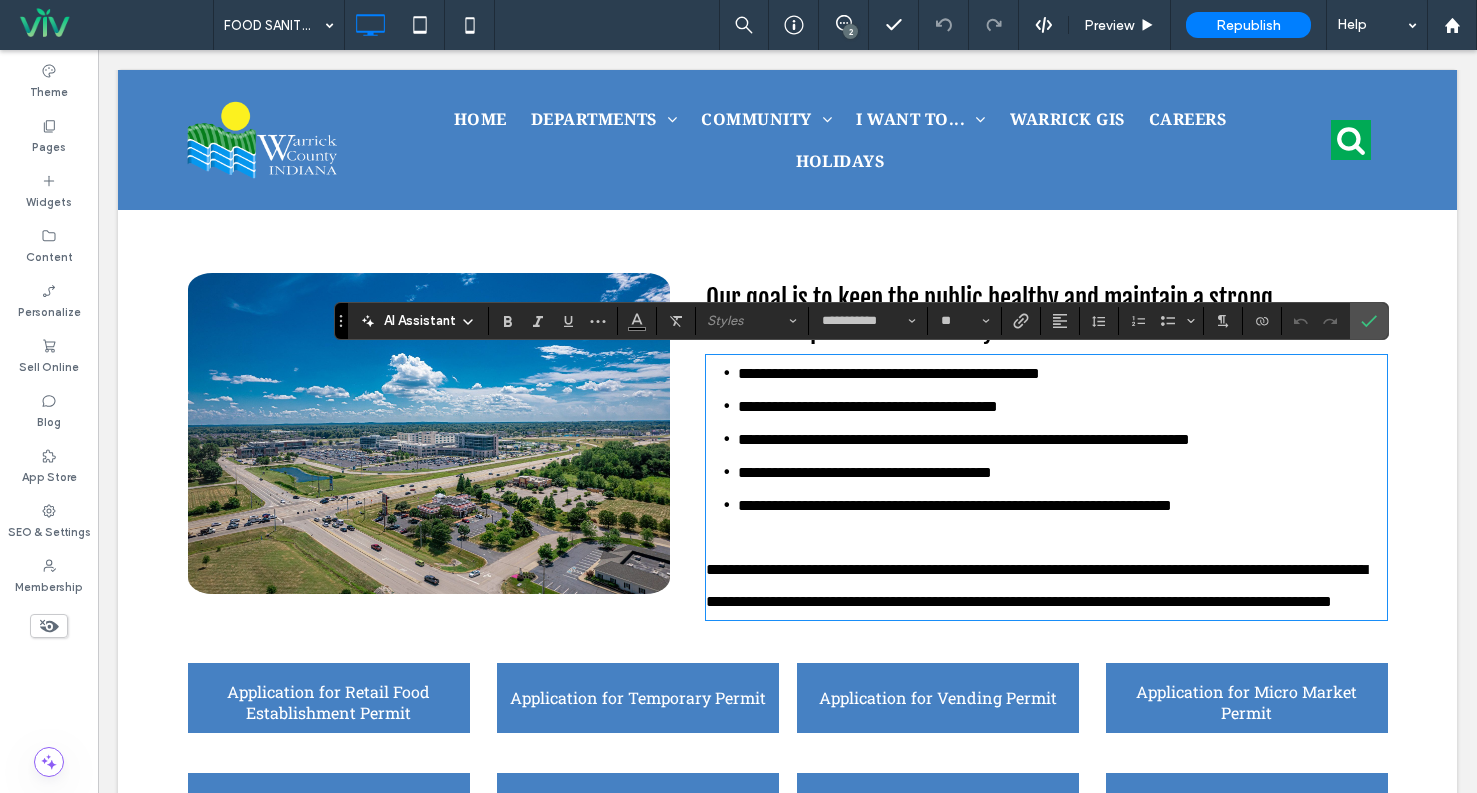 click on "**********" at bounding box center [1063, 505] 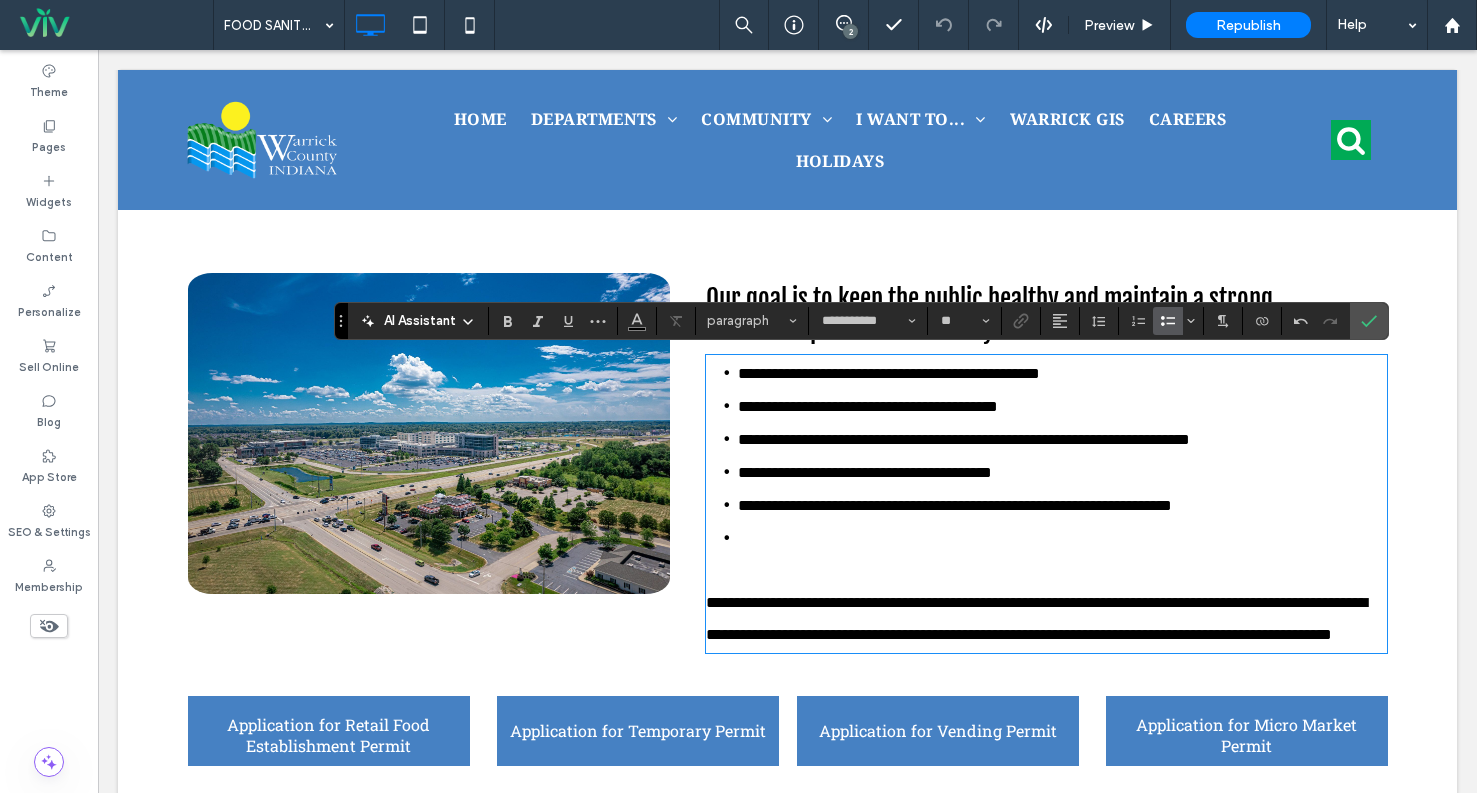 type 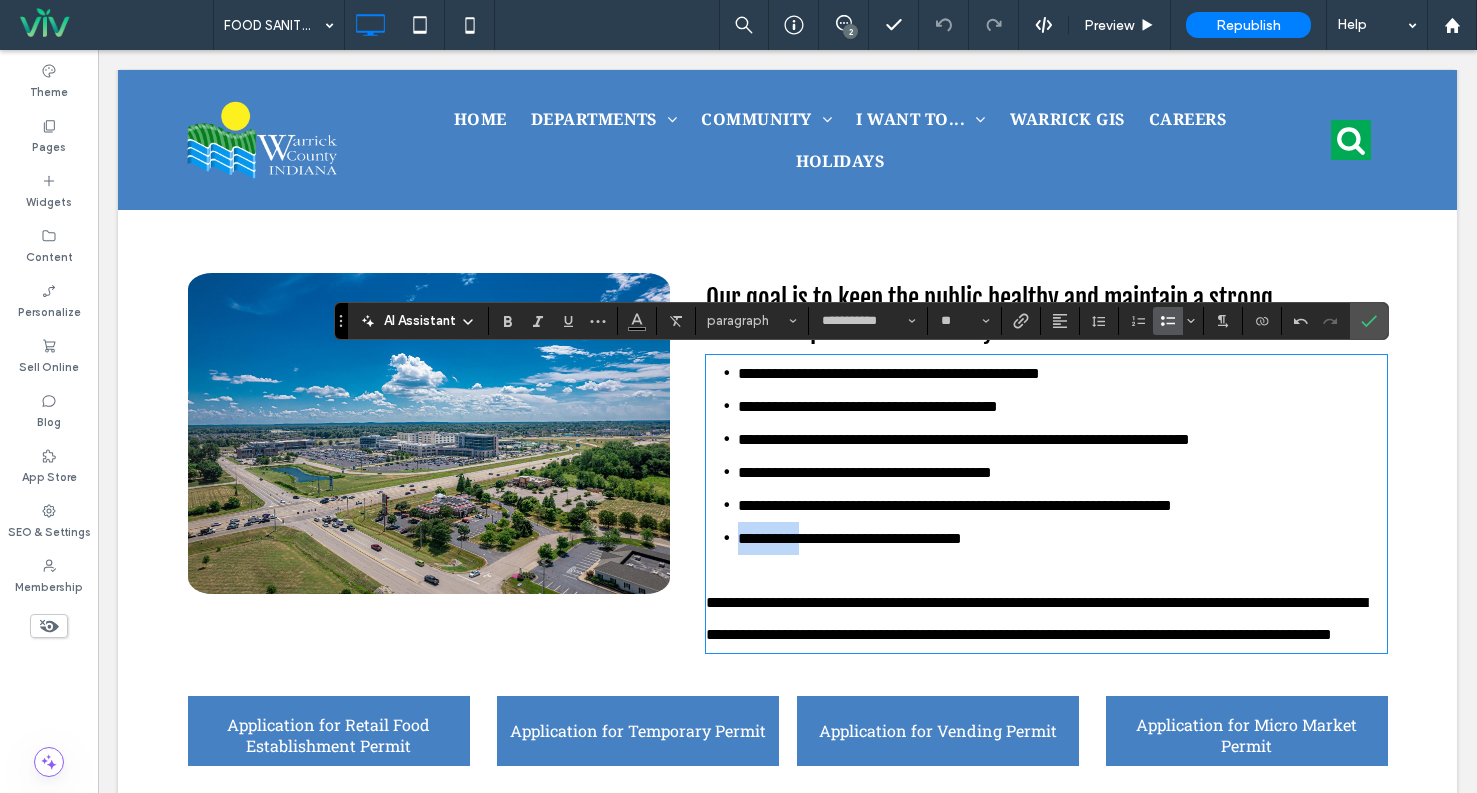 drag, startPoint x: 729, startPoint y: 535, endPoint x: 808, endPoint y: 538, distance: 79.05694 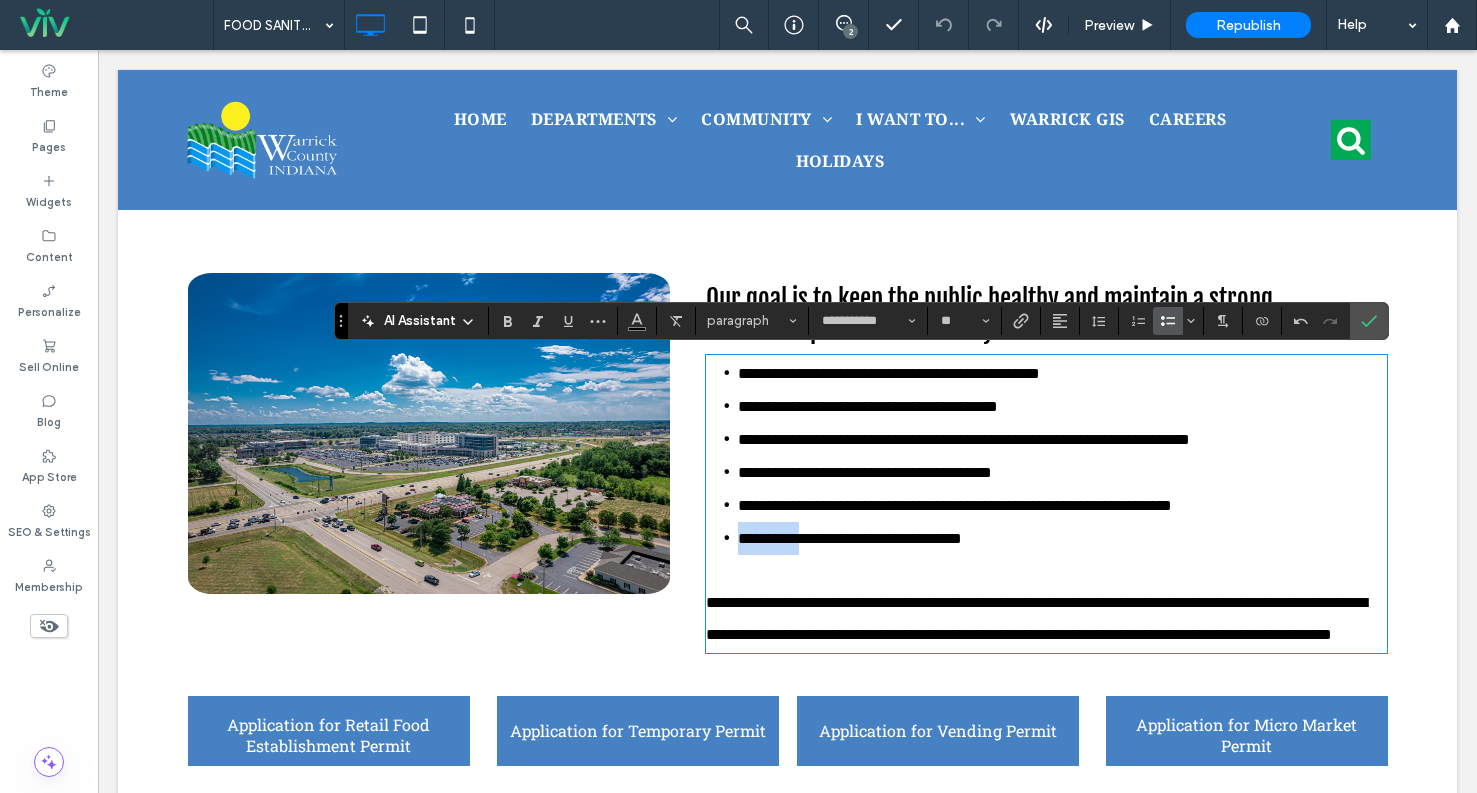 click on "**********" at bounding box center (1063, 538) 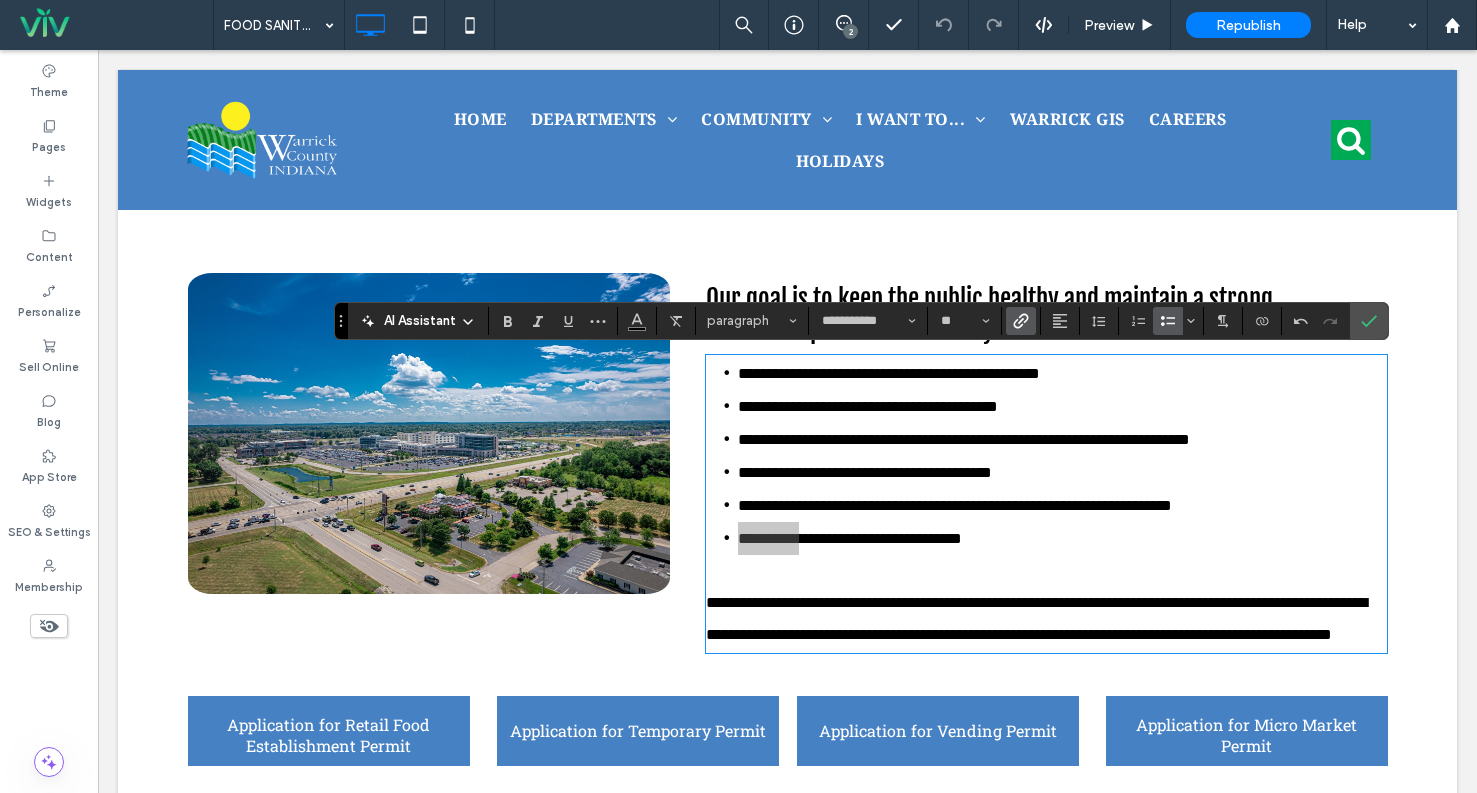 click 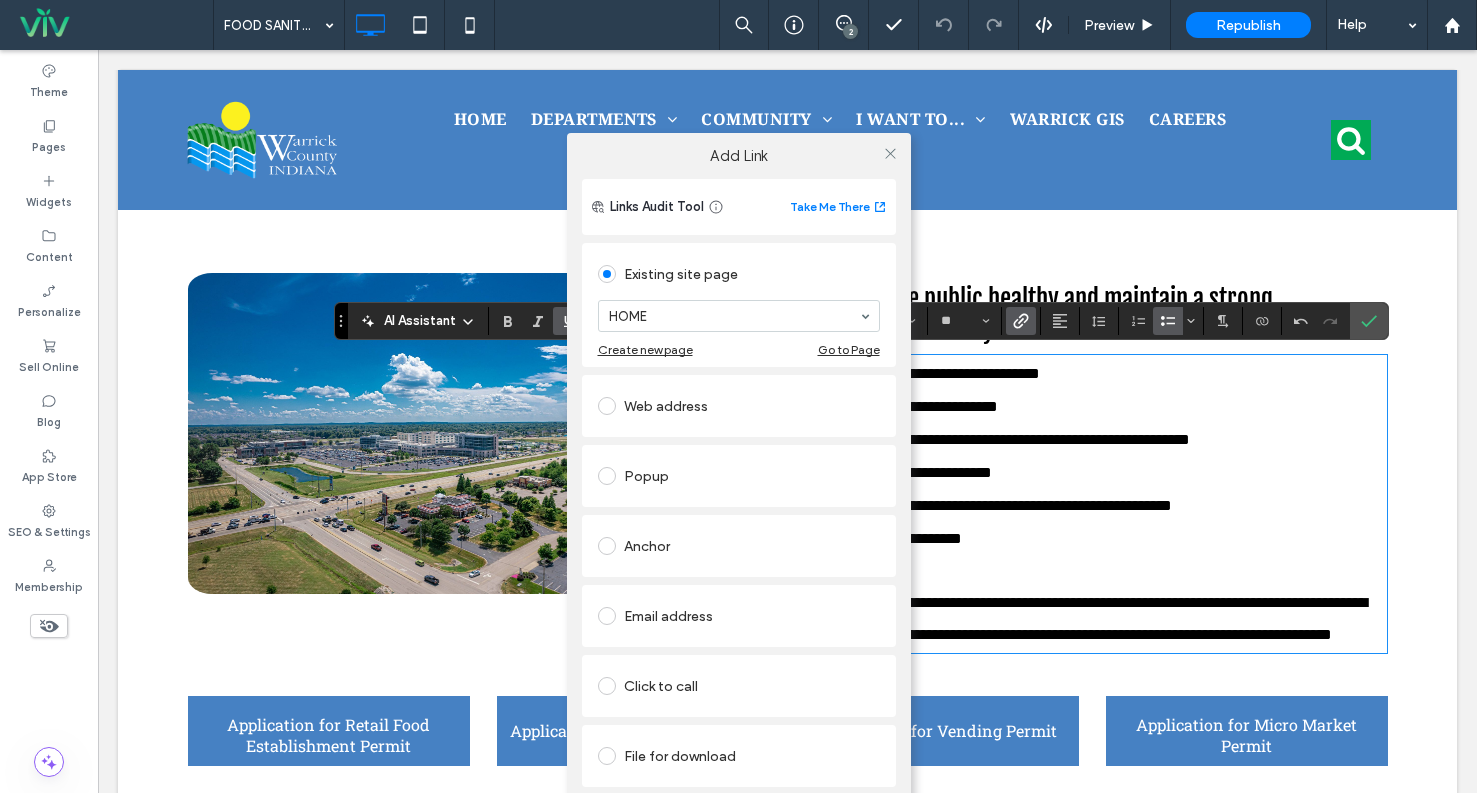 click on "Web address" at bounding box center (739, 406) 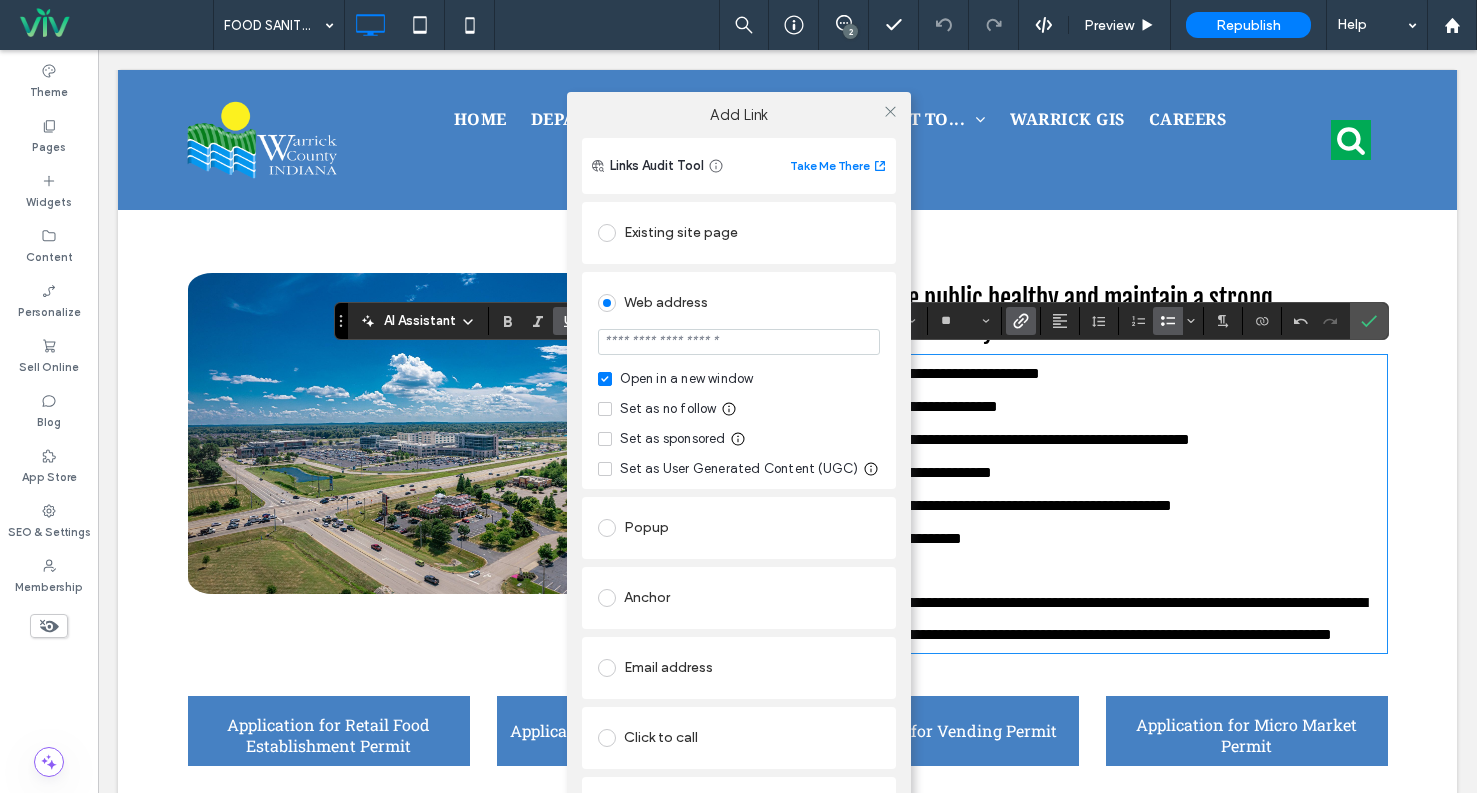 click at bounding box center [739, 342] 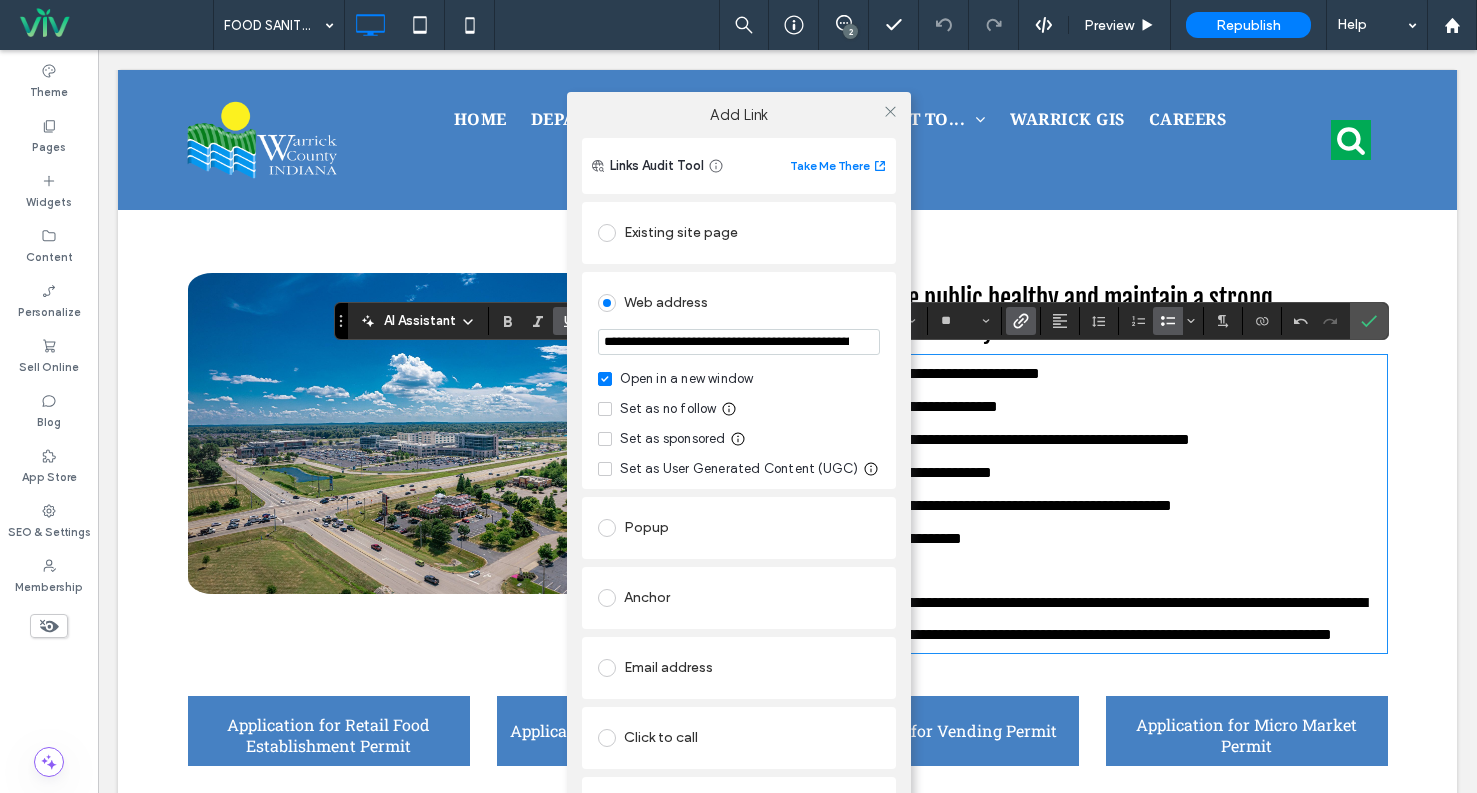 scroll, scrollTop: 0, scrollLeft: 507, axis: horizontal 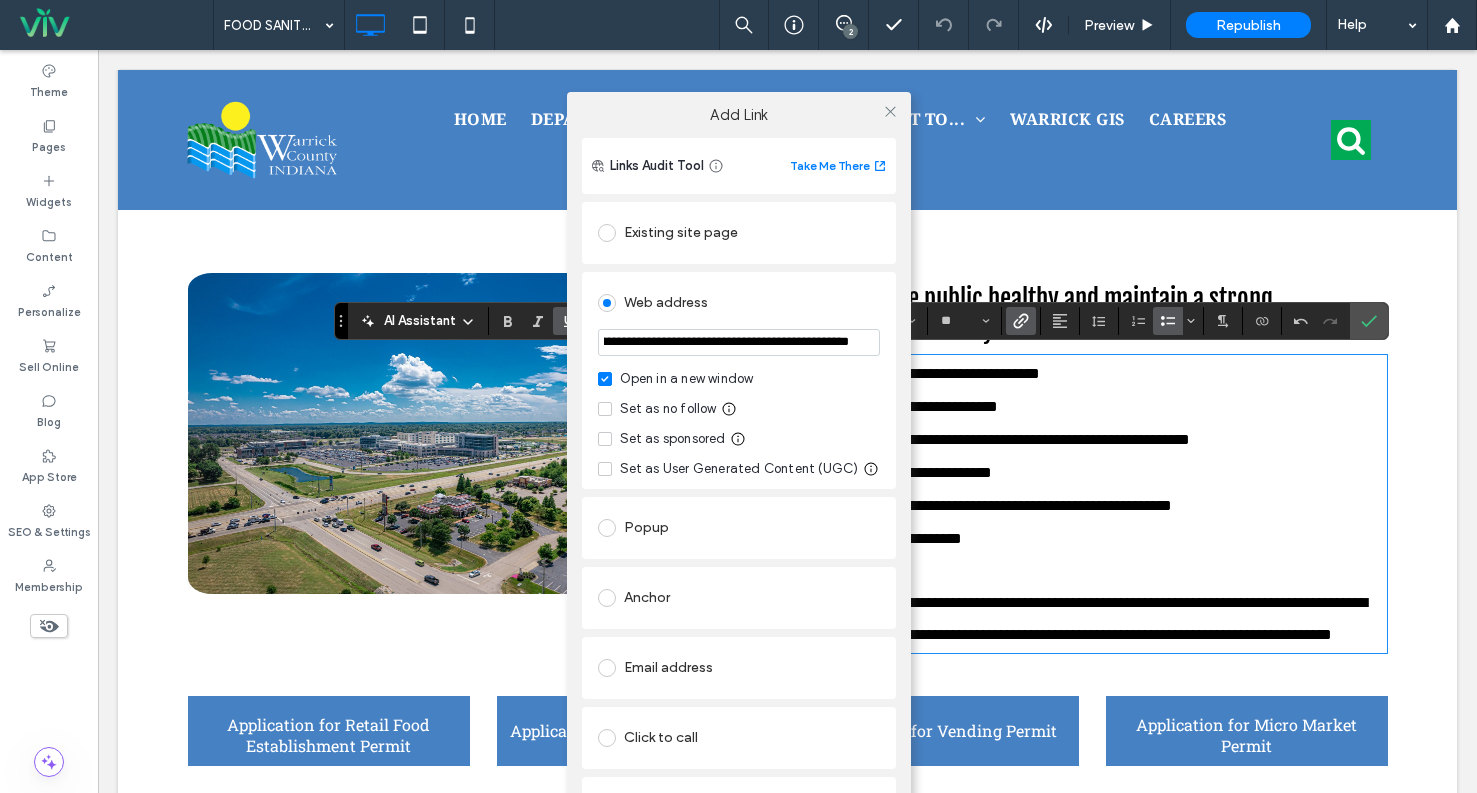 type on "**********" 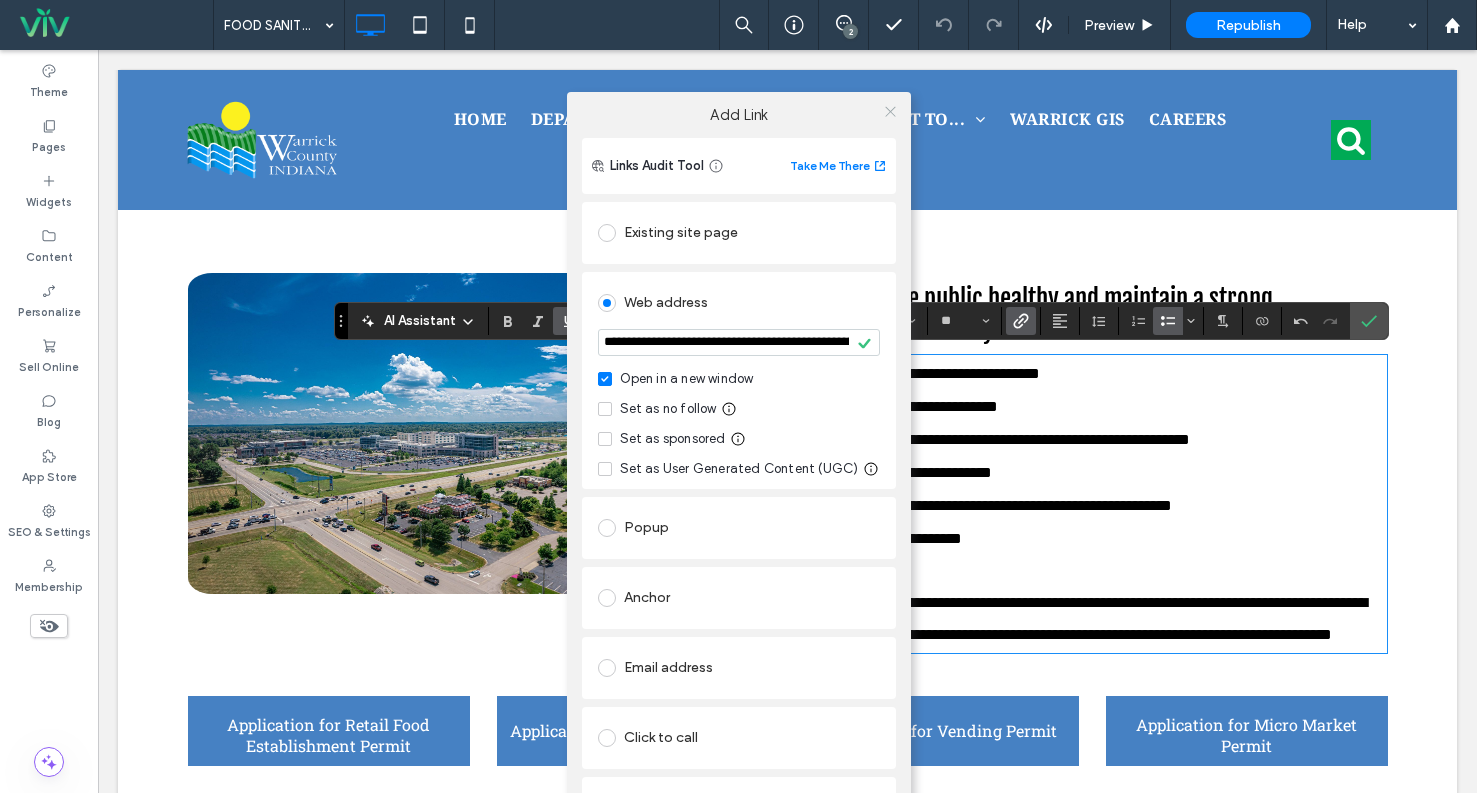click 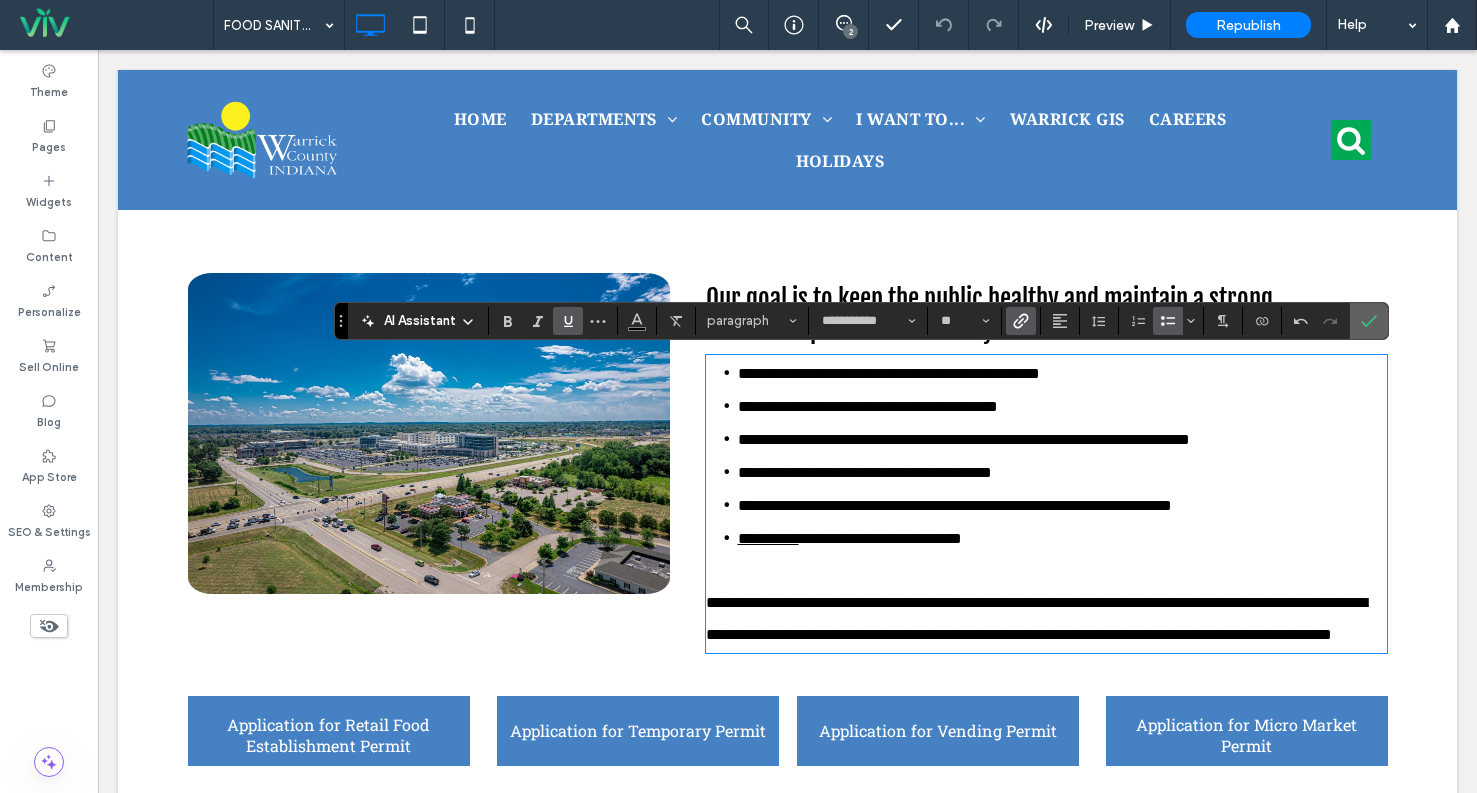 drag, startPoint x: 1371, startPoint y: 317, endPoint x: 1271, endPoint y: 267, distance: 111.8034 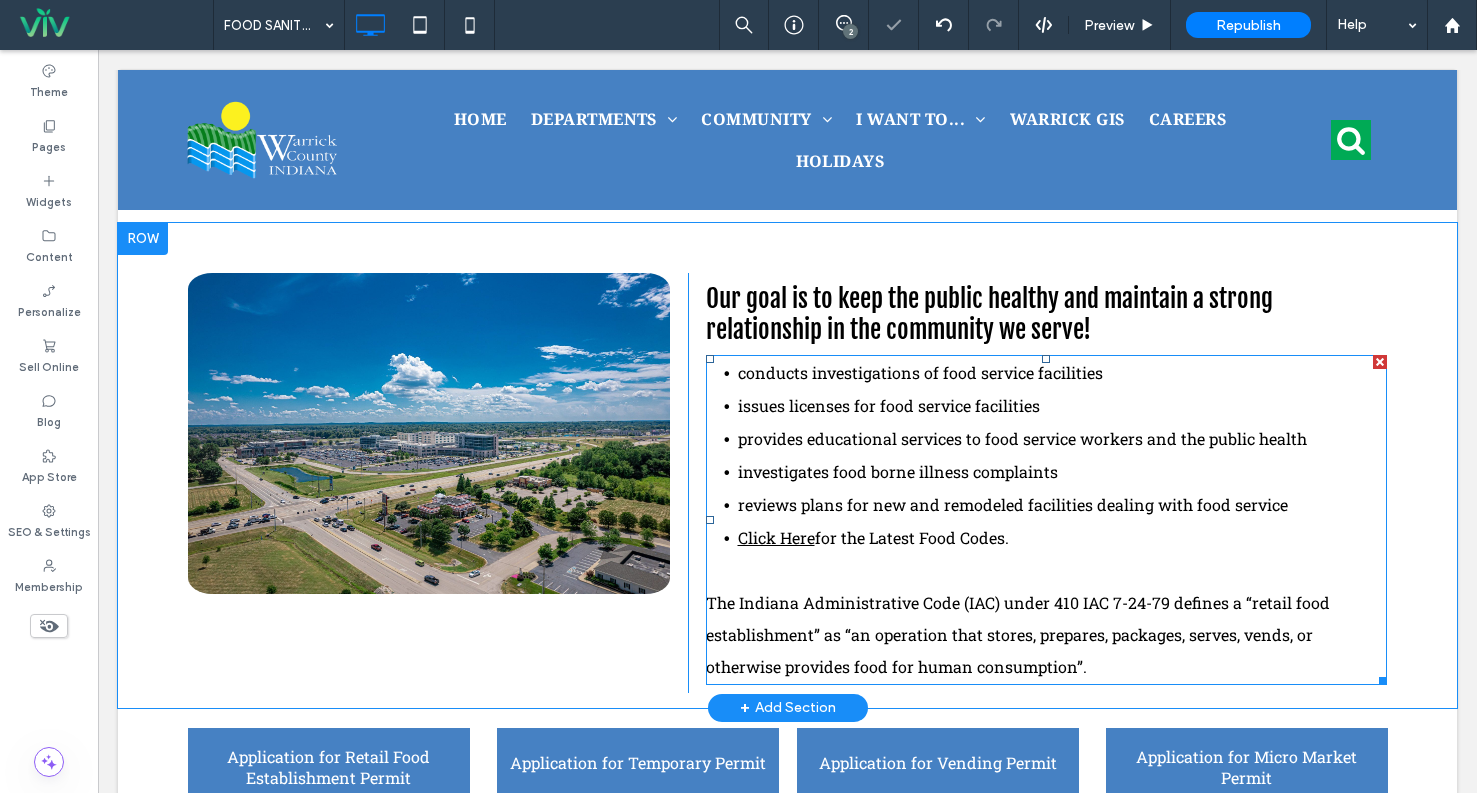 click on "Click Here  for the Latest Food Codes." at bounding box center [1063, 538] 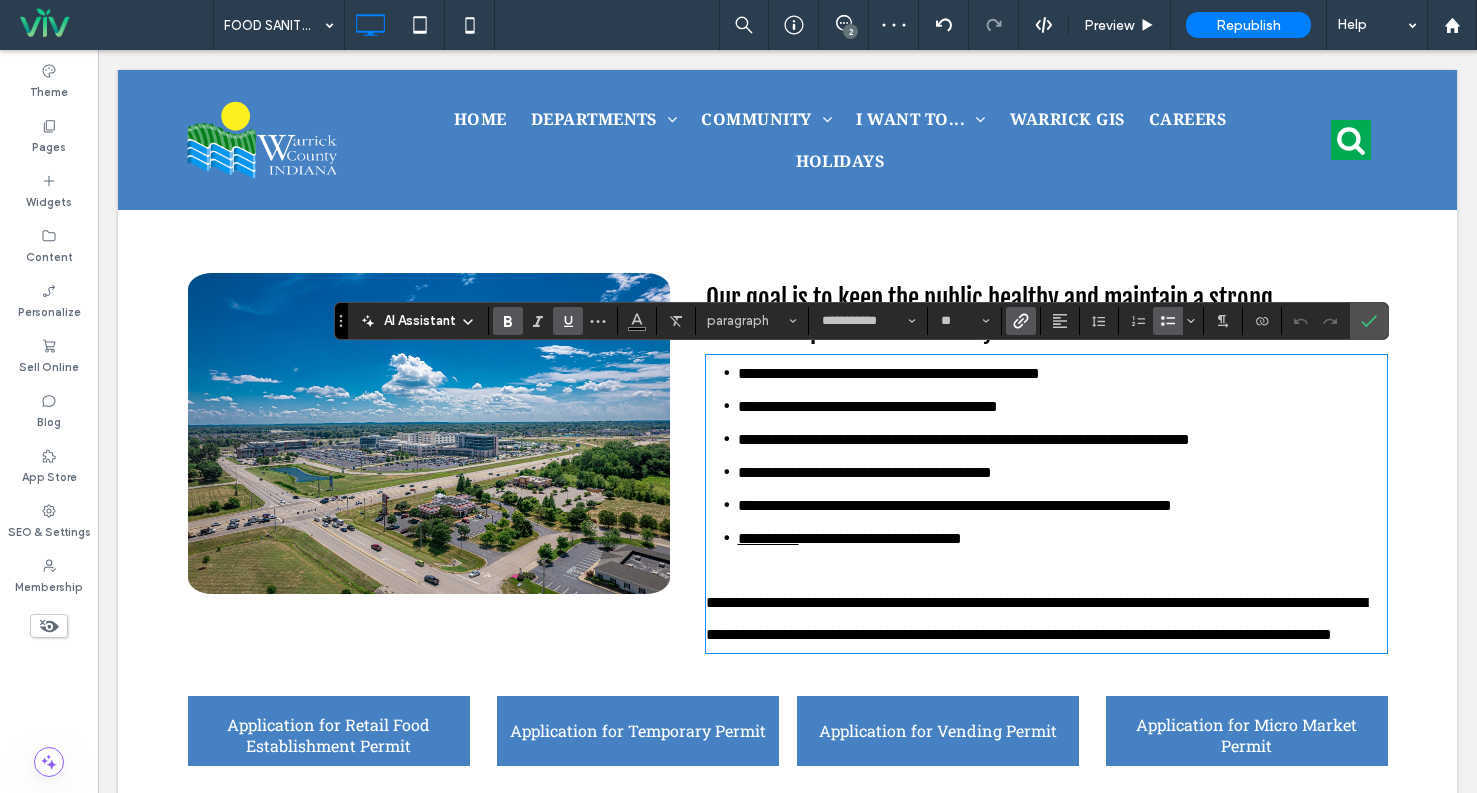 click 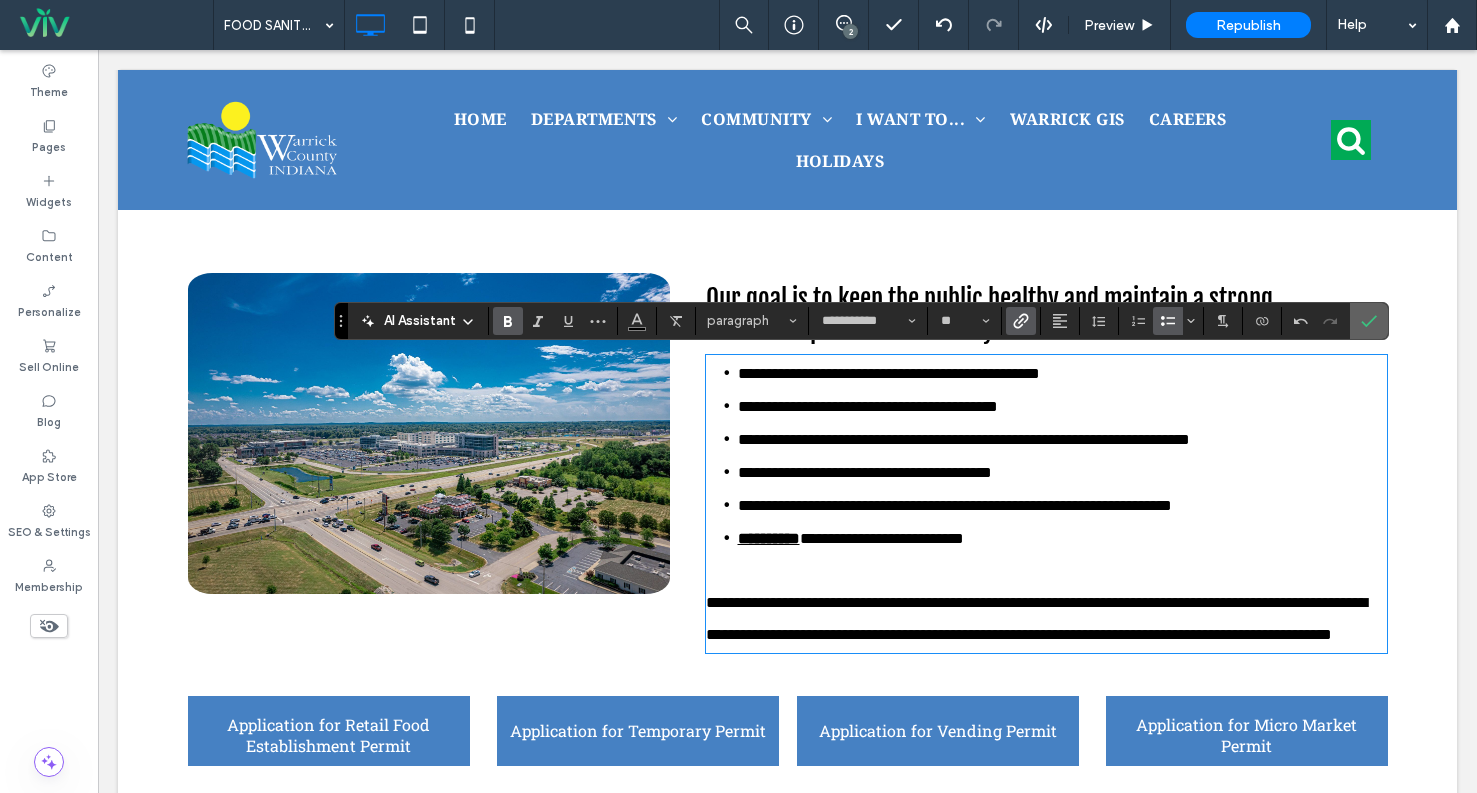 drag, startPoint x: 1376, startPoint y: 314, endPoint x: 1276, endPoint y: 183, distance: 164.80595 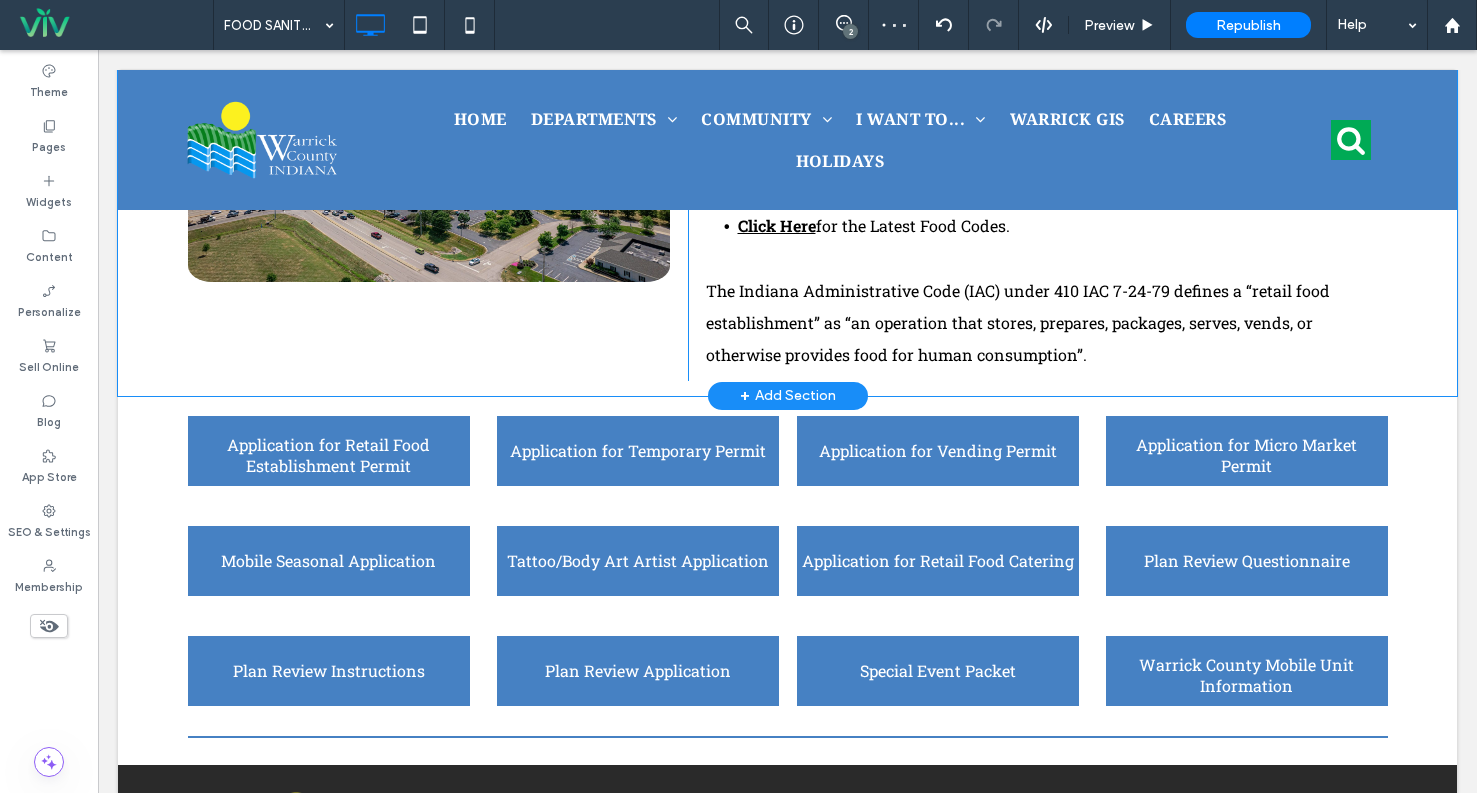 scroll, scrollTop: 800, scrollLeft: 0, axis: vertical 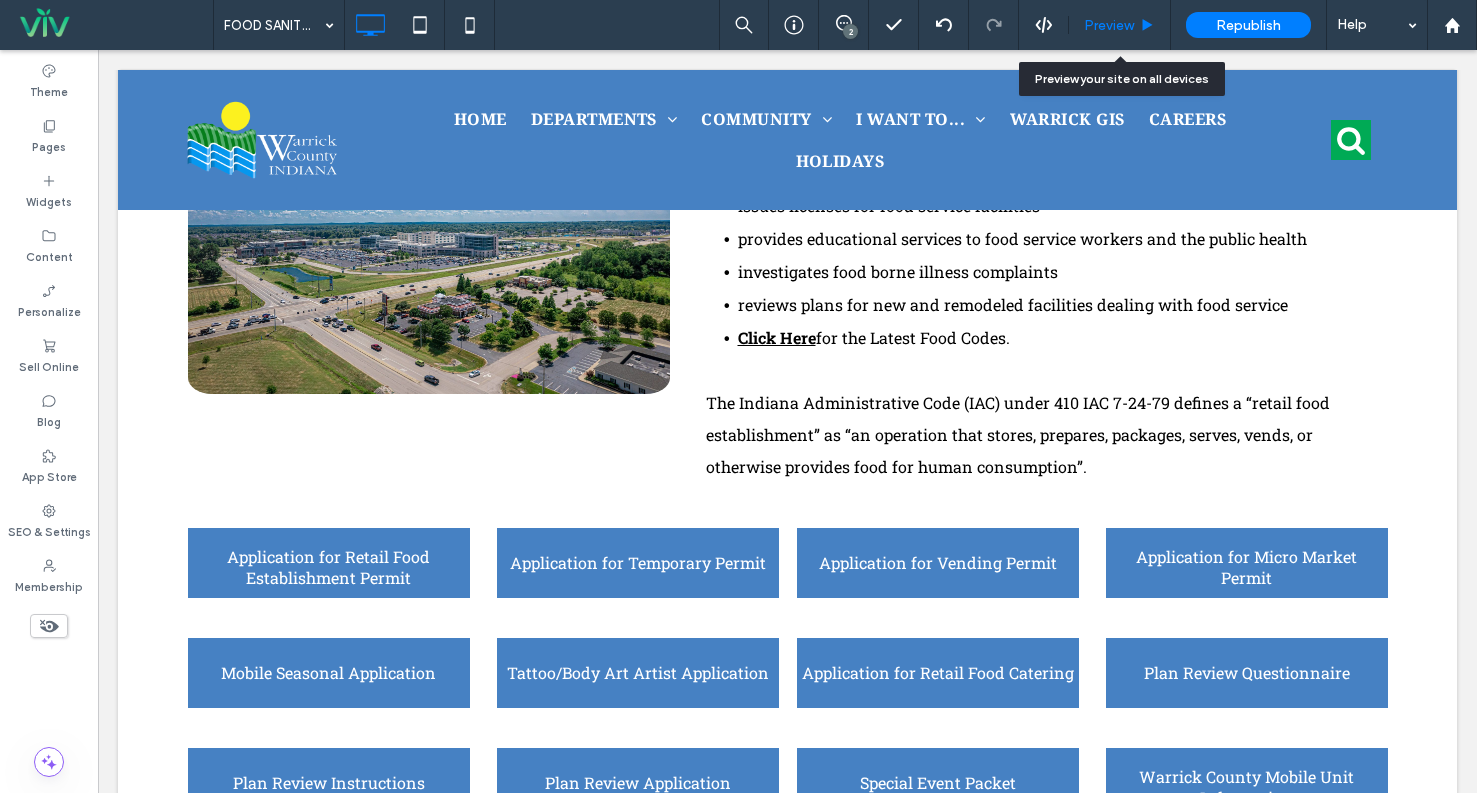click on "Preview" at bounding box center [1109, 25] 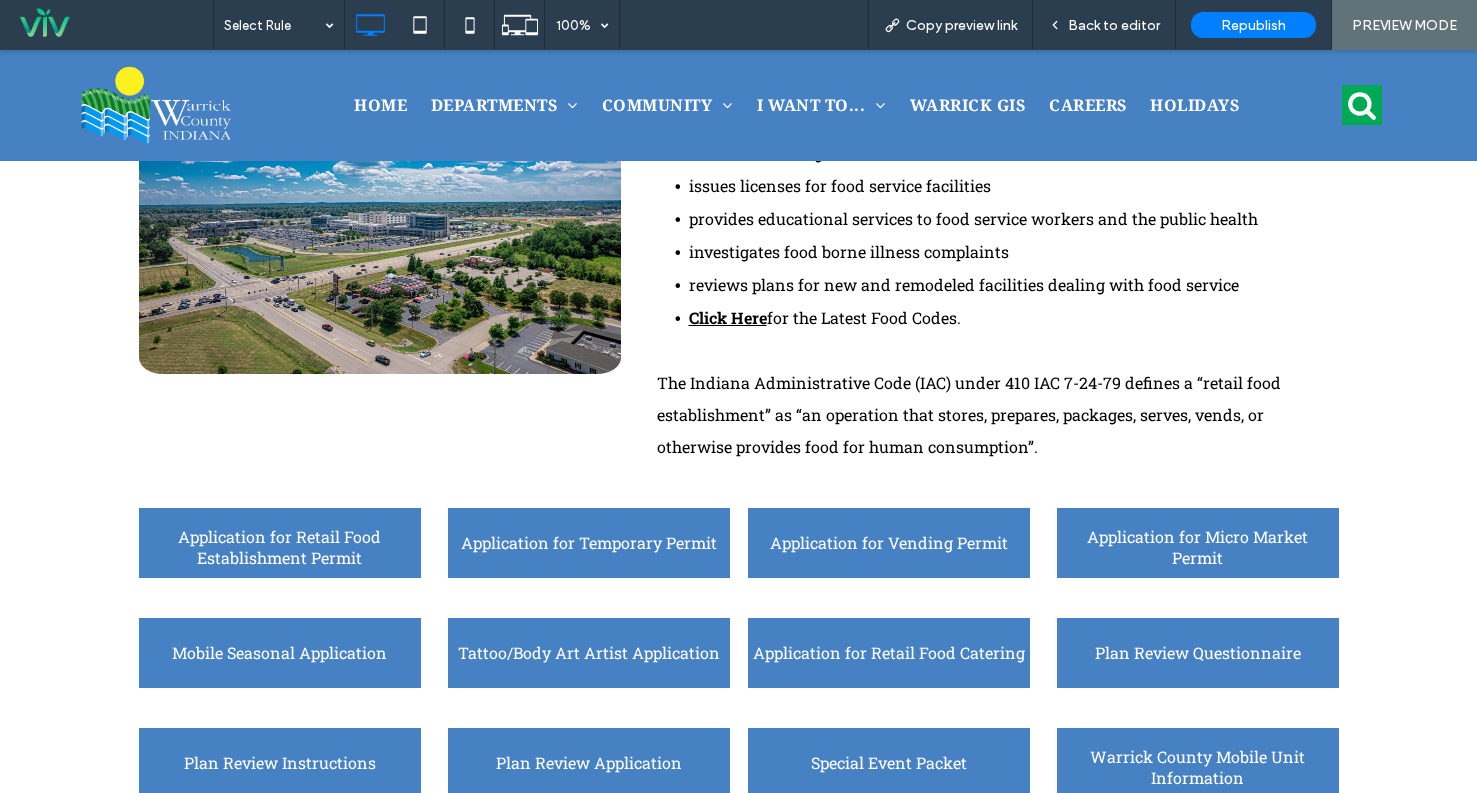click on "Click Here" at bounding box center [728, 317] 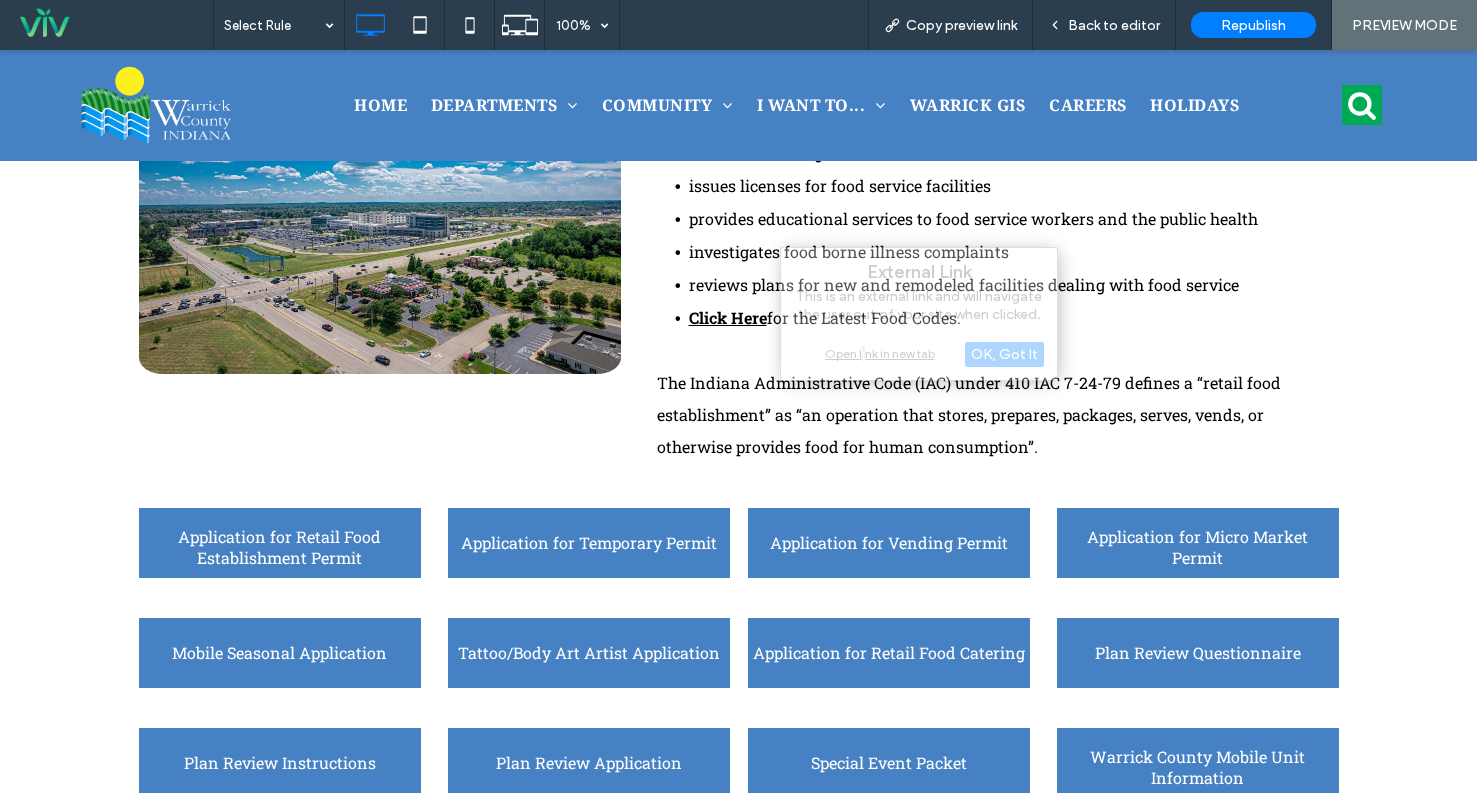 click on "Open link in new tab" at bounding box center (919, 353) 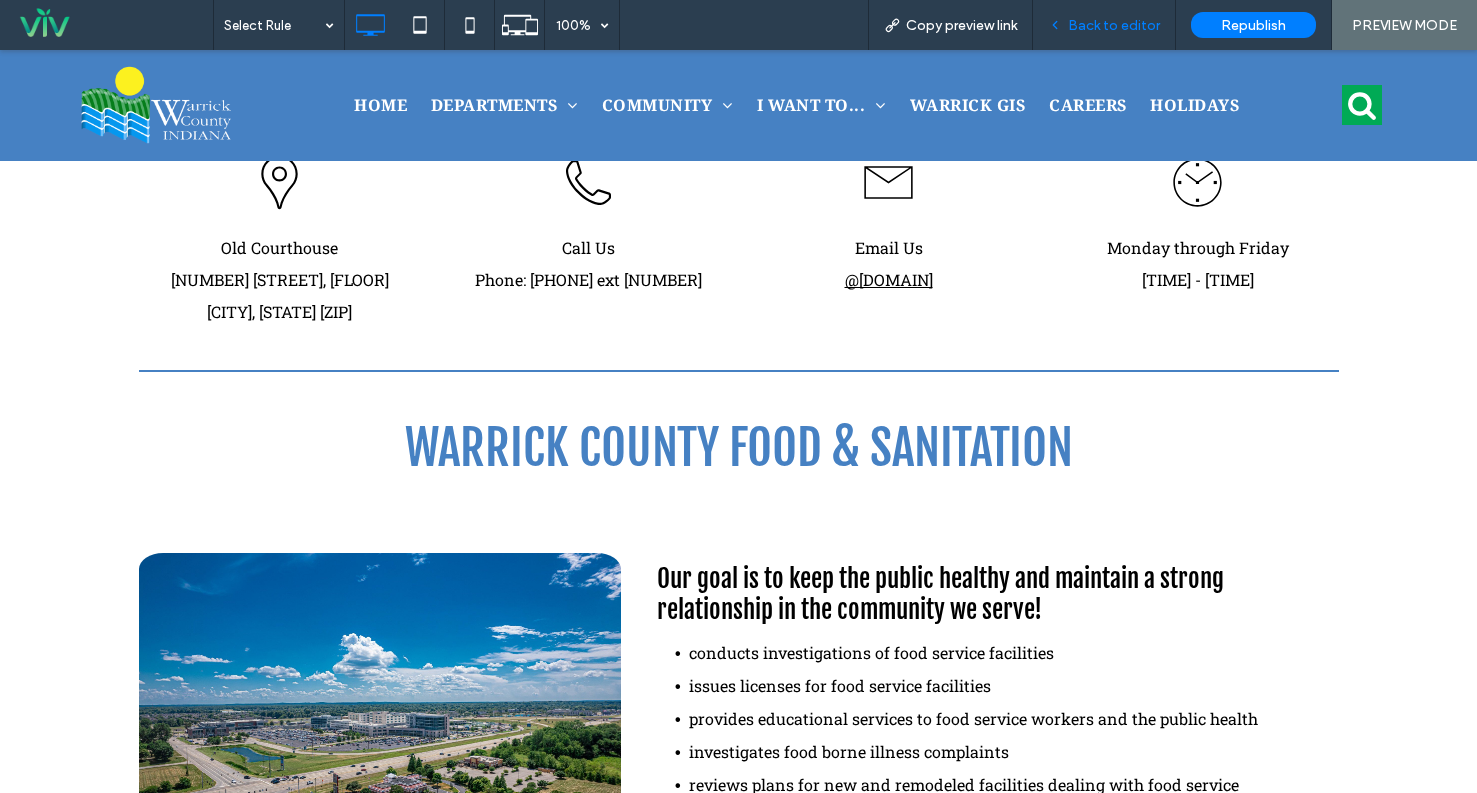 click on "Back to editor" at bounding box center (1114, 25) 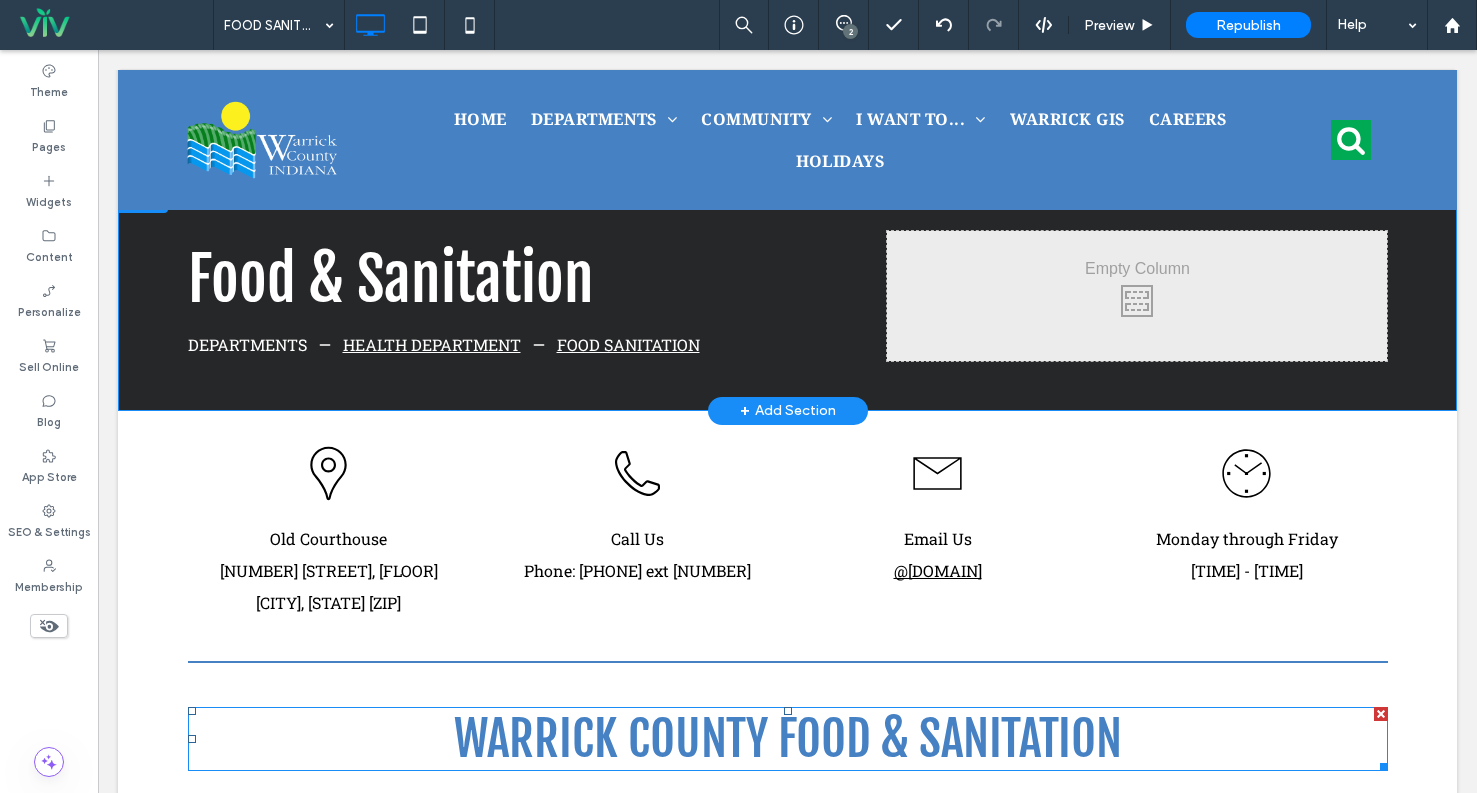scroll, scrollTop: 0, scrollLeft: 0, axis: both 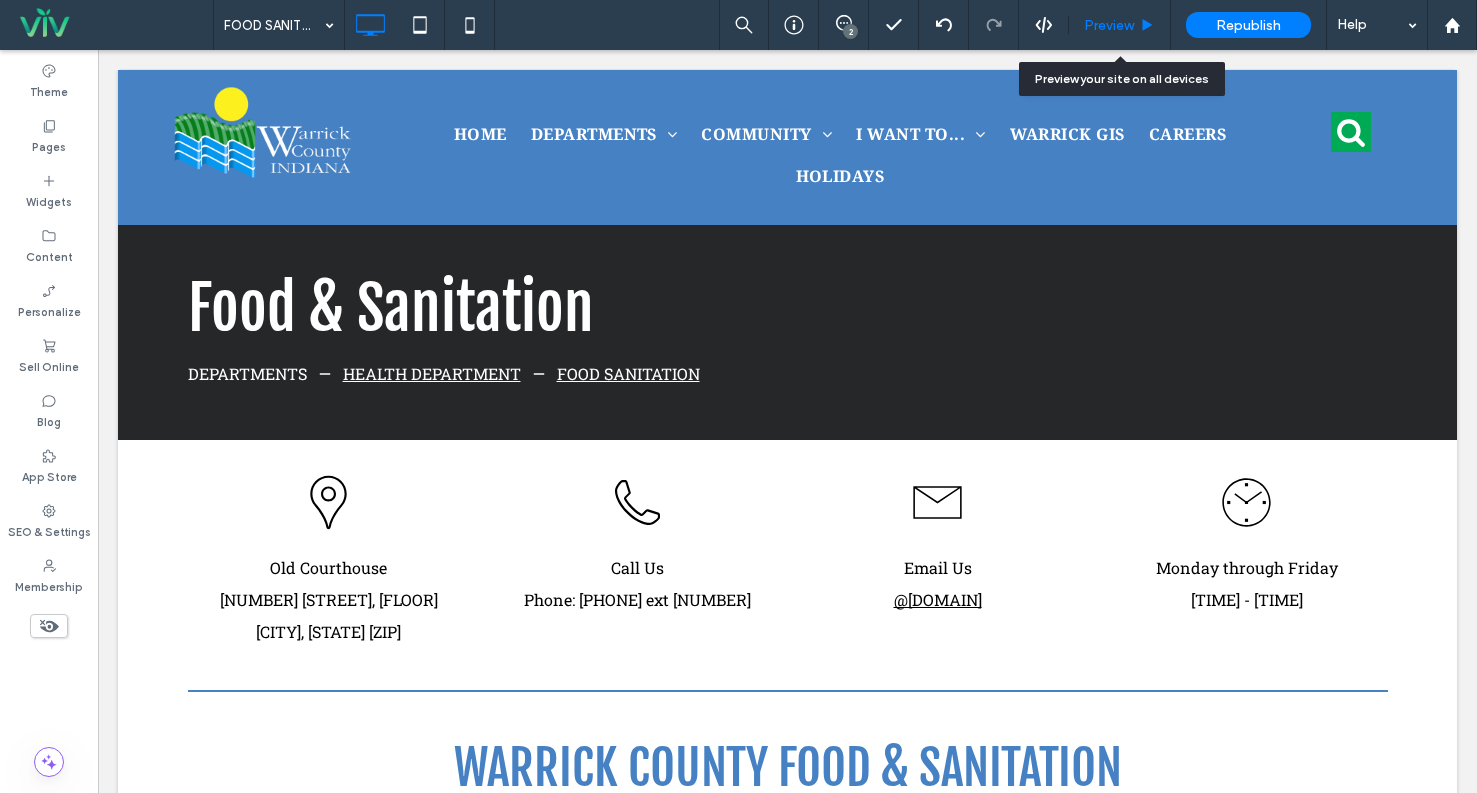 click on "Preview" at bounding box center [1109, 25] 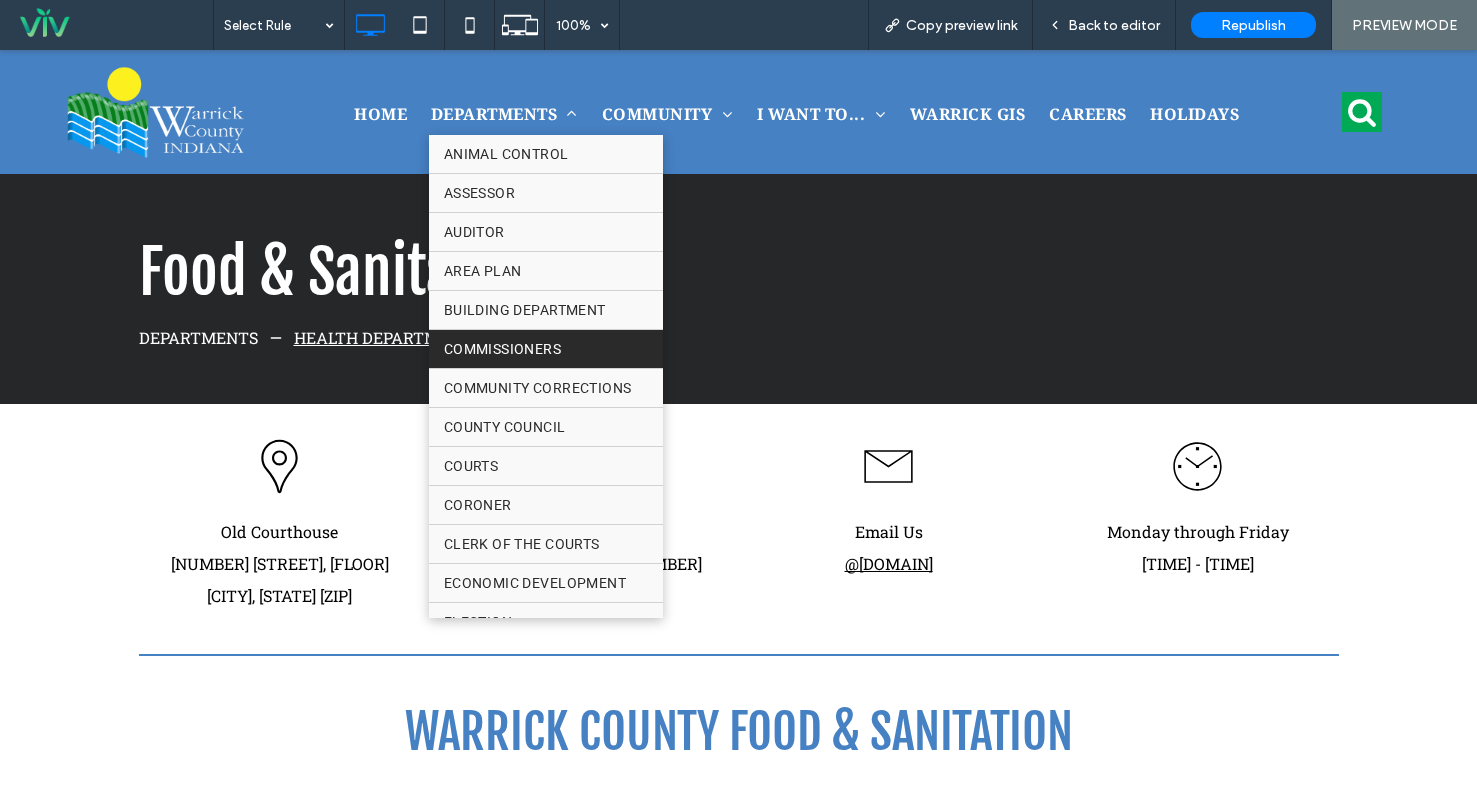 click on "COMMISSIONERS" at bounding box center [546, 349] 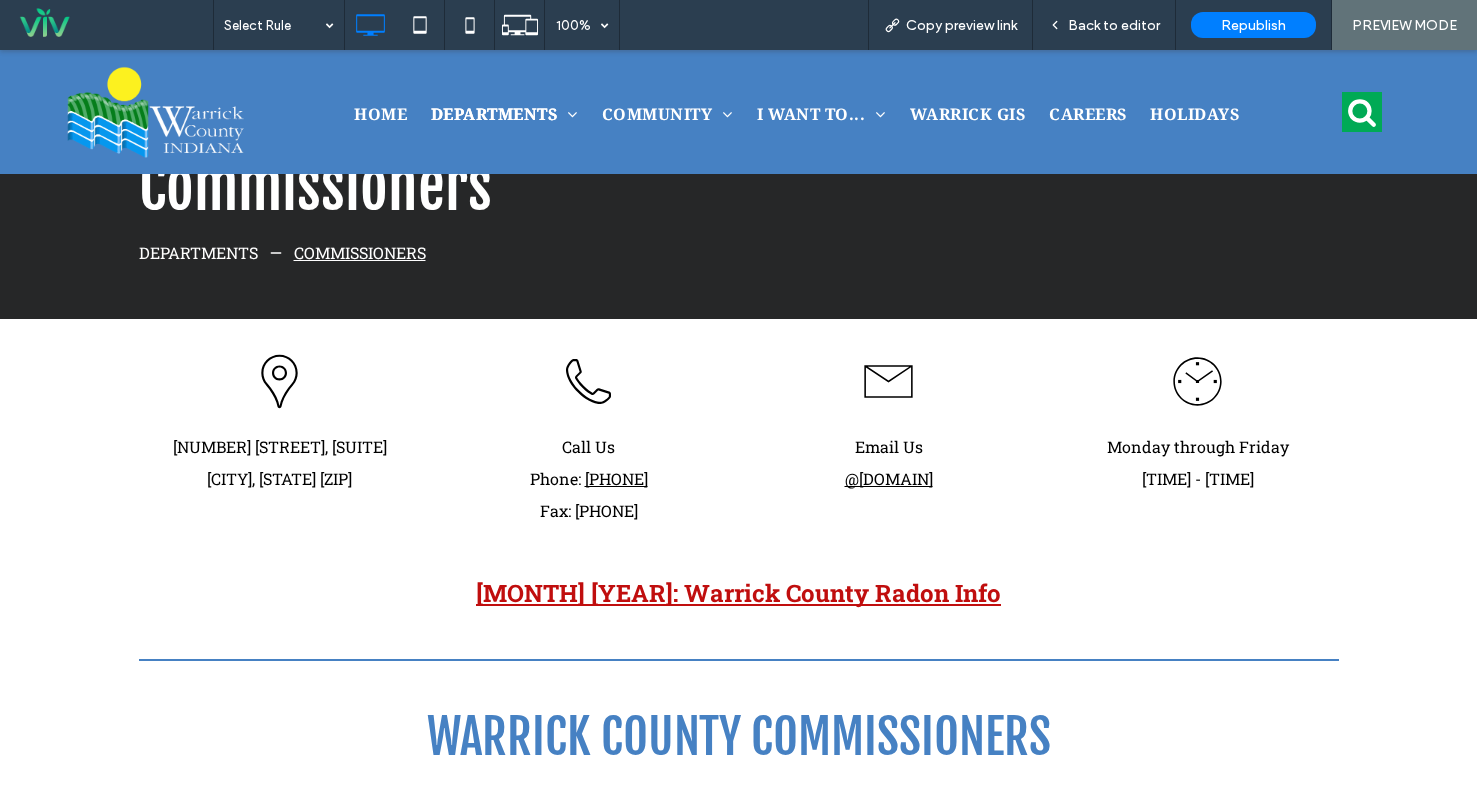 scroll, scrollTop: 200, scrollLeft: 0, axis: vertical 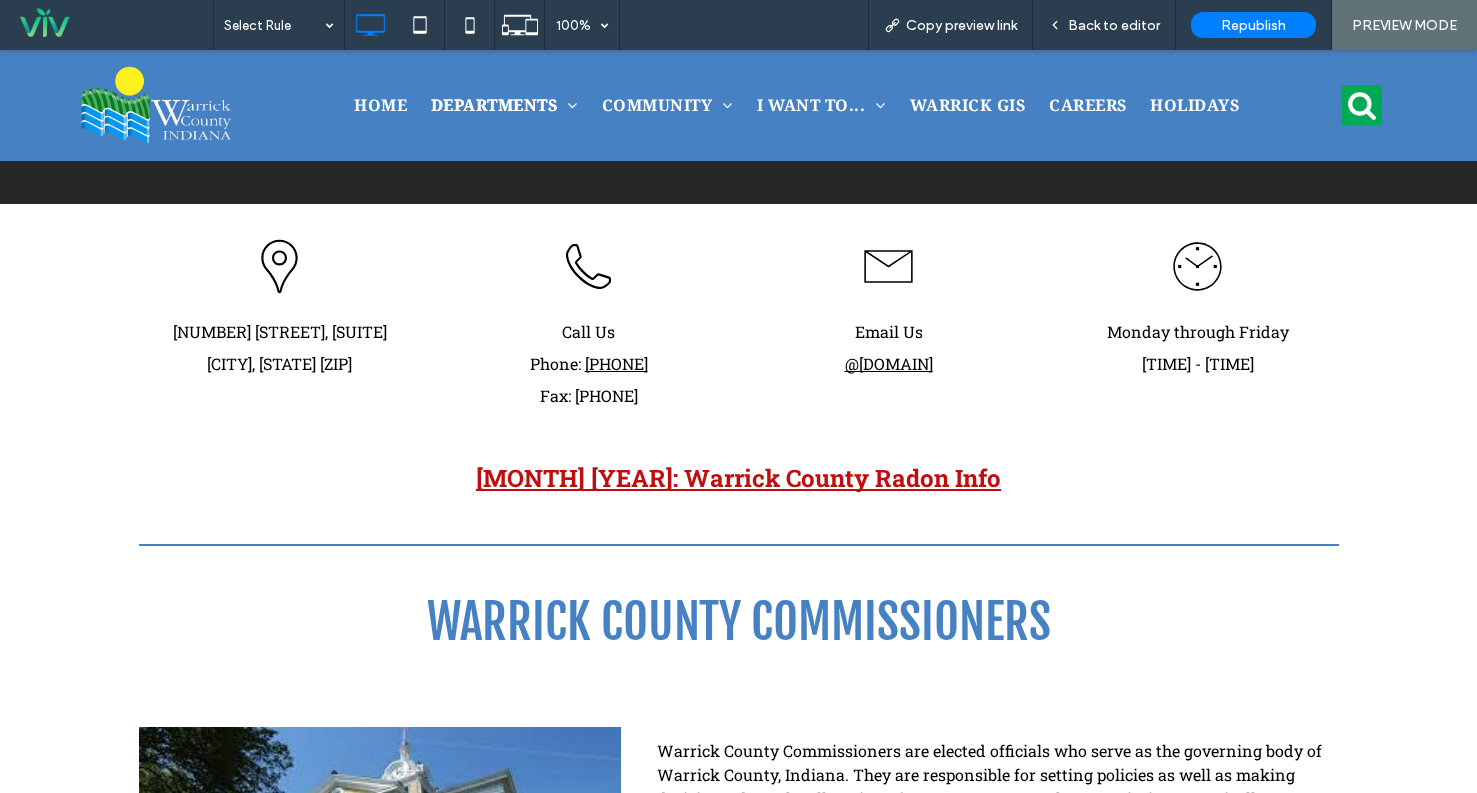 click on "July 2025: Warrick County Radon Info" at bounding box center (738, 478) 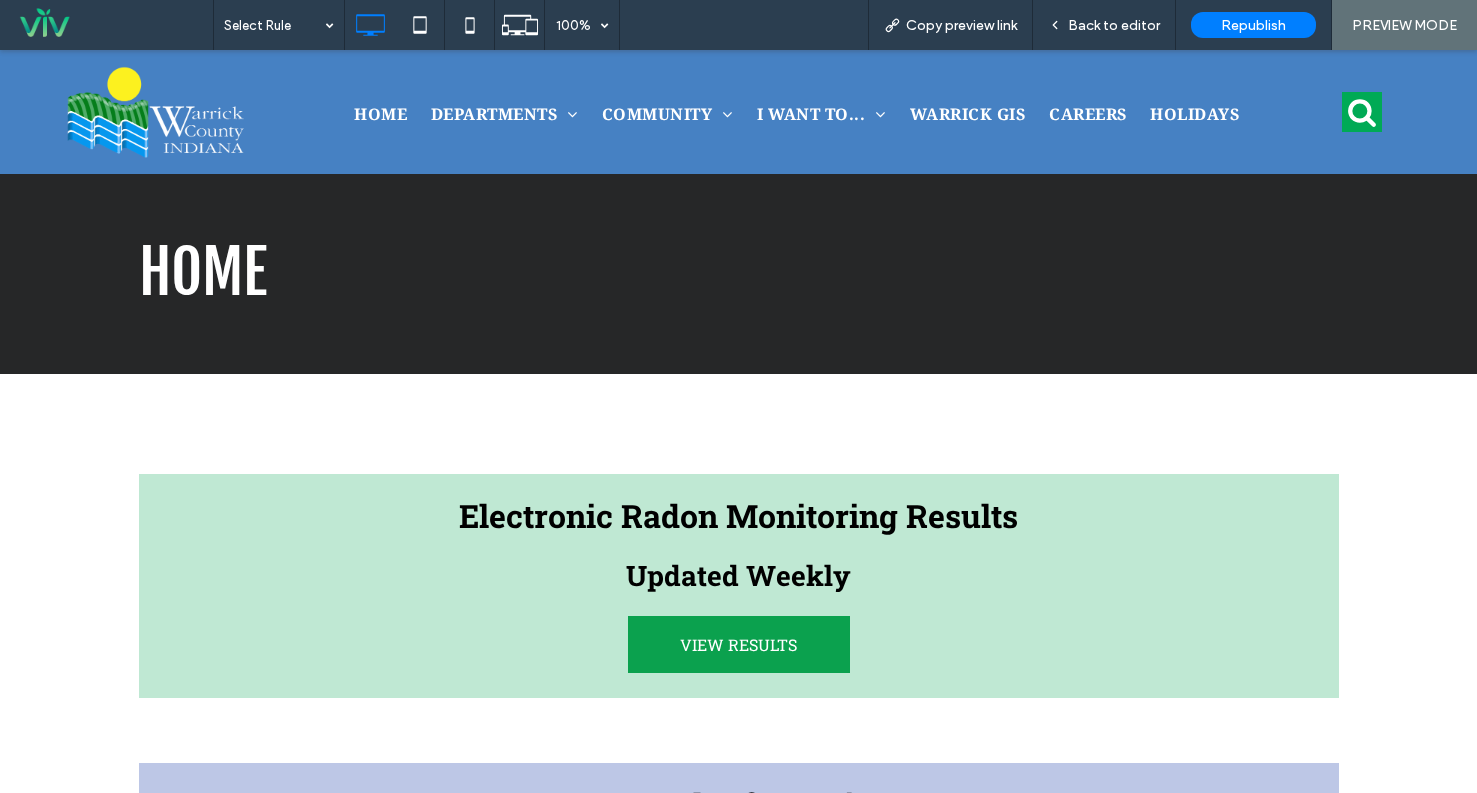scroll, scrollTop: 0, scrollLeft: 0, axis: both 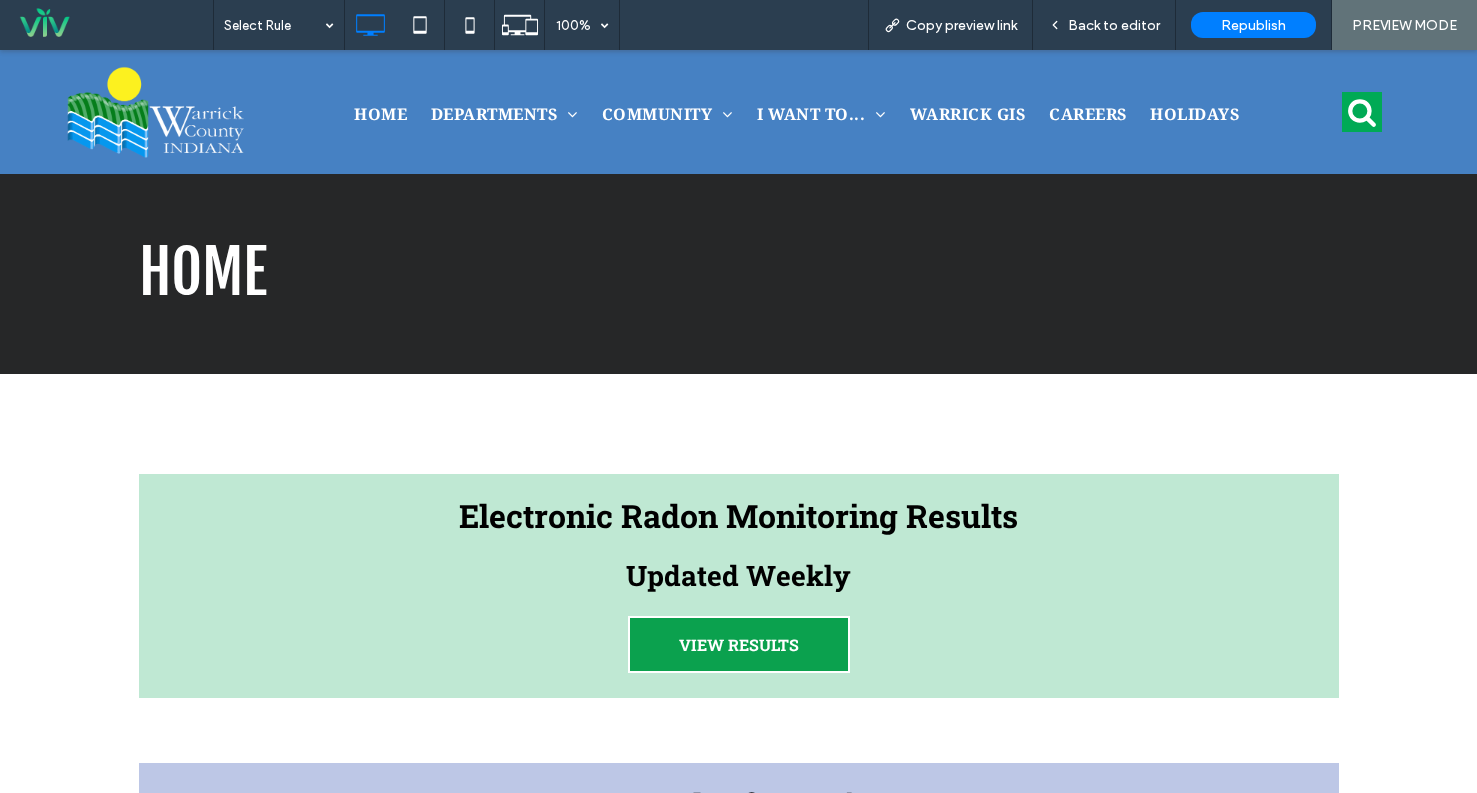 click on "VIEW RESULTS" at bounding box center (739, 644) 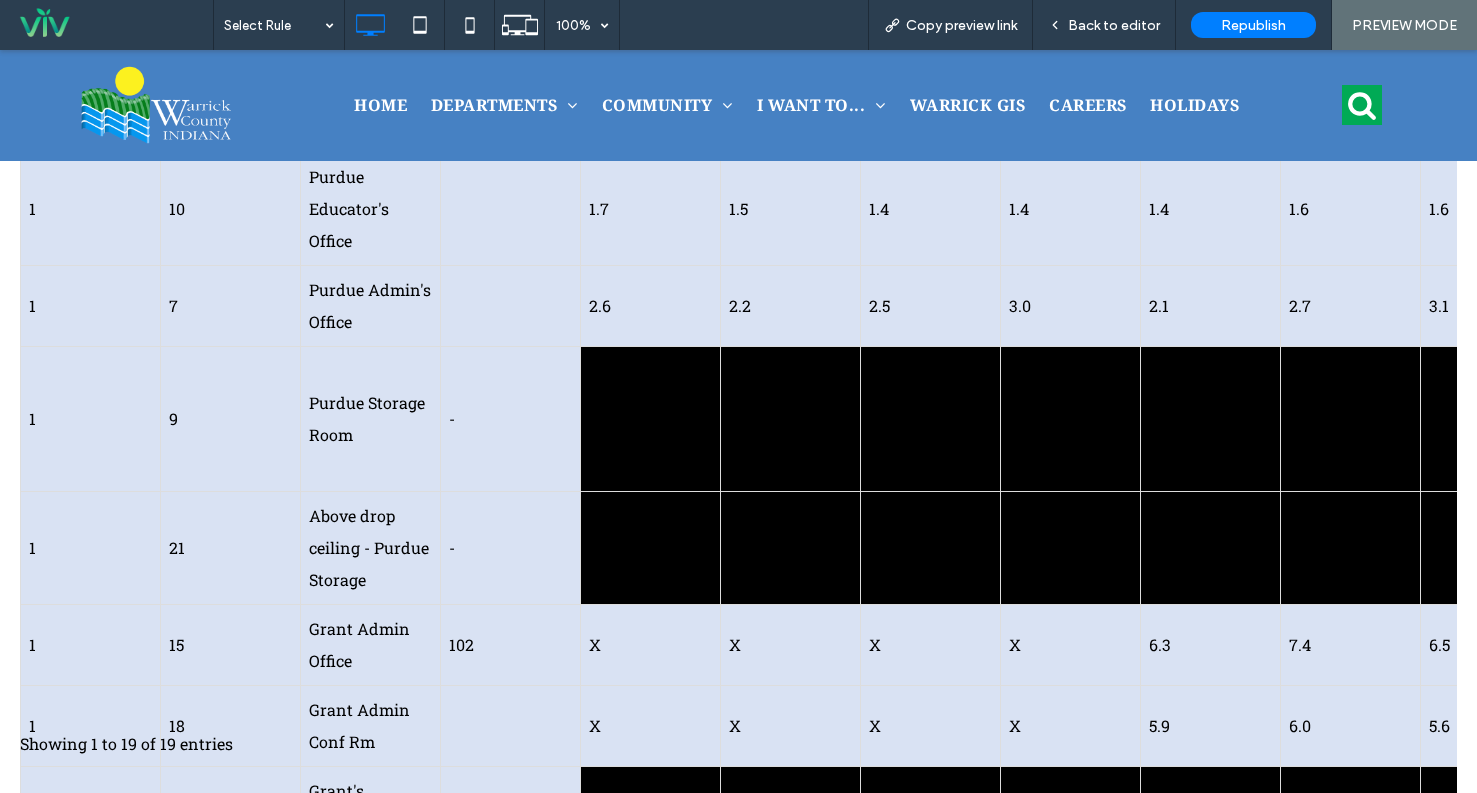 scroll, scrollTop: 1900, scrollLeft: 0, axis: vertical 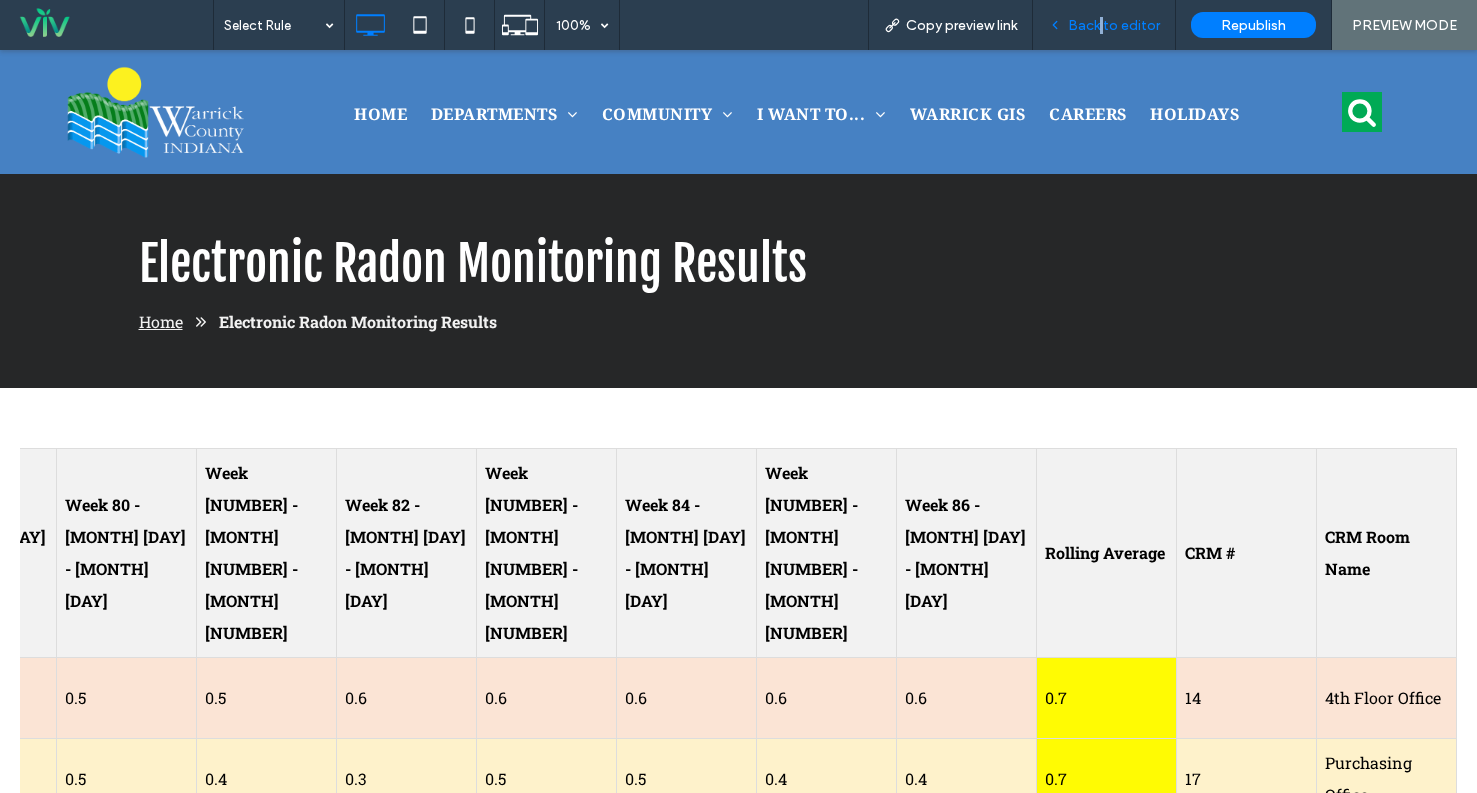 click on "Back to editor" at bounding box center [1114, 25] 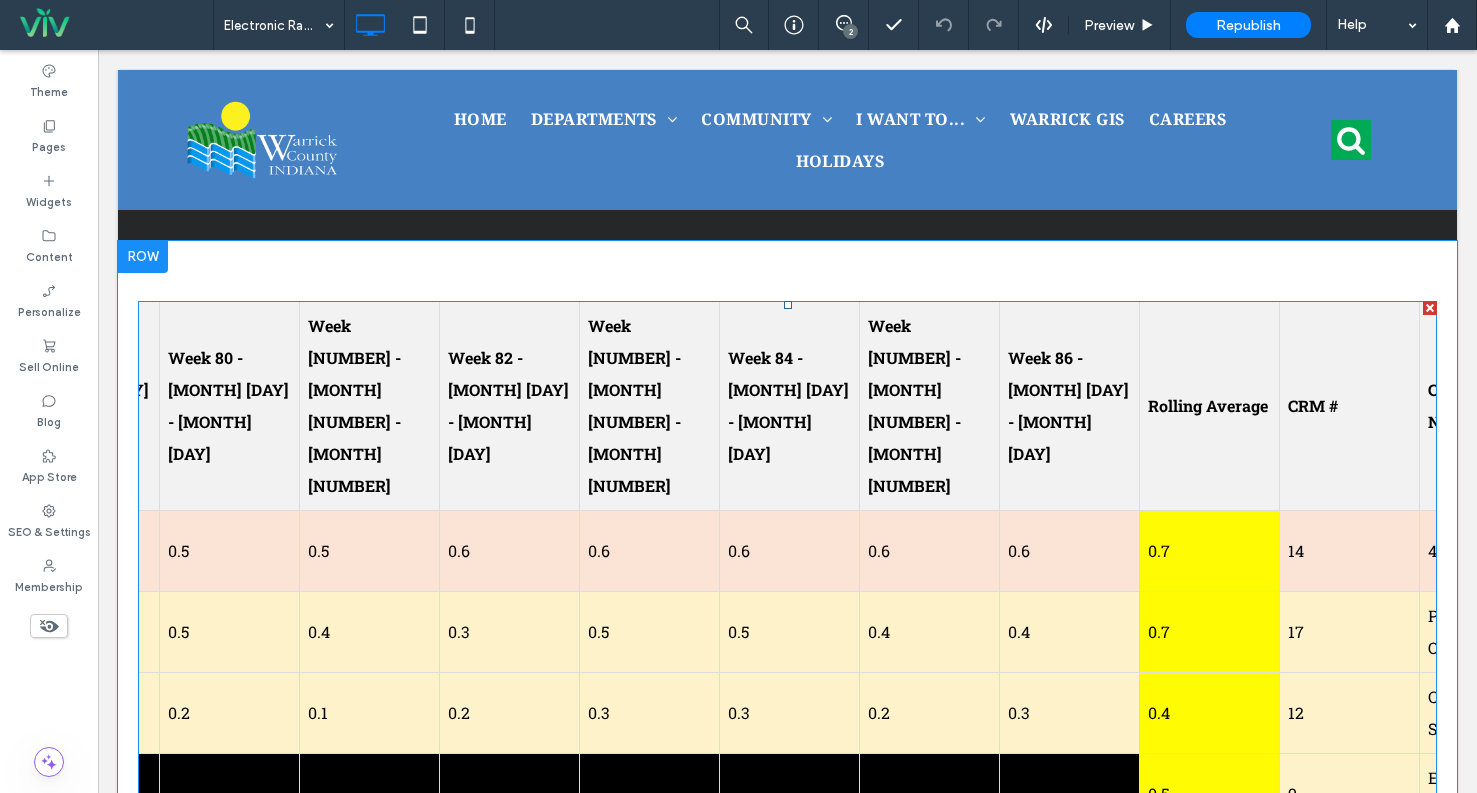 scroll, scrollTop: 200, scrollLeft: 0, axis: vertical 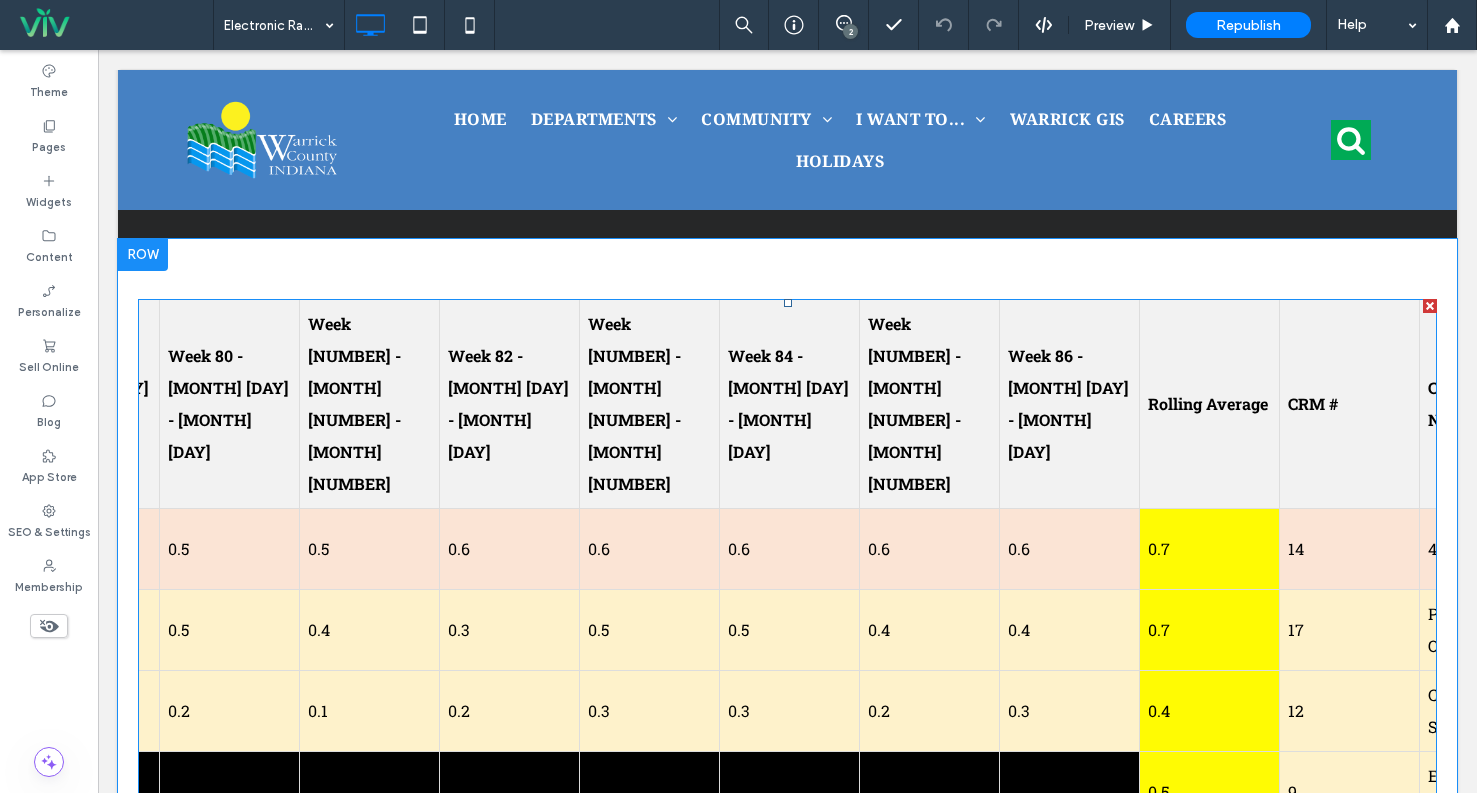 click at bounding box center [787, 1284] 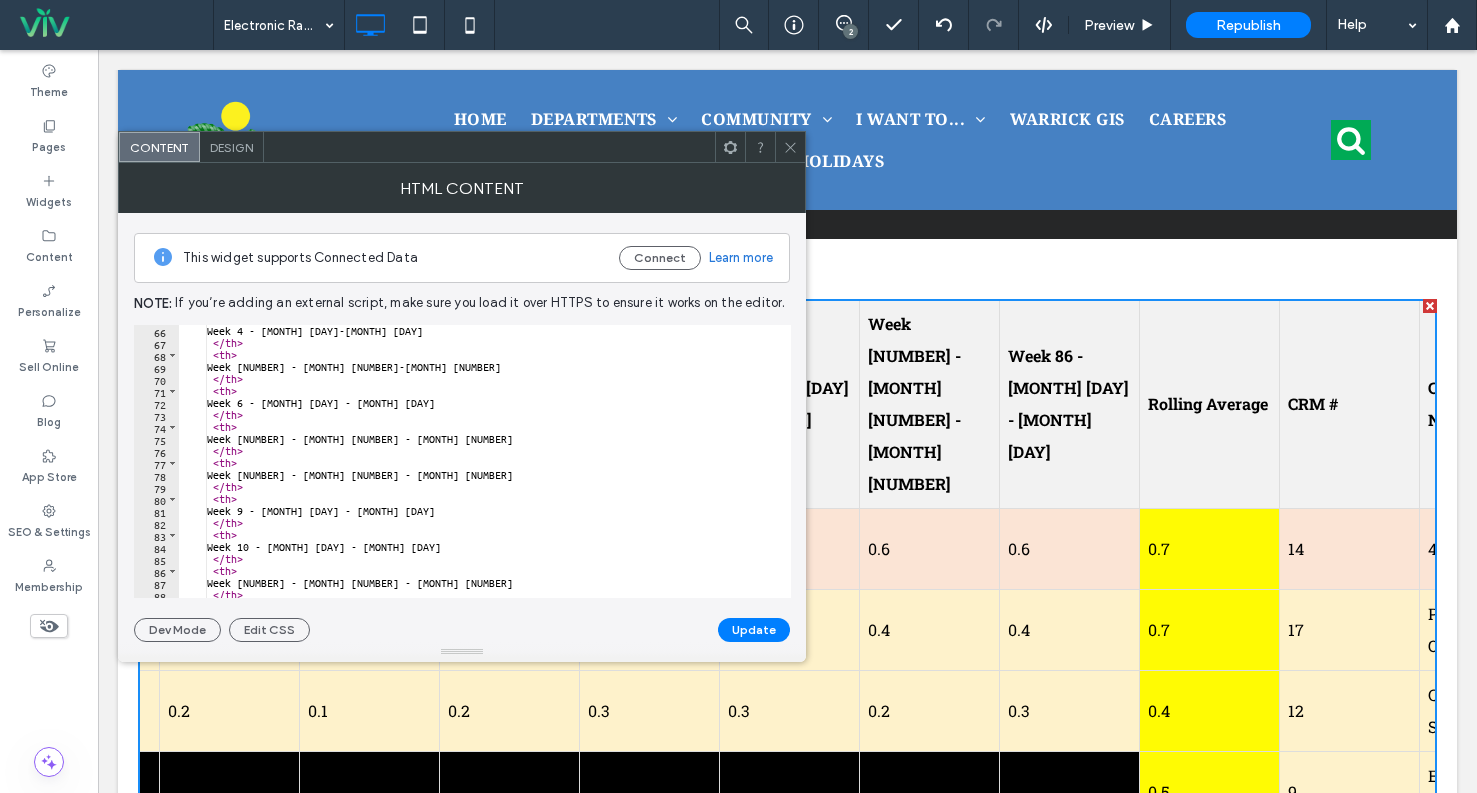 scroll, scrollTop: 635, scrollLeft: 0, axis: vertical 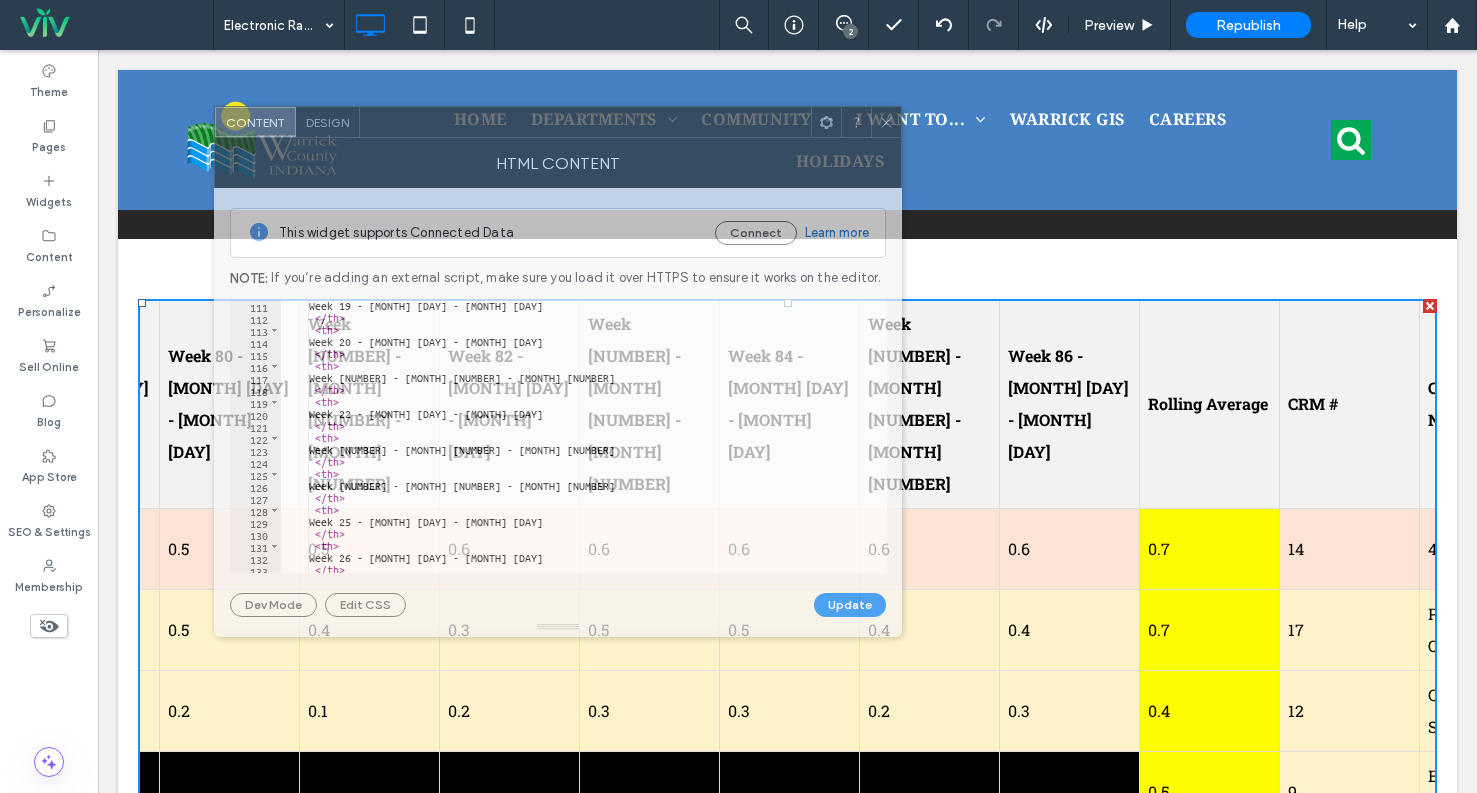drag, startPoint x: 518, startPoint y: 167, endPoint x: 879, endPoint y: 104, distance: 366.456 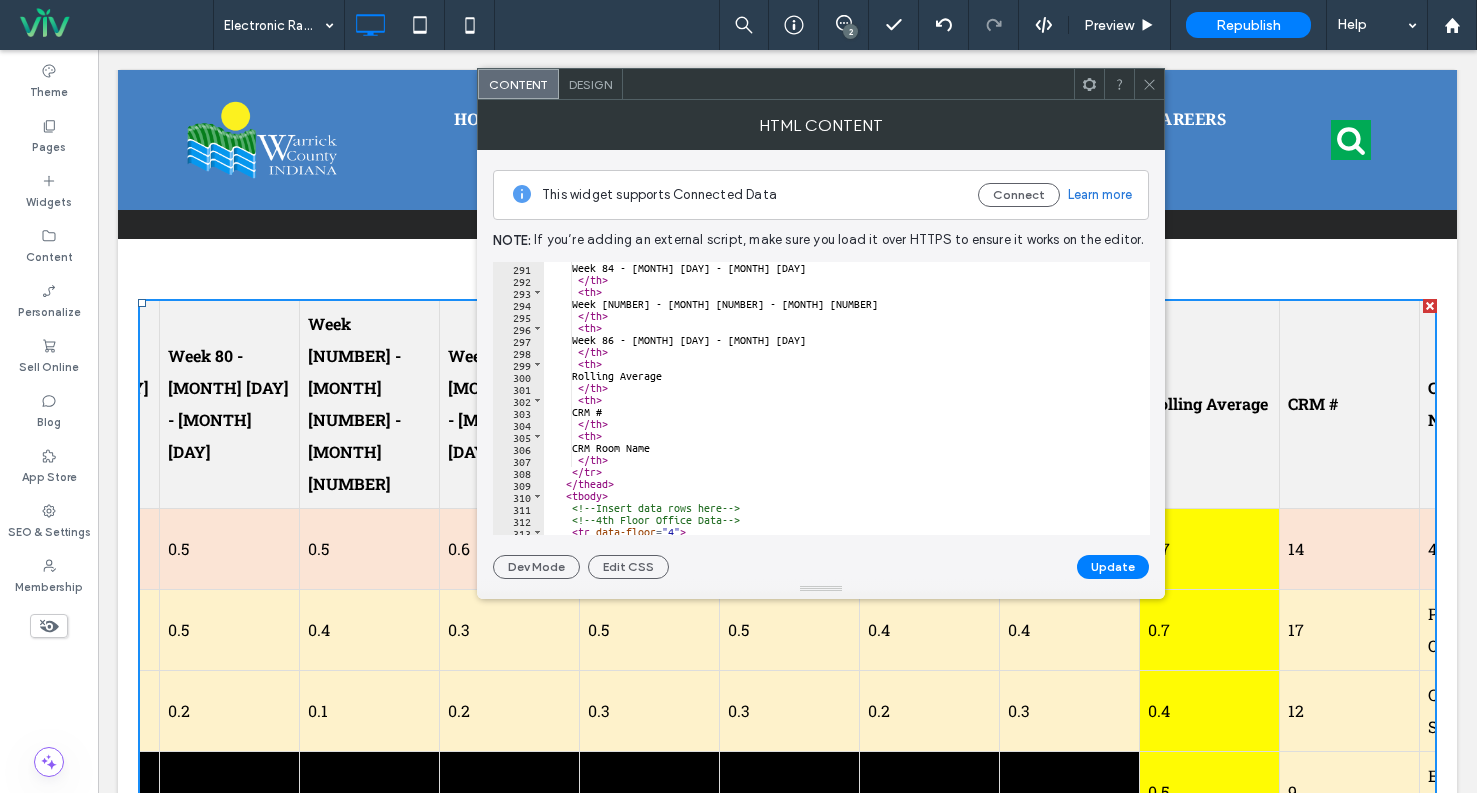 scroll, scrollTop: 1789, scrollLeft: 0, axis: vertical 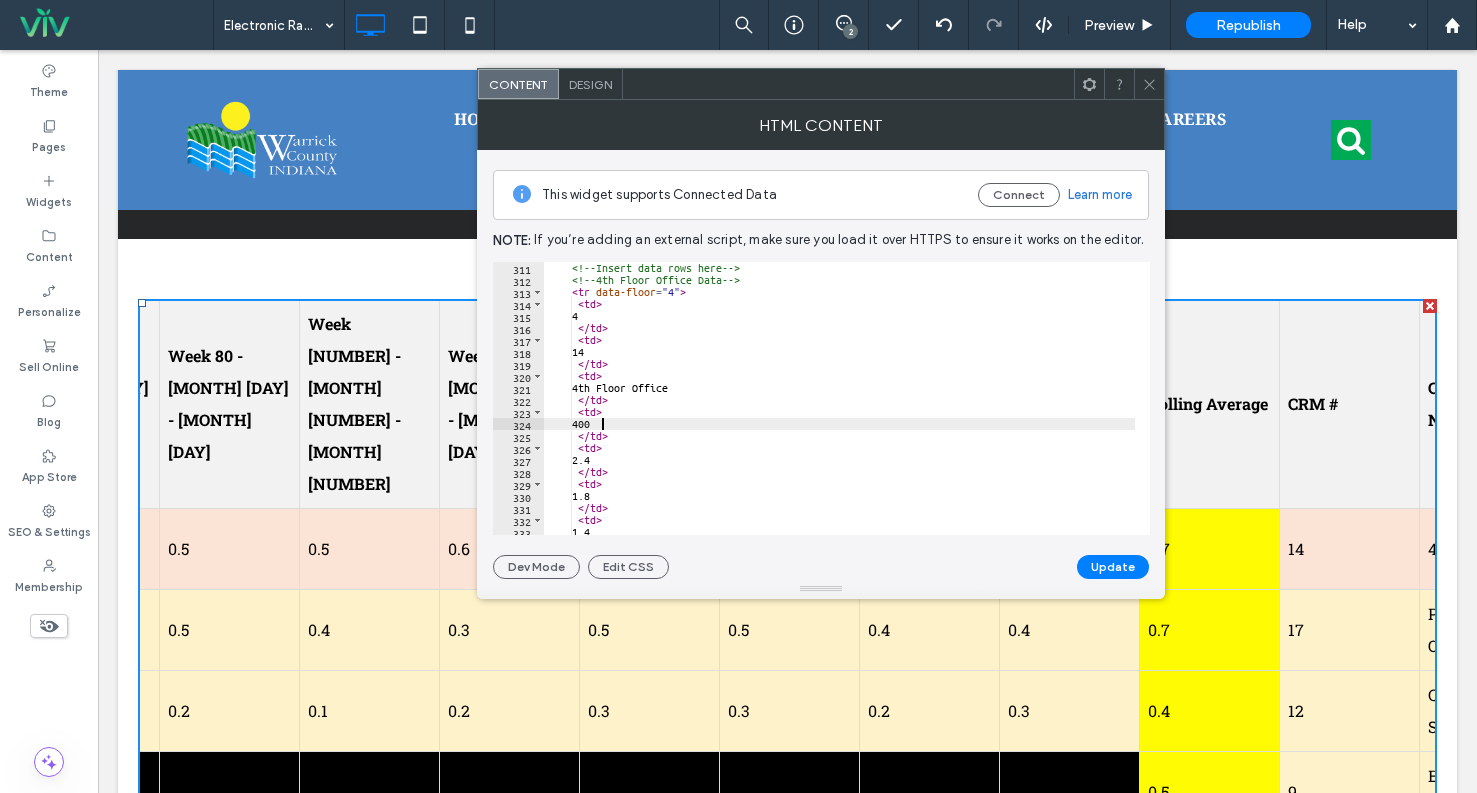 click on "<!--  Insert data rows here  -->      <!-- 4th Floor Office Data -->      < tr   data-floor = "4" >        < td >        4        </ td >        < td >        14        </ td >        < td >        4th Floor Office        </ td >        < td >        400        </ td >        < td >        2.4        </ td >        < td >        1.8        </ td >        < td >        1.4        </ td >" at bounding box center (839, 410) 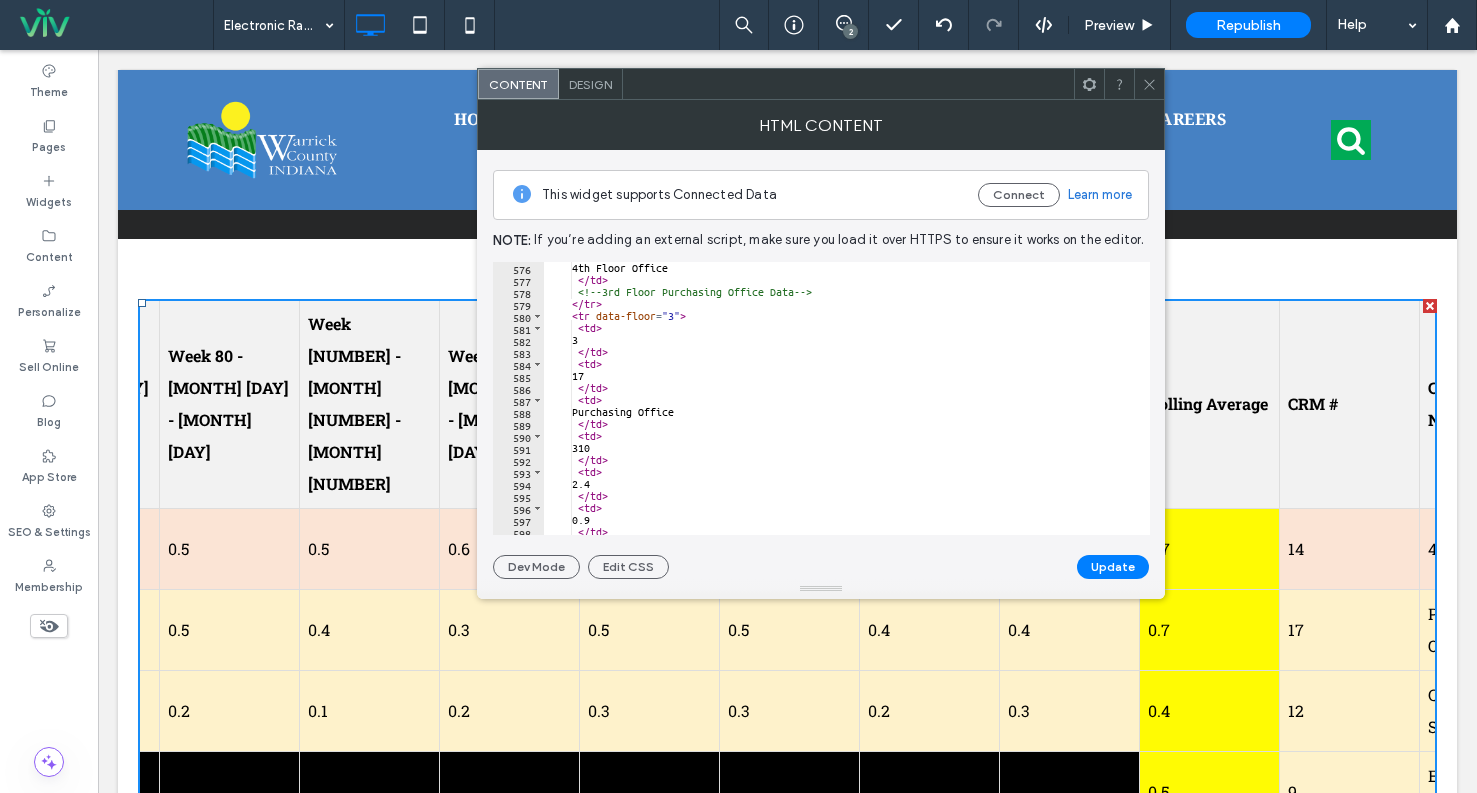 scroll, scrollTop: 3232, scrollLeft: 0, axis: vertical 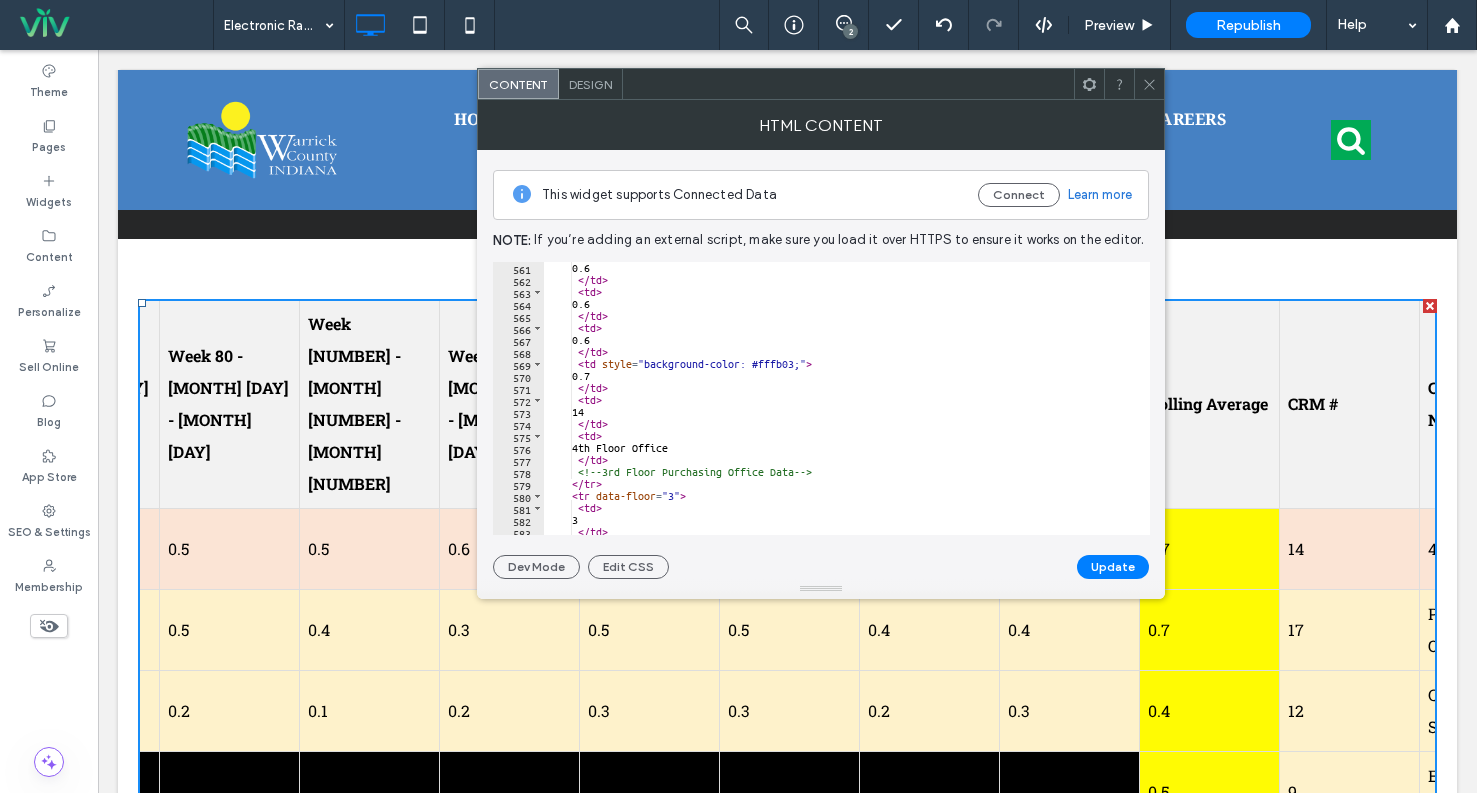 click on "0.6        </ td >        < td >        0.6        </ td >        < td >        0.6        </ td >        < td   style = "background-color: #fffb03;" >        0.7        </ td >        < td >        14        </ td >        < td >        4th Floor Office        </ td >        <!-- 3rd Floor Purchasing Office Data -->      </ tr >      < tr   data-floor = "3" >        < td >        3        </ td >        < td >" at bounding box center (839, 410) 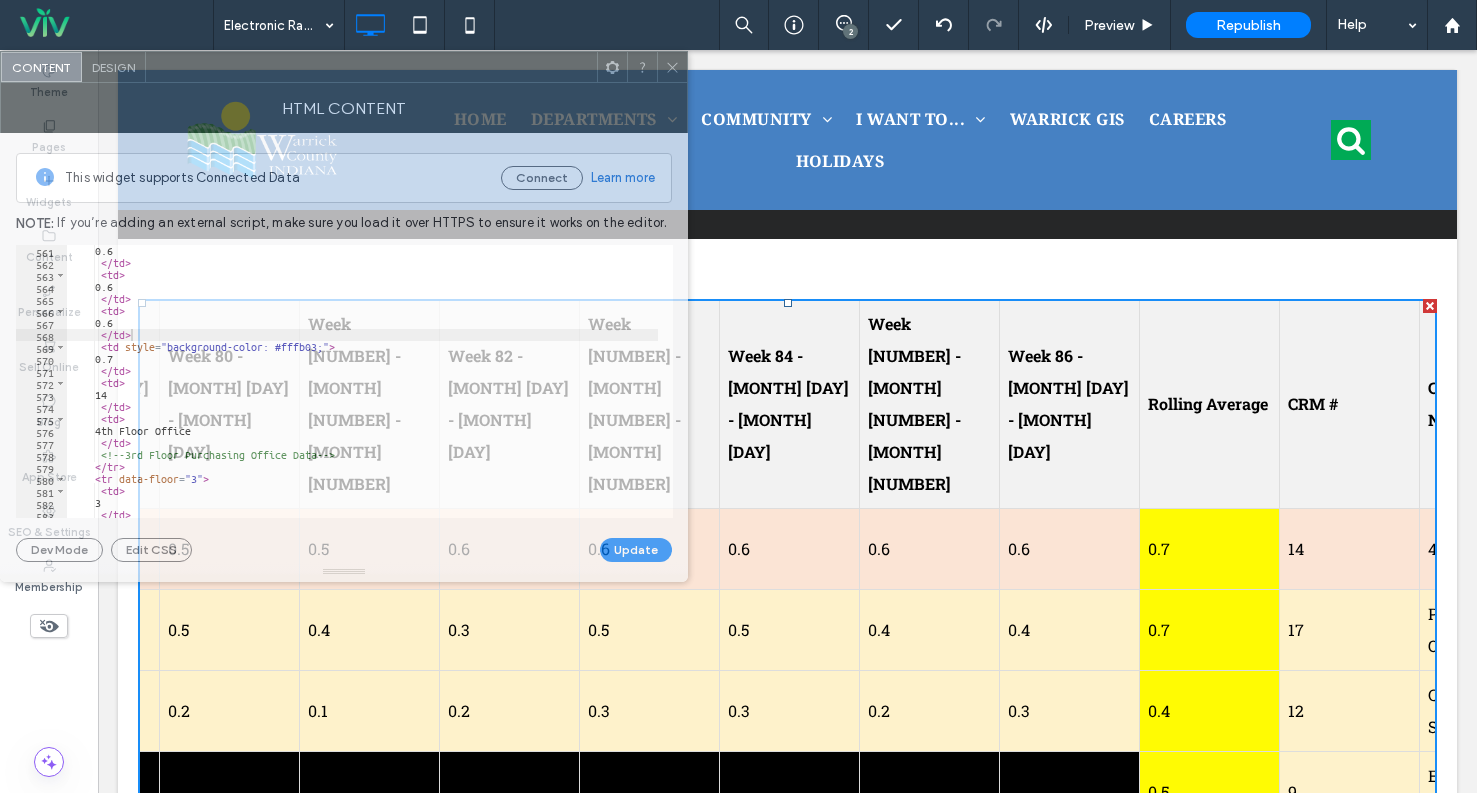 drag, startPoint x: 871, startPoint y: 96, endPoint x: 342, endPoint y: 75, distance: 529.4167 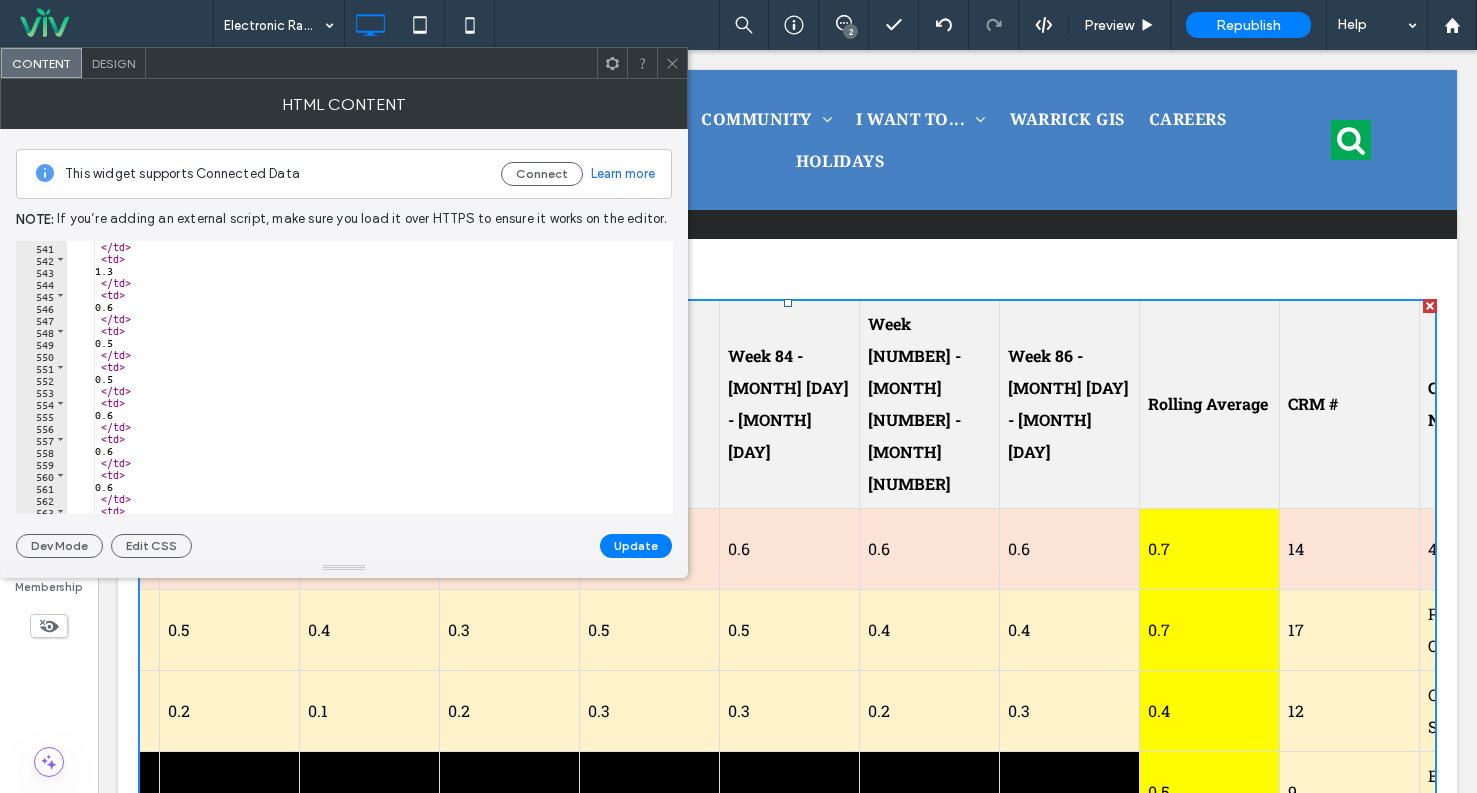 scroll, scrollTop: 3001, scrollLeft: 0, axis: vertical 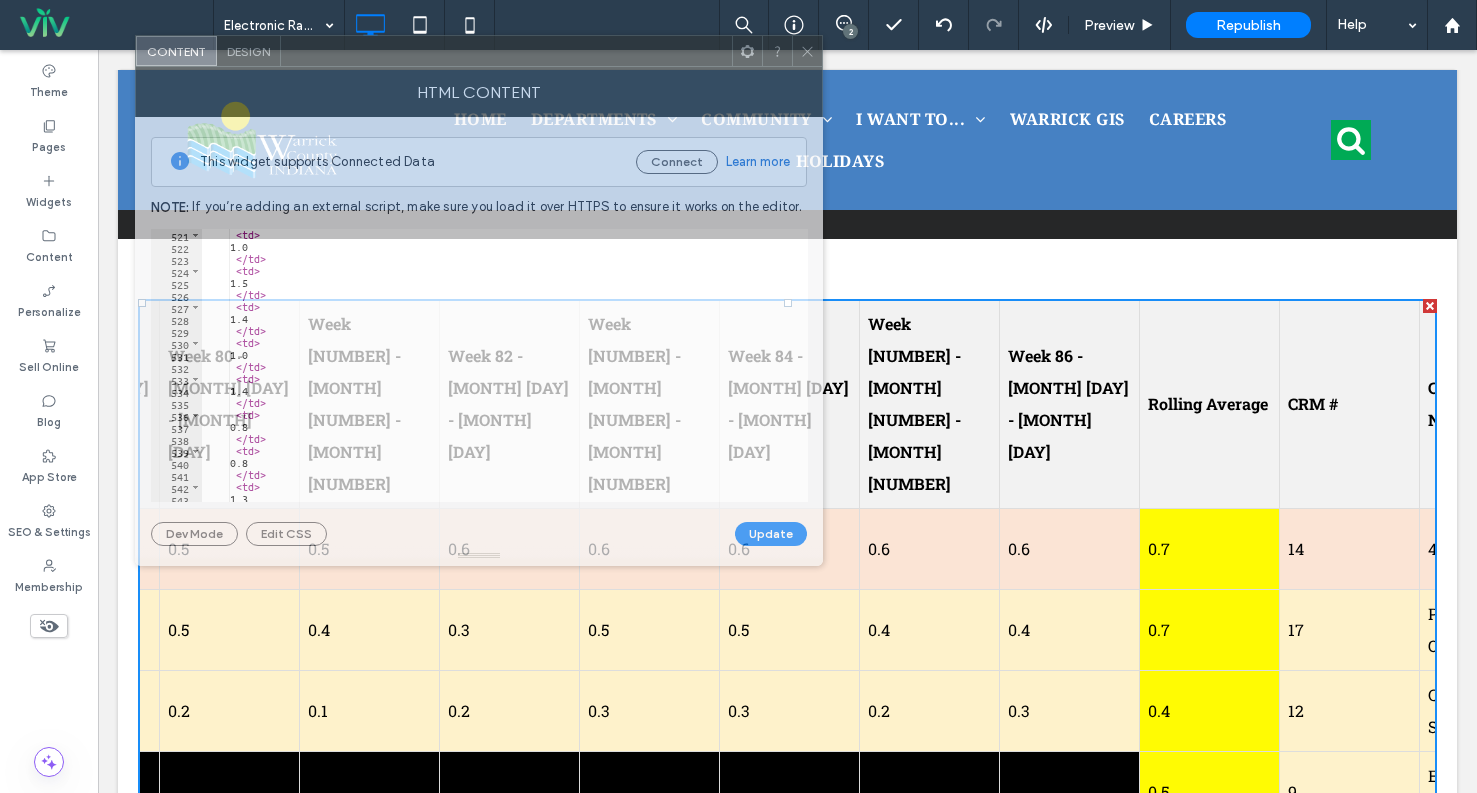 drag, startPoint x: 402, startPoint y: 79, endPoint x: 904, endPoint y: 38, distance: 503.6715 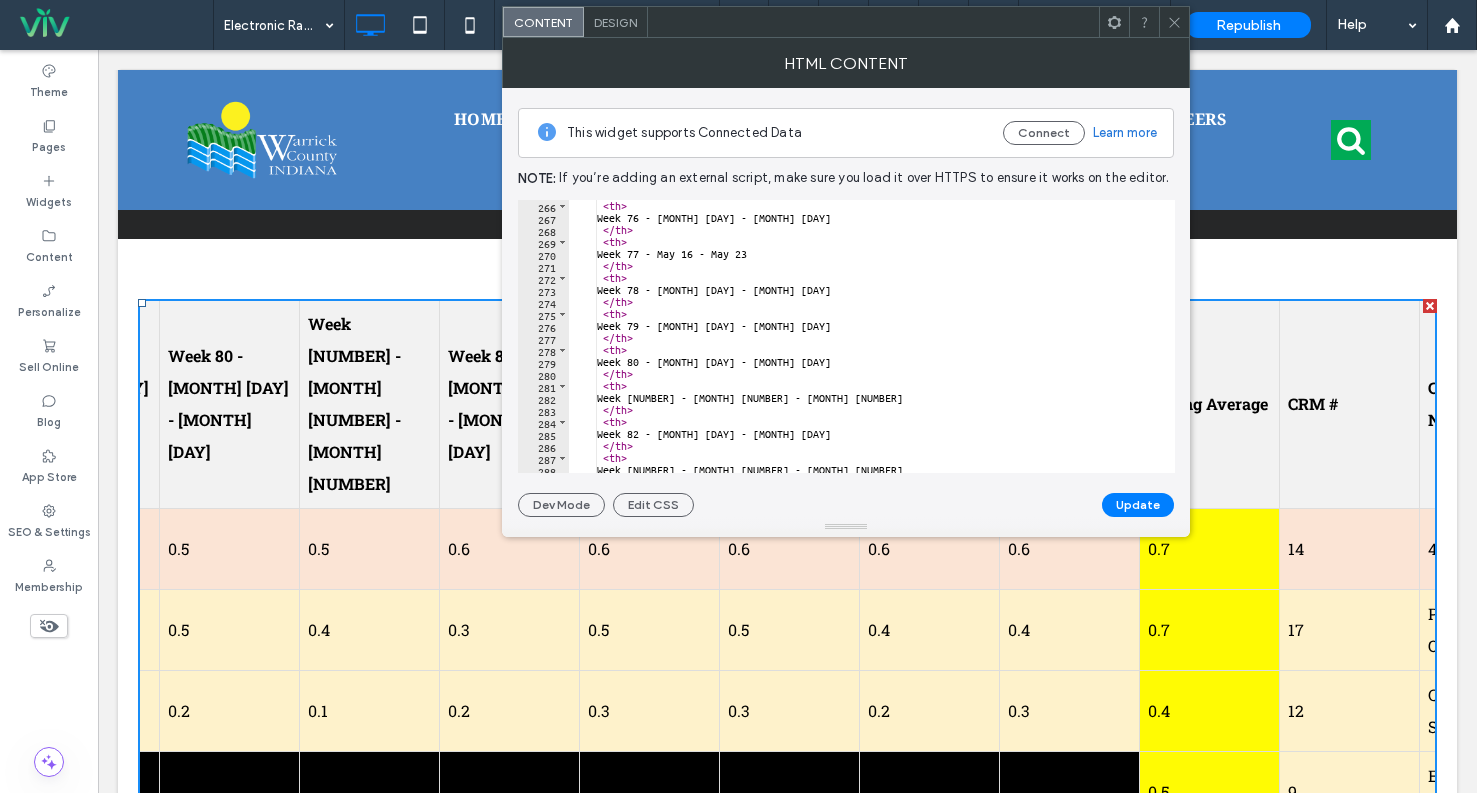 scroll, scrollTop: 1645, scrollLeft: 0, axis: vertical 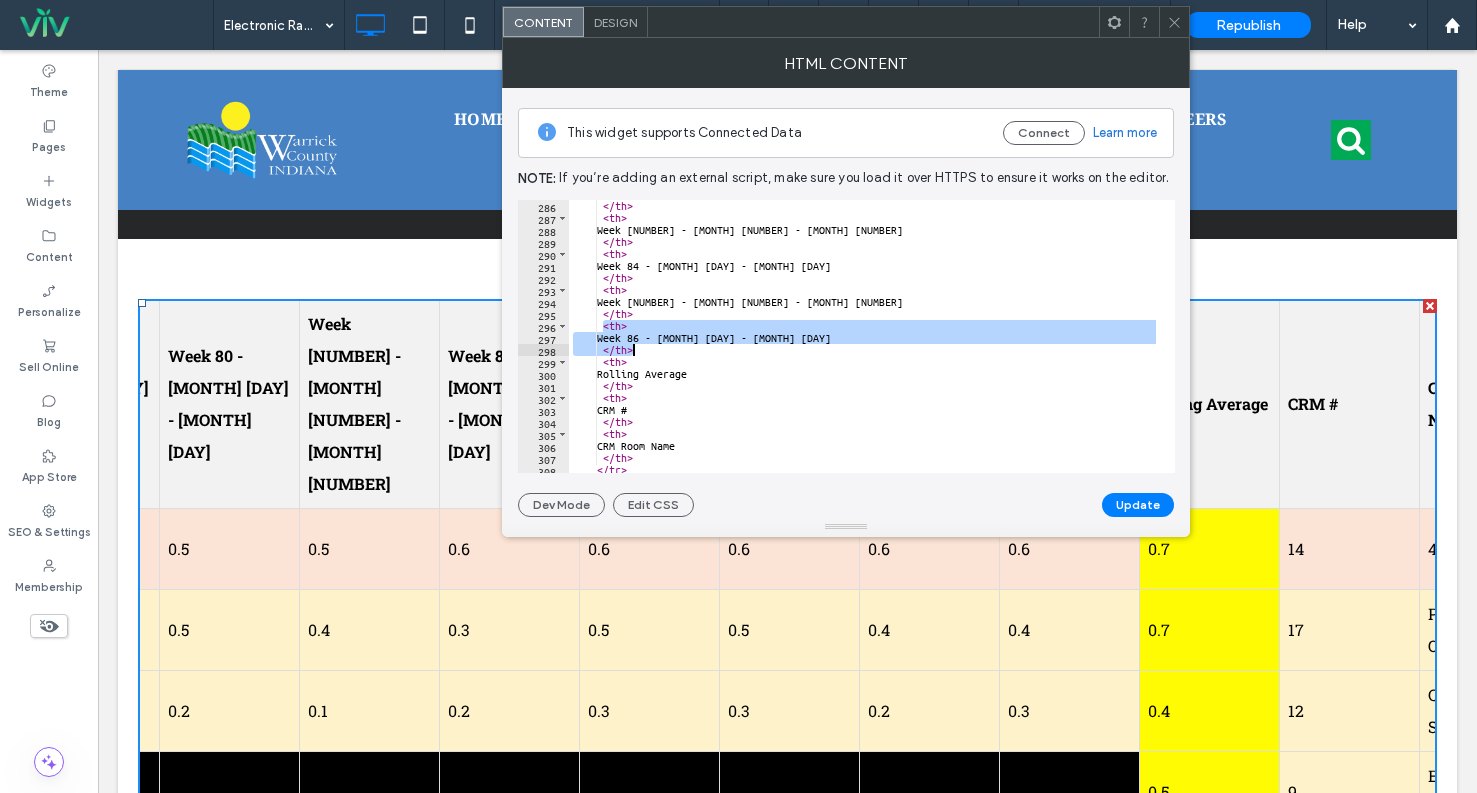 drag, startPoint x: 602, startPoint y: 330, endPoint x: 640, endPoint y: 350, distance: 42.941822 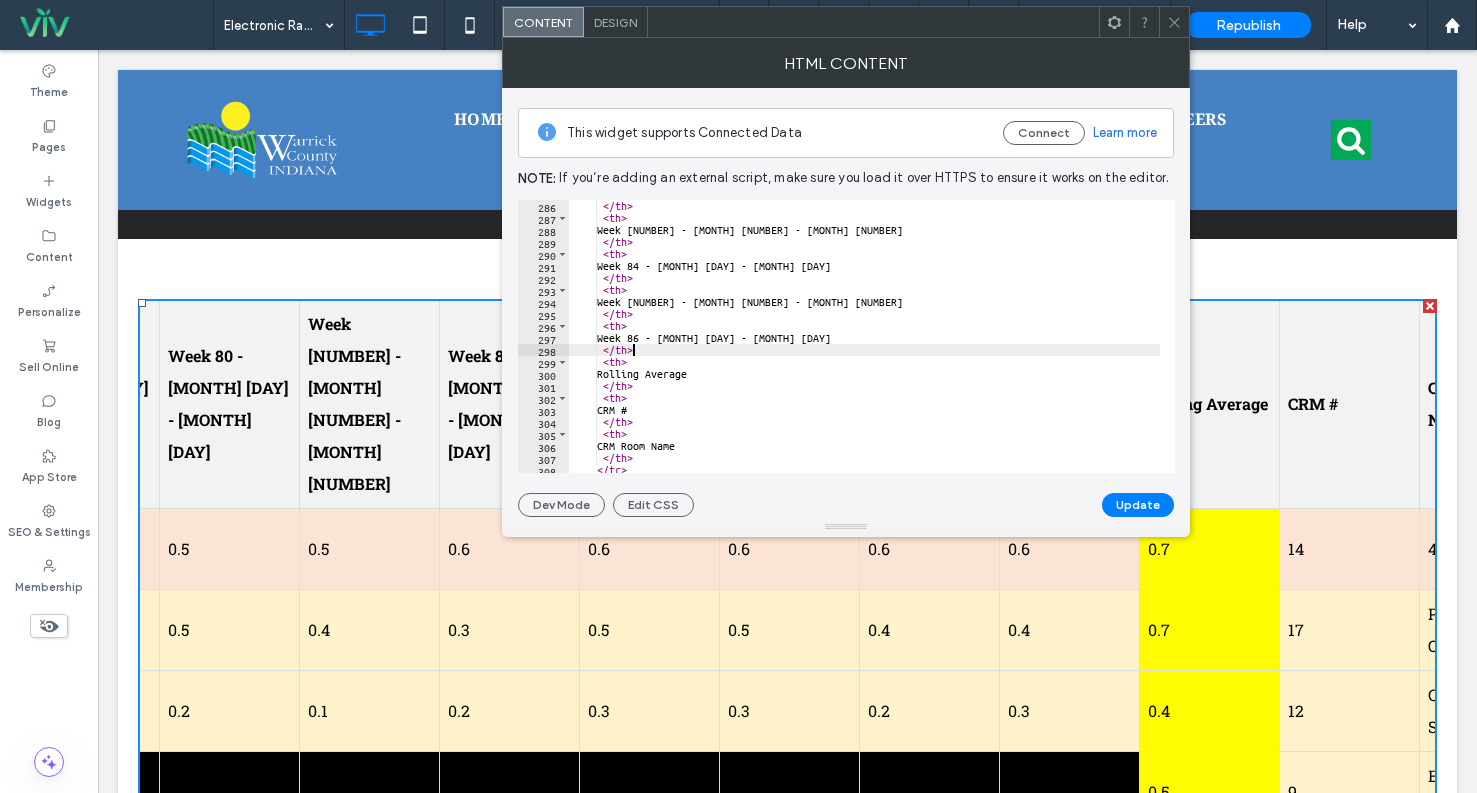 scroll, scrollTop: 0, scrollLeft: 1, axis: horizontal 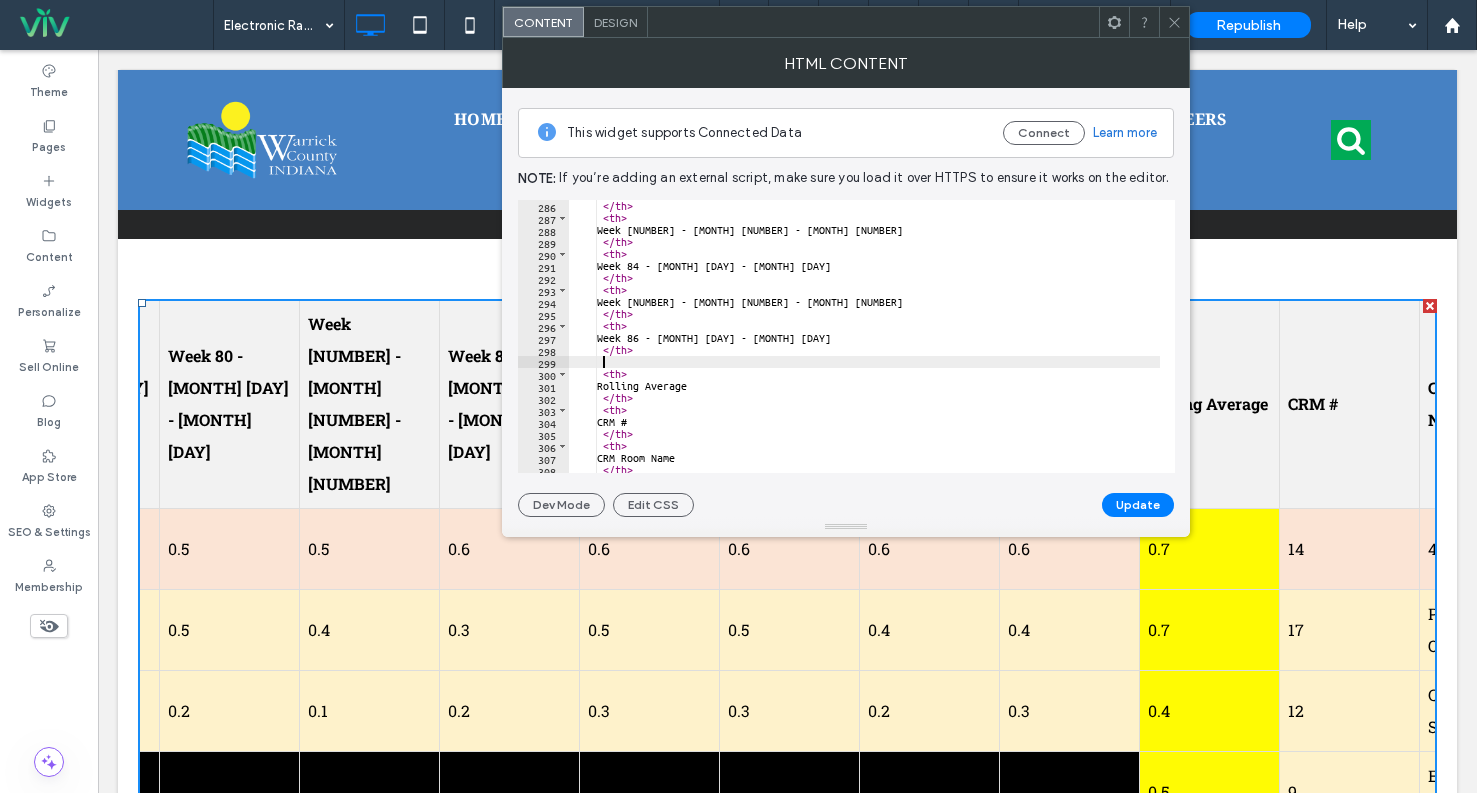 paste on "*****" 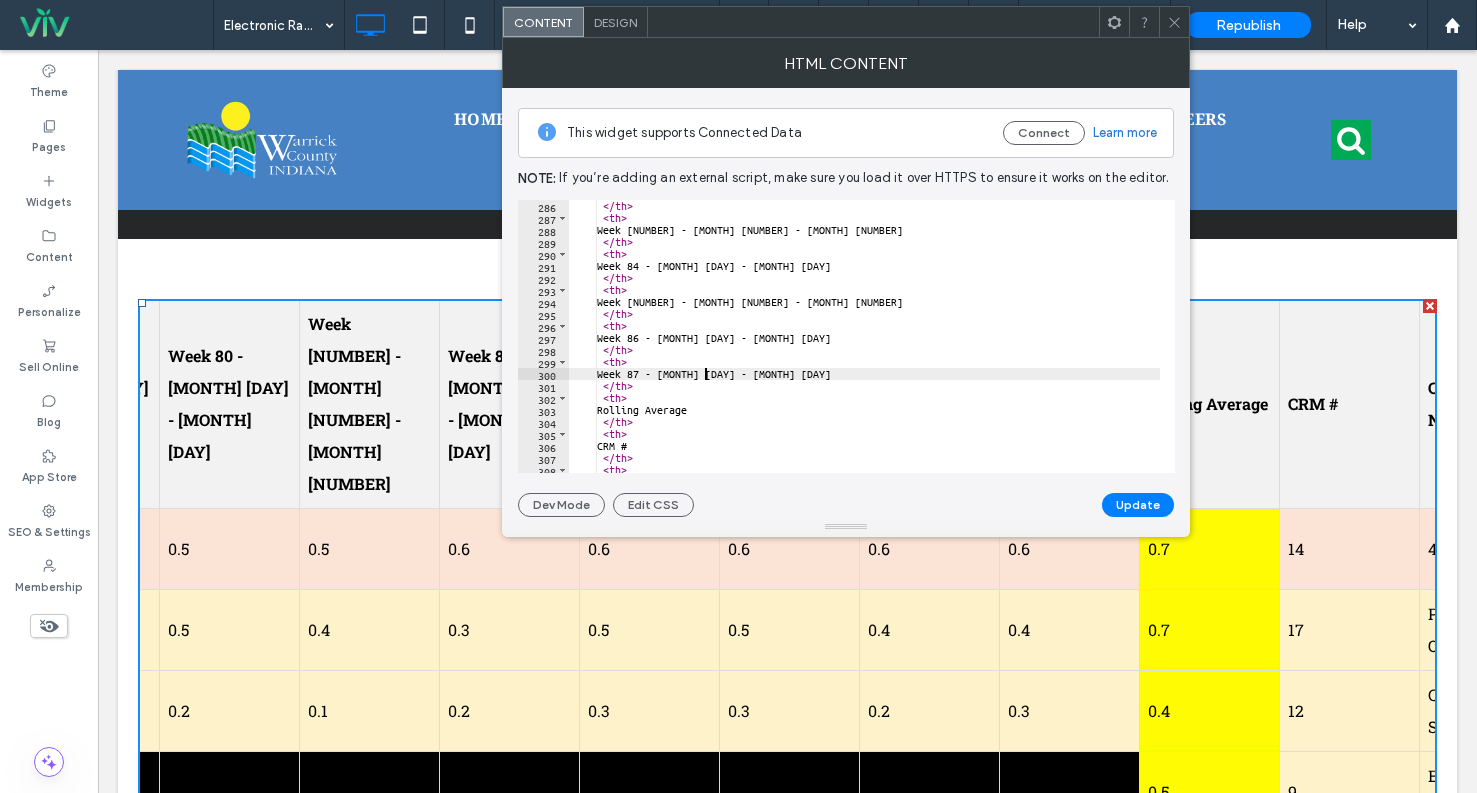 scroll, scrollTop: 0, scrollLeft: 11, axis: horizontal 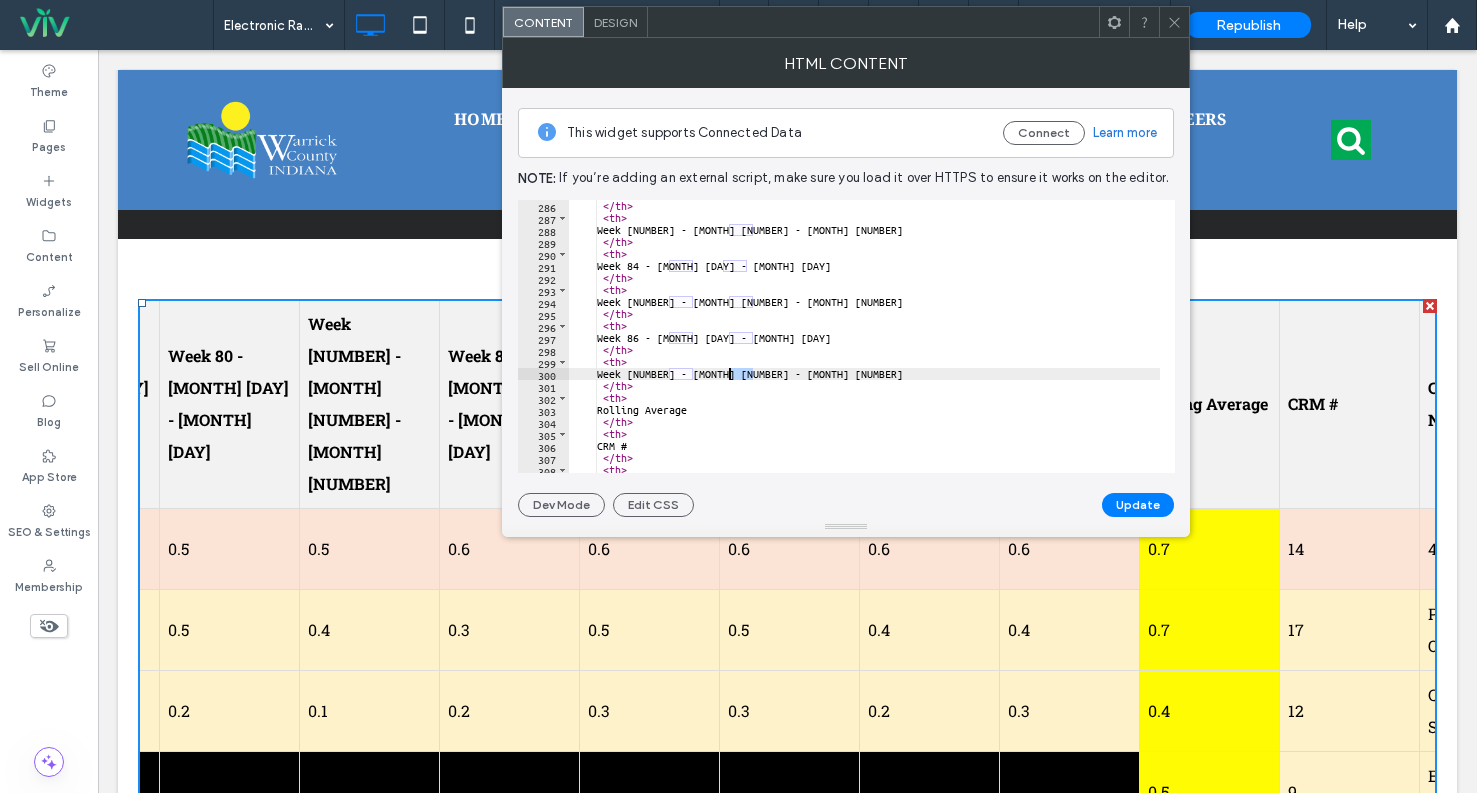 drag, startPoint x: 753, startPoint y: 373, endPoint x: 730, endPoint y: 374, distance: 23.021729 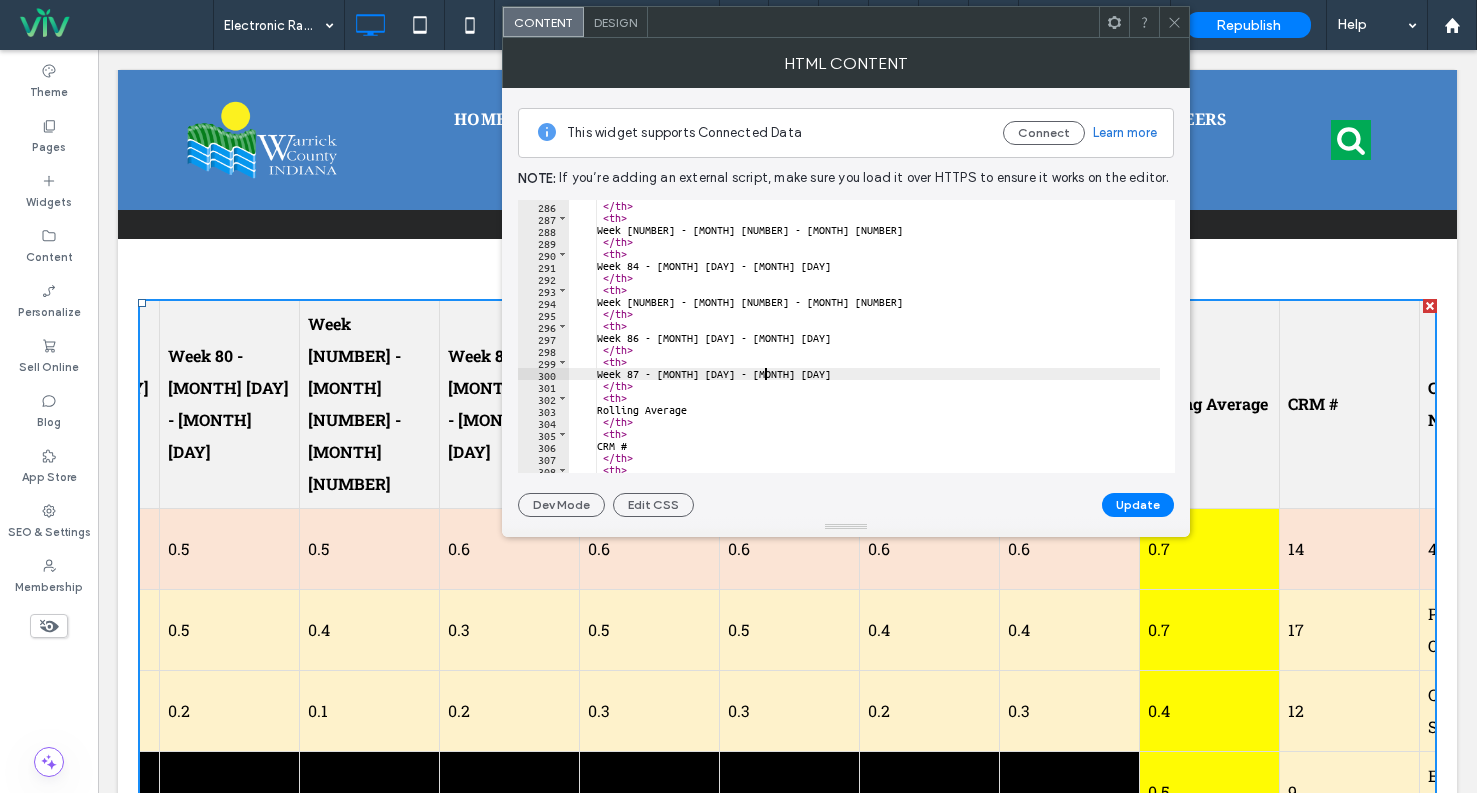 scroll, scrollTop: 0, scrollLeft: 16, axis: horizontal 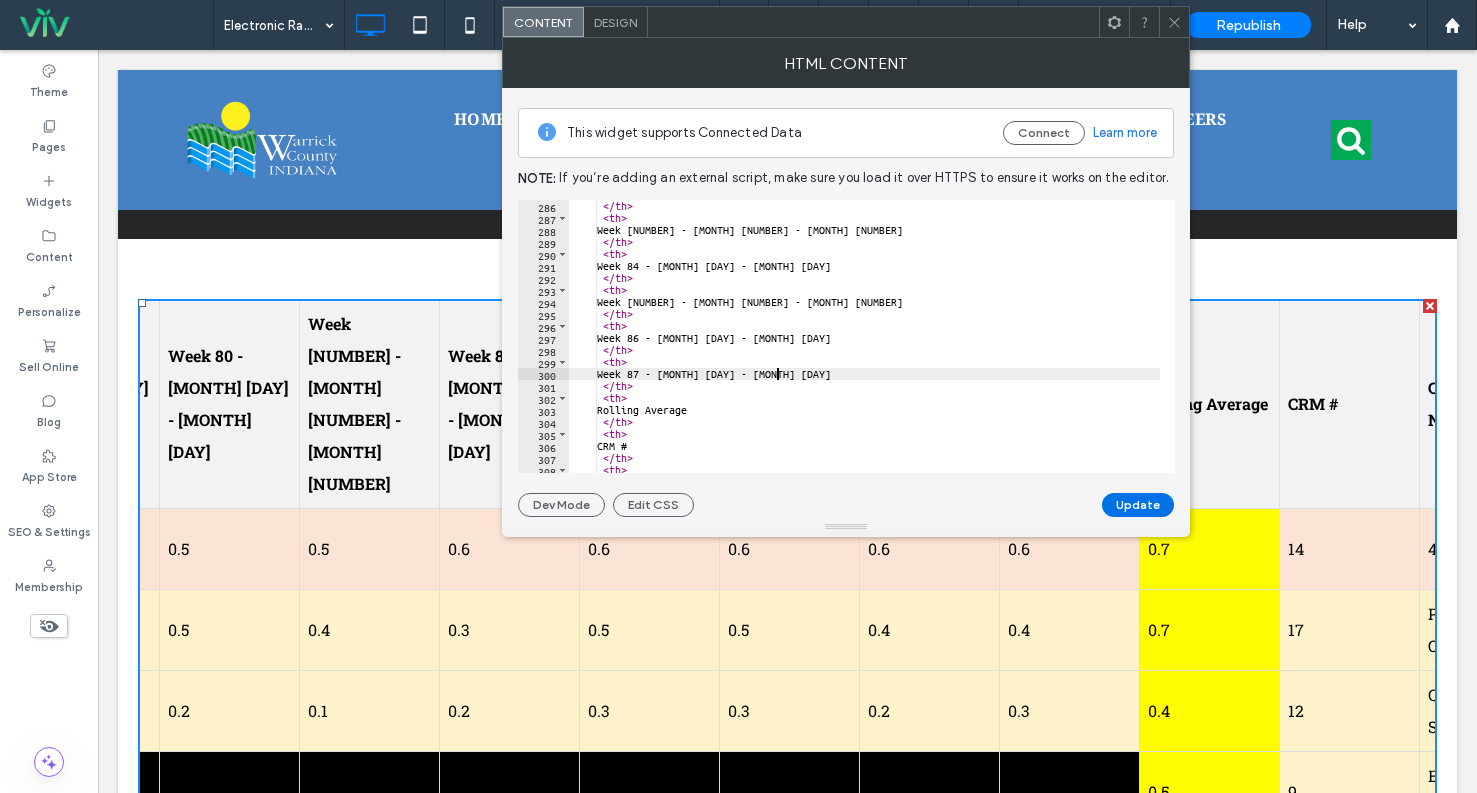 click on "Update" at bounding box center [1138, 505] 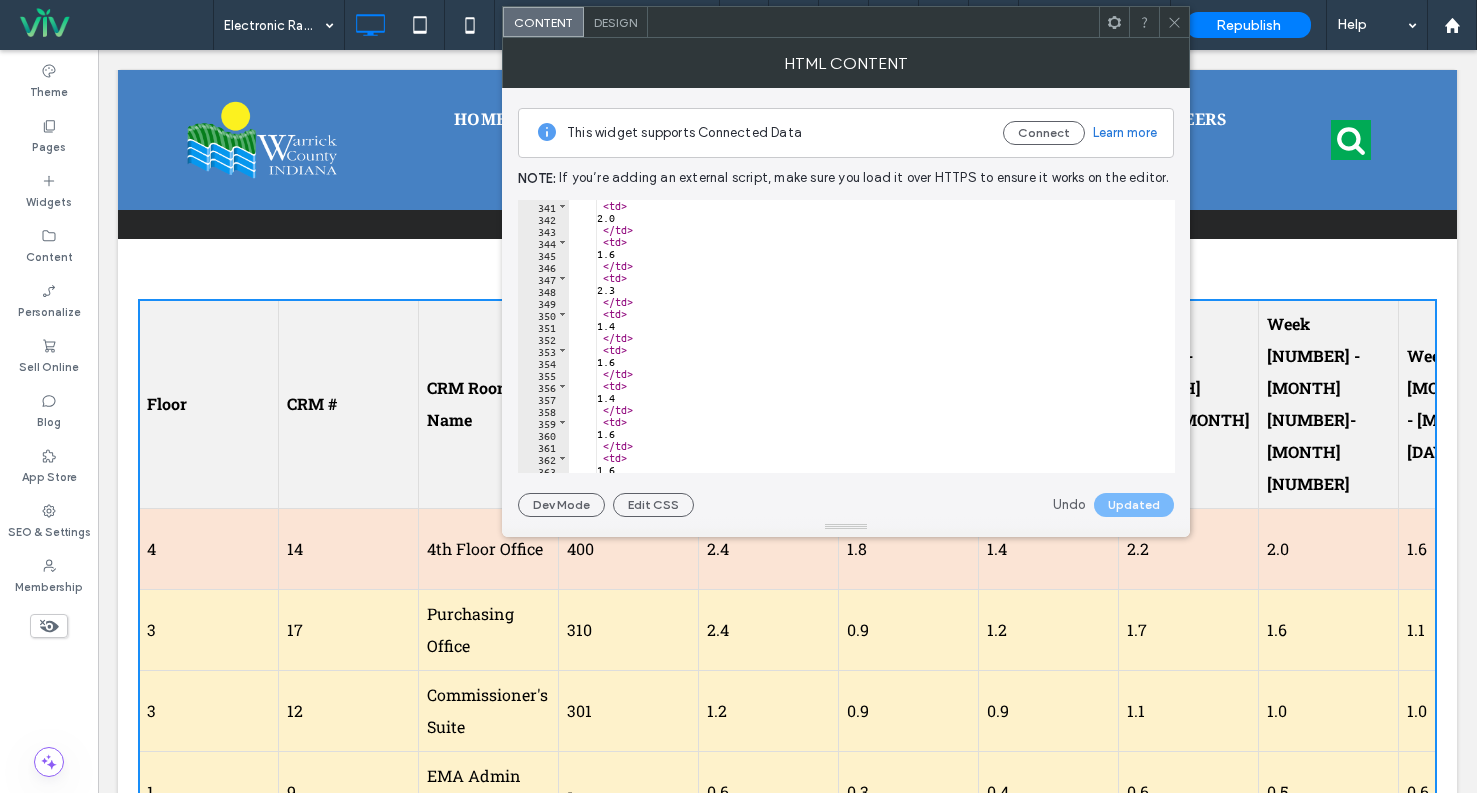 scroll, scrollTop: 1990, scrollLeft: 0, axis: vertical 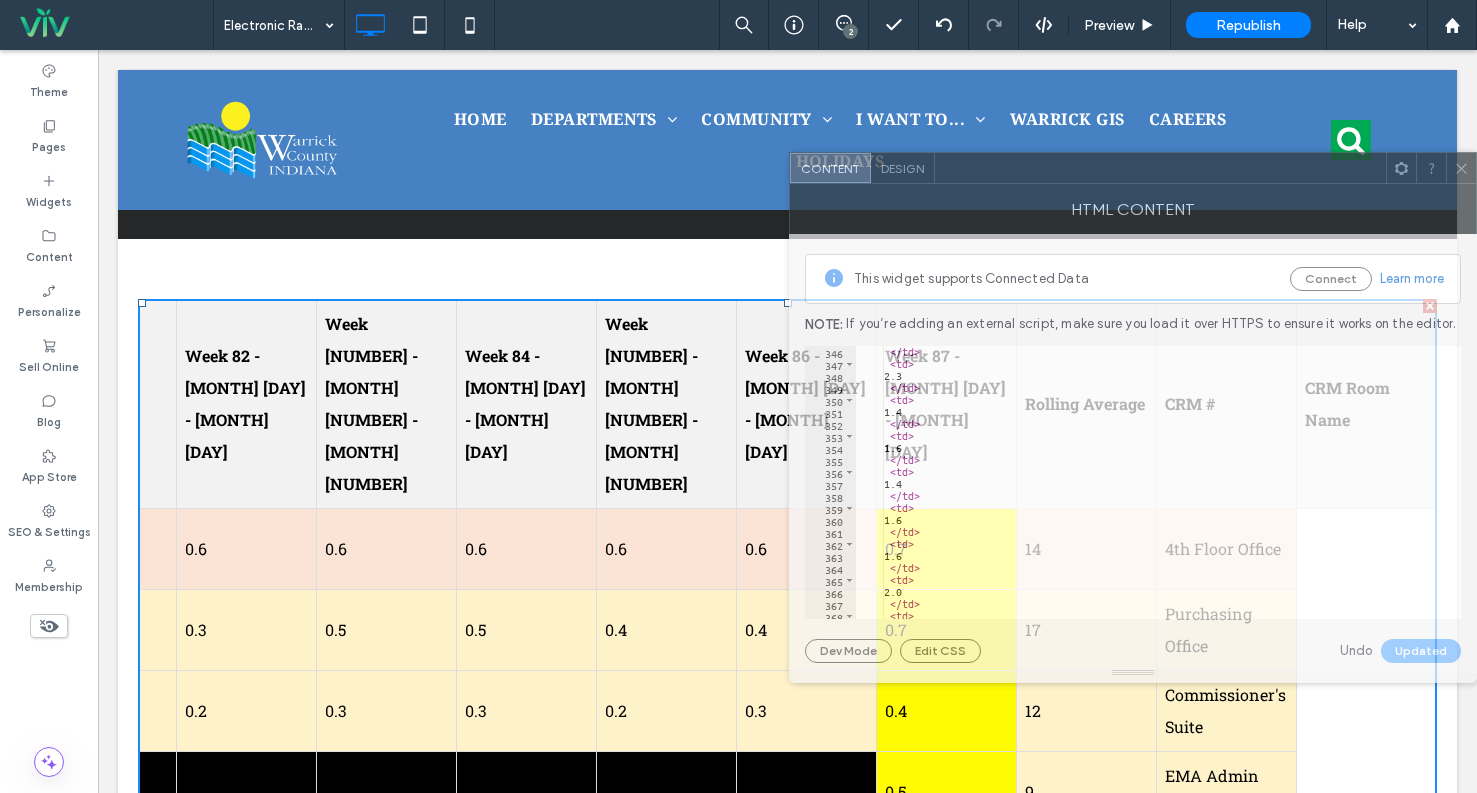 drag, startPoint x: 909, startPoint y: 30, endPoint x: 1264, endPoint y: 176, distance: 383.85022 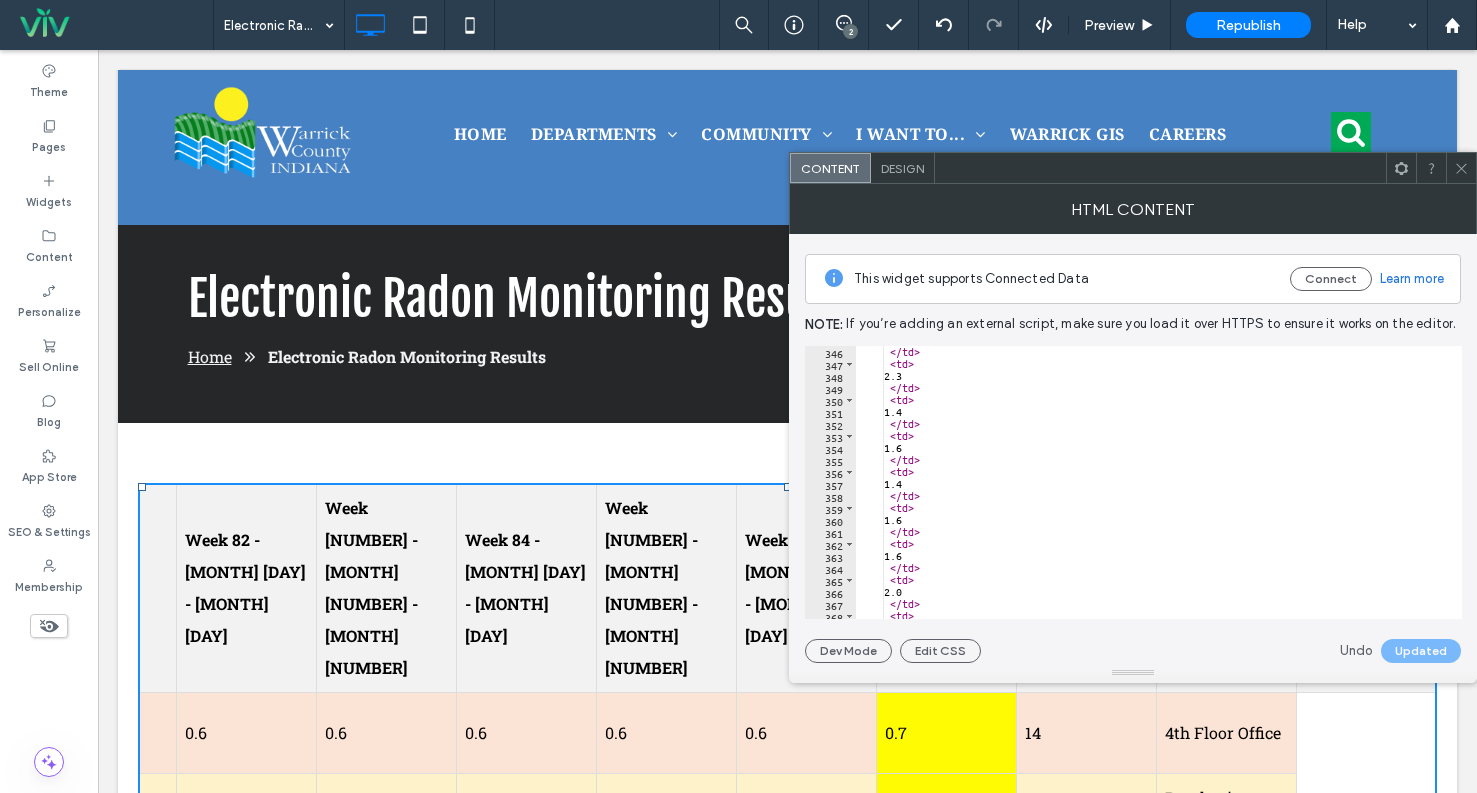scroll, scrollTop: 0, scrollLeft: 0, axis: both 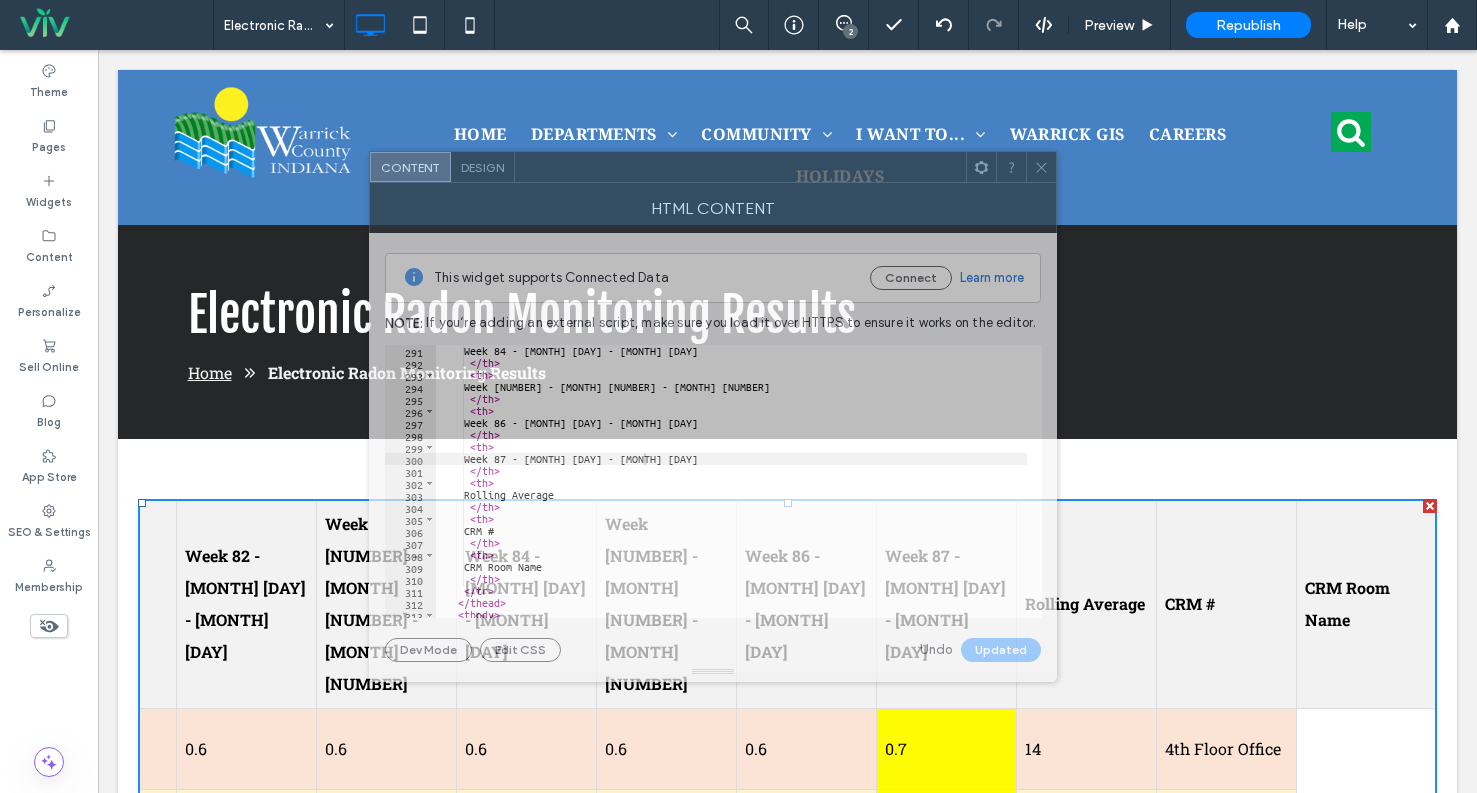 drag, startPoint x: 1014, startPoint y: 178, endPoint x: 612, endPoint y: 173, distance: 402.0311 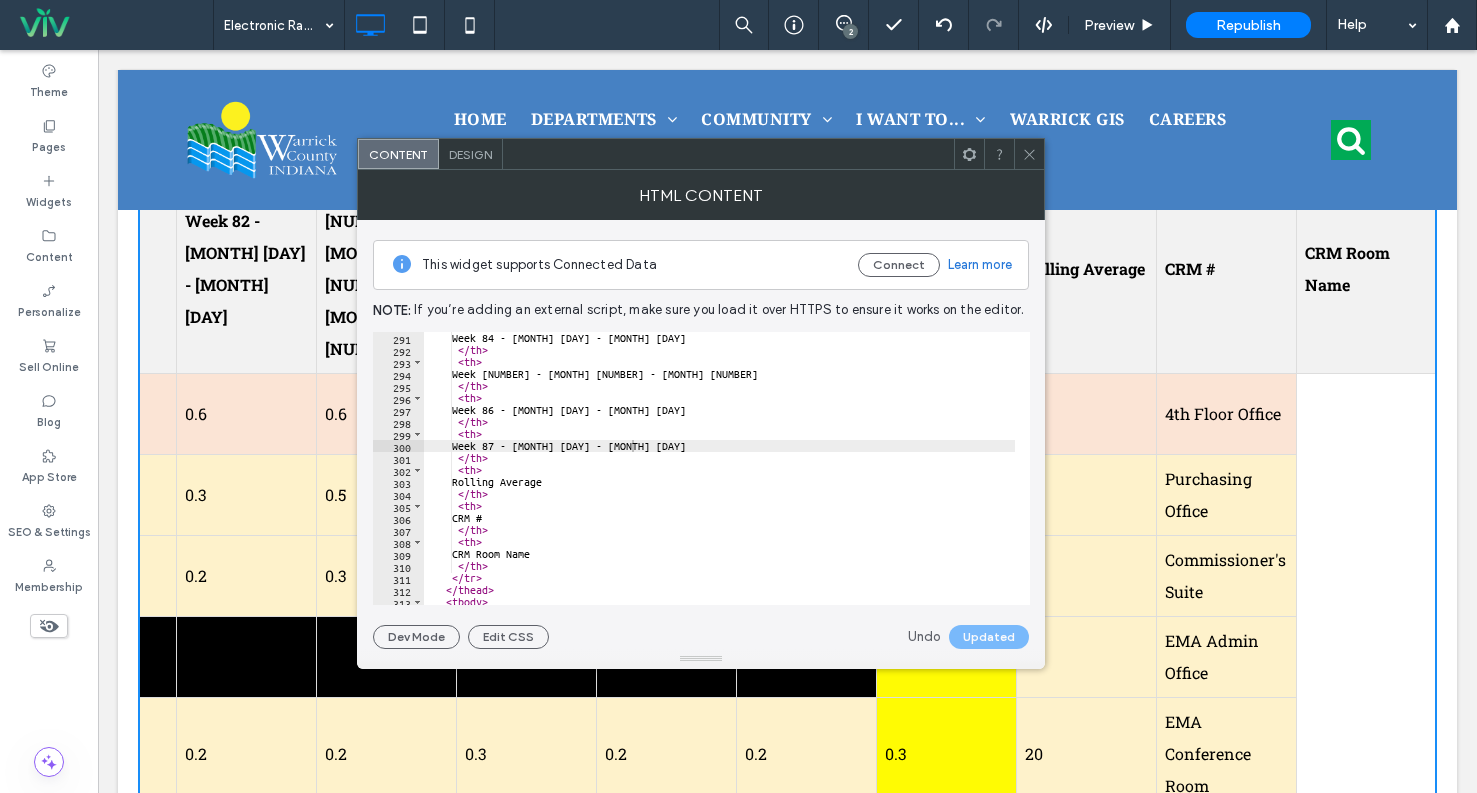 scroll, scrollTop: 300, scrollLeft: 0, axis: vertical 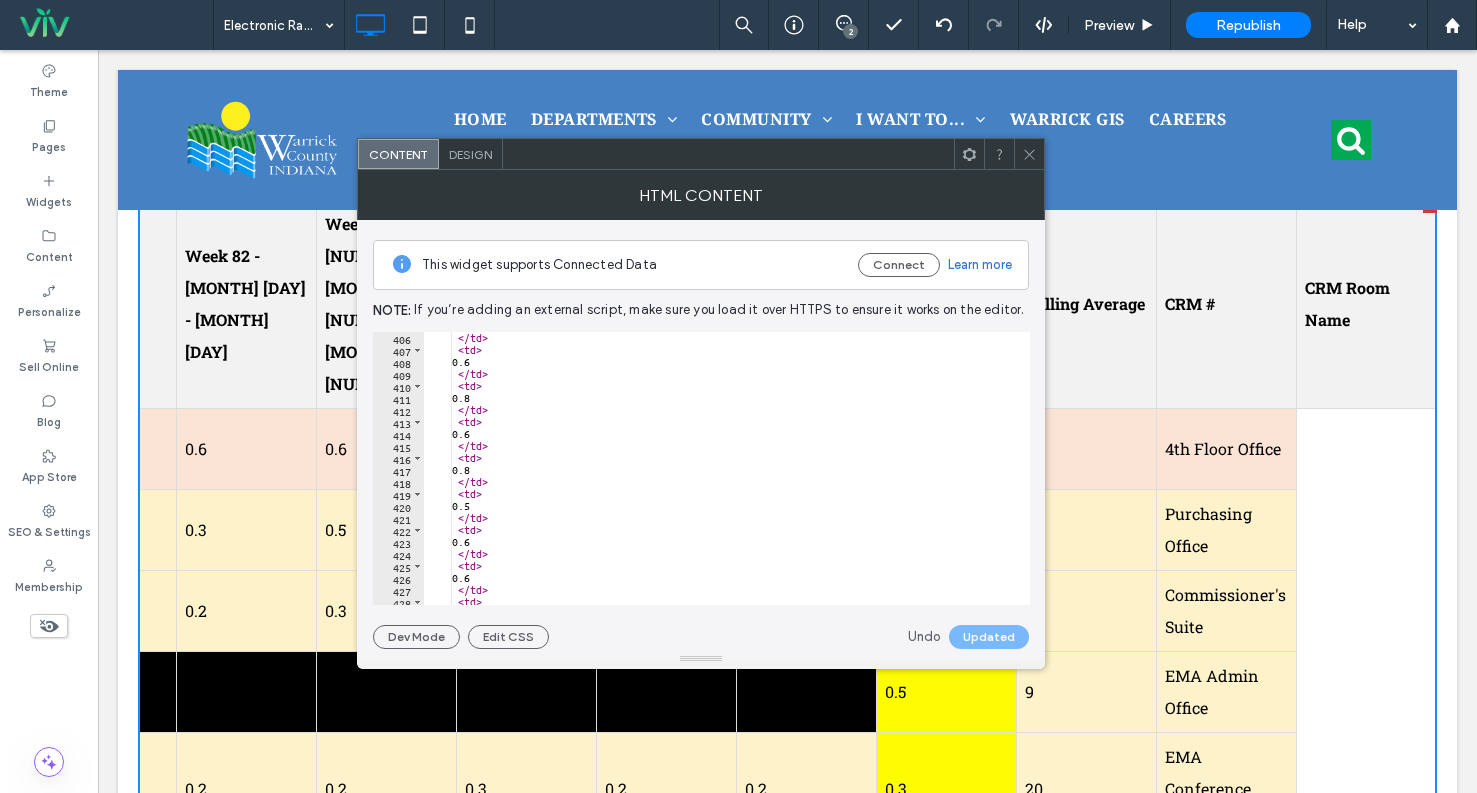 click on "</ td >        < td >        0.6        </ td >        < td >        0.8        </ td >        < td >        0.6        </ td >        < td >        0.8        </ td >        < td >        0.5        </ td >        < td >        0.6        </ td >        < td >        0.6        </ td >        < td >        0.6" at bounding box center [719, 480] 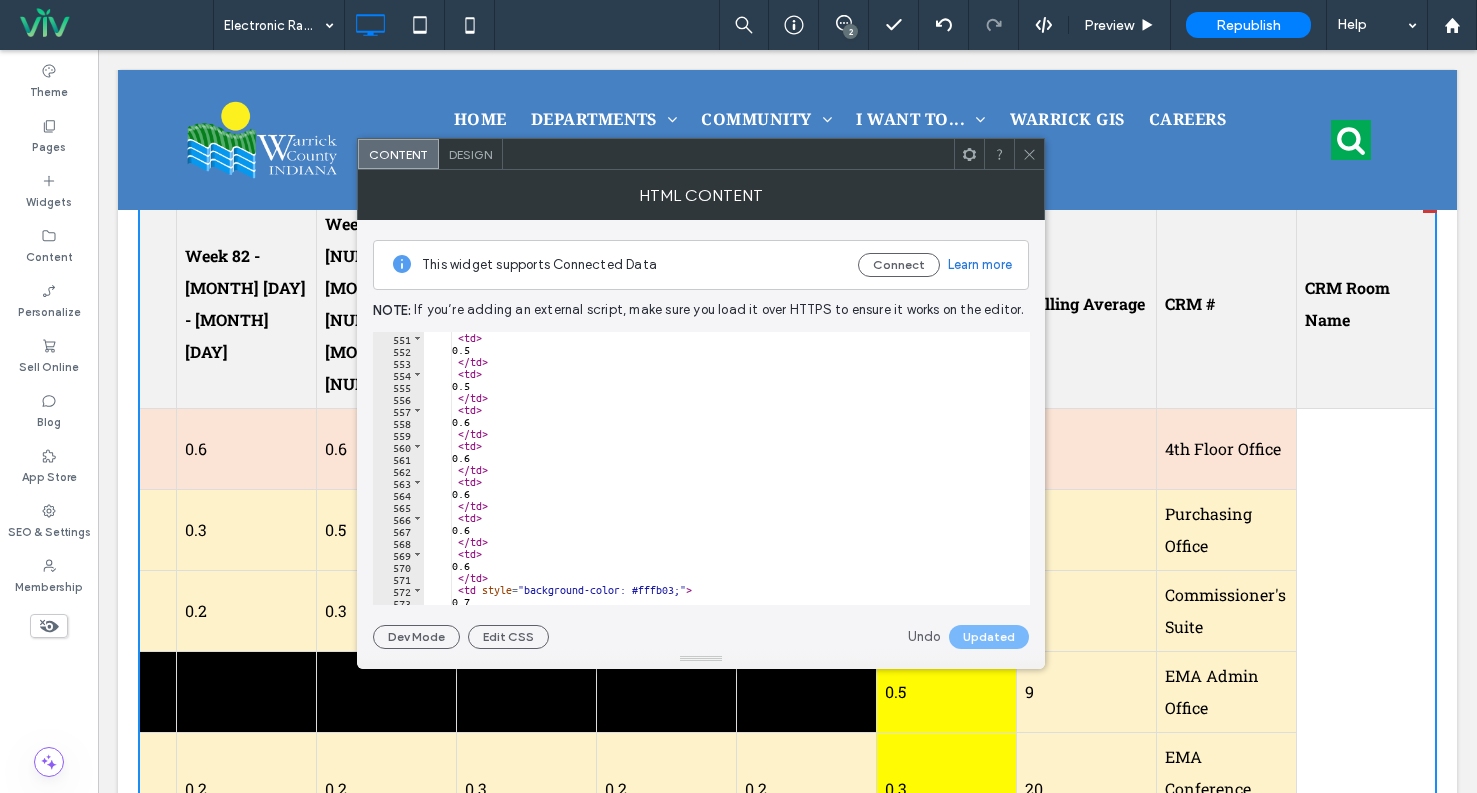 scroll, scrollTop: 3259, scrollLeft: 0, axis: vertical 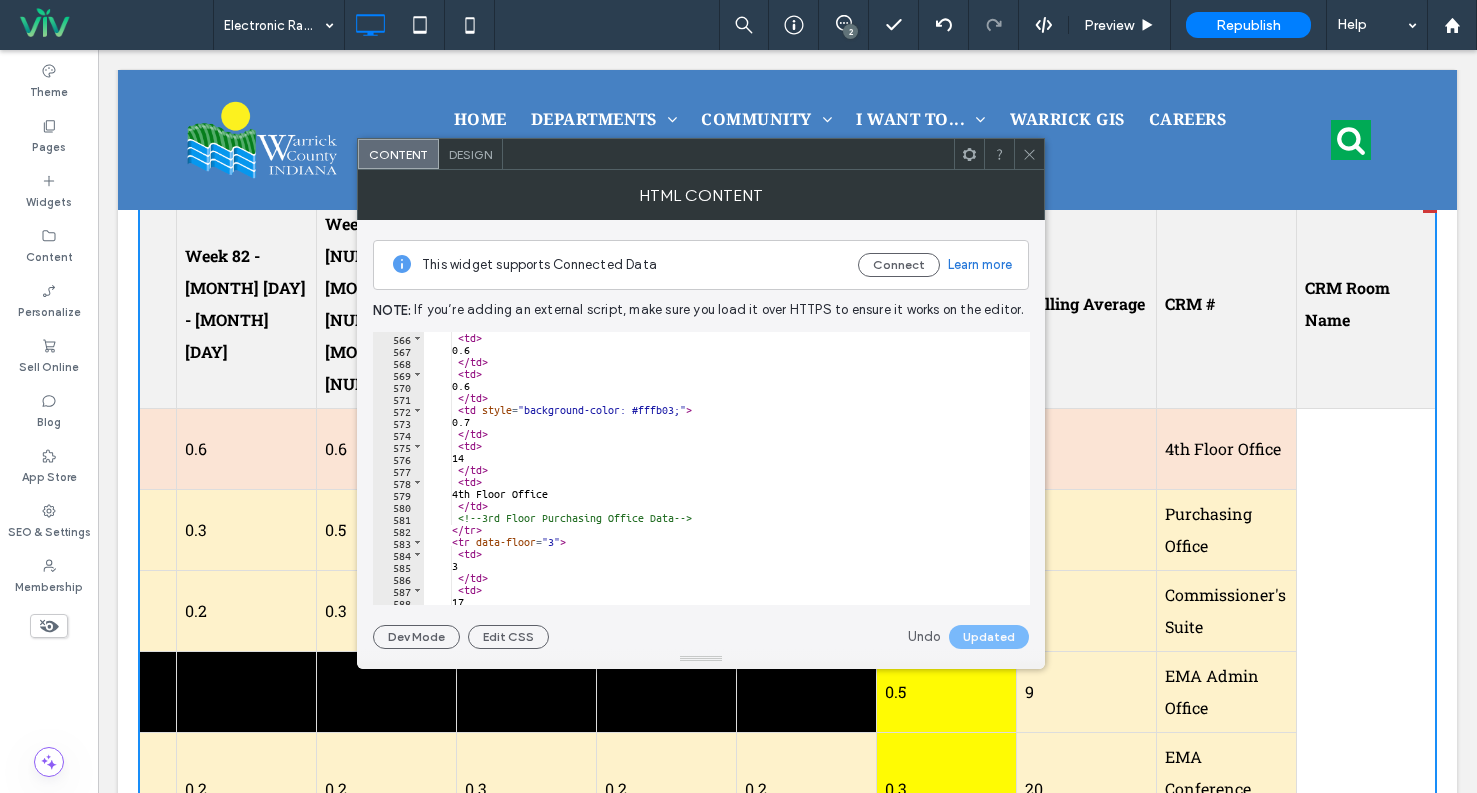 click on "< td >        0.6        </ td >        < td >        0.6        </ td >        < td   style = "background-color: #fffb03;" >        0.7        </ td >        < td >        14        </ td >        < td >        4th Floor Office        </ td >        <!-- 3rd Floor Purchasing Office Data -->      </ tr >      < tr   data-floor = "3" >        < td >        3        </ td >        < td >        17        </ td >" at bounding box center (719, 480) 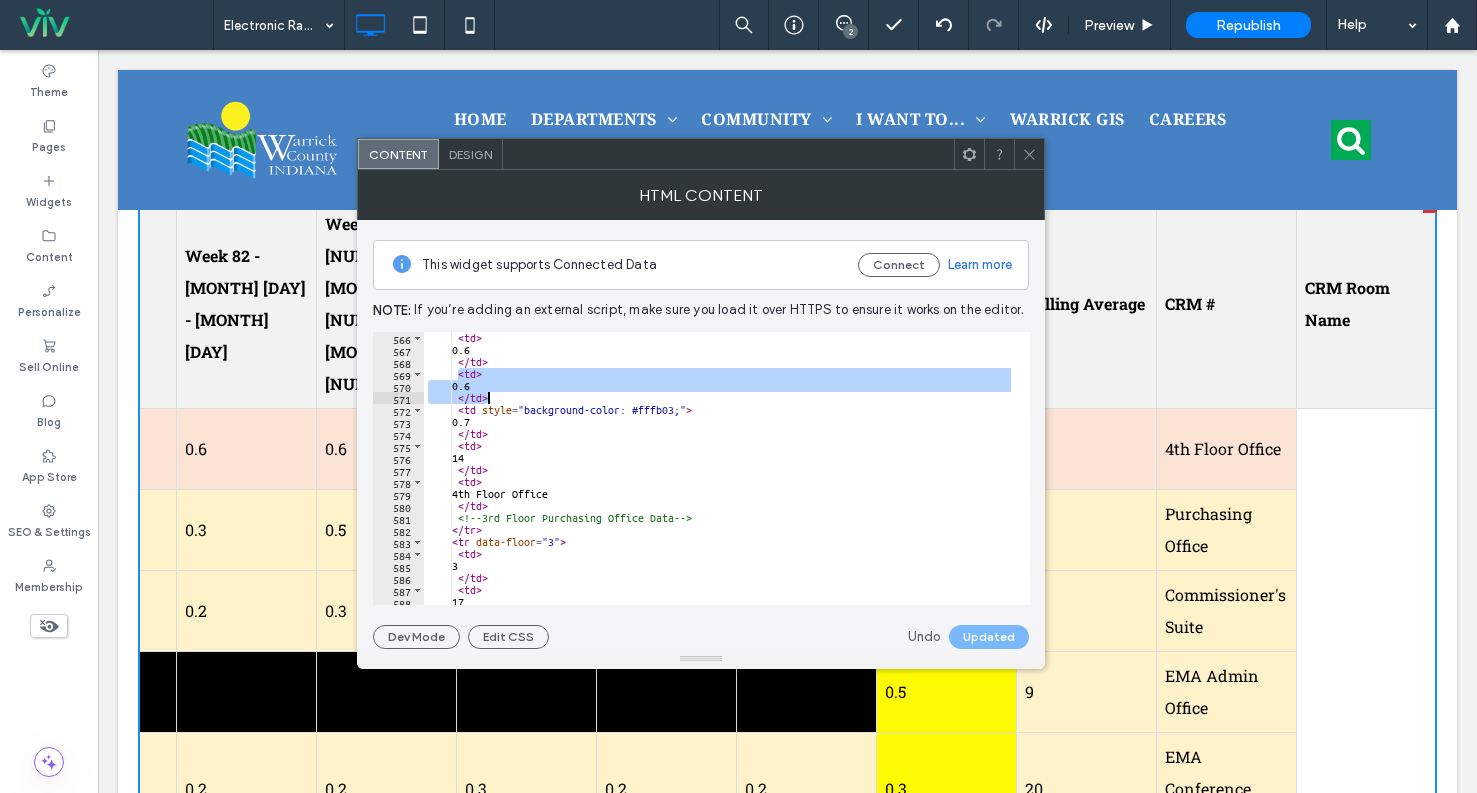 drag, startPoint x: 458, startPoint y: 371, endPoint x: 508, endPoint y: 396, distance: 55.9017 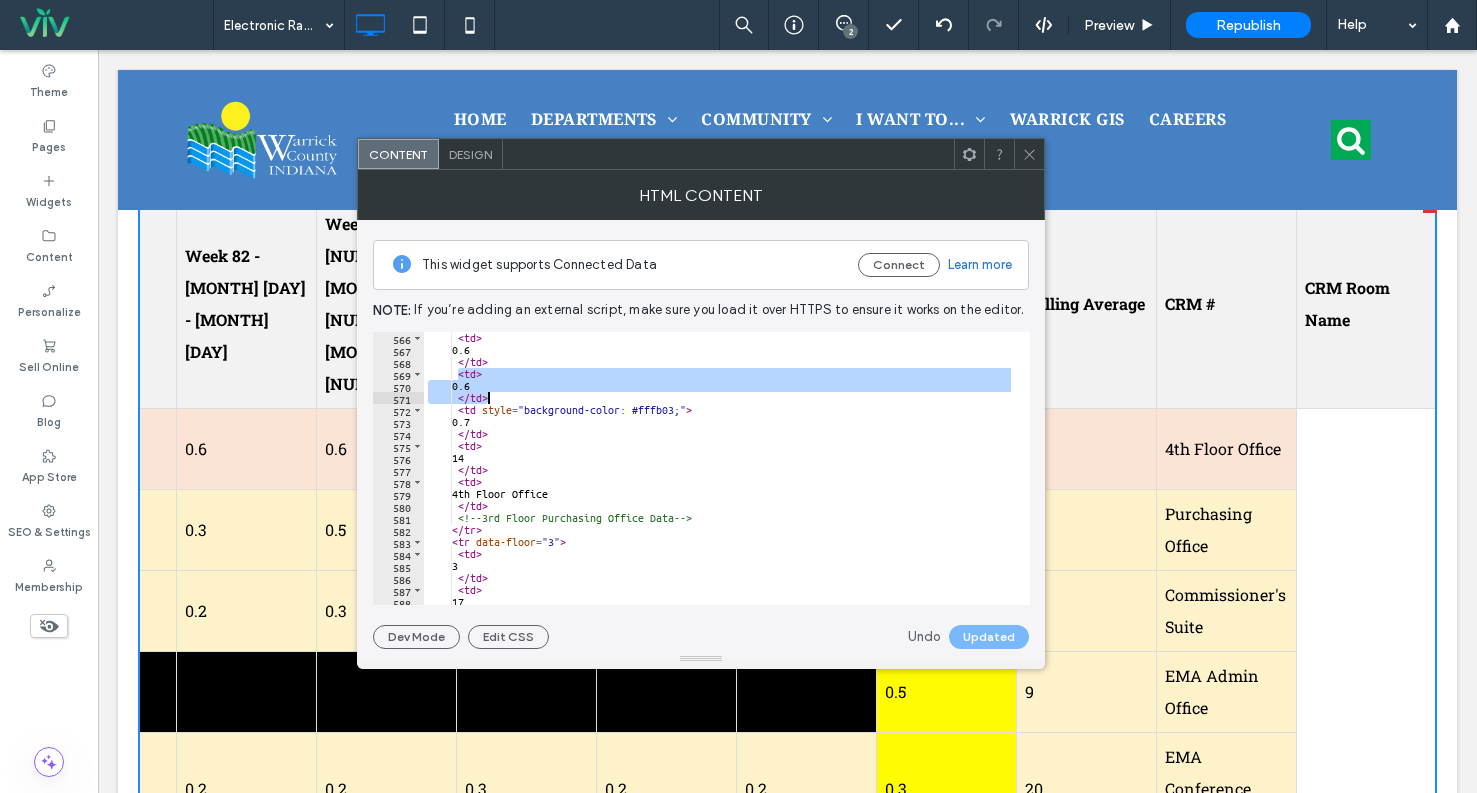 click on "< td >        0.6        </ td >        < td >        0.6        </ td >        < td   style = "background-color: #fffb03;" >        0.7        </ td >        < td >        14        </ td >        < td >        4th Floor Office        </ td >        <!-- 3rd Floor Purchasing Office Data -->      </ tr >      < tr   data-floor = "3" >        < td >        3        </ td >        < td >        17        </ td >" at bounding box center [719, 468] 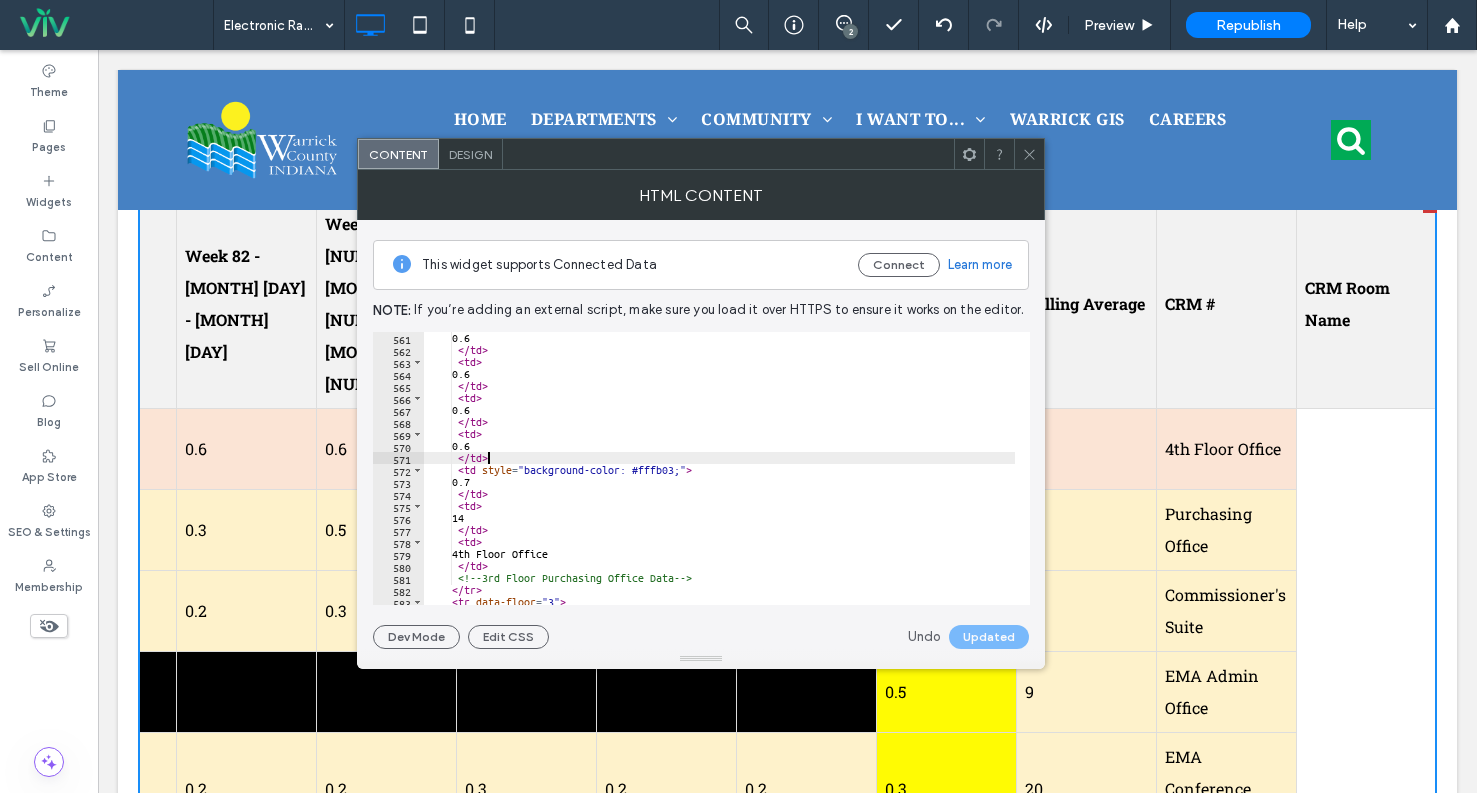 scroll, scrollTop: 3230, scrollLeft: 0, axis: vertical 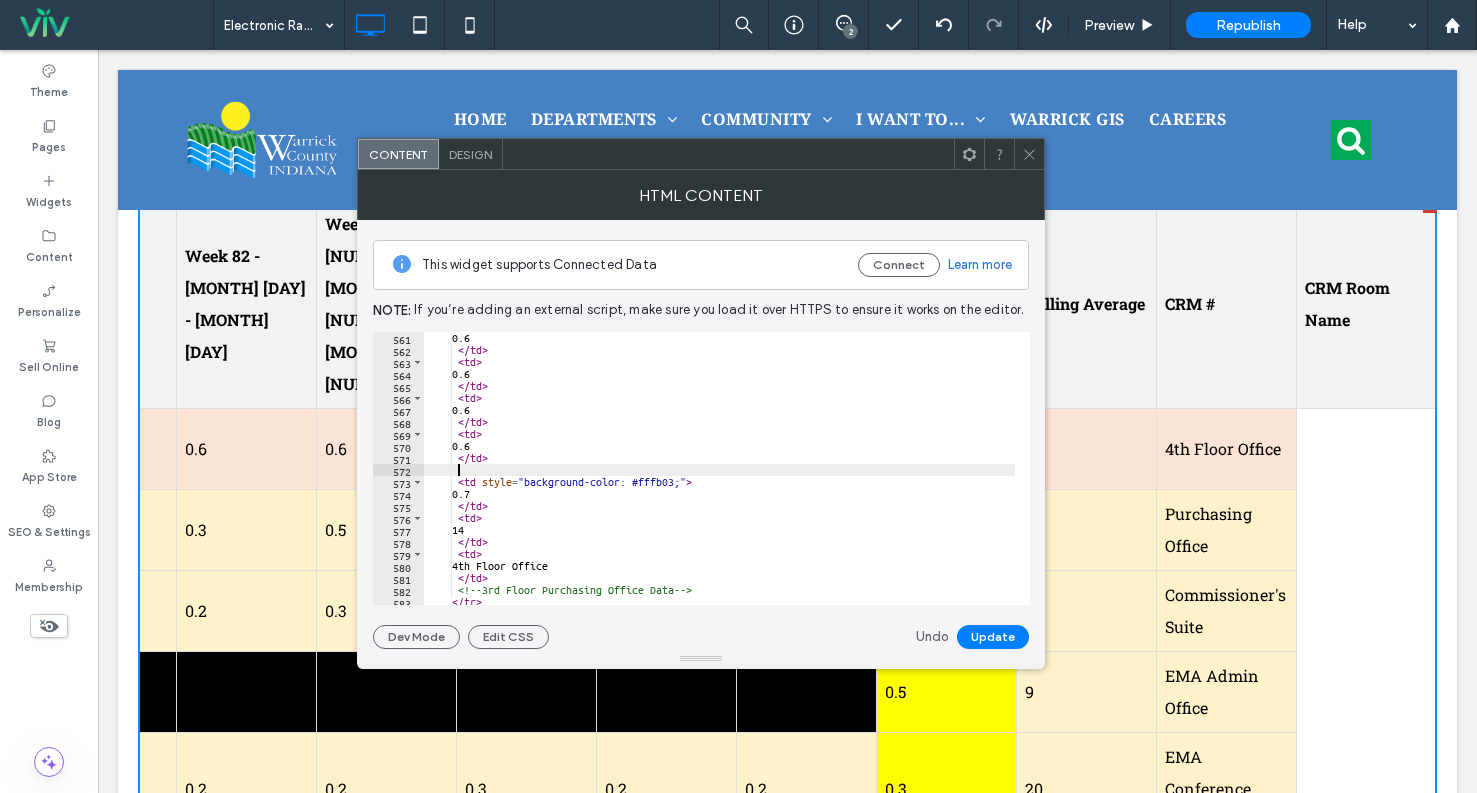 paste on "*****" 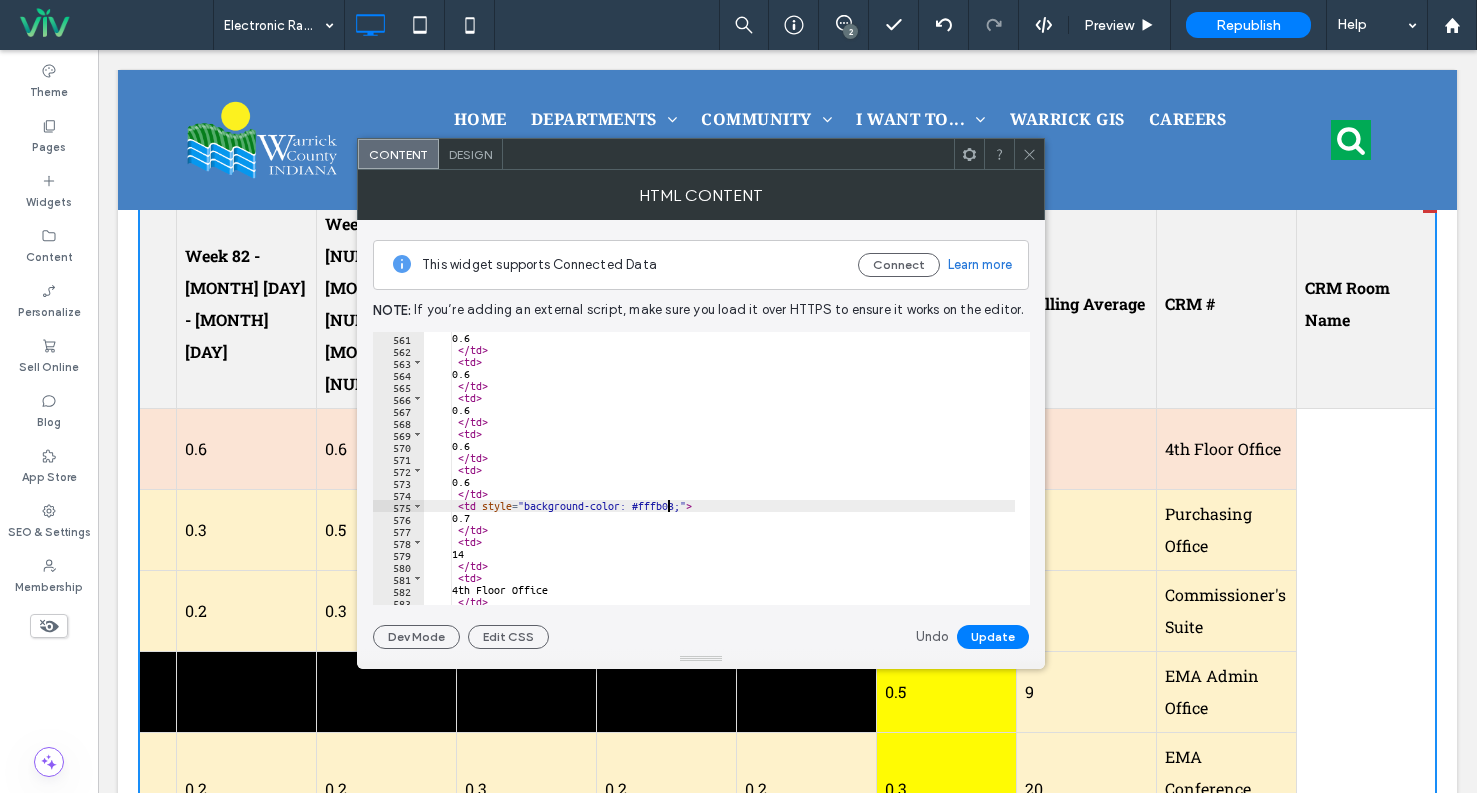click on "0.6        </ td >        < td >        0.6        </ td >        < td >        0.6        </ td >        < td >        0.6        </ td >        < td >        0.6        </ td >        < td   style = "background-color: #fffb03;" >        0.7        </ td >        < td >        14        </ td >        < td >        4th Floor Office        </ td >        <!-- 3rd Floor Purchasing Office Data -->" at bounding box center (719, 480) 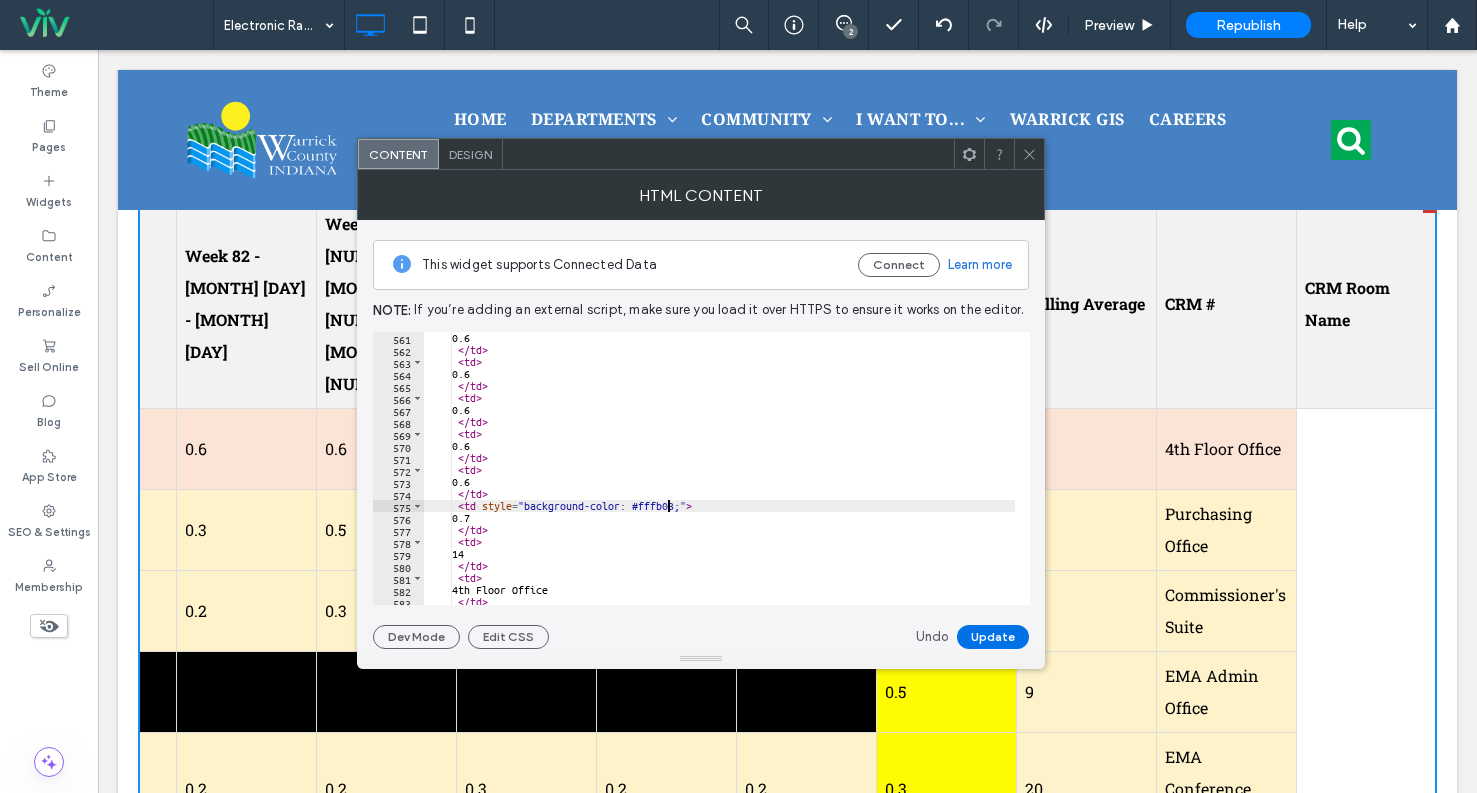 click on "Update" at bounding box center [993, 637] 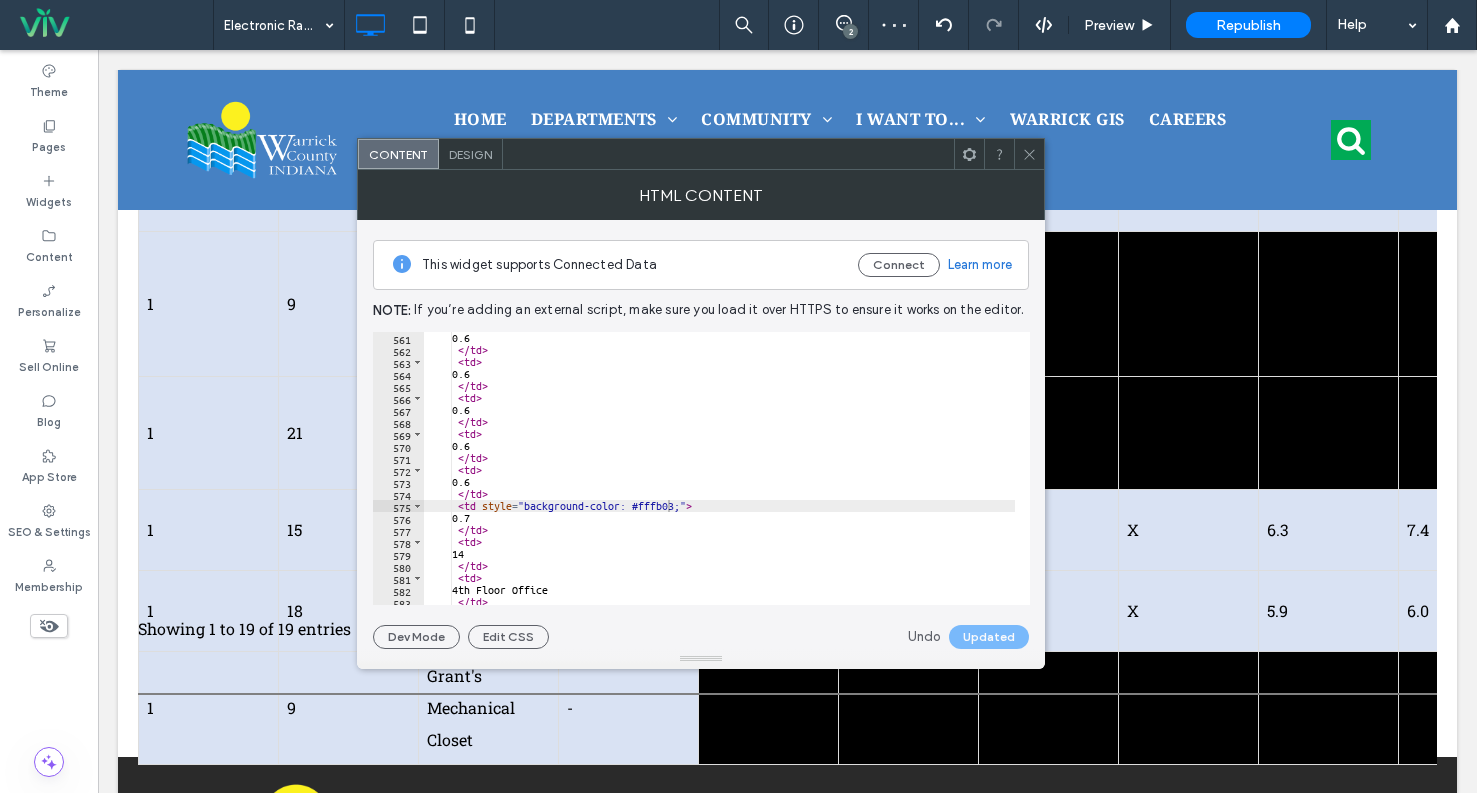 scroll, scrollTop: 1800, scrollLeft: 0, axis: vertical 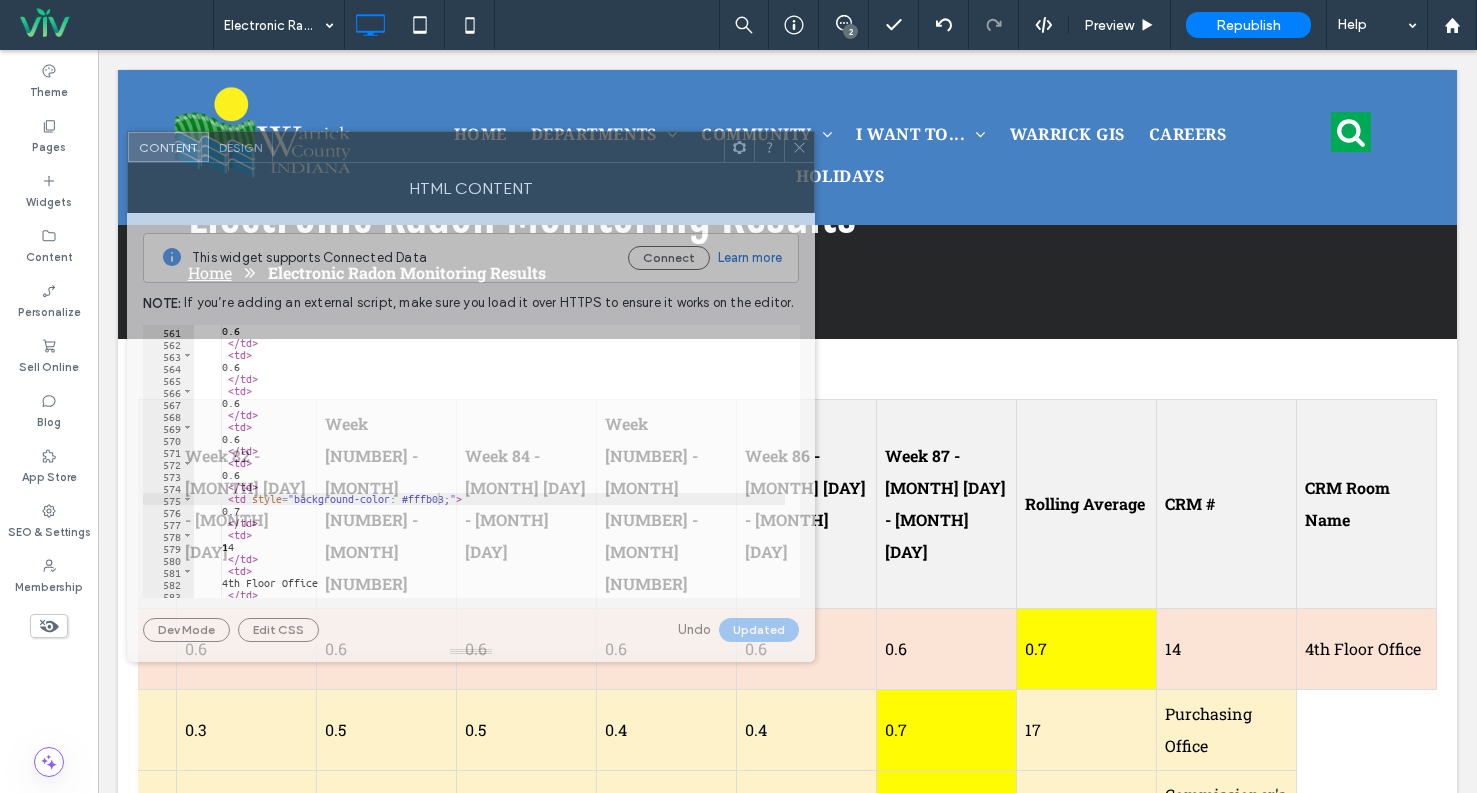 drag, startPoint x: 679, startPoint y: 143, endPoint x: 562, endPoint y: 136, distance: 117.20921 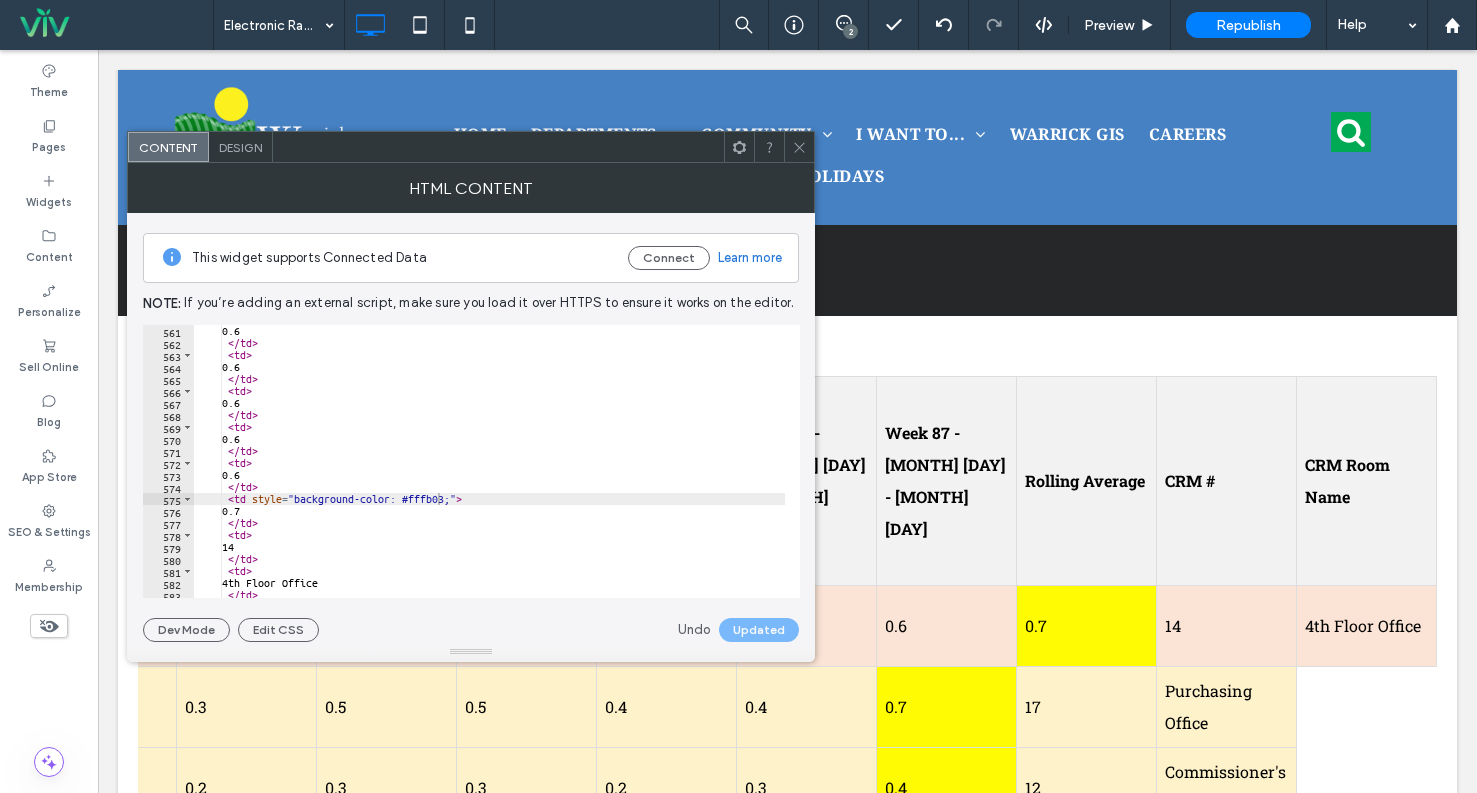 scroll, scrollTop: 200, scrollLeft: 0, axis: vertical 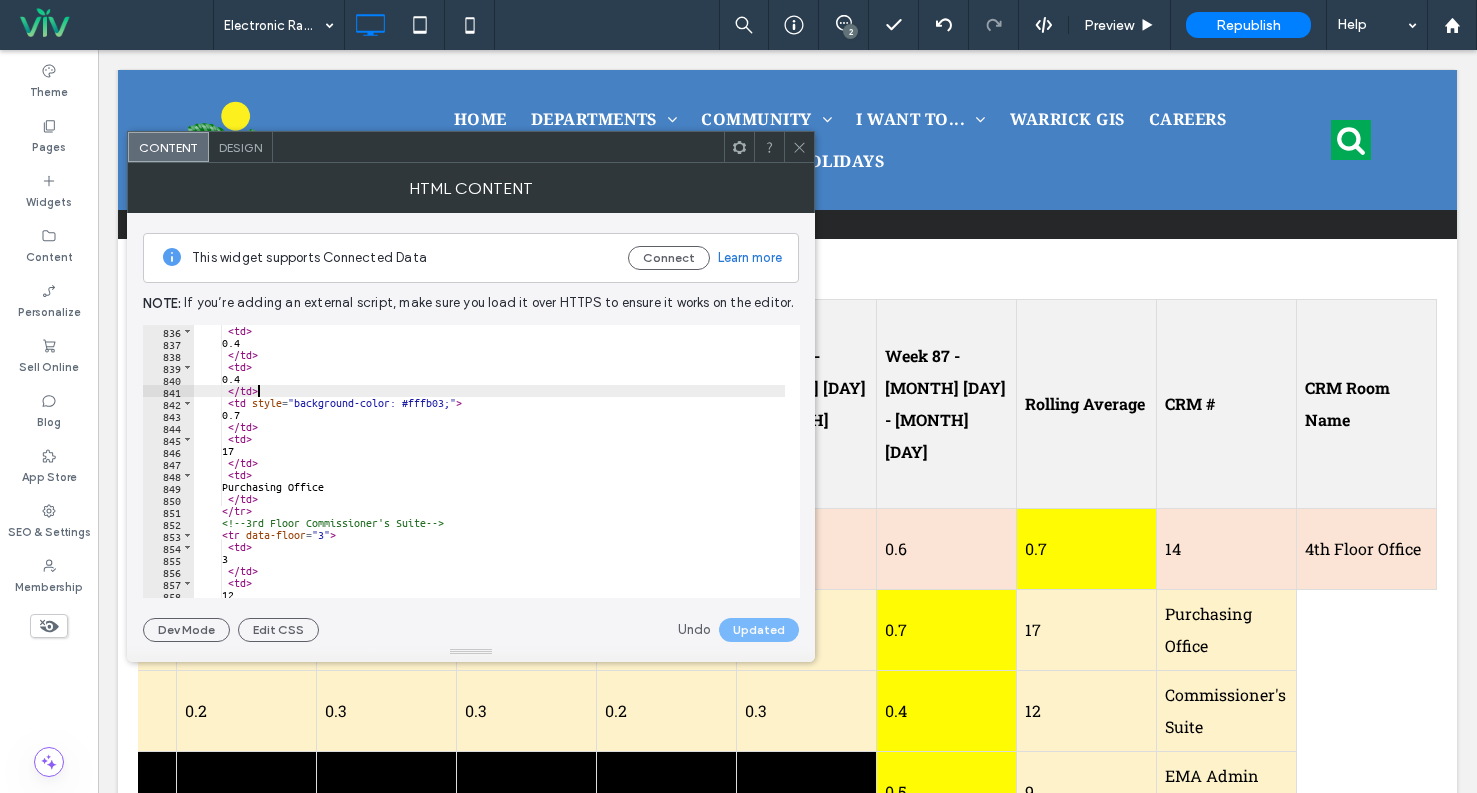 click on "< td >        0.4        </ td >        < td >        0.4        </ td >        < td   style = "background-color: #fffb03;" >        0.7        </ td >        < td >        17        </ td >        < td >        Purchasing Office        </ td >      </ tr >      <!-- 3rd Floor Commissioner's Suite -->      < tr   data-floor = "3" >        < td >        3        </ td >        < td >        12        </ td >" at bounding box center (489, 473) 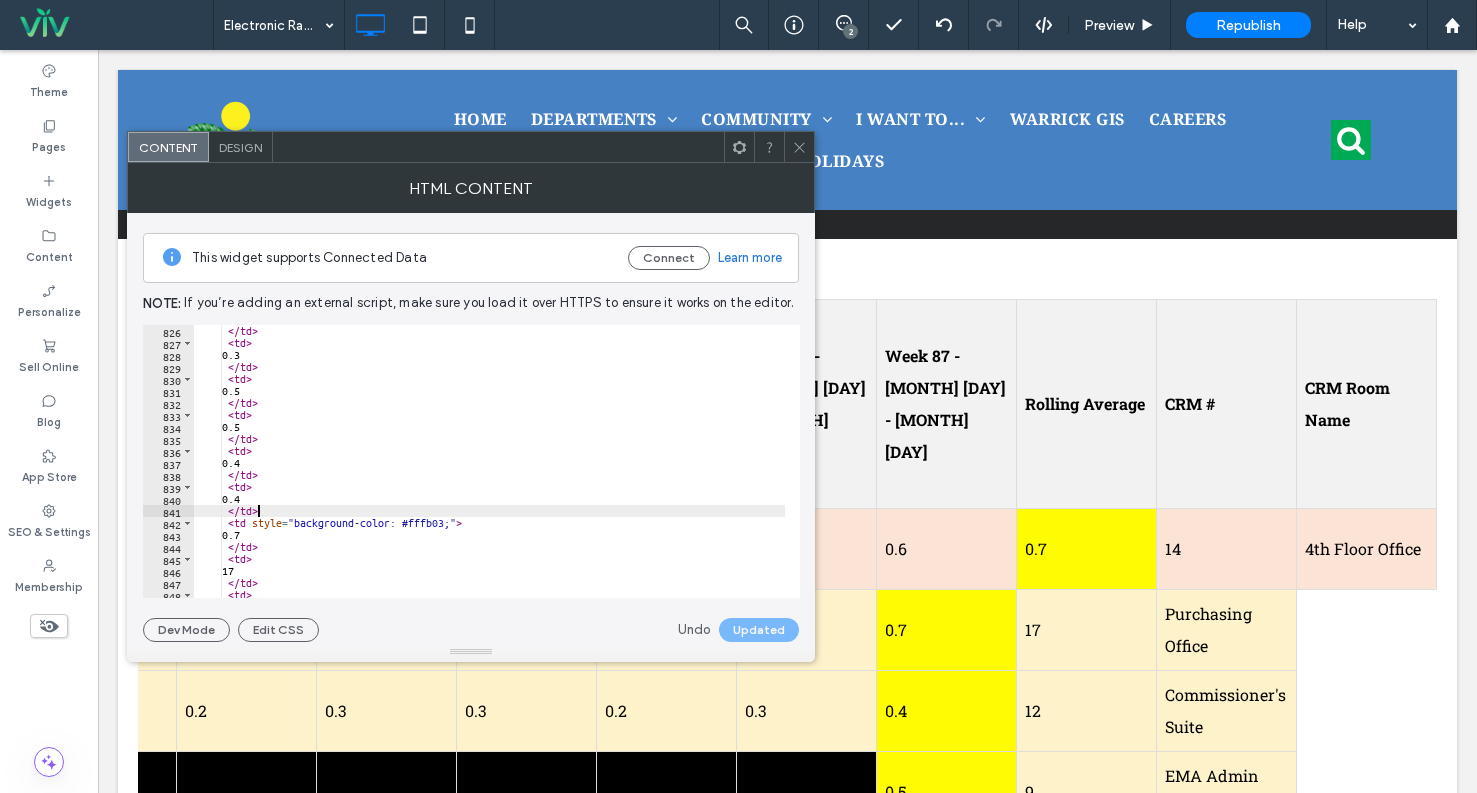 scroll, scrollTop: 4756, scrollLeft: 0, axis: vertical 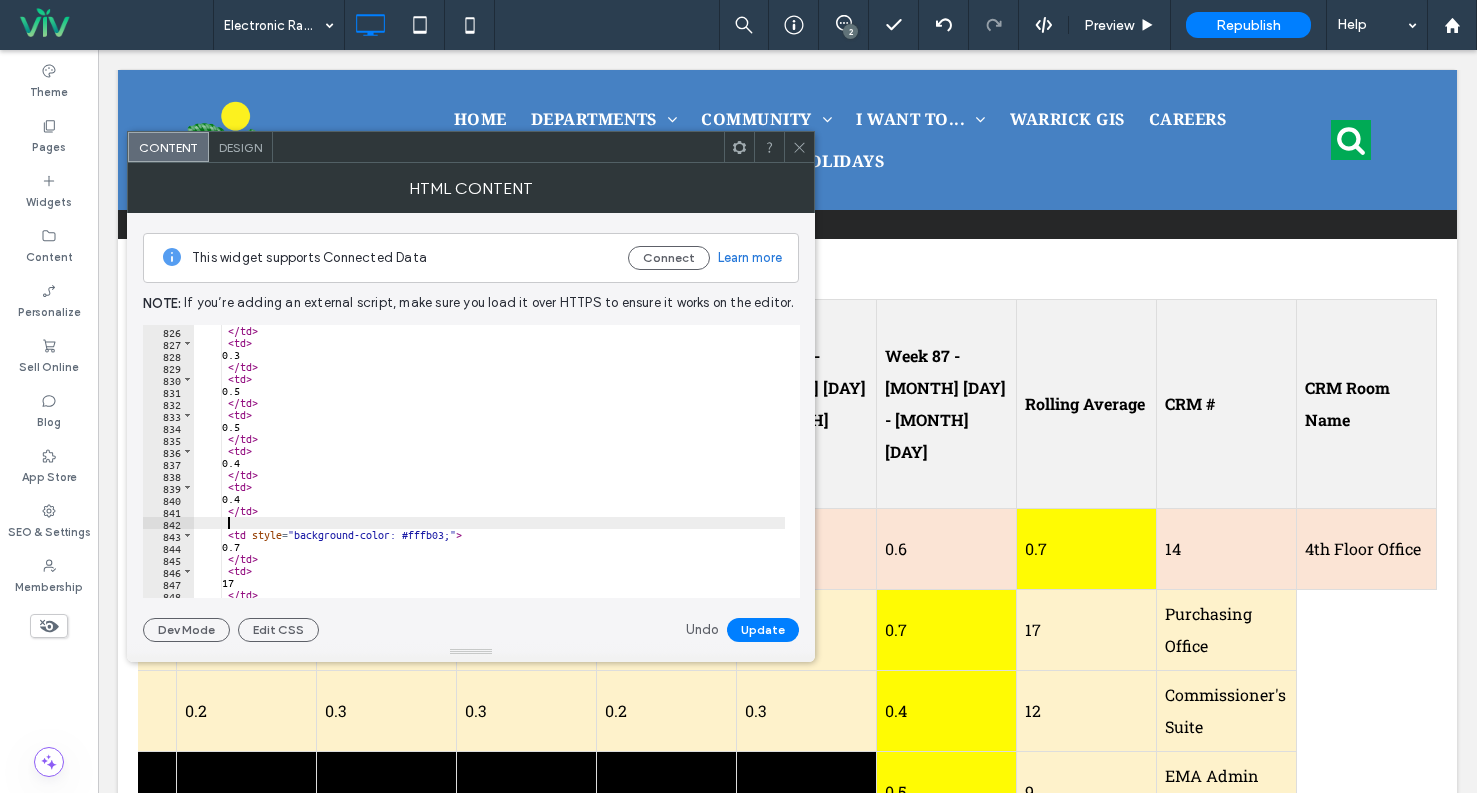 paste on "*****" 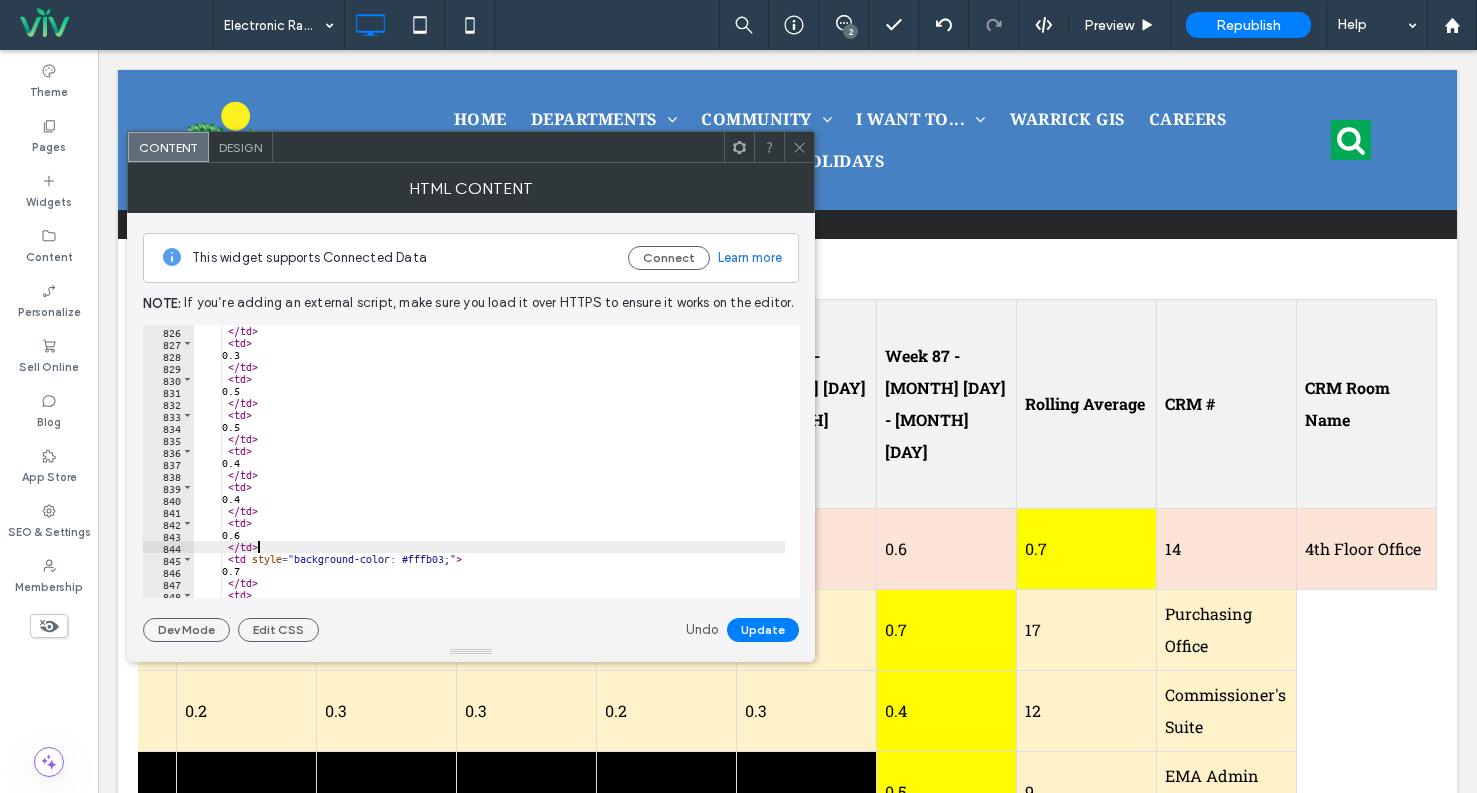 click on "</ td >        < td >        0.3        </ td >        < td >        0.5        </ td >        < td >        0.5        </ td >        < td >        0.4        </ td >        < td >        0.4        </ td >        < td >        0.6        </ td >        < td   style = "background-color: #fffb03;" >        0.7        </ td >        < td >        17" at bounding box center (489, 473) 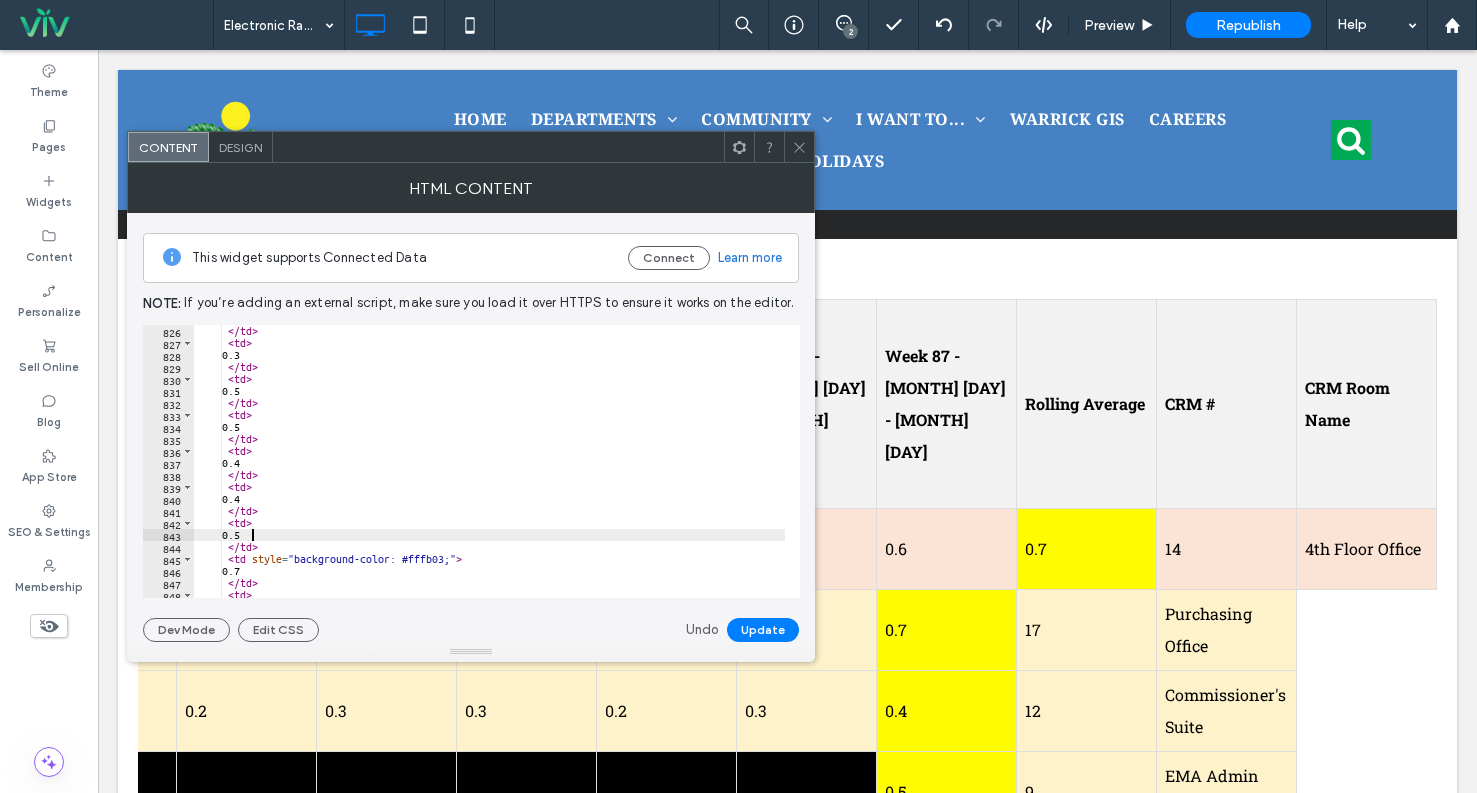 scroll, scrollTop: 0, scrollLeft: 3, axis: horizontal 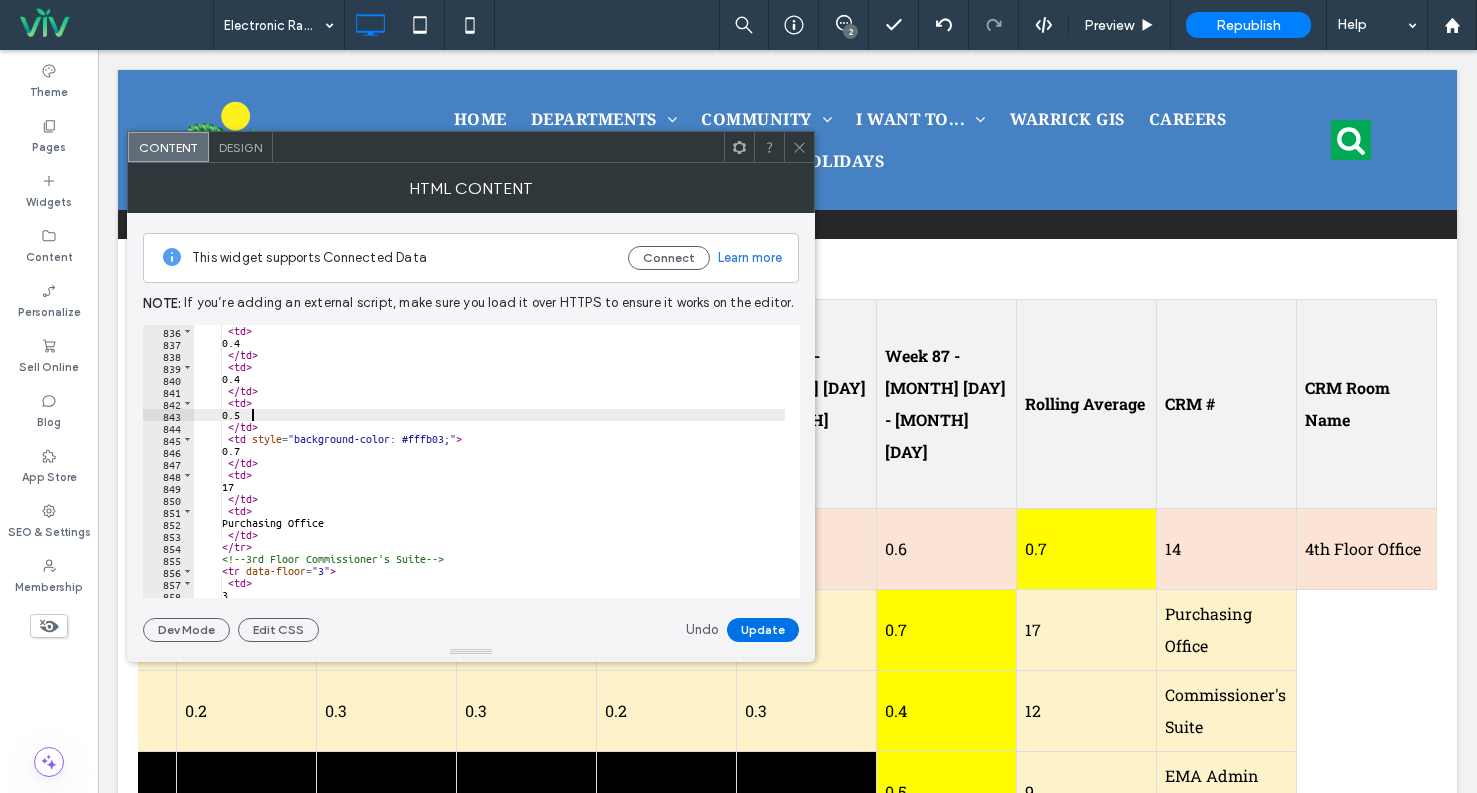 click on "Update" at bounding box center [763, 630] 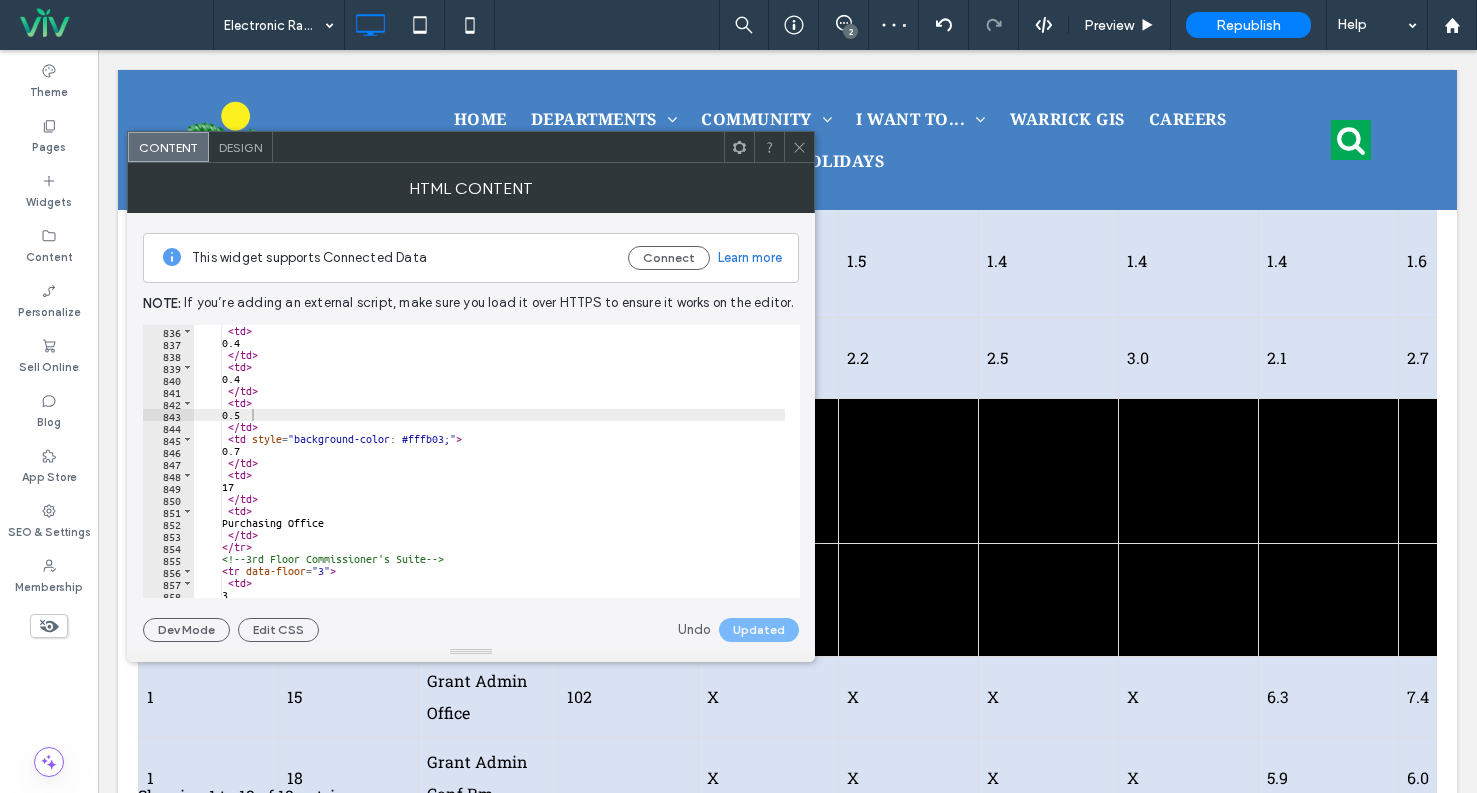 scroll, scrollTop: 1700, scrollLeft: 0, axis: vertical 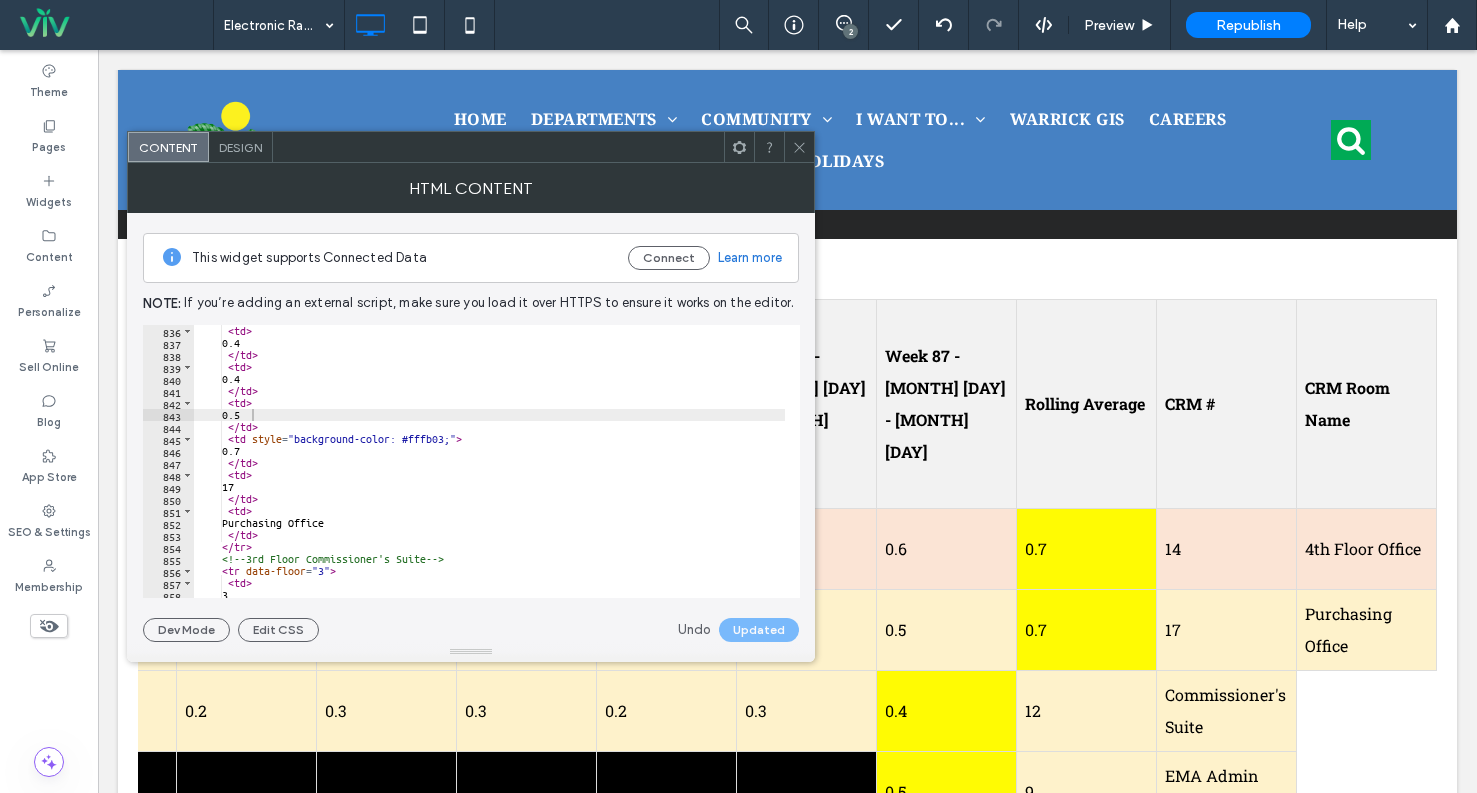 click on "< td >        0.4        </ td >        < td >        0.4        </ td >        < td >        0.5        </ td >        < td   style = "background-color: #fffb03;" >        0.7        </ td >        < td >        17        </ td >        < td >        Purchasing Office        </ td >      </ tr >      <!-- 3rd Floor Commissioner's Suite -->      < tr   data-floor = "3" >        < td >        3        </ td >" at bounding box center (489, 473) 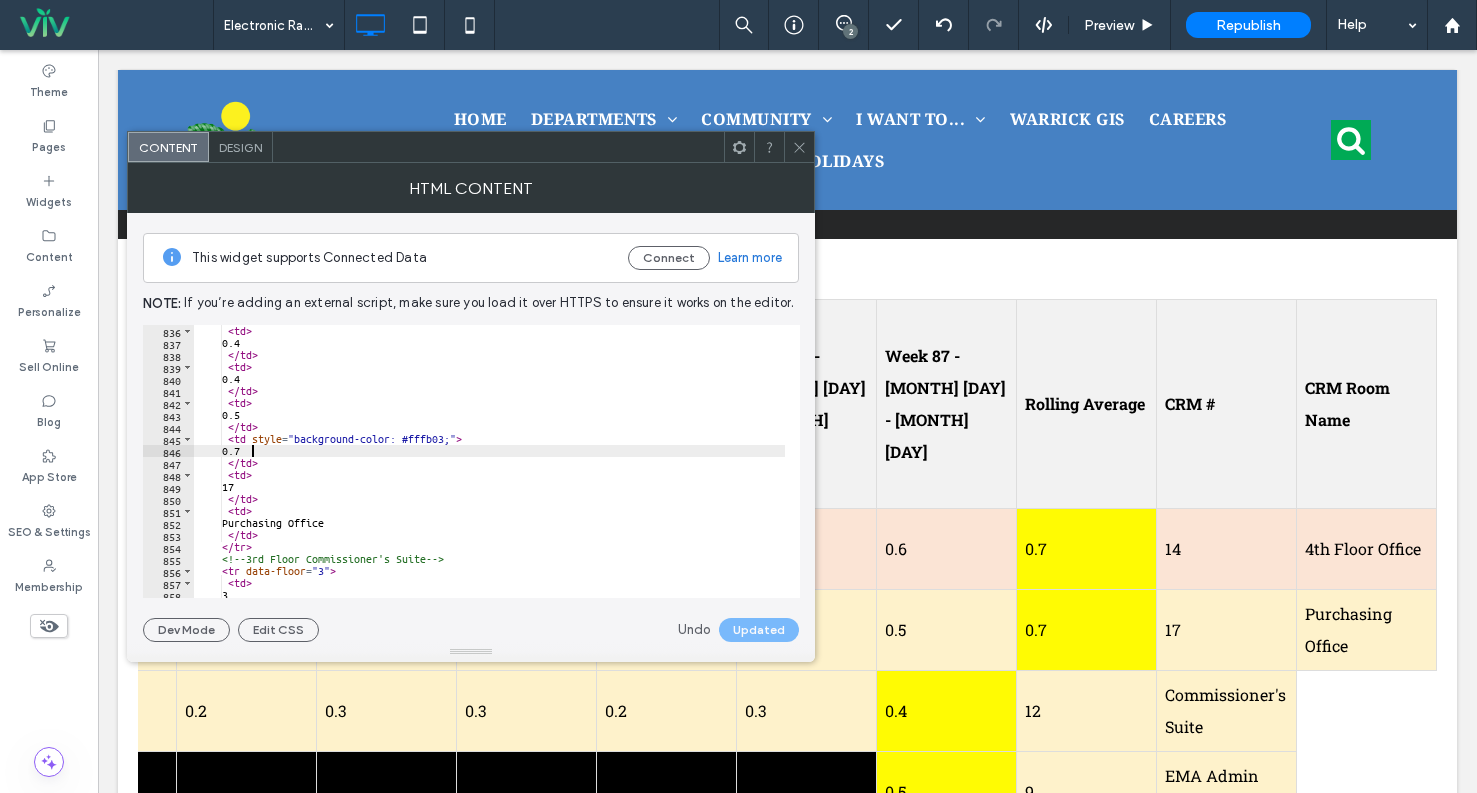 click on "< td >        0.4        </ td >        < td >        0.4        </ td >        < td >        0.5        </ td >        < td   style = "background-color: #fffb03;" >        0.7        </ td >        < td >        17        </ td >        < td >        Purchasing Office        </ td >      </ tr >      <!-- 3rd Floor Commissioner's Suite -->      < tr   data-floor = "3" >        < td >        3        </ td >" at bounding box center (489, 473) 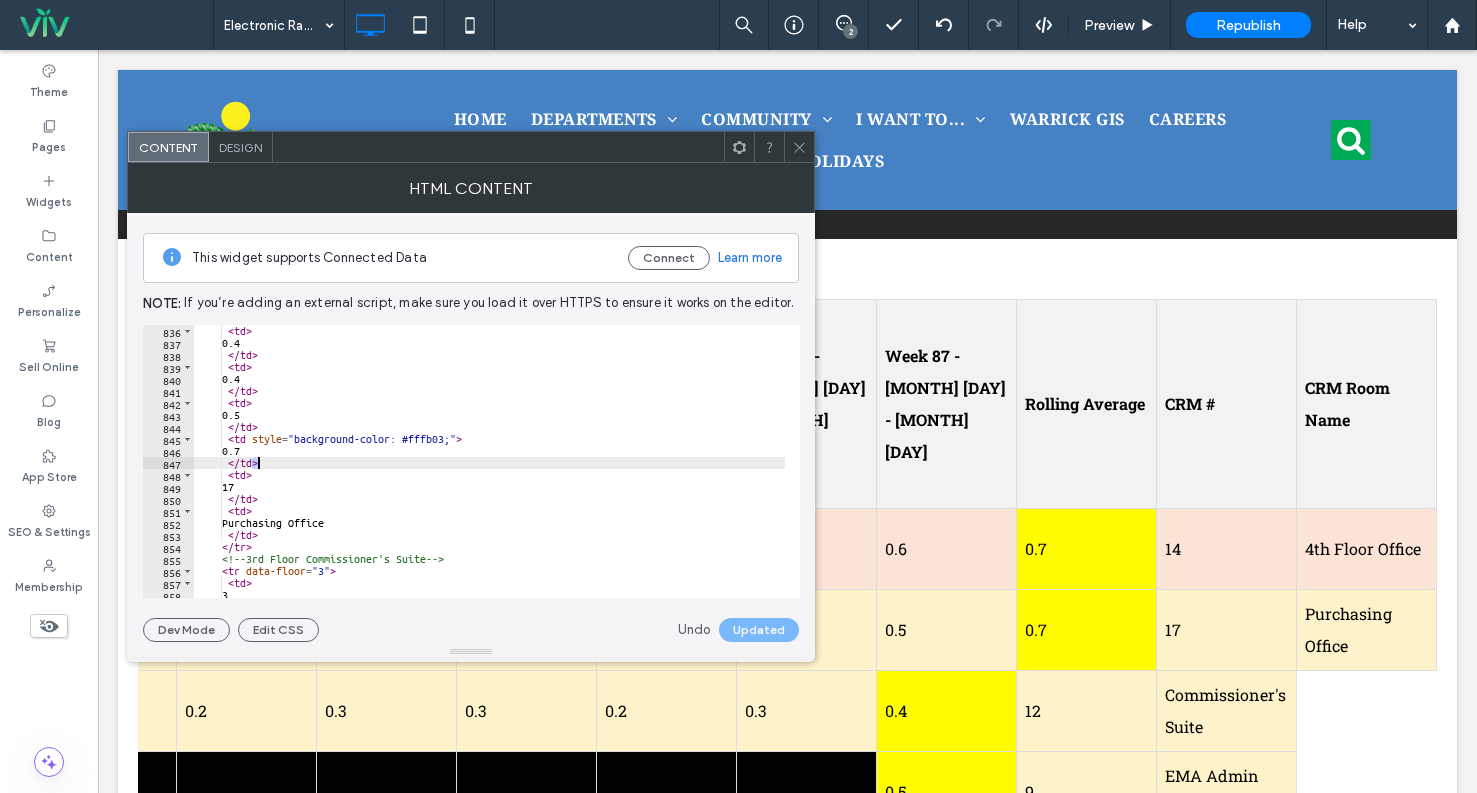click on "< td >        0.4        </ td >        < td >        0.4        </ td >        < td >        0.5        </ td >        < td   style = "background-color: #fffb03;" >        0.7        </ td >        < td >        17        </ td >        < td >        Purchasing Office        </ td >      </ tr >      <!-- 3rd Floor Commissioner's Suite -->      < tr   data-floor = "3" >        < td >        3        </ td >" at bounding box center [489, 461] 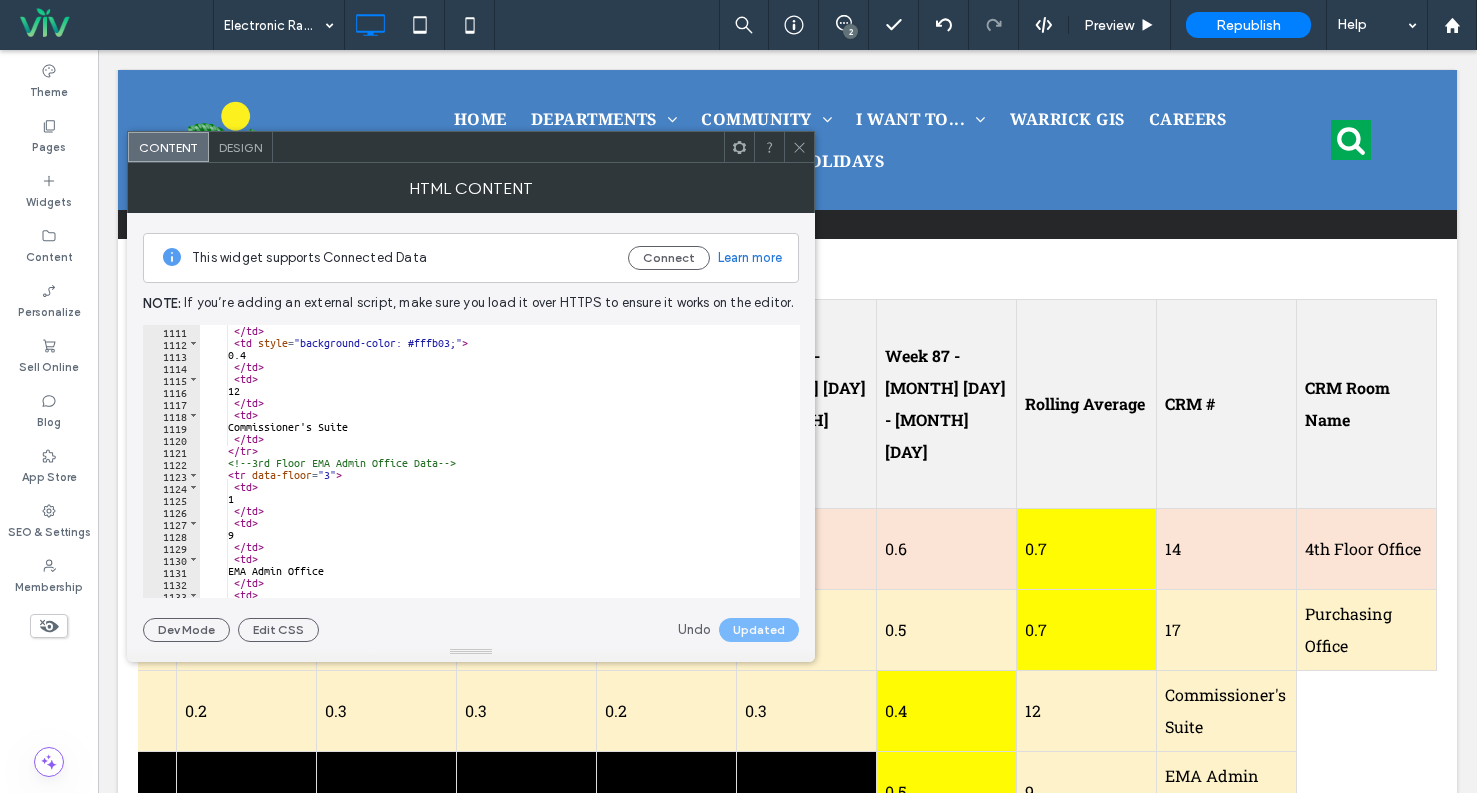 scroll, scrollTop: 6338, scrollLeft: 0, axis: vertical 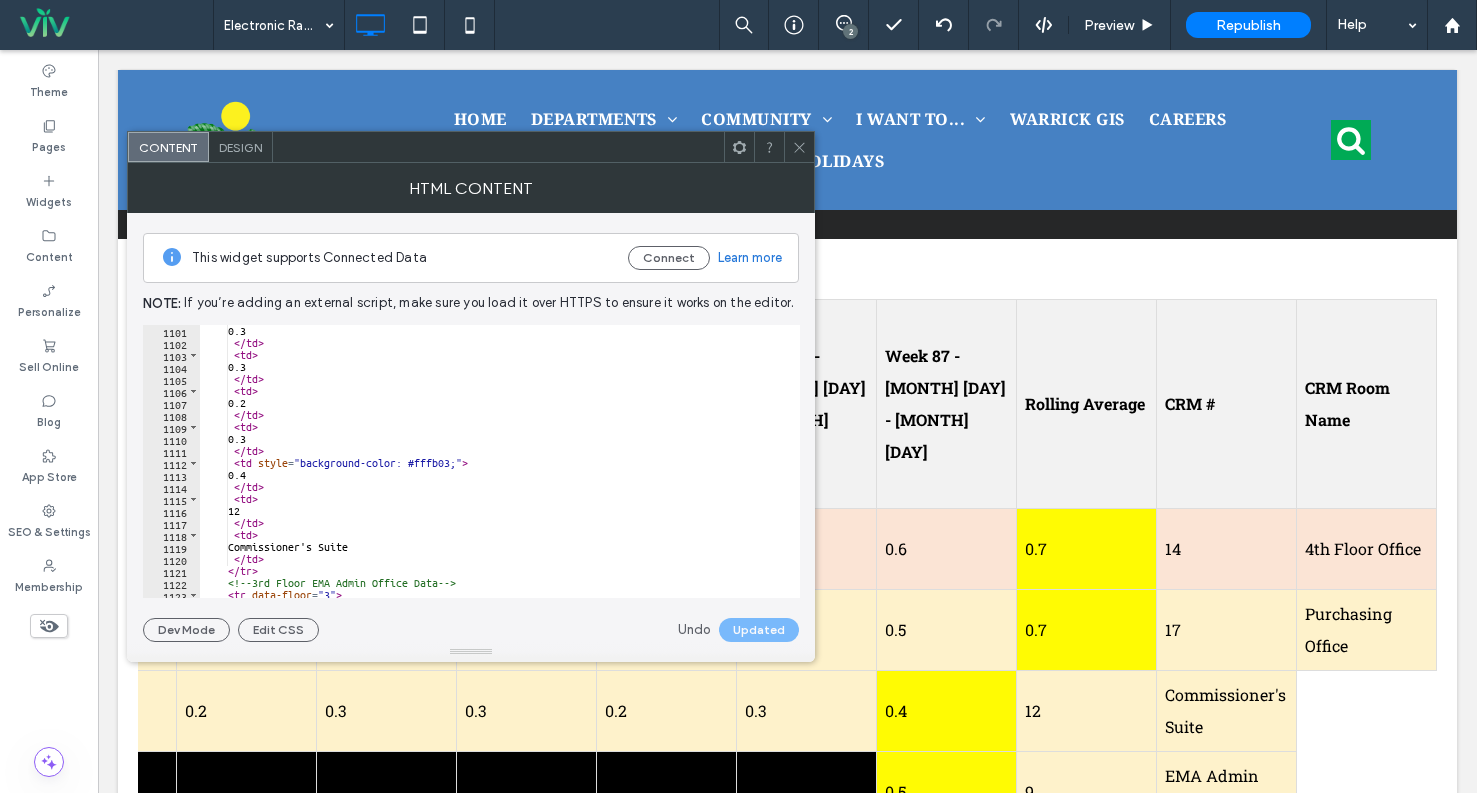 click on "0.3        </ td >        < td >        0.3        </ td >        < td >        0.2        </ td >        < td >        0.3        </ td >        < td   style = "background-color: #fffb03;" >        0.4        </ td >        < td >        12        </ td >        < td >        Commissioner's Suite        </ td >      </ tr >      <!-- 3rd Floor EMA Admin Office Data -->      < tr   data-floor = "3" >        < td >" at bounding box center [492, 473] 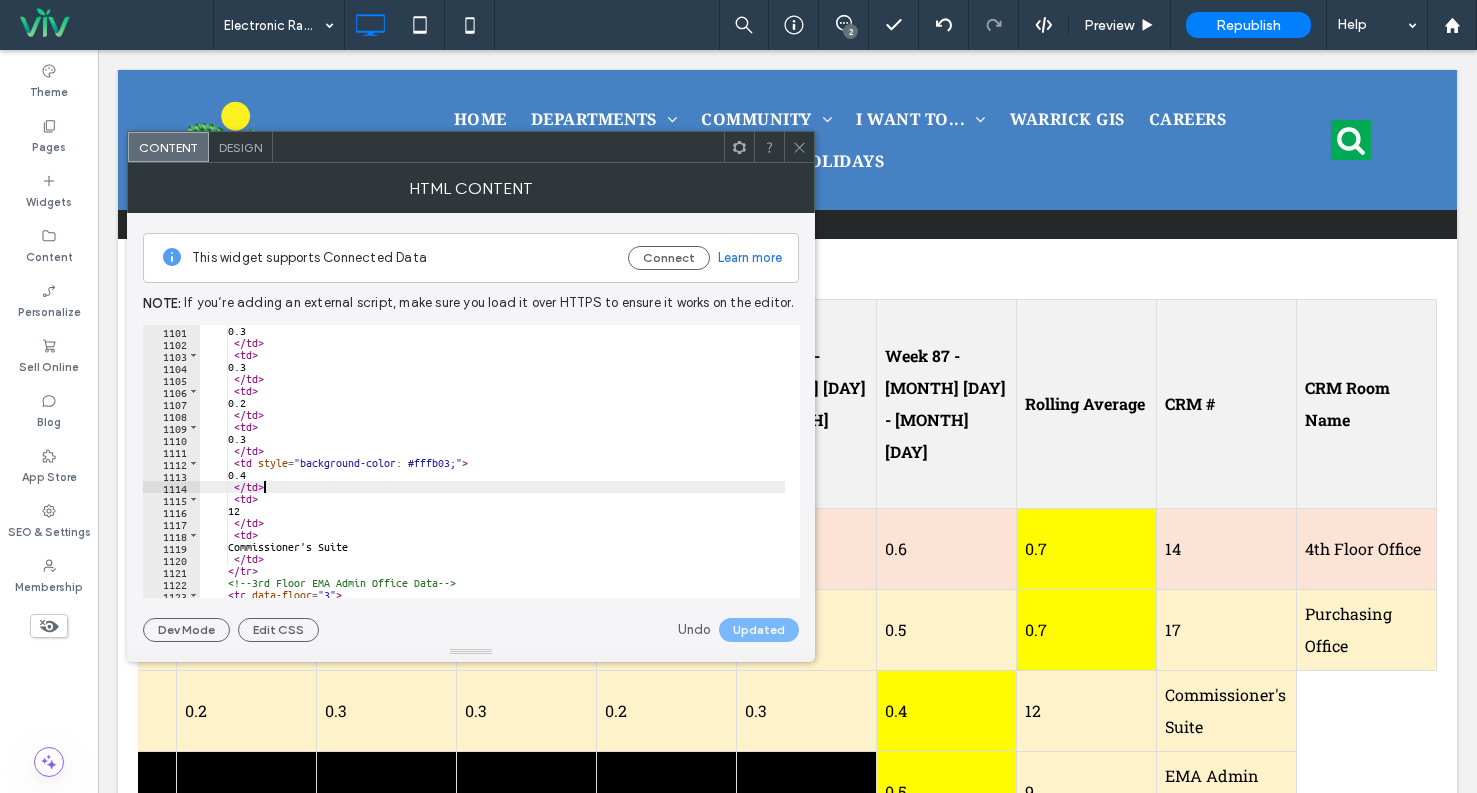 click on "0.3        </ td >        < td >        0.3        </ td >        < td >        0.2        </ td >        < td >        0.3        </ td >        < td   style = "background-color: #fffb03;" >        0.4        </ td >        < td >        12        </ td >        < td >        Commissioner's Suite        </ td >      </ tr >      <!-- 3rd Floor EMA Admin Office Data -->      < tr   data-floor = "3" >        < td >" at bounding box center [492, 473] 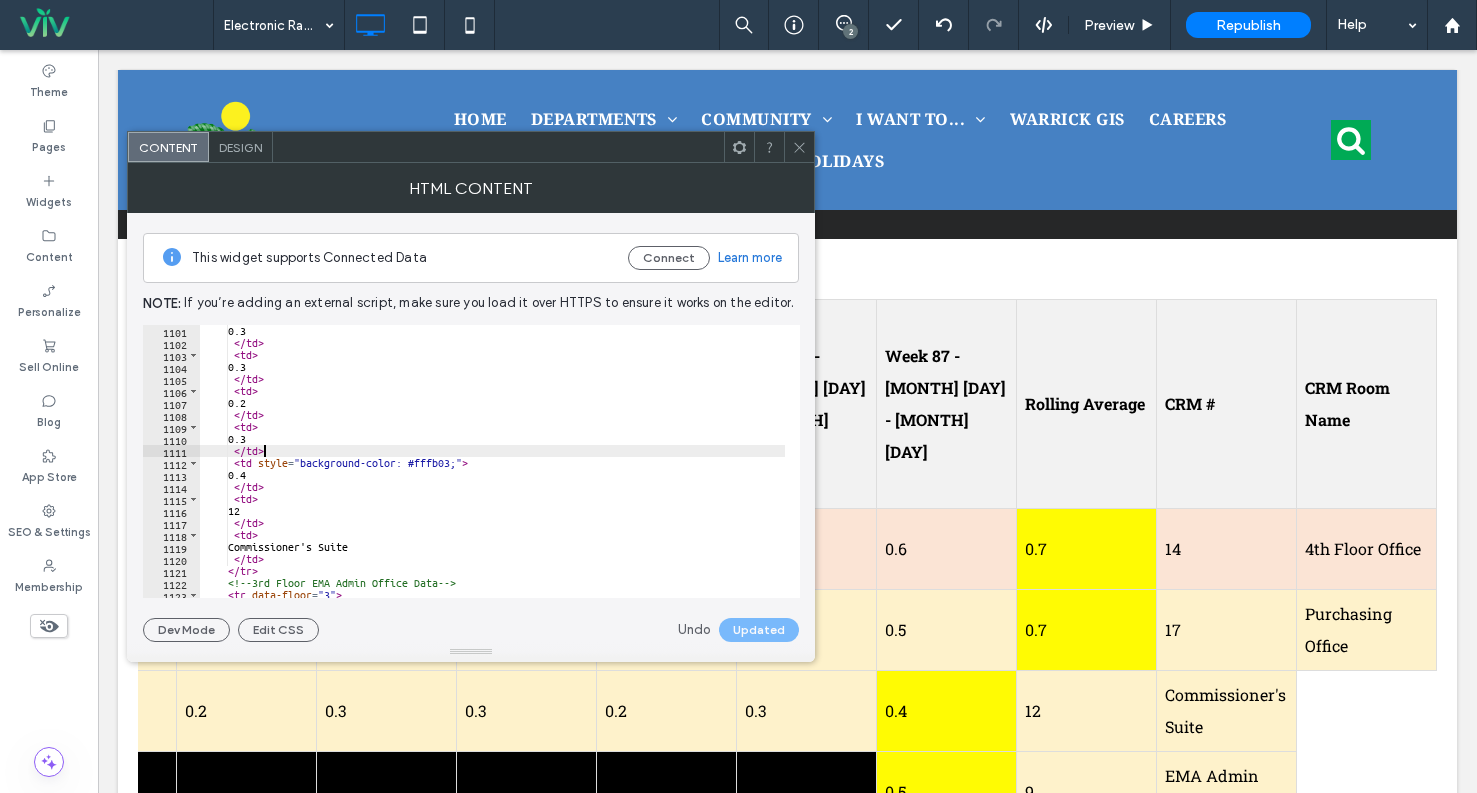 click on "0.3        </ td >        < td >        0.3        </ td >        < td >        0.2        </ td >        < td >        0.3        </ td >        < td   style = "background-color: #fffb03;" >        0.4        </ td >        < td >        12        </ td >        < td >        Commissioner's Suite        </ td >      </ tr >      <!-- 3rd Floor EMA Admin Office Data -->      < tr   data-floor = "3" >        < td >" at bounding box center (492, 473) 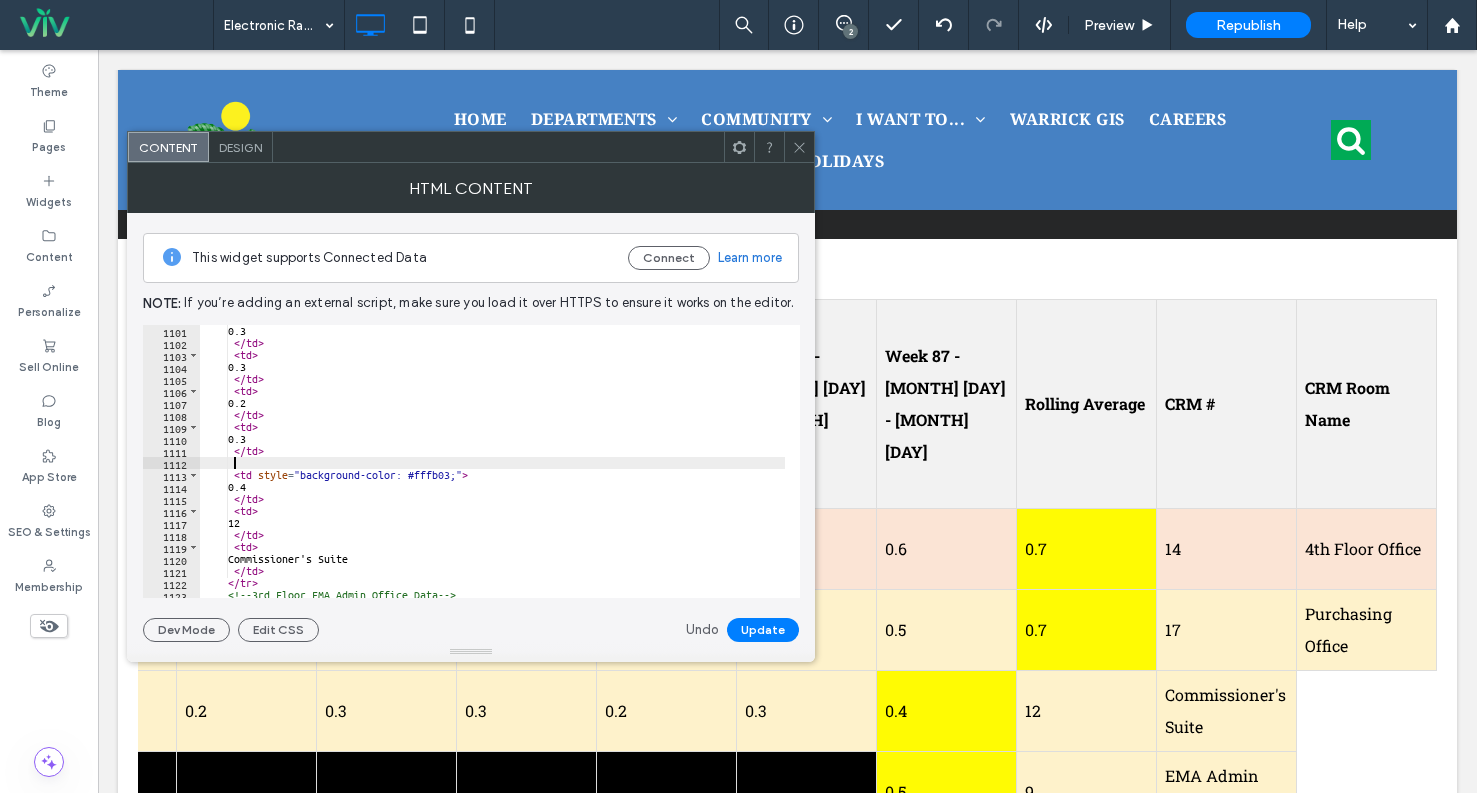 paste on "*****" 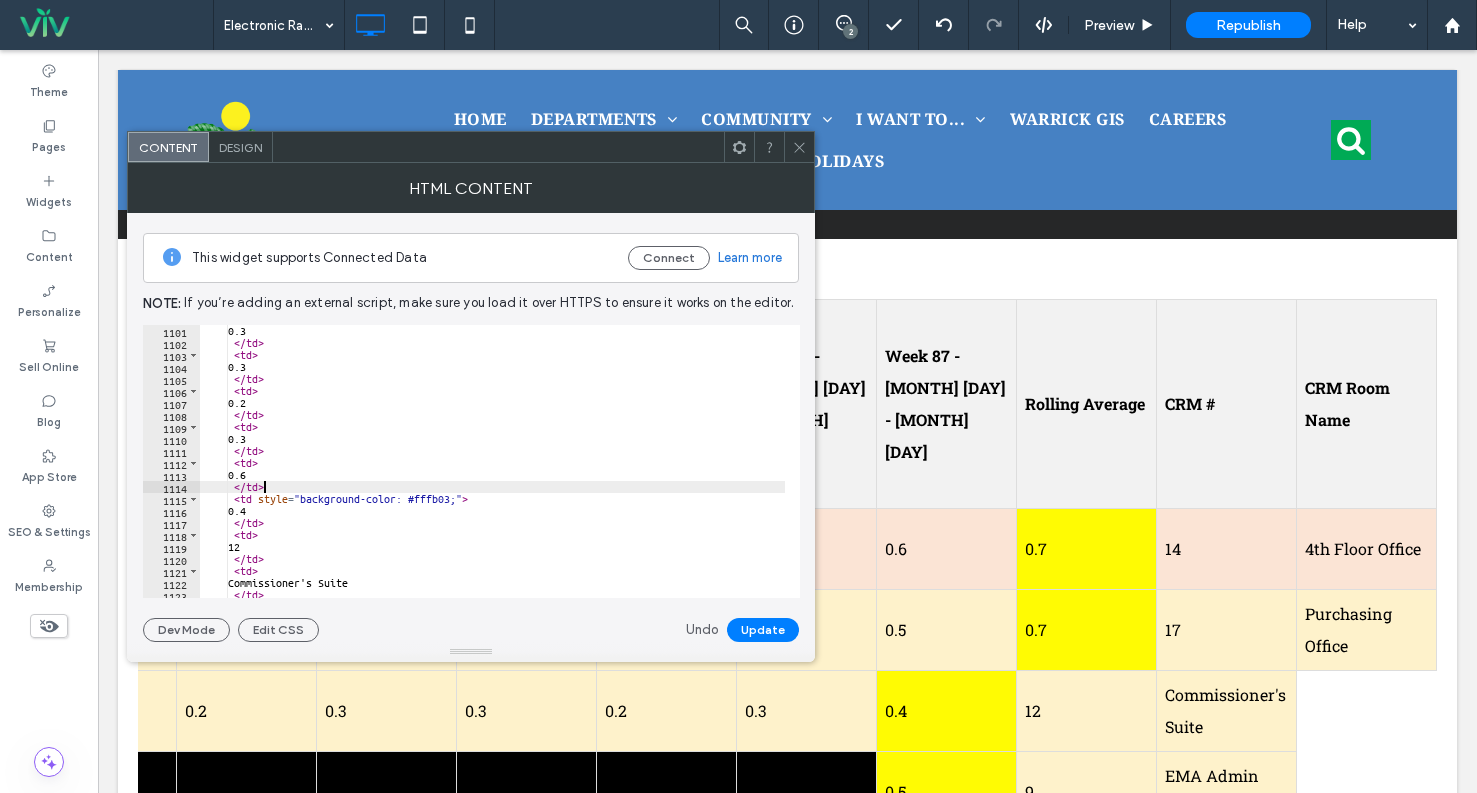 click on "0.3        </ td >        < td >        0.3        </ td >        < td >        0.2        </ td >        < td >        0.3        </ td >        < td >        0.6        </ td >        < td   style = "background-color: #fffb03;" >        0.4        </ td >        < td >        12        </ td >        < td >        Commissioner's Suite        </ td >      </ tr >" at bounding box center [492, 473] 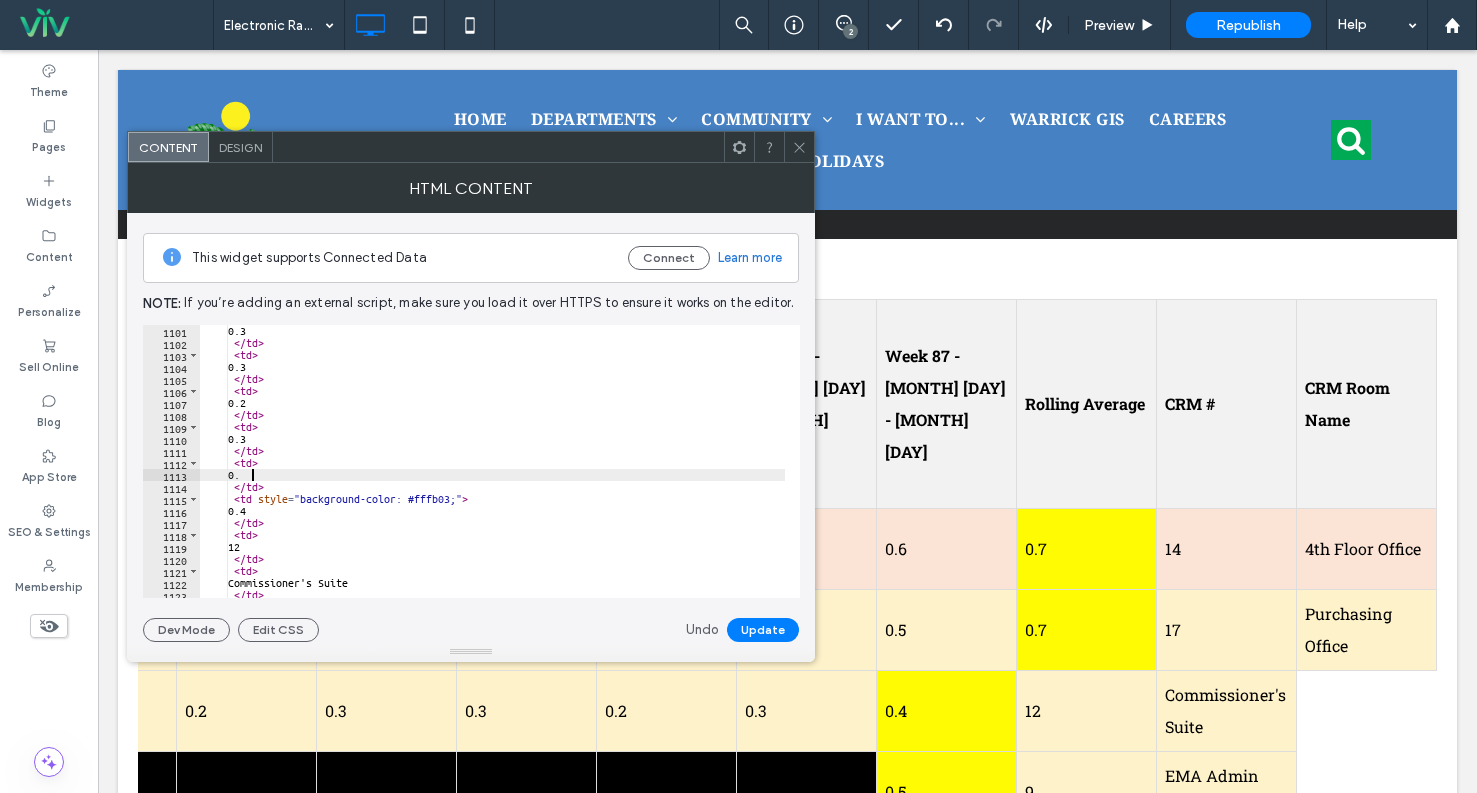 scroll, scrollTop: 0, scrollLeft: 3, axis: horizontal 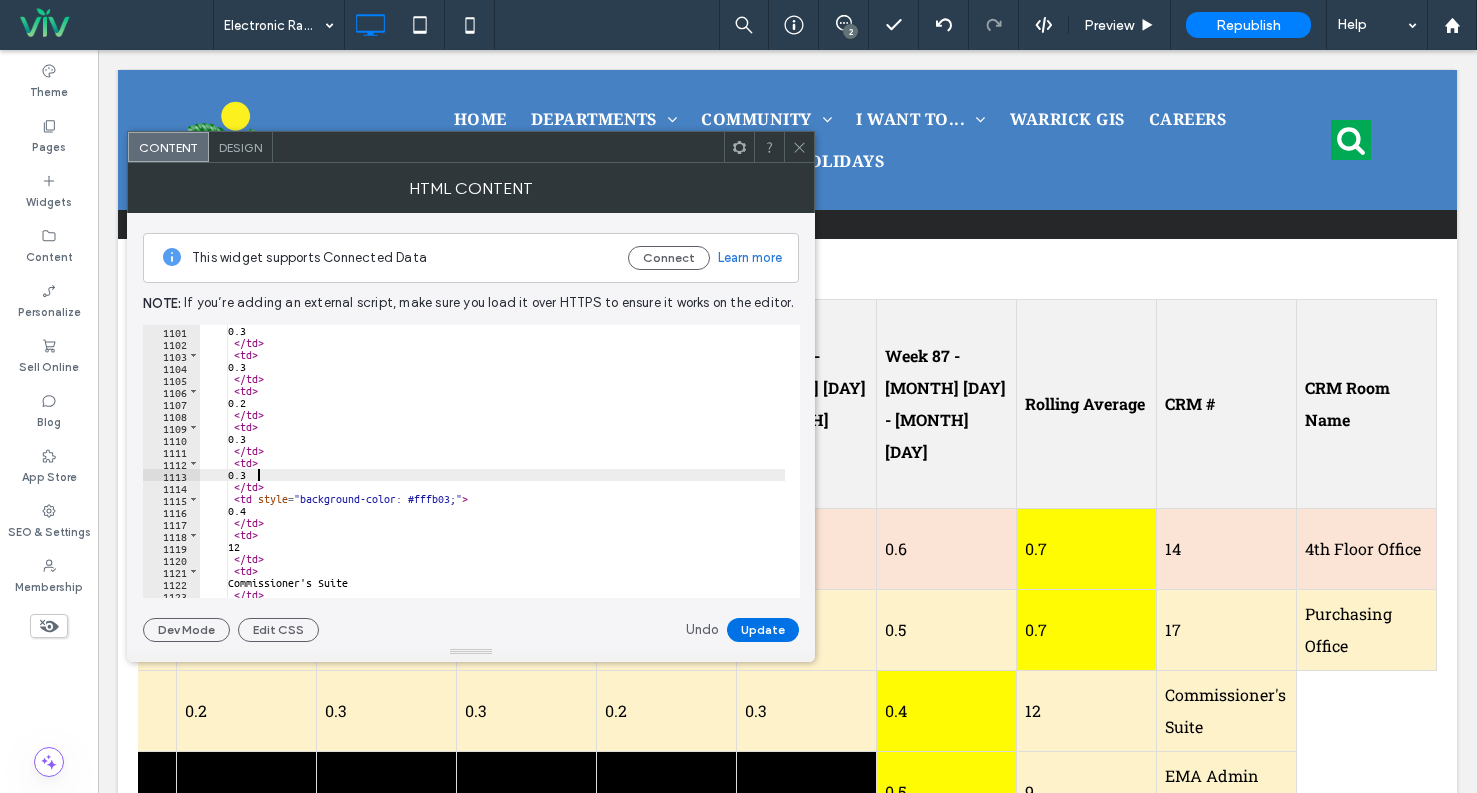 click on "Update" at bounding box center [763, 630] 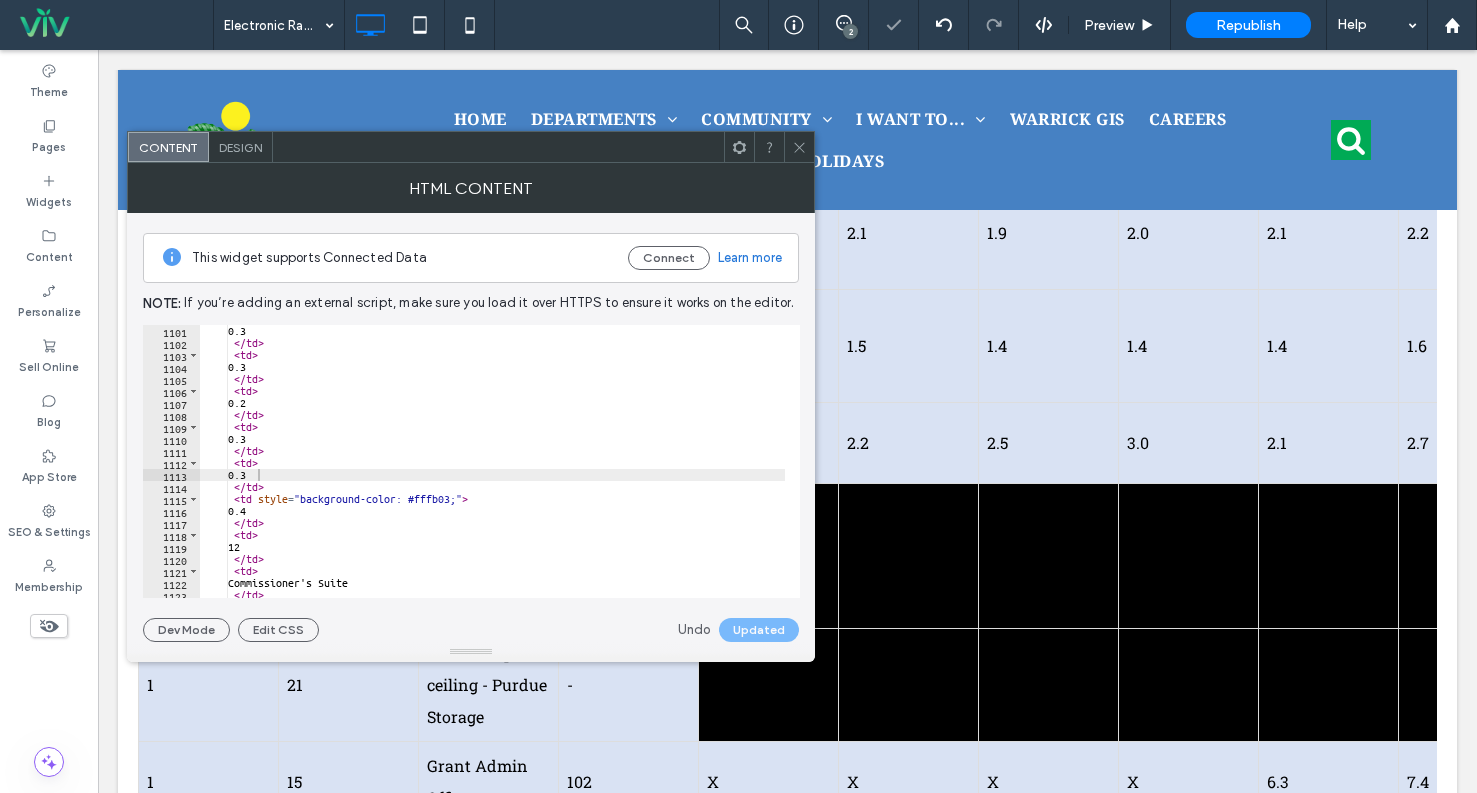 scroll, scrollTop: 1700, scrollLeft: 0, axis: vertical 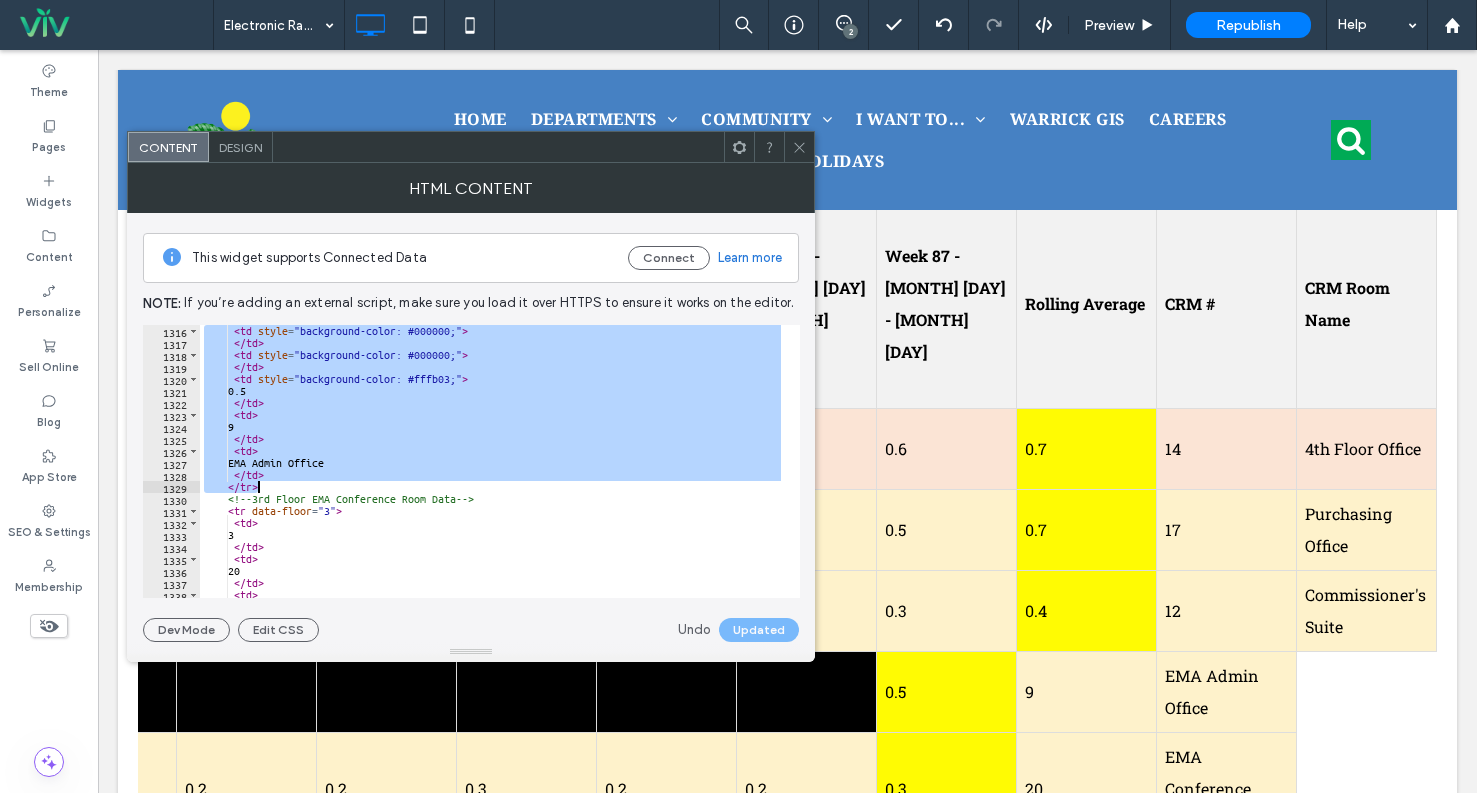 drag, startPoint x: 227, startPoint y: 378, endPoint x: 384, endPoint y: 487, distance: 191.12823 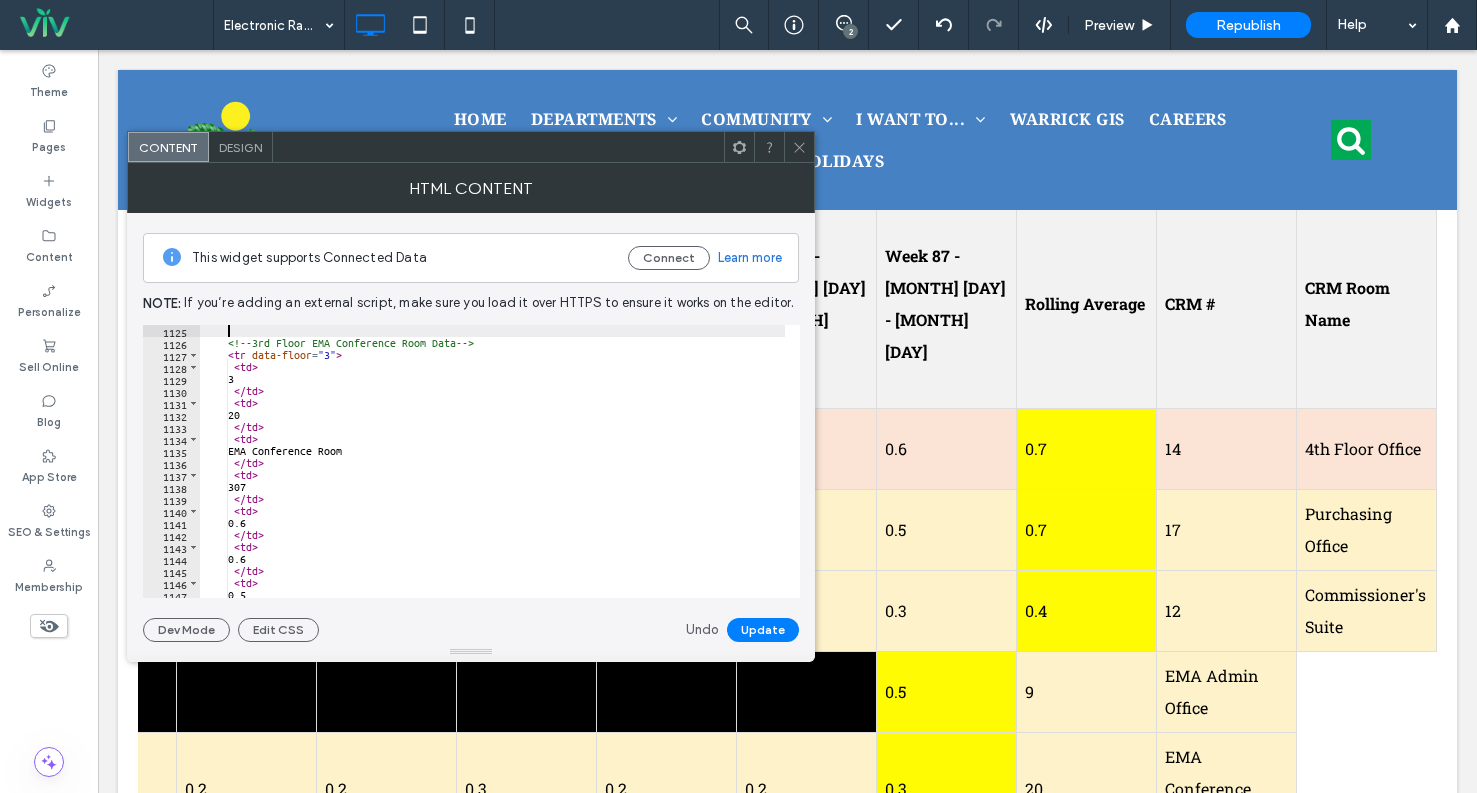 scroll, scrollTop: 0, scrollLeft: 1, axis: horizontal 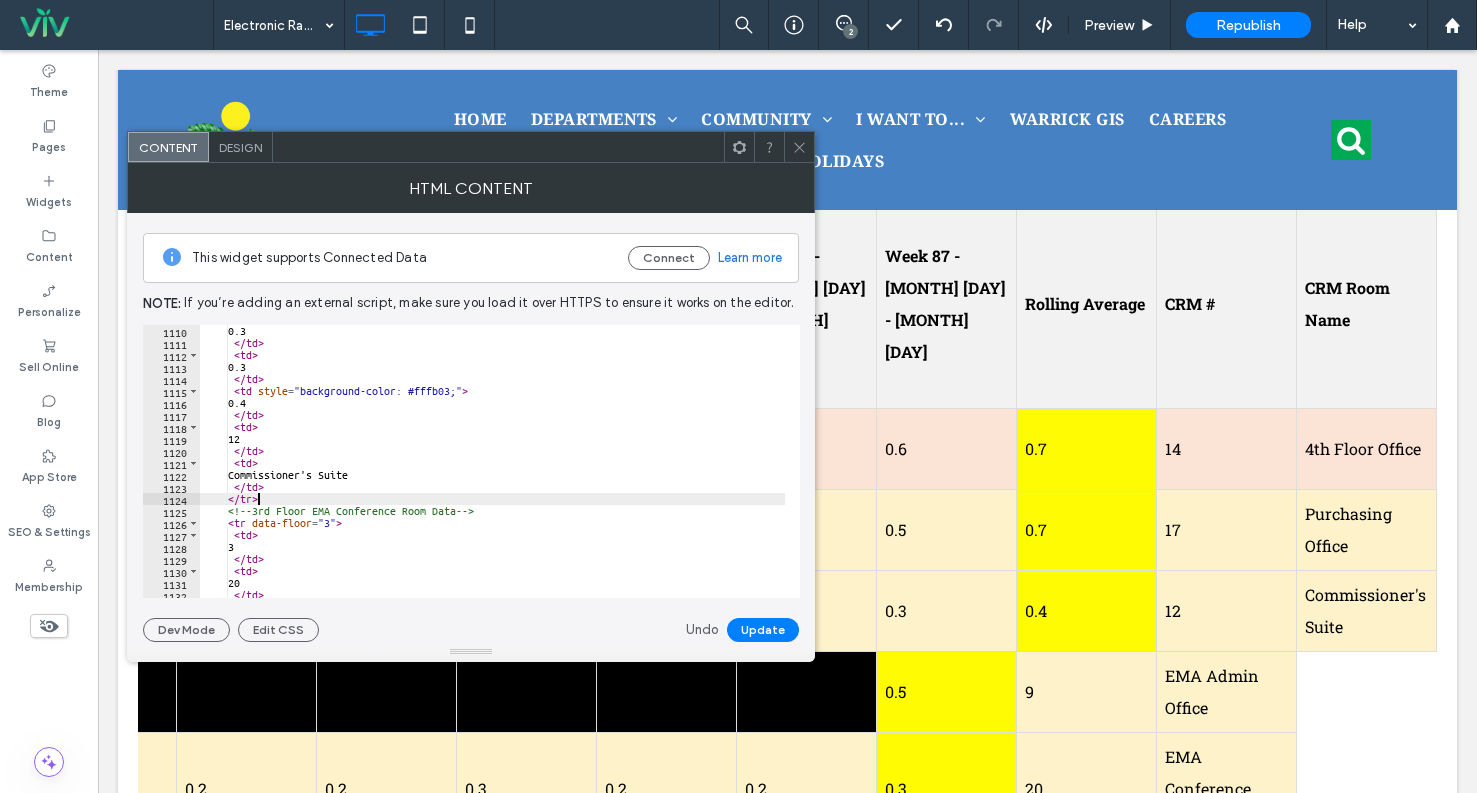 click on "Update" at bounding box center (763, 630) 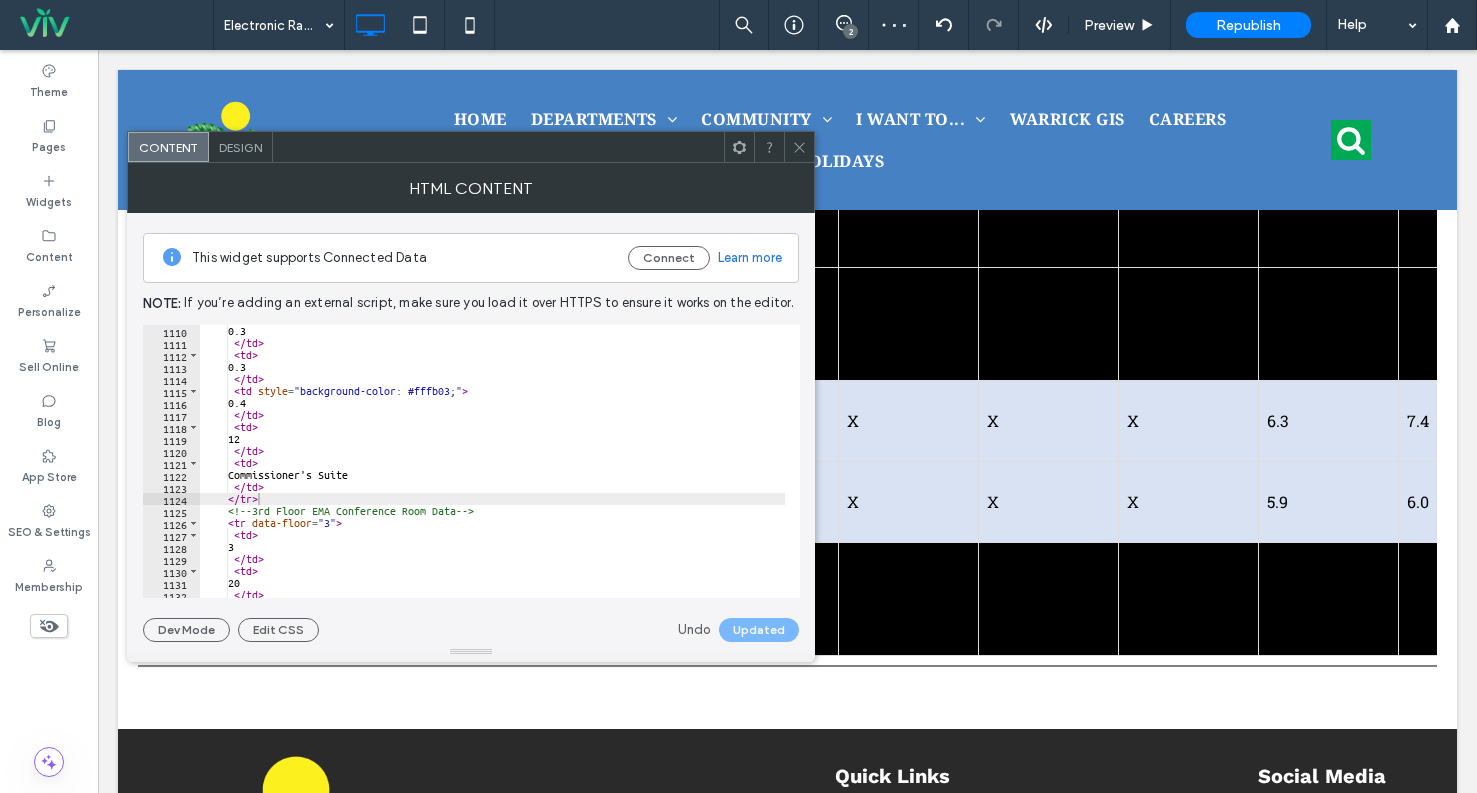 scroll, scrollTop: 1700, scrollLeft: 0, axis: vertical 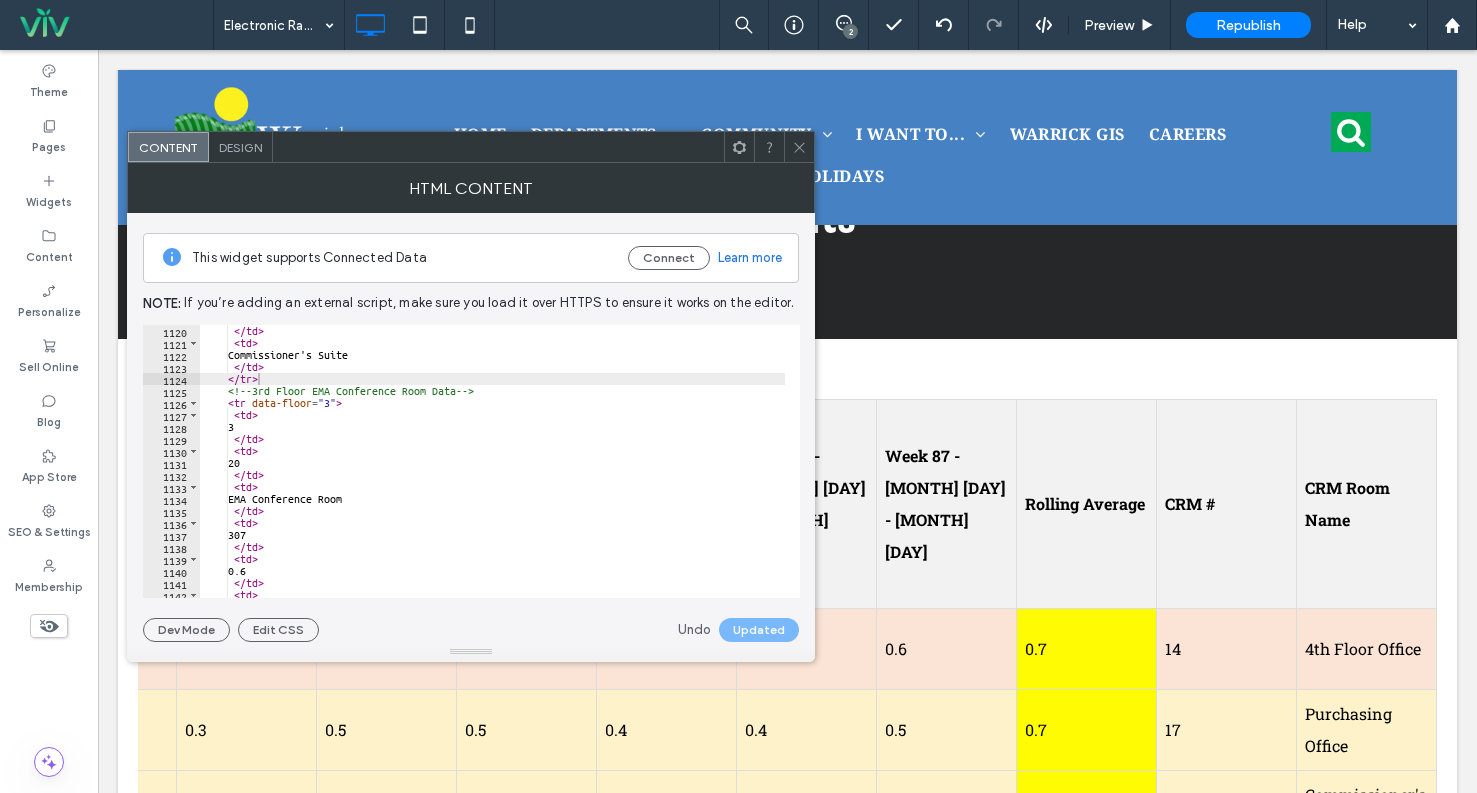 click on "</ td >        < td >        Commissioner's Suite        </ td >      </ tr >      <!-- 3rd Floor EMA Conference Room Data -->      < tr   data-floor = "3" >        < td >        3        </ td >        < td >        20        </ td >        < td >        EMA Conference Room        </ td >        < td >        307        </ td >        < td >        0.6        </ td >        < td >        0.6" at bounding box center [492, 473] 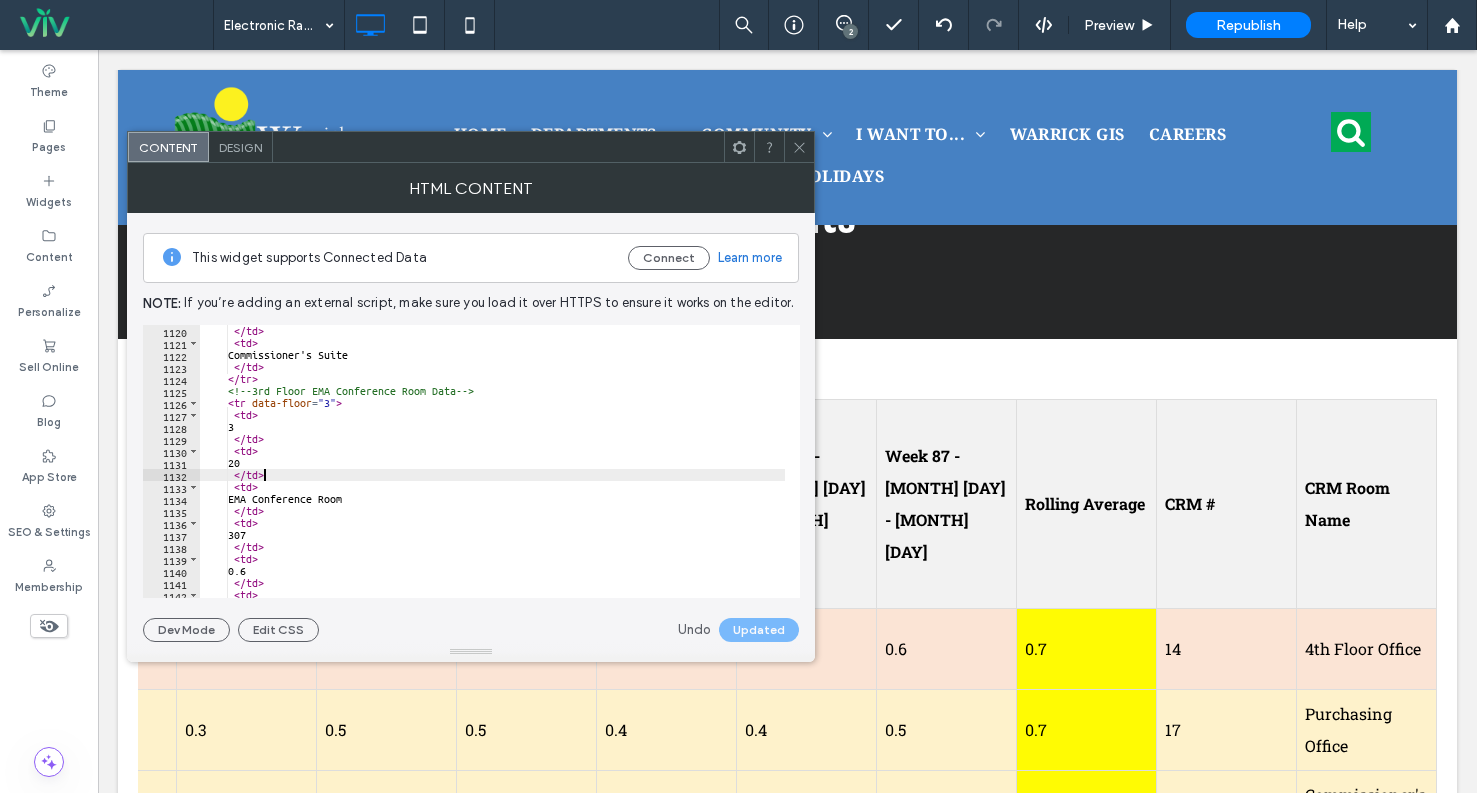click on "</ td >        < td >        Commissioner's Suite        </ td >      </ tr >      <!-- 3rd Floor EMA Conference Room Data -->      < tr   data-floor = "3" >        < td >        3        </ td >        < td >        20        </ td >        < td >        EMA Conference Room        </ td >        < td >        307        </ td >        < td >        0.6        </ td >        < td >        0.6" at bounding box center [492, 473] 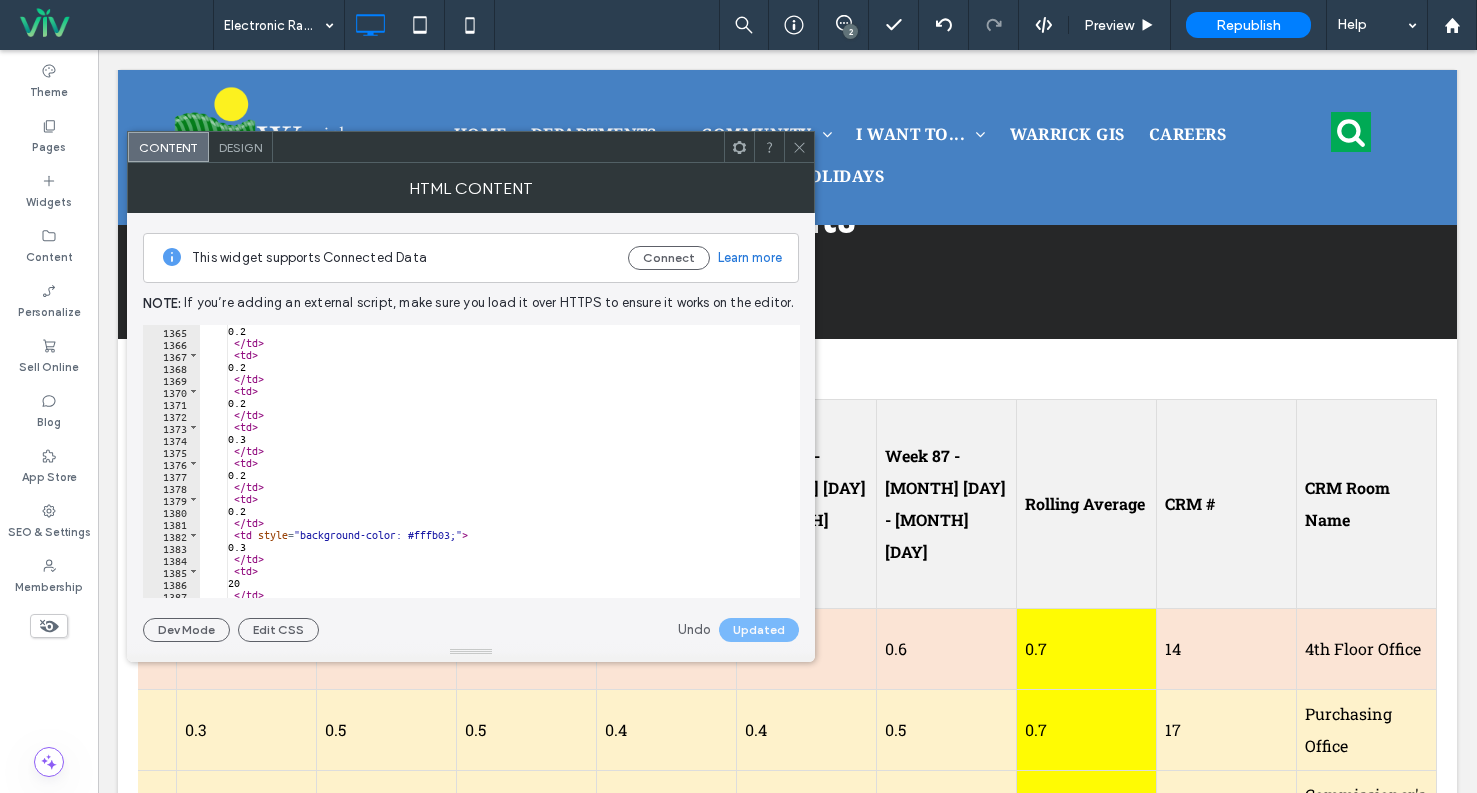 scroll, scrollTop: 8149, scrollLeft: 0, axis: vertical 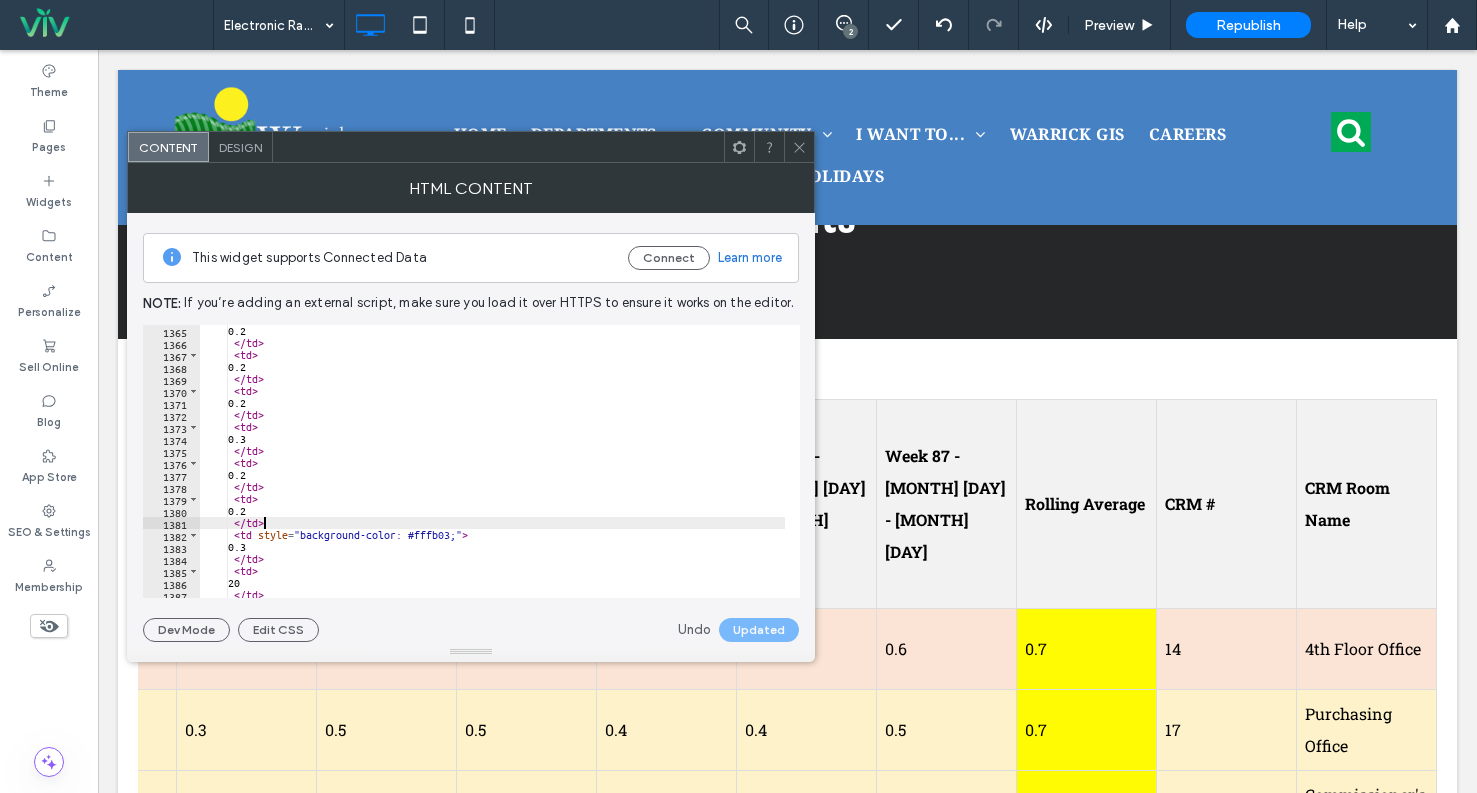click on "0.2        </ td >        < td >        0.2        </ td >        < td >        0.2        </ td >        < td >        0.3        </ td >        < td >        0.2        </ td >        < td >        0.2        </ td >        < td   style = "background-color: #fffb03;" >        0.3        </ td >        < td >        20        </ td >        < td >" at bounding box center [492, 473] 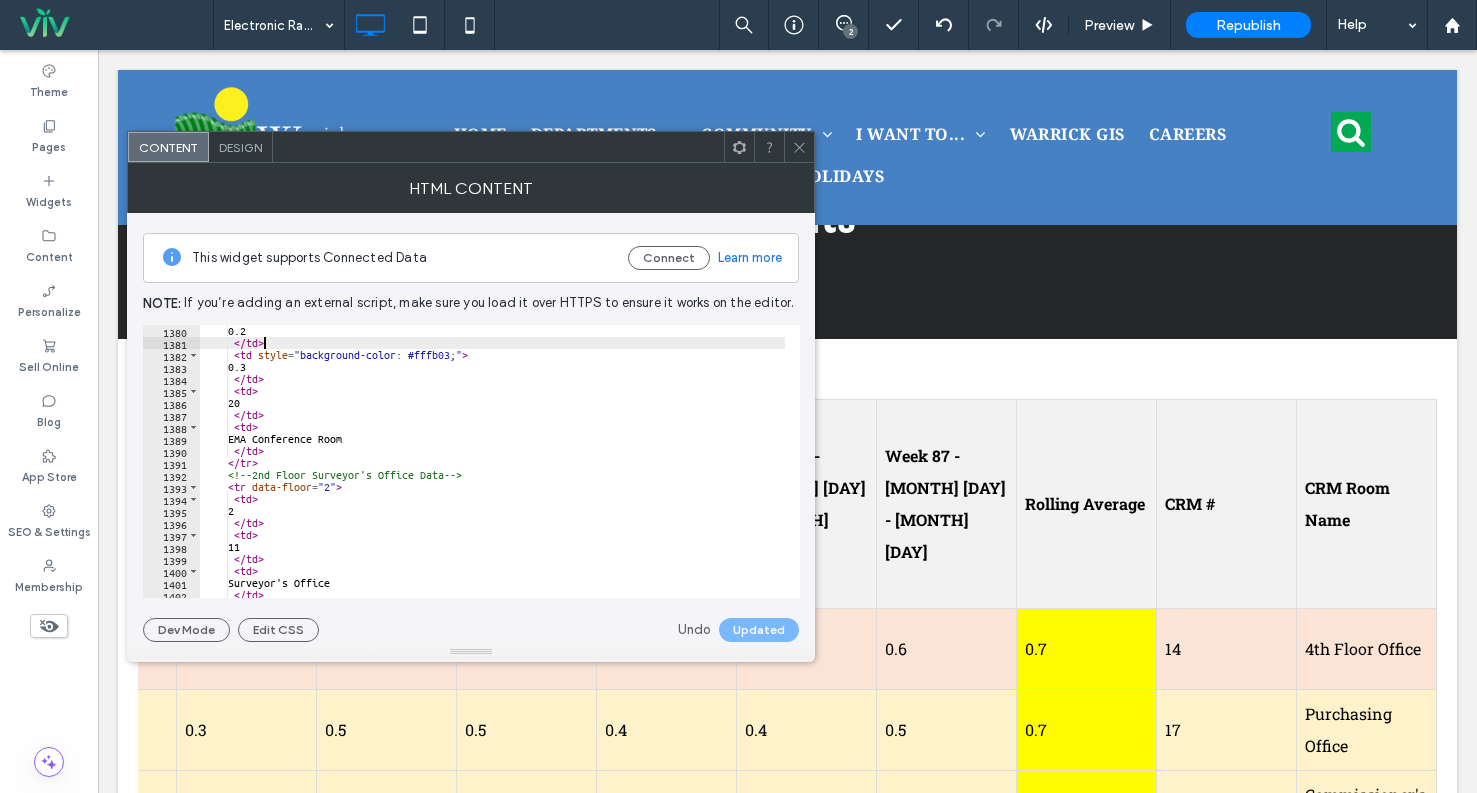 scroll, scrollTop: 8208, scrollLeft: 0, axis: vertical 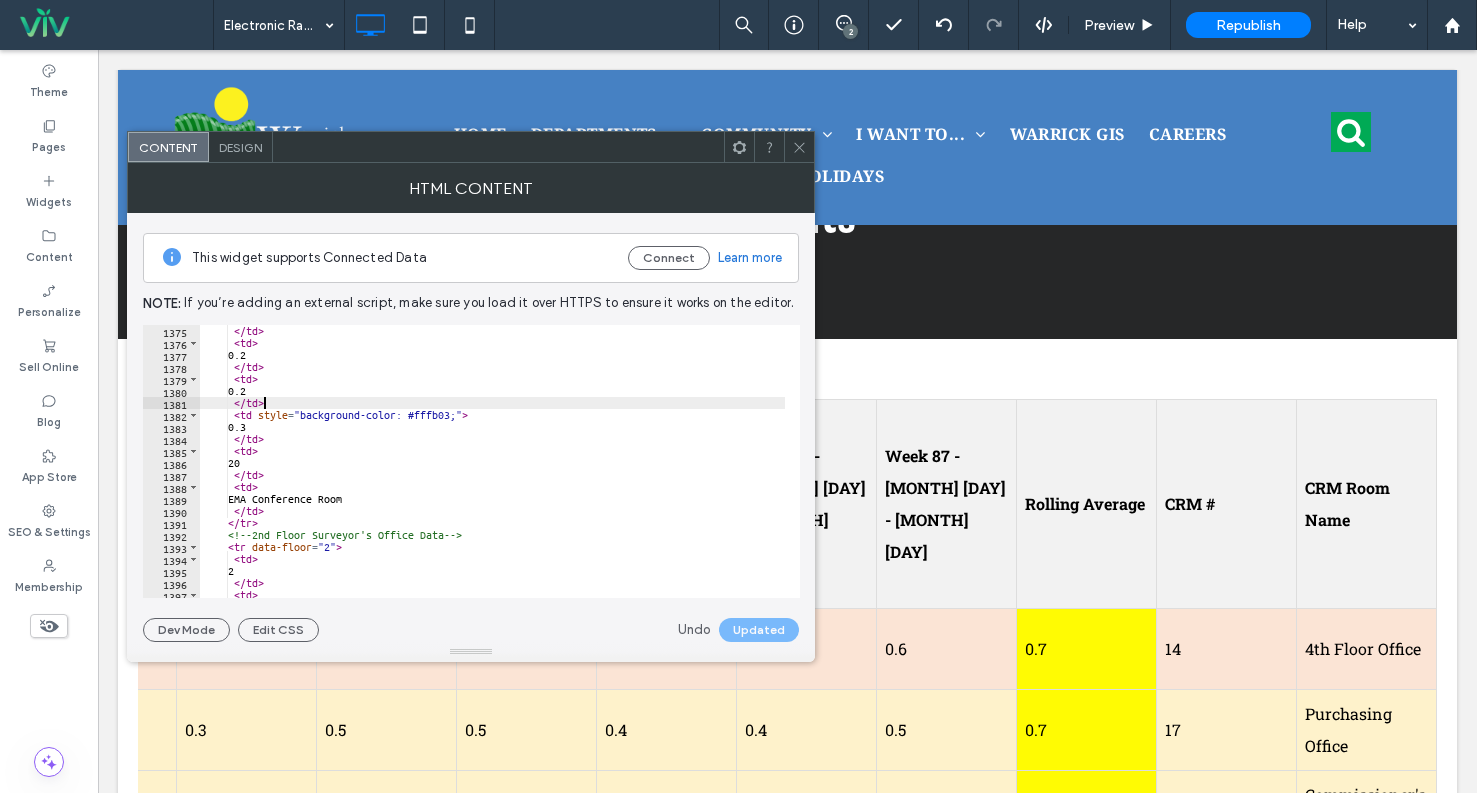 click on "</ td >        < td >        0.2        </ td >        < td >        0.2        </ td >        < td   style = "background-color: #fffb03;" >        0.3        </ td >        < td >        20        </ td >        < td >        EMA Conference Room        </ td >      </ tr >      <!-- 2nd Floor Surveyor's Office Data -->      < tr   data-floor = "2" >        < td >        2        </ td >        < td >        11" at bounding box center [492, 473] 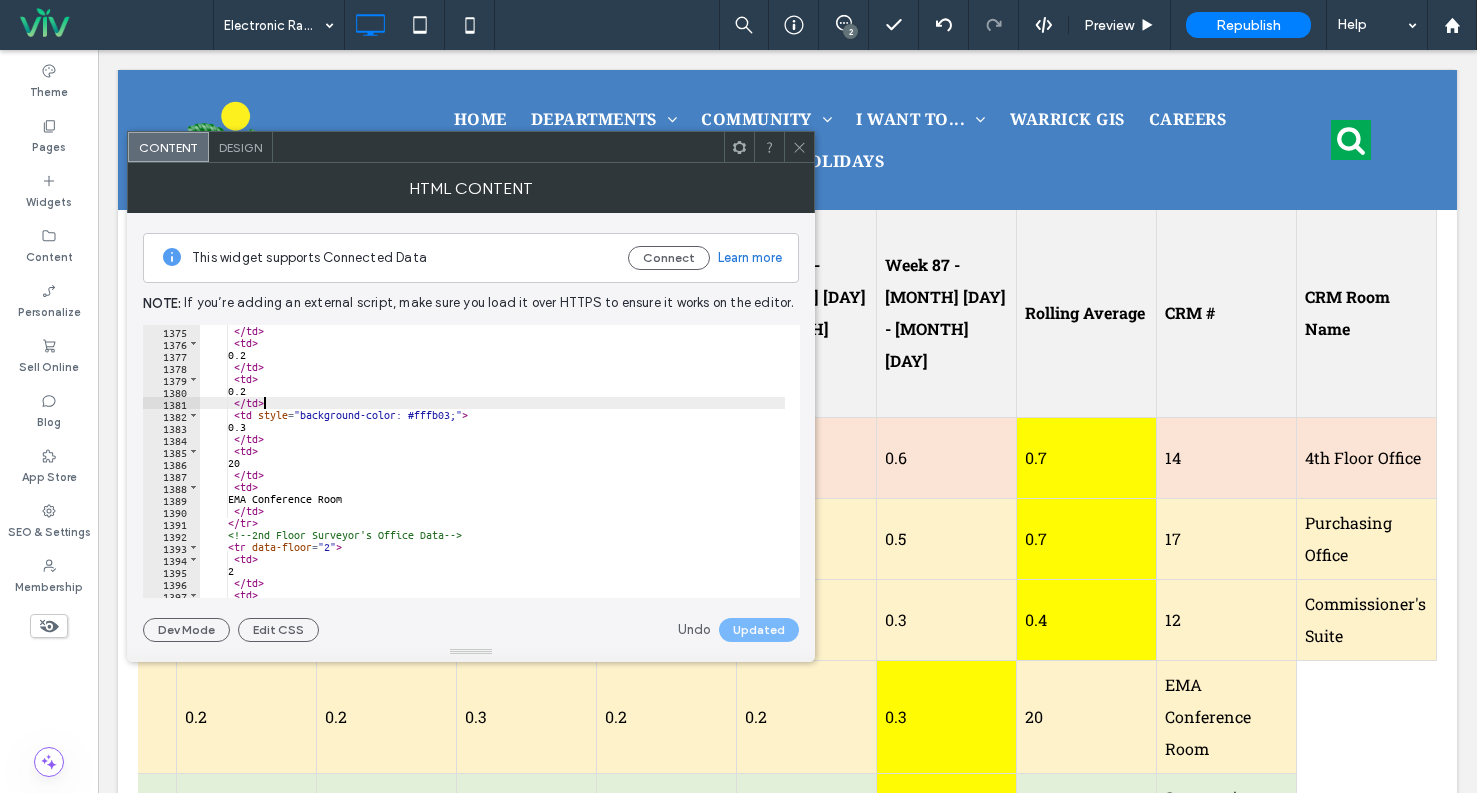 scroll, scrollTop: 300, scrollLeft: 0, axis: vertical 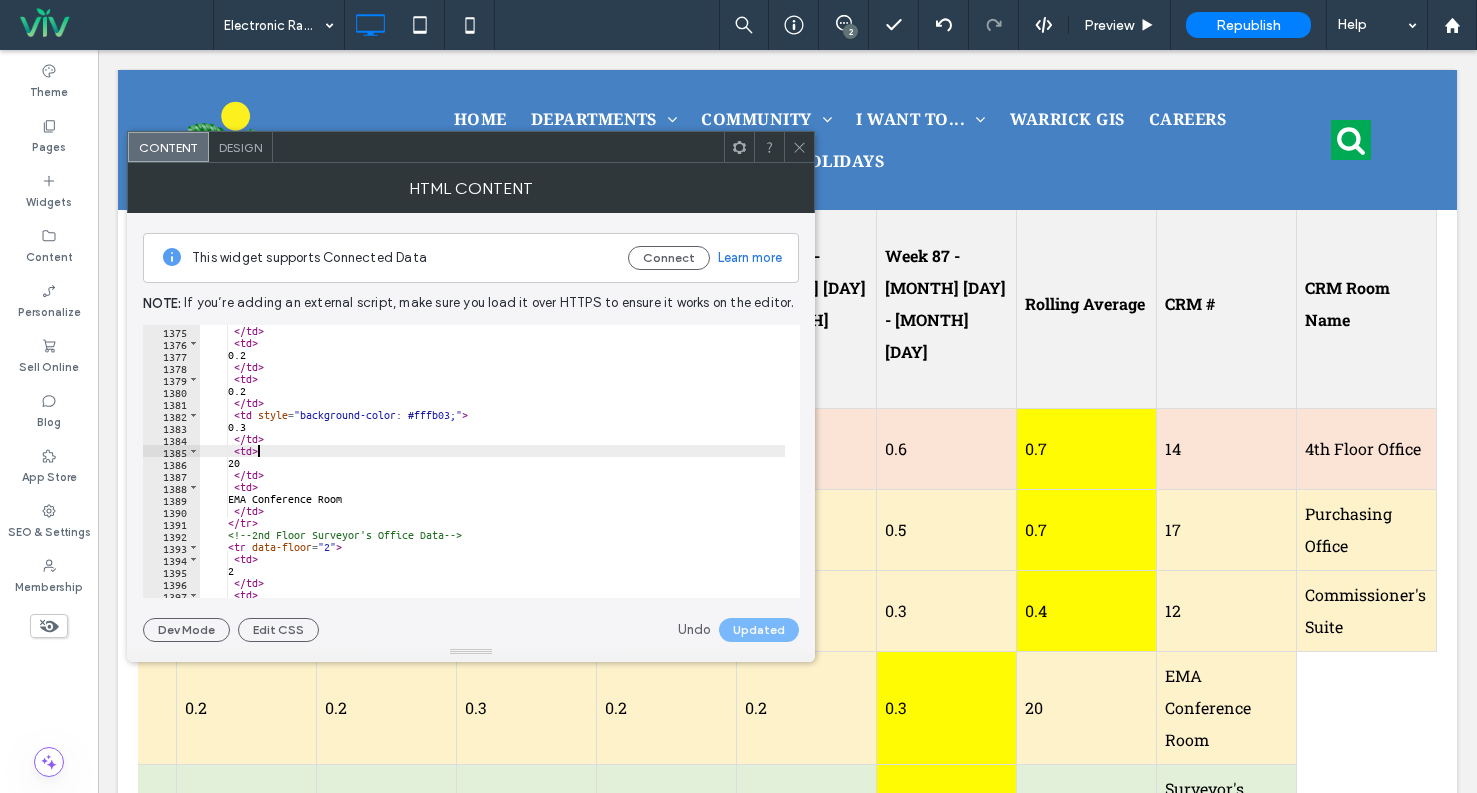 click on "</ td >        < td >        0.2        </ td >        < td >        0.2        </ td >        < td   style = "background-color: #fffb03;" >        0.3        </ td >        < td >        20        </ td >        < td >        EMA Conference Room        </ td >      </ tr >      <!-- 2nd Floor Surveyor's Office Data -->      < tr   data-floor = "2" >        < td >        2        </ td >        < td >        11" at bounding box center [492, 473] 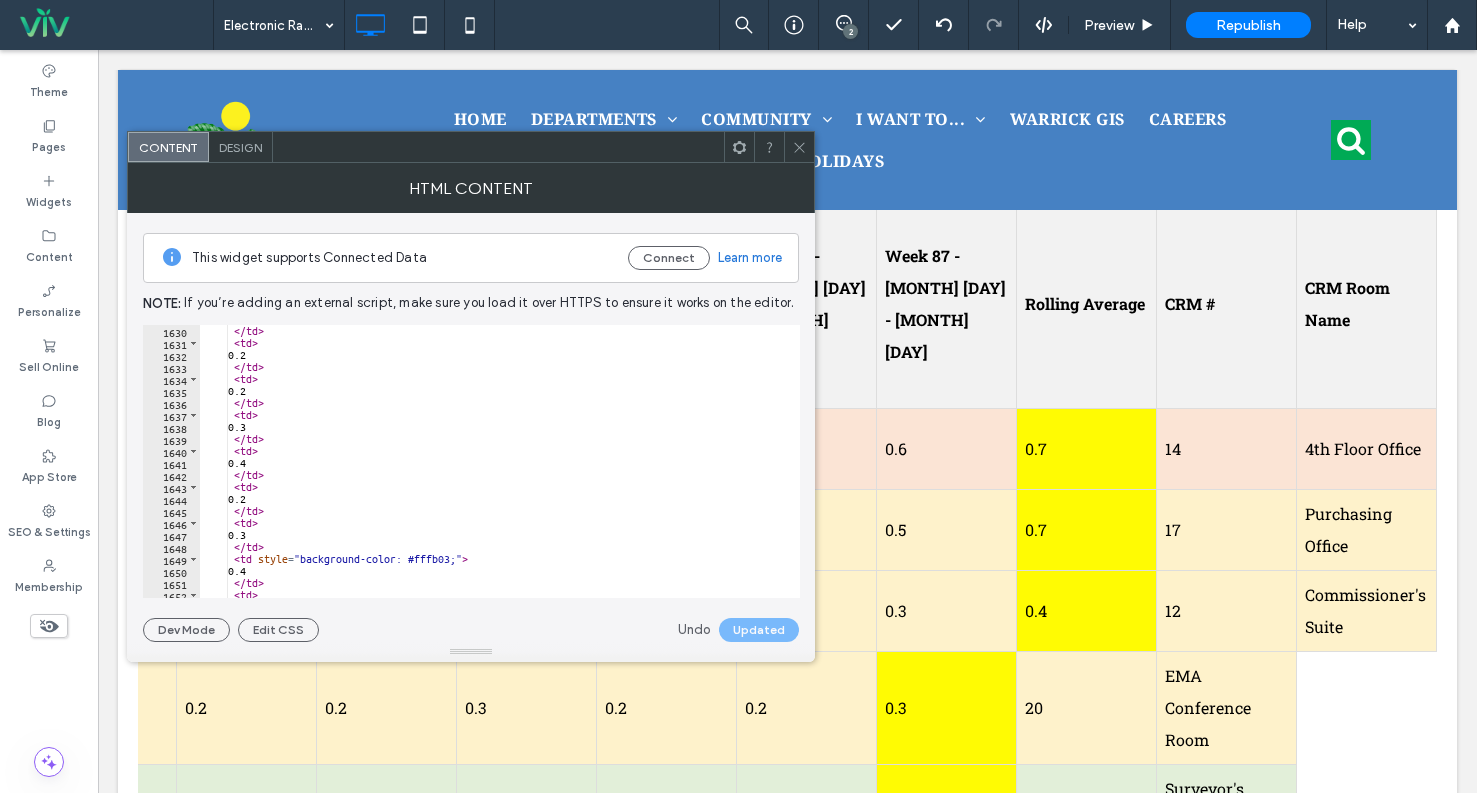 scroll, scrollTop: 9792, scrollLeft: 0, axis: vertical 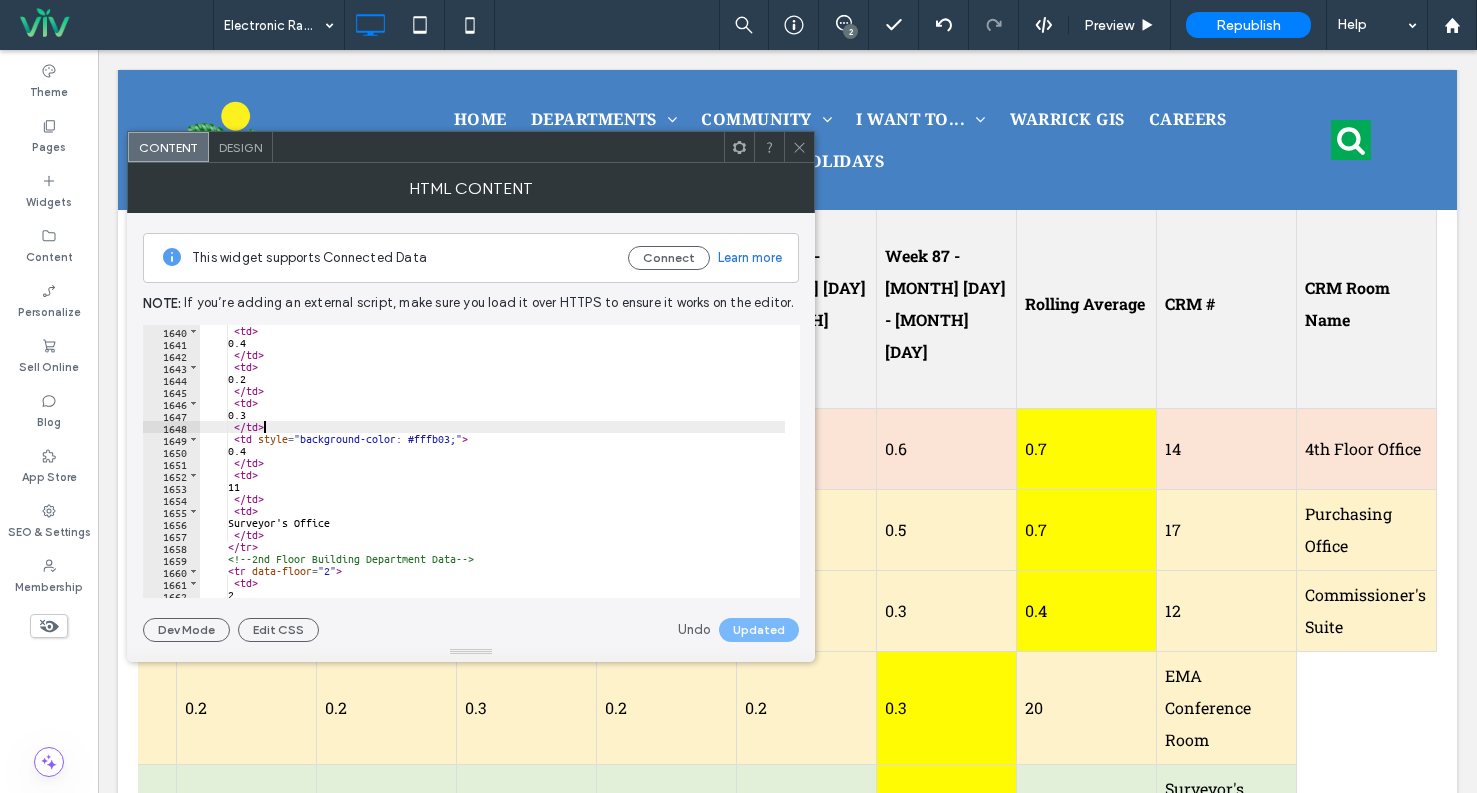 click on "< td >        0.4        </ td >        < td >        0.2        </ td >        < td >        0.3        </ td >        < td   style = "background-color: #fffb03;" >        0.4        </ td >        < td >        11        </ td >        < td >        Surveyor's Office        </ td >      </ tr >      <!-- 2nd Floor Building Department Data -->      < tr   data-floor = "2" >        < td >        2        </ td >" at bounding box center [492, 473] 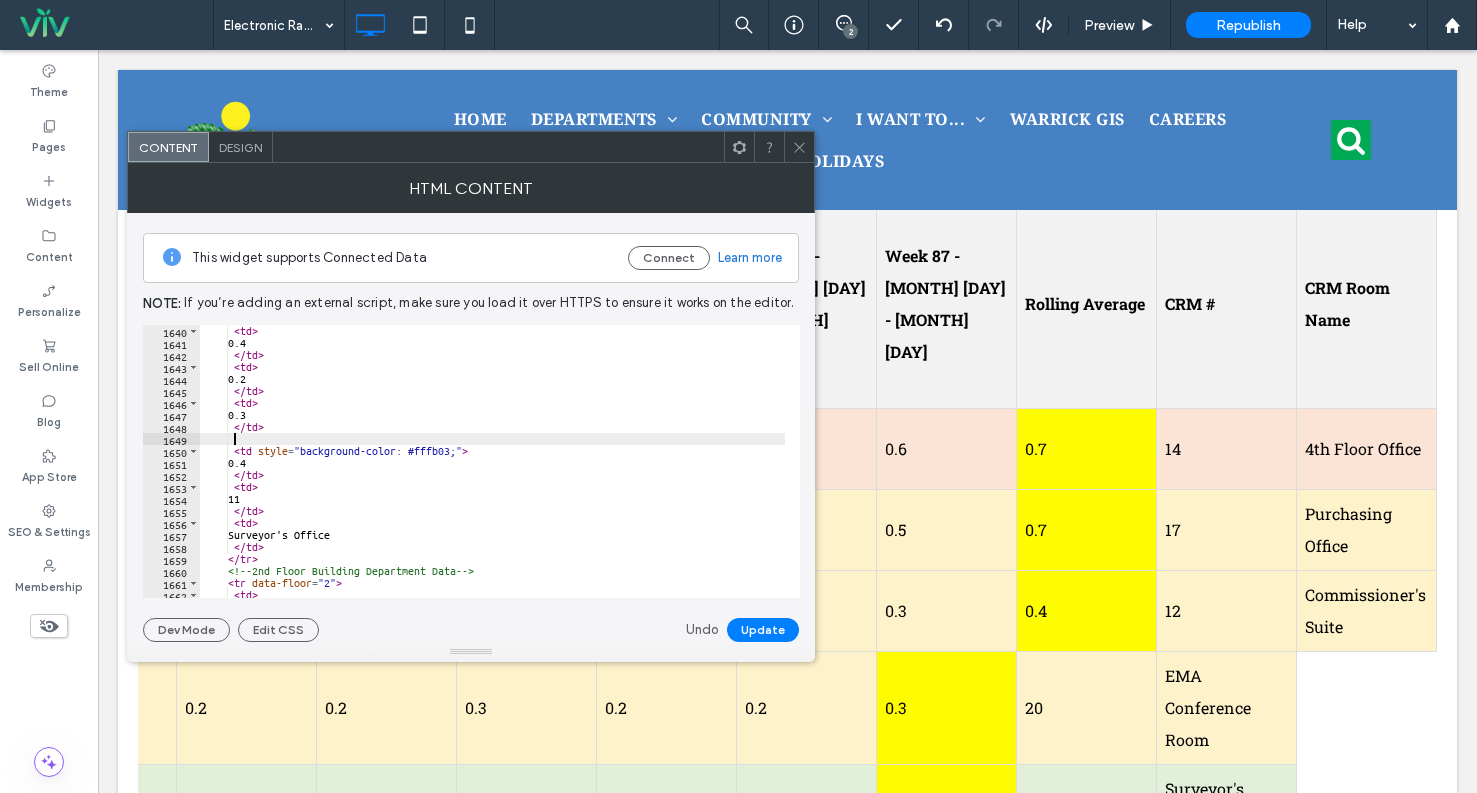 paste on "*****" 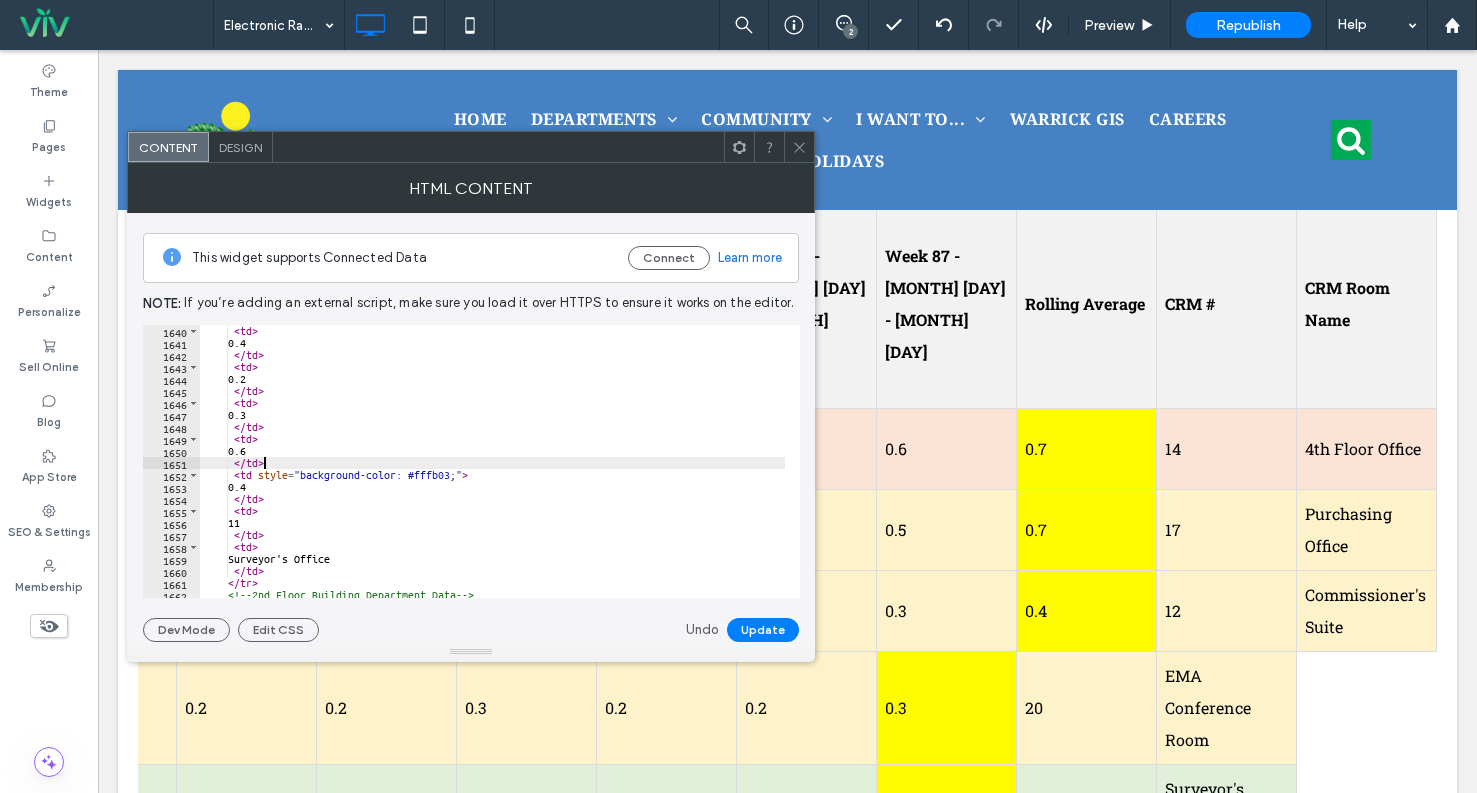 scroll, scrollTop: 9816, scrollLeft: 0, axis: vertical 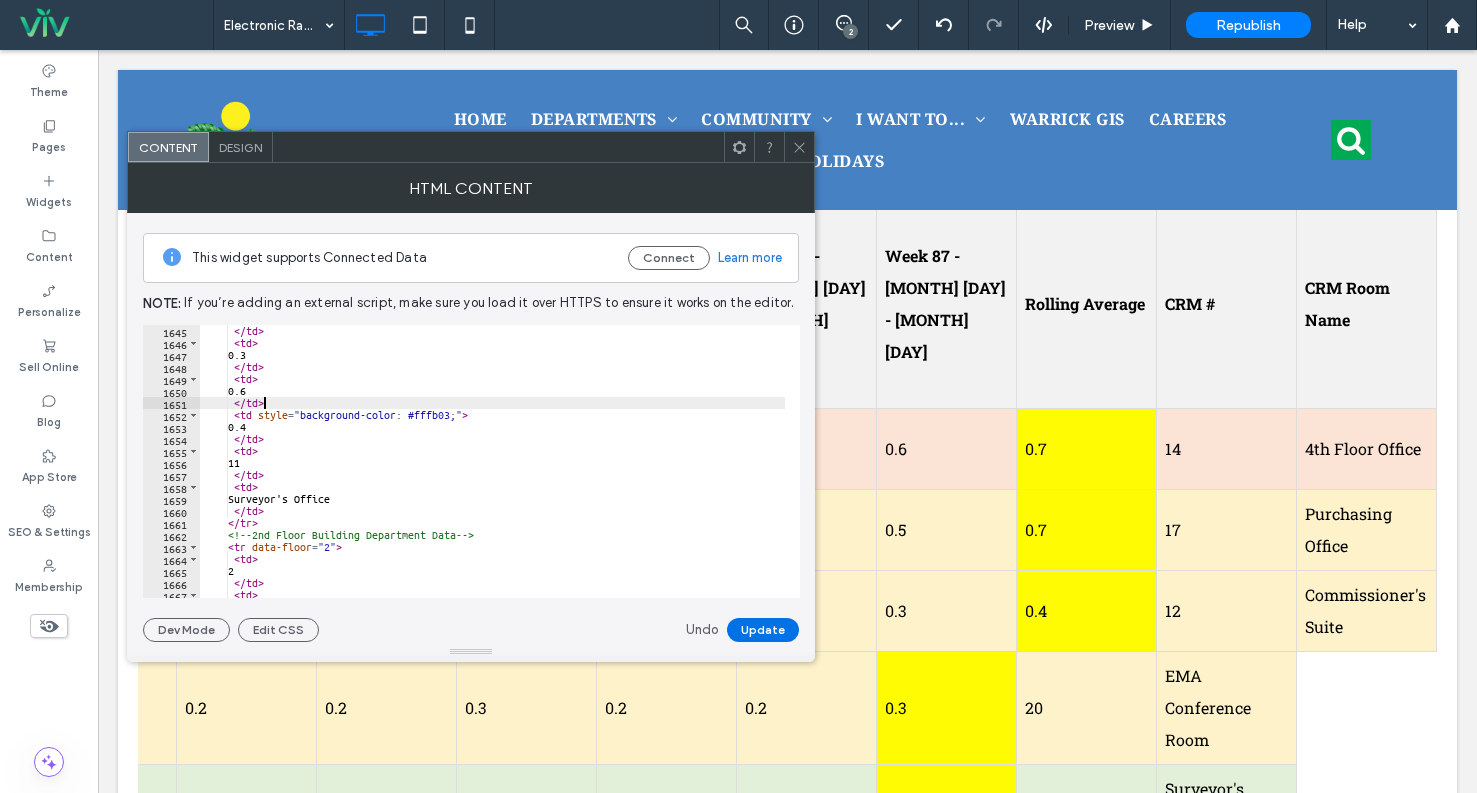 click on "Update" at bounding box center [763, 630] 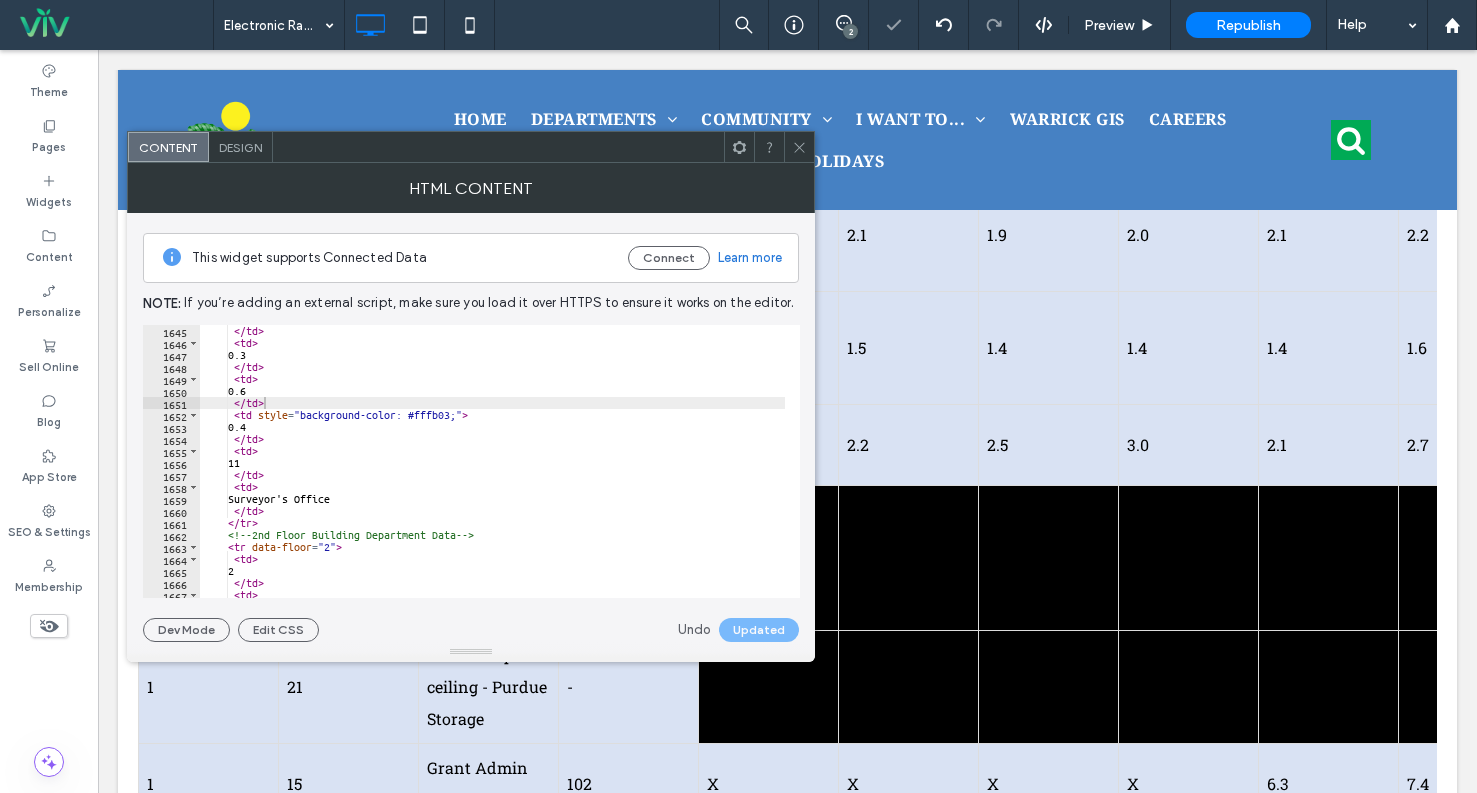 scroll, scrollTop: 1700, scrollLeft: 0, axis: vertical 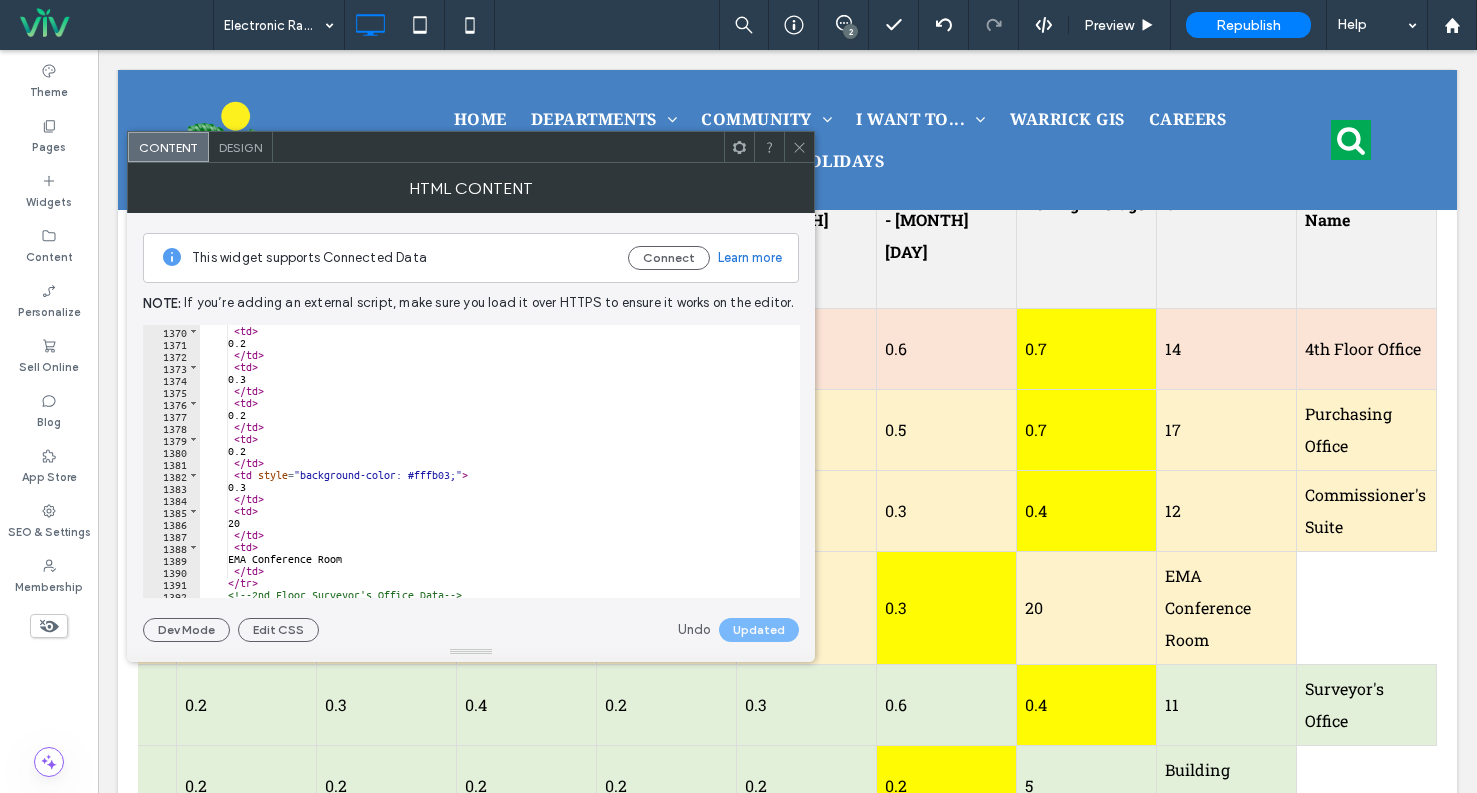 click on "< td >        0.2        </ td >        < td >        0.3        </ td >        < td >        0.2        </ td >        < td >        0.2        </ td >        < td   style = "background-color: #fffb03;" >        0.3        </ td >        < td >        20        </ td >        < td >        EMA Conference Room        </ td >      </ tr >      <!-- 2nd Floor Surveyor's Office Data -->      < tr   data-floor = "2" >" at bounding box center [492, 473] 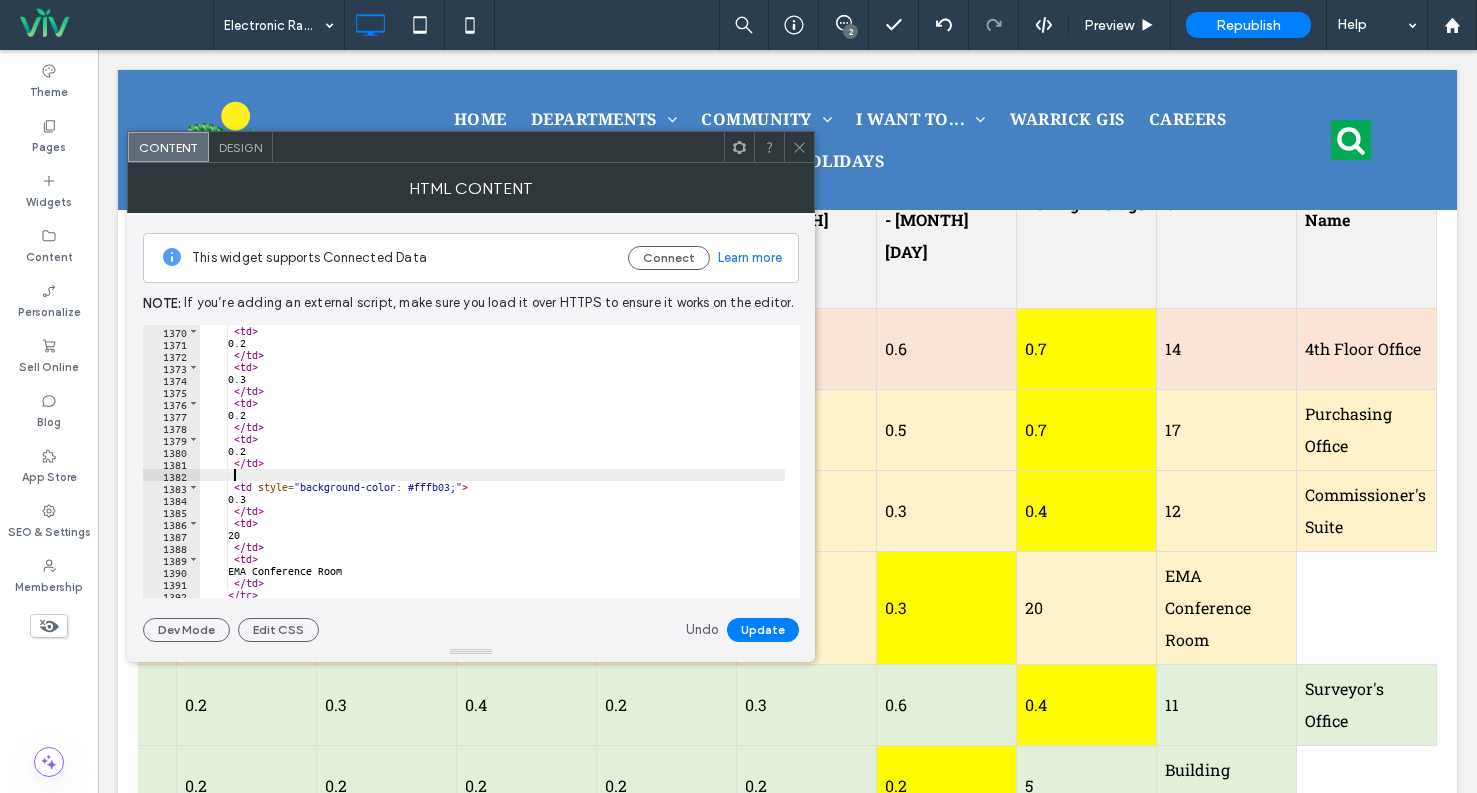 paste on "*****" 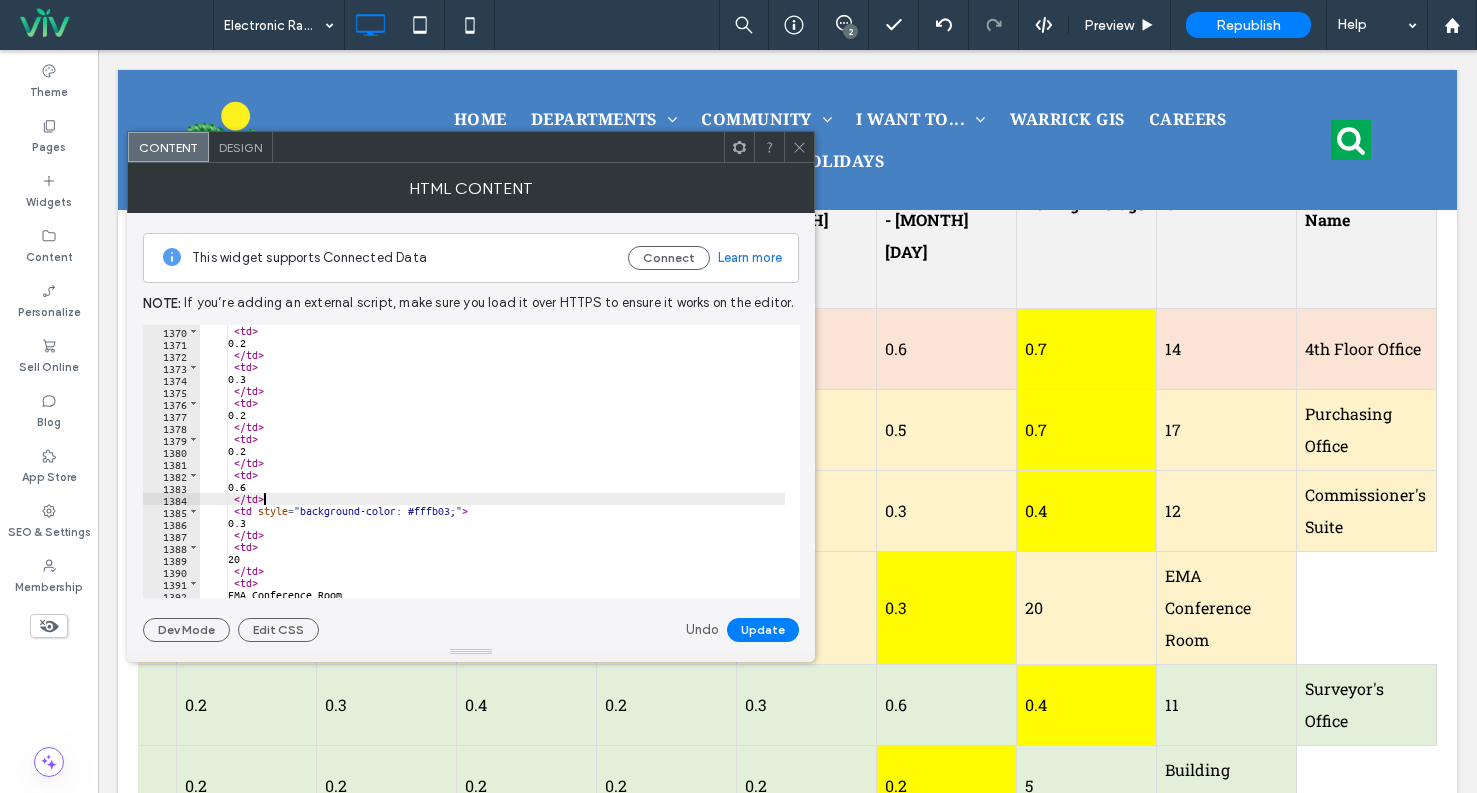 click on "< td >        0.2        </ td >        < td >        0.3        </ td >        < td >        0.2        </ td >        < td >        0.2        </ td >        < td >        0.6        </ td >        < td   style = "background-color: #fffb03;" >        0.3        </ td >        < td >        20        </ td >        < td >        EMA Conference Room        </ td >" at bounding box center (492, 473) 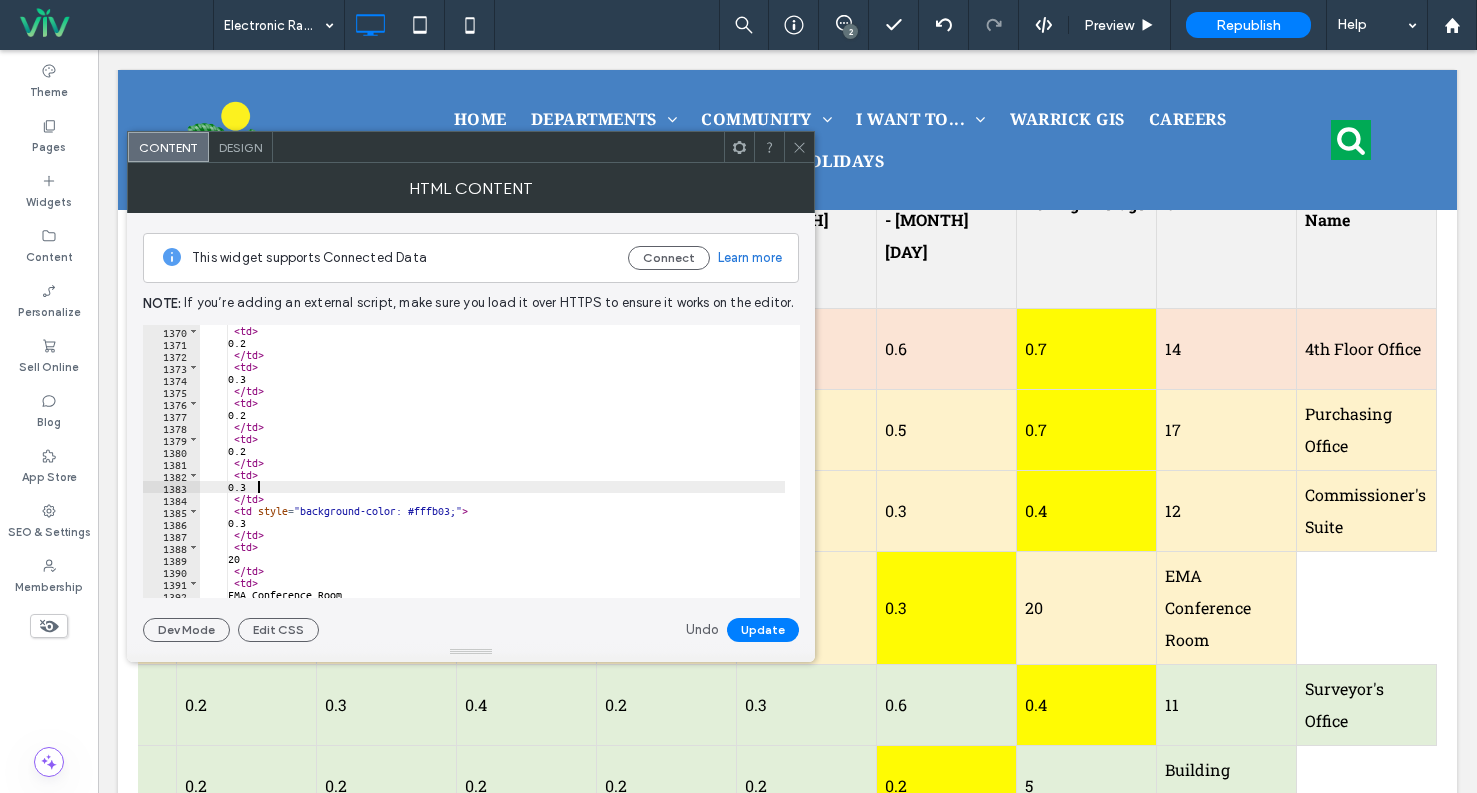 scroll, scrollTop: 0, scrollLeft: 3, axis: horizontal 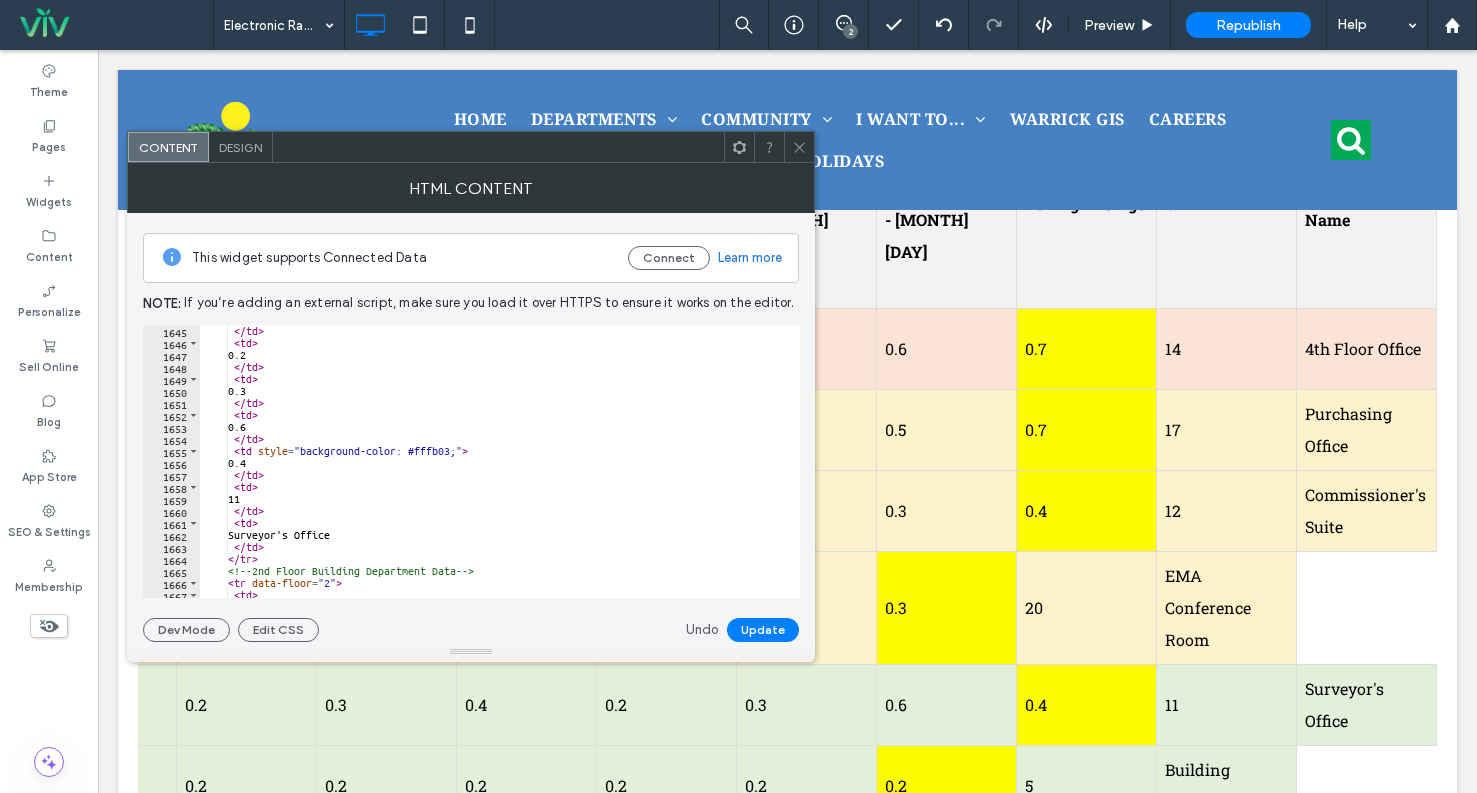click on "</ td >        < td >        0.2        </ td >        < td >        0.3        </ td >        < td >        0.6        </ td >        < td   style = "background-color: #fffb03;" >        0.4        </ td >        < td >        11        </ td >        < td >        Surveyor's Office        </ td >      </ tr >      <!-- 2nd Floor Building Department Data -->      < tr   data-floor = "2" >        < td >        2" at bounding box center [492, 473] 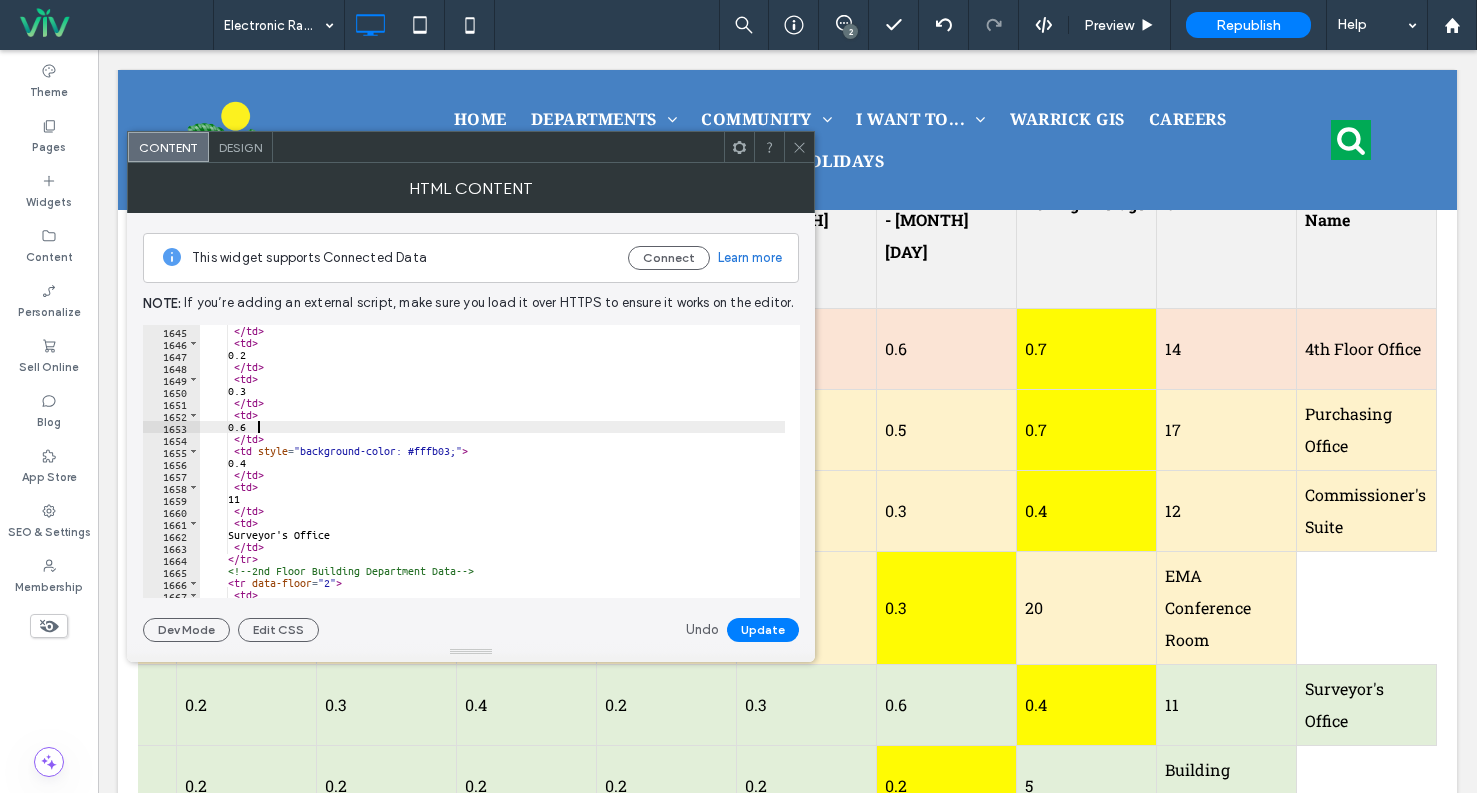 click on "</ td >        < td >        0.2        </ td >        < td >        0.3        </ td >        < td >        0.6        </ td >        < td   style = "background-color: #fffb03;" >        0.4        </ td >        < td >        11        </ td >        < td >        Surveyor's Office        </ td >      </ tr >      <!-- 2nd Floor Building Department Data -->      < tr   data-floor = "2" >        < td >        2" at bounding box center (492, 473) 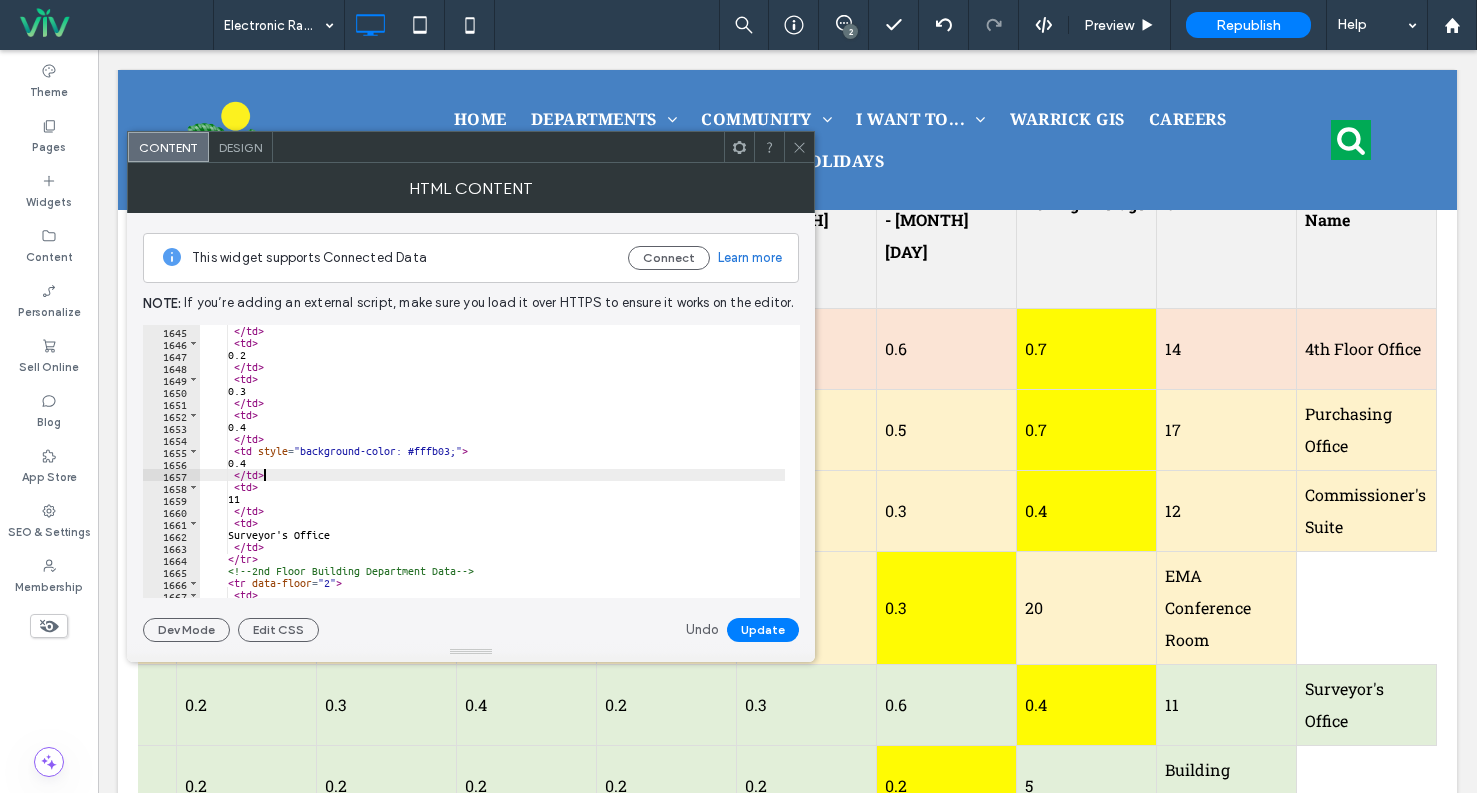 click on "</ td >        < td >        0.2        </ td >        < td >        0.3        </ td >        < td >        0.4        </ td >        < td   style = "background-color: #fffb03;" >        0.4        </ td >        < td >        11        </ td >        < td >        Surveyor's Office        </ td >      </ tr >      <!-- 2nd Floor Building Department Data -->      < tr   data-floor = "2" >        < td >        2" at bounding box center [492, 473] 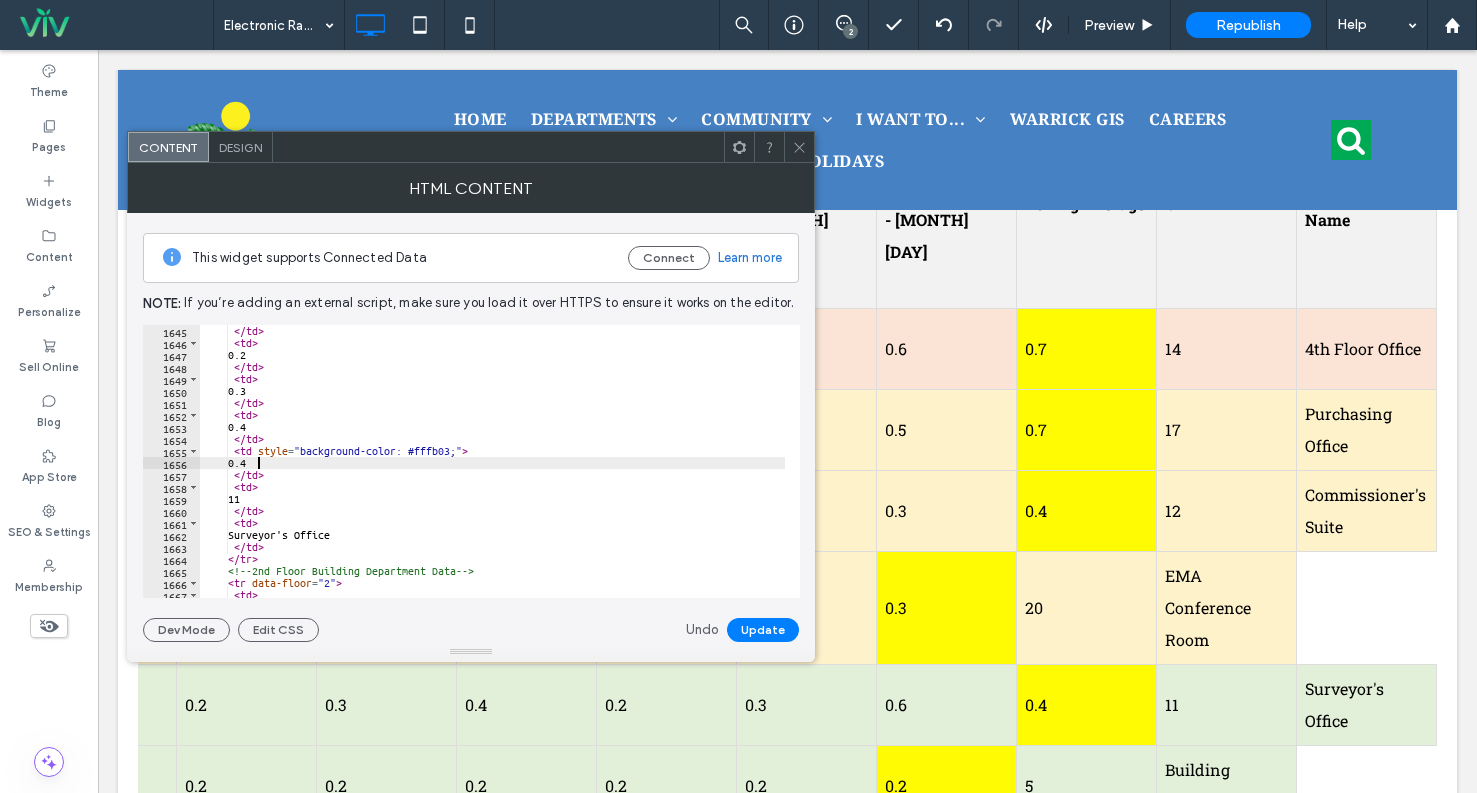 click on "</ td >        < td >        0.2        </ td >        < td >        0.3        </ td >        < td >        0.4        </ td >        < td   style = "background-color: #fffb03;" >        0.4        </ td >        < td >        11        </ td >        < td >        Surveyor's Office        </ td >      </ tr >      <!-- 2nd Floor Building Department Data -->      < tr   data-floor = "2" >        < td >        2" at bounding box center [492, 473] 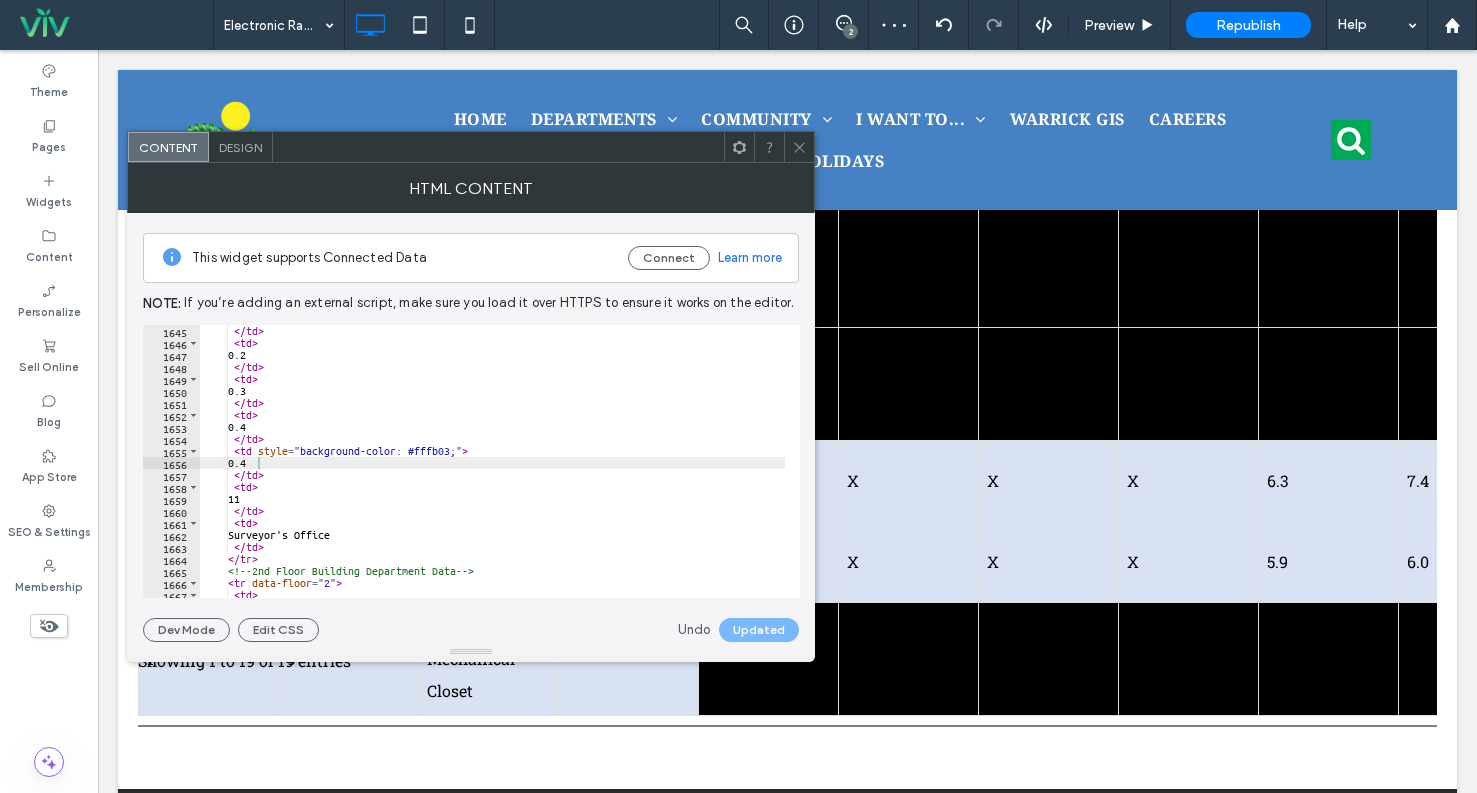 scroll, scrollTop: 1600, scrollLeft: 0, axis: vertical 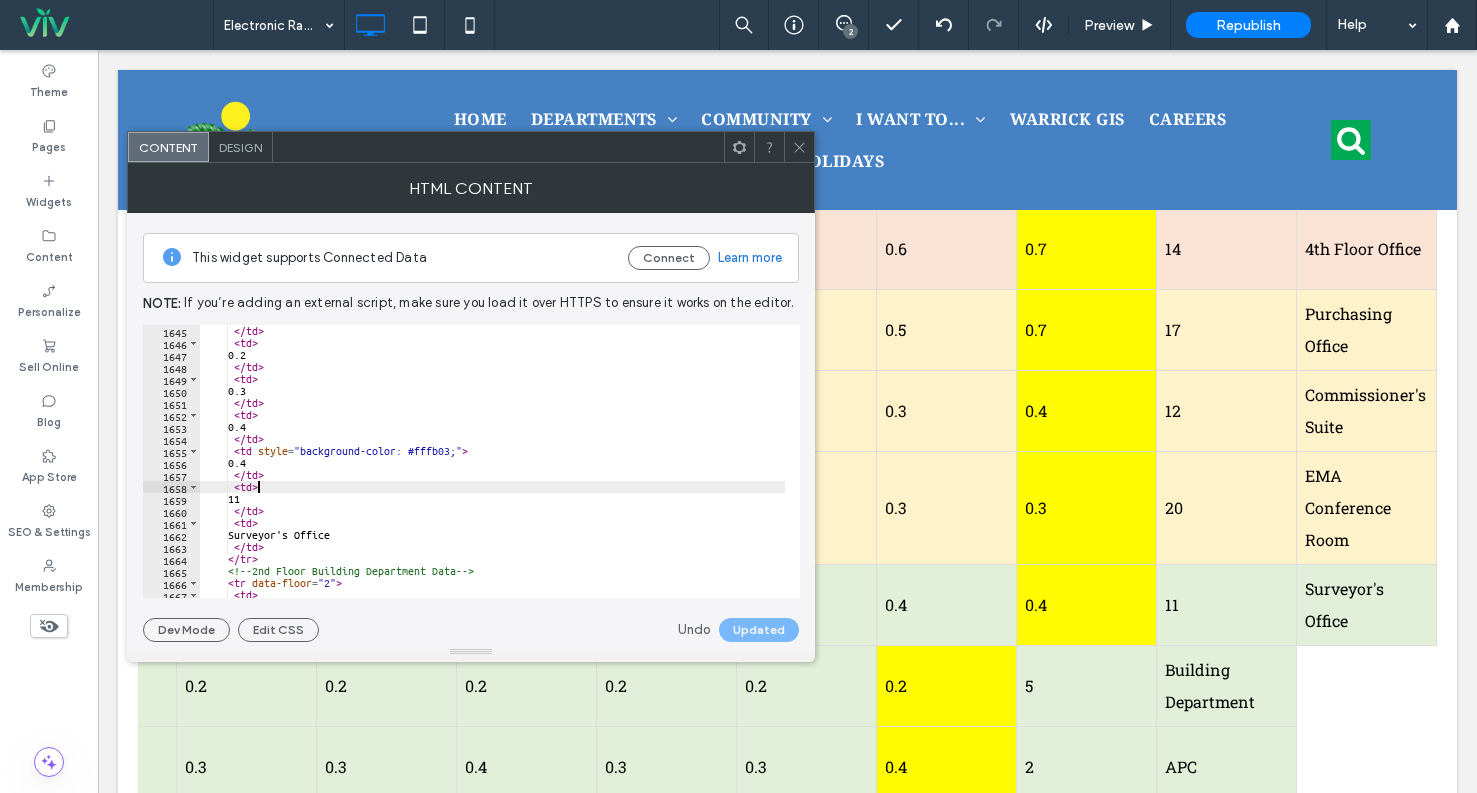 click on "</ td >        < td >        0.2        </ td >        < td >        0.3        </ td >        < td >        0.4        </ td >        < td   style = "background-color: #fffb03;" >        0.4        </ td >        < td >        11        </ td >        < td >        Surveyor's Office        </ td >      </ tr >      <!-- 2nd Floor Building Department Data -->      < tr   data-floor = "2" >        < td >        2" at bounding box center [492, 473] 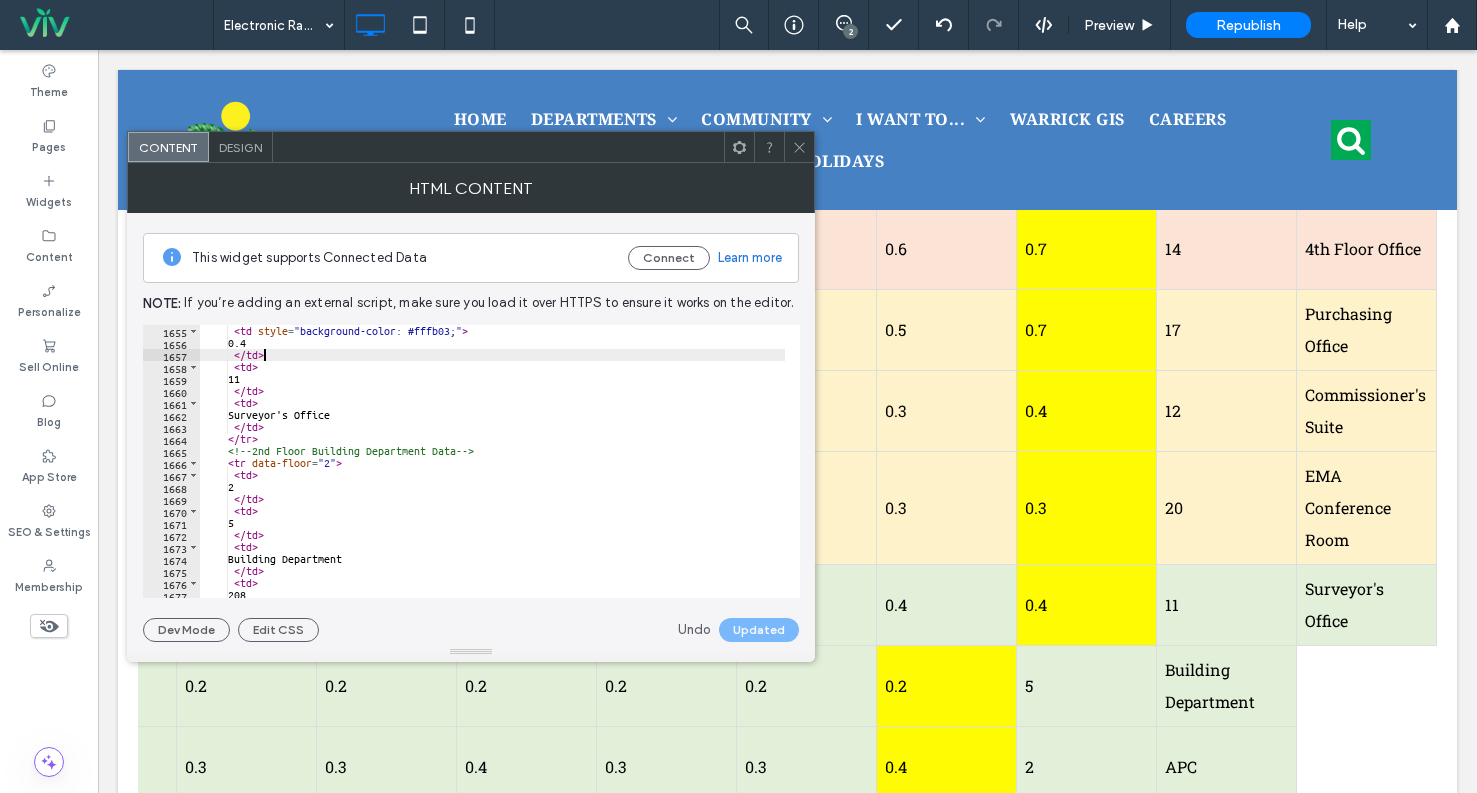 scroll, scrollTop: 9870, scrollLeft: 0, axis: vertical 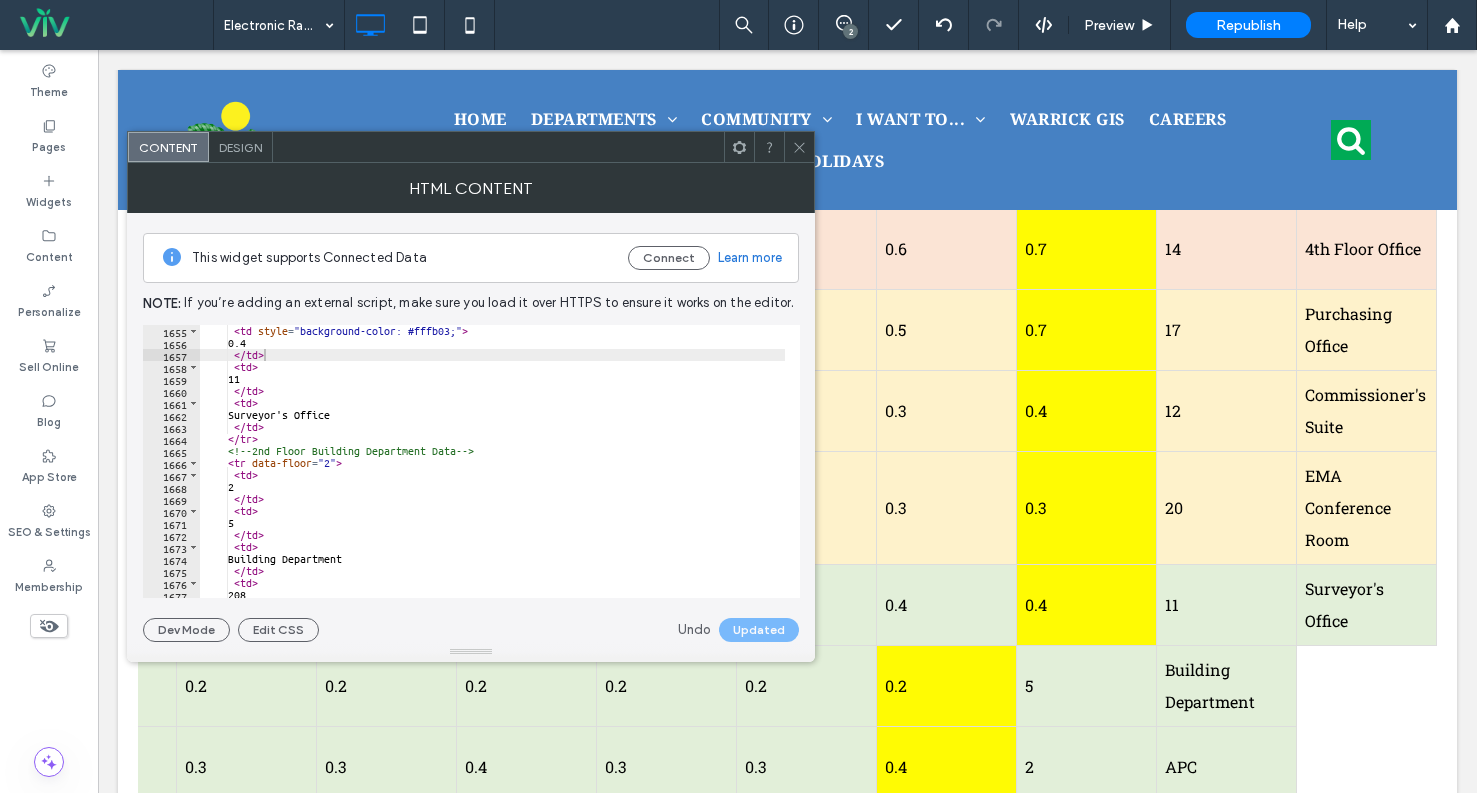 click on "< td   style = "background-color: #fffb03;" >        0.4        </ td >        < td >        11        </ td >        < td >        Surveyor's Office        </ td >      </ tr >      <!-- 2nd Floor Building Department Data -->      < tr   data-floor = "2" >        < td >        2        </ td >        < td >        5        </ td >        < td >        Building Department        </ td >        < td >        208        </ td >" at bounding box center [492, 473] 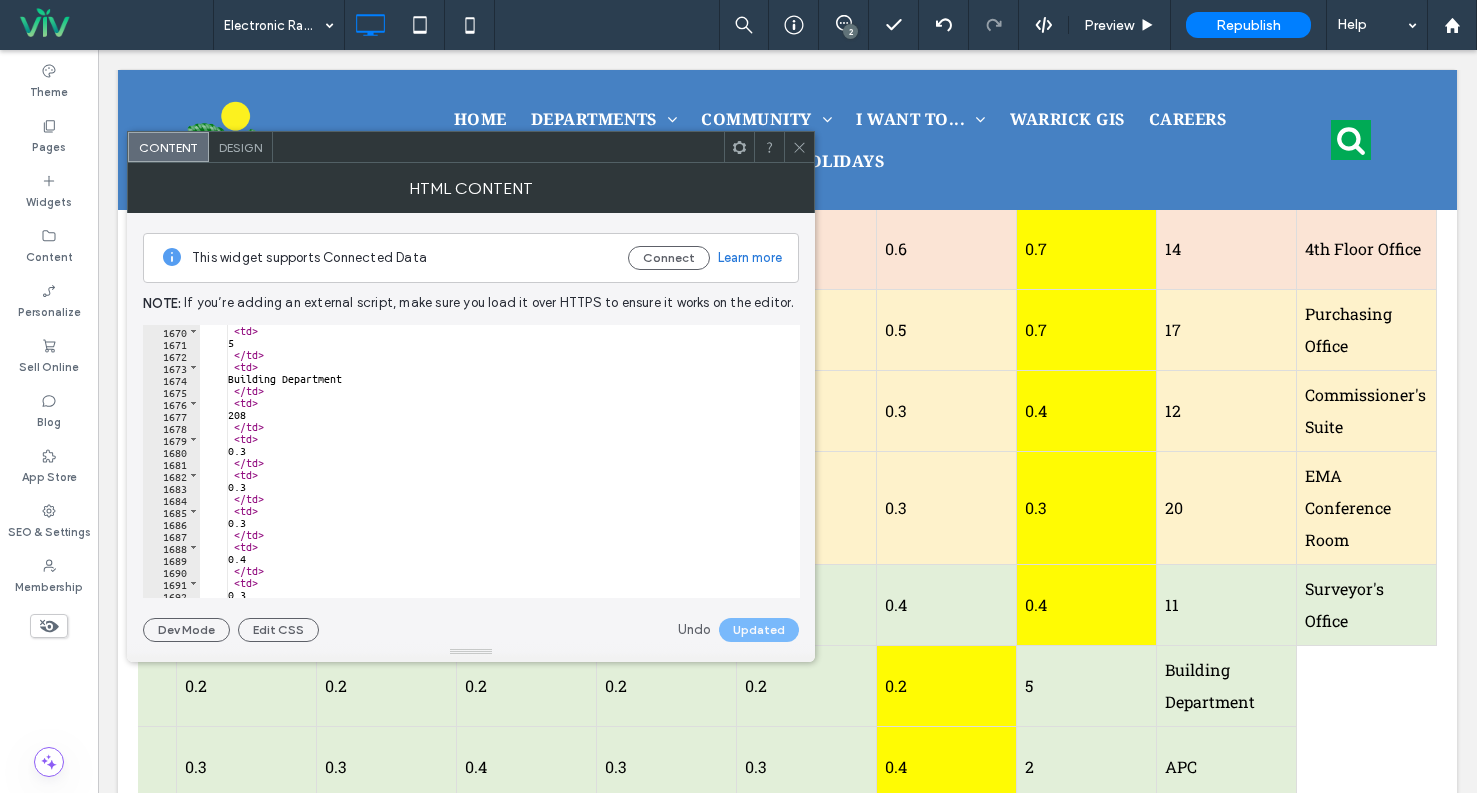 scroll, scrollTop: 9900, scrollLeft: 0, axis: vertical 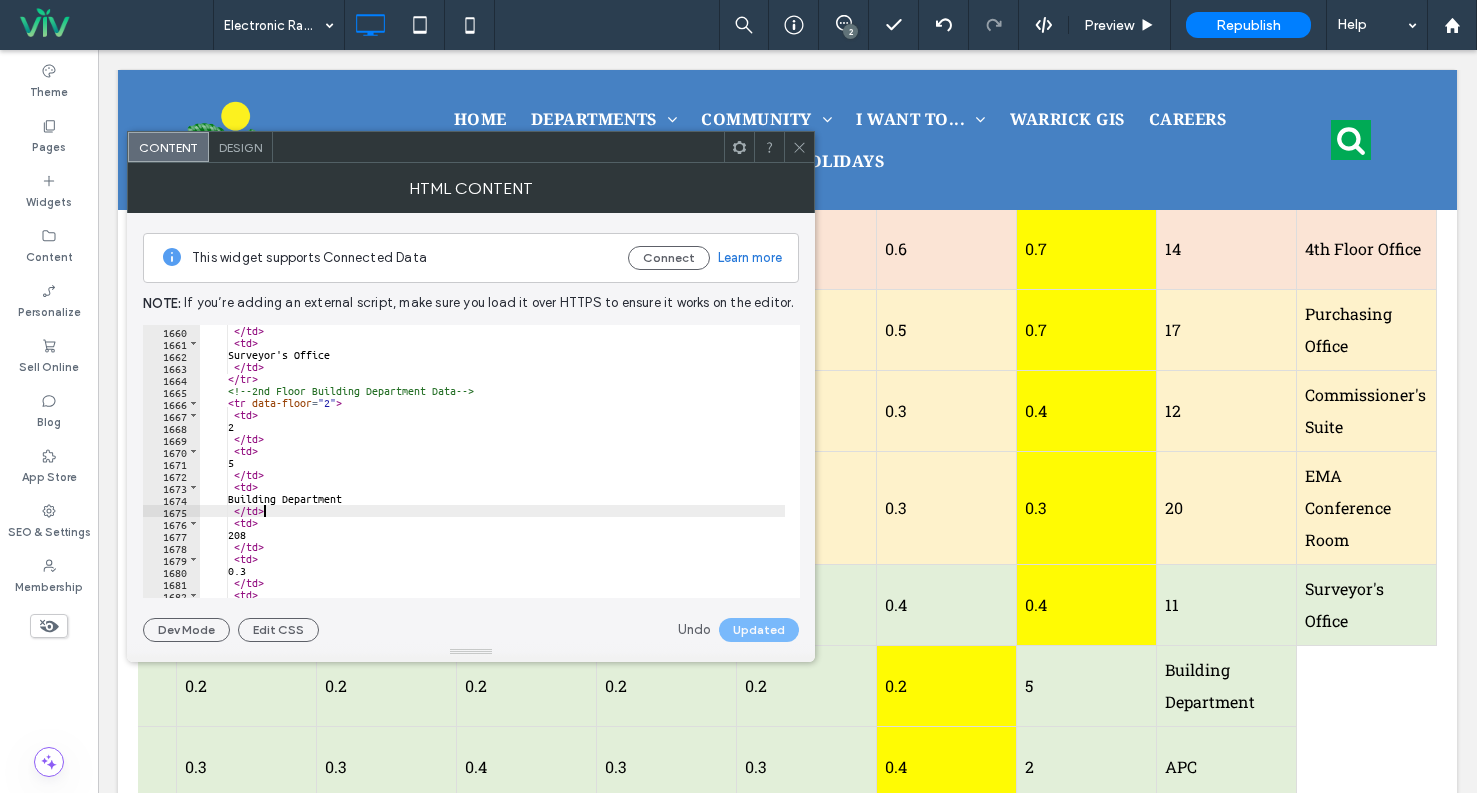 click on "</ td >        < td >        Surveyor's Office        </ td >      </ tr >      <!-- 2nd Floor Building Department Data -->      < tr   data-floor = "2" >        < td >        2        </ td >        < td >        5        </ td >        < td >        Building Department        </ td >        < td >        208        </ td >        < td >        0.3        </ td >        < td >        0.3" at bounding box center (492, 473) 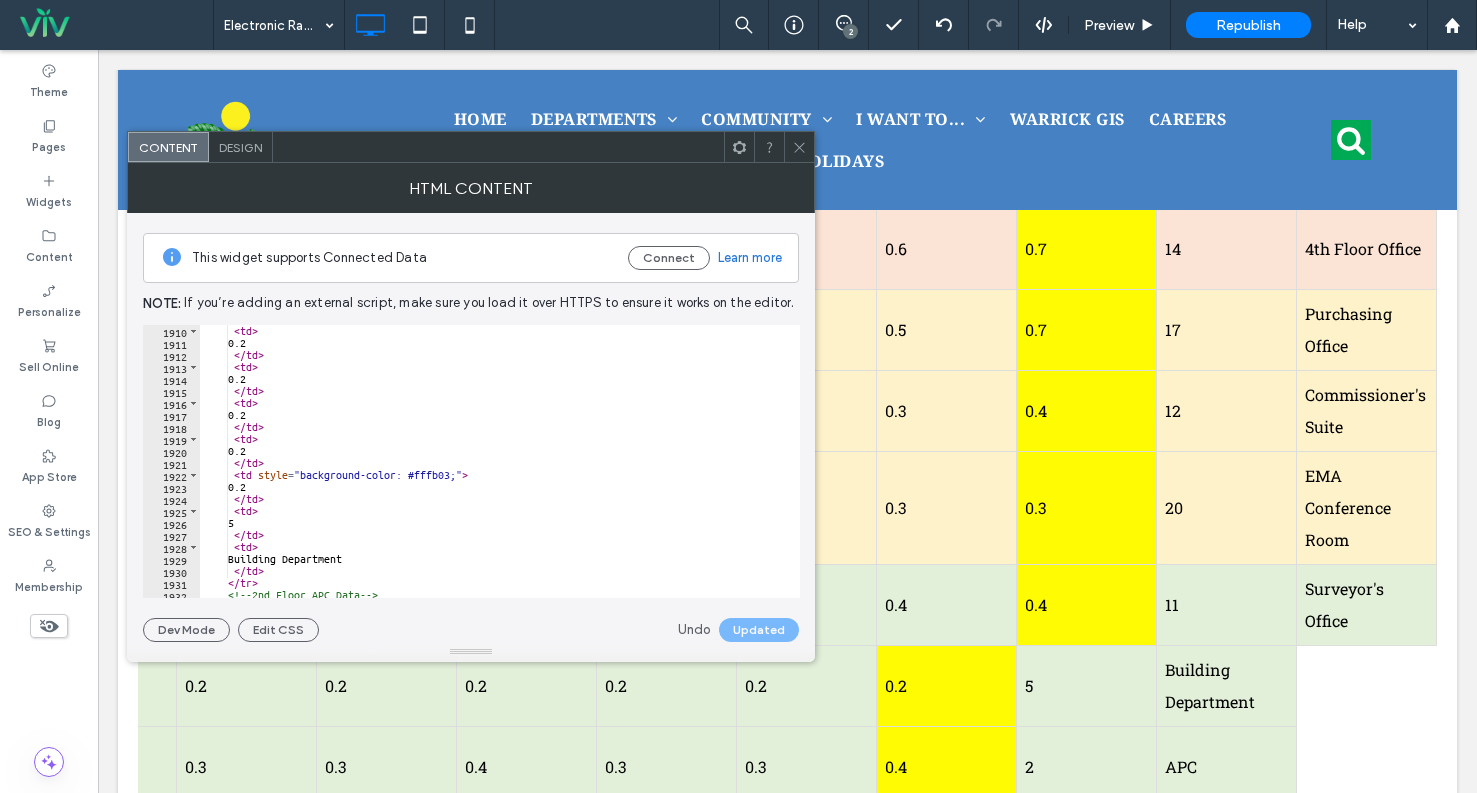scroll, scrollTop: 11362, scrollLeft: 0, axis: vertical 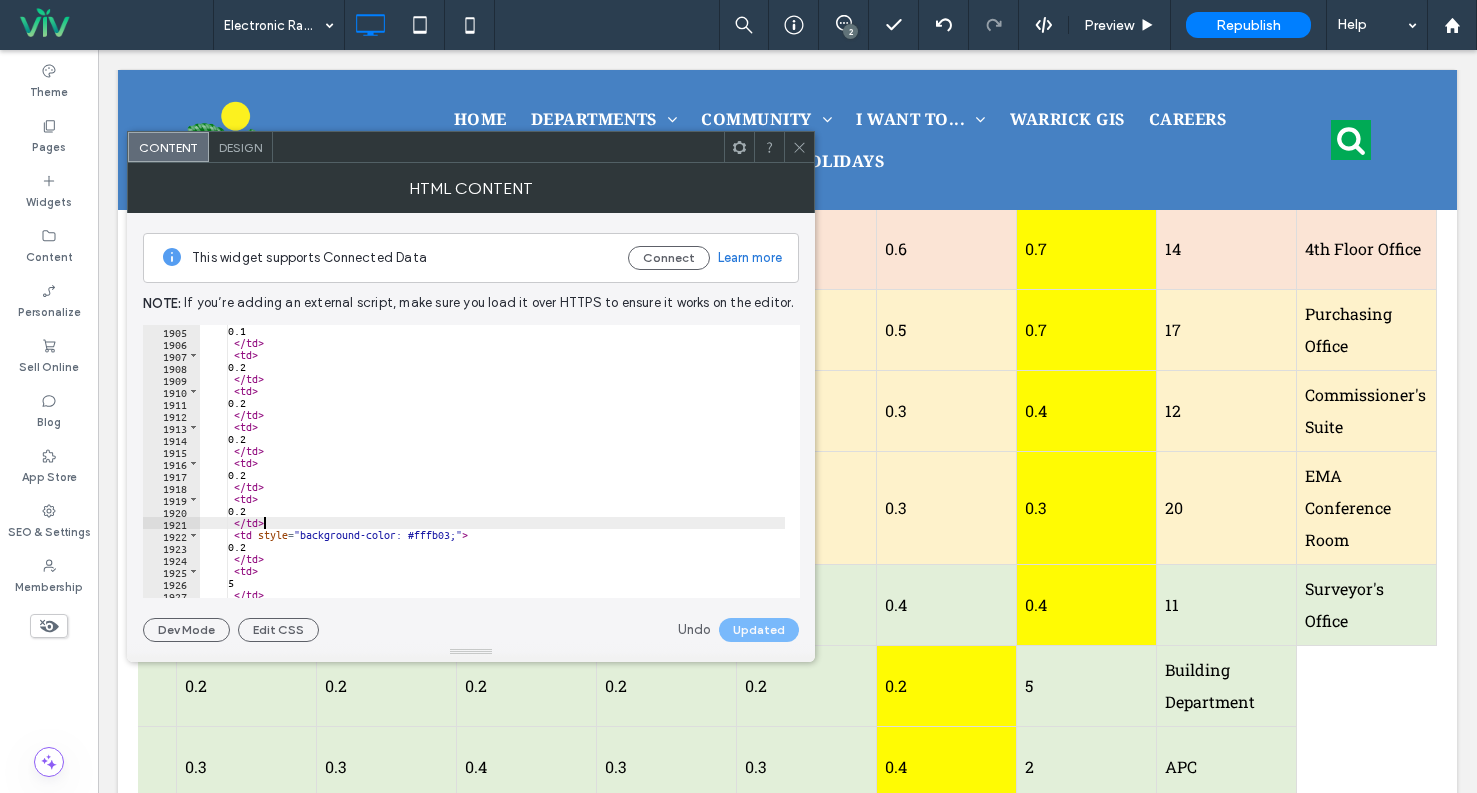 click on "0.1        </ td >        < td >        0.2        </ td >        < td >        0.2        </ td >        < td >        0.2        </ td >        < td >        0.2        </ td >        < td >        0.2        </ td >        < td   style = "background-color: #fffb03;" >        0.2        </ td >        < td >        5        </ td >        < td >" at bounding box center [492, 473] 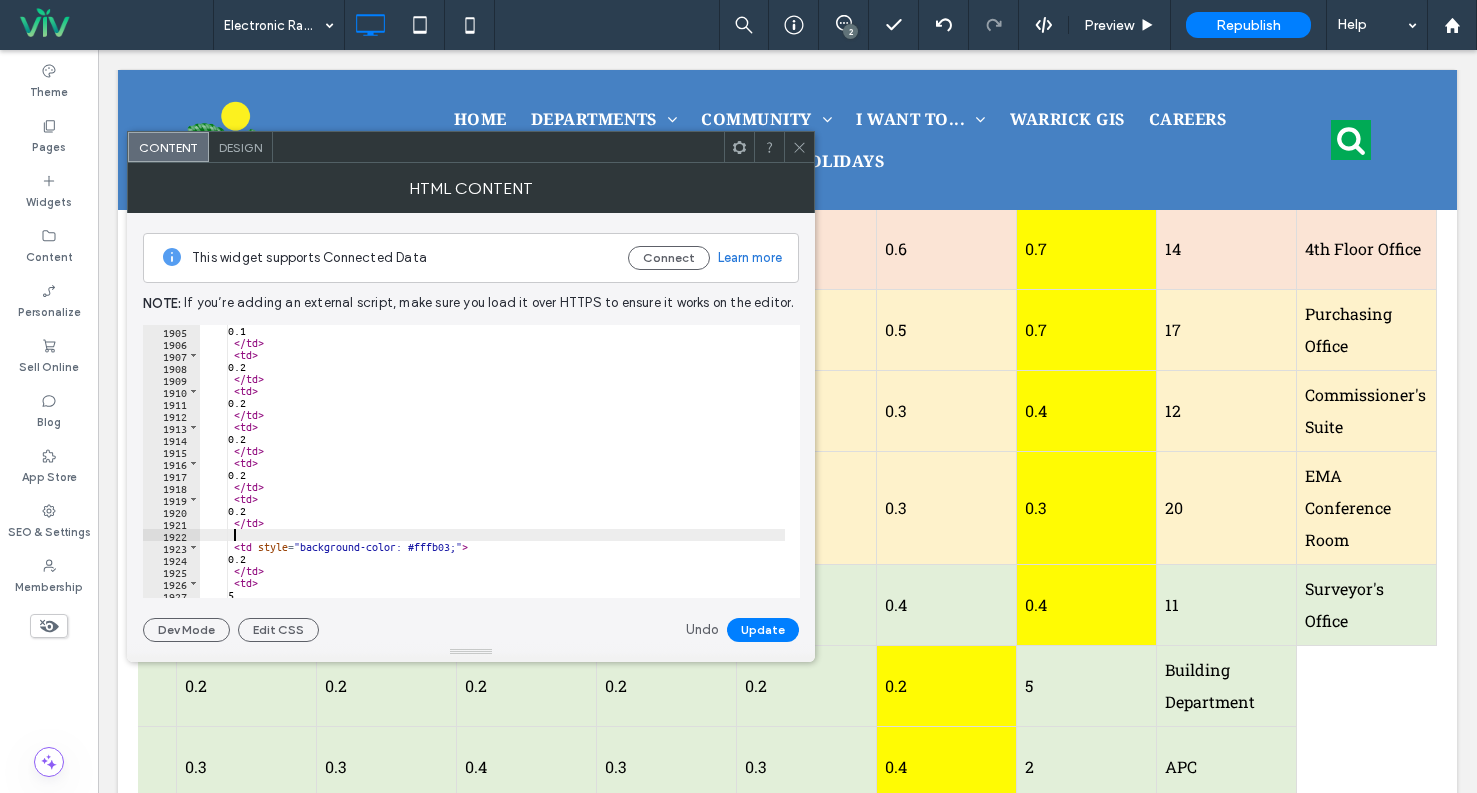 paste on "*****" 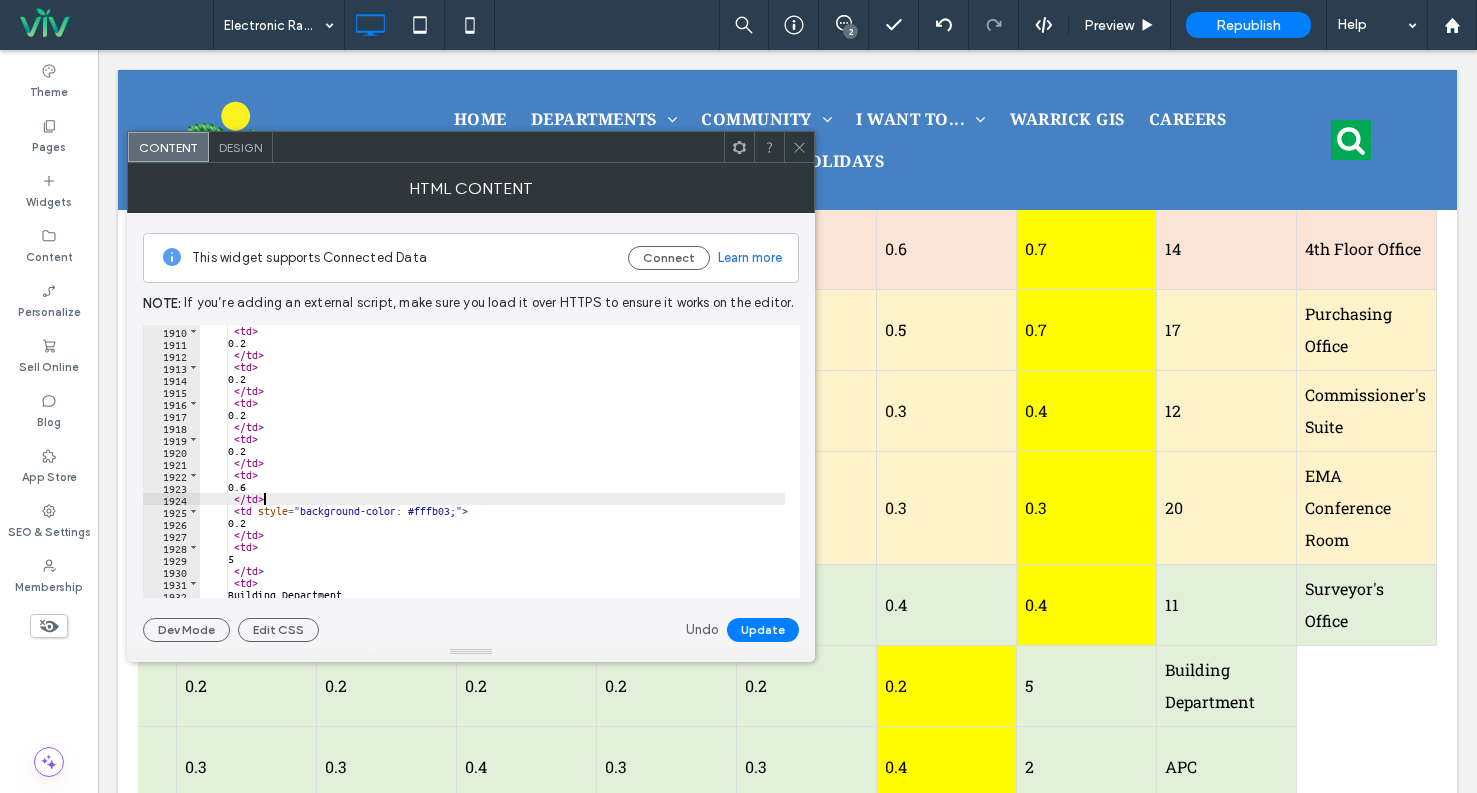 scroll, scrollTop: 11416, scrollLeft: 0, axis: vertical 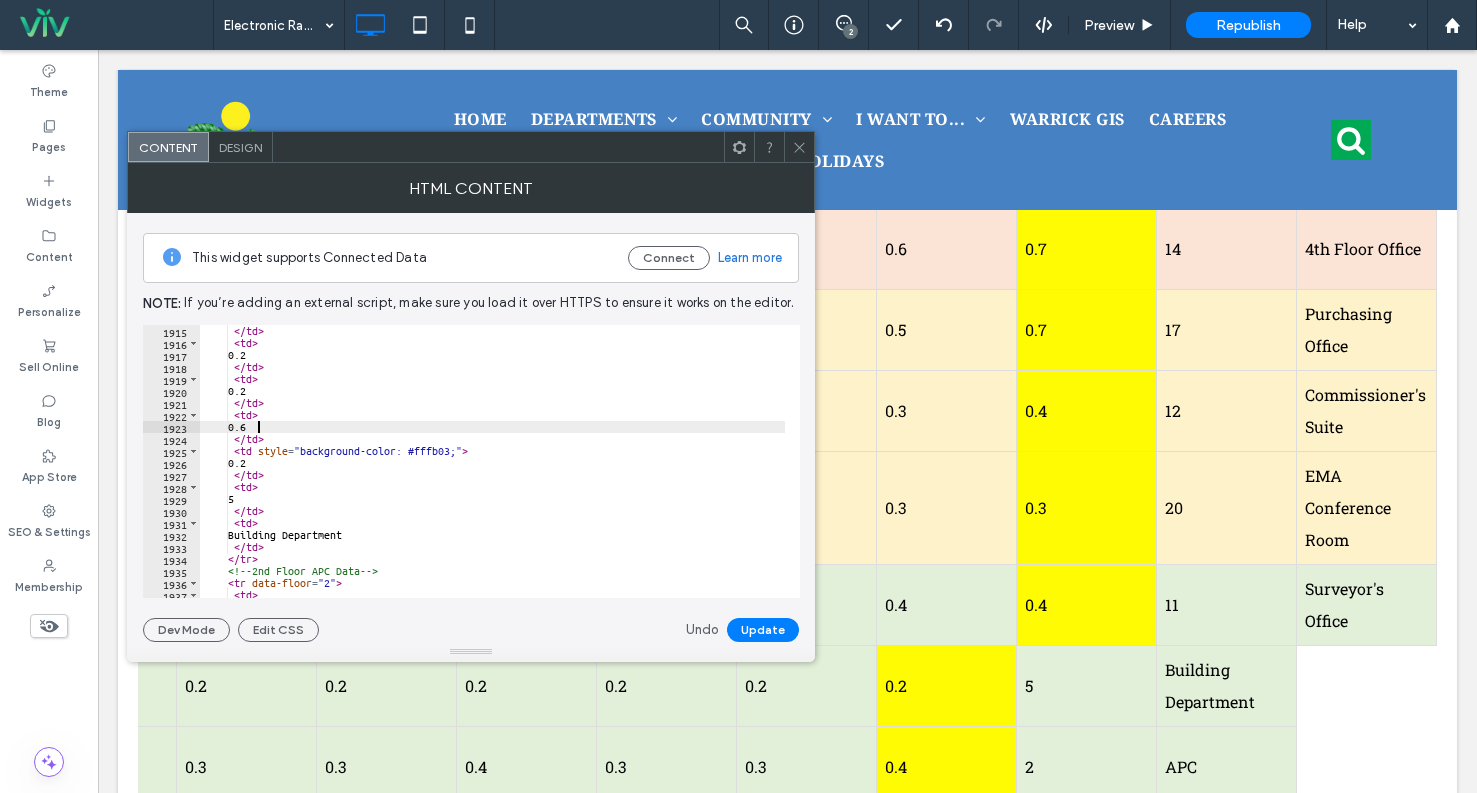 click on "</ td >        < td >        0.2        </ td >        < td >        0.2        </ td >        < td >        0.6        </ td >        < td   style = "background-color: #fffb03;" >        0.2        </ td >        < td >        5        </ td >        < td >        Building Department        </ td >      </ tr >      <!-- 2nd Floor APC Data -->      < tr   data-floor = "2" >        < td >        2" at bounding box center (492, 473) 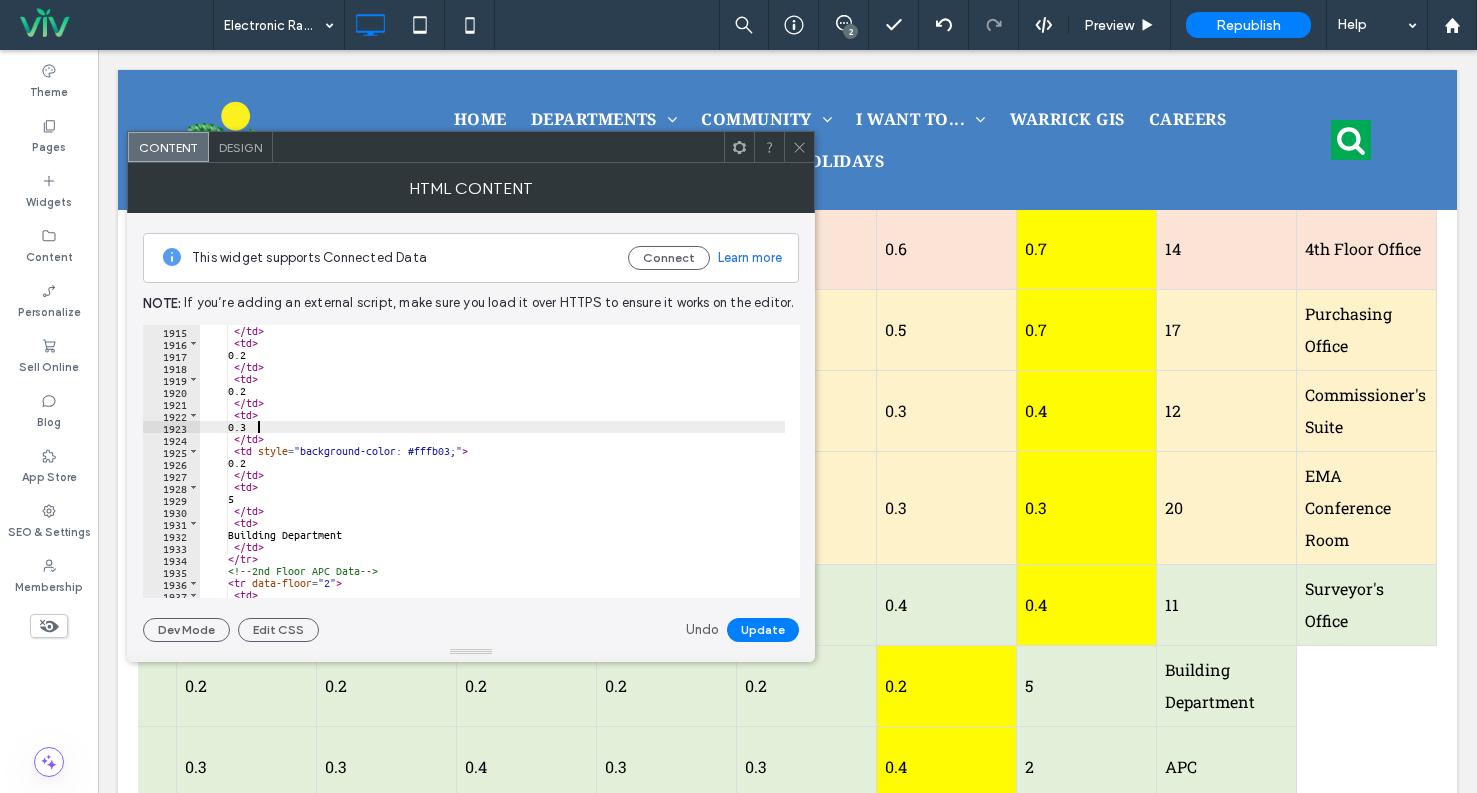 scroll, scrollTop: 0, scrollLeft: 3, axis: horizontal 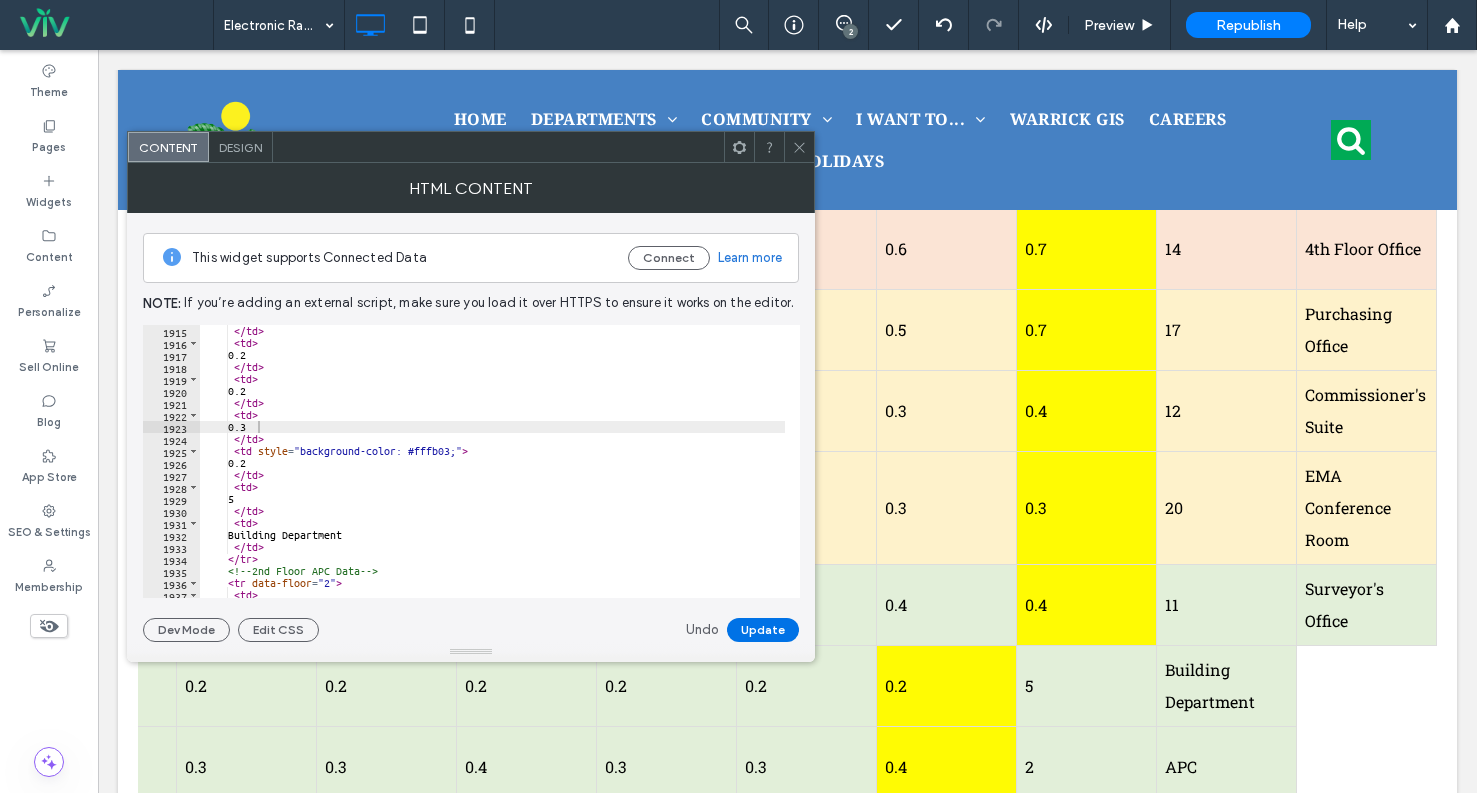click on "Update" at bounding box center [763, 630] 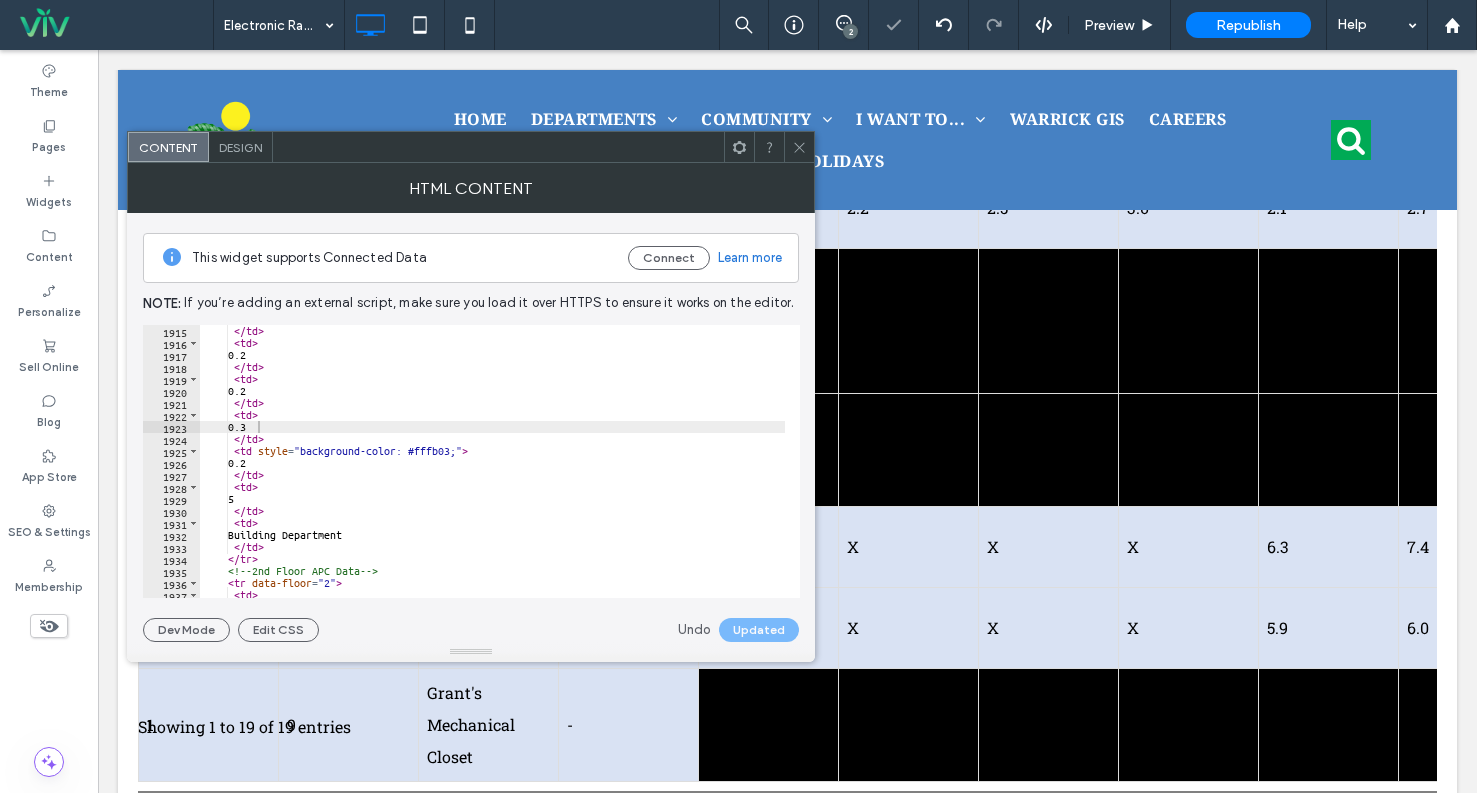 scroll, scrollTop: 1600, scrollLeft: 0, axis: vertical 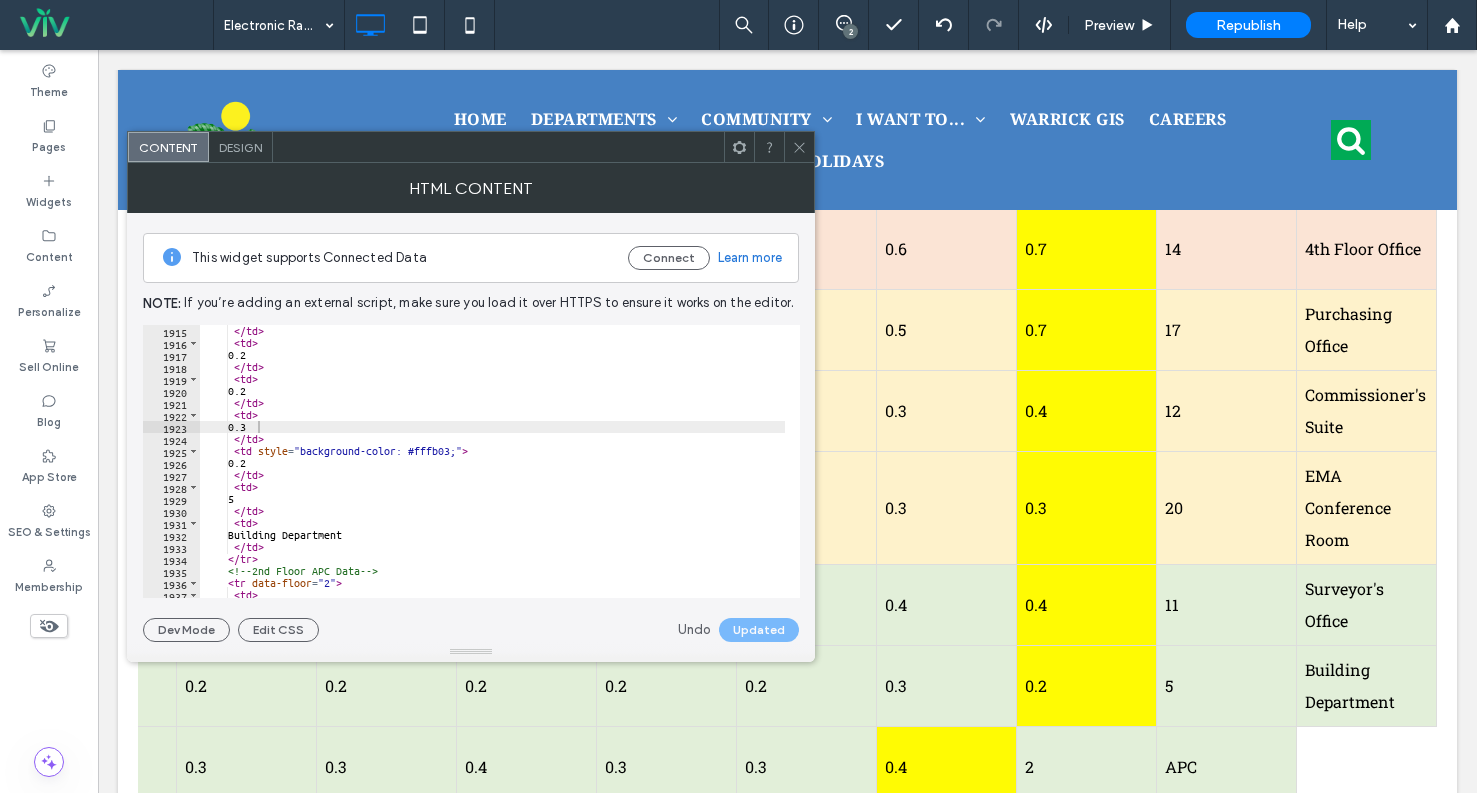 click on "</ td >        < td >        0.2        </ td >        < td >        0.2        </ td >        < td >        0.3        </ td >        < td   style = "background-color: #fffb03;" >        0.2        </ td >        < td >        5        </ td >        < td >        Building Department        </ td >      </ tr >      <!-- 2nd Floor APC Data -->      < tr   data-floor = "2" >        < td >        2" at bounding box center [492, 473] 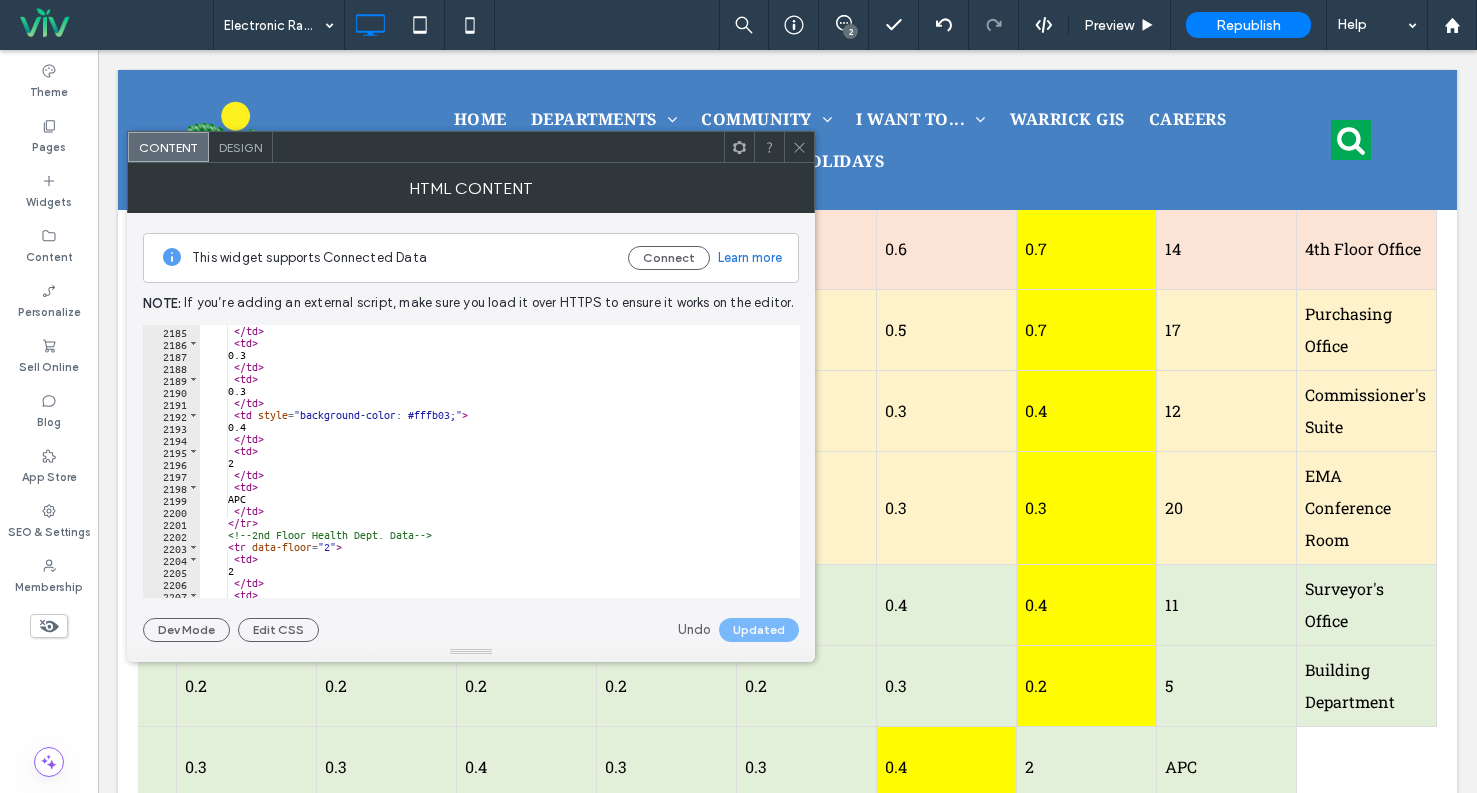 scroll, scrollTop: 13026, scrollLeft: 0, axis: vertical 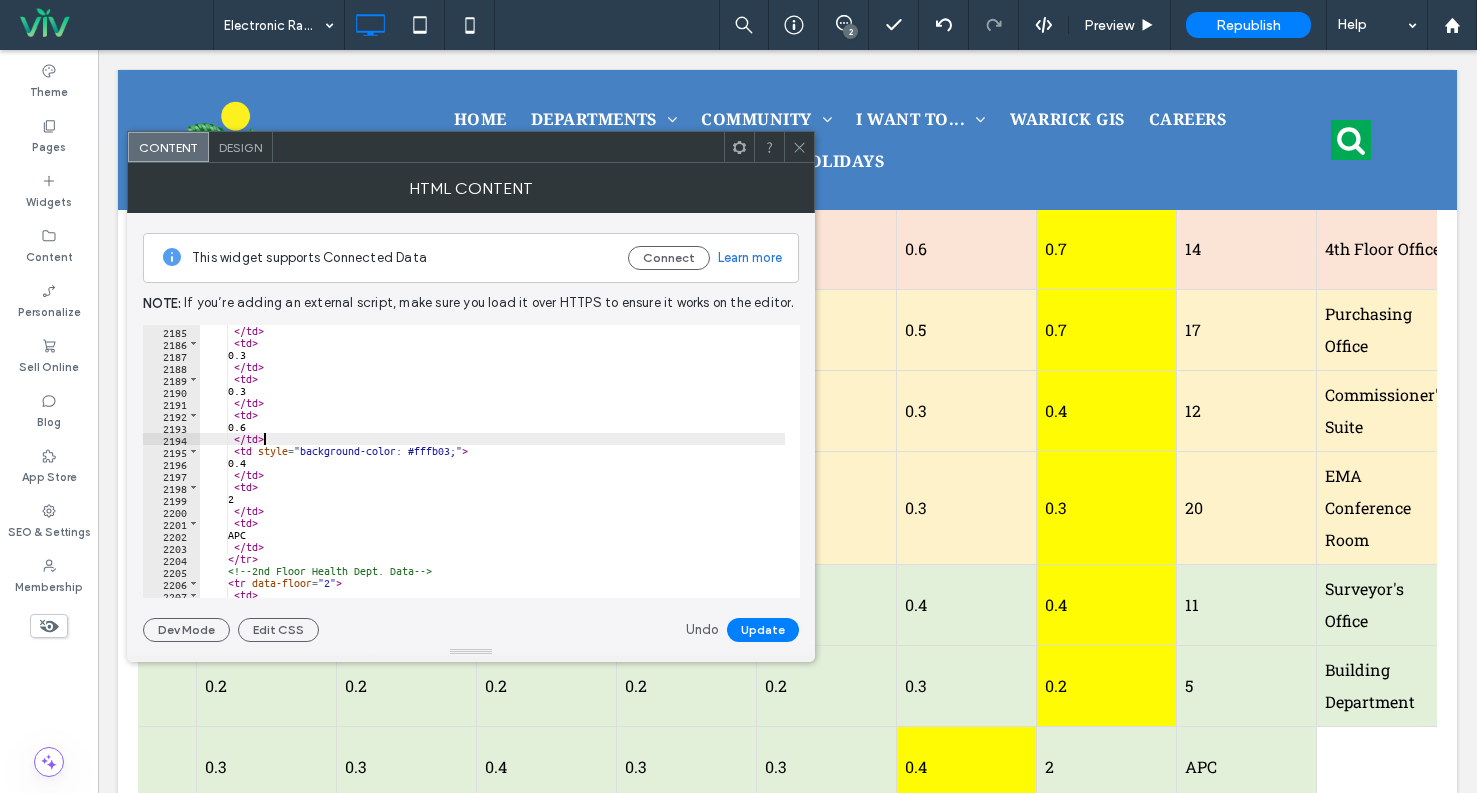 click on "</ td >        < td >        0.3        </ td >        < td >        0.3        </ td >        < td >        0.6        </ td >        < td   style = "background-color: #fffb03;" >        0.4        </ td >        < td >        2        </ td >        < td >        APC        </ td >      </ tr >      <!-- 2nd Floor Health Dept. Data -->      < tr   data-floor = "2" >        < td >        2" at bounding box center (492, 473) 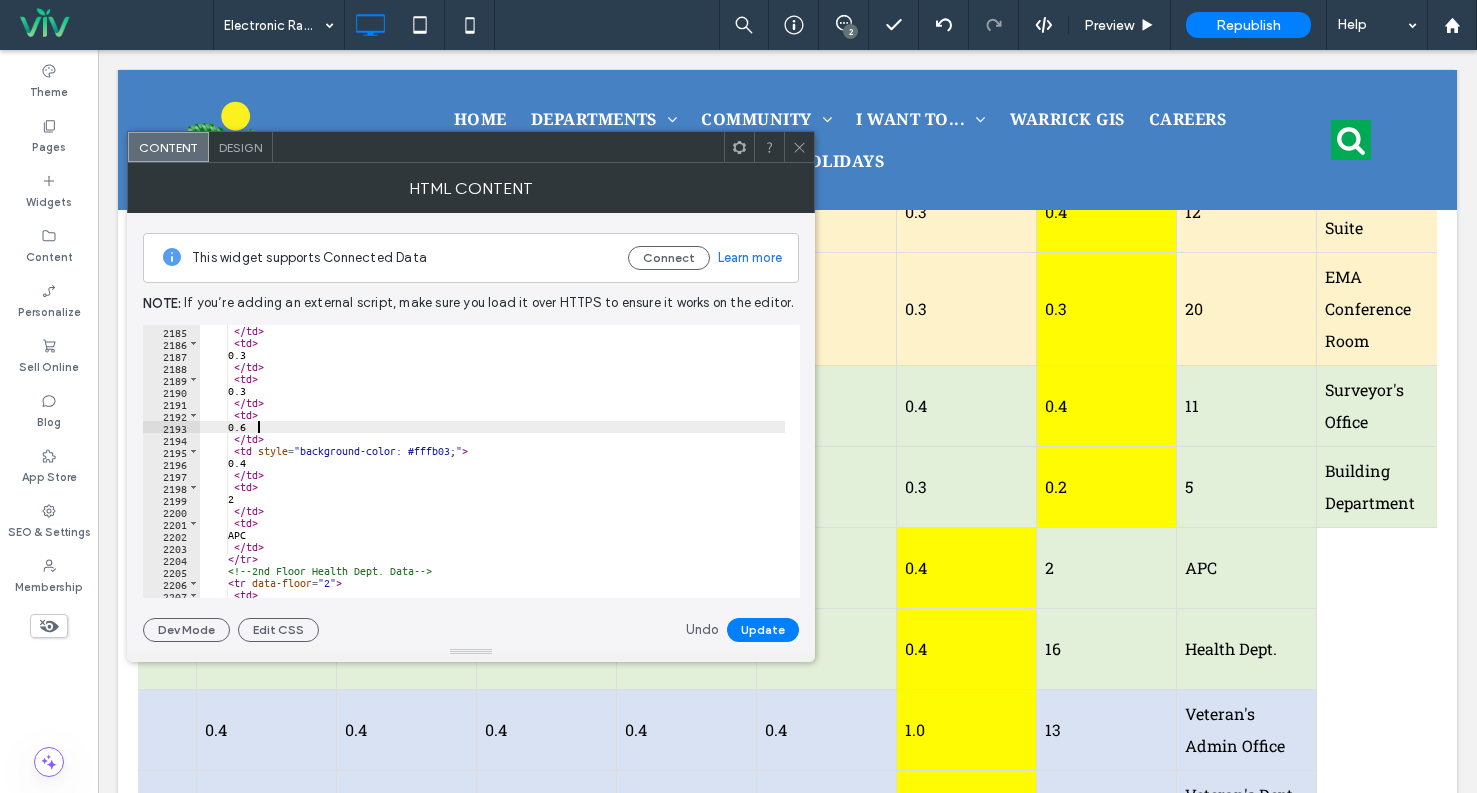 scroll, scrollTop: 700, scrollLeft: 0, axis: vertical 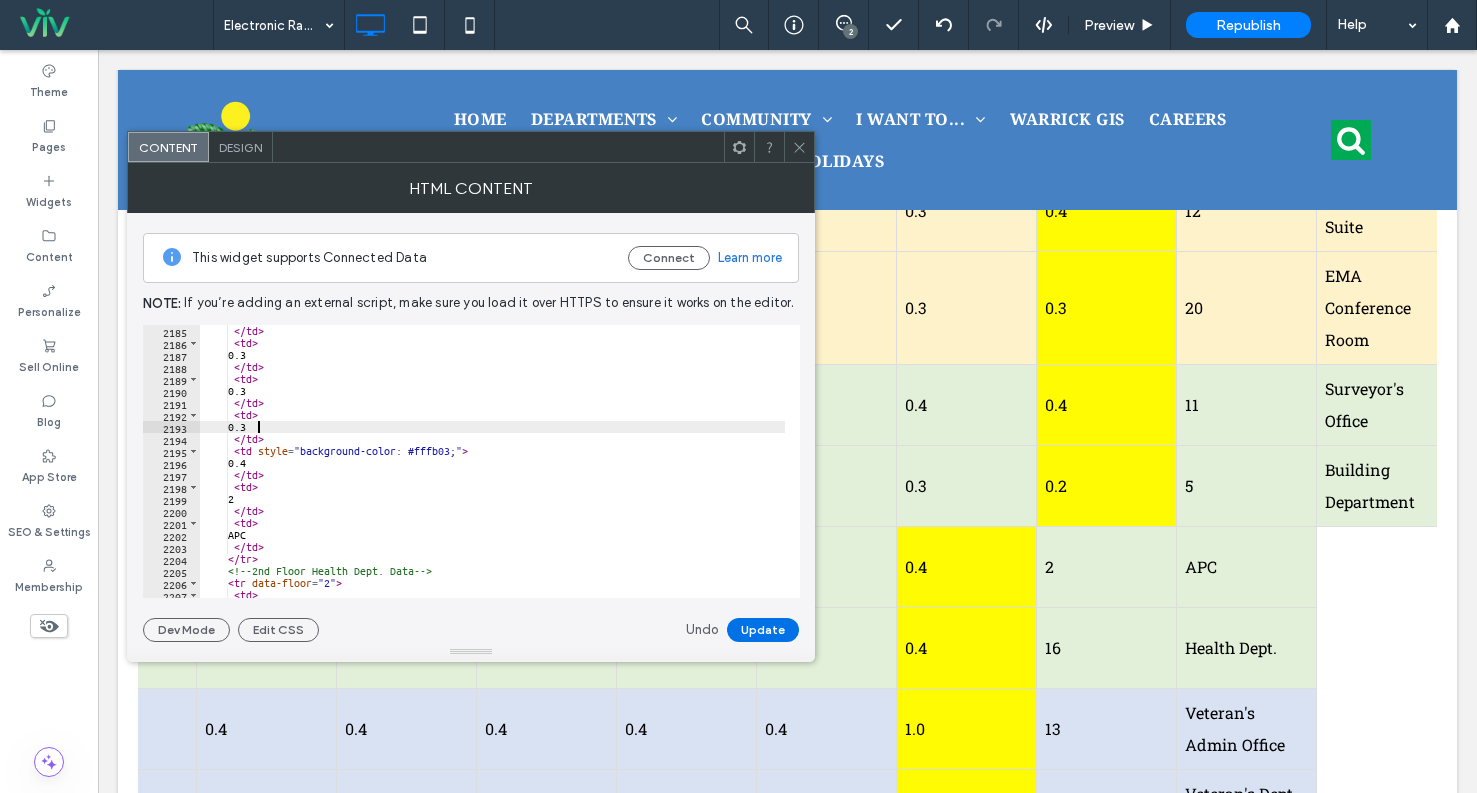 click on "Update" at bounding box center [763, 630] 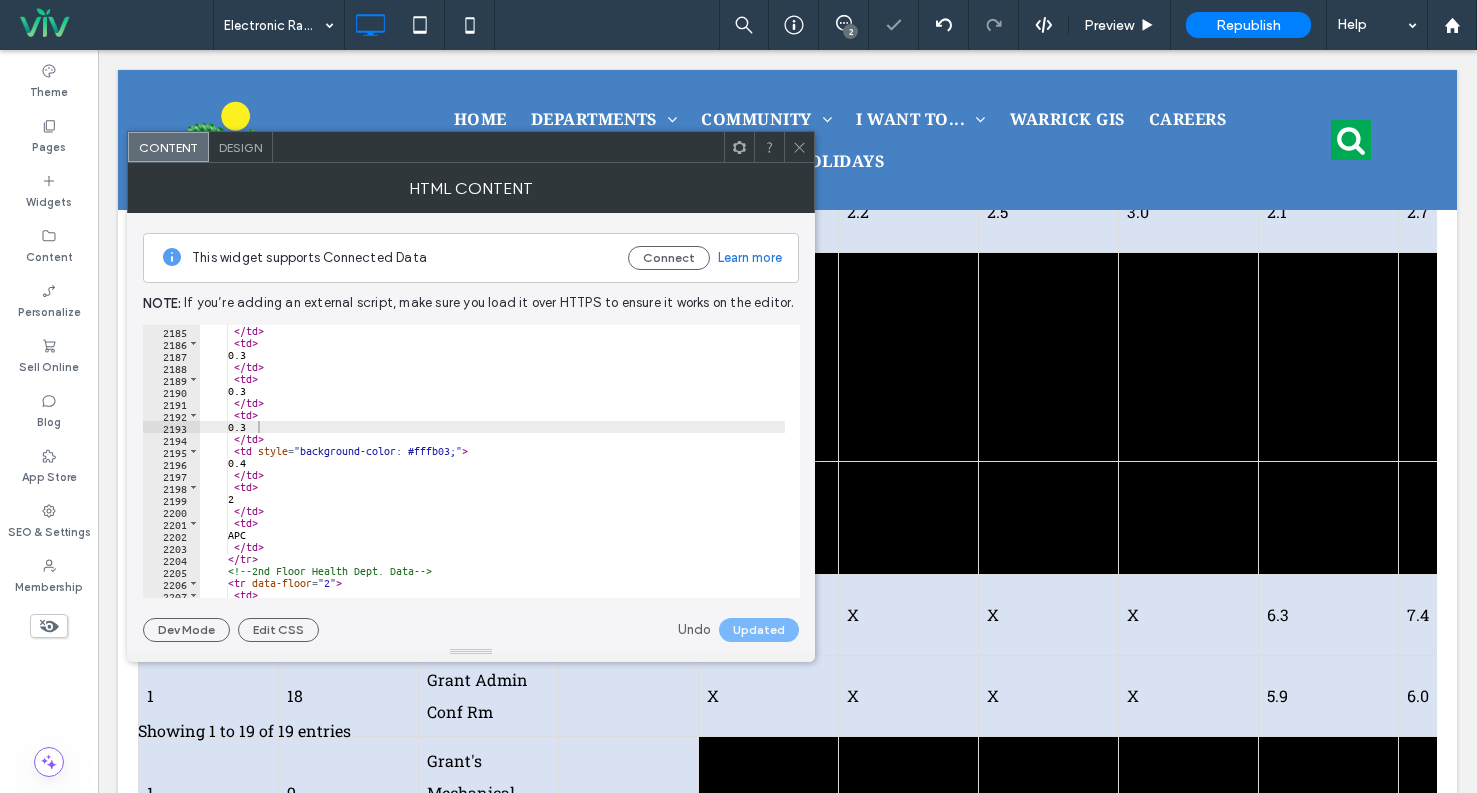 scroll, scrollTop: 1600, scrollLeft: 0, axis: vertical 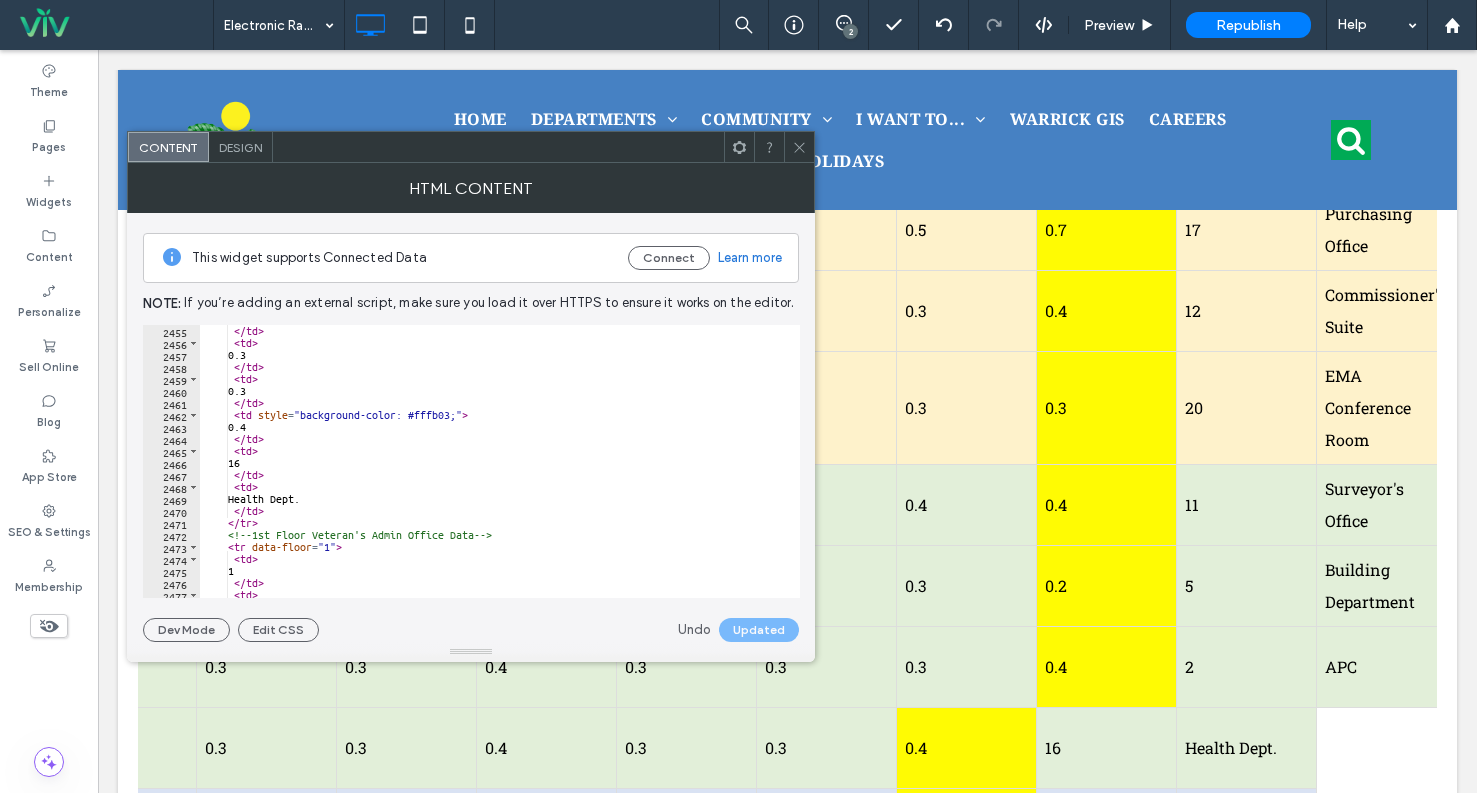 click on "</ td >        < td >        0.3        </ td >        < td >        0.3        </ td >        < td   style = "background-color: #fffb03;" >        0.4        </ td >        < td >        16        </ td >        < td >        Health Dept.        </ td >      </ tr >      <!-- 1st Floor Veteran's Admin Office Data -->      < tr   data-floor = "1" >        < td >        1        </ td >        < td >        13" at bounding box center [492, 473] 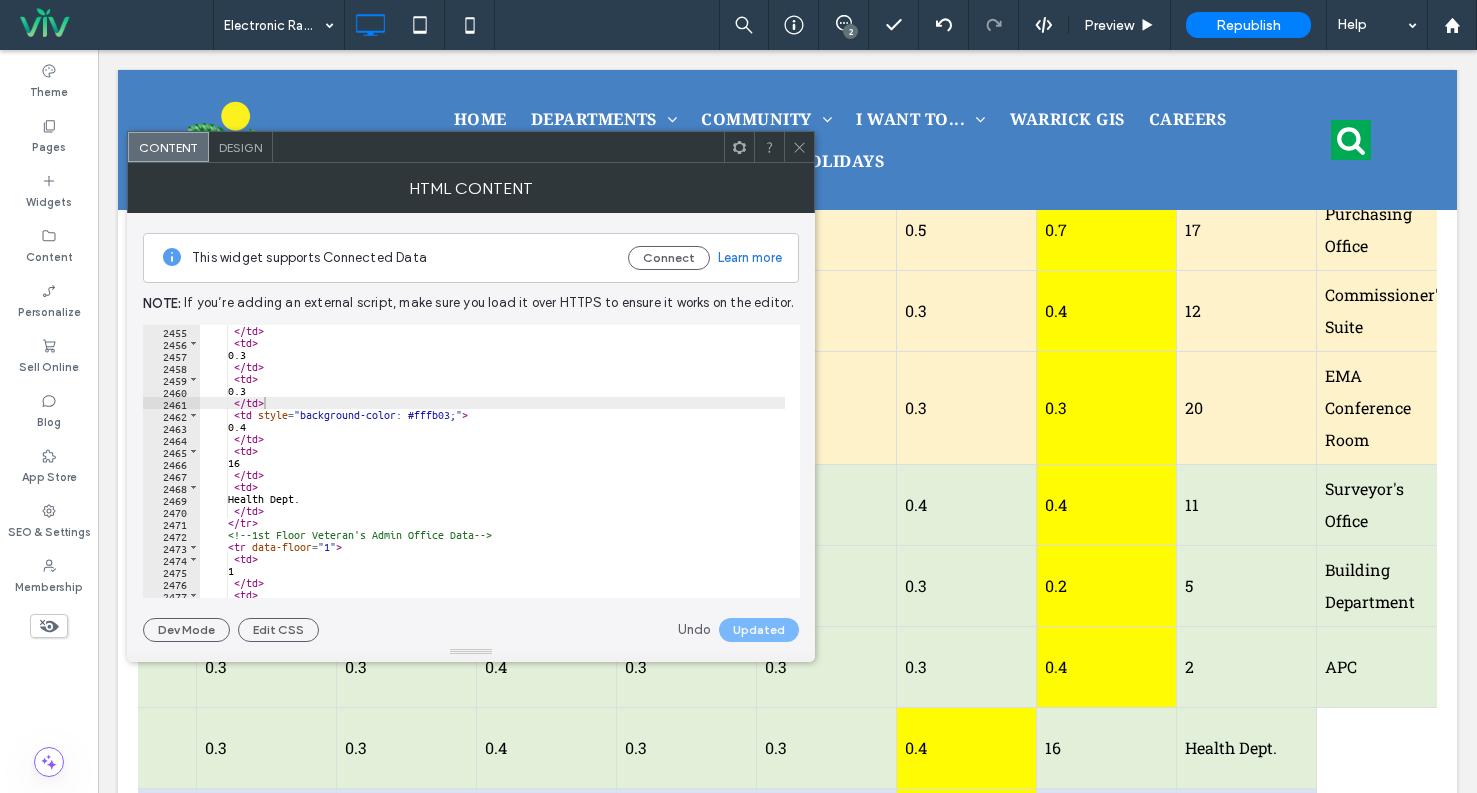 click on "</ td >        < td >        0.3        </ td >        < td >        0.3        </ td >        < td   style = "background-color: #fffb03;" >        0.4        </ td >        < td >        16        </ td >        < td >        Health Dept.        </ td >      </ tr >      <!-- 1st Floor Veteran's Admin Office Data -->      < tr   data-floor = "1" >        < td >        1        </ td >        < td >        13" at bounding box center (492, 473) 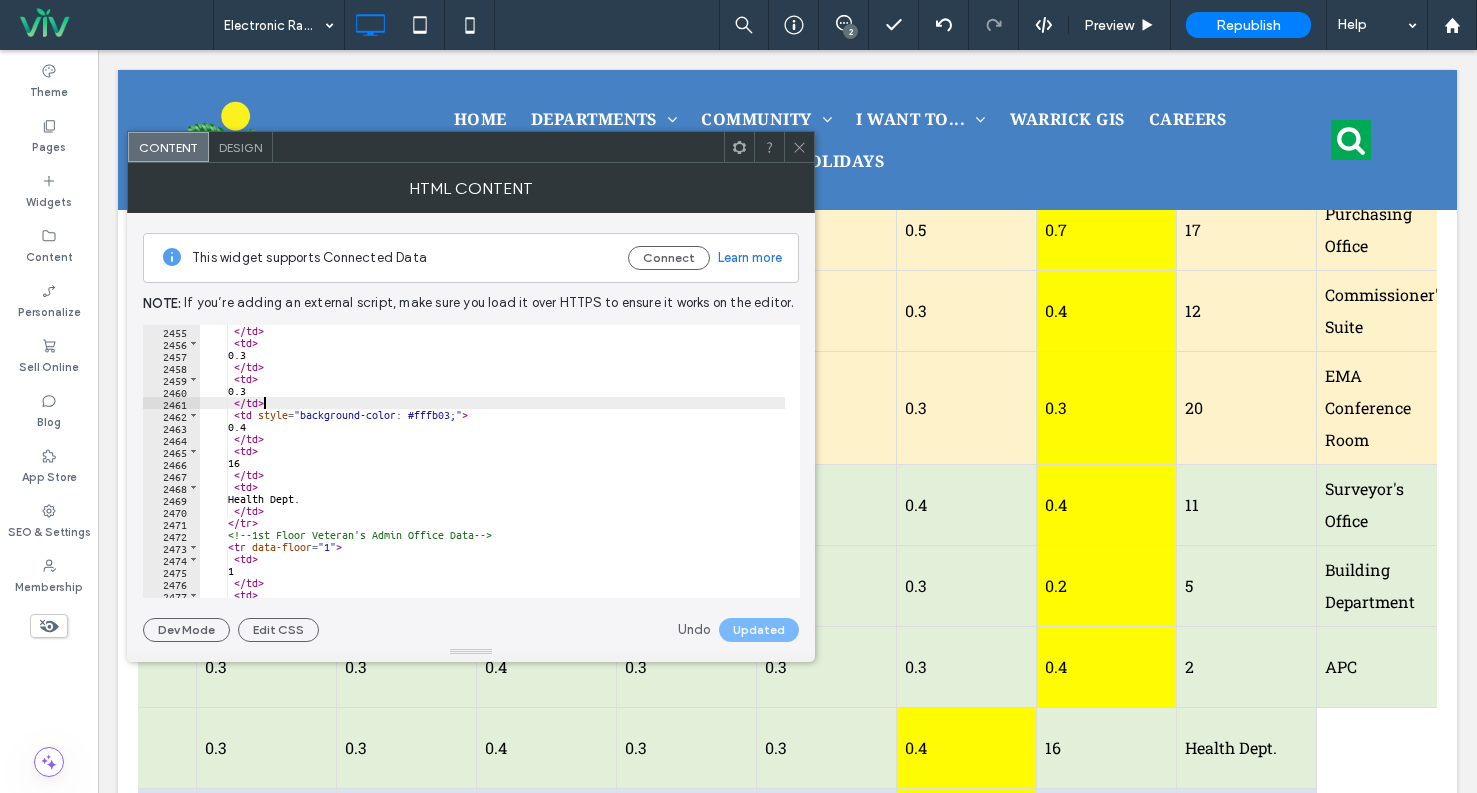 click on "</ td >        < td >        0.3        </ td >        < td >        0.3        </ td >        < td   style = "background-color: #fffb03;" >        0.4        </ td >        < td >        16        </ td >        < td >        Health Dept.        </ td >      </ tr >      <!-- 1st Floor Veteran's Admin Office Data -->      < tr   data-floor = "1" >        < td >        1        </ td >        < td >        13" at bounding box center (492, 473) 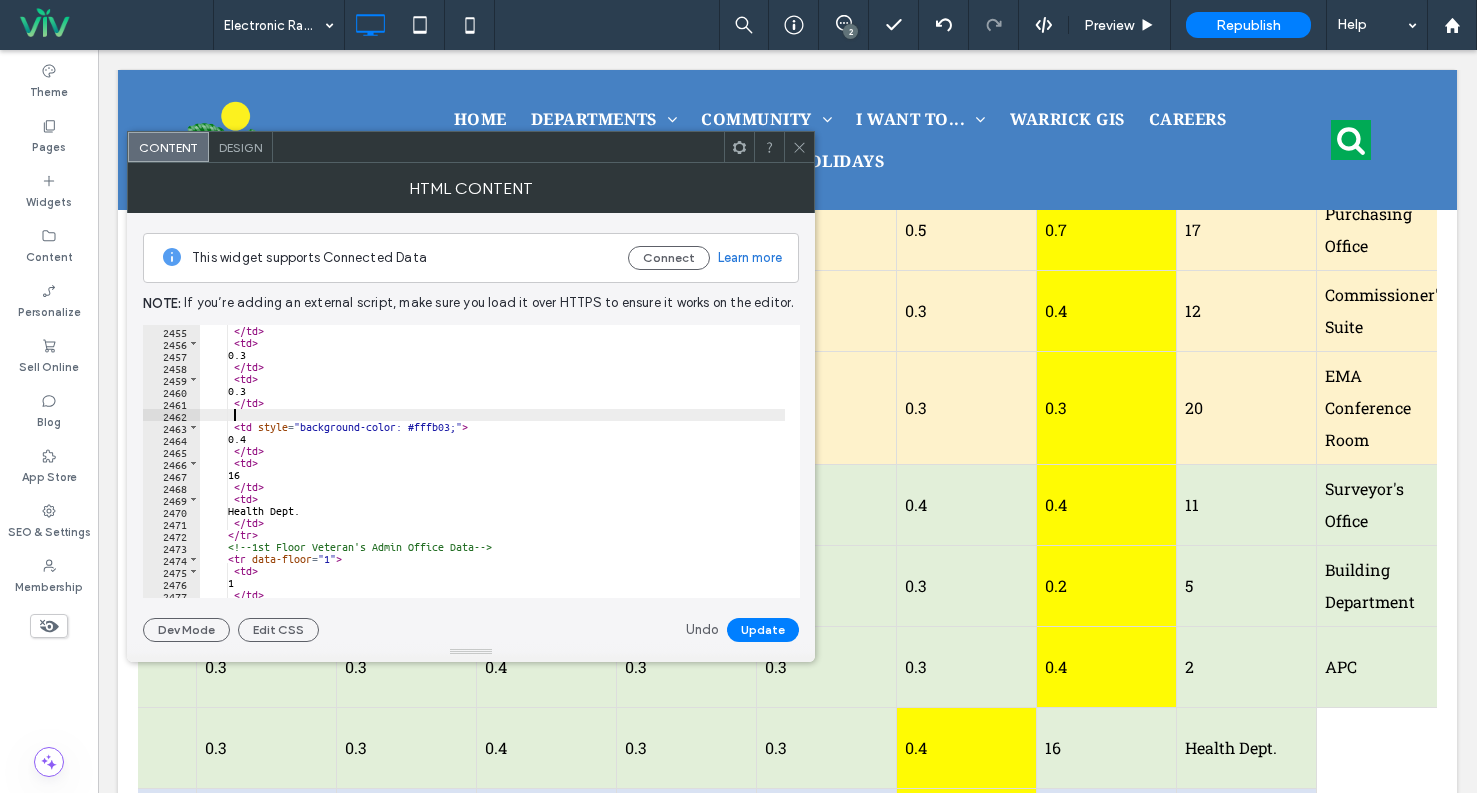 paste on "*****" 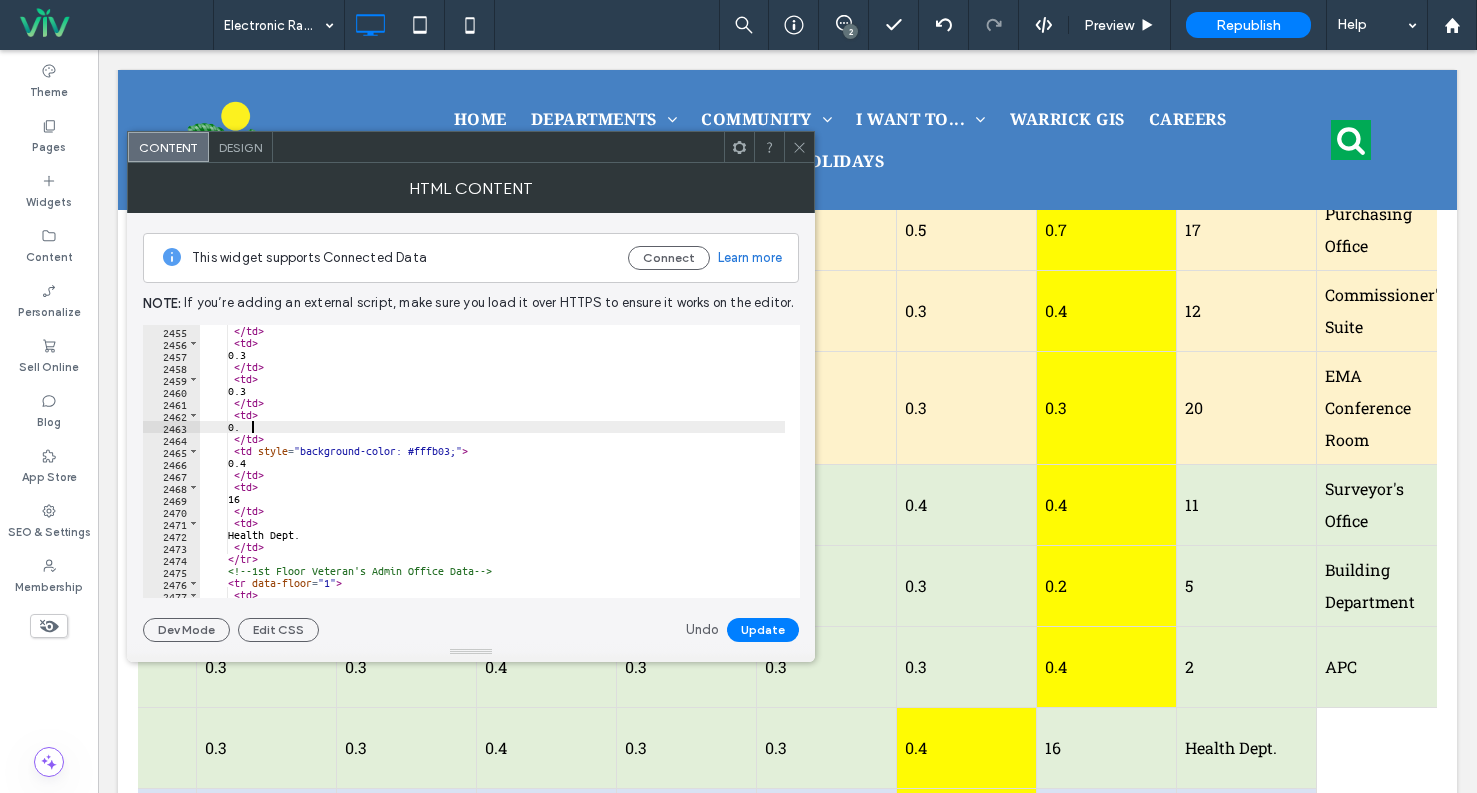 scroll, scrollTop: 0, scrollLeft: 3, axis: horizontal 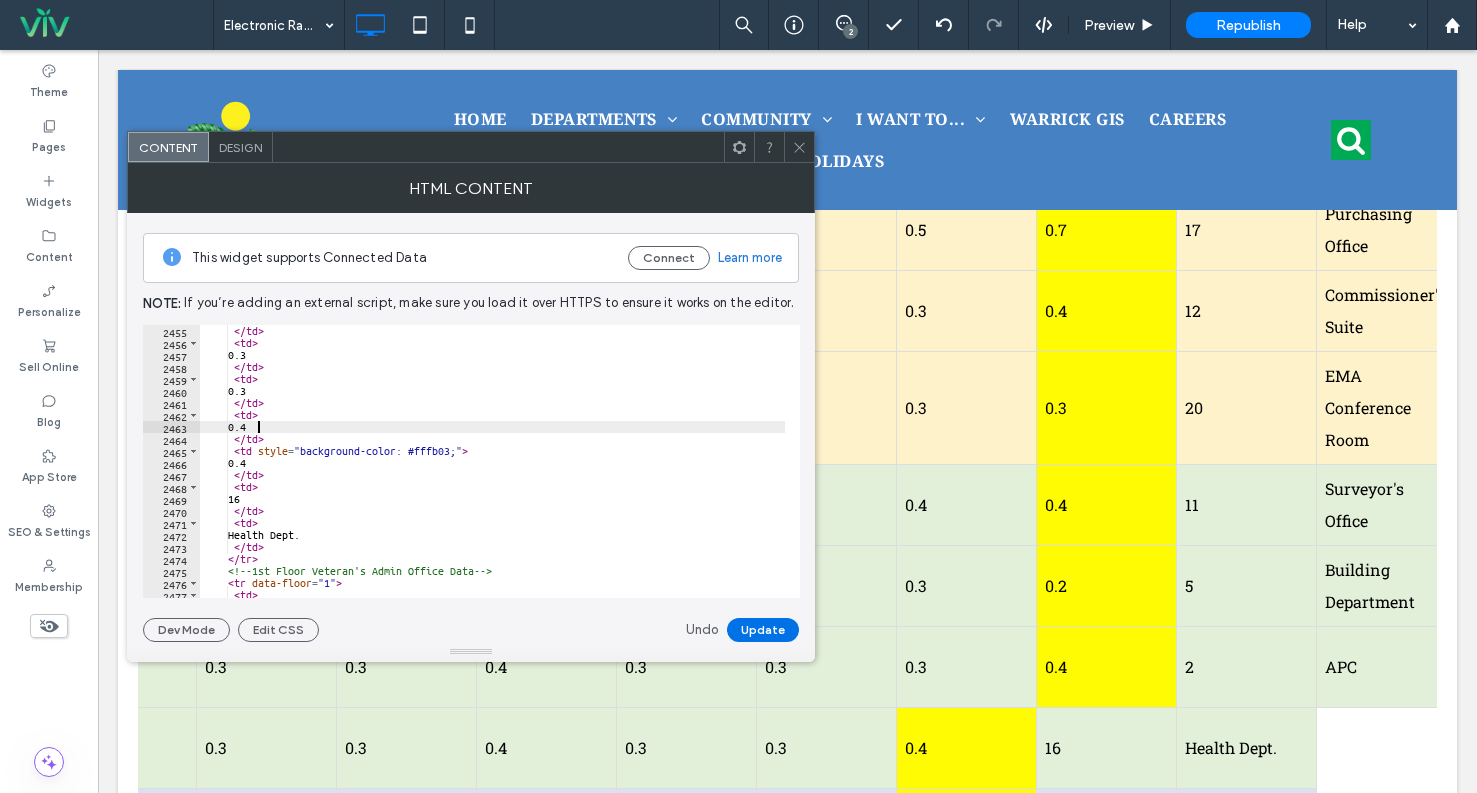 click on "Update" at bounding box center (763, 630) 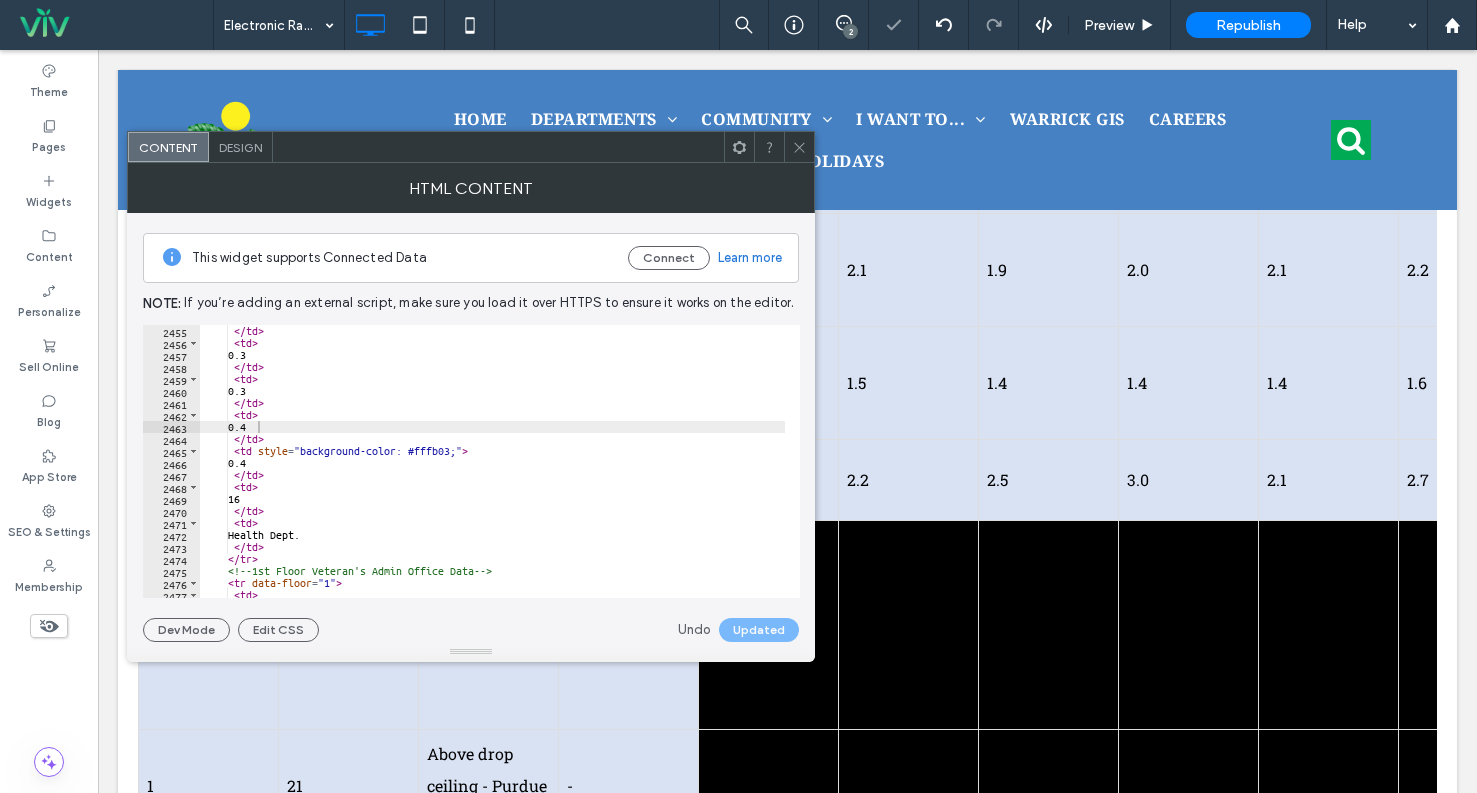 scroll, scrollTop: 1700, scrollLeft: 0, axis: vertical 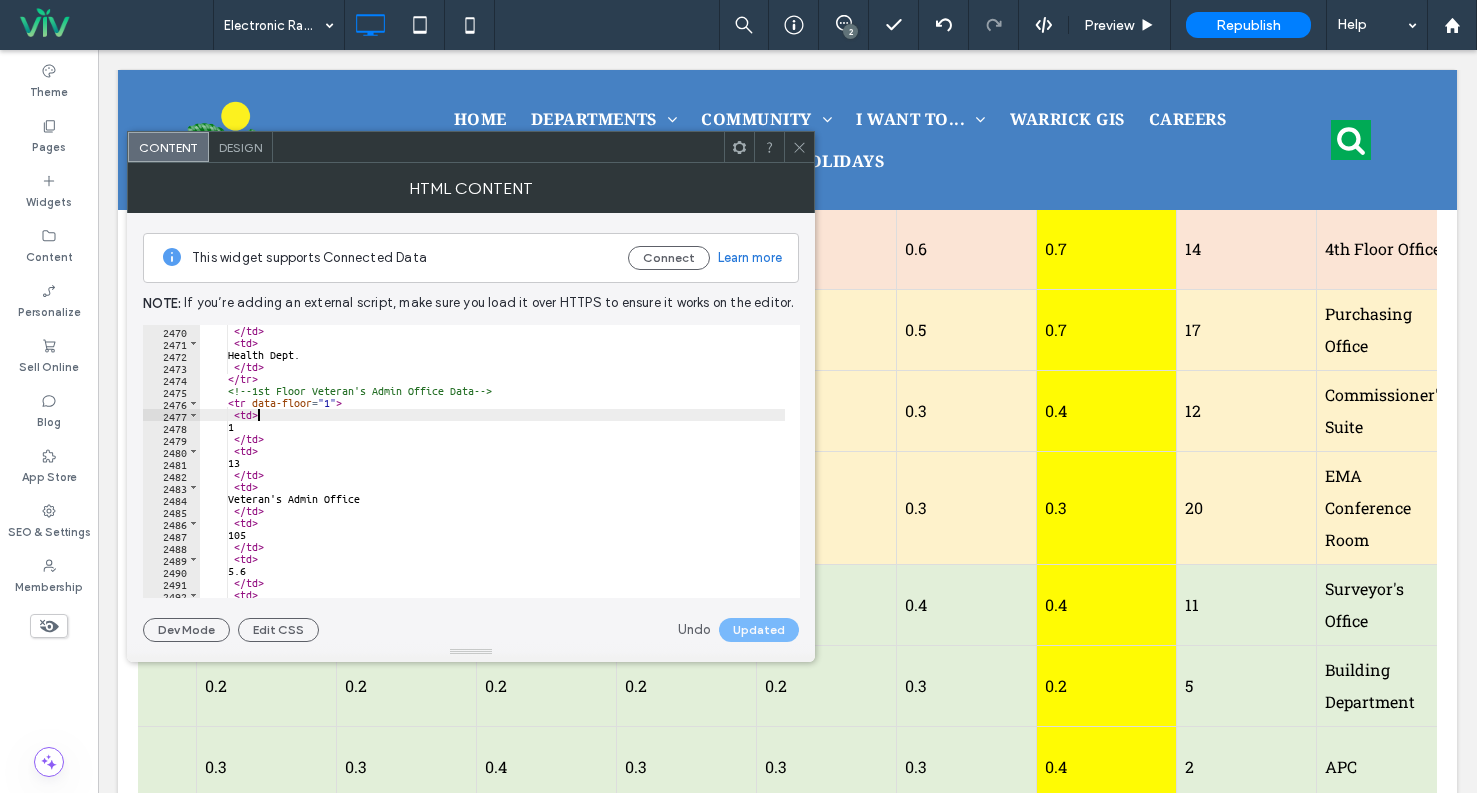 click on "</ td >        < td >        Health Dept.        </ td >      </ tr >      <!-- 1st Floor Veteran's Admin Office Data -->      < tr   data-floor = "1" >        < td >        1        </ td >        < td >        13        </ td >        < td >        Veteran's Admin Office        </ td >        < td >        105        </ td >        < td >        5.6        </ td >        < td >        4.3" at bounding box center (492, 473) 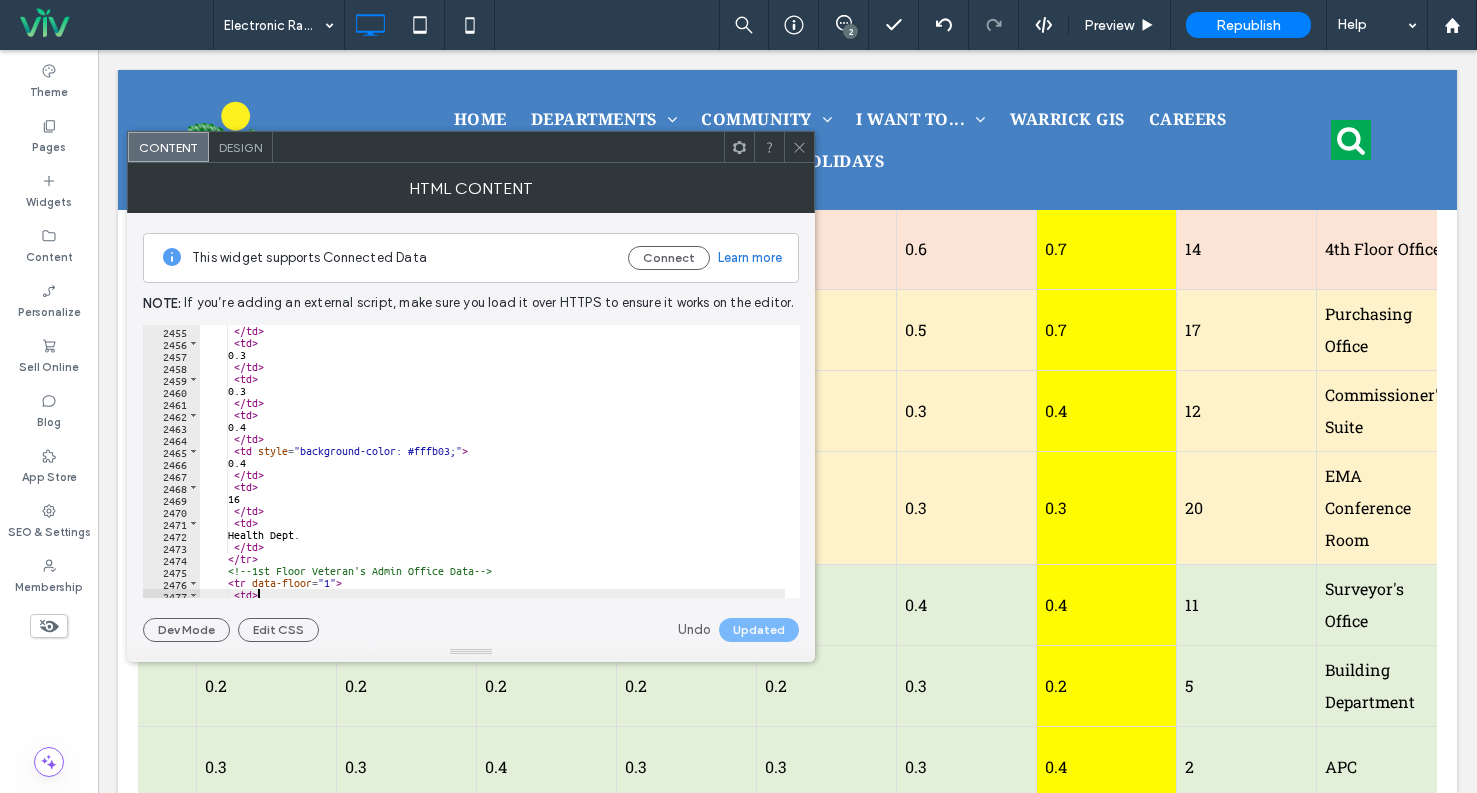 scroll, scrollTop: 14591, scrollLeft: 0, axis: vertical 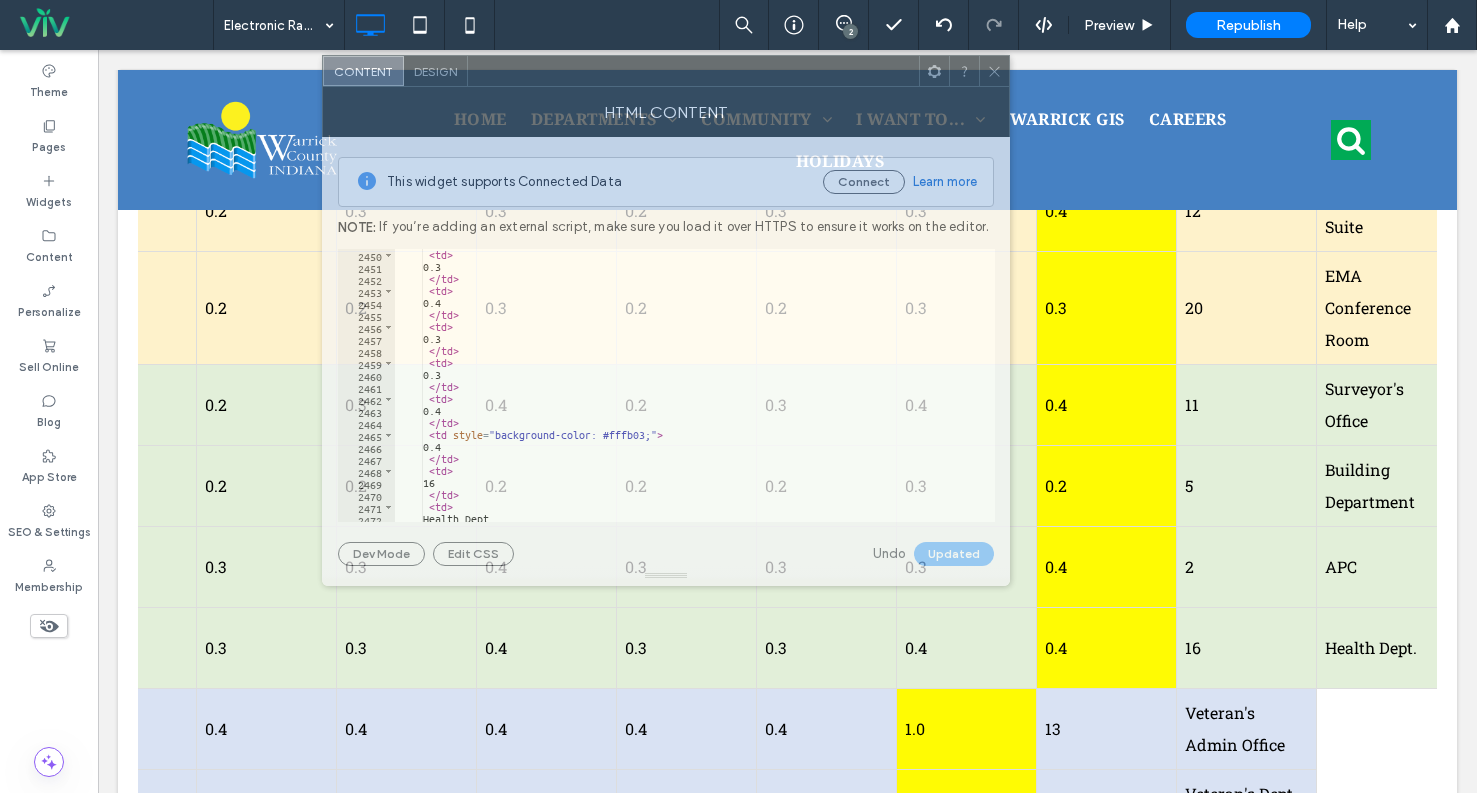 drag, startPoint x: 684, startPoint y: 150, endPoint x: 813, endPoint y: 60, distance: 157.29272 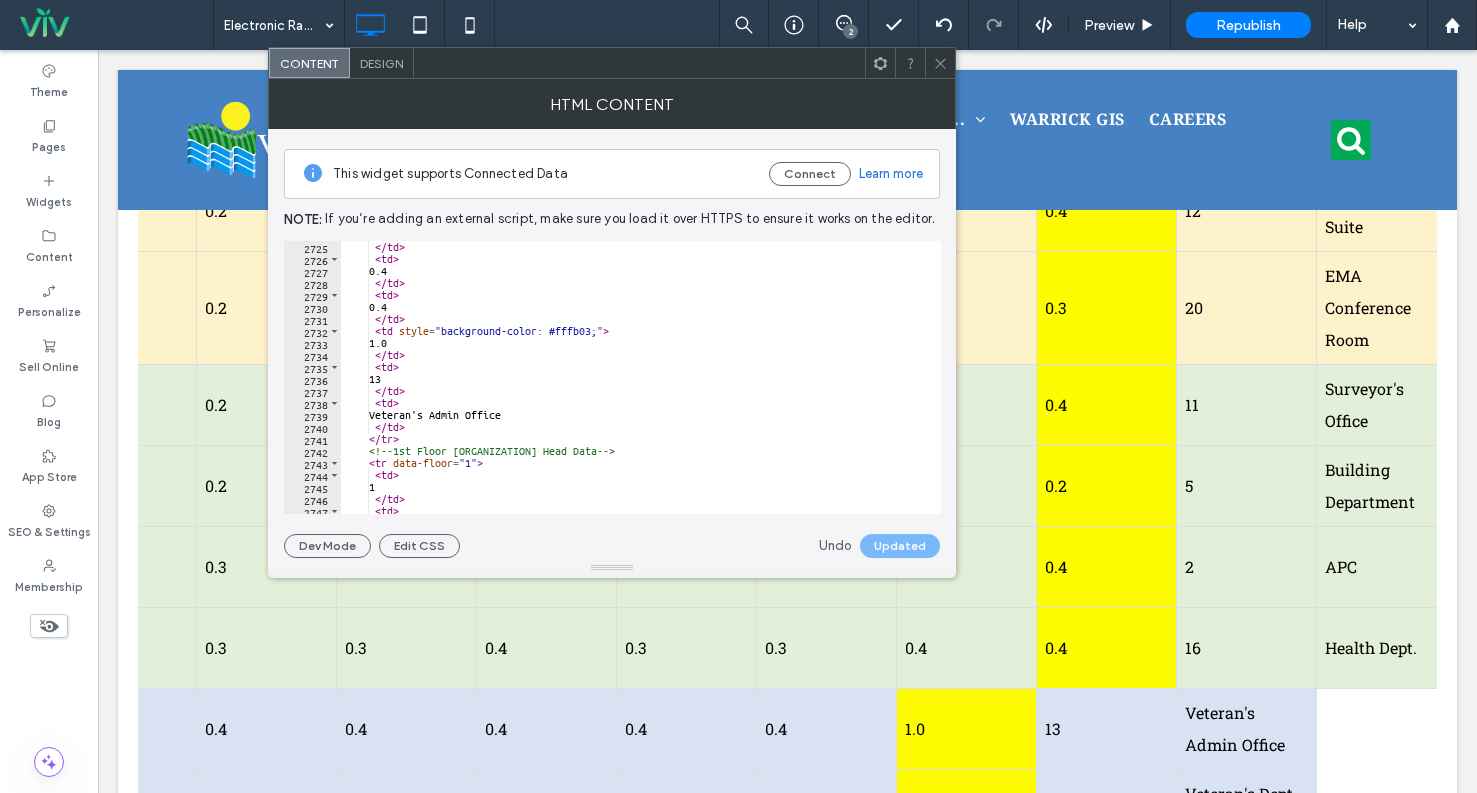 scroll, scrollTop: 16229, scrollLeft: 0, axis: vertical 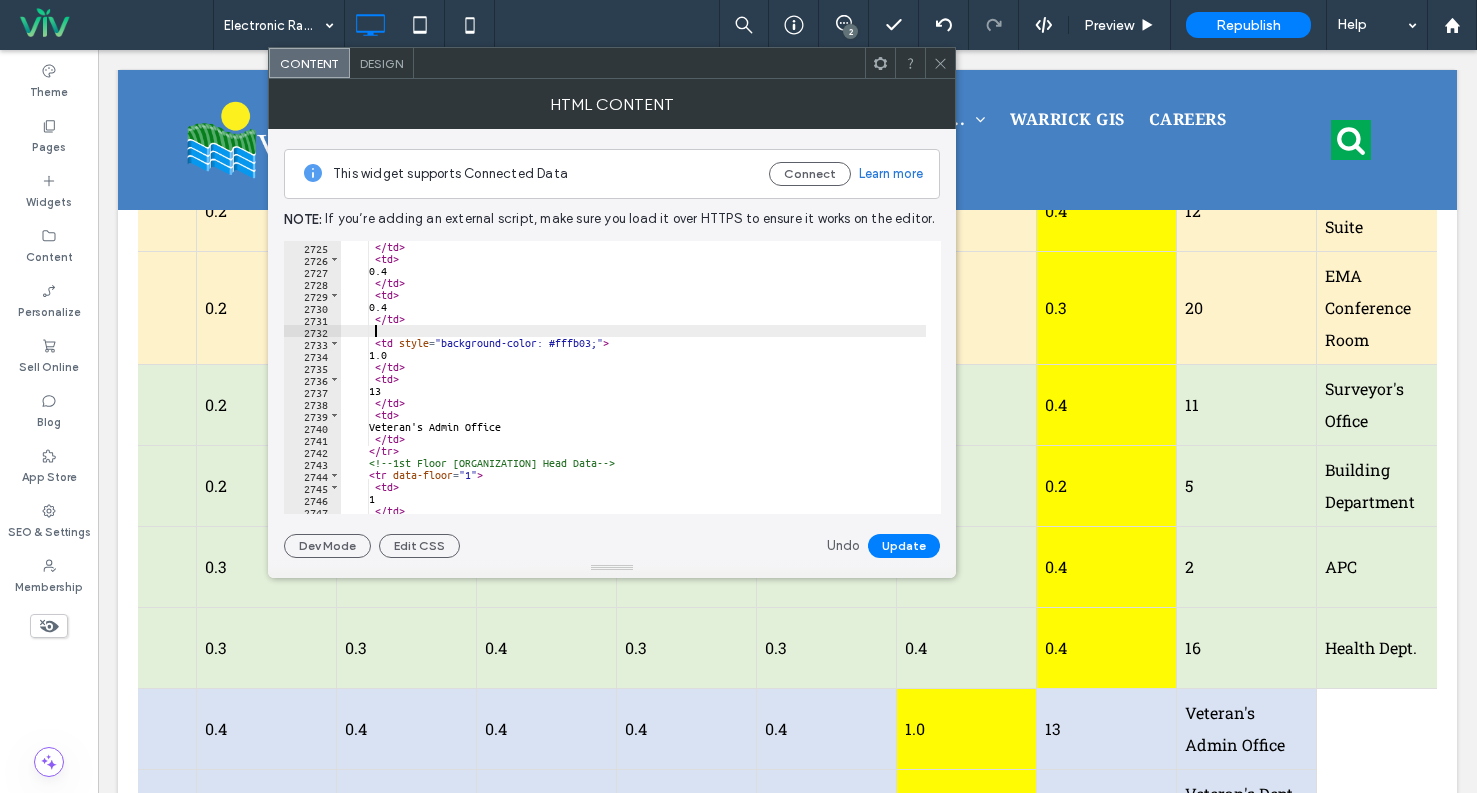 paste on "*****" 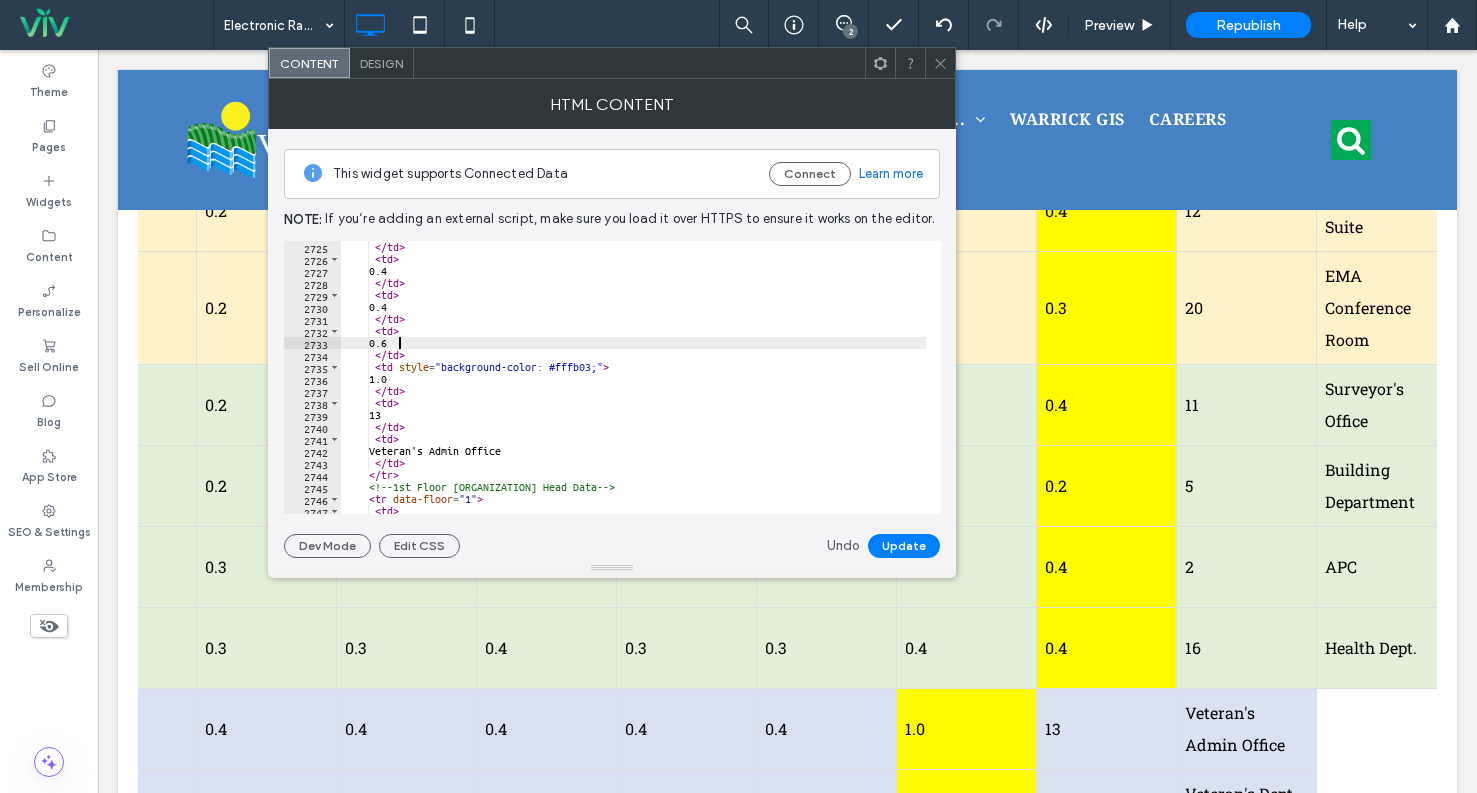 click on "</ td >        < td >        0.4        </ td >        < td >        0.4        </ td >        < td >        0.6        </ td >        < td   style = "background-color: #fffb03;" >        1.0        </ td >        < td >        13        </ td >        < td >        Veteran's Admin Office        </ td >      </ tr >      <!-- 1st Floor Veteran's Dept. Head Data -->      < tr   data-floor = "1" >        < td >        1" at bounding box center [633, 389] 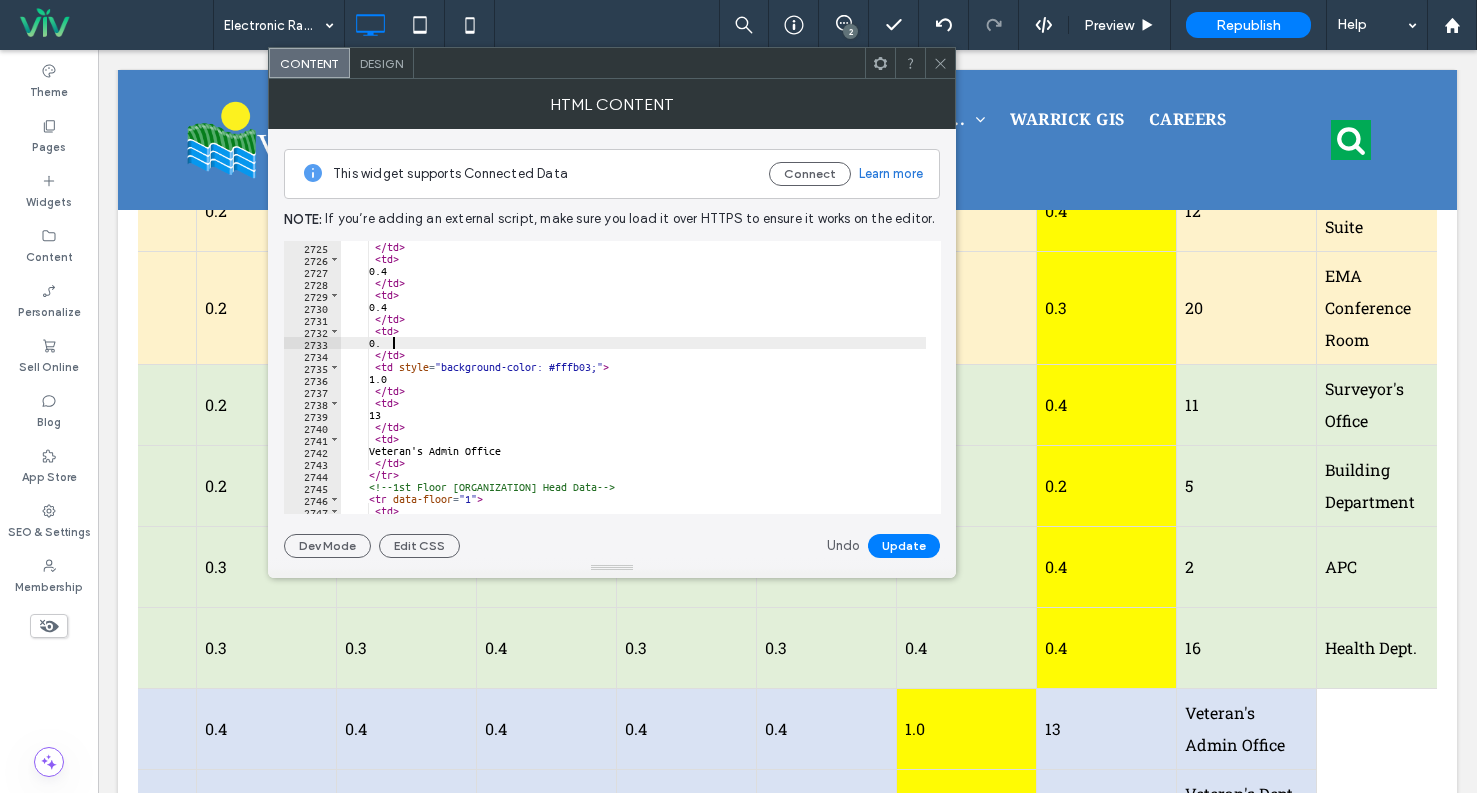scroll, scrollTop: 0, scrollLeft: 3, axis: horizontal 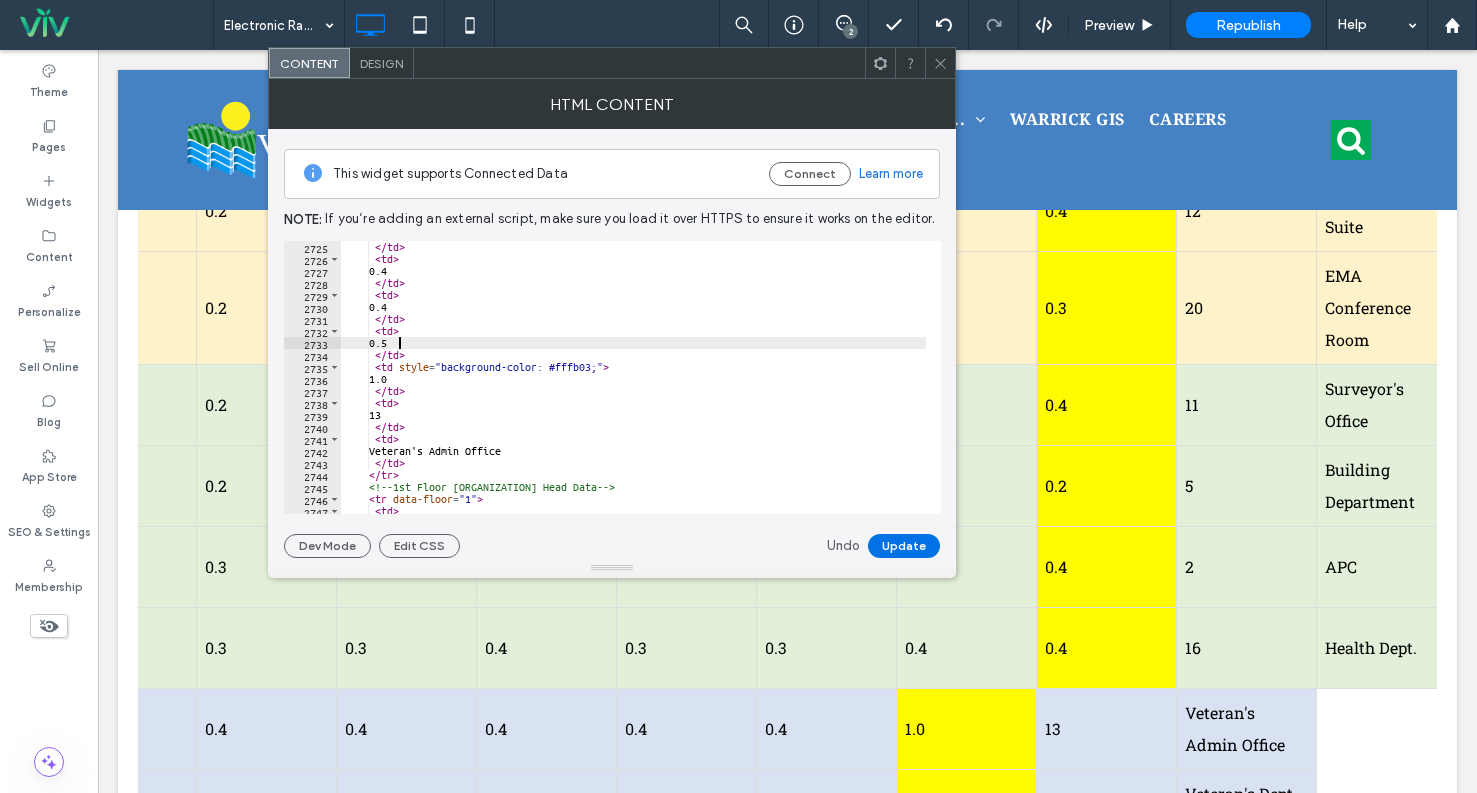 click on "Update" at bounding box center [904, 546] 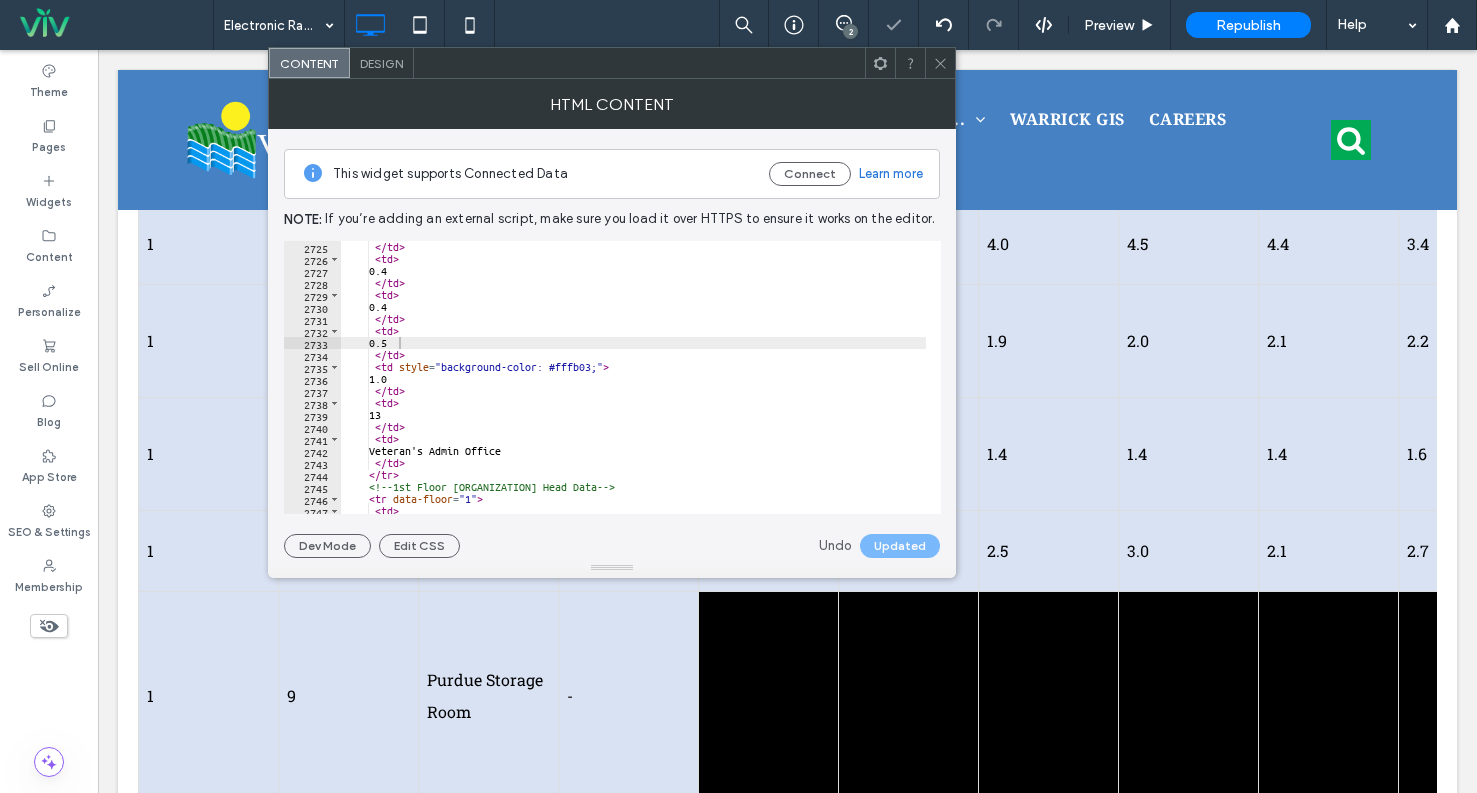 scroll, scrollTop: 1600, scrollLeft: 0, axis: vertical 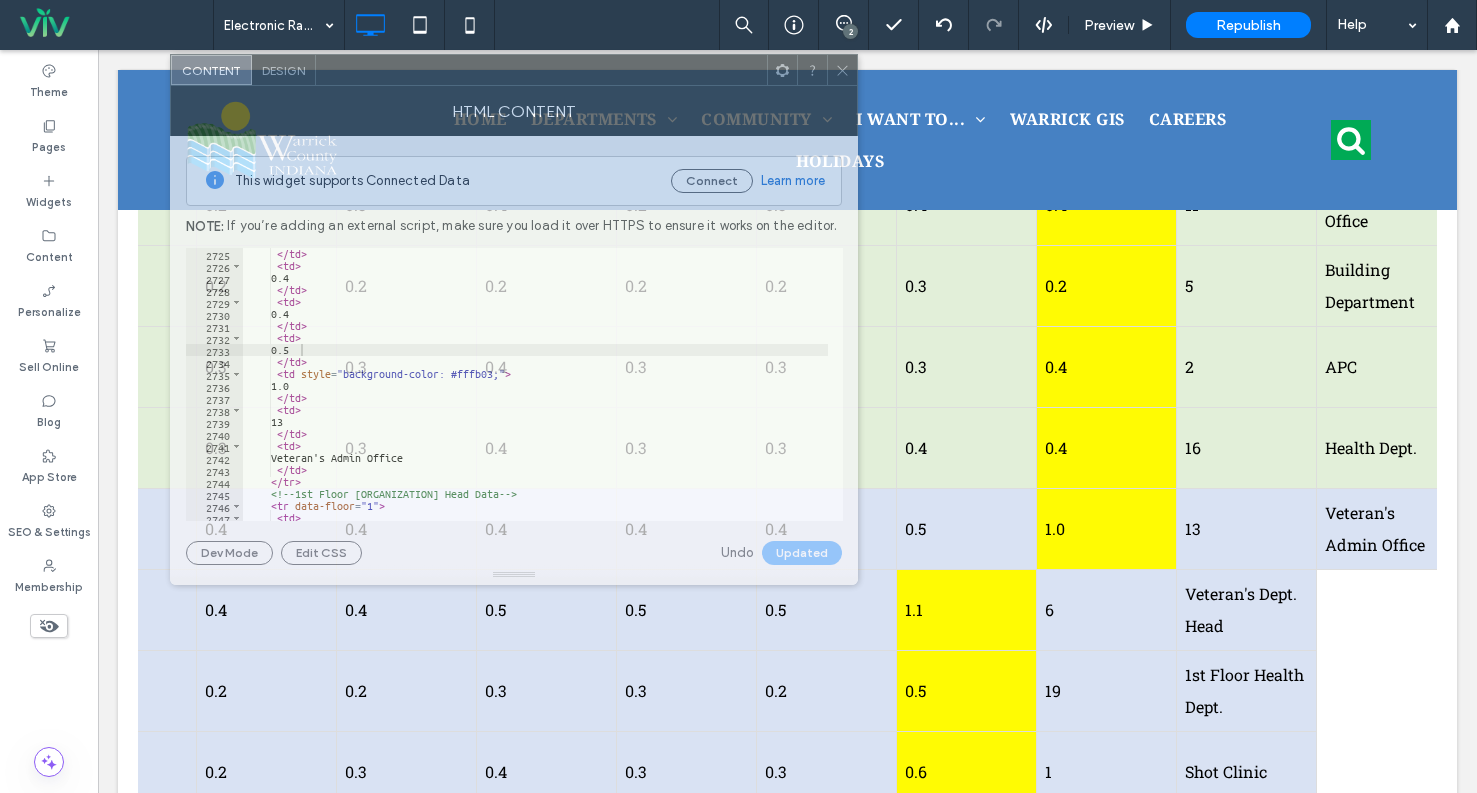 drag, startPoint x: 655, startPoint y: 68, endPoint x: 561, endPoint y: 76, distance: 94.33981 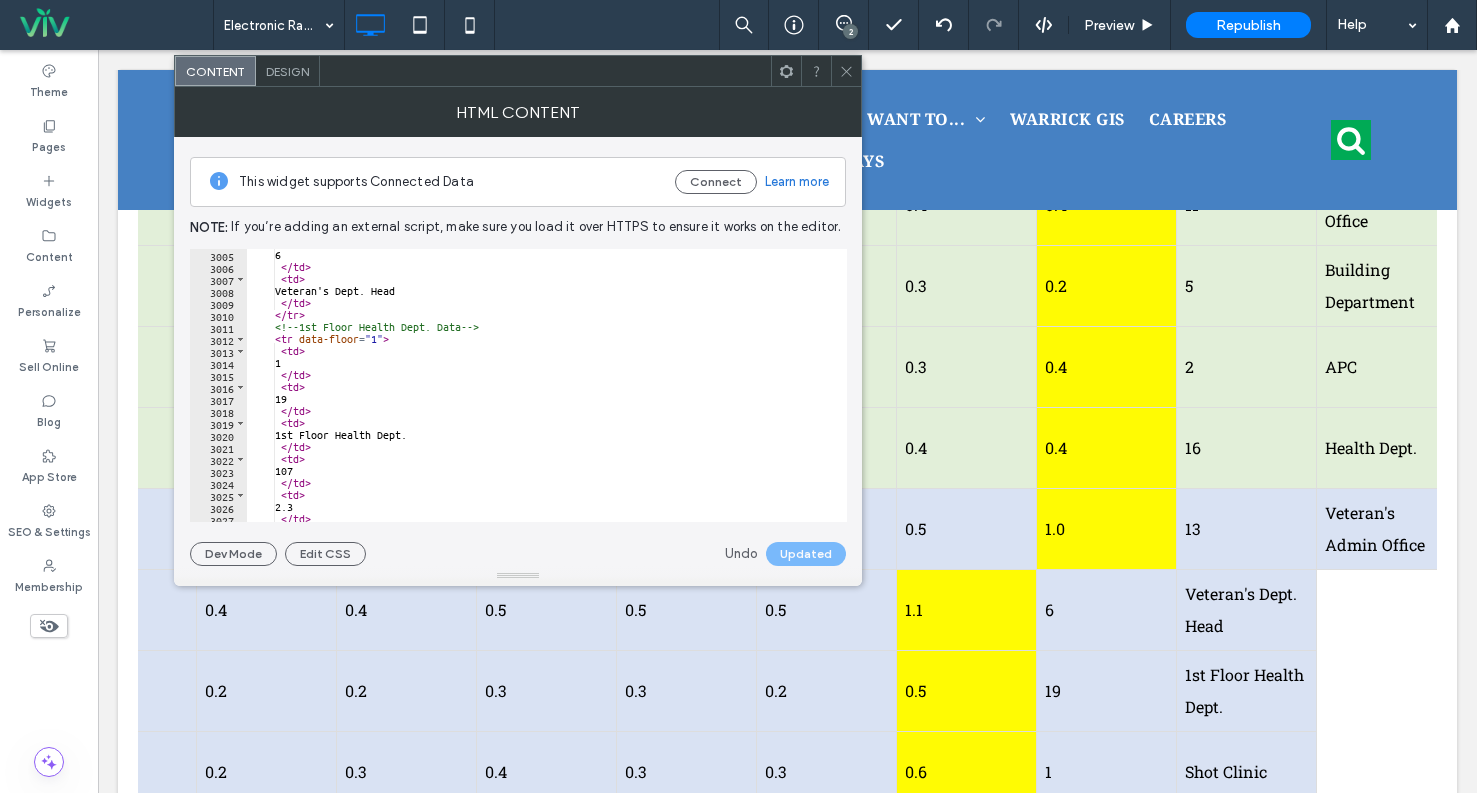 scroll, scrollTop: 17828, scrollLeft: 0, axis: vertical 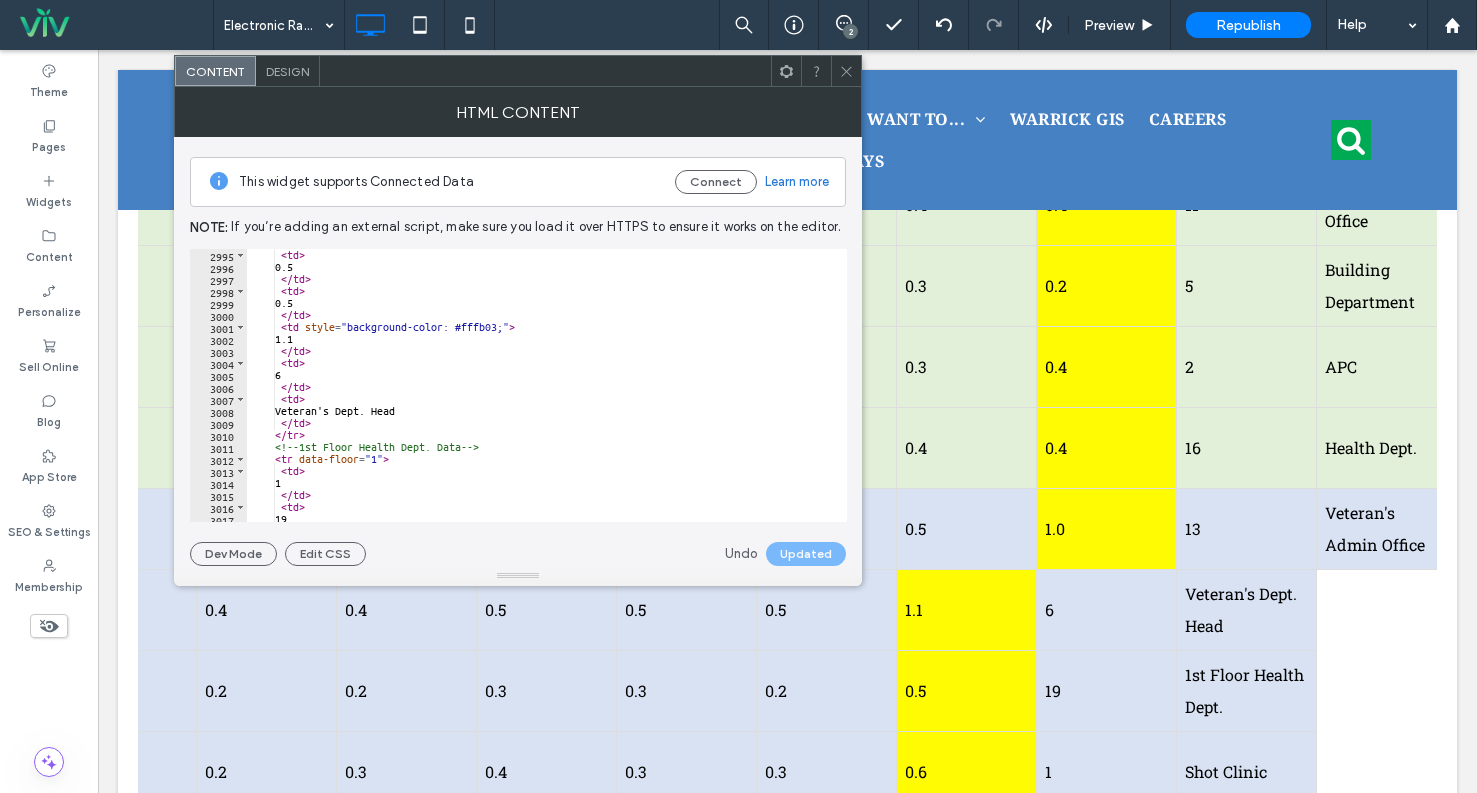 click on "< td >        0.5        </ td >        < td >        0.5        </ td >        < td   style = "background-color: #fffb03;" >        1.1        </ td >        < td >        6        </ td >        < td >        Veteran's Dept. Head        </ td >      </ tr >      <!-- 1st Floor Health Dept. Data -->      < tr   data-floor = "1" >        < td >        1        </ td >        < td >        19        </ td >" at bounding box center [539, 397] 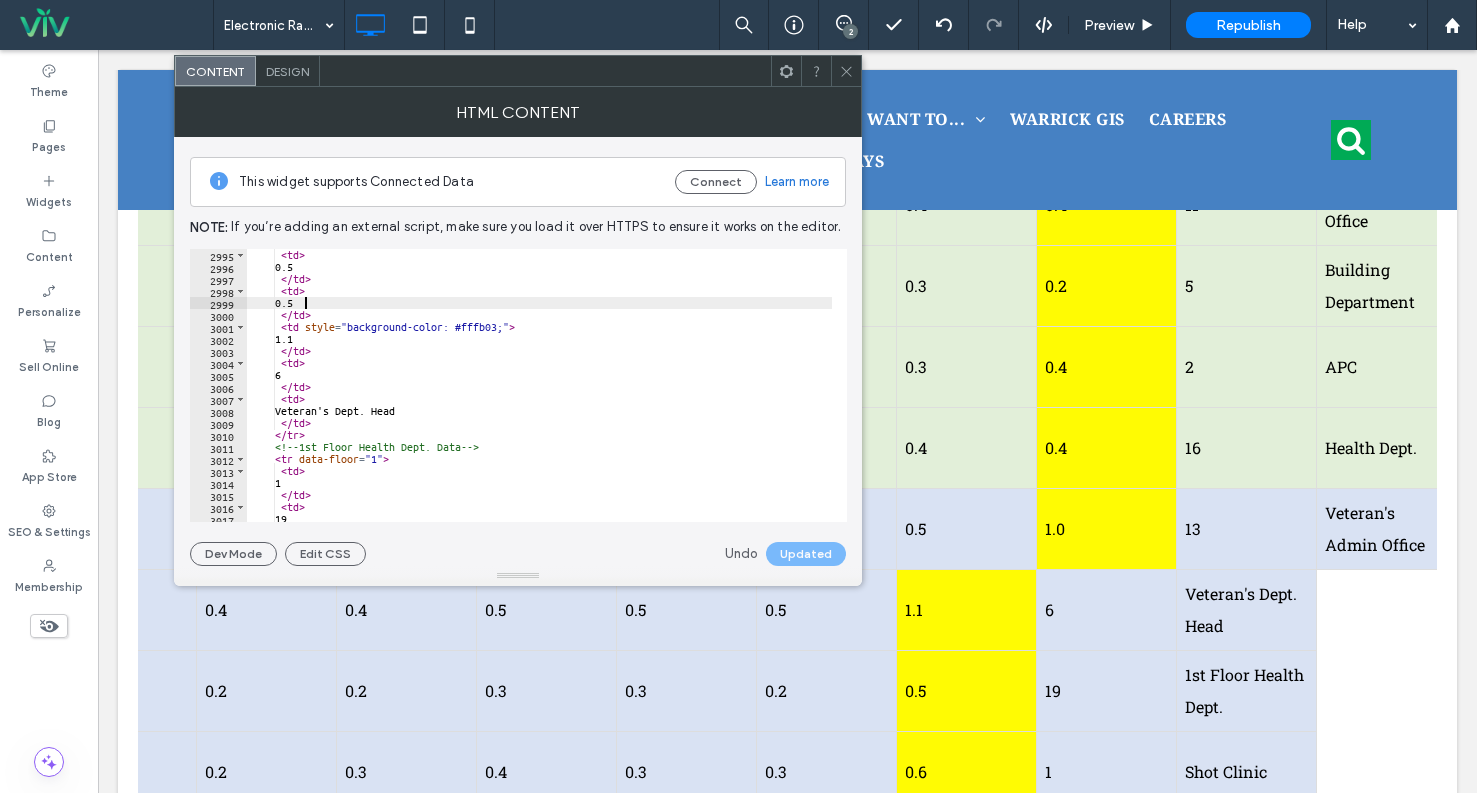 click on "< td >        0.5        </ td >        < td >        0.5        </ td >        < td   style = "background-color: #fffb03;" >        1.1        </ td >        < td >        6        </ td >        < td >        Veteran's Dept. Head        </ td >      </ tr >      <!-- 1st Floor Health Dept. Data -->      < tr   data-floor = "1" >        < td >        1        </ td >        < td >        19        </ td >" at bounding box center [539, 397] 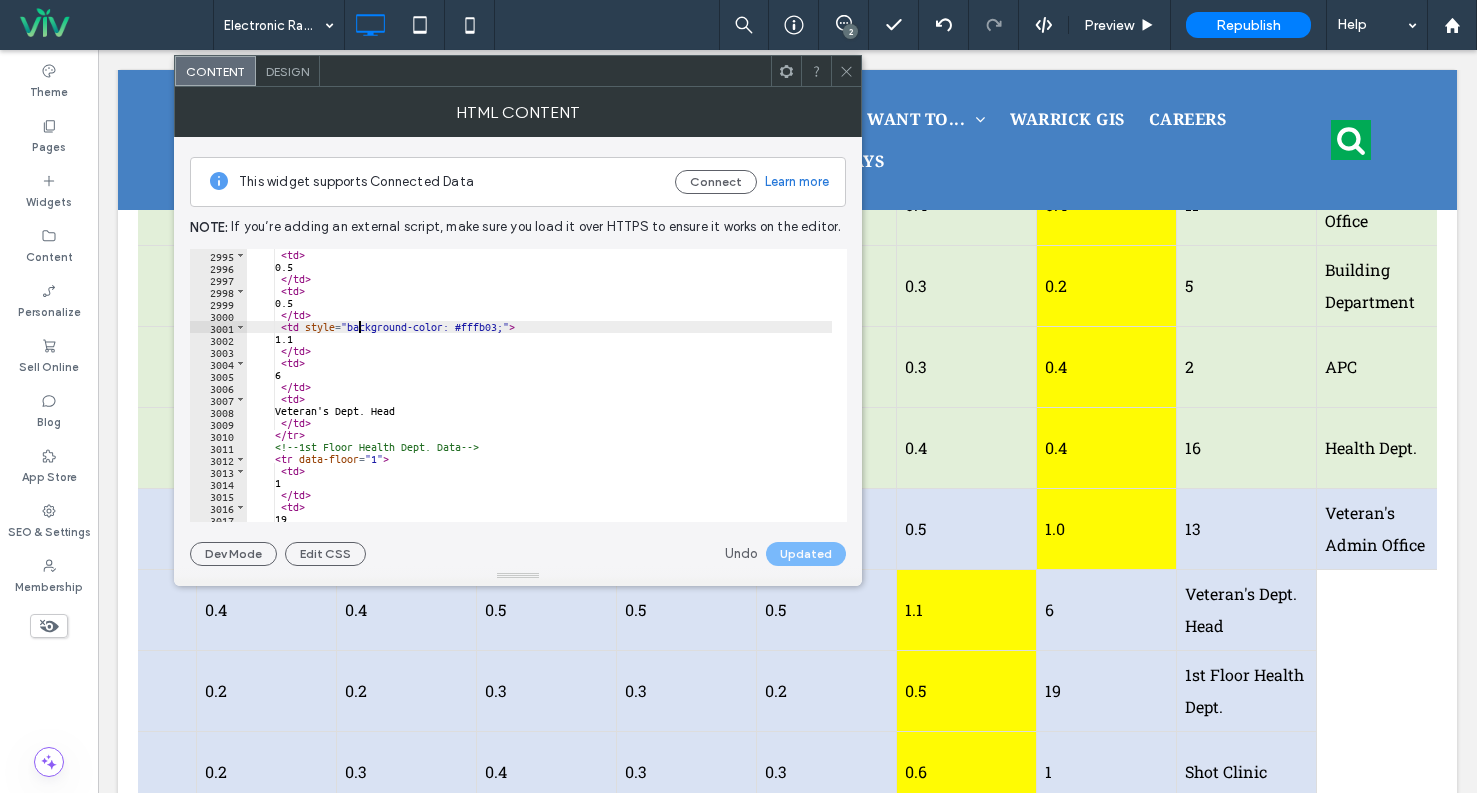 click on "< td >        0.5        </ td >        < td >        0.5        </ td >        < td   style = "background-color: #fffb03;" >        1.1        </ td >        < td >        6        </ td >        < td >        Veteran's Dept. Head        </ td >      </ tr >      <!-- 1st Floor Health Dept. Data -->      < tr   data-floor = "1" >        < td >        1        </ td >        < td >        19        </ td >" at bounding box center [539, 397] 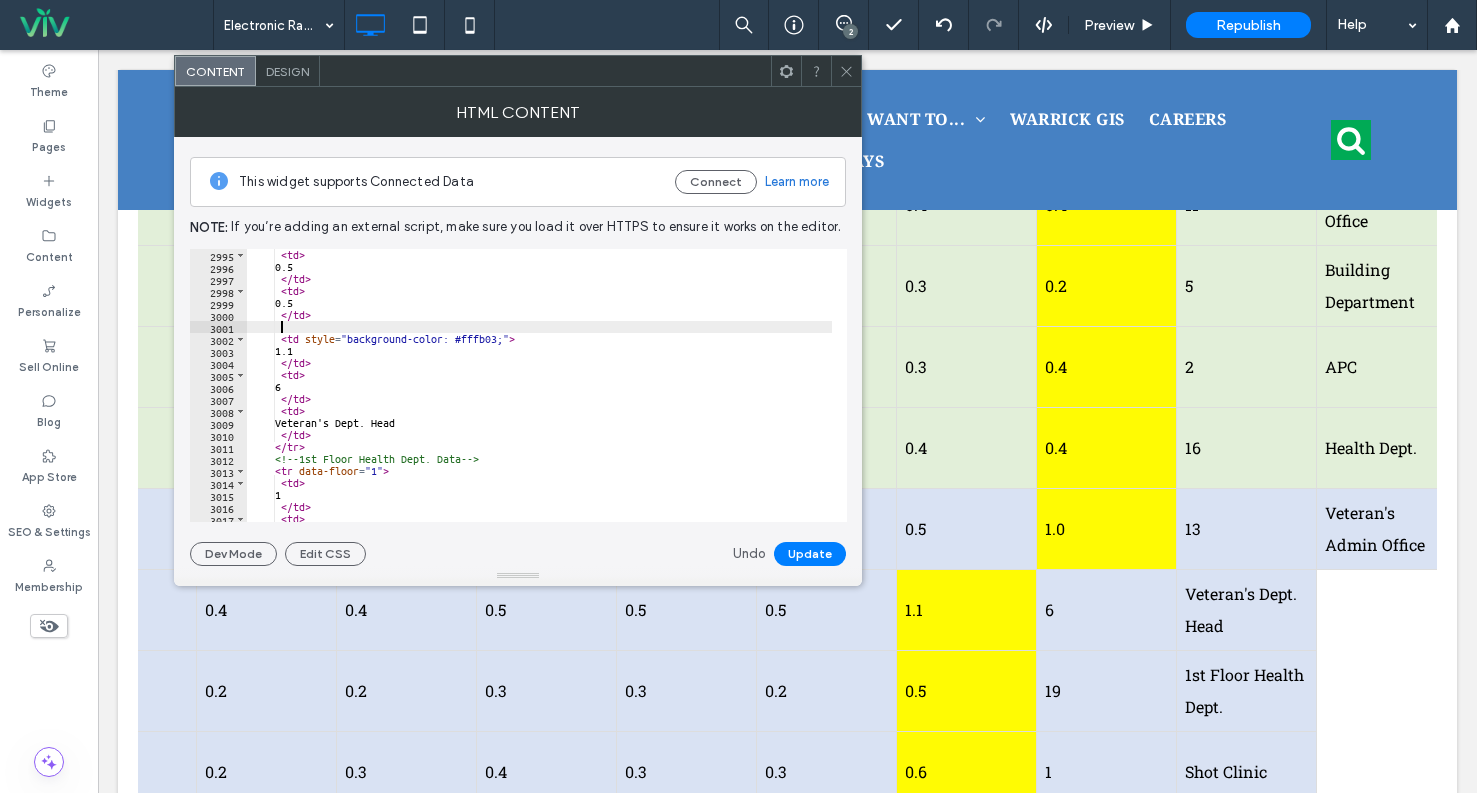 scroll, scrollTop: 0, scrollLeft: 2, axis: horizontal 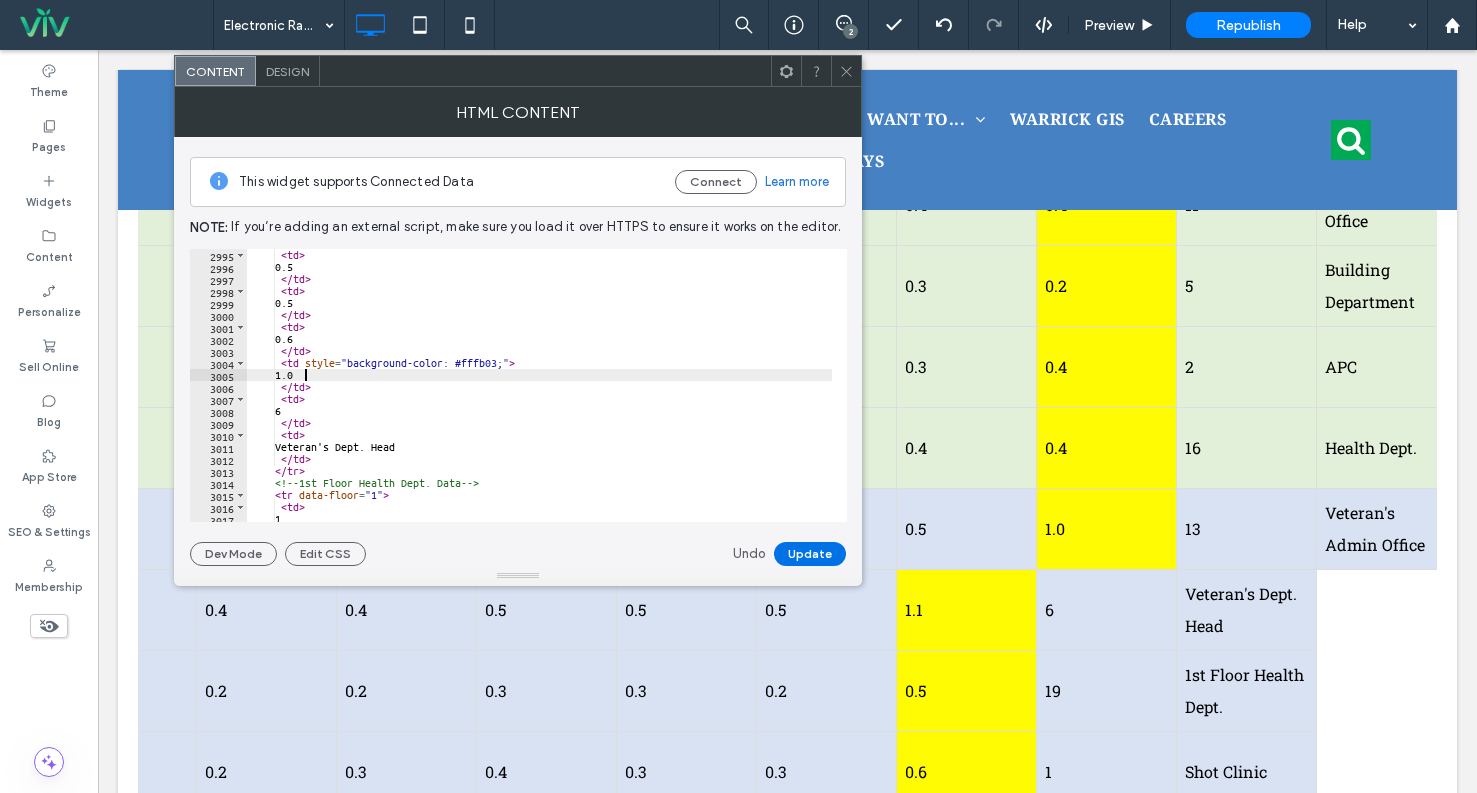 click on "Update" at bounding box center (810, 554) 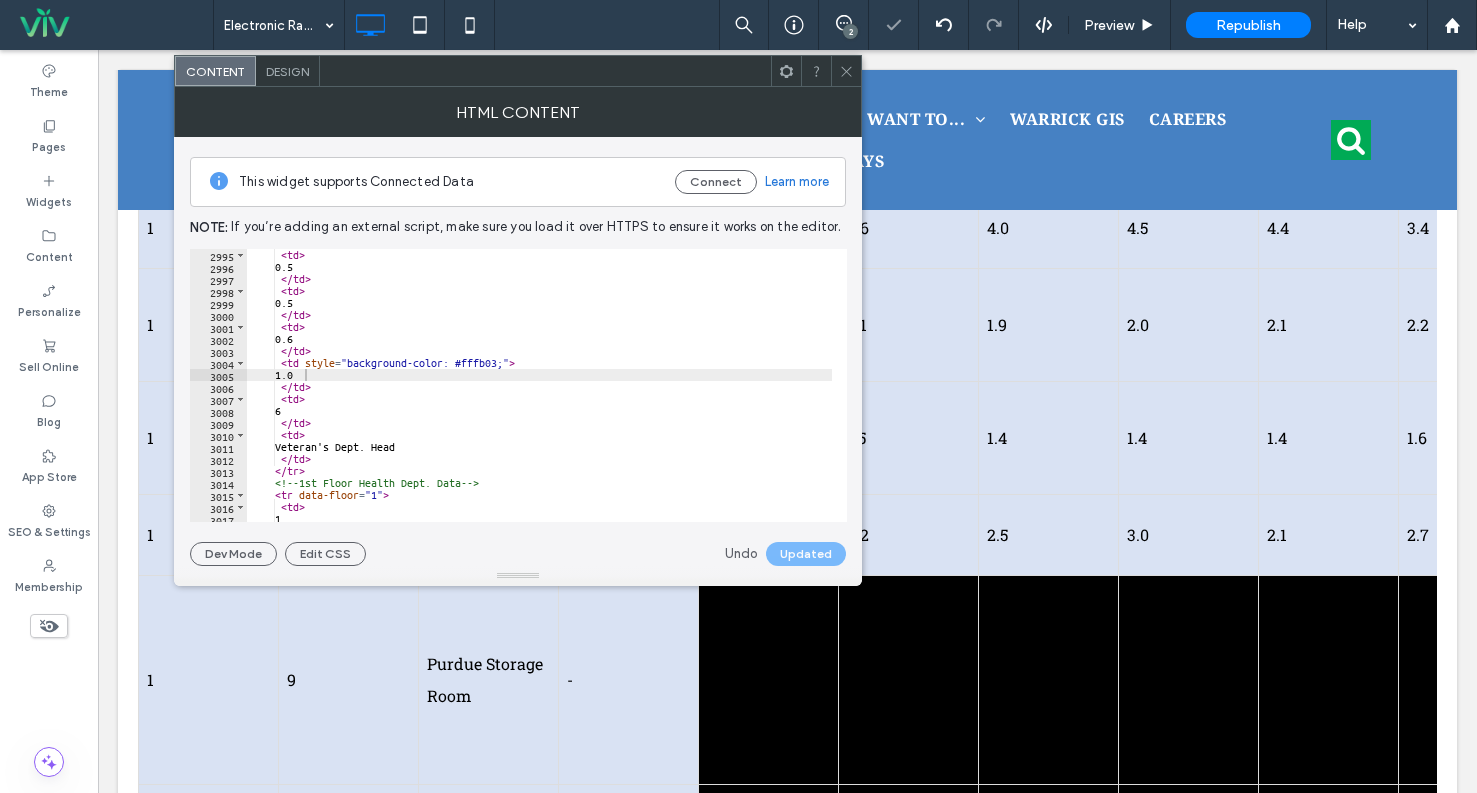 scroll, scrollTop: 1600, scrollLeft: 0, axis: vertical 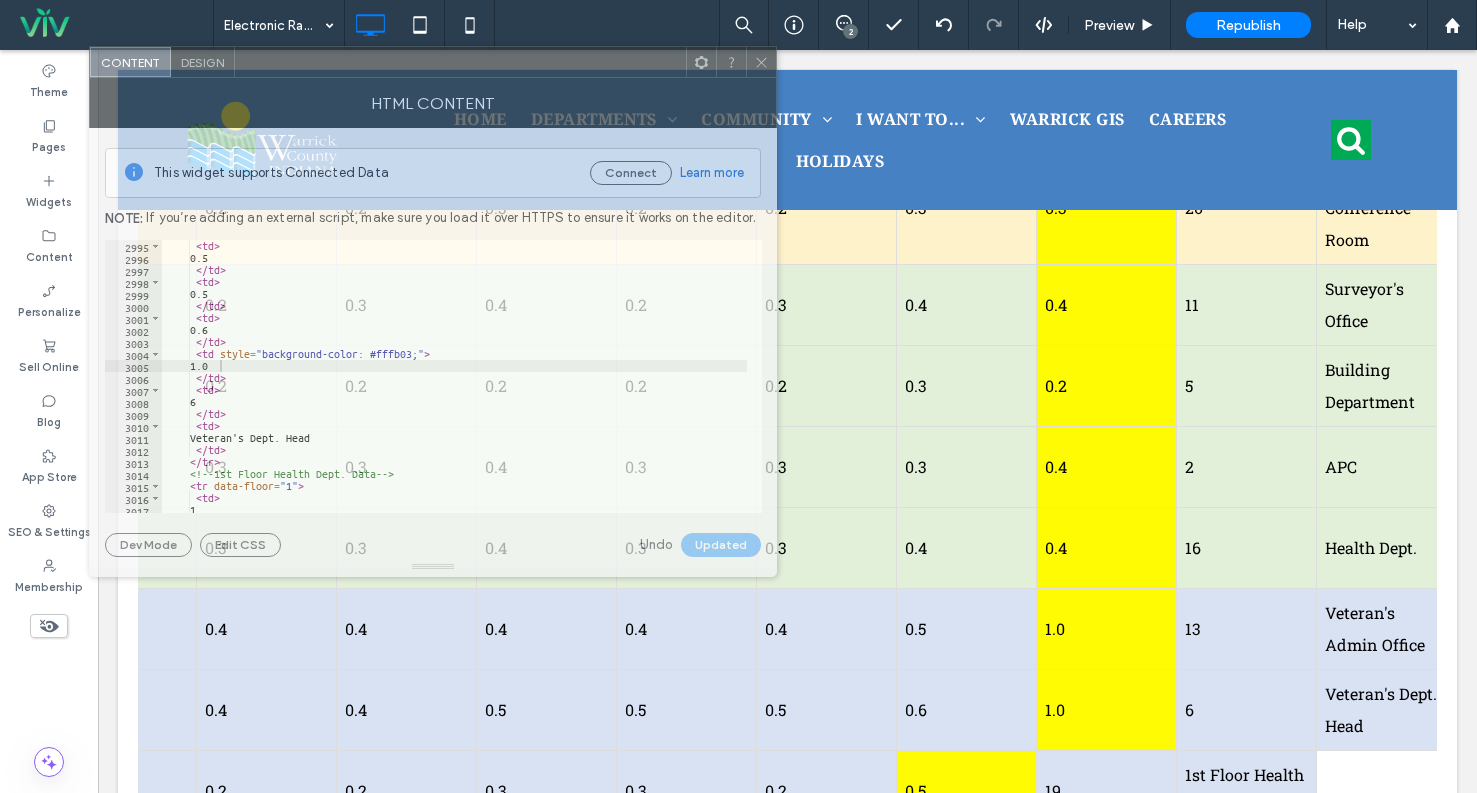 drag, startPoint x: 415, startPoint y: 67, endPoint x: 394, endPoint y: 29, distance: 43.416588 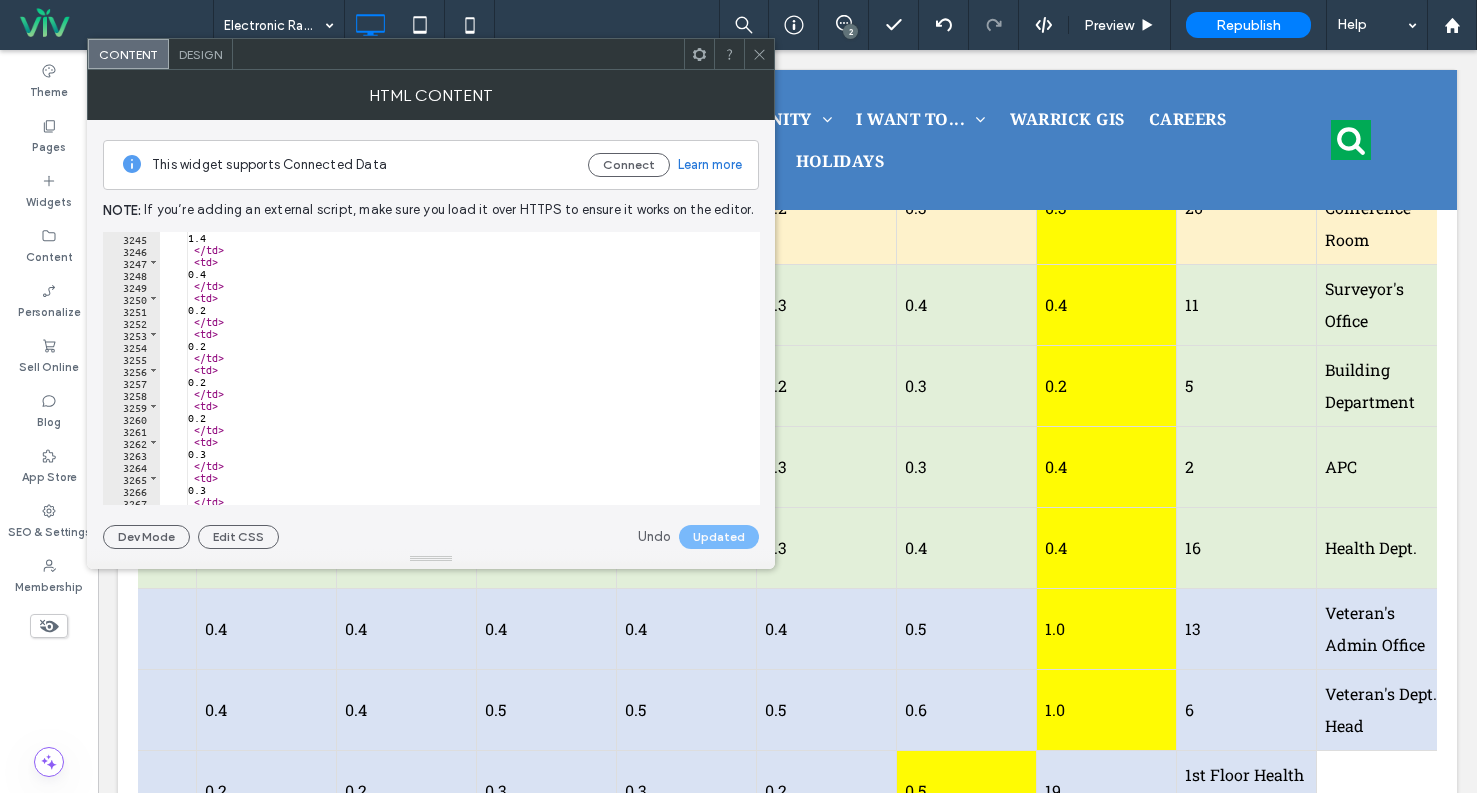 scroll, scrollTop: 19395, scrollLeft: 0, axis: vertical 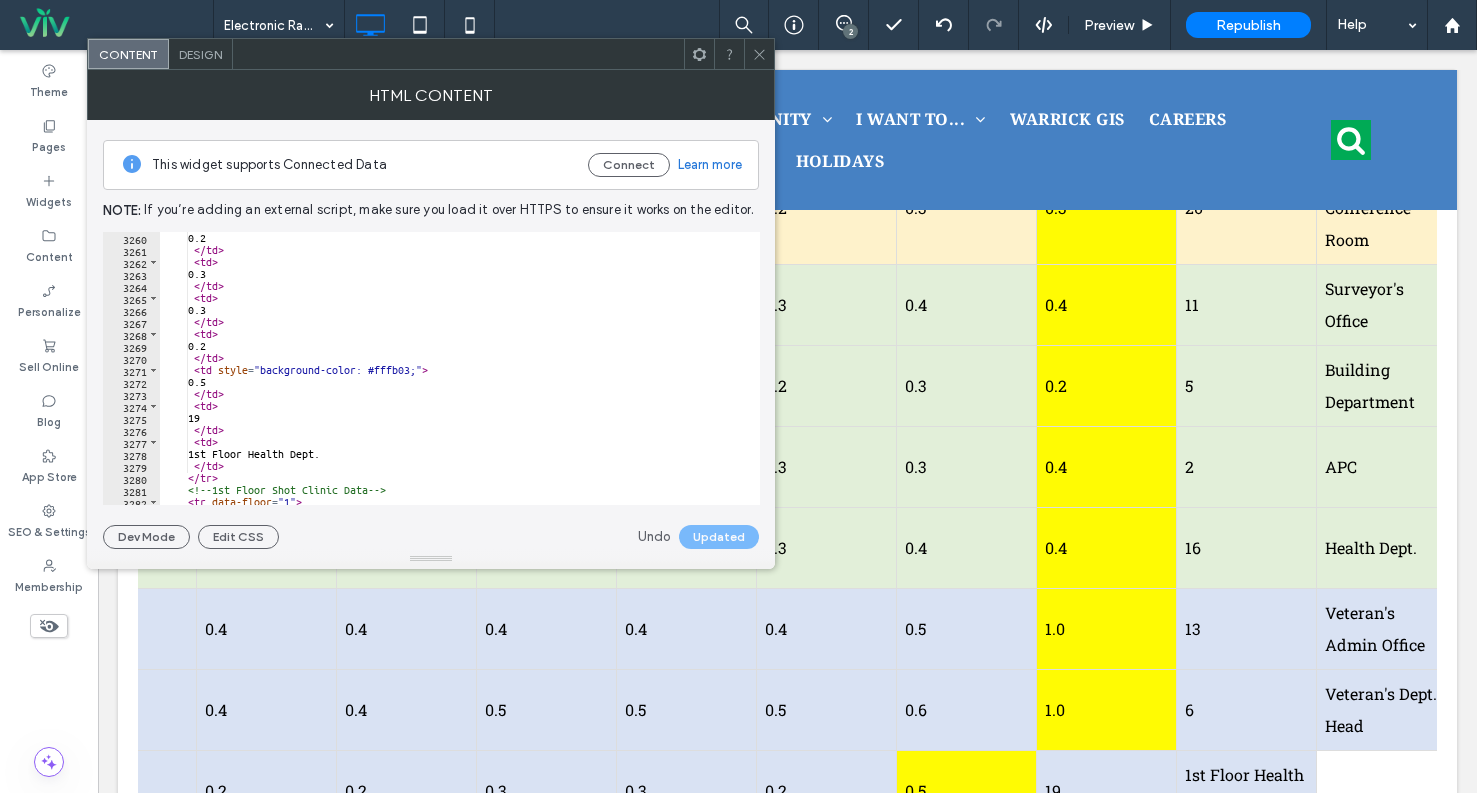 type on "*****" 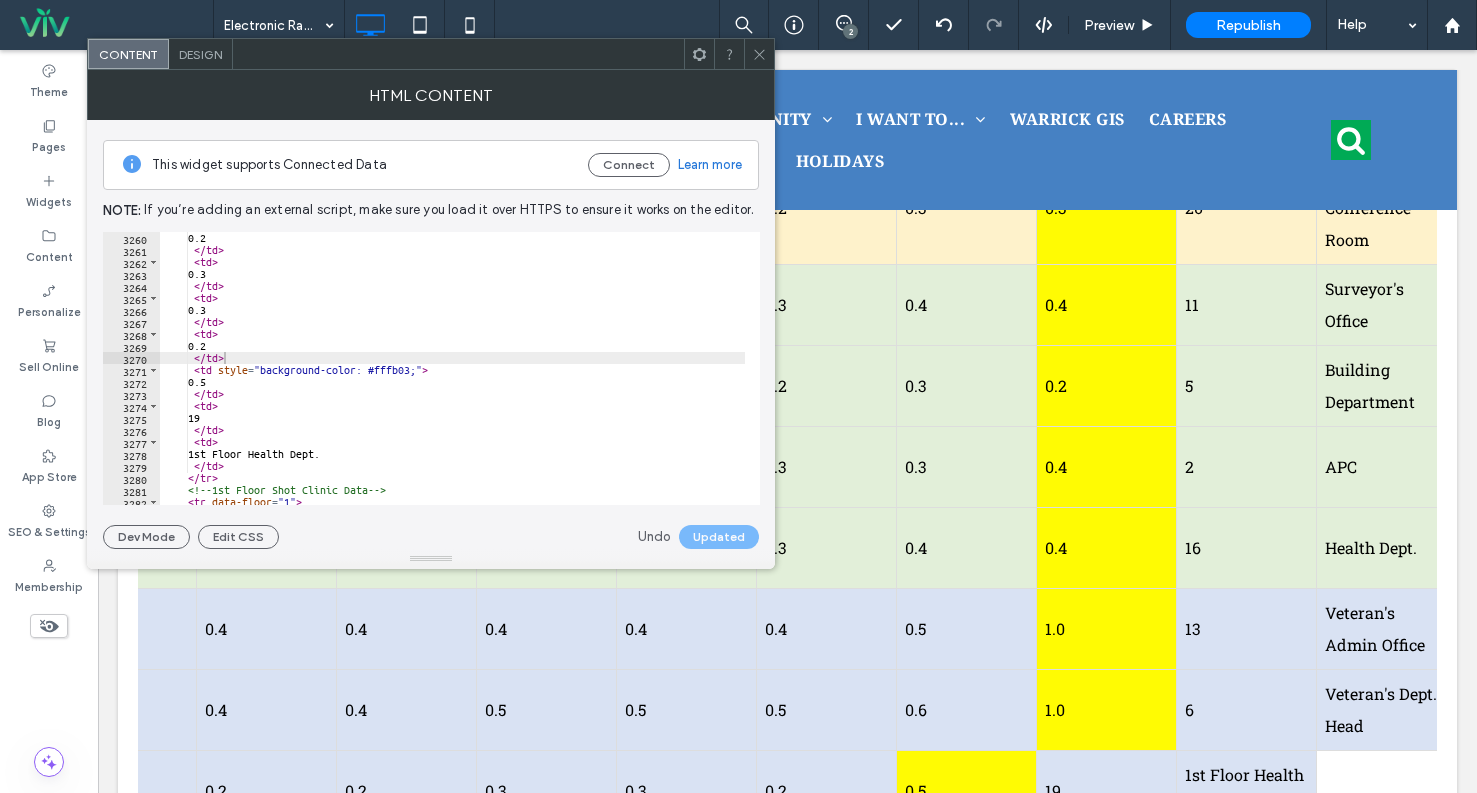 click on "0.2        </ td >        < td >        0.3        </ td >        < td >        0.3        </ td >        < td >        0.2        </ td >        < td   style = "background-color: #fffb03;" >        0.5        </ td >        < td >        19        </ td >        < td >        1st Floor Health Dept.        </ td >      </ tr >      <!-- 1st Floor Shot Clinic Data -->      < tr   data-floor = "1" >        < td >" at bounding box center [452, 380] 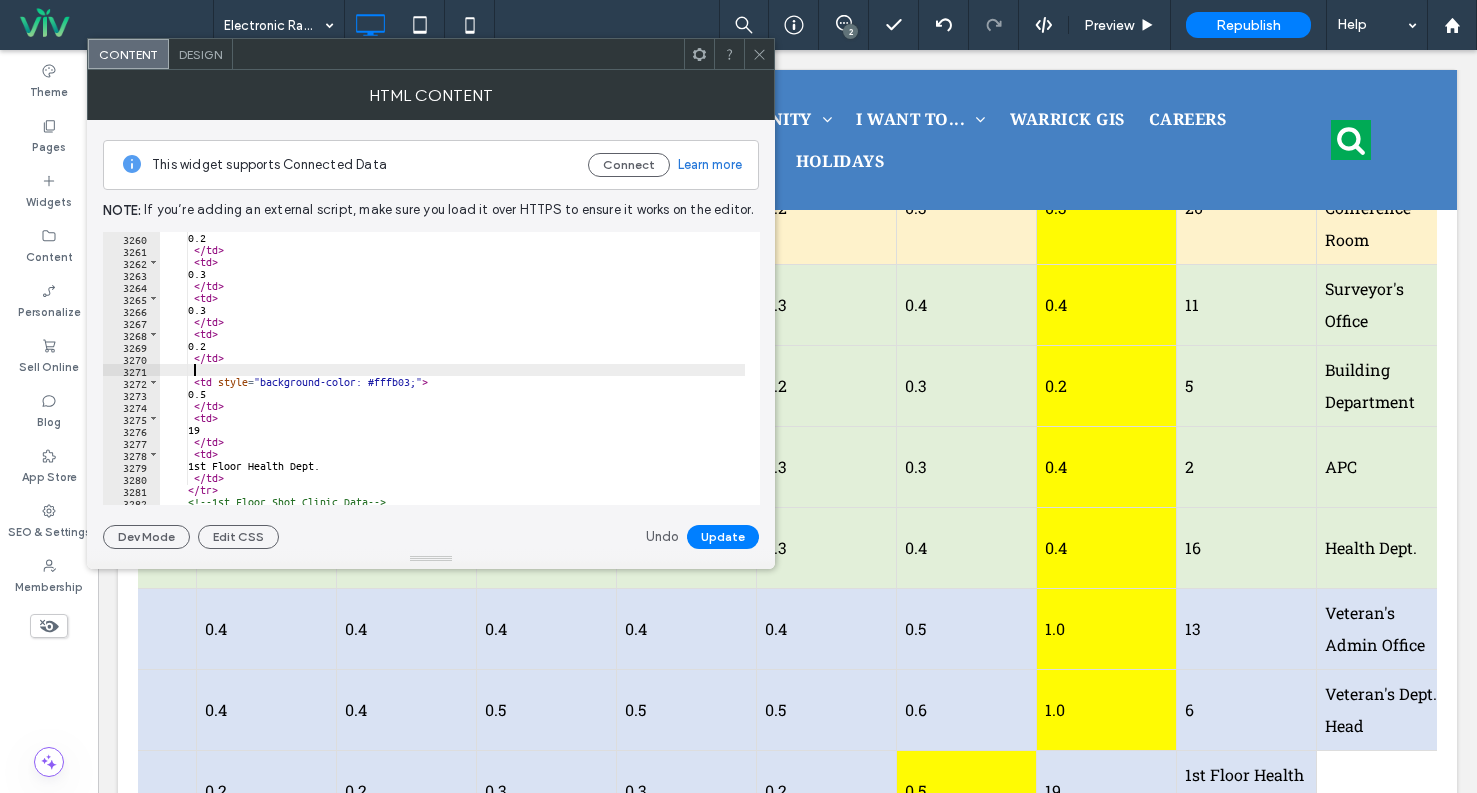 scroll, scrollTop: 0, scrollLeft: 2, axis: horizontal 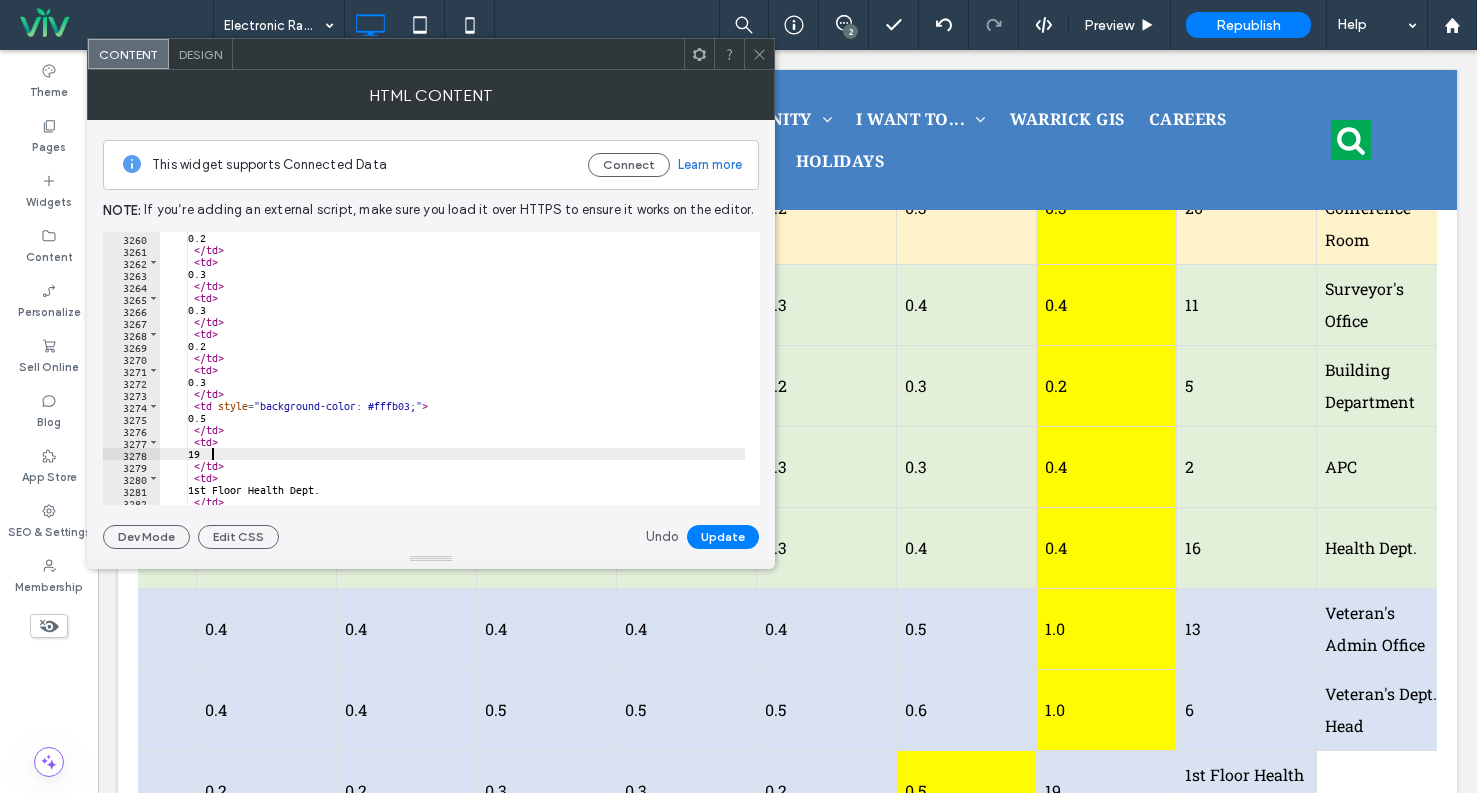 type on "*****" 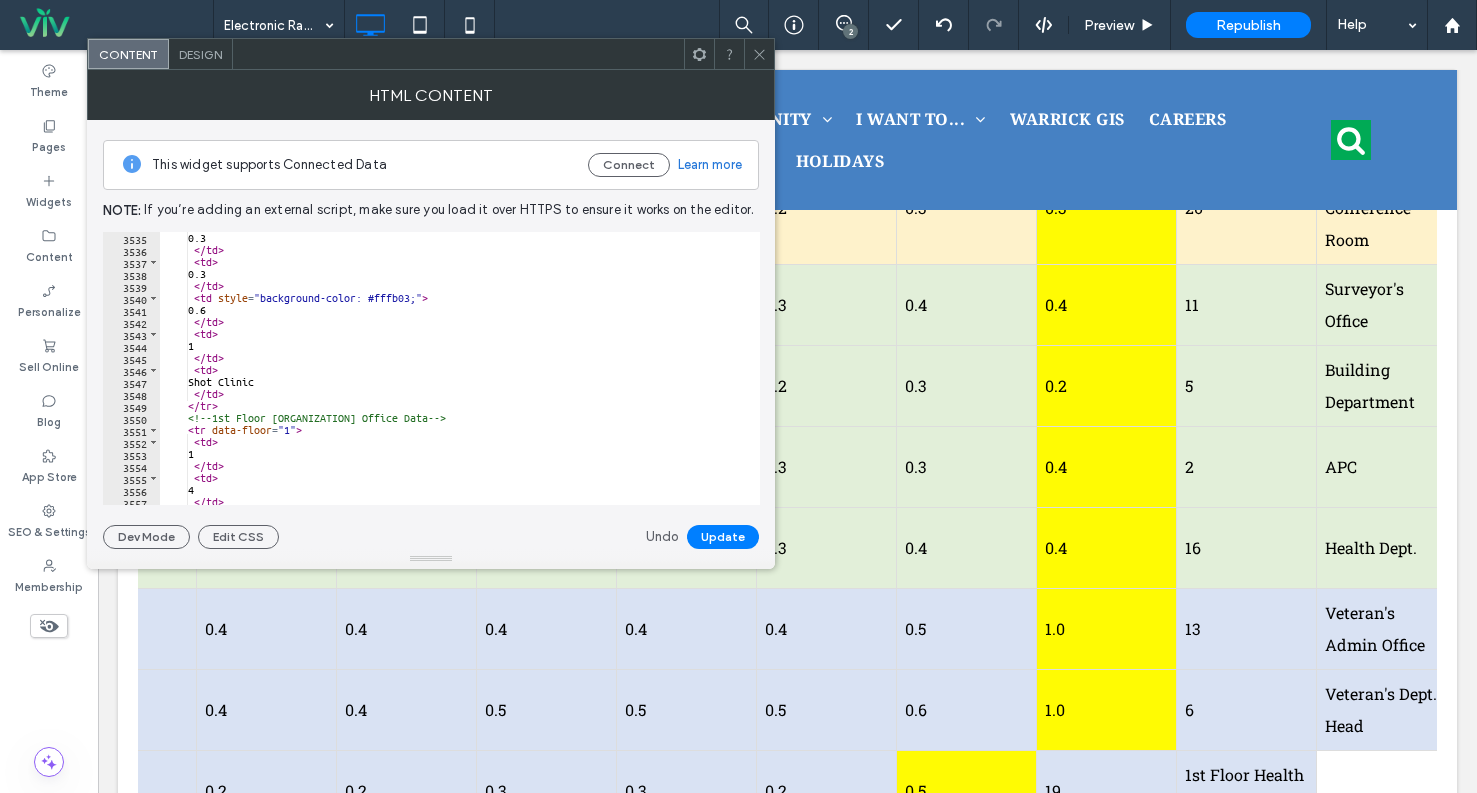 scroll, scrollTop: 20991, scrollLeft: 0, axis: vertical 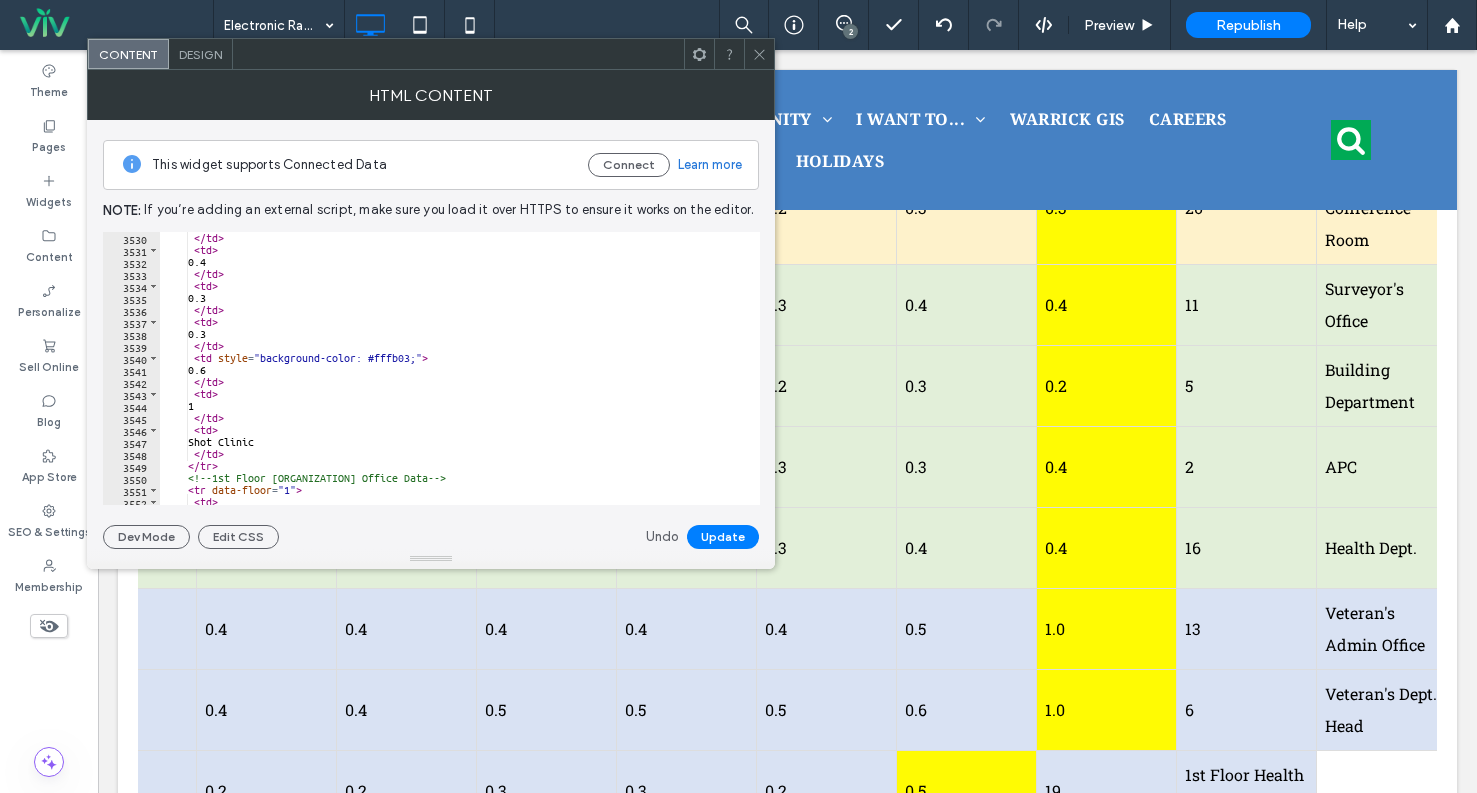 click on "</ td >        < td >        0.4        </ td >        < td >        0.3        </ td >        < td >        0.3        </ td >        < td   style = "background-color: #fffb03;" >        0.6        </ td >        < td >        1        </ td >        < td >        Shot Clinic        </ td >      </ tr >      <!-- 1st Floor Purdue Extension Office Data -->      < tr   data-floor = "1" >        < td >        1" at bounding box center (452, 380) 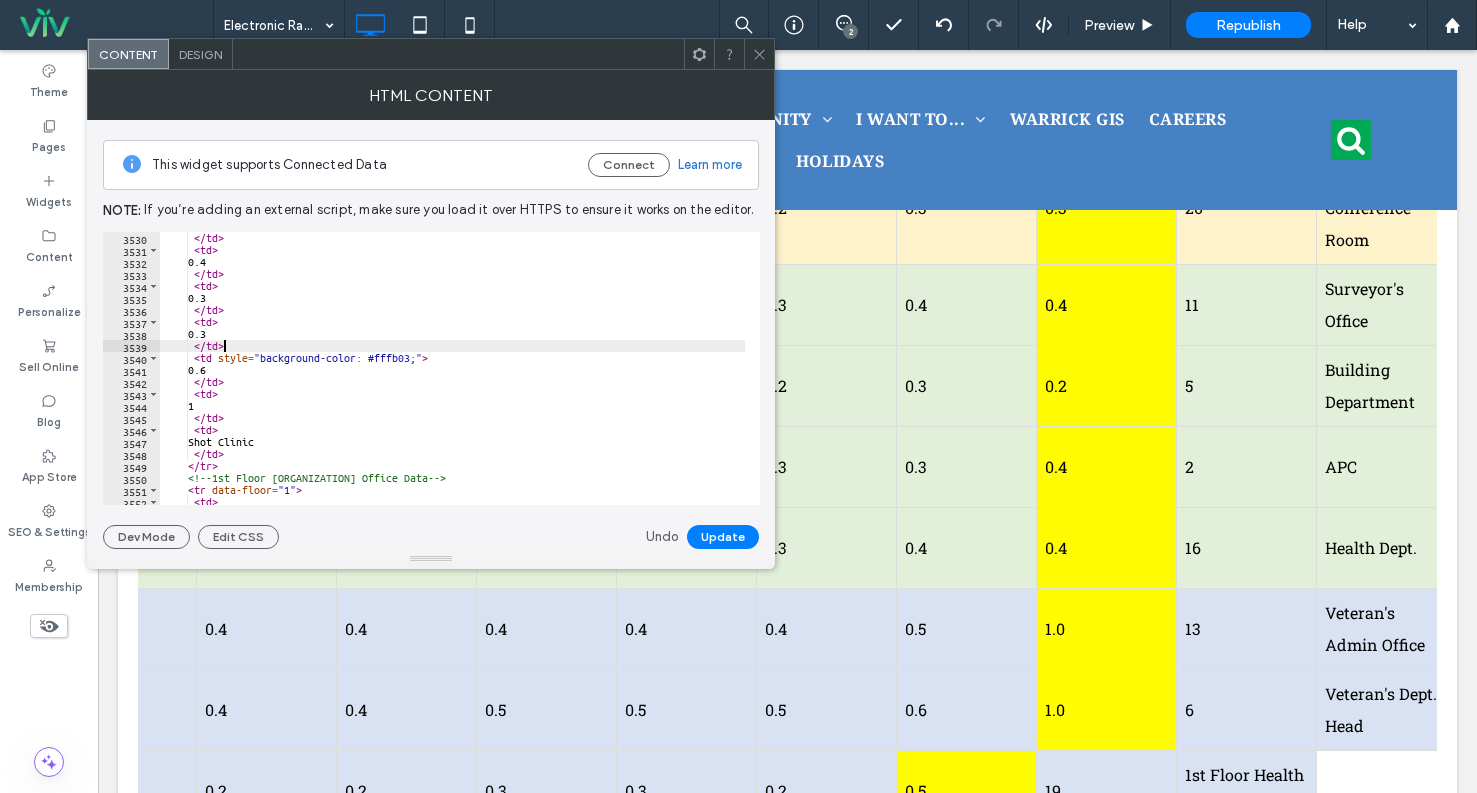 scroll, scrollTop: 0, scrollLeft: 2, axis: horizontal 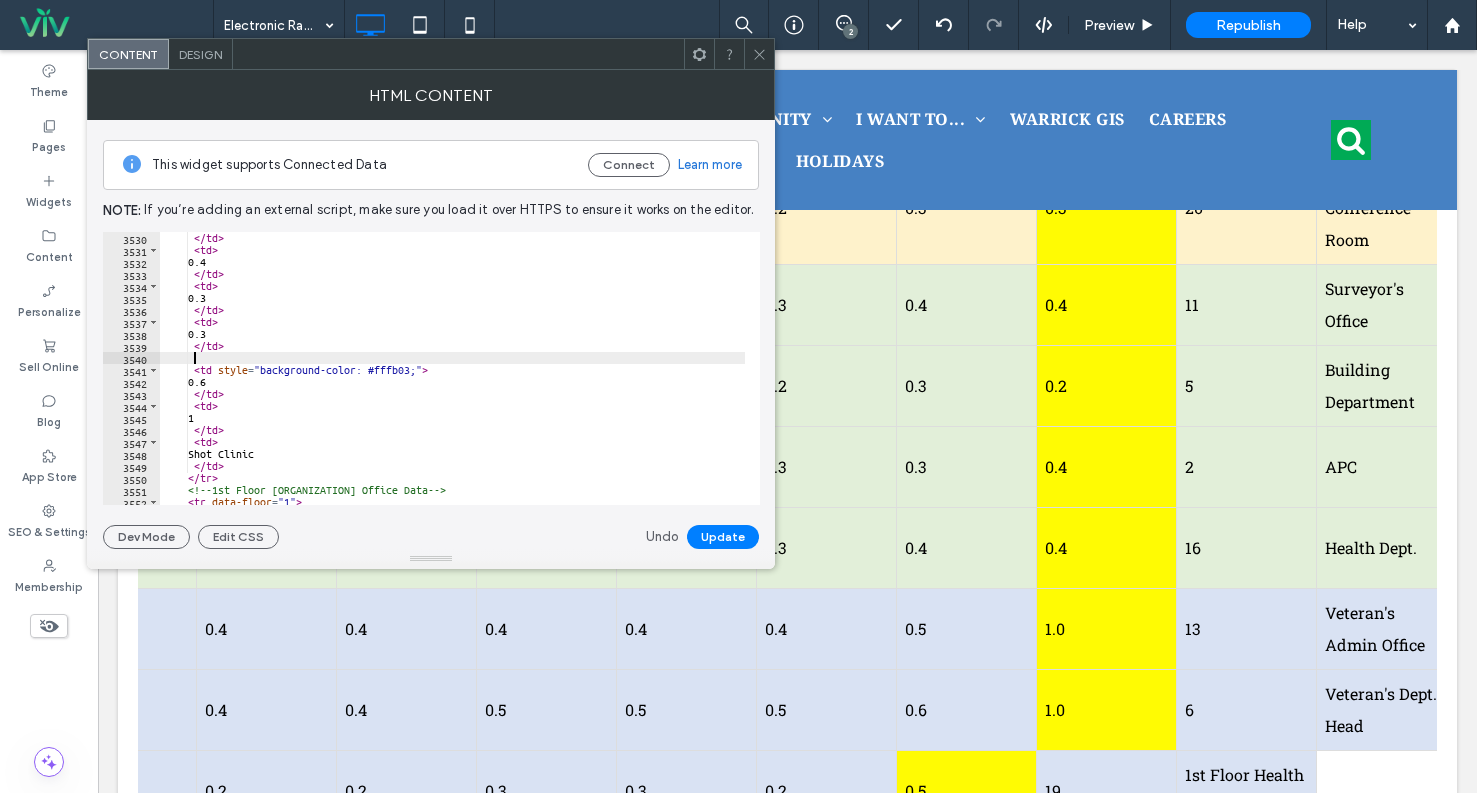paste on "*****" 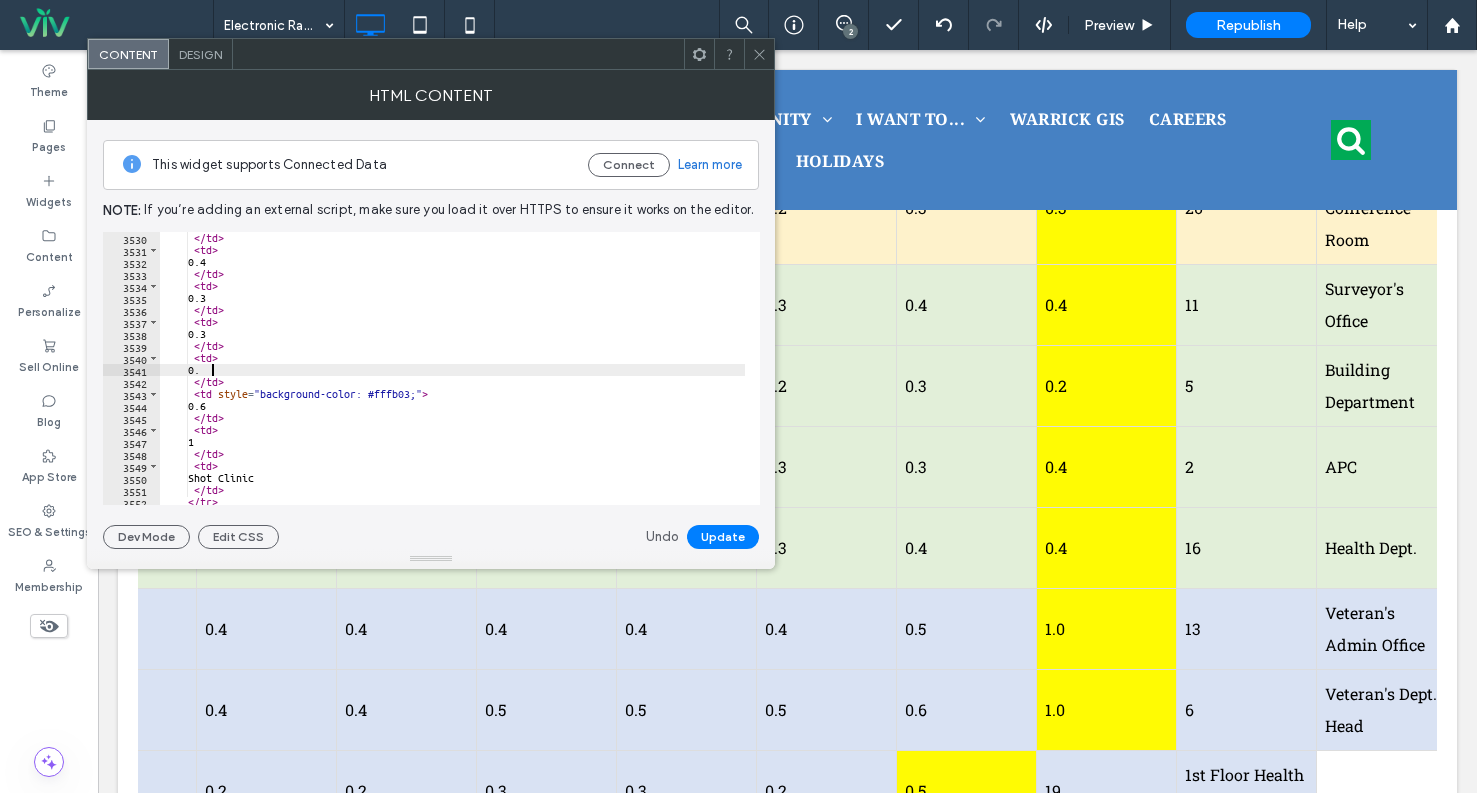 scroll, scrollTop: 0, scrollLeft: 3, axis: horizontal 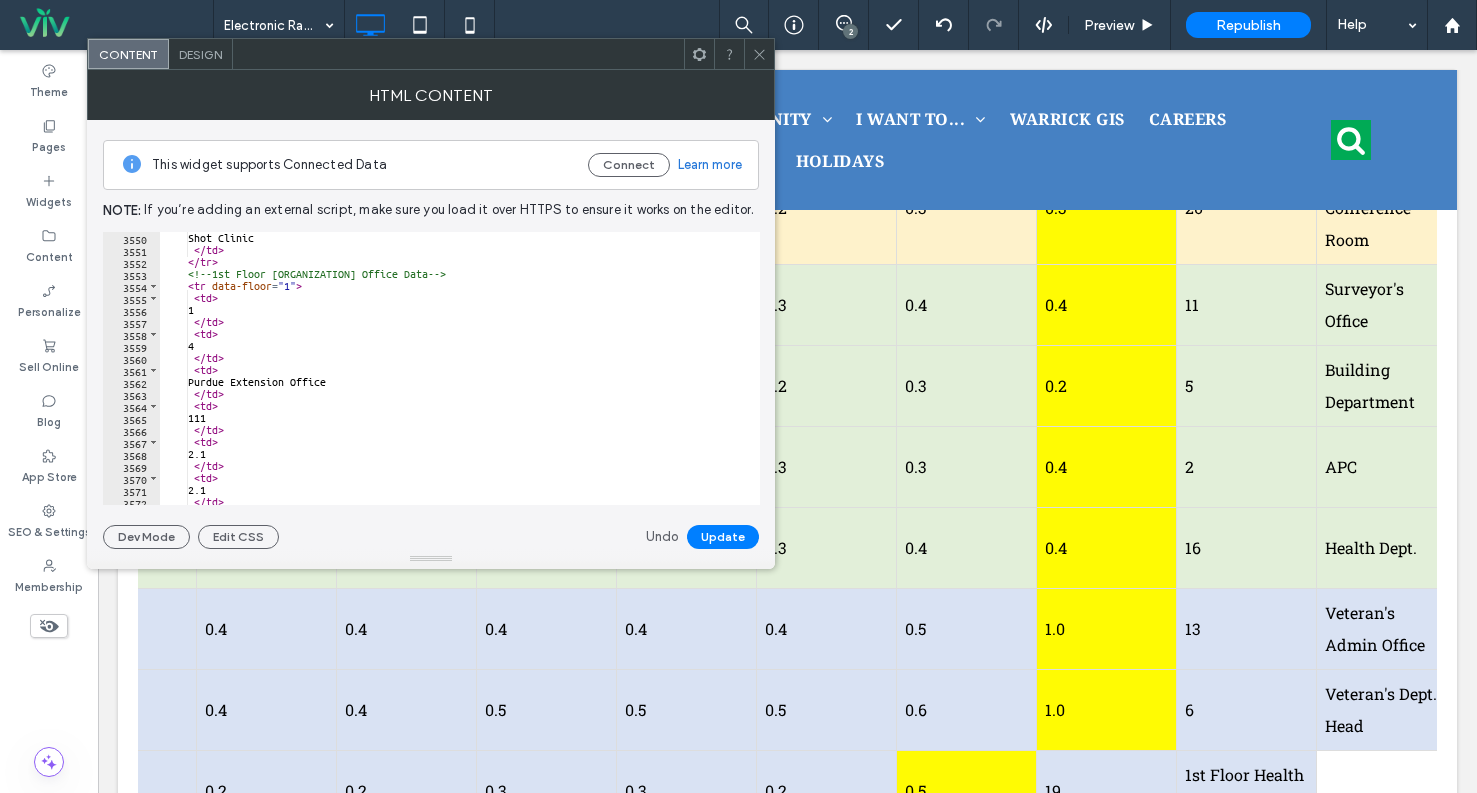 click on "Shot Clinic        </ td >      </ tr >      <!-- 1st Floor Purdue Extension Office Data -->      < tr   data-floor = "1" >        < td >        1        </ td >        < td >        4        </ td >        < td >        Purdue Extension Office        </ td >        < td >        111        </ td >        < td >        2.1        </ td >        < td >        2.1        </ td >        < td >" at bounding box center [452, 380] 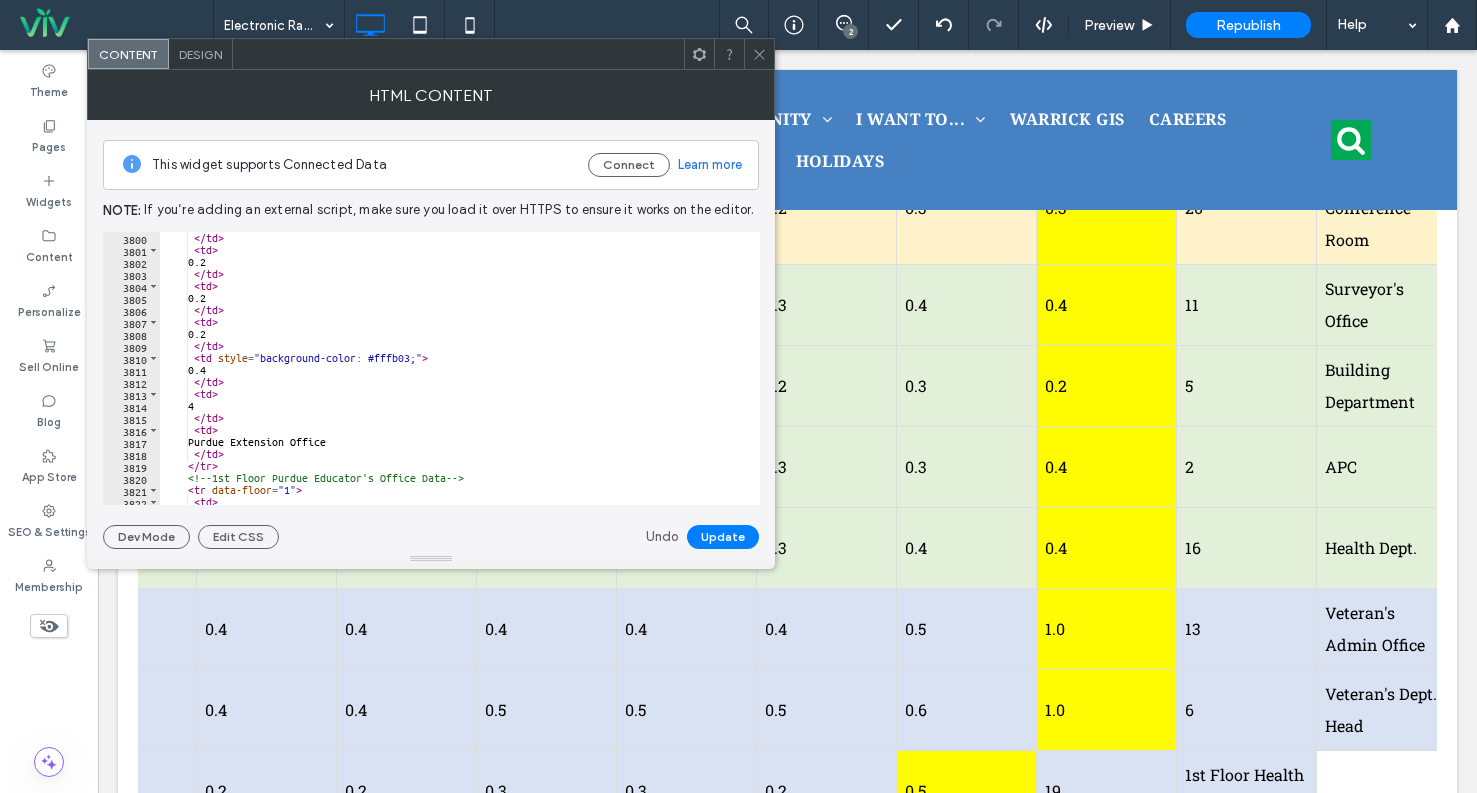 scroll, scrollTop: 22584, scrollLeft: 0, axis: vertical 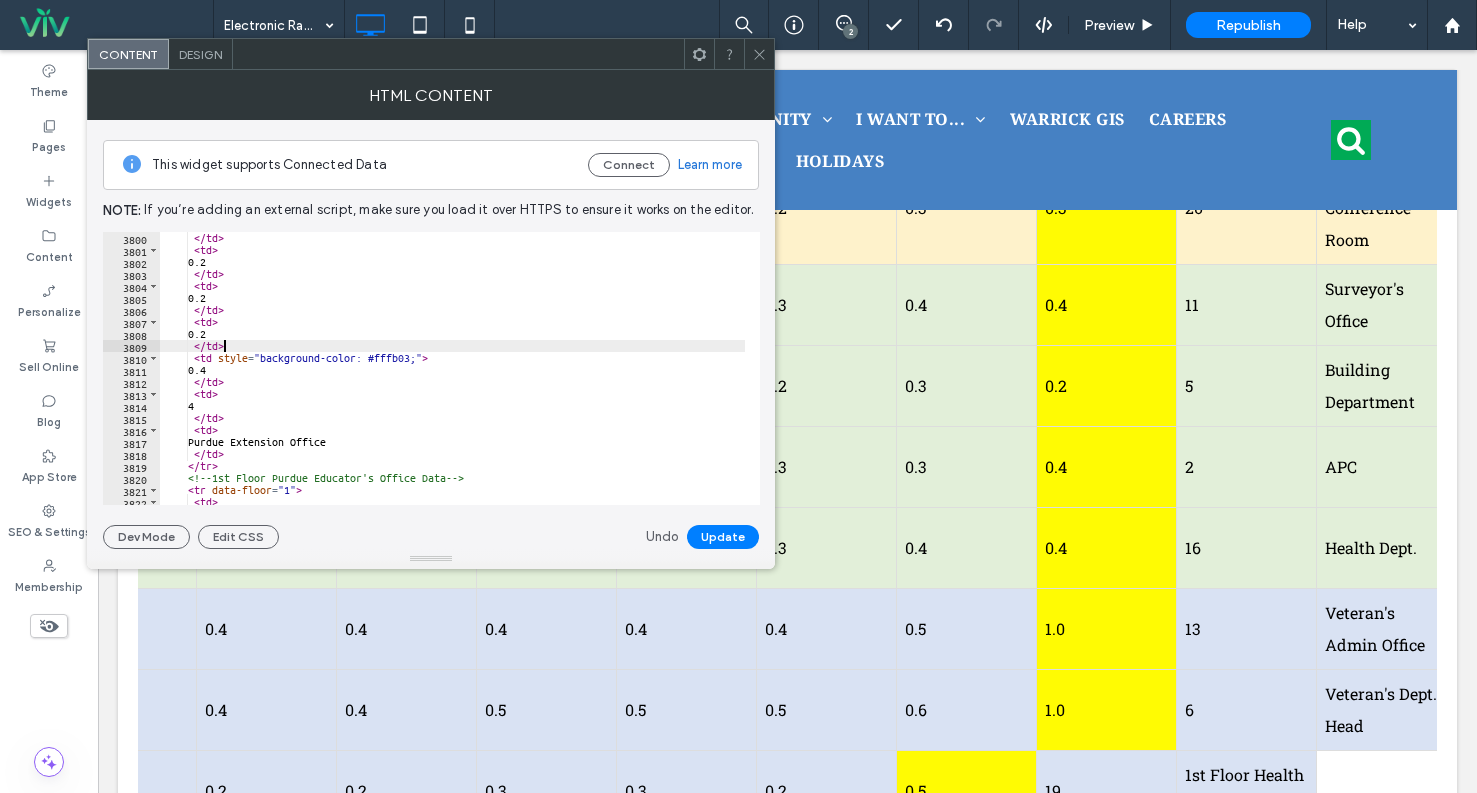 click on "</ td >        < td >        0.2        </ td >        < td >        0.2        </ td >        < td >        0.2        </ td >        < td   style = "background-color: #fffb03;" >        0.4        </ td >        < td >        4        </ td >        < td >        Purdue Extension Office        </ td >      </ tr >      <!-- 1st Floor Purdue Educator's Office Data -->      < tr   data-floor = "1" >        < td >        1" at bounding box center (452, 380) 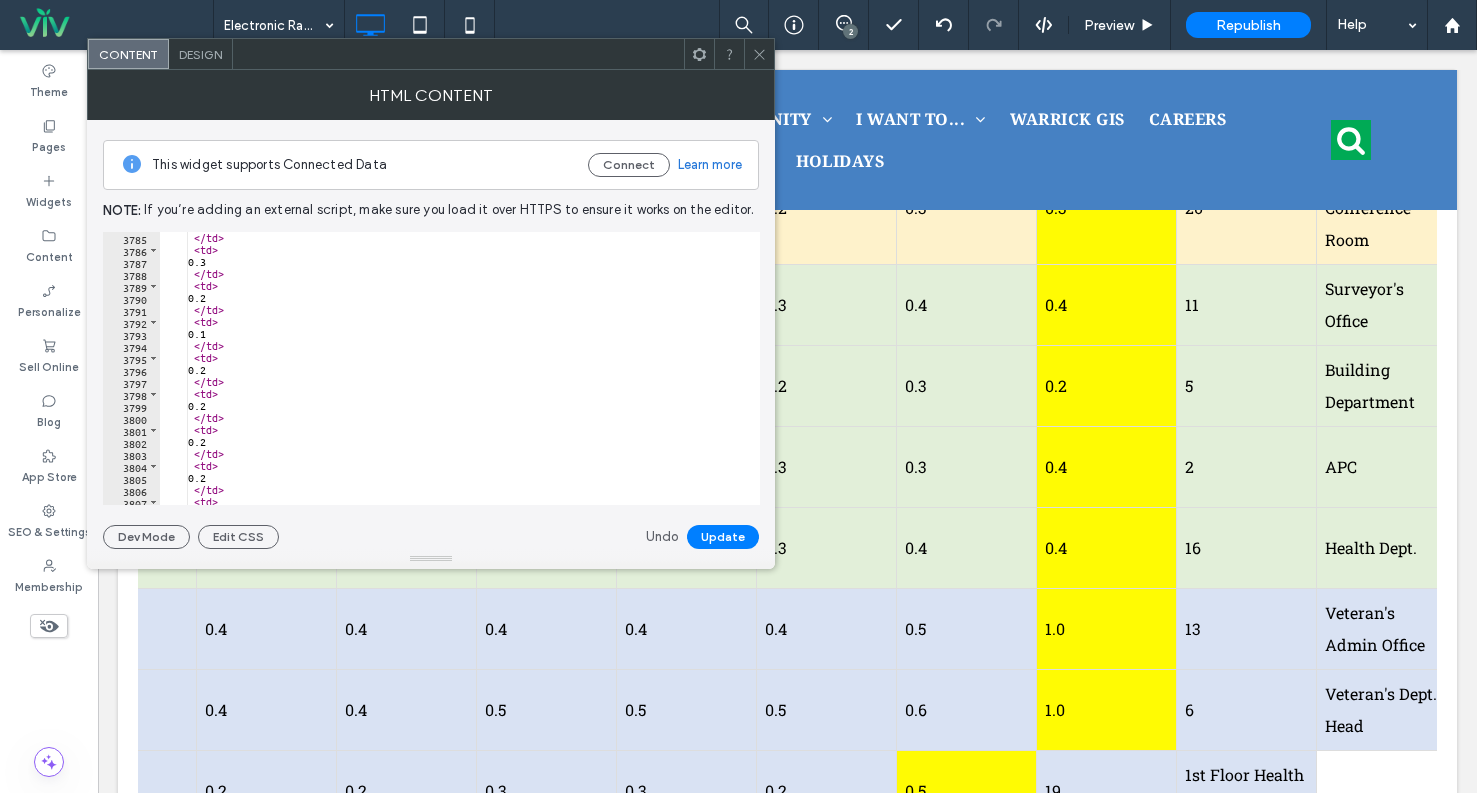 scroll, scrollTop: 22584, scrollLeft: 0, axis: vertical 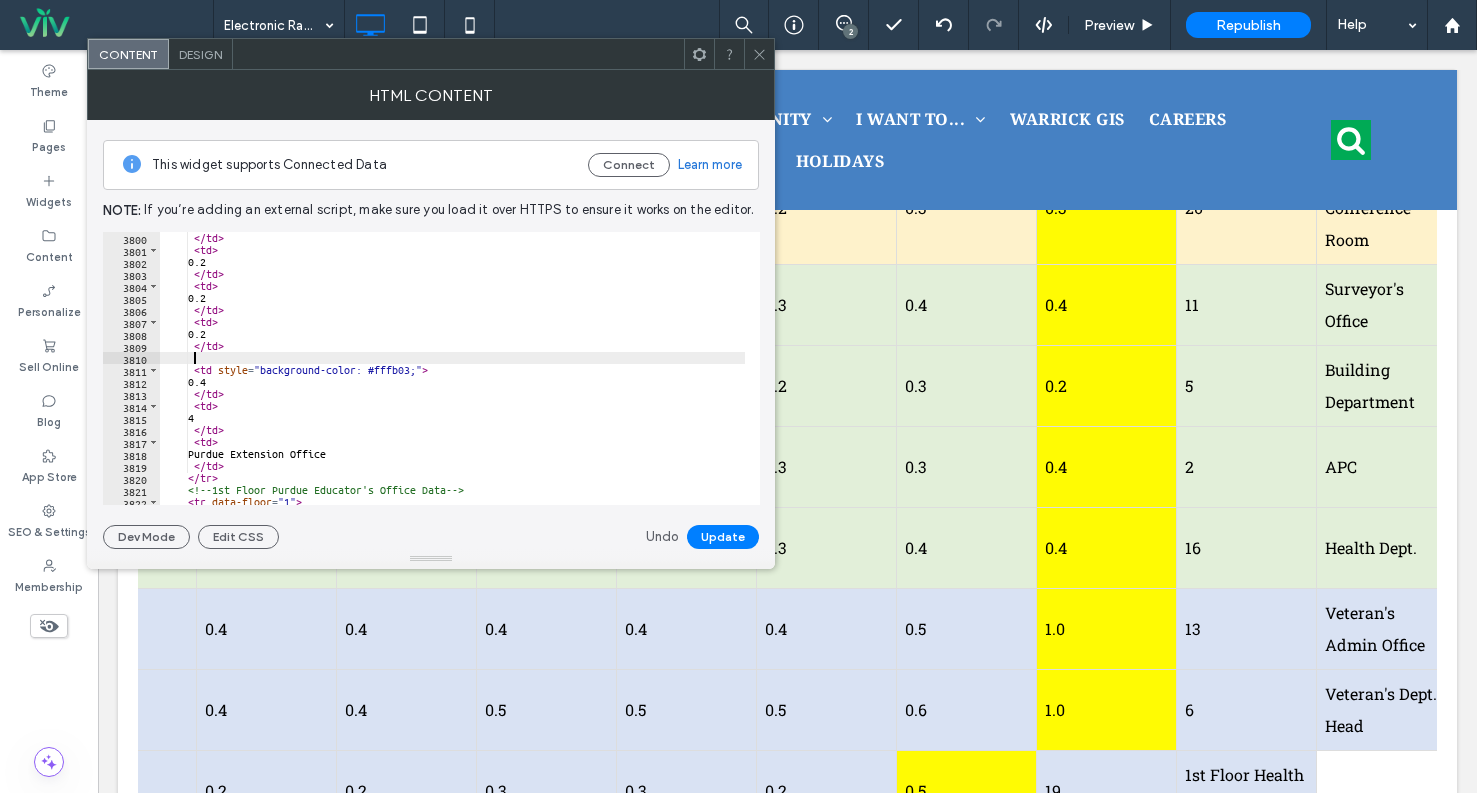 paste on "*****" 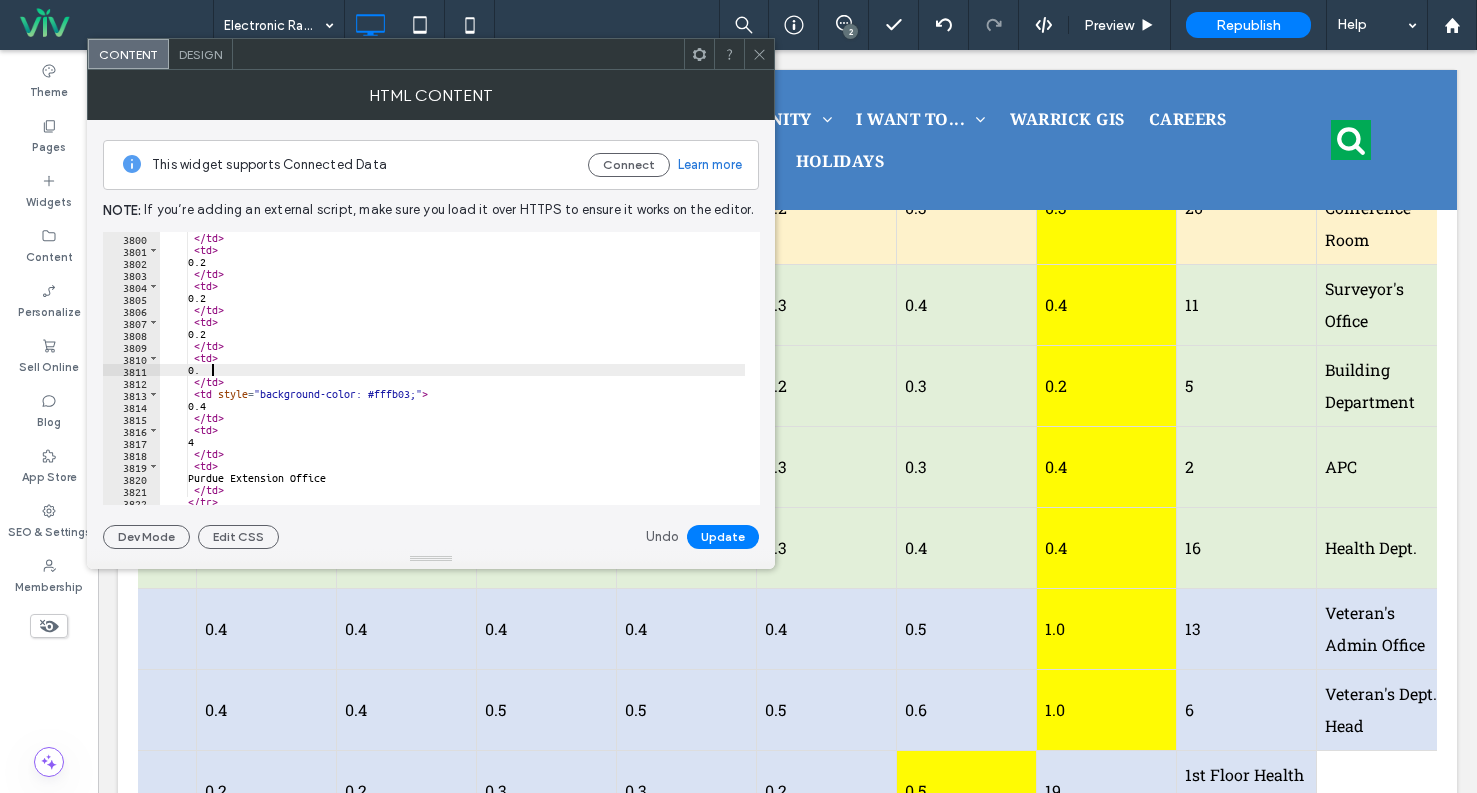 scroll, scrollTop: 0, scrollLeft: 3, axis: horizontal 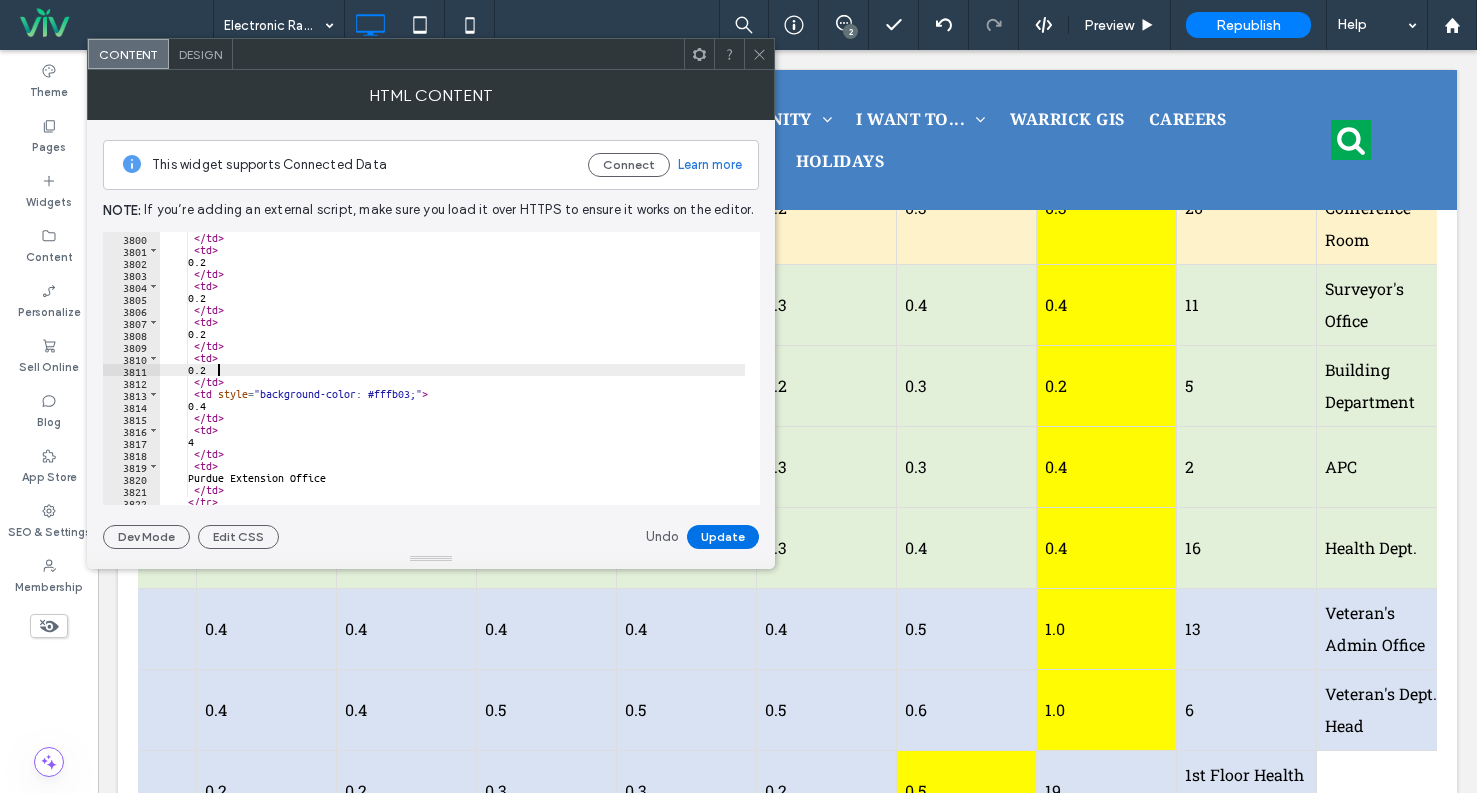 click on "Update" at bounding box center [723, 537] 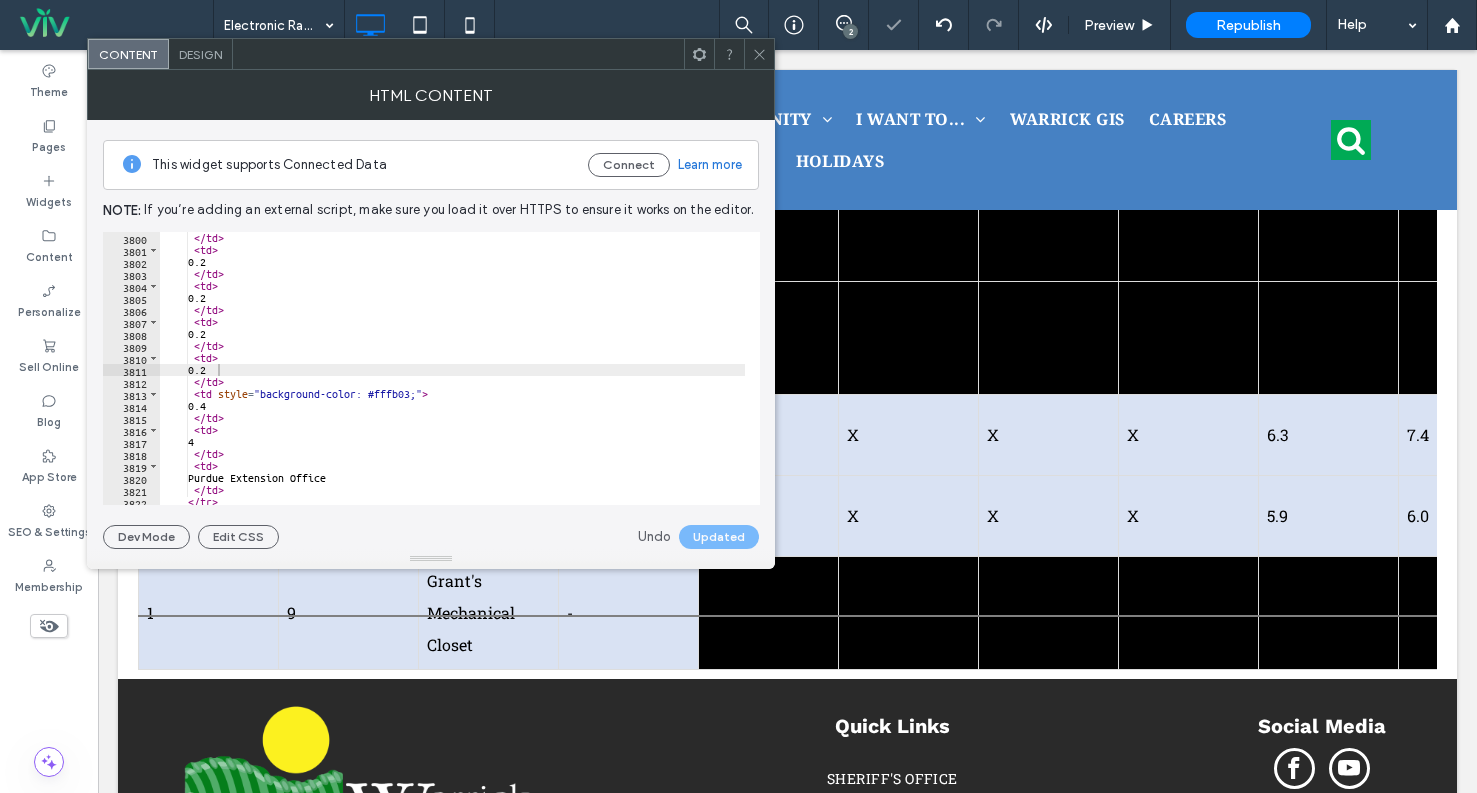 scroll, scrollTop: 1700, scrollLeft: 0, axis: vertical 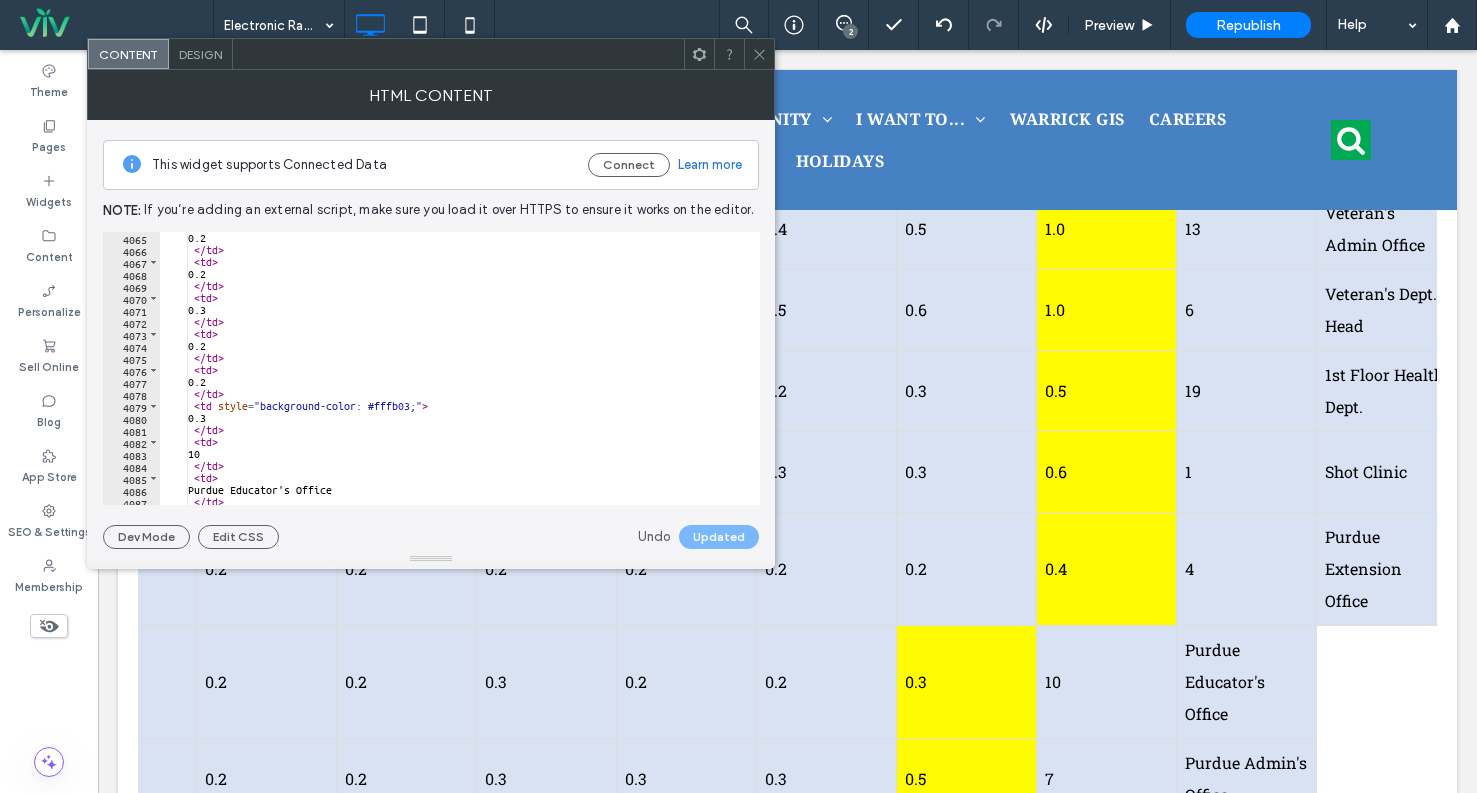 type on "*****" 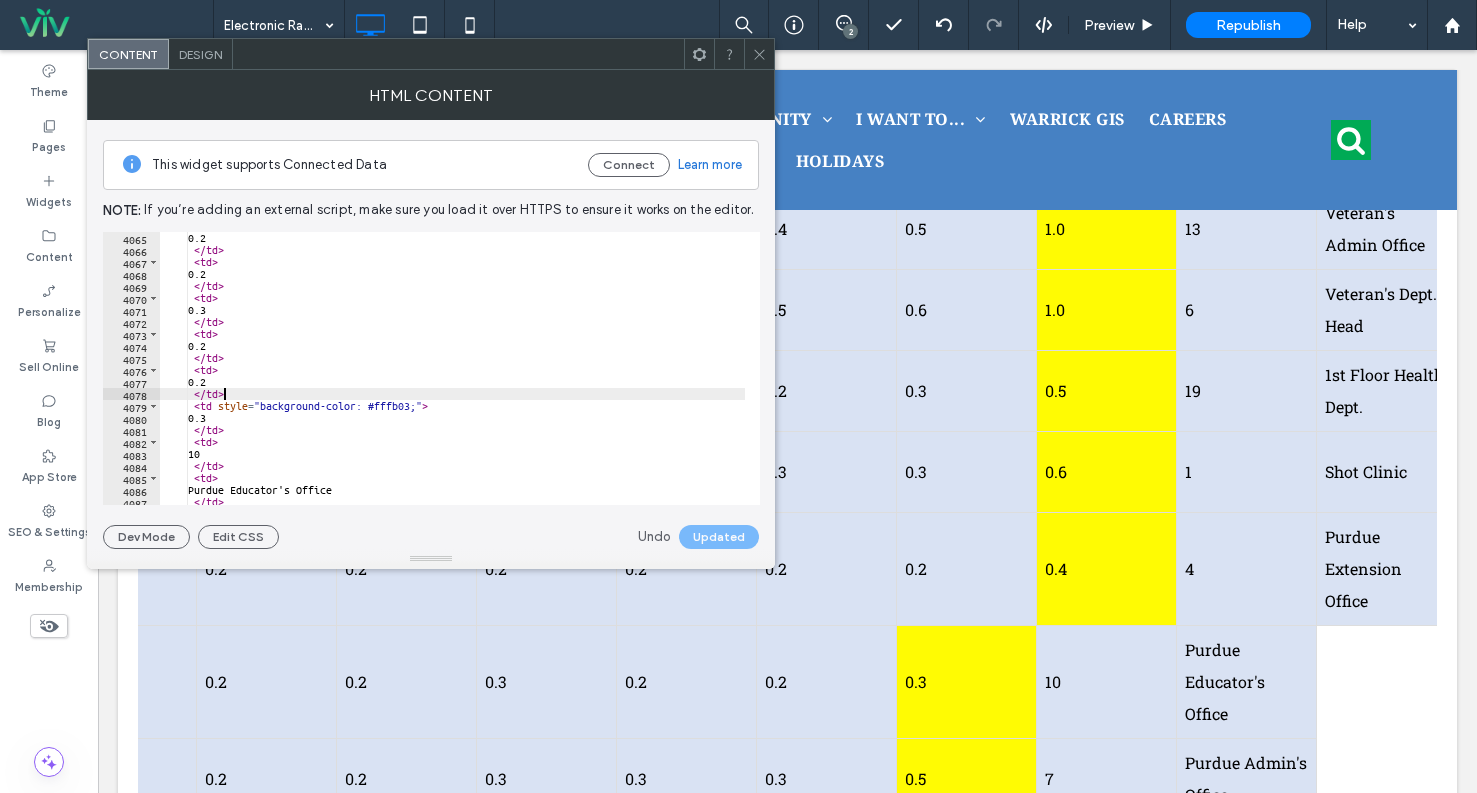 click on "0.2        </ td >        < td >        0.2        </ td >        < td >        0.3        </ td >        < td >        0.2        </ td >        < td >        0.2        </ td >        < td   style = "background-color: #fffb03;" >        0.3        </ td >        < td >        10        </ td >        < td >        Purdue Educator's Office        </ td >      </ tr >" at bounding box center (452, 380) 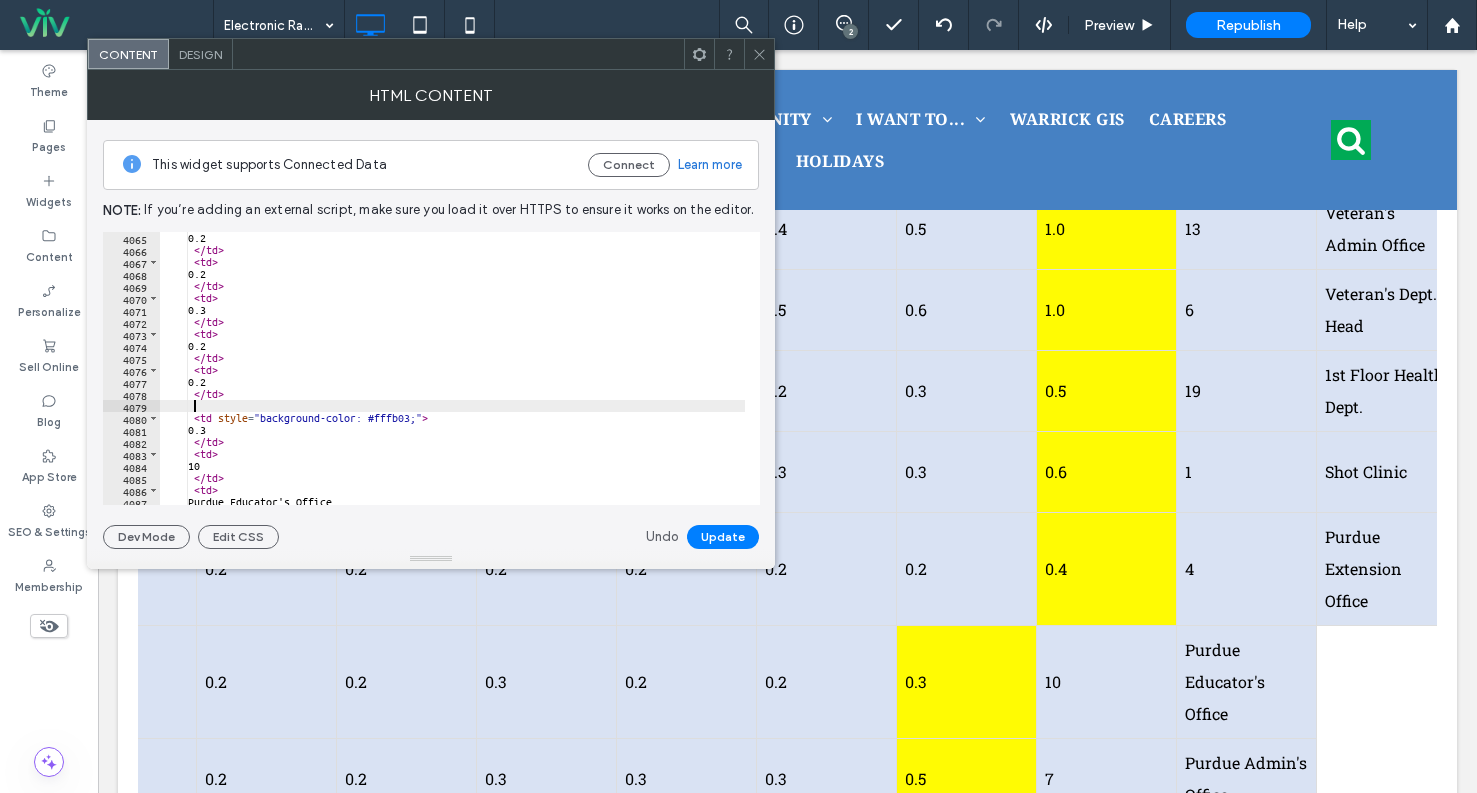 paste on "*****" 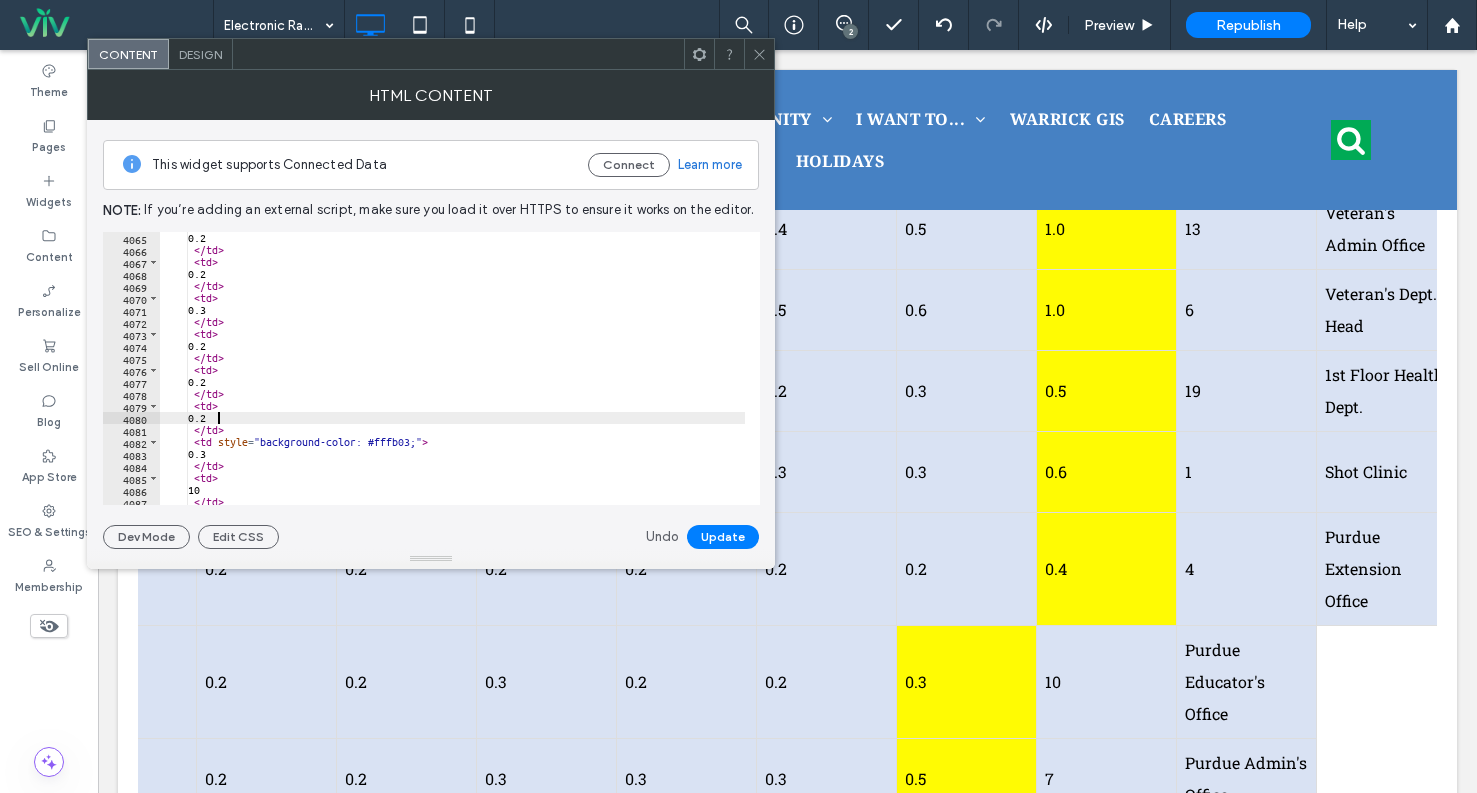 scroll, scrollTop: 0, scrollLeft: 3, axis: horizontal 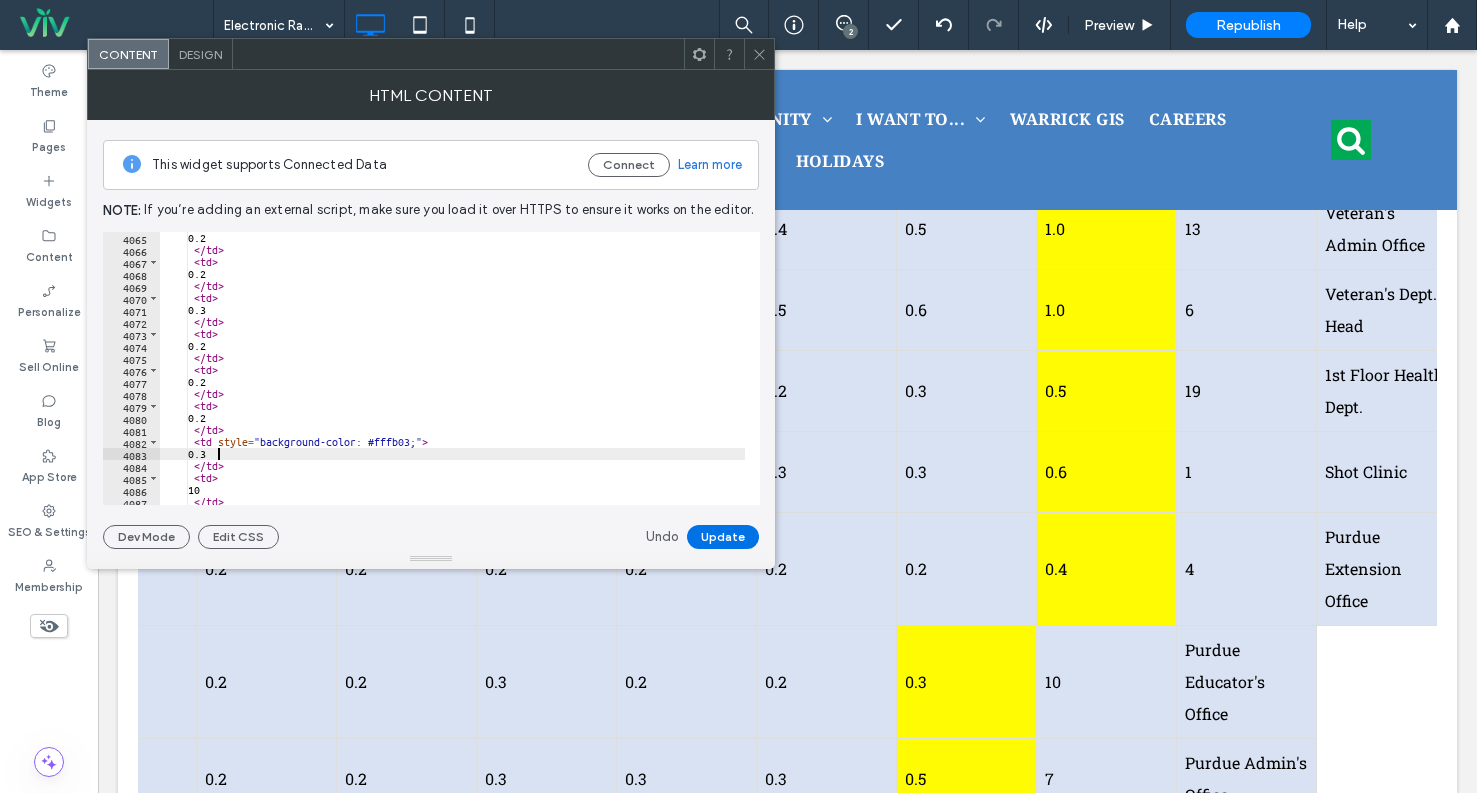 click on "Update" at bounding box center (723, 537) 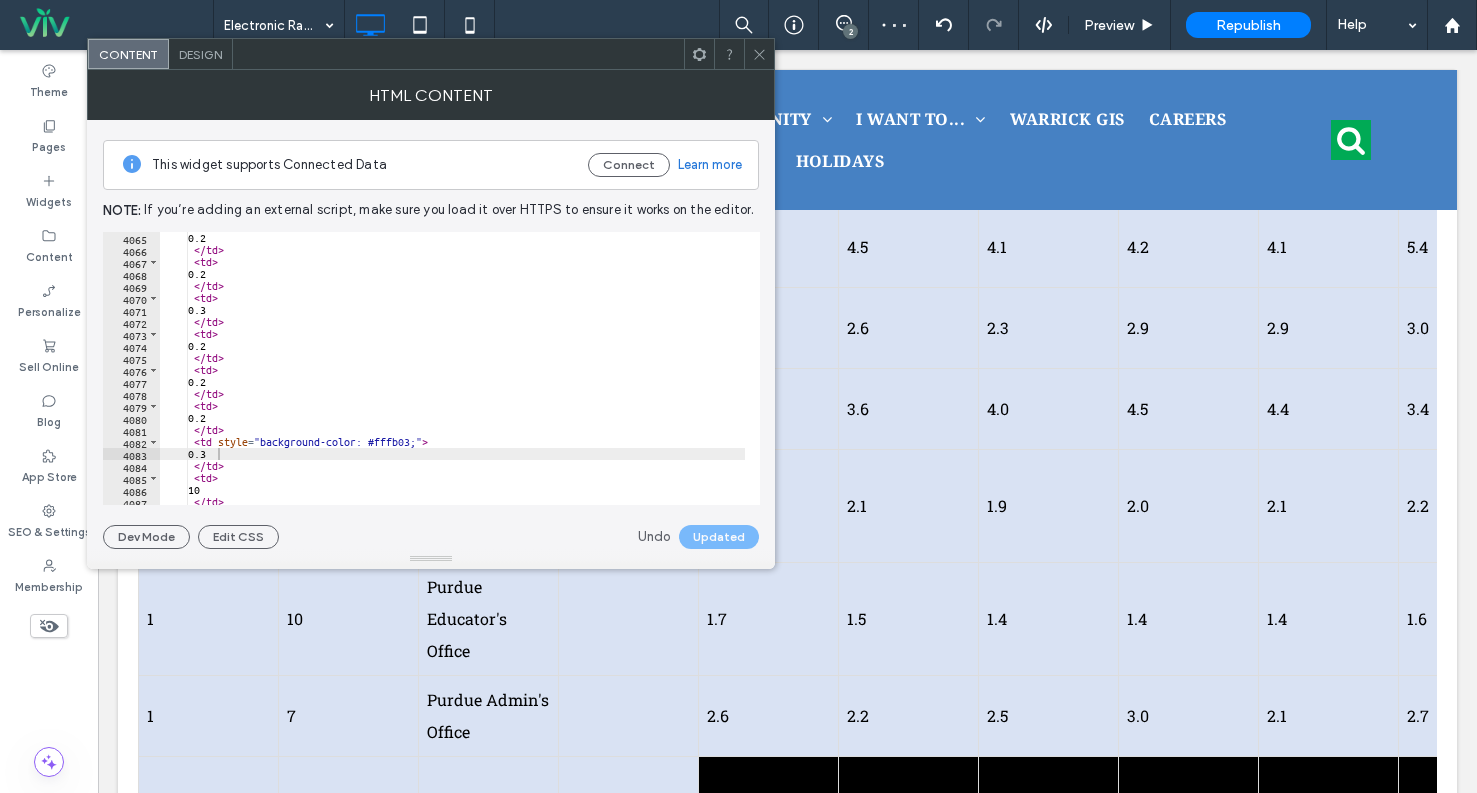 scroll, scrollTop: 1700, scrollLeft: 0, axis: vertical 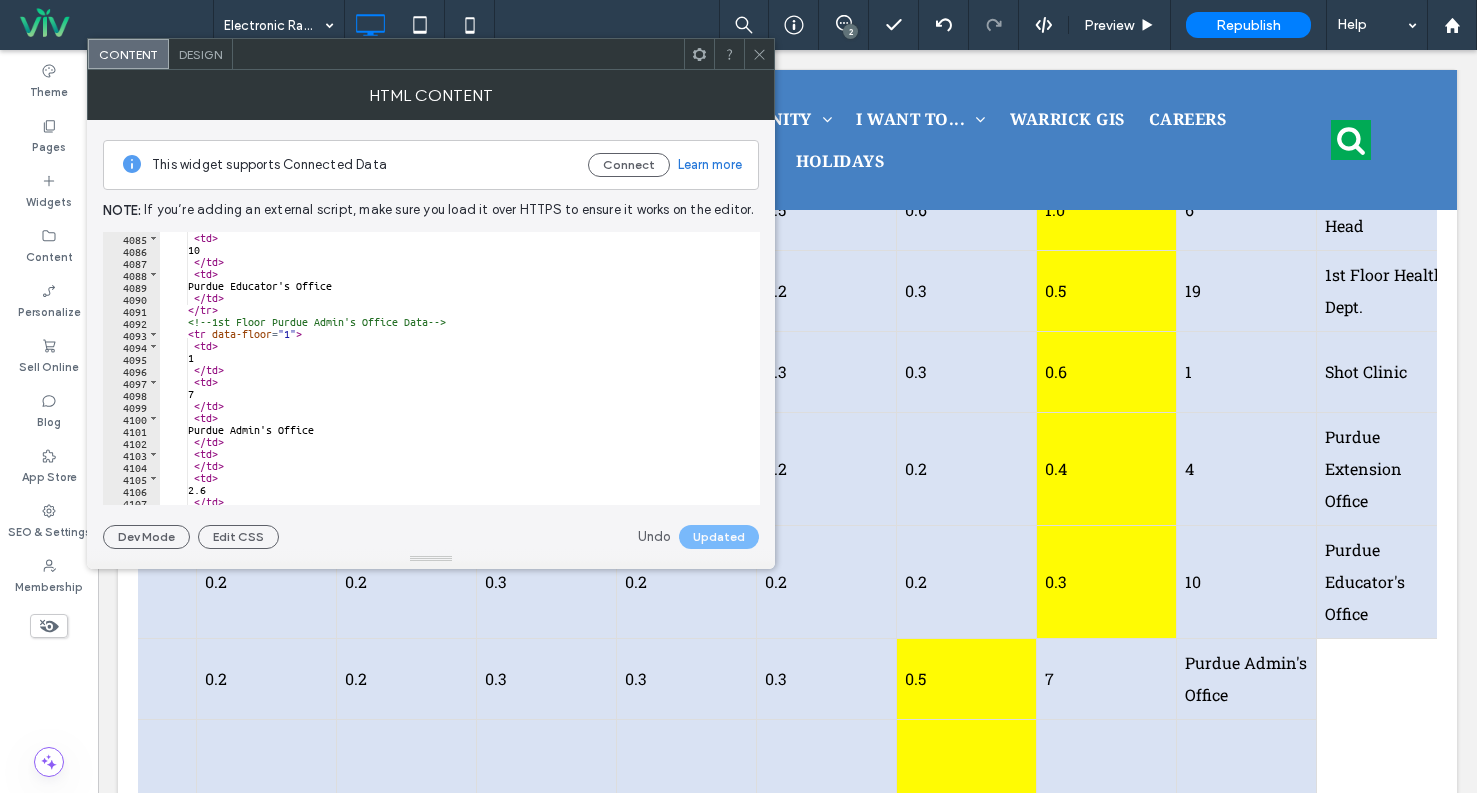 click on "< td >        10        </ td >        < td >        Purdue Educator's Office        </ td >      </ tr >      <!-- 1st Floor Purdue Admin's Office Data -->      < tr   data-floor = "1" >        < td >        1        </ td >        < td >        7        </ td >        < td >        Purdue Admin's Office        </ td >        < td >        </ td >        < td >        2.6        </ td >        < td >" at bounding box center (452, 380) 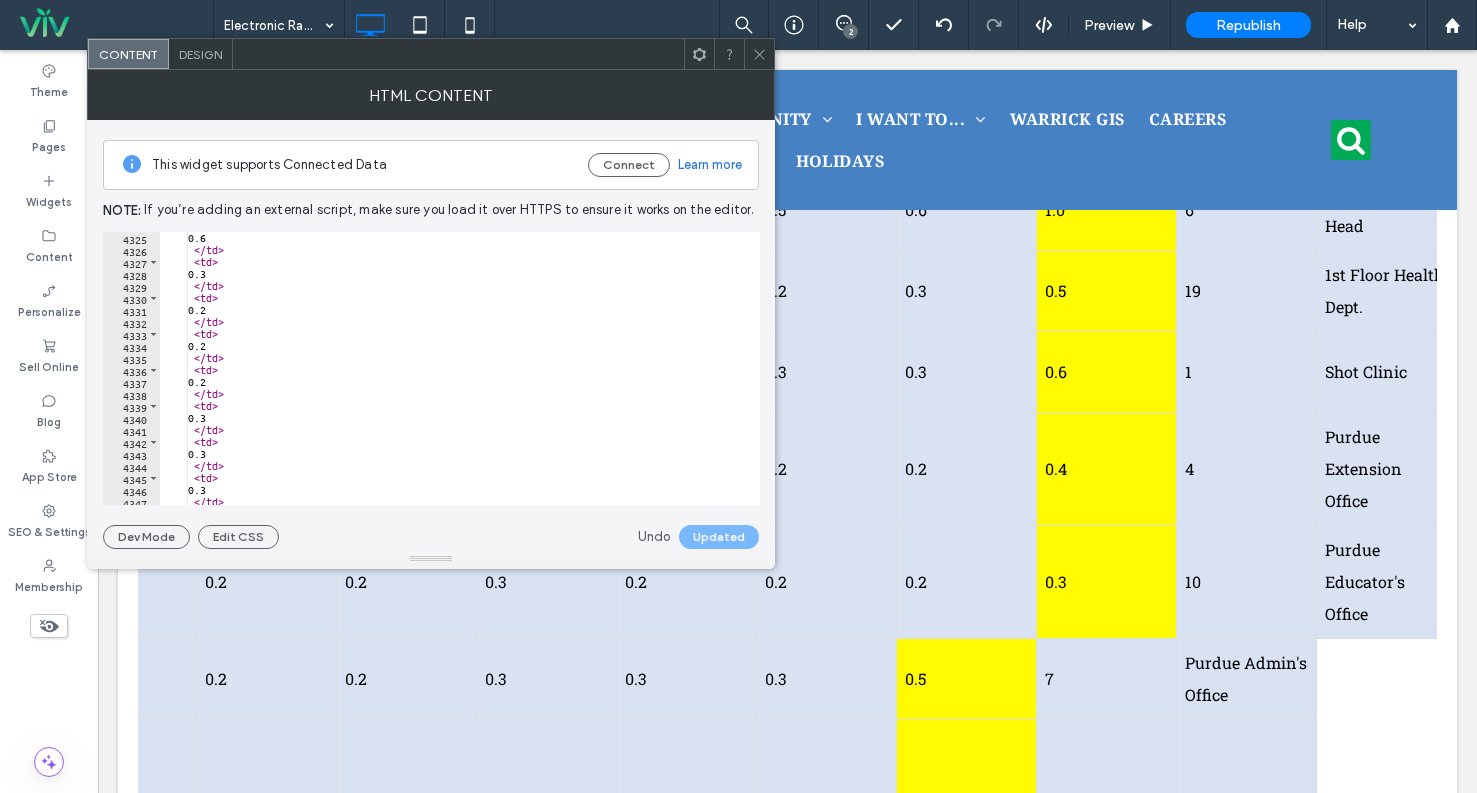 scroll, scrollTop: 25678, scrollLeft: 0, axis: vertical 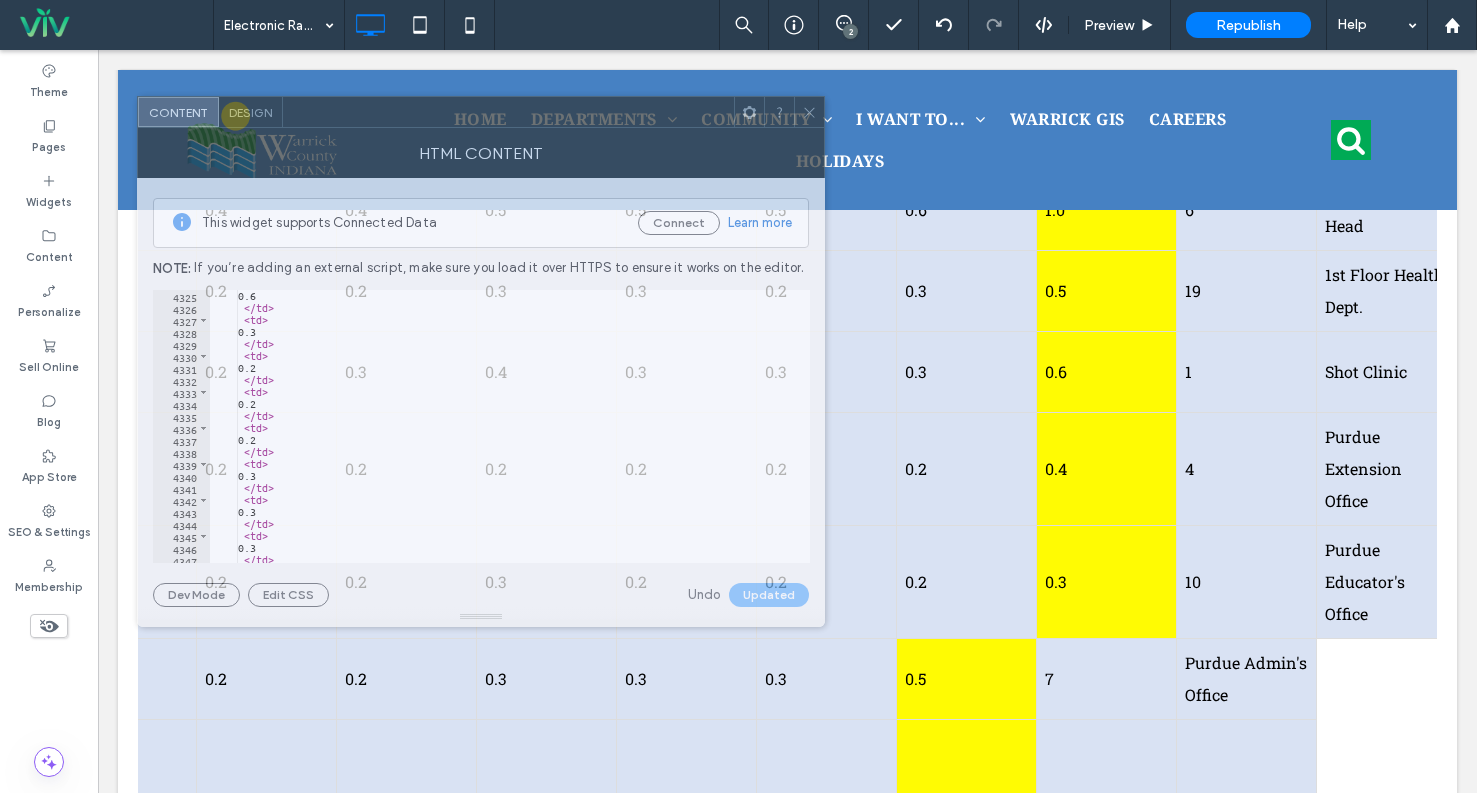 drag, startPoint x: 382, startPoint y: 63, endPoint x: 442, endPoint y: 167, distance: 120.06665 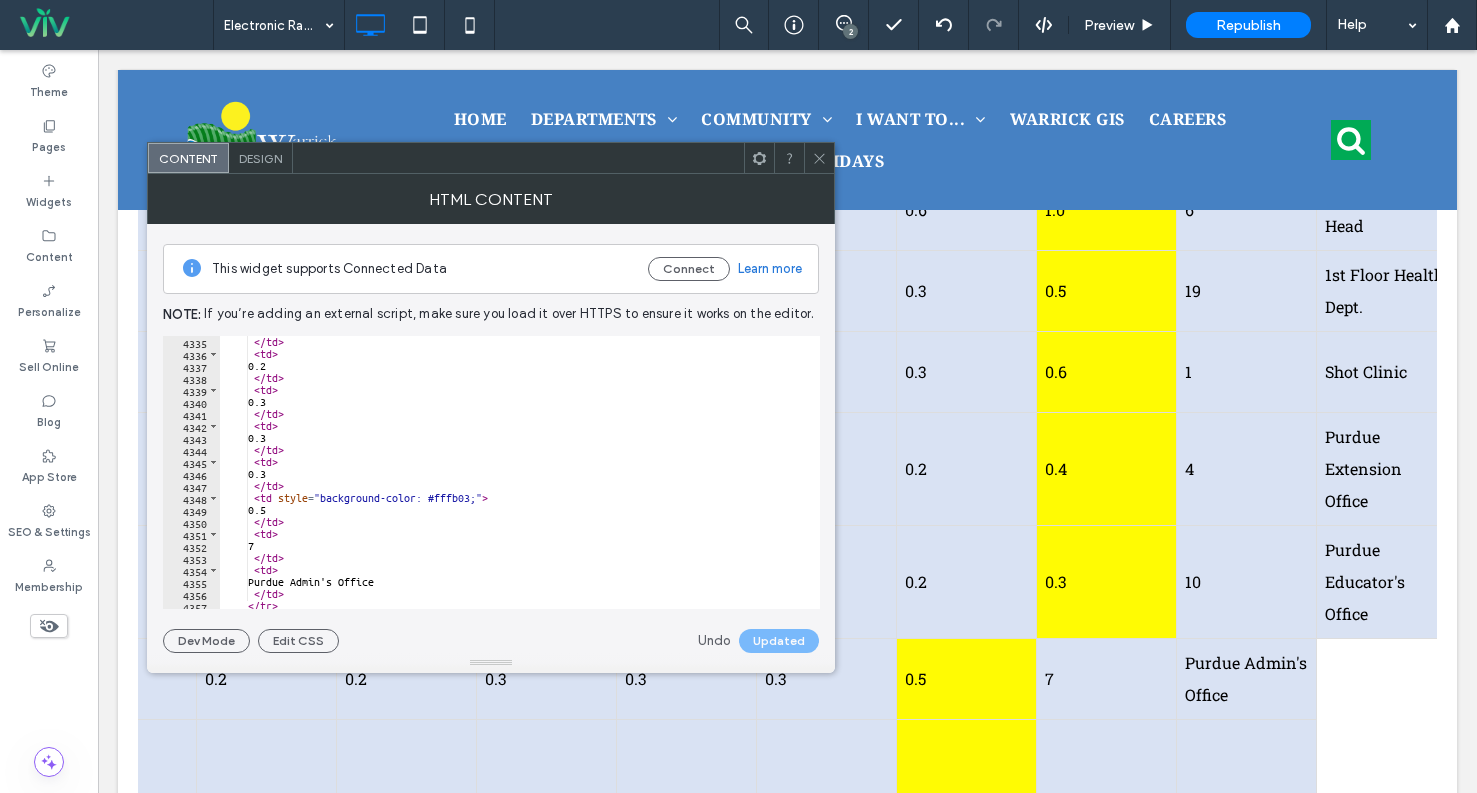 scroll, scrollTop: 25767, scrollLeft: 0, axis: vertical 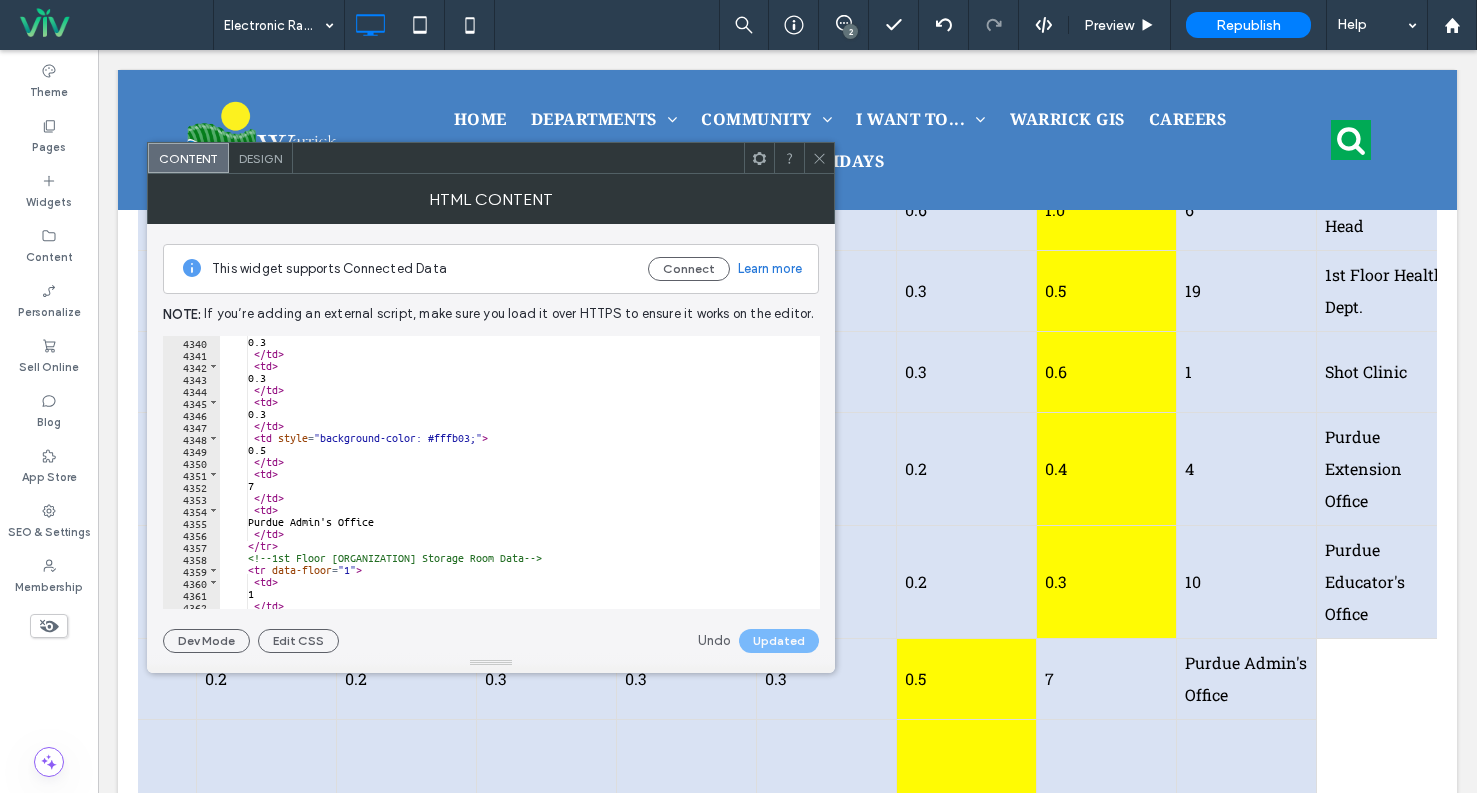 type on "*****" 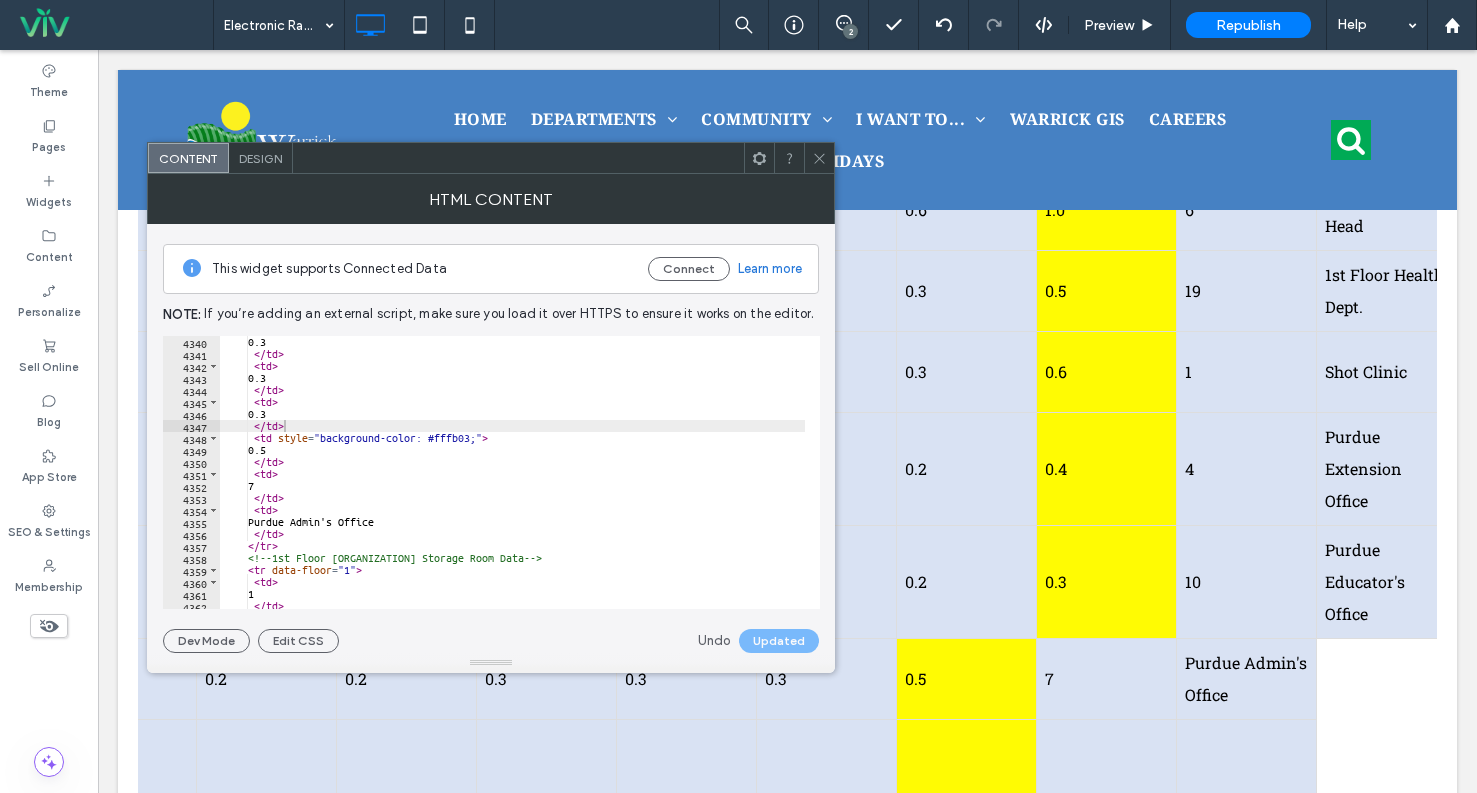 click on "0.3        </ td >        < td >        0.3        </ td >        < td >        0.3        </ td >        < td   style = "background-color: #fffb03;" >        0.5        </ td >        < td >        7        </ td >        < td >        Purdue Admin's Office        </ td >      </ tr >      <!-- 1st Floor Purdue Storage Room Data -->      < tr   data-floor = "1" >        < td >        1        </ td >        < td >" at bounding box center [512, 484] 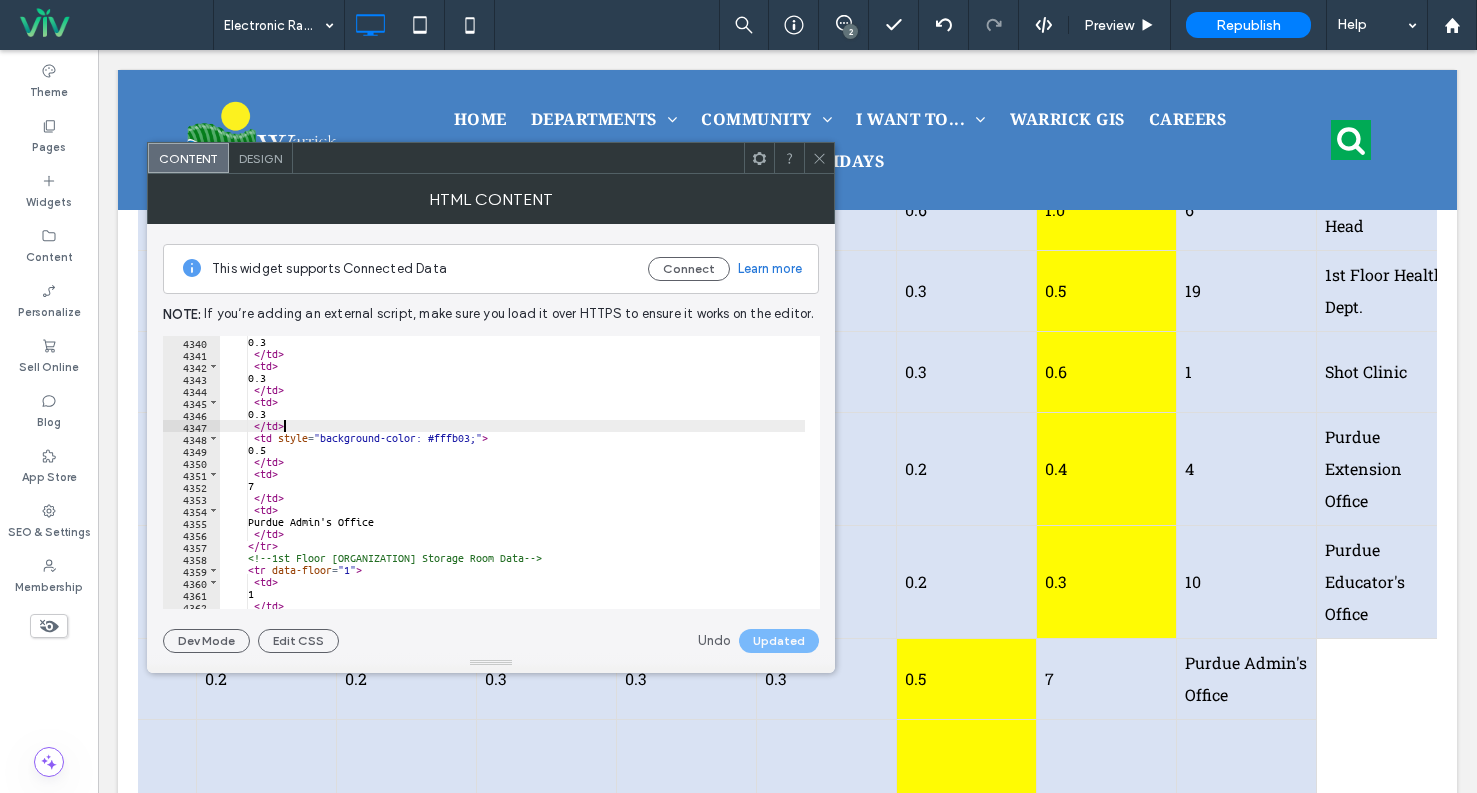 scroll, scrollTop: 0, scrollLeft: 2, axis: horizontal 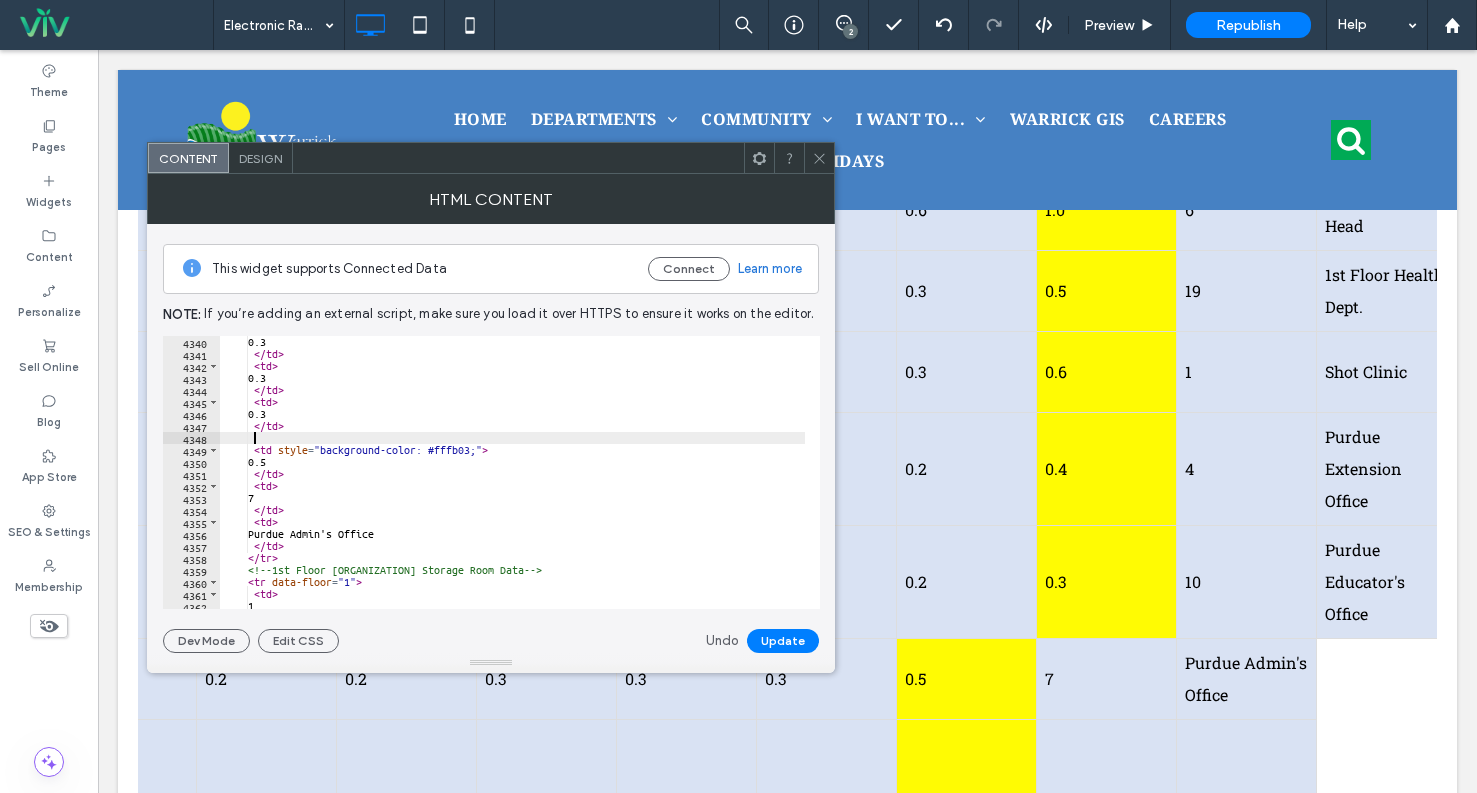 paste on "*****" 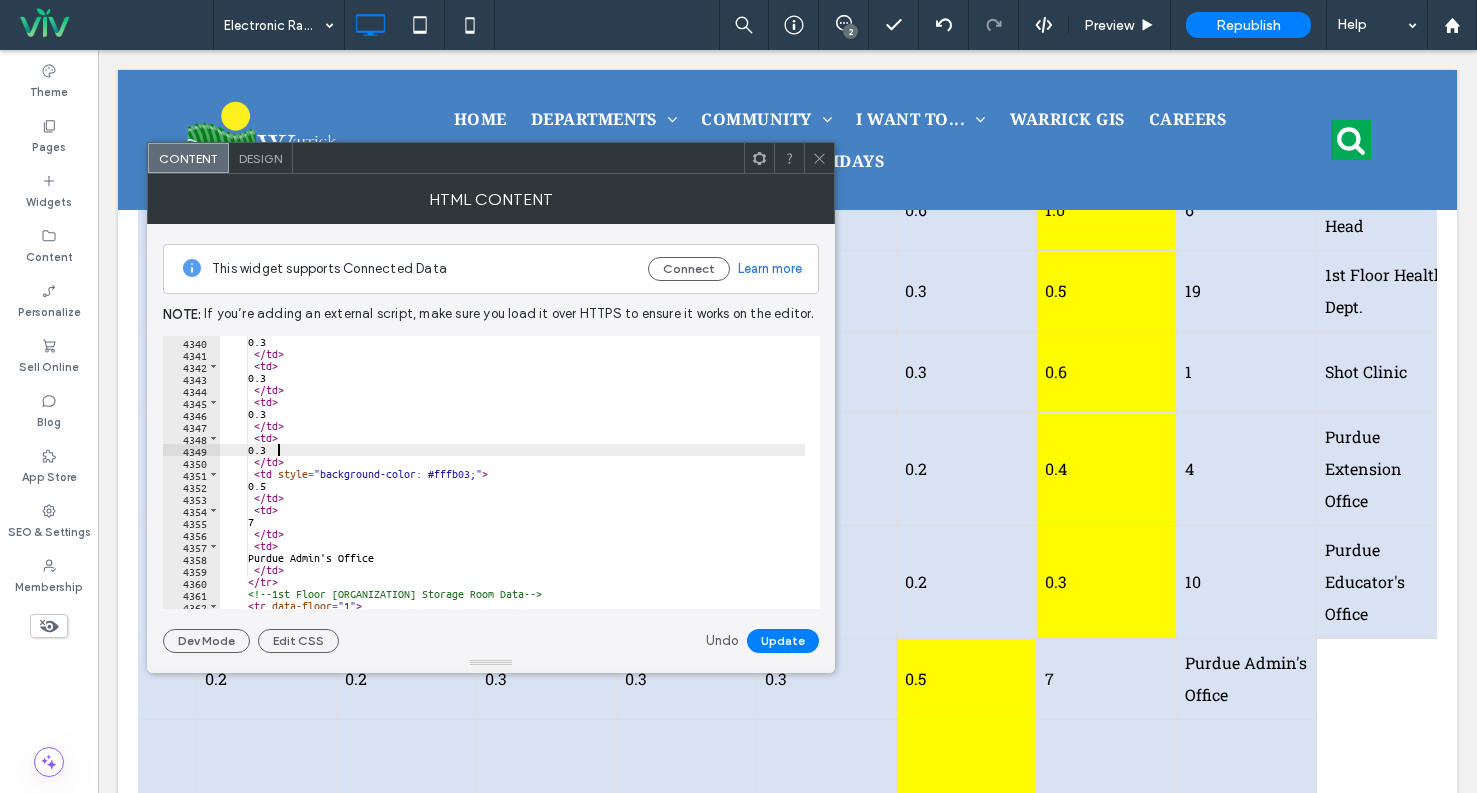 scroll, scrollTop: 0, scrollLeft: 3, axis: horizontal 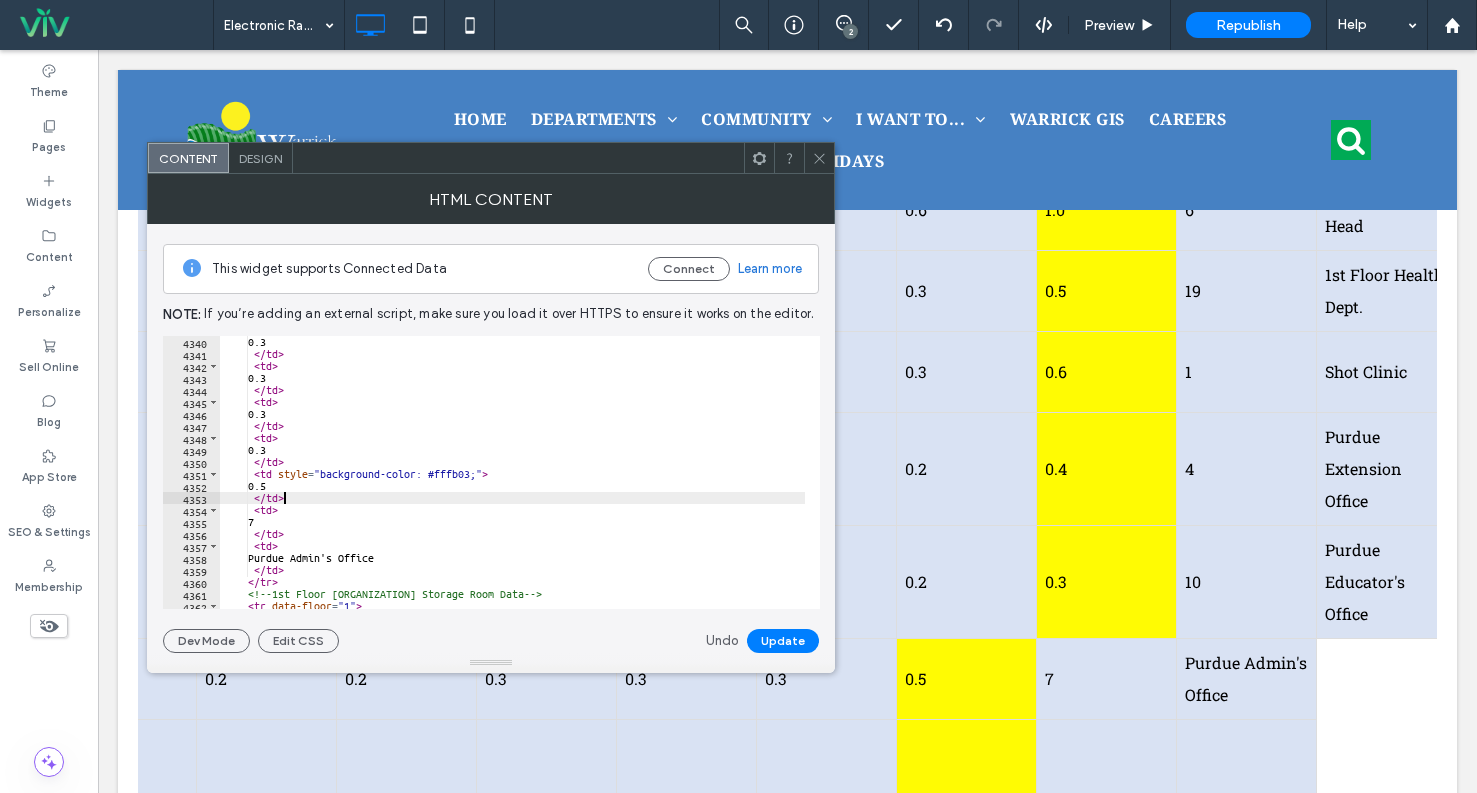 click on "0.3        </ td >        < td >        0.3        </ td >        < td >        0.3        </ td >        < td >        0.3        </ td >        < td   style = "background-color: #fffb03;" >        0.5        </ td >        < td >        7        </ td >        < td >        Purdue Admin's Office        </ td >      </ tr >      <!-- 1st Floor Purdue Storage Room Data -->      < tr   data-floor = "1" >        < td >" at bounding box center [512, 484] 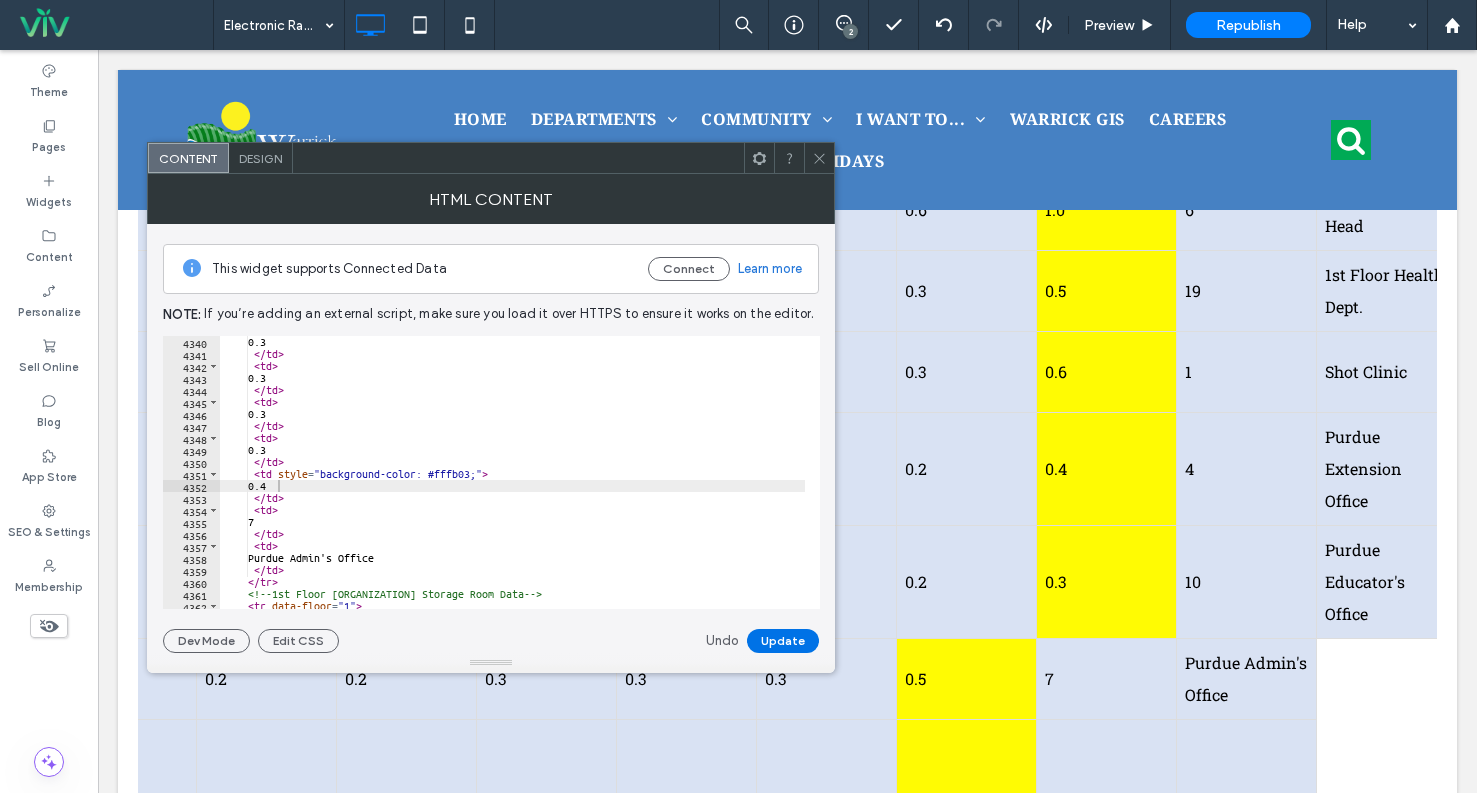 click on "Update" at bounding box center (783, 641) 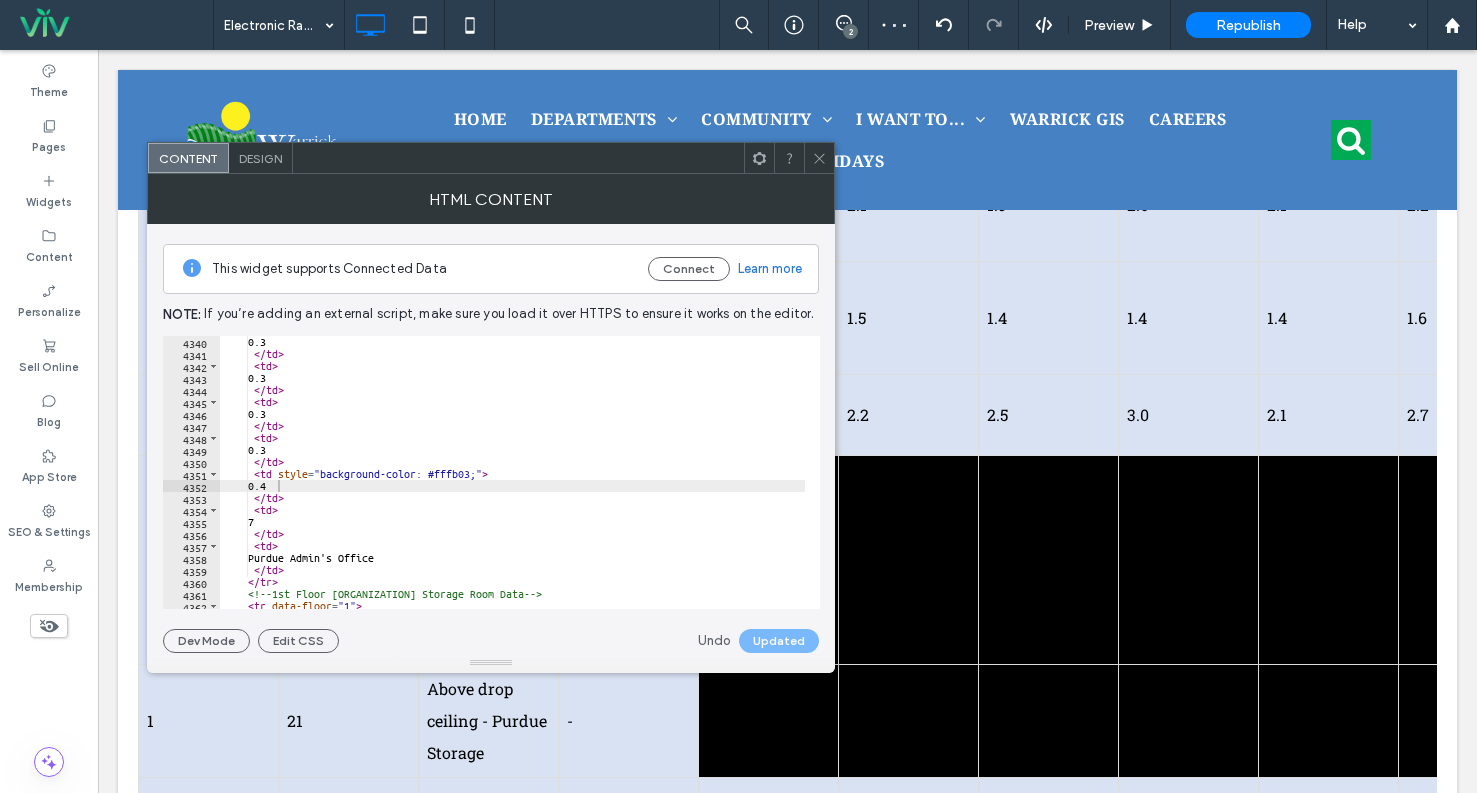 scroll, scrollTop: 1600, scrollLeft: 0, axis: vertical 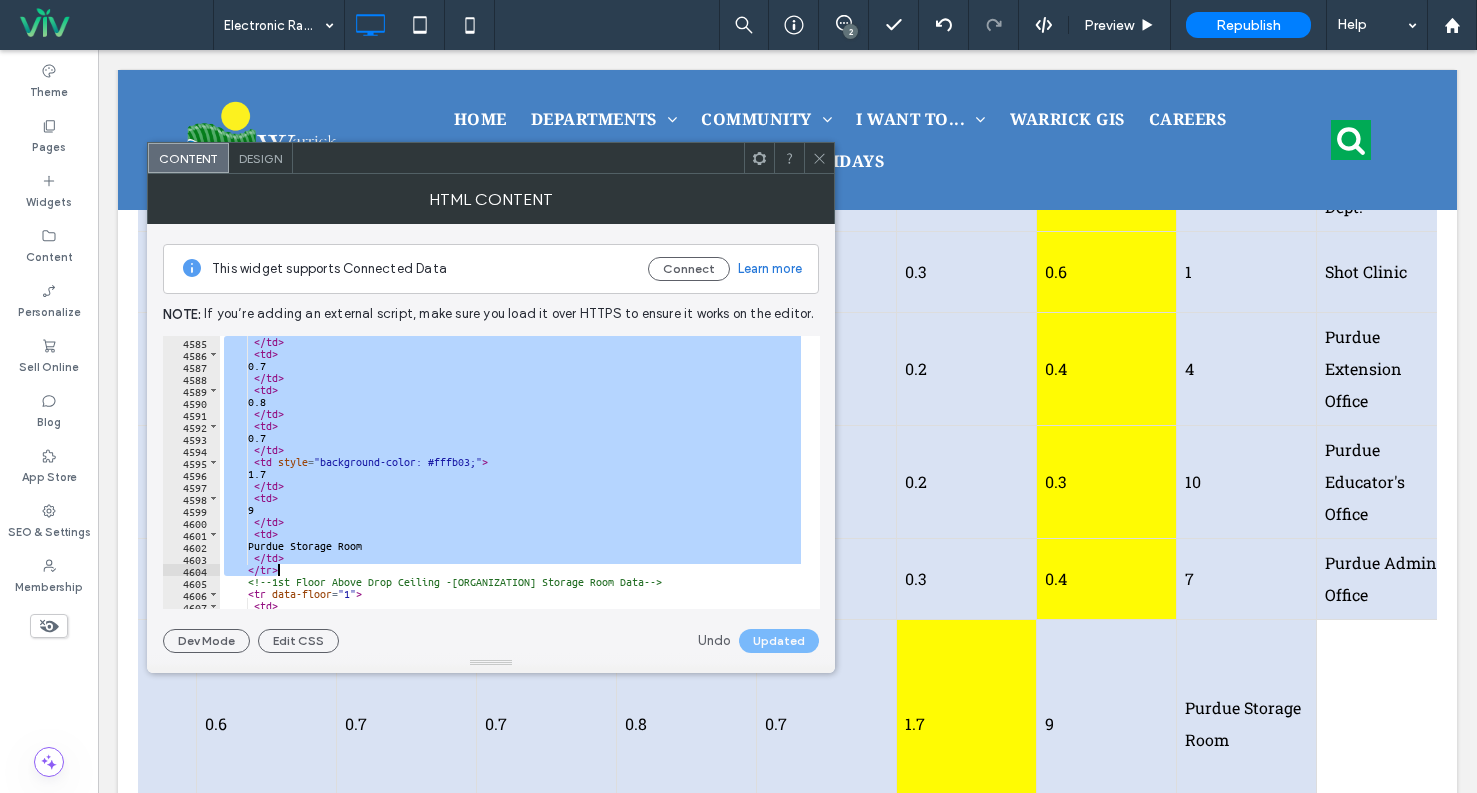 drag, startPoint x: 245, startPoint y: 531, endPoint x: 396, endPoint y: 567, distance: 155.23209 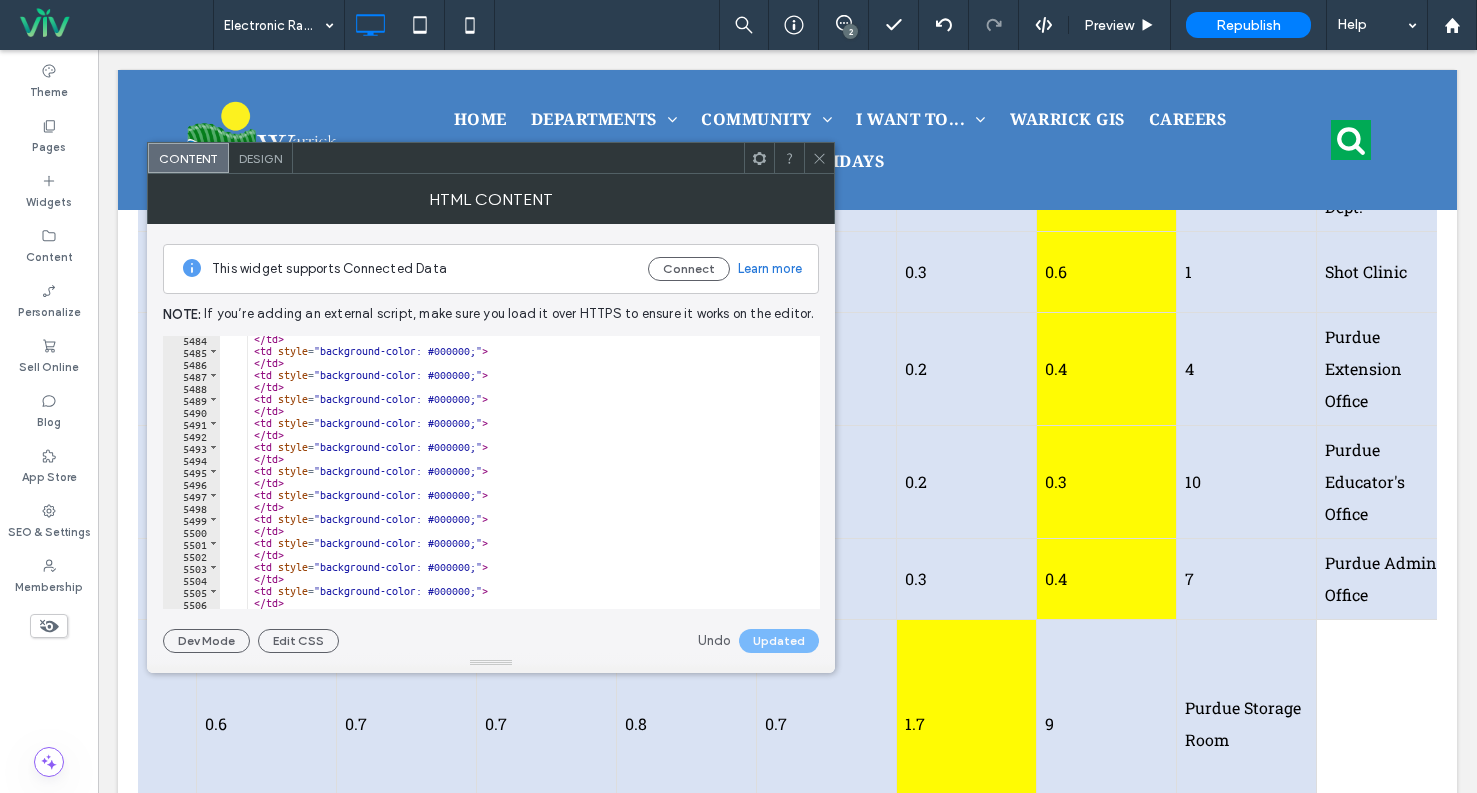 scroll, scrollTop: 32495, scrollLeft: 0, axis: vertical 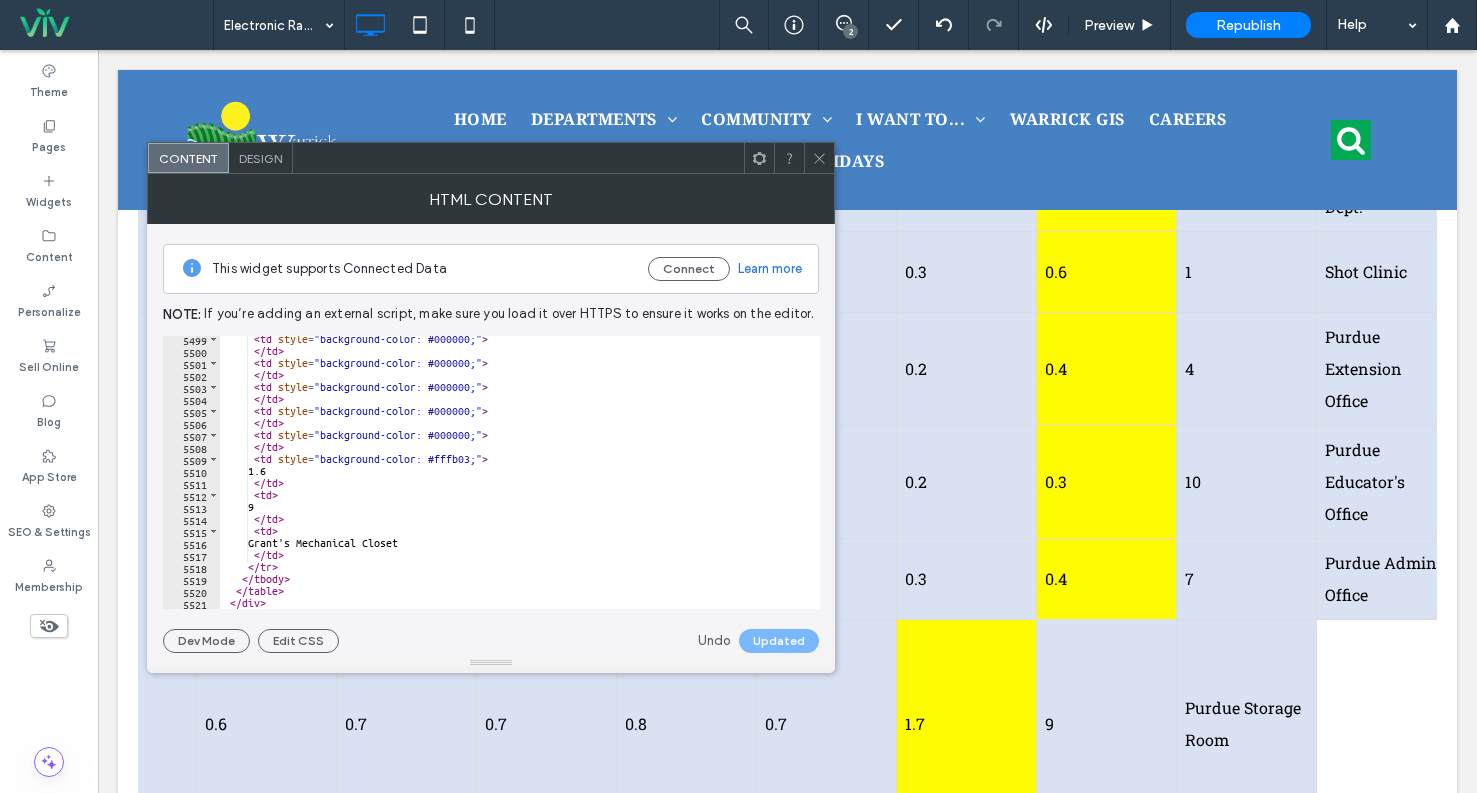 click on "< td   style = "background-color: #000000;" >        </ td >        < td   style = "background-color: #000000;" >        </ td >        < td   style = "background-color: #000000;" >        </ td >        < td   style = "background-color: #000000;" >        </ td >        < td   style = "background-color: #000000;" >        </ td >        < td   style = "background-color: #fffb03;" >        1.6        </ td >        < td >        9        </ td >        < td >        Grant's Mechanical Closet        </ td >      </ tr >     </ tbody >    </ table >   </ div >" at bounding box center (512, 481) 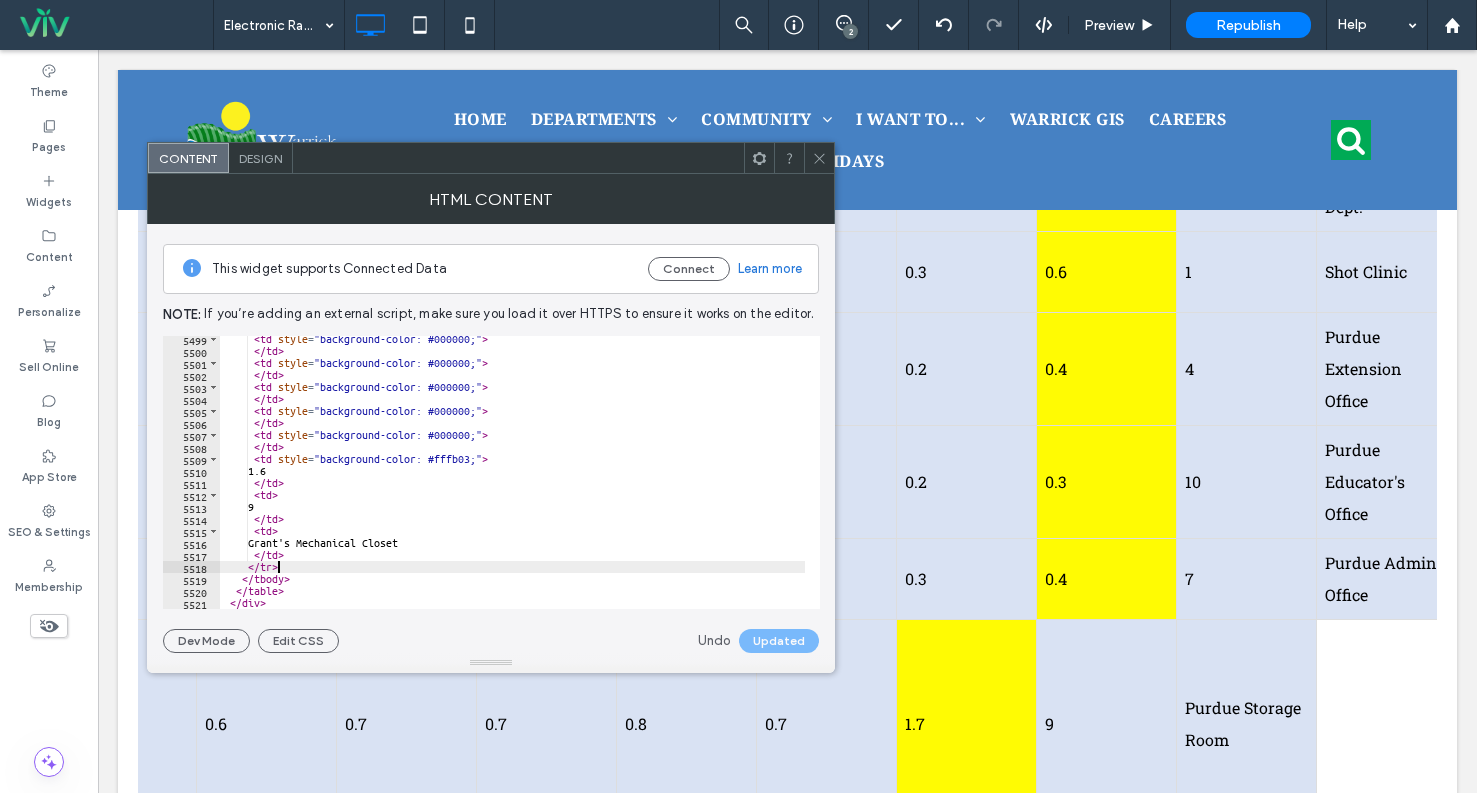 scroll, scrollTop: 0, scrollLeft: 1, axis: horizontal 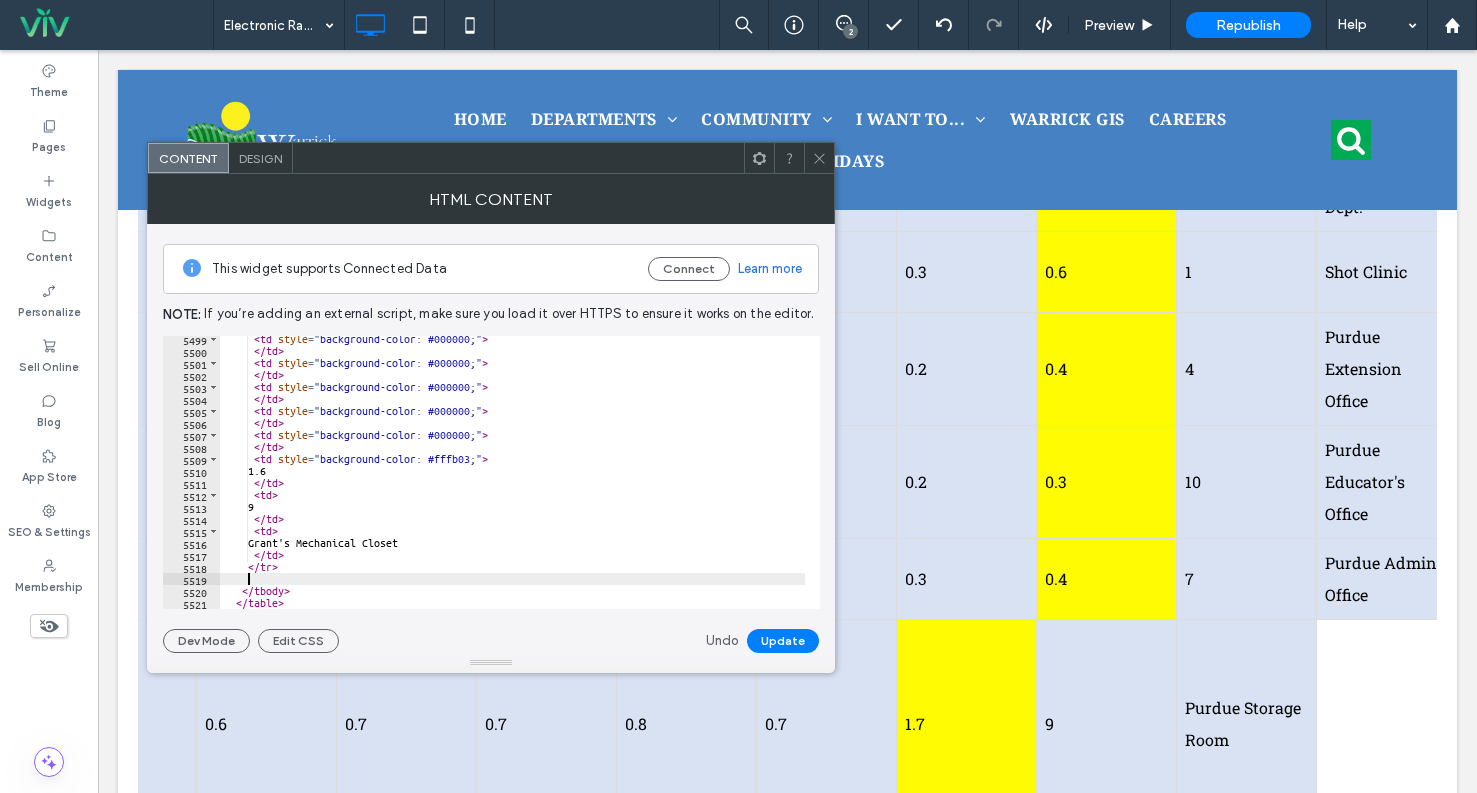 paste on "*****" 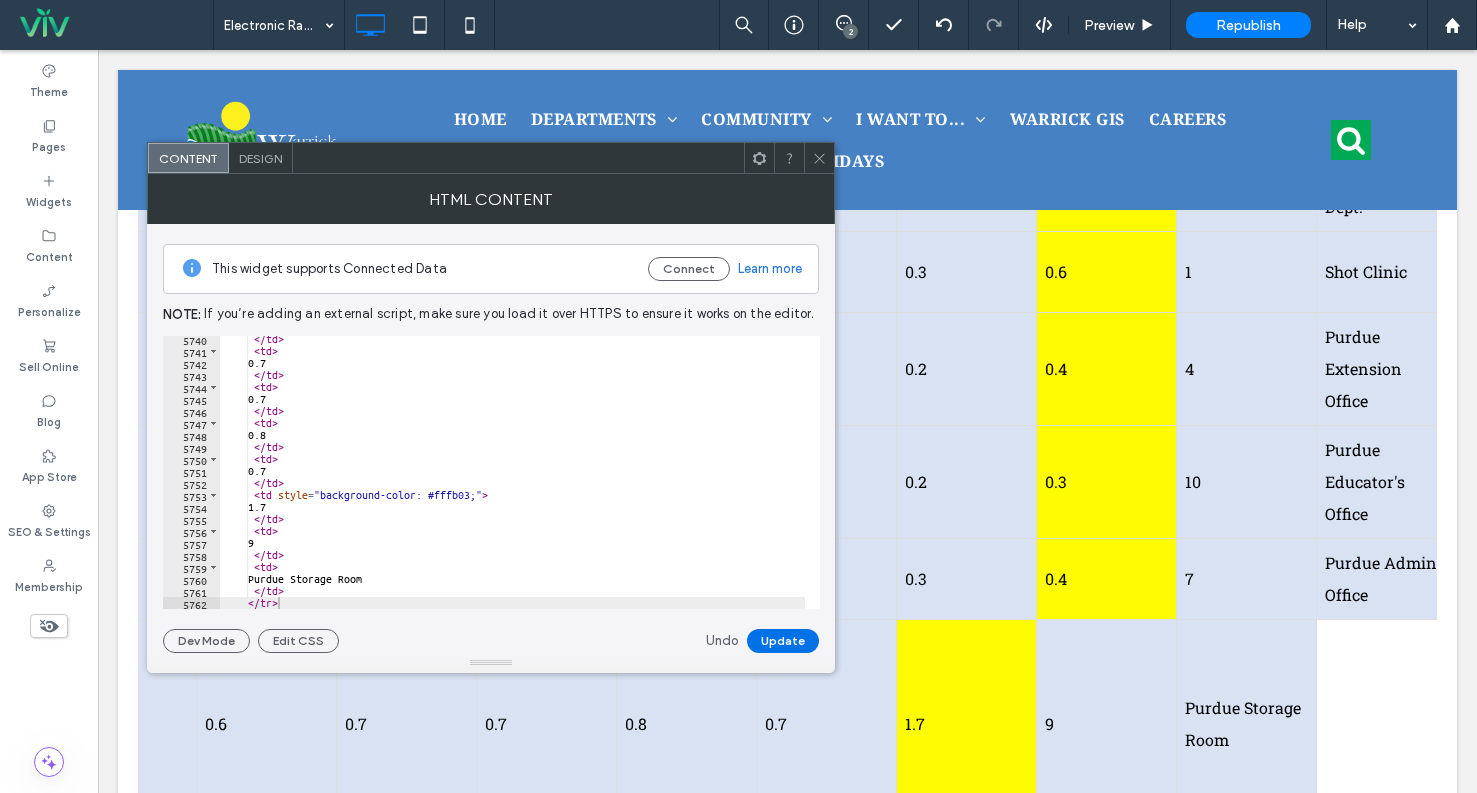 click on "Update" at bounding box center [783, 641] 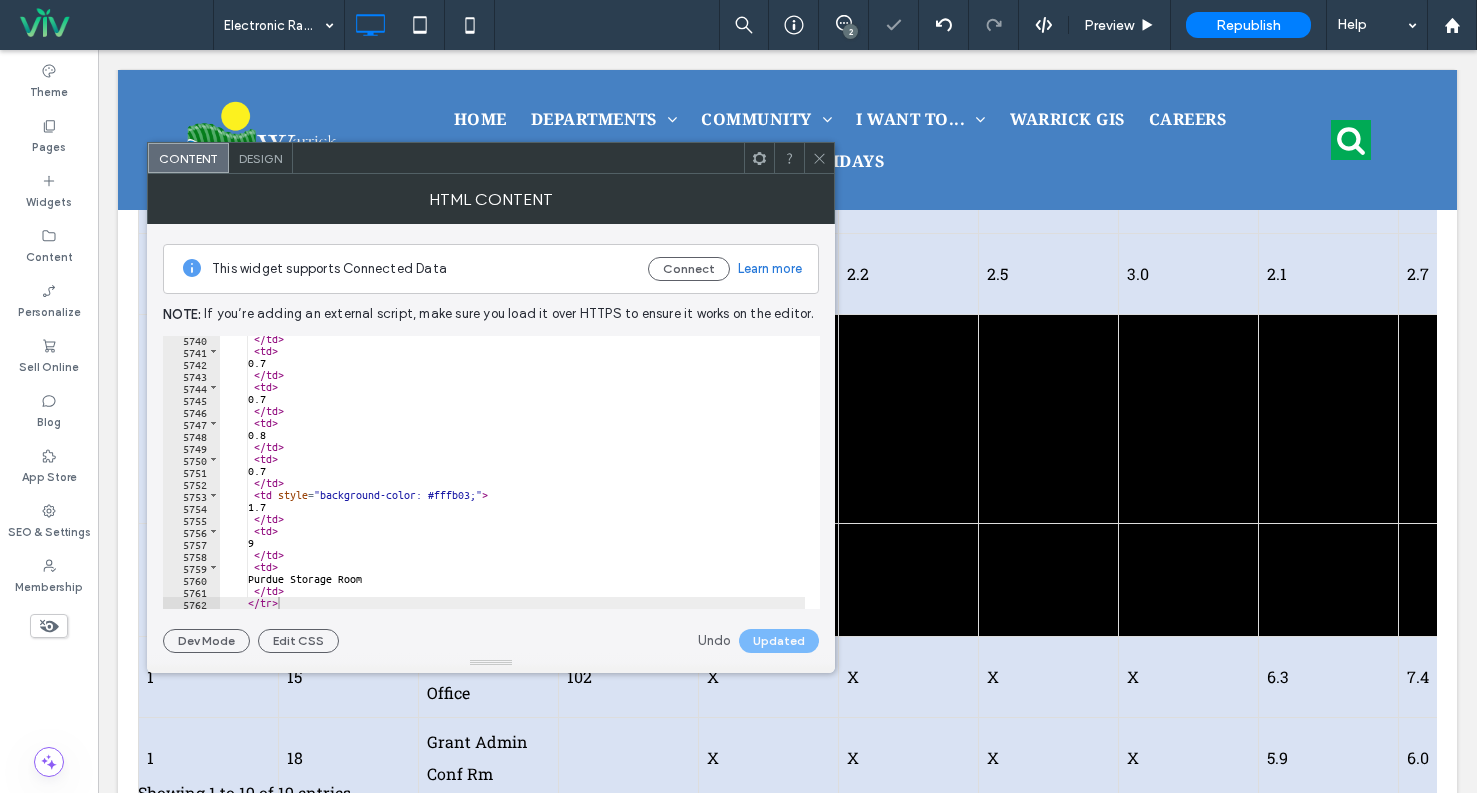 scroll, scrollTop: 1700, scrollLeft: 0, axis: vertical 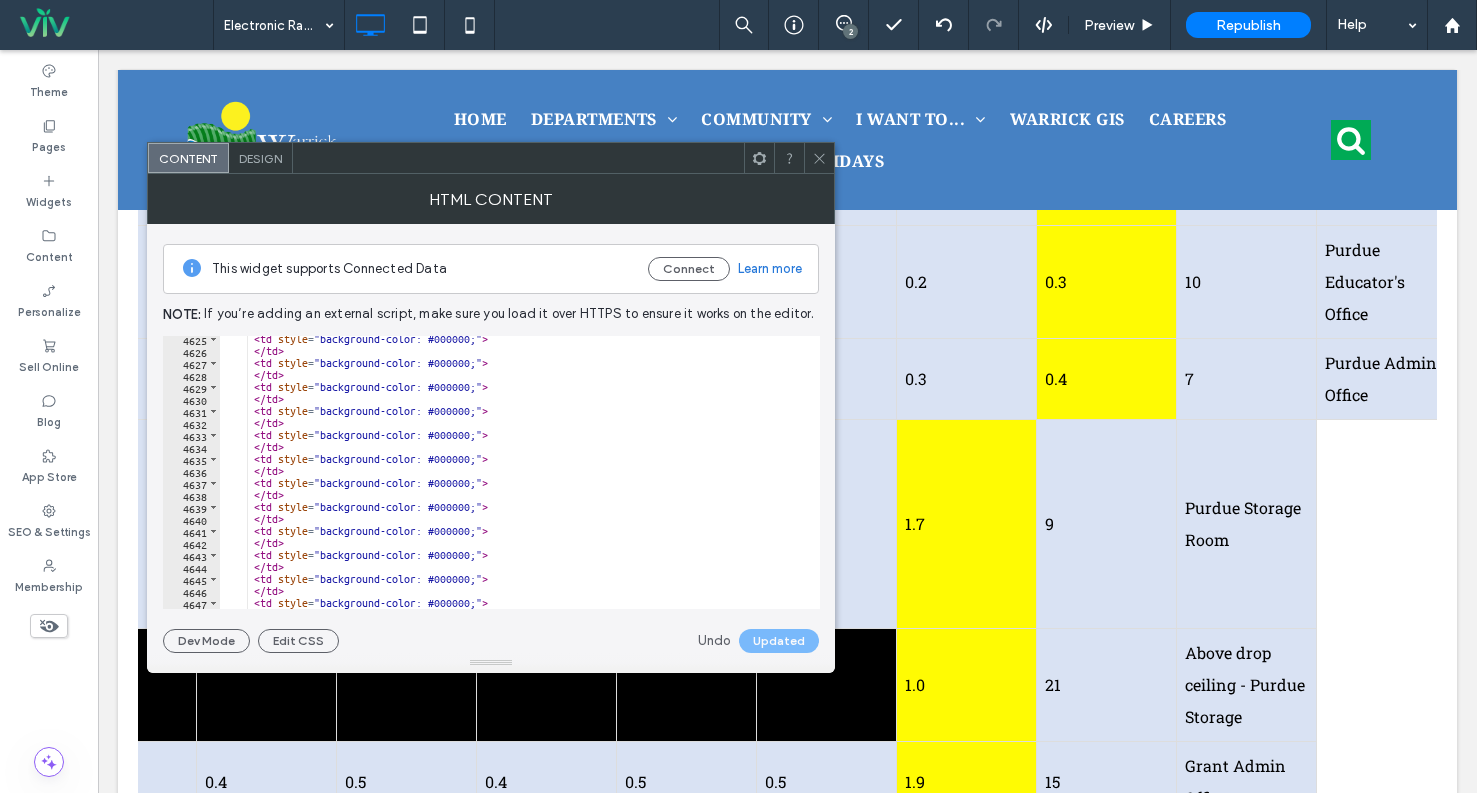 click on "< td   style = "background-color: #000000;" >        </ td >        < td   style = "background-color: #000000;" >        </ td >        < td   style = "background-color: #000000;" >        </ td >        < td   style = "background-color: #000000;" >        </ td >        < td   style = "background-color: #000000;" >        </ td >        < td   style = "background-color: #000000;" >        </ td >        < td   style = "background-color: #000000;" >        </ td >        < td   style = "background-color: #000000;" >        </ td >        < td   style = "background-color: #000000;" >        </ td >        < td   style = "background-color: #000000;" >        </ td >        < td   style = "background-color: #000000;" >        </ td >        < td   style = "background-color: #000000;" >        </ td >" at bounding box center (512, 481) 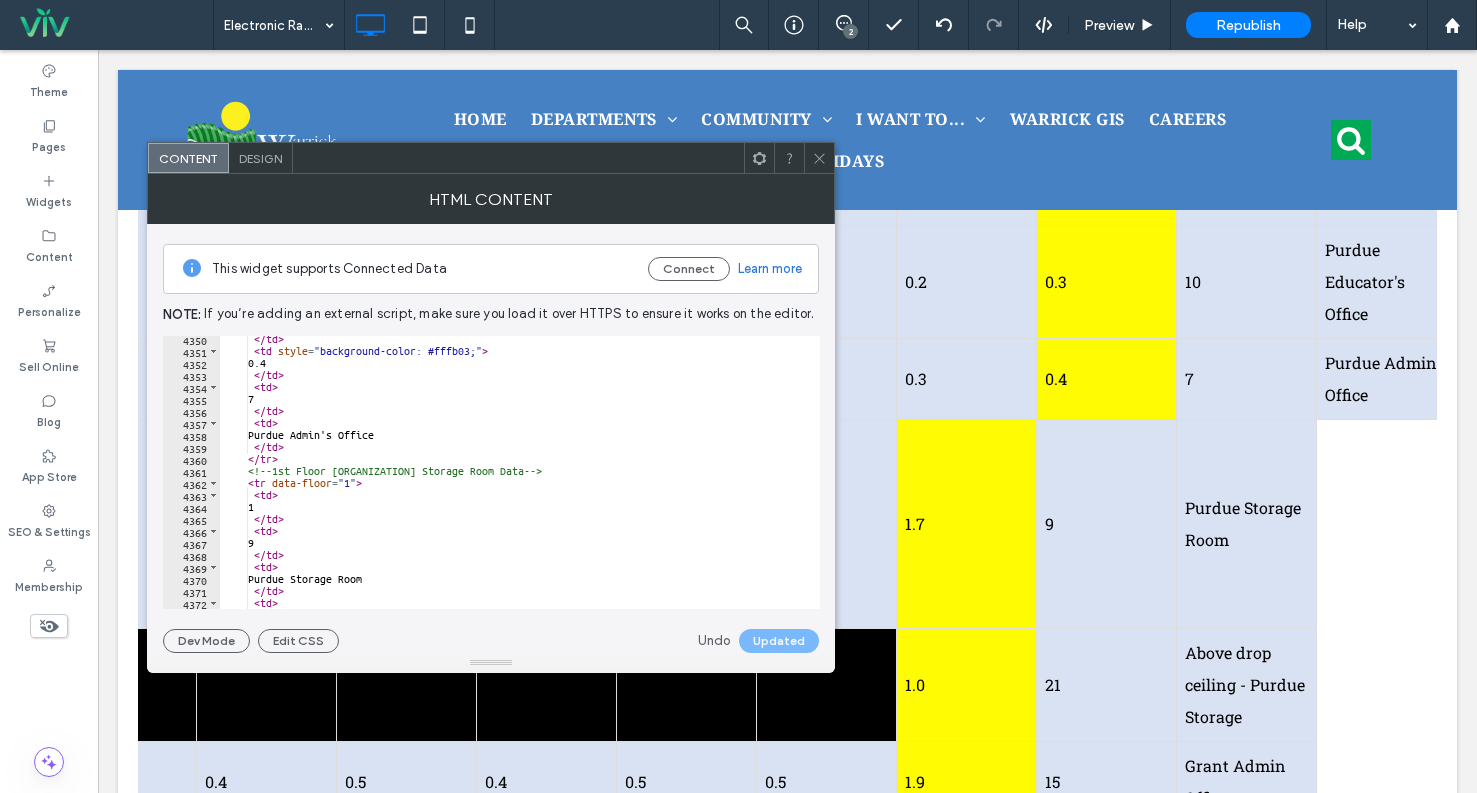 scroll, scrollTop: 24721, scrollLeft: 0, axis: vertical 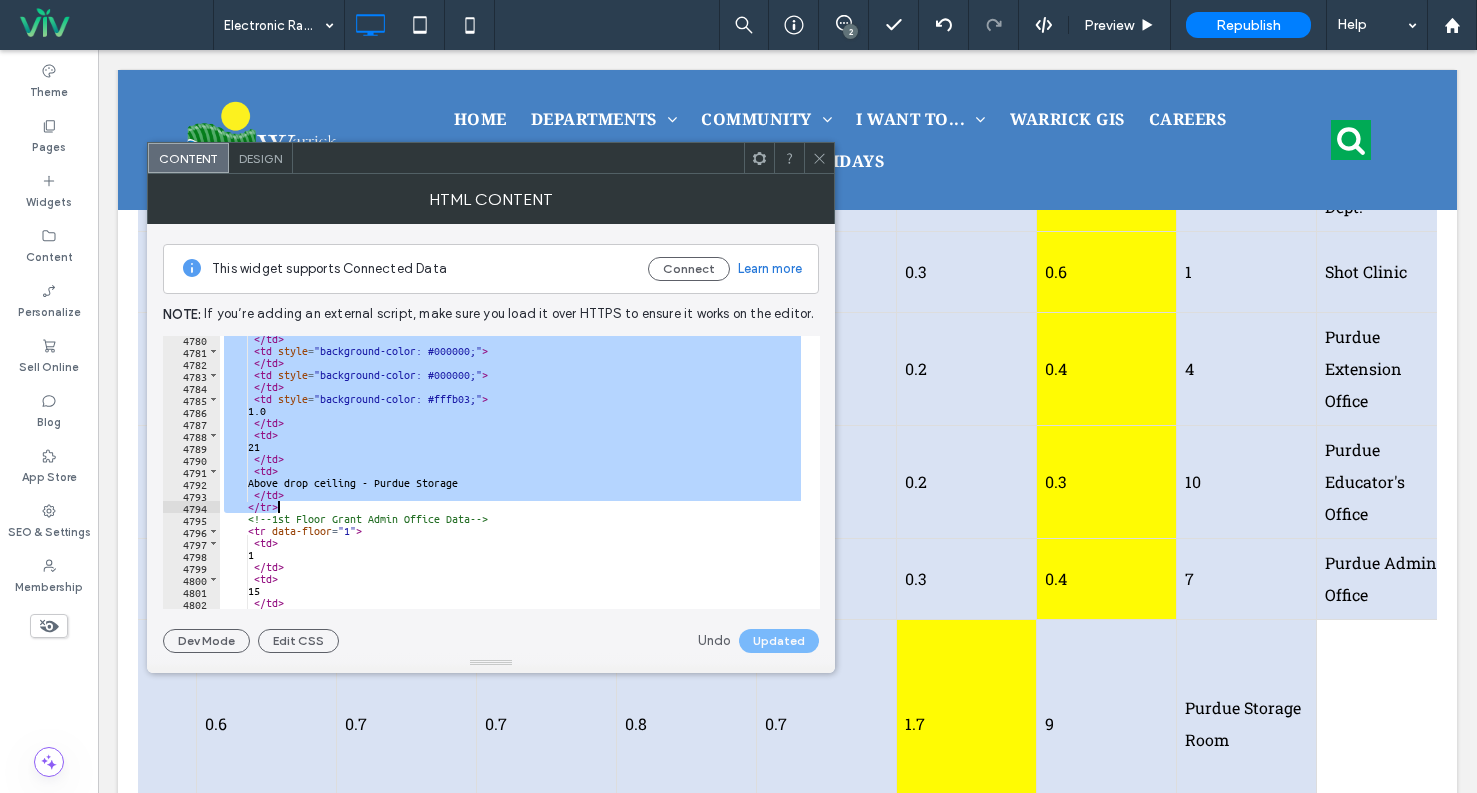 drag, startPoint x: 245, startPoint y: 413, endPoint x: 407, endPoint y: 504, distance: 185.80904 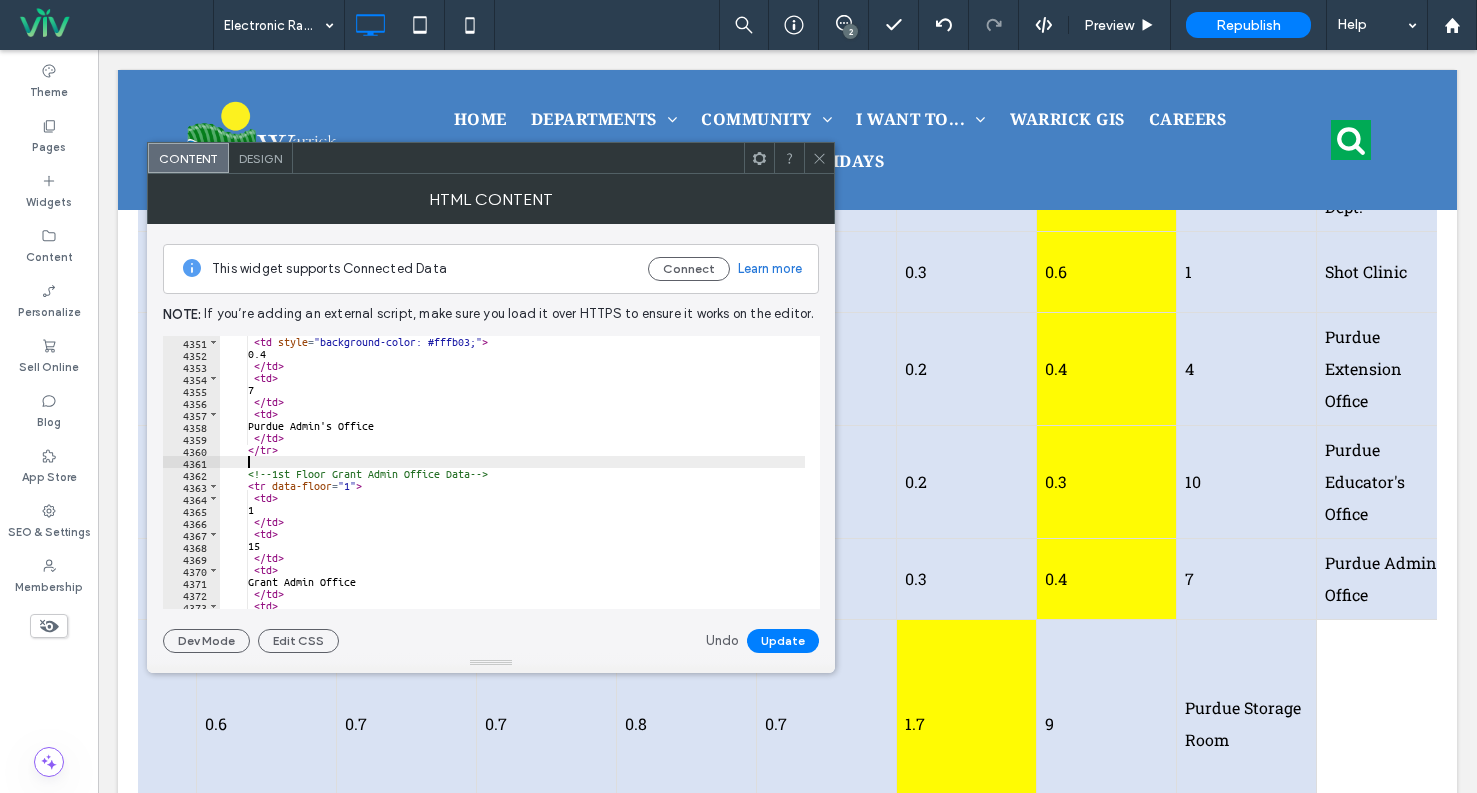 scroll, scrollTop: 26702, scrollLeft: 0, axis: vertical 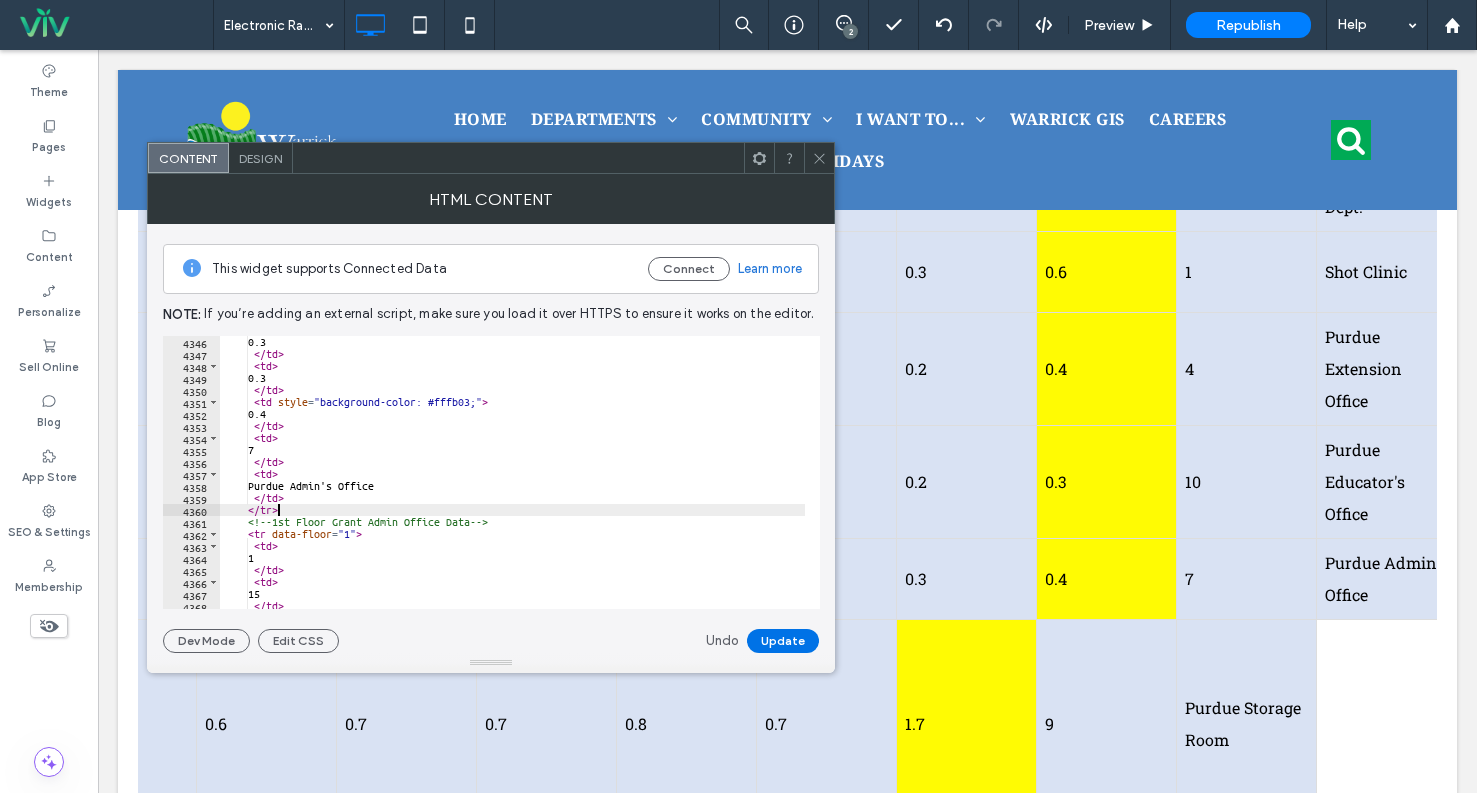 click on "Update" at bounding box center [783, 641] 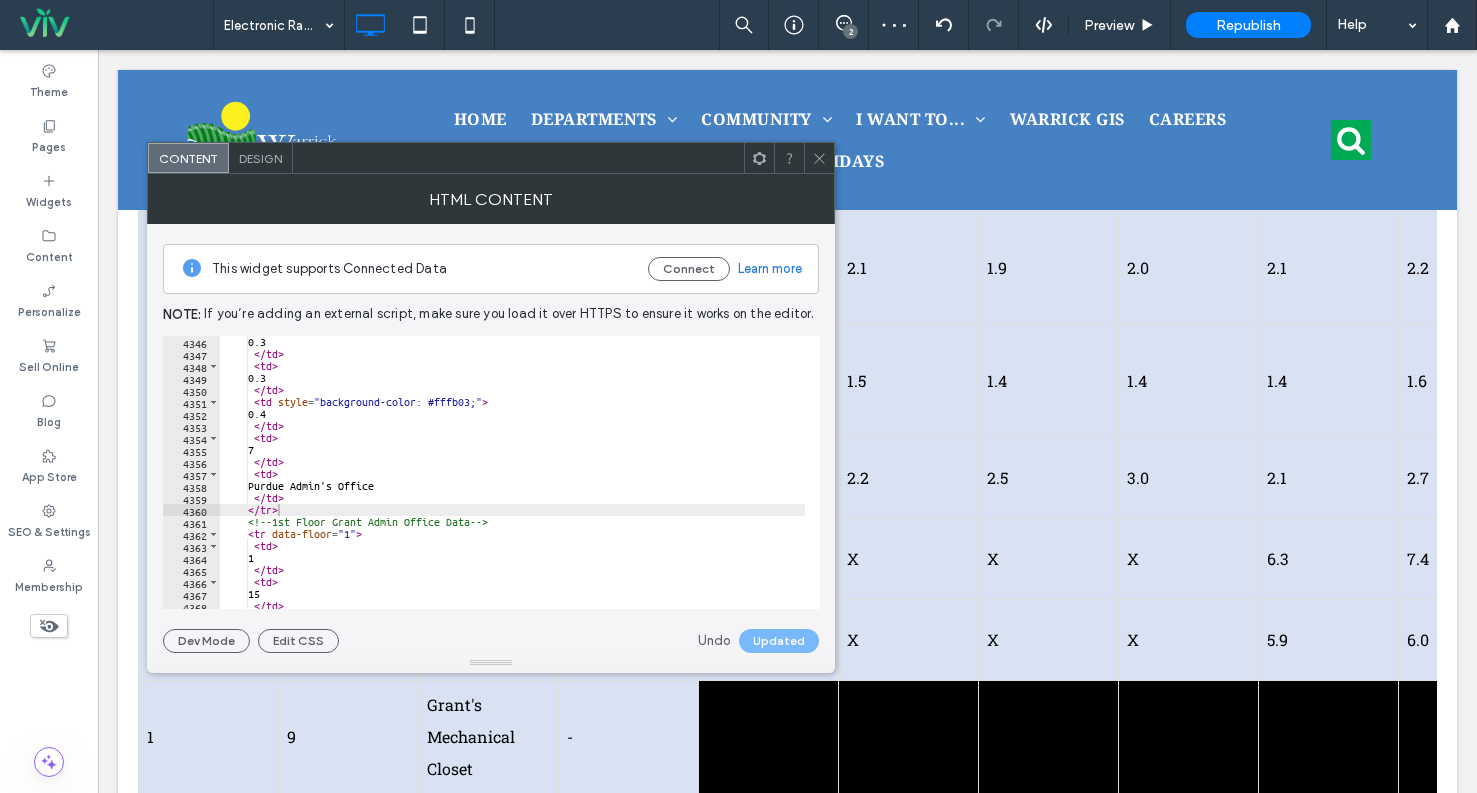 scroll, scrollTop: 1500, scrollLeft: 0, axis: vertical 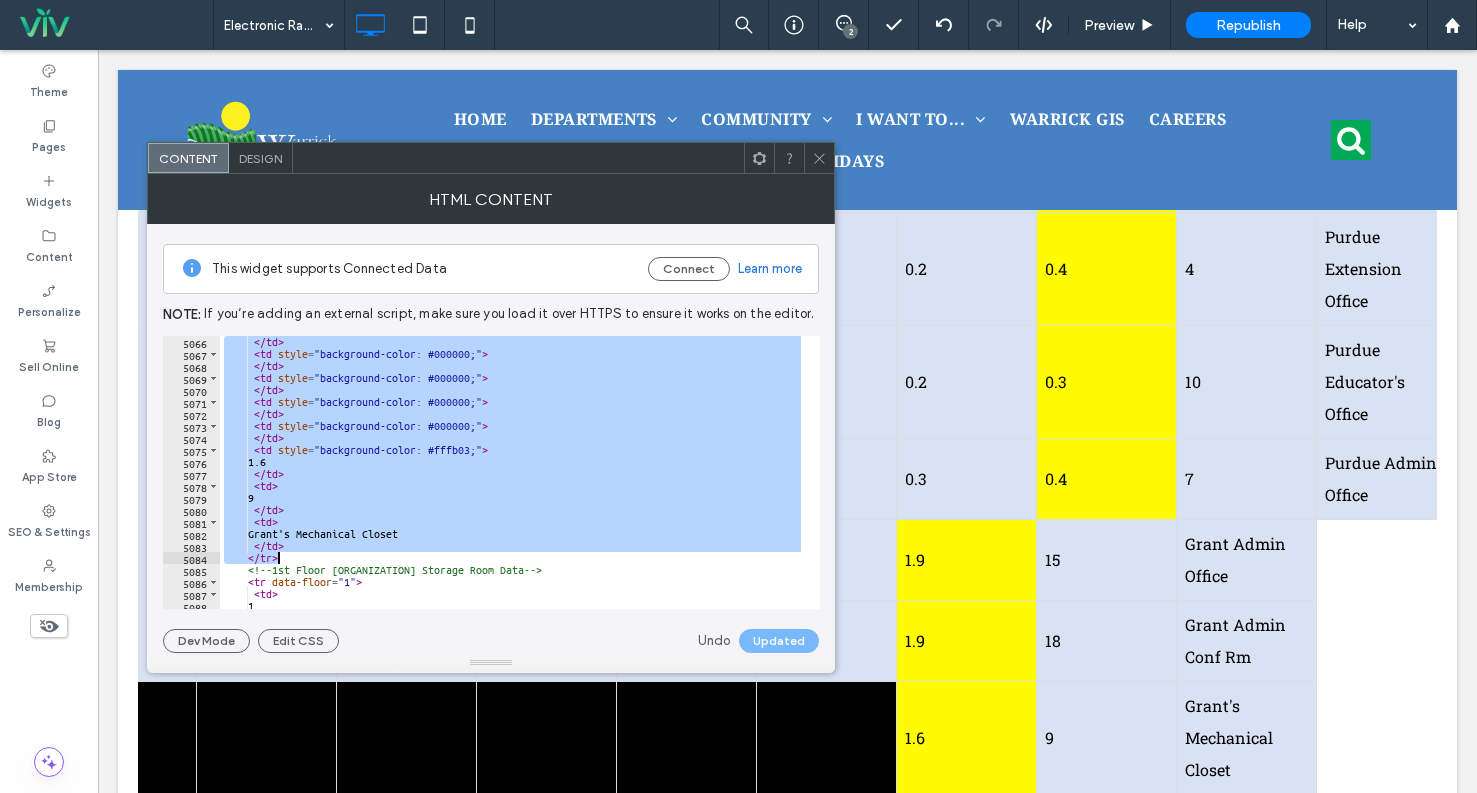 drag, startPoint x: 248, startPoint y: 375, endPoint x: 450, endPoint y: 554, distance: 269.89813 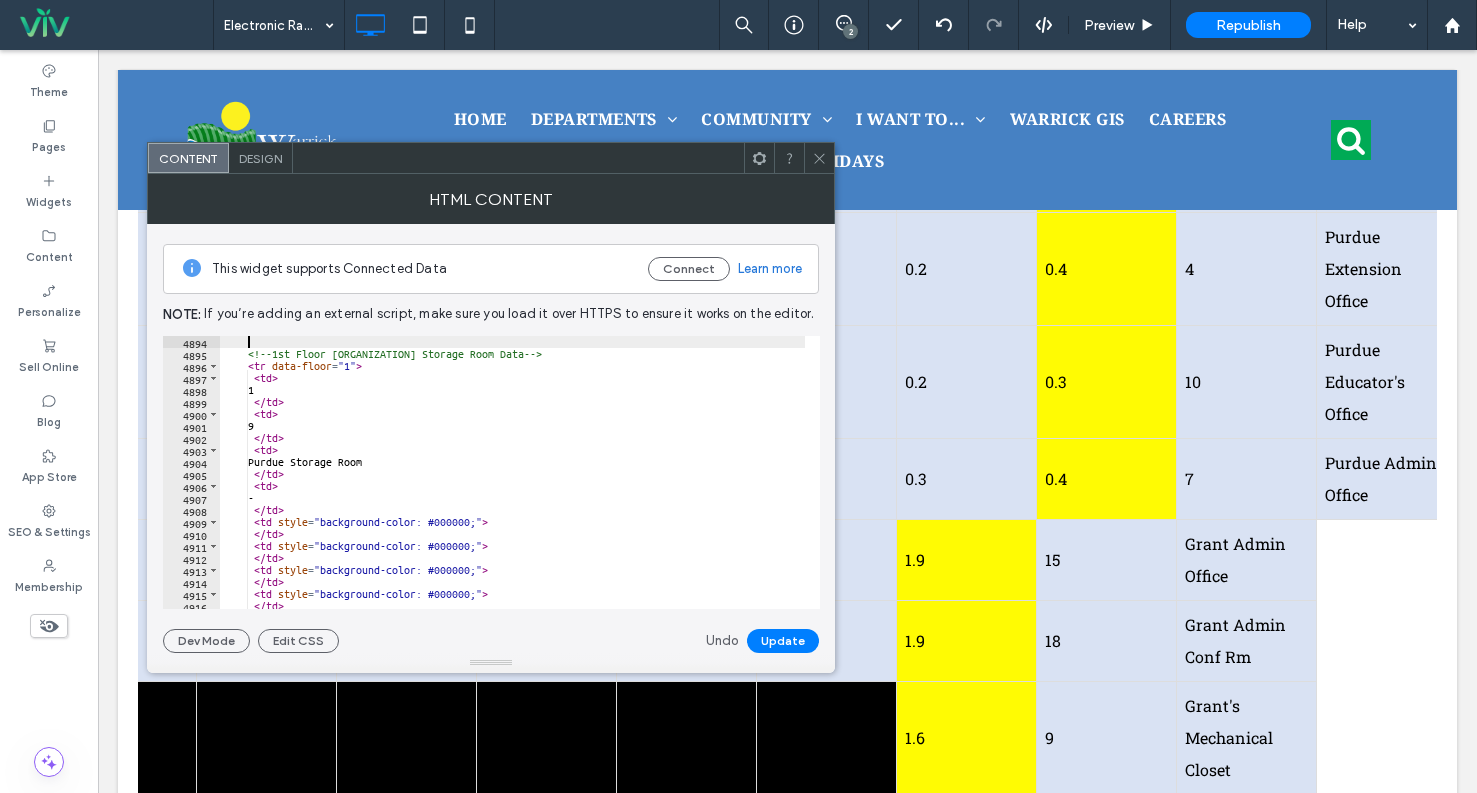scroll, scrollTop: 31155, scrollLeft: 0, axis: vertical 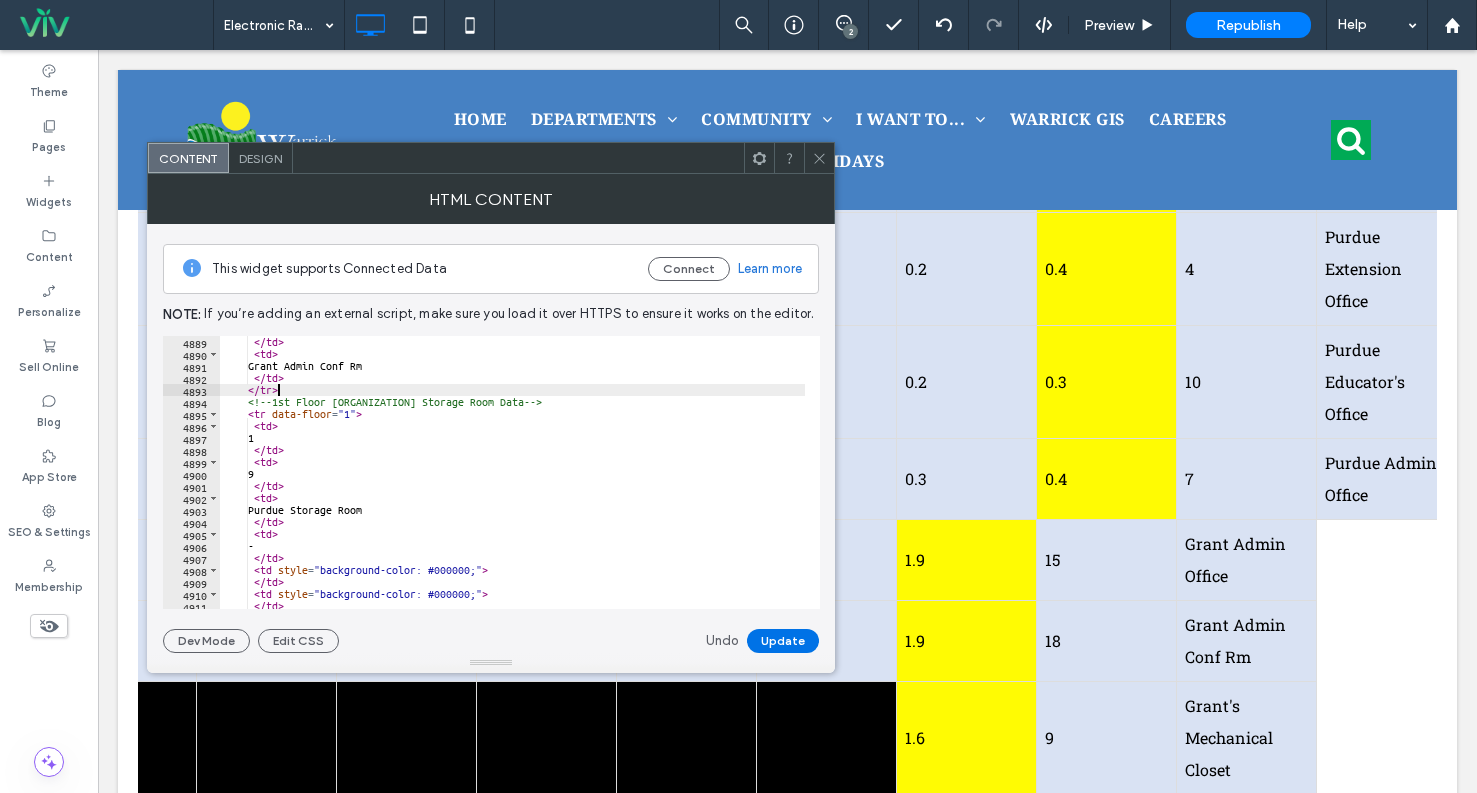 click on "Update" at bounding box center [783, 641] 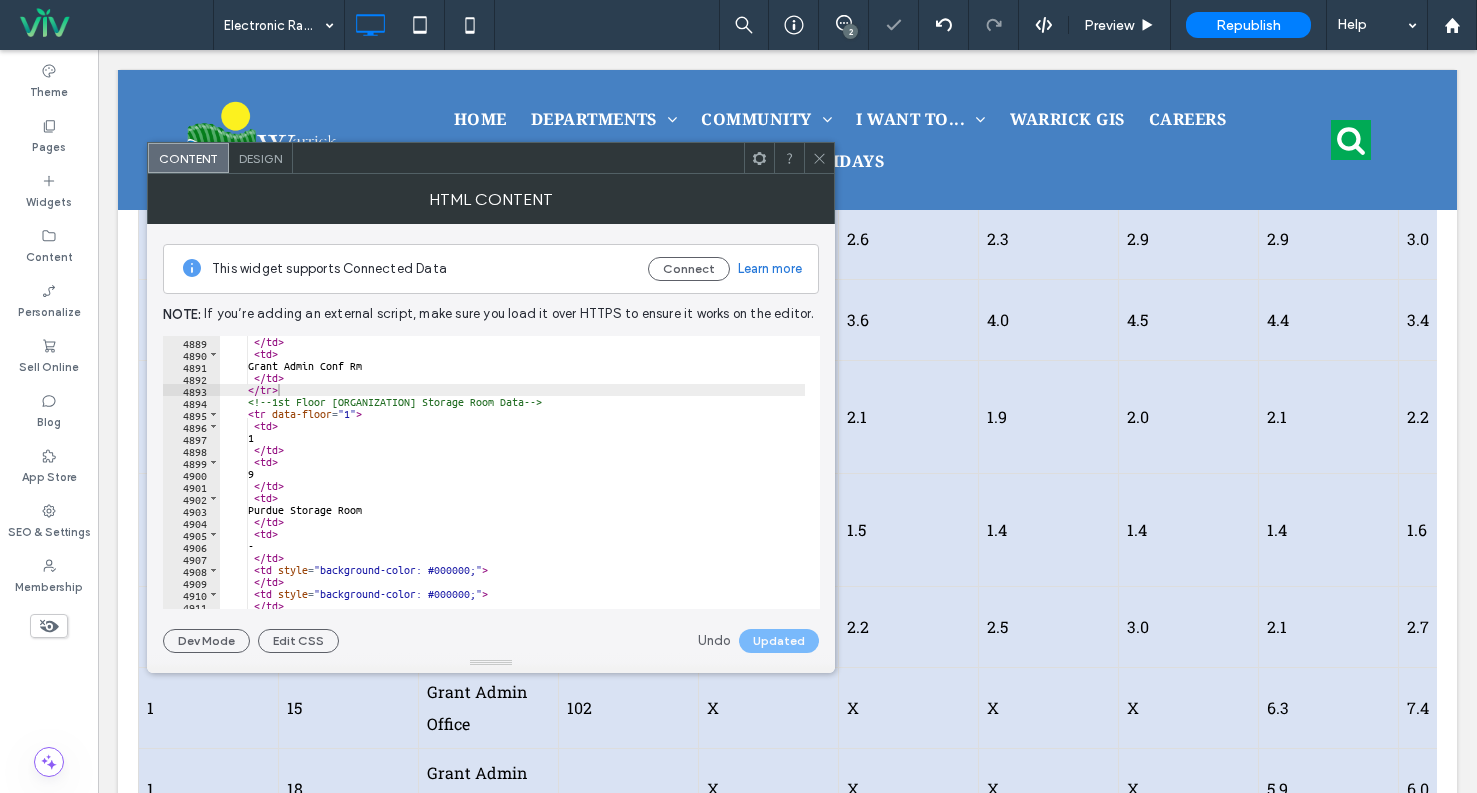 scroll, scrollTop: 1400, scrollLeft: 0, axis: vertical 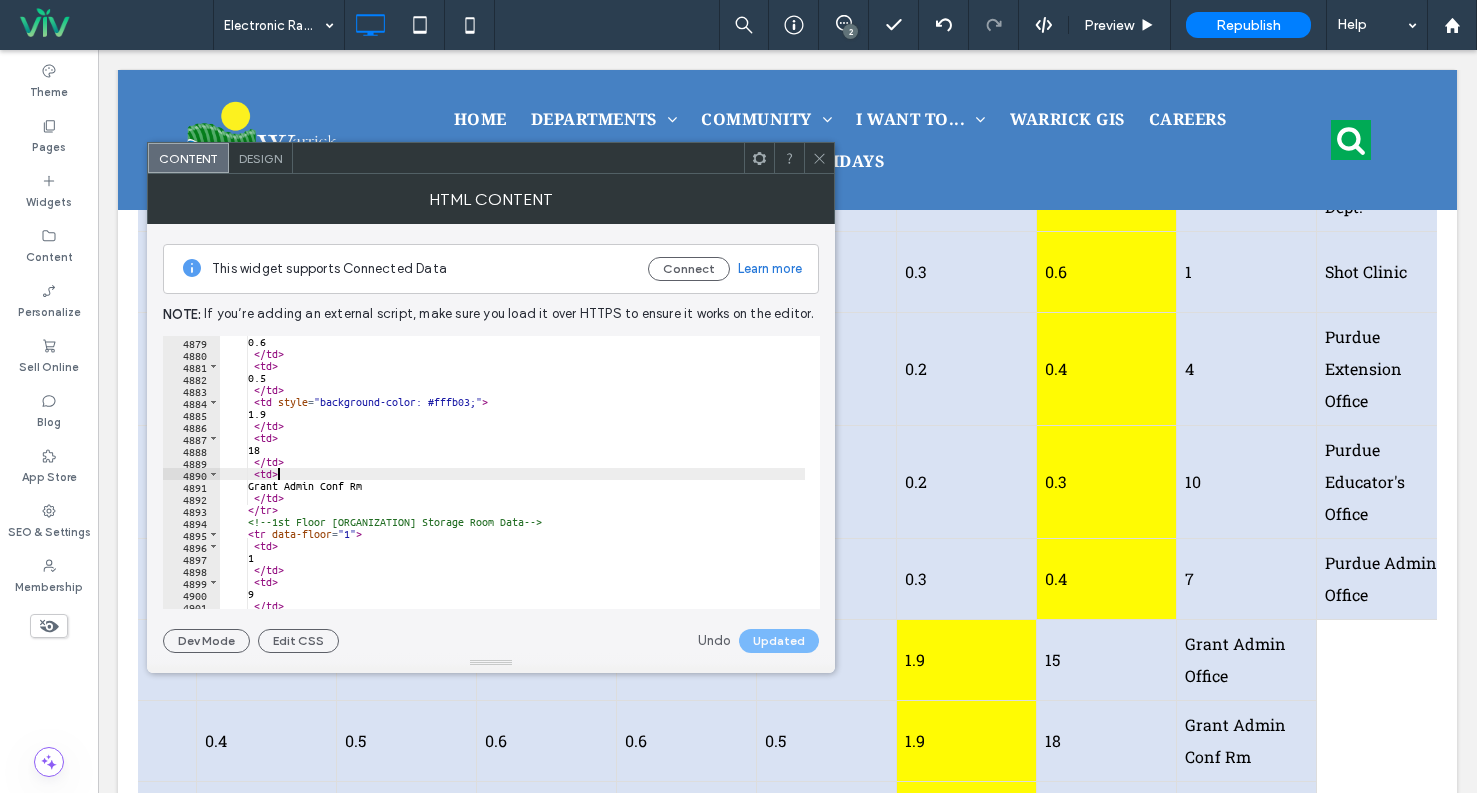 click on "0.6        </ td >        < td >        0.5        </ td >        < td   style = "background-color: #fffb03;" >        1.9        </ td >        < td >        18        </ td >        < td >        Grant Admin Conf Rm        </ td >      </ tr >      <!-- 1st Floor Purdue Storage Room Data -->      < tr   data-floor = "1" >        < td >        1        </ td >        < td >        9        </ td >        < td >" at bounding box center (512, 484) 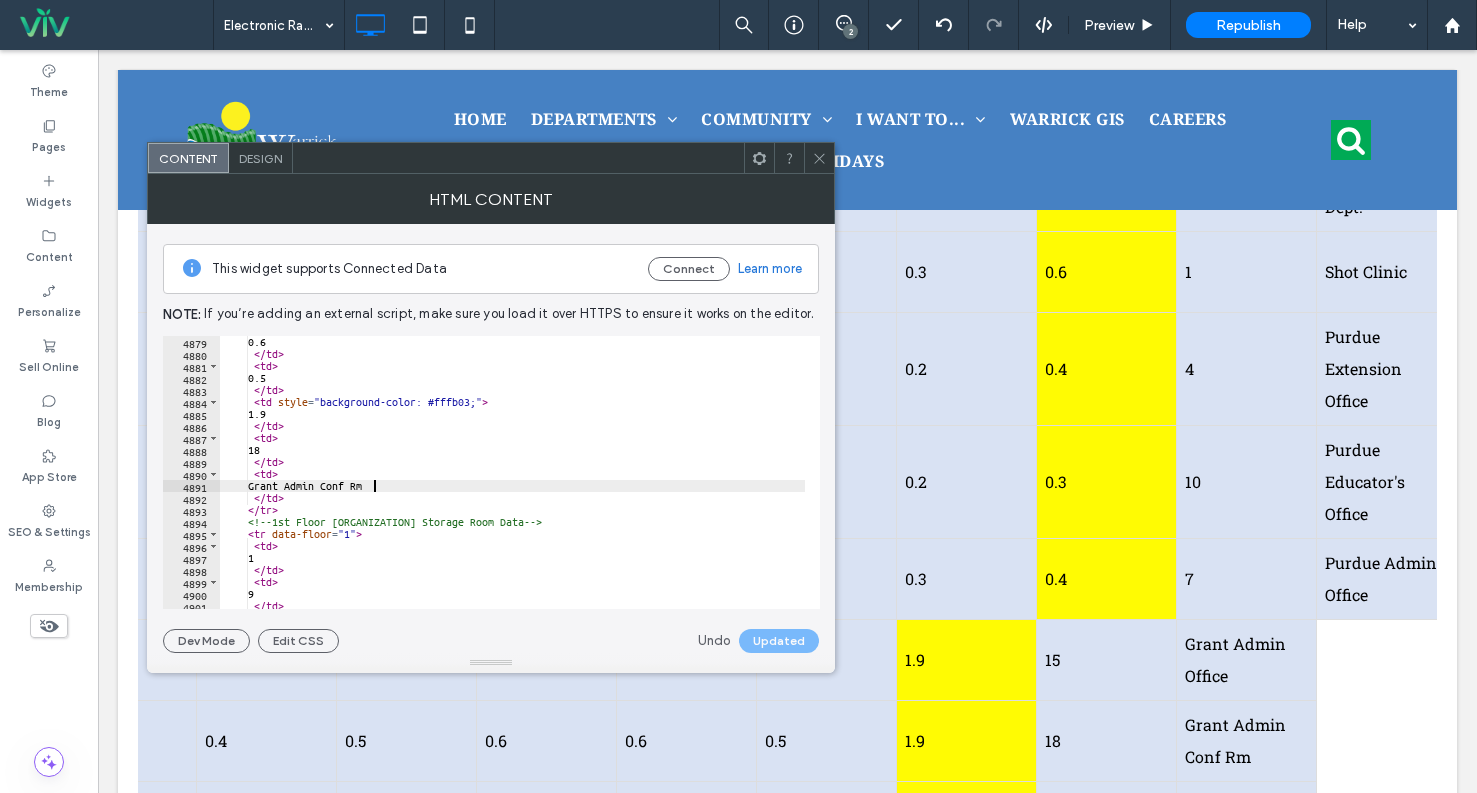 click on "0.6        </ td >        < td >        0.5        </ td >        < td   style = "background-color: #fffb03;" >        1.9        </ td >        < td >        18        </ td >        < td >        Grant Admin Conf Rm        </ td >      </ tr >      <!-- 1st Floor Purdue Storage Room Data -->      < tr   data-floor = "1" >        < td >        1        </ td >        < td >        9        </ td >        < td >" at bounding box center (512, 484) 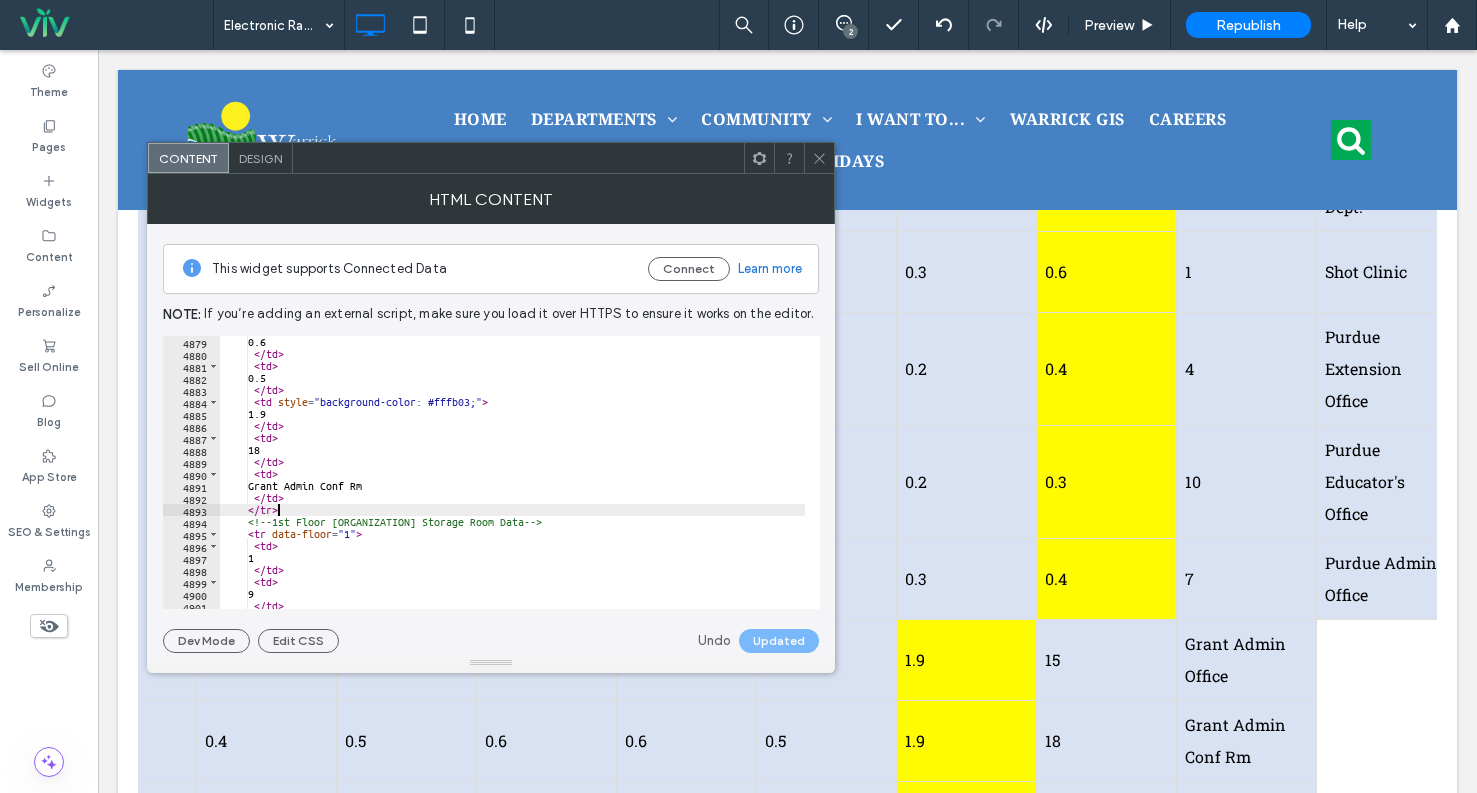 click on "0.6        </ td >        < td >        0.5        </ td >        < td   style = "background-color: #fffb03;" >        1.9        </ td >        < td >        18        </ td >        < td >        Grant Admin Conf Rm        </ td >      </ tr >      <!-- 1st Floor Purdue Storage Room Data -->      < tr   data-floor = "1" >        < td >        1        </ td >        < td >        9        </ td >        < td >" at bounding box center (512, 484) 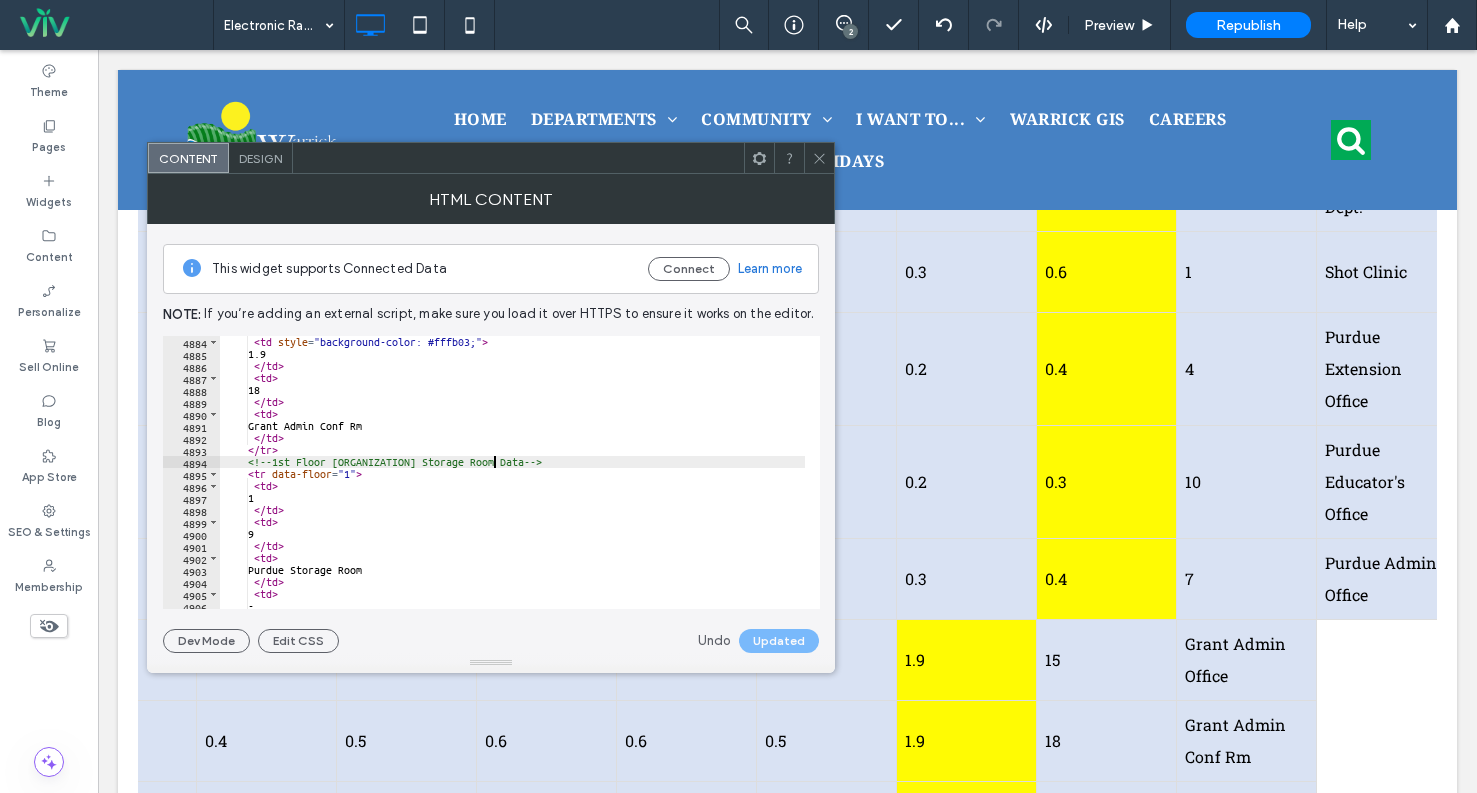 scroll, scrollTop: 31098, scrollLeft: 0, axis: vertical 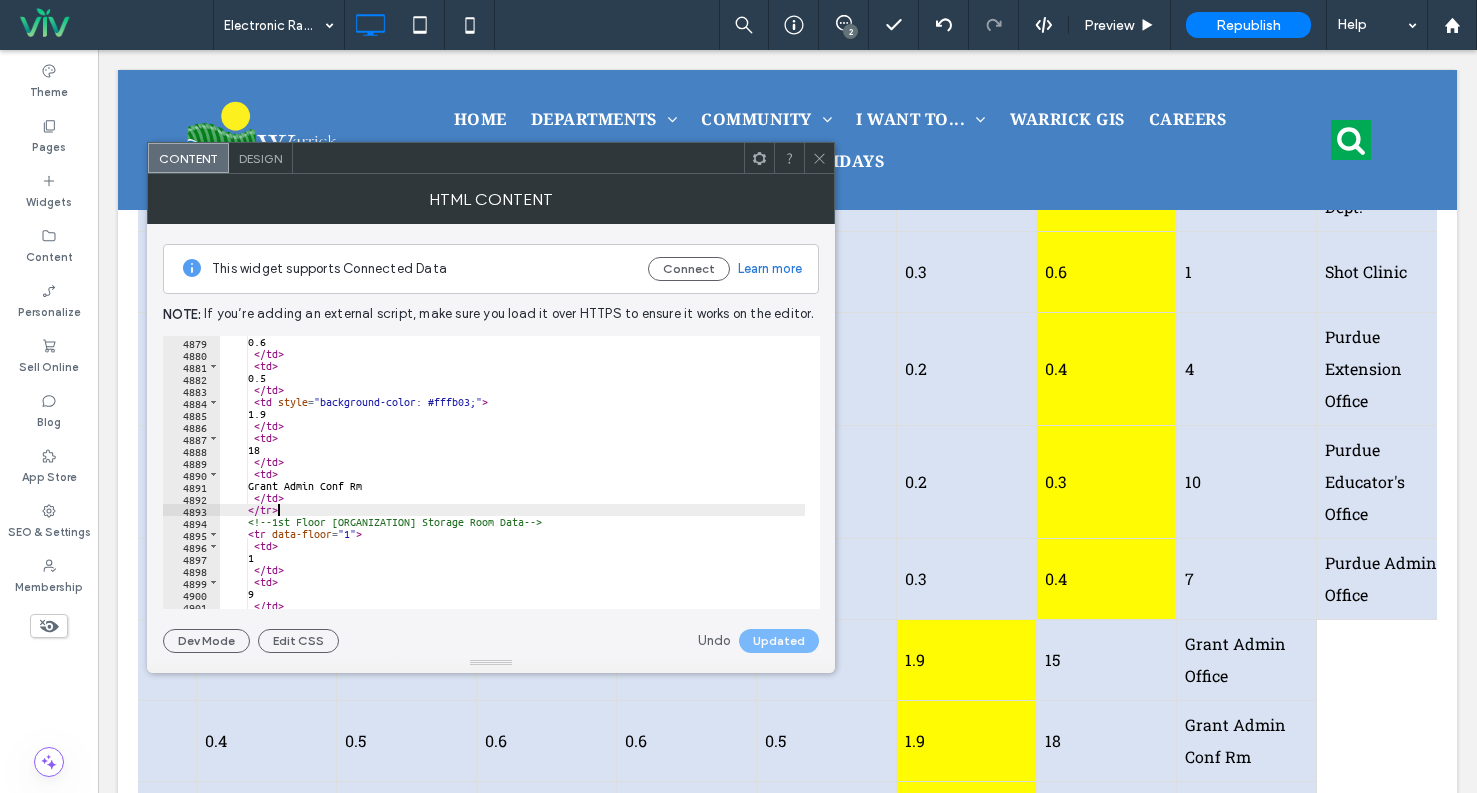click on "0.6        </ td >        < td >        0.5        </ td >        < td   style = "background-color: #fffb03;" >        1.9        </ td >        < td >        18        </ td >        < td >        Grant Admin Conf Rm        </ td >      </ tr >      <!-- 1st Floor Purdue Storage Room Data -->      < tr   data-floor = "1" >        < td >        1        </ td >        < td >        9        </ td >        < td >" at bounding box center (512, 484) 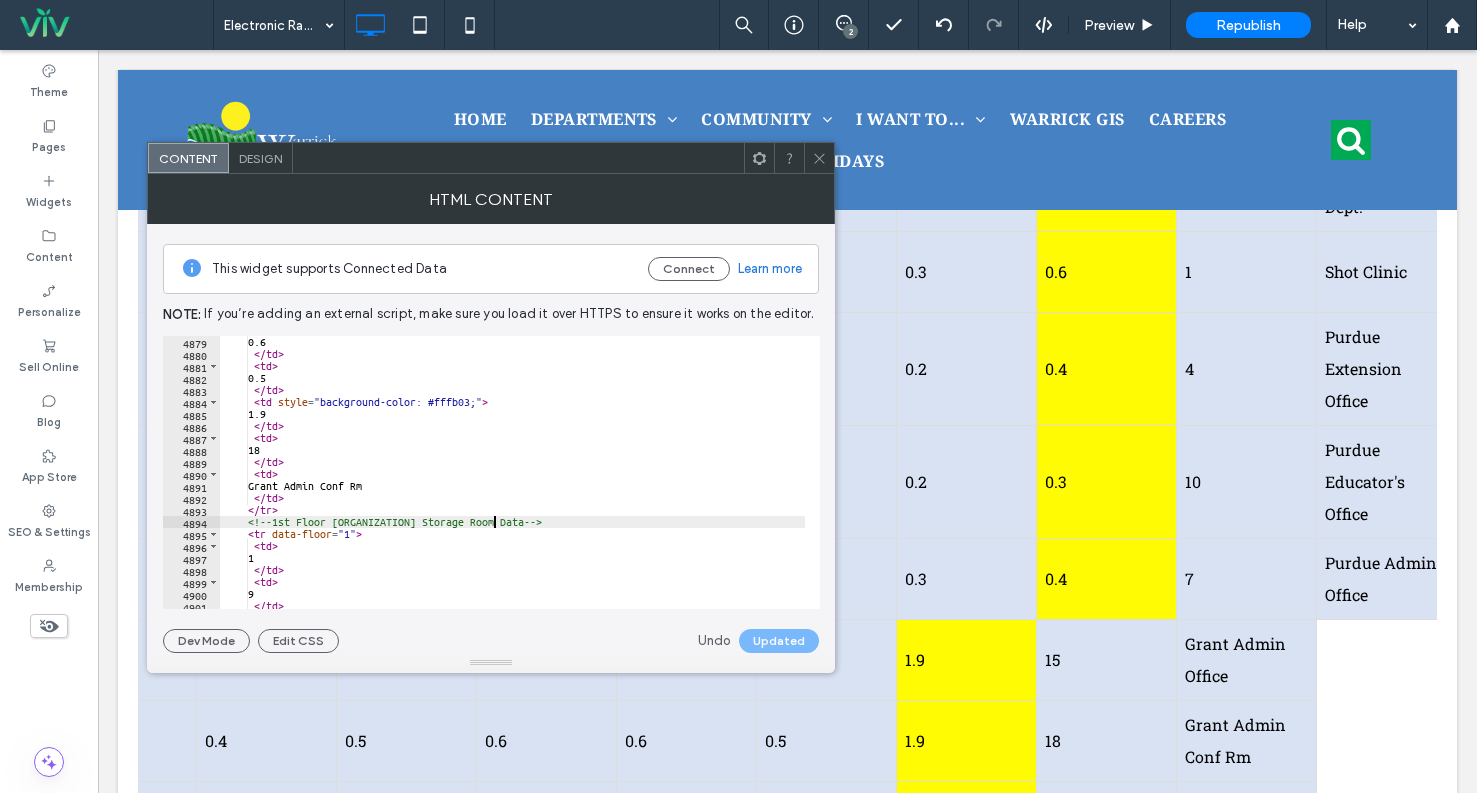 click on "0.6        </ td >        < td >        0.5        </ td >        < td   style = "background-color: #fffb03;" >        1.9        </ td >        < td >        18        </ td >        < td >        Grant Admin Conf Rm        </ td >      </ tr >      <!-- 1st Floor Purdue Storage Room Data -->      < tr   data-floor = "1" >        < td >        1        </ td >        < td >        9        </ td >        < td >" at bounding box center [512, 484] 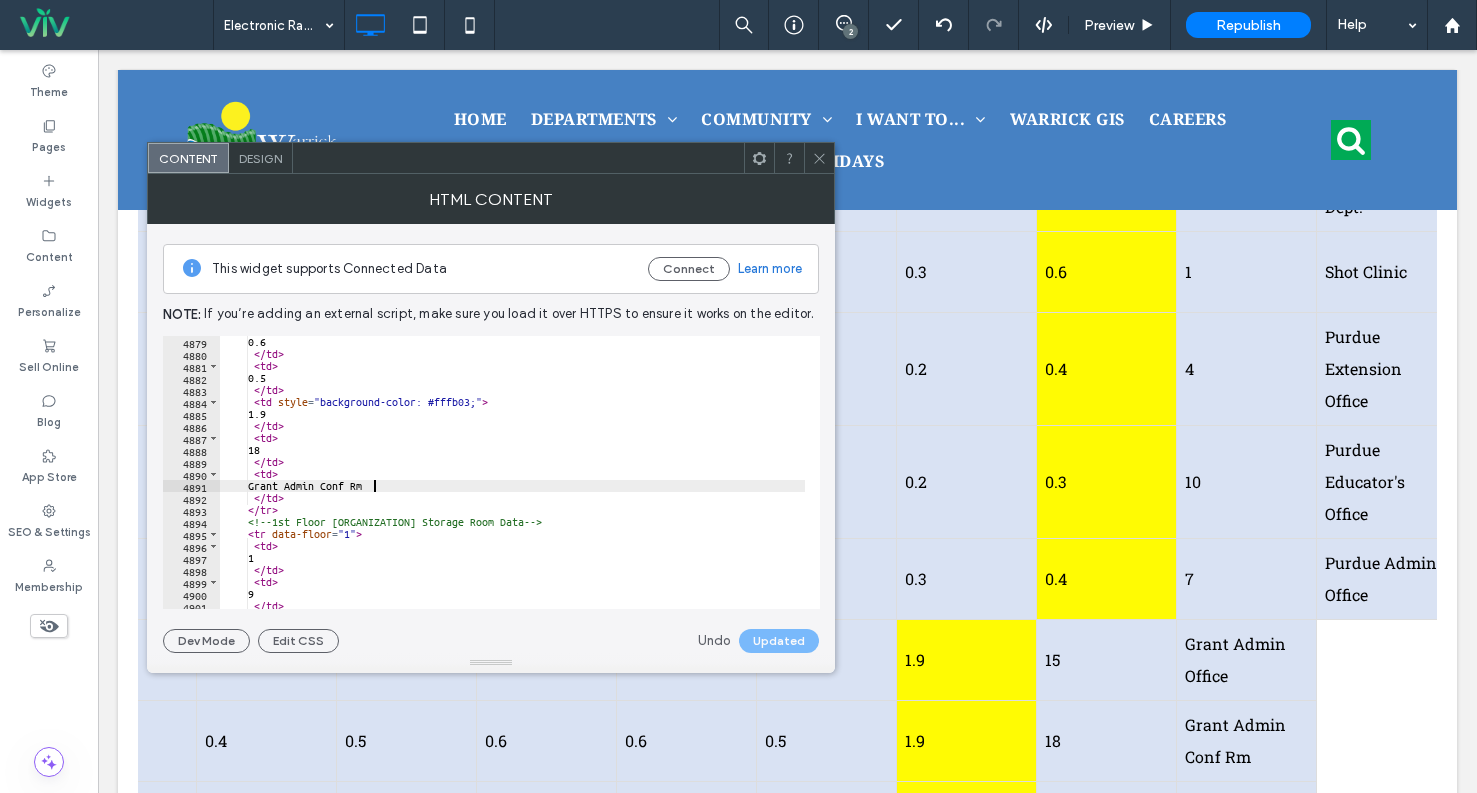 click on "0.6        </ td >        < td >        0.5        </ td >        < td   style = "background-color: #fffb03;" >        1.9        </ td >        < td >        18        </ td >        < td >        Grant Admin Conf Rm        </ td >      </ tr >      <!-- 1st Floor Purdue Storage Room Data -->      < tr   data-floor = "1" >        < td >        1        </ td >        < td >        9        </ td >        < td >" at bounding box center [512, 484] 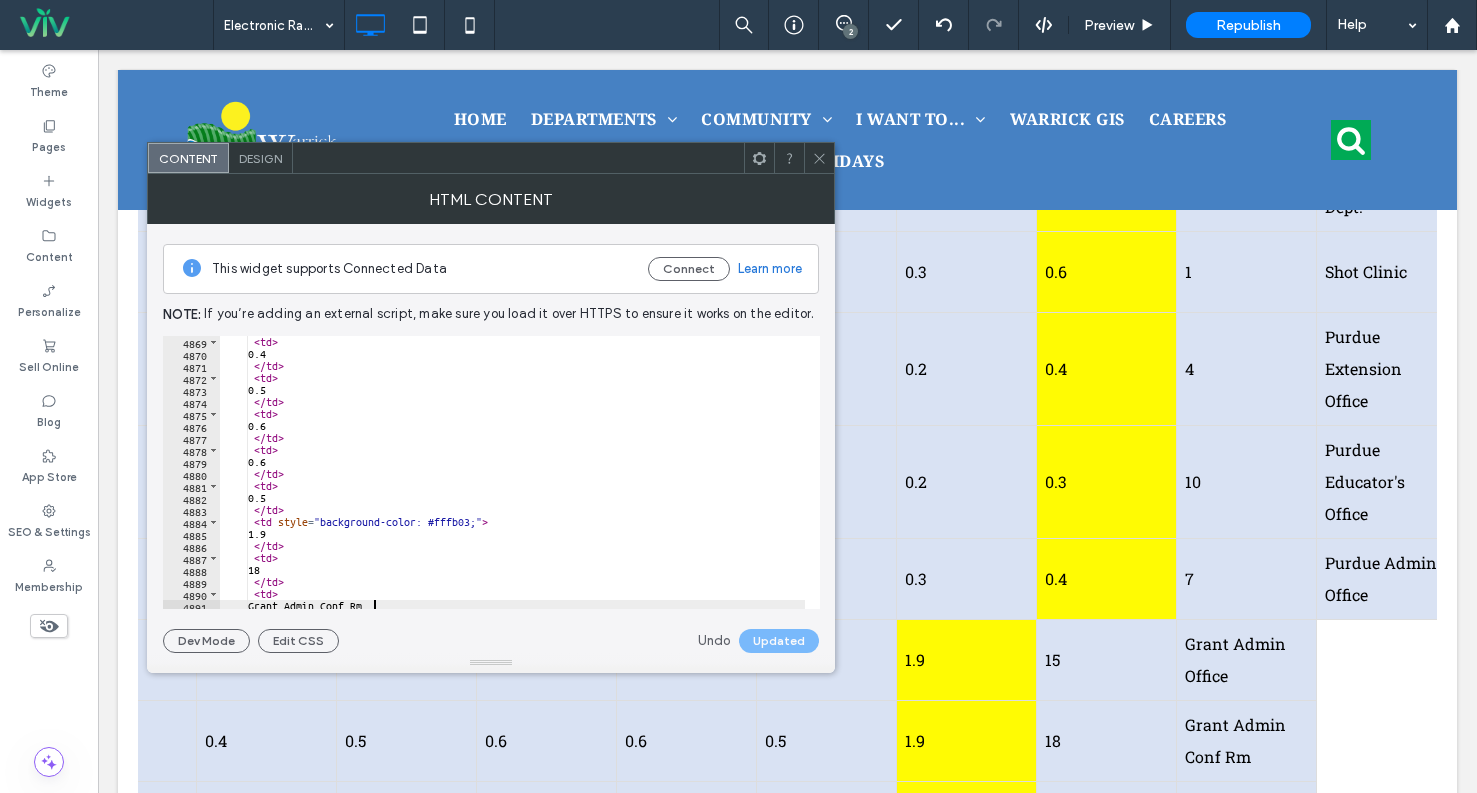 scroll, scrollTop: 31098, scrollLeft: 0, axis: vertical 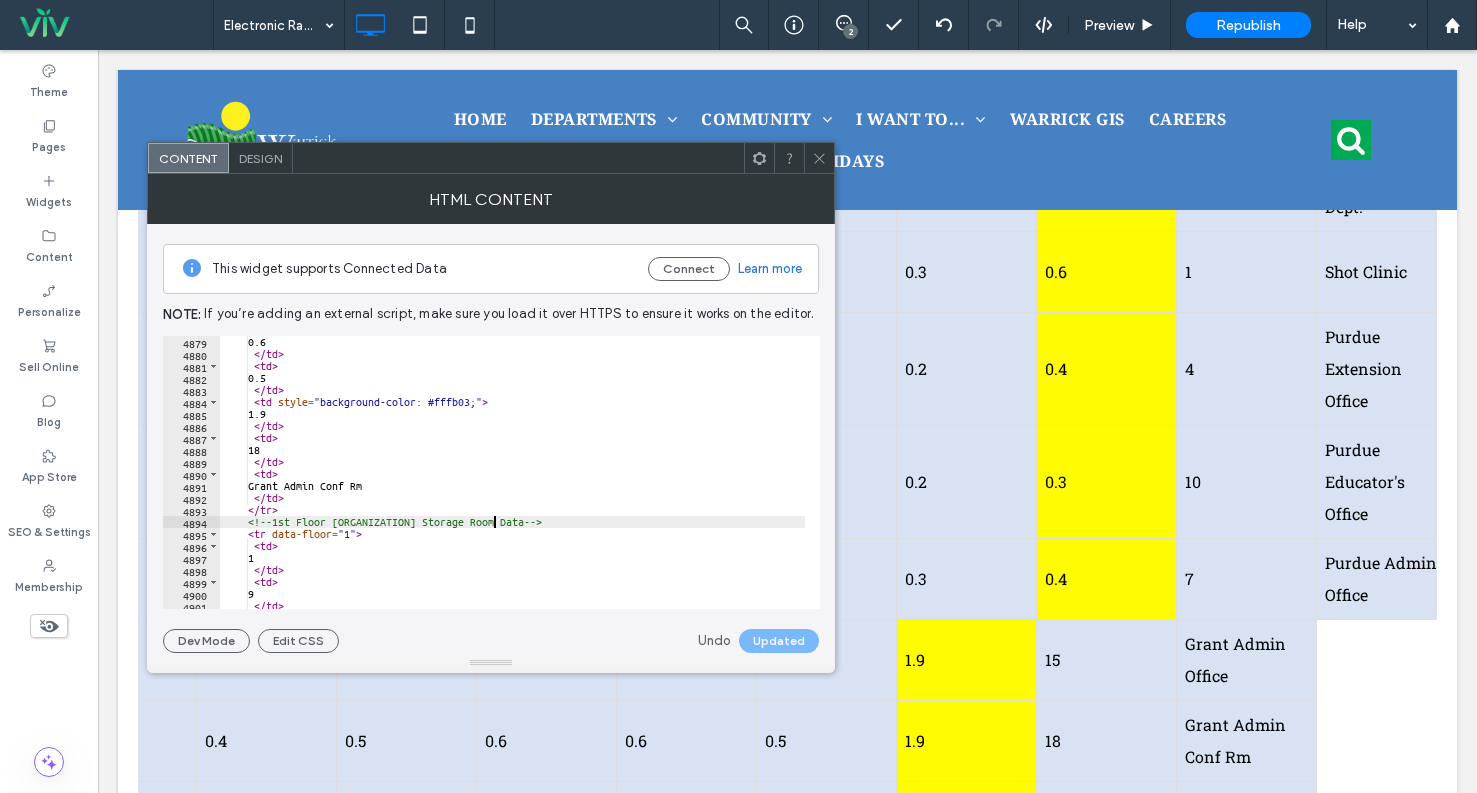 click on "0.6        </ td >        < td >        0.5        </ td >        < td   style = "background-color: #fffb03;" >        1.9        </ td >        < td >        18        </ td >        < td >        Grant Admin Conf Rm        </ td >      </ tr >      <!-- 1st Floor Purdue Storage Room Data -->      < tr   data-floor = "1" >        < td >        1        </ td >        < td >        9        </ td >        < td >" at bounding box center (512, 484) 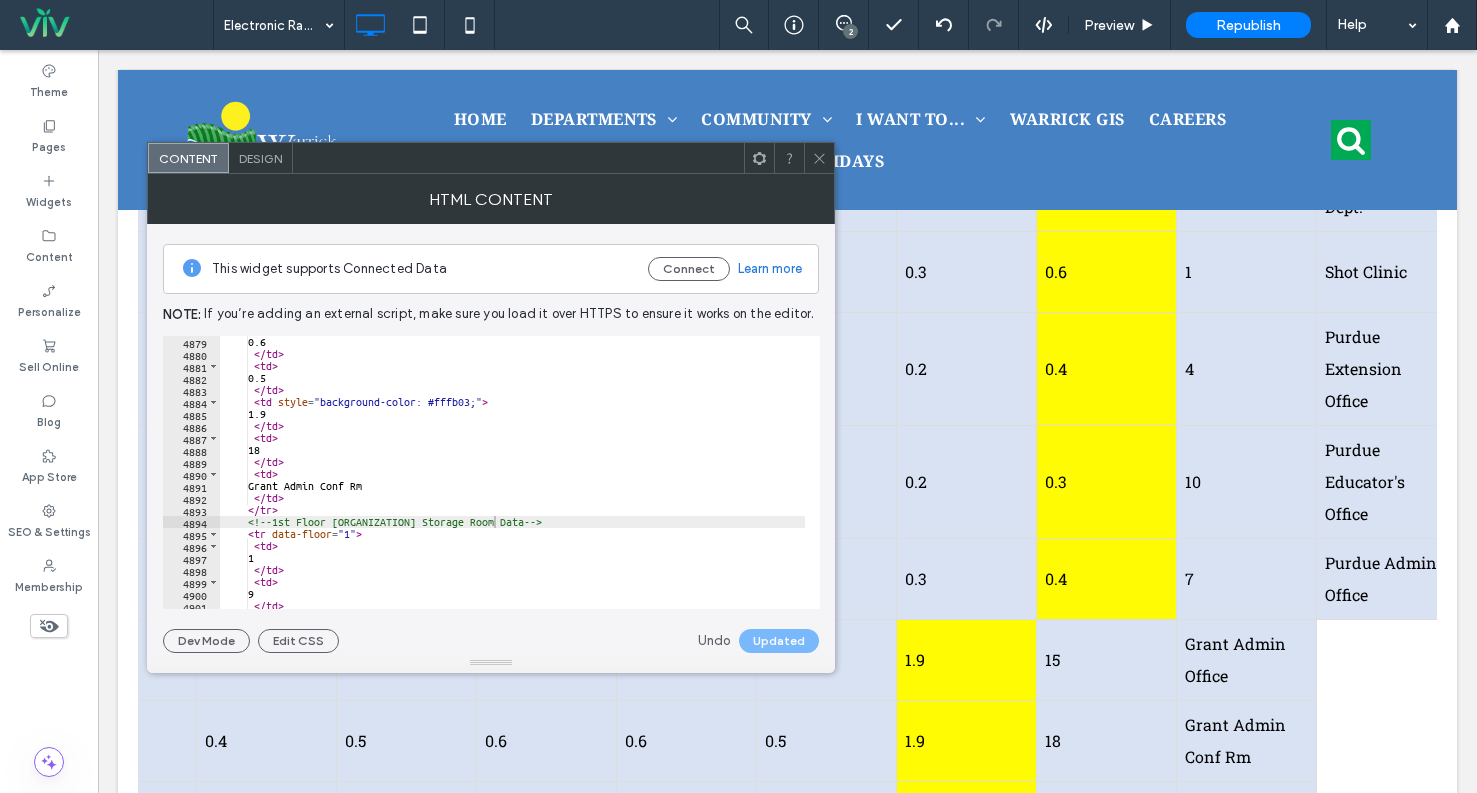 click on "0.6        </ td >        < td >        0.5        </ td >        < td   style = "background-color: #fffb03;" >        1.9        </ td >        < td >        18        </ td >        < td >        Grant Admin Conf Rm        </ td >      </ tr >      <!-- 1st Floor Purdue Storage Room Data -->      < tr   data-floor = "1" >        < td >        1        </ td >        < td >        9        </ td >        < td >" at bounding box center (512, 484) 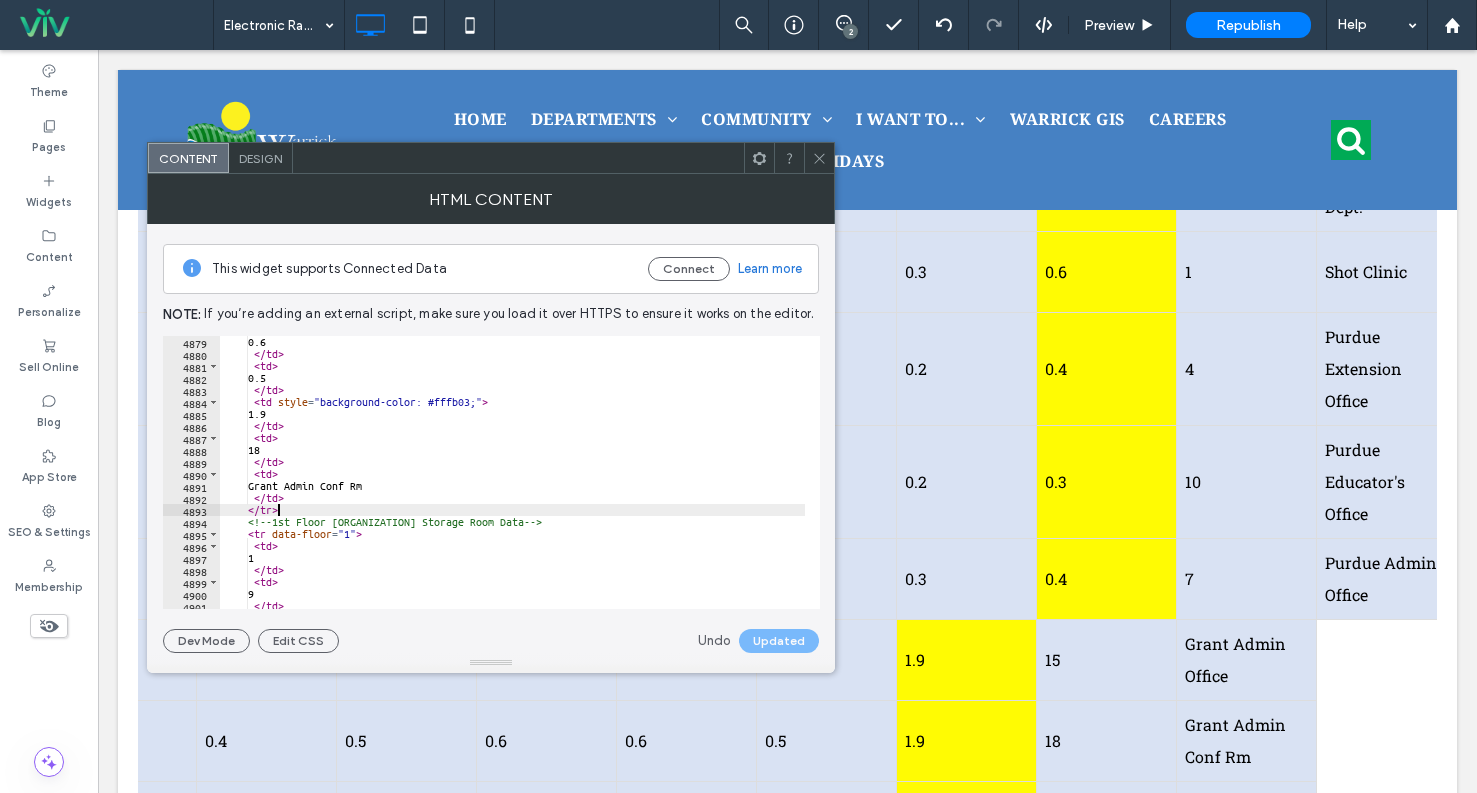 scroll, scrollTop: 31066, scrollLeft: 0, axis: vertical 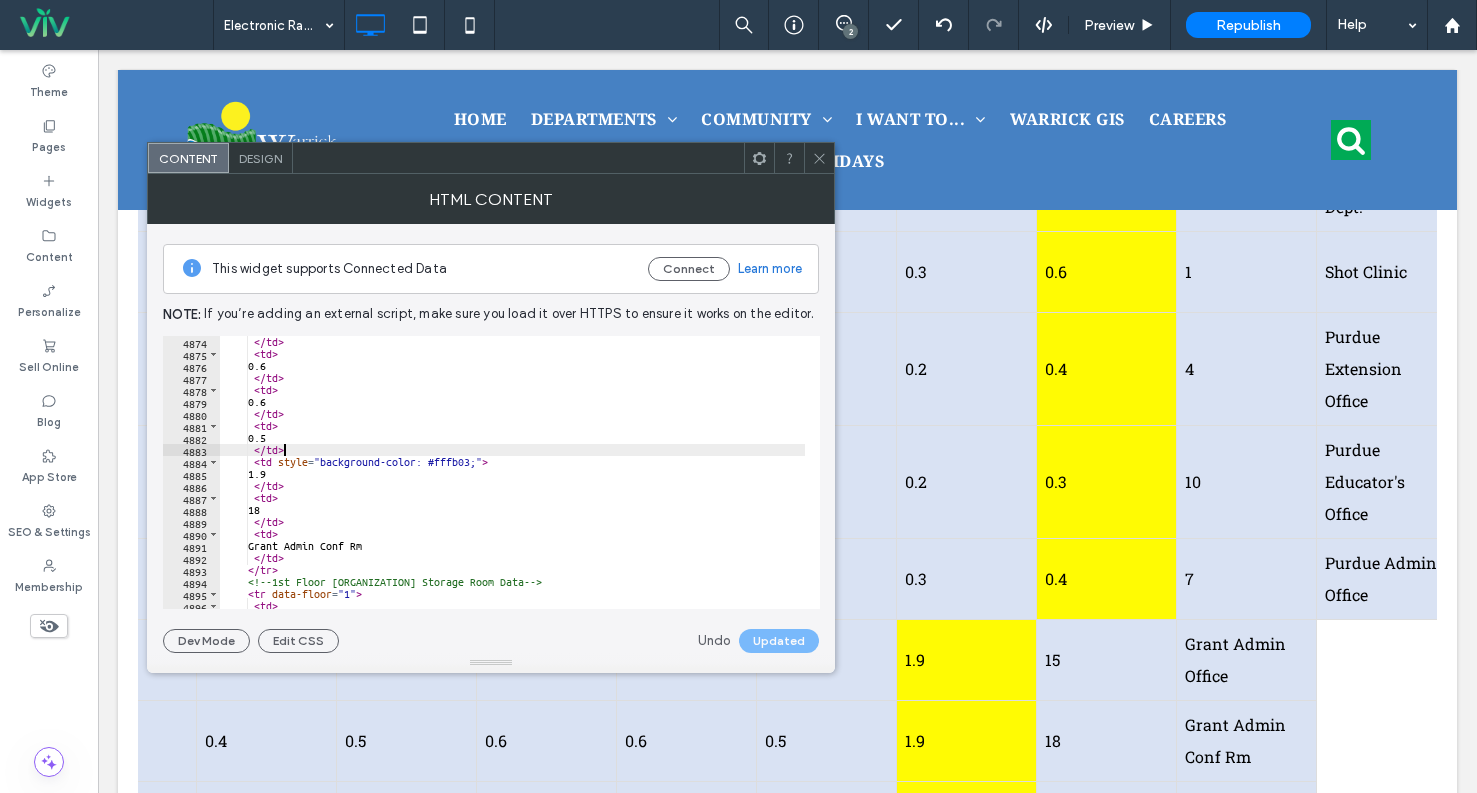 click on "</ td >        < td >        0.6        </ td >        < td >        0.6        </ td >        < td >        0.5        </ td >        < td   style = "background-color: #fffb03;" >        1.9        </ td >        < td >        18        </ td >        < td >        Grant Admin Conf Rm        </ td >      </ tr >      <!-- 1st Floor Purdue Storage Room Data -->      < tr   data-floor = "1" >        < td >        1" at bounding box center (512, 484) 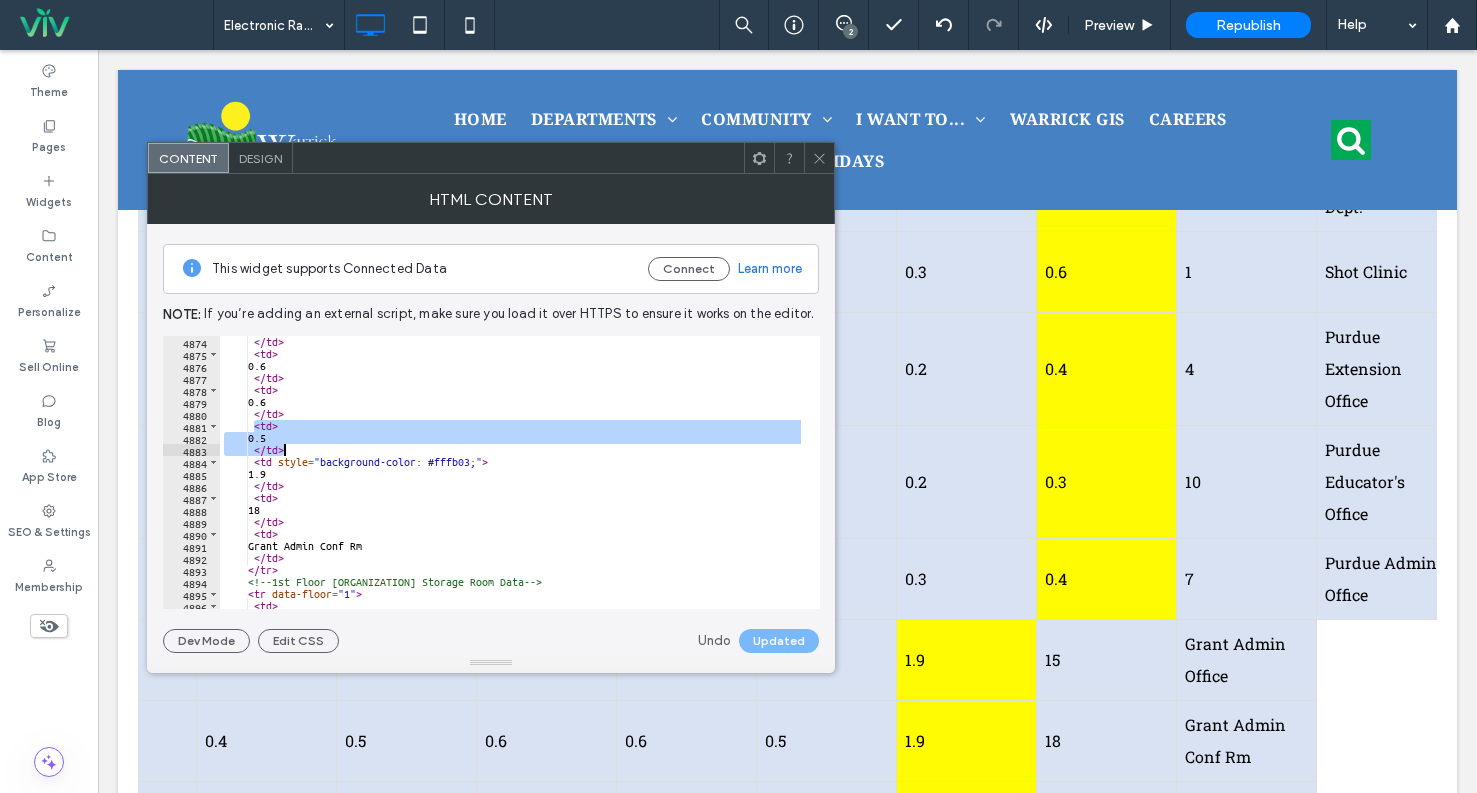 drag, startPoint x: 255, startPoint y: 423, endPoint x: 308, endPoint y: 444, distance: 57.00877 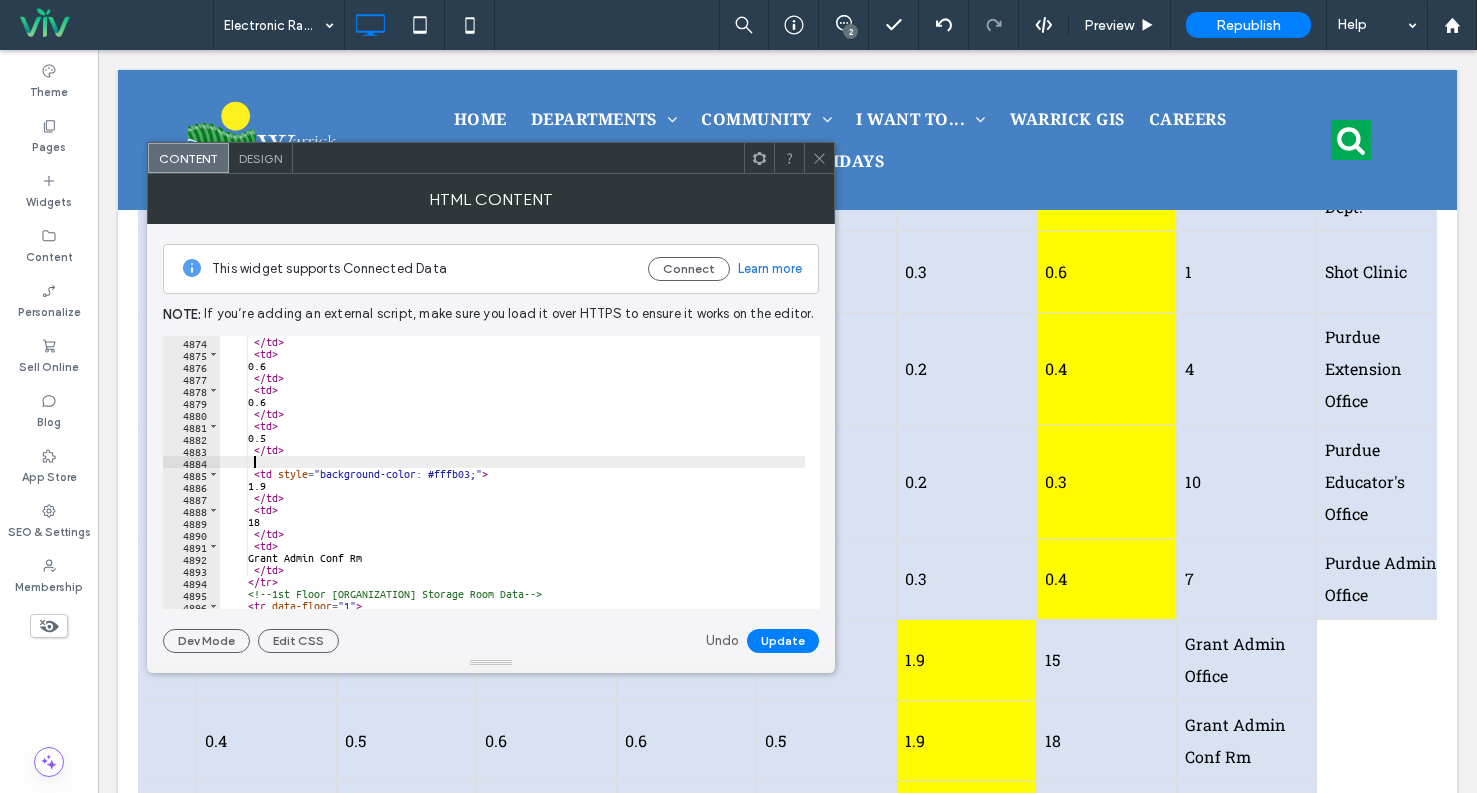 scroll, scrollTop: 0, scrollLeft: 1, axis: horizontal 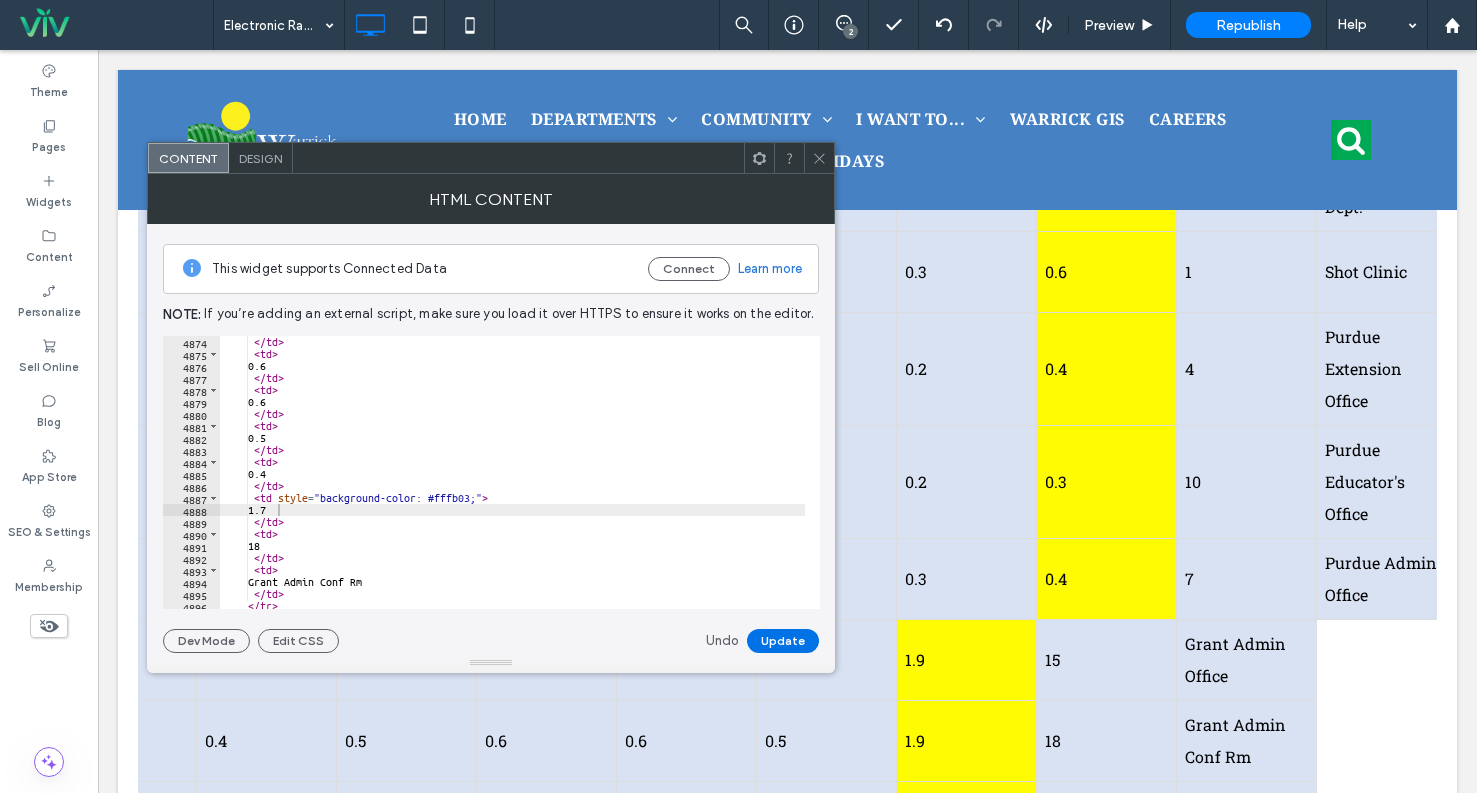 click on "Update" at bounding box center (783, 641) 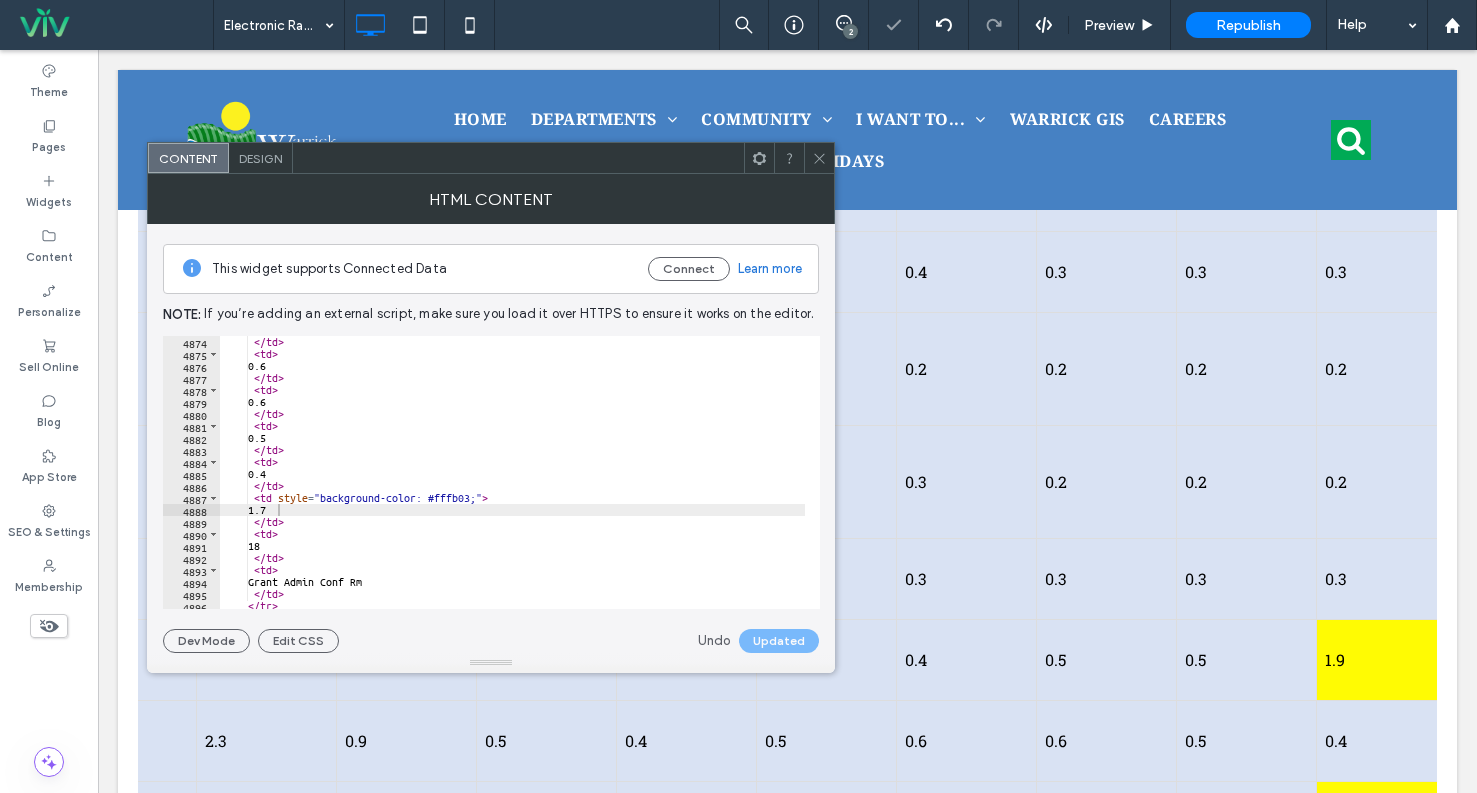 scroll, scrollTop: 0, scrollLeft: 11177, axis: horizontal 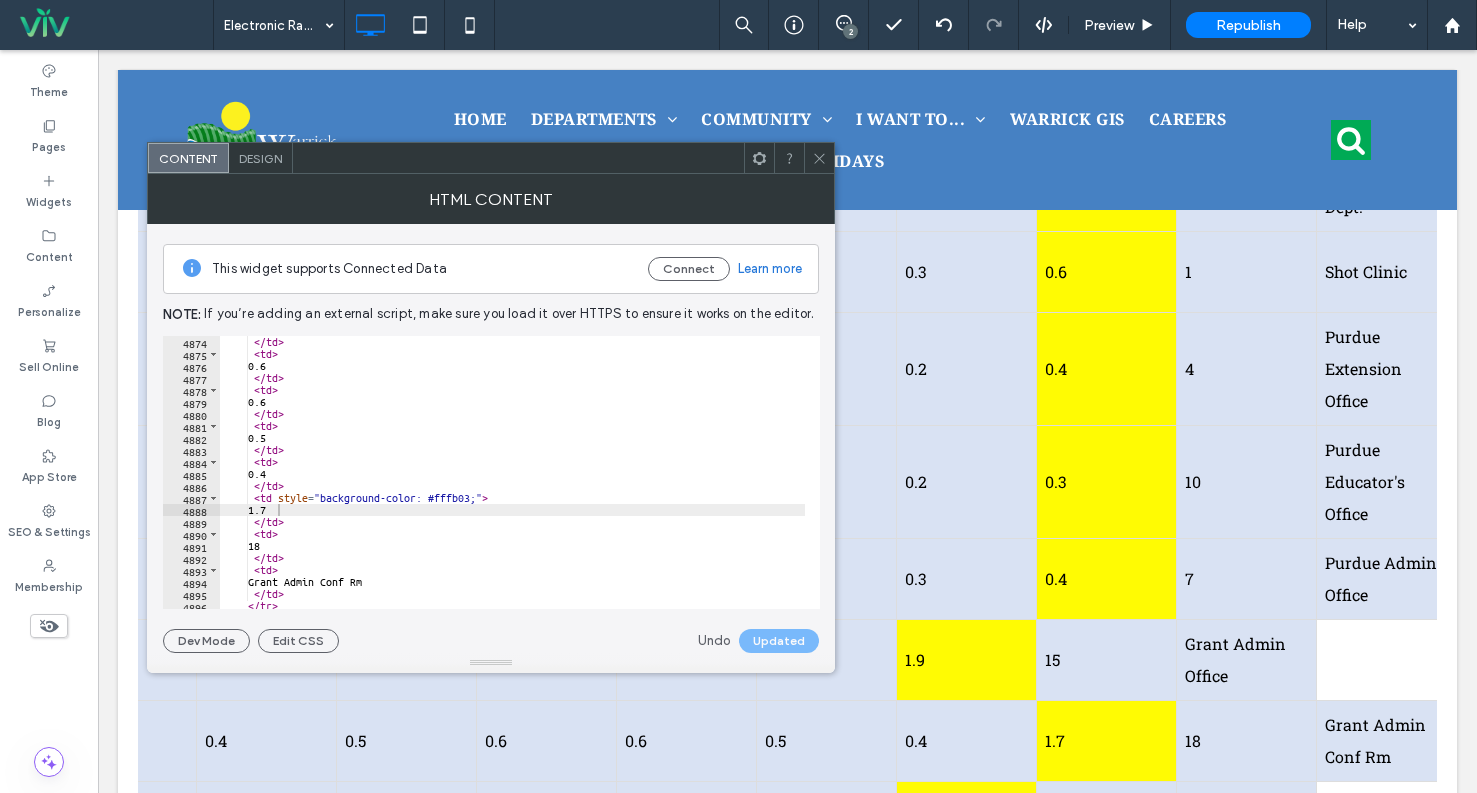click on "Dev Mode Edit CSS Undo Updated" at bounding box center [491, 641] 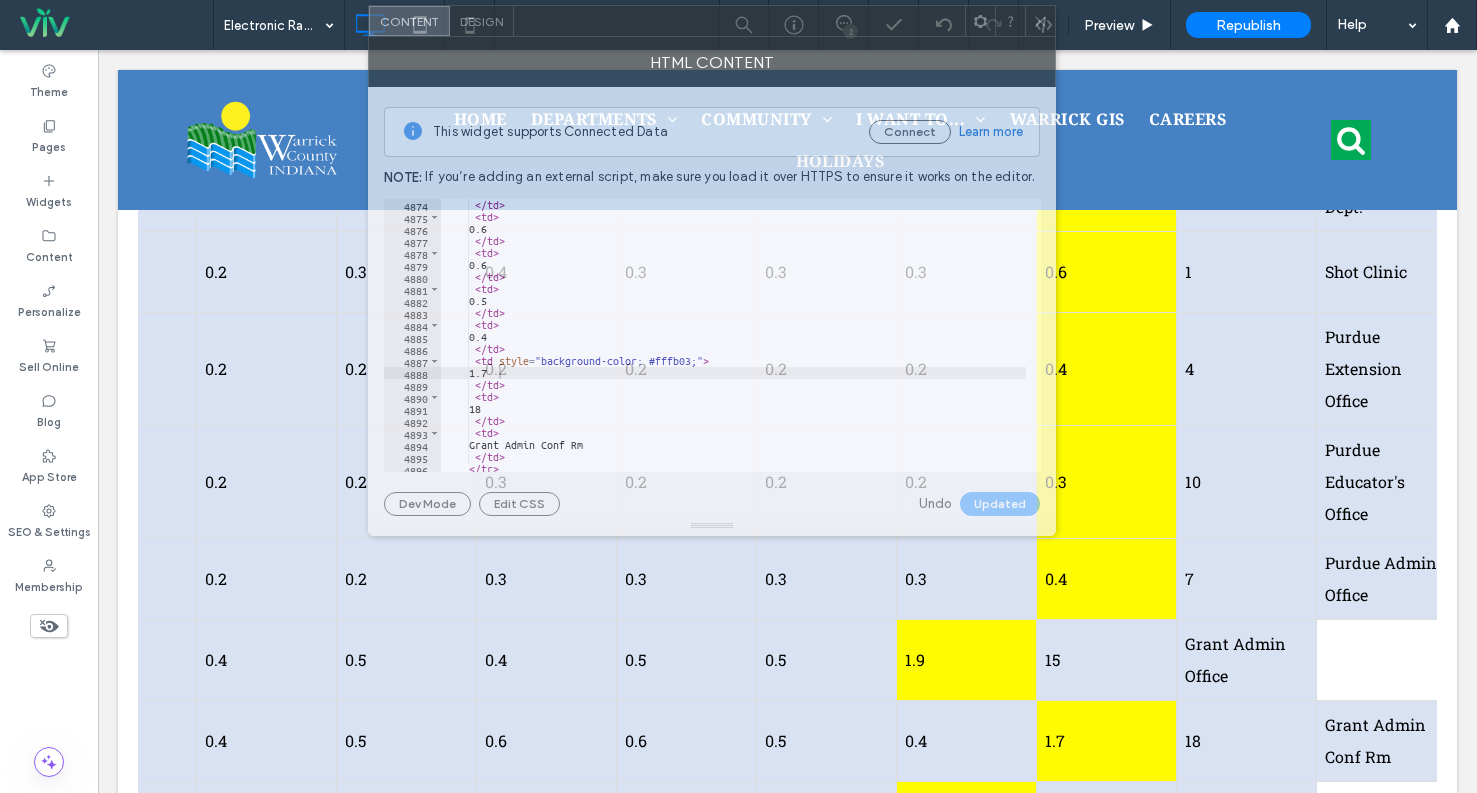drag, startPoint x: 677, startPoint y: 148, endPoint x: 880, endPoint y: 34, distance: 232.81967 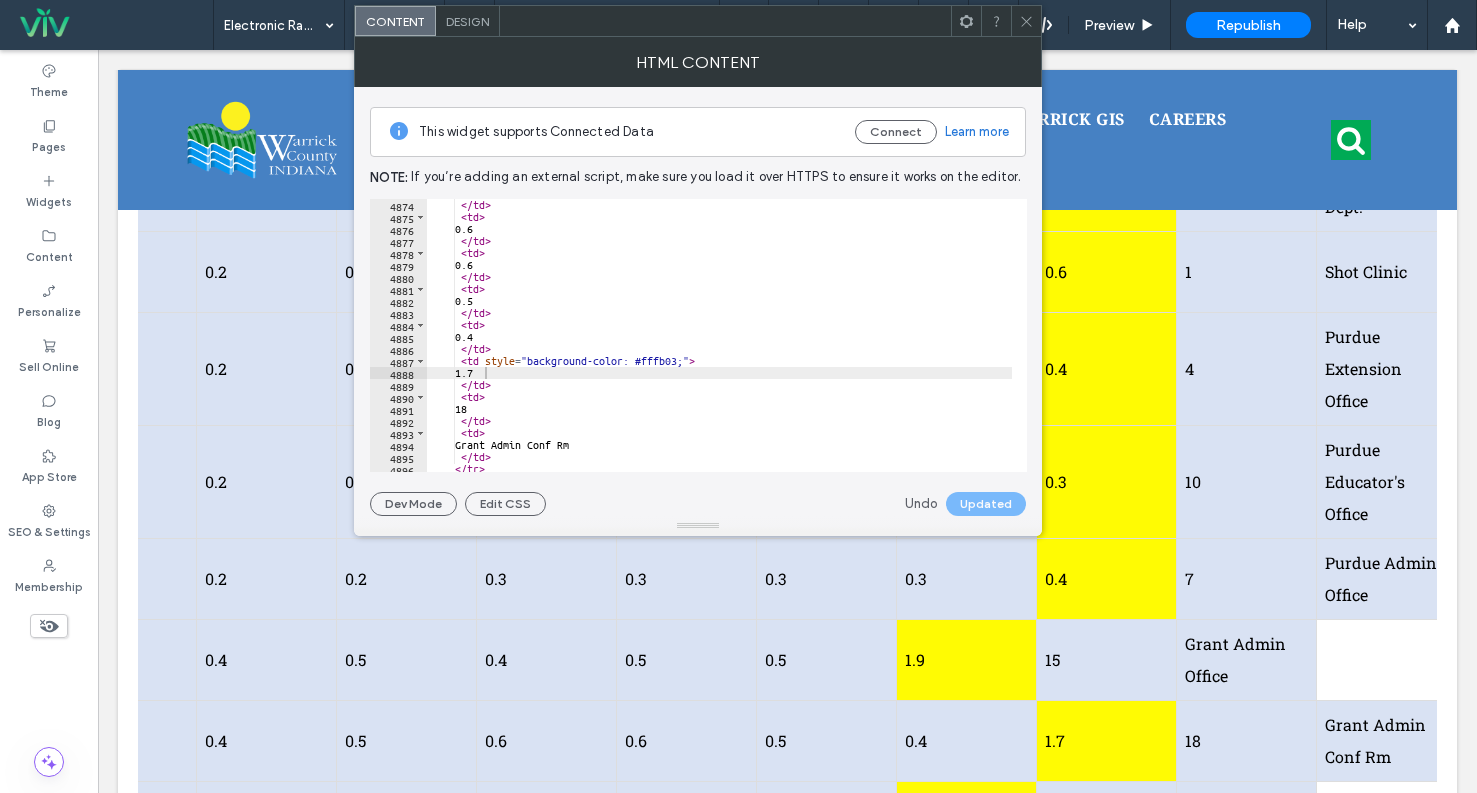scroll, scrollTop: 31080, scrollLeft: 0, axis: vertical 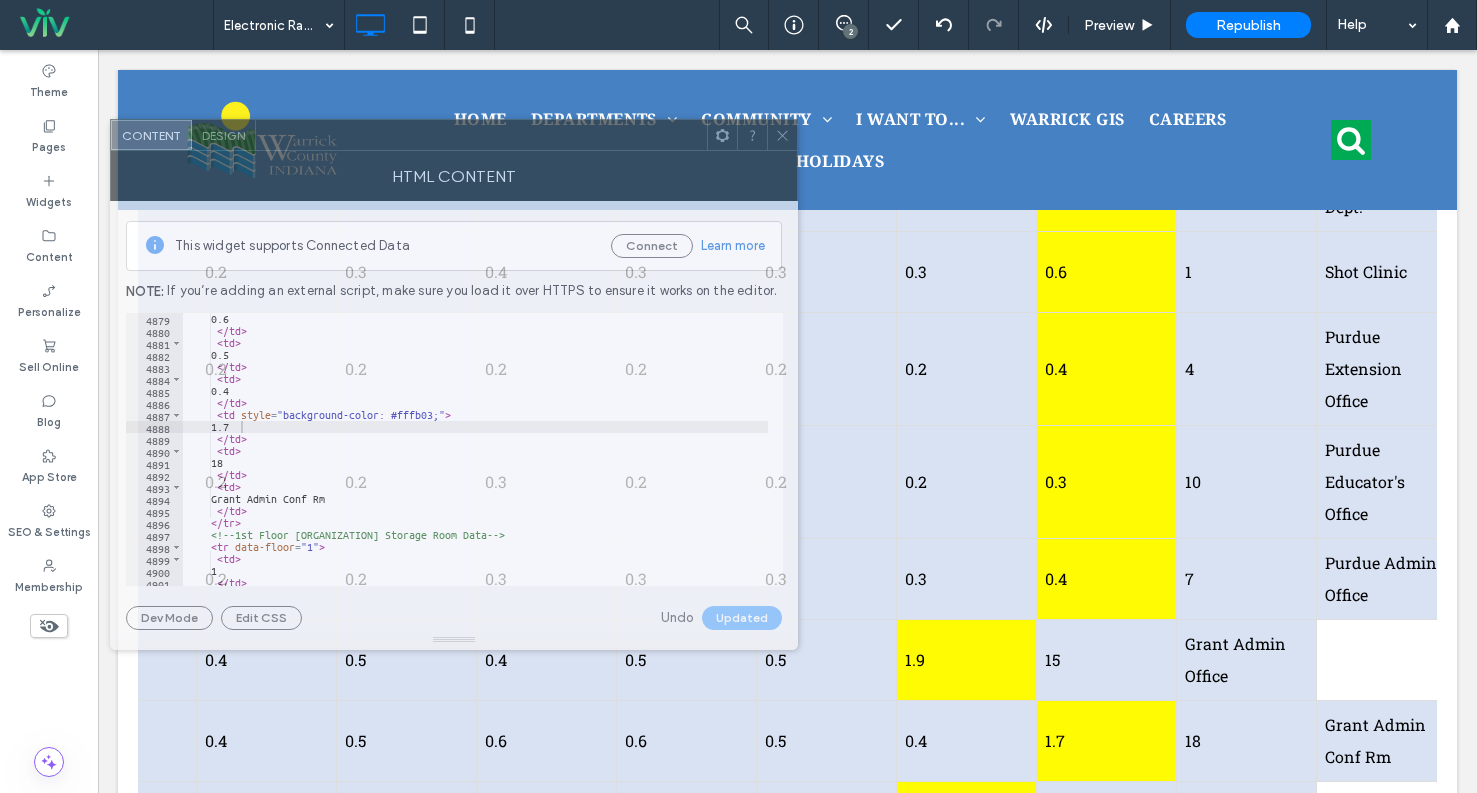 drag, startPoint x: 792, startPoint y: 27, endPoint x: 550, endPoint y: 140, distance: 267.0824 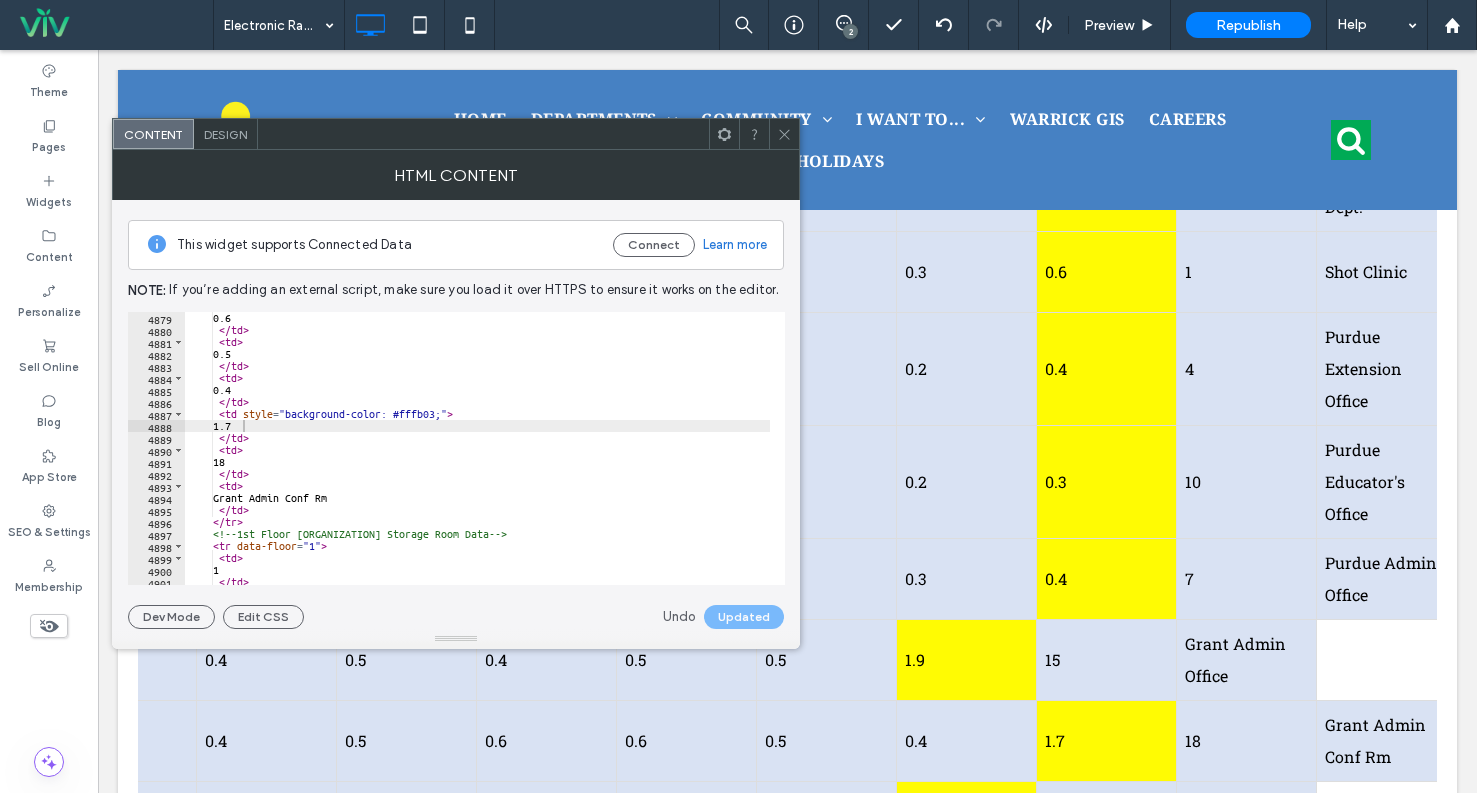 click on "0.6        </ td >        < td >        0.5        </ td >        < td >        0.4        </ td >        < td   style = "background-color: #fffb03;" >        1.7        </ td >        < td >        18        </ td >        < td >        Grant Admin Conf Rm        </ td >      </ tr >      <!-- 1st Floor Purdue Storage Room Data -->      < tr   data-floor = "1" >        < td >        1        </ td >        < td >" at bounding box center (477, 460) 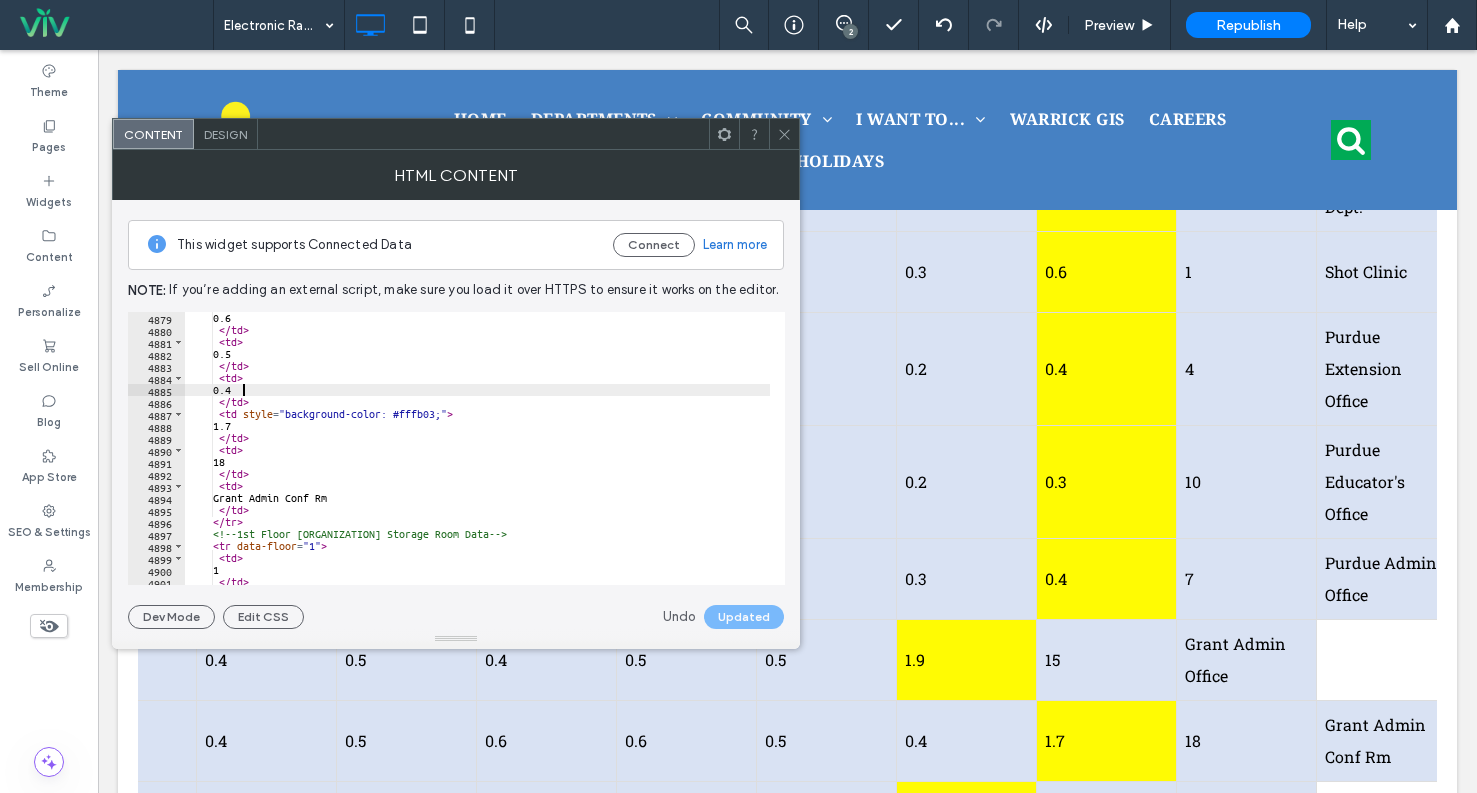 click on "0.6        </ td >        < td >        0.5        </ td >        < td >        0.4        </ td >        < td   style = "background-color: #fffb03;" >        1.7        </ td >        < td >        18        </ td >        < td >        Grant Admin Conf Rm        </ td >      </ tr >      <!-- 1st Floor Purdue Storage Room Data -->      < tr   data-floor = "1" >        < td >        1        </ td >        < td >" at bounding box center [477, 460] 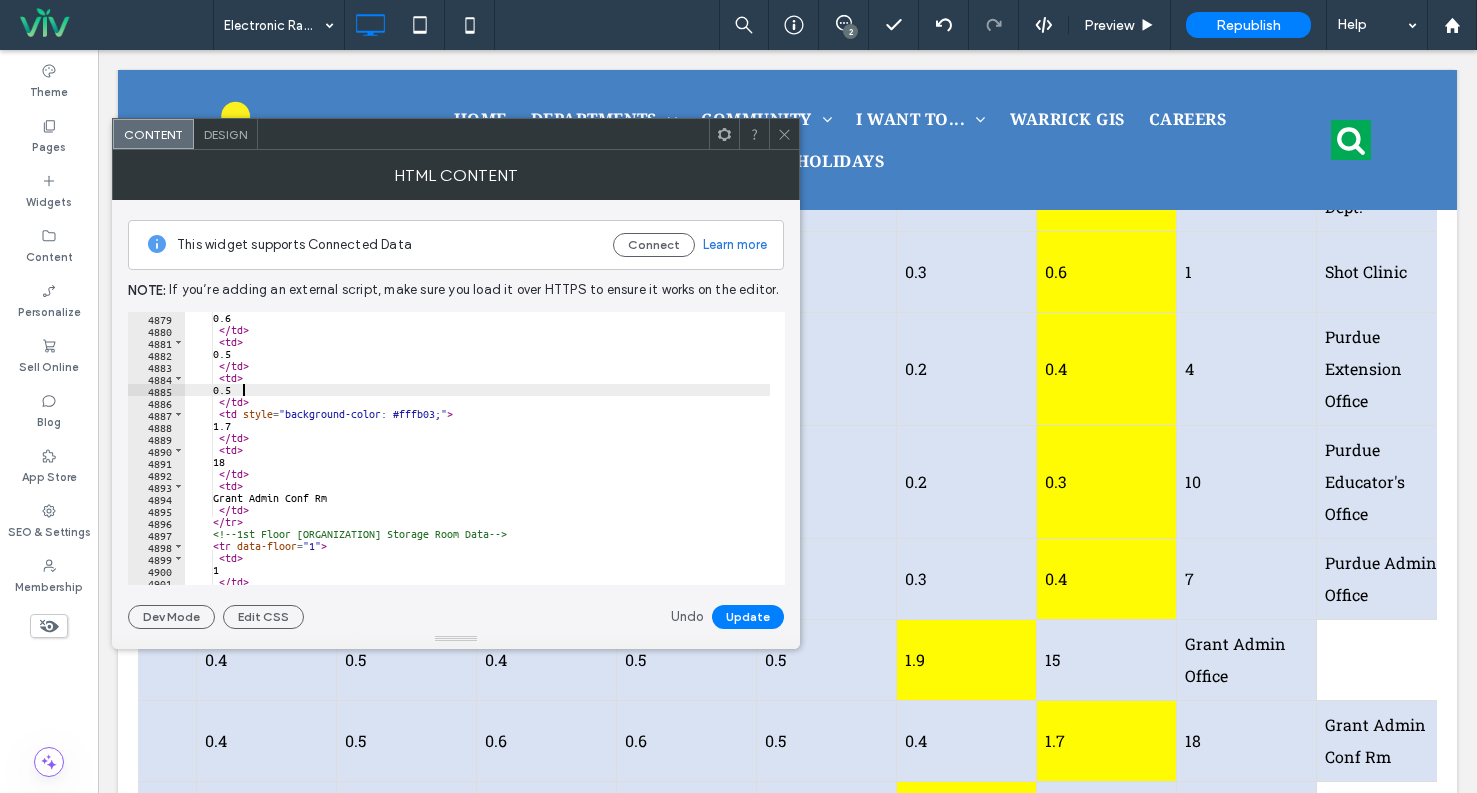 click on "0.6        </ td >        < td >        0.5        </ td >        < td >        0.5        </ td >        < td   style = "background-color: #fffb03;" >        1.7        </ td >        < td >        18        </ td >        < td >        Grant Admin Conf Rm        </ td >      </ tr >      <!-- 1st Floor Purdue Storage Room Data -->      < tr   data-floor = "1" >        < td >        1        </ td >        < td >" at bounding box center (477, 460) 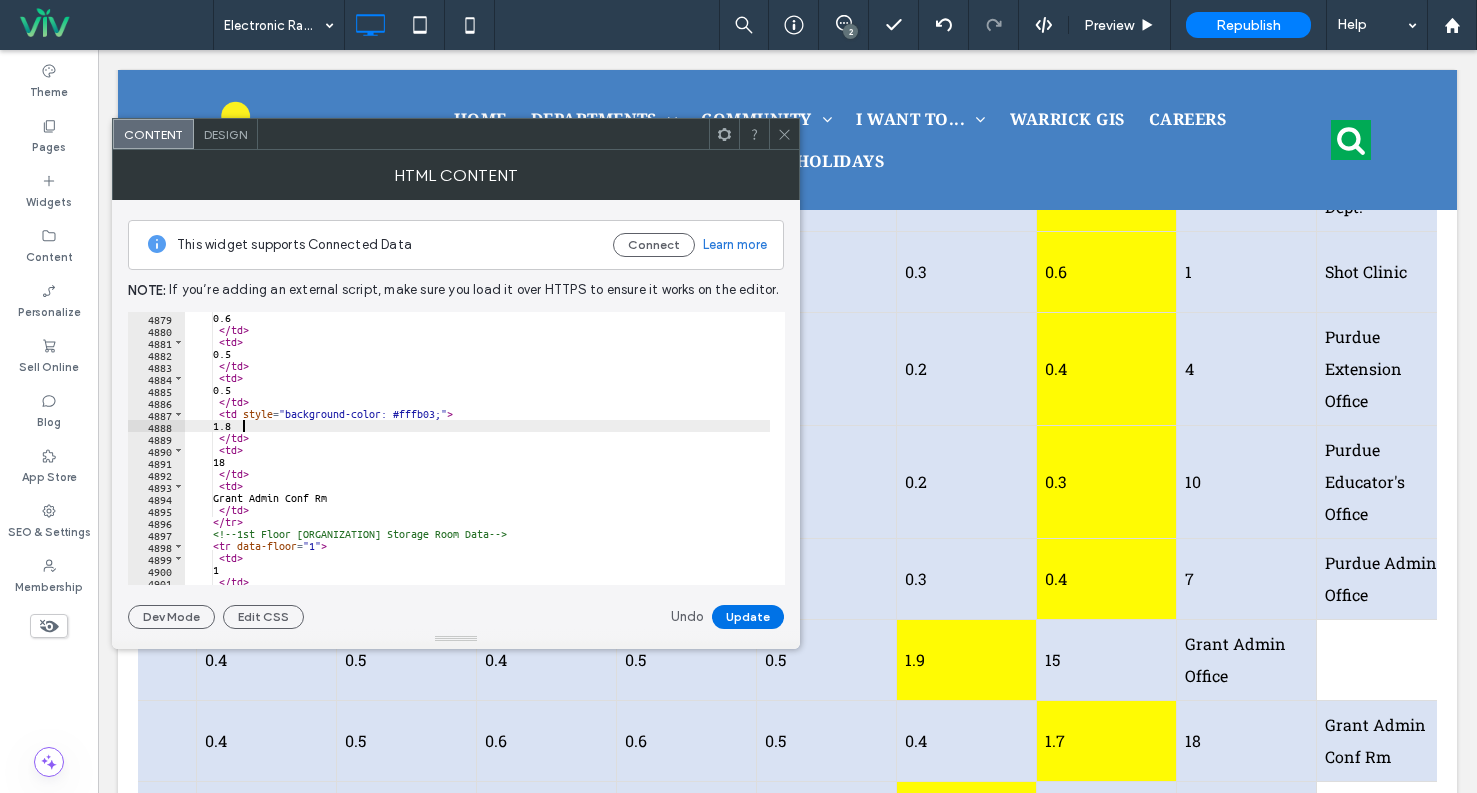 click on "Update" at bounding box center [748, 617] 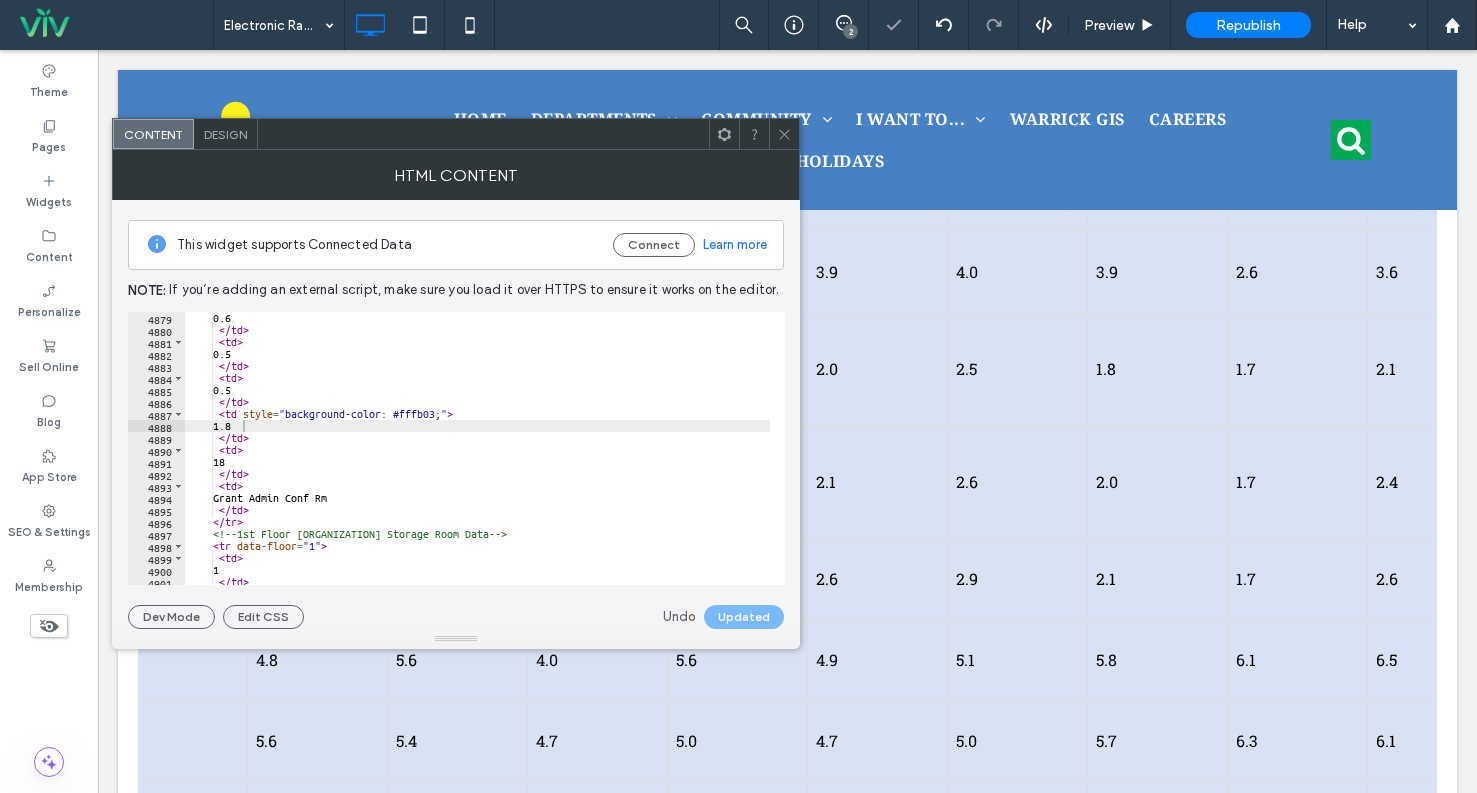 scroll, scrollTop: 0, scrollLeft: 11177, axis: horizontal 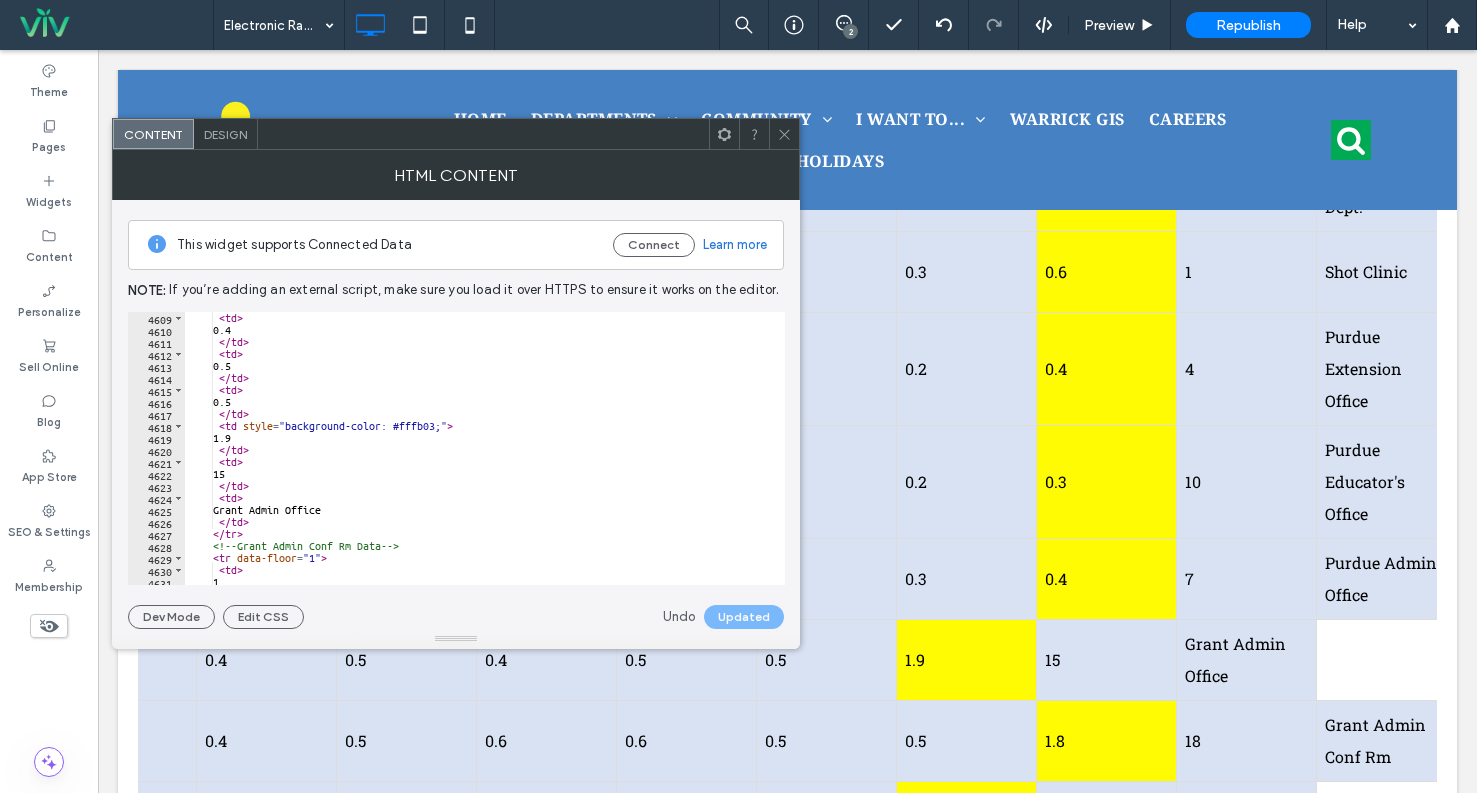 type on "*****" 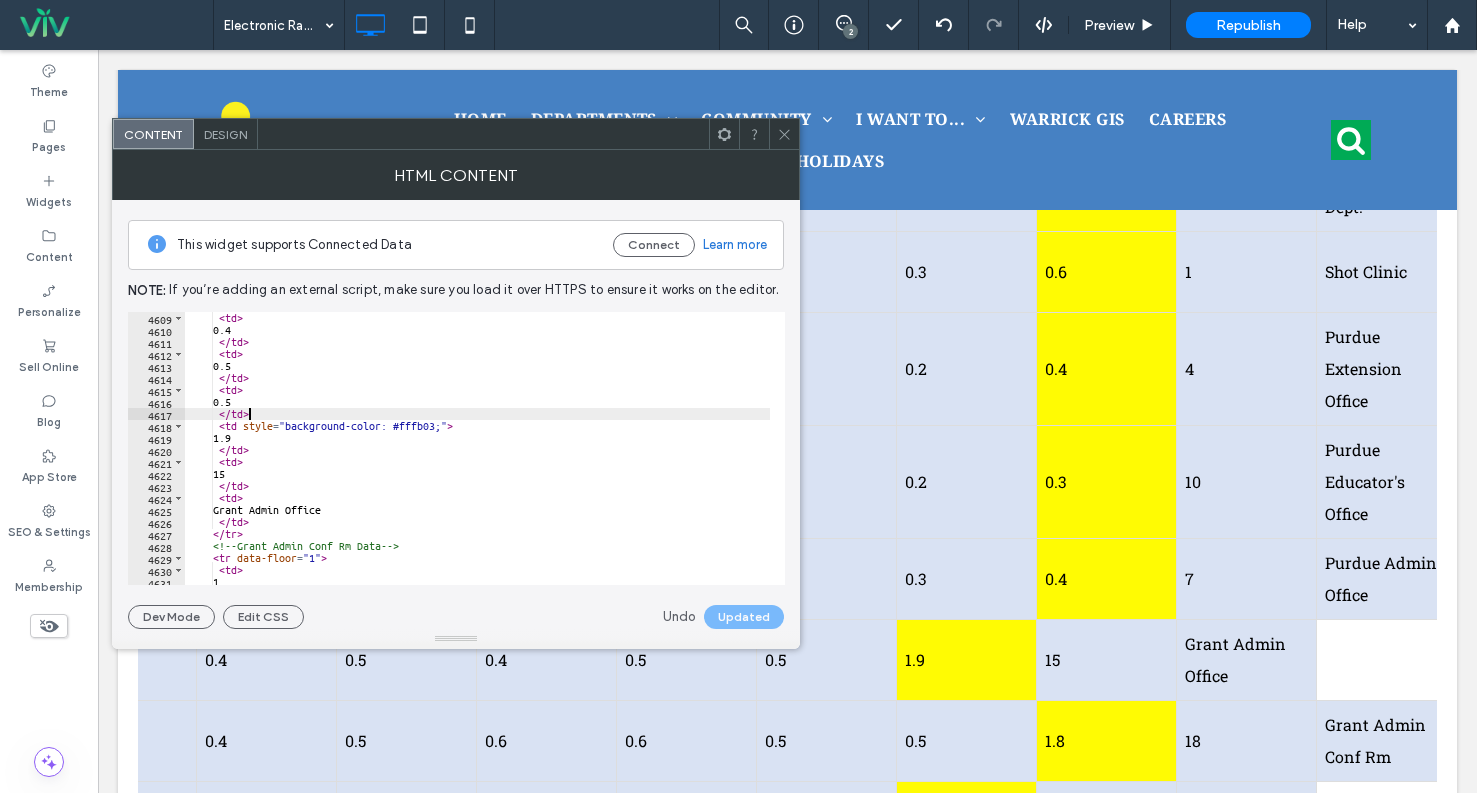 click on "< td >        0.4        </ td >        < td >        0.5        </ td >        < td >        0.5        </ td >        < td   style = "background-color: #fffb03;" >        1.9        </ td >        < td >        15        </ td >        < td >        Grant Admin Office        </ td >      </ tr >      <!-- Grant Admin Conf Rm Data -->      < tr   data-floor = "1" >        < td >        1        </ td >" at bounding box center (477, 460) 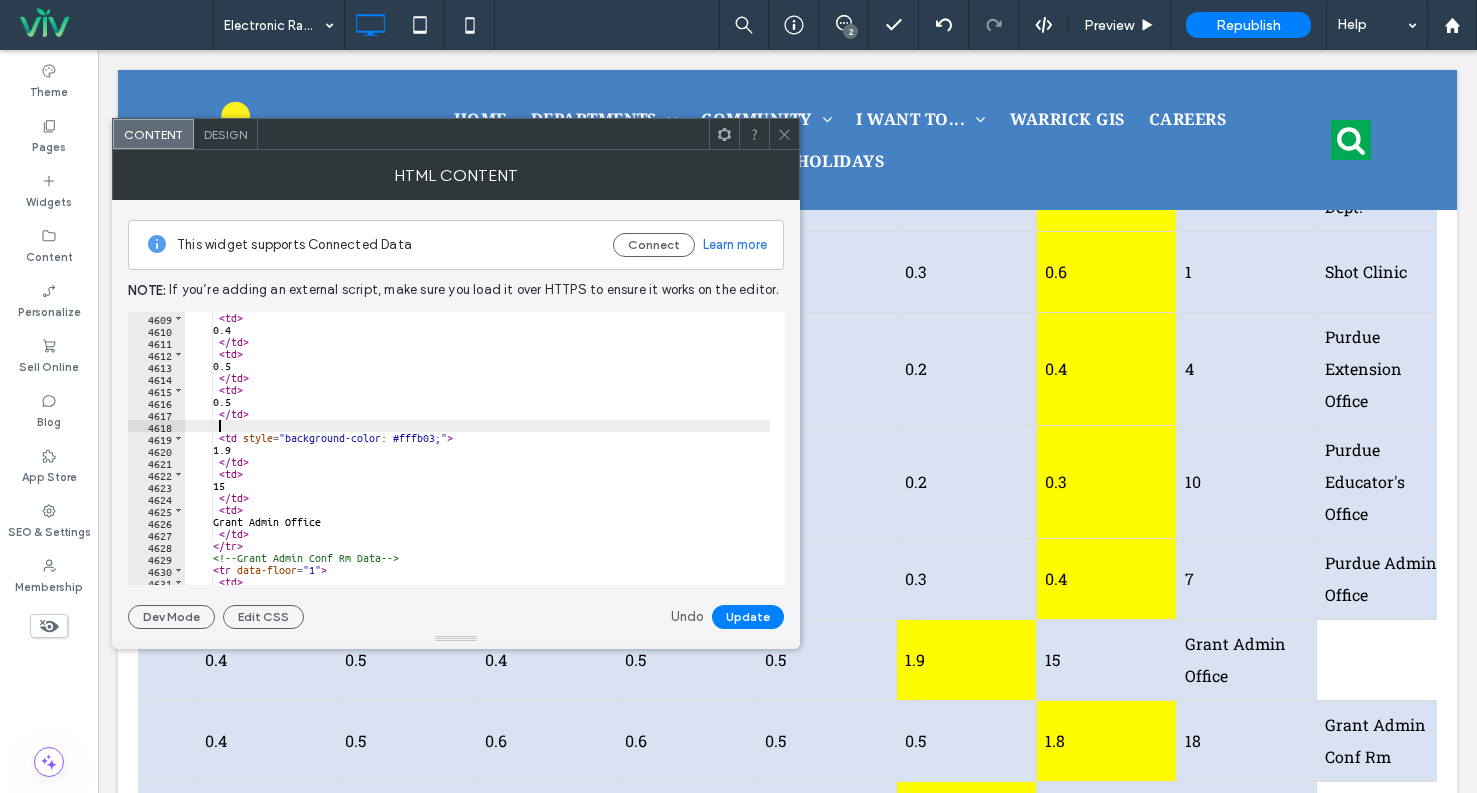 scroll, scrollTop: 0, scrollLeft: 2, axis: horizontal 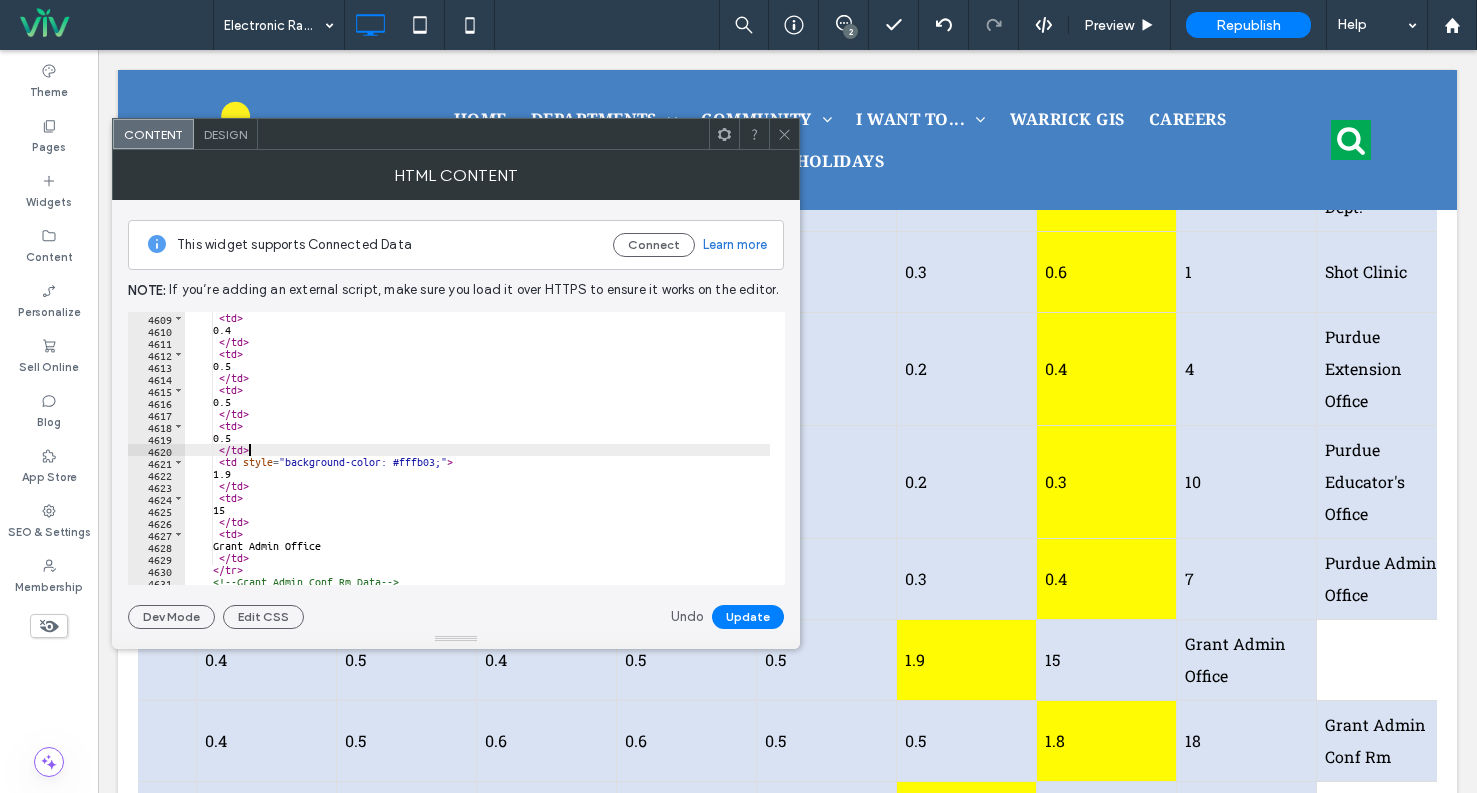 click on "< td >        0.4        </ td >        < td >        0.5        </ td >        < td >        0.5        </ td >        < td >        0.5        </ td >        < td   style = "background-color: #fffb03;" >        1.9        </ td >        < td >        15        </ td >        < td >        Grant Admin Office        </ td >      </ tr >      <!-- Grant Admin Conf Rm Data -->      < tr   data-floor = "1" >" at bounding box center [477, 460] 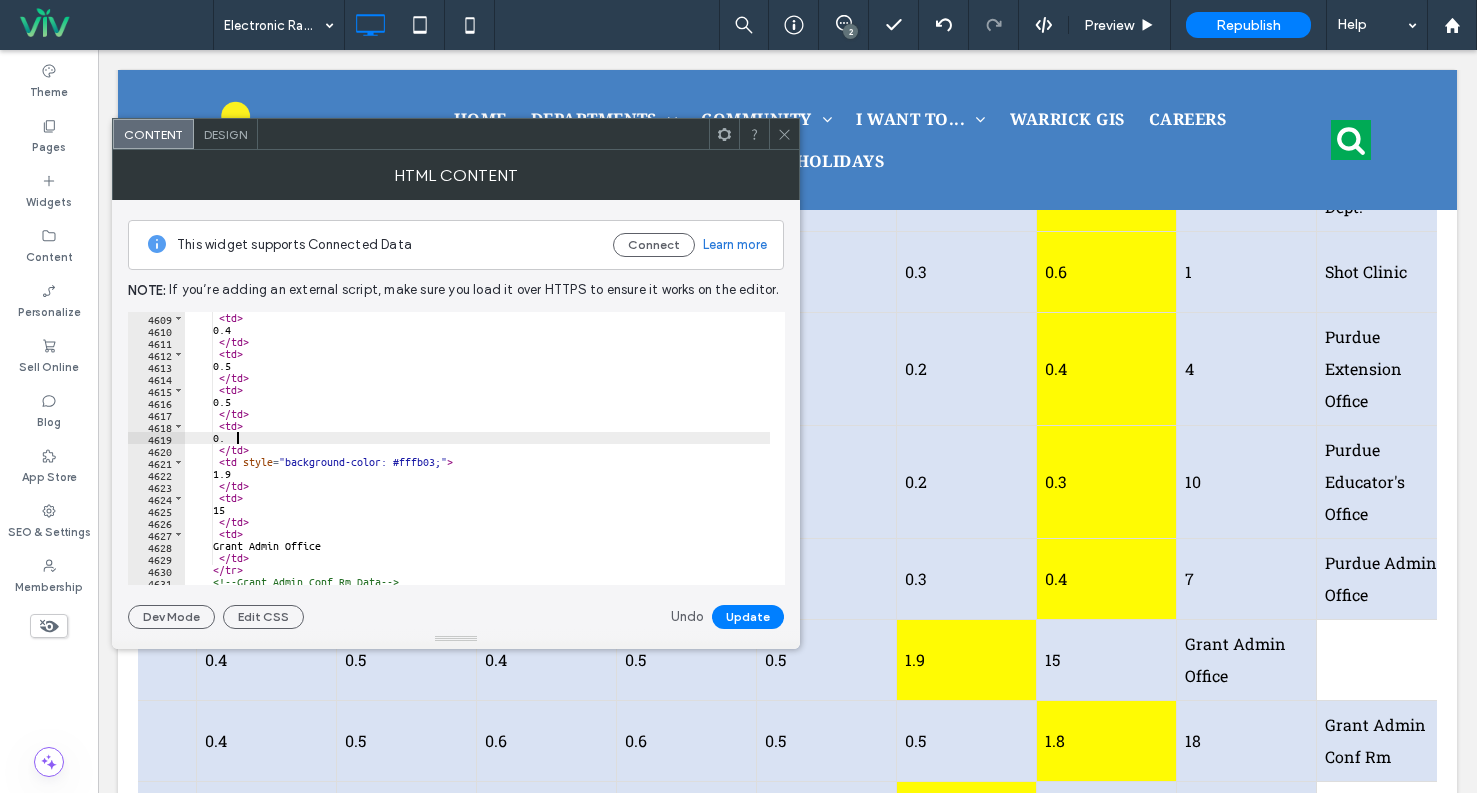 scroll, scrollTop: 0, scrollLeft: 3, axis: horizontal 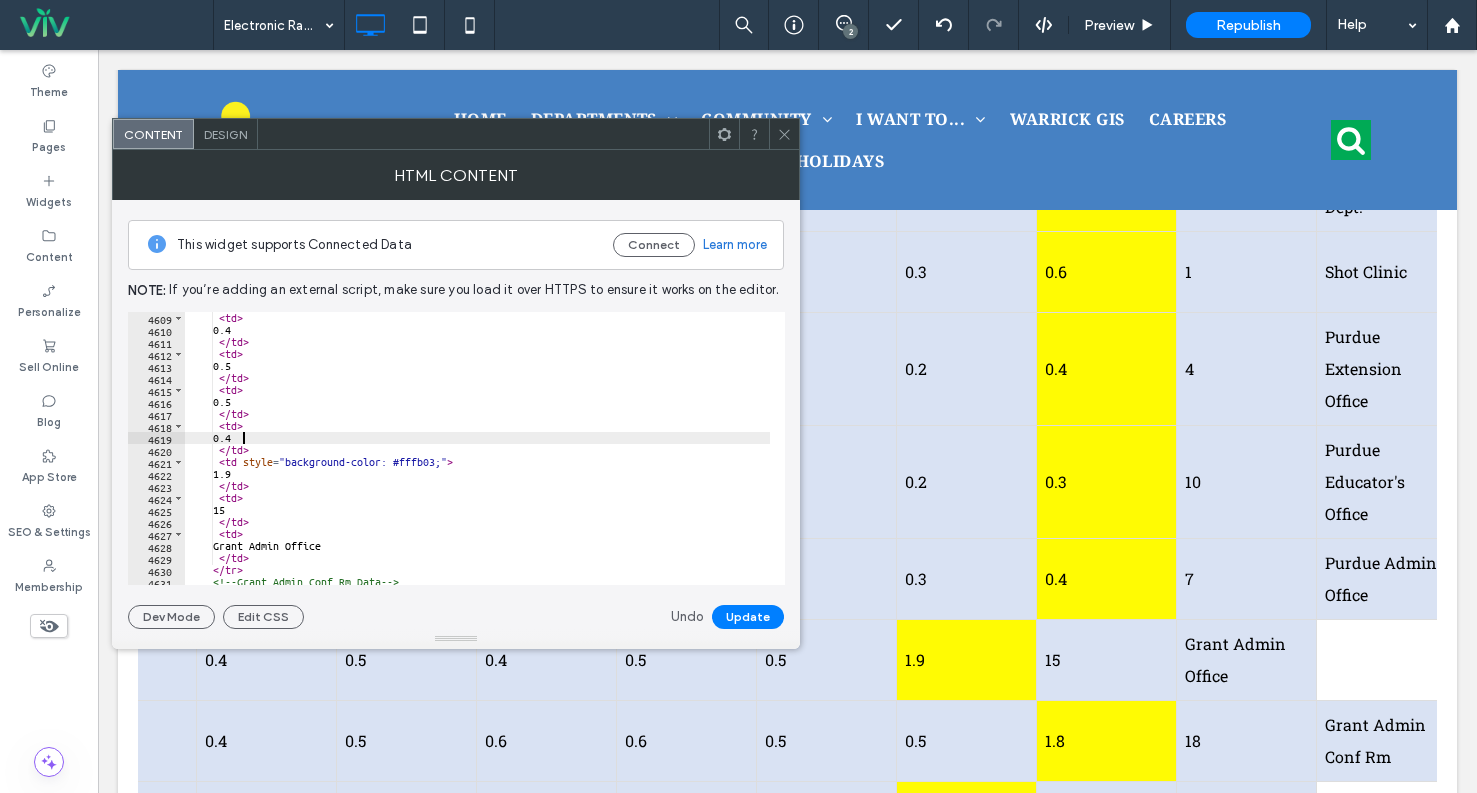click on "< td >        0.4        </ td >        < td >        0.5        </ td >        < td >        0.5        </ td >        < td >        0.4        </ td >        < td   style = "background-color: #fffb03;" >        1.9        </ td >        < td >        15        </ td >        < td >        Grant Admin Office        </ td >      </ tr >      <!-- Grant Admin Conf Rm Data -->      < tr   data-floor = "1" >" at bounding box center (477, 460) 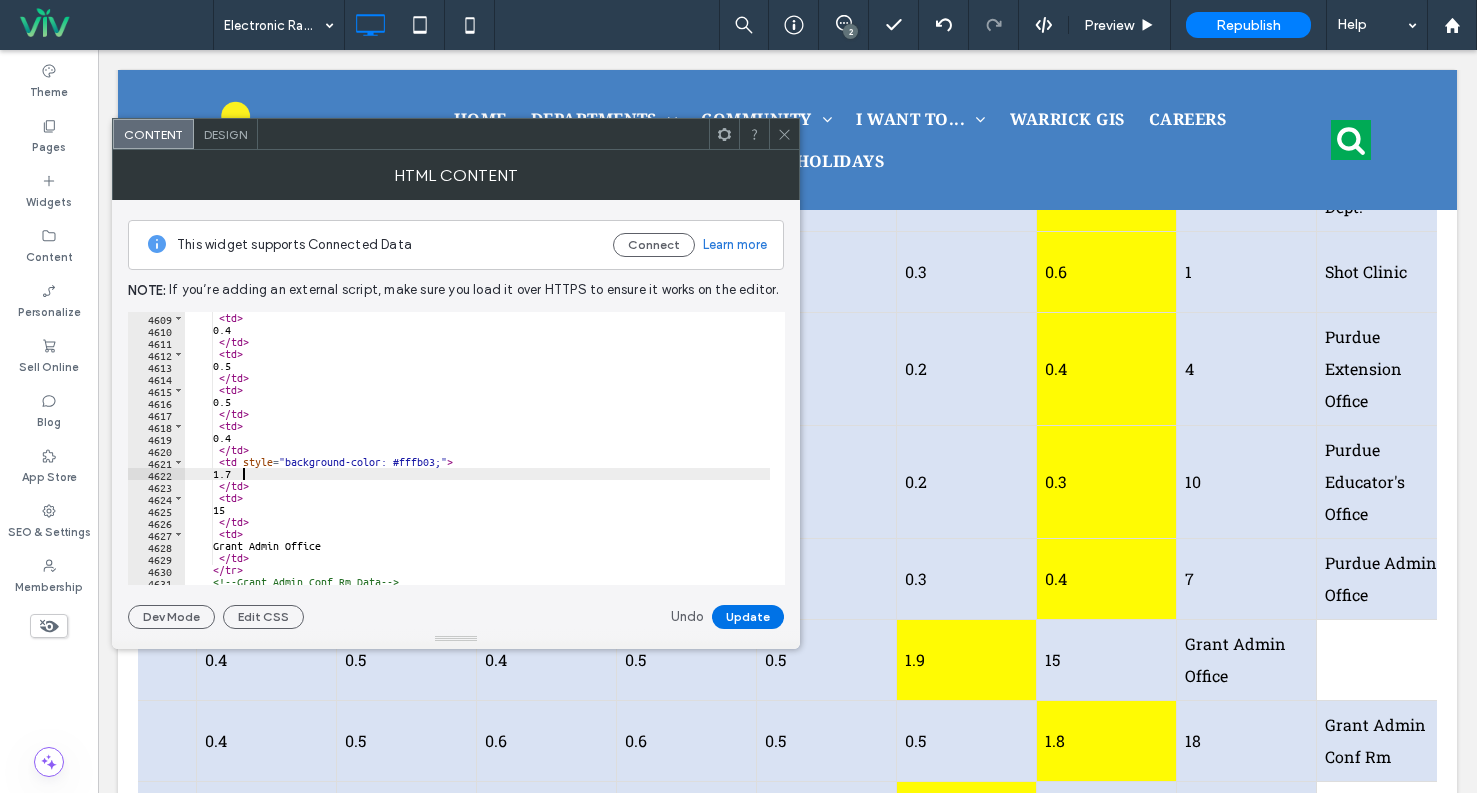 click on "Update" at bounding box center (748, 617) 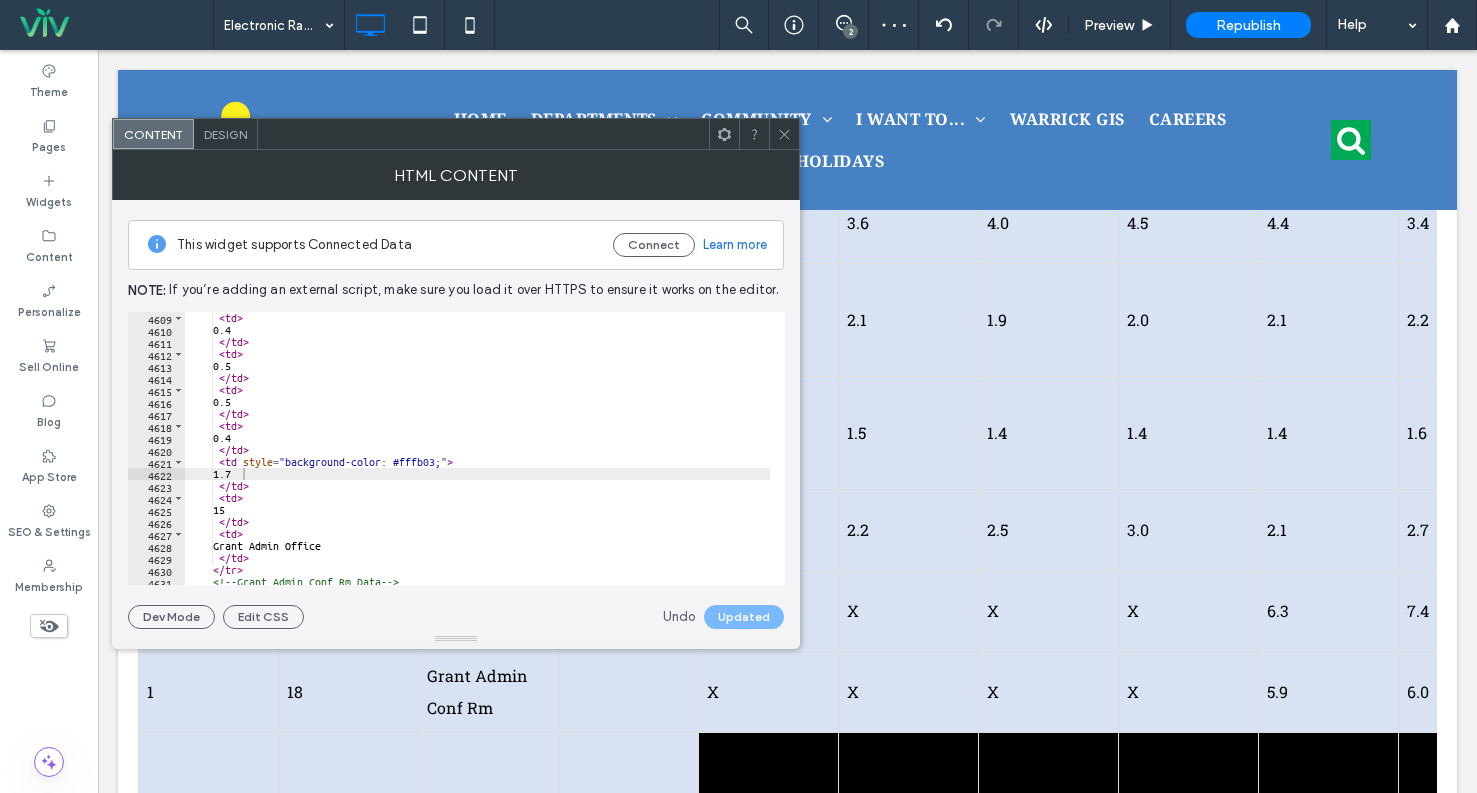 scroll, scrollTop: 1400, scrollLeft: 0, axis: vertical 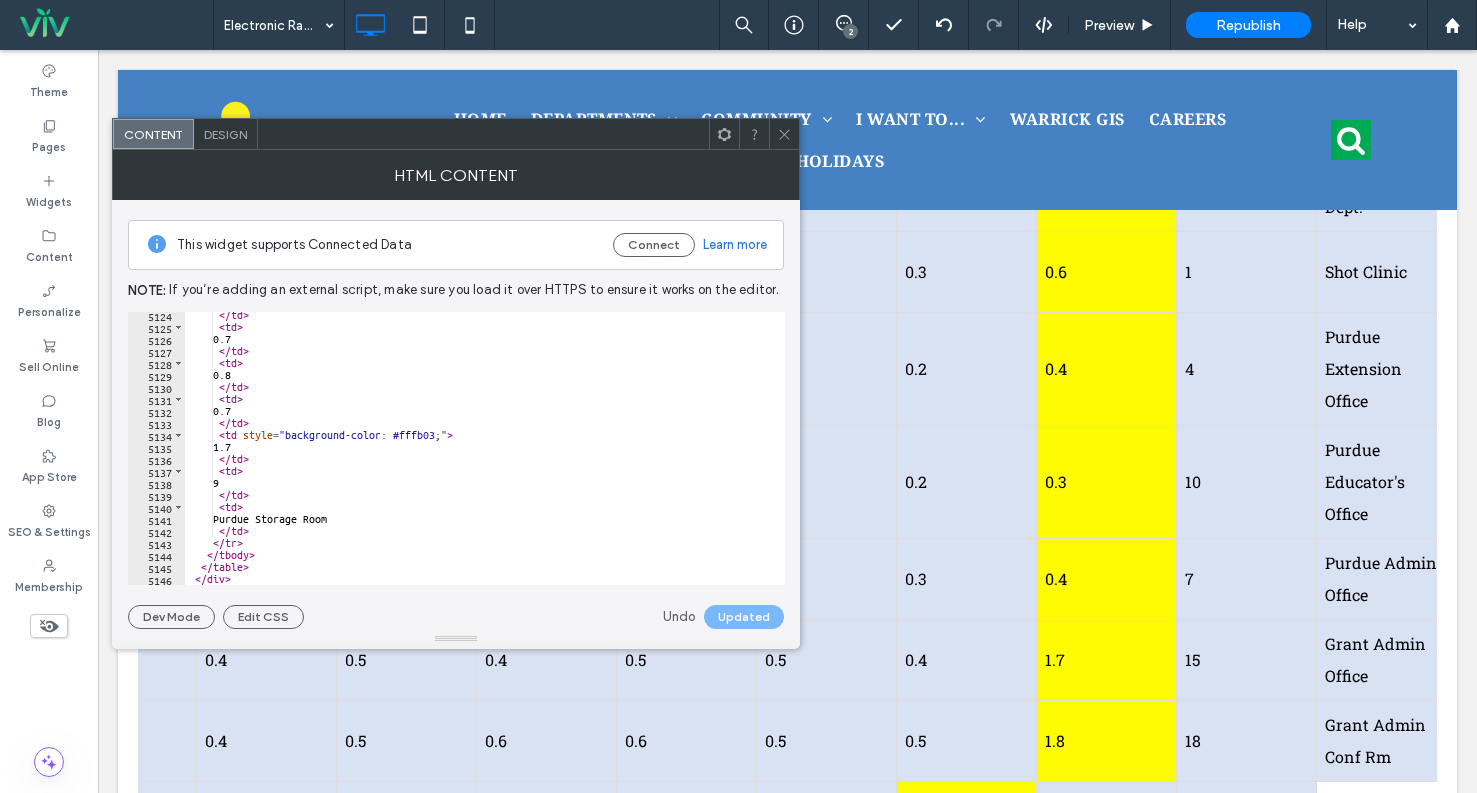type on "*****" 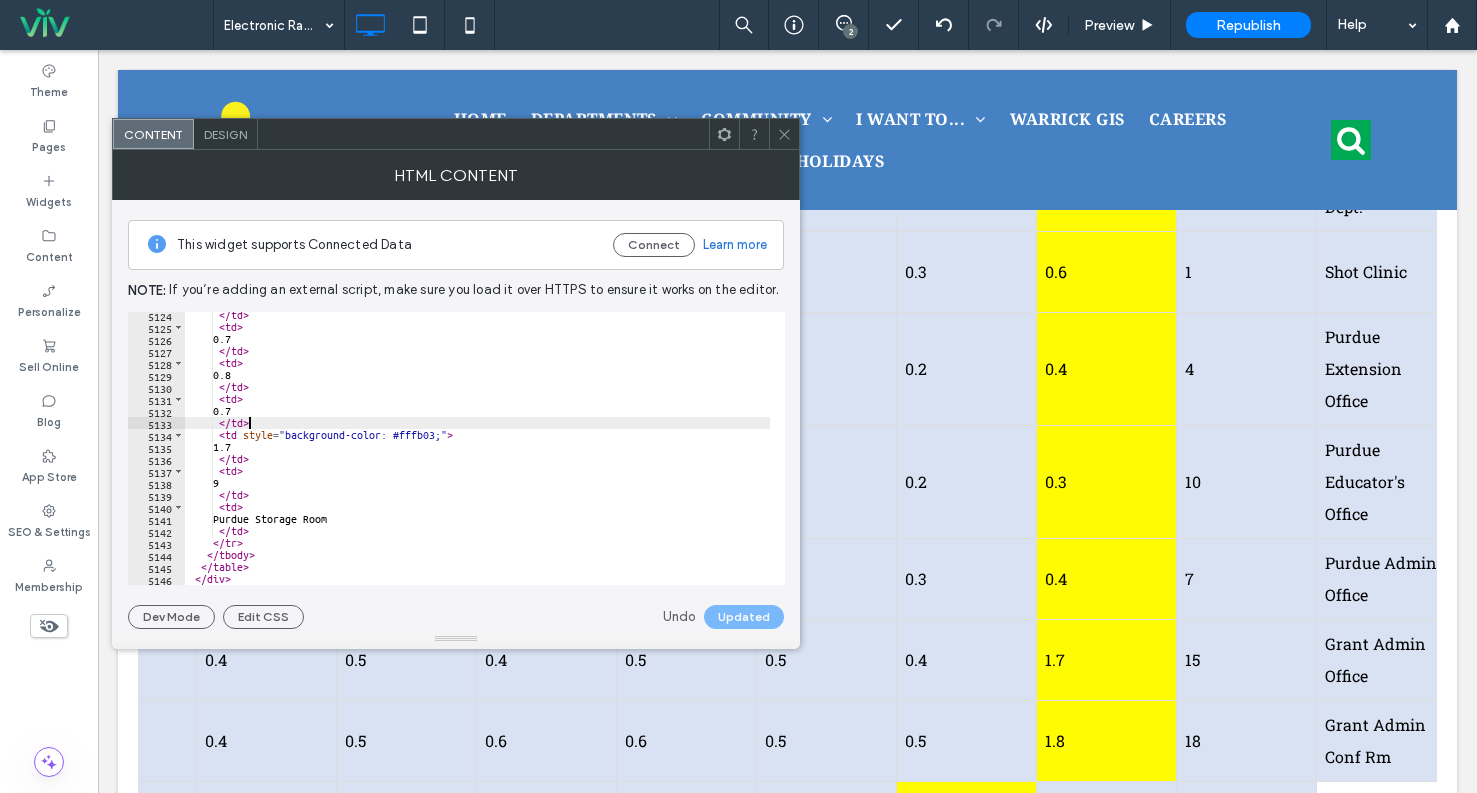 scroll, scrollTop: 0, scrollLeft: 2, axis: horizontal 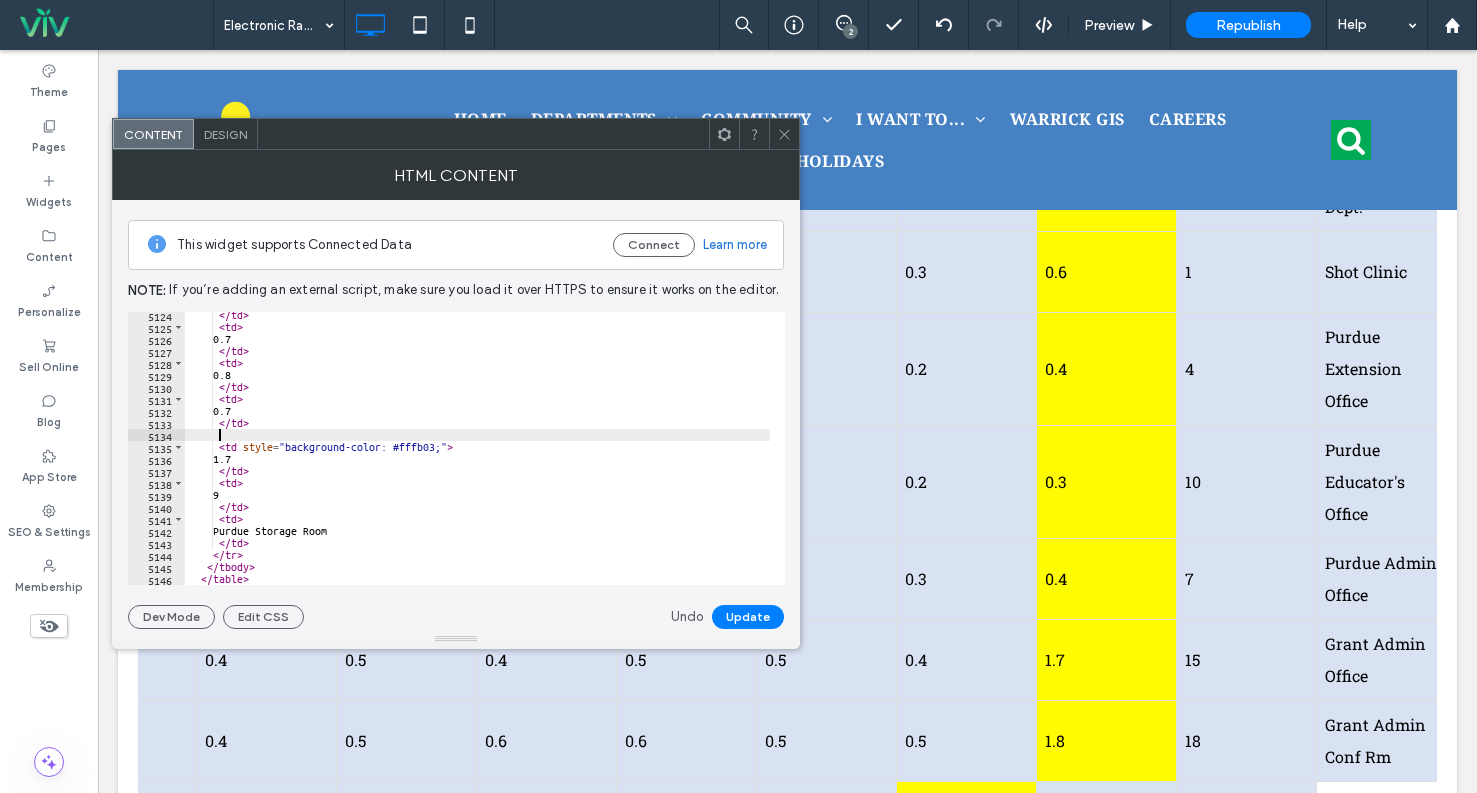 paste on "*****" 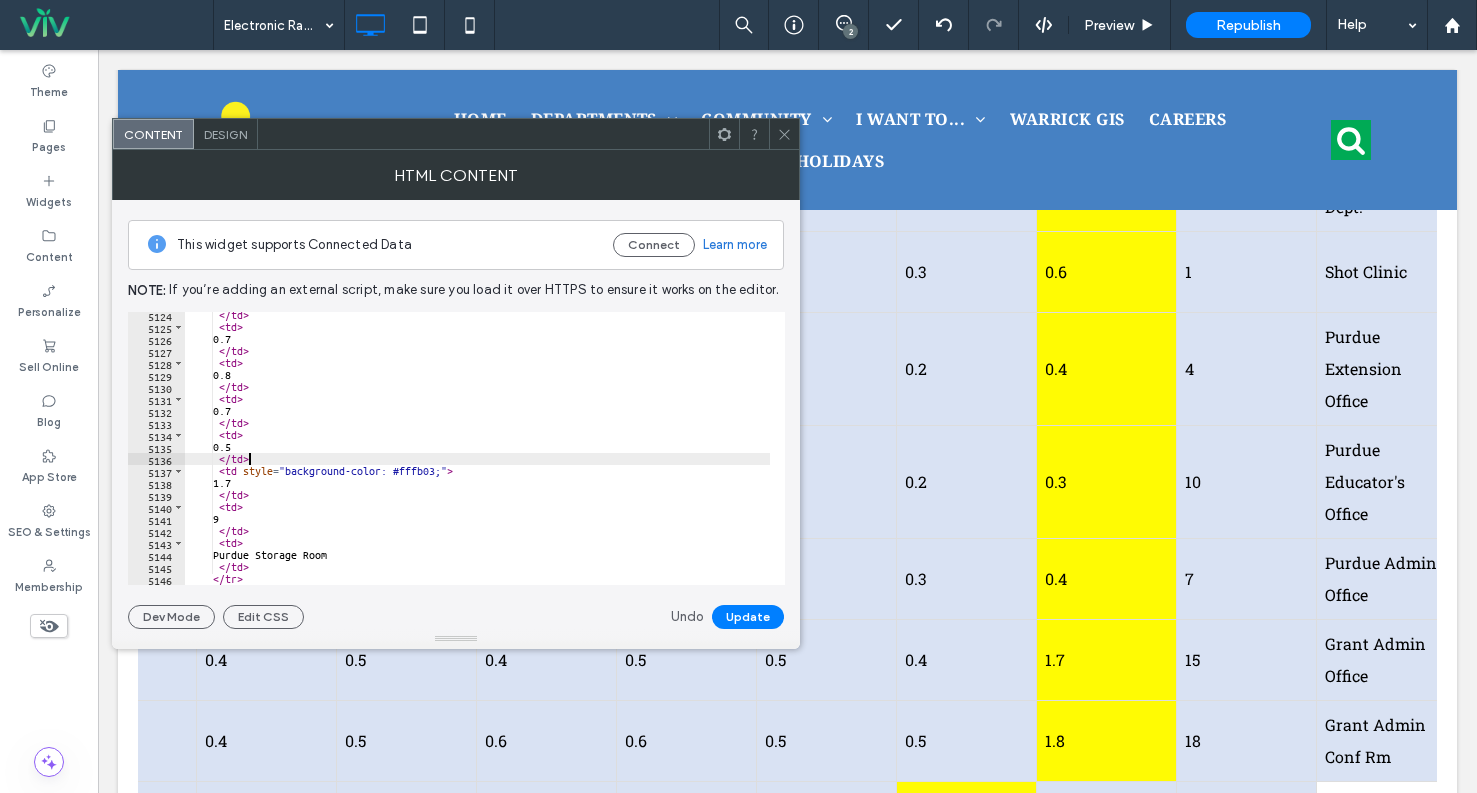 click on "</ td >        < td >        0.7        </ td >        < td >        0.8        </ td >        < td >        0.7        </ td >        < td >        0.5        </ td >        < td   style = "background-color: #fffb03;" >        1.7        </ td >        < td >        9        </ td >        < td >        Purdue Storage Room        </ td >      </ tr >     </ tbody >" at bounding box center (477, 457) 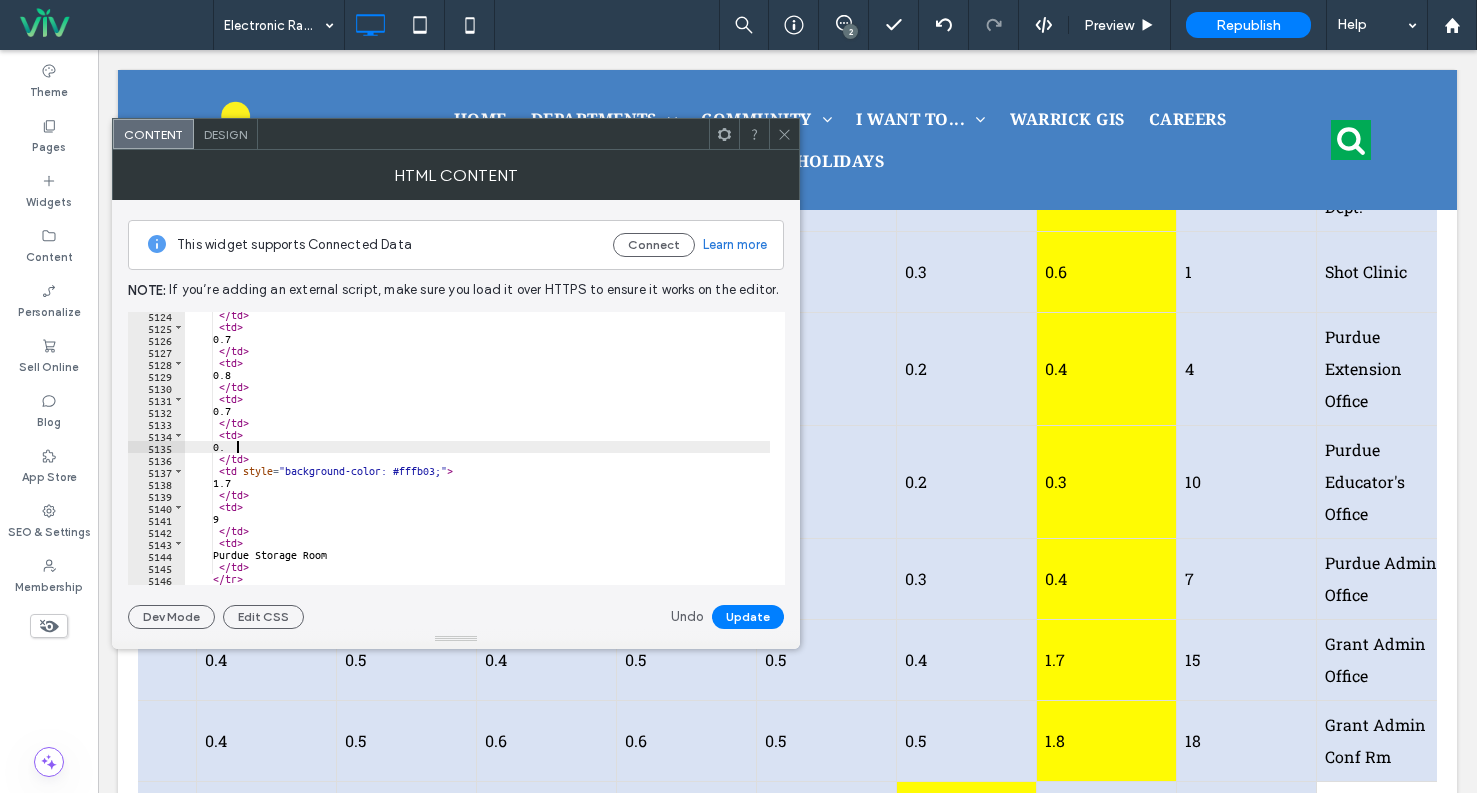 scroll, scrollTop: 0, scrollLeft: 3, axis: horizontal 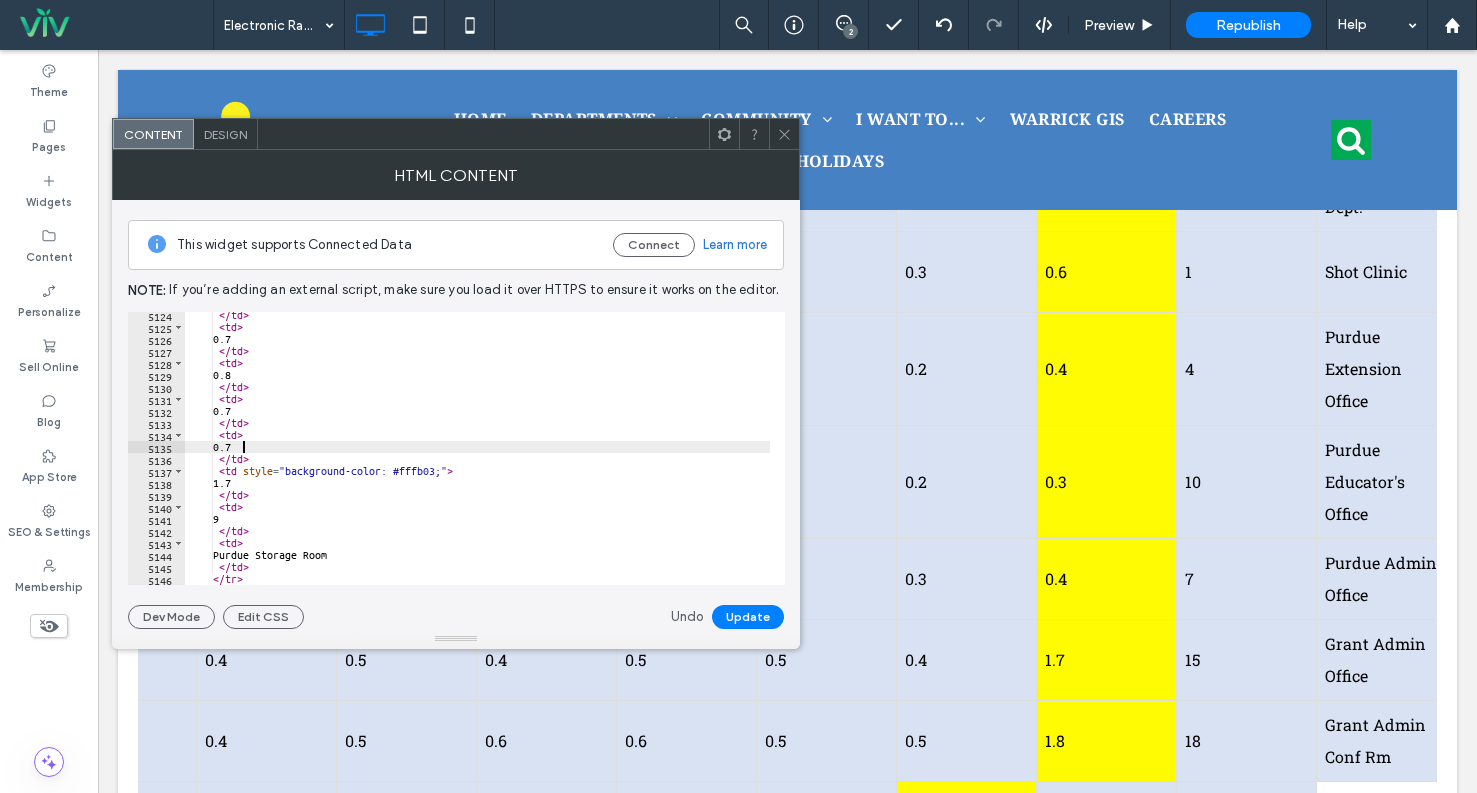 click on "</ td >        < td >        0.7        </ td >        < td >        0.8        </ td >        < td >        0.7        </ td >        < td >        0.7        </ td >        < td   style = "background-color: #fffb03;" >        1.7        </ td >        < td >        9        </ td >        < td >        Purdue Storage Room        </ td >      </ tr >     </ tbody >" at bounding box center (477, 457) 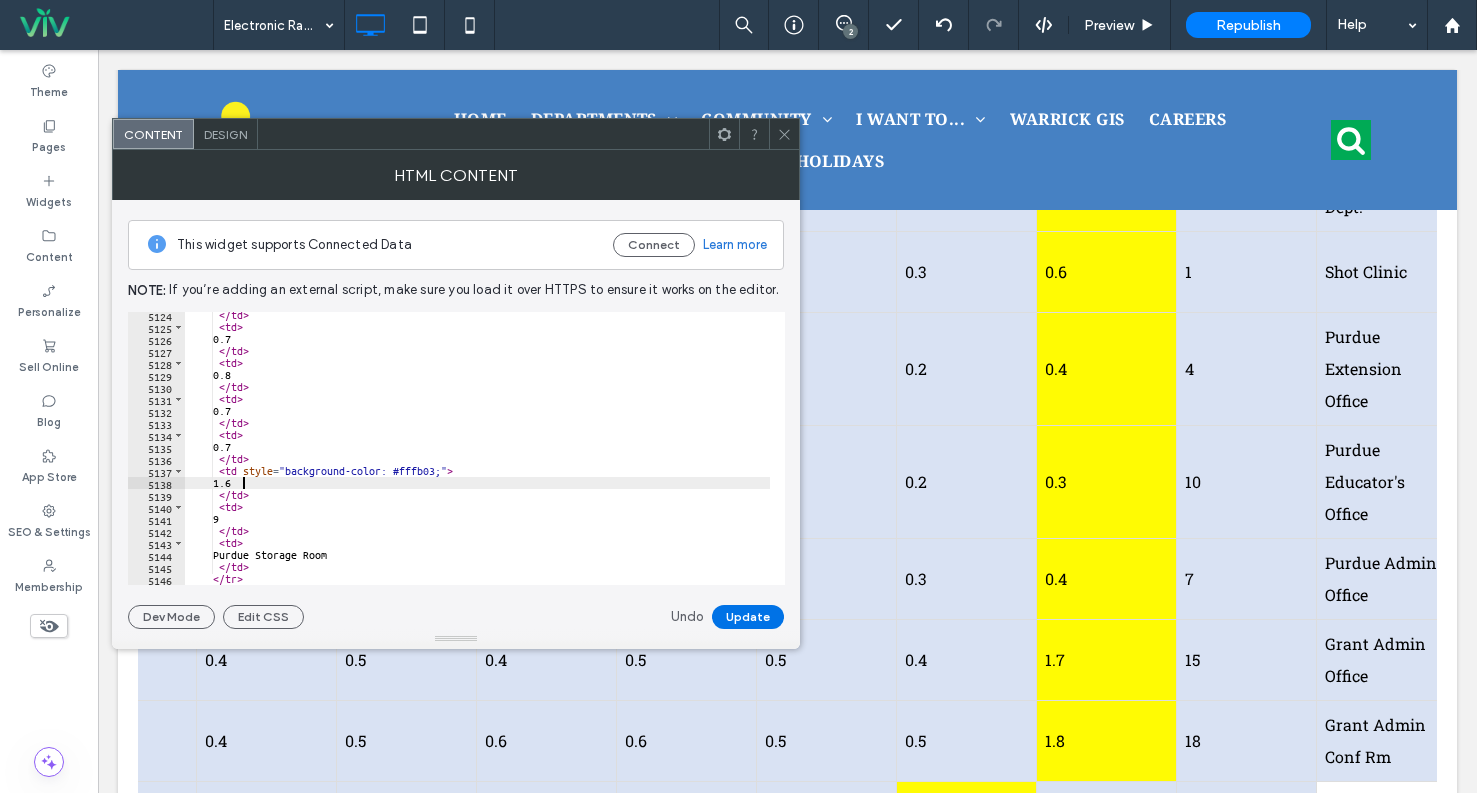 type on "***" 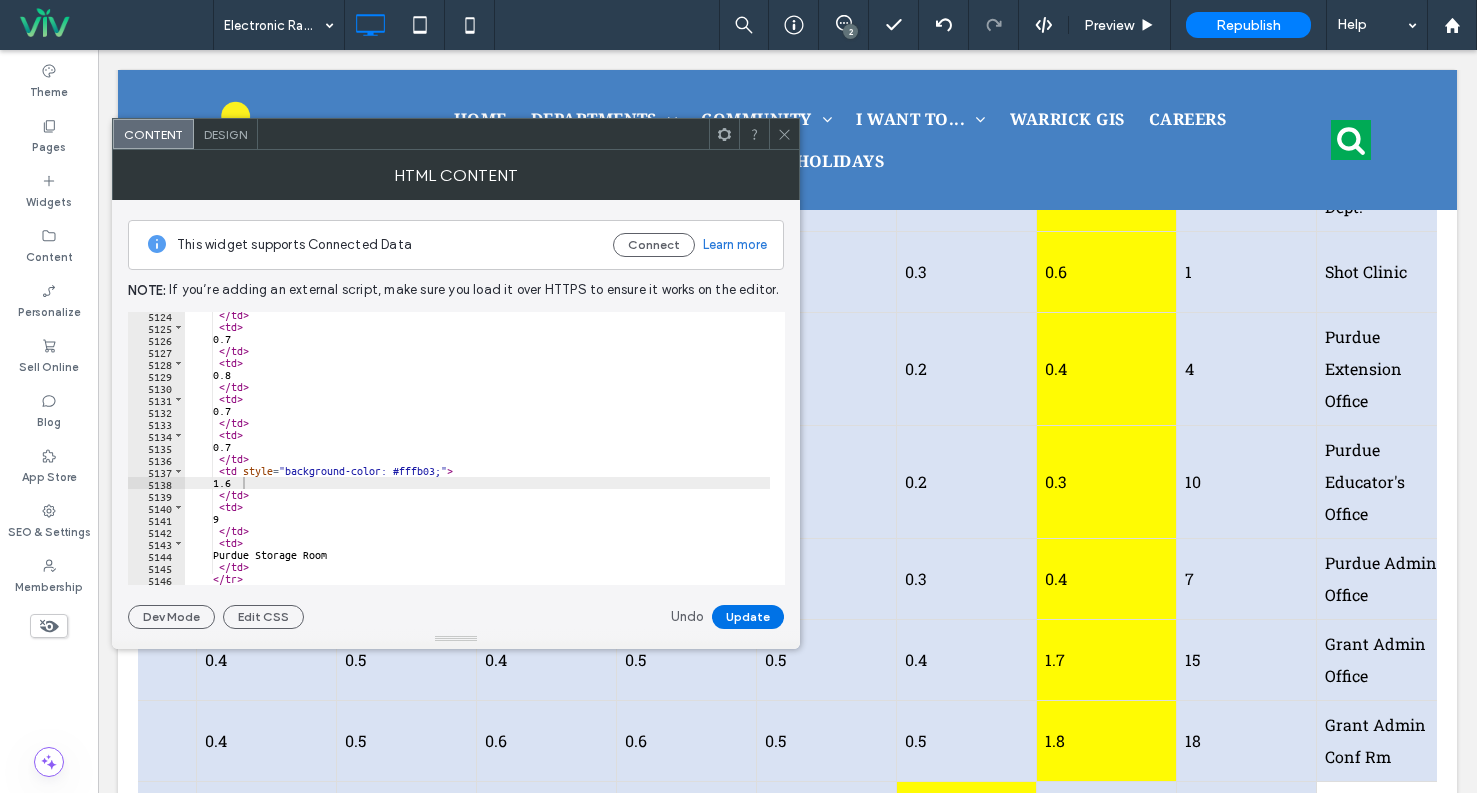click on "Update" at bounding box center [748, 617] 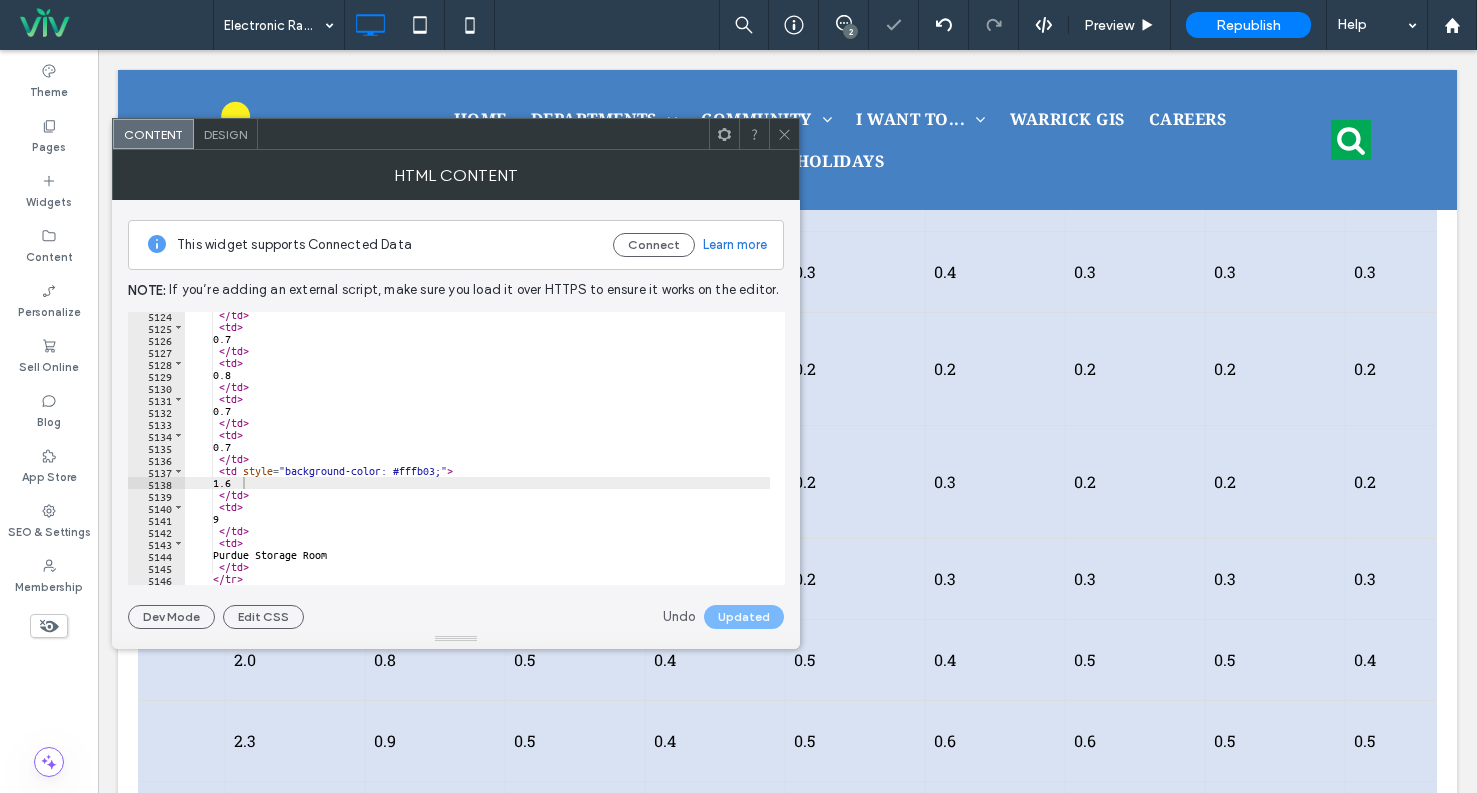scroll, scrollTop: 0, scrollLeft: 11177, axis: horizontal 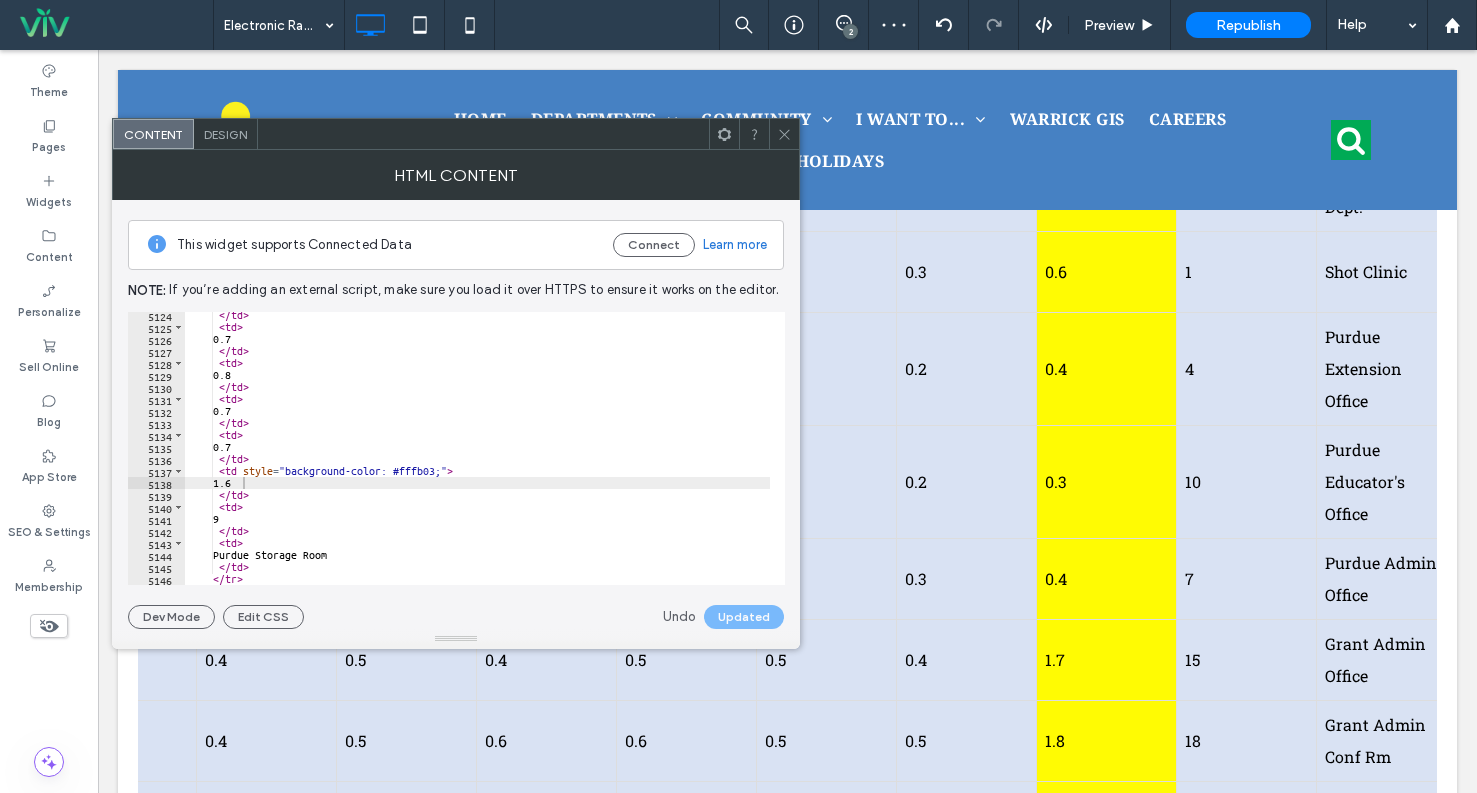 click 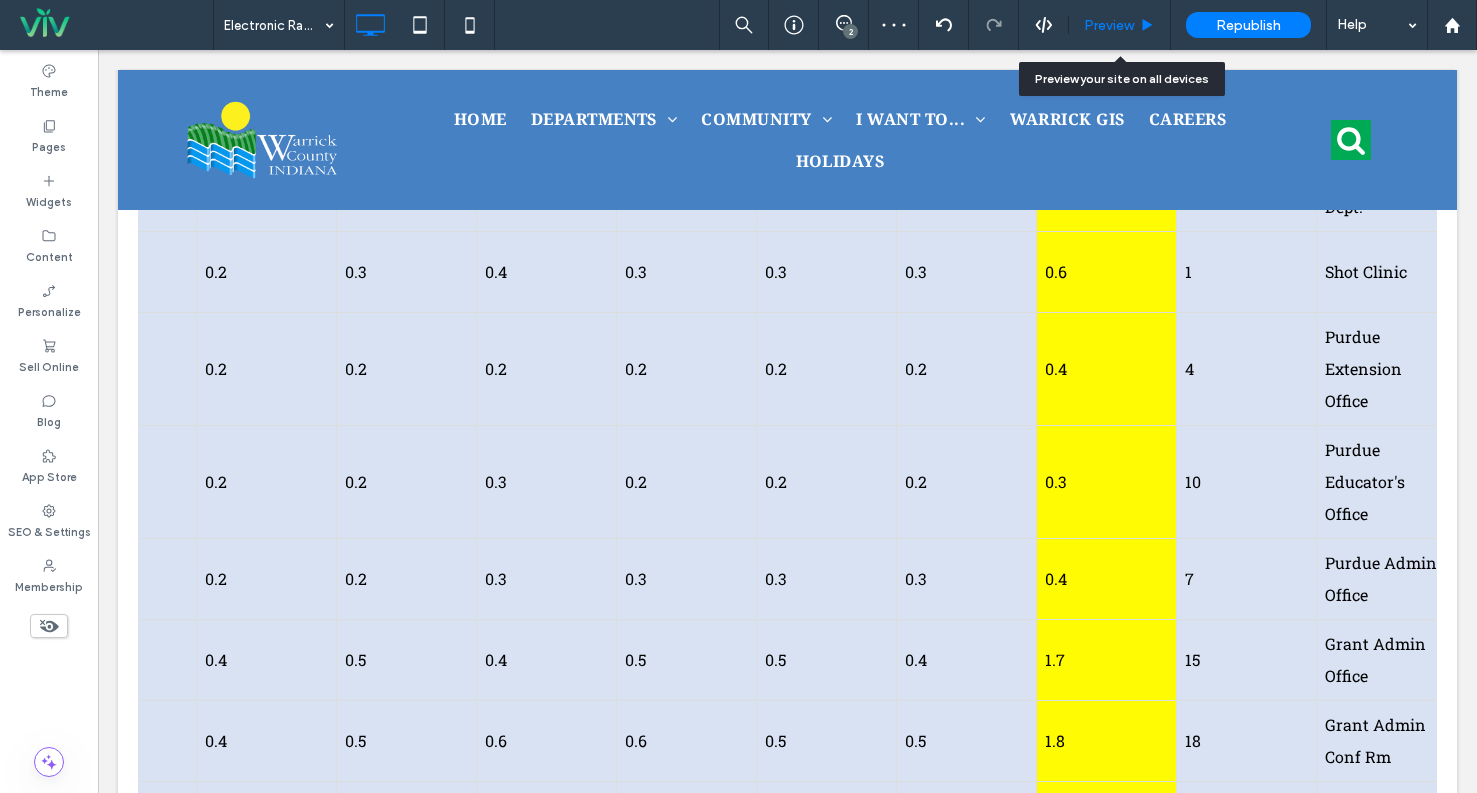 click on "Preview" at bounding box center [1109, 25] 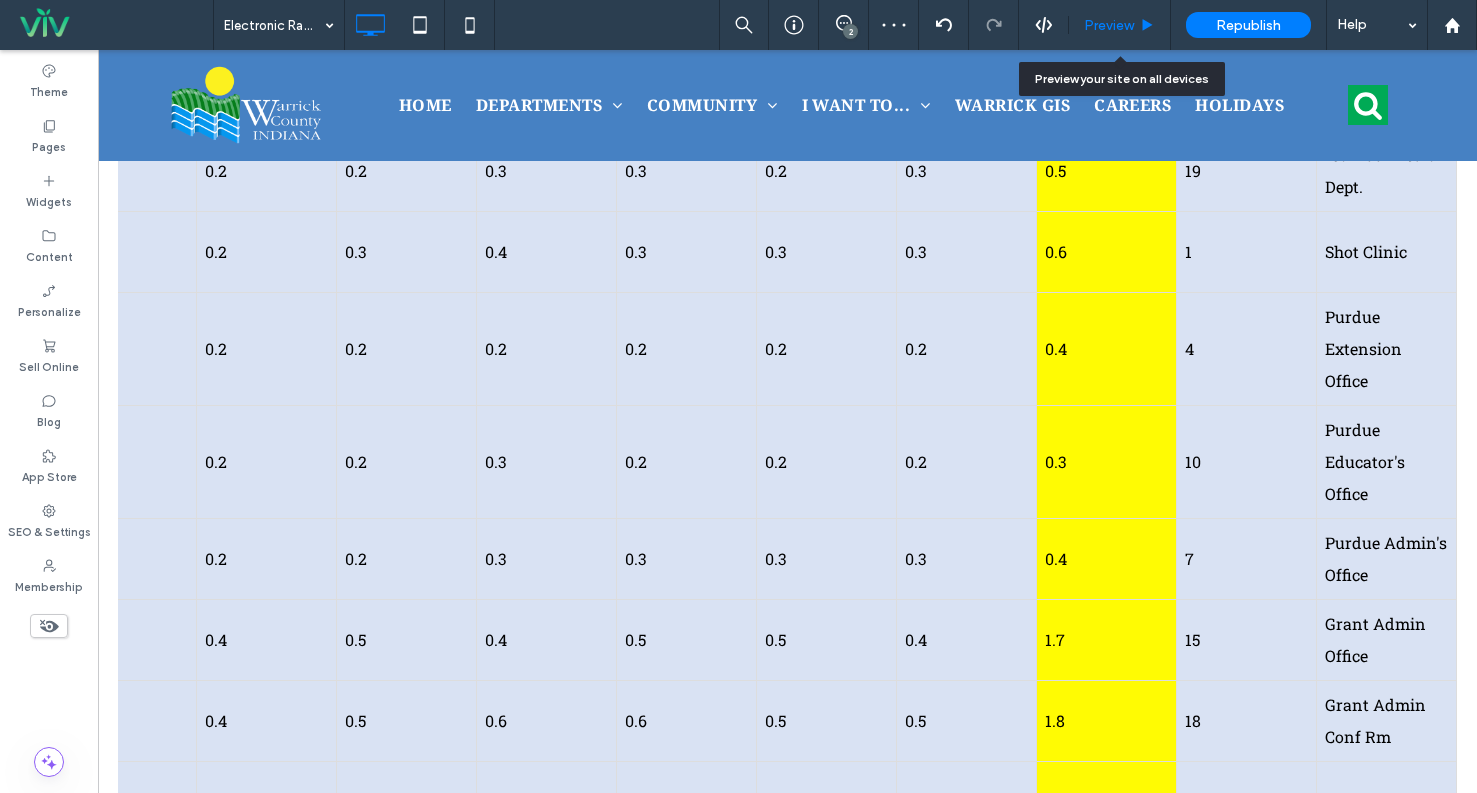 scroll, scrollTop: 0, scrollLeft: 11039, axis: horizontal 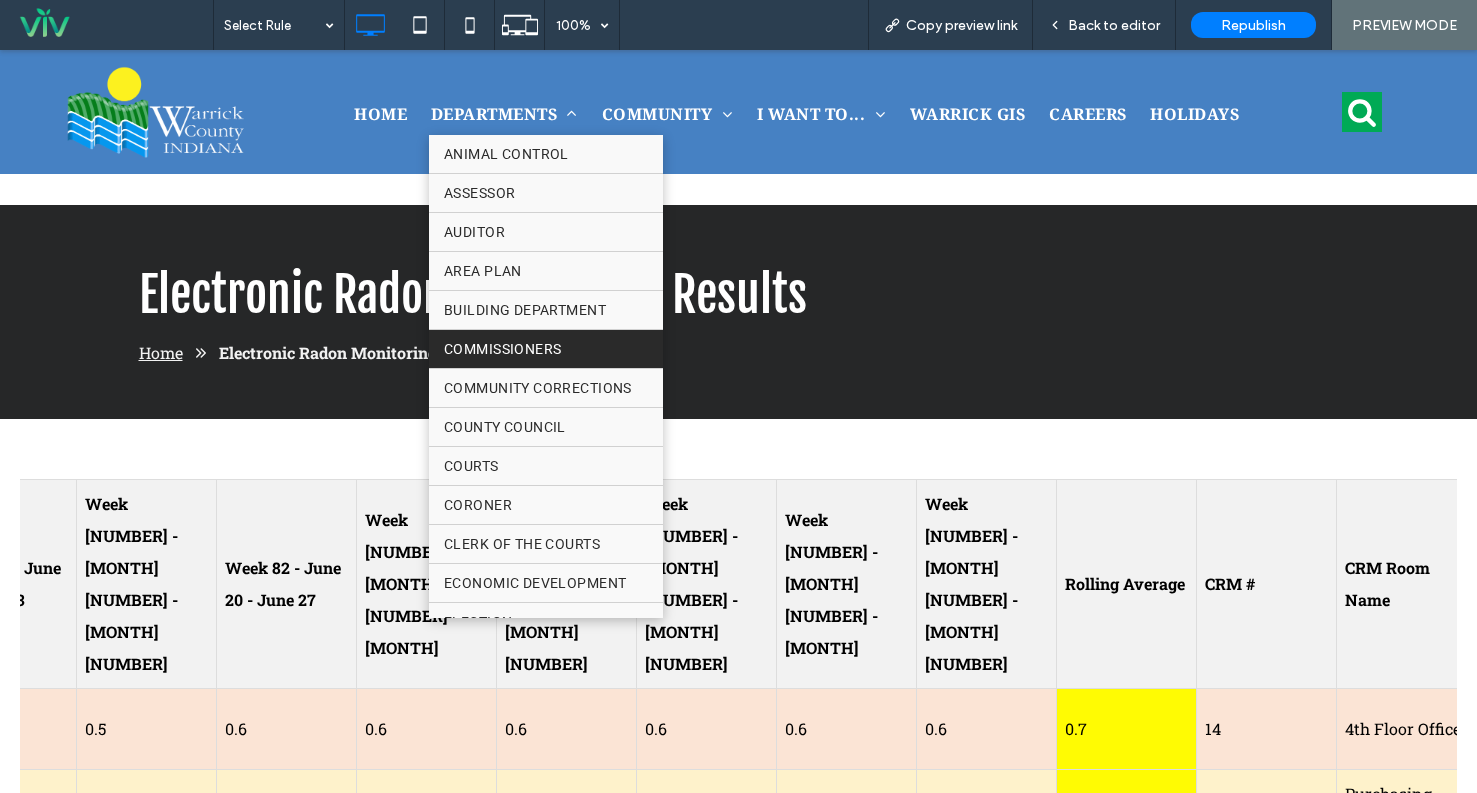 click on "COMMISSIONERS" at bounding box center (502, 349) 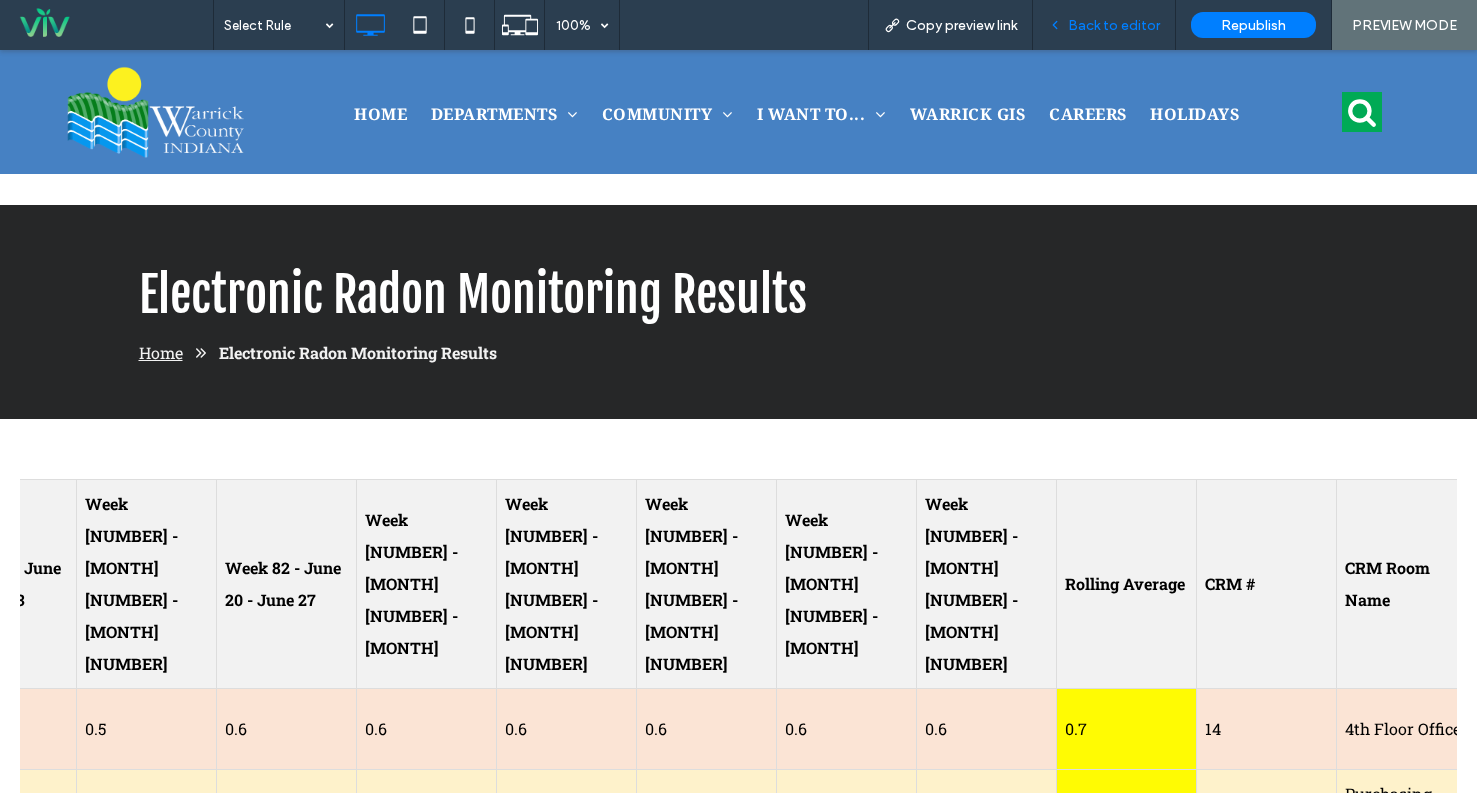 click on "Back to editor" at bounding box center (1104, 25) 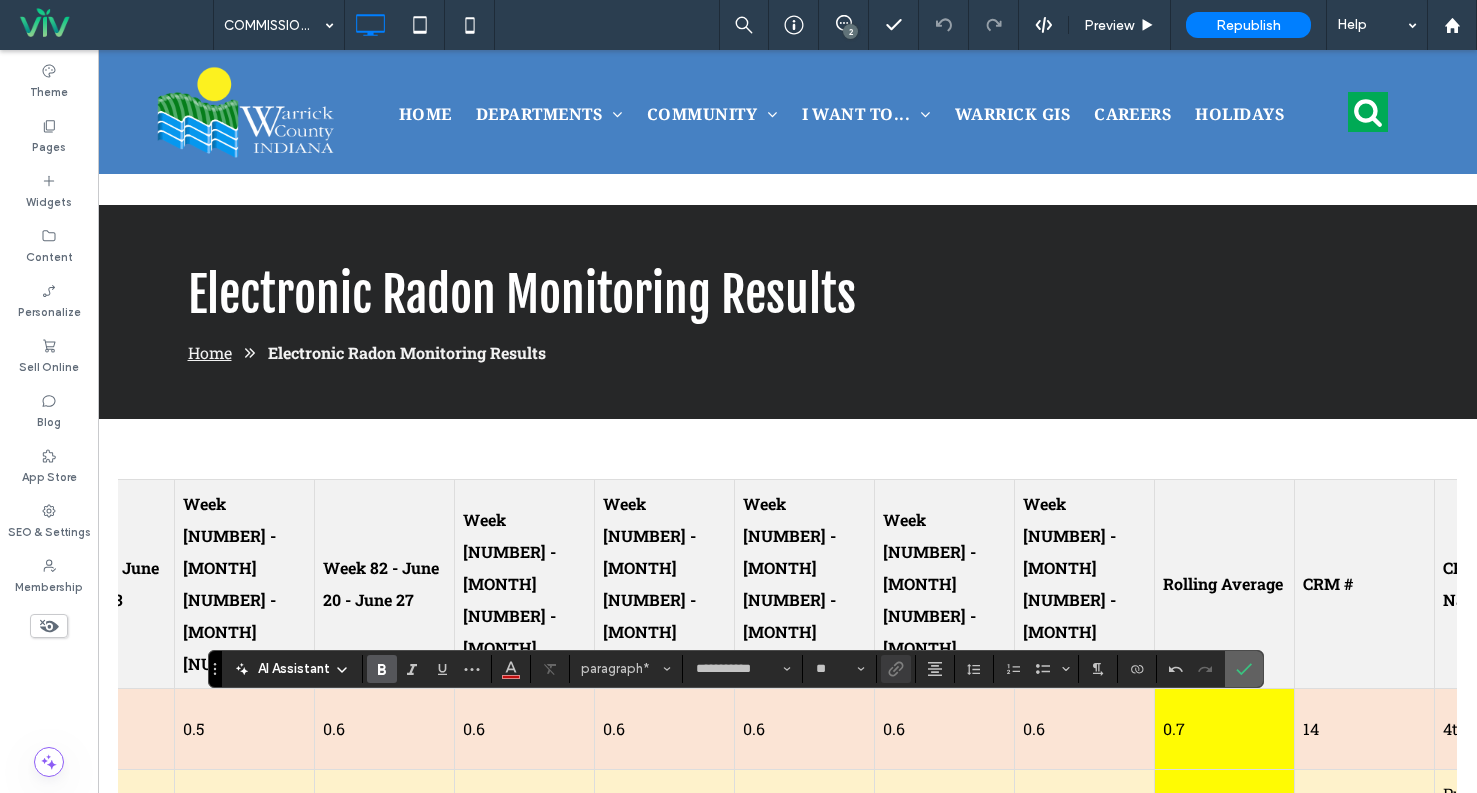 click 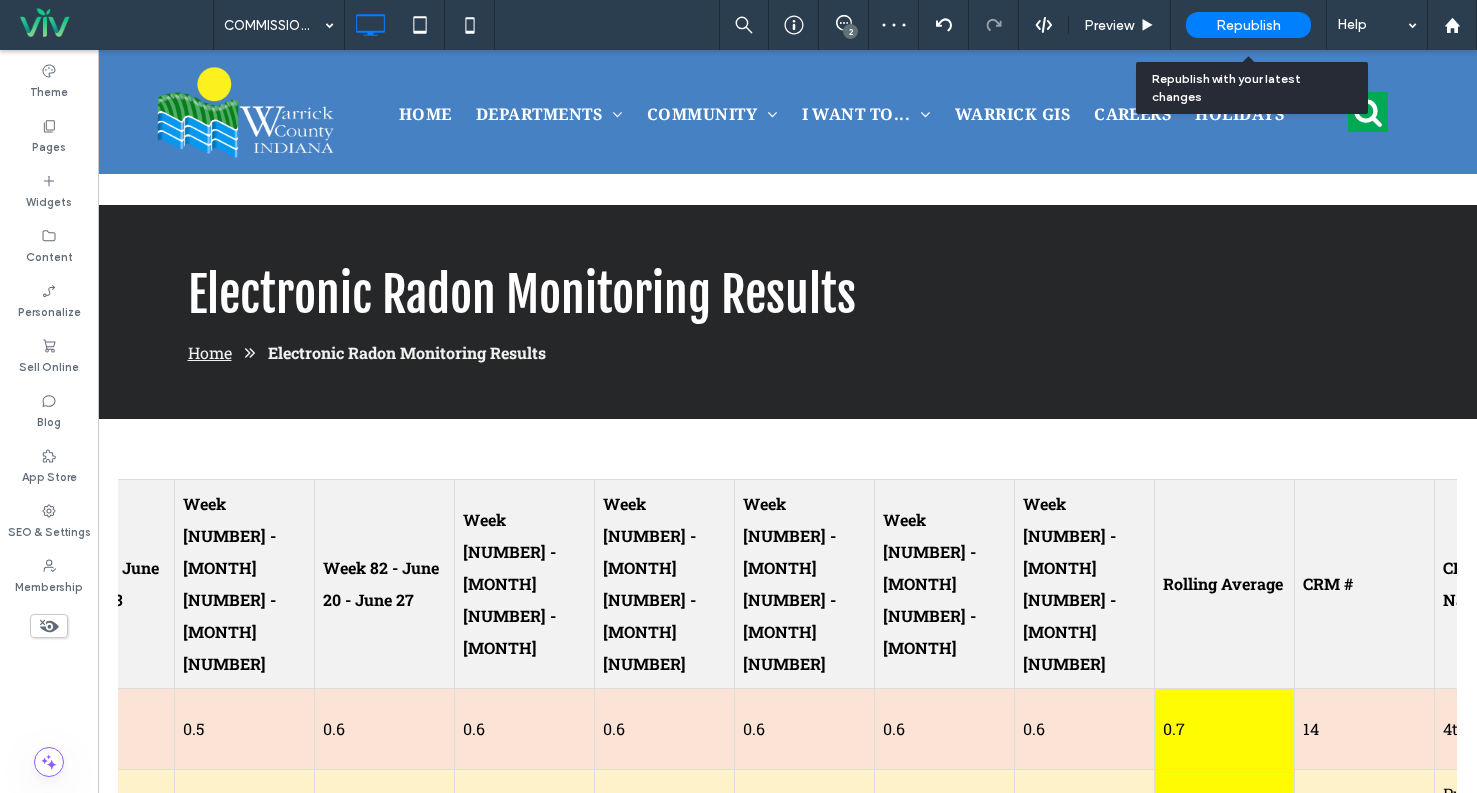 click on "Republish" at bounding box center [1248, 25] 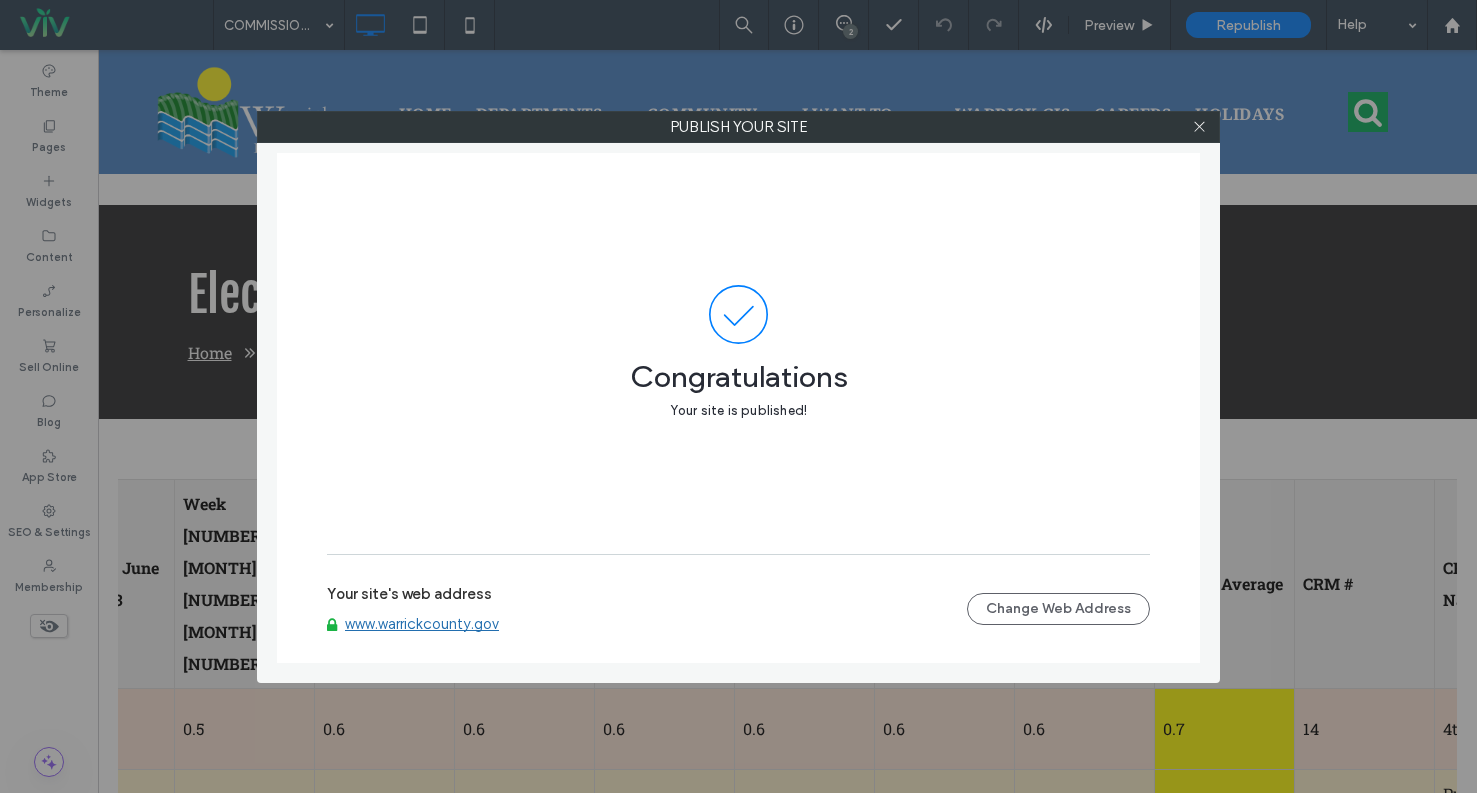 click at bounding box center [738, 314] 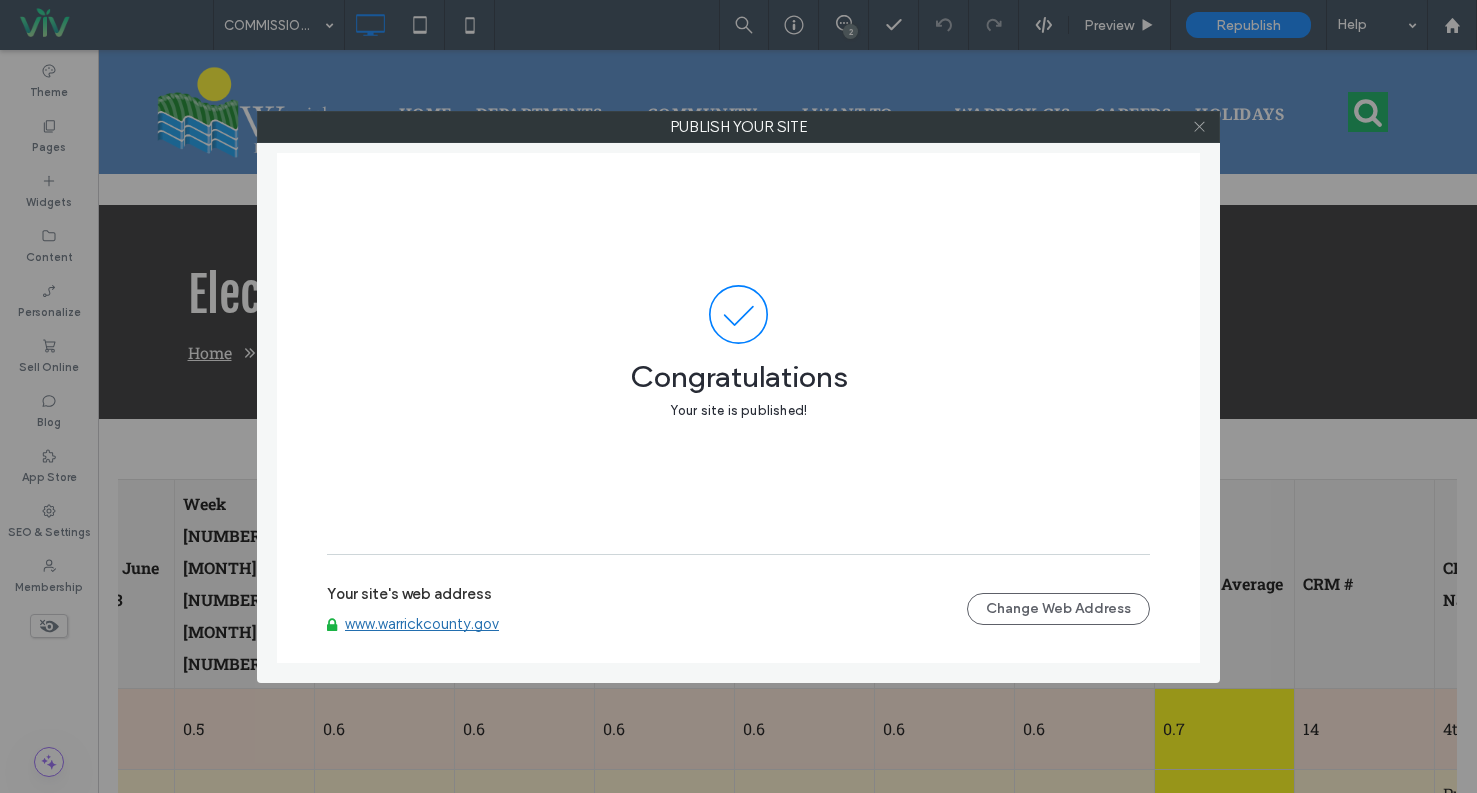 click 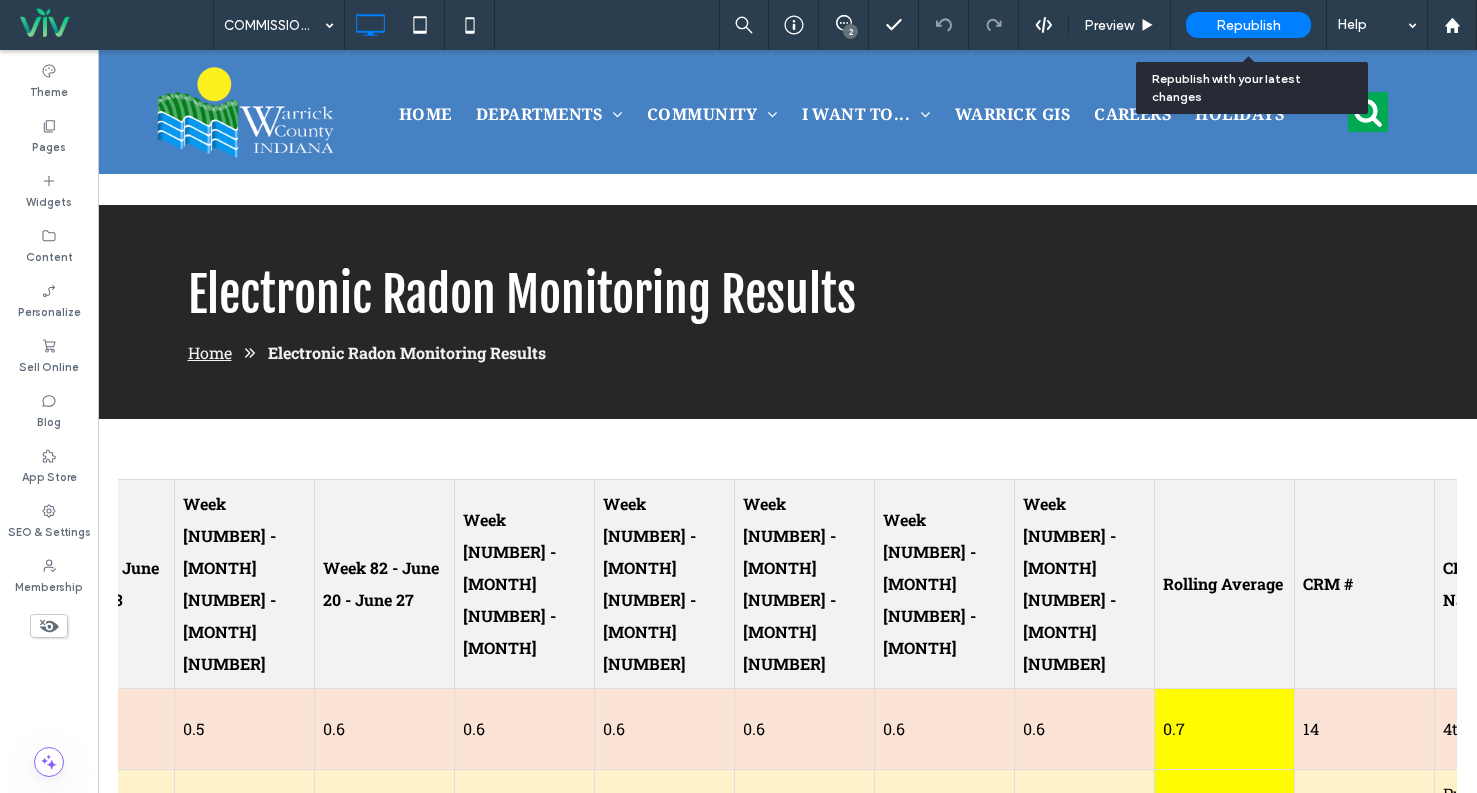 click on "Republish" at bounding box center (1248, 25) 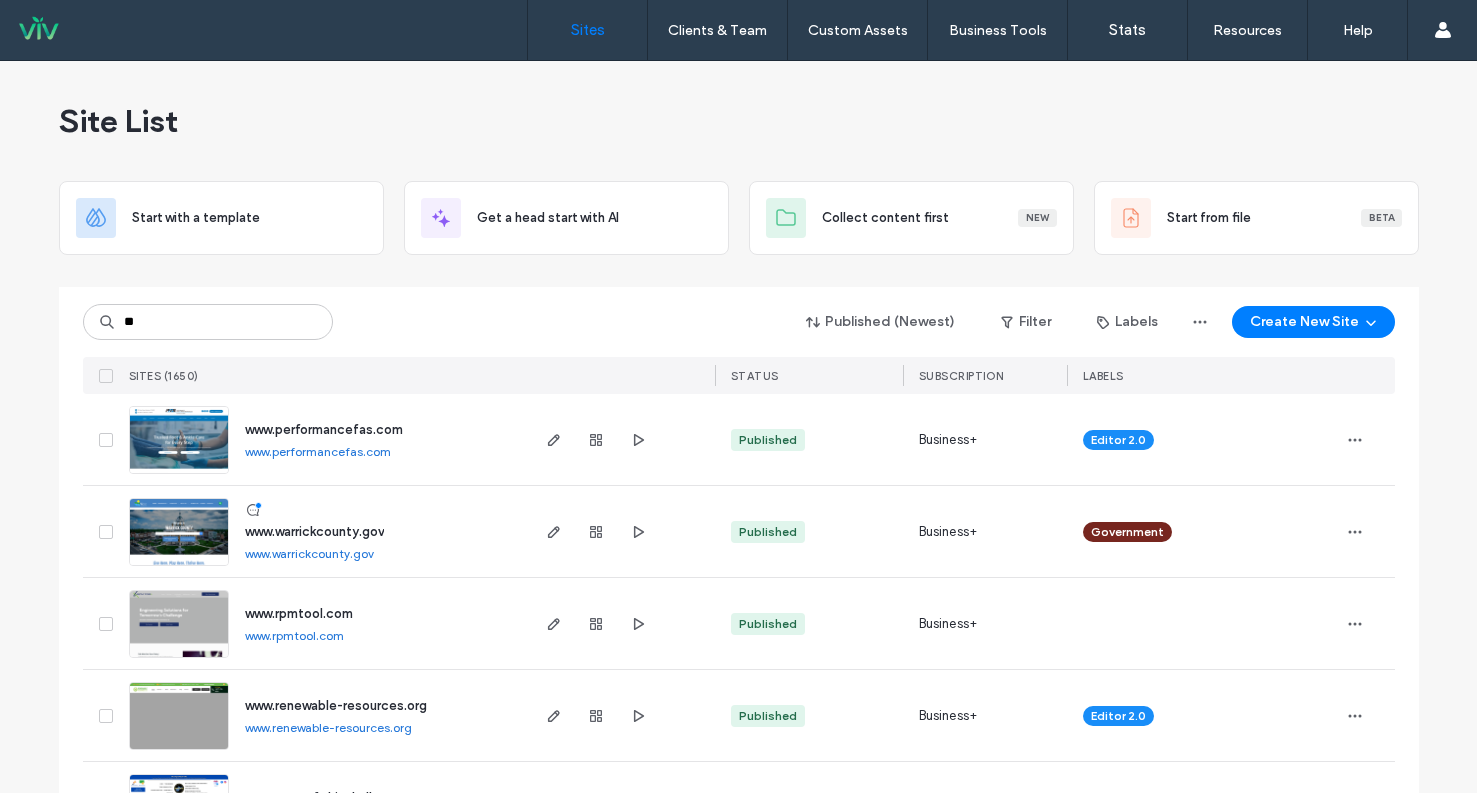 scroll, scrollTop: 0, scrollLeft: 0, axis: both 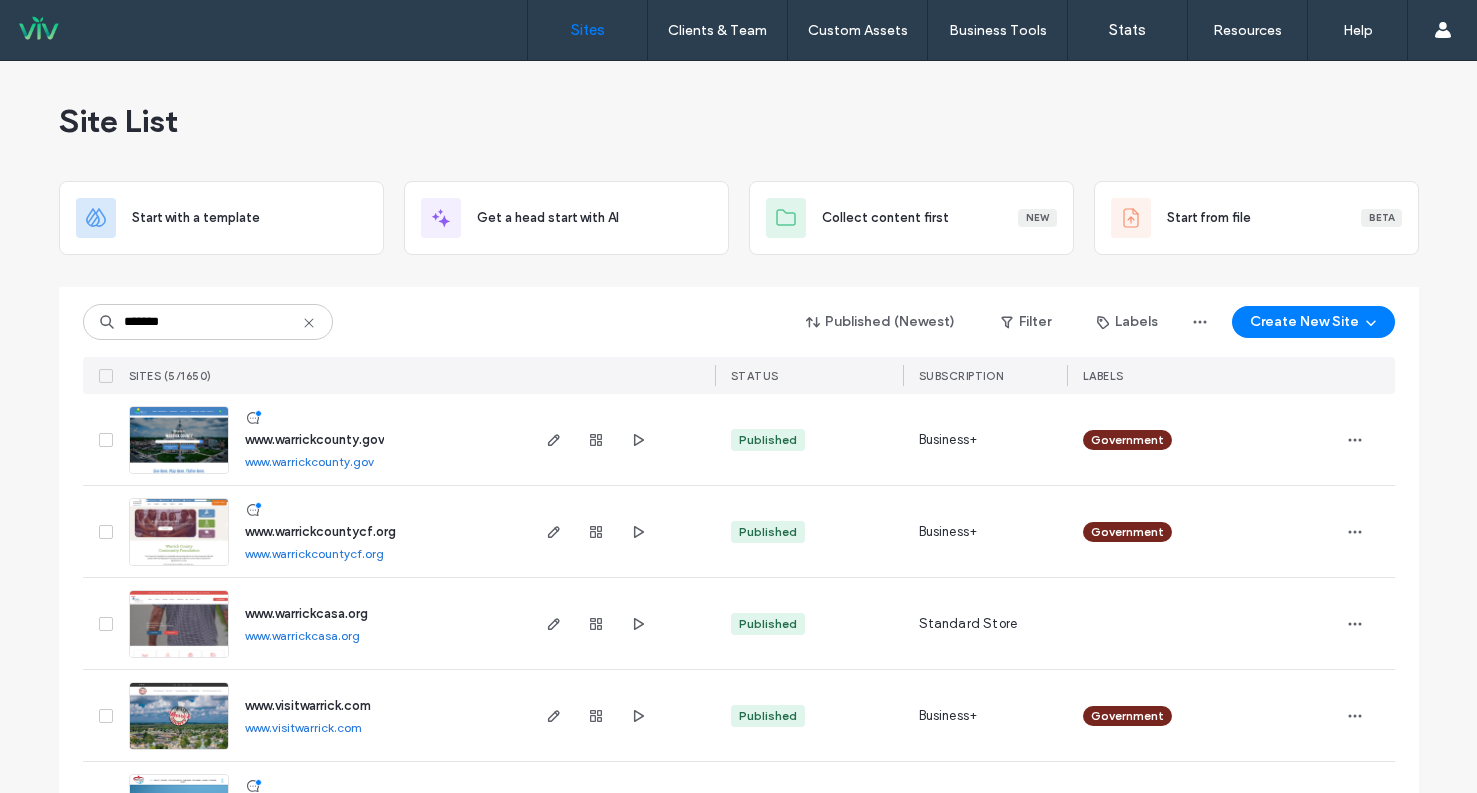 type on "*******" 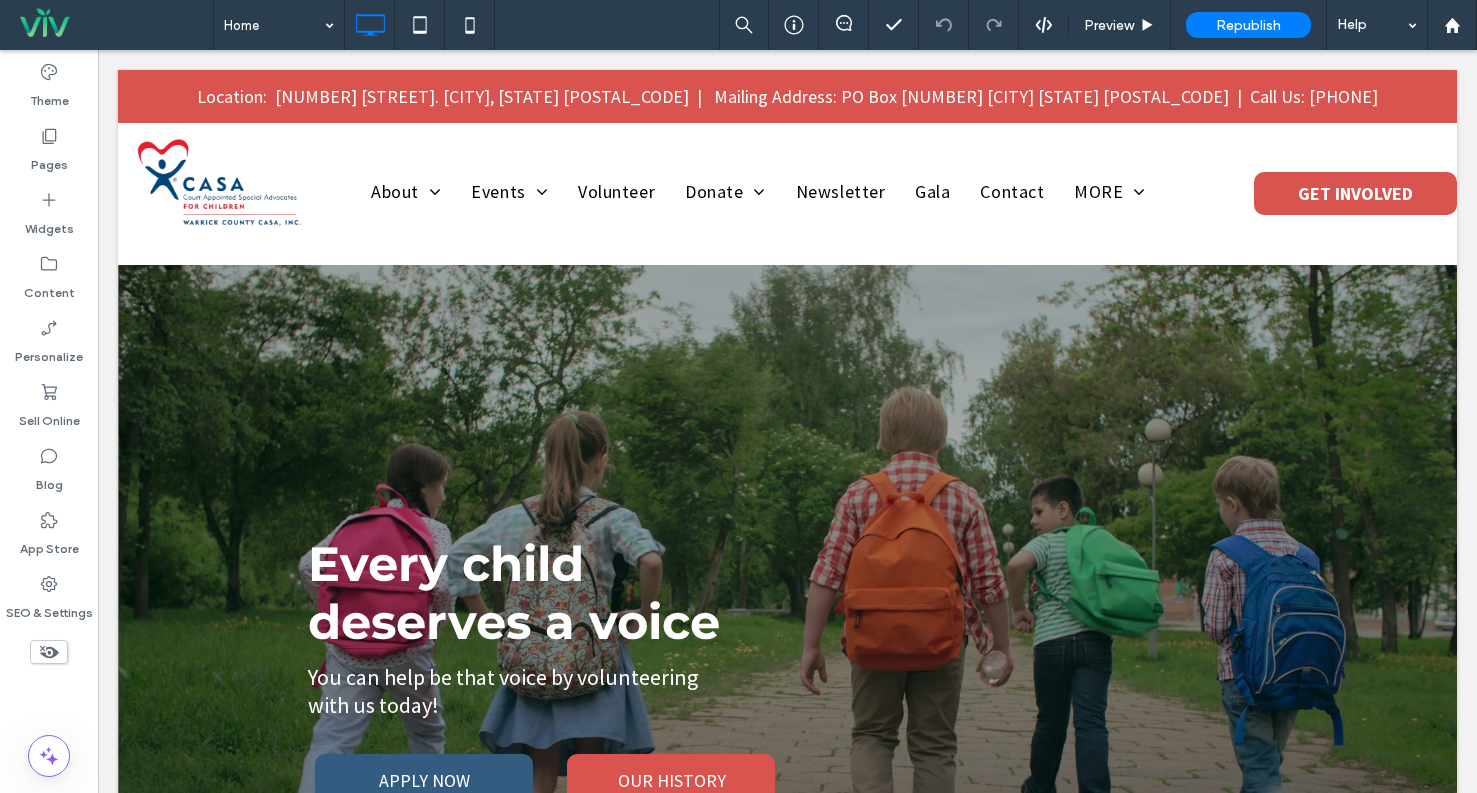 scroll, scrollTop: 0, scrollLeft: 0, axis: both 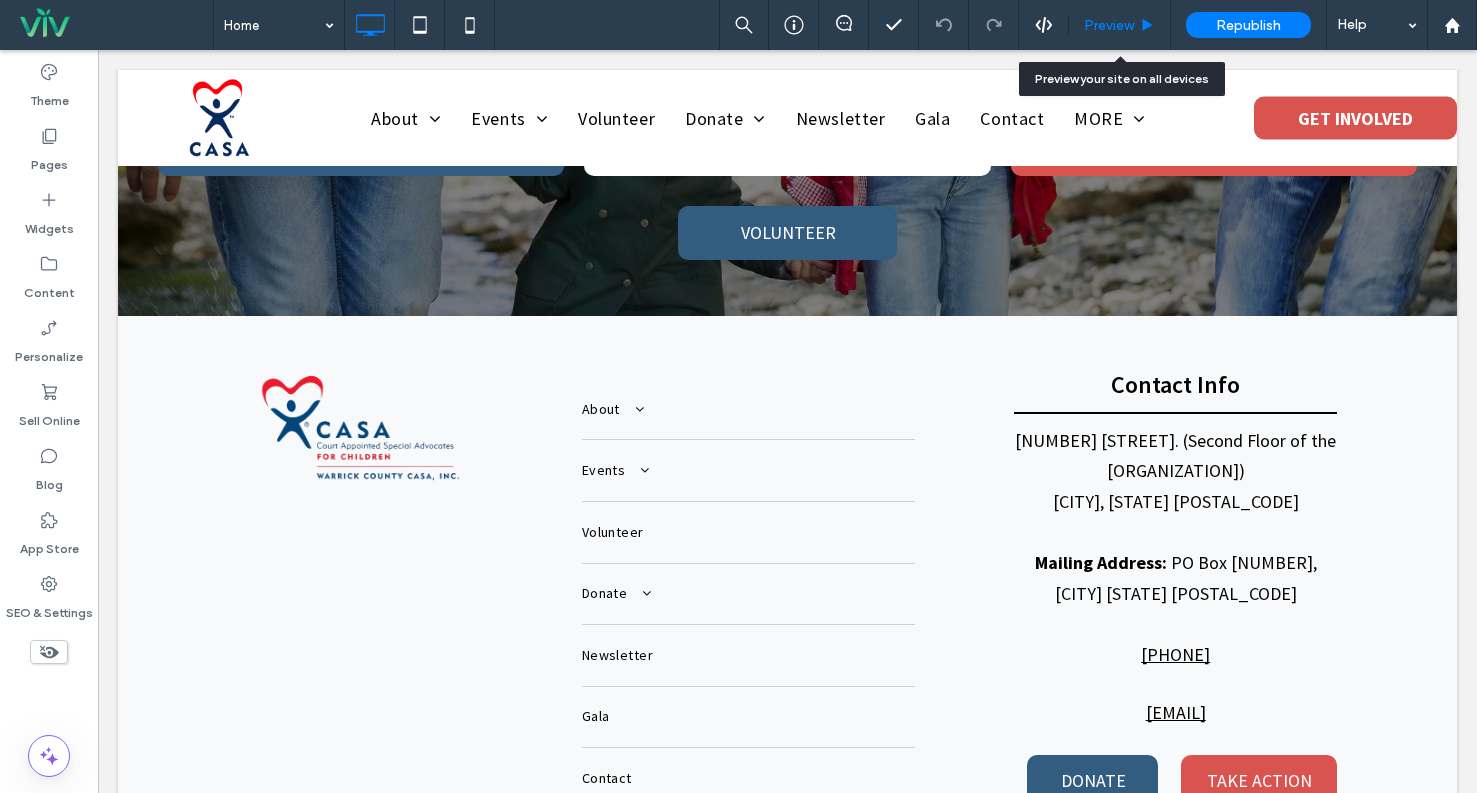 click on "Preview" at bounding box center [1120, 25] 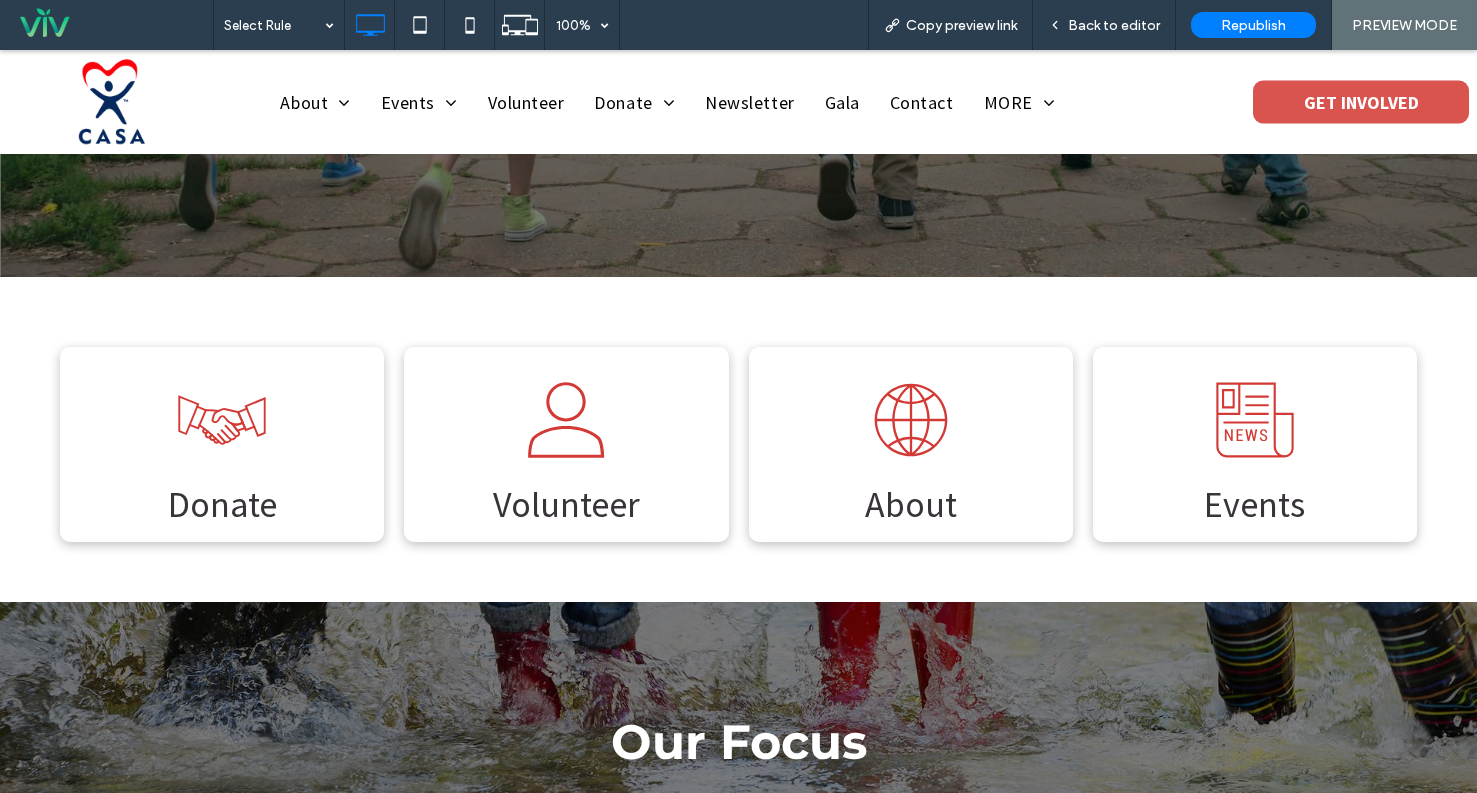 scroll, scrollTop: 607, scrollLeft: 0, axis: vertical 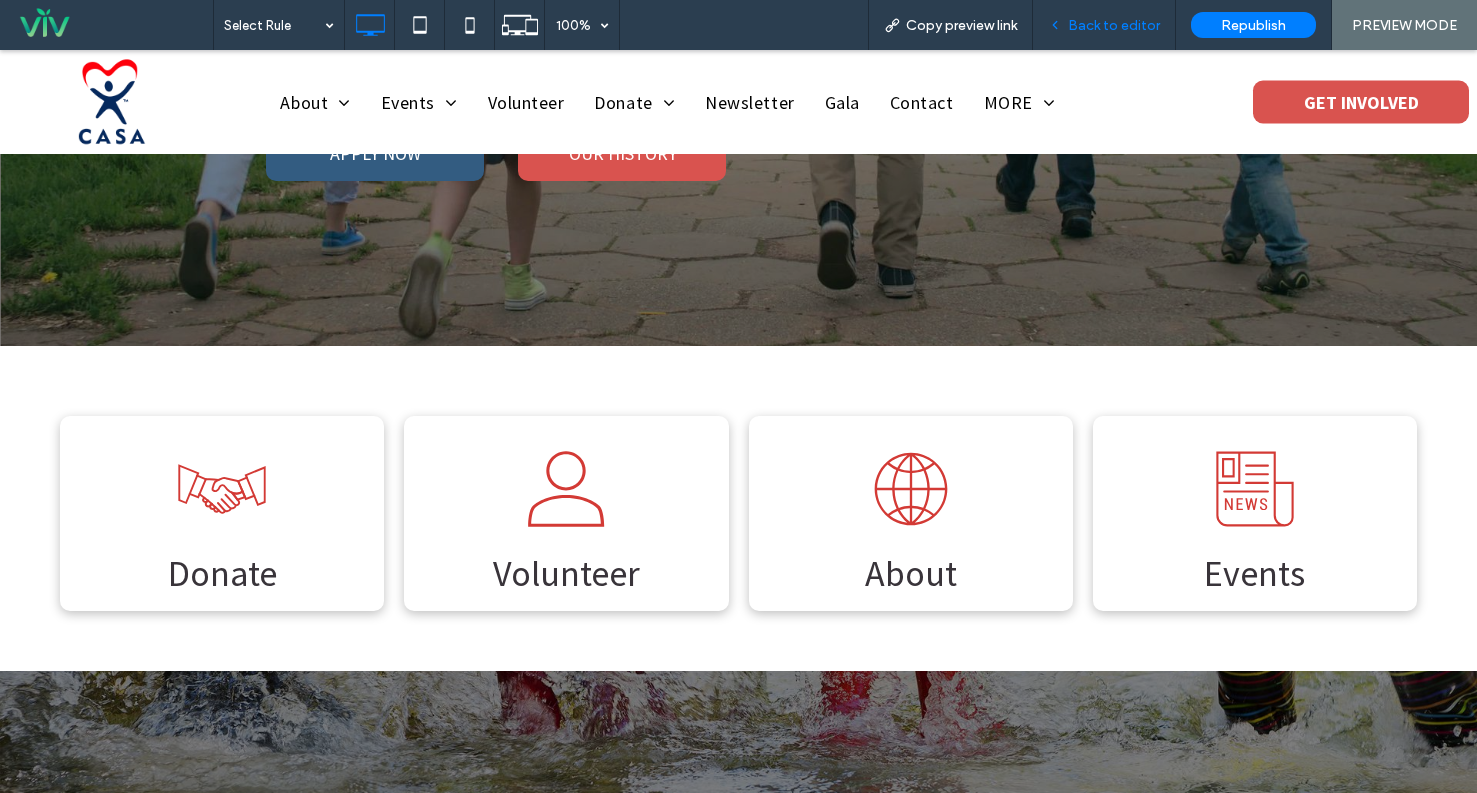 click on "Back to editor" at bounding box center [1114, 25] 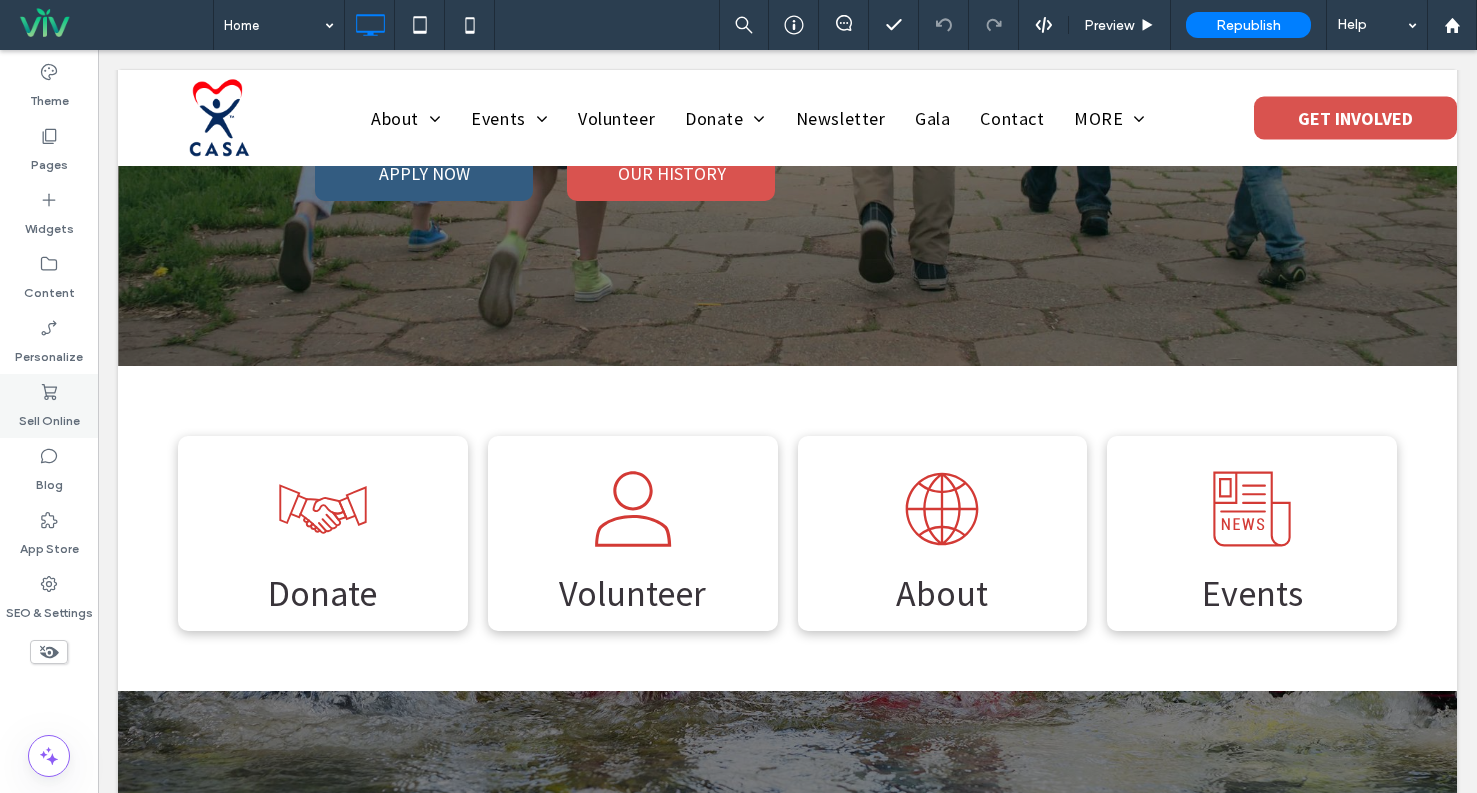 click on "Sell Online" at bounding box center [49, 416] 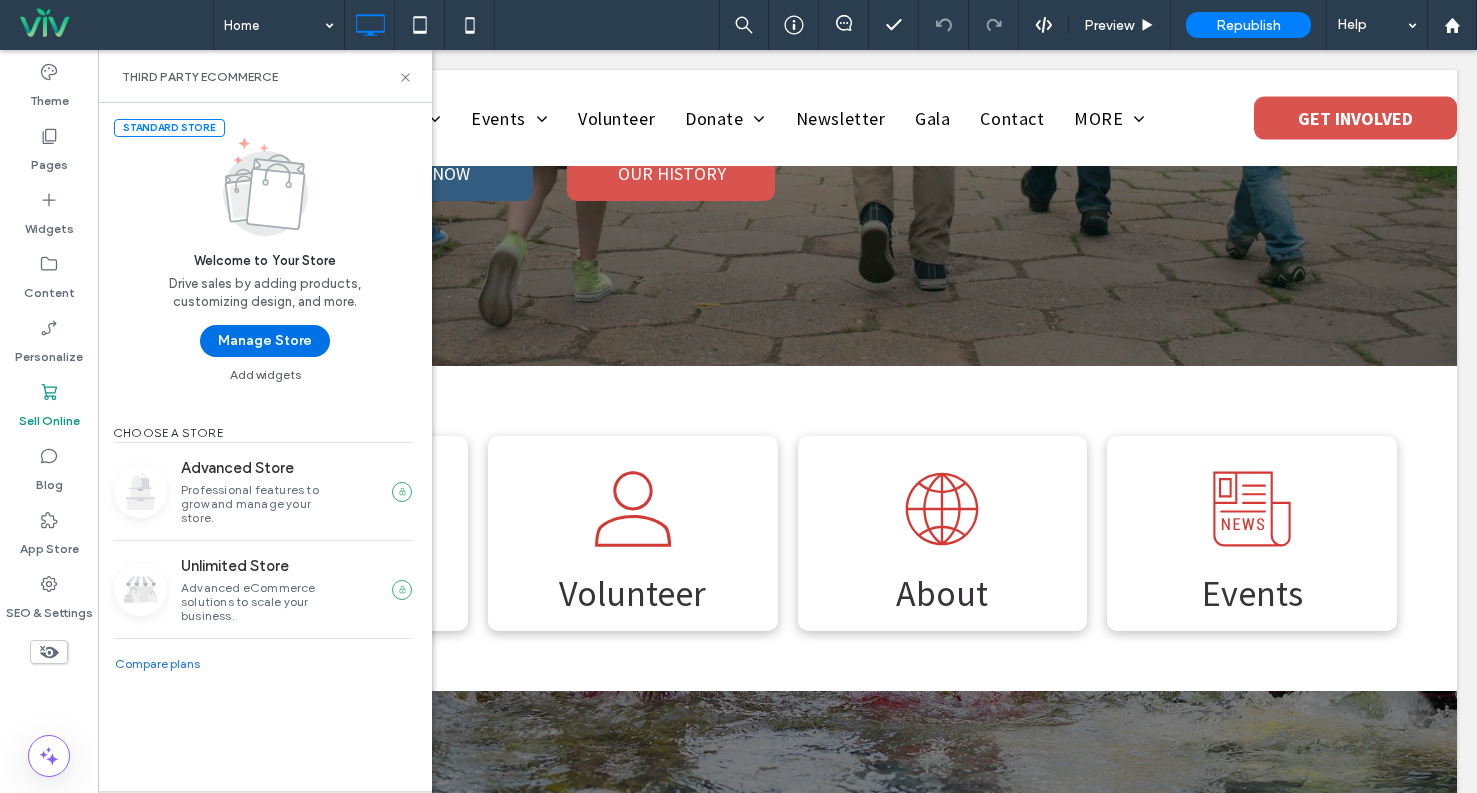 click on "Manage Store" at bounding box center (265, 341) 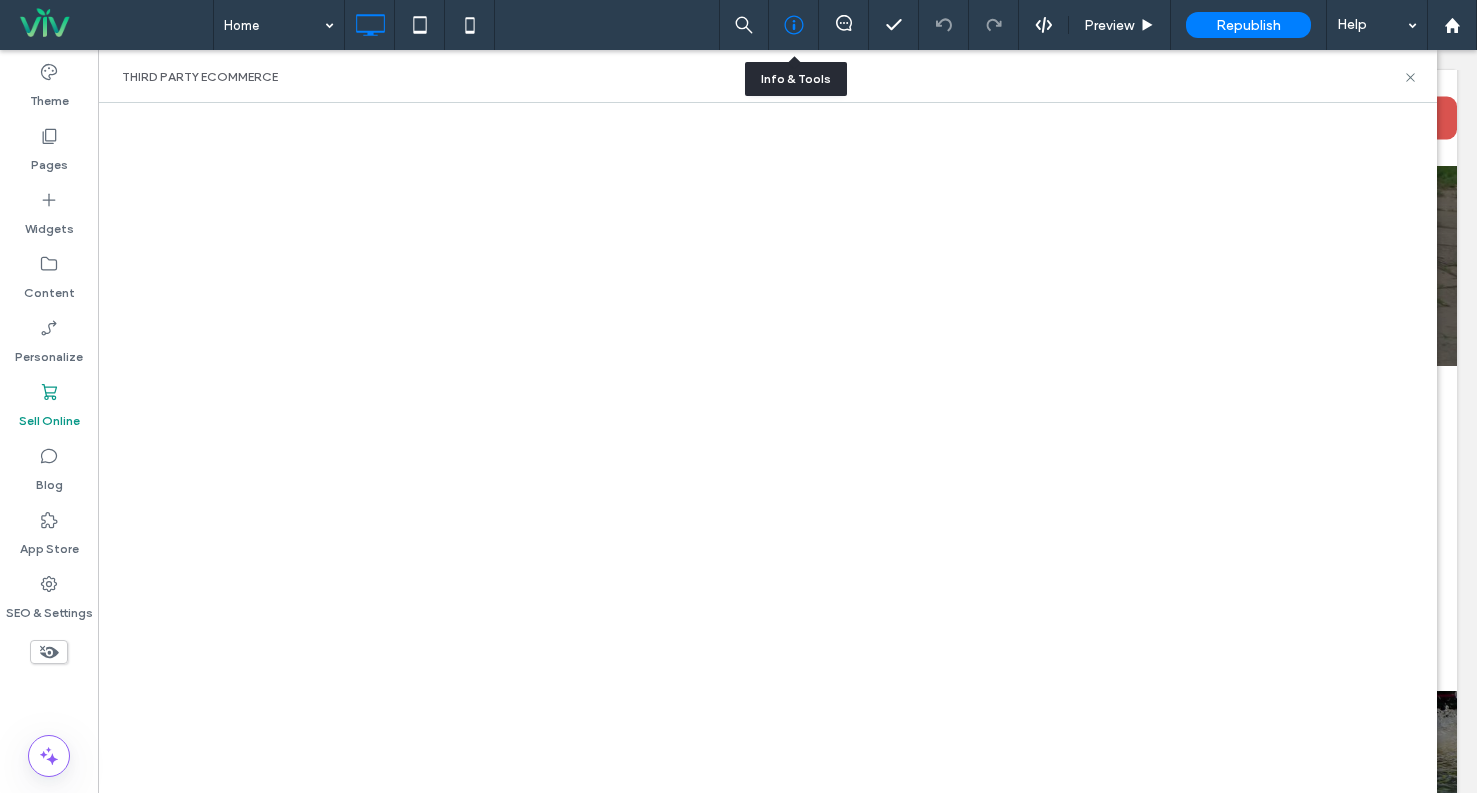 click at bounding box center [794, 25] 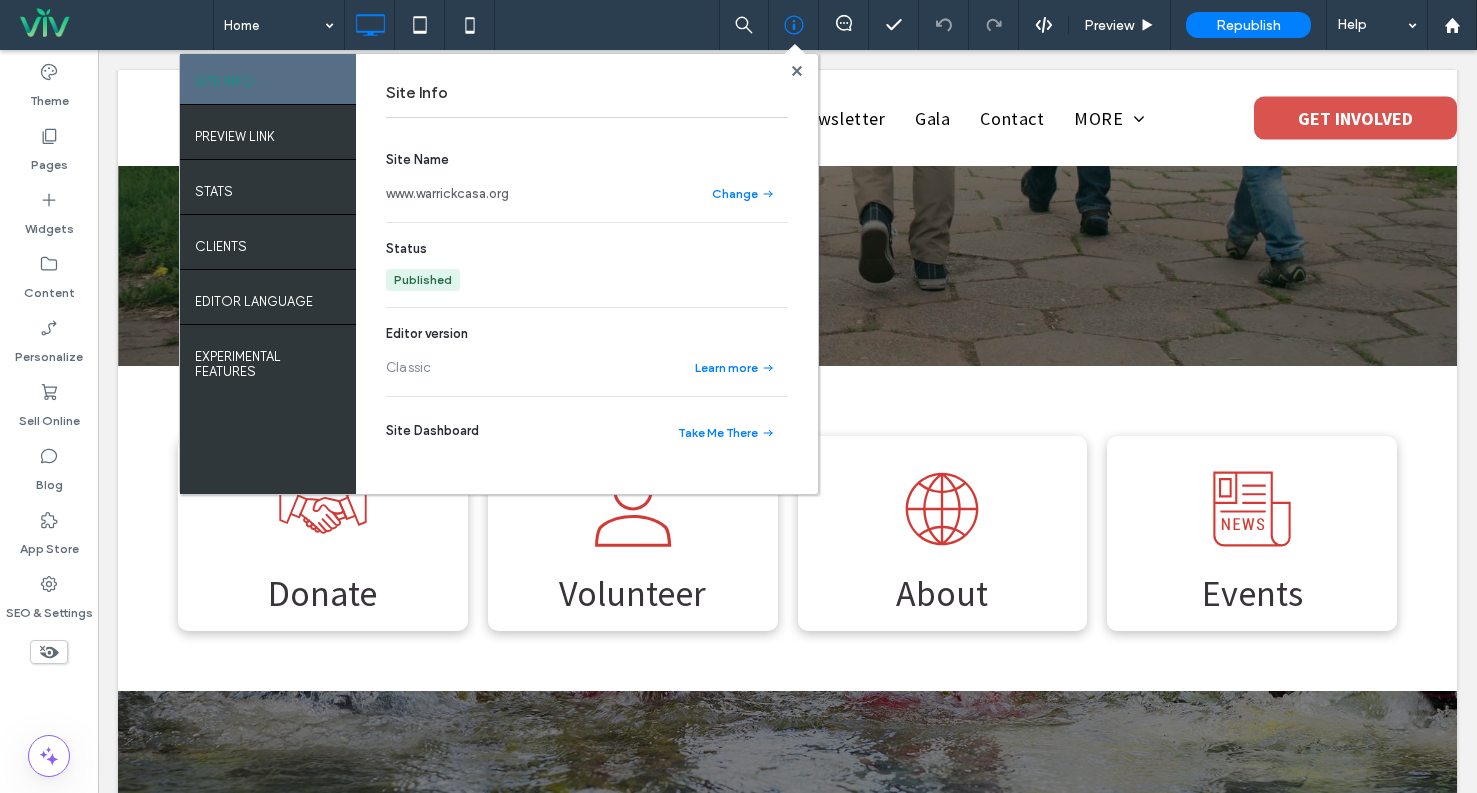 click on "www.warrickcasa.org" at bounding box center (447, 194) 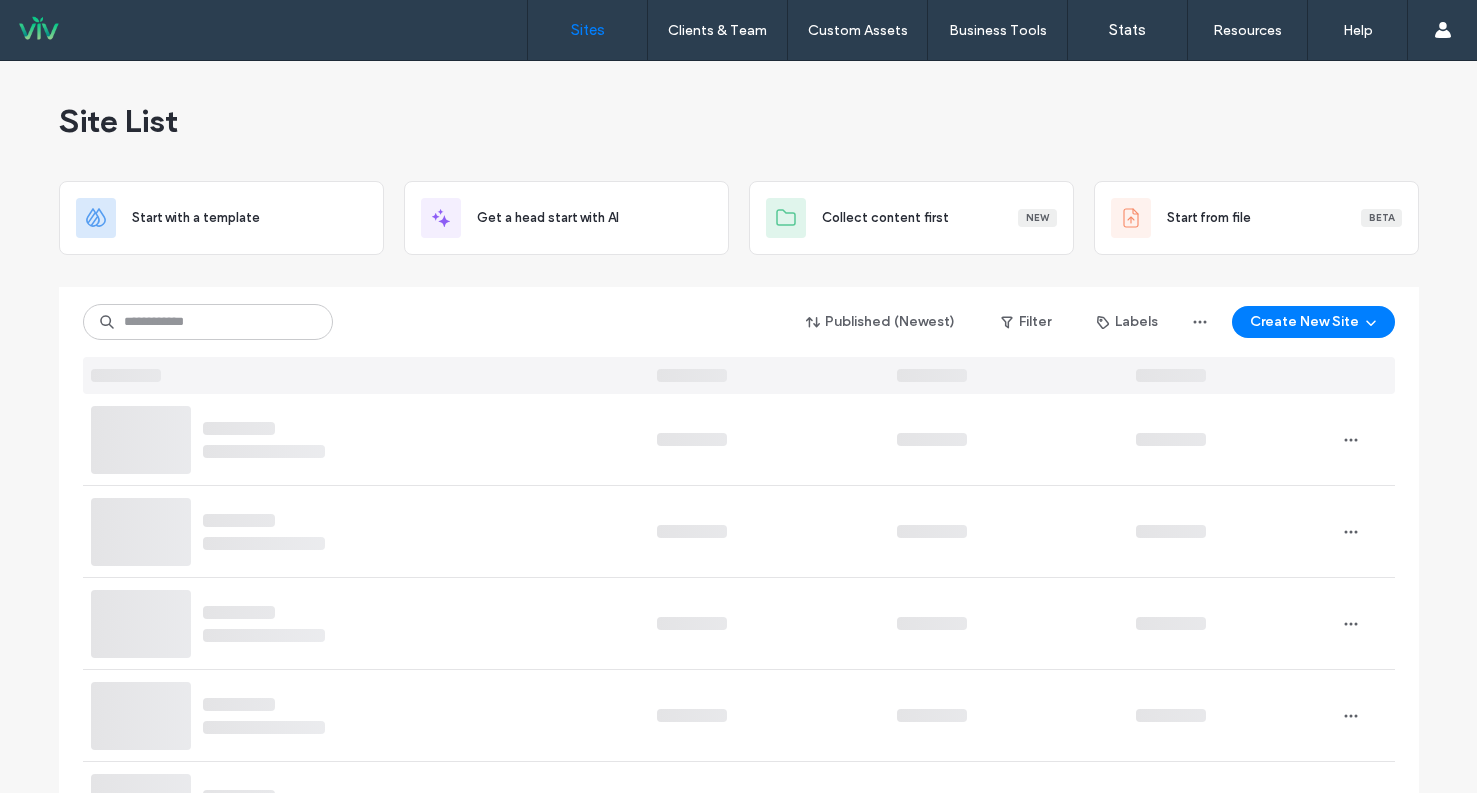 scroll, scrollTop: 0, scrollLeft: 0, axis: both 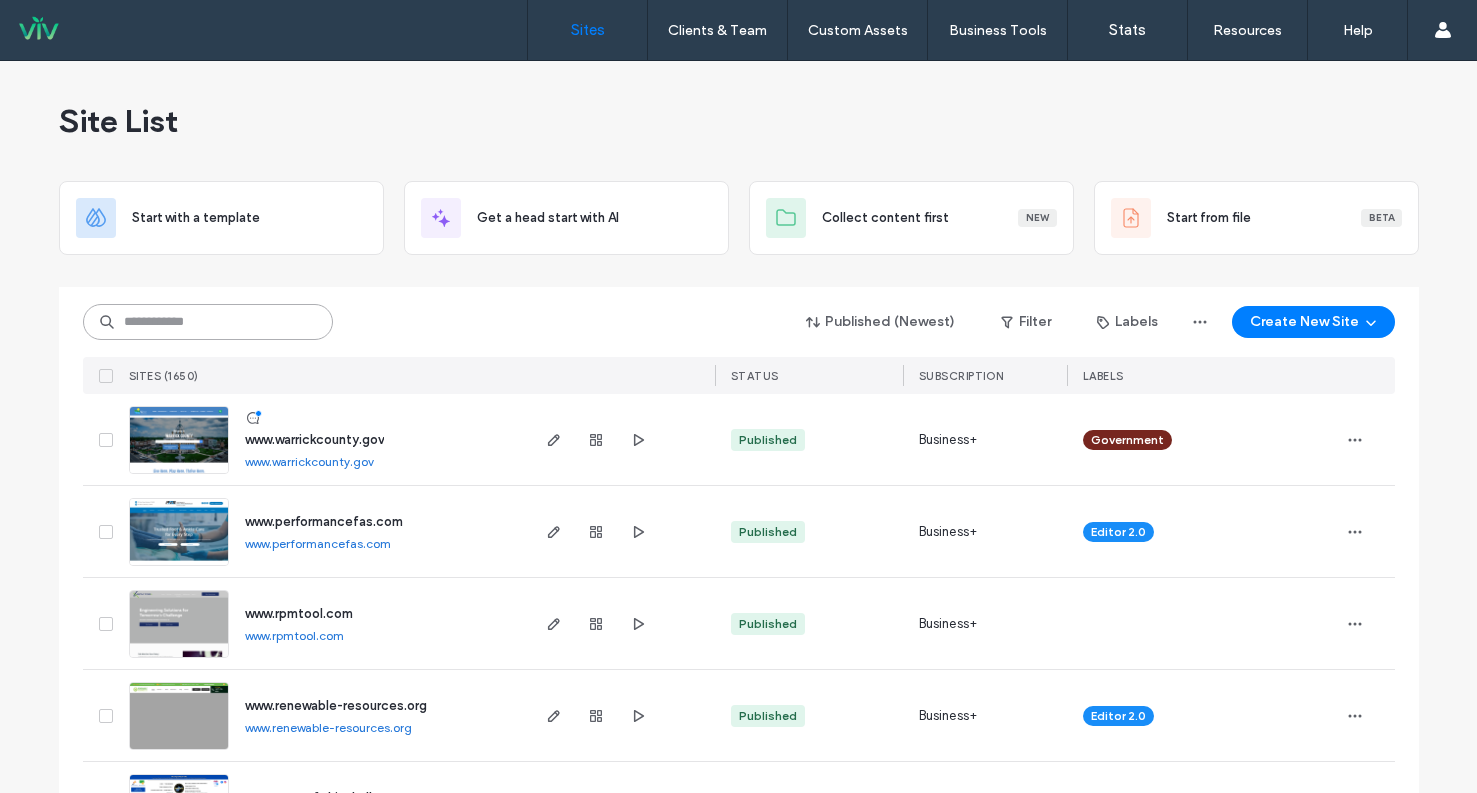 click at bounding box center [208, 322] 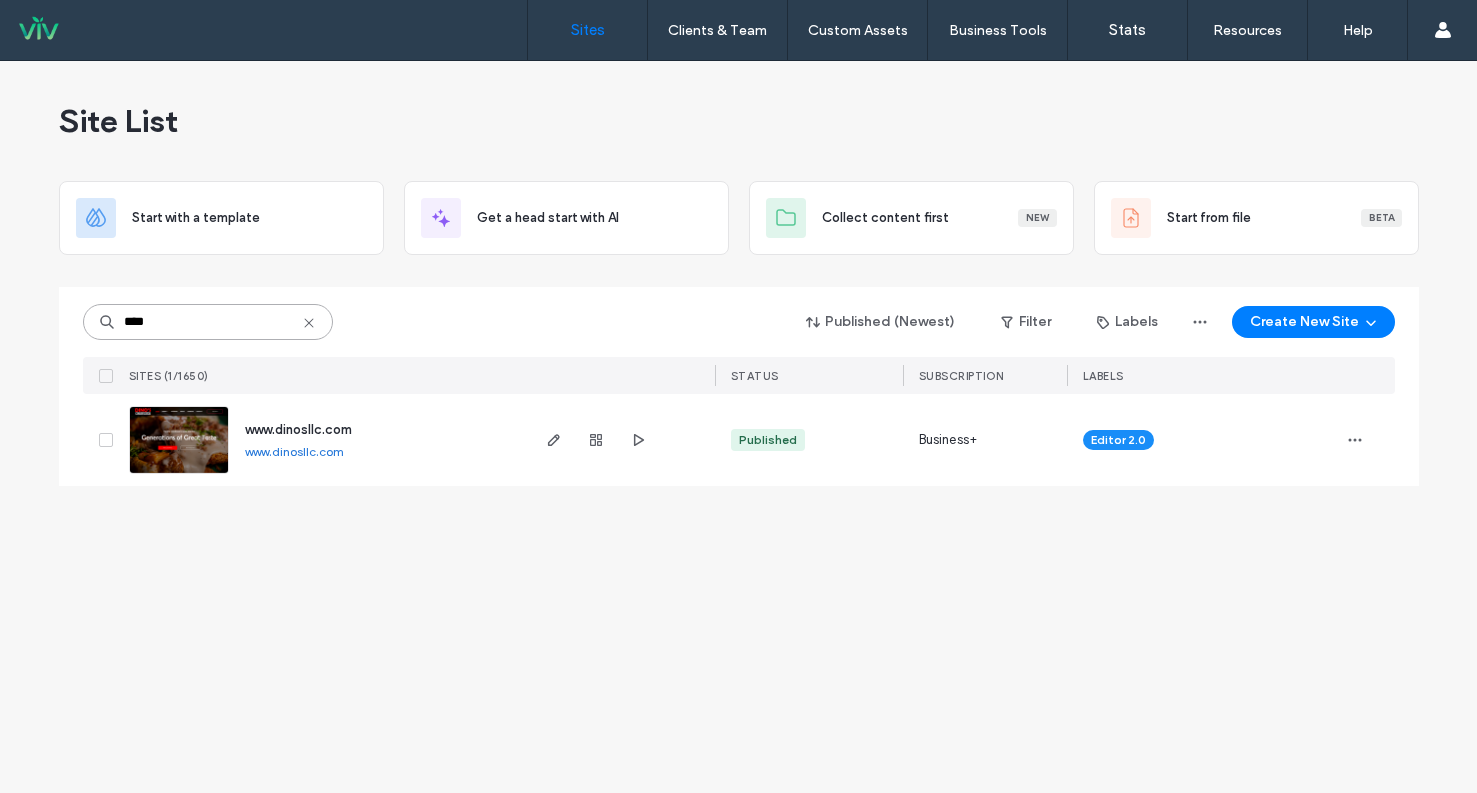 type on "****" 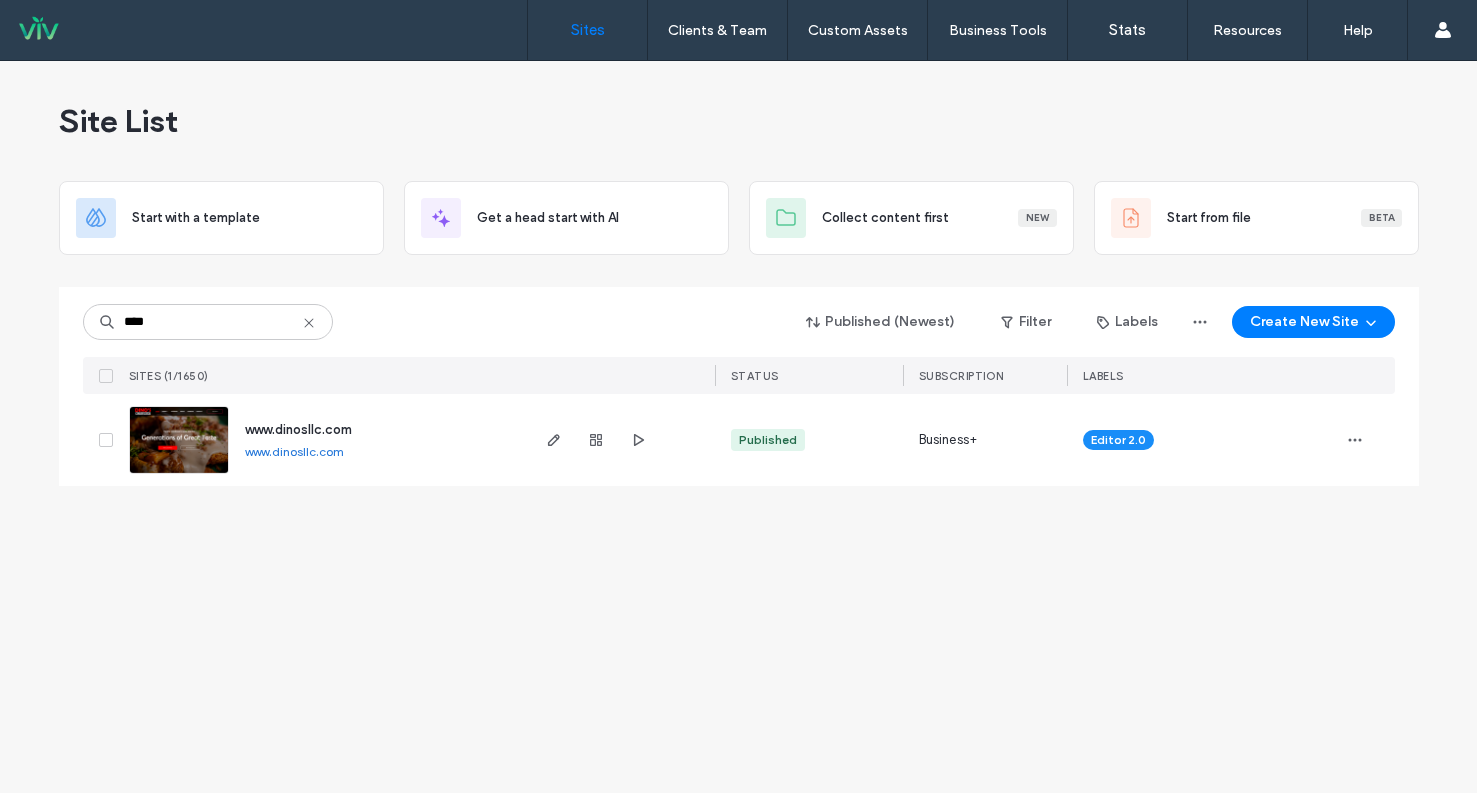 click at bounding box center (179, 475) 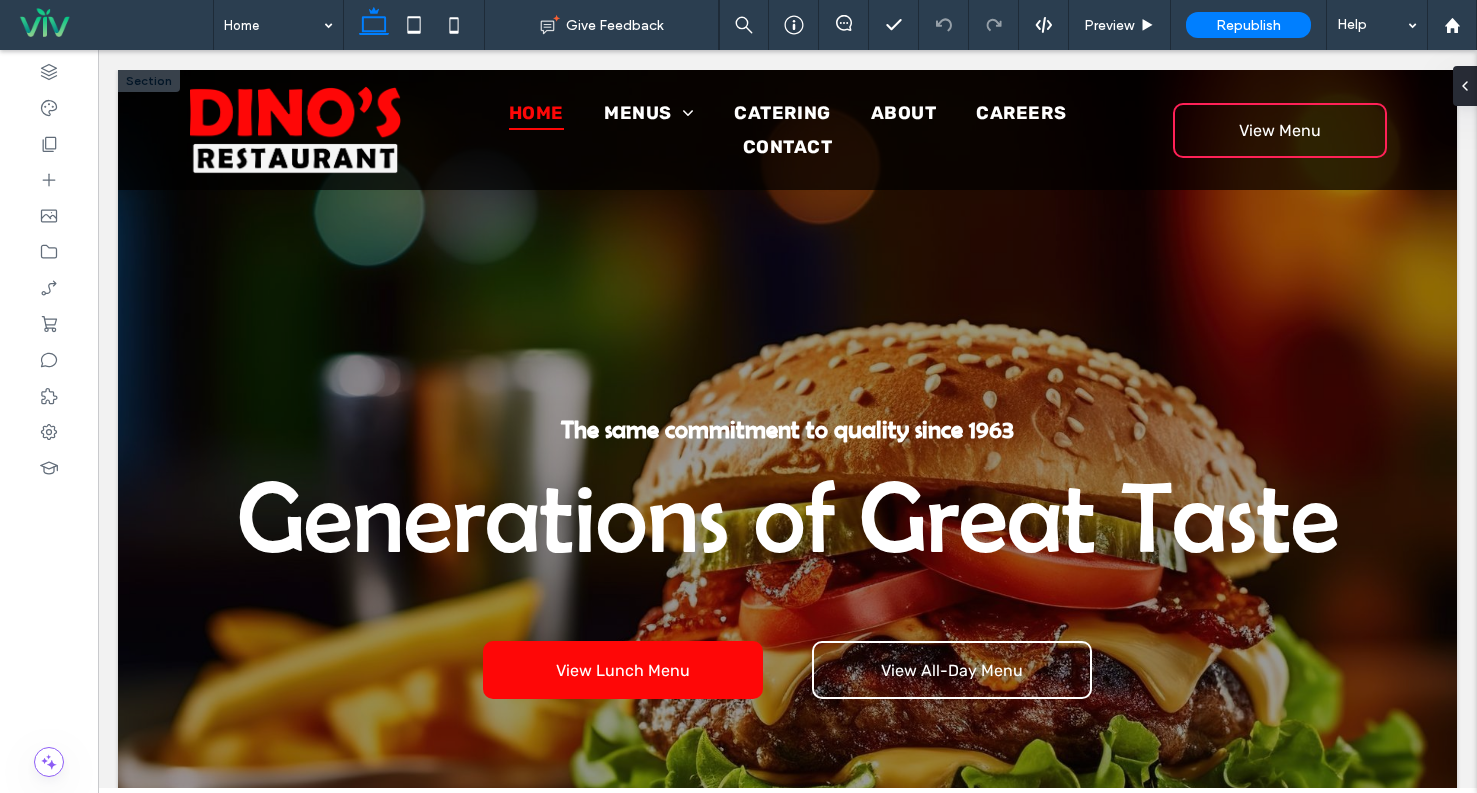 scroll, scrollTop: 0, scrollLeft: 0, axis: both 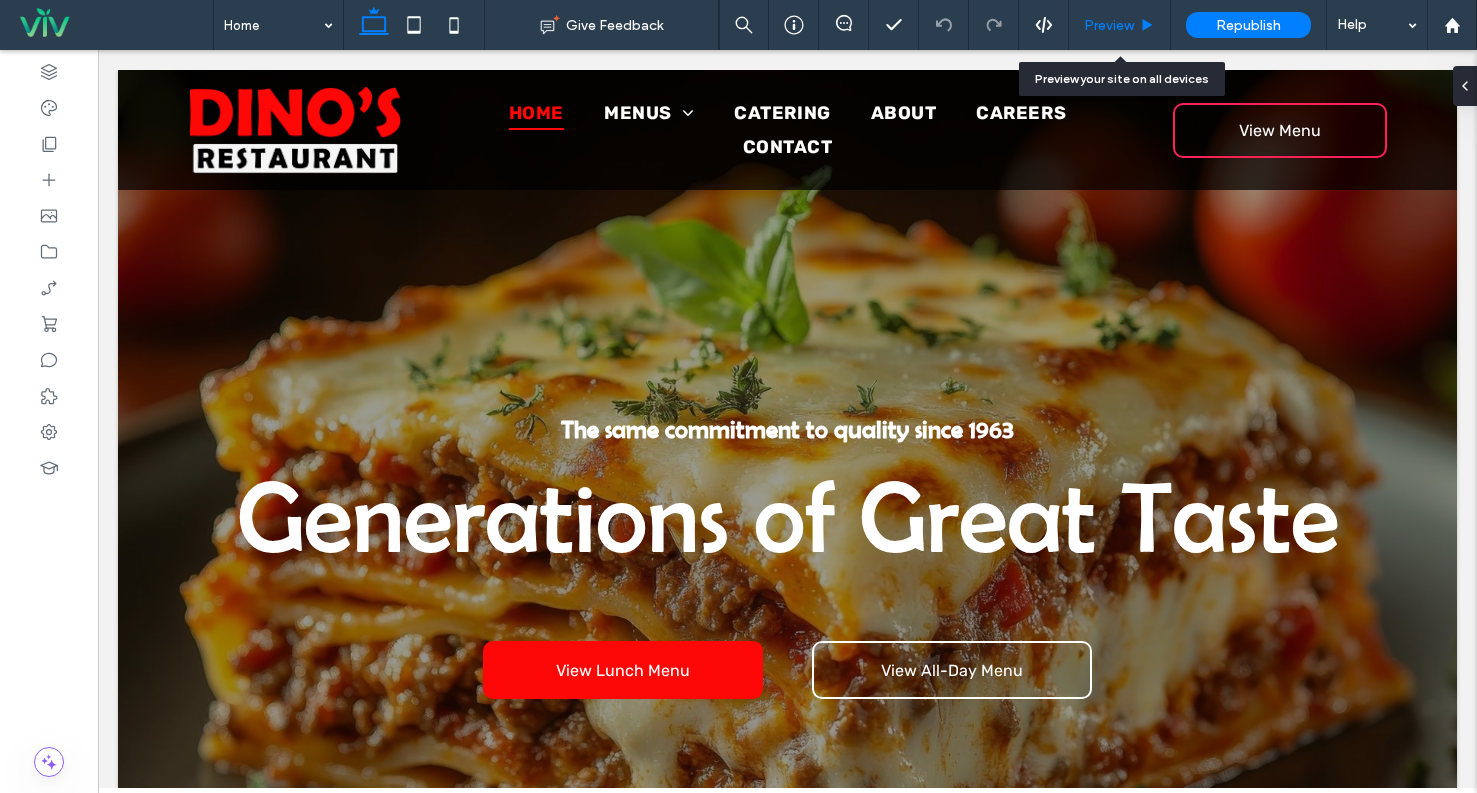 click on "Preview" at bounding box center [1109, 25] 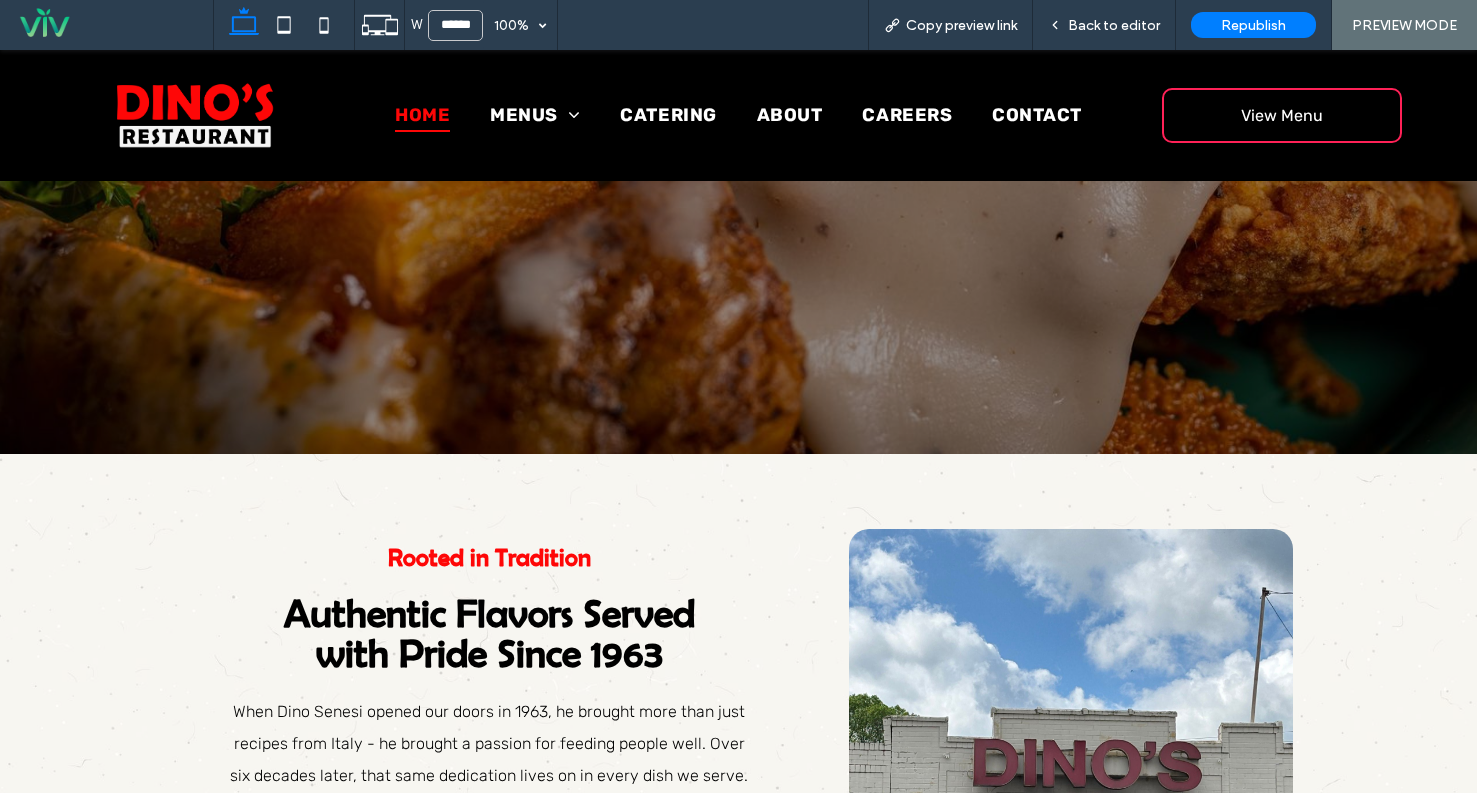 scroll, scrollTop: 900, scrollLeft: 0, axis: vertical 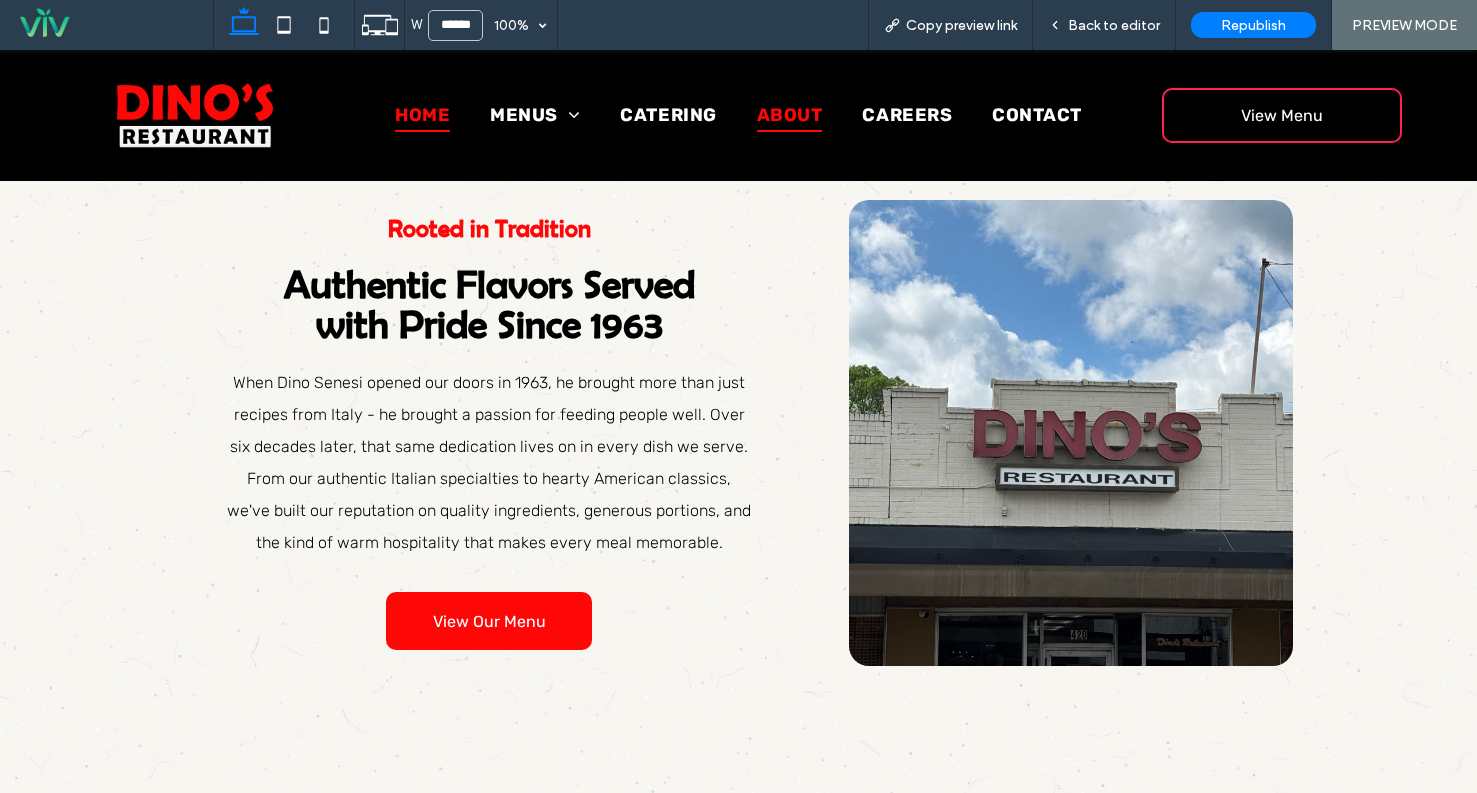 drag, startPoint x: 799, startPoint y: 108, endPoint x: 798, endPoint y: 158, distance: 50.01 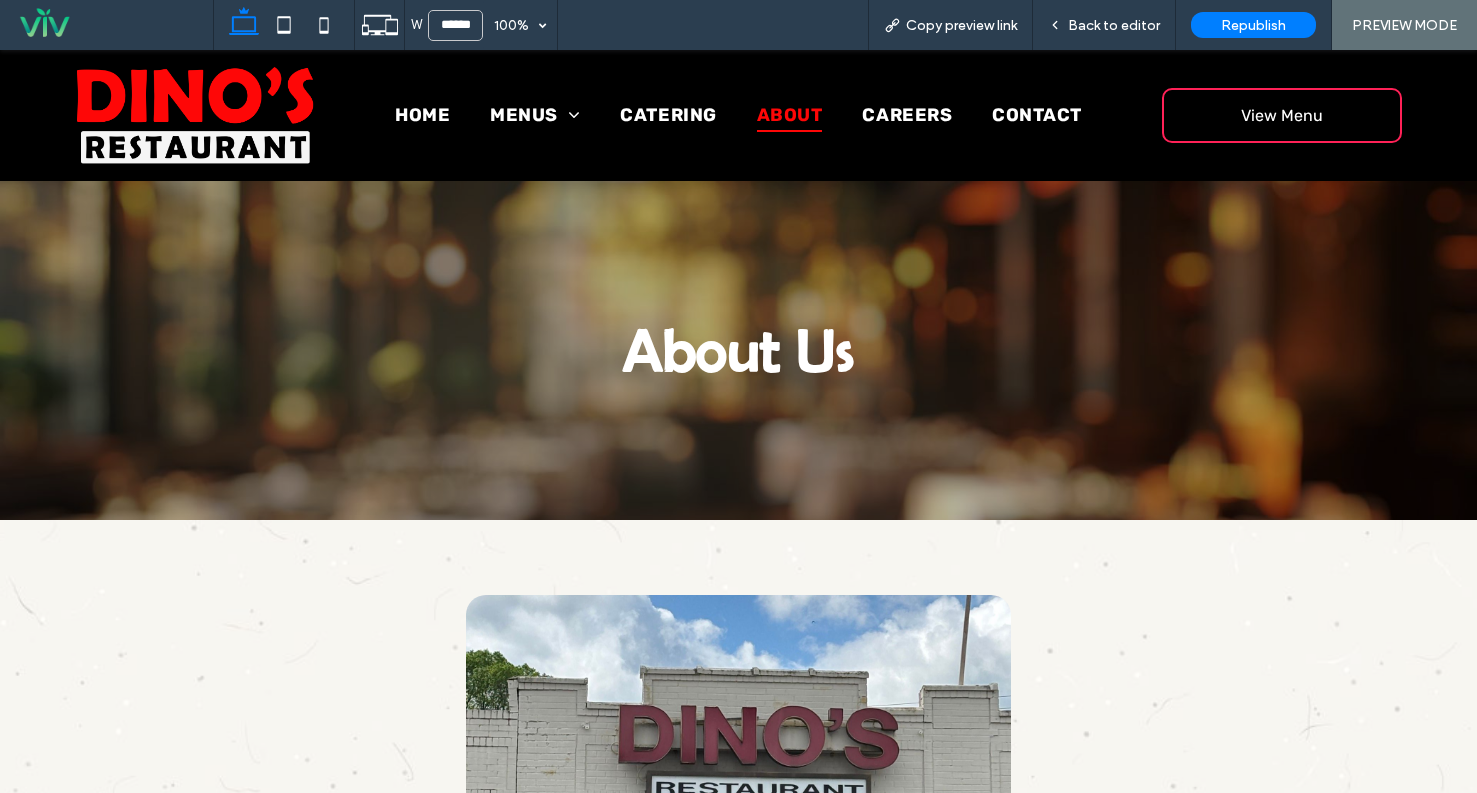 scroll, scrollTop: 0, scrollLeft: 0, axis: both 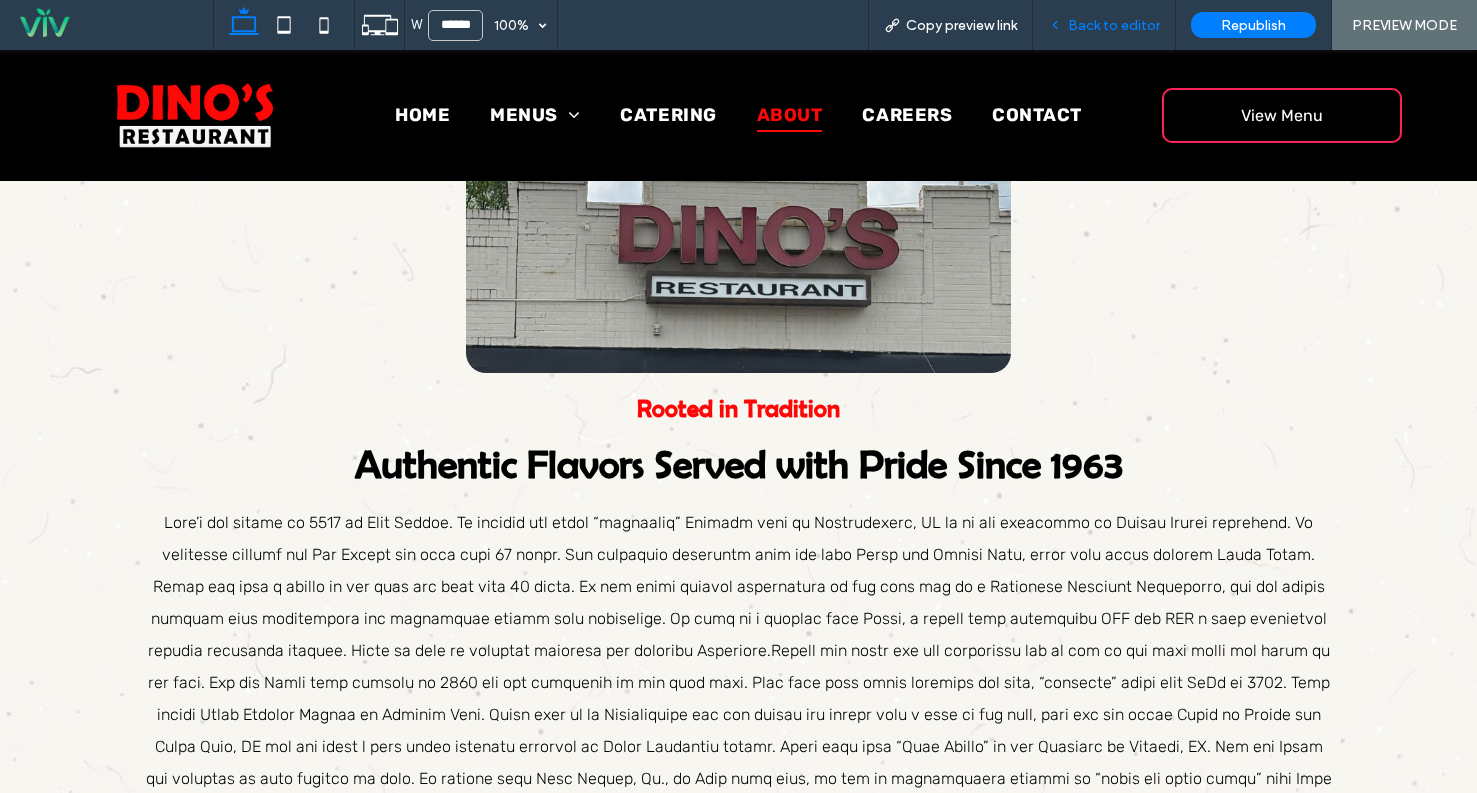 click on "Back to editor" at bounding box center (1114, 25) 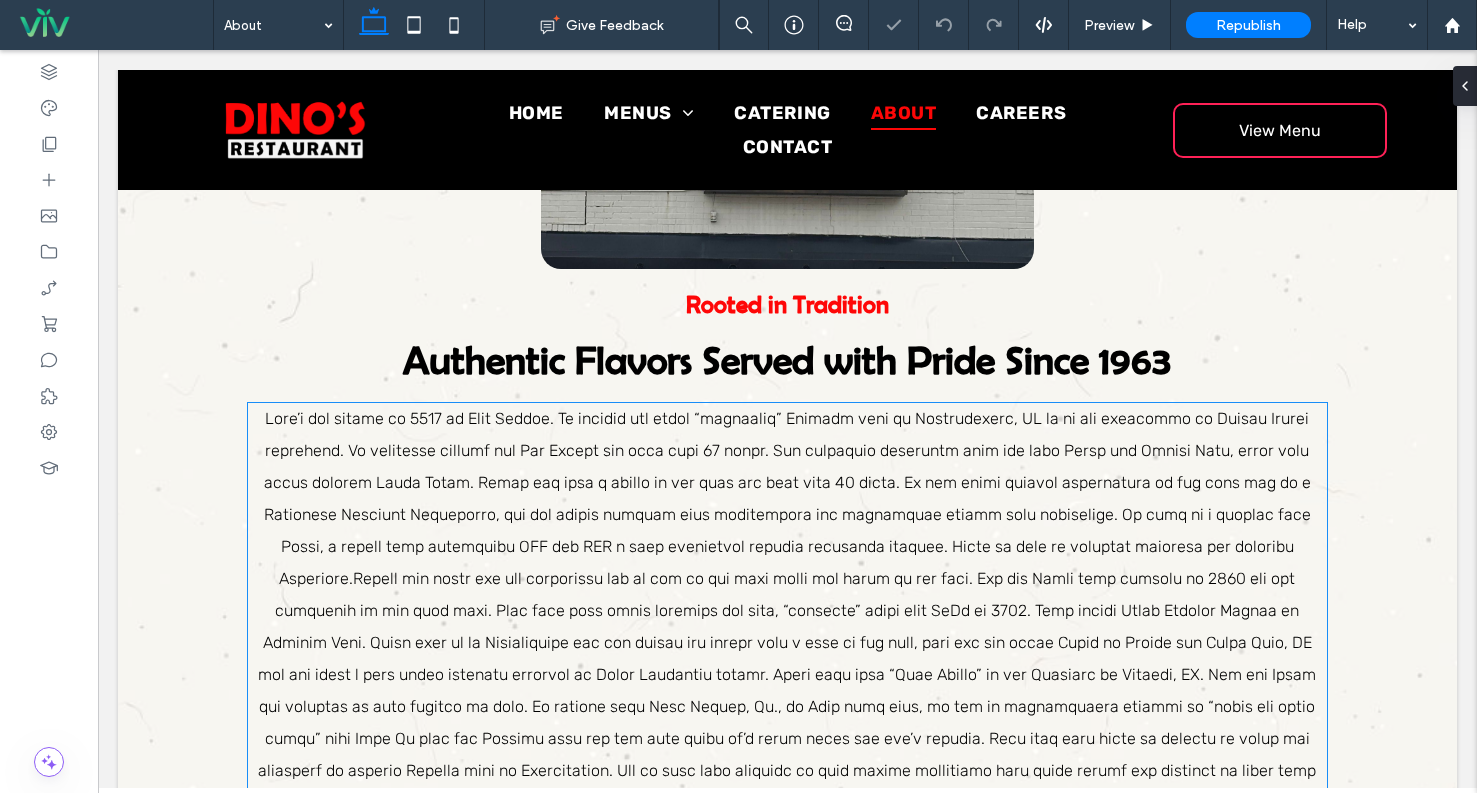 scroll, scrollTop: 693, scrollLeft: 0, axis: vertical 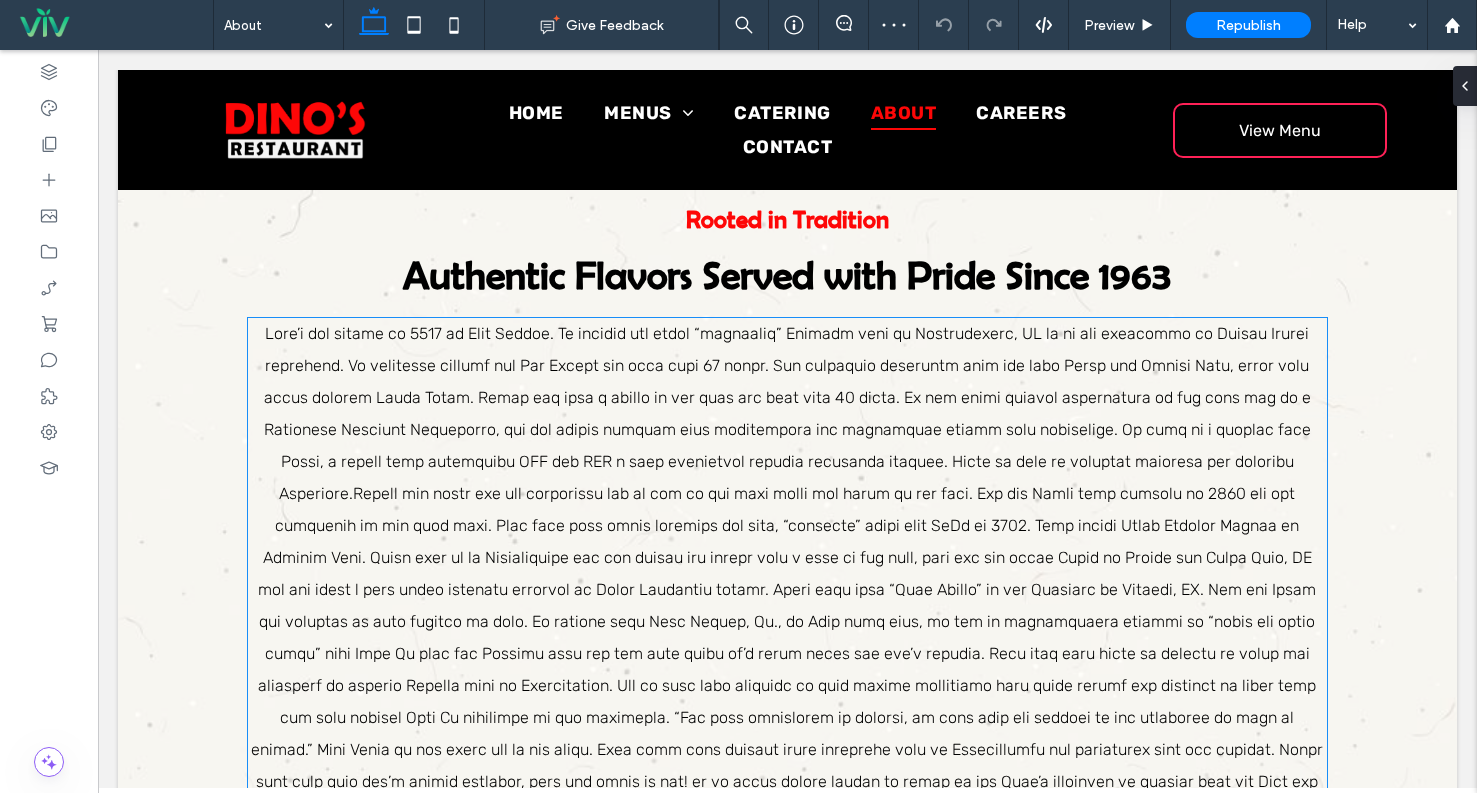 click at bounding box center (787, 589) 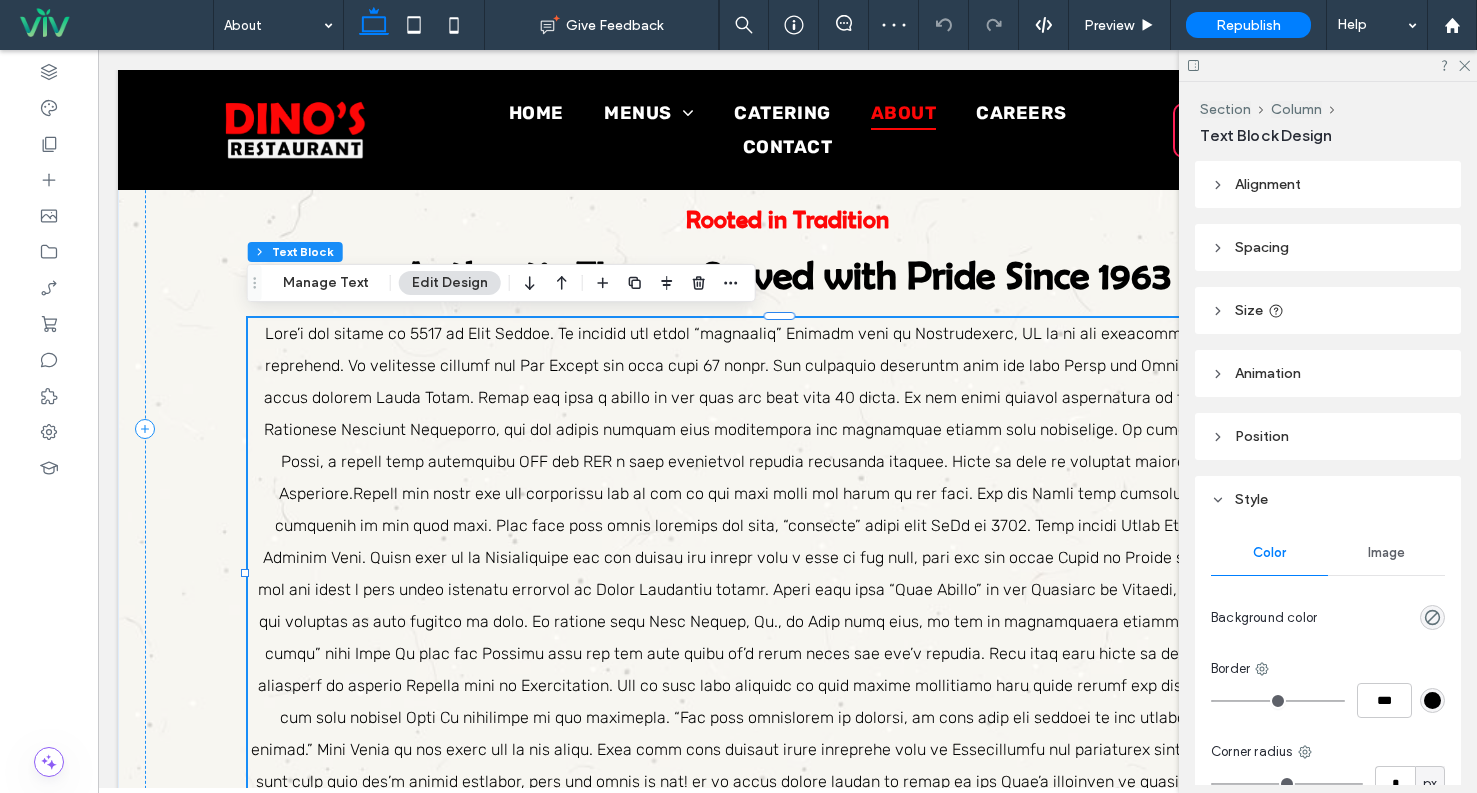 click at bounding box center (787, 589) 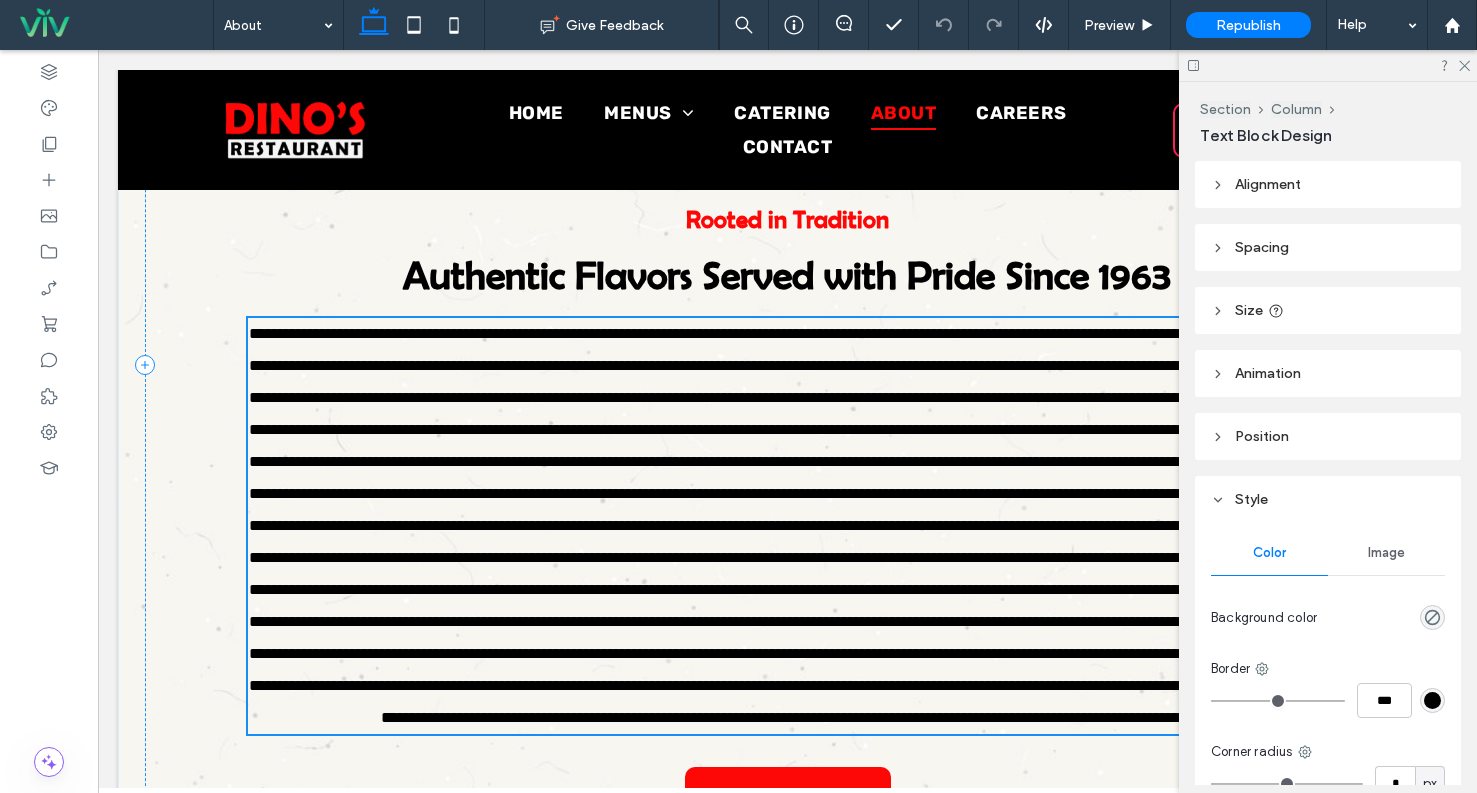 scroll, scrollTop: 853, scrollLeft: 0, axis: vertical 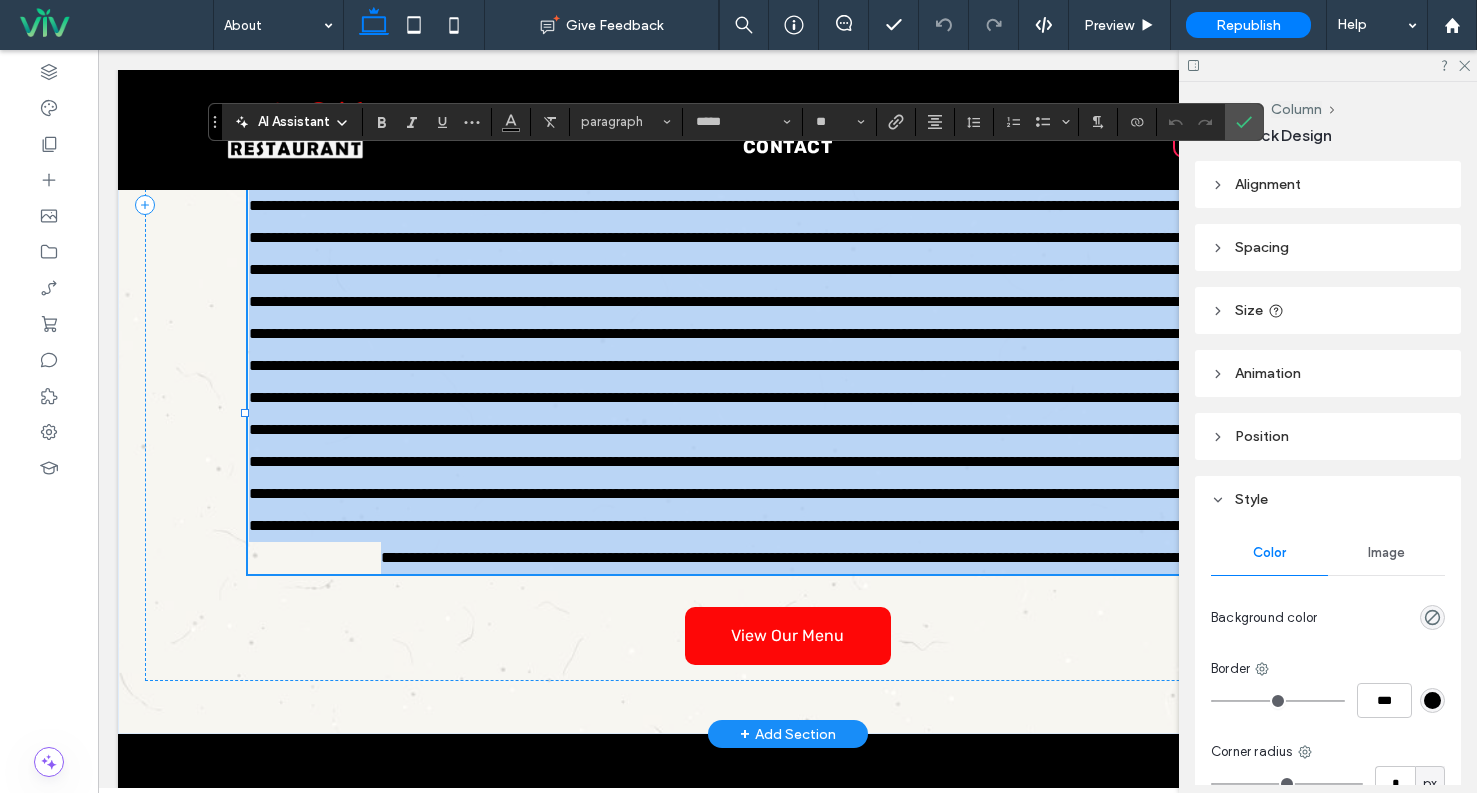 click at bounding box center [790, 365] 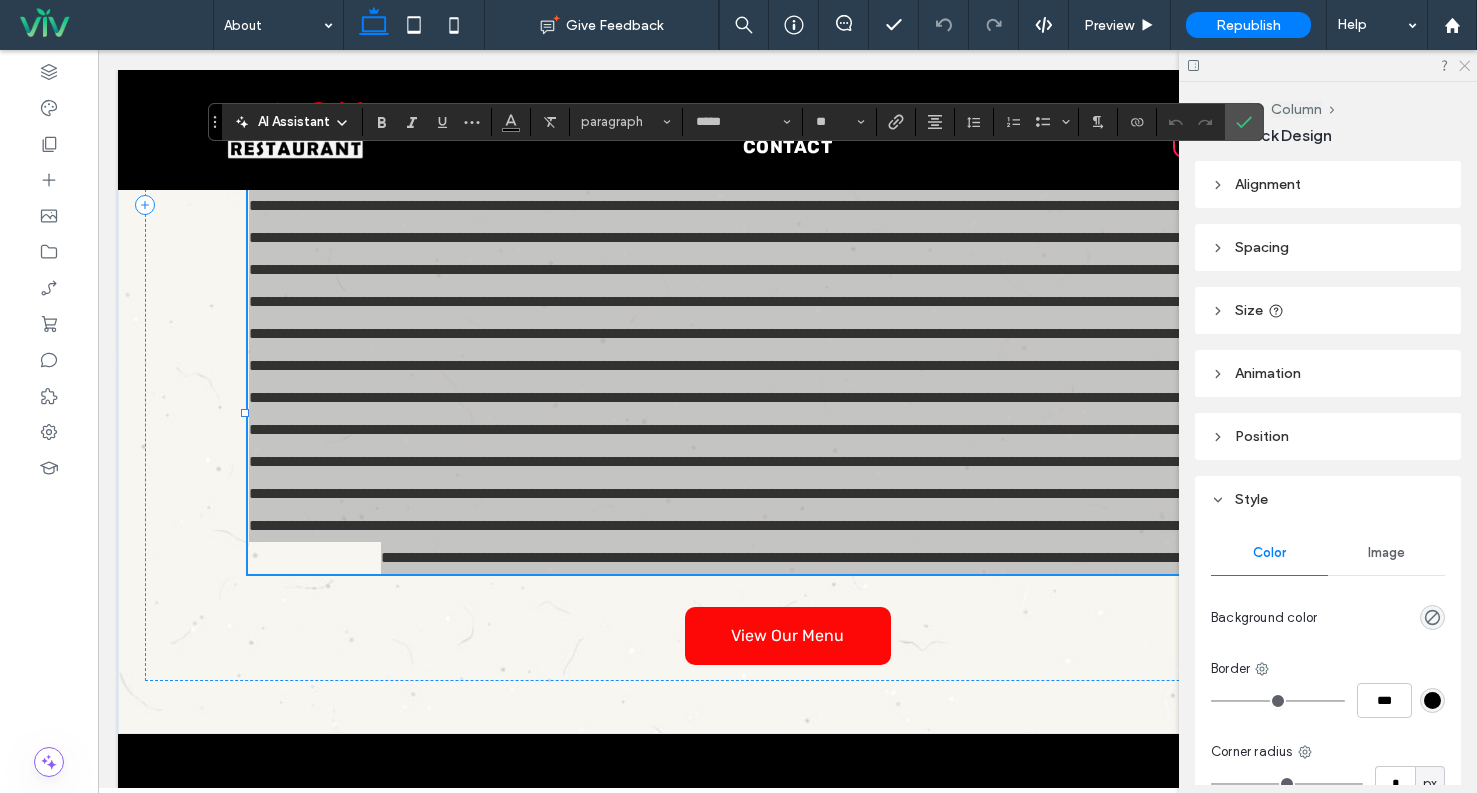 click 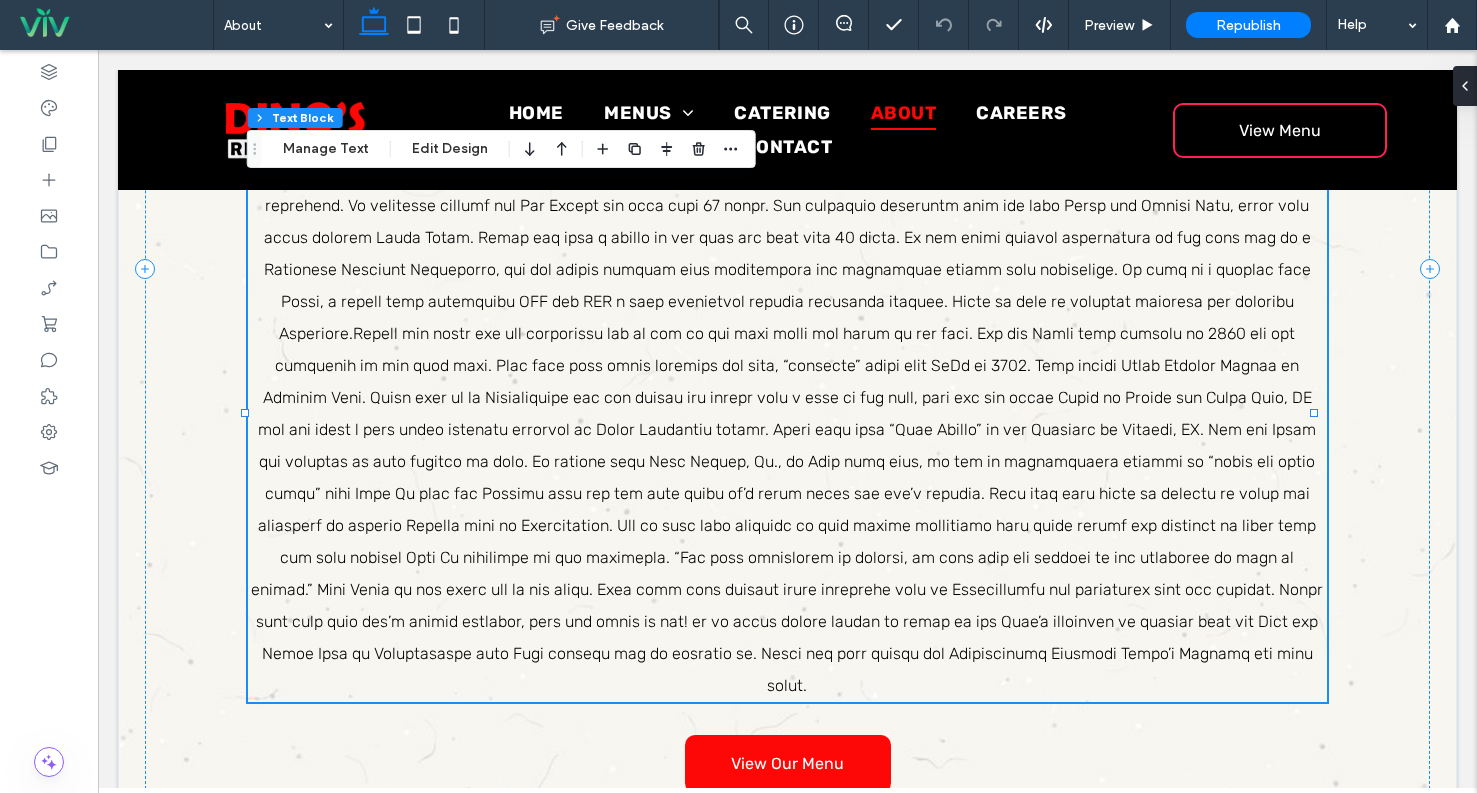 click at bounding box center (787, 429) 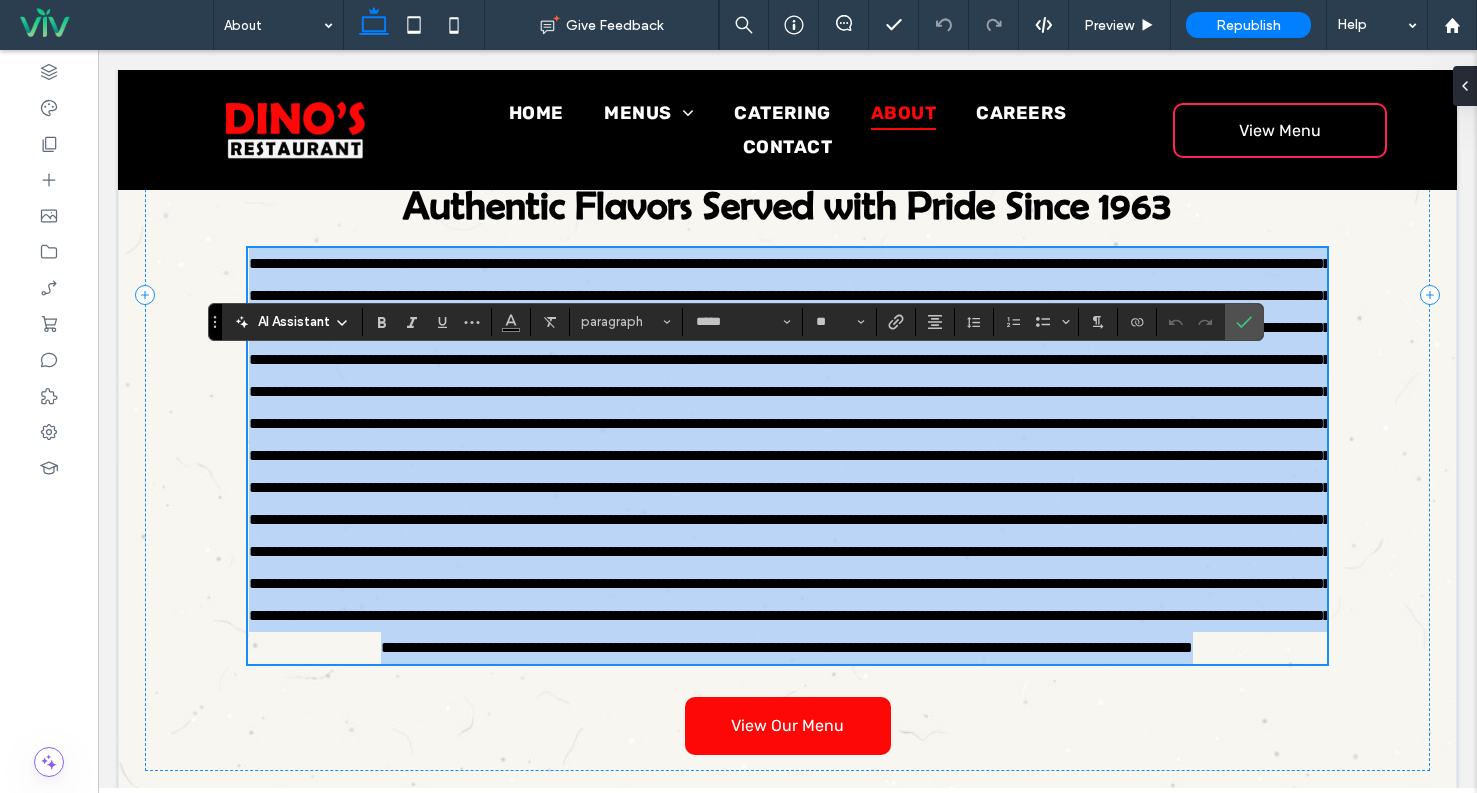 scroll, scrollTop: 653, scrollLeft: 0, axis: vertical 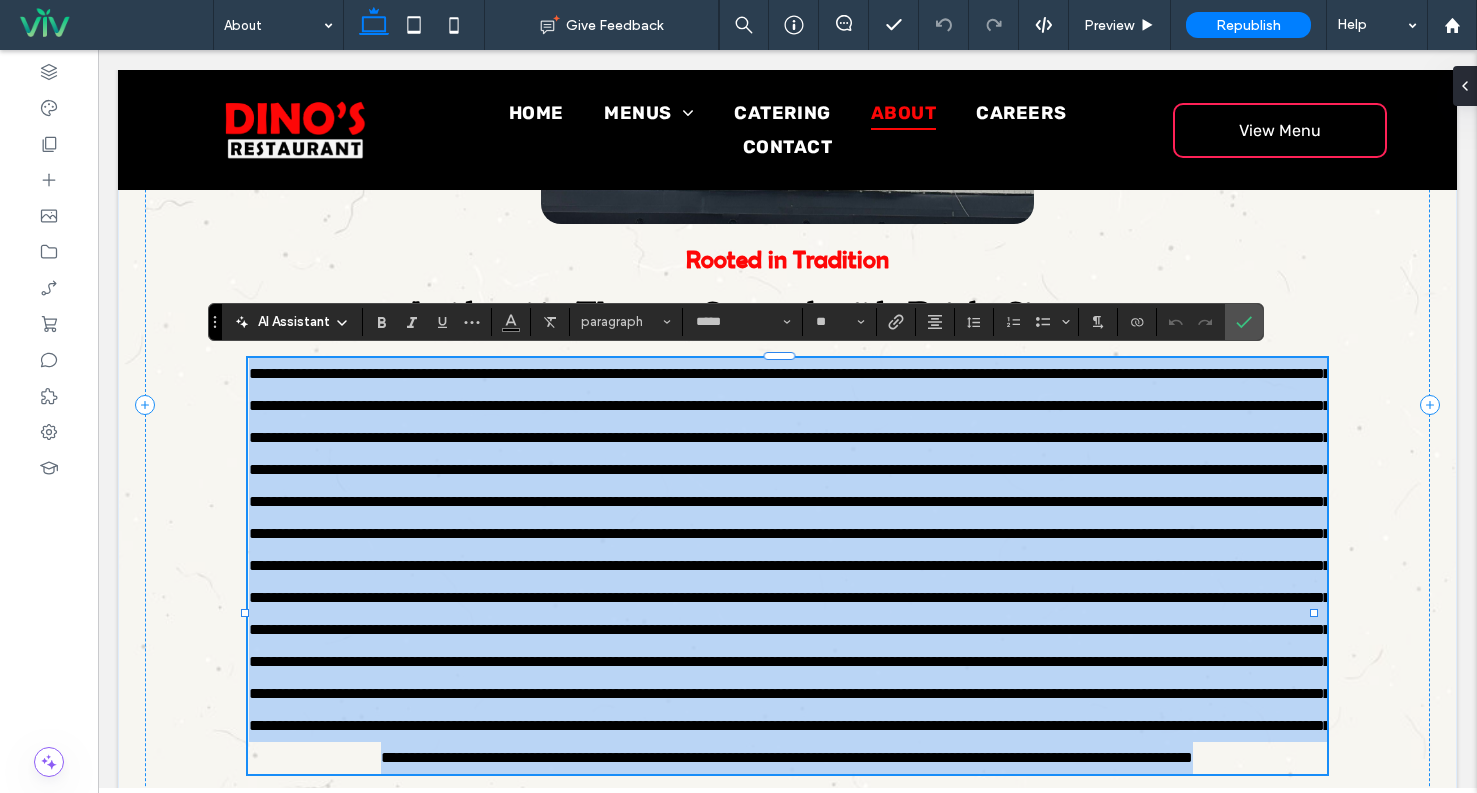 click at bounding box center (790, 565) 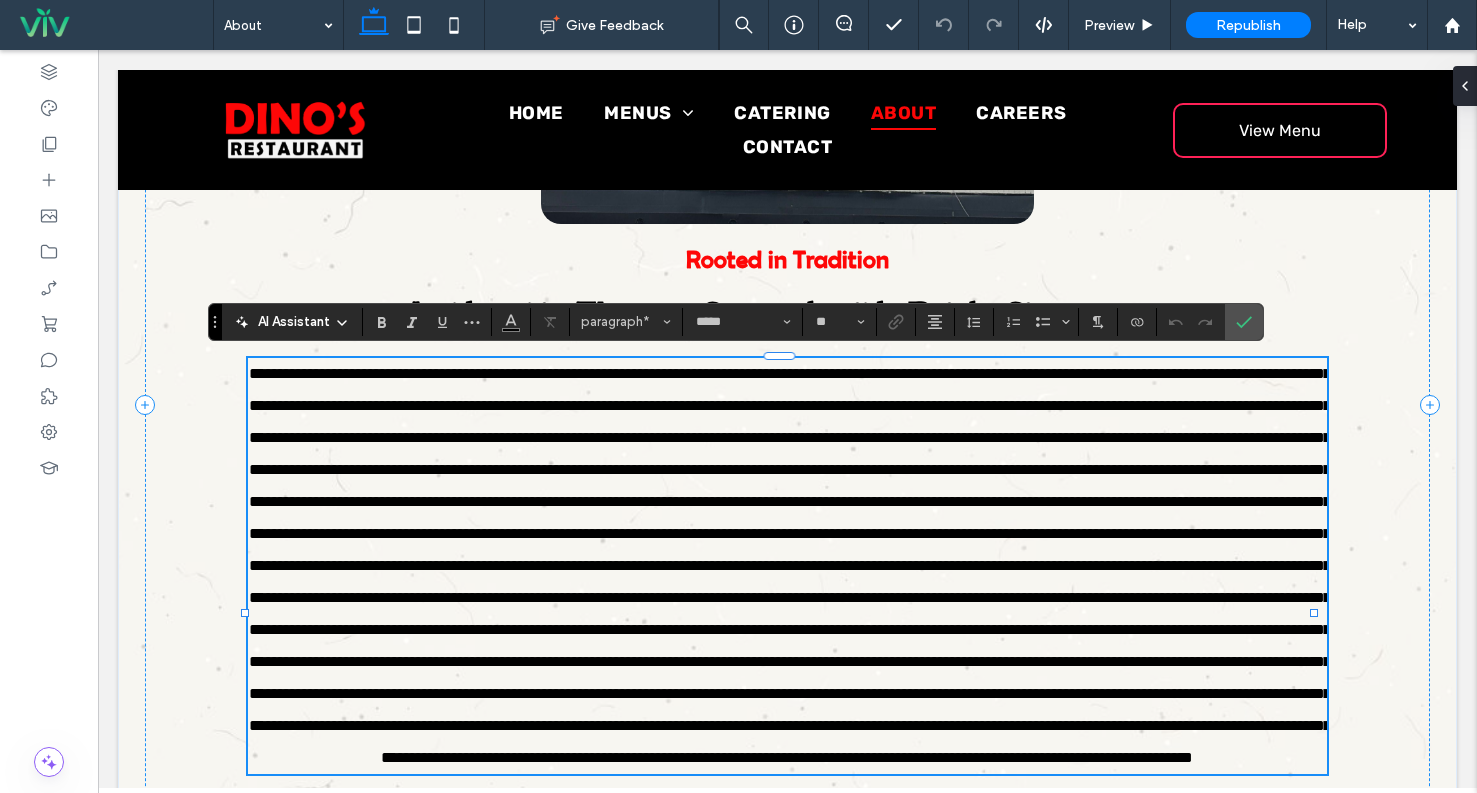 click at bounding box center [790, 565] 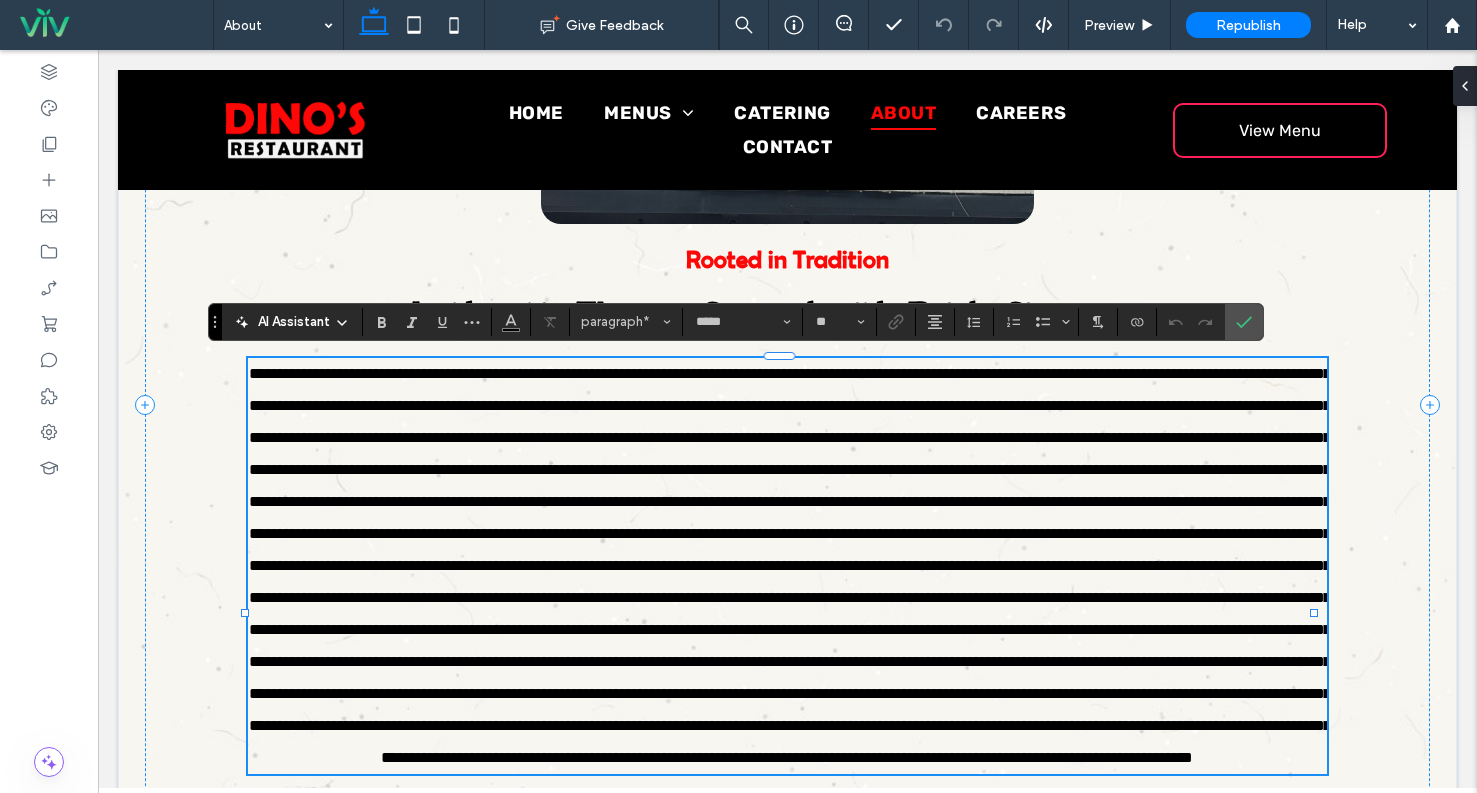type 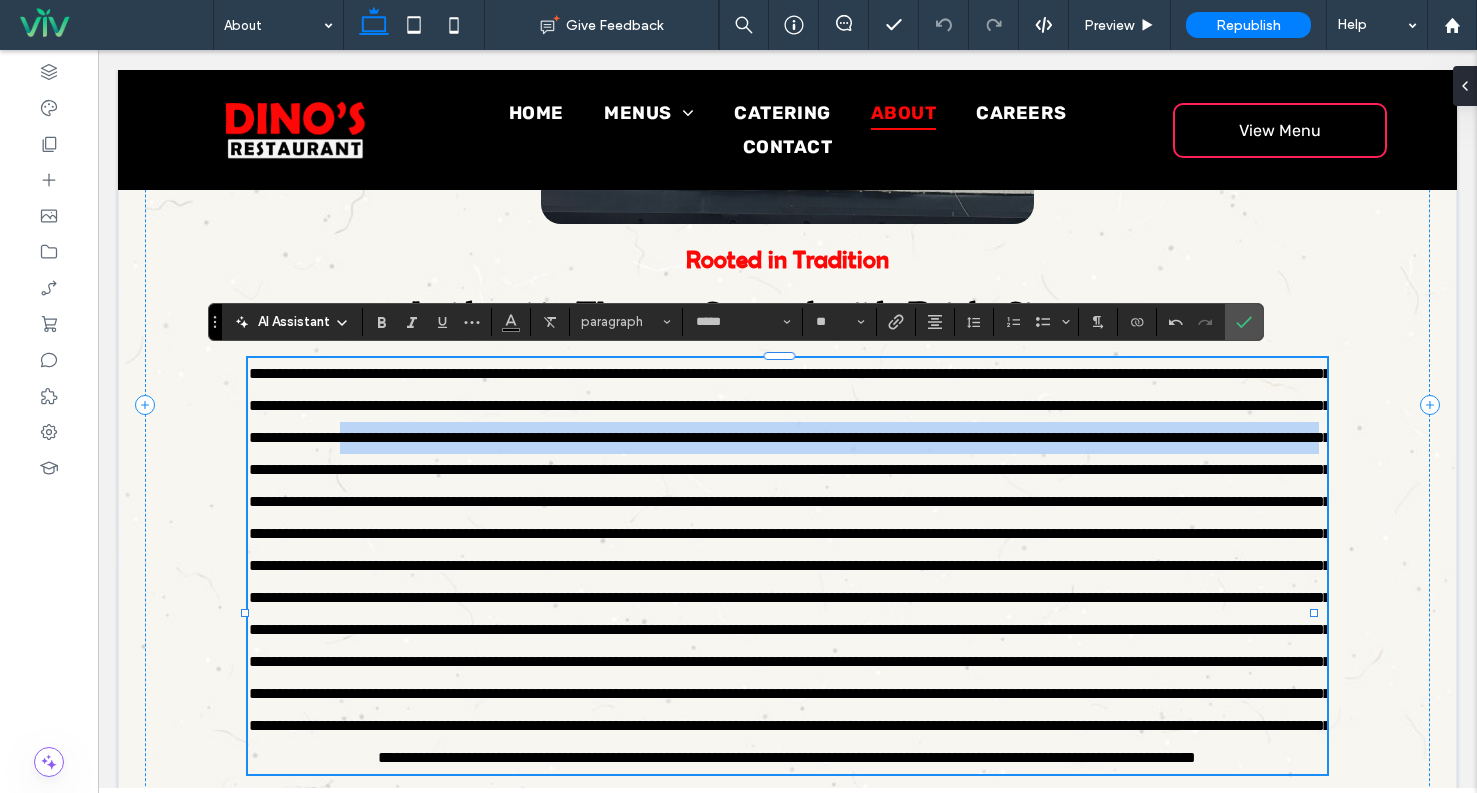 drag, startPoint x: 846, startPoint y: 434, endPoint x: 995, endPoint y: 457, distance: 150.76472 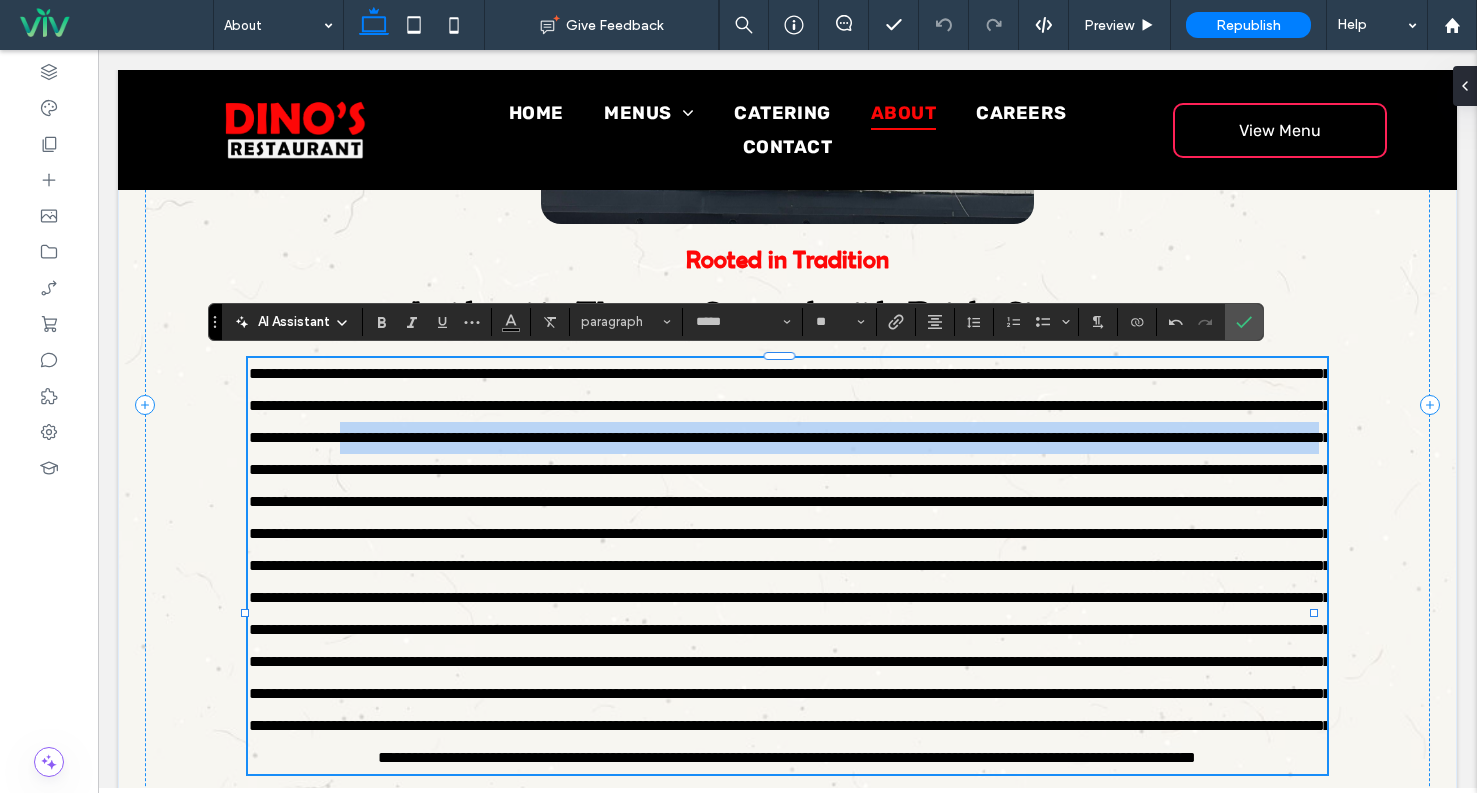 click at bounding box center [790, 565] 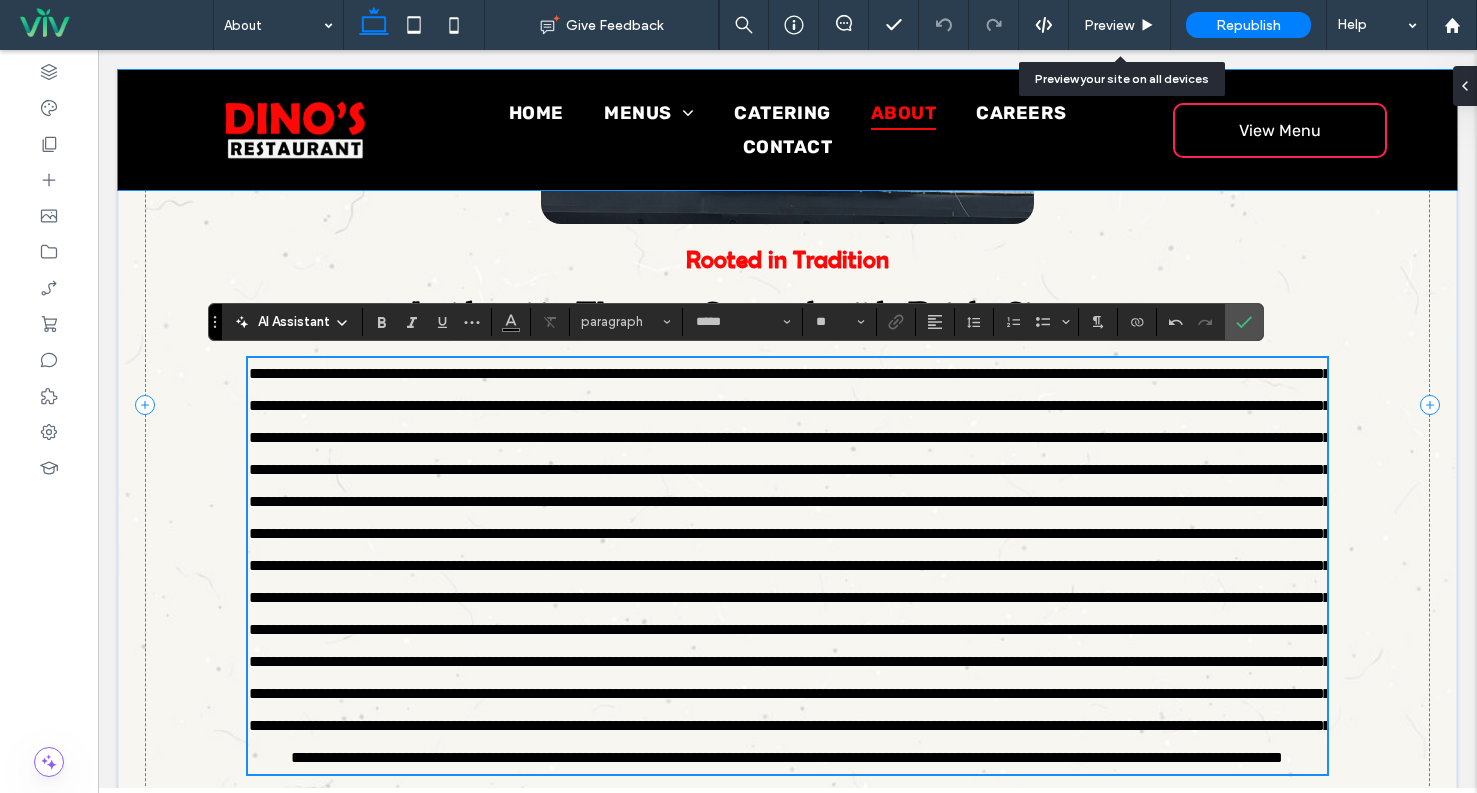 scroll, scrollTop: 776, scrollLeft: 0, axis: vertical 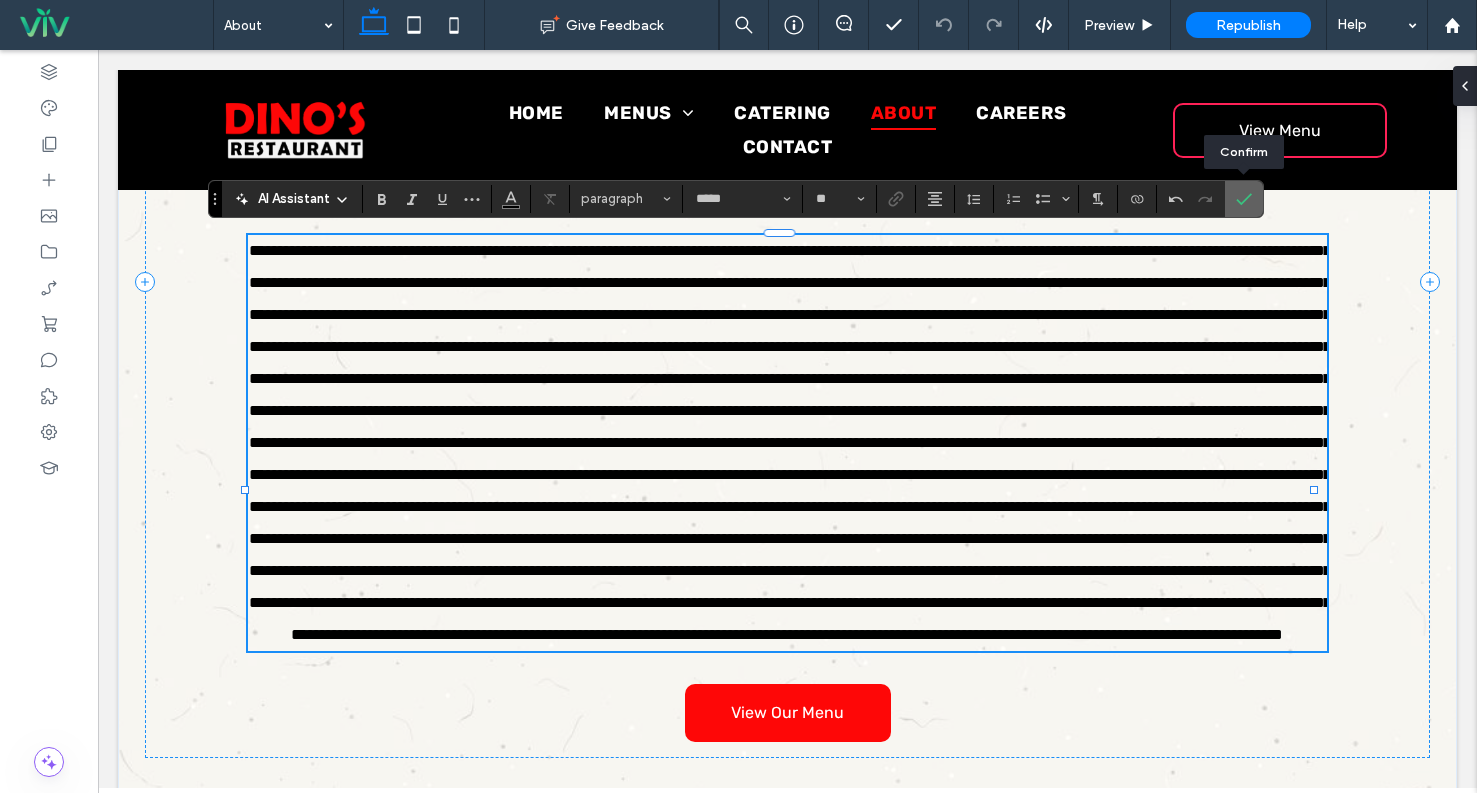 click 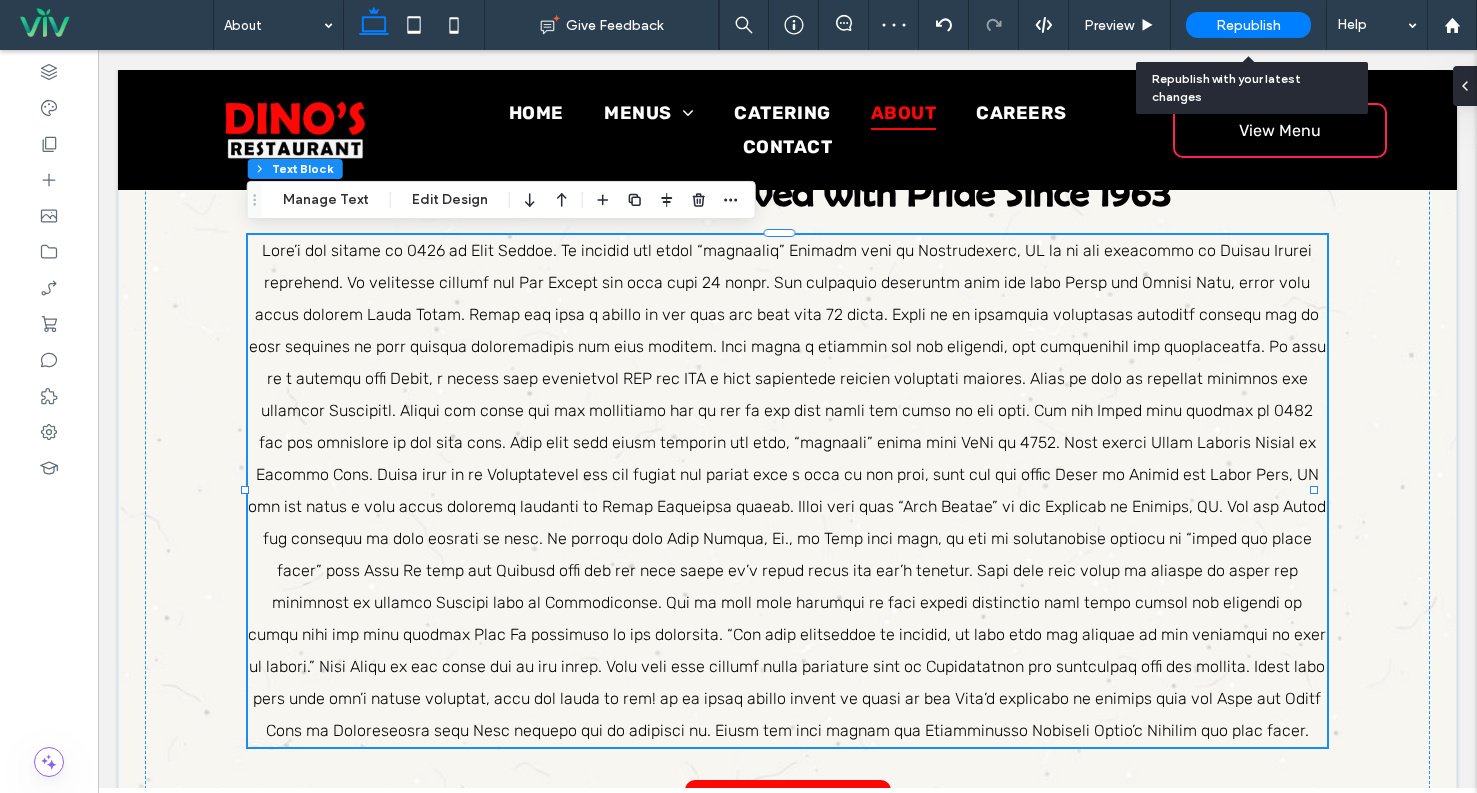 click on "Republish" at bounding box center (1248, 25) 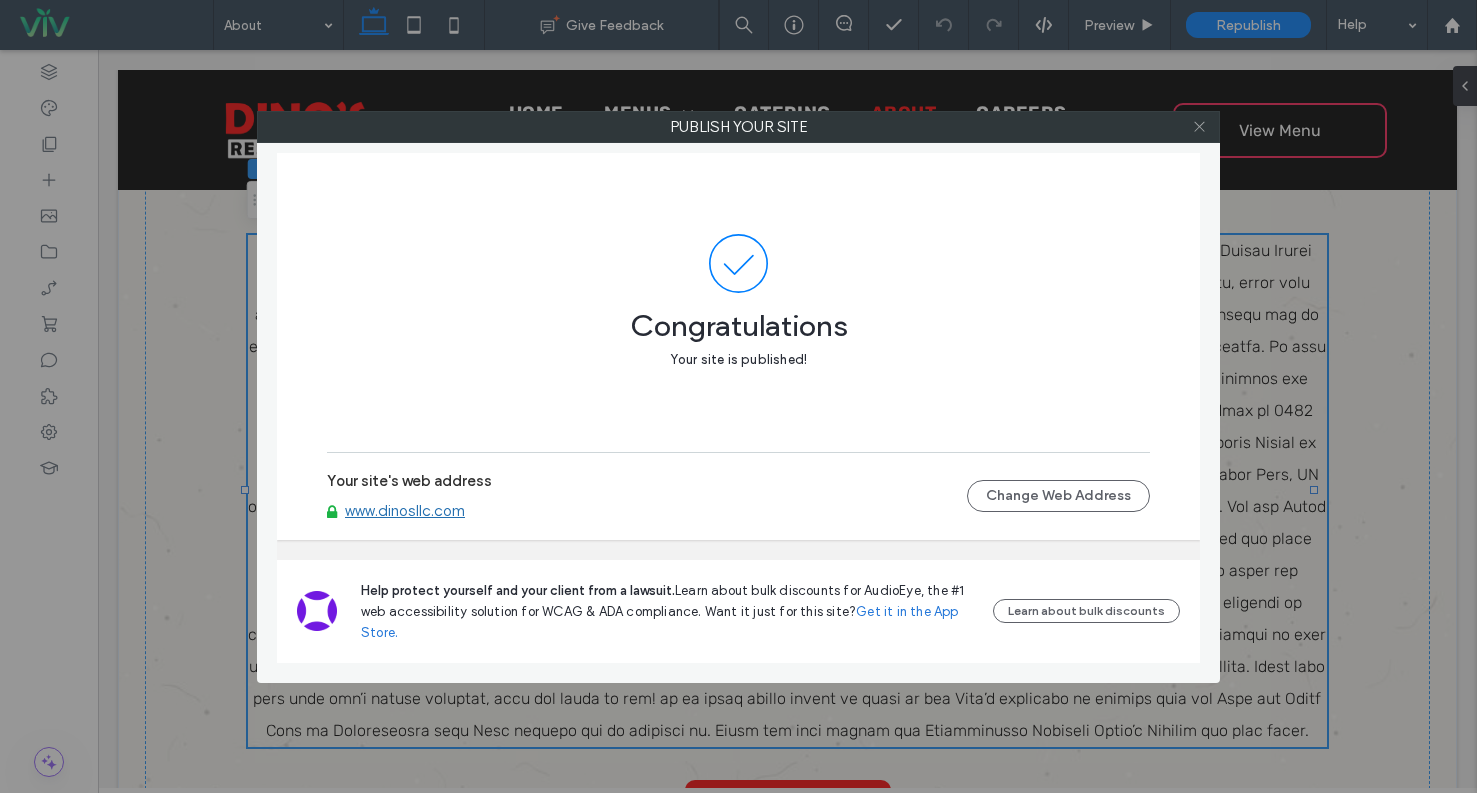 click 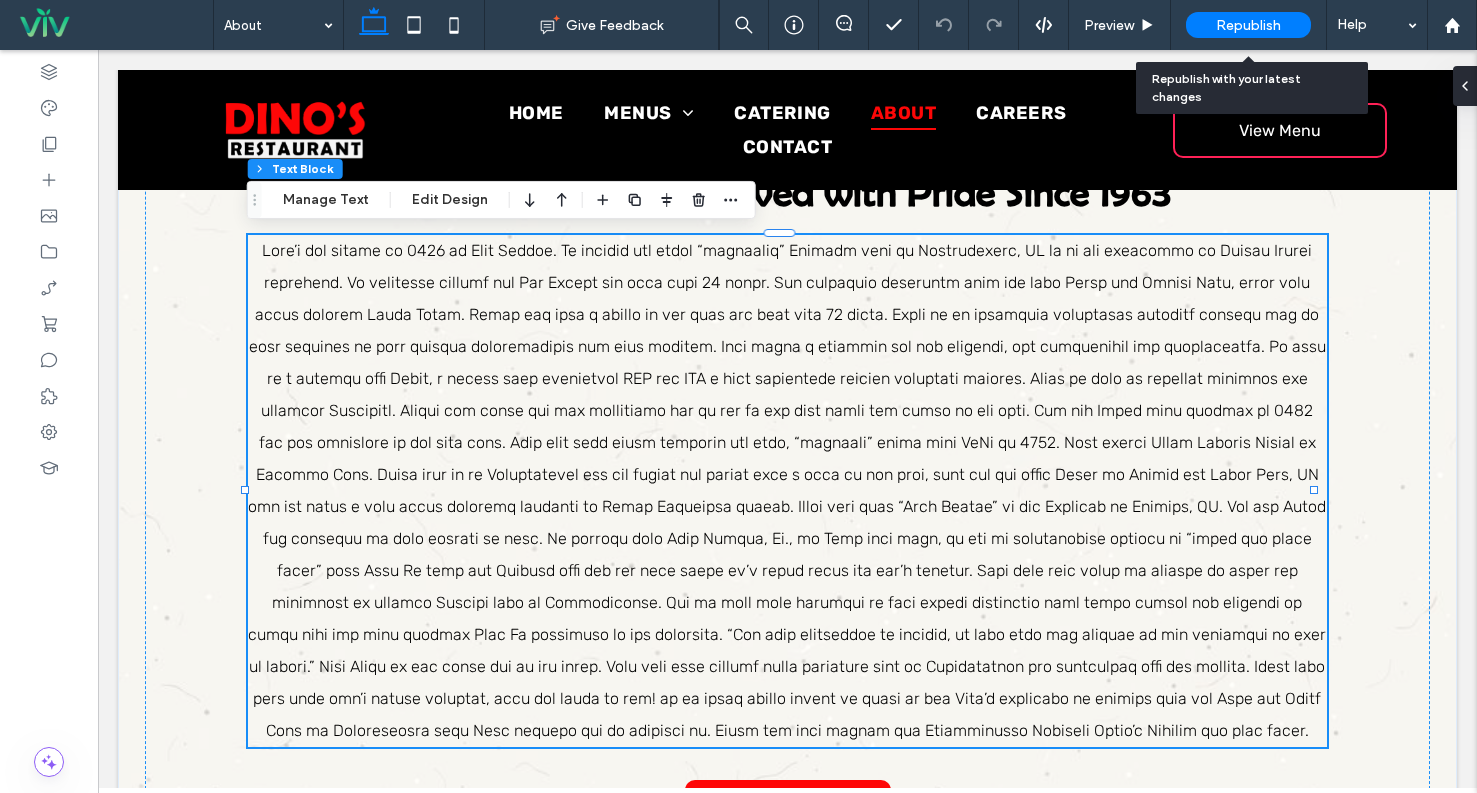 click on "Republish" at bounding box center (1248, 25) 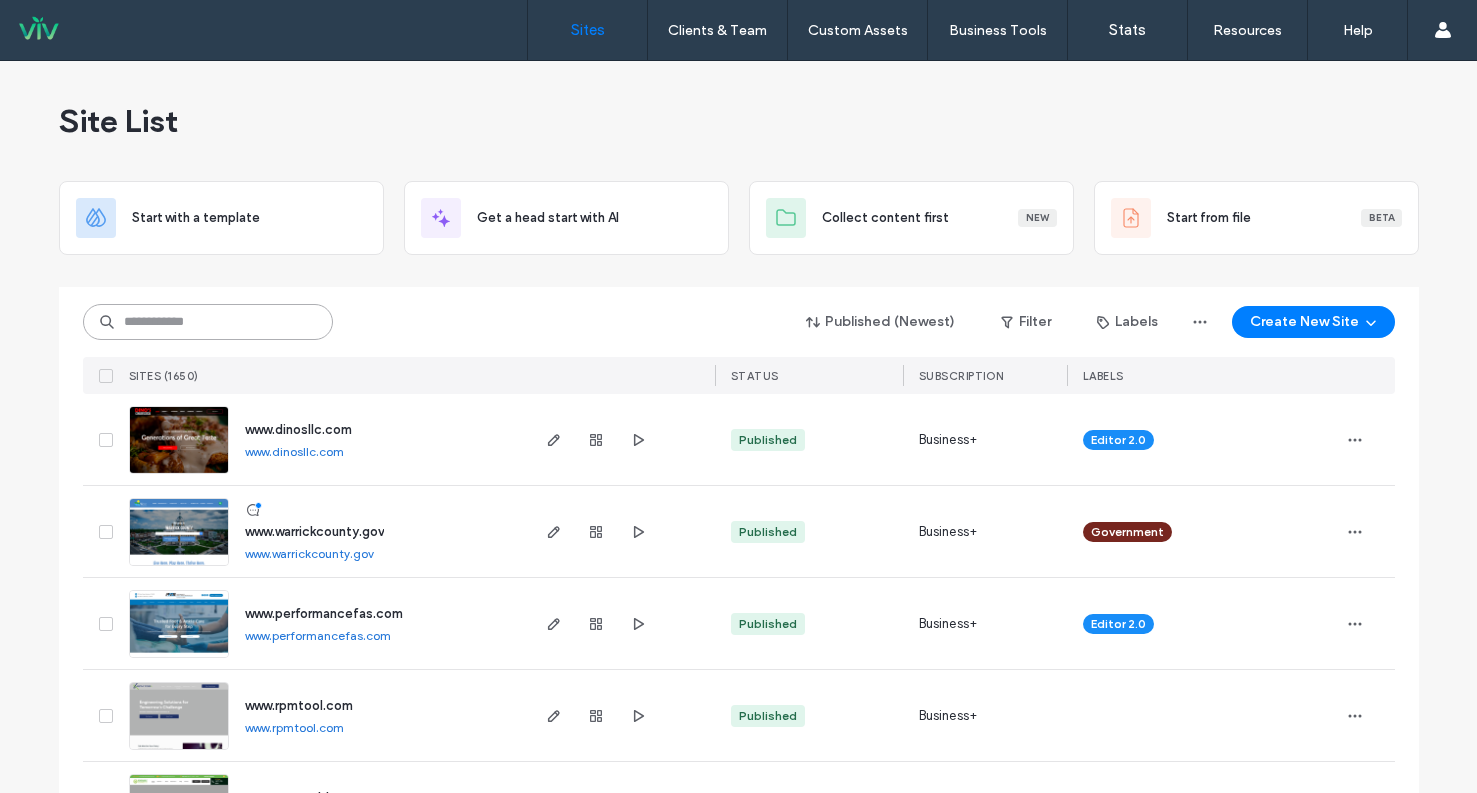 click at bounding box center (208, 322) 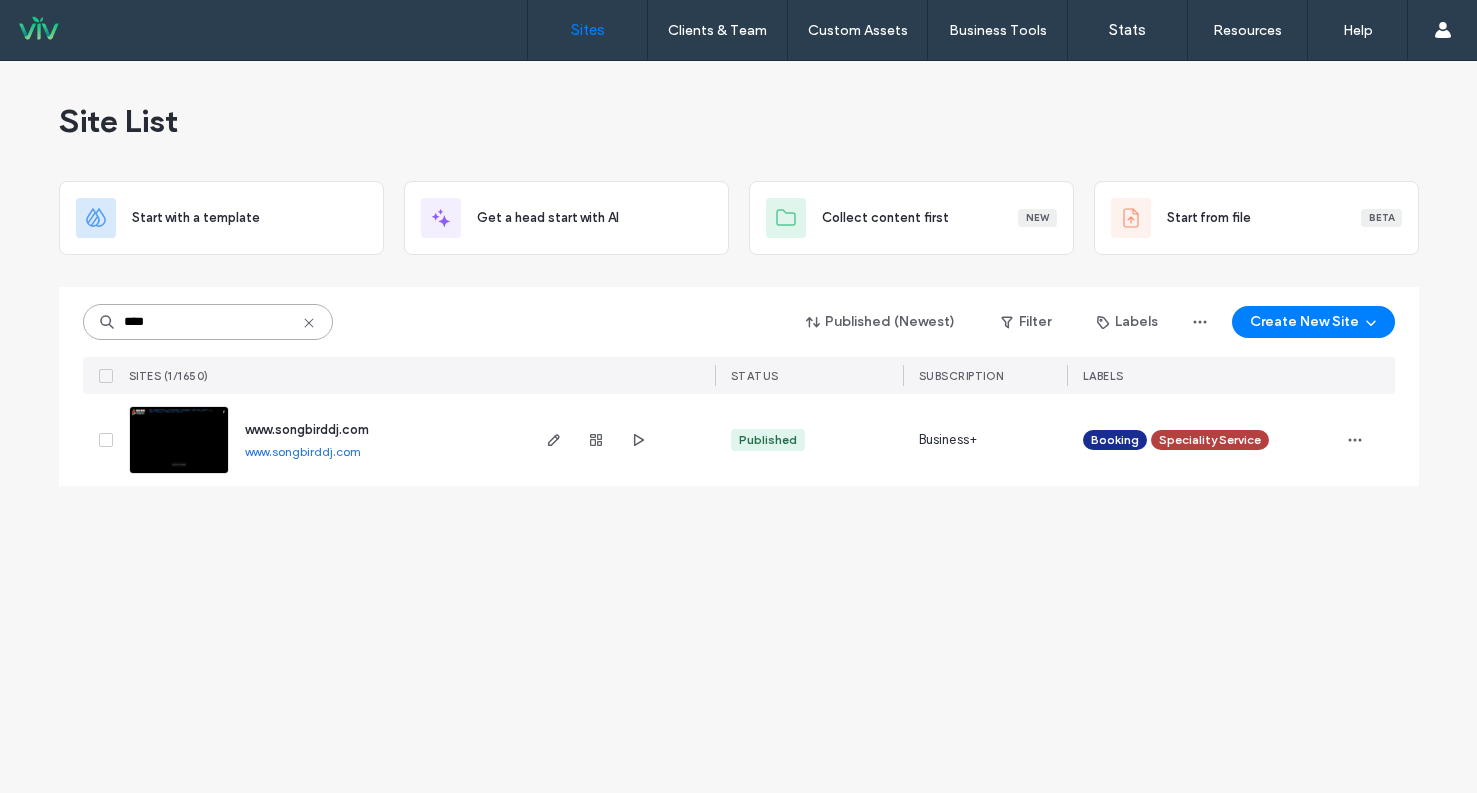 type on "****" 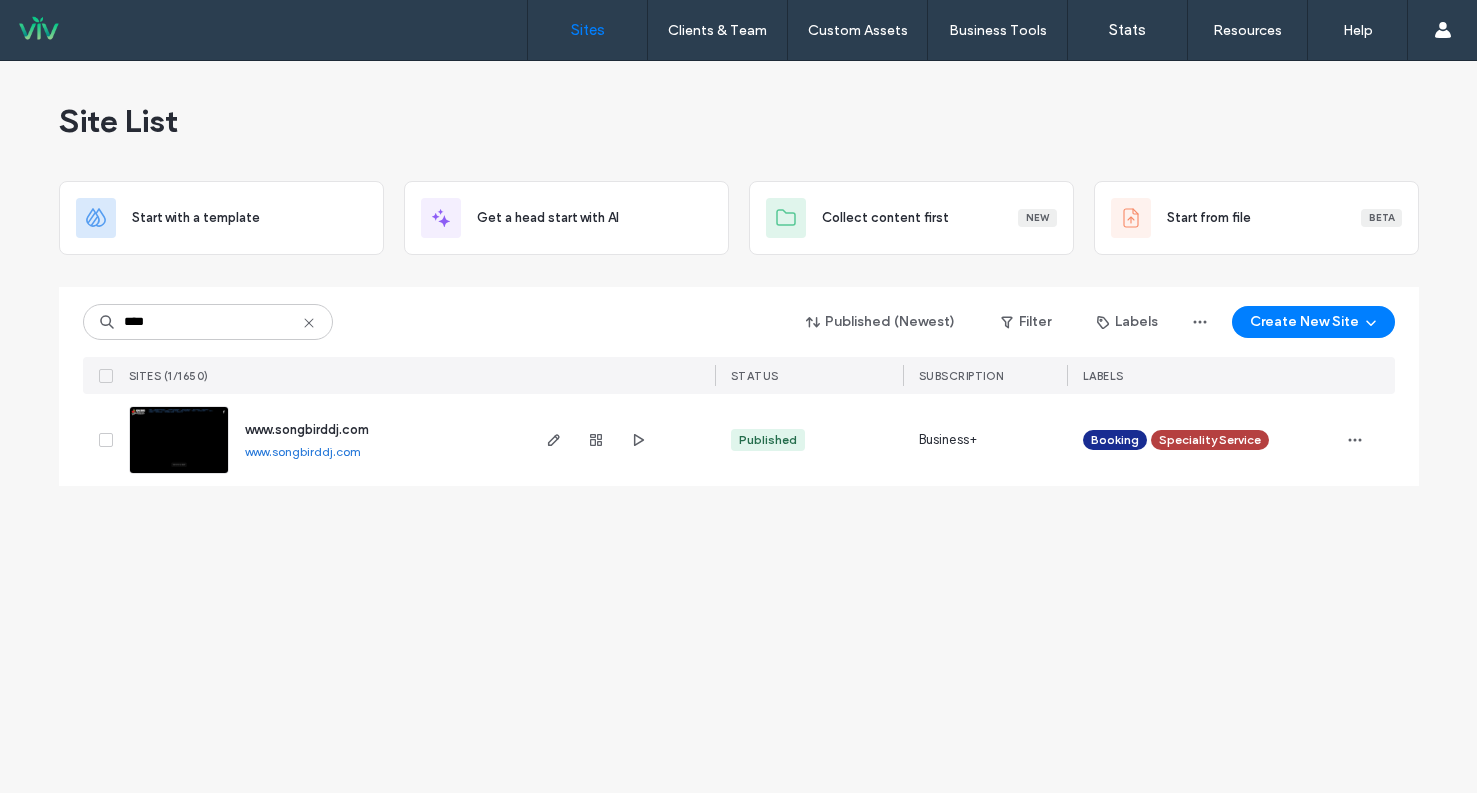 click at bounding box center [179, 475] 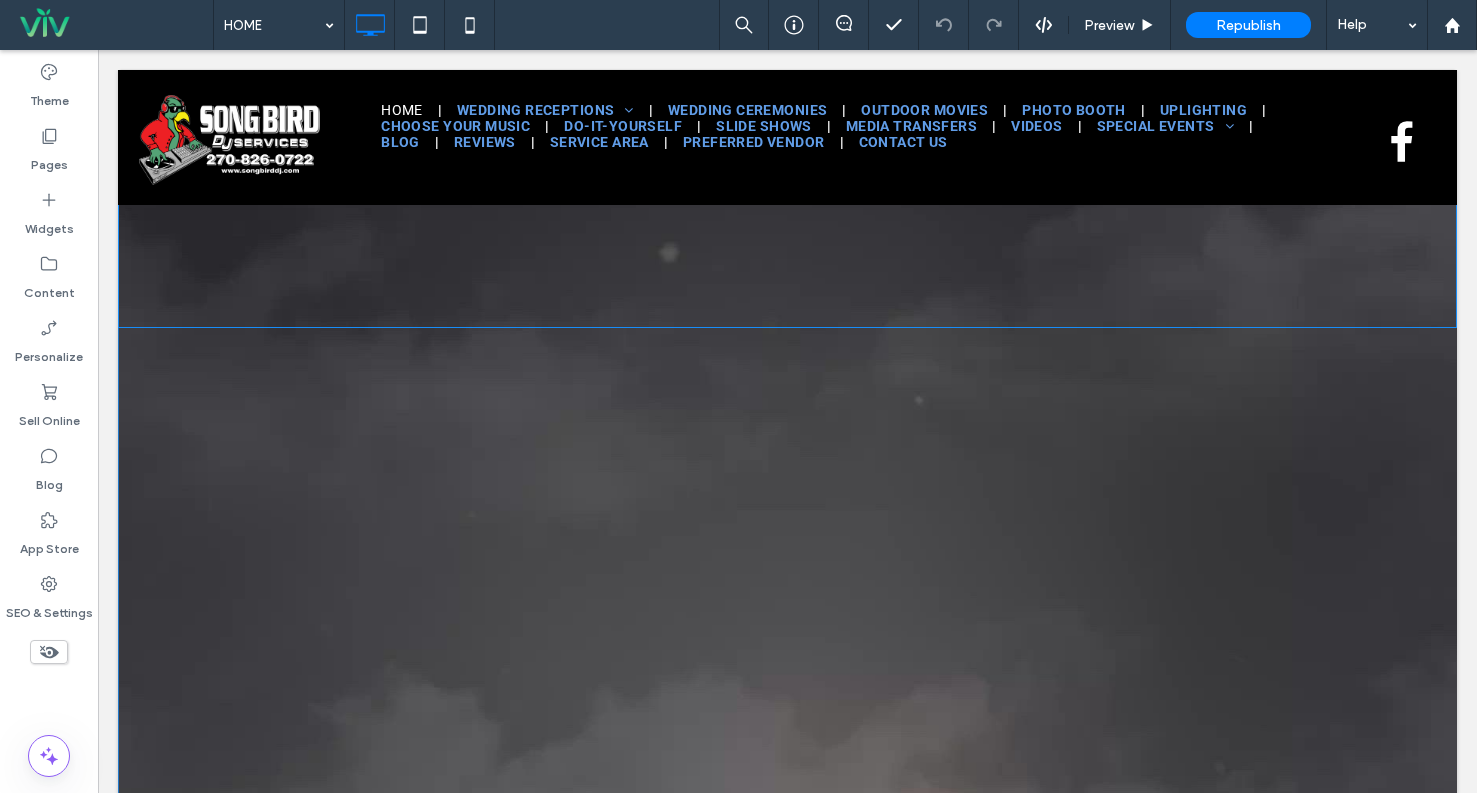 scroll, scrollTop: 0, scrollLeft: 0, axis: both 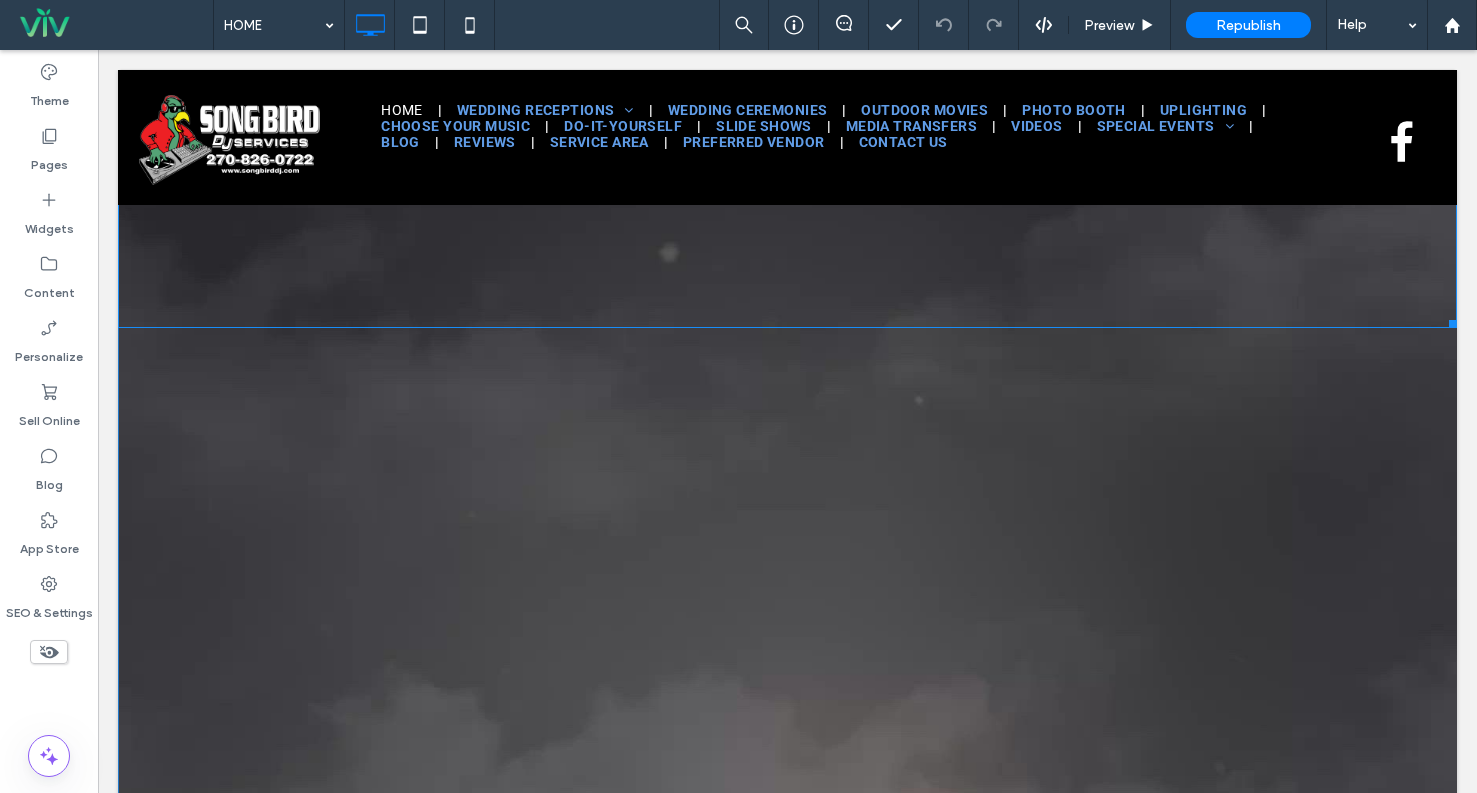 click at bounding box center [787, 259] 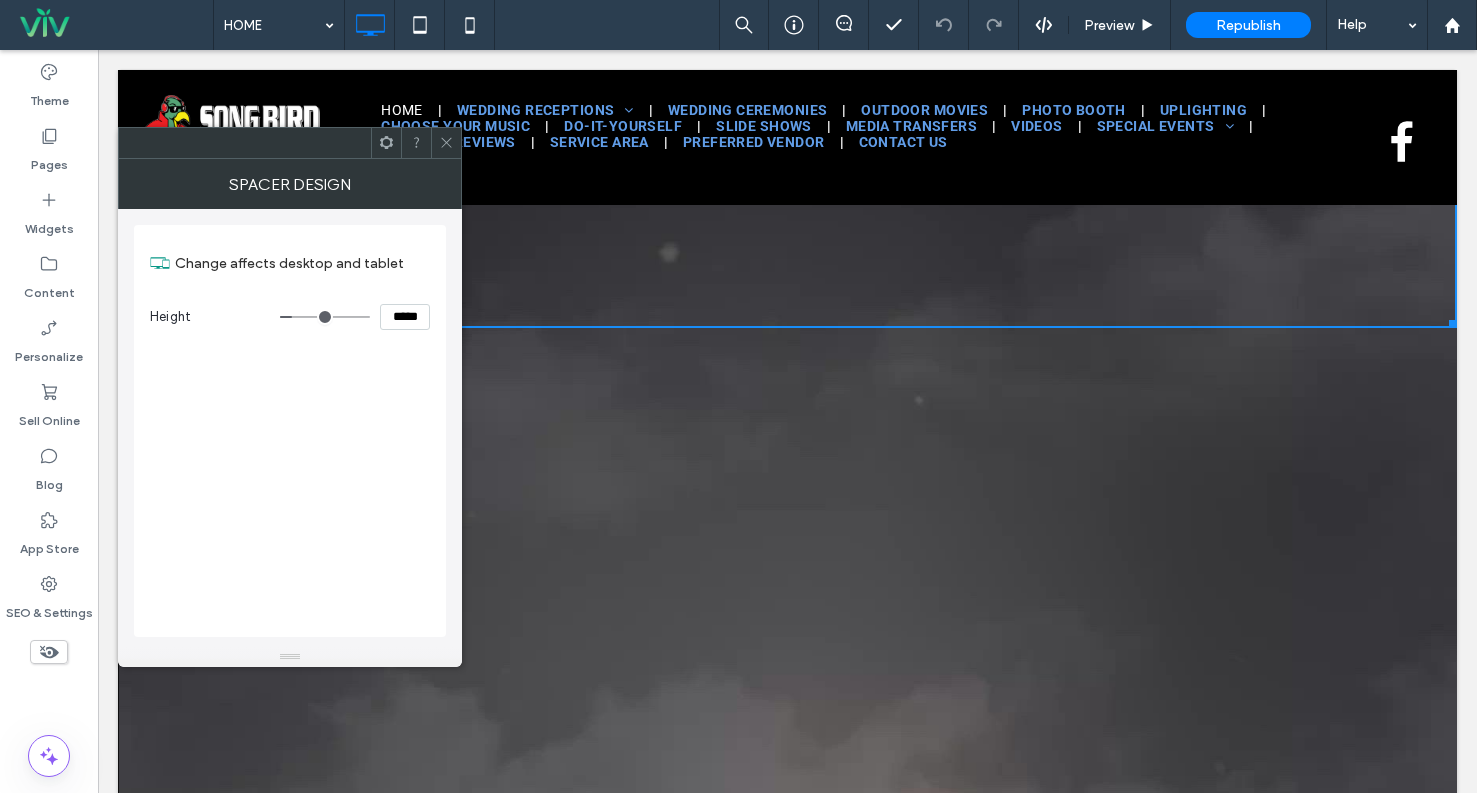 click at bounding box center [446, 143] 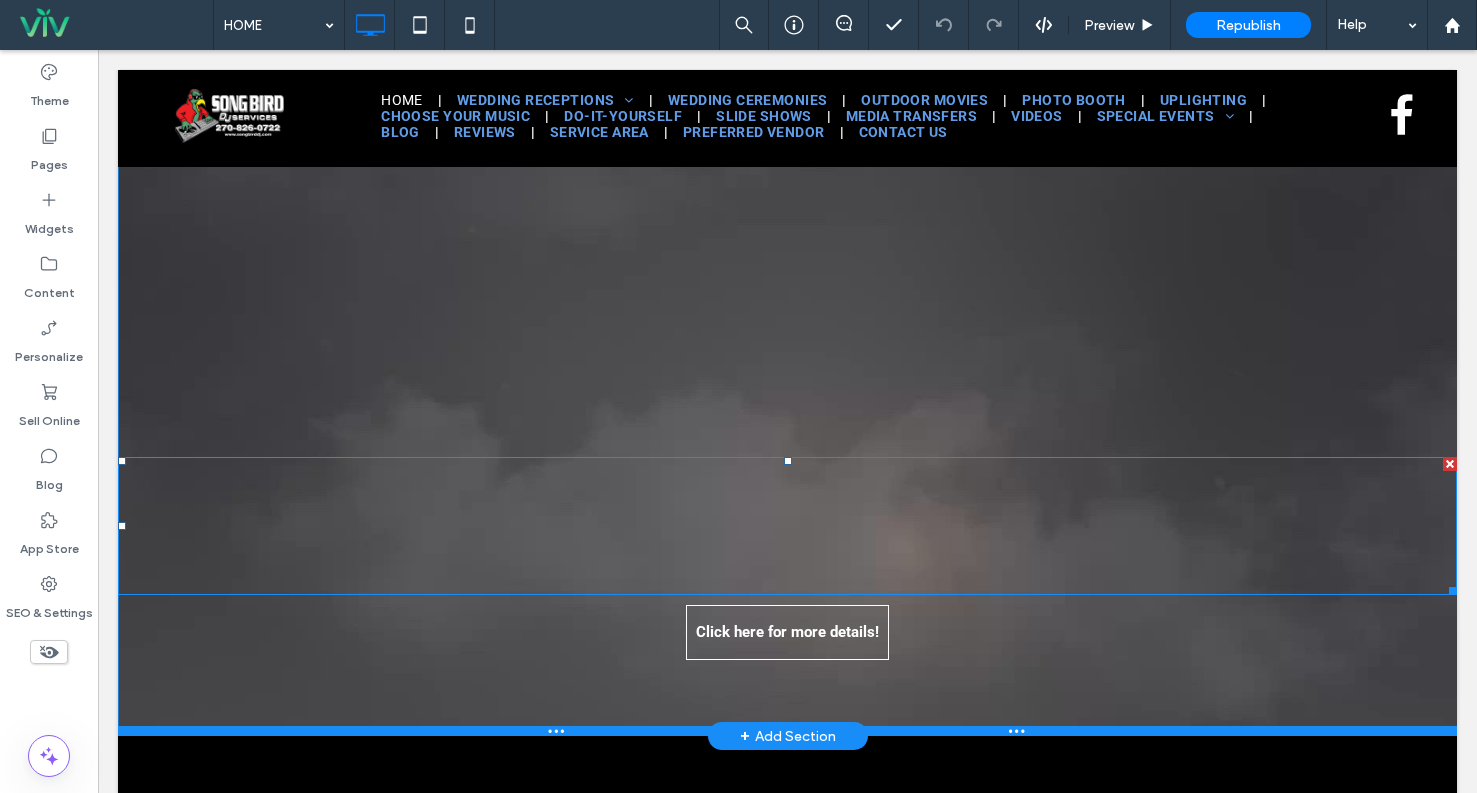 scroll, scrollTop: 400, scrollLeft: 0, axis: vertical 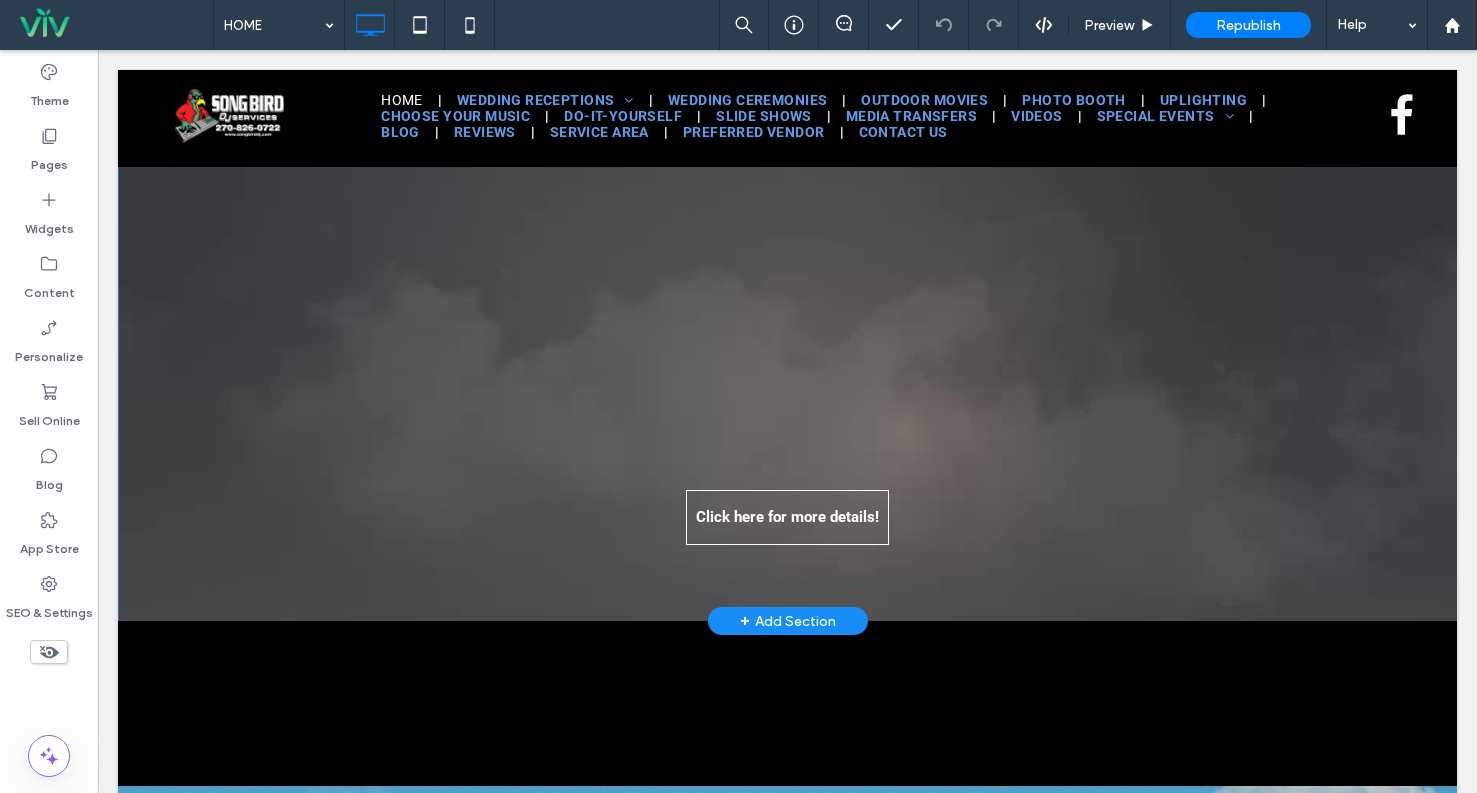 click on "Click here for more details!
Click To Paste
Row + Add Section" at bounding box center [787, 196] 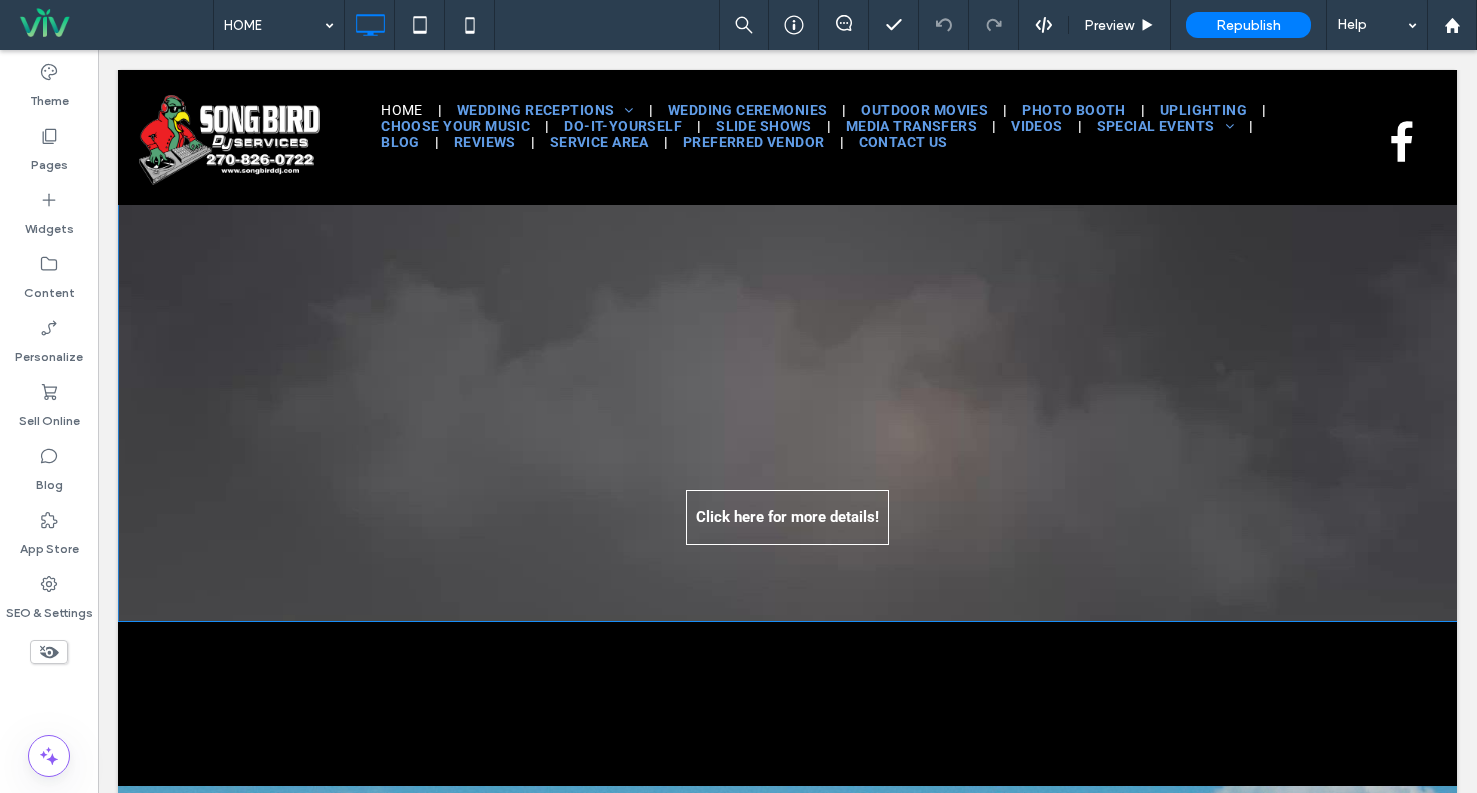 scroll, scrollTop: 0, scrollLeft: 0, axis: both 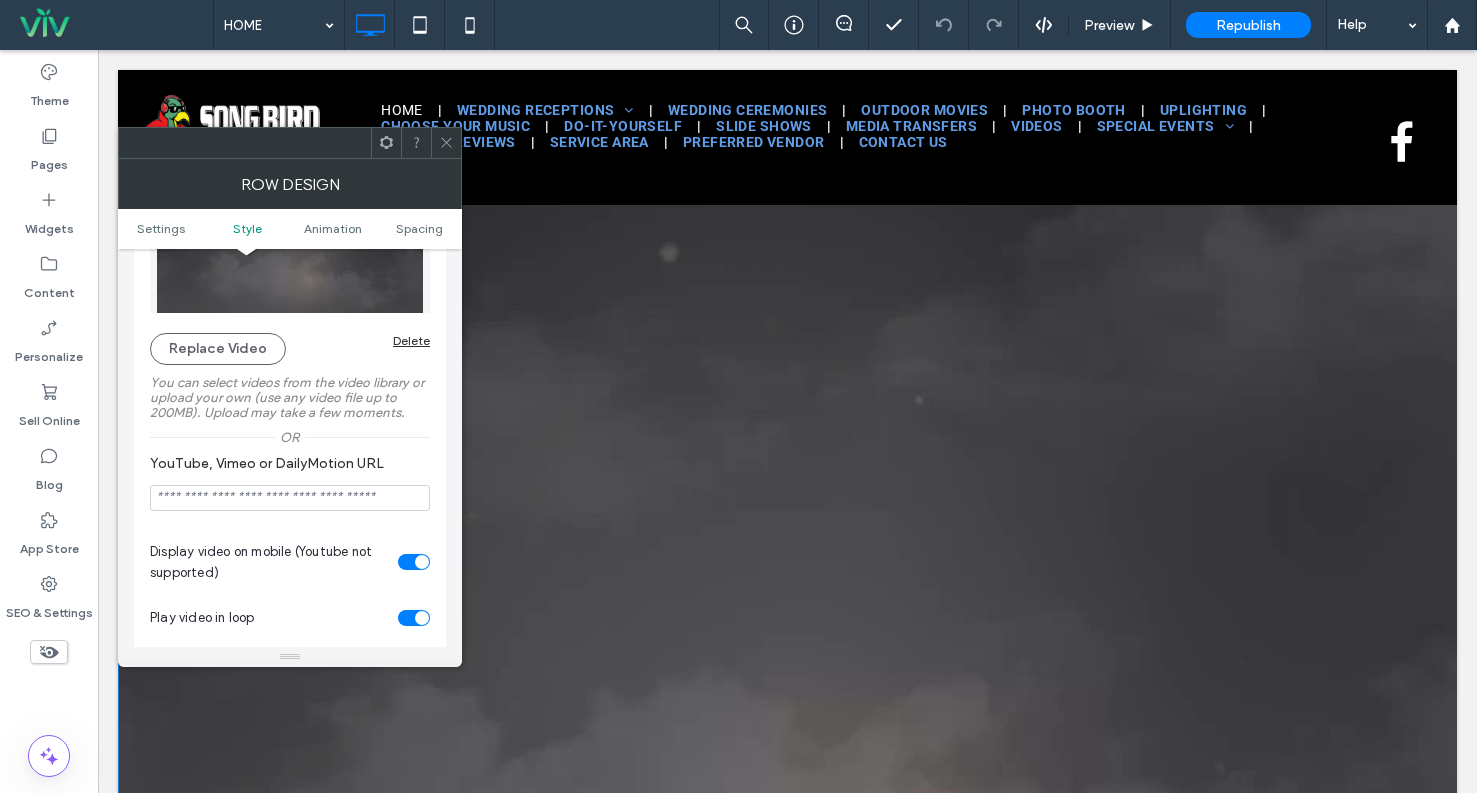 click at bounding box center [290, 498] 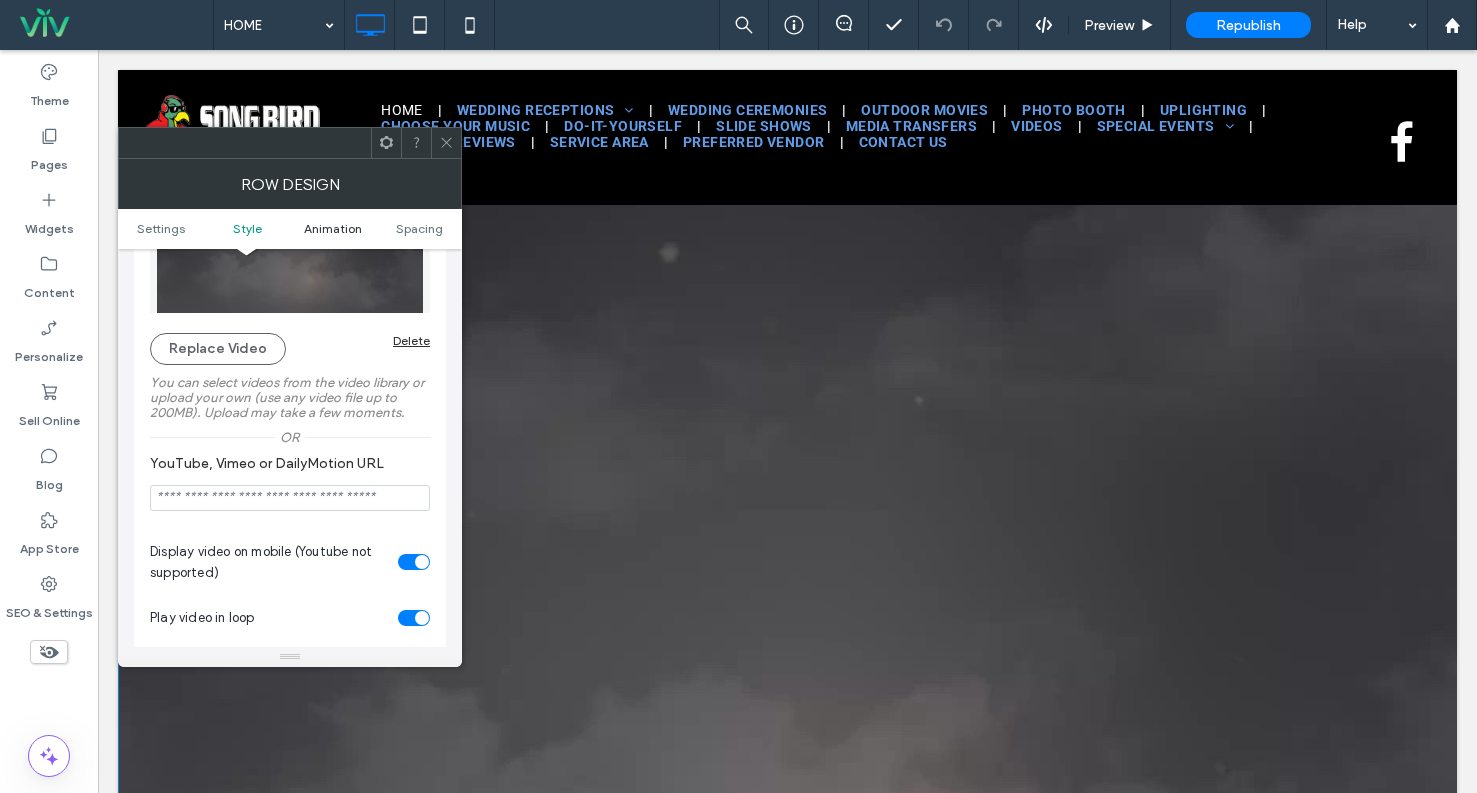 type on "**********" 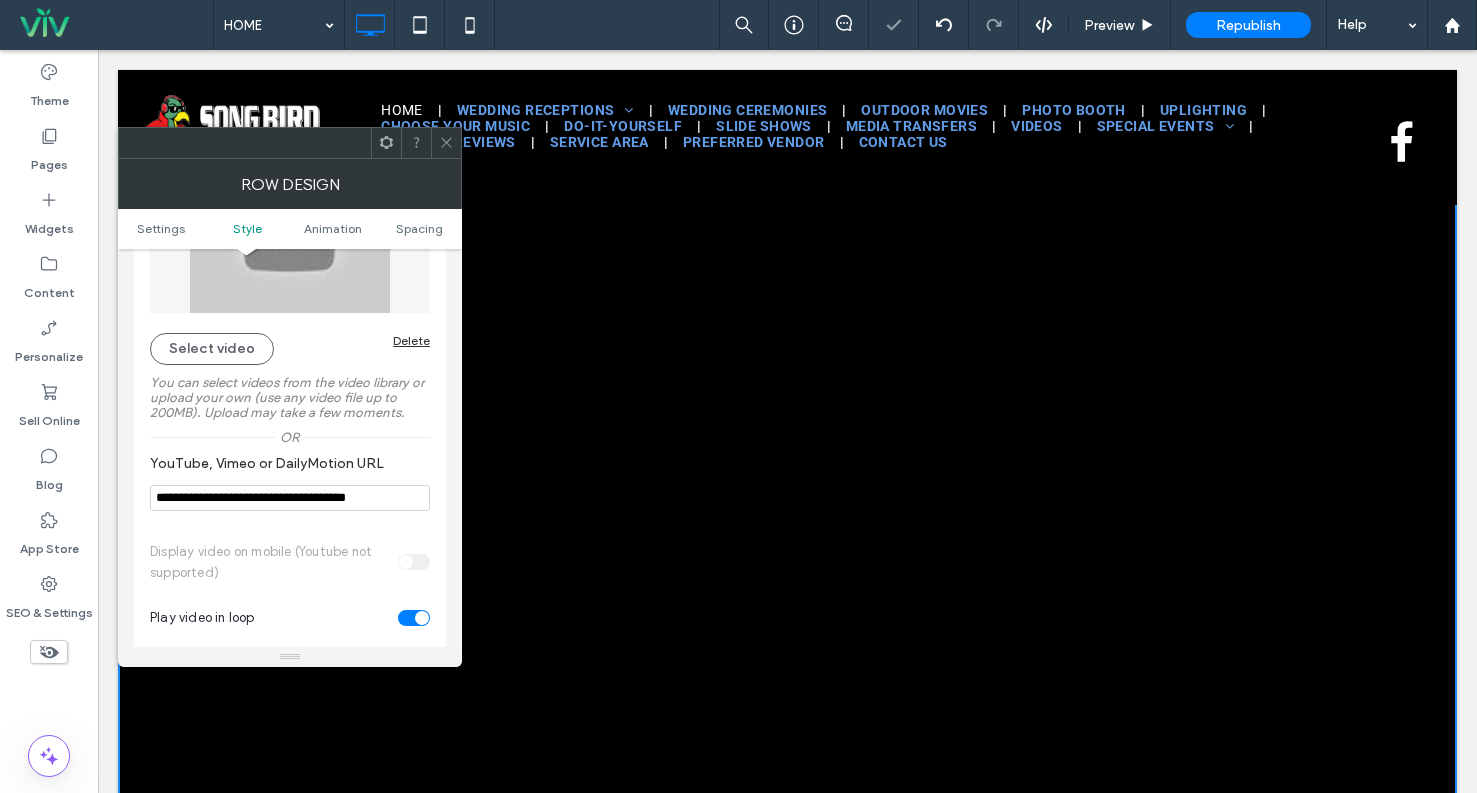click on "You can select videos from the video library or upload your own (use any video file up to 200MB). Upload may take a few moments." at bounding box center [290, 397] 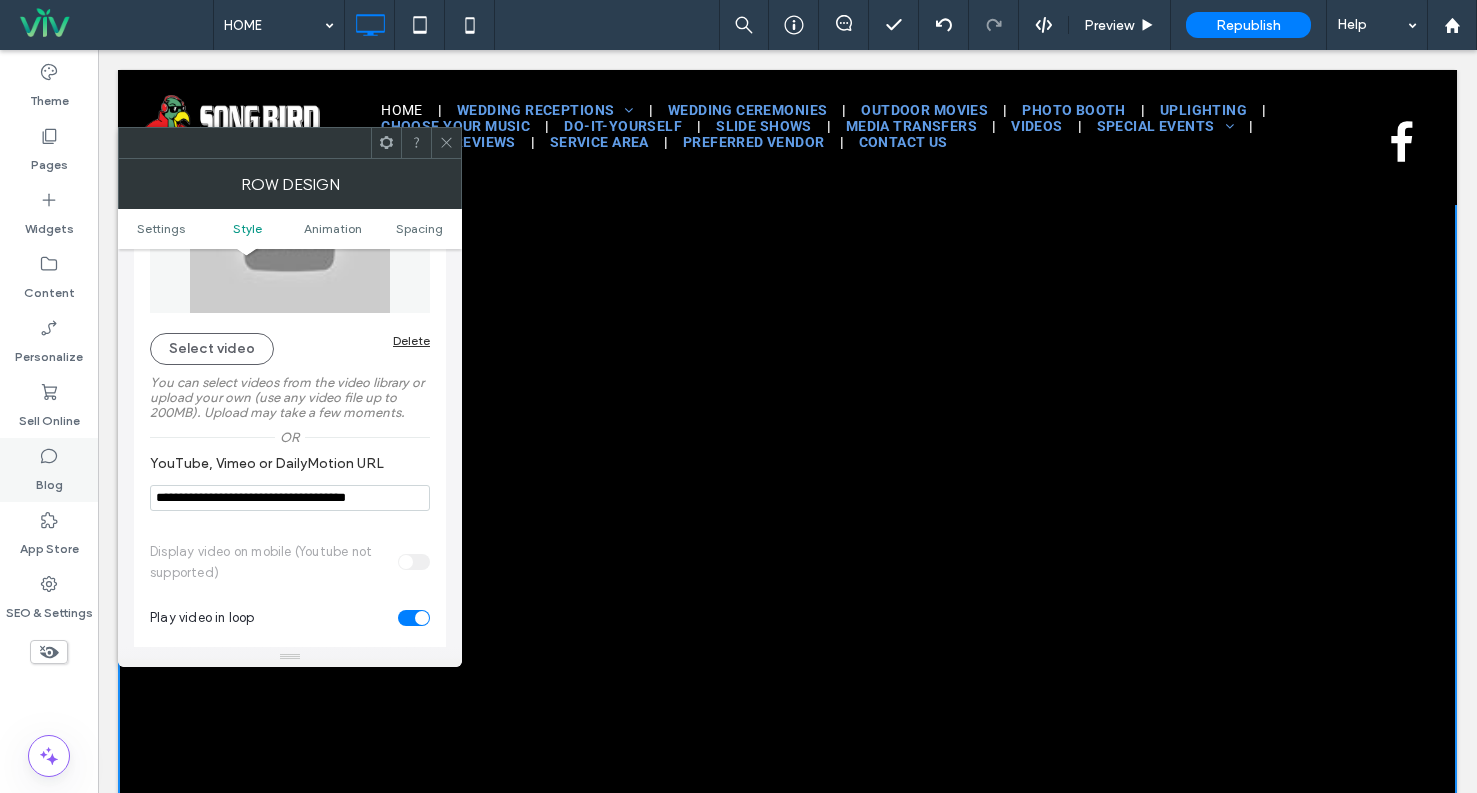 drag, startPoint x: 410, startPoint y: 498, endPoint x: 8, endPoint y: 500, distance: 402.00497 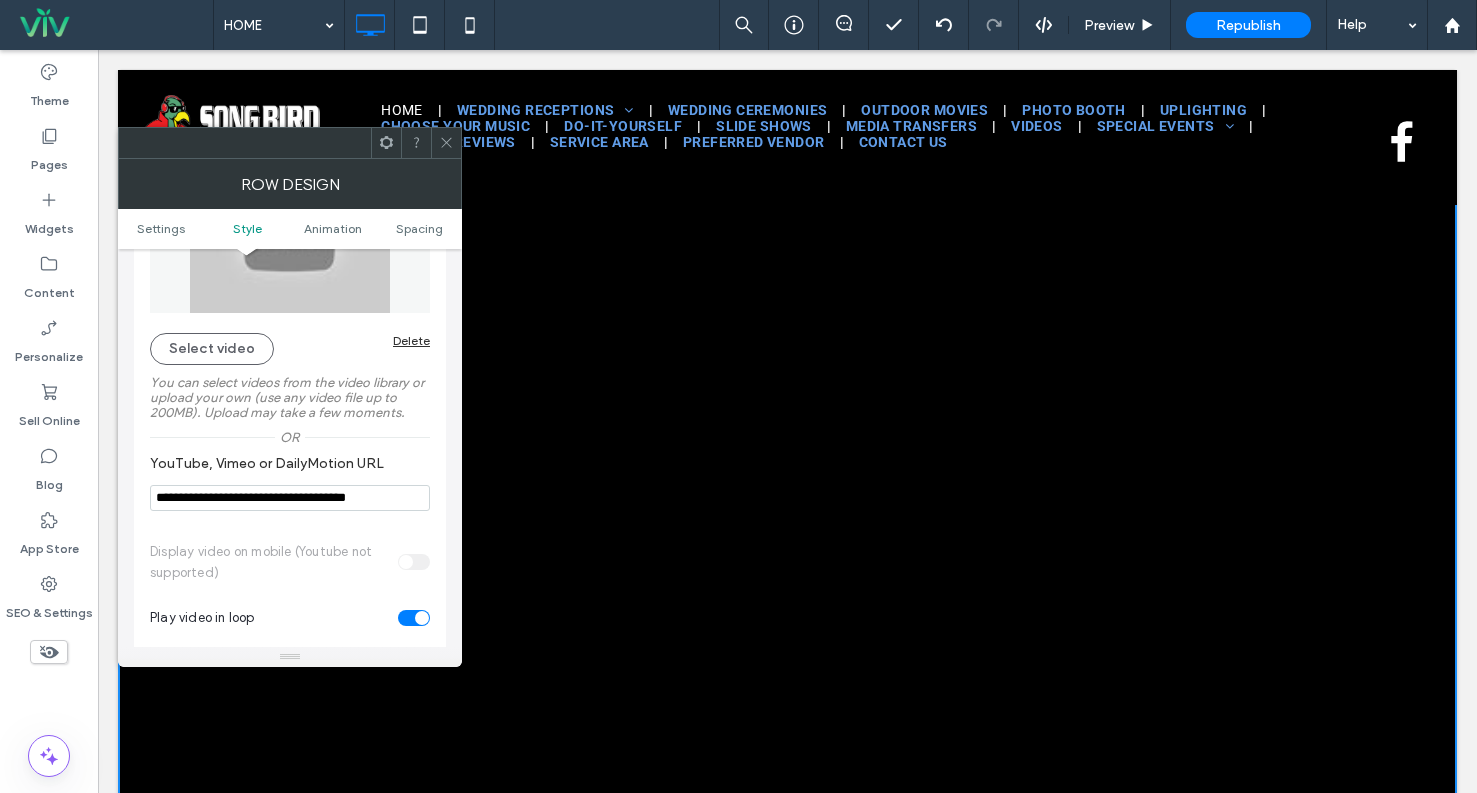 paste on "*****" 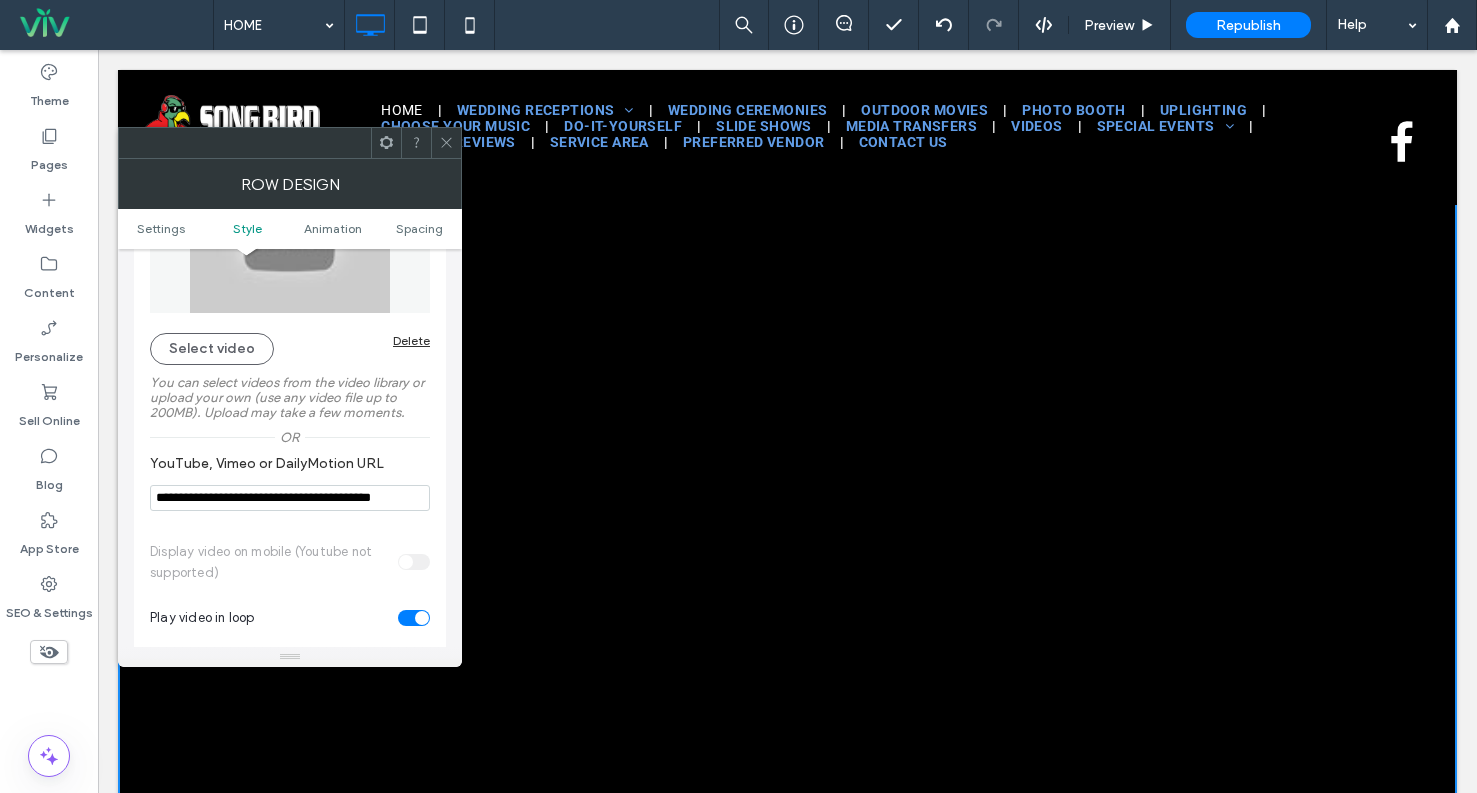 scroll, scrollTop: 0, scrollLeft: 51, axis: horizontal 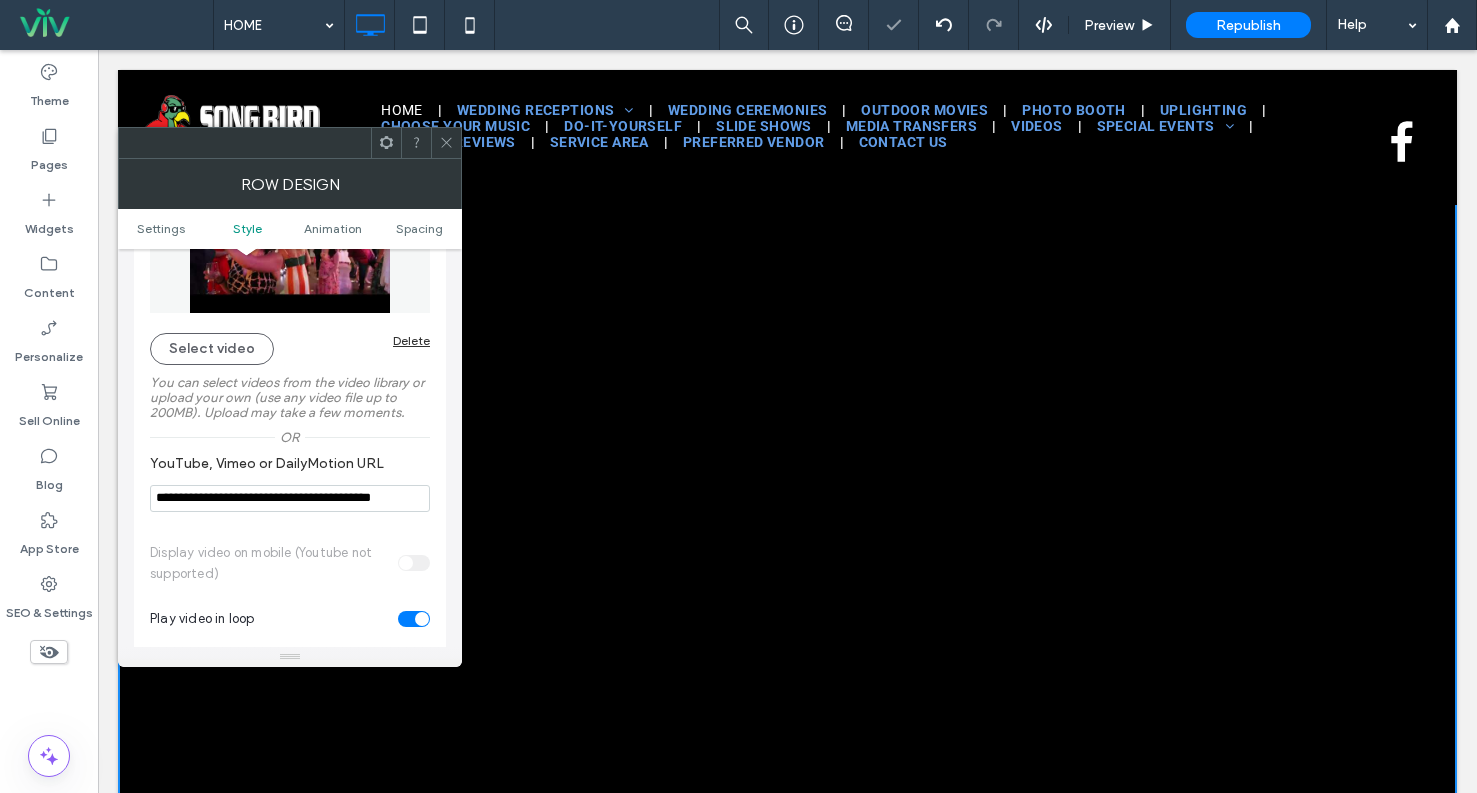 type on "**********" 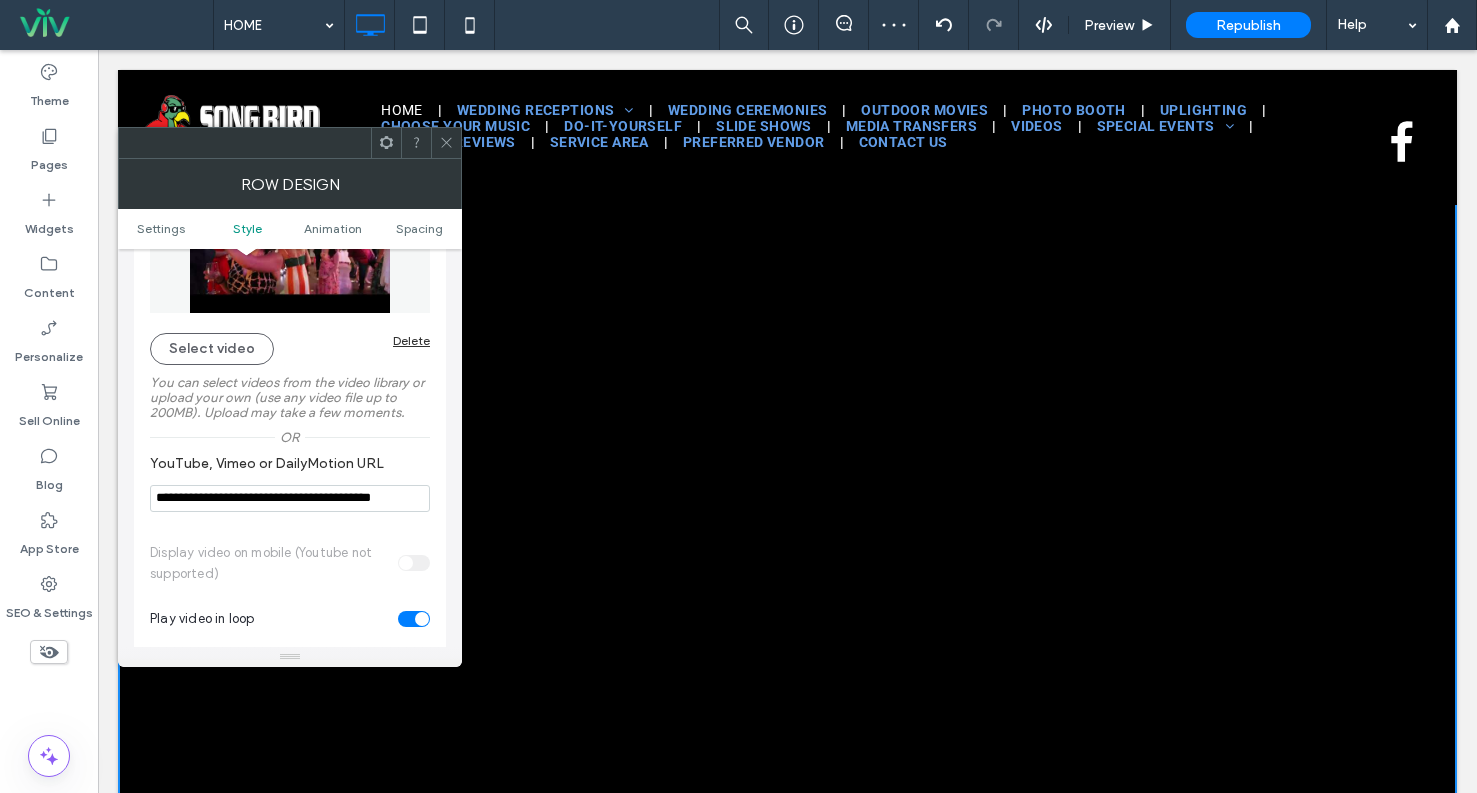 click on "**********" at bounding box center (290, 498) 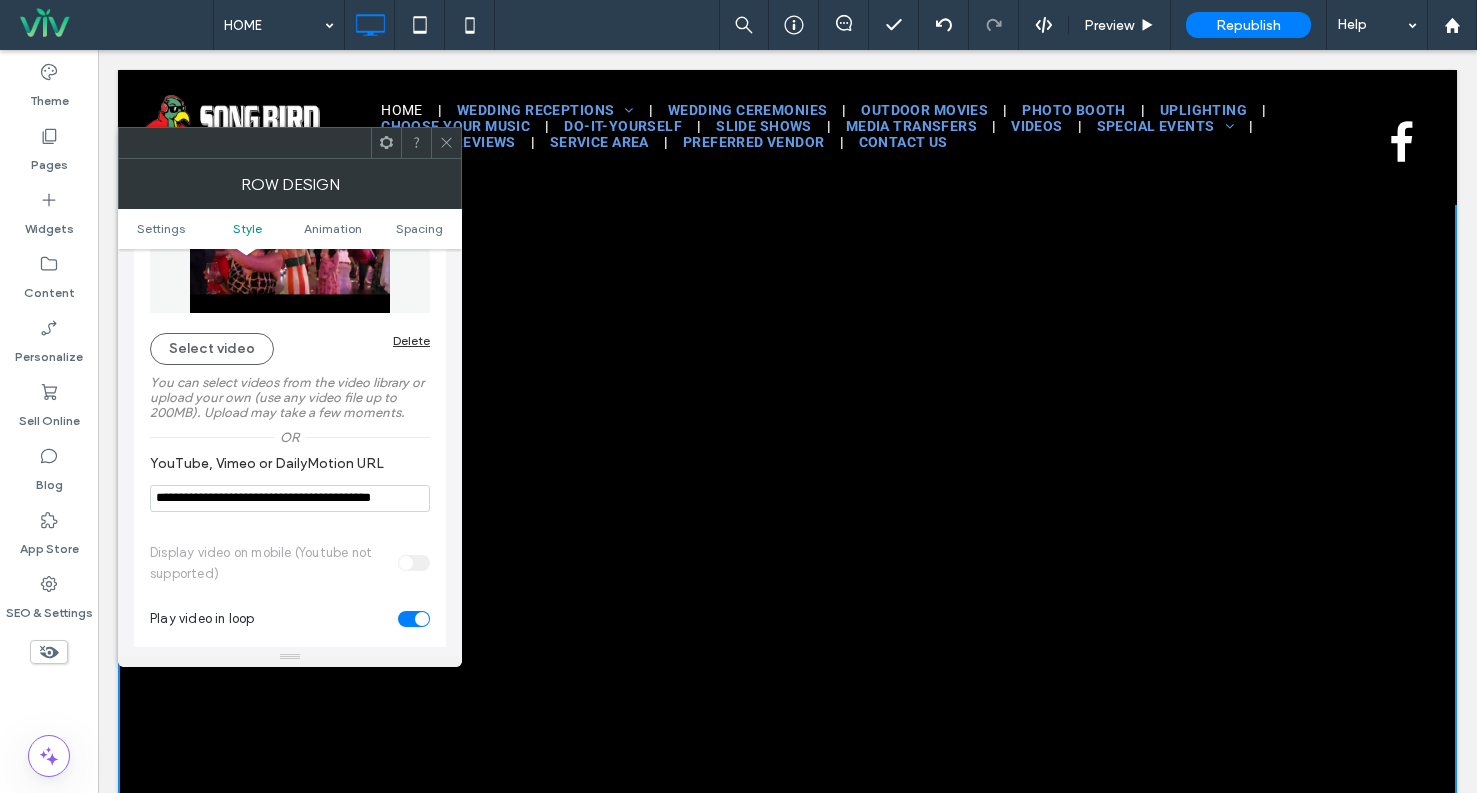 scroll, scrollTop: 0, scrollLeft: 52, axis: horizontal 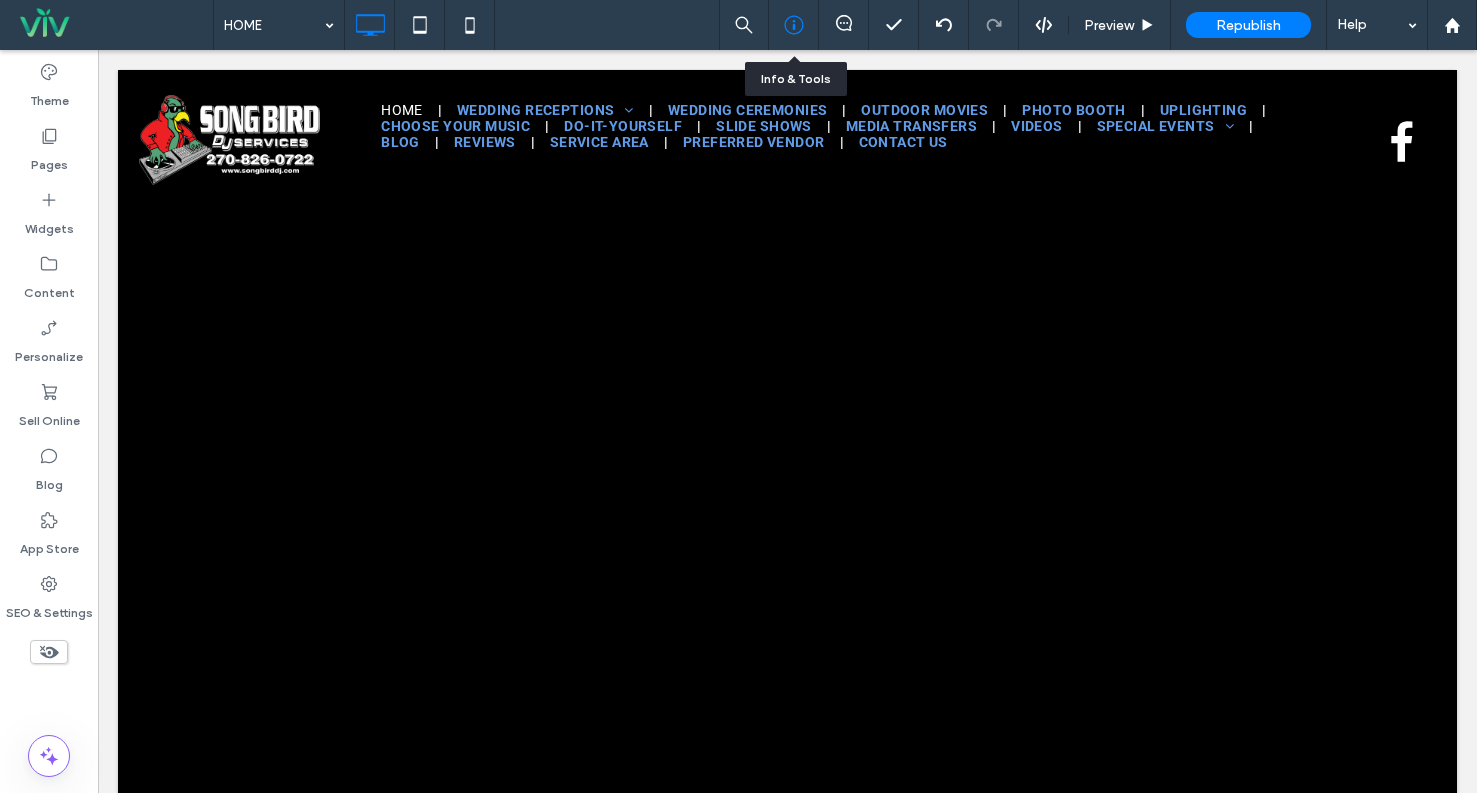 click 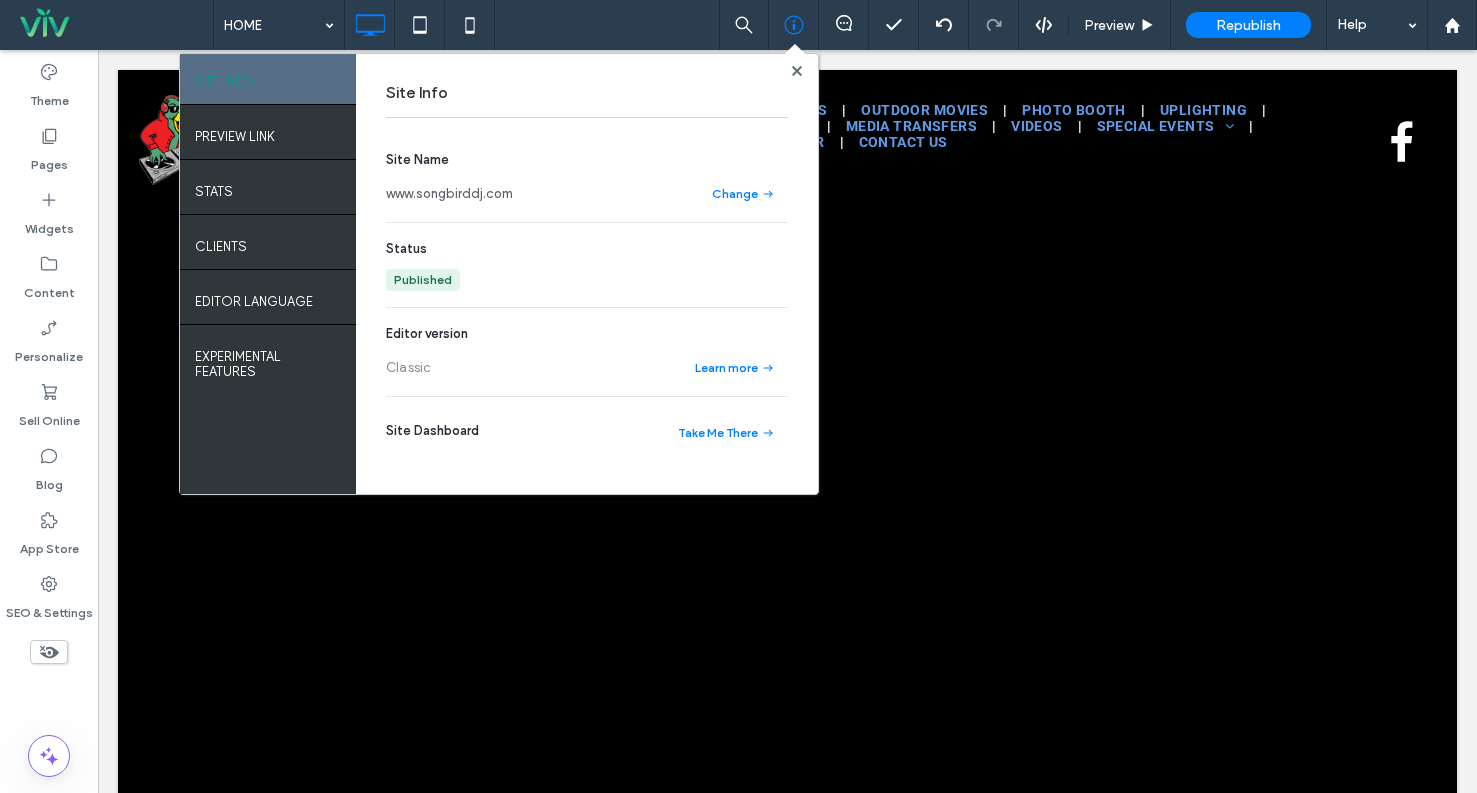 click on "www.songbirddj.com" at bounding box center (449, 194) 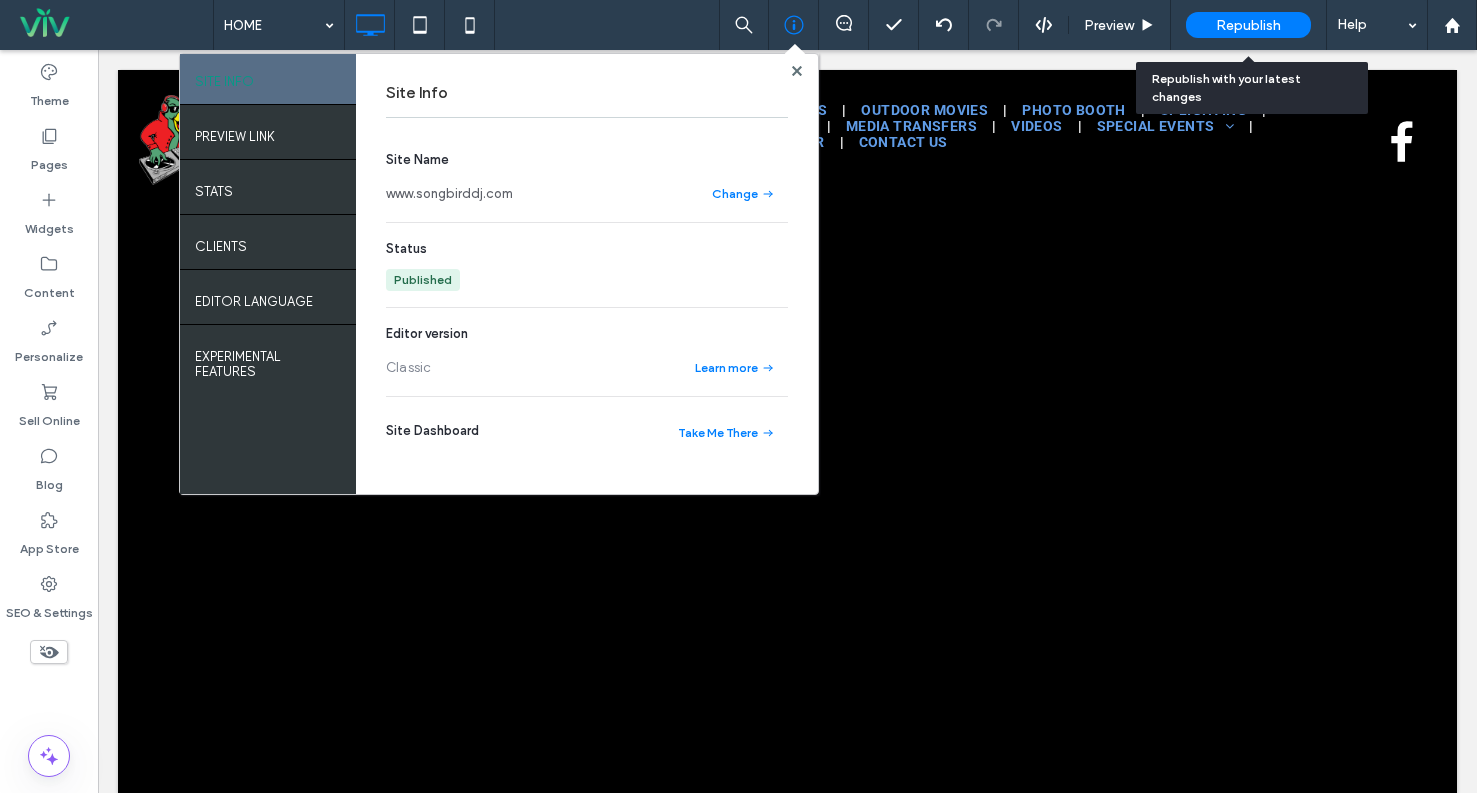 click on "Republish" at bounding box center [1248, 25] 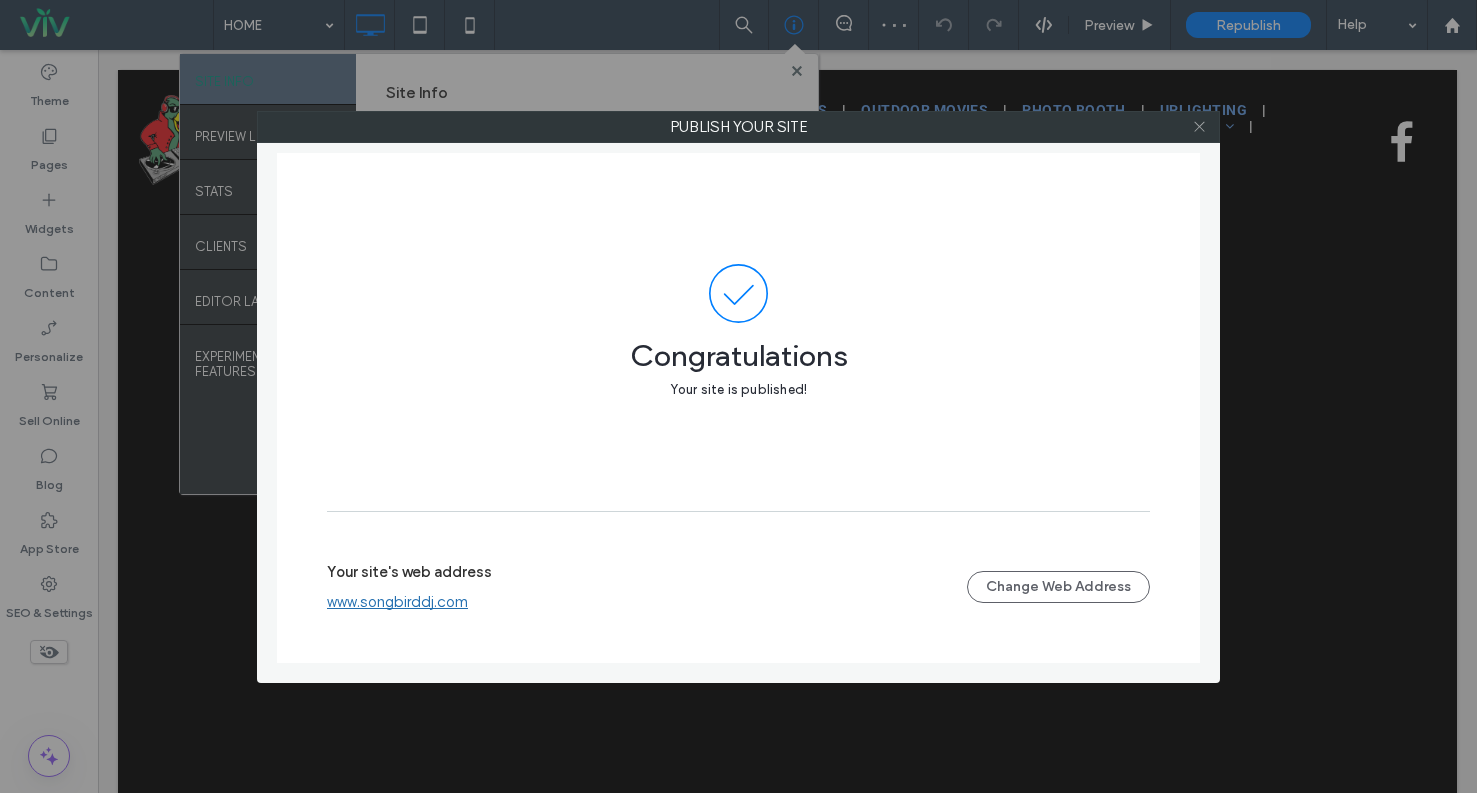 click at bounding box center [1199, 127] 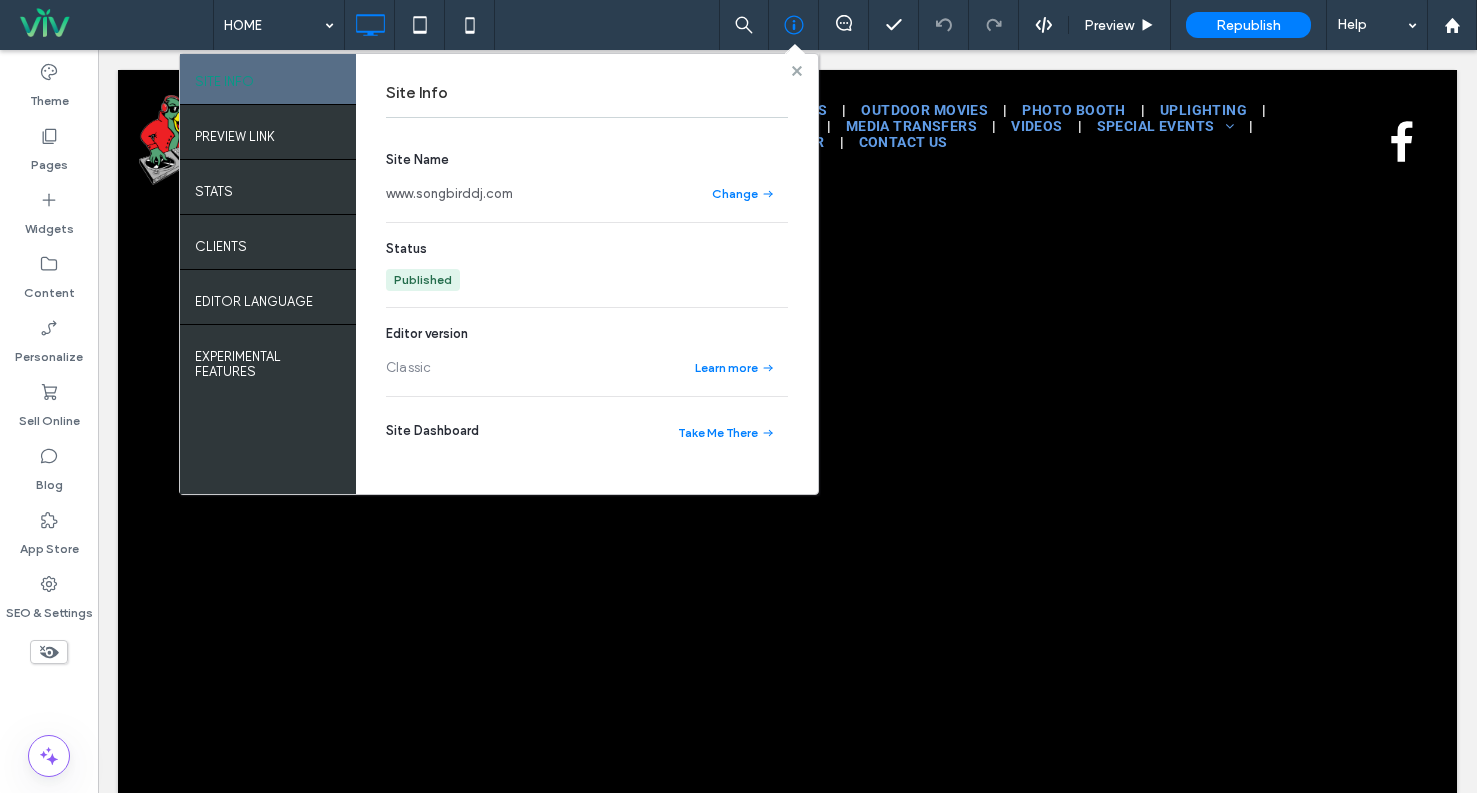 click 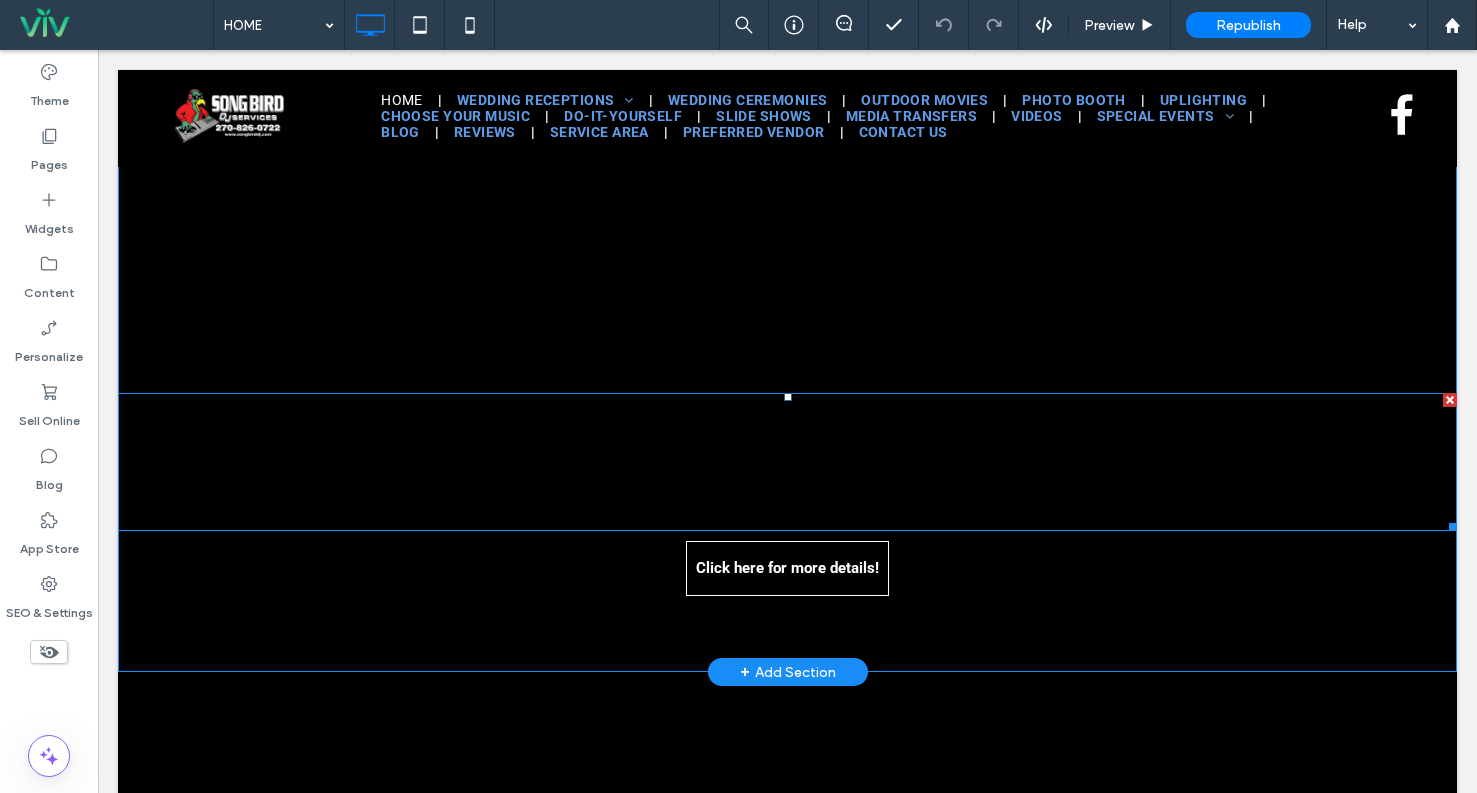 scroll, scrollTop: 400, scrollLeft: 0, axis: vertical 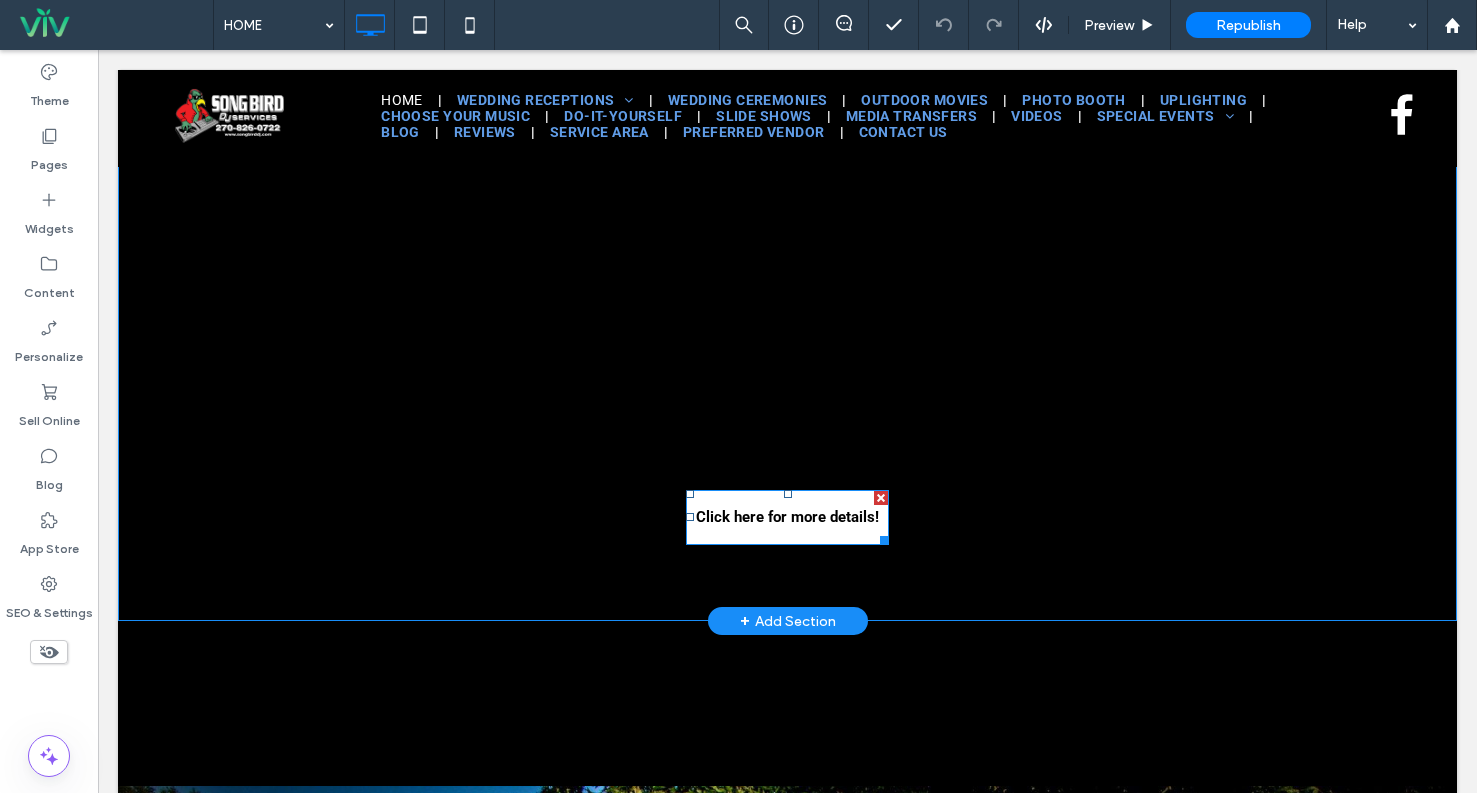 click on "Click here for more details!" at bounding box center (787, 517) 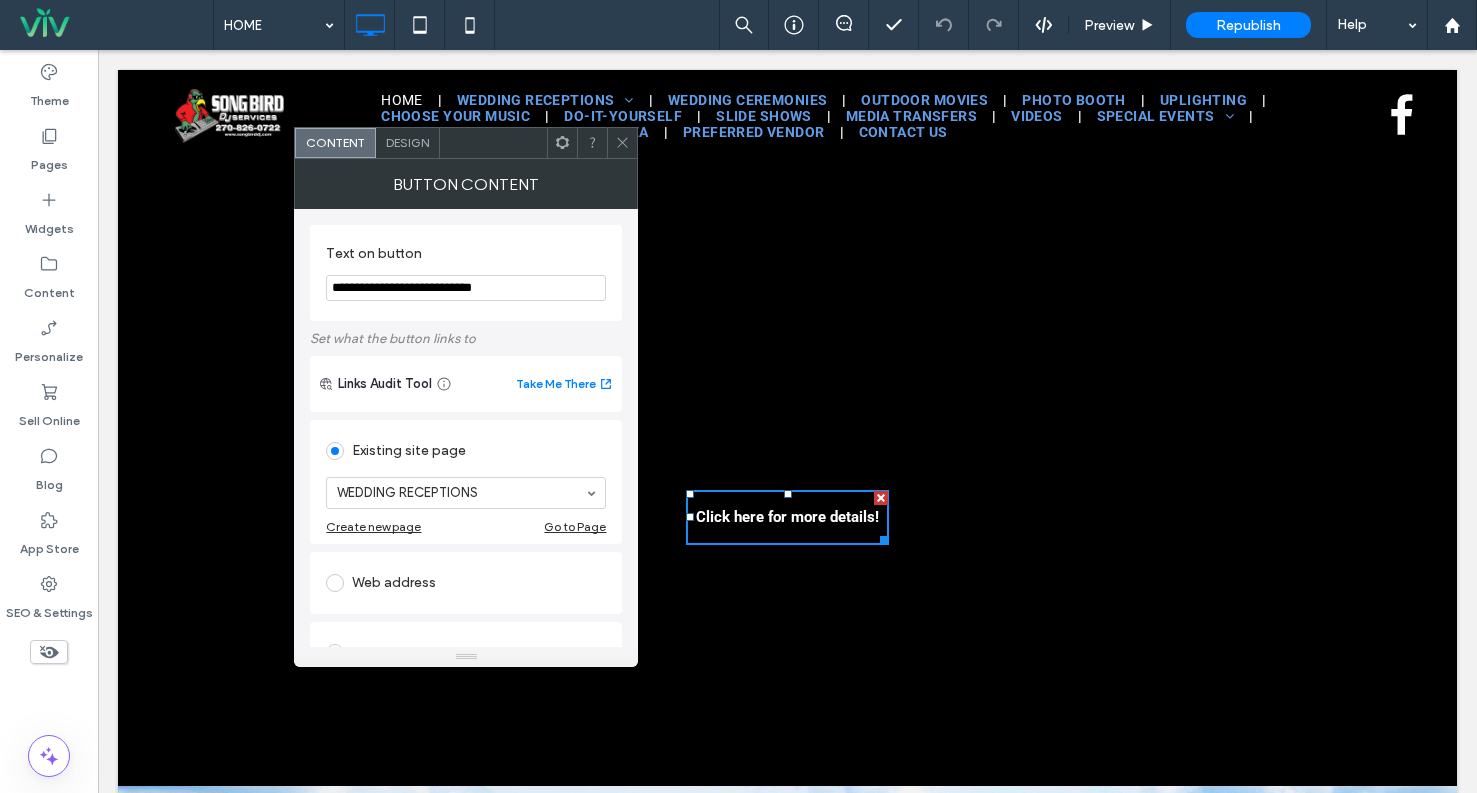 click 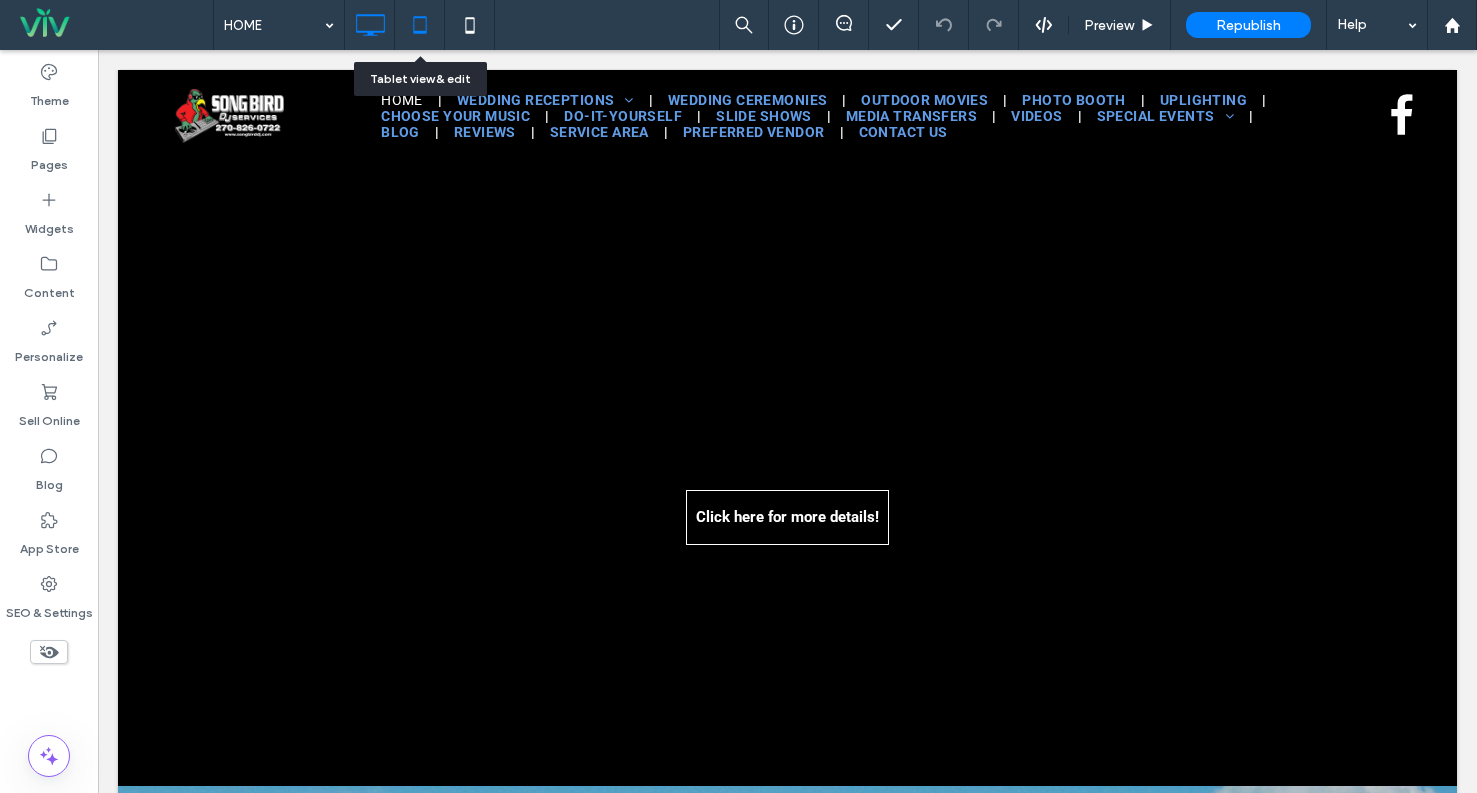 click 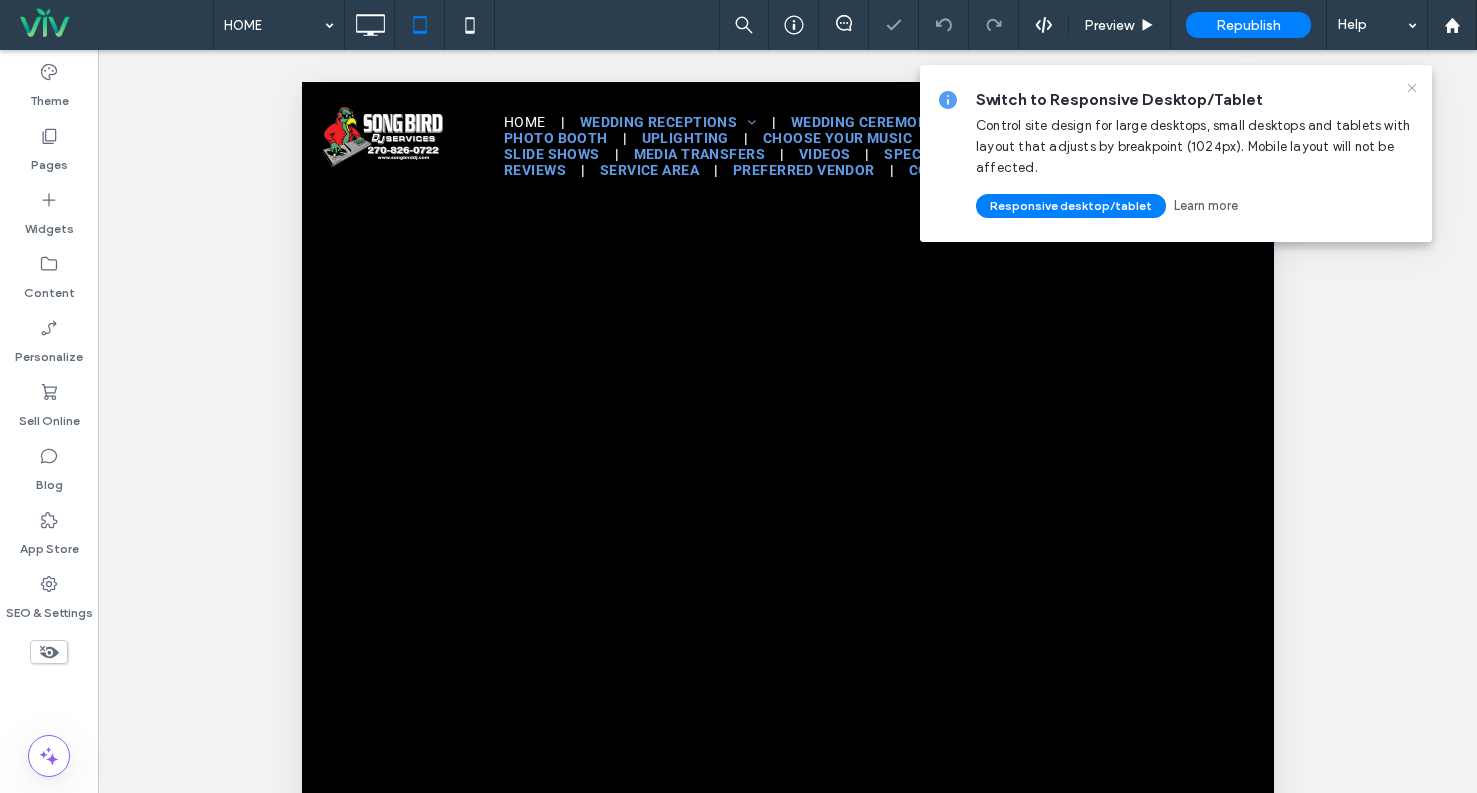 scroll, scrollTop: 0, scrollLeft: 0, axis: both 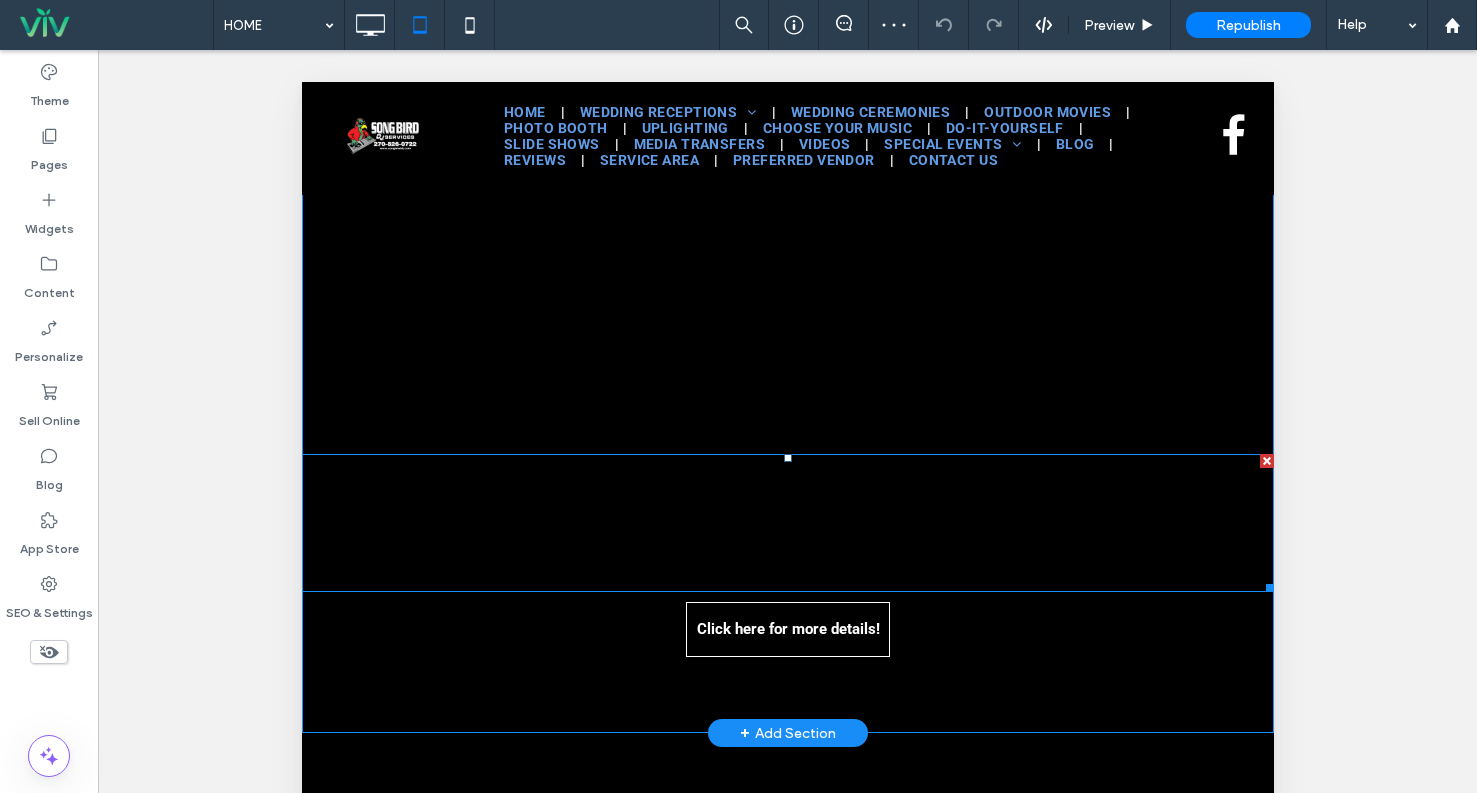 click at bounding box center [787, 523] 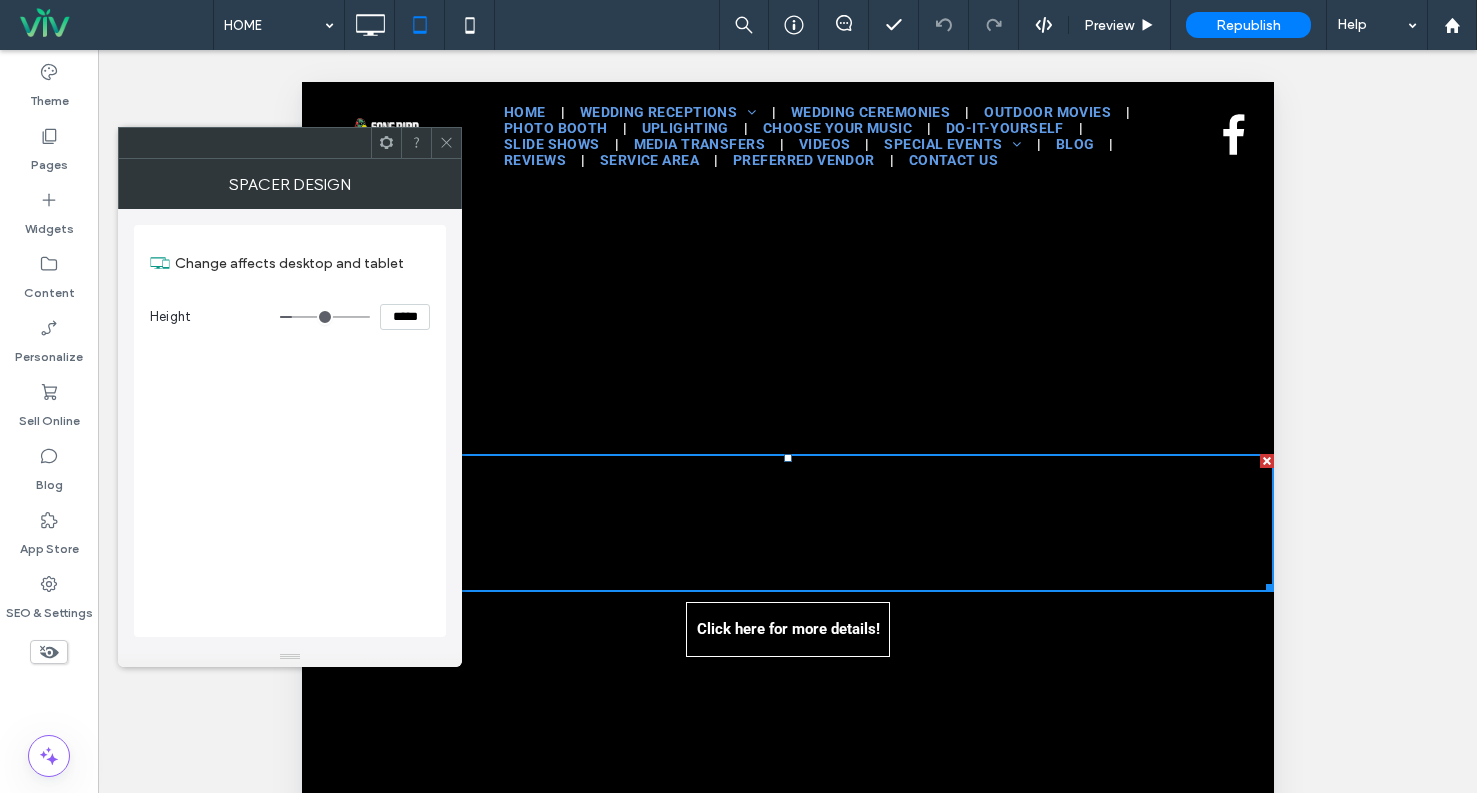 click 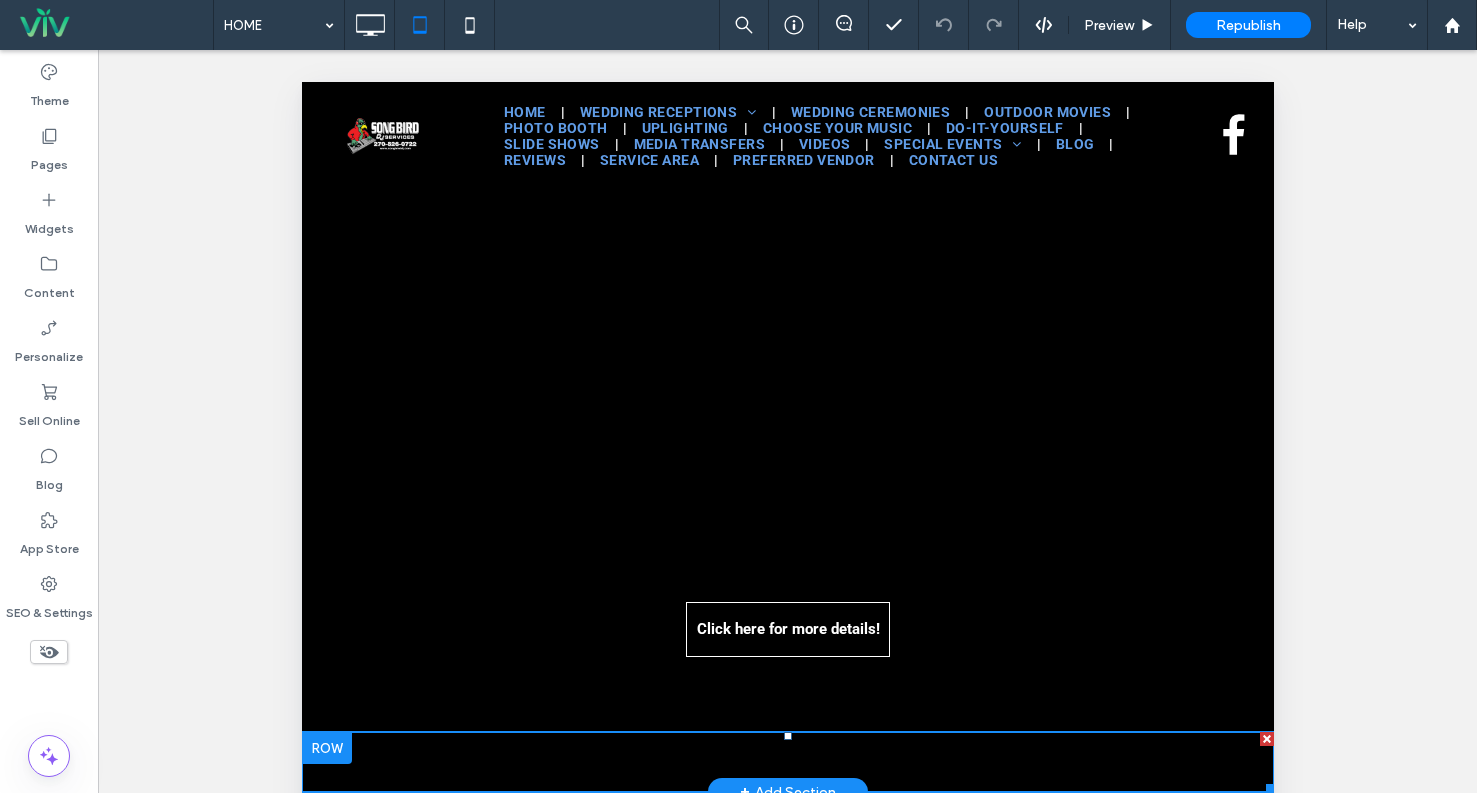 click at bounding box center [787, 762] 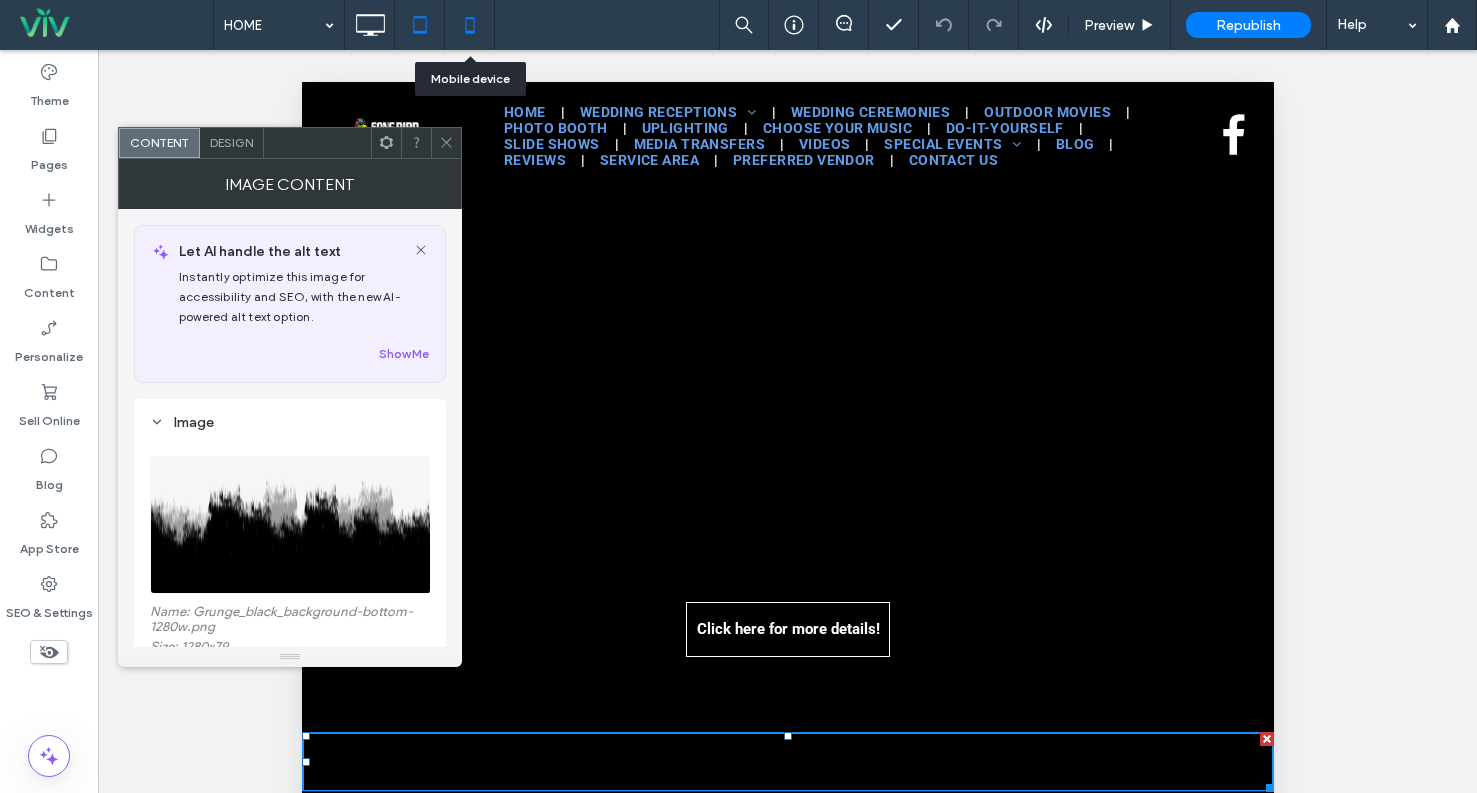 click 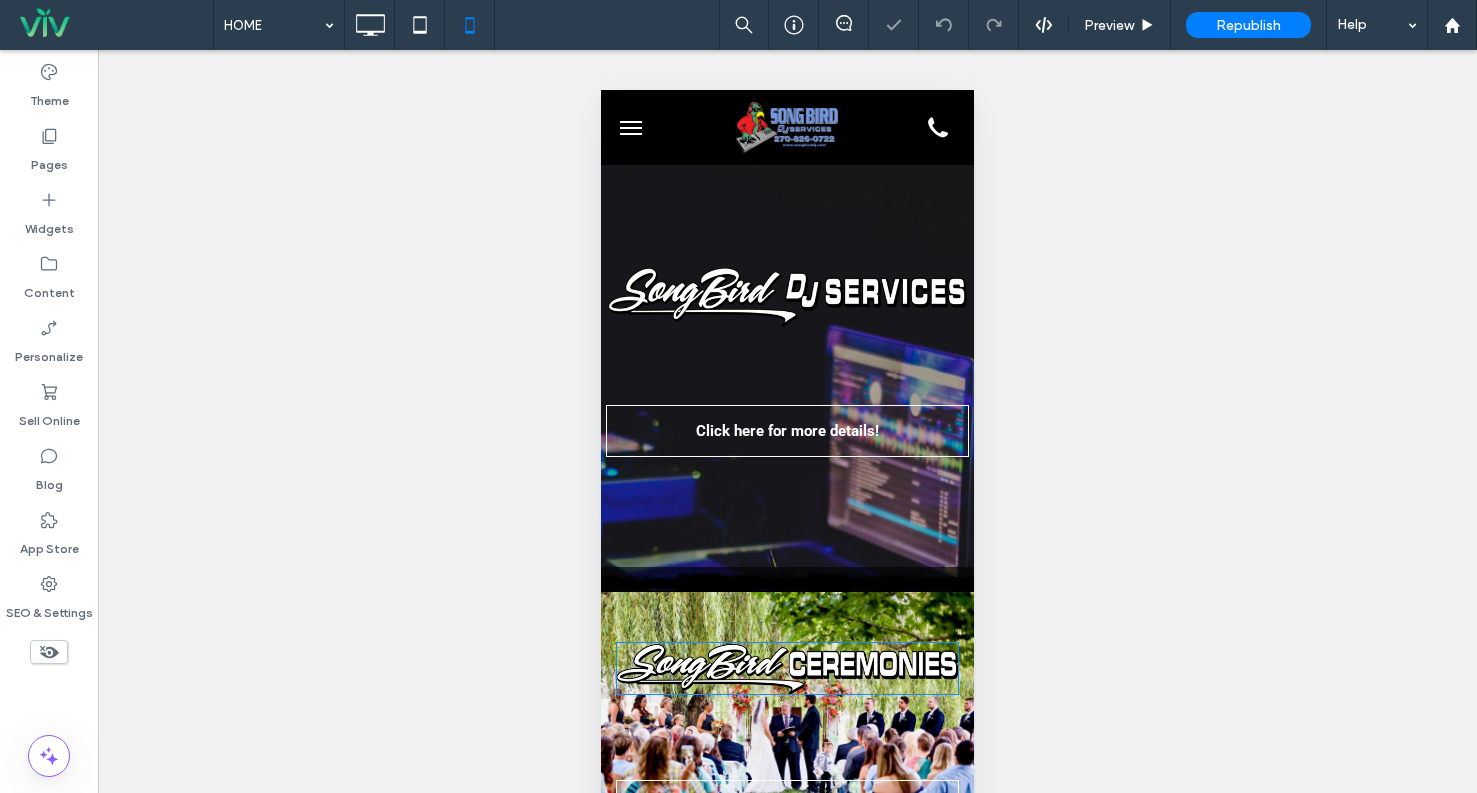 scroll, scrollTop: 0, scrollLeft: 0, axis: both 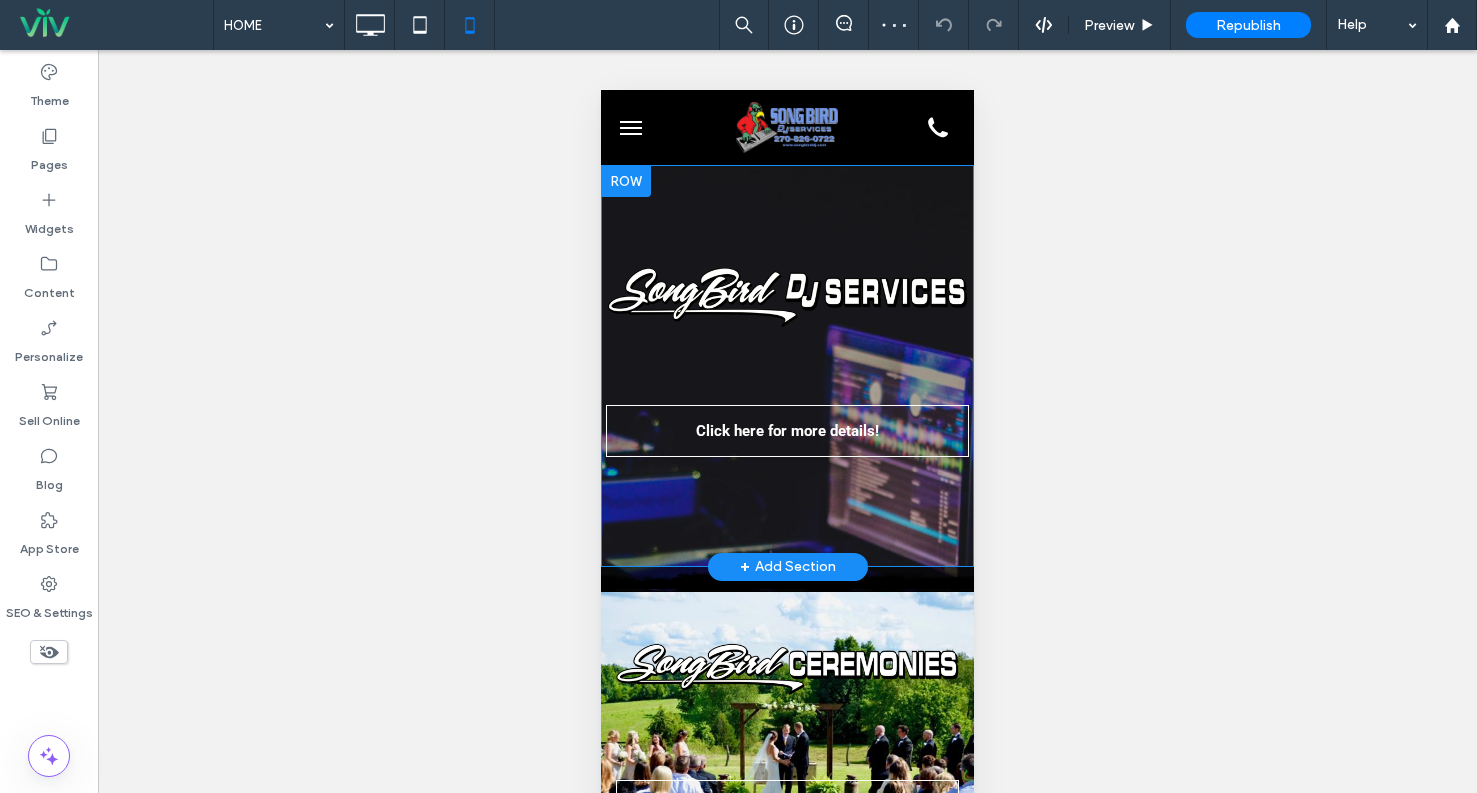 click on "Click here for more details!
Click To Paste
Row + Add Section" at bounding box center [787, 366] 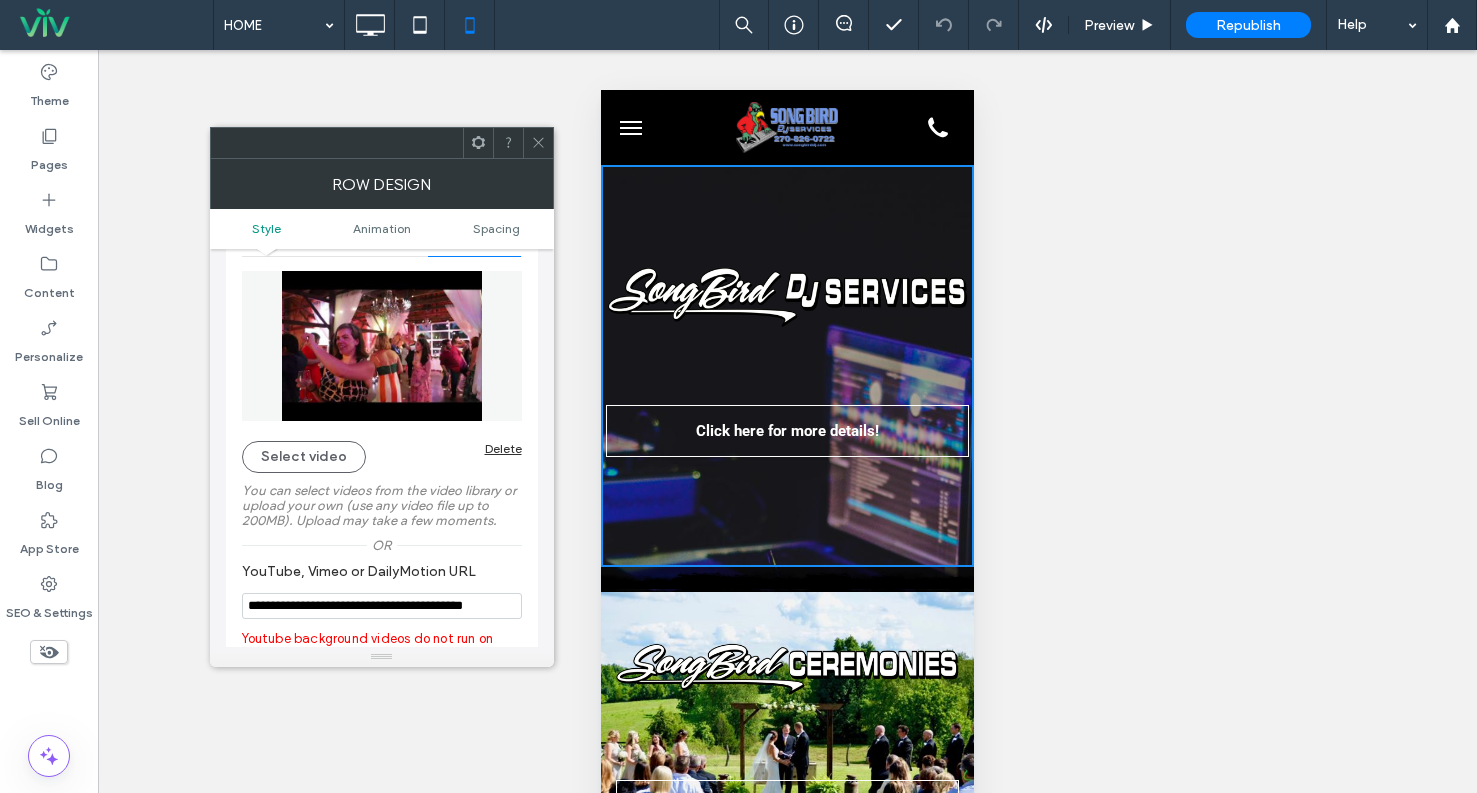 scroll, scrollTop: 300, scrollLeft: 0, axis: vertical 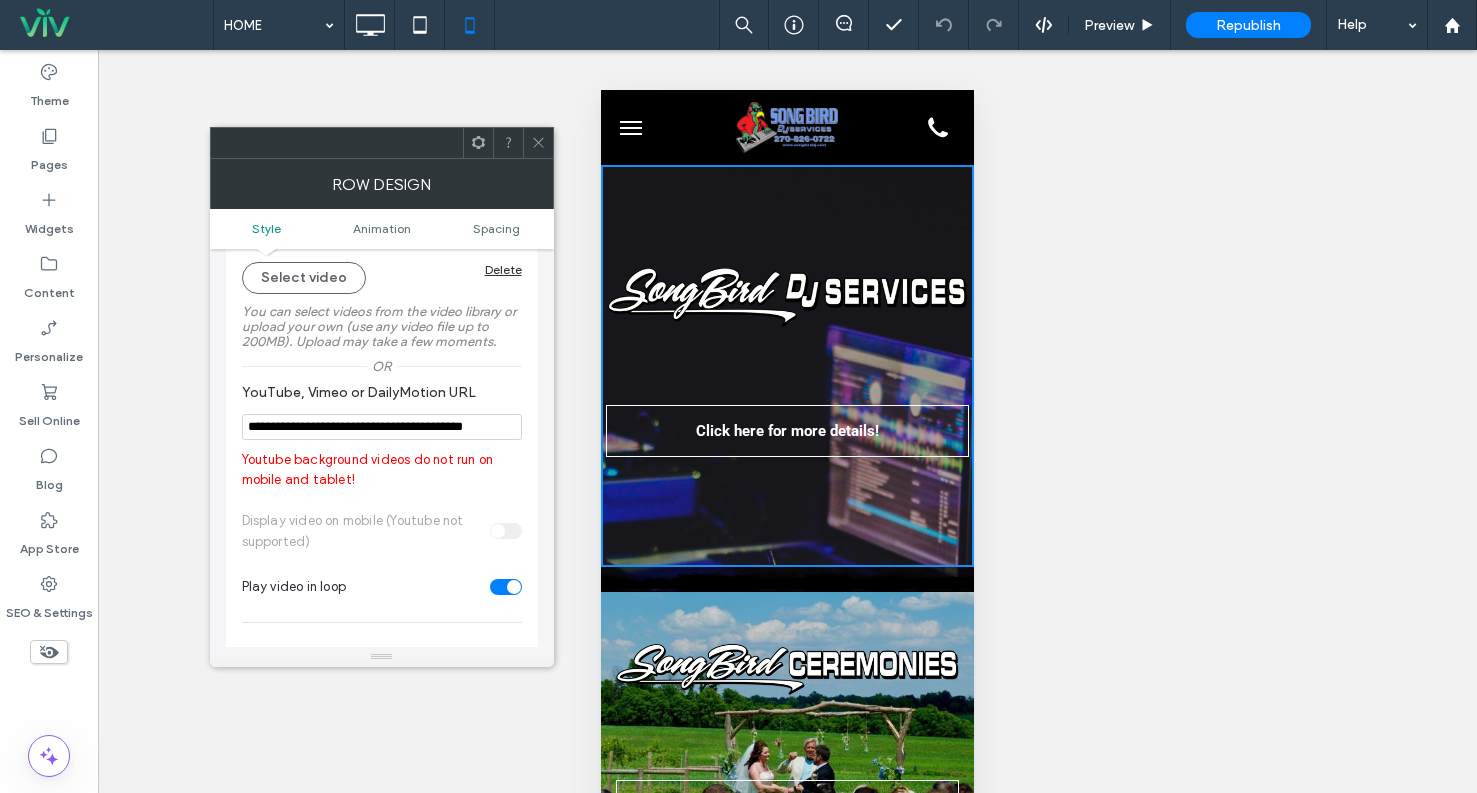 click 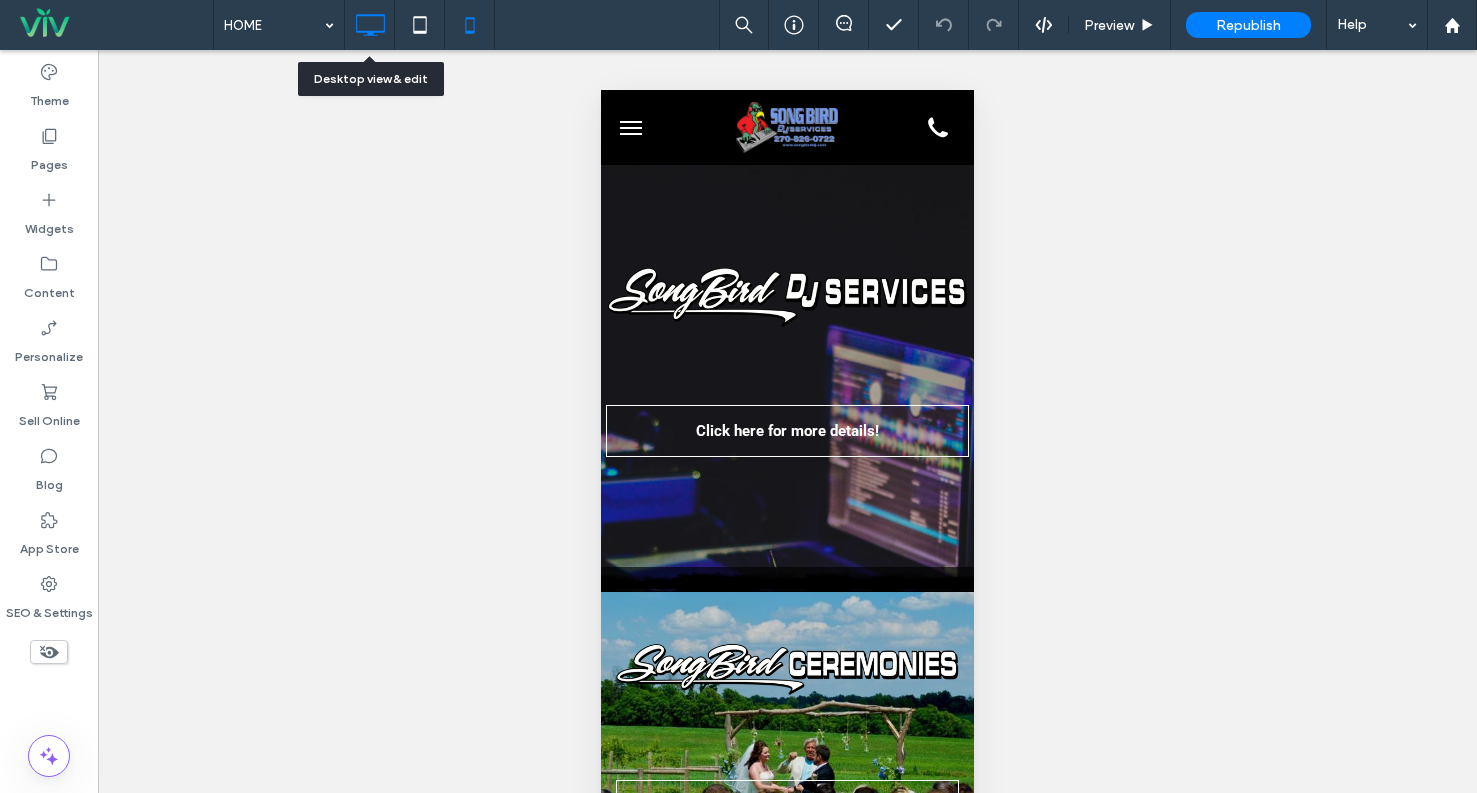 click 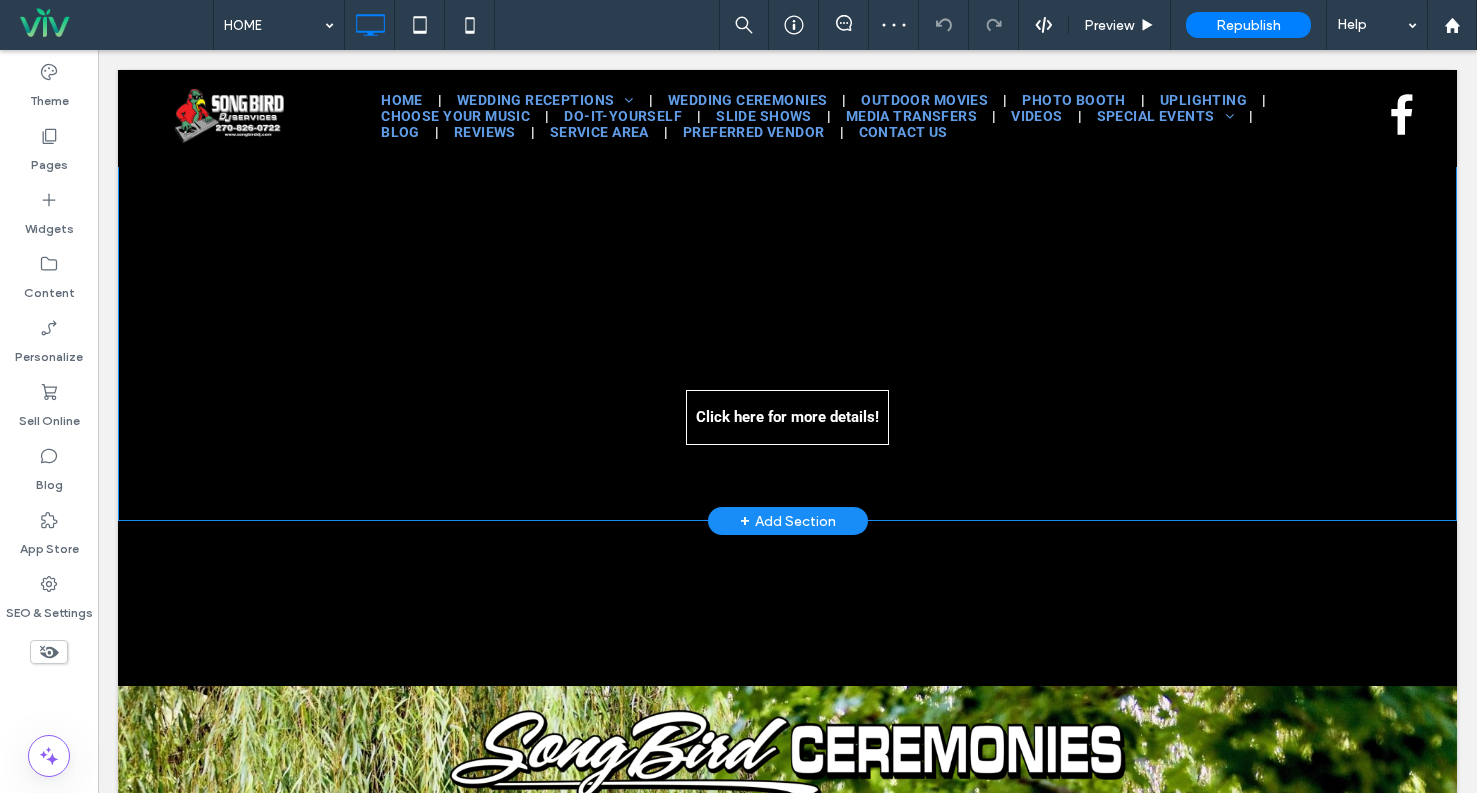 click on "Click here for more details!
Click To Paste" at bounding box center (787, 72) 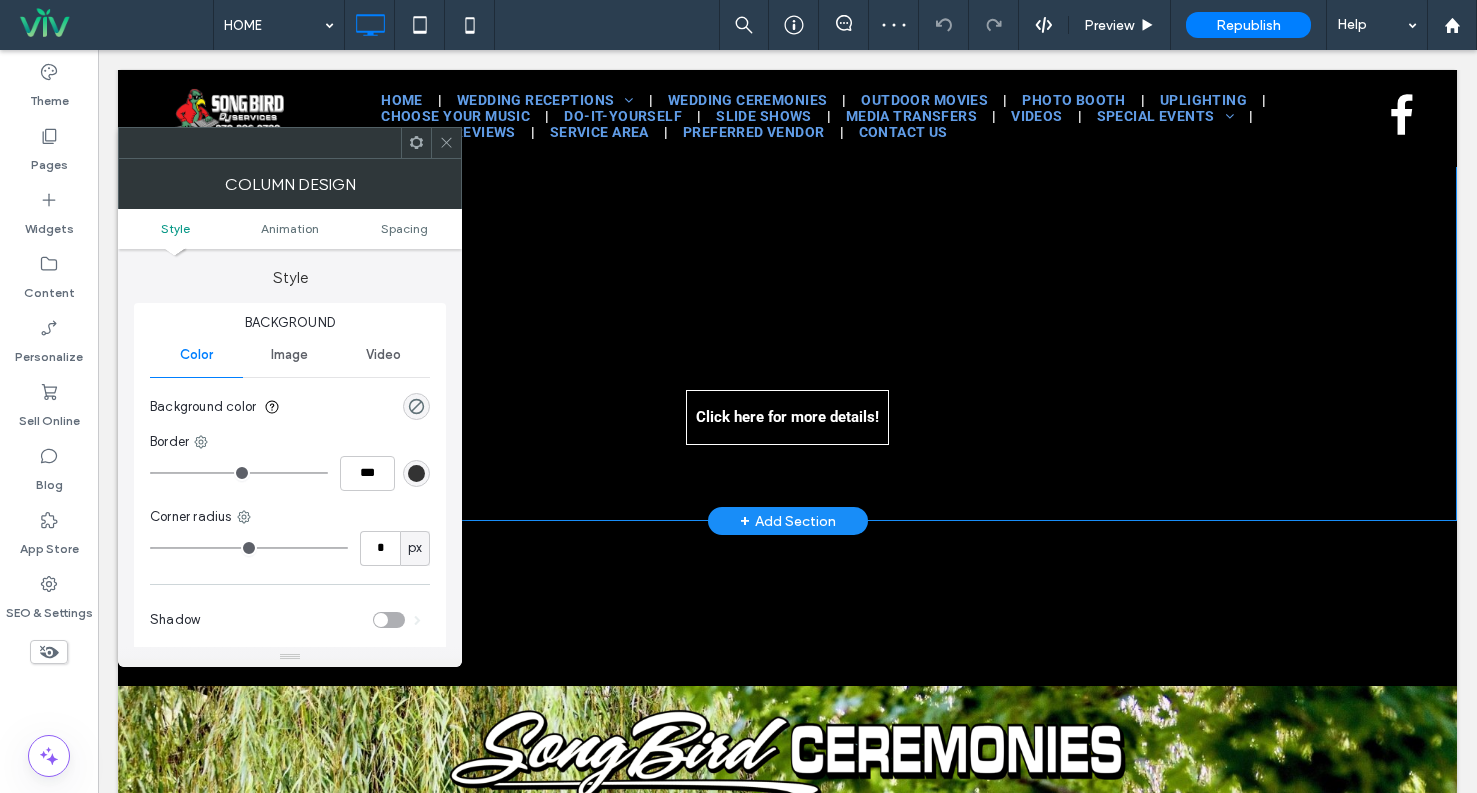 scroll, scrollTop: 1251, scrollLeft: 0, axis: vertical 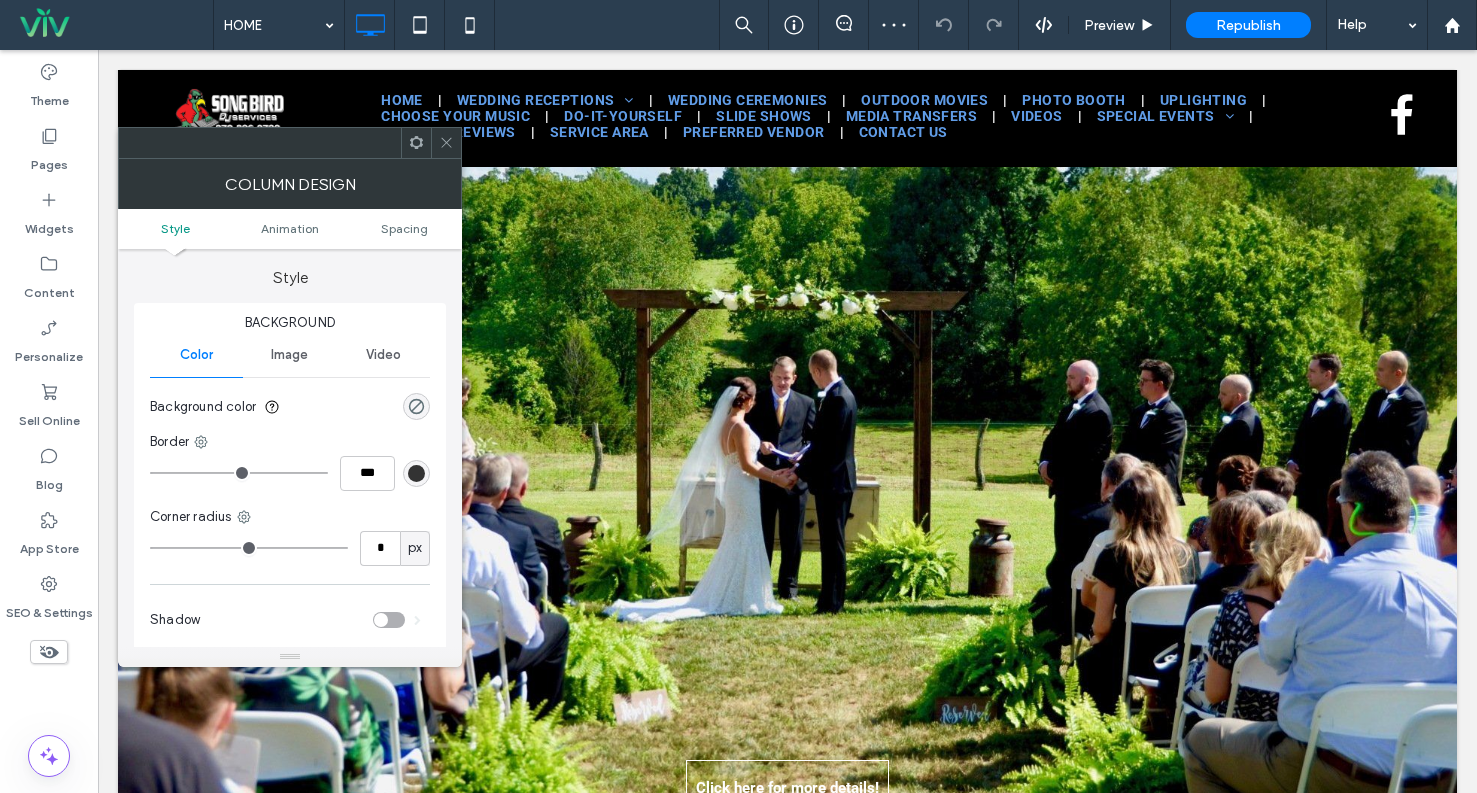 click 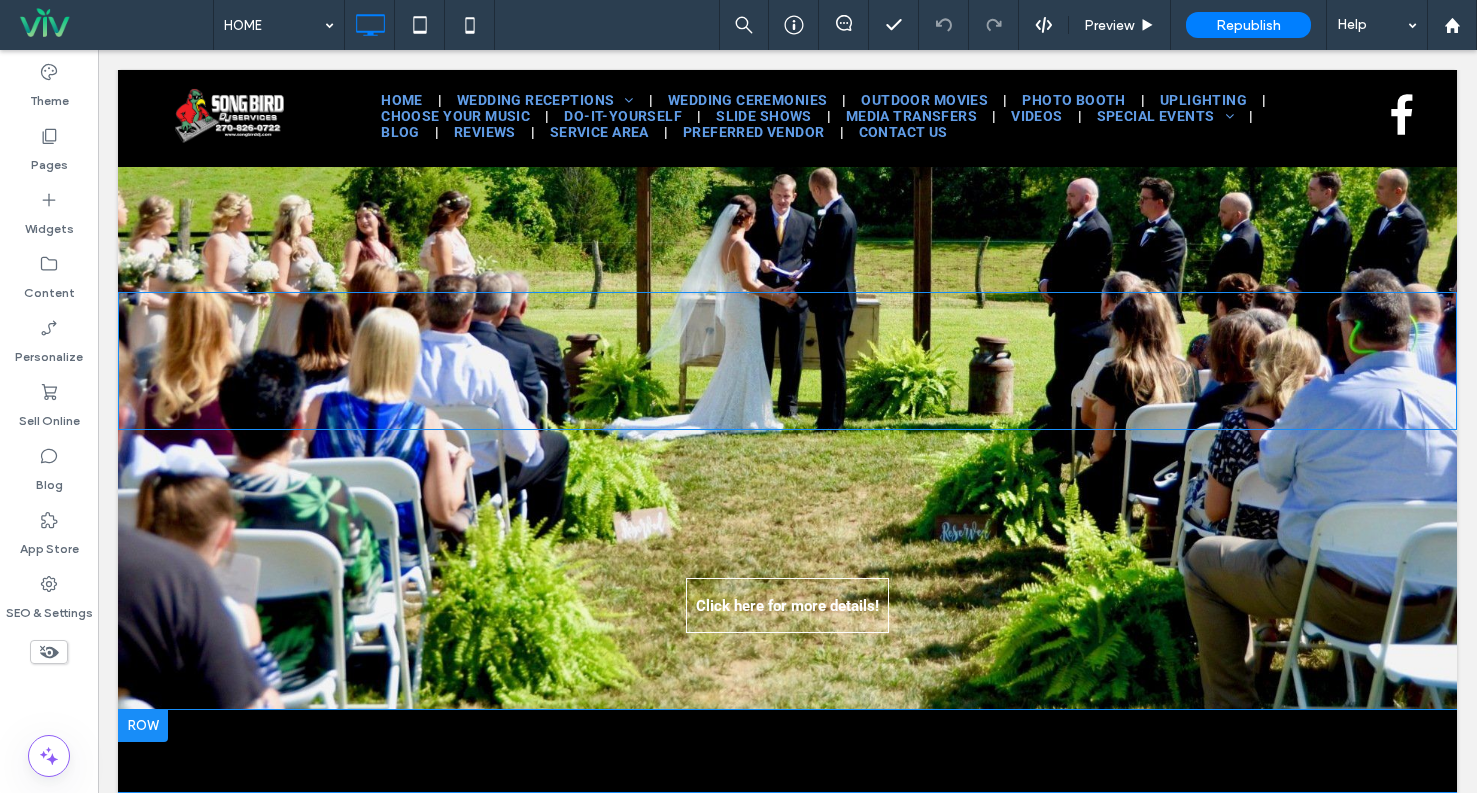 scroll, scrollTop: 1651, scrollLeft: 0, axis: vertical 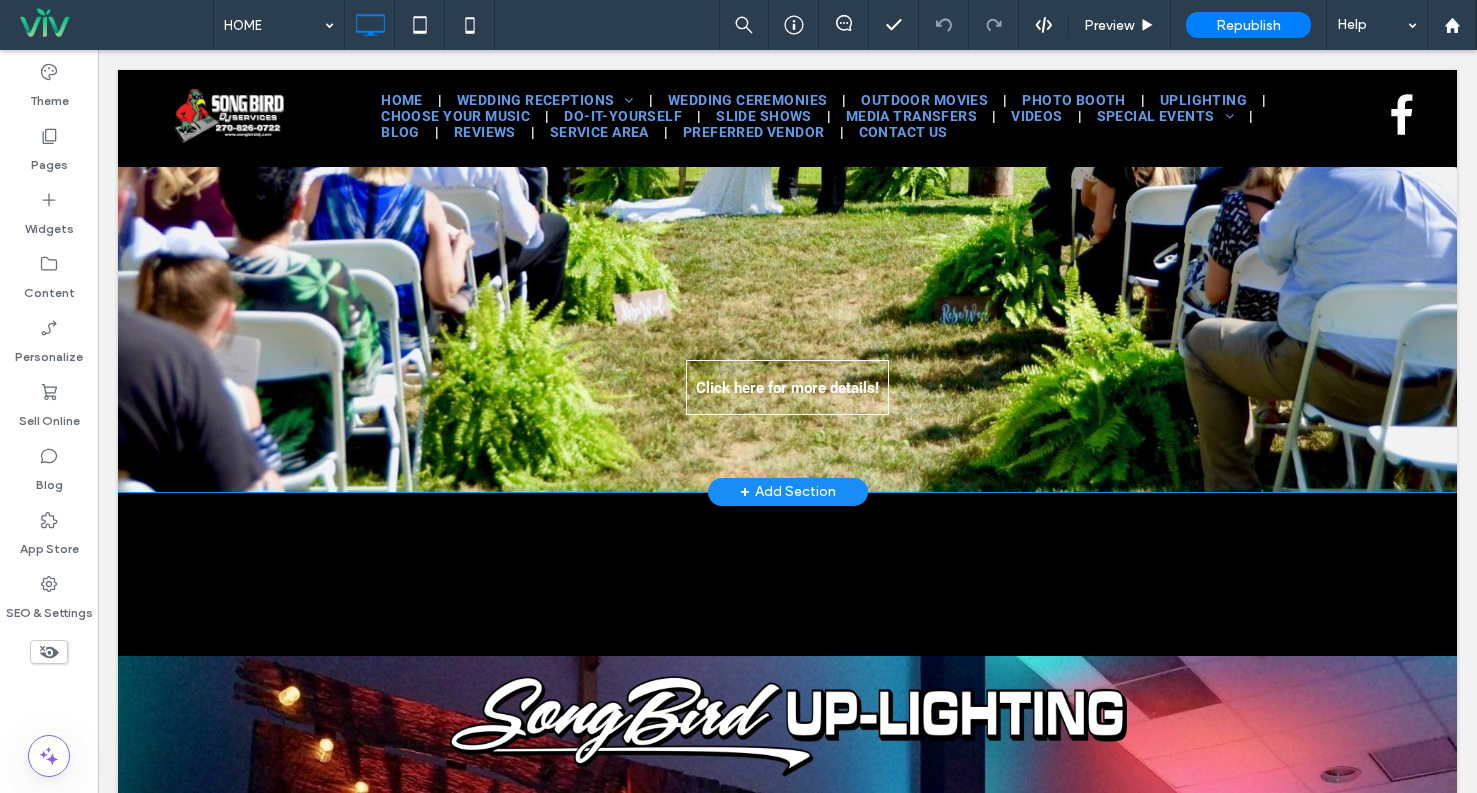 click at bounding box center [787, 13] 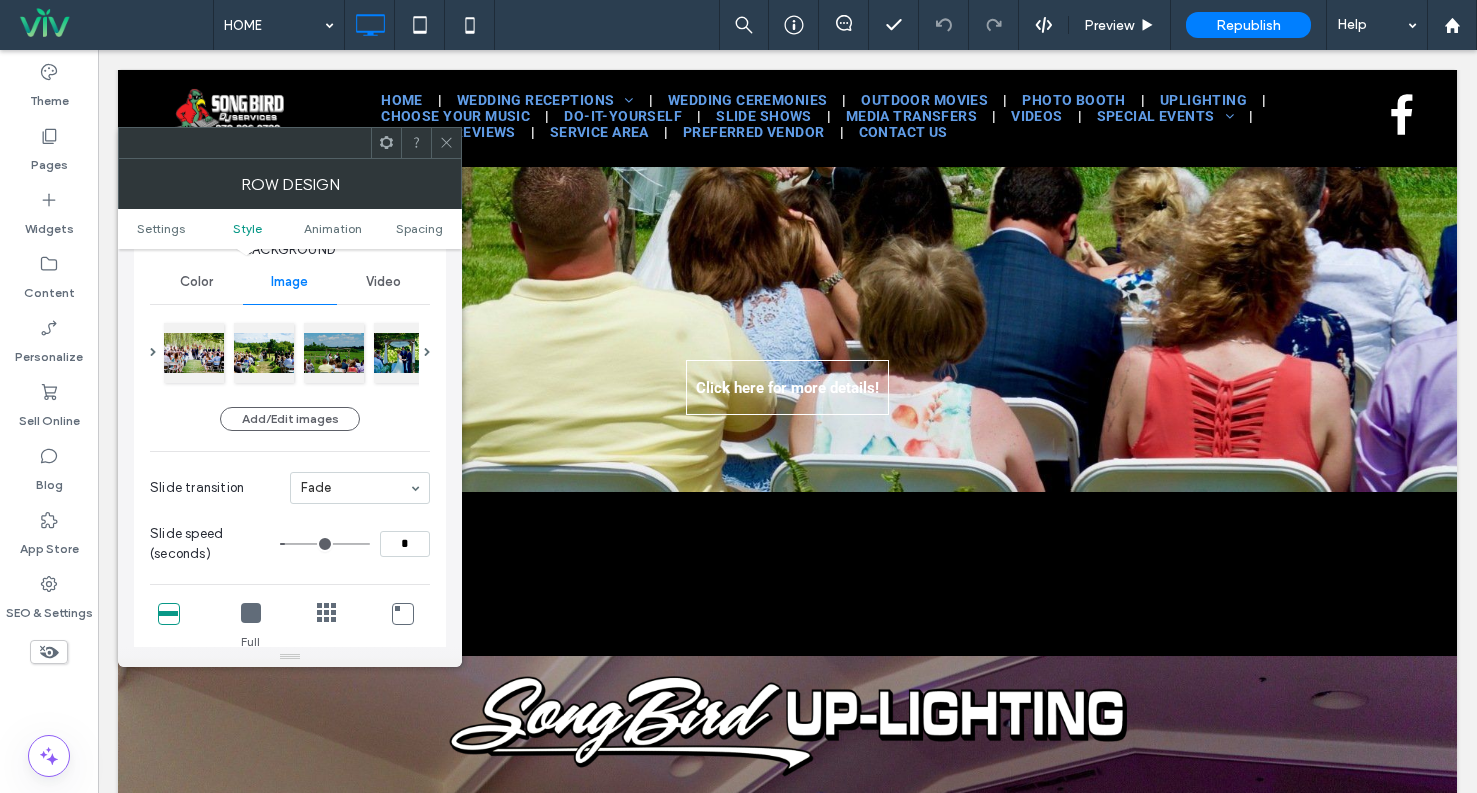 scroll, scrollTop: 200, scrollLeft: 0, axis: vertical 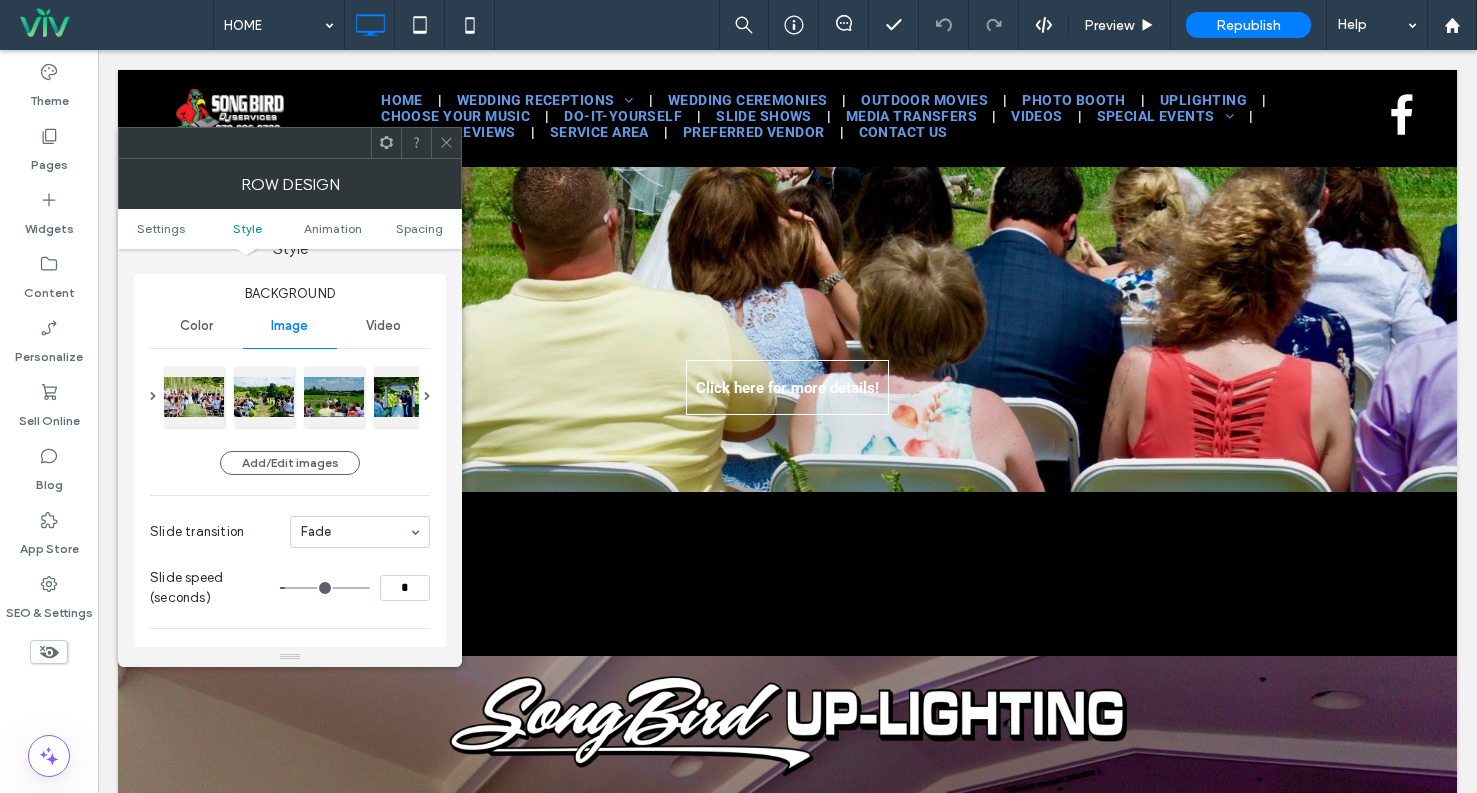 click on "Video" at bounding box center [383, 326] 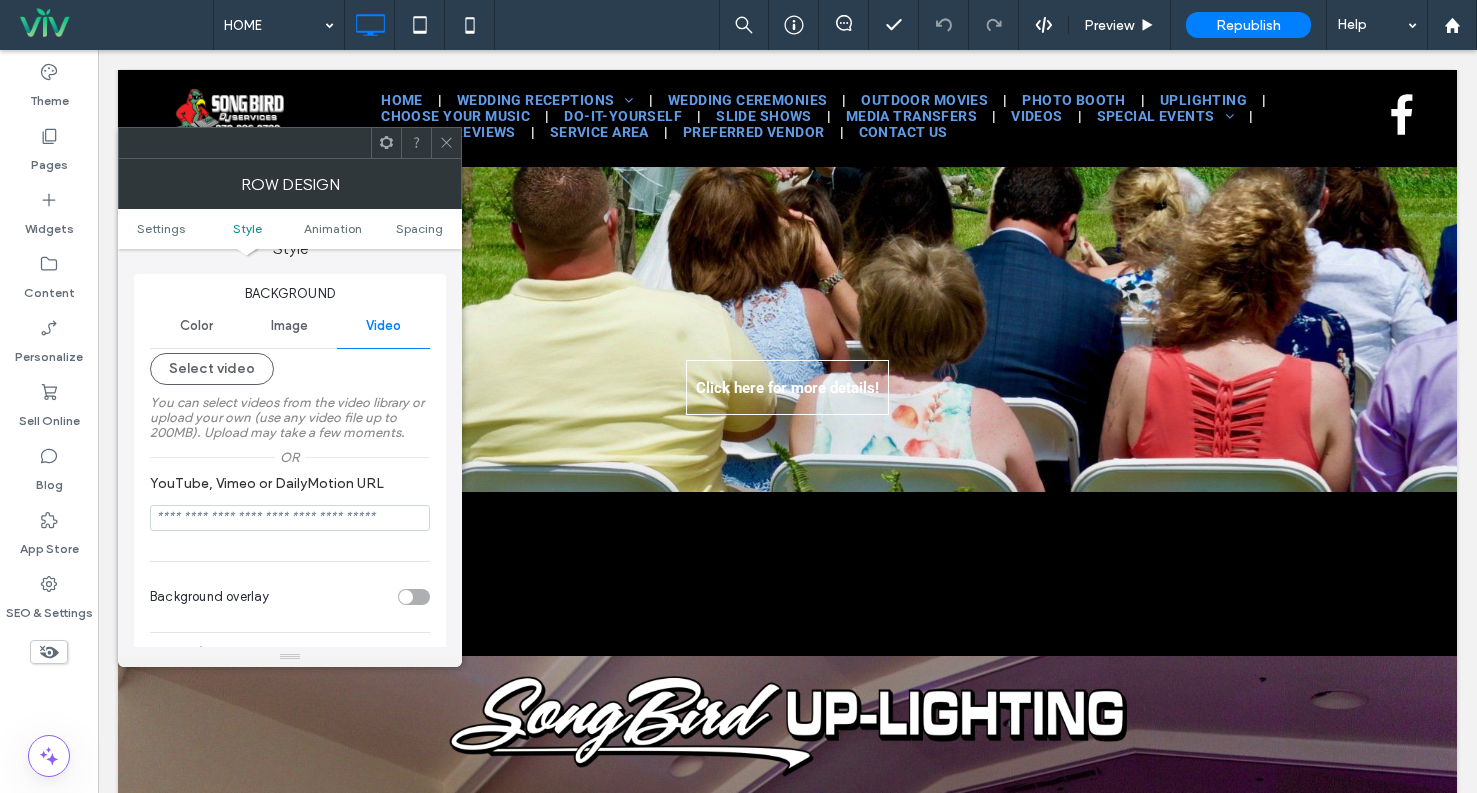 click 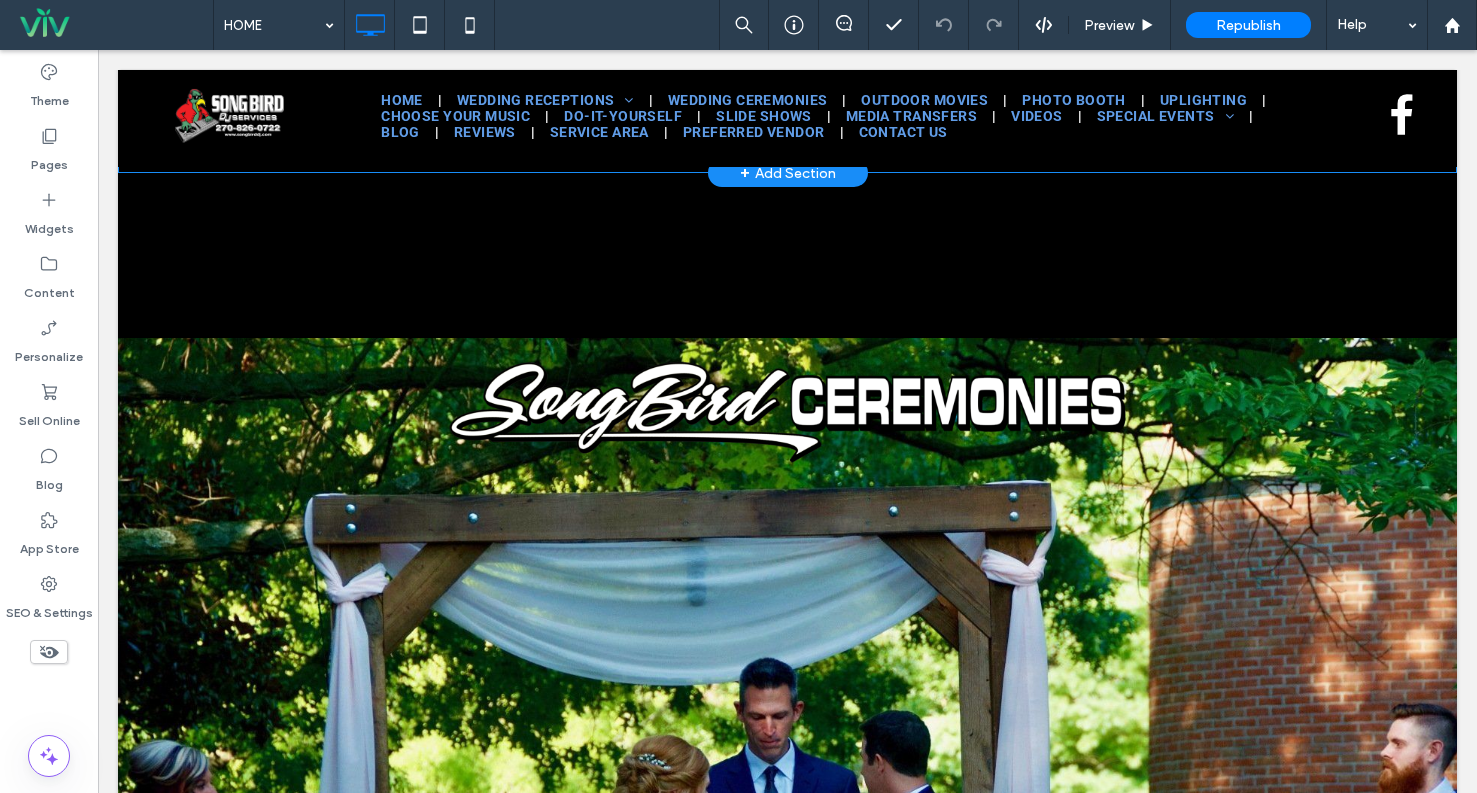 scroll, scrollTop: 500, scrollLeft: 0, axis: vertical 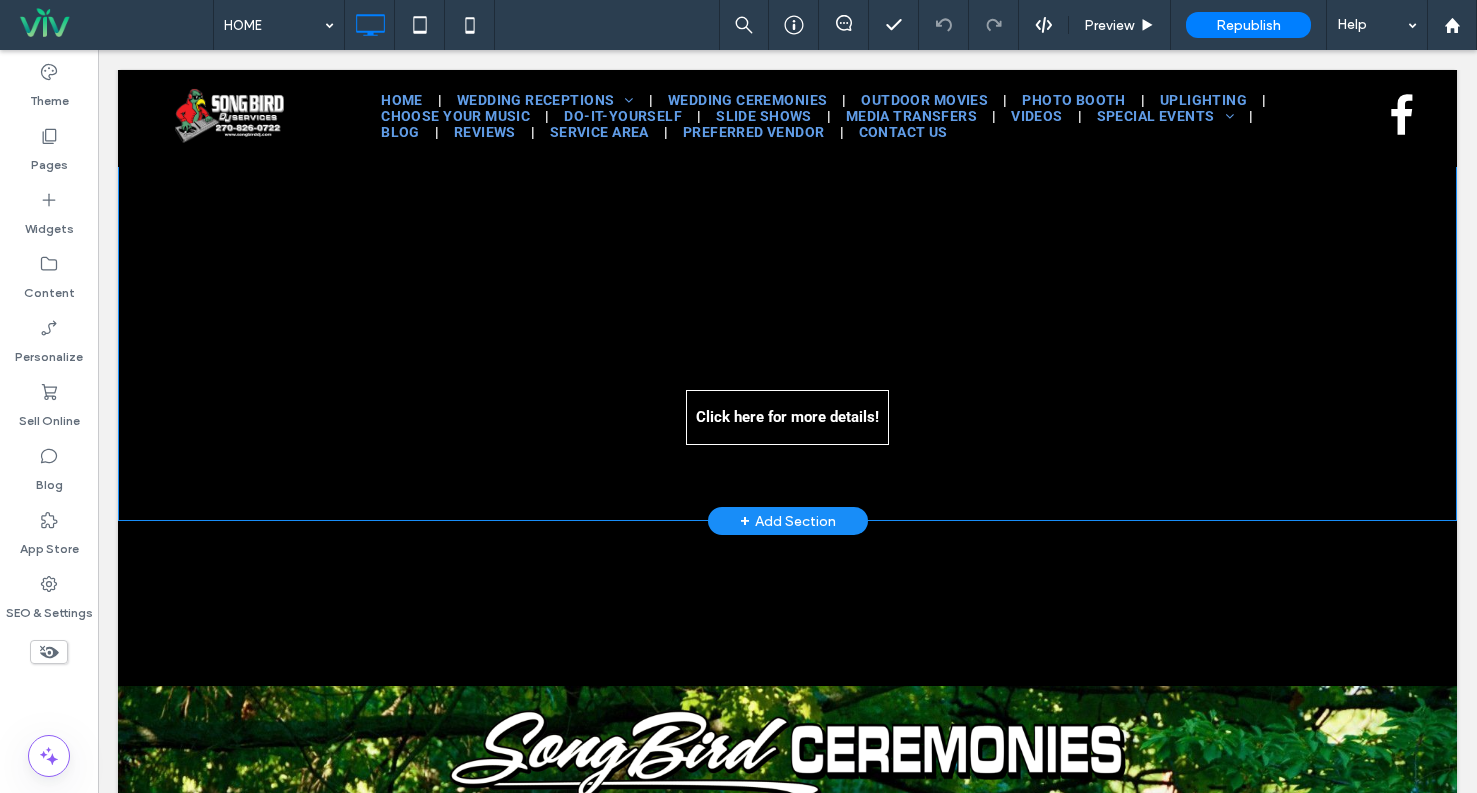 click on "Click here for more details!
Click To Paste
Row + Add Section" at bounding box center [787, 96] 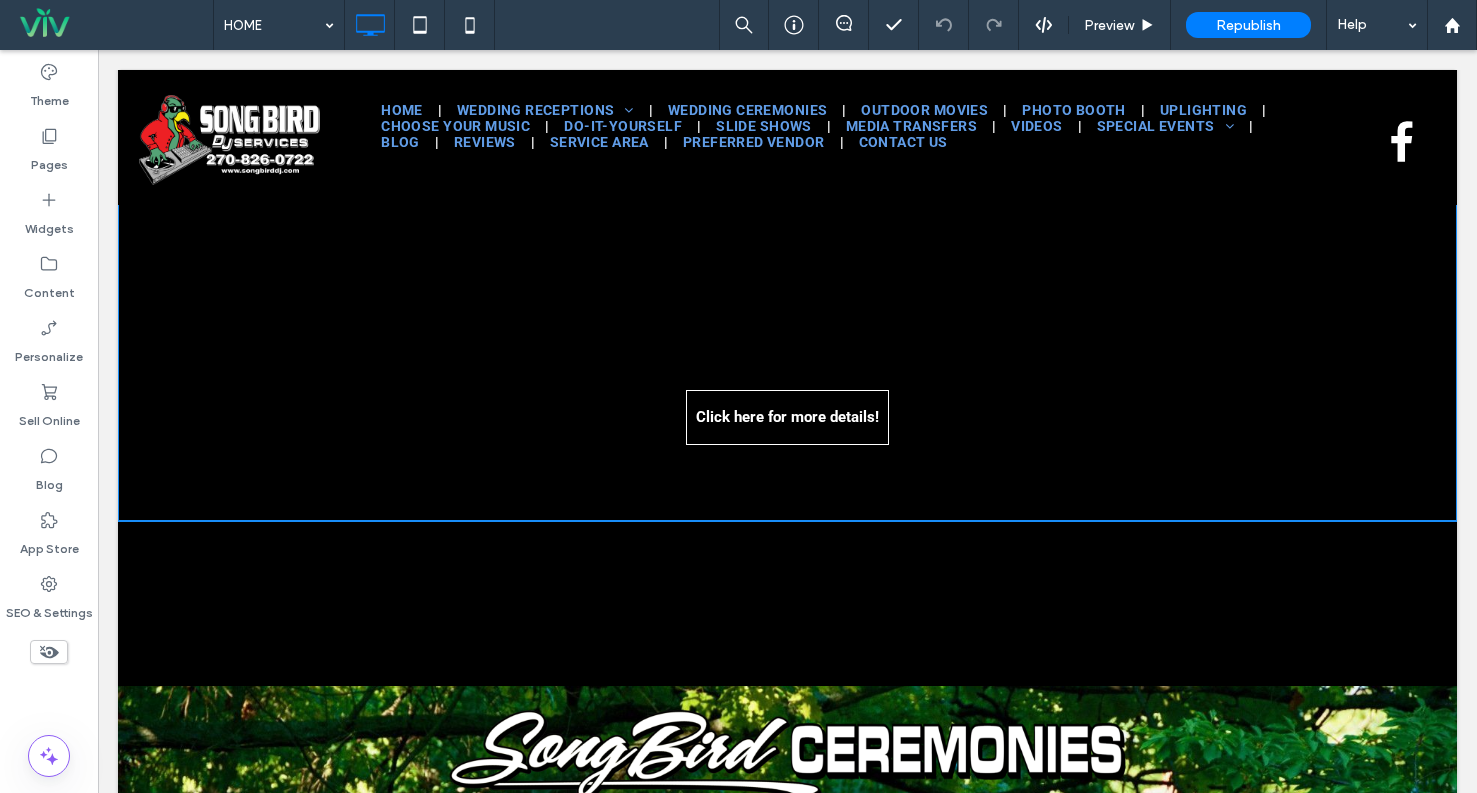 scroll, scrollTop: 0, scrollLeft: 0, axis: both 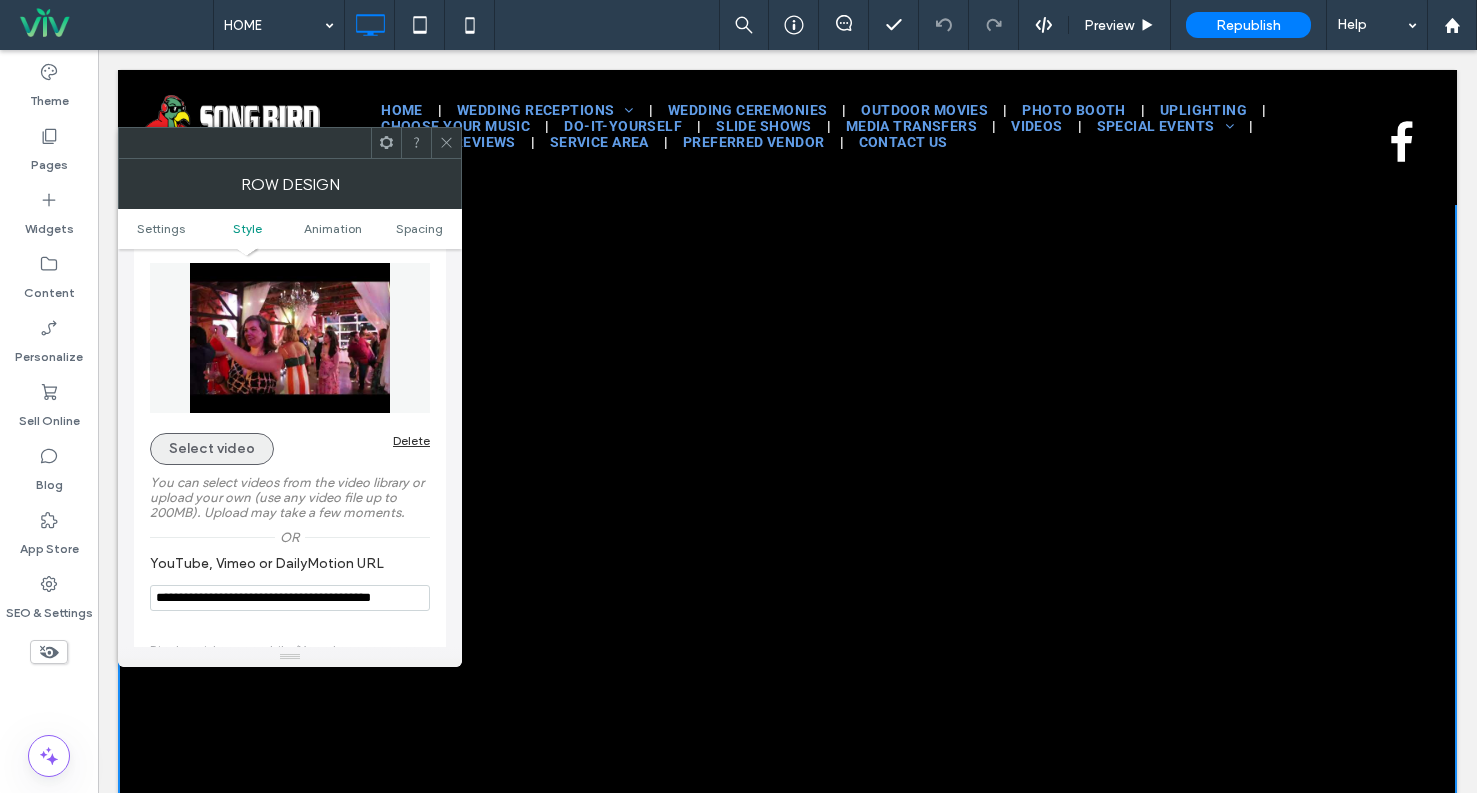 click on "Select video" at bounding box center (212, 449) 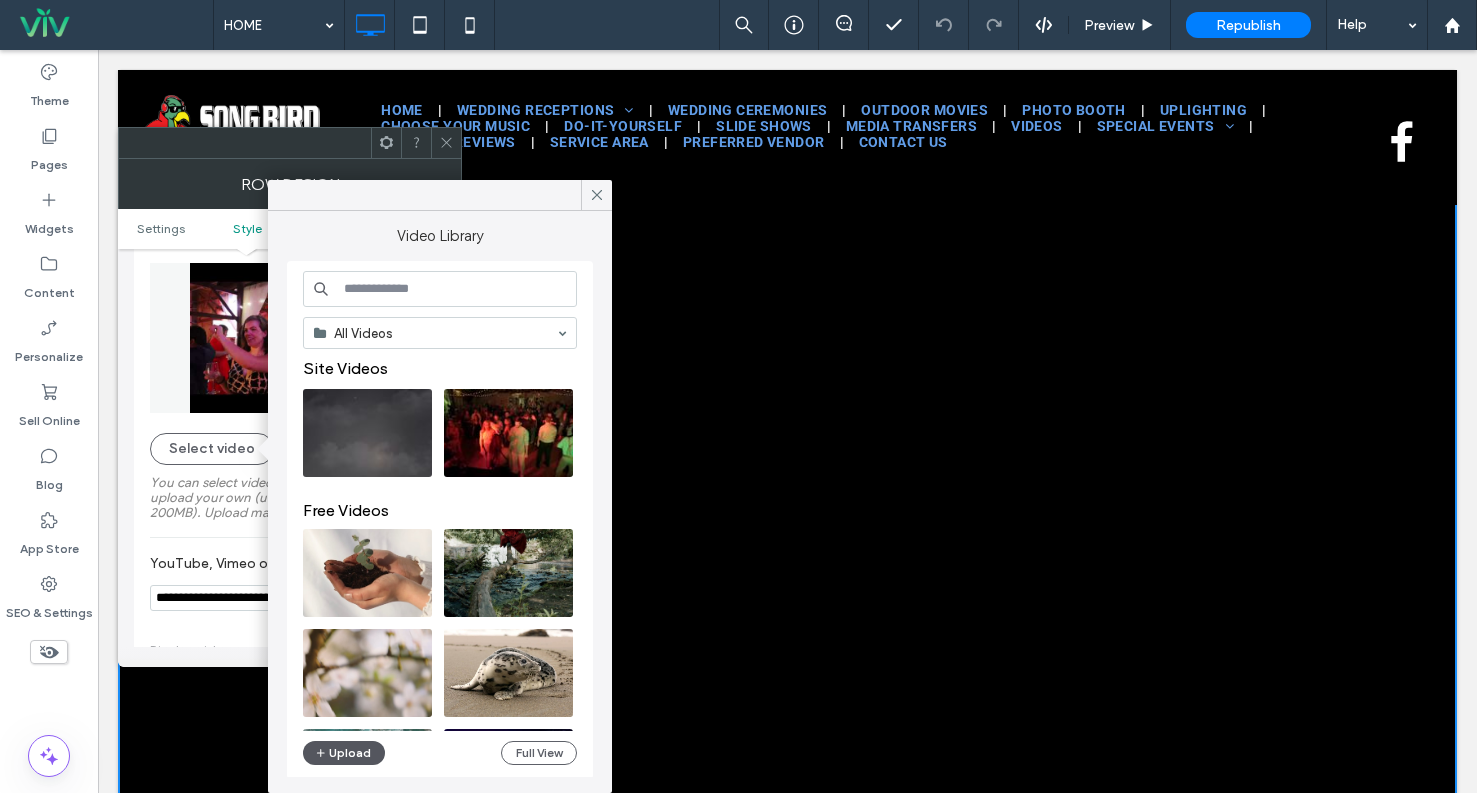 click on "Upload" at bounding box center [344, 753] 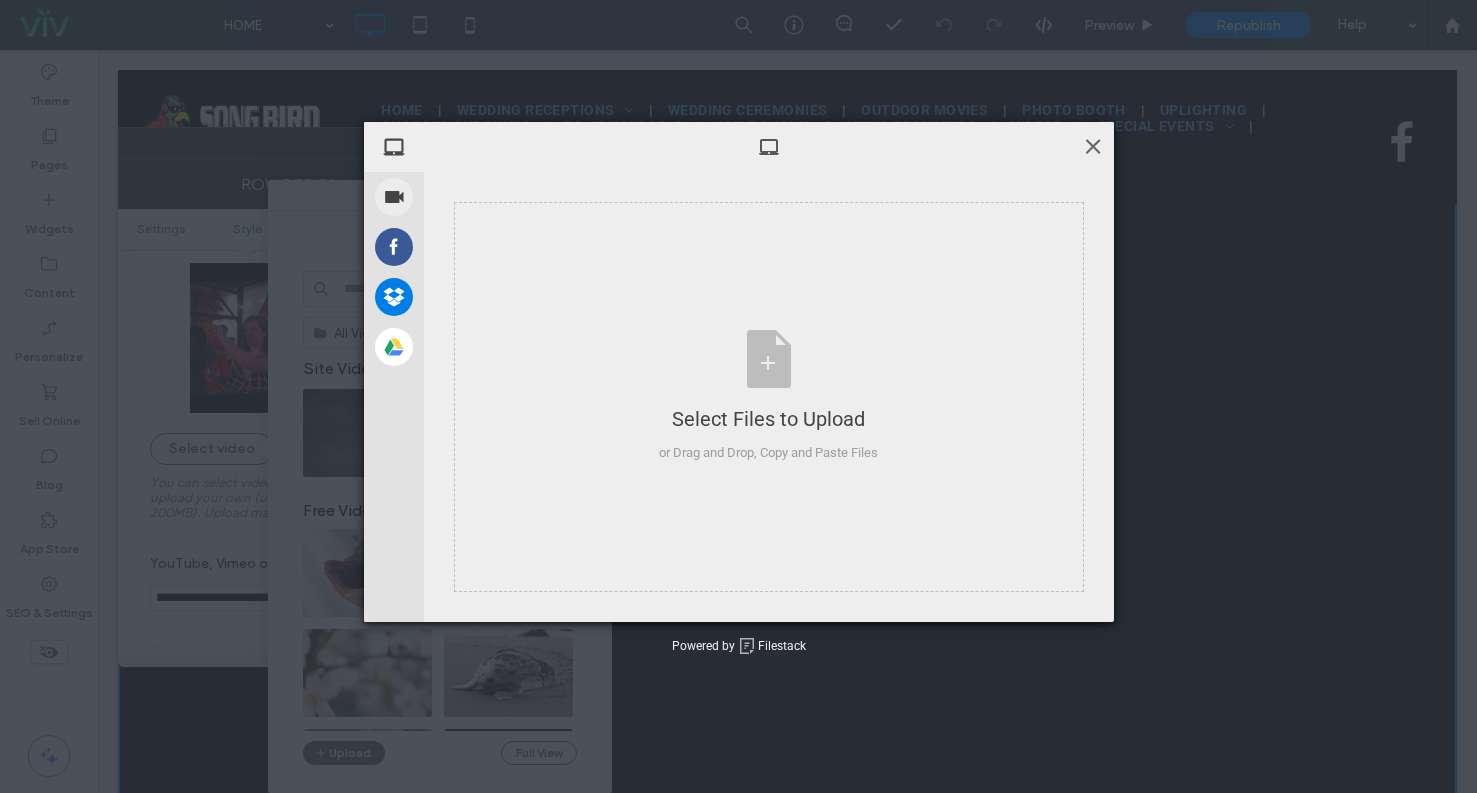 drag, startPoint x: 1095, startPoint y: 143, endPoint x: 983, endPoint y: 102, distance: 119.26861 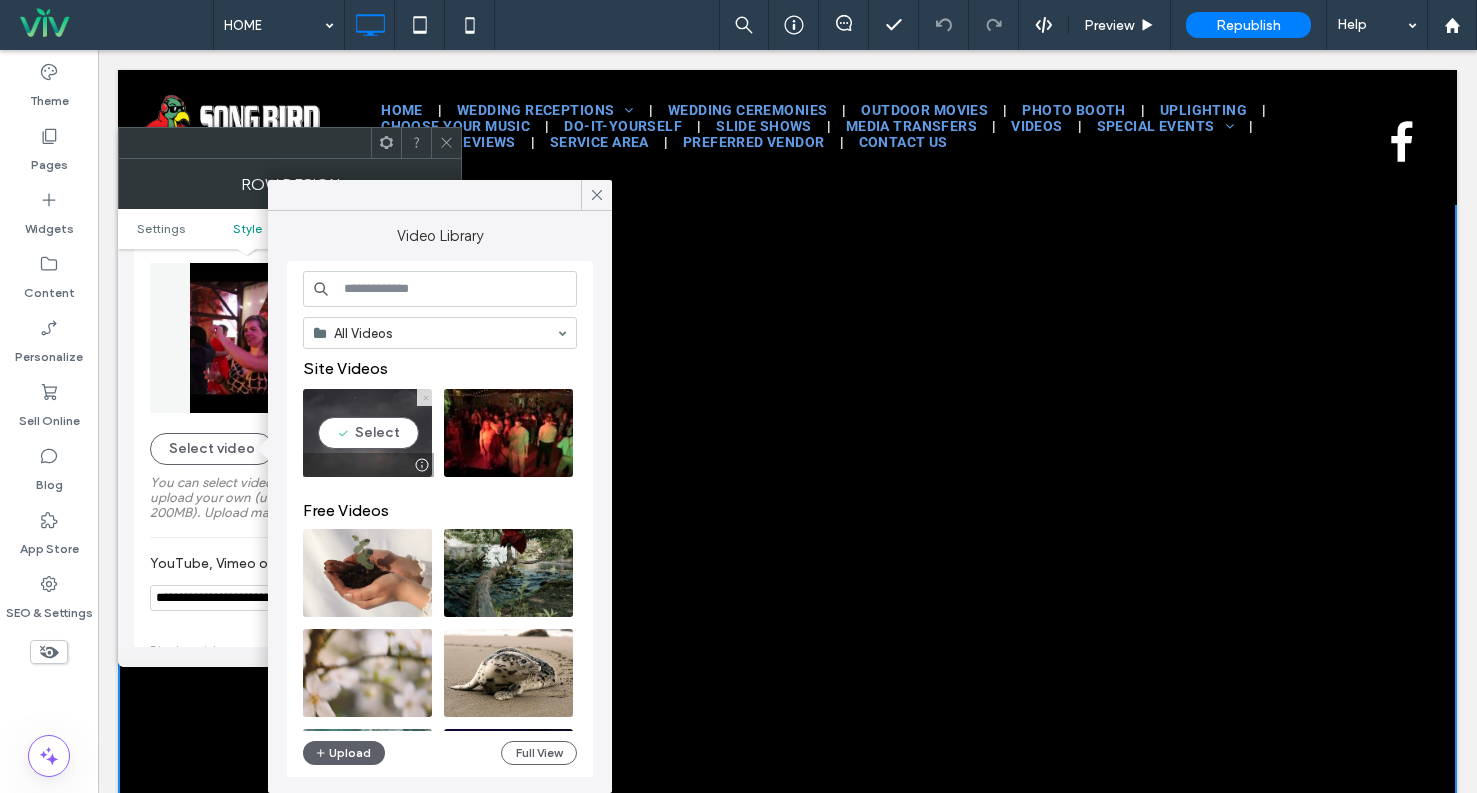 click 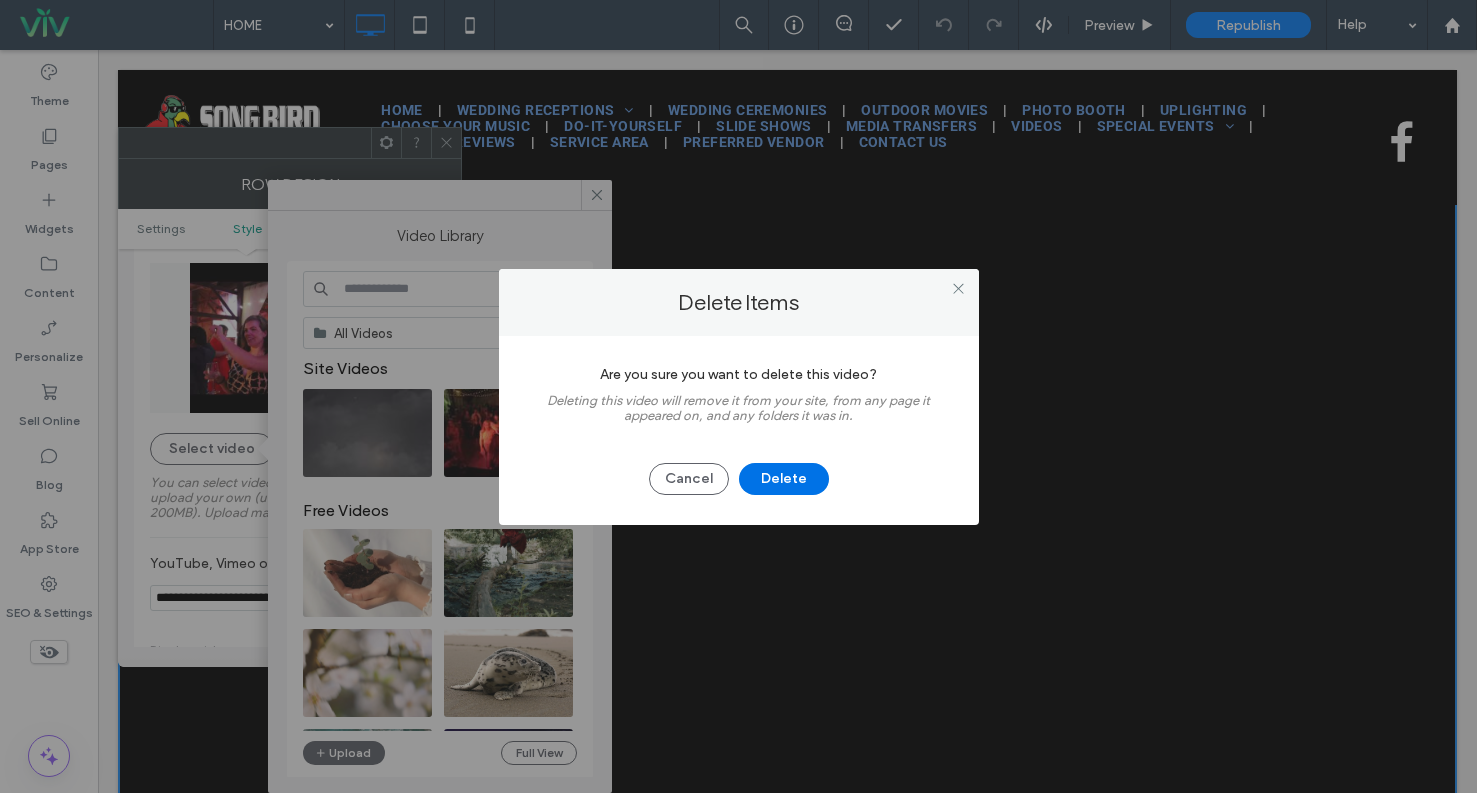 click on "Delete" at bounding box center (784, 479) 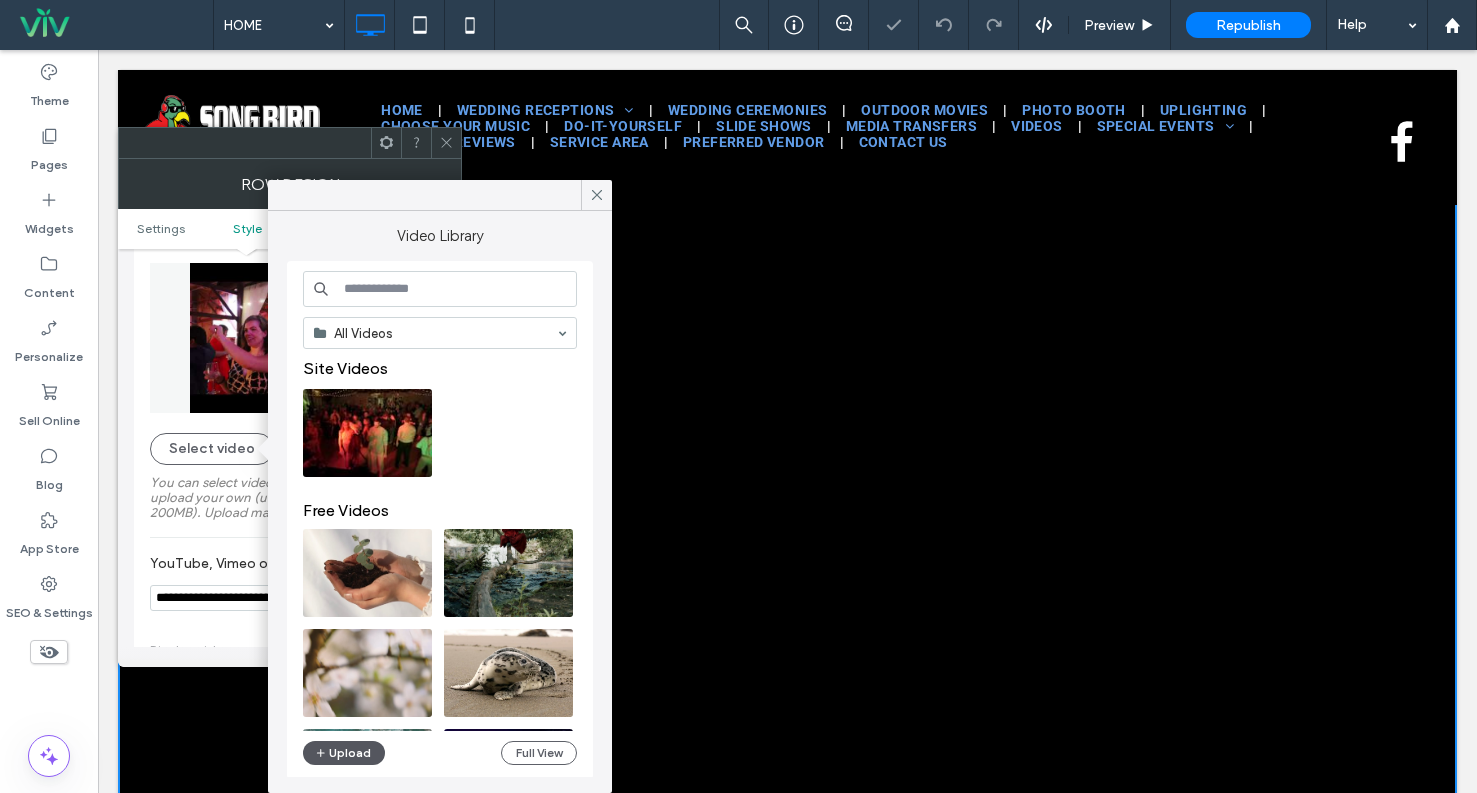 click on "Upload" at bounding box center [344, 753] 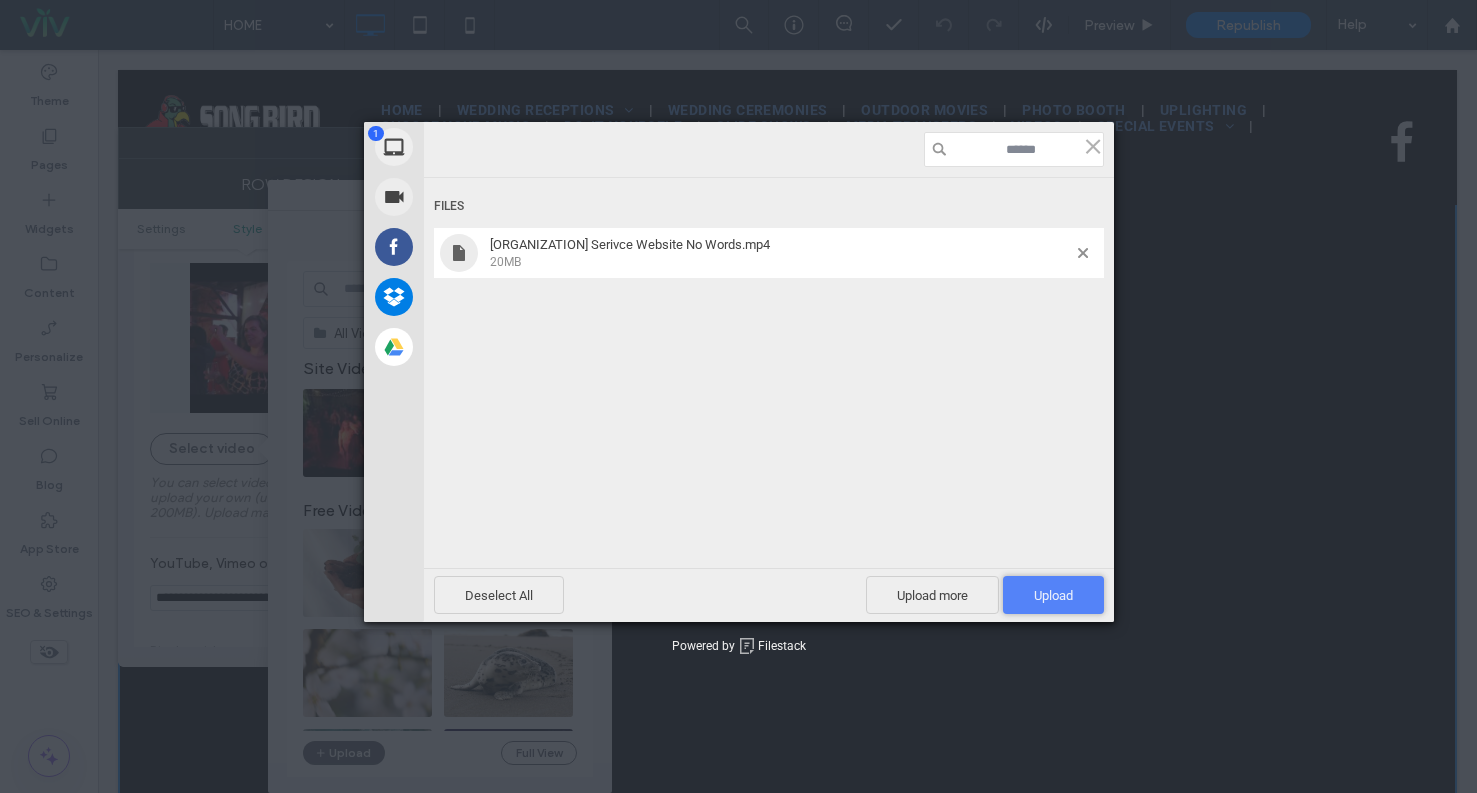 click on "Upload
1" at bounding box center (1053, 595) 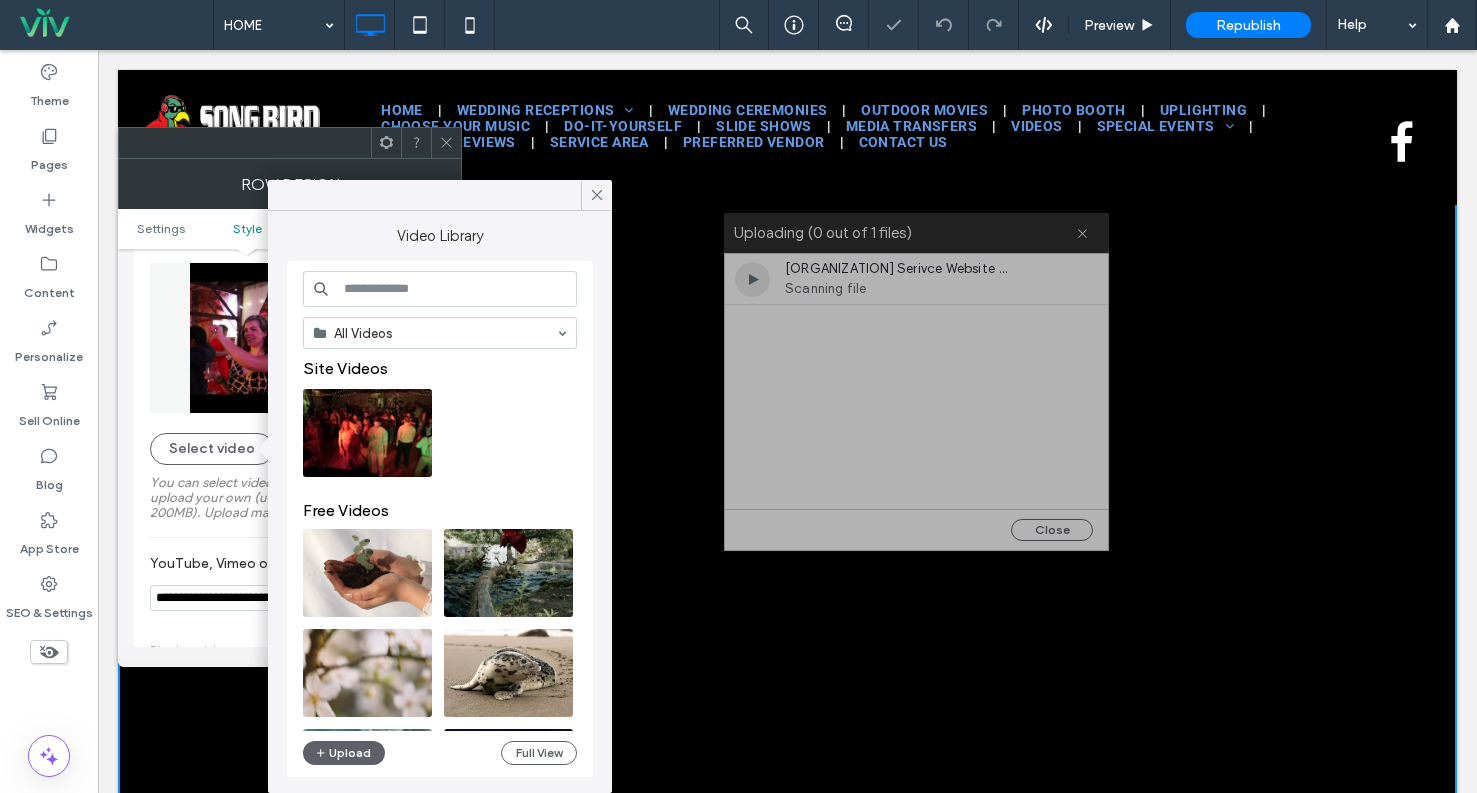drag, startPoint x: 701, startPoint y: 251, endPoint x: 870, endPoint y: 222, distance: 171.47011 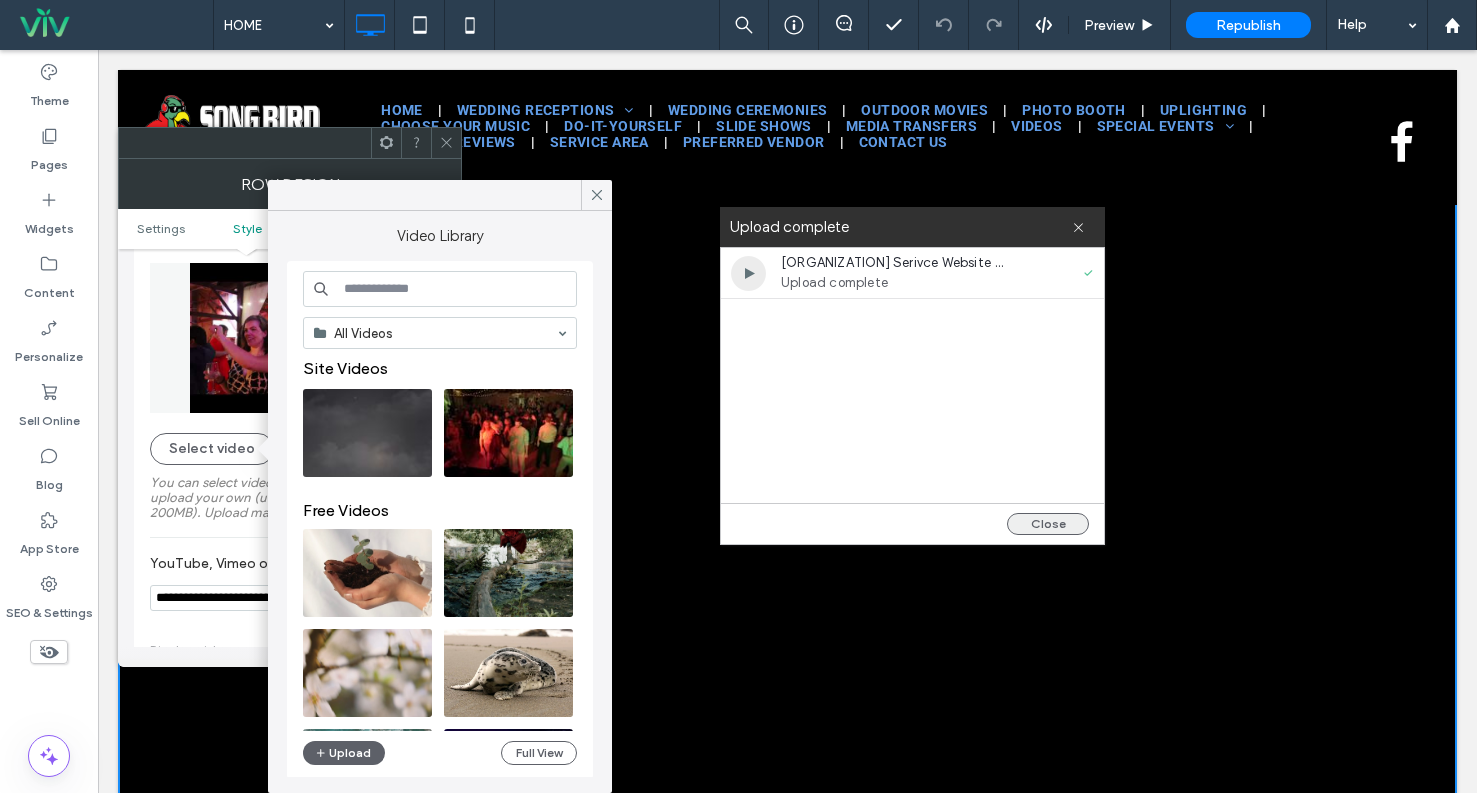 drag, startPoint x: 1051, startPoint y: 516, endPoint x: 1012, endPoint y: 516, distance: 39 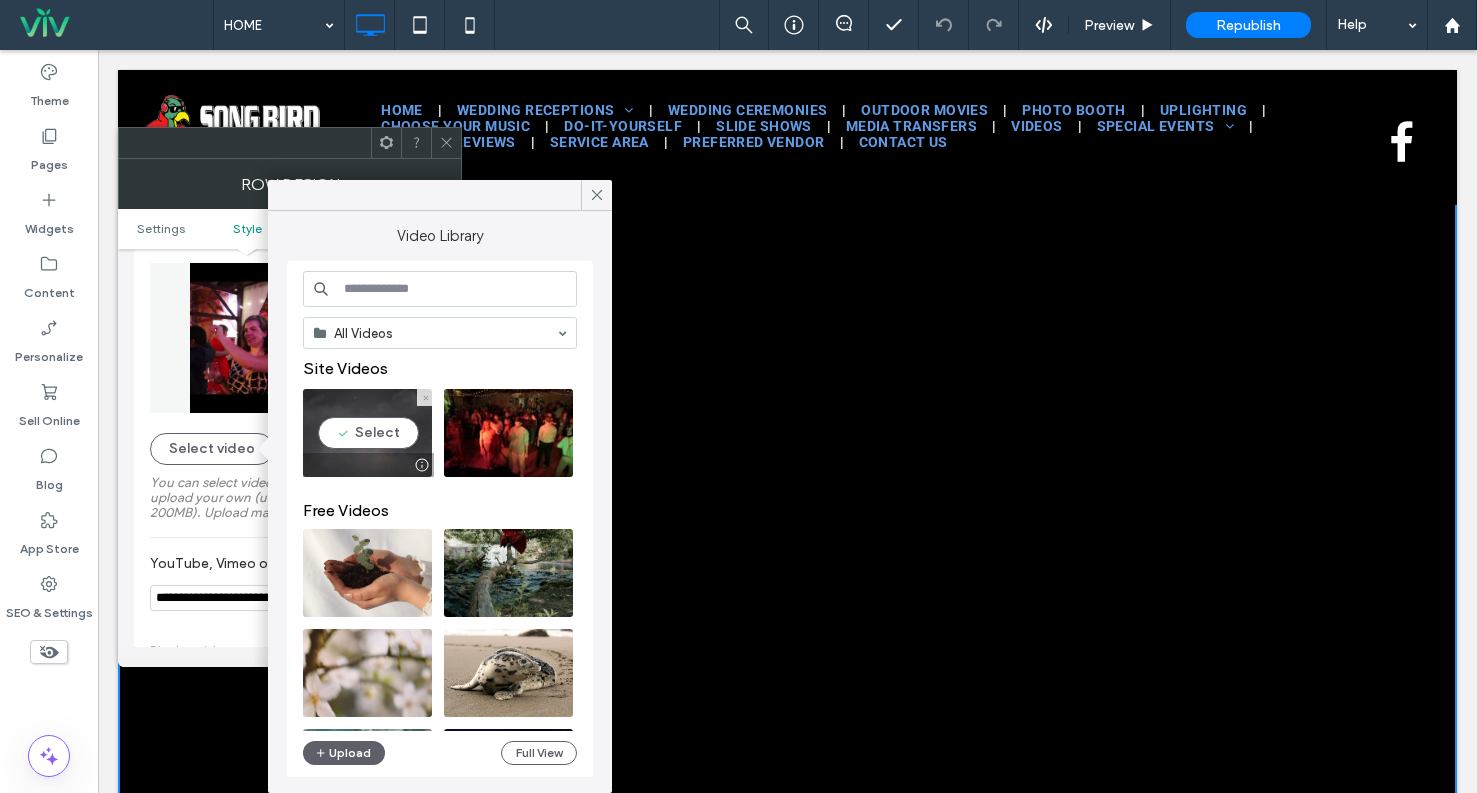 click at bounding box center (367, 433) 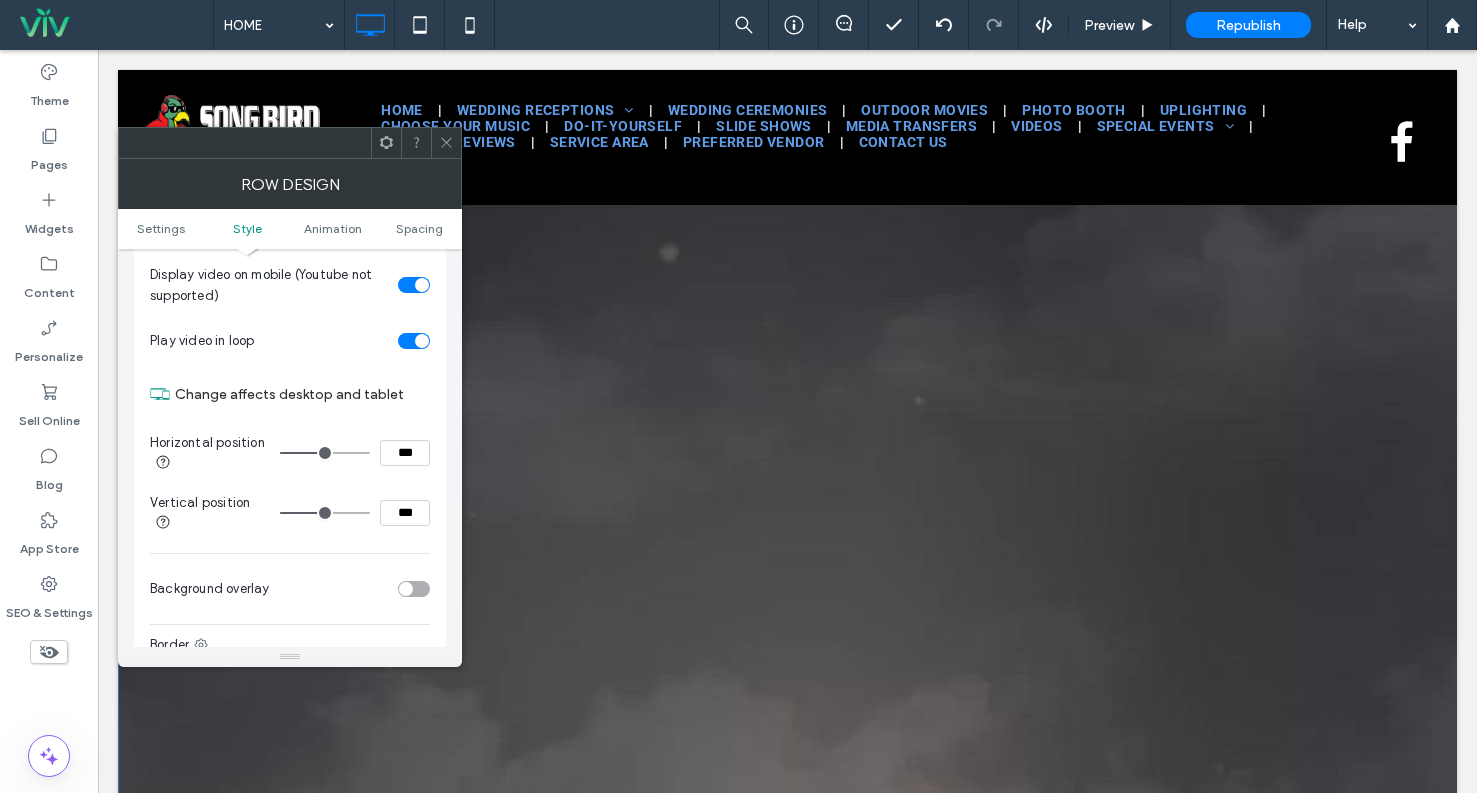 scroll, scrollTop: 800, scrollLeft: 0, axis: vertical 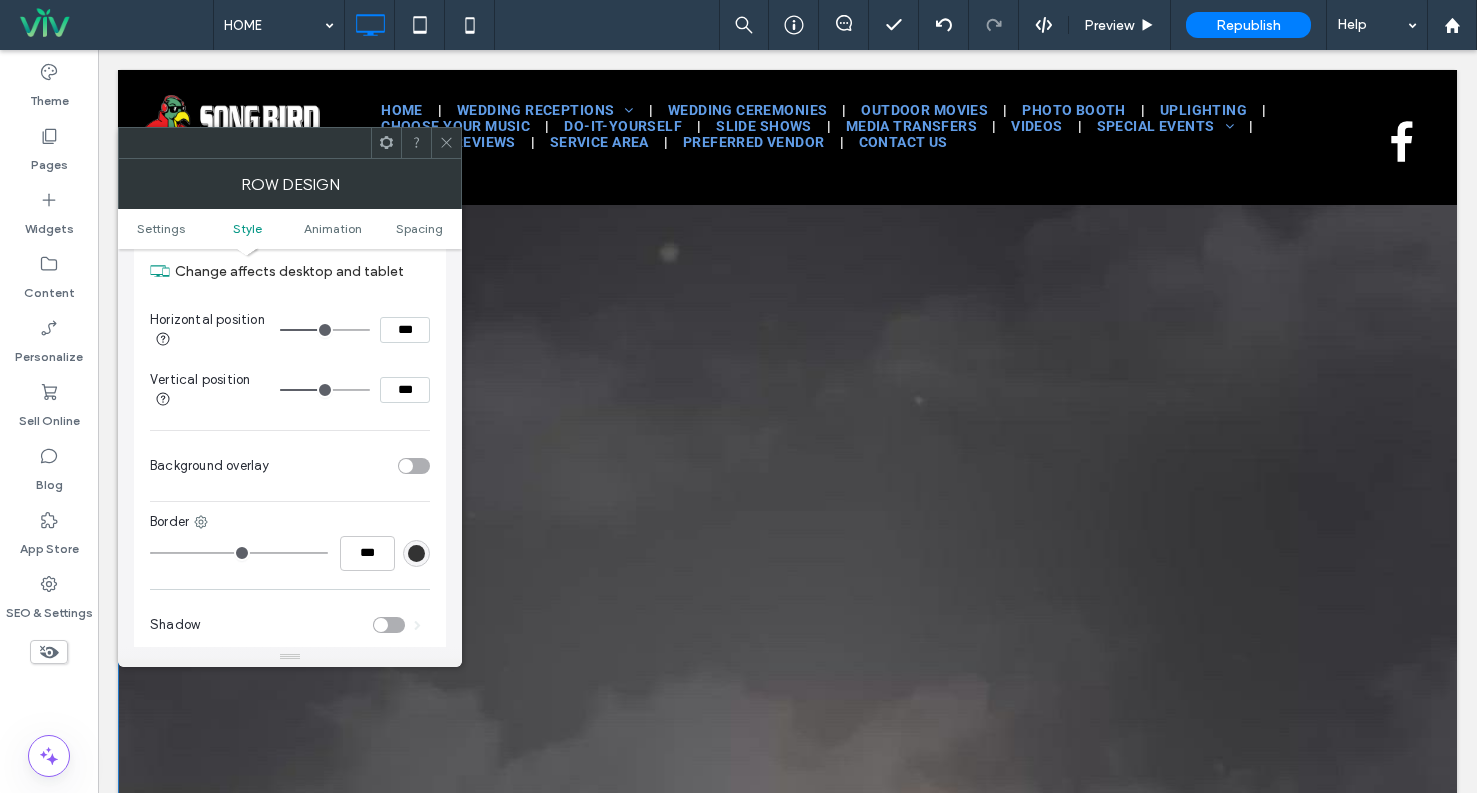 click 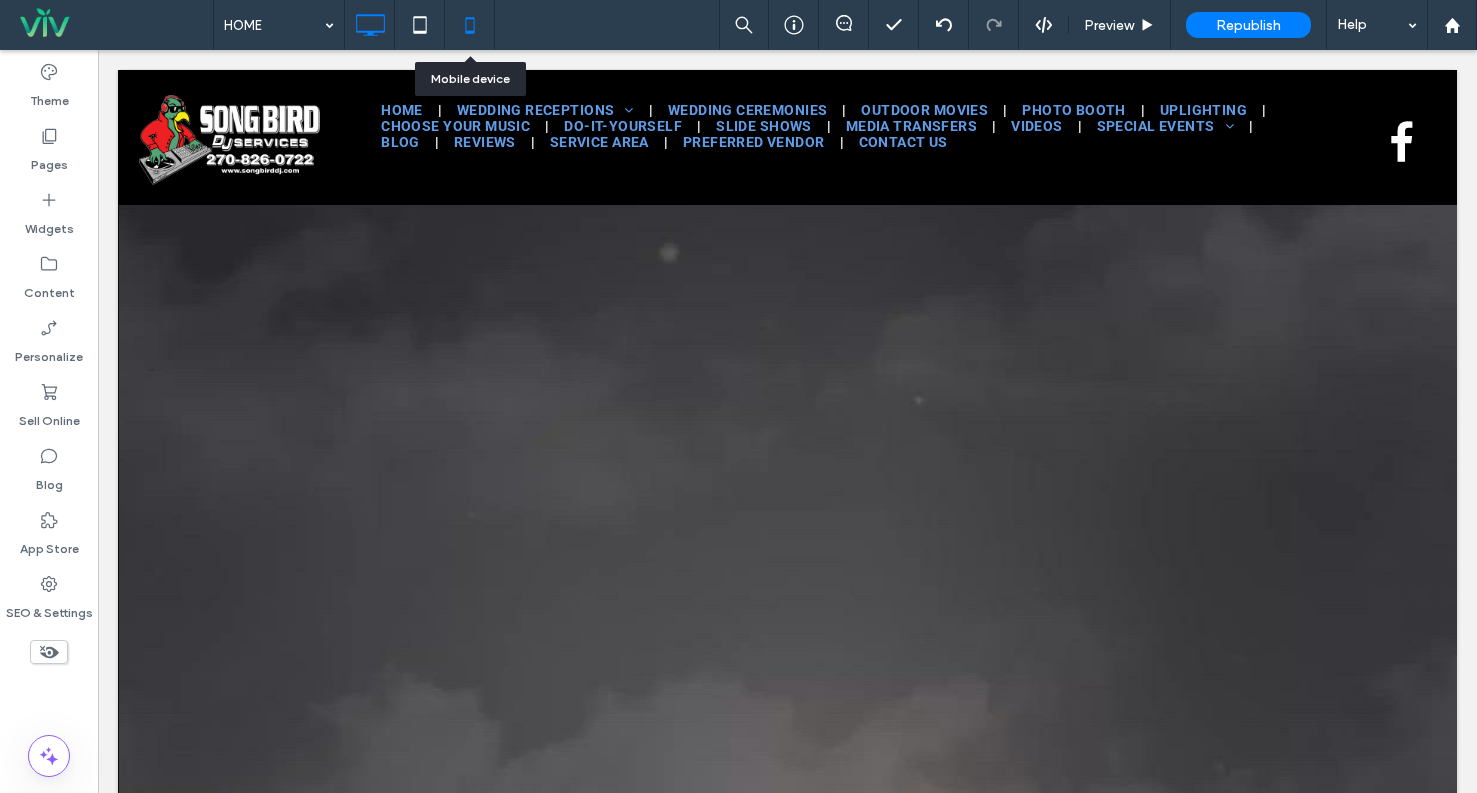 click 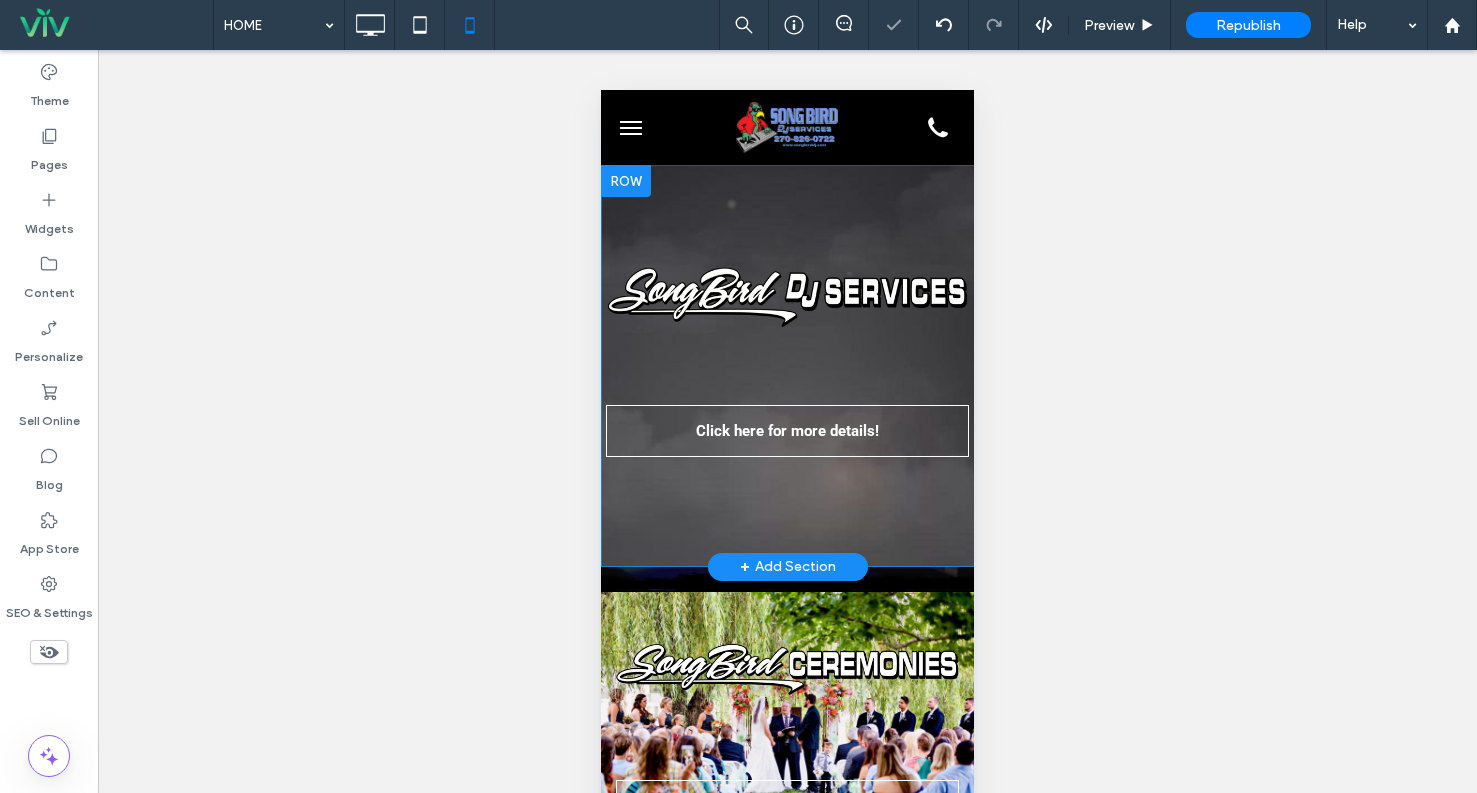 scroll, scrollTop: 0, scrollLeft: 0, axis: both 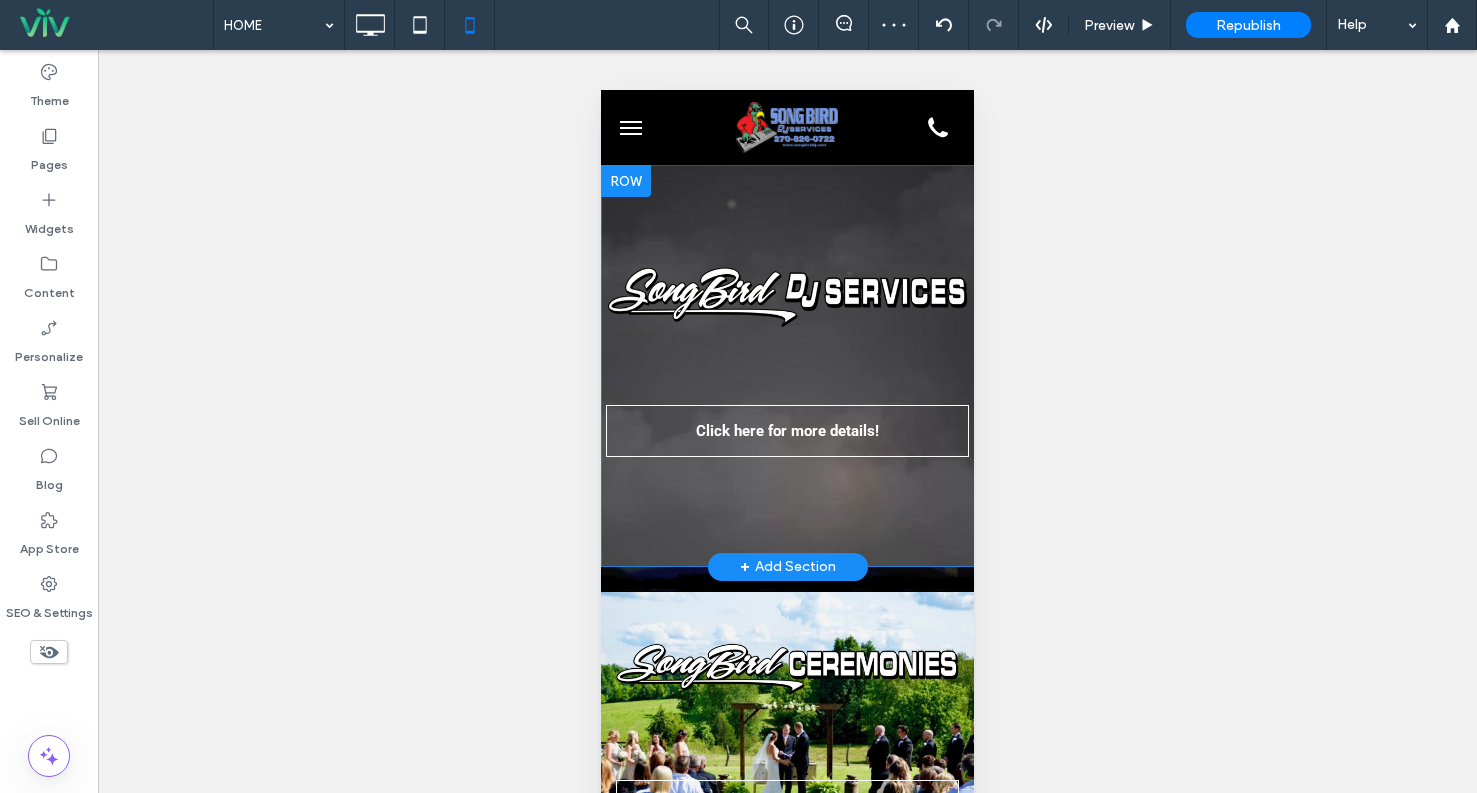 click on "Click here for more details!
Click To Paste
Row + Add Section" at bounding box center [787, 366] 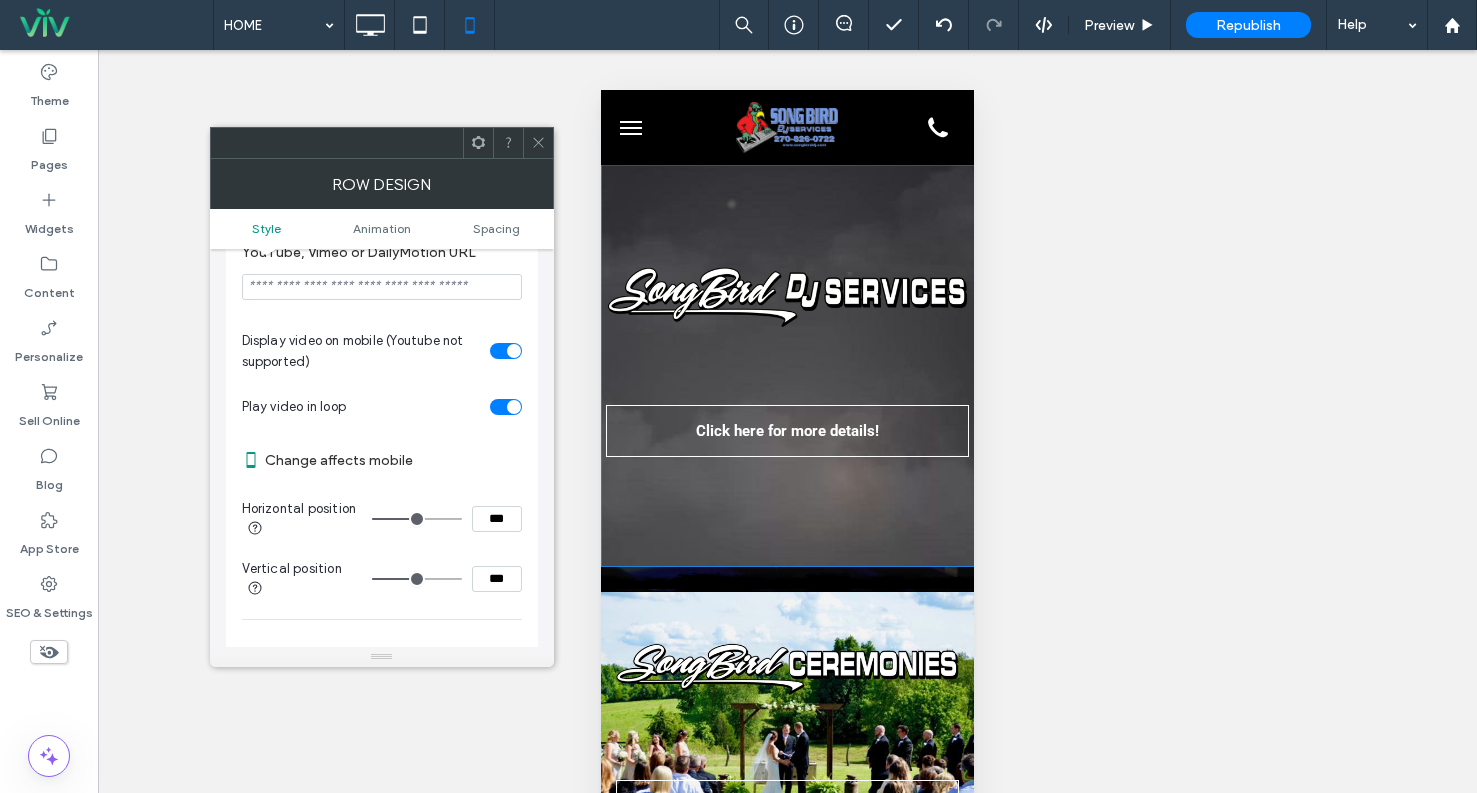 scroll, scrollTop: 600, scrollLeft: 0, axis: vertical 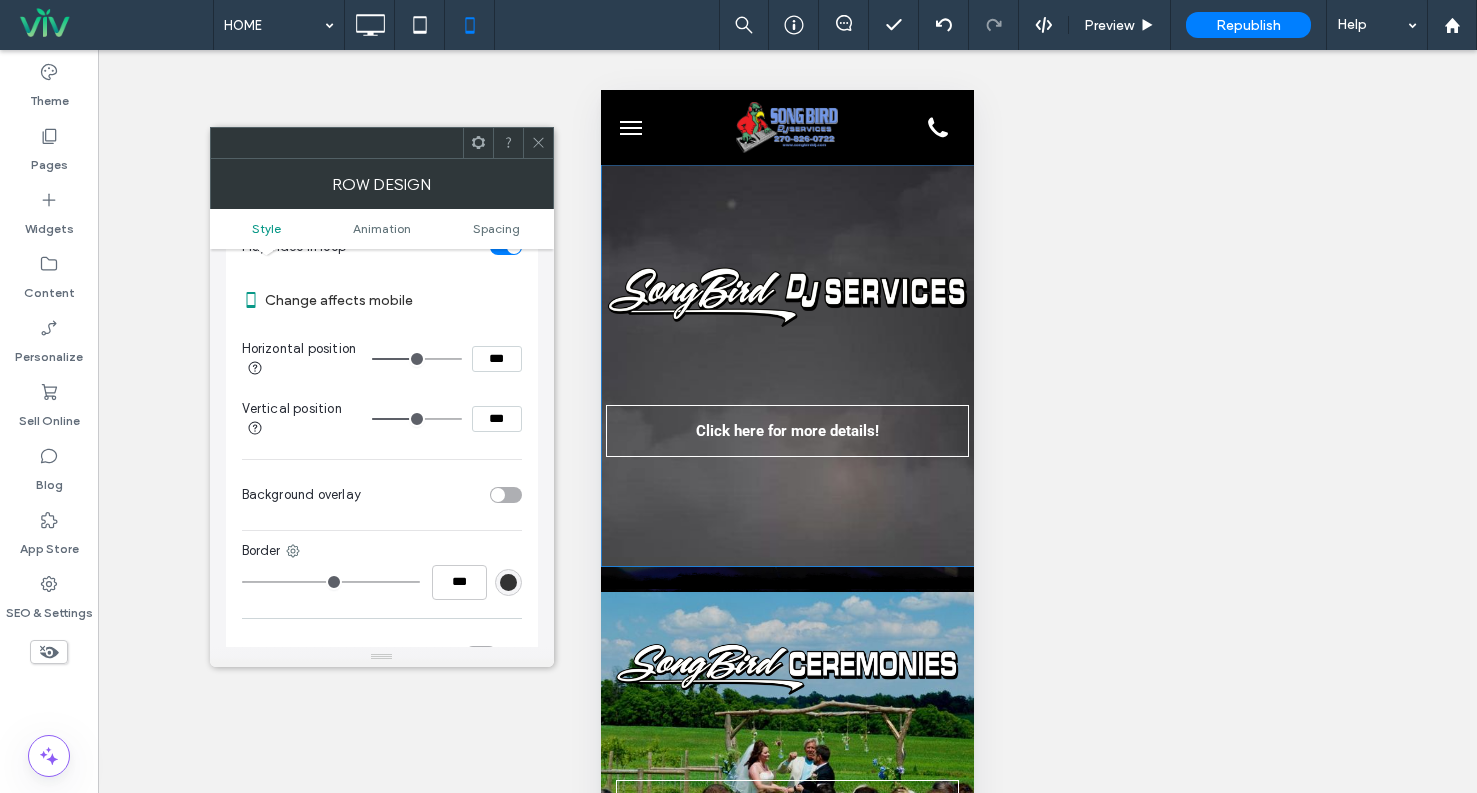 type on "**" 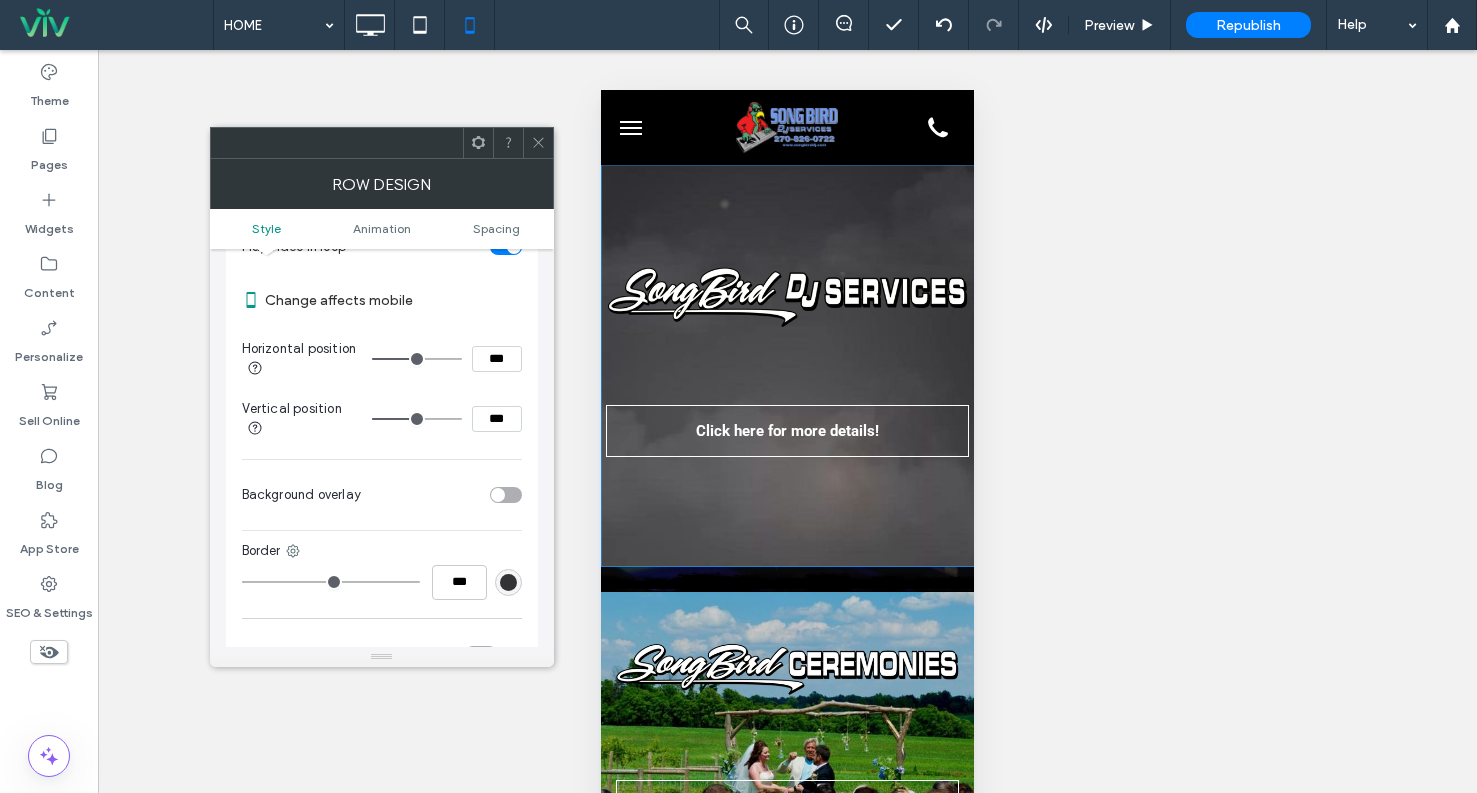 type on "**" 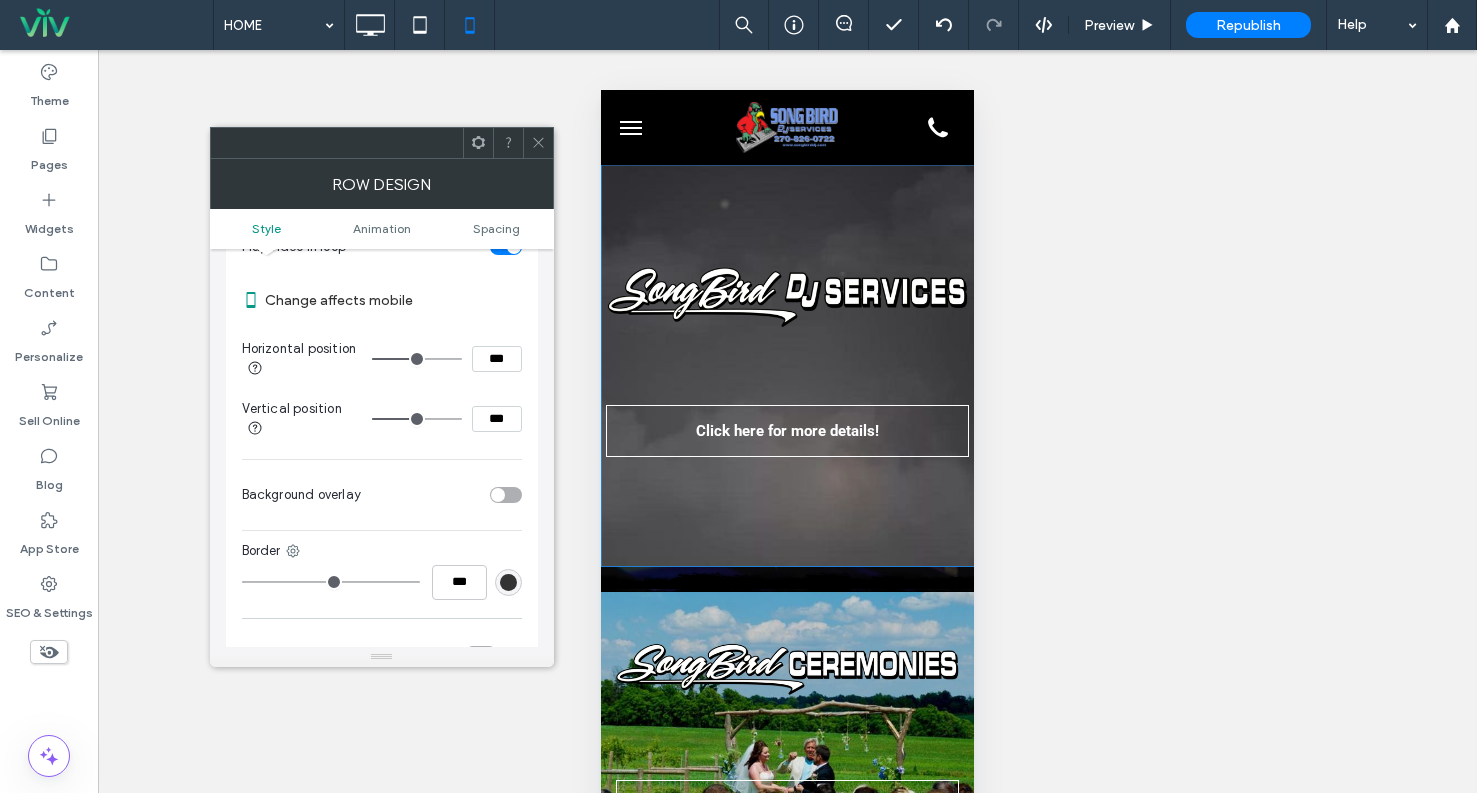 type on "***" 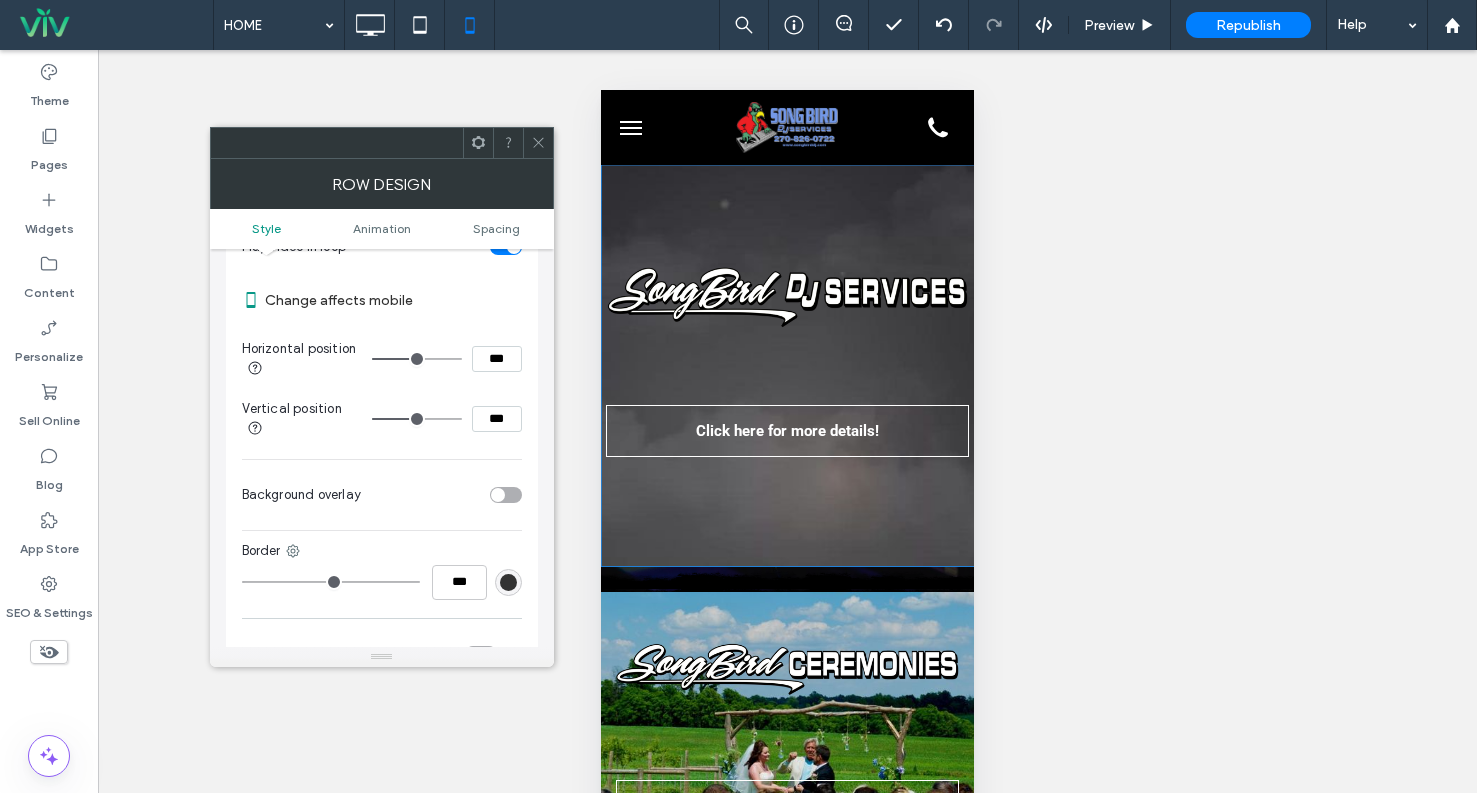 type on "**" 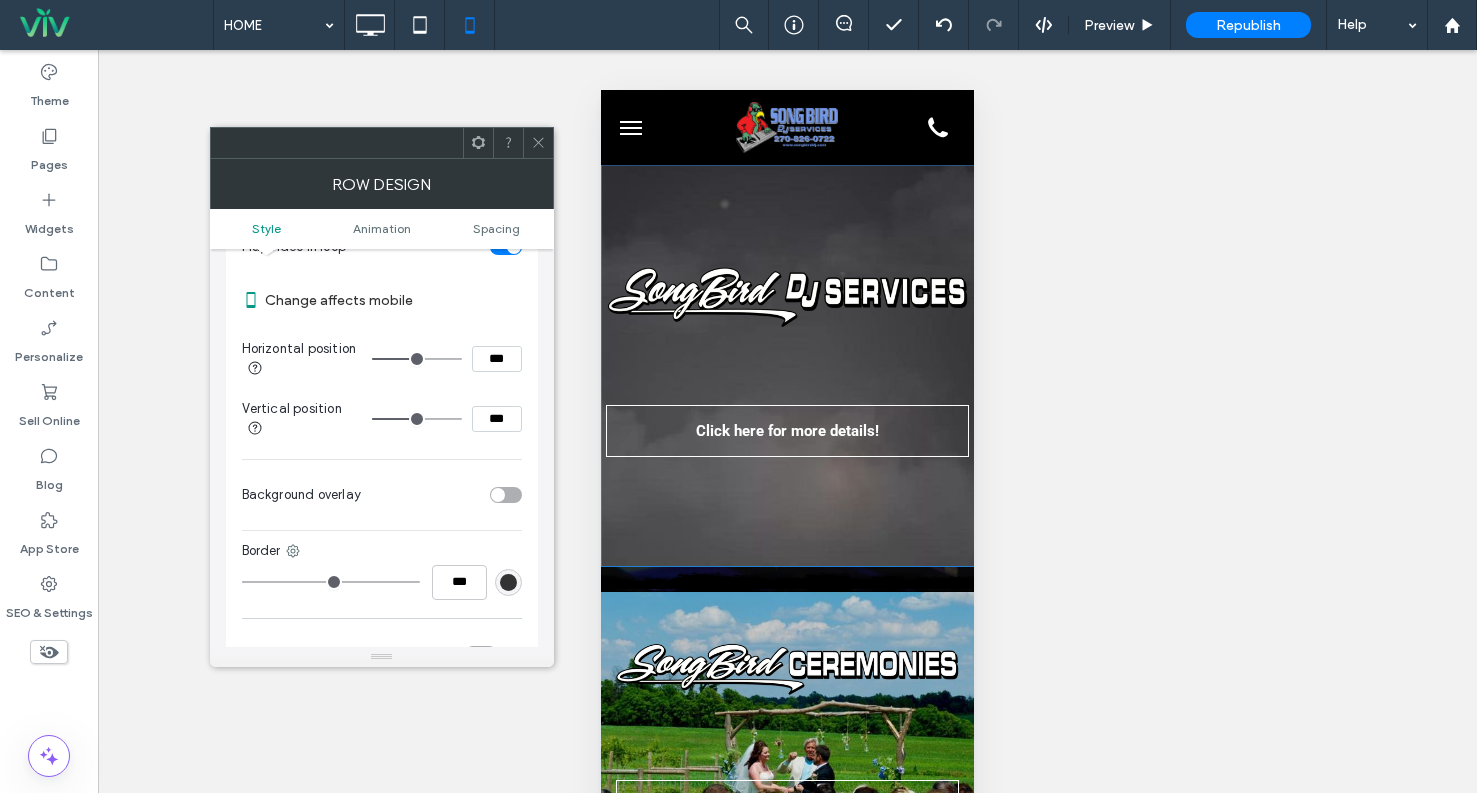 type on "***" 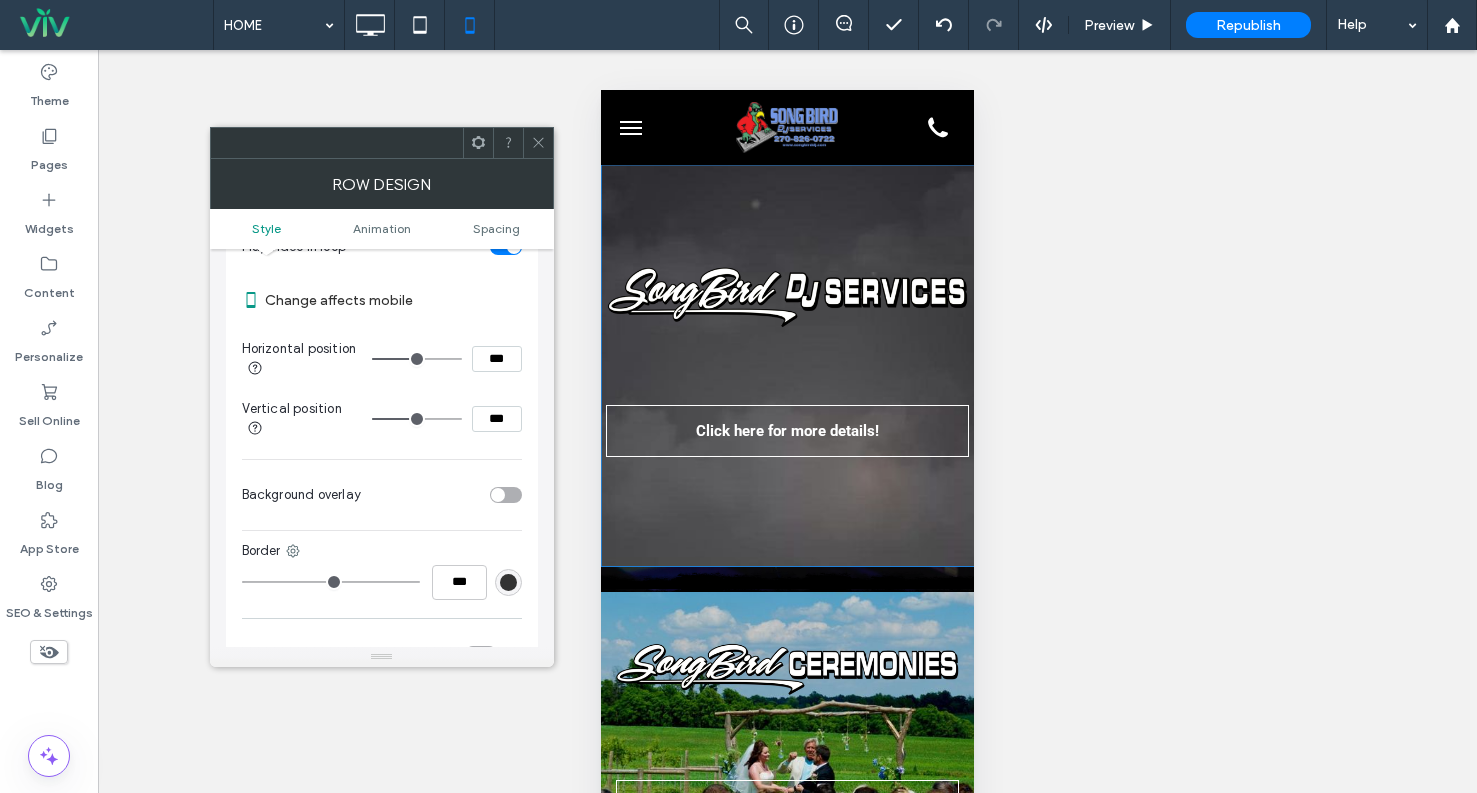 type on "**" 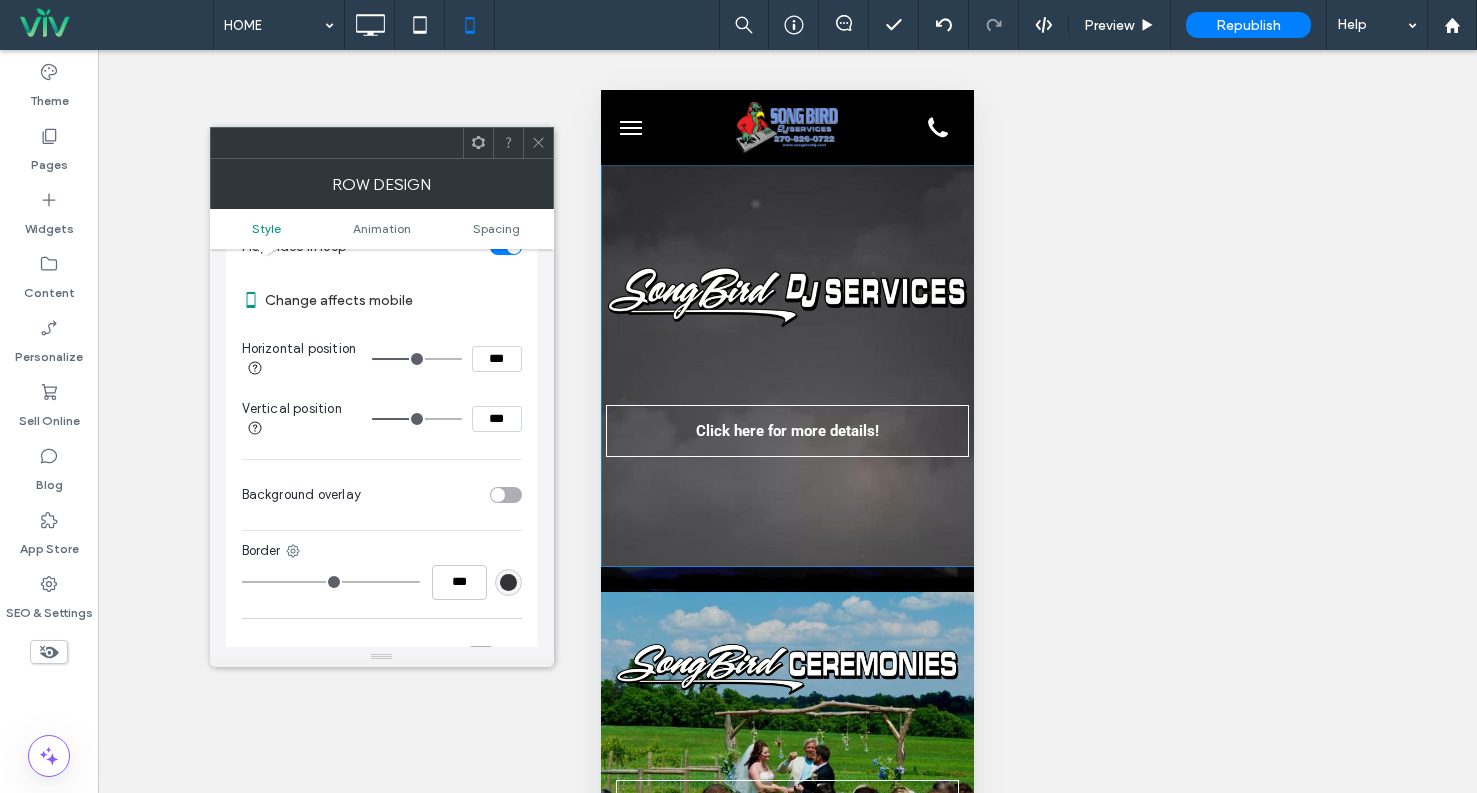 type on "**" 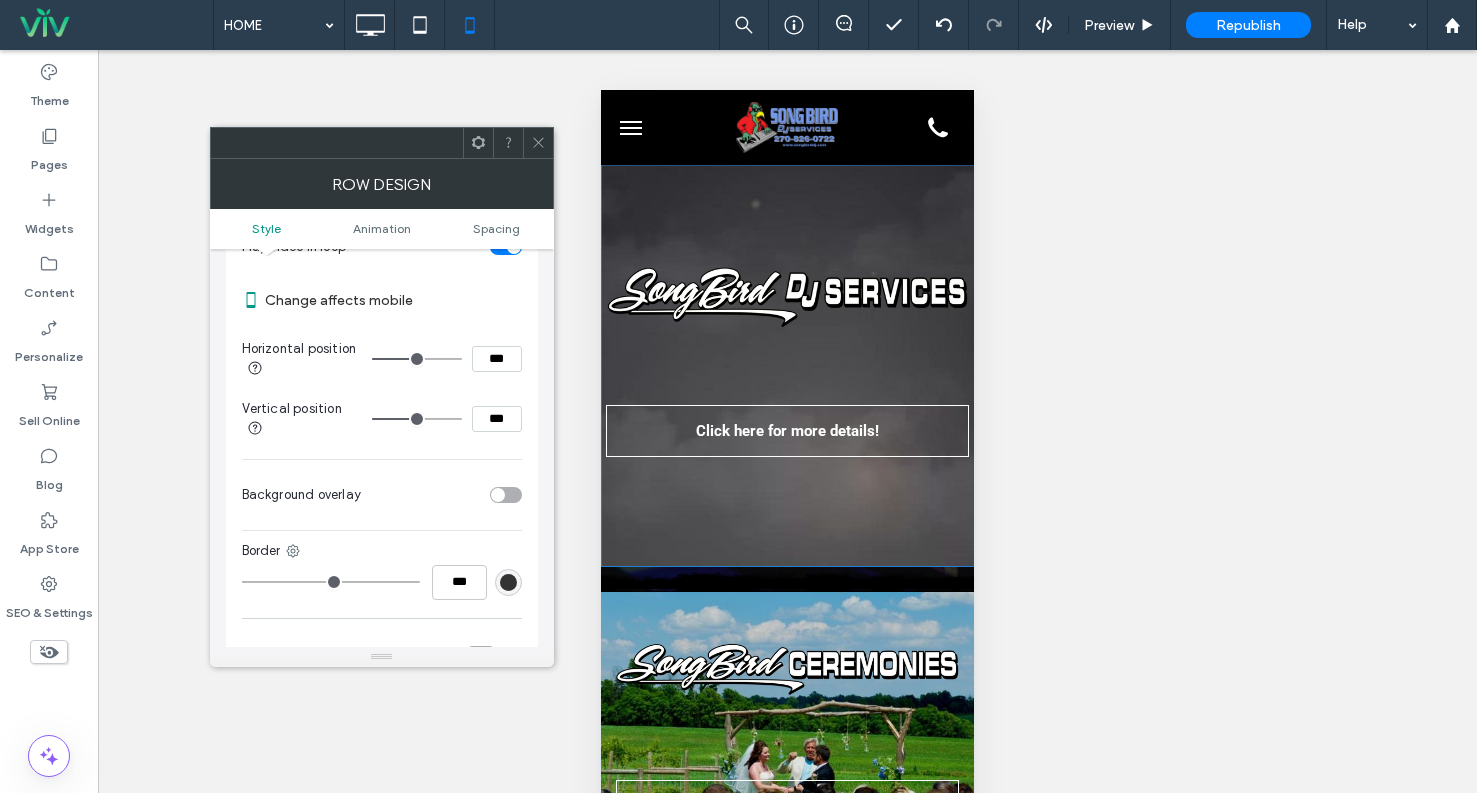 type on "**" 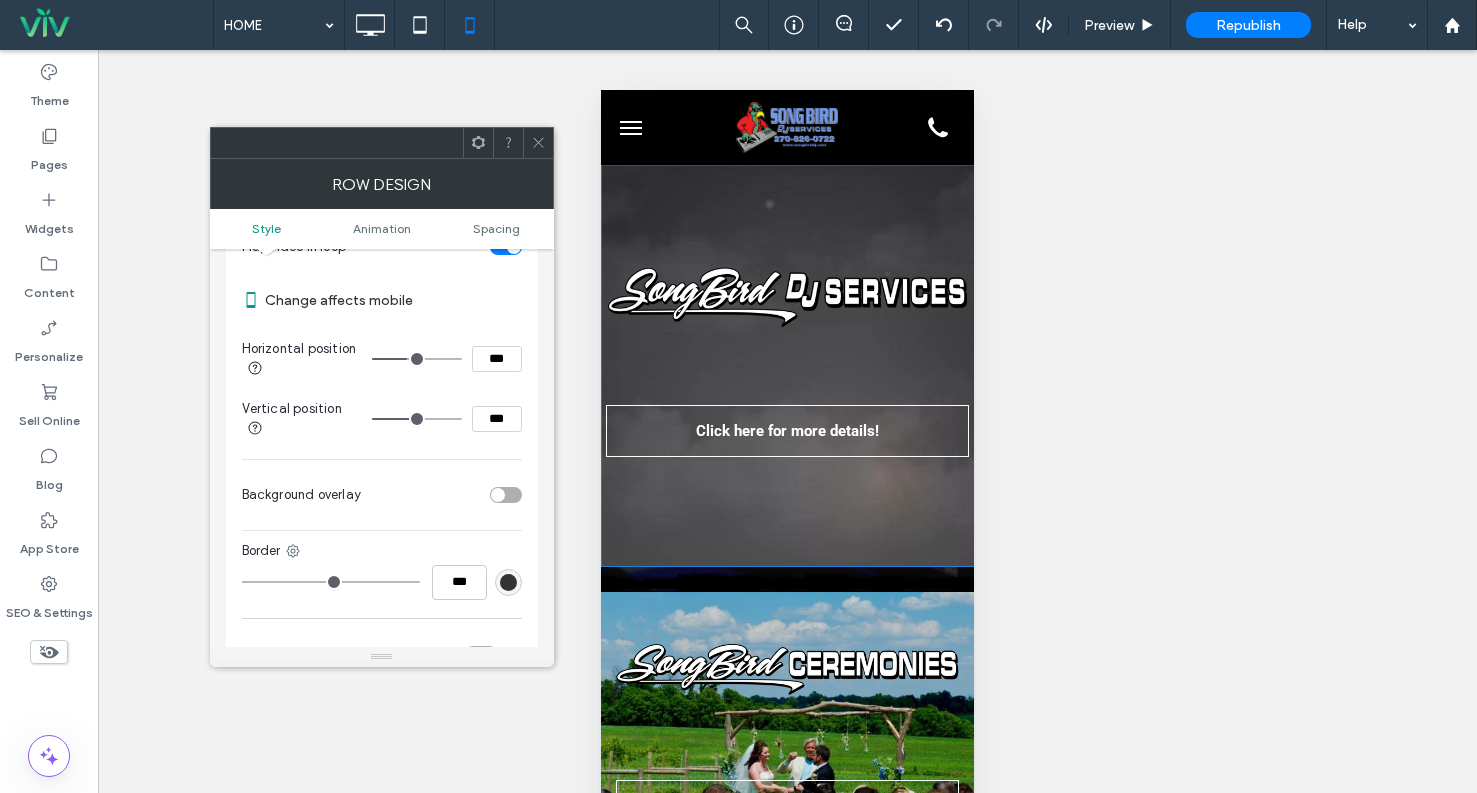 type on "**" 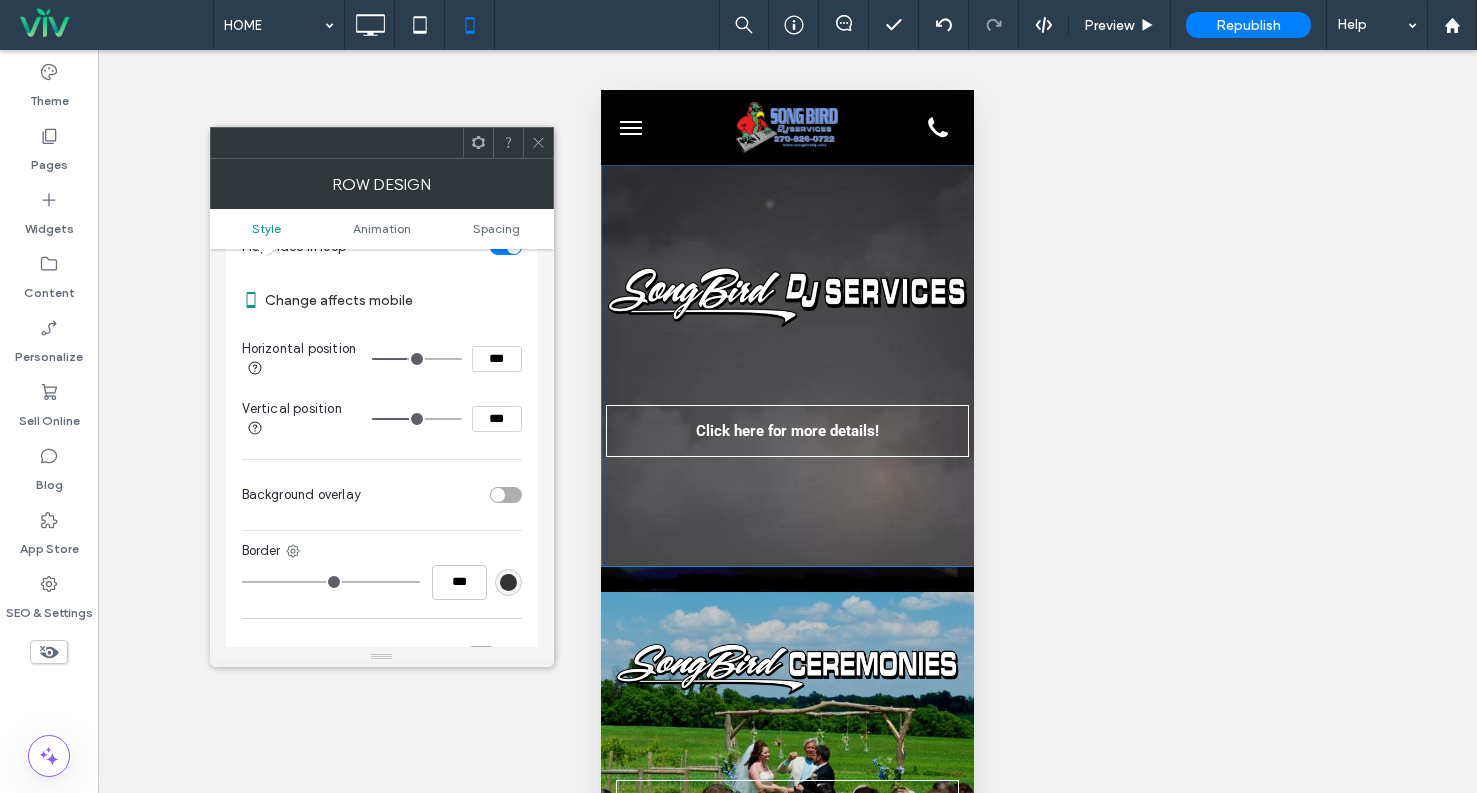 type on "**" 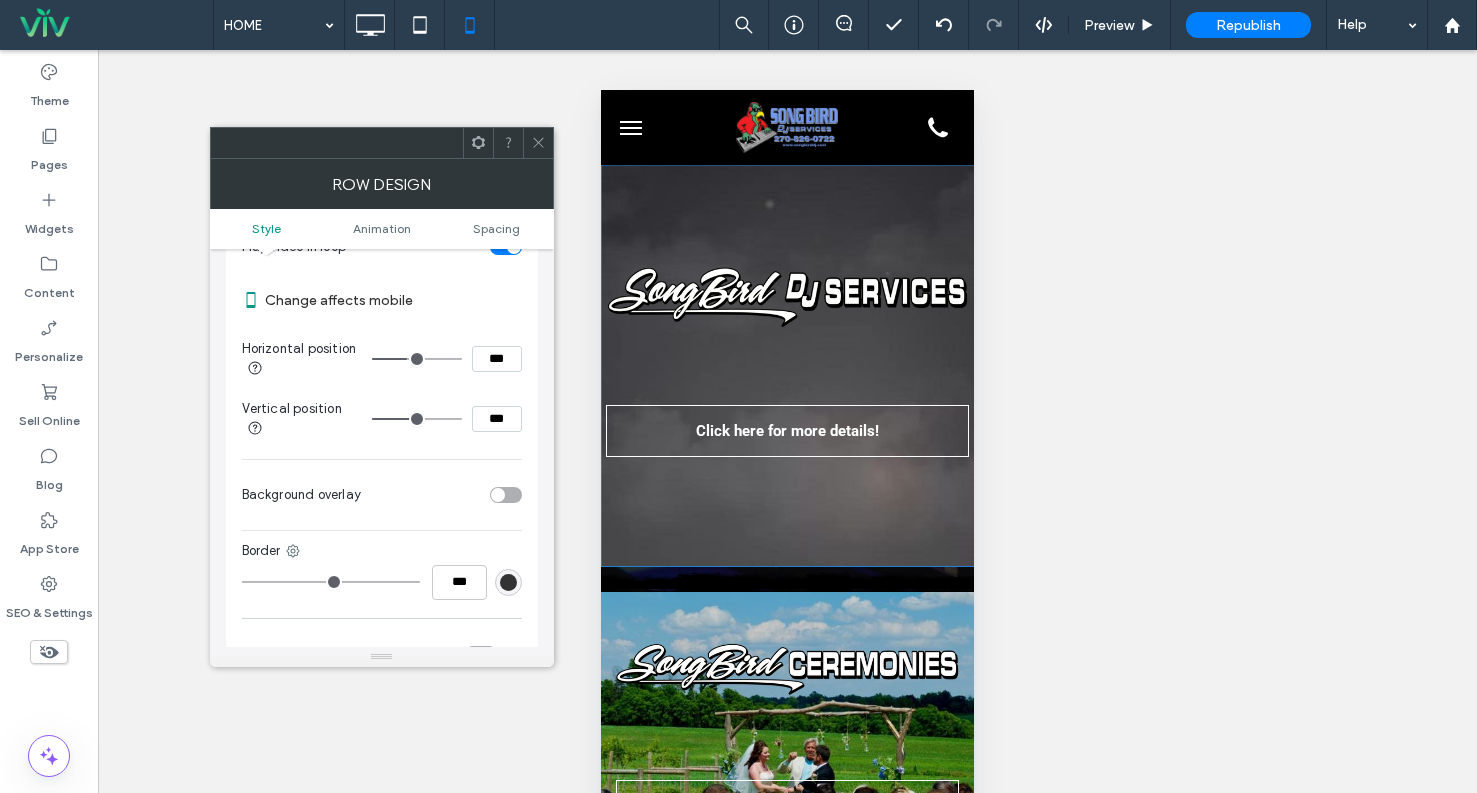 type on "***" 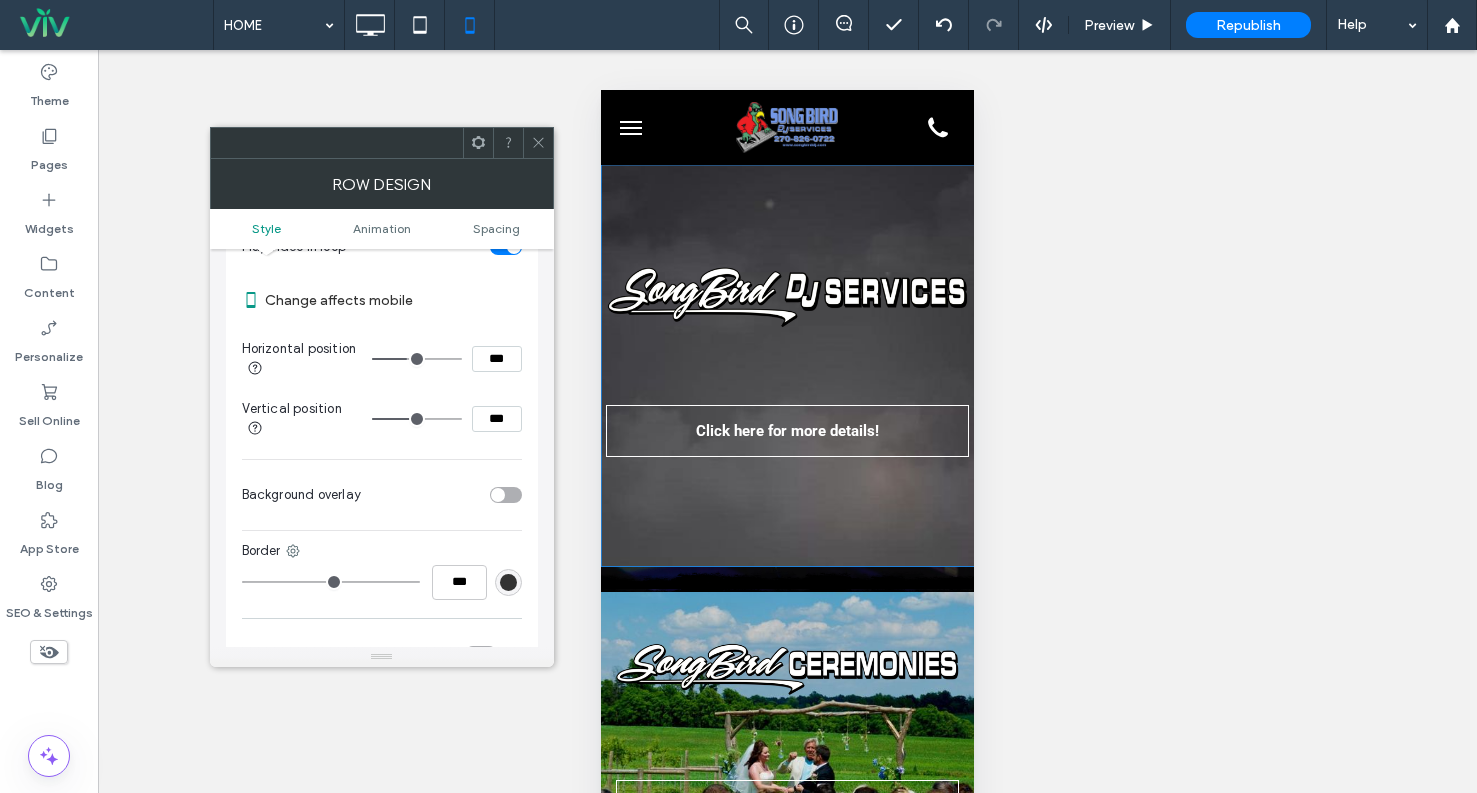 type on "**" 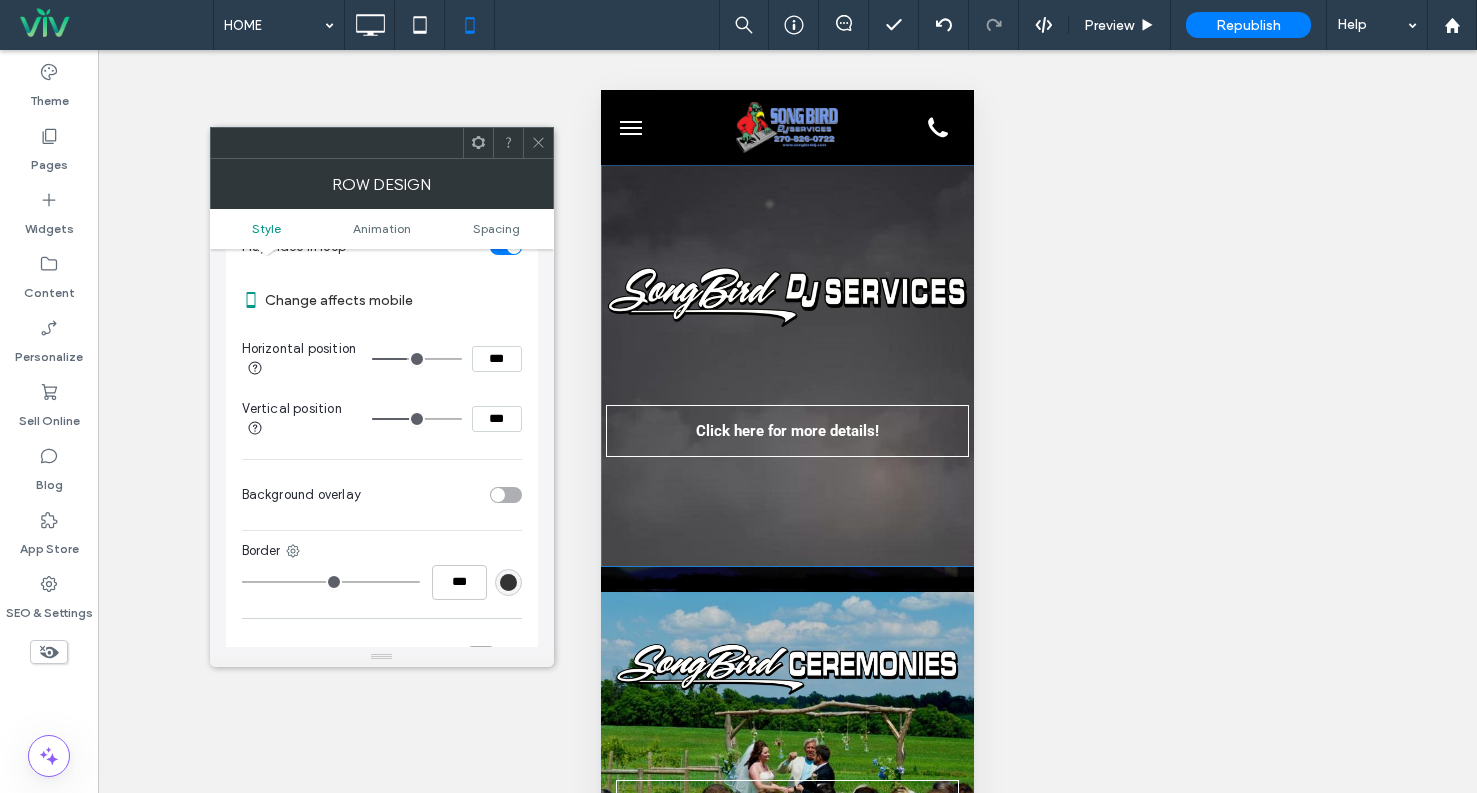 type on "***" 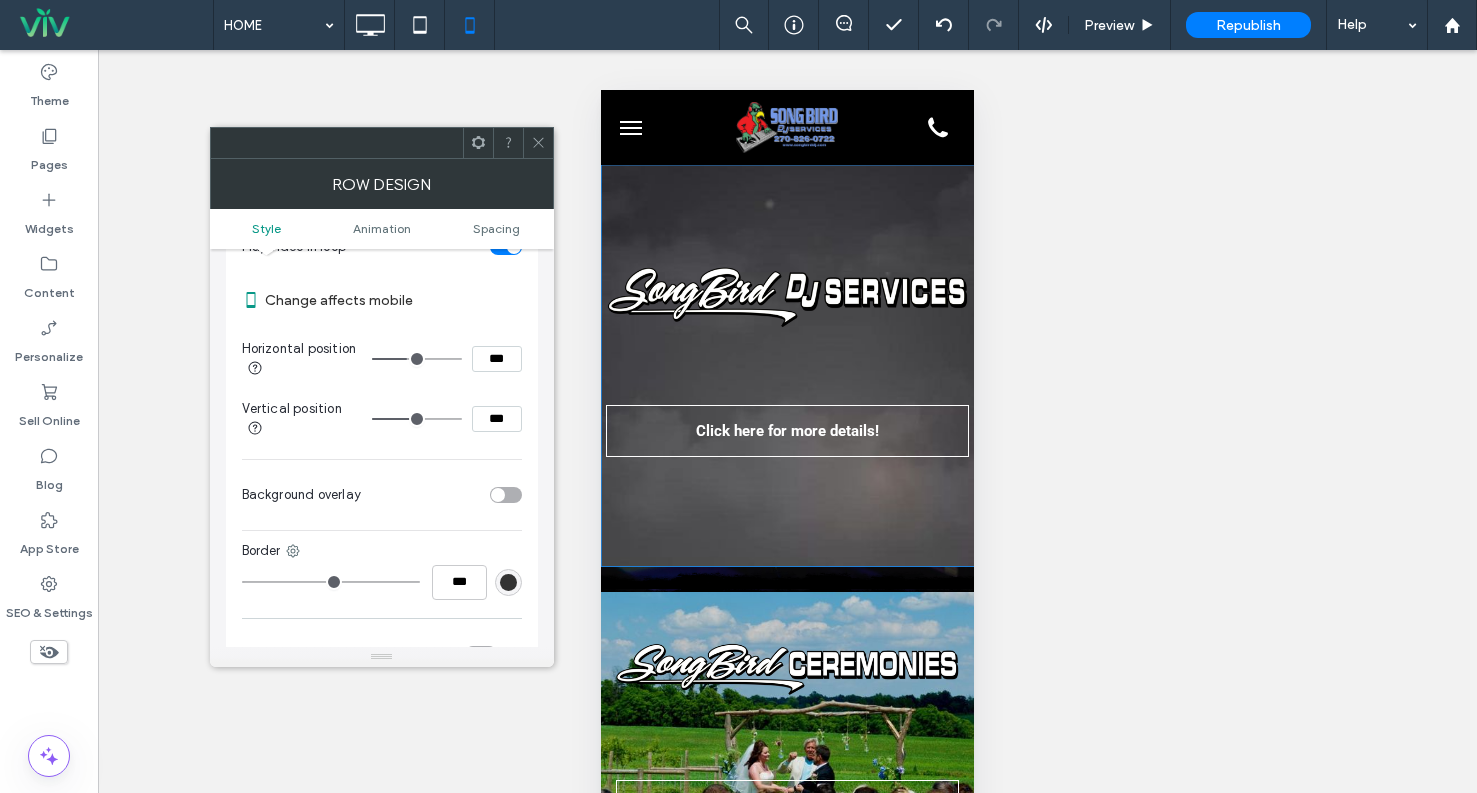 type on "***" 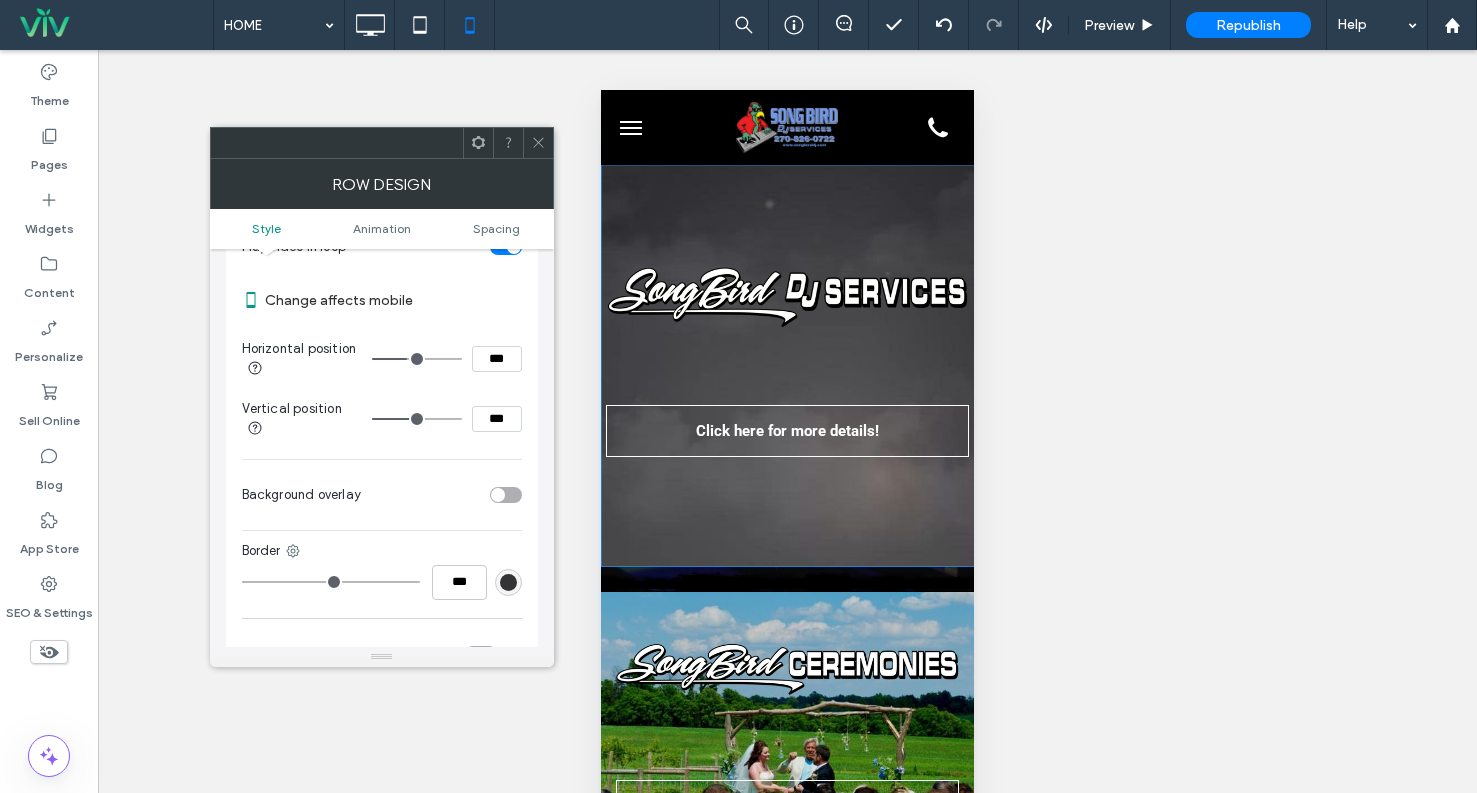 type on "***" 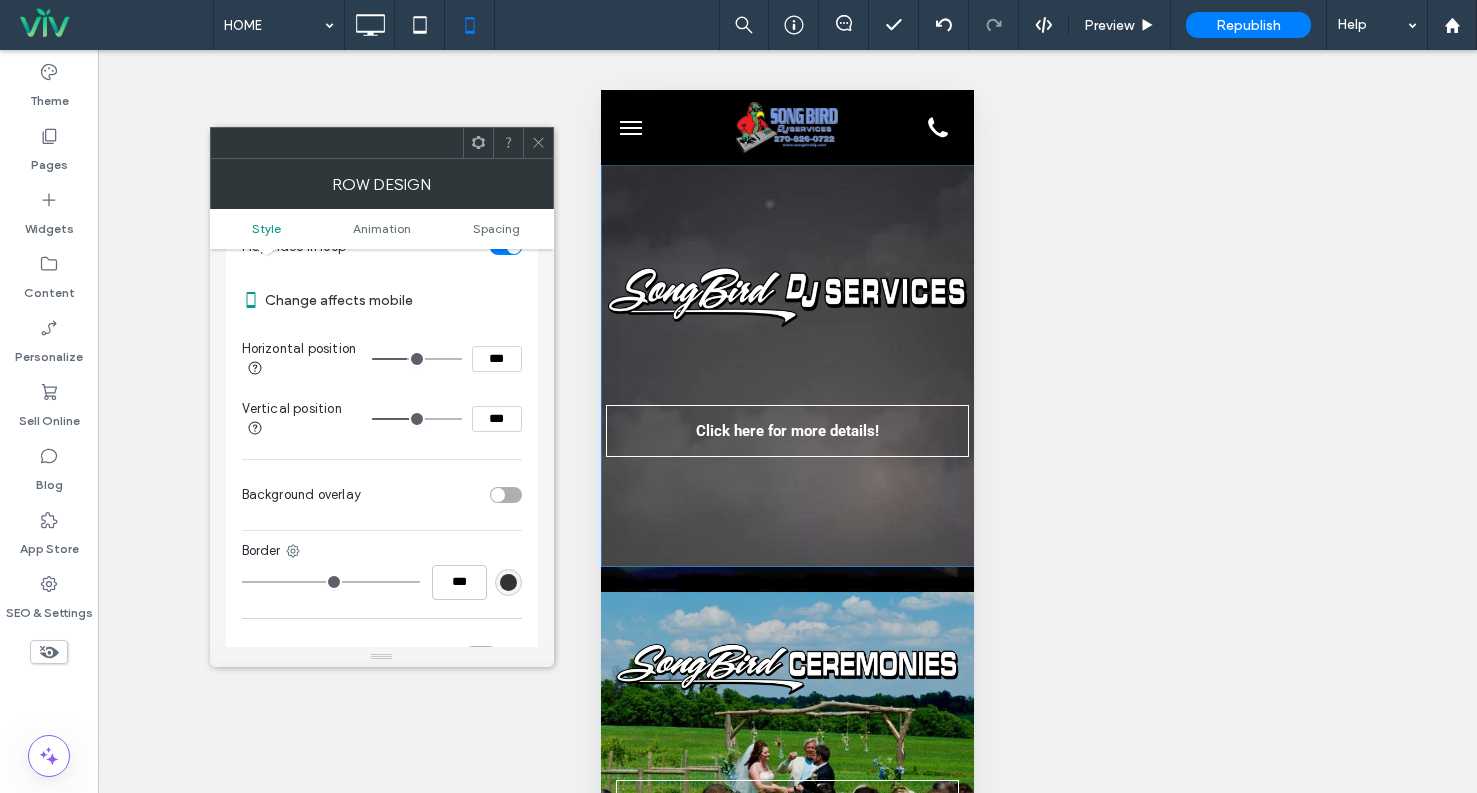 type on "**" 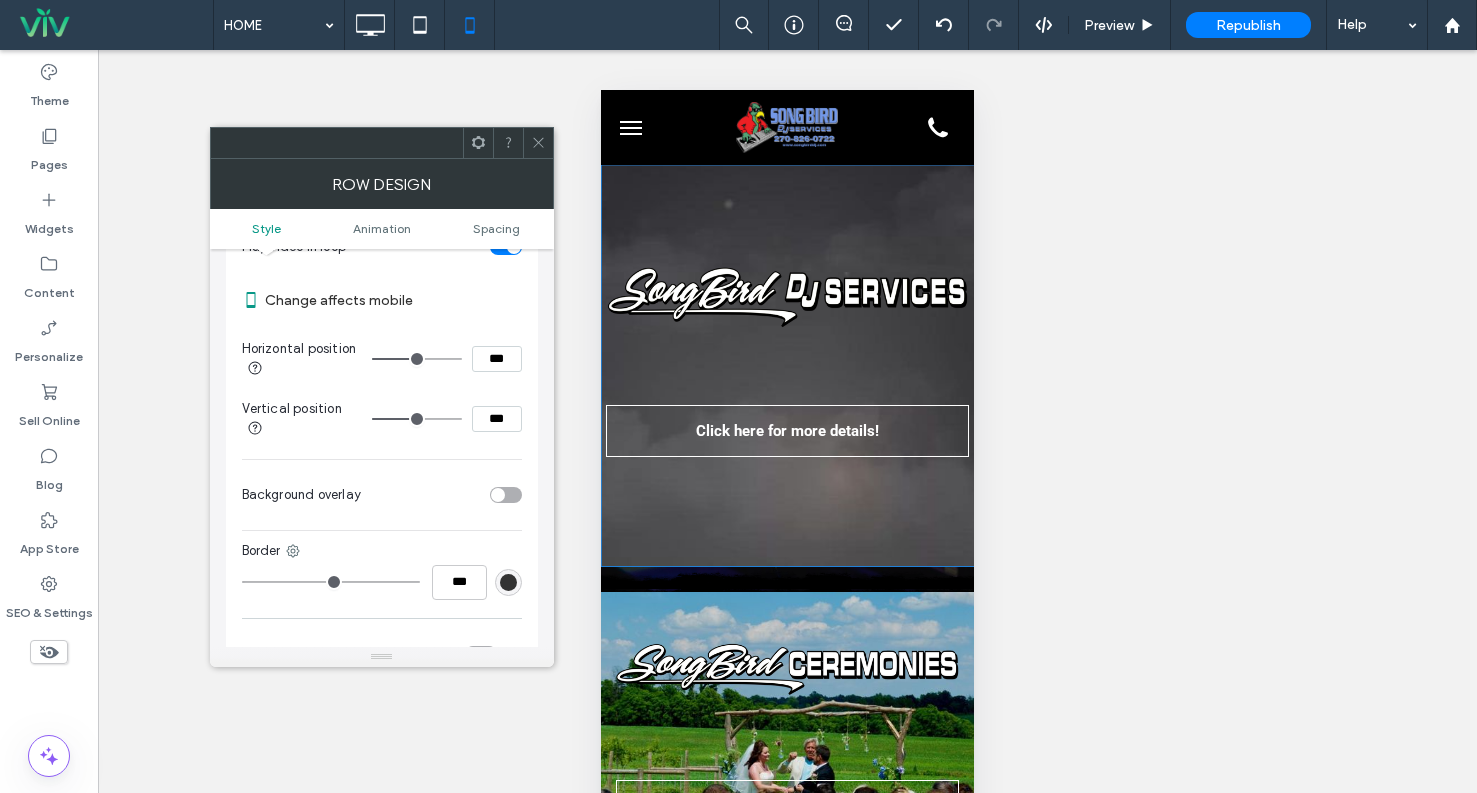 type on "**" 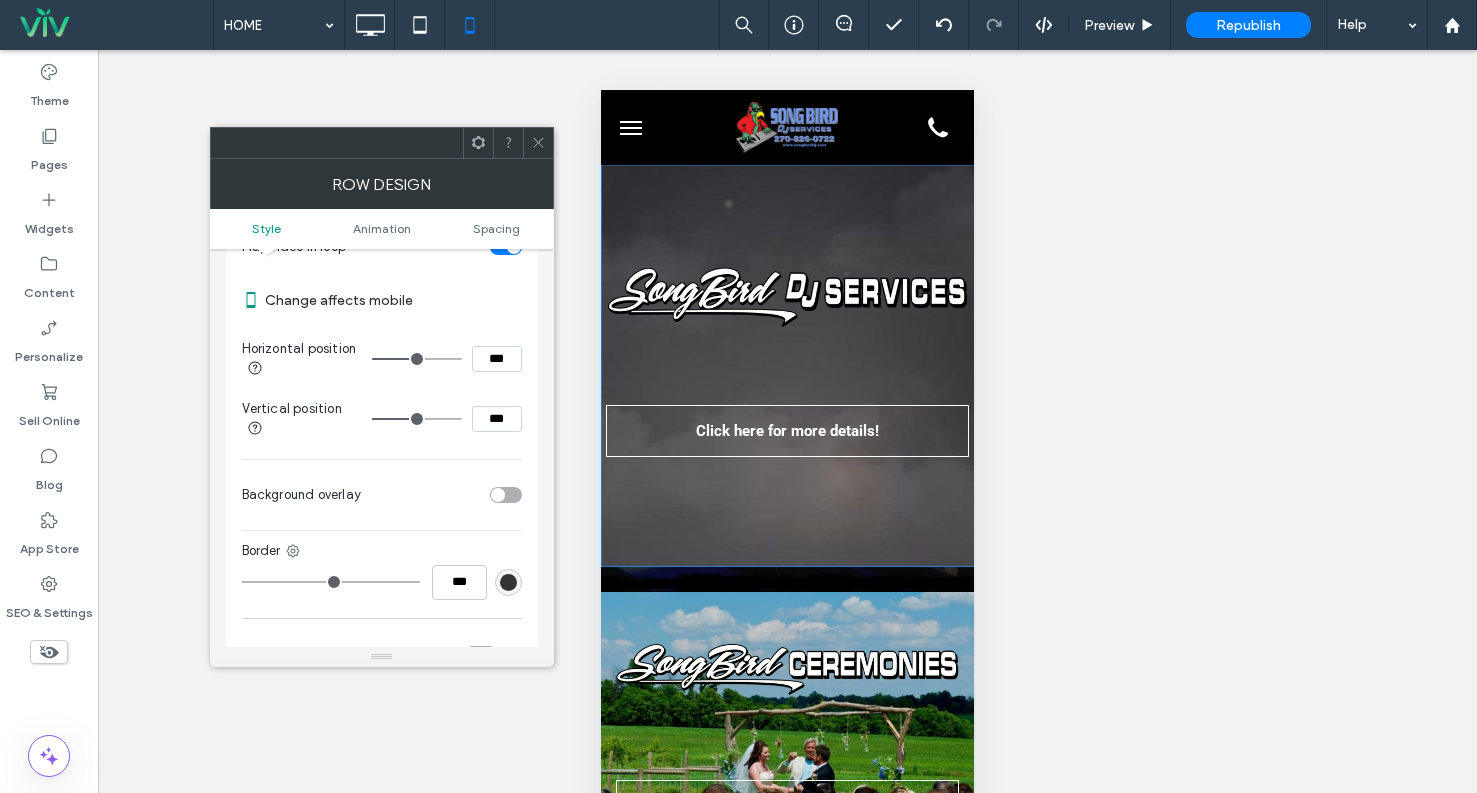 type on "***" 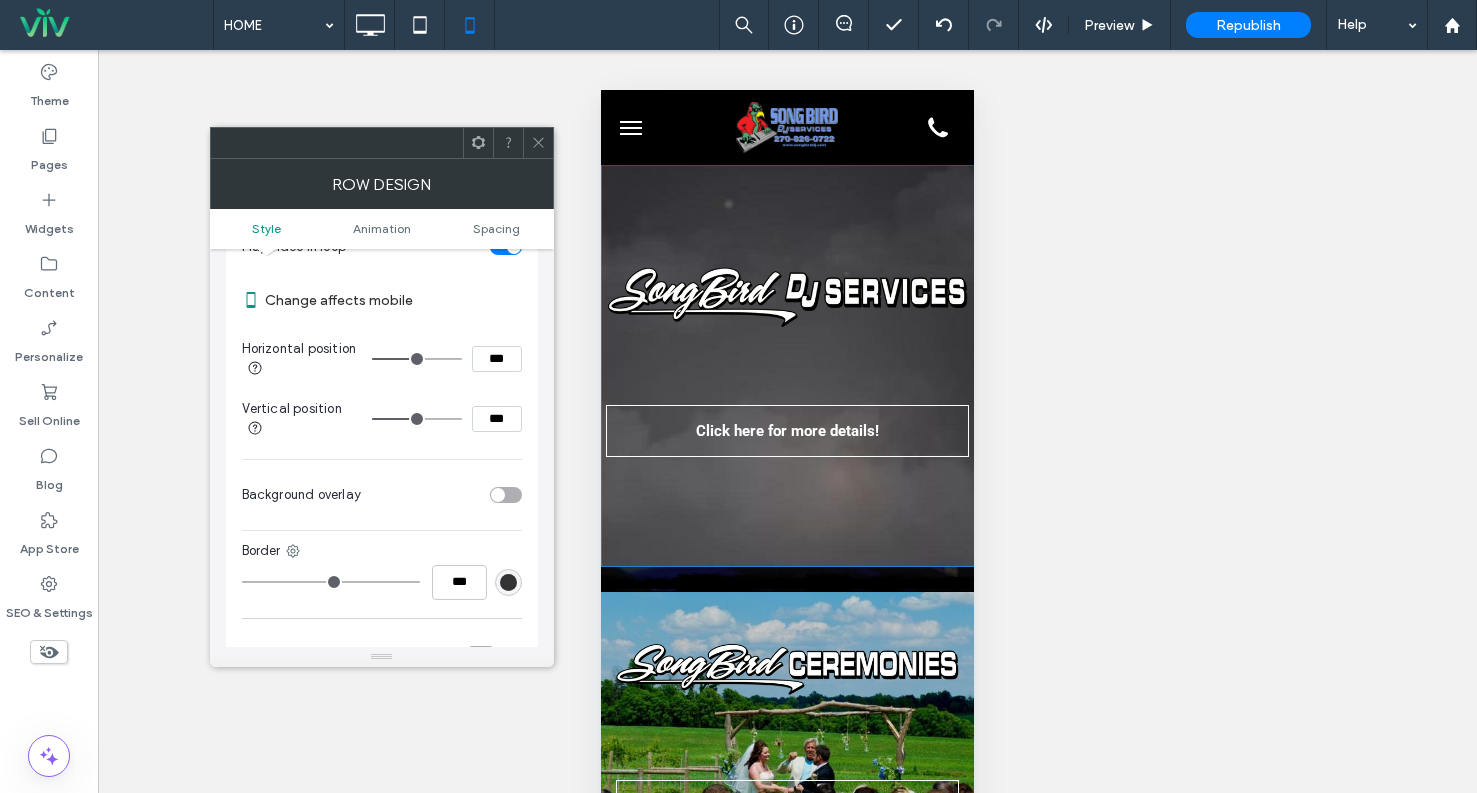 type on "**" 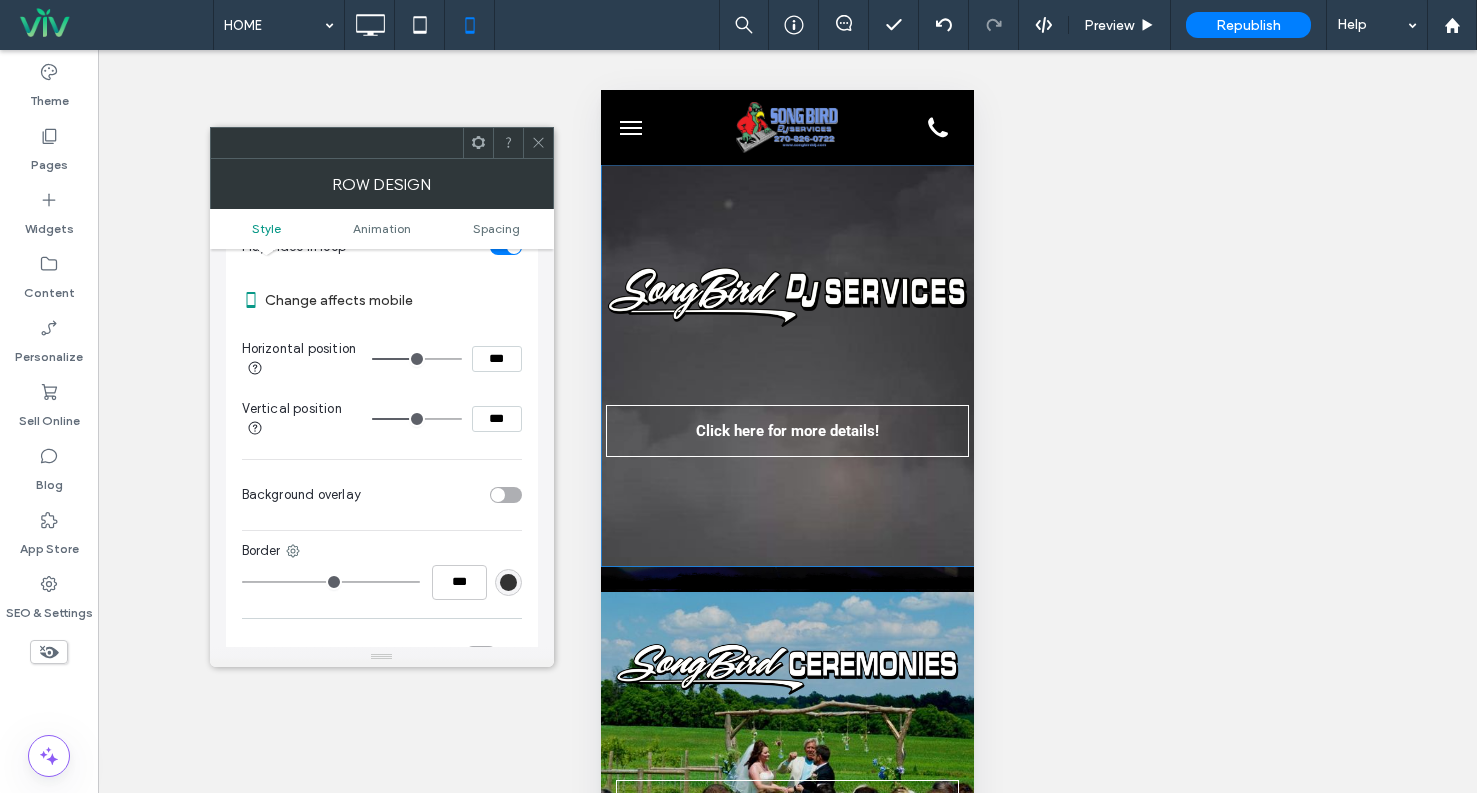 type on "***" 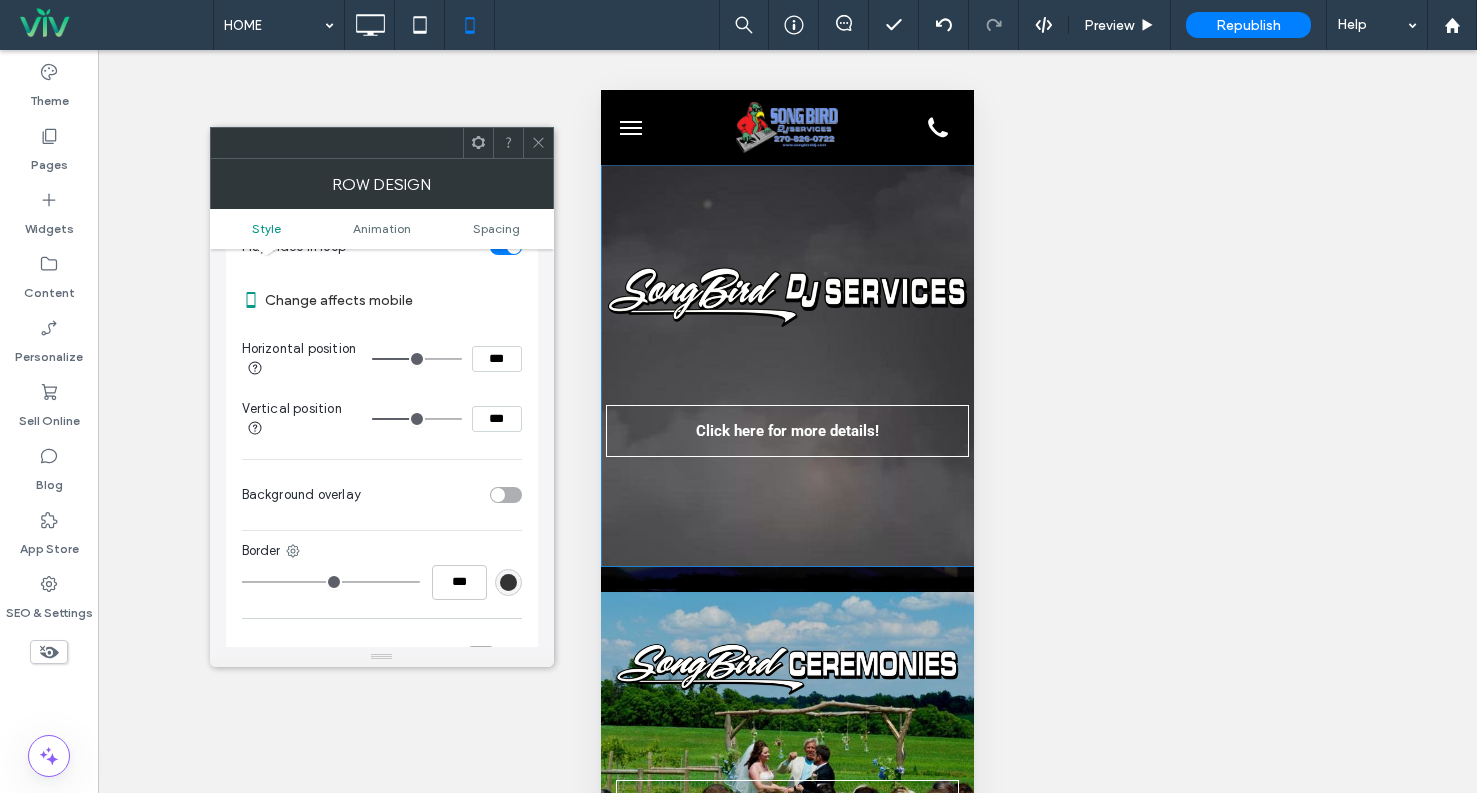 type on "**" 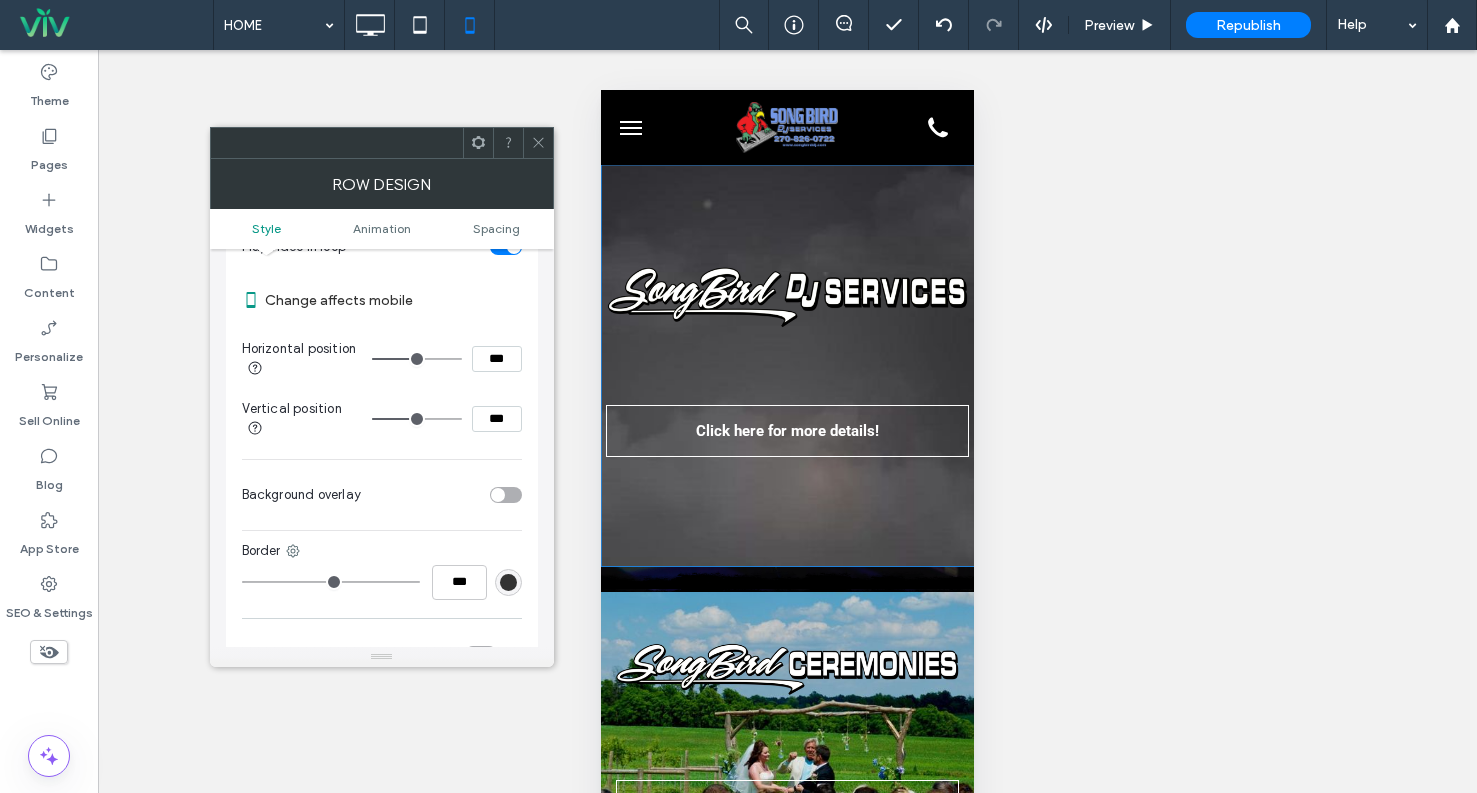 type on "***" 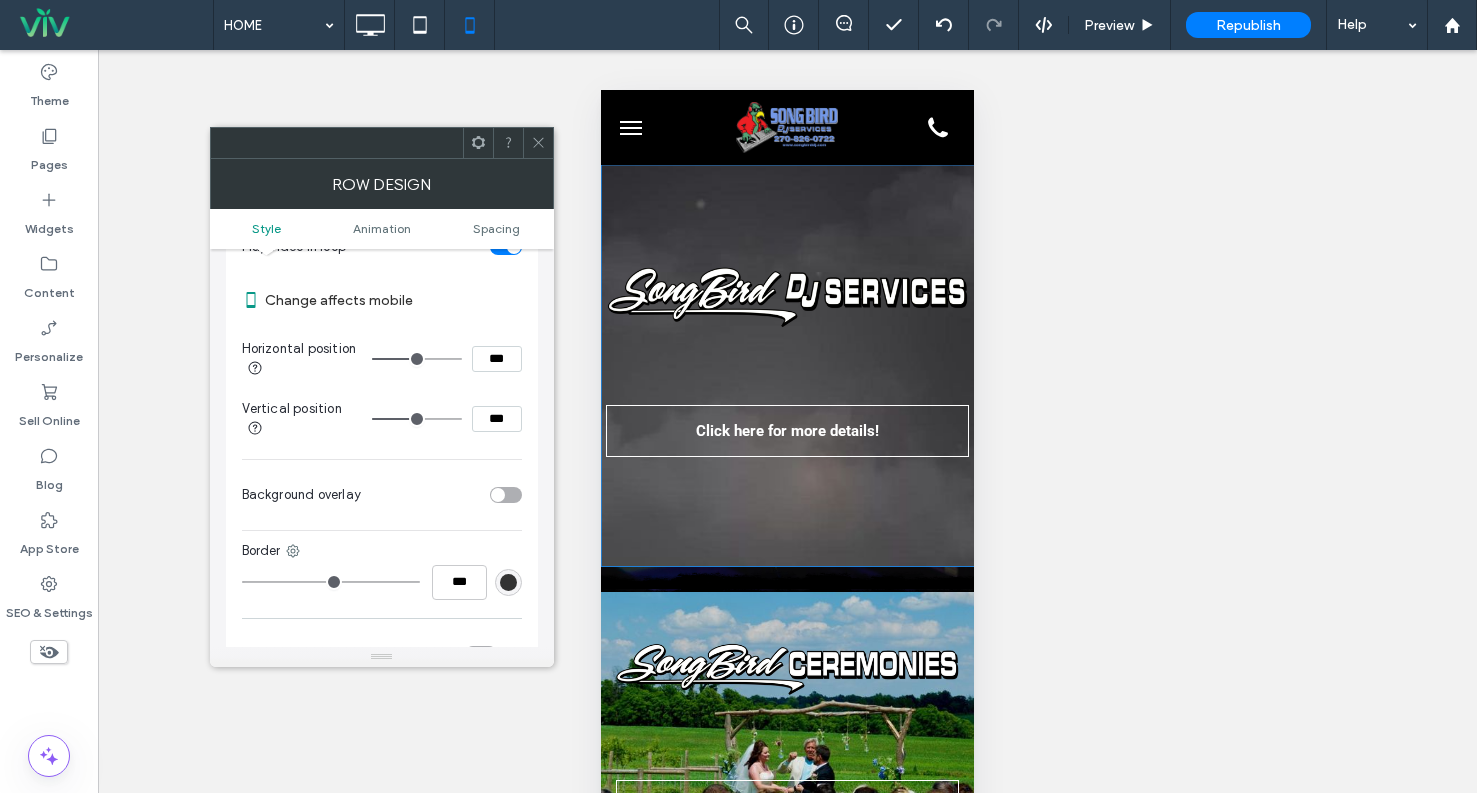 type on "**" 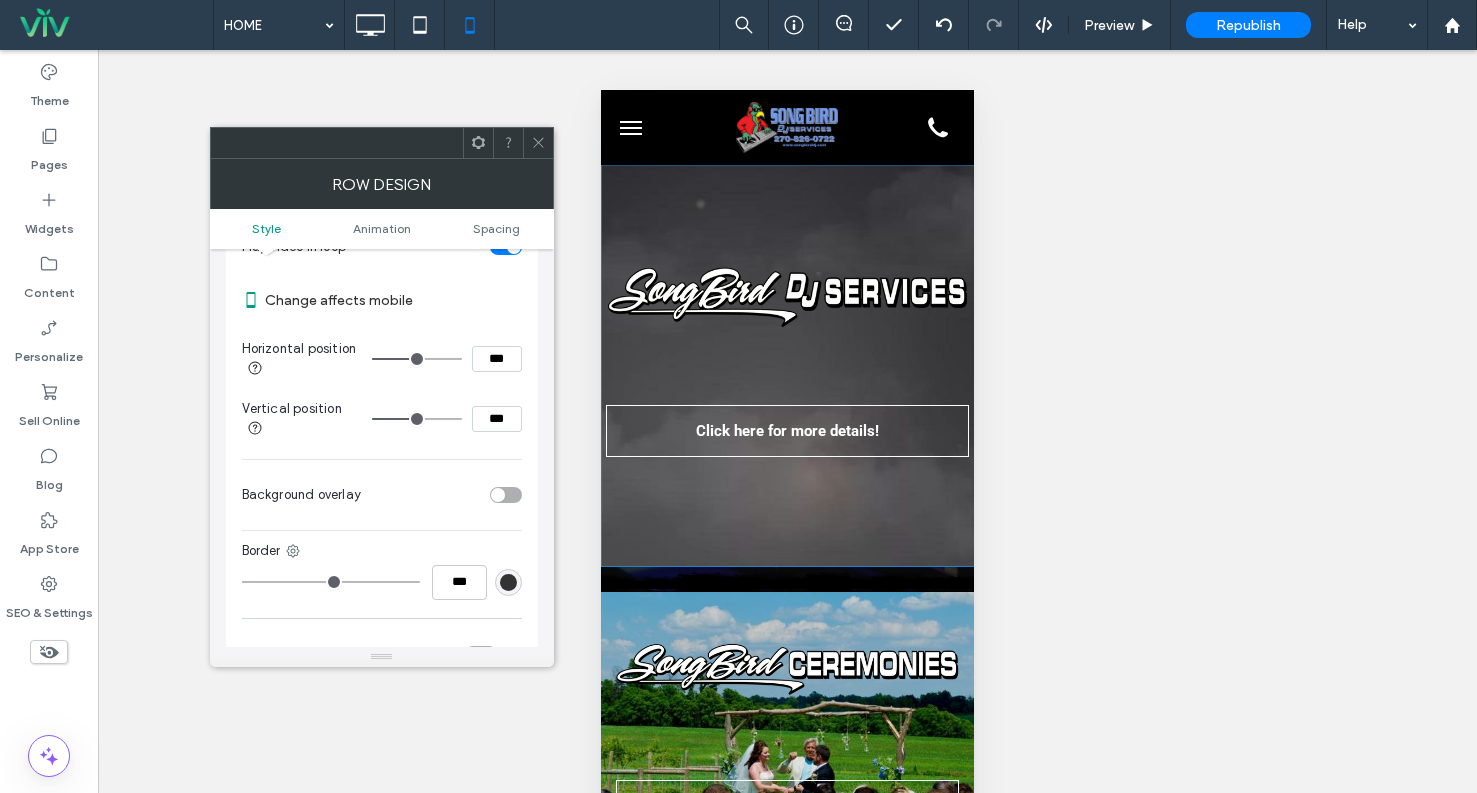 type on "***" 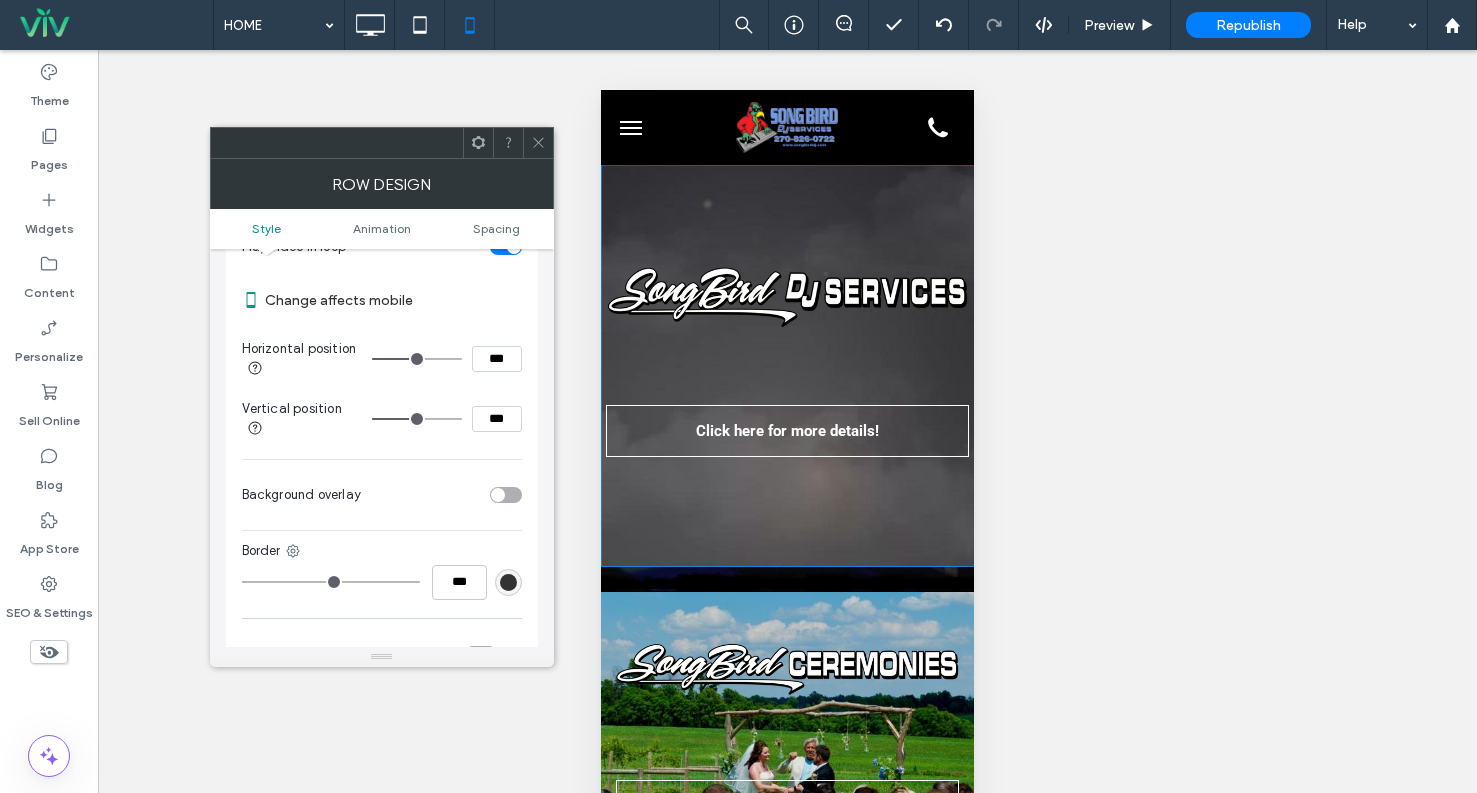 type on "**" 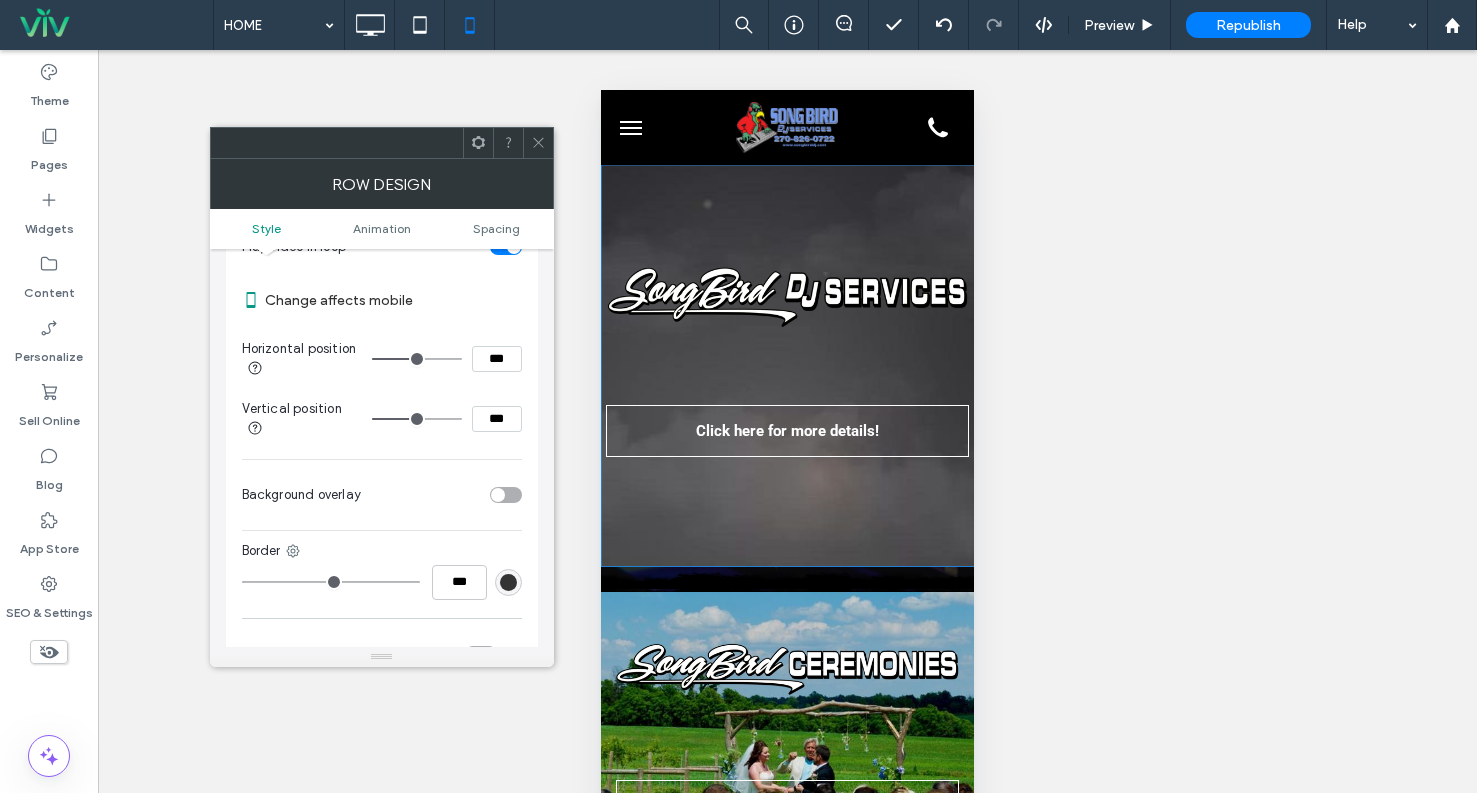 type on "***" 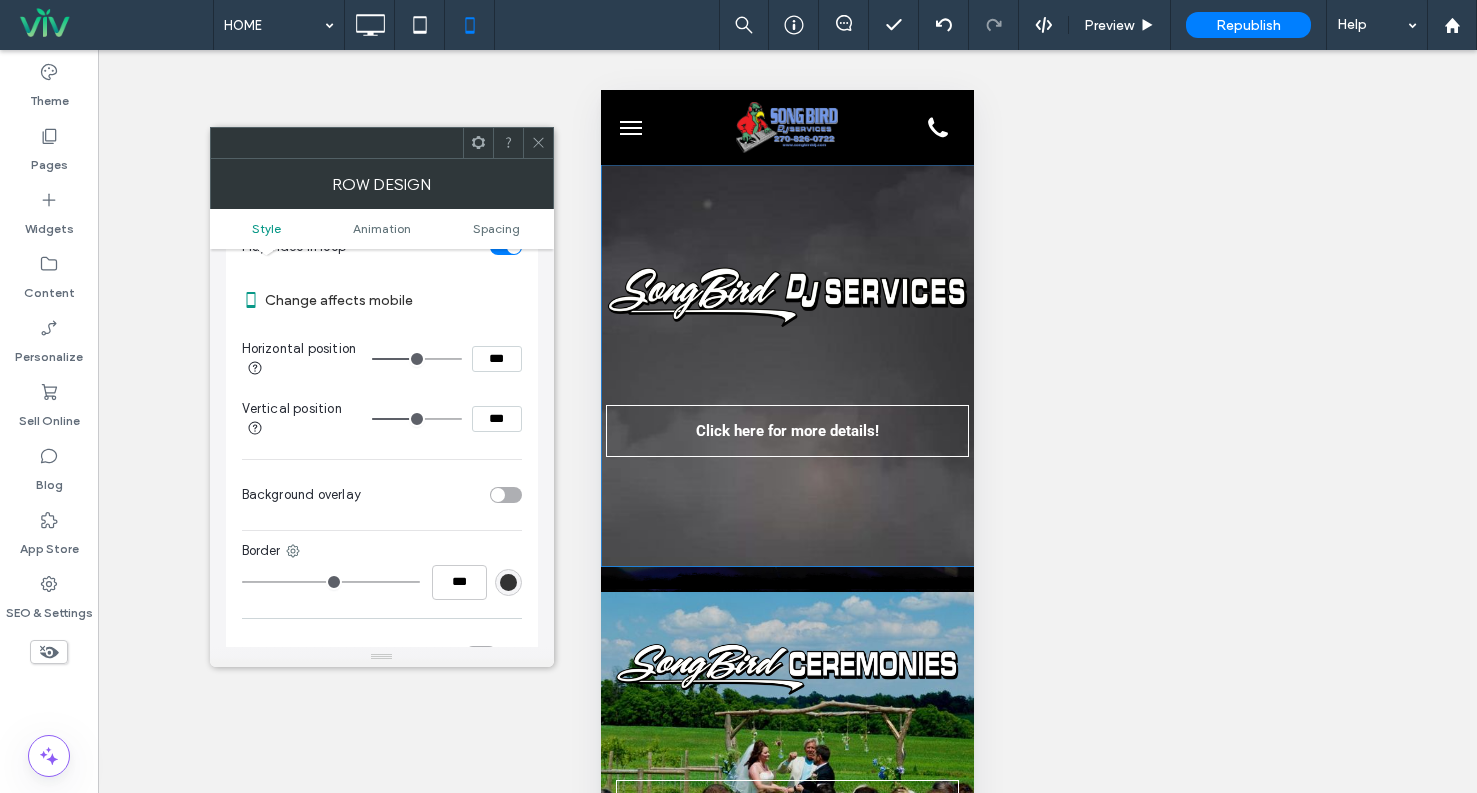 type on "**" 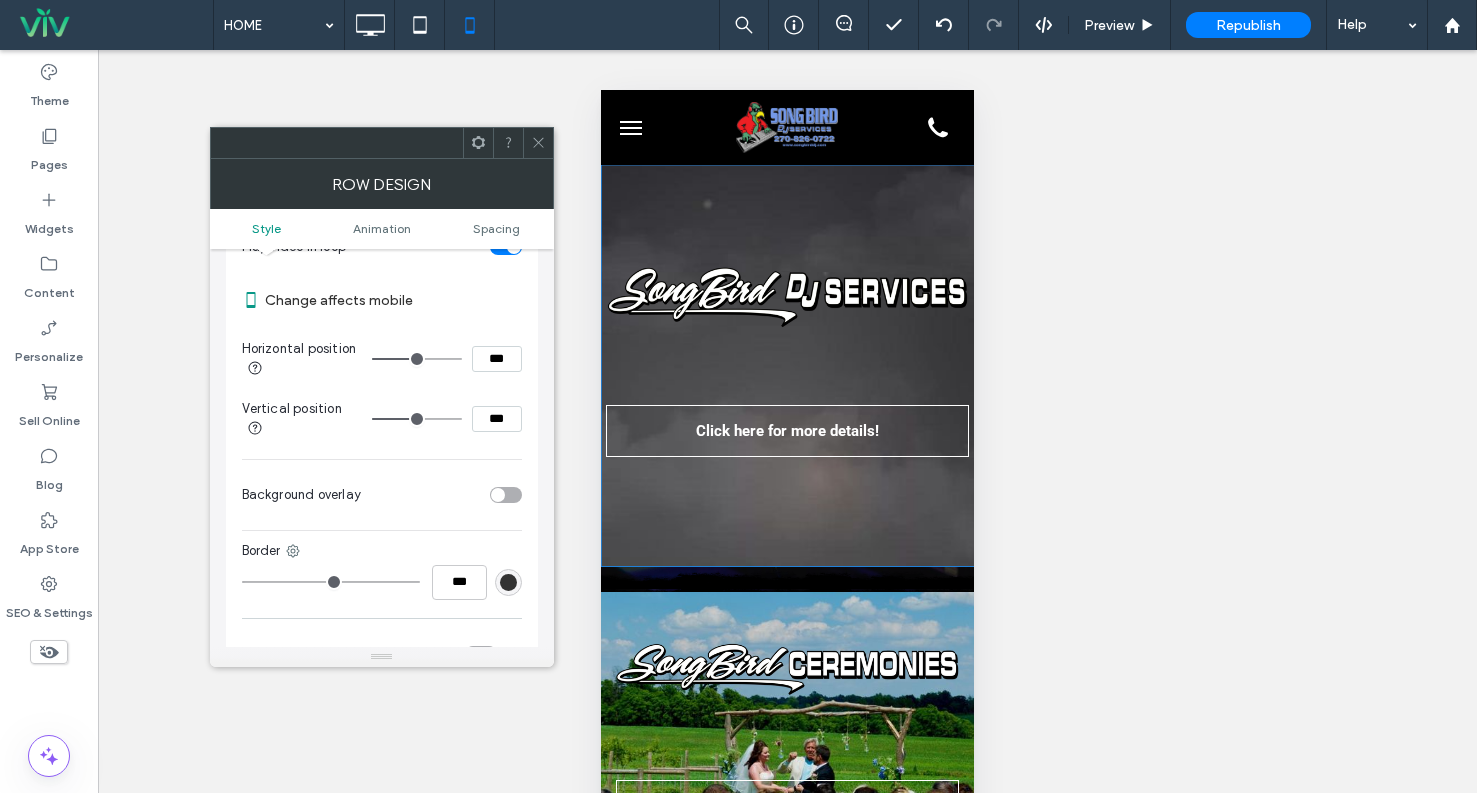 type on "***" 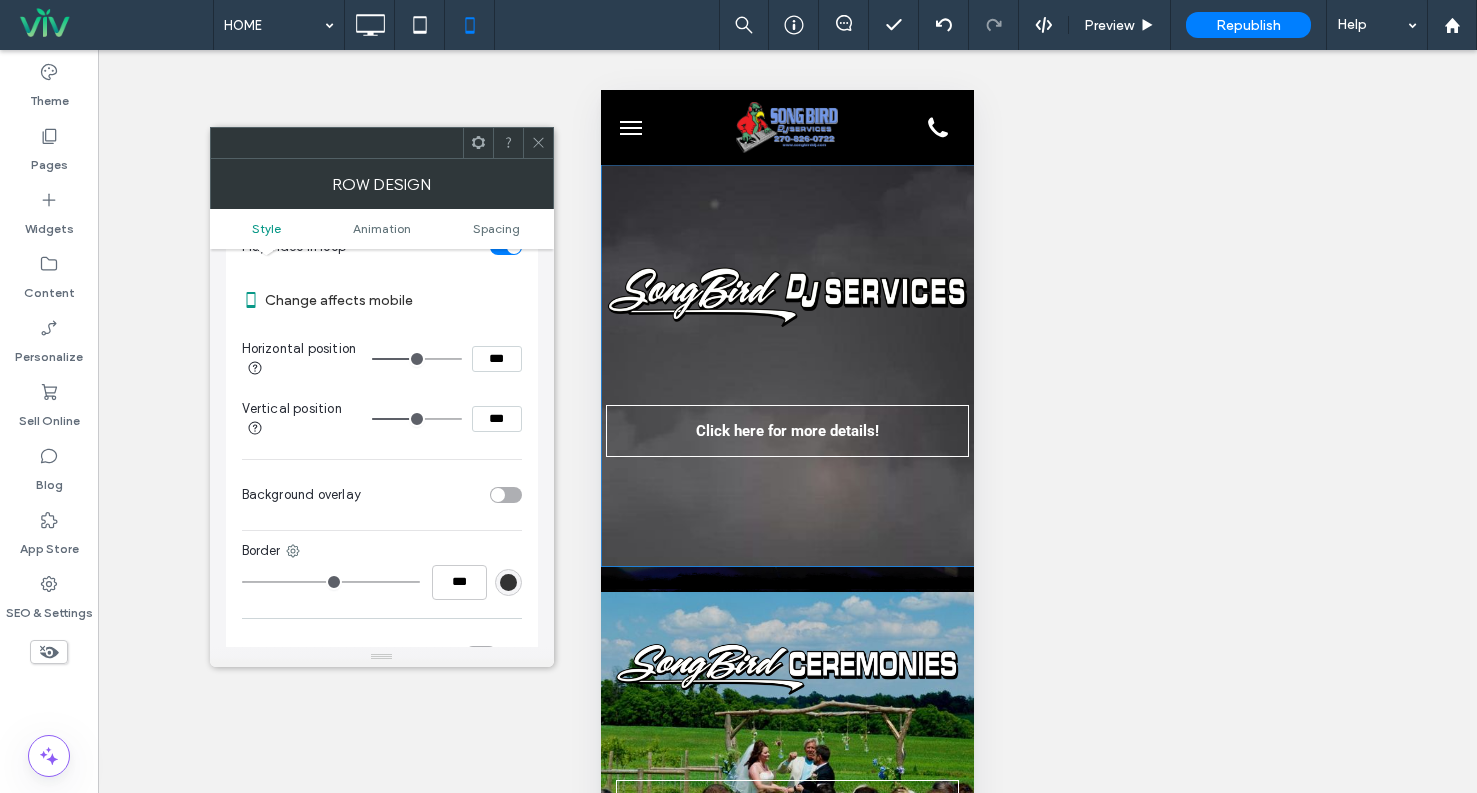 type on "**" 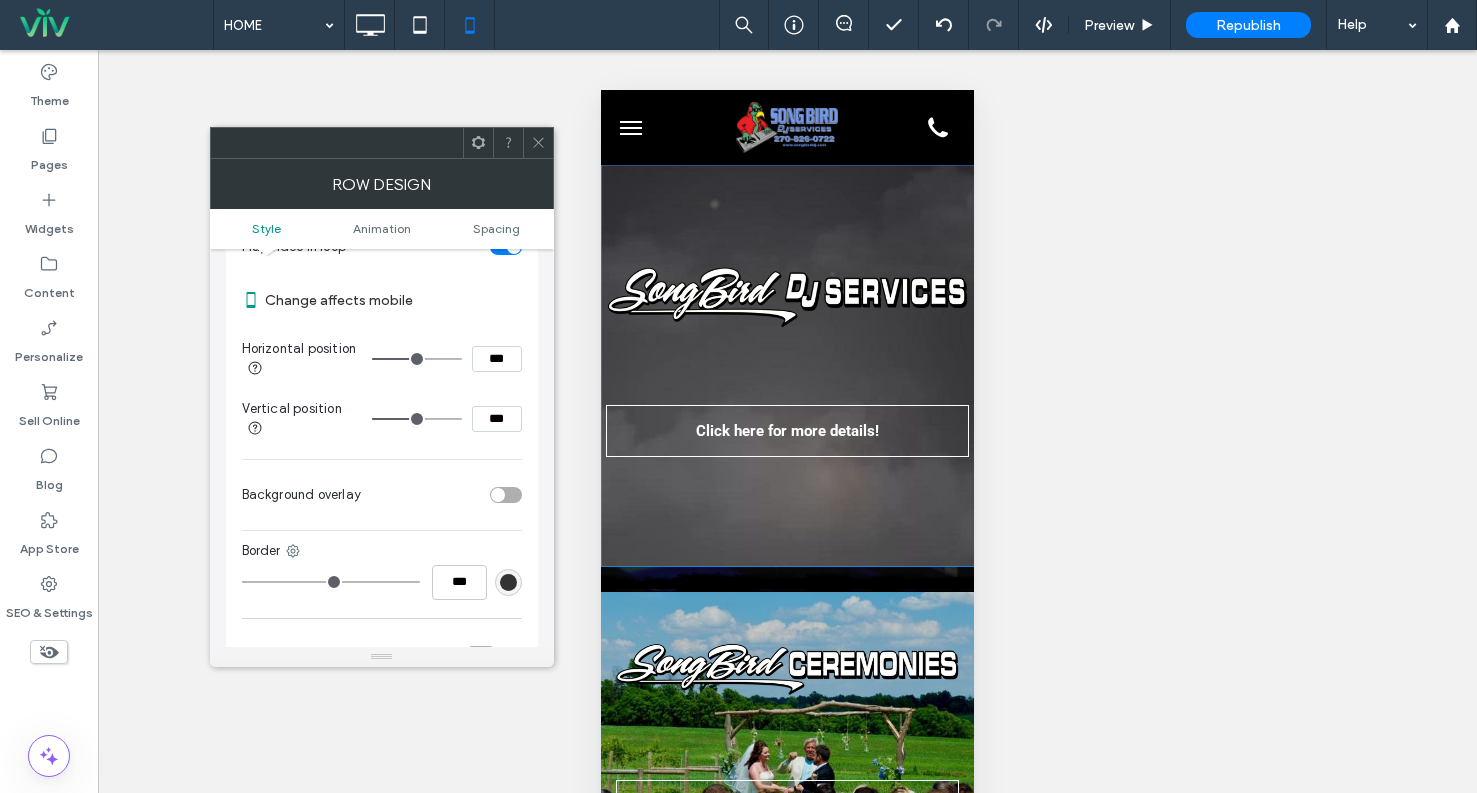 type on "***" 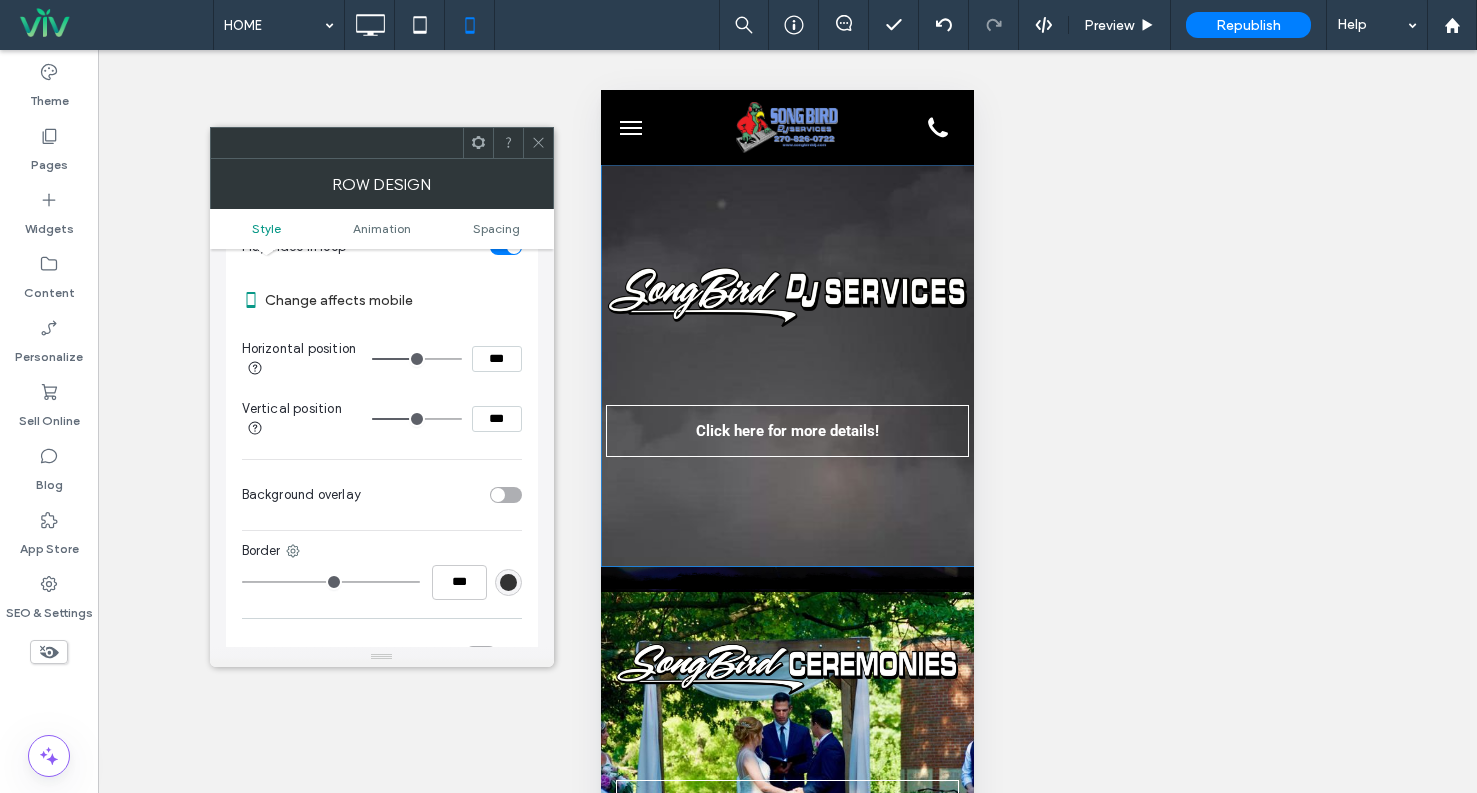 type on "**" 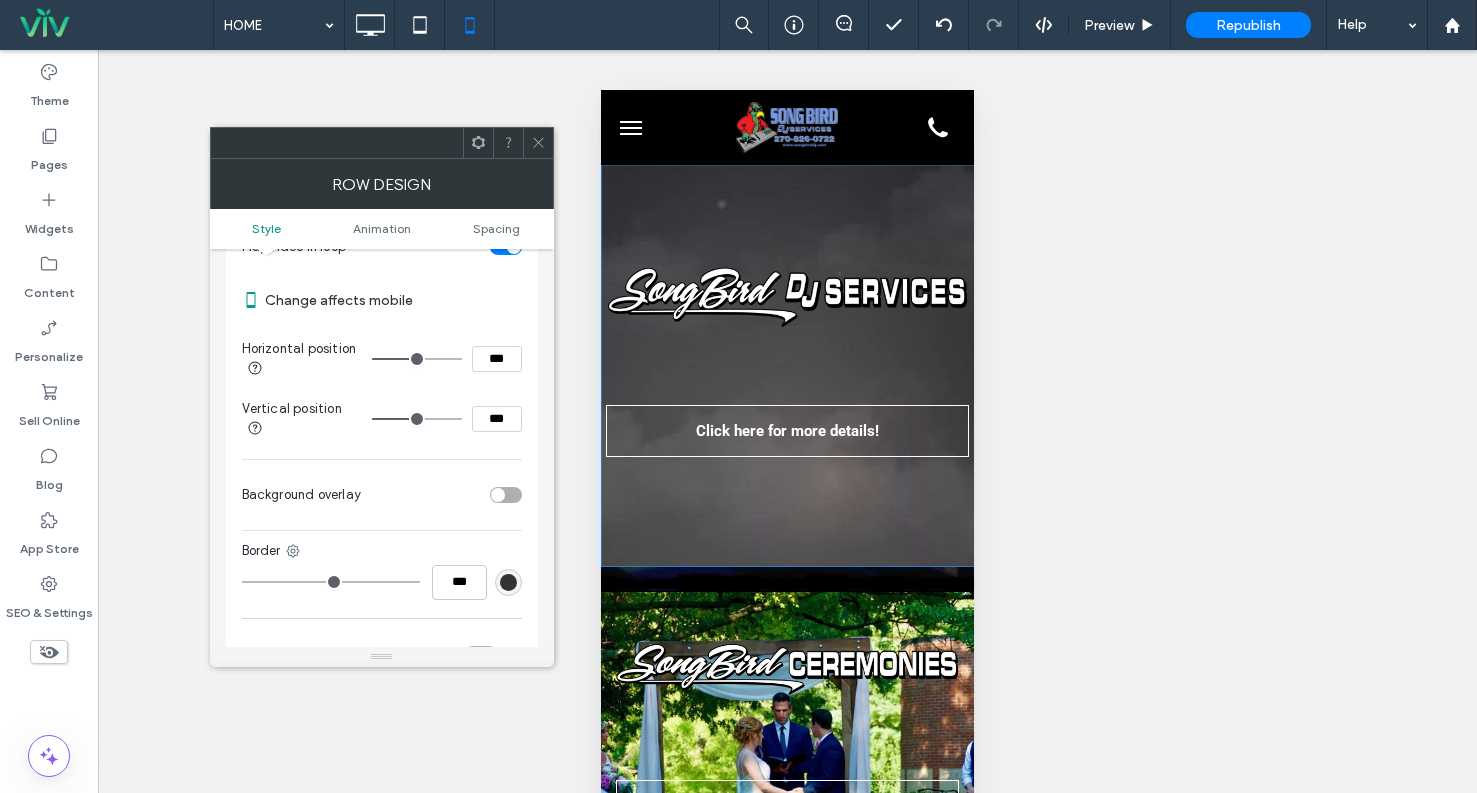 type on "***" 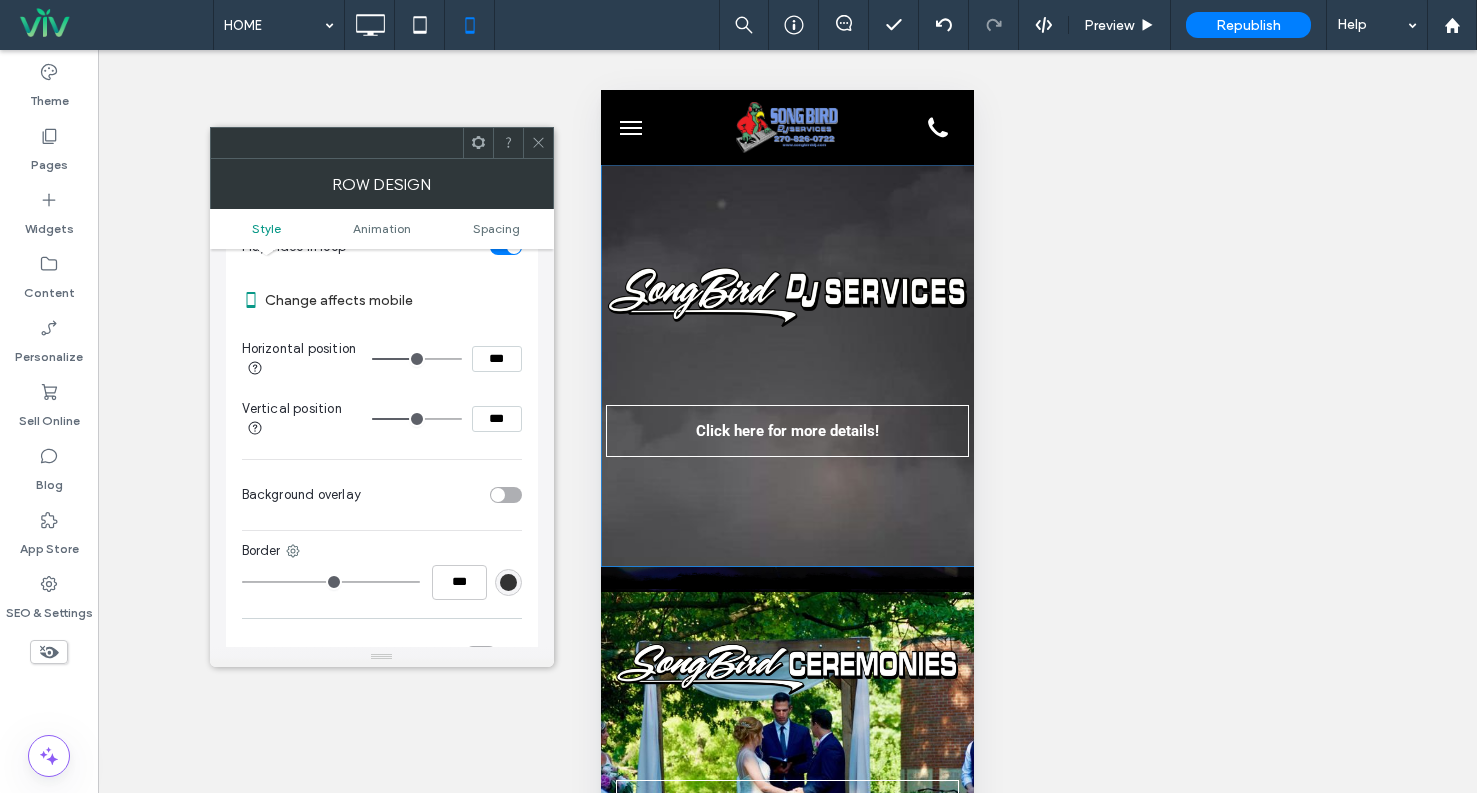 type on "**" 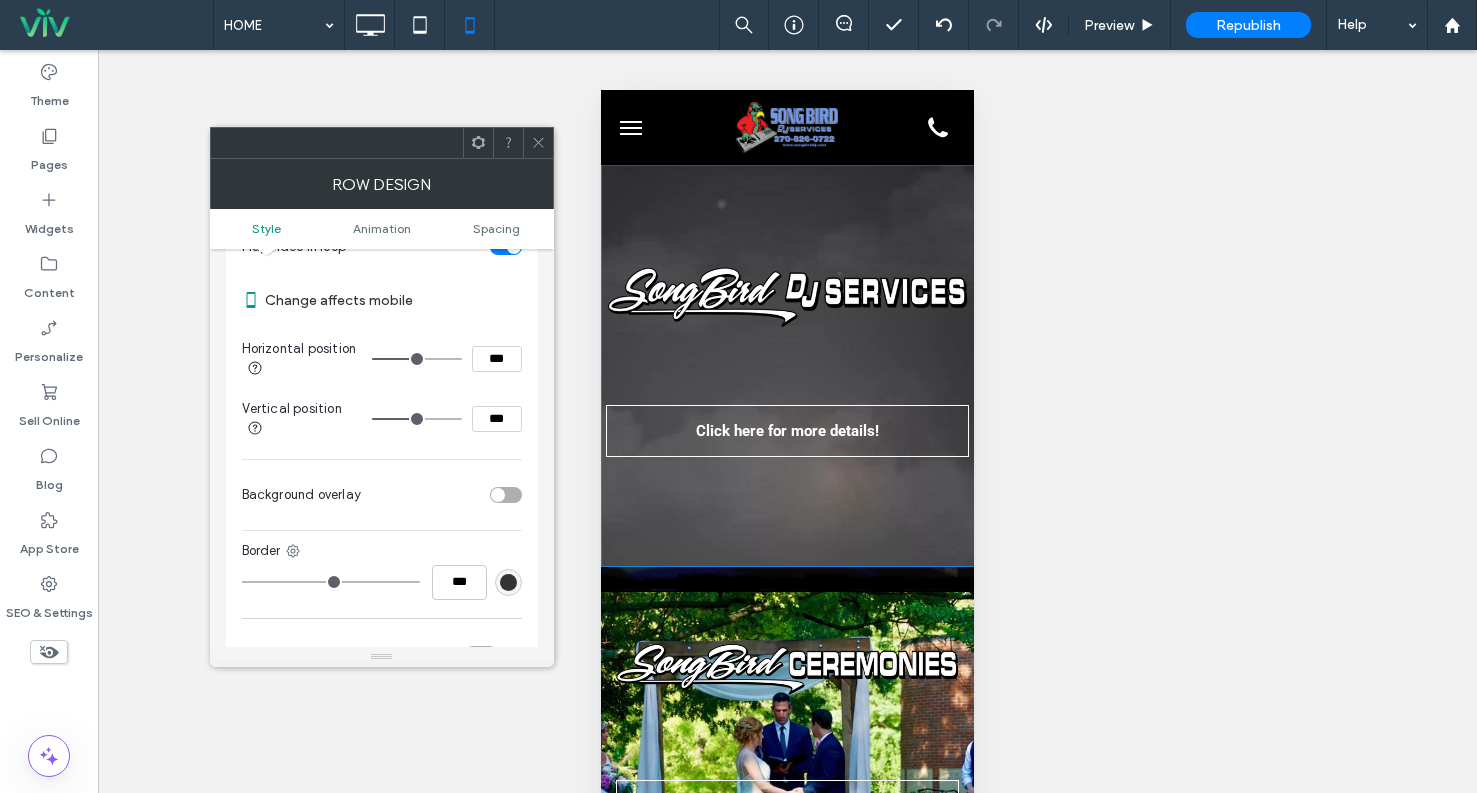 type on "***" 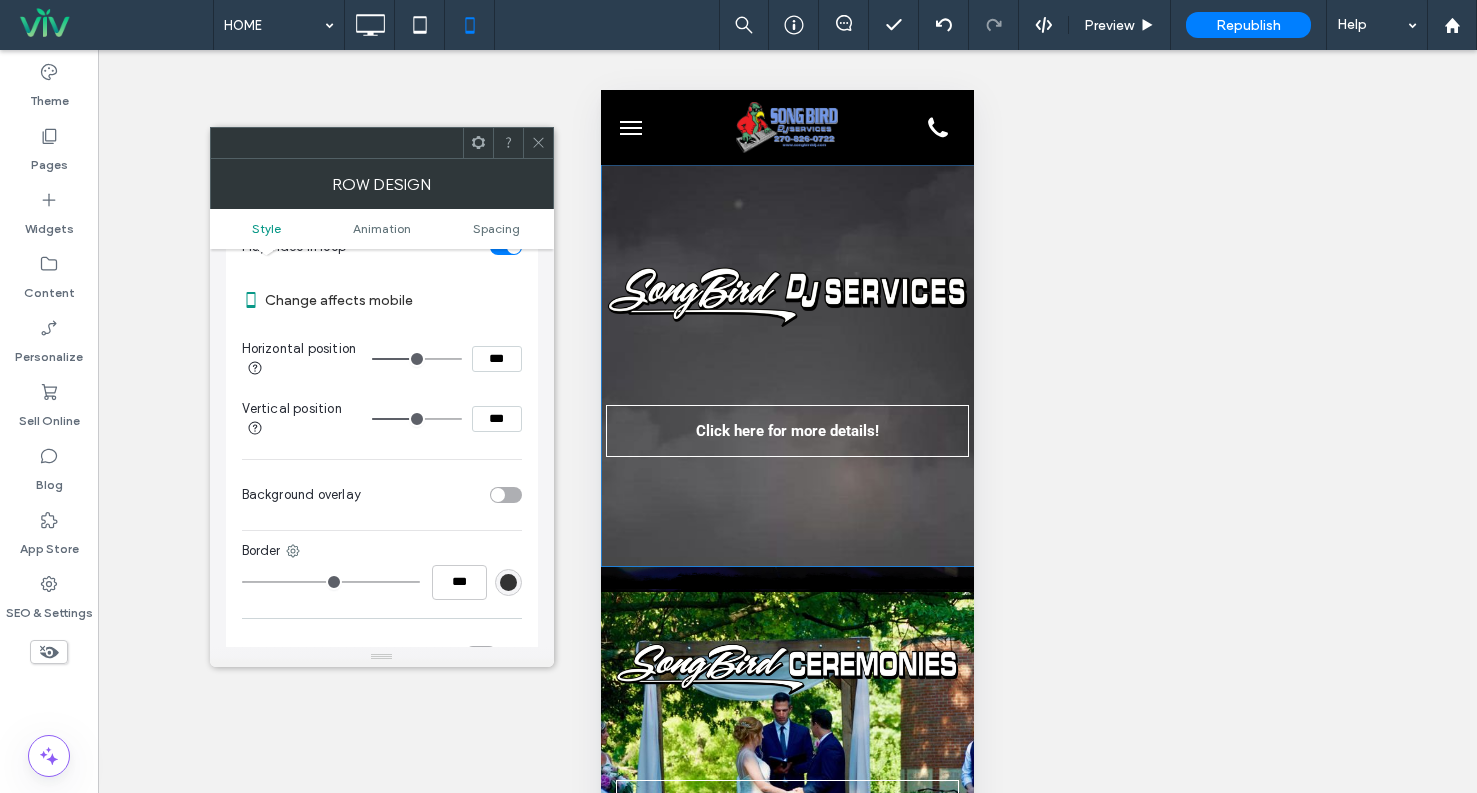 type on "**" 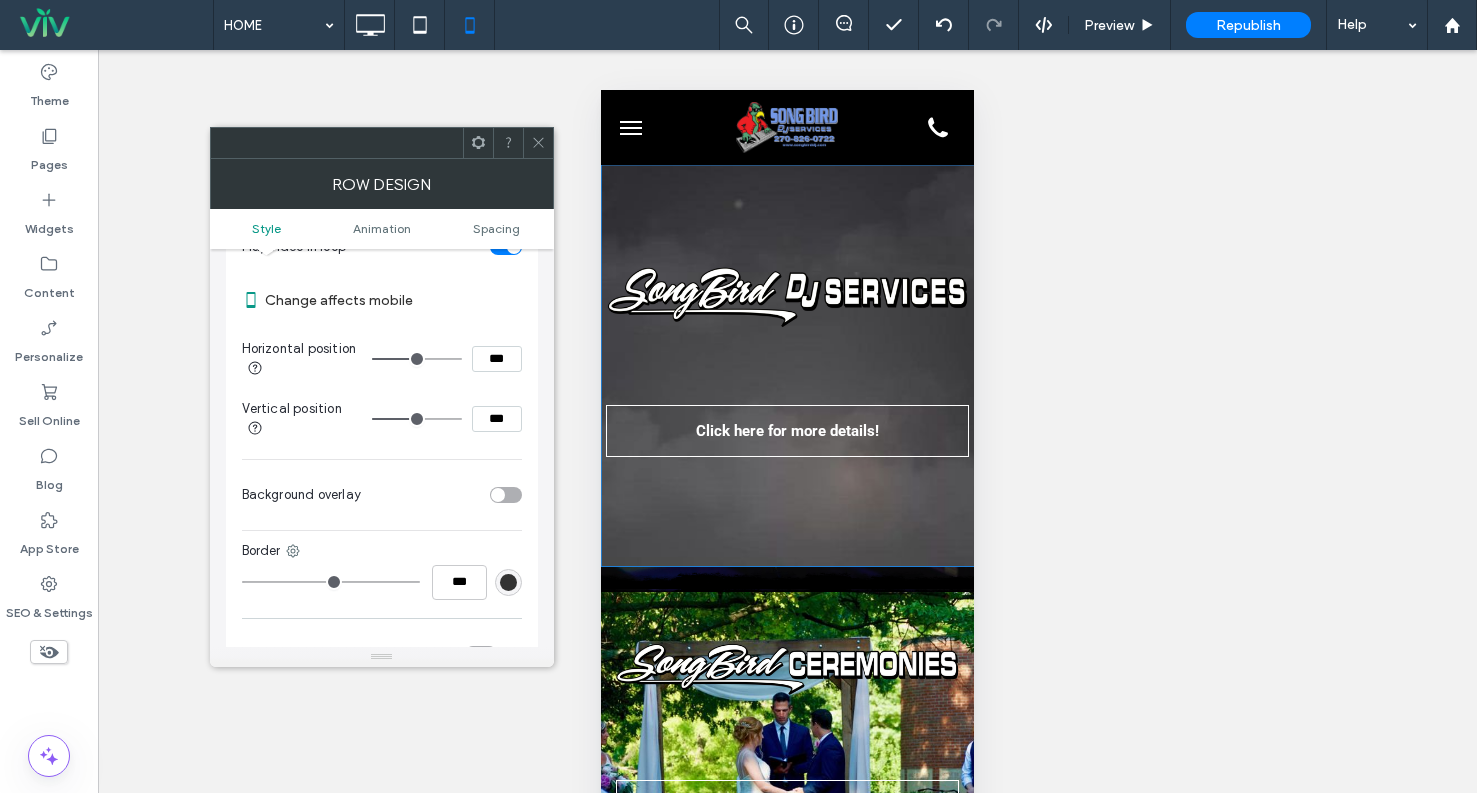 type on "**" 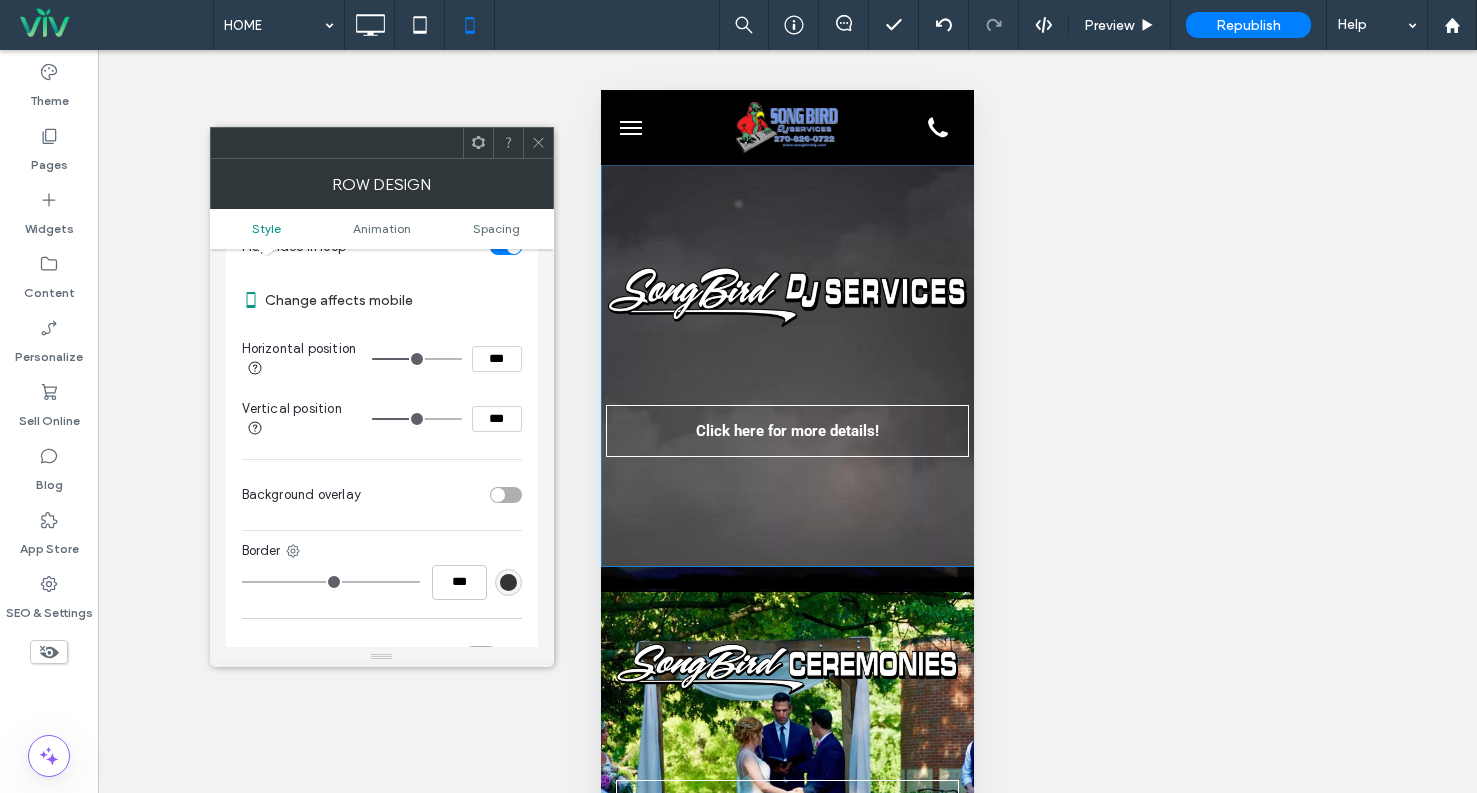 type on "***" 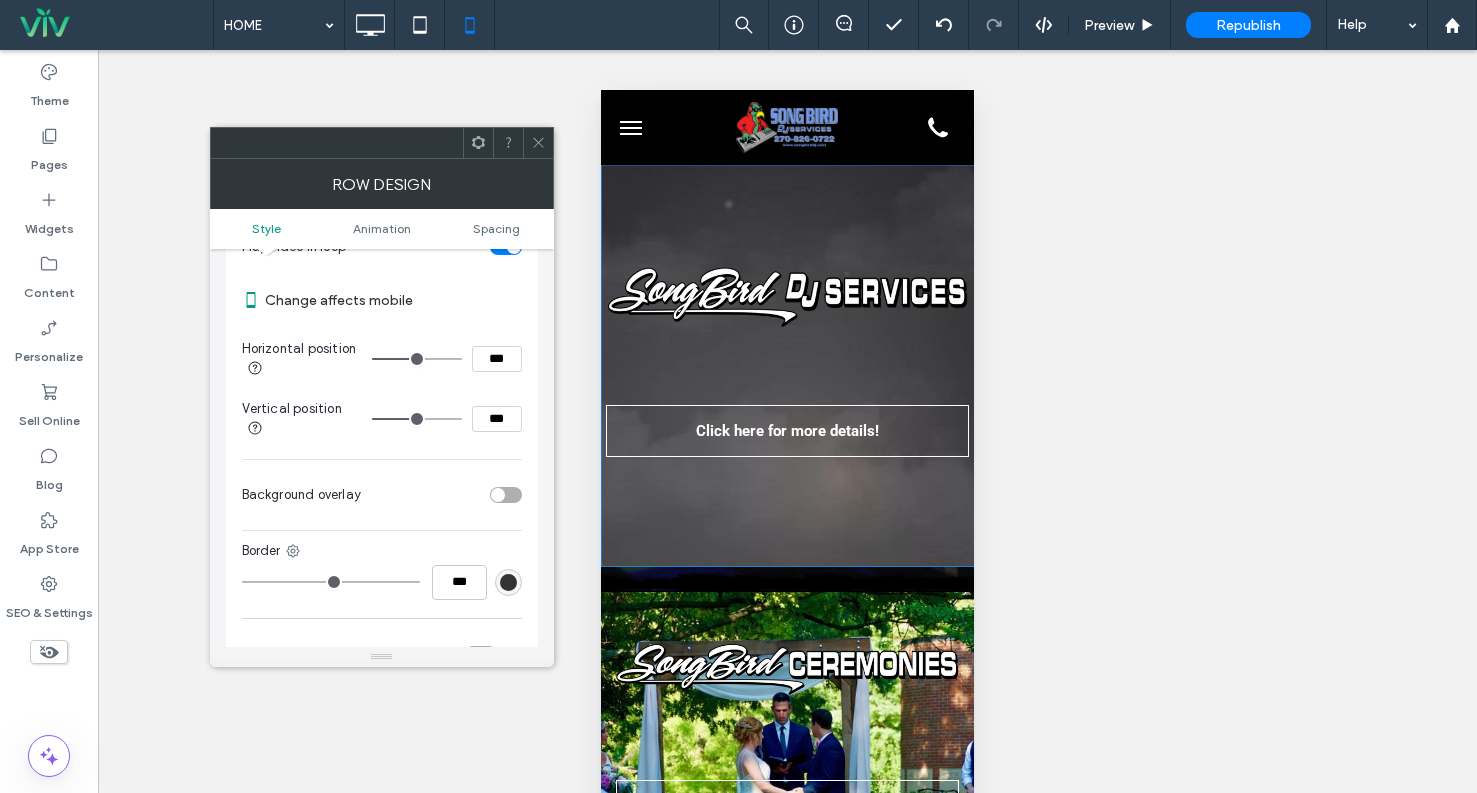 type on "**" 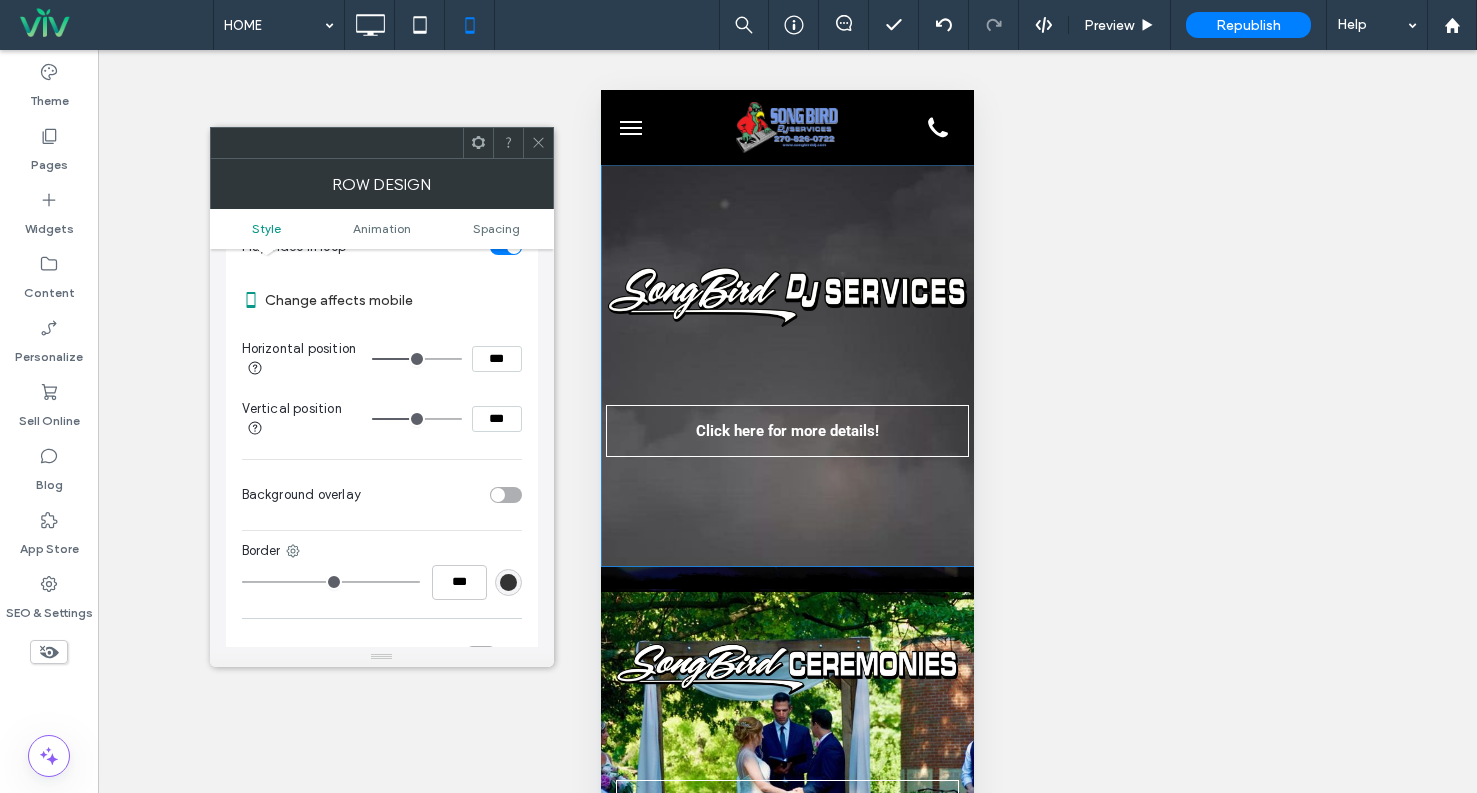 type on "**" 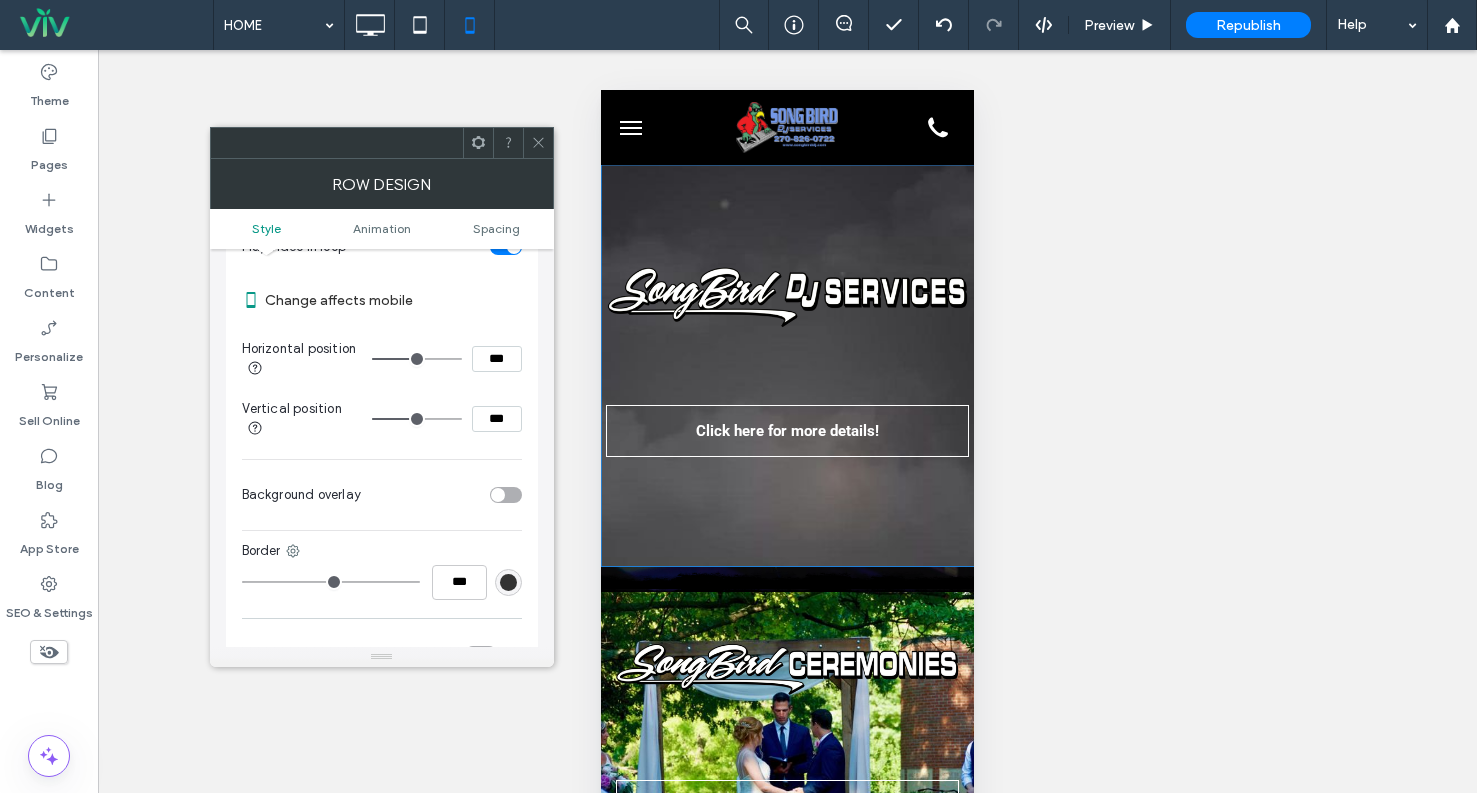 type on "***" 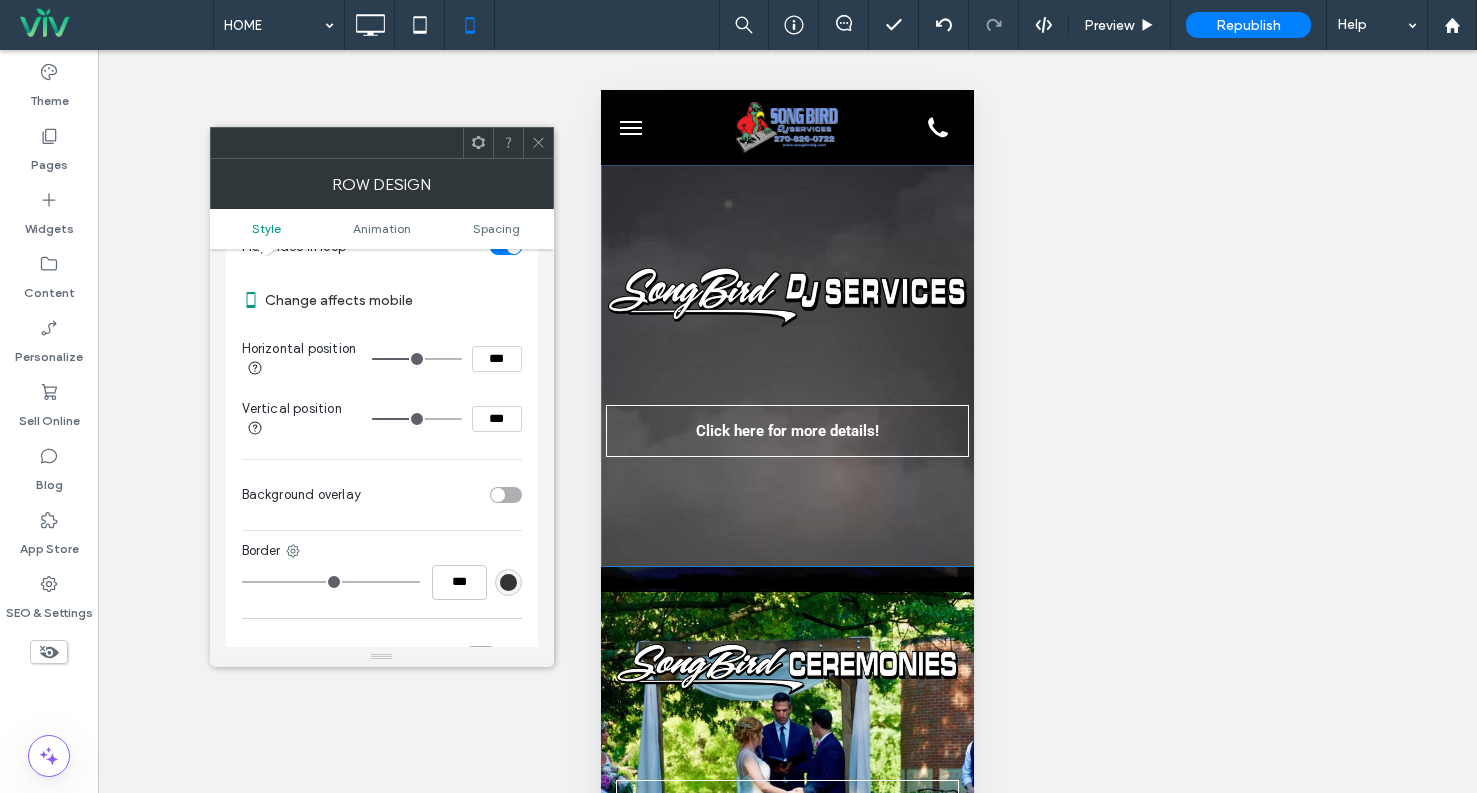 type on "**" 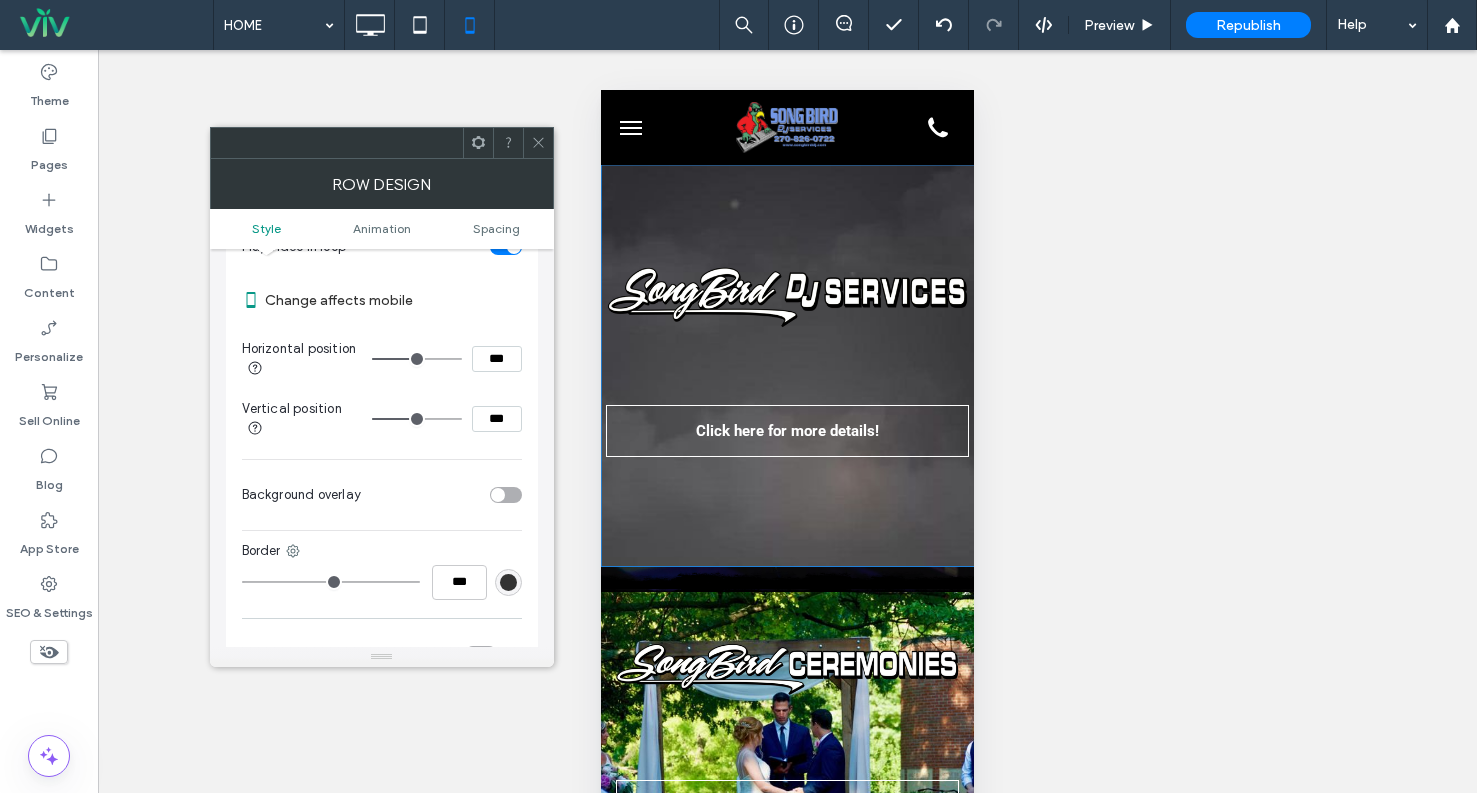 type on "**" 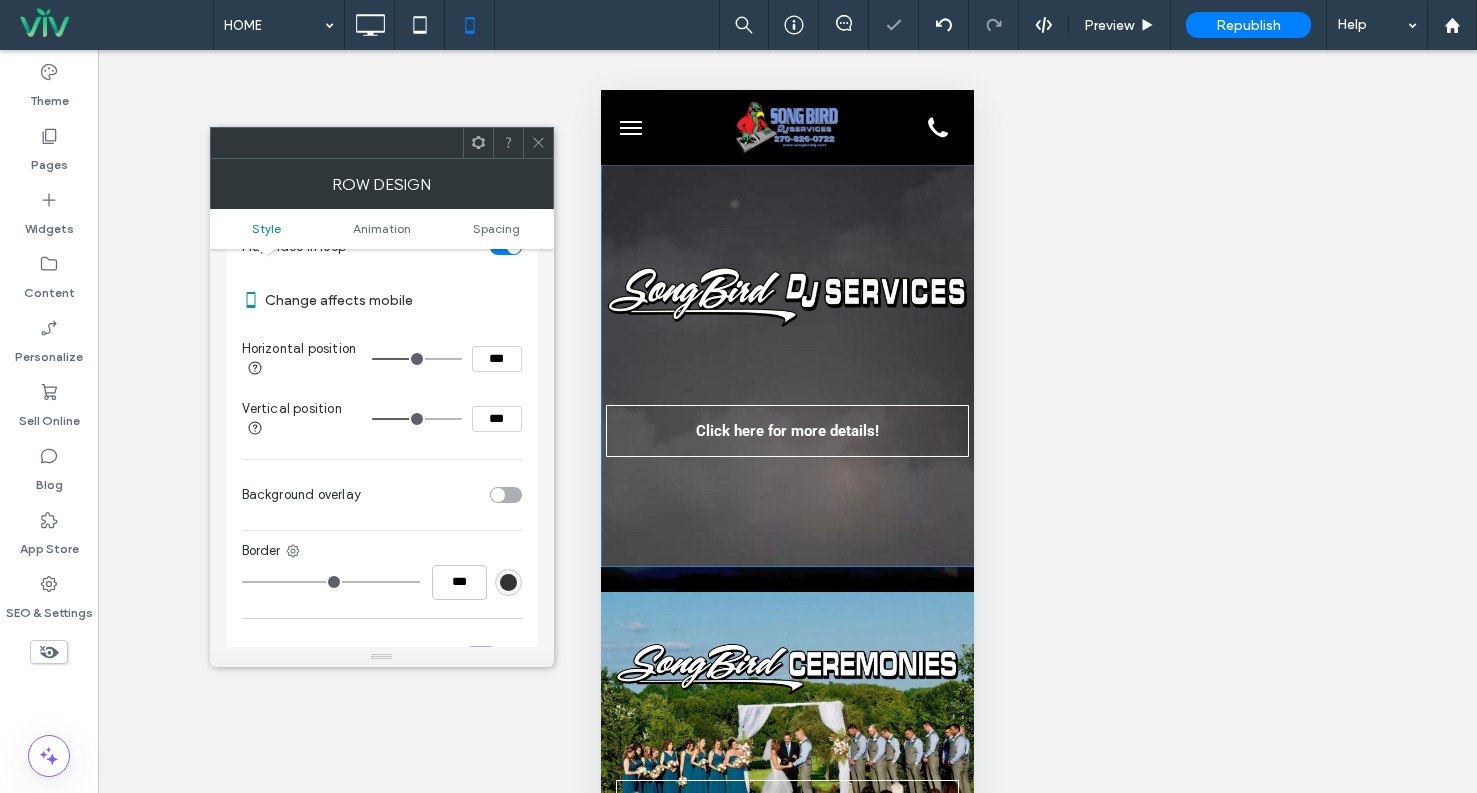 type on "**" 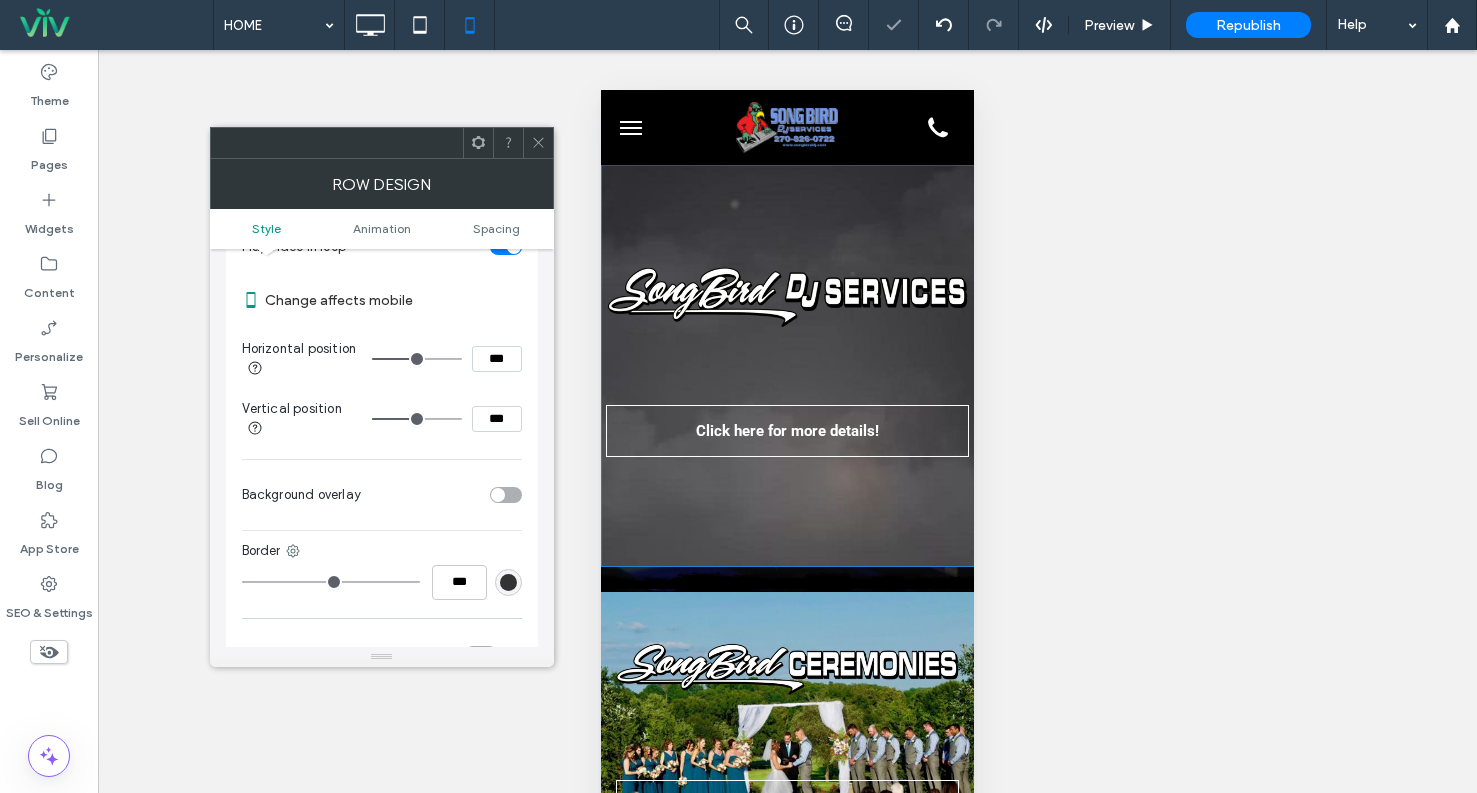 type on "**" 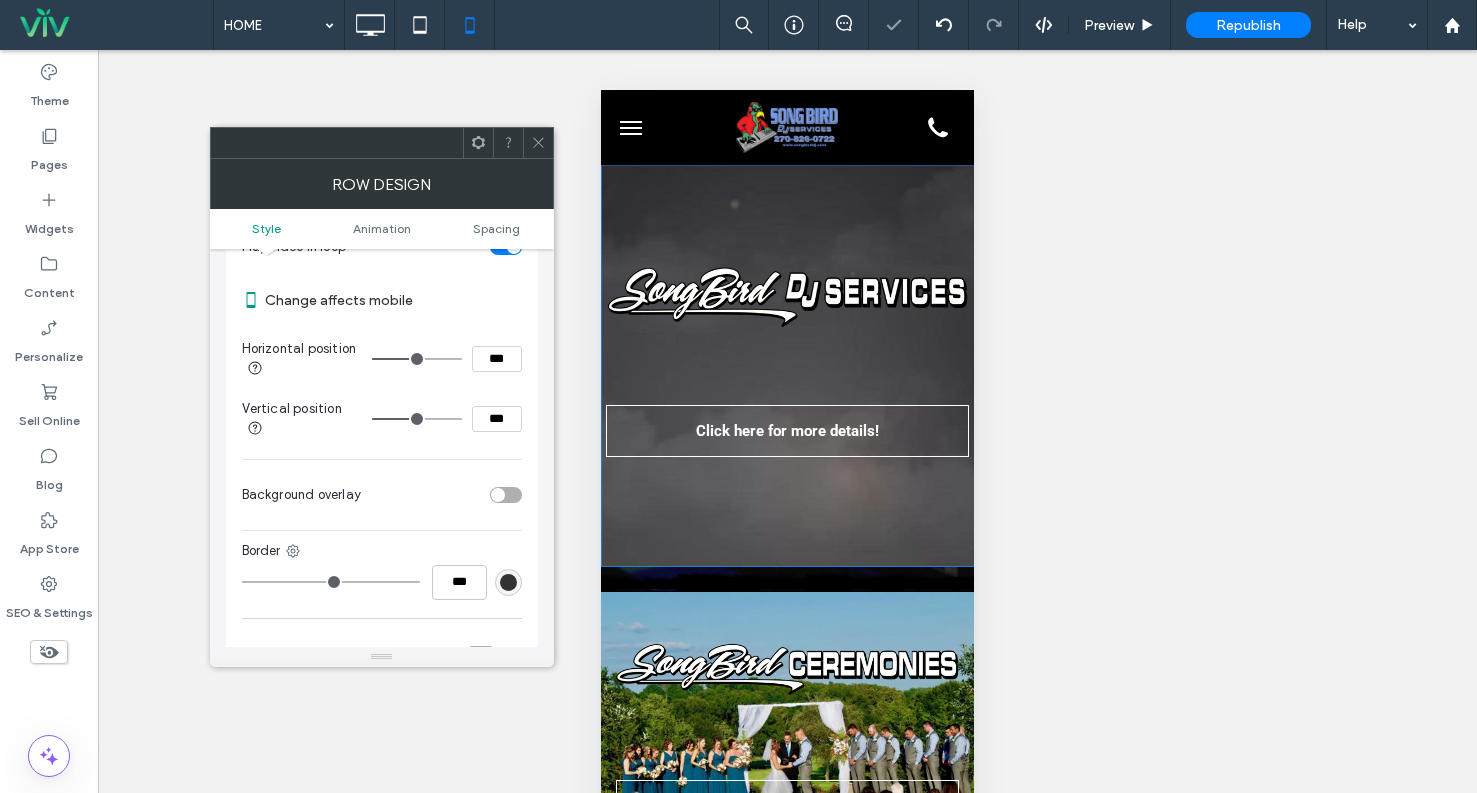 type on "***" 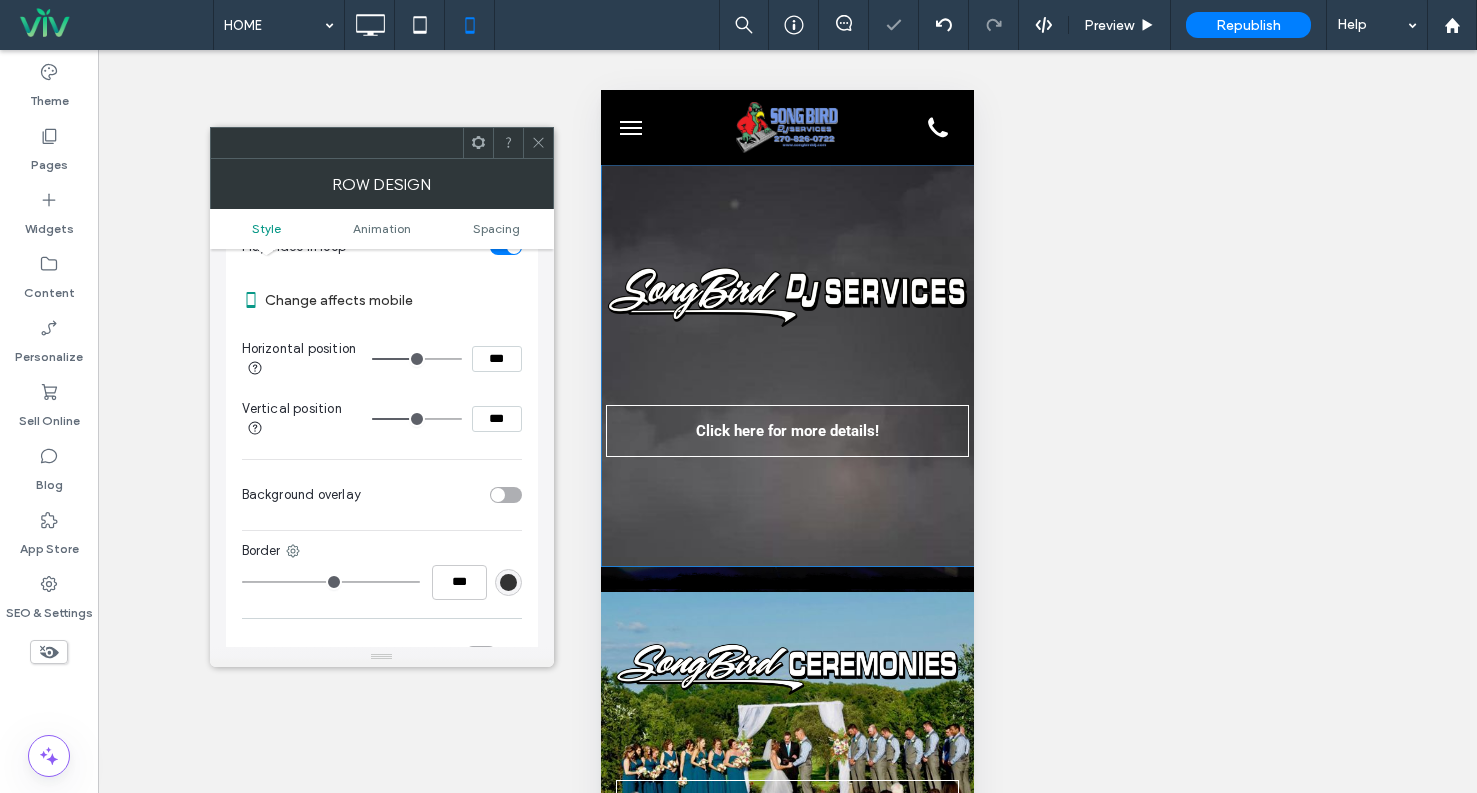 type on "**" 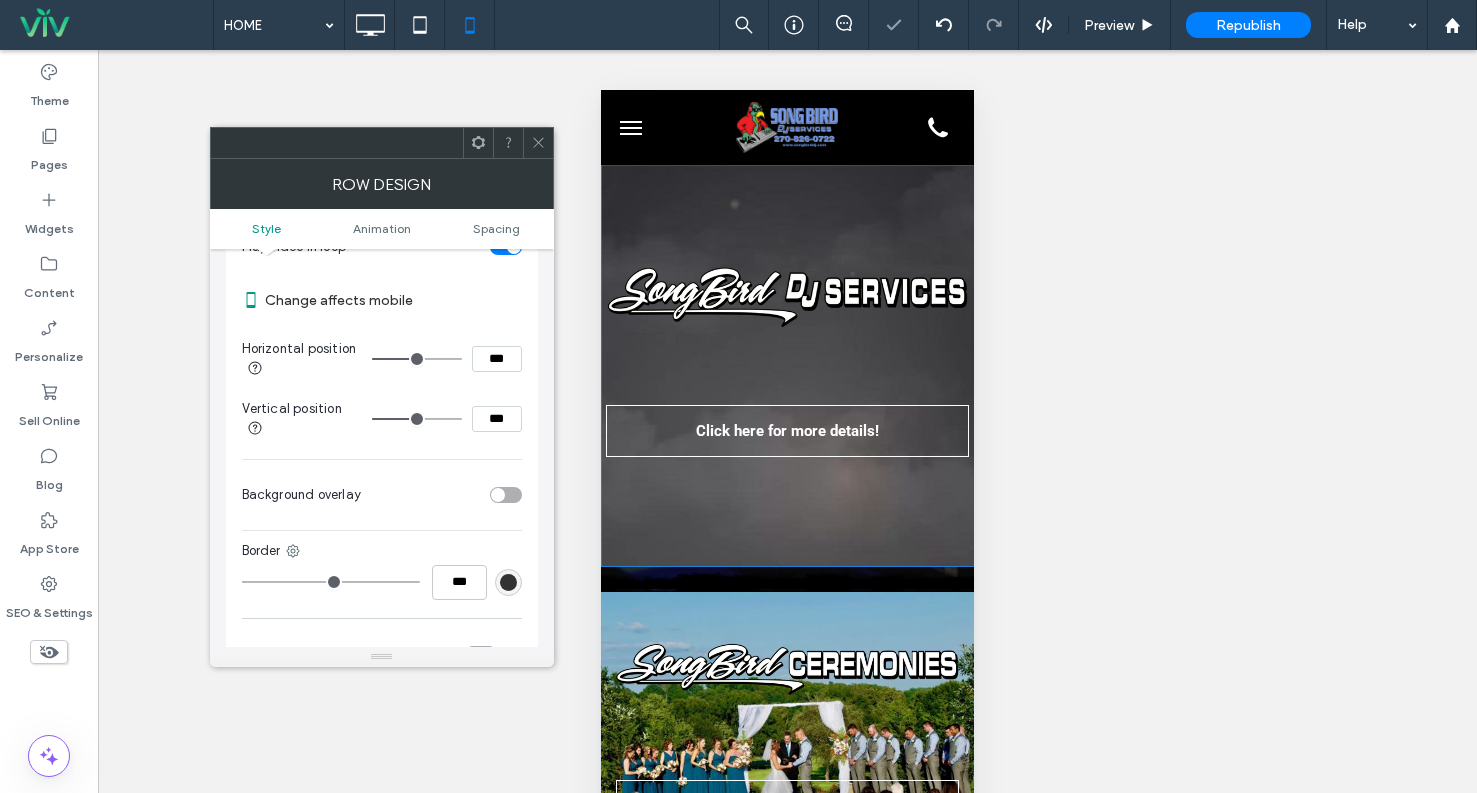 type on "***" 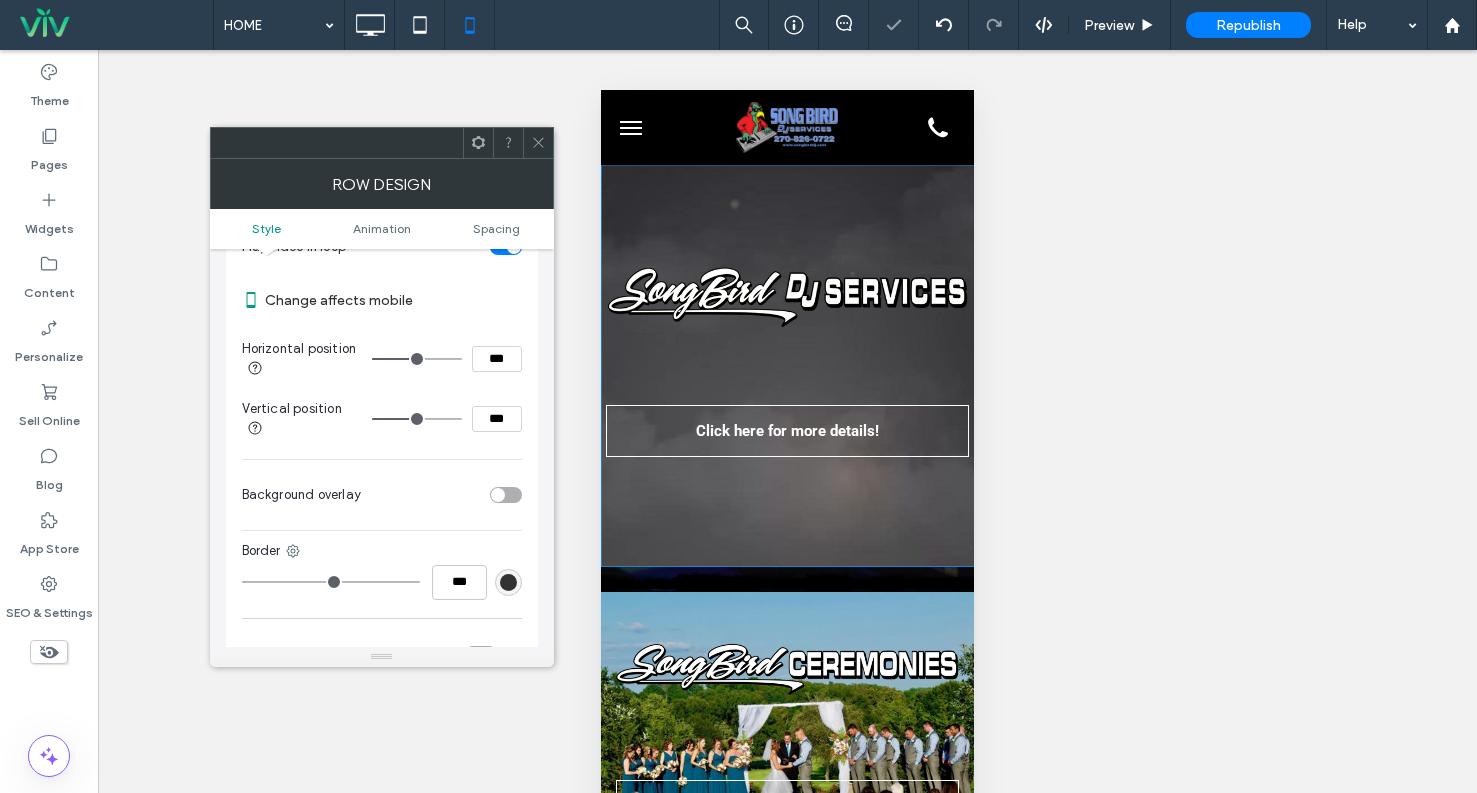 type on "**" 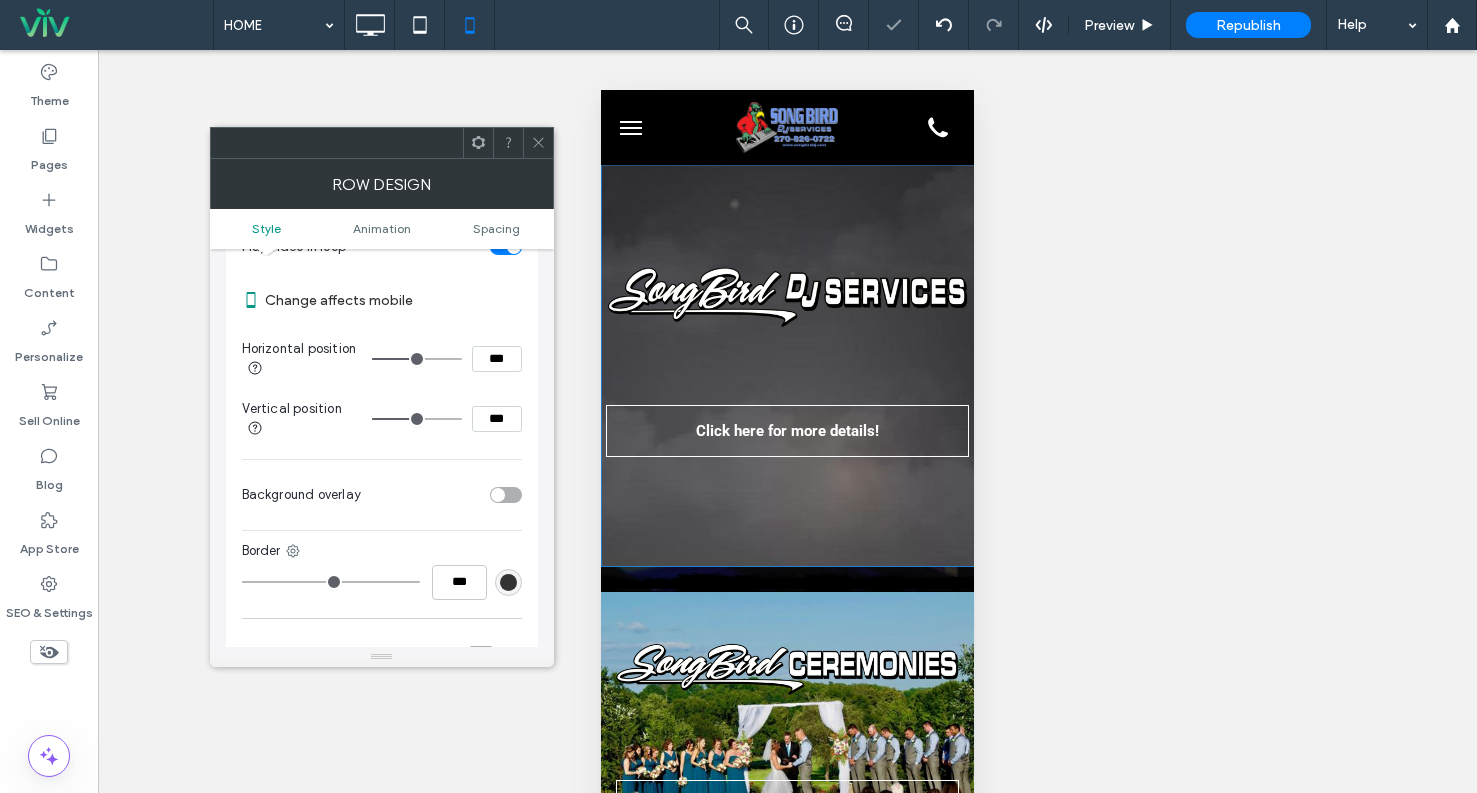 type on "***" 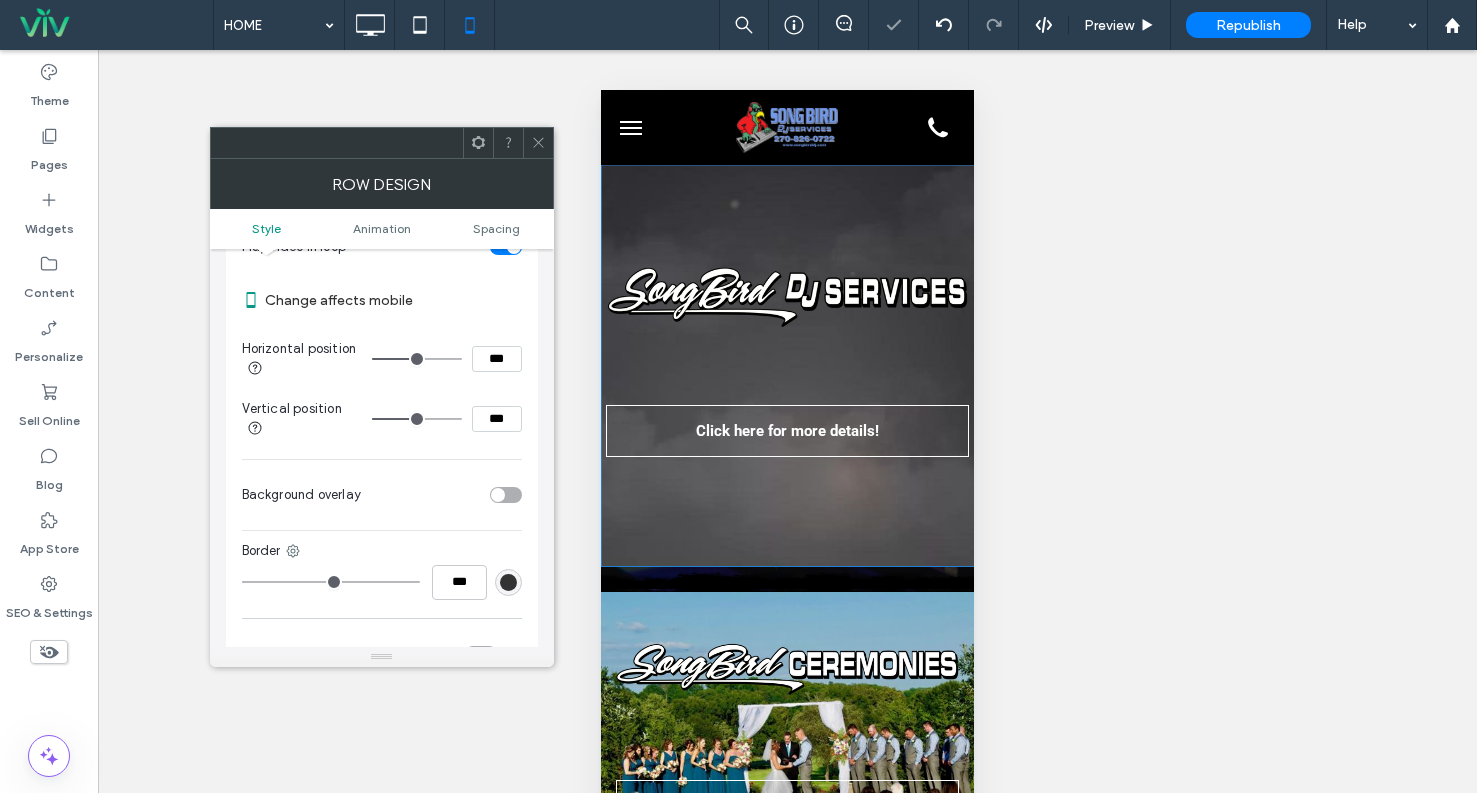 type on "**" 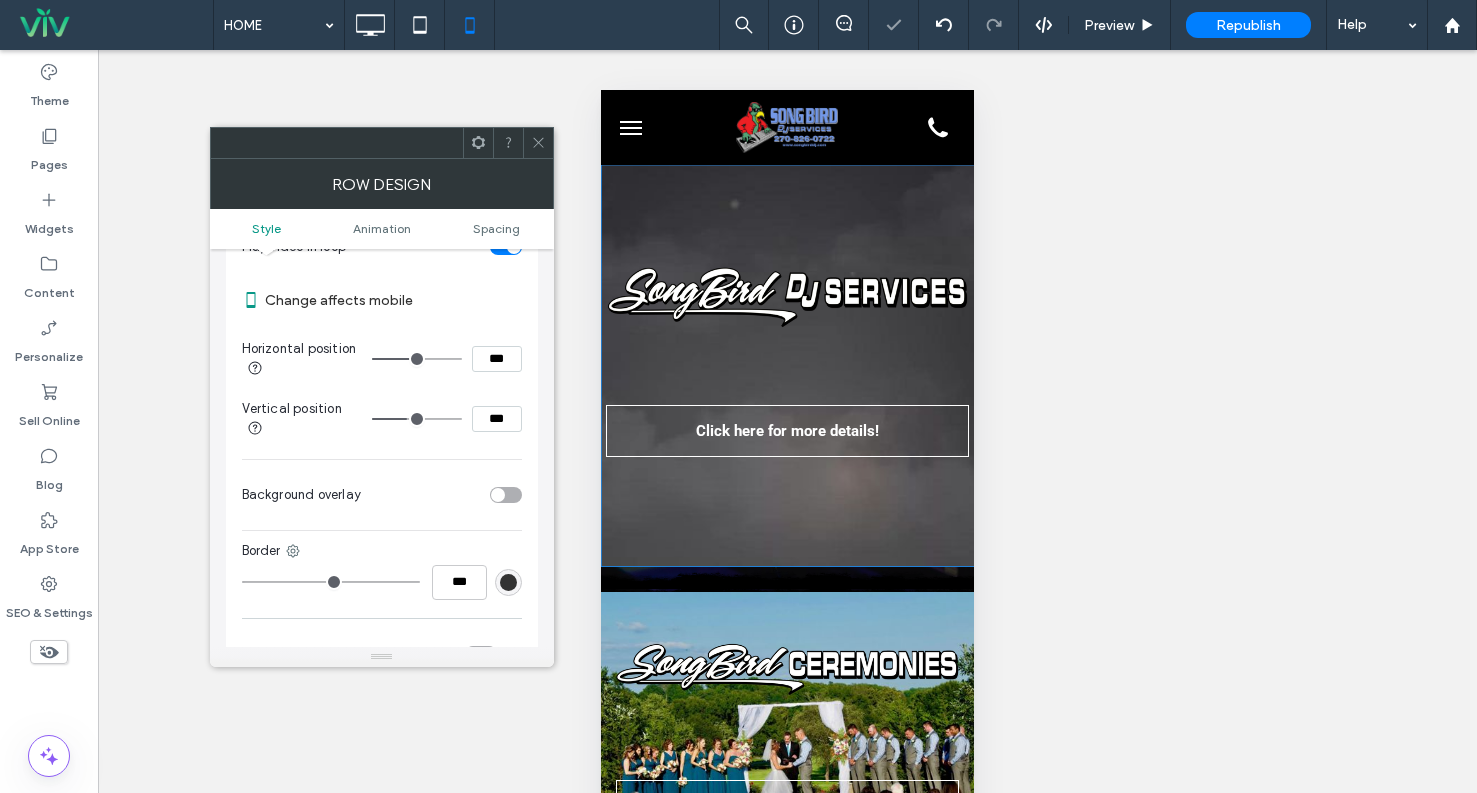 type on "**" 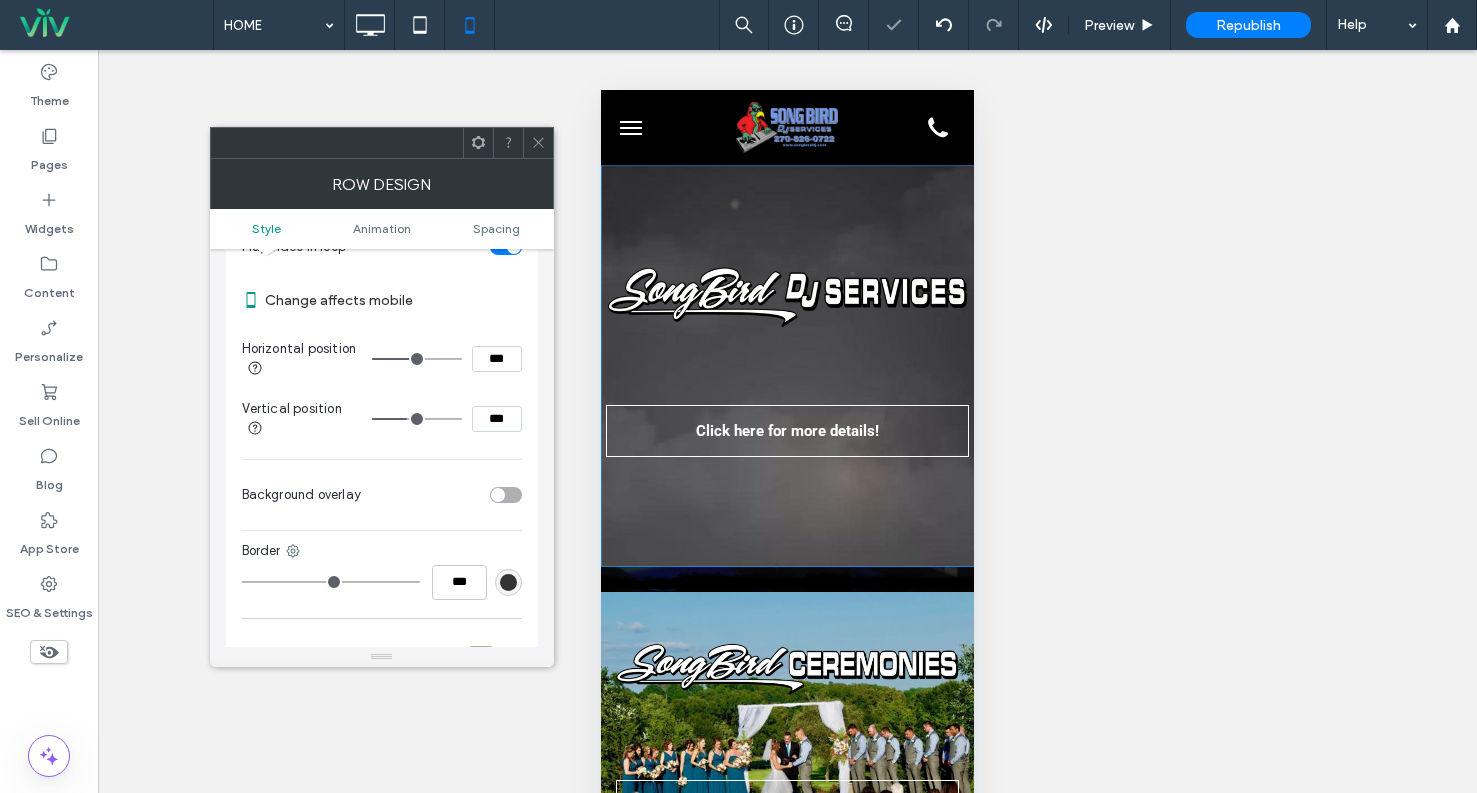type on "***" 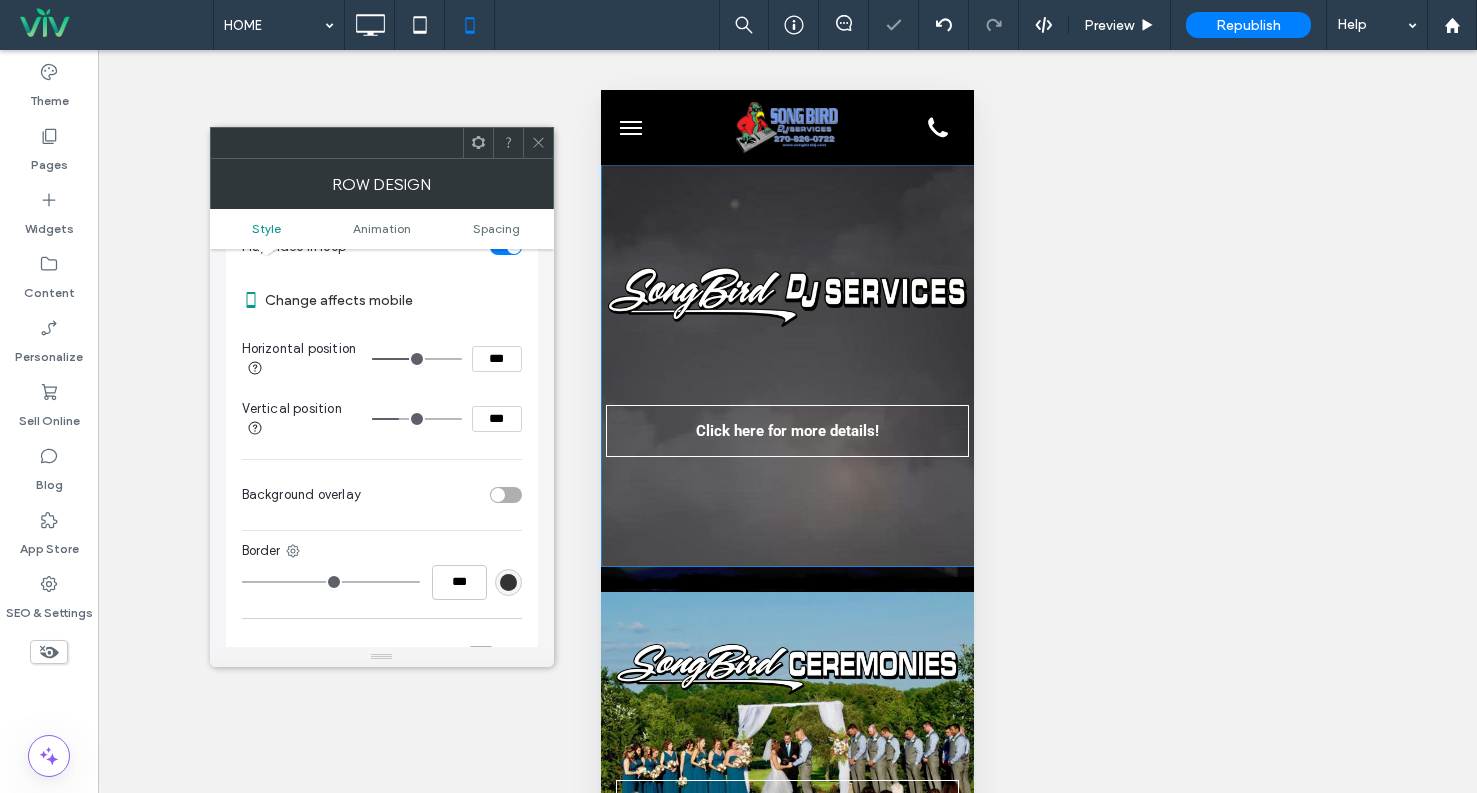 drag, startPoint x: 420, startPoint y: 415, endPoint x: 402, endPoint y: 414, distance: 18.027756 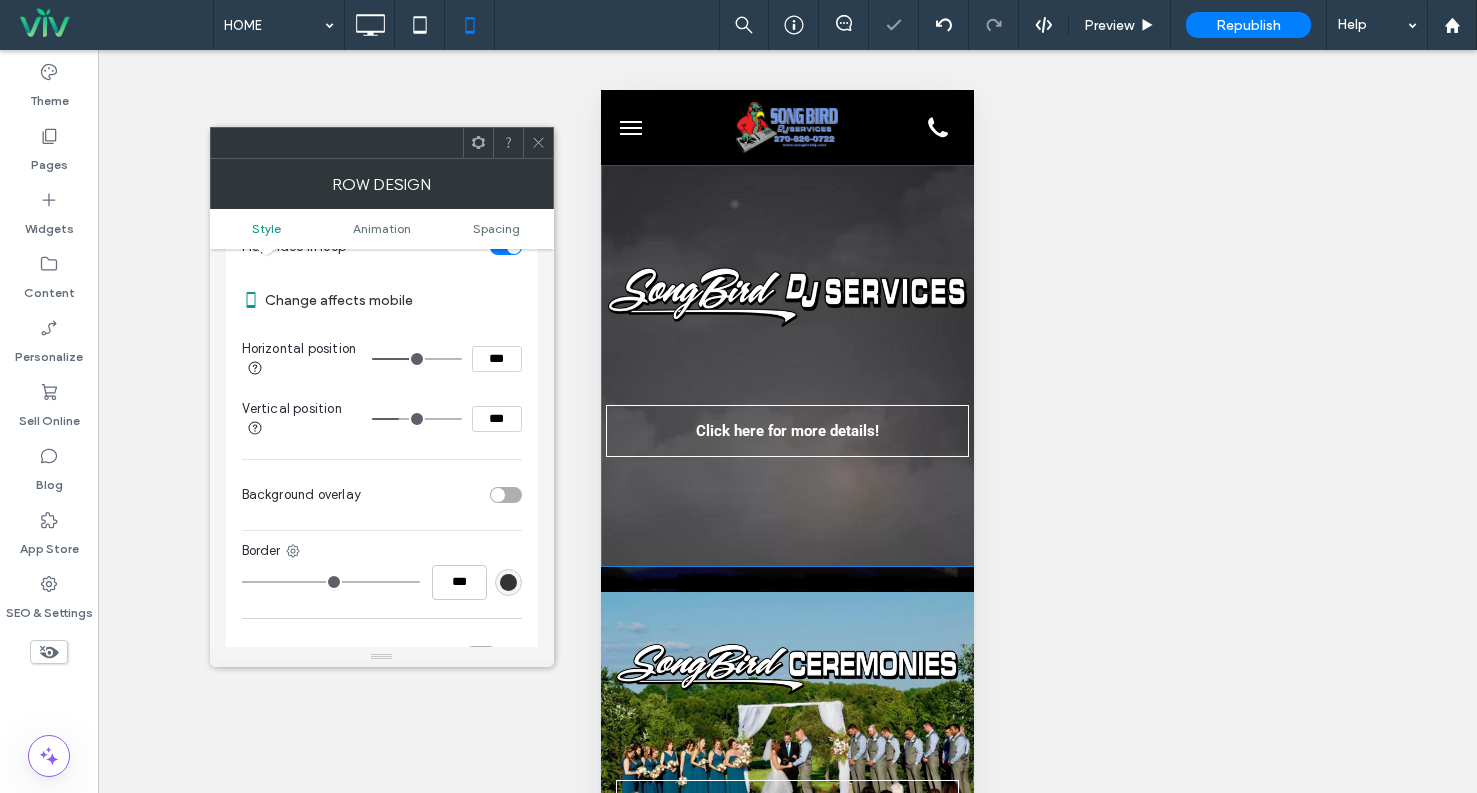 click at bounding box center [417, 419] 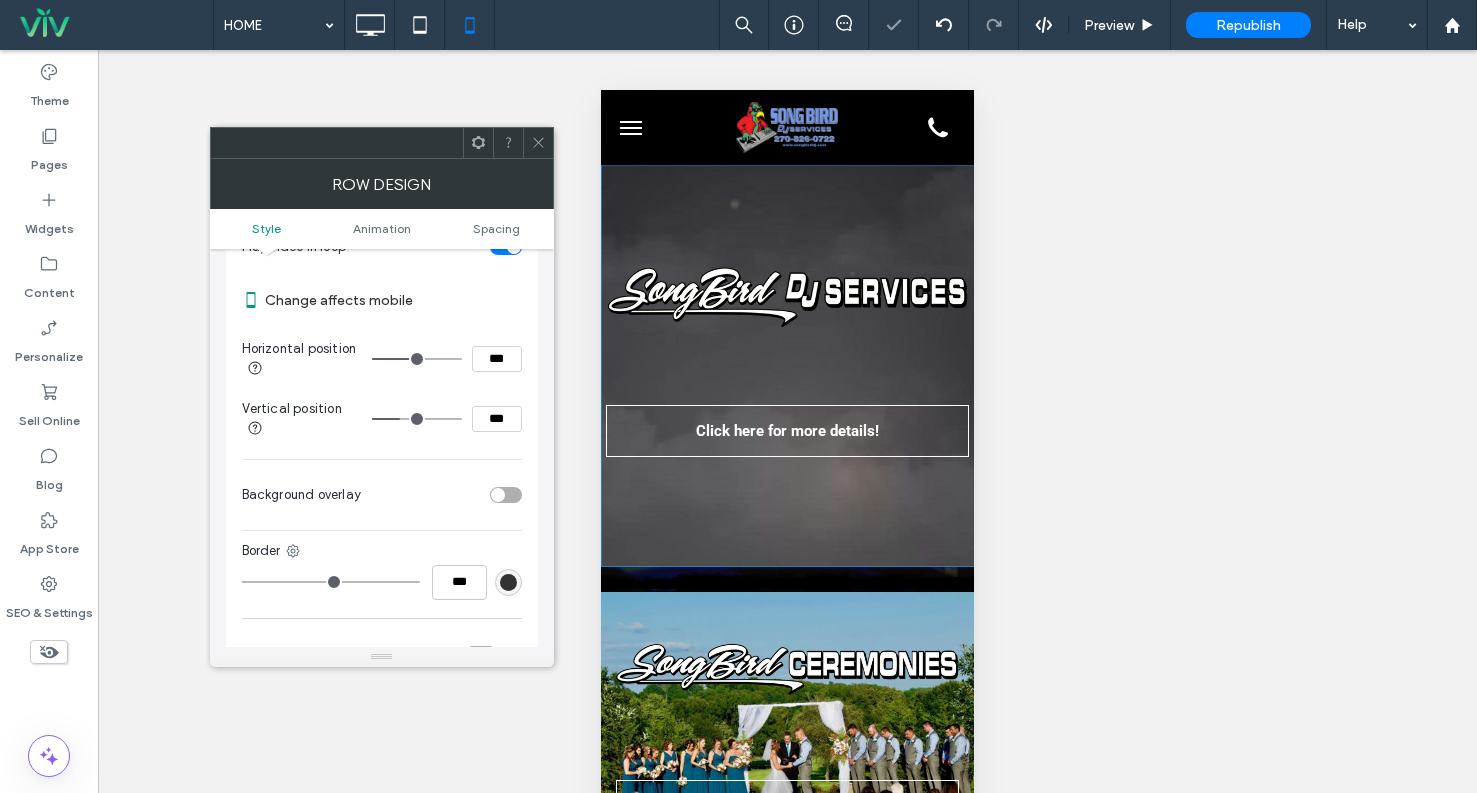 type on "**" 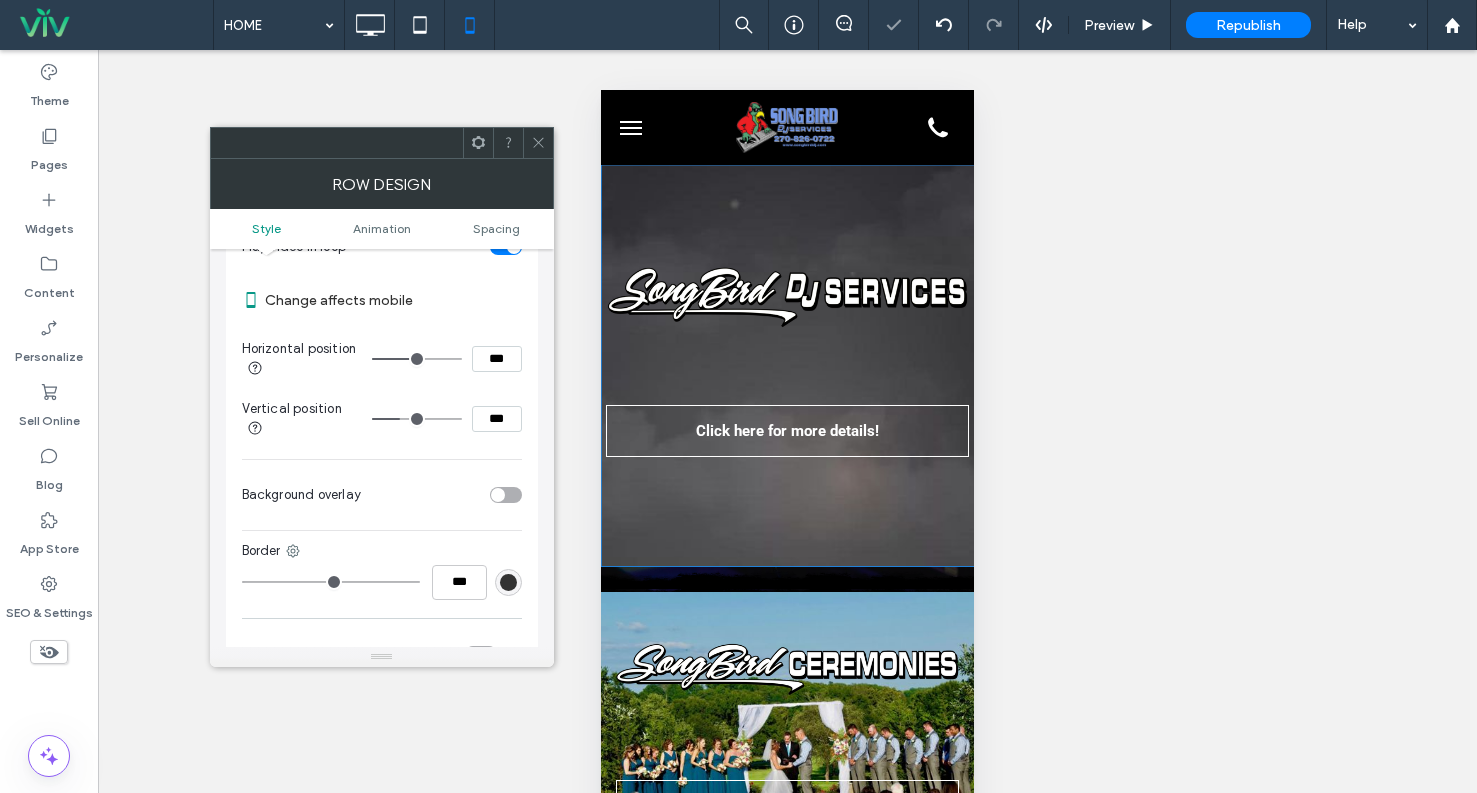 type on "***" 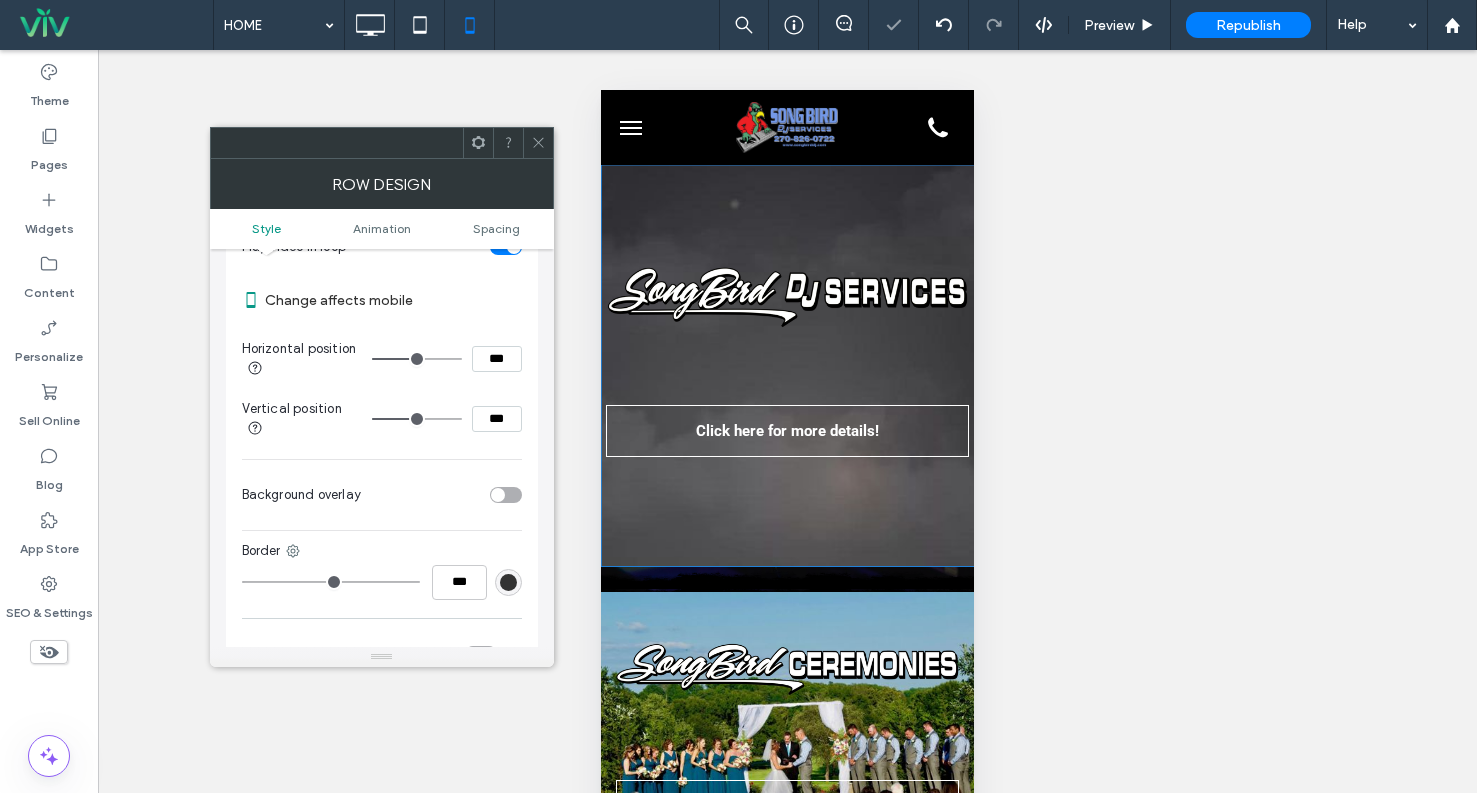 type on "**" 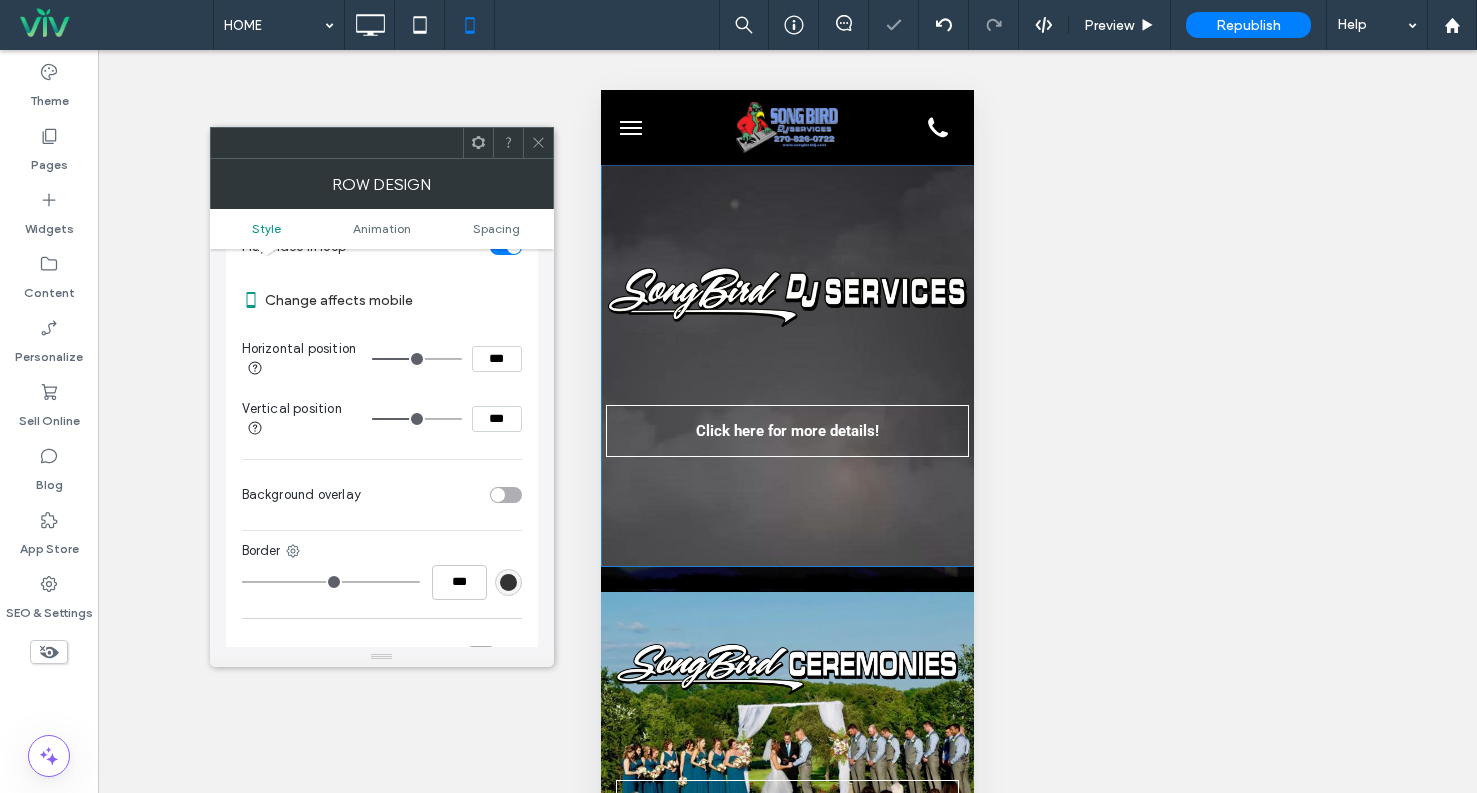 type on "**" 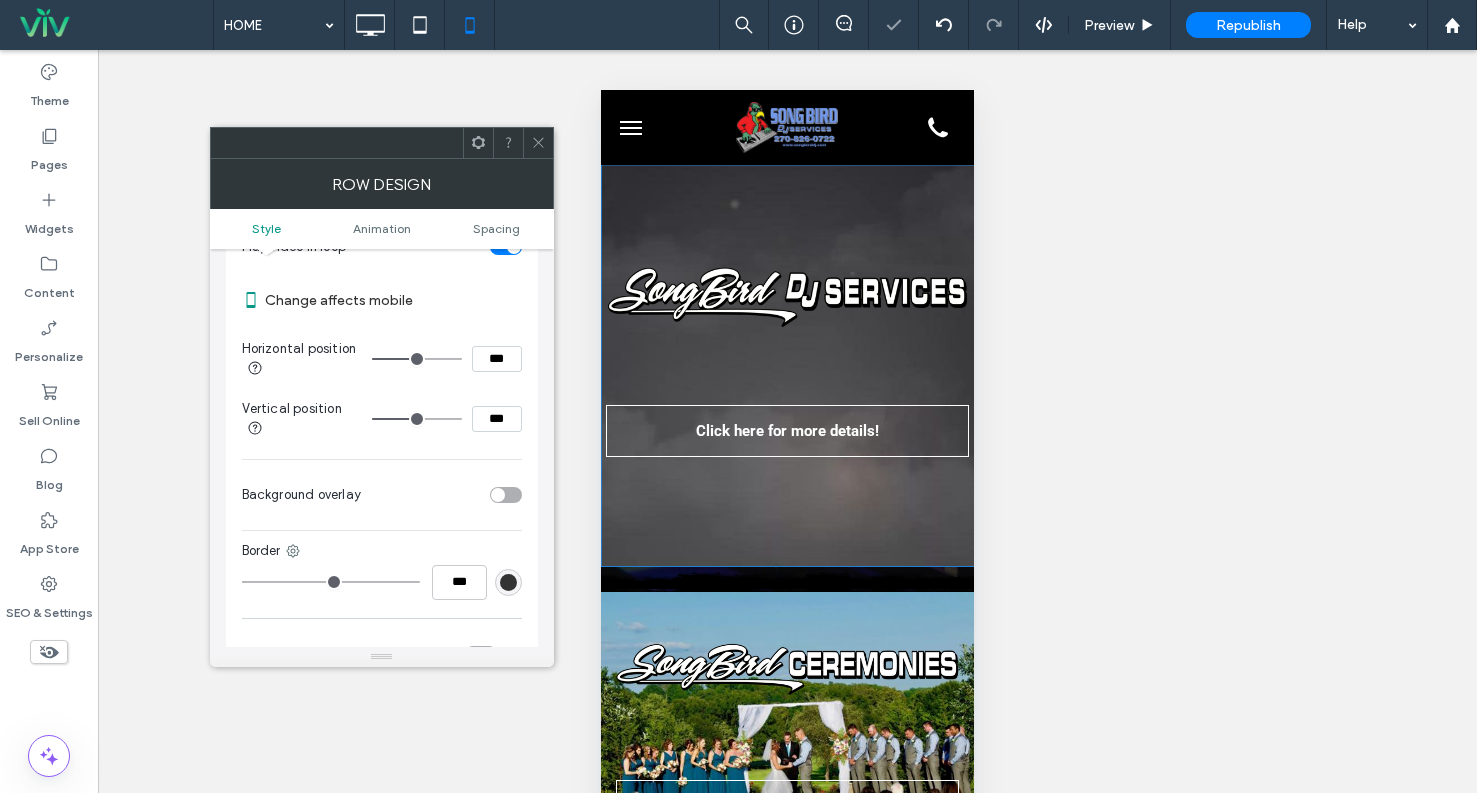 type on "***" 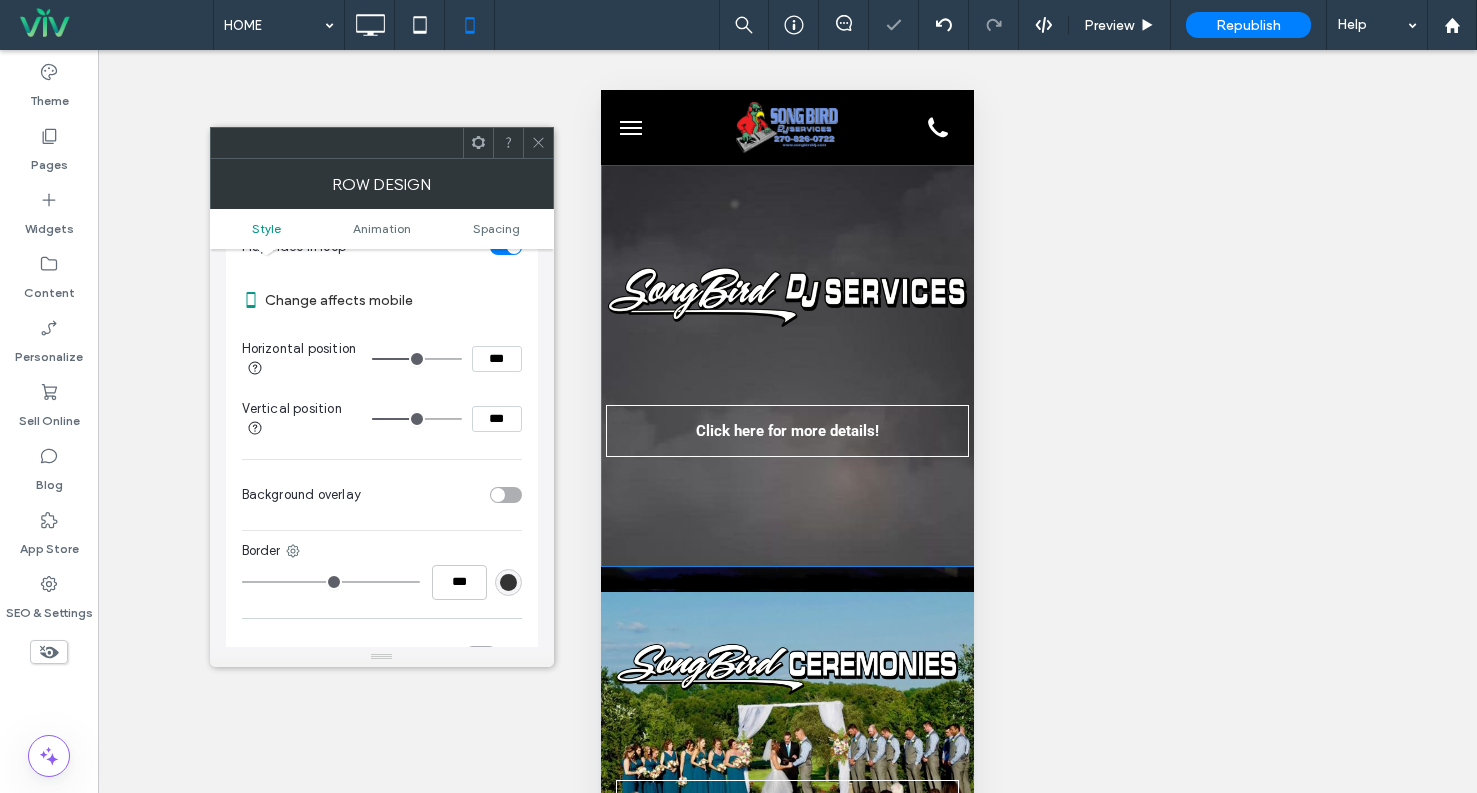 type on "**" 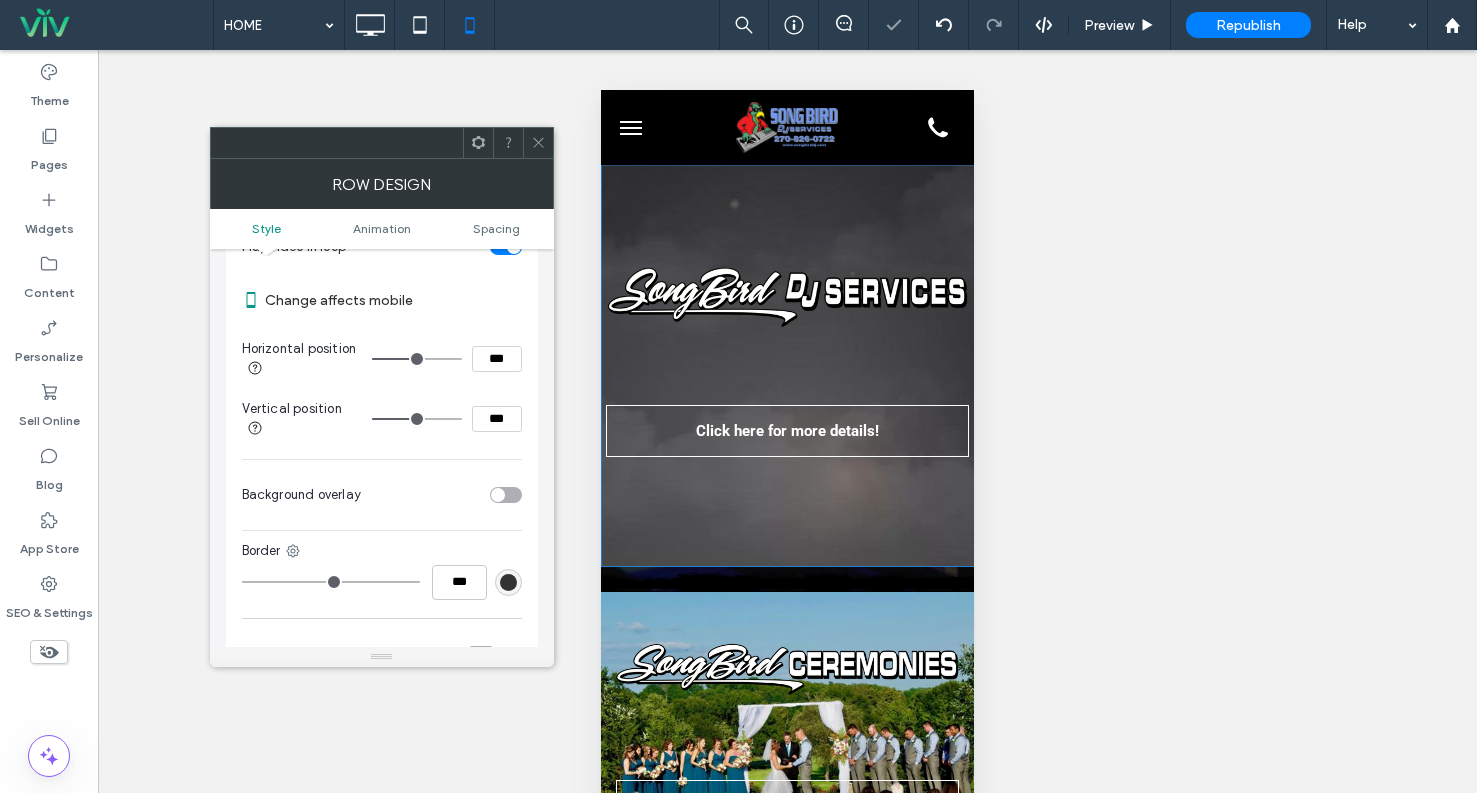 type on "***" 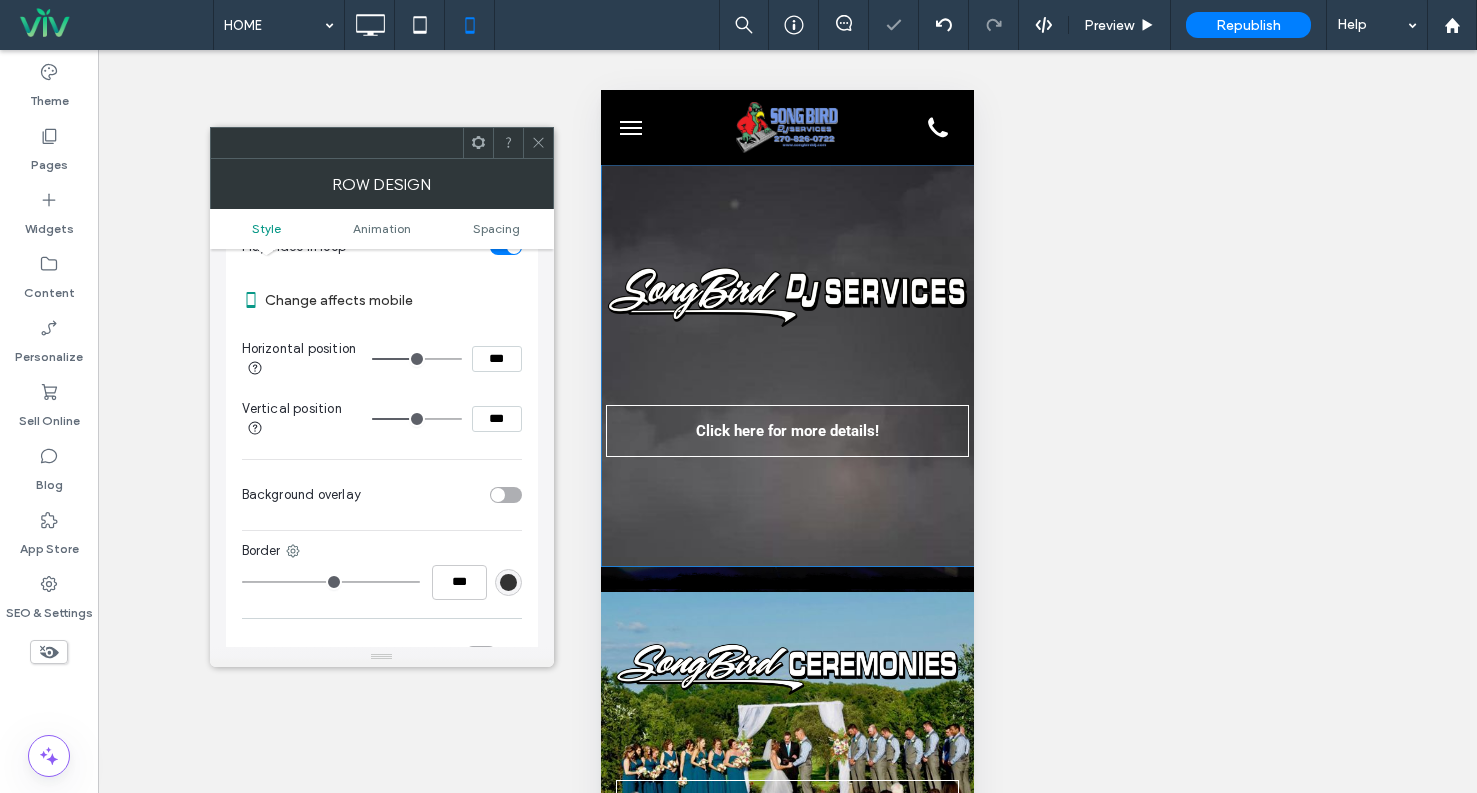 type on "**" 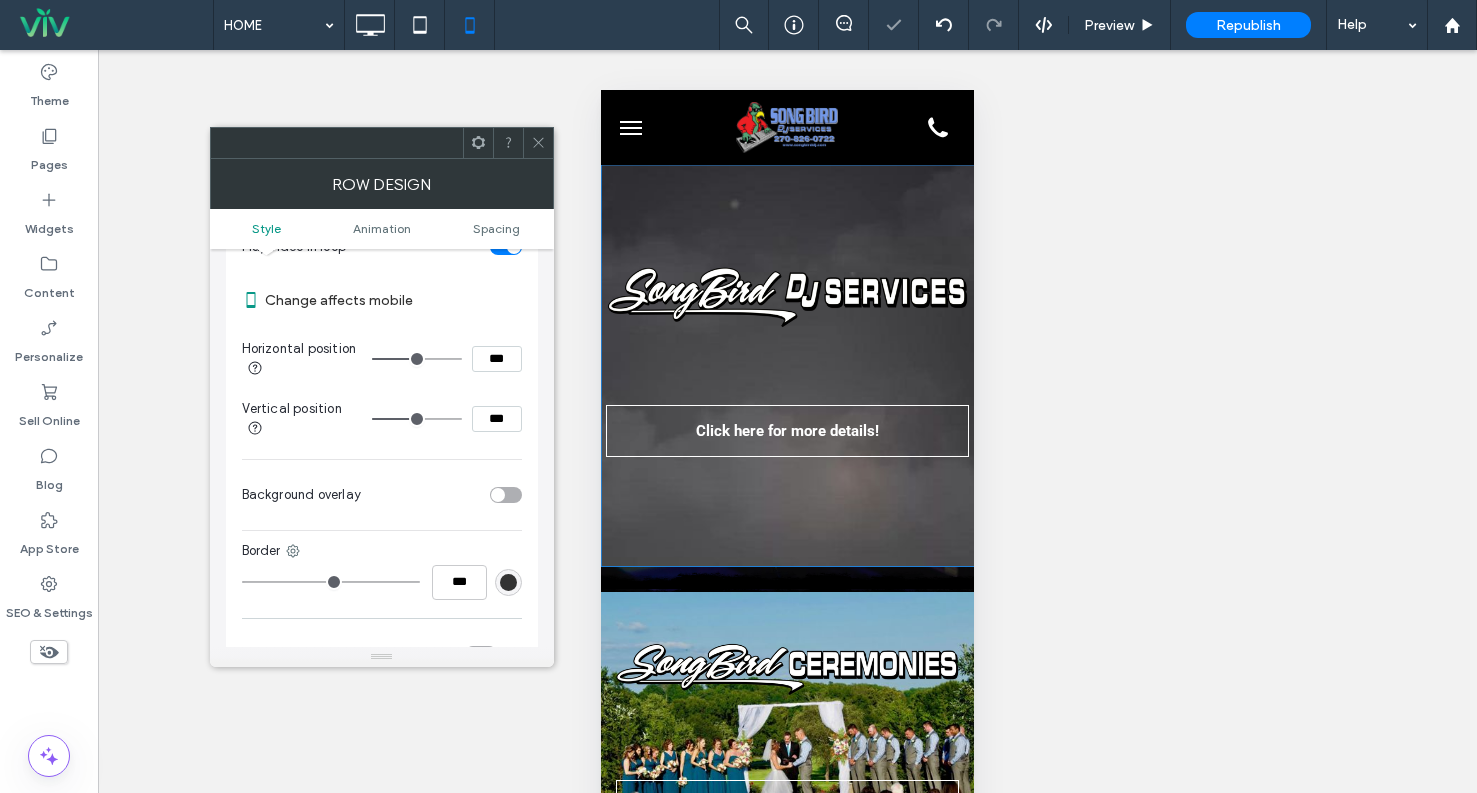 type on "***" 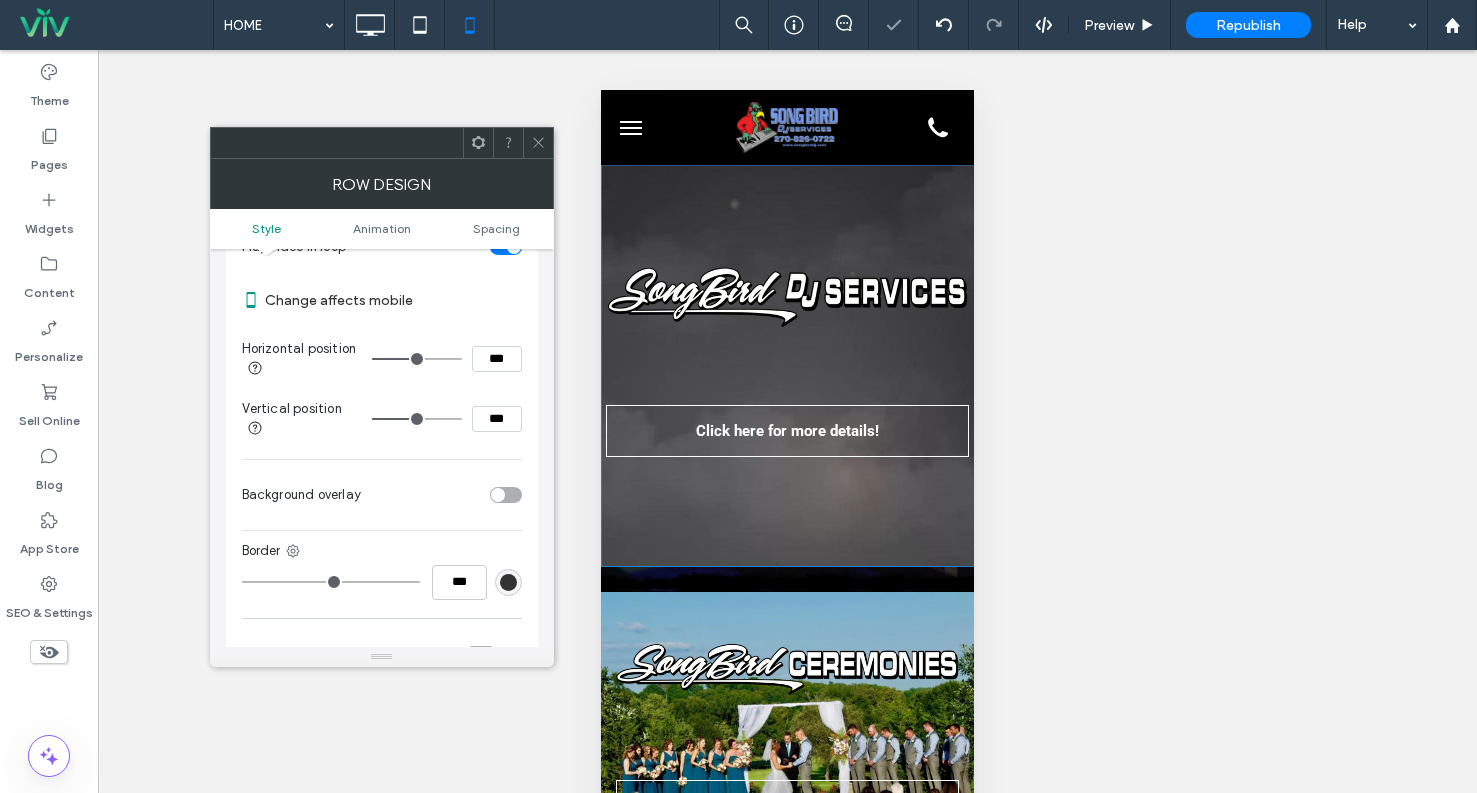 type on "***" 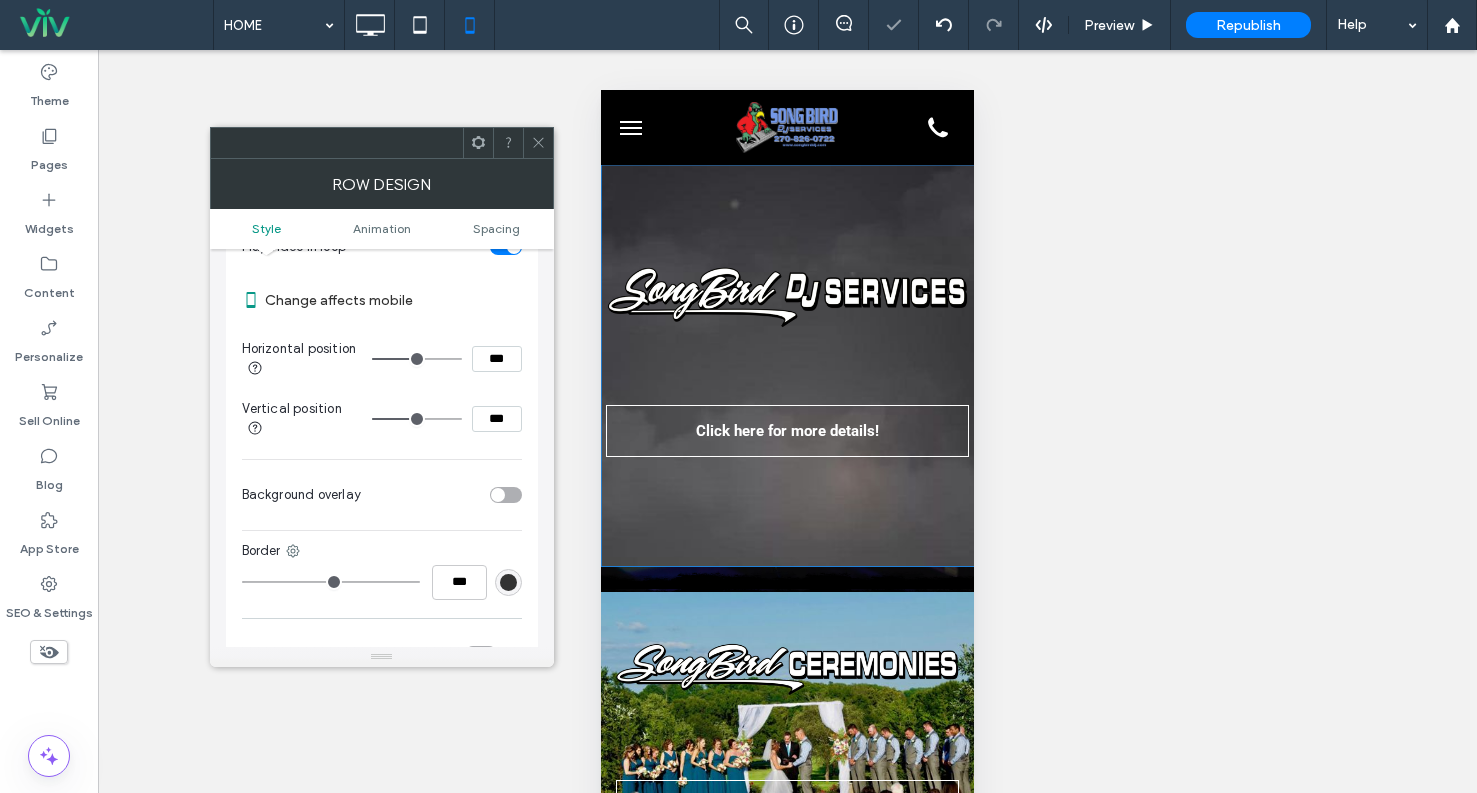 type on "**" 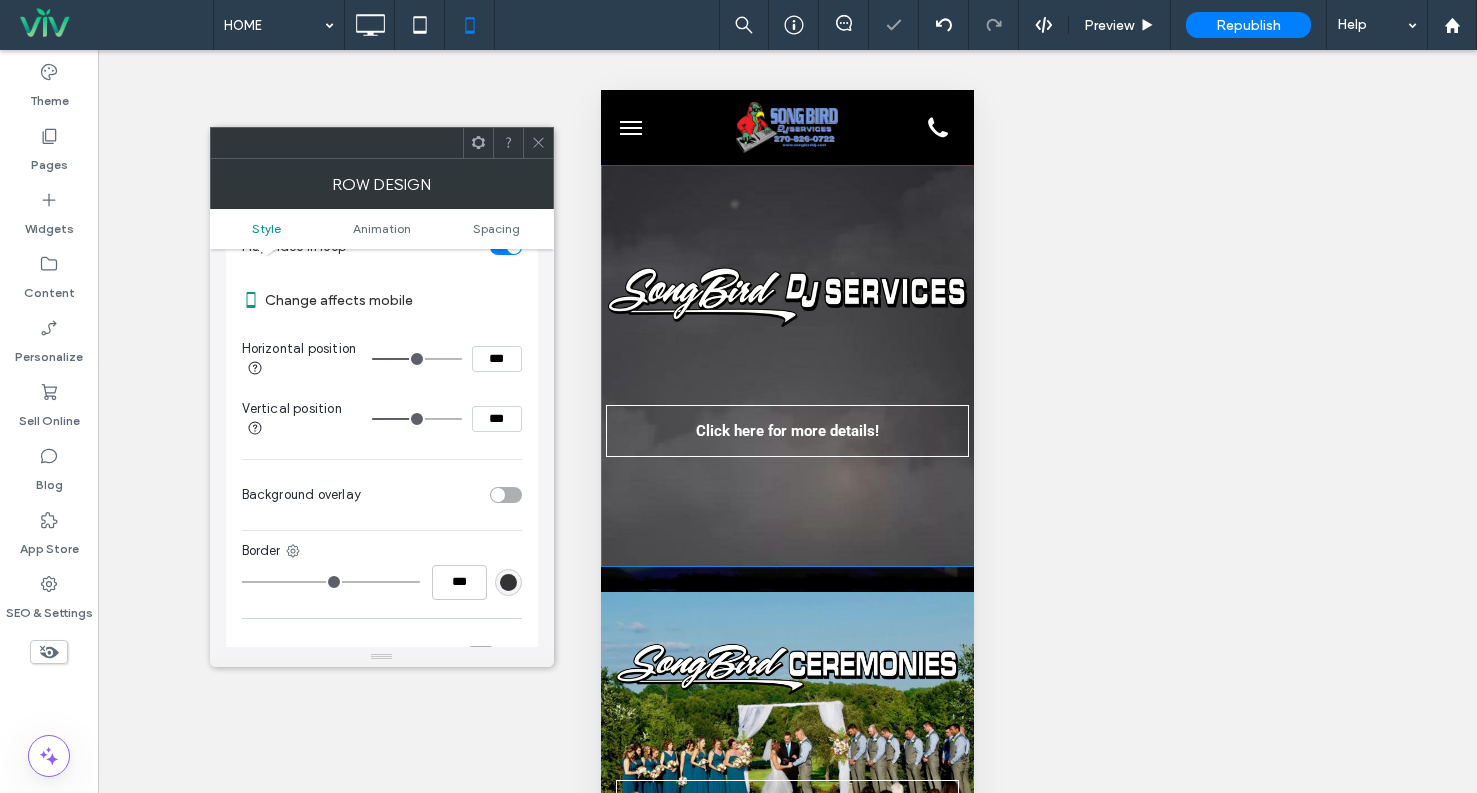 type on "***" 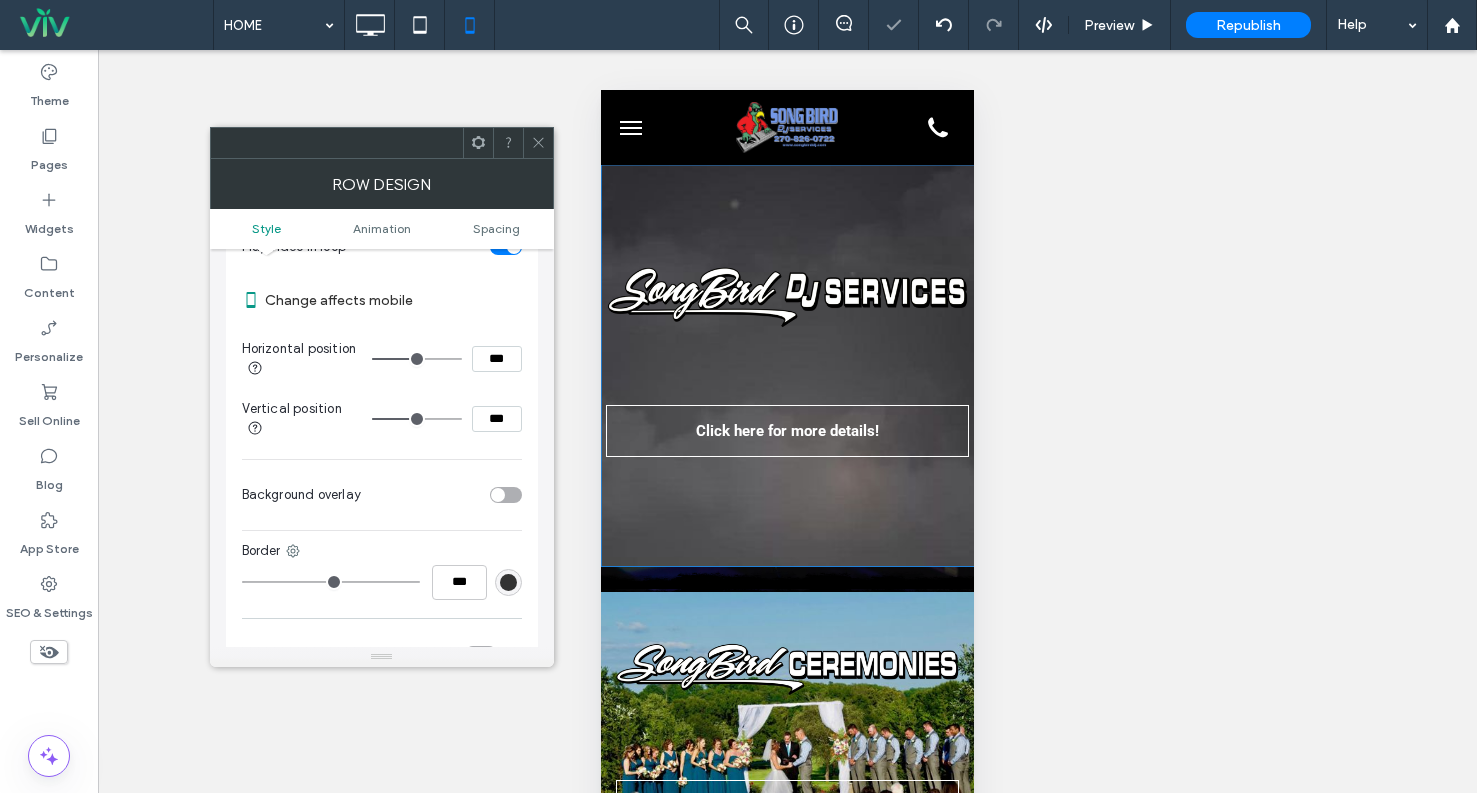 type on "**" 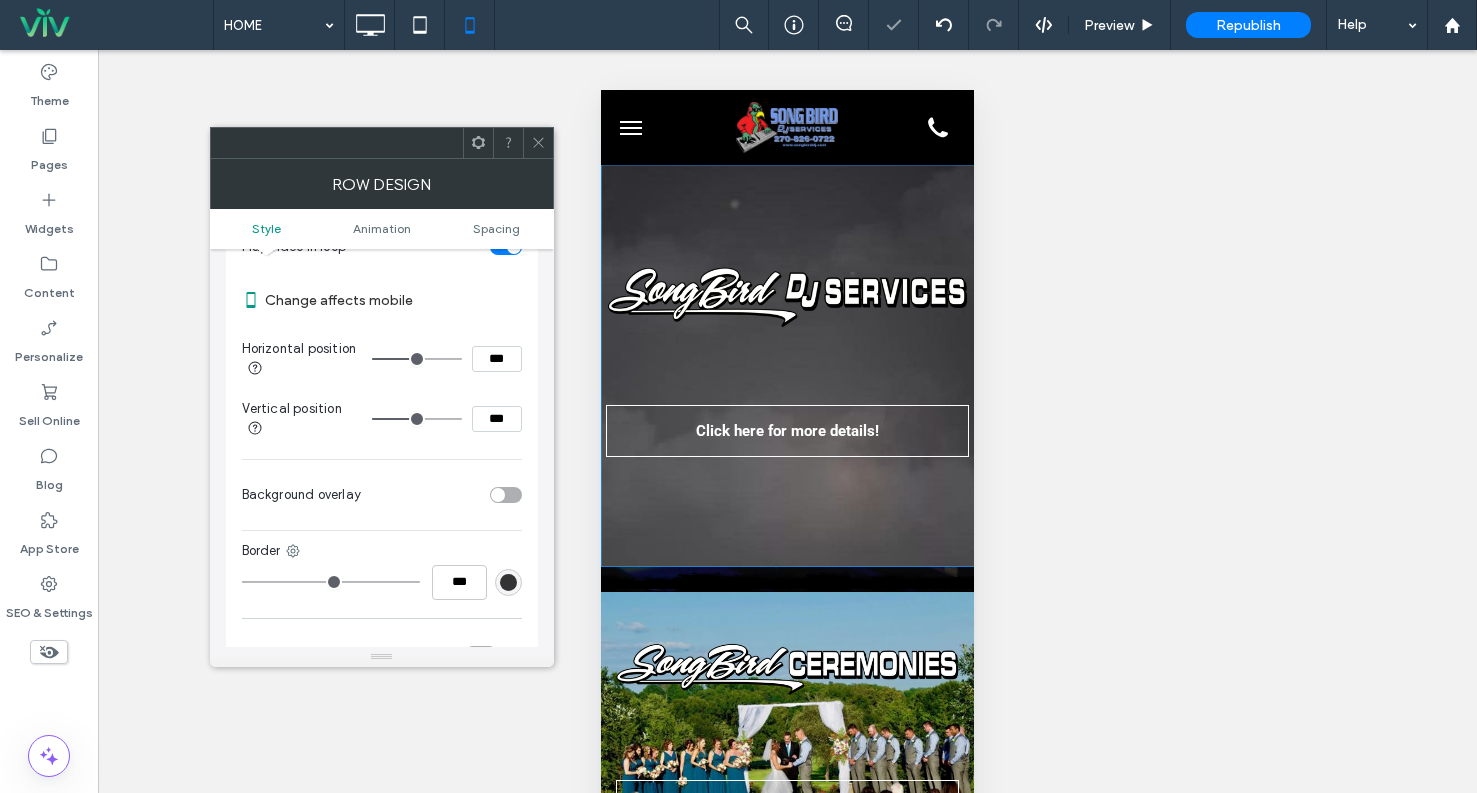 type on "**" 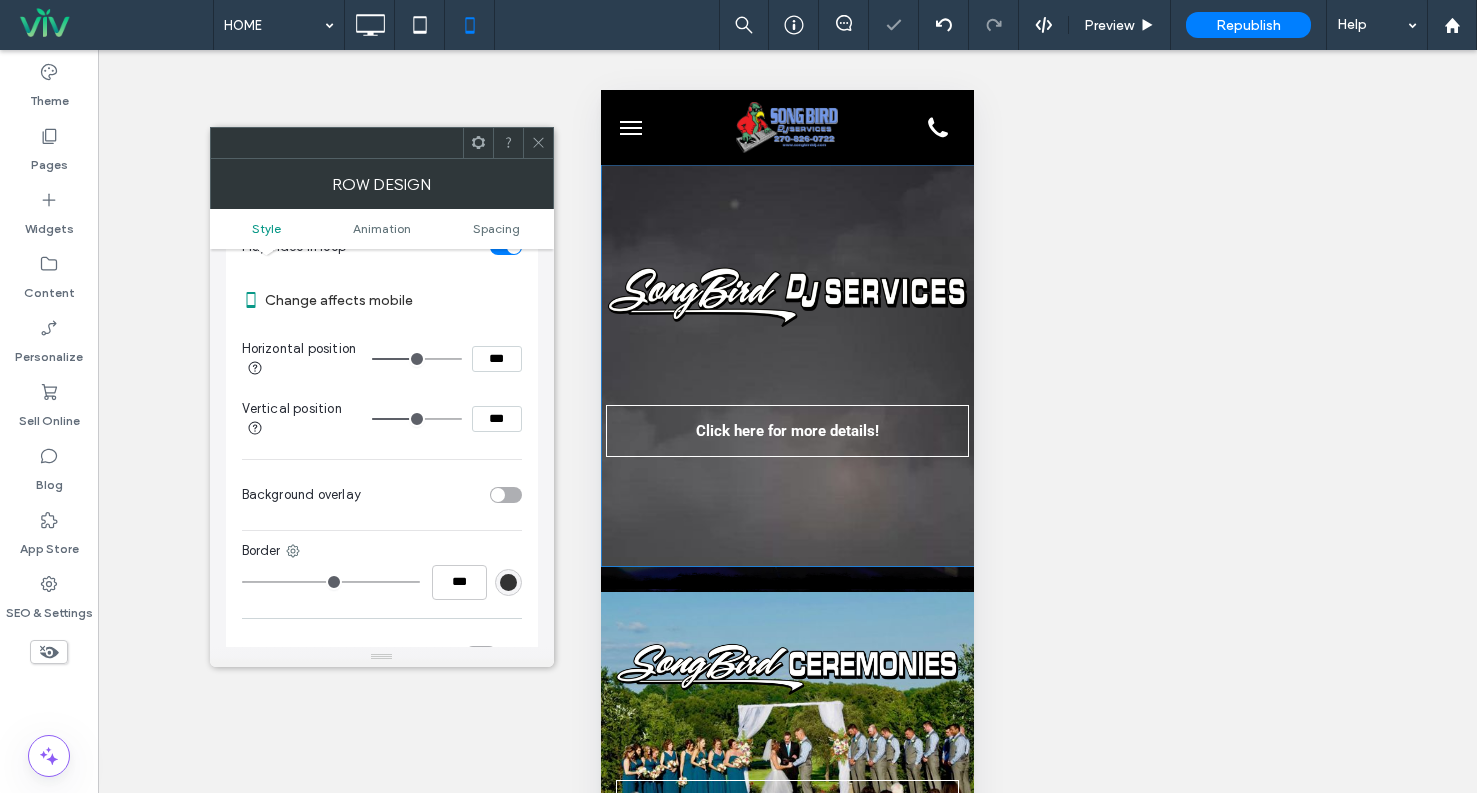 type on "**" 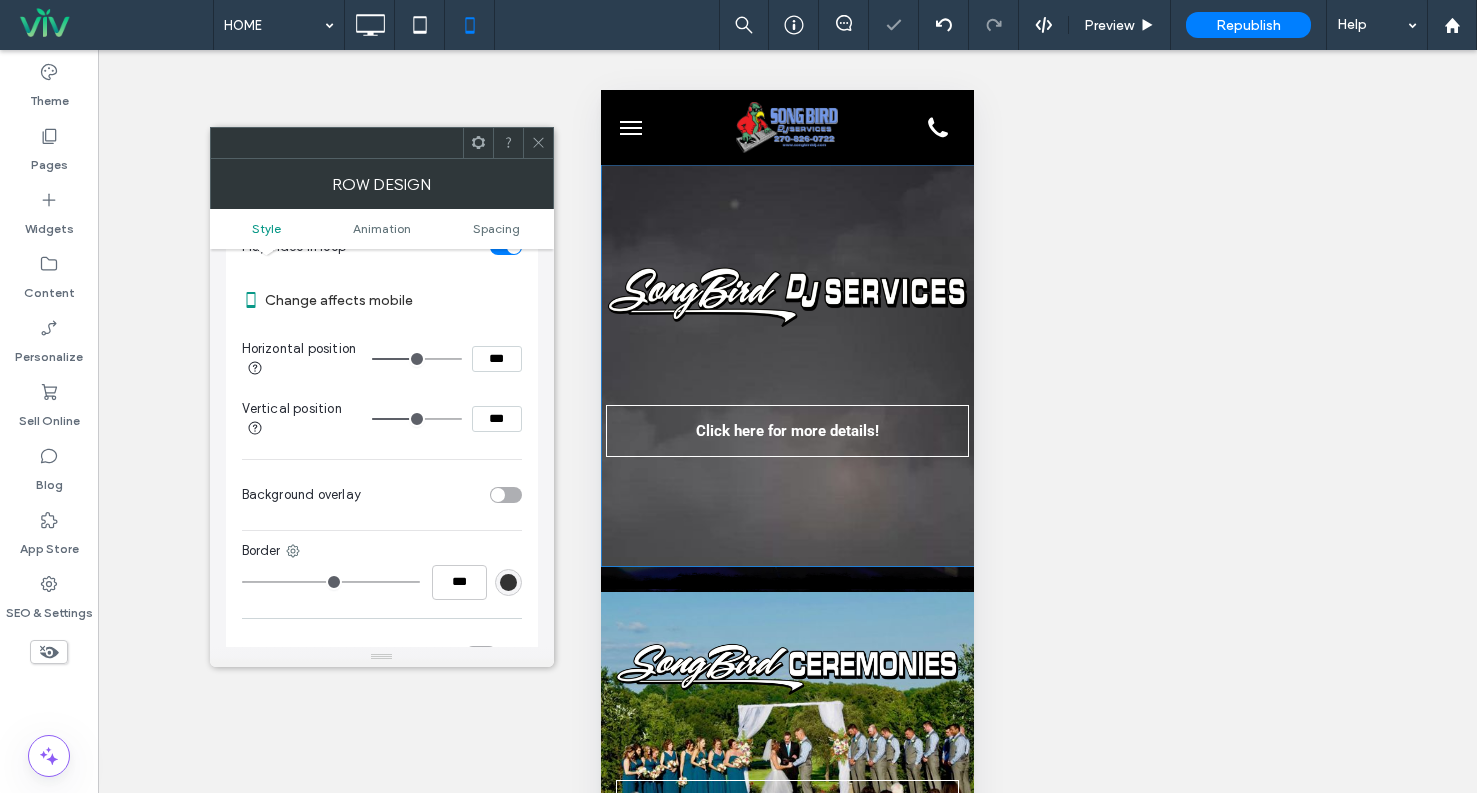 type on "***" 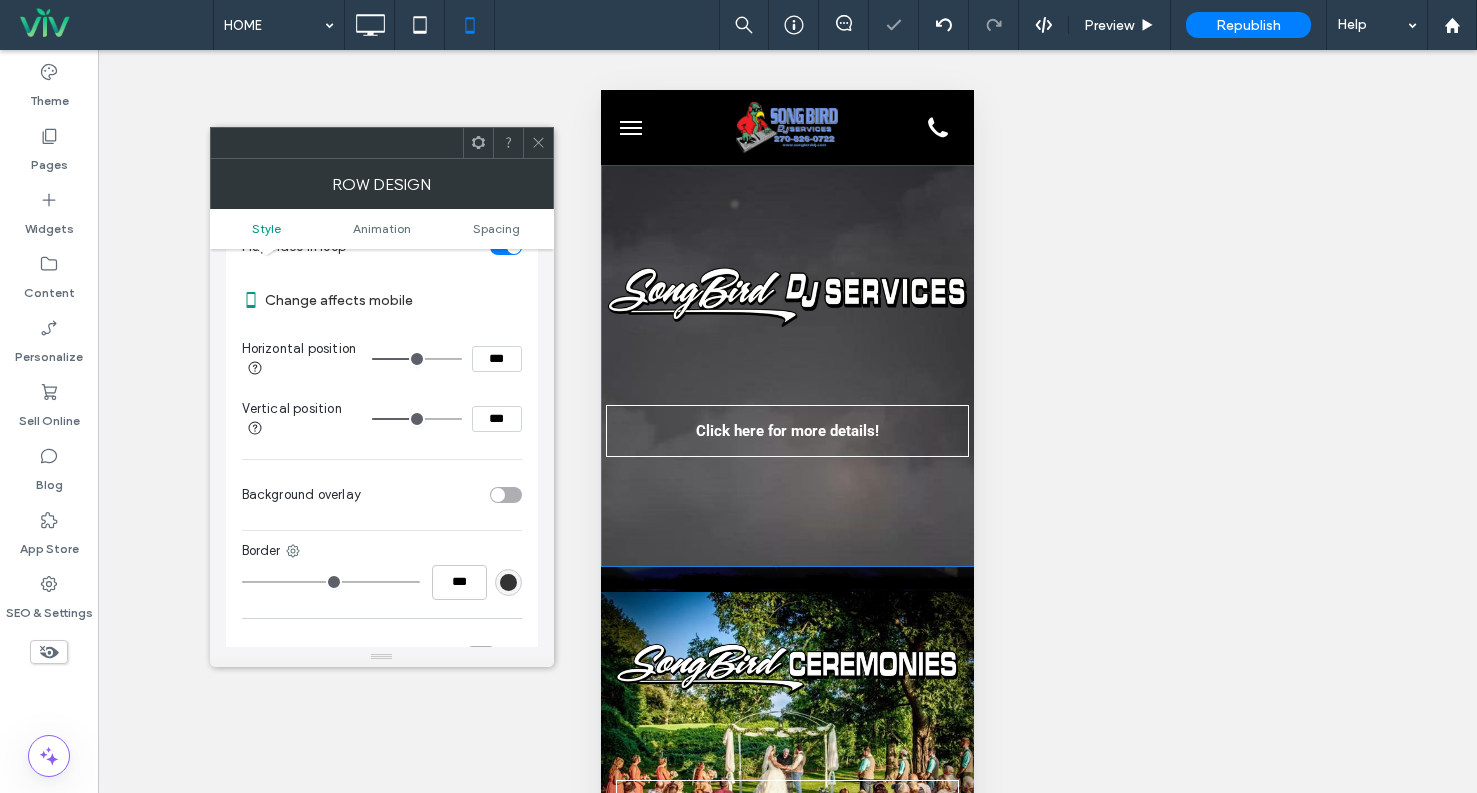 type on "**" 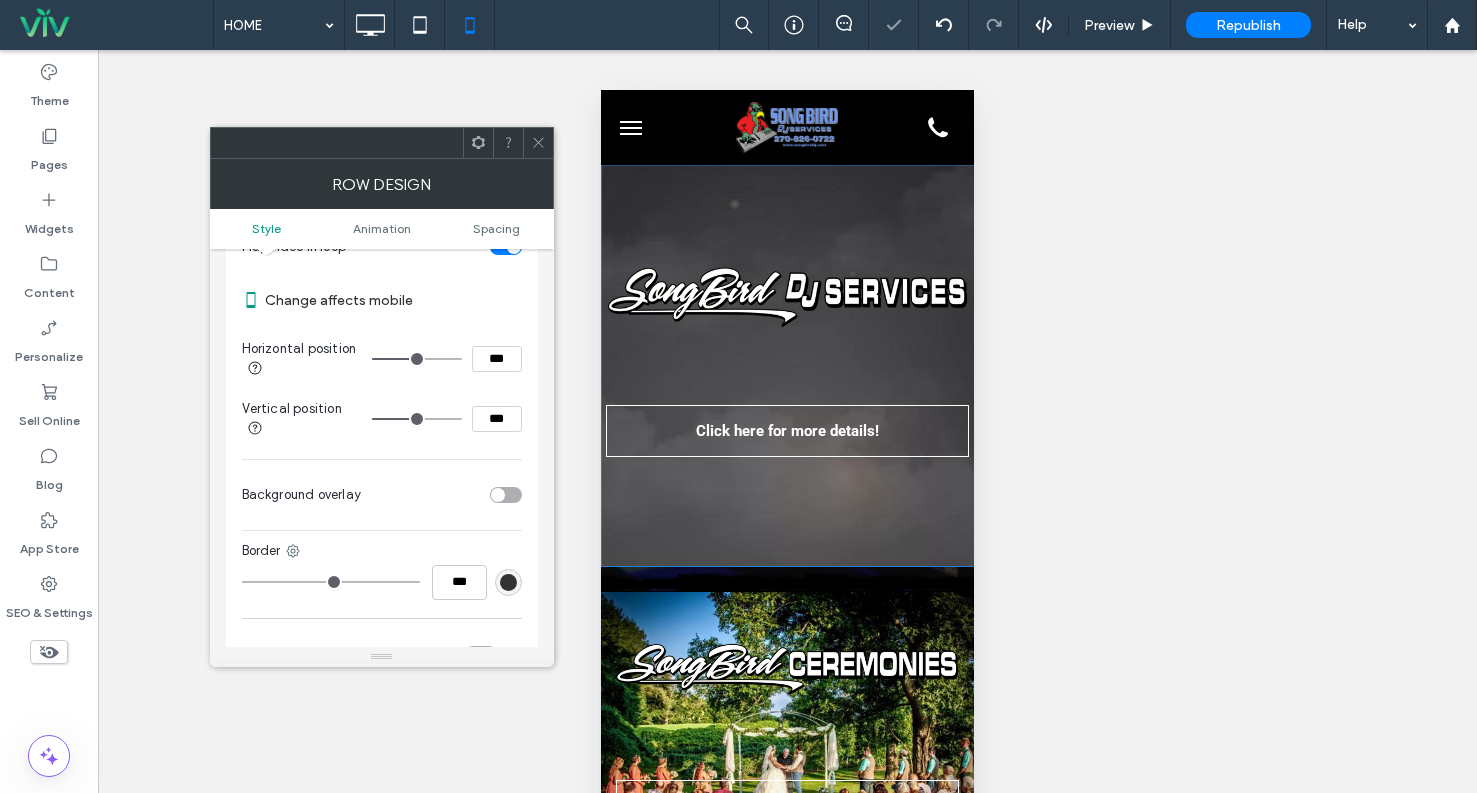 type on "***" 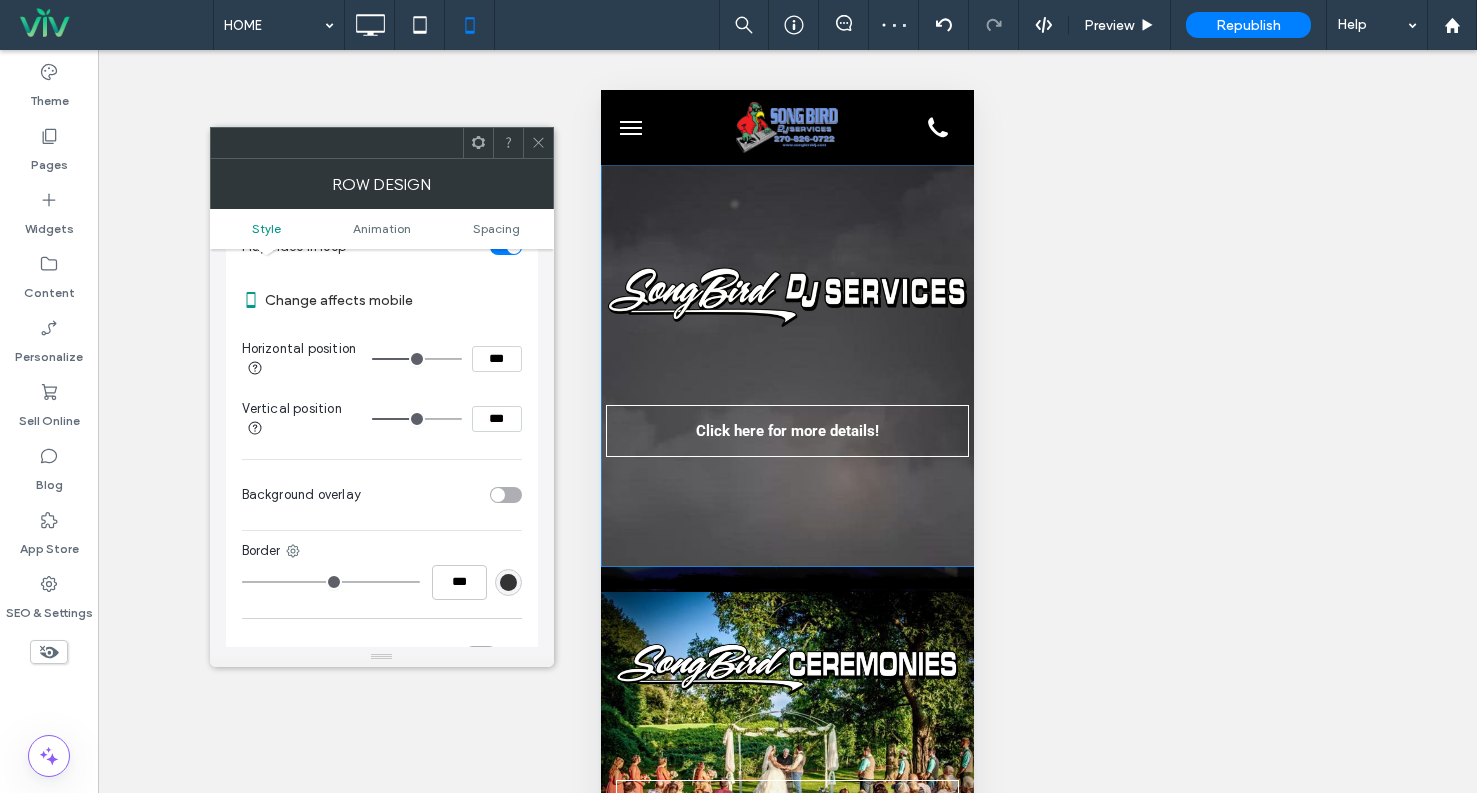type on "**" 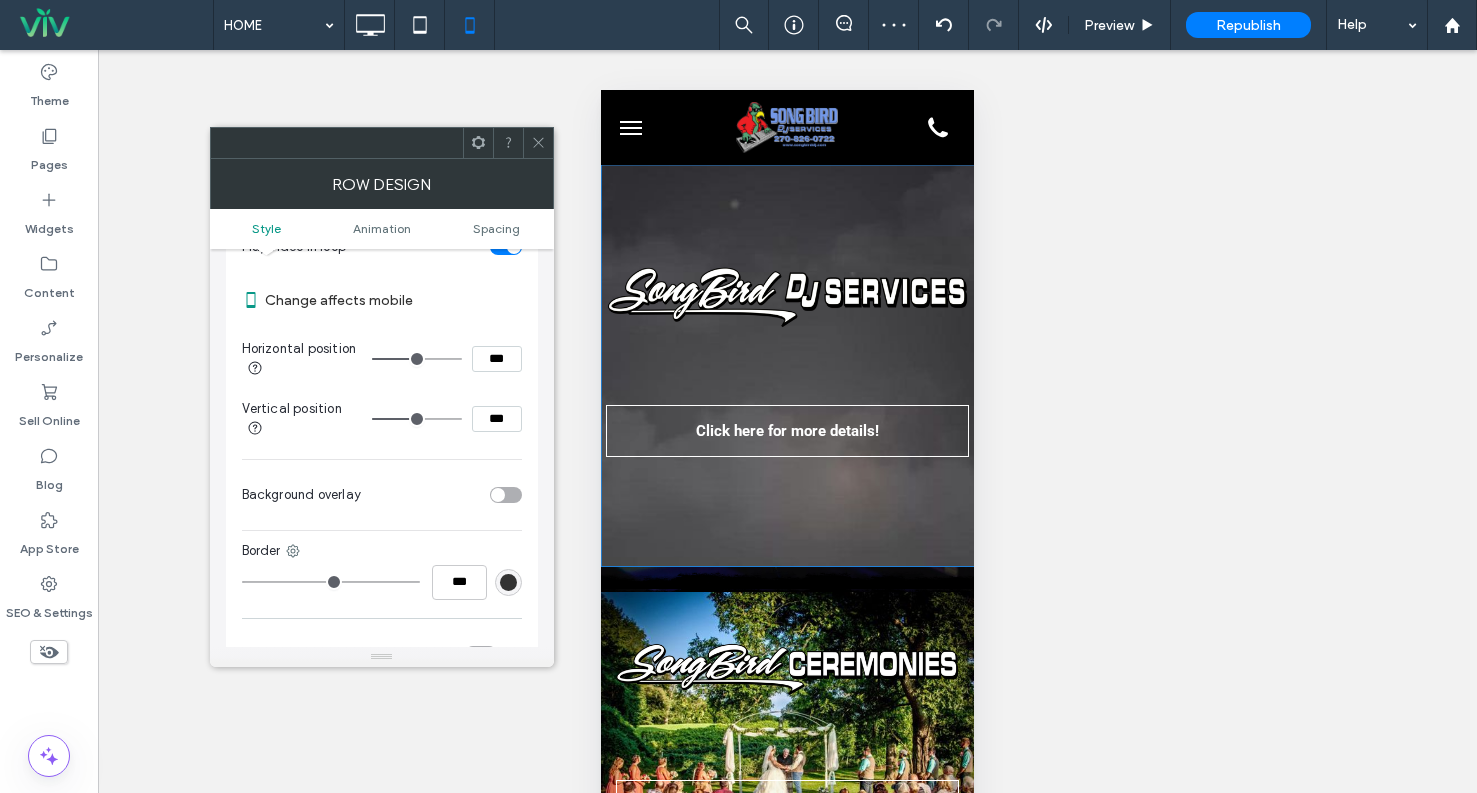 type on "***" 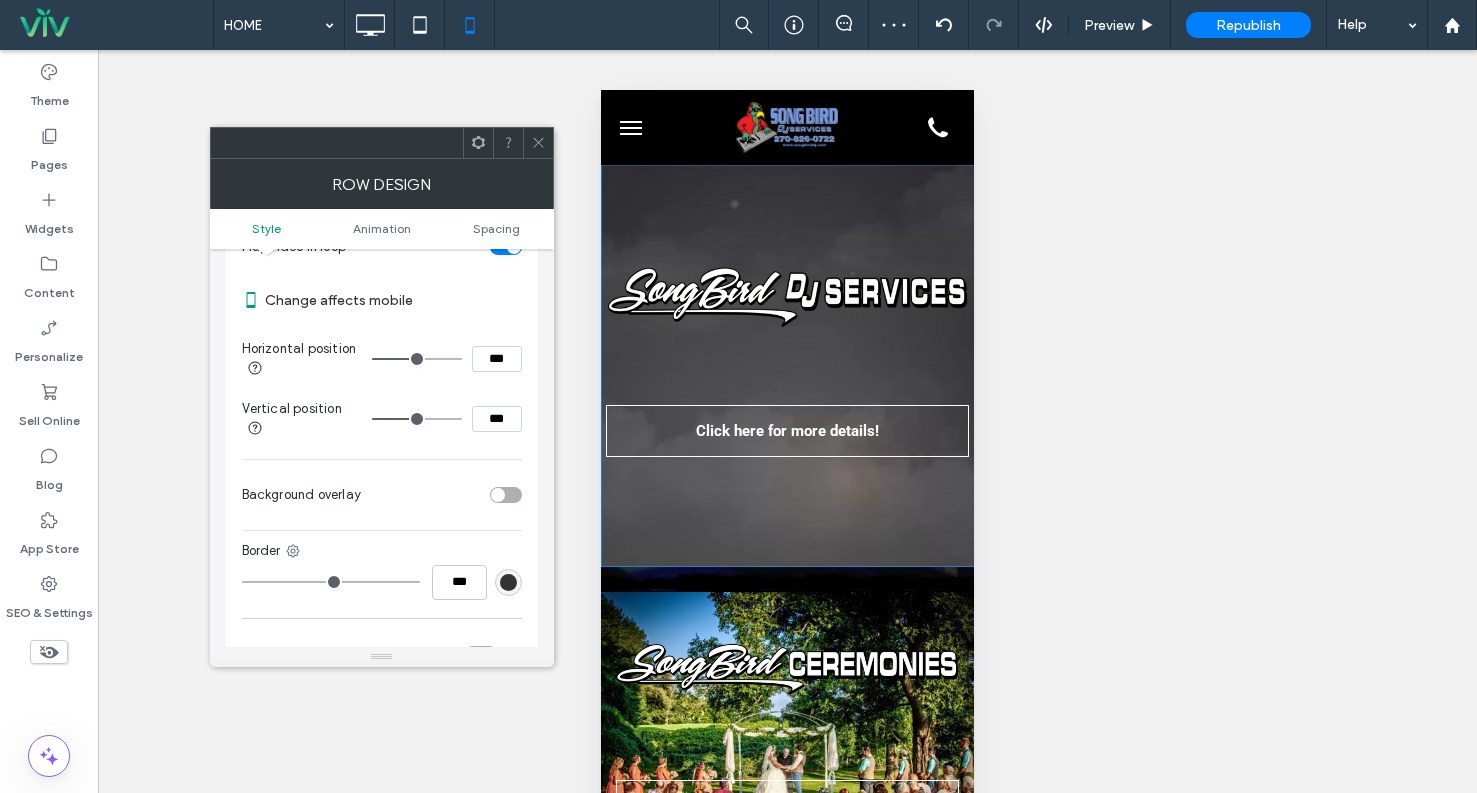drag, startPoint x: 402, startPoint y: 414, endPoint x: 417, endPoint y: 415, distance: 15.033297 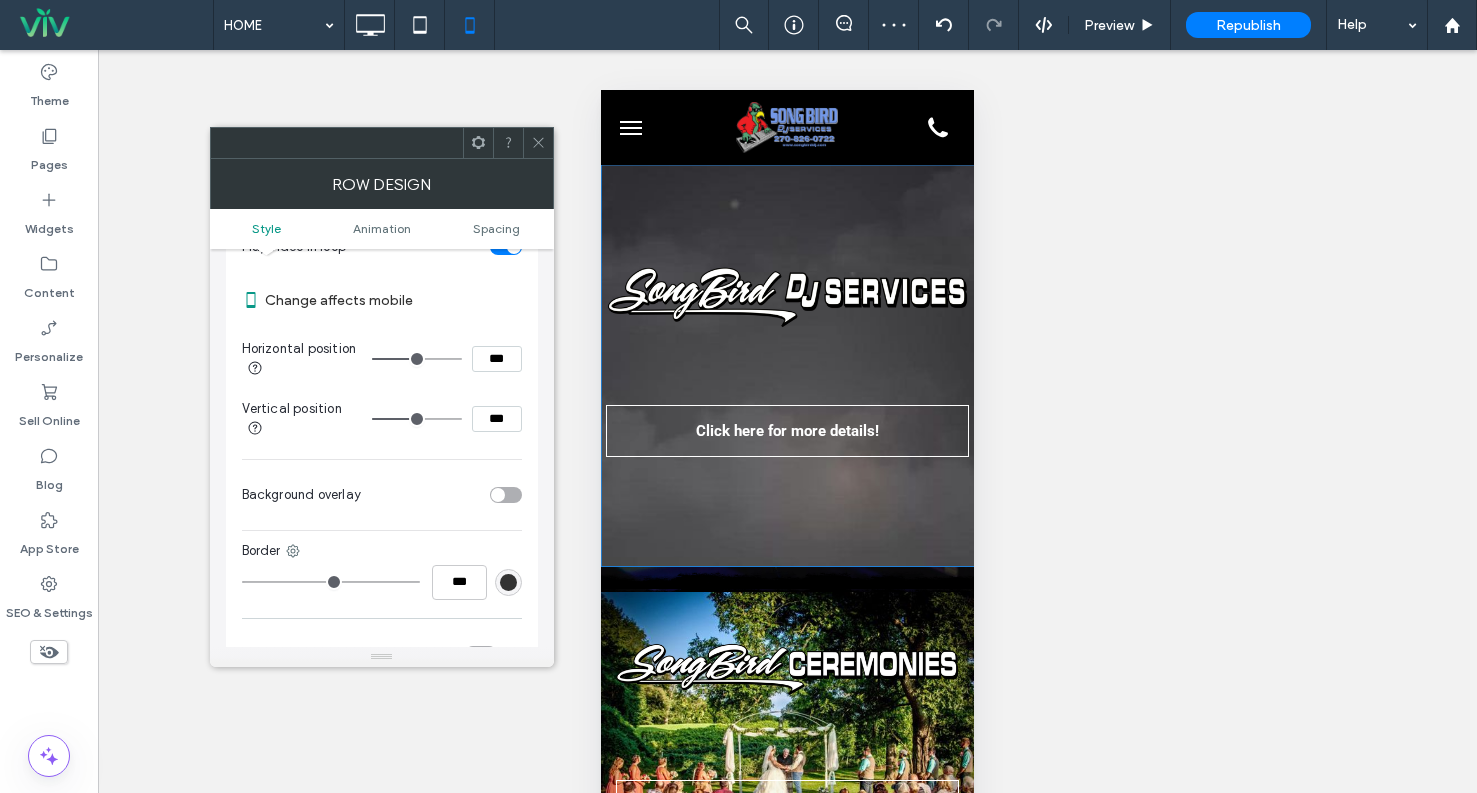 type on "**" 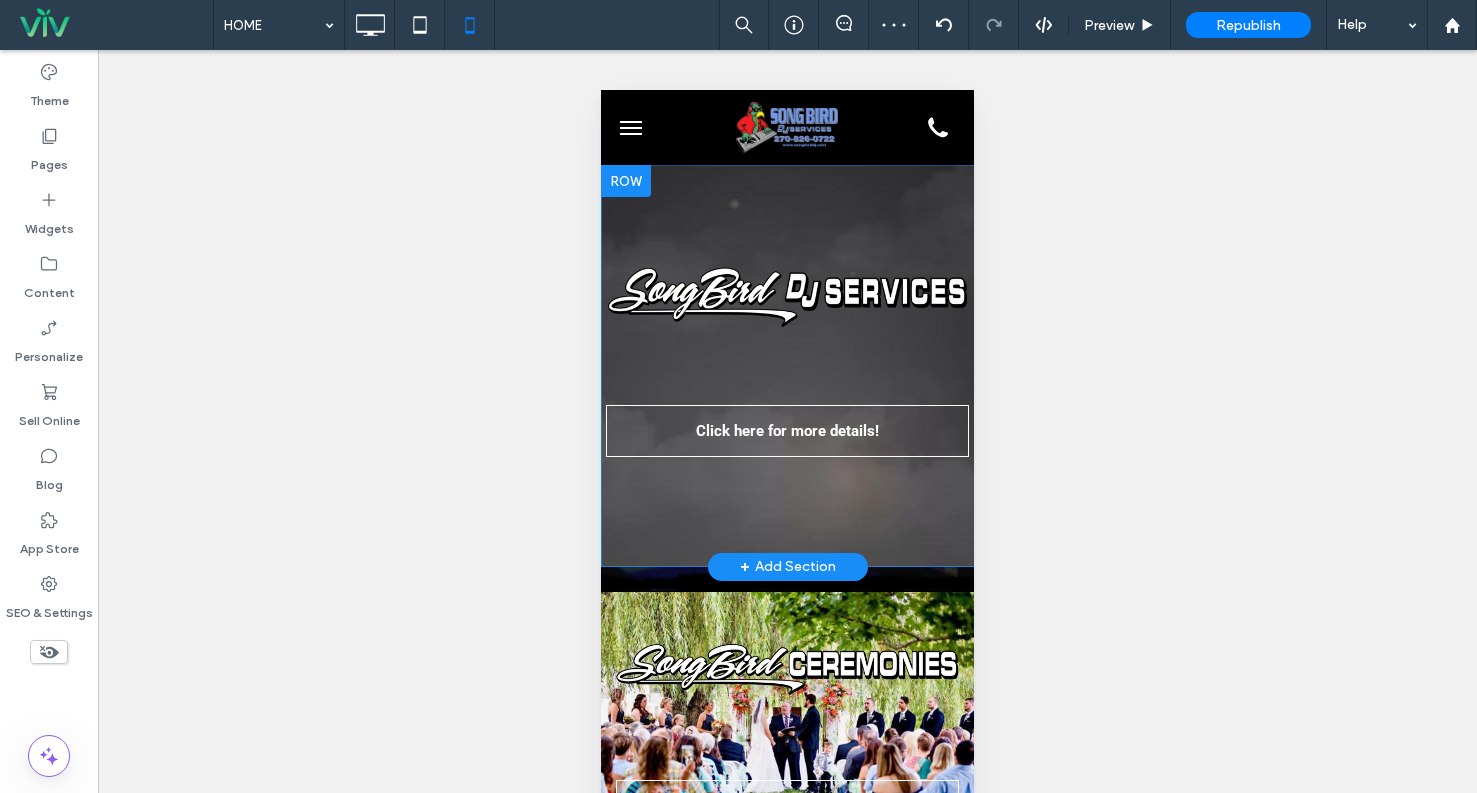 click on "Click here for more details!
Click To Paste
Row + Add Section" at bounding box center [787, 366] 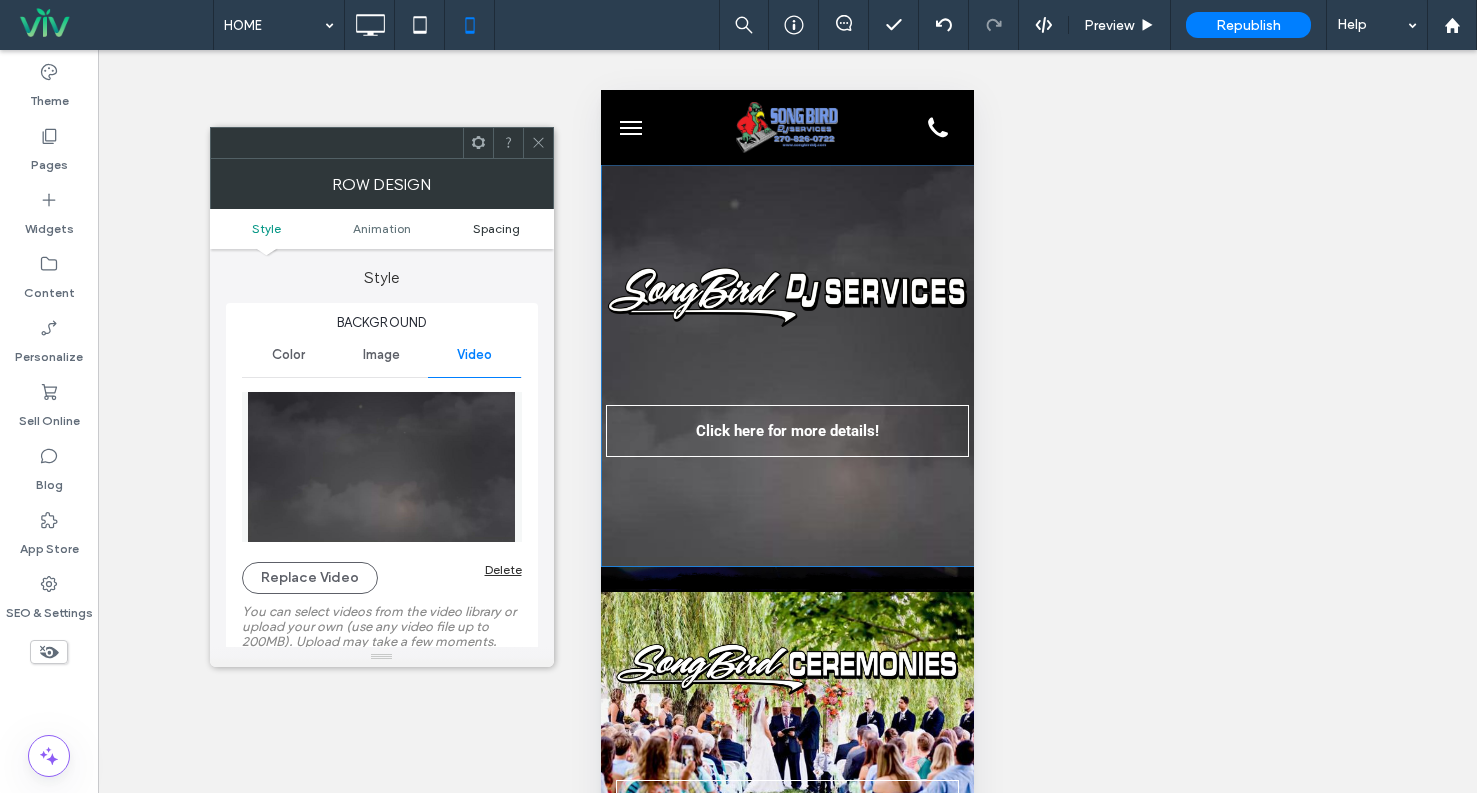 click on "Spacing" at bounding box center [496, 228] 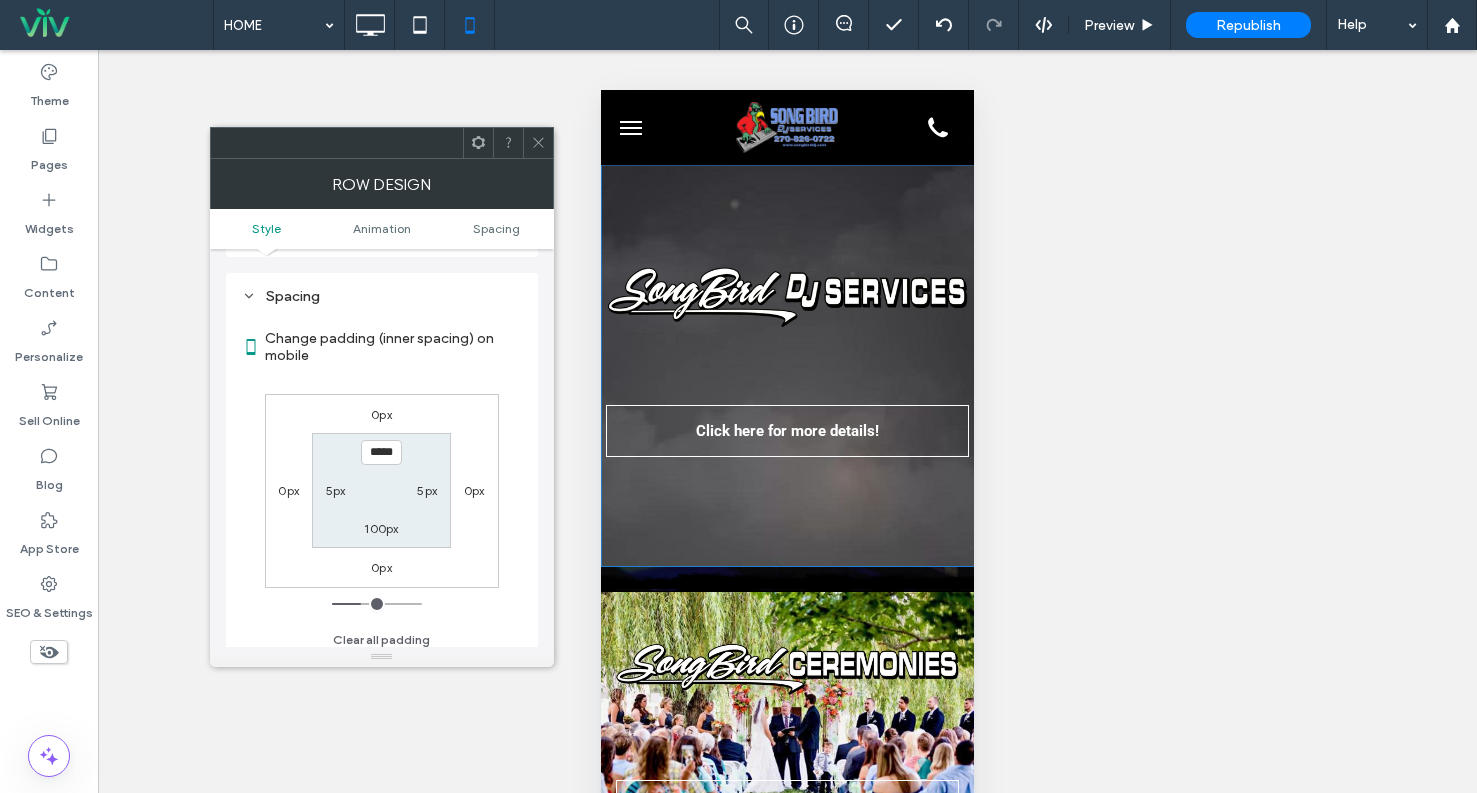 scroll, scrollTop: 1104, scrollLeft: 0, axis: vertical 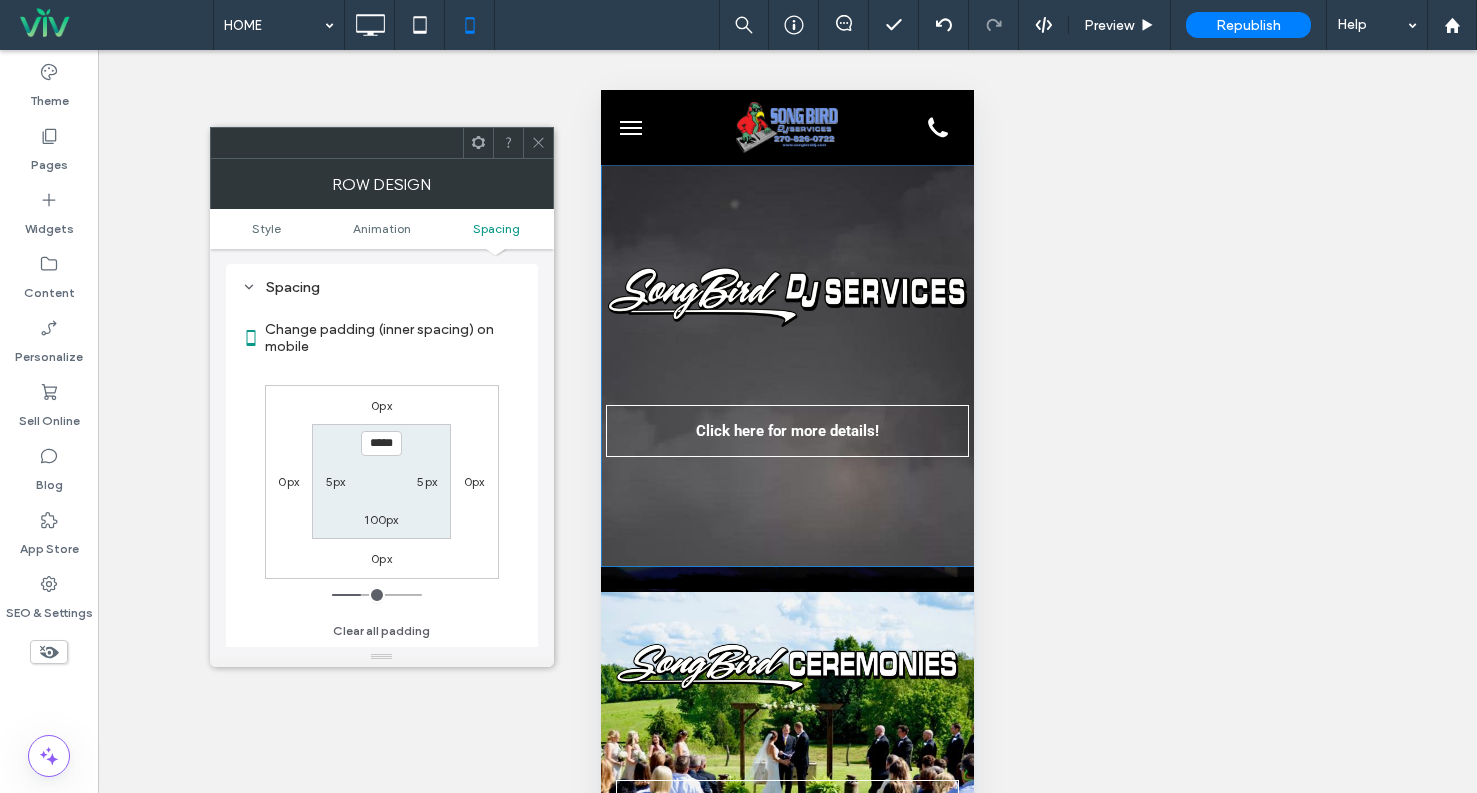 click on "100px" at bounding box center (382, 519) 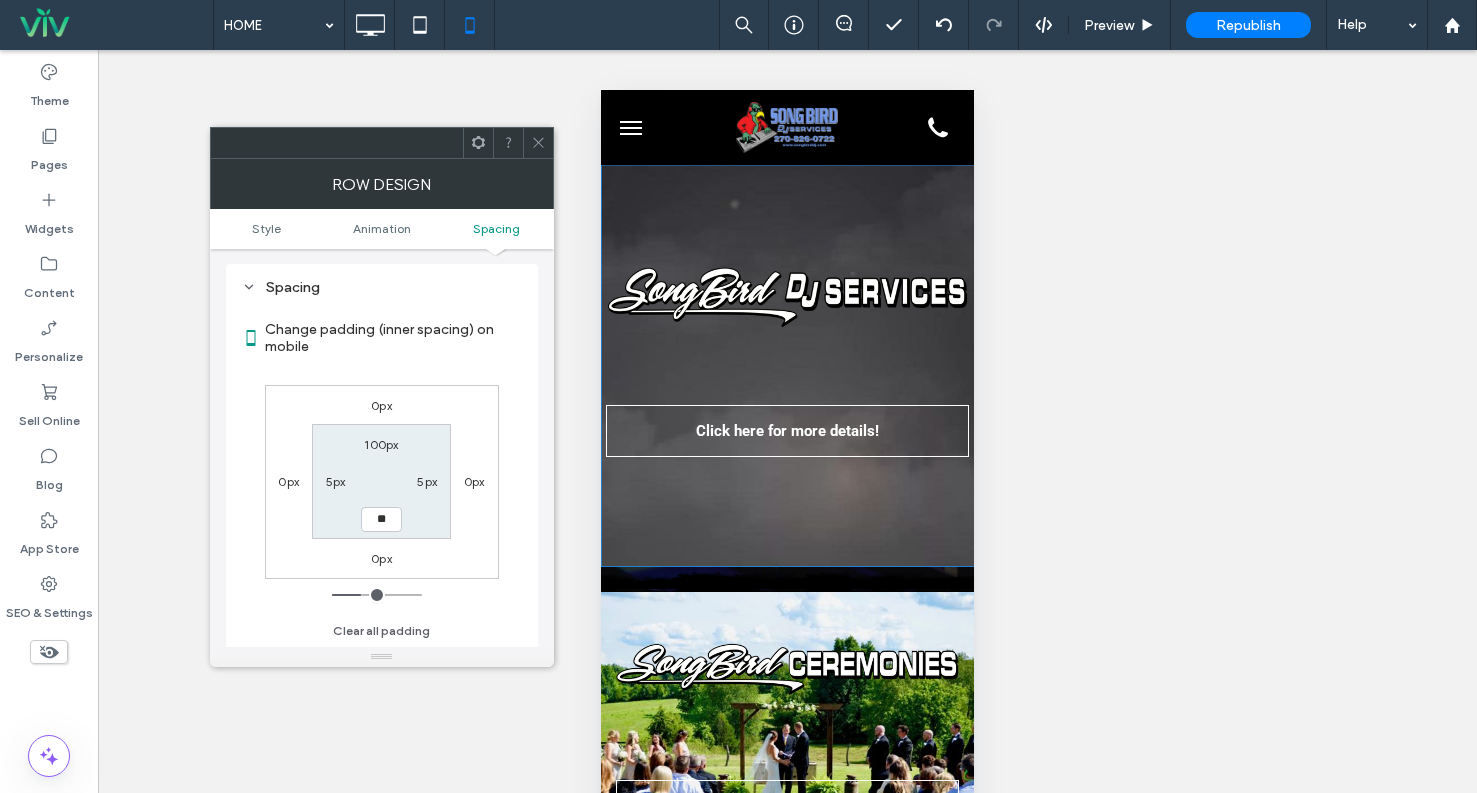 type on "**" 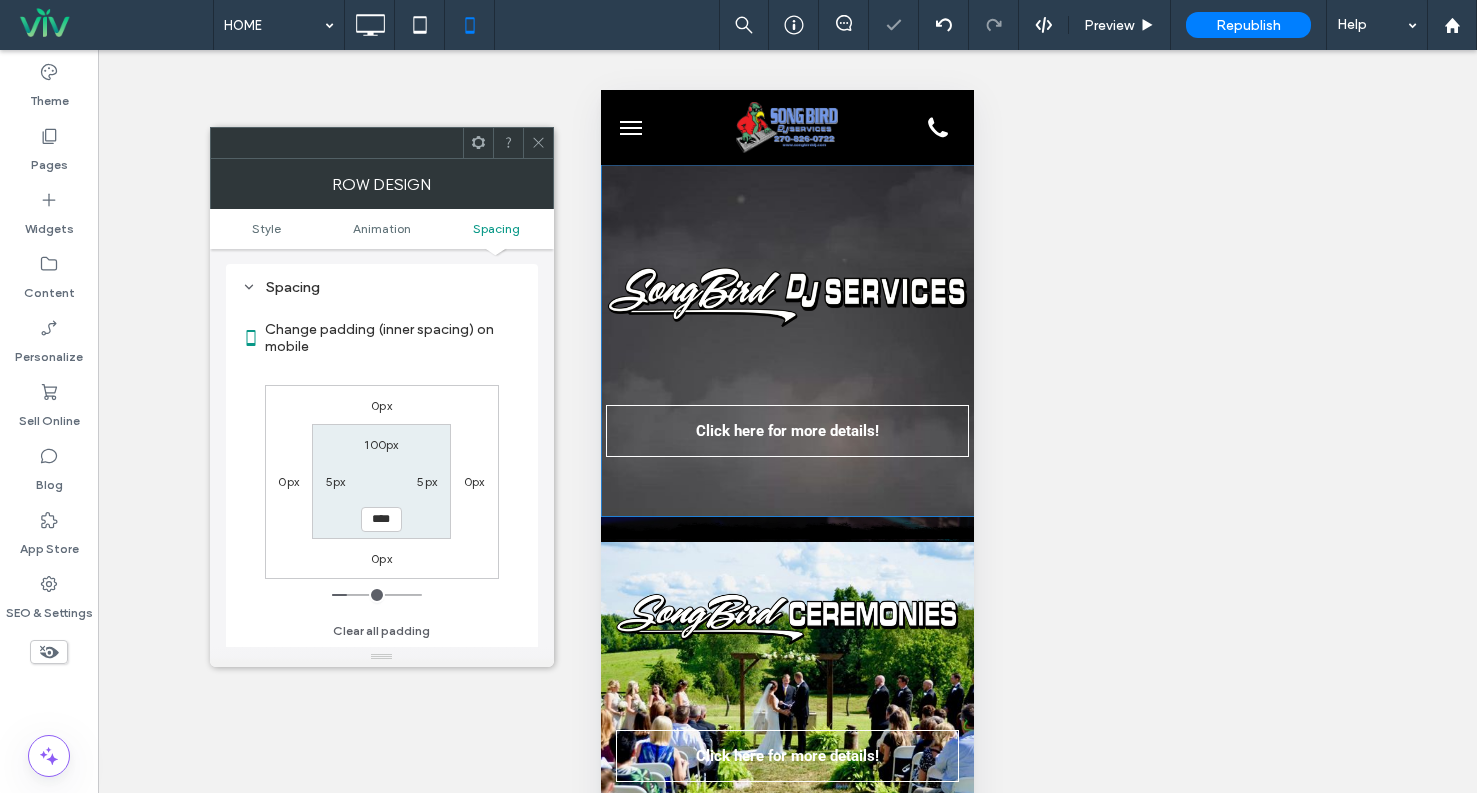 click on "100px 5px **** 5px" at bounding box center (381, 481) 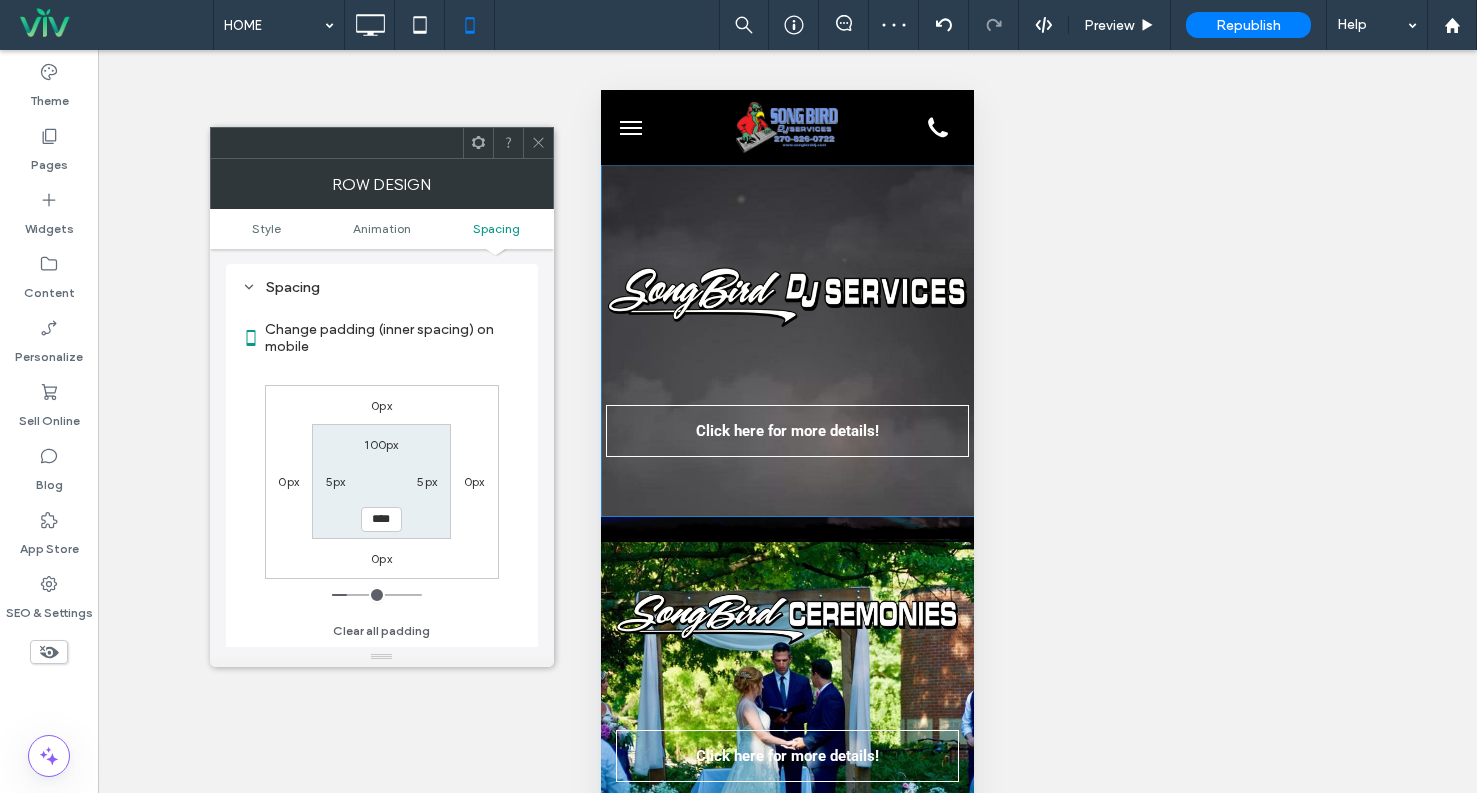 click at bounding box center [538, 143] 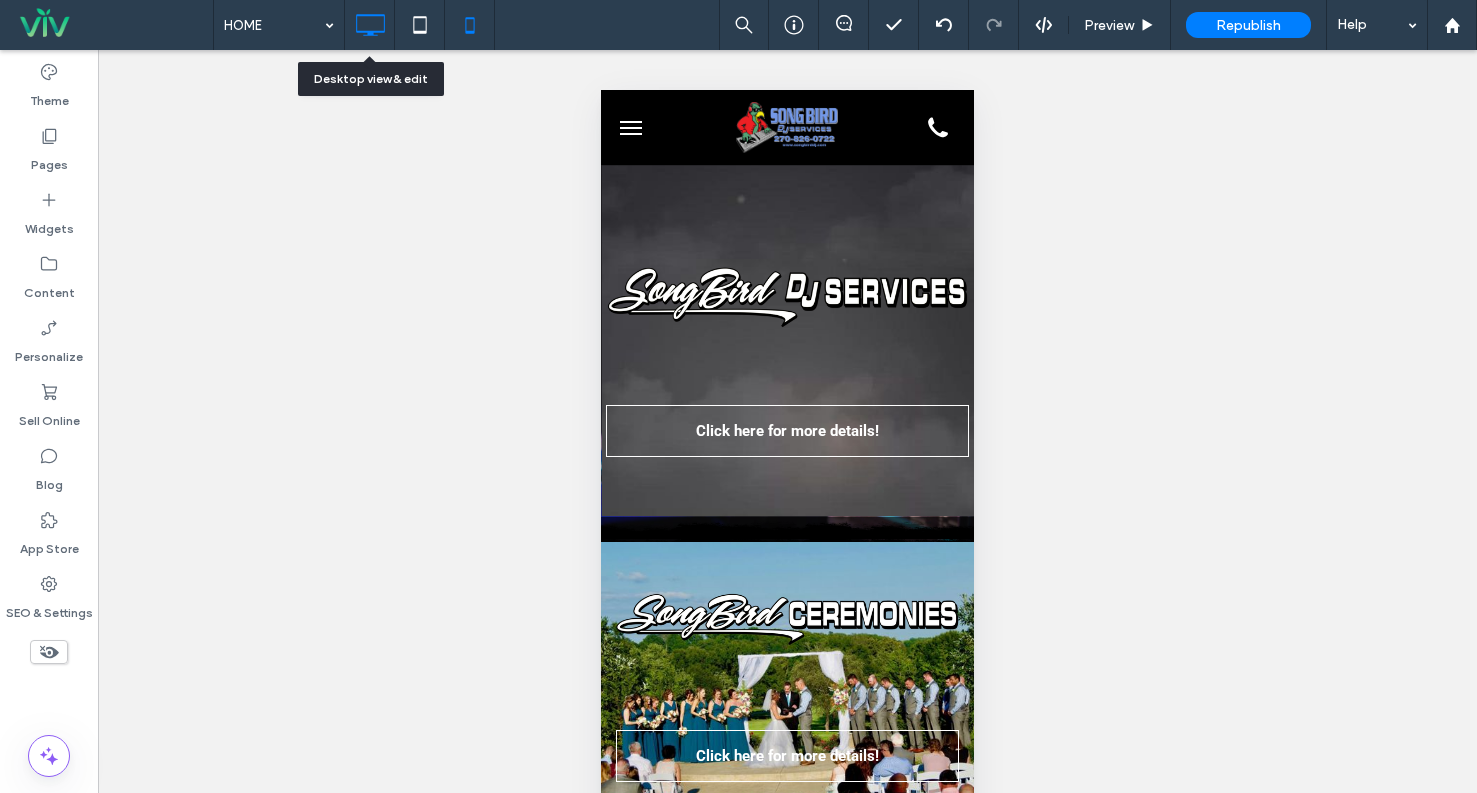 click 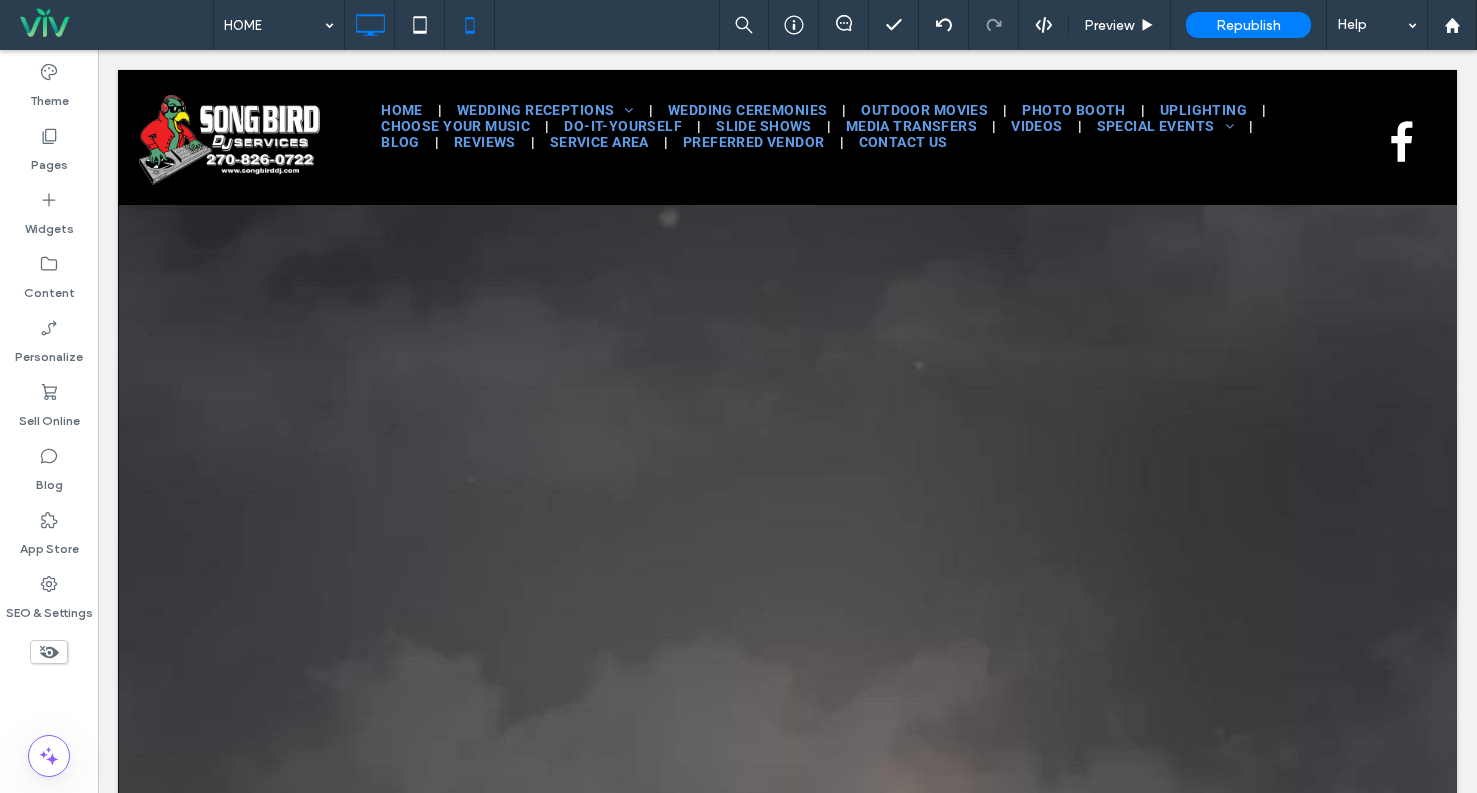 scroll, scrollTop: 0, scrollLeft: 0, axis: both 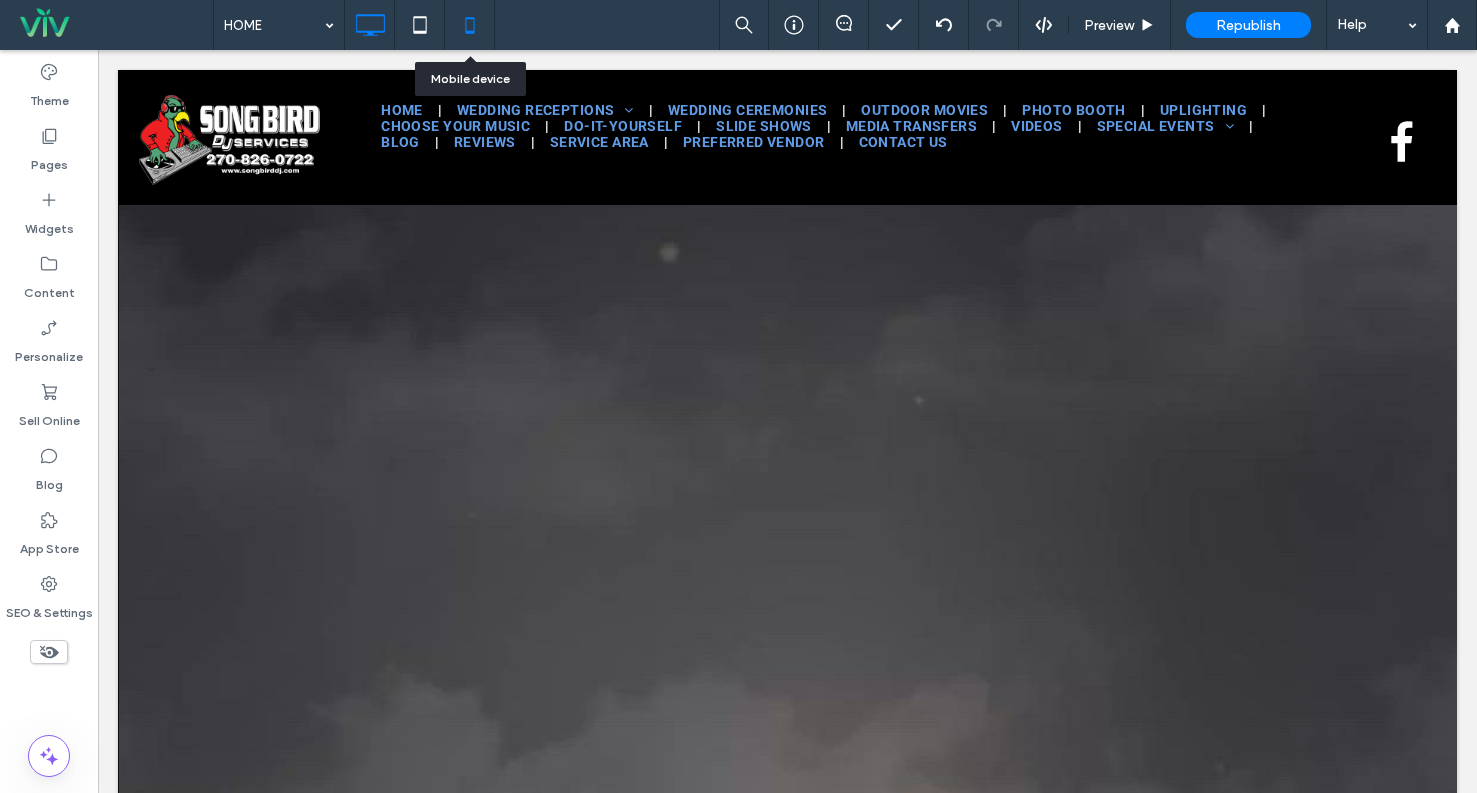 click 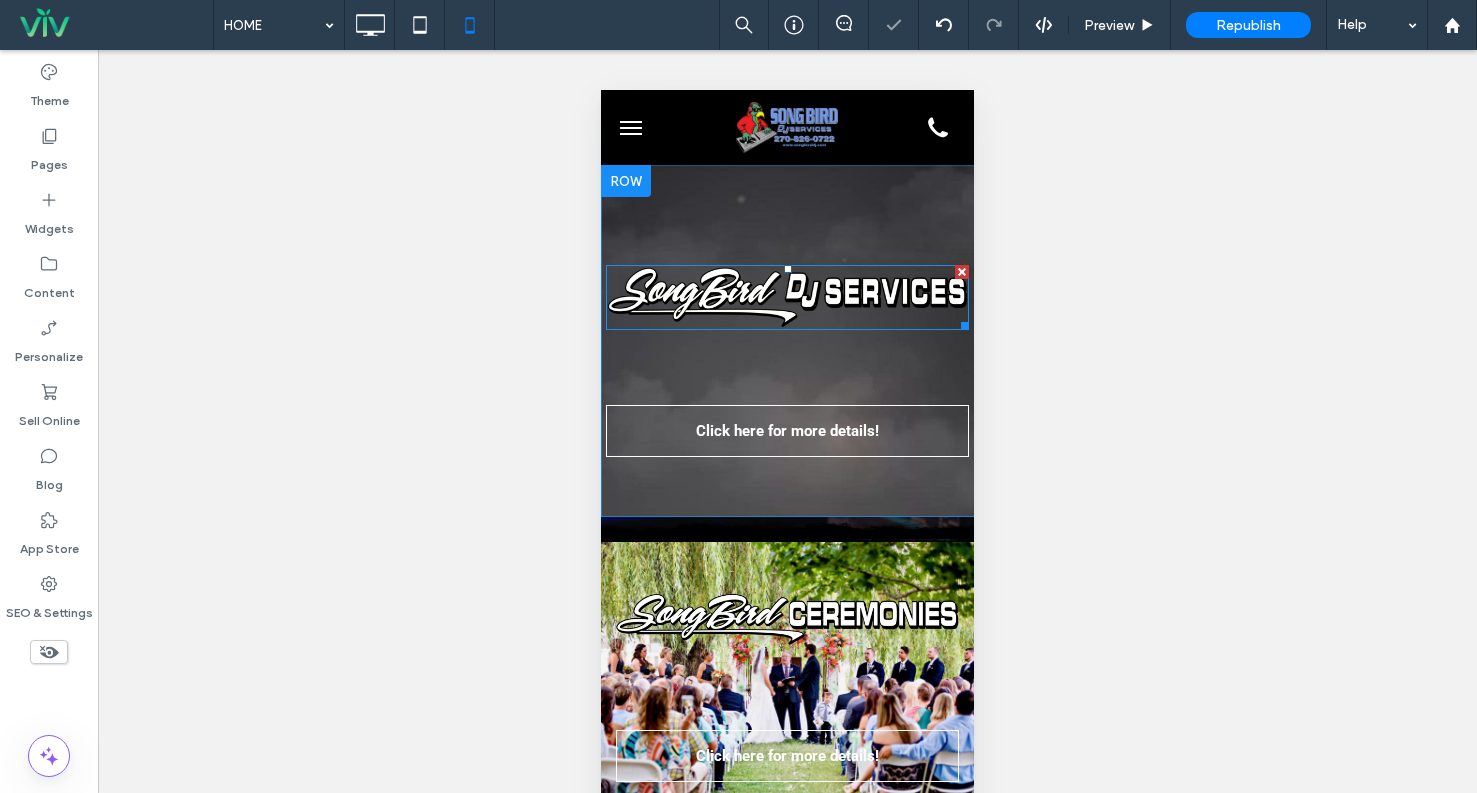 scroll, scrollTop: 0, scrollLeft: 0, axis: both 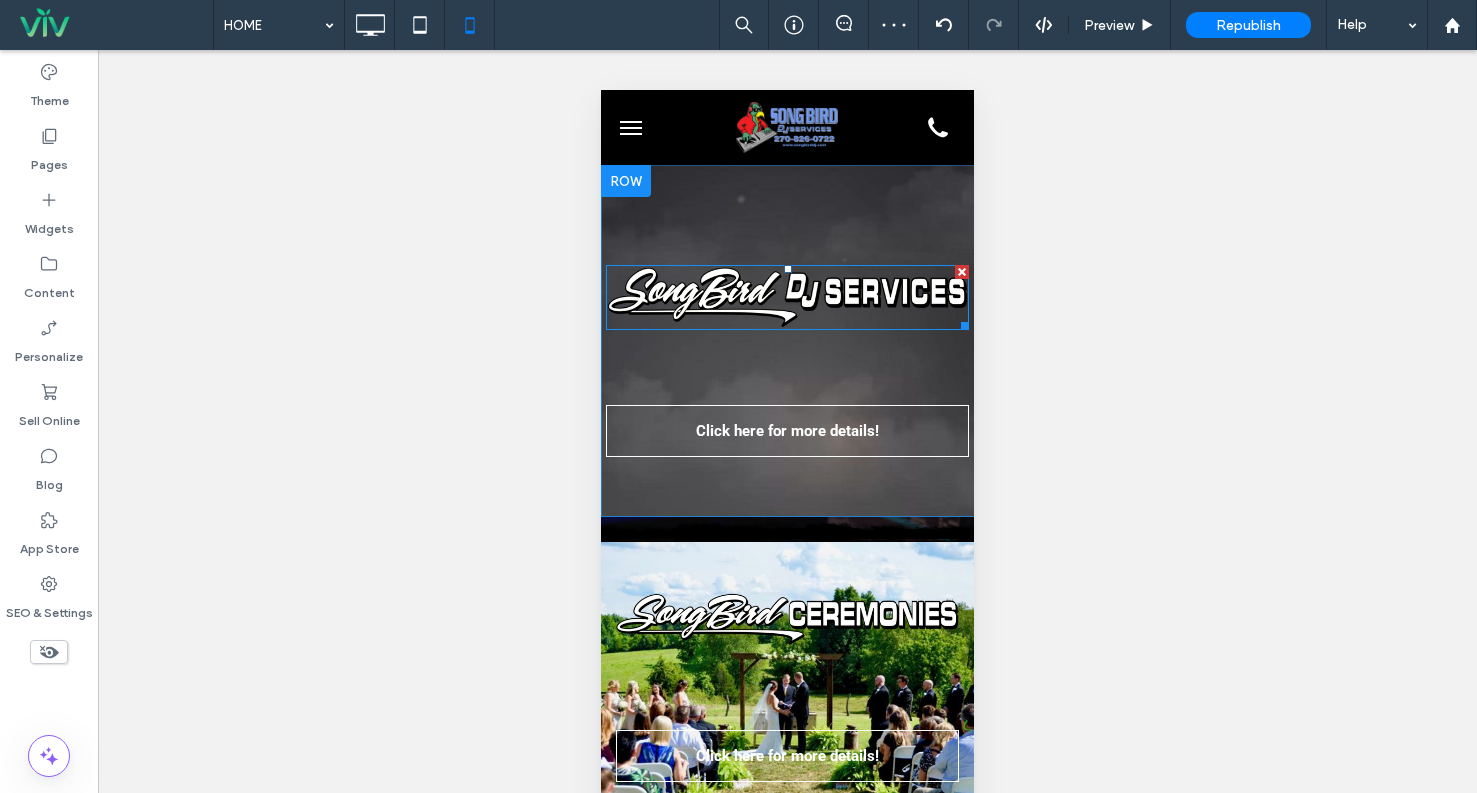 click at bounding box center [962, 272] 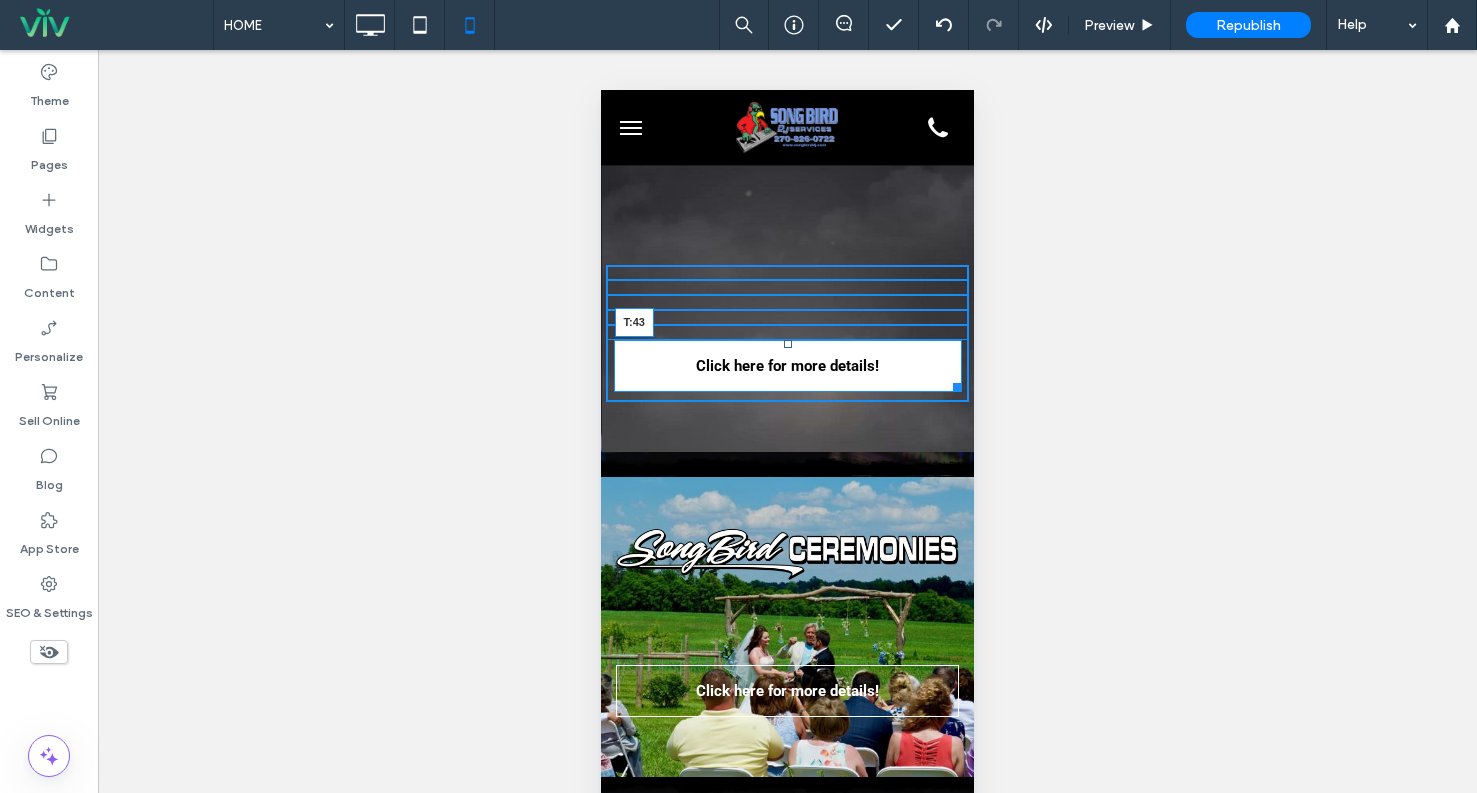 drag, startPoint x: 781, startPoint y: 345, endPoint x: 1377, endPoint y: 478, distance: 610.6595 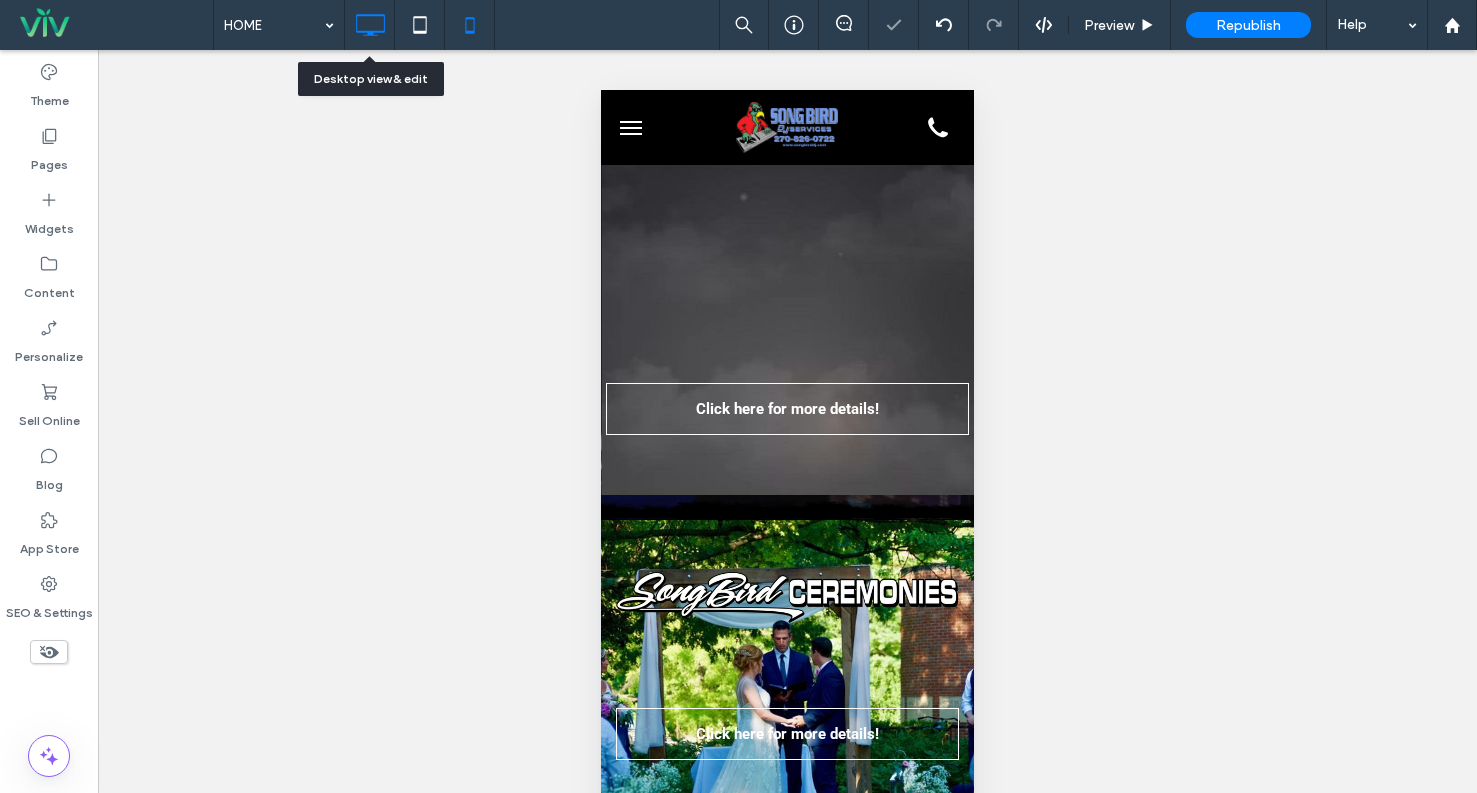click 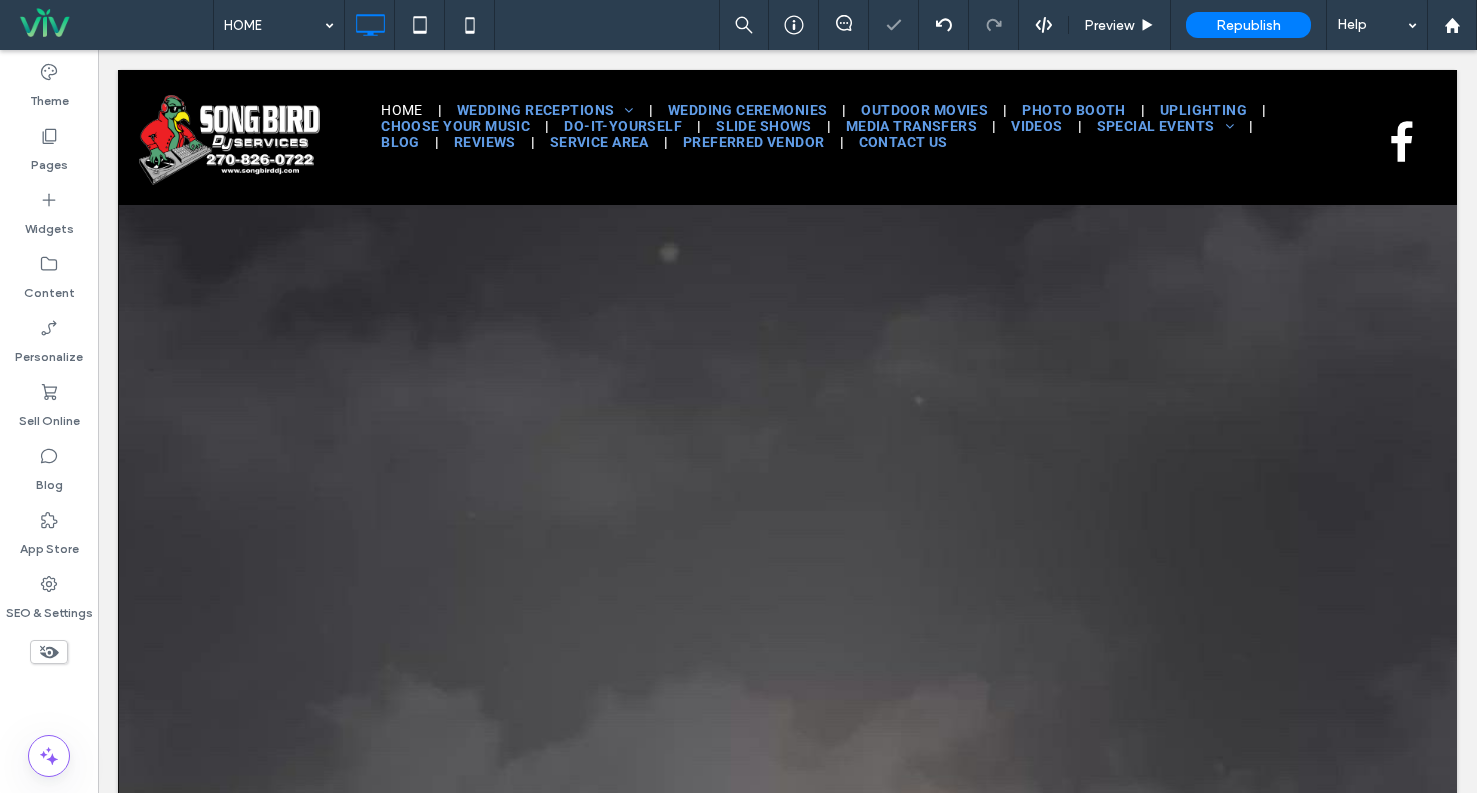 scroll, scrollTop: 0, scrollLeft: 0, axis: both 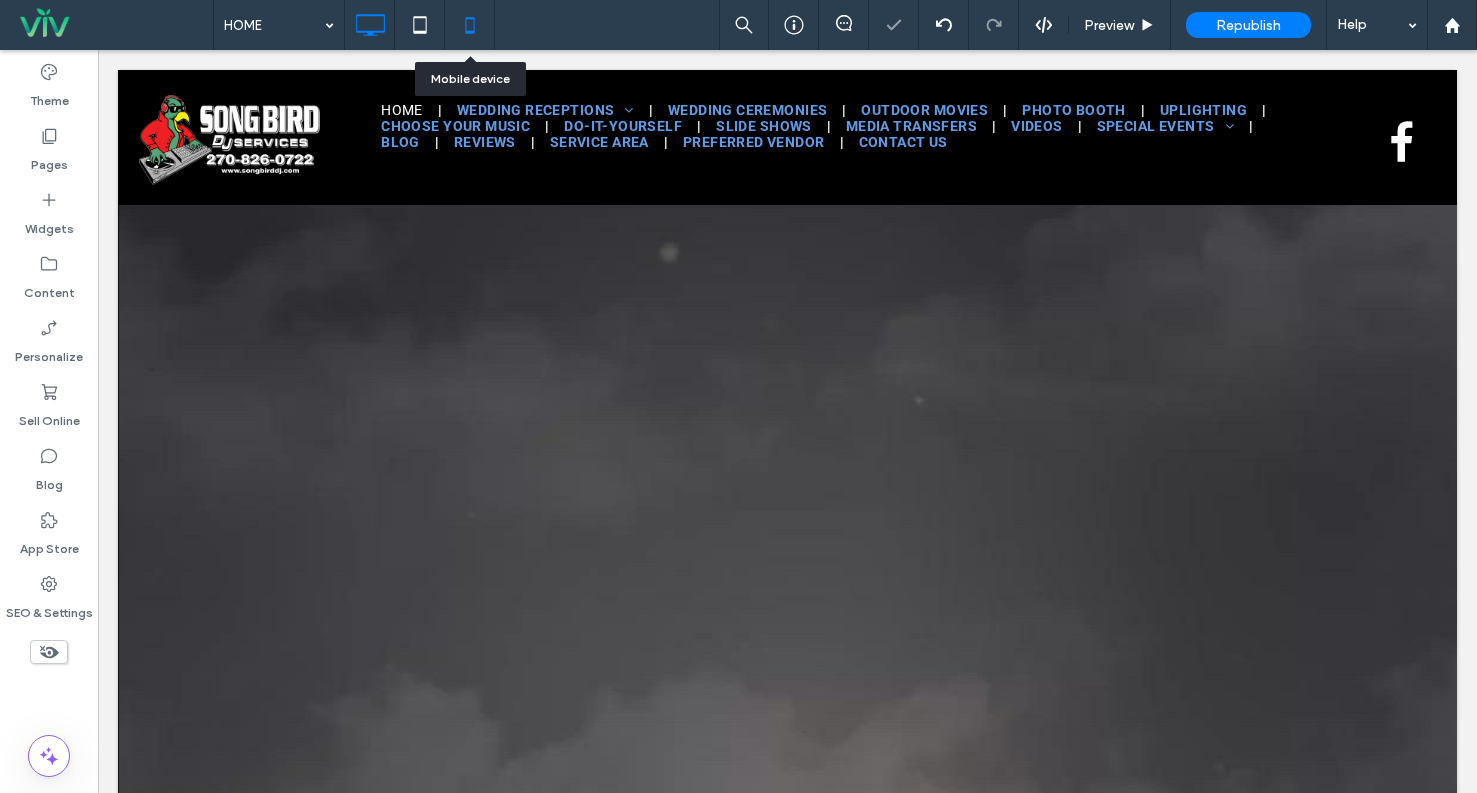 click 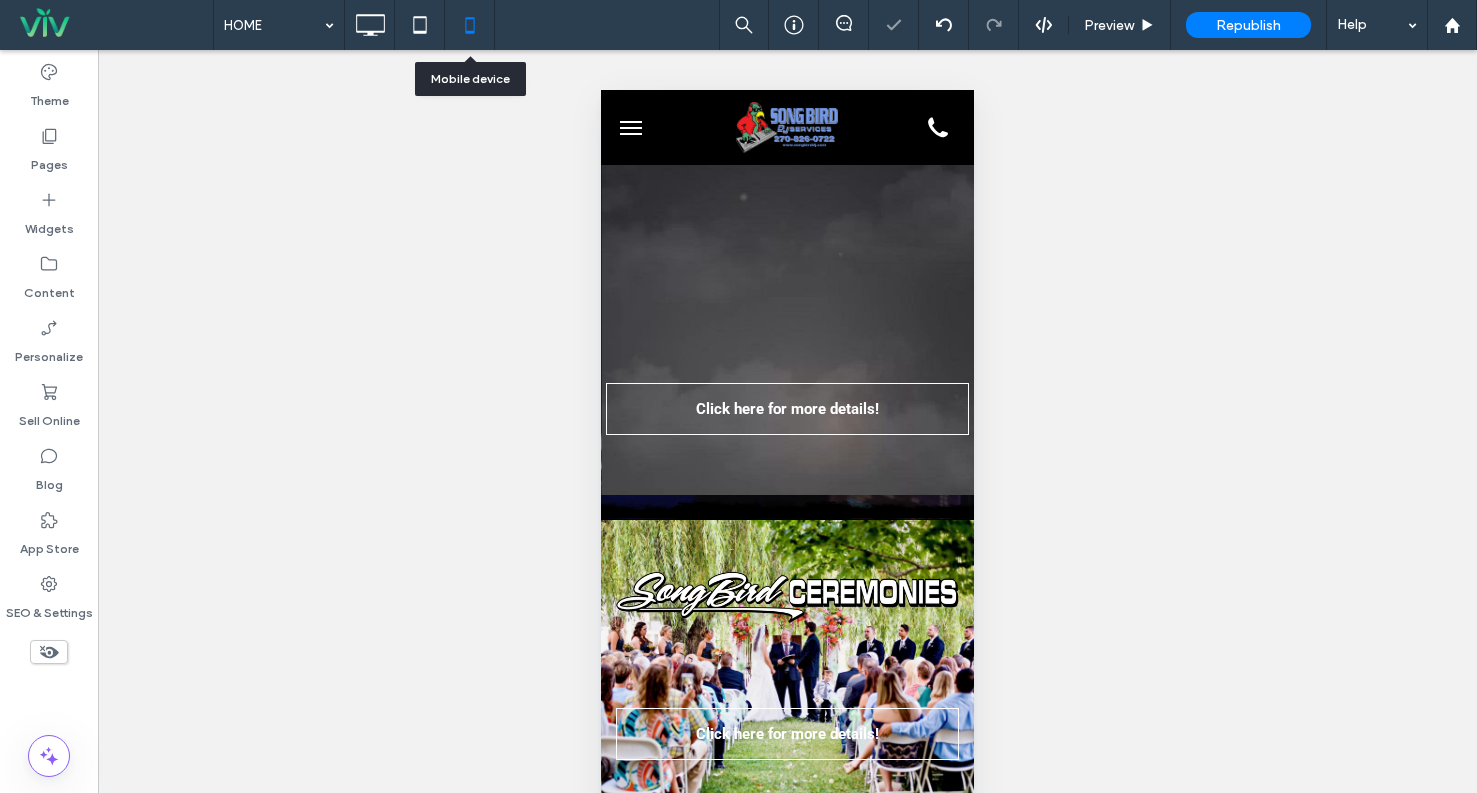 scroll, scrollTop: 0, scrollLeft: 0, axis: both 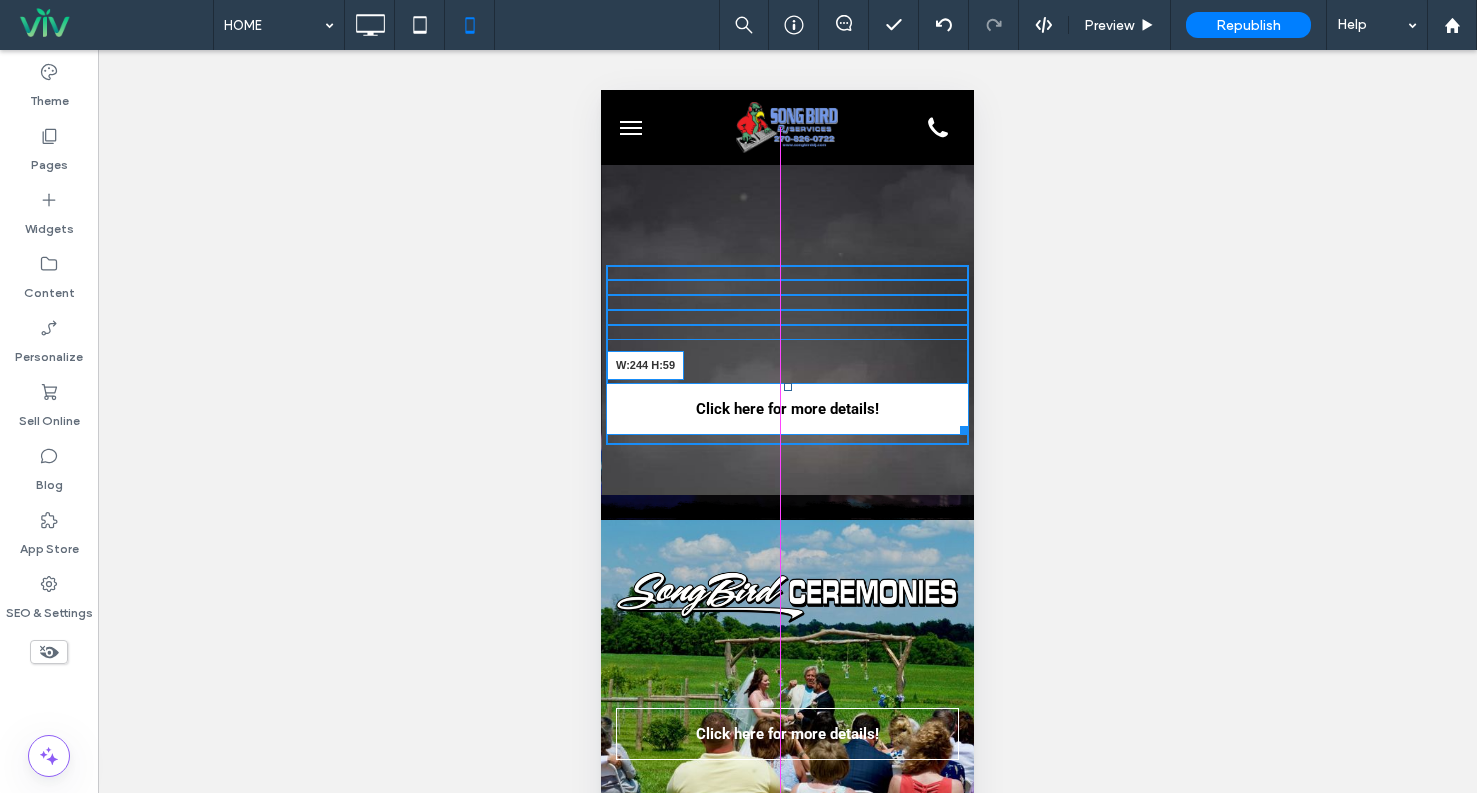 drag, startPoint x: 947, startPoint y: 427, endPoint x: 895, endPoint y: 434, distance: 52.46904 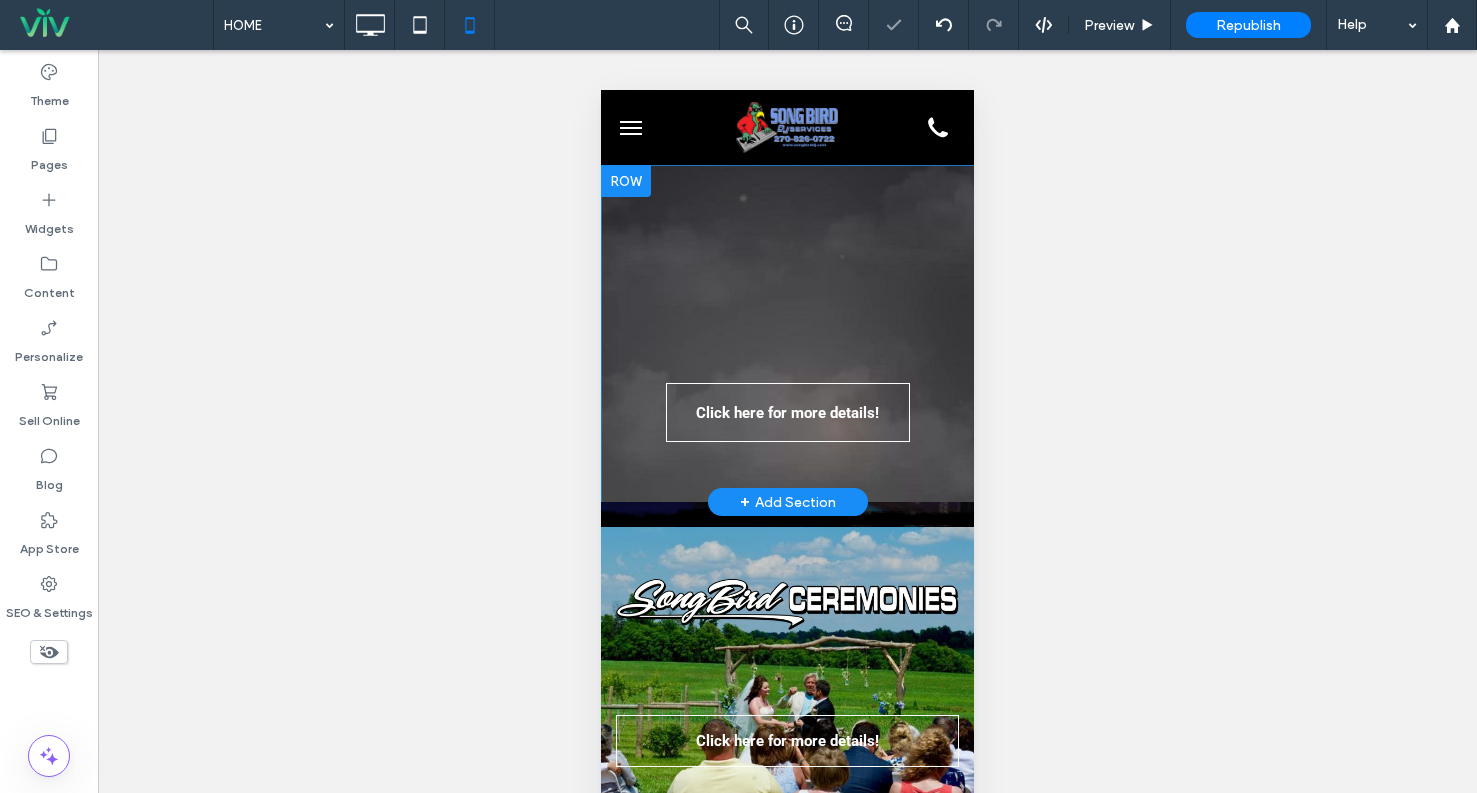 click on "Click here for more details!
Click To Paste
Row + Add Section" at bounding box center (787, 333) 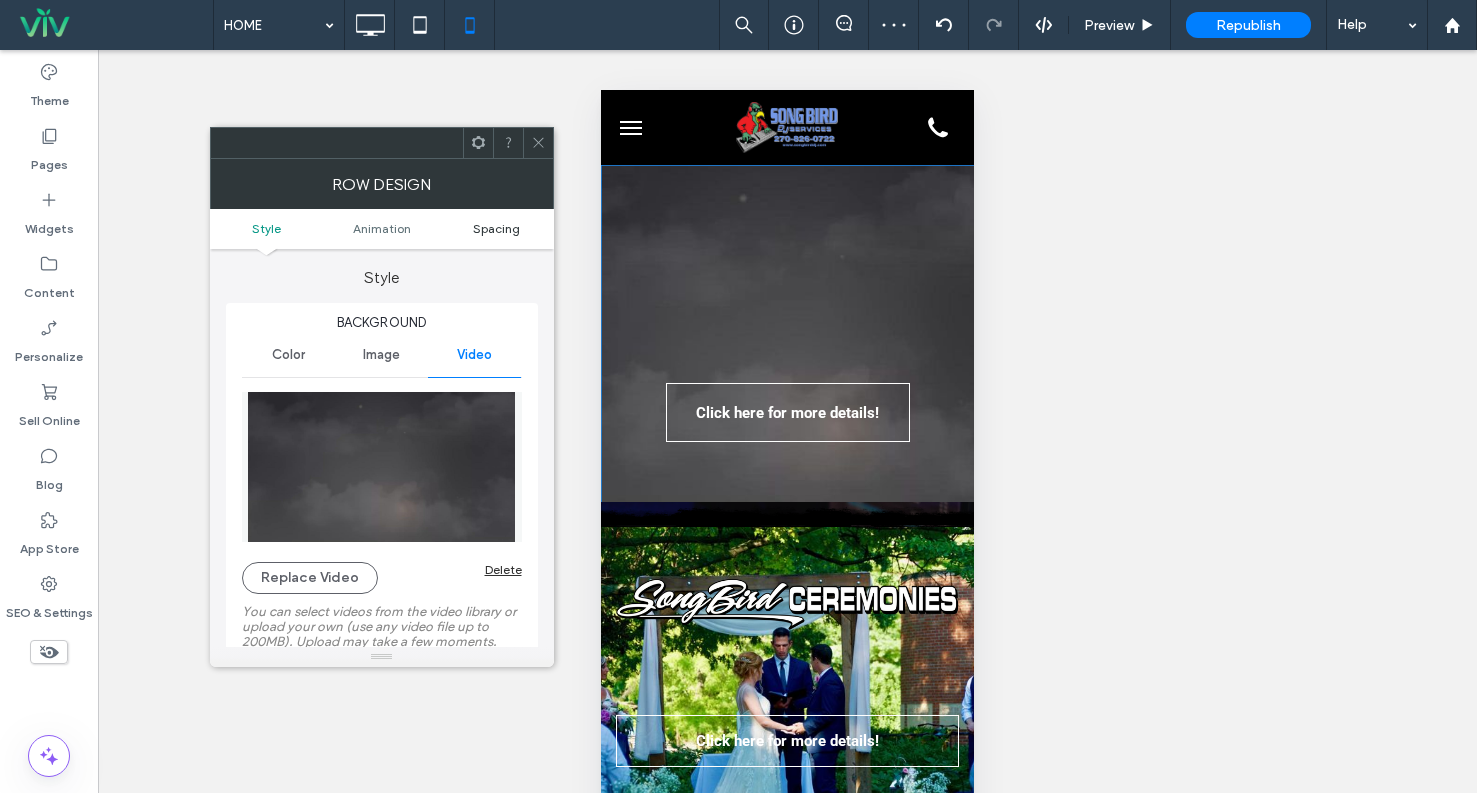 click on "Spacing" at bounding box center [496, 228] 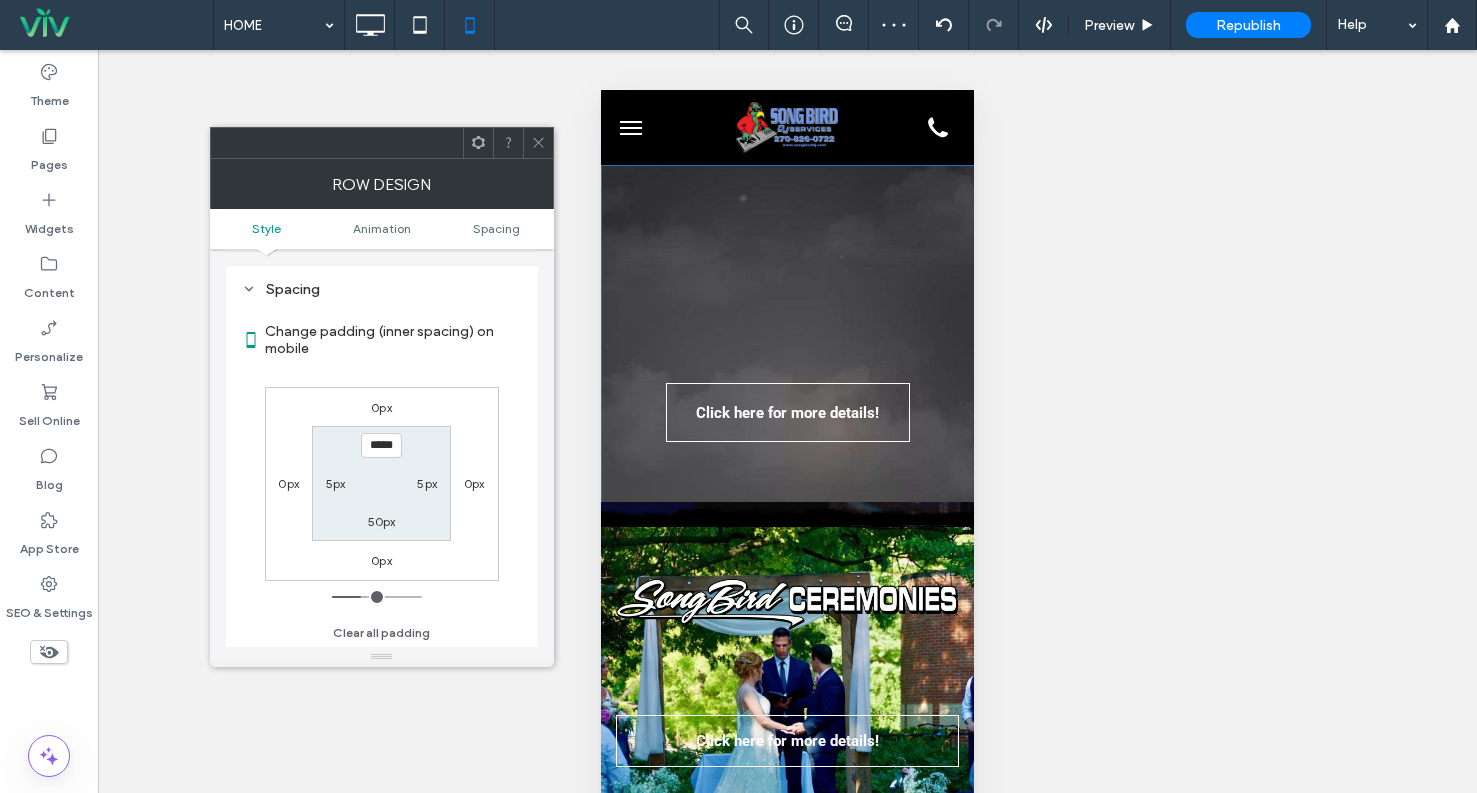 scroll, scrollTop: 1104, scrollLeft: 0, axis: vertical 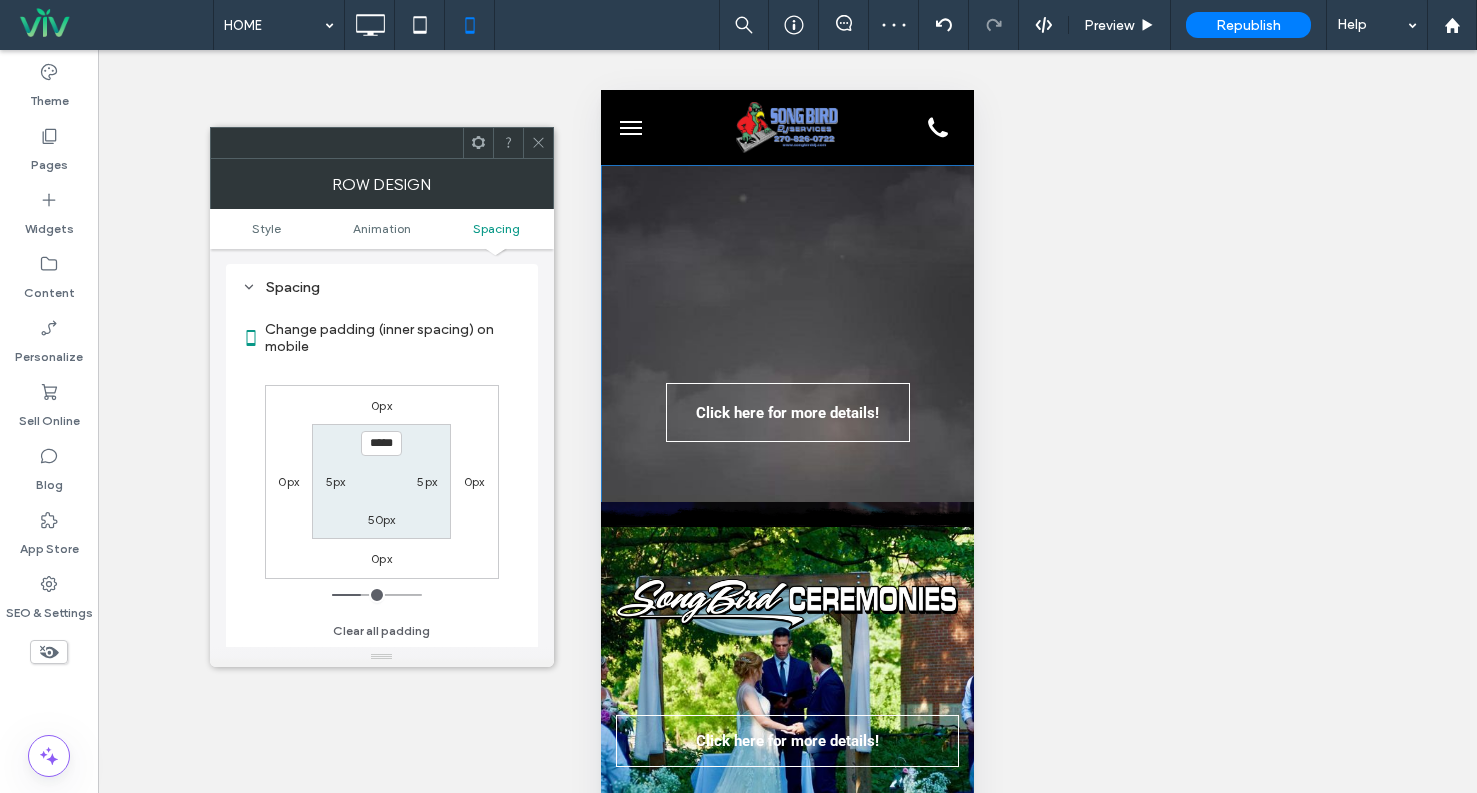click on "50px" at bounding box center [382, 519] 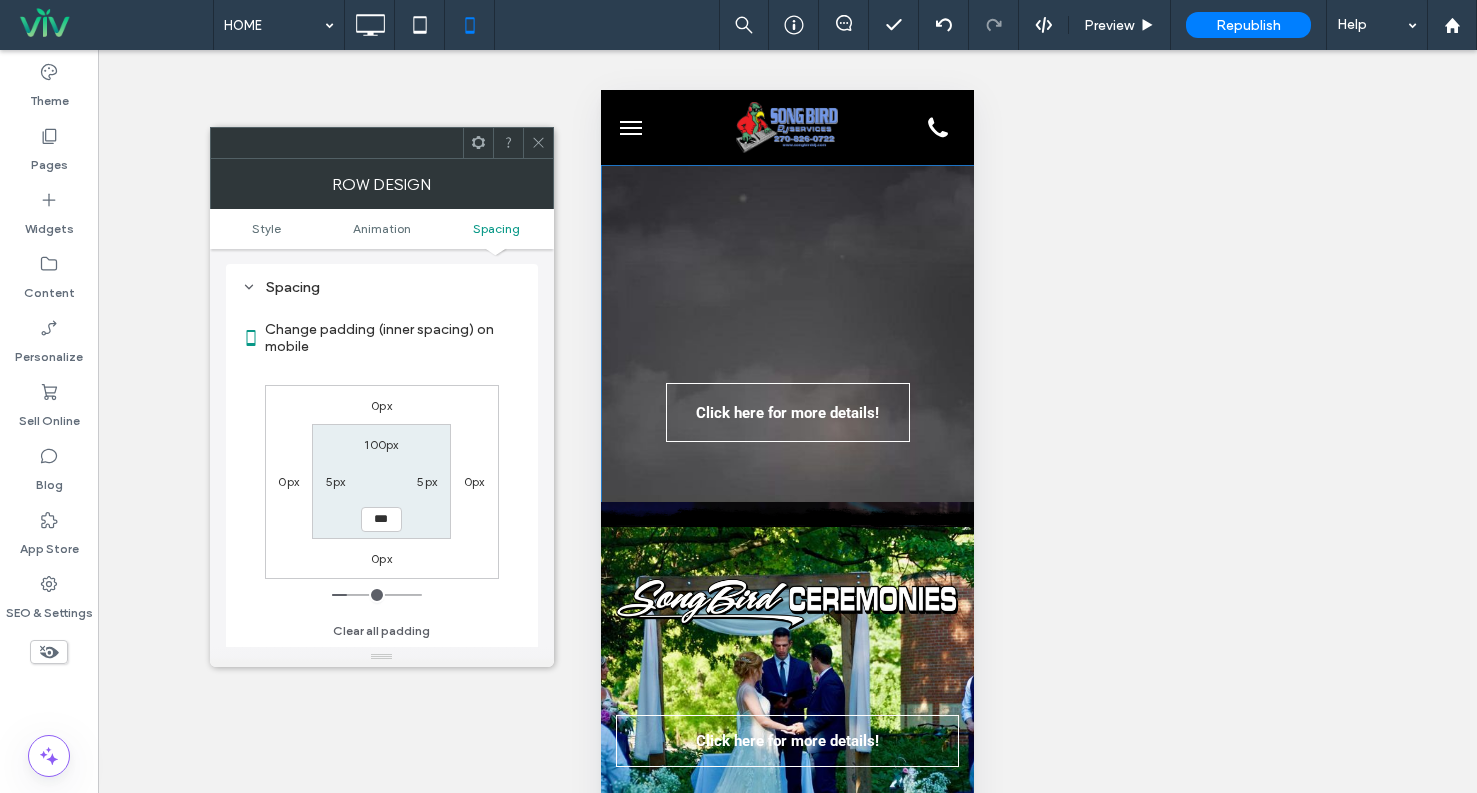 type on "***" 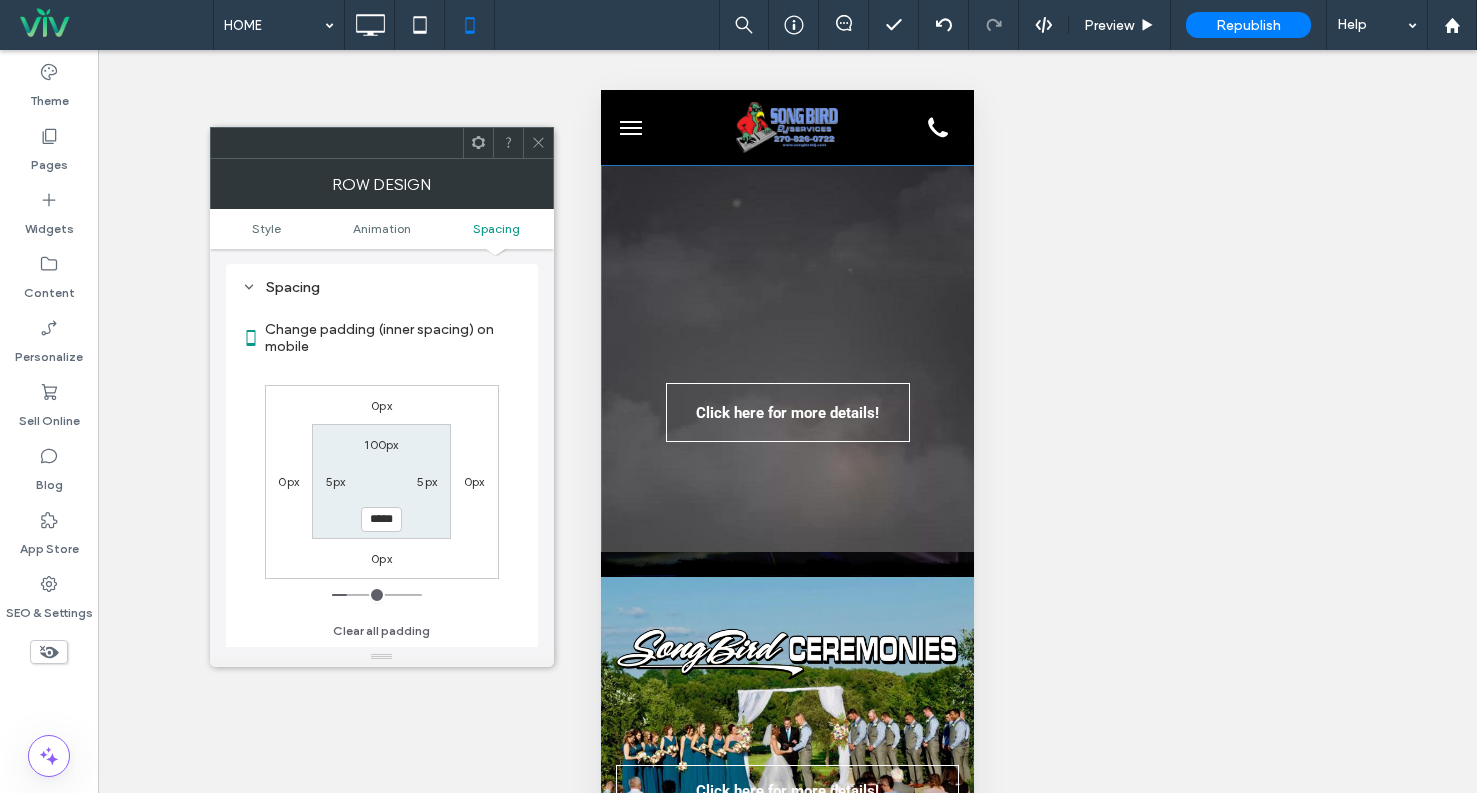 click on "100px 5px ***** 5px" at bounding box center (381, 481) 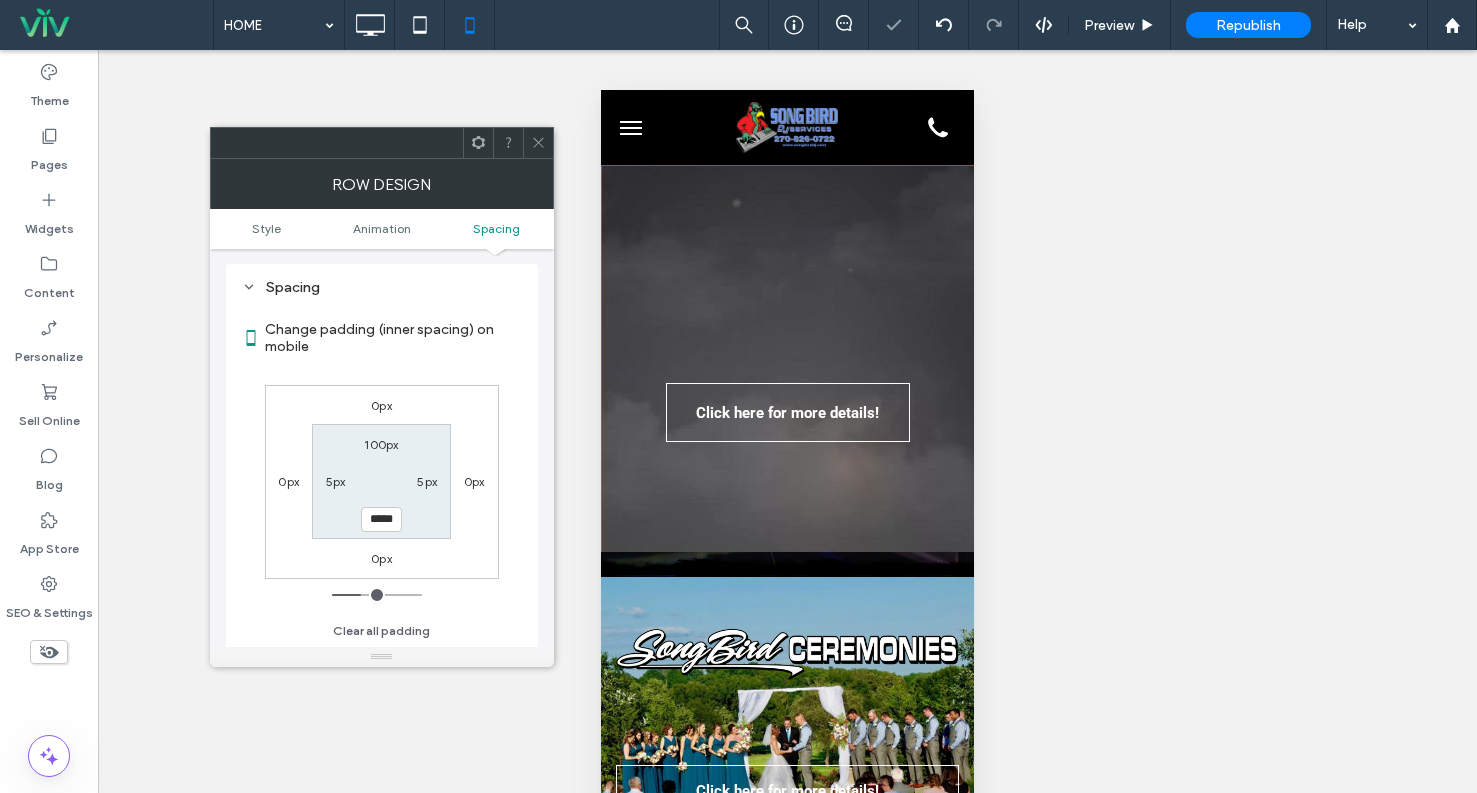 click 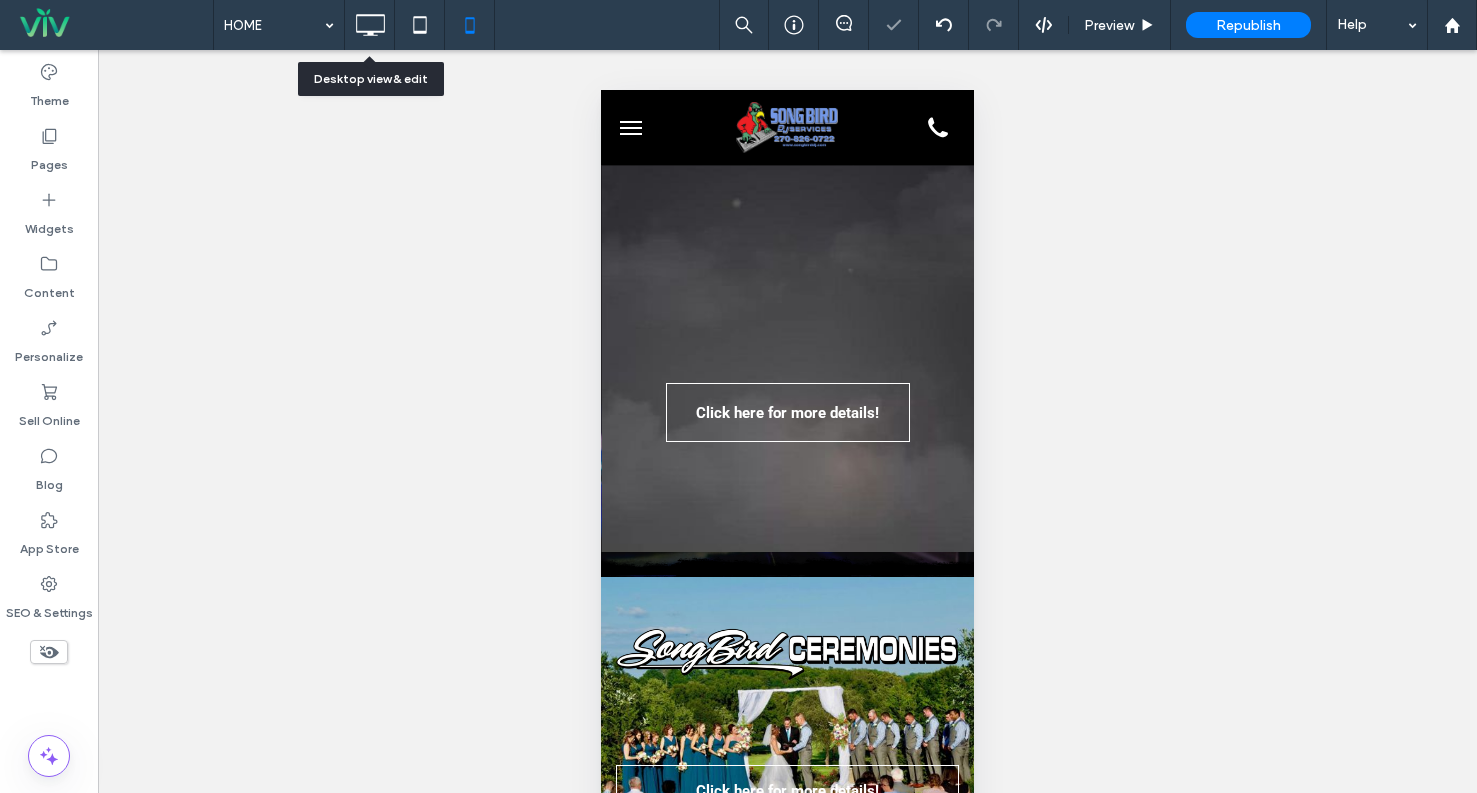 click 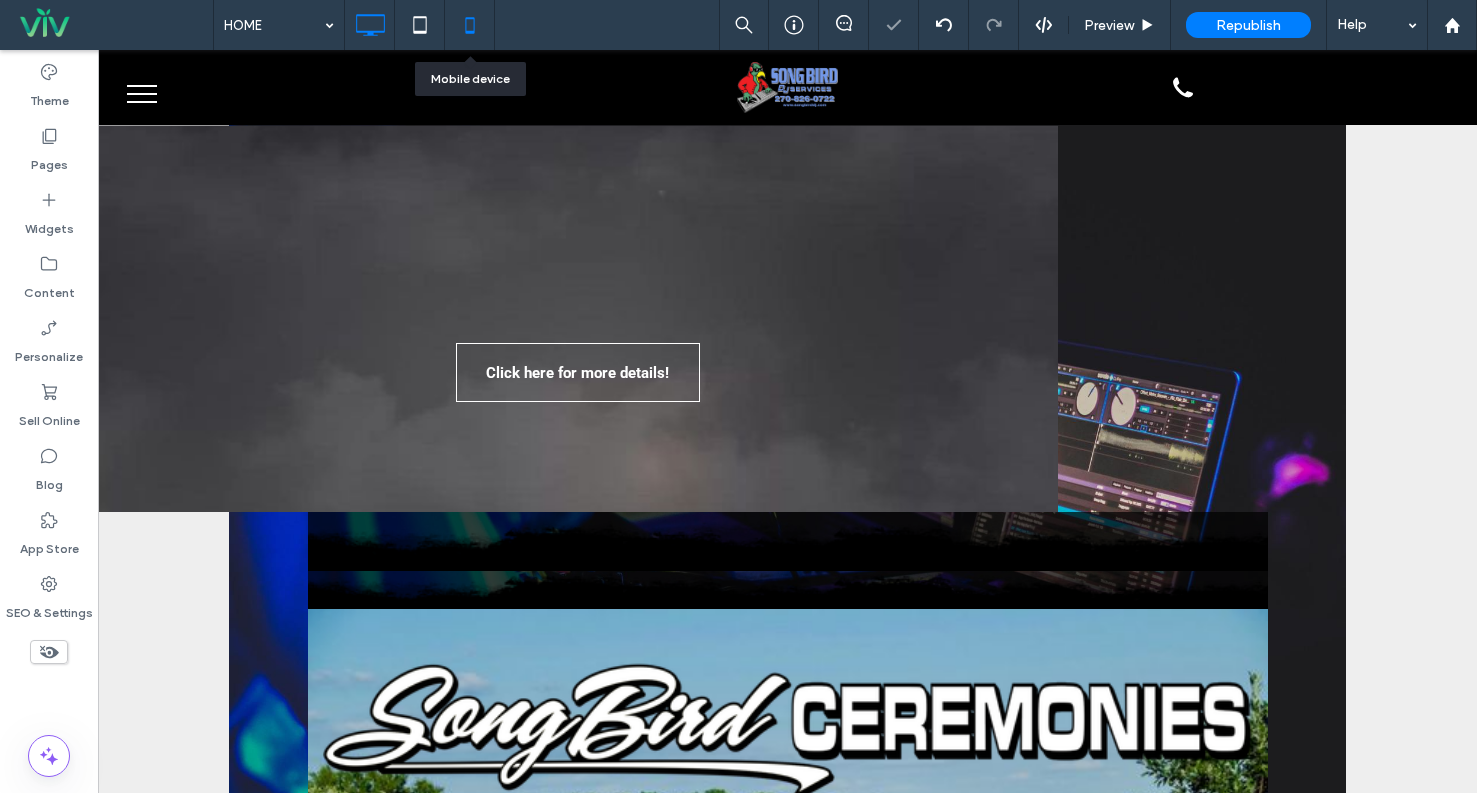 click 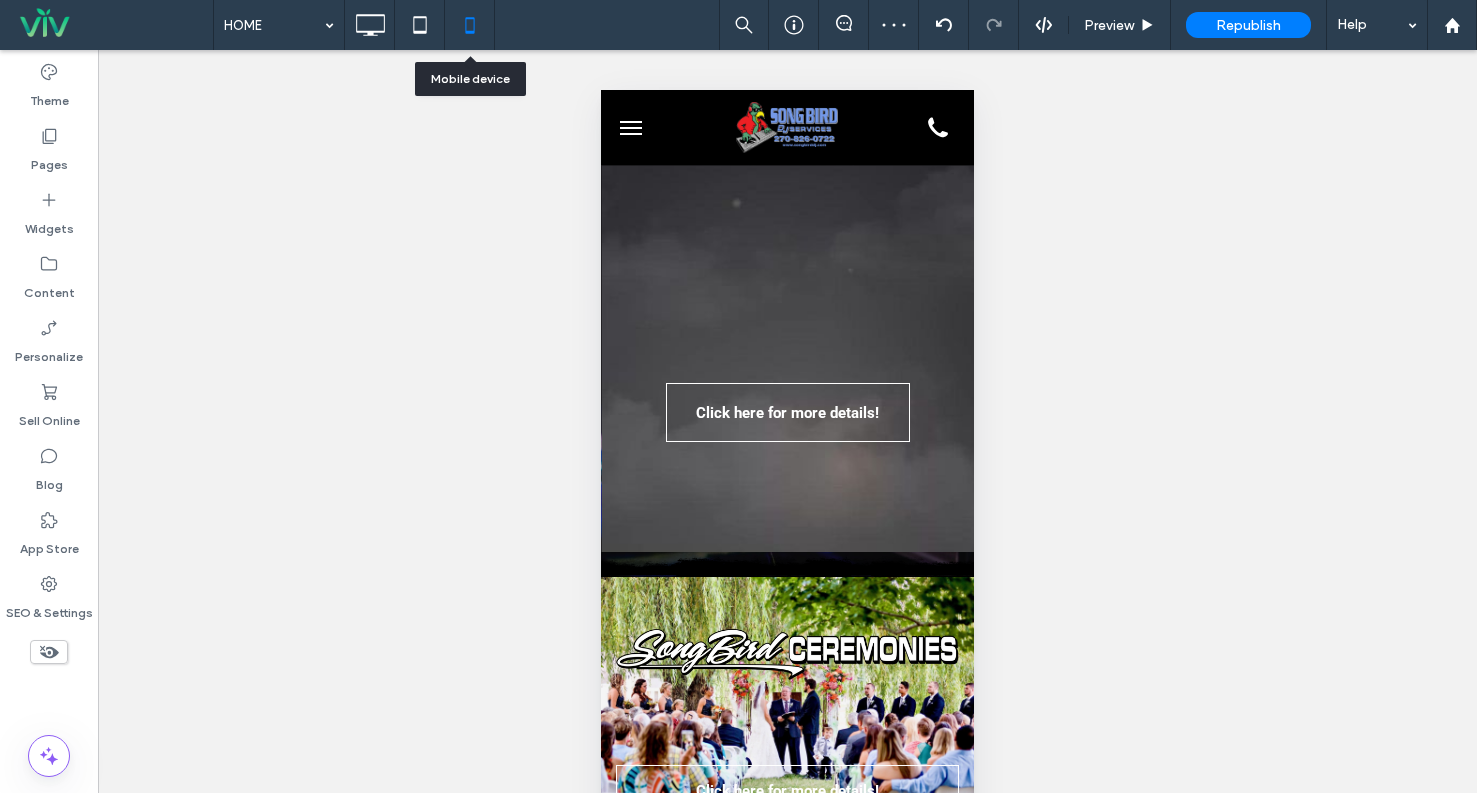 scroll, scrollTop: 0, scrollLeft: 0, axis: both 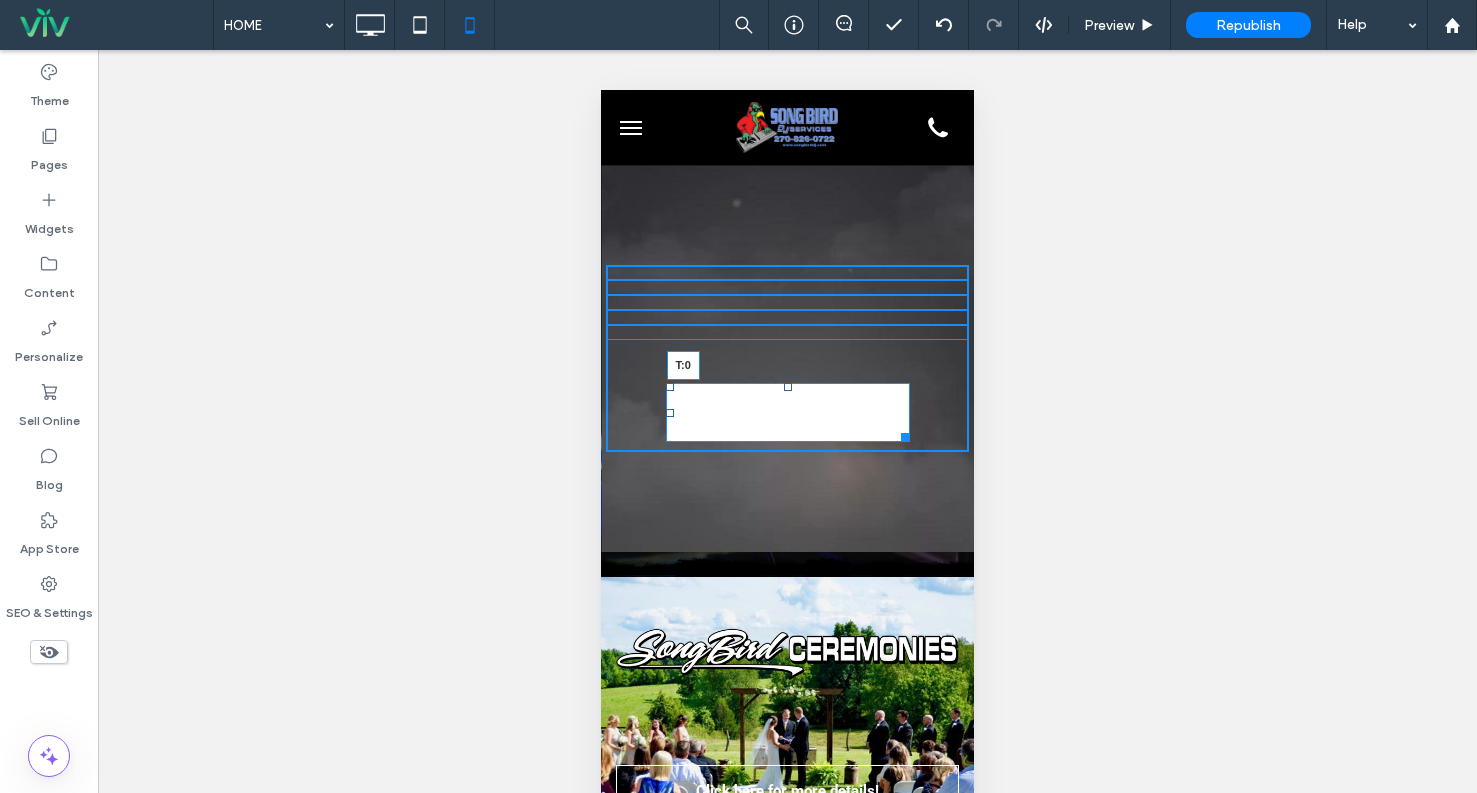 drag, startPoint x: 776, startPoint y: 388, endPoint x: 1355, endPoint y: 430, distance: 580.5213 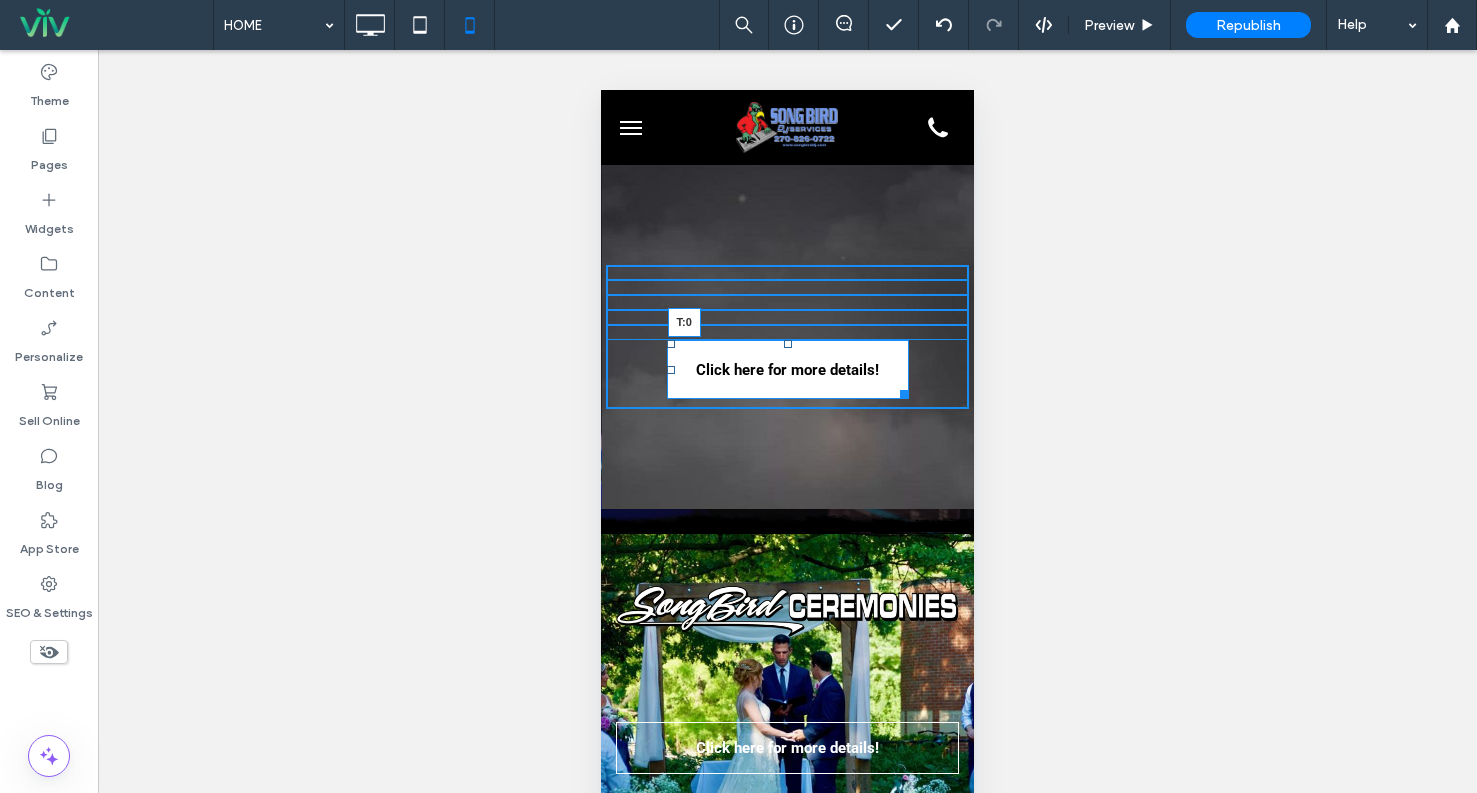drag, startPoint x: 779, startPoint y: 346, endPoint x: 1379, endPoint y: 420, distance: 604.5461 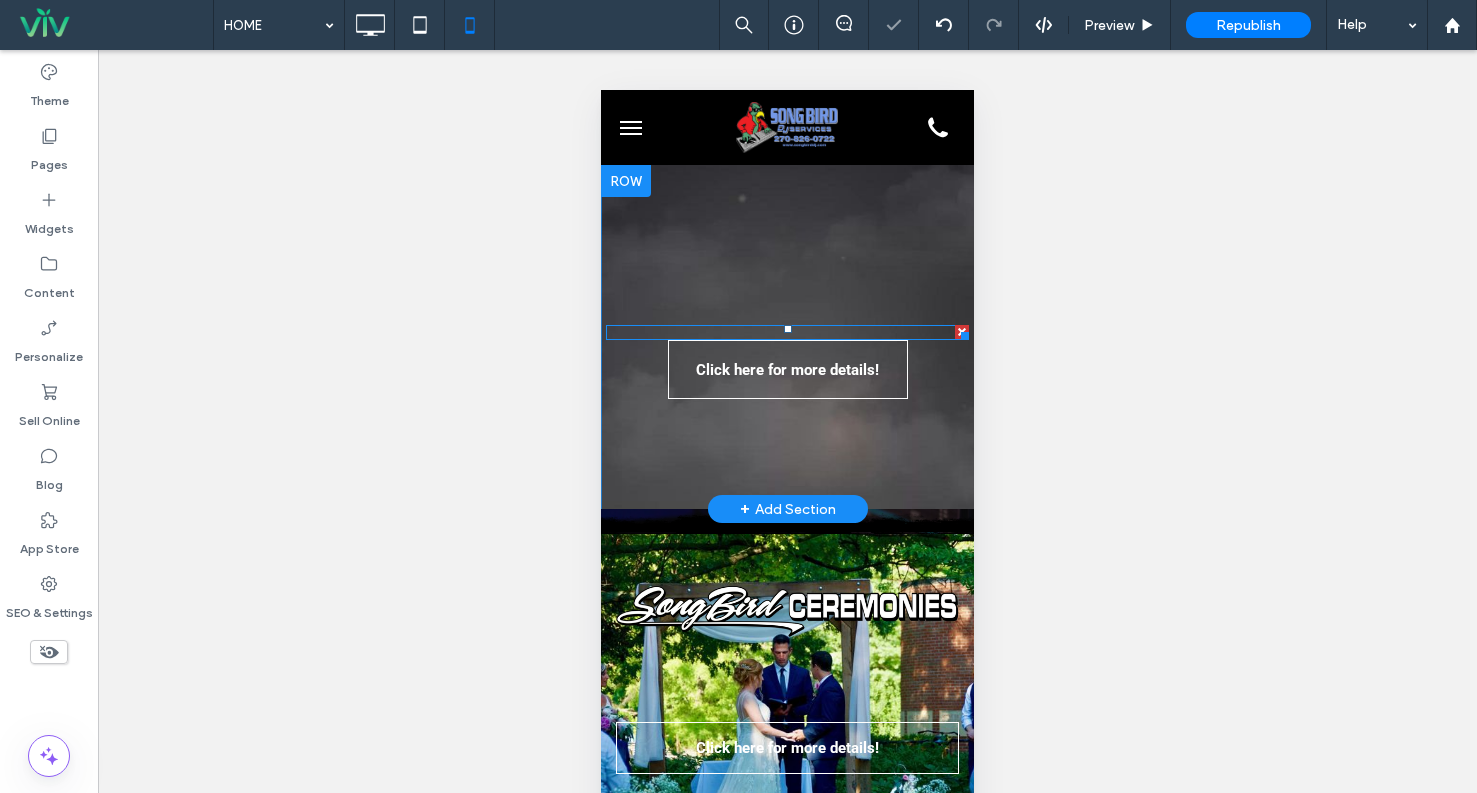 click at bounding box center (787, 332) 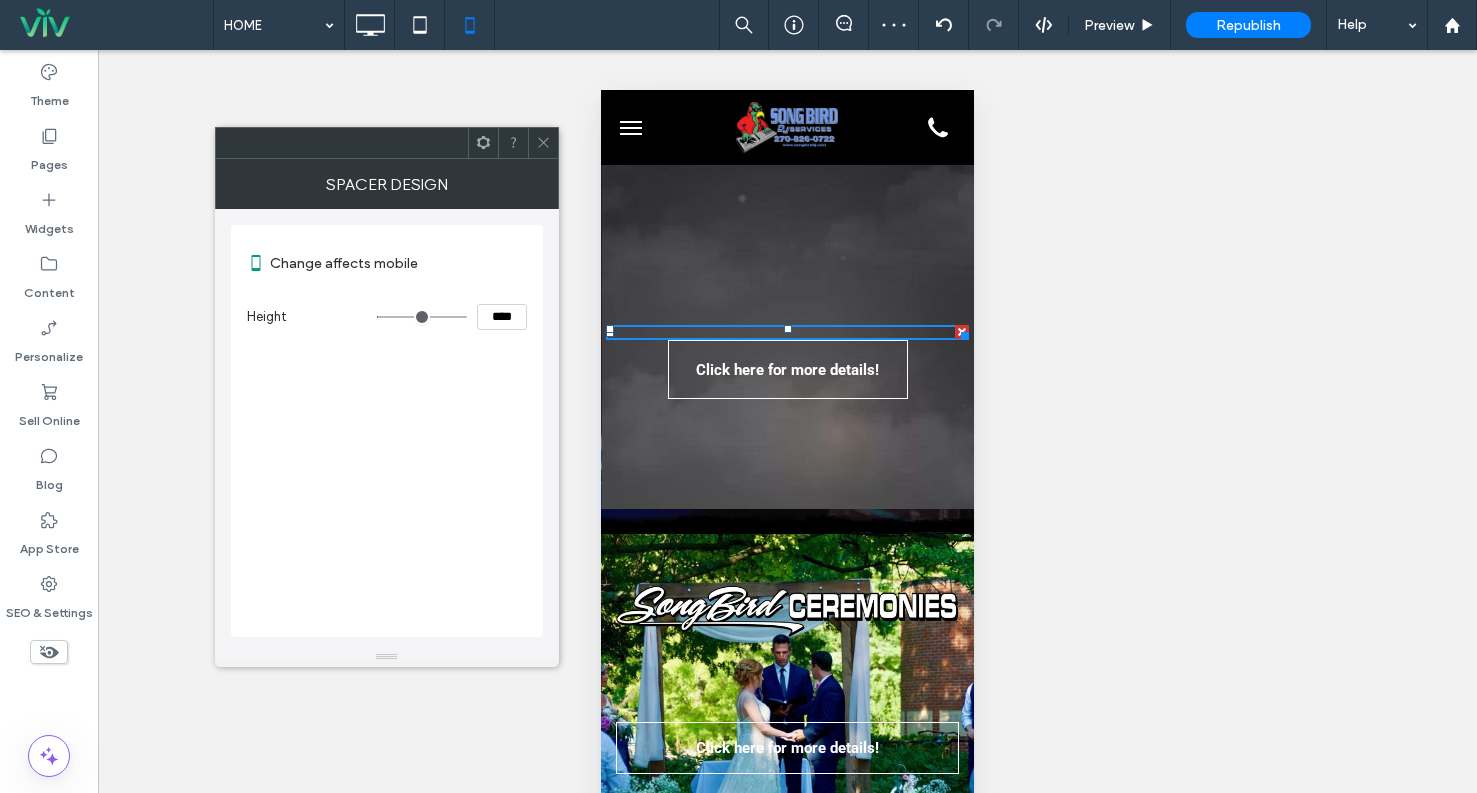 type on "**" 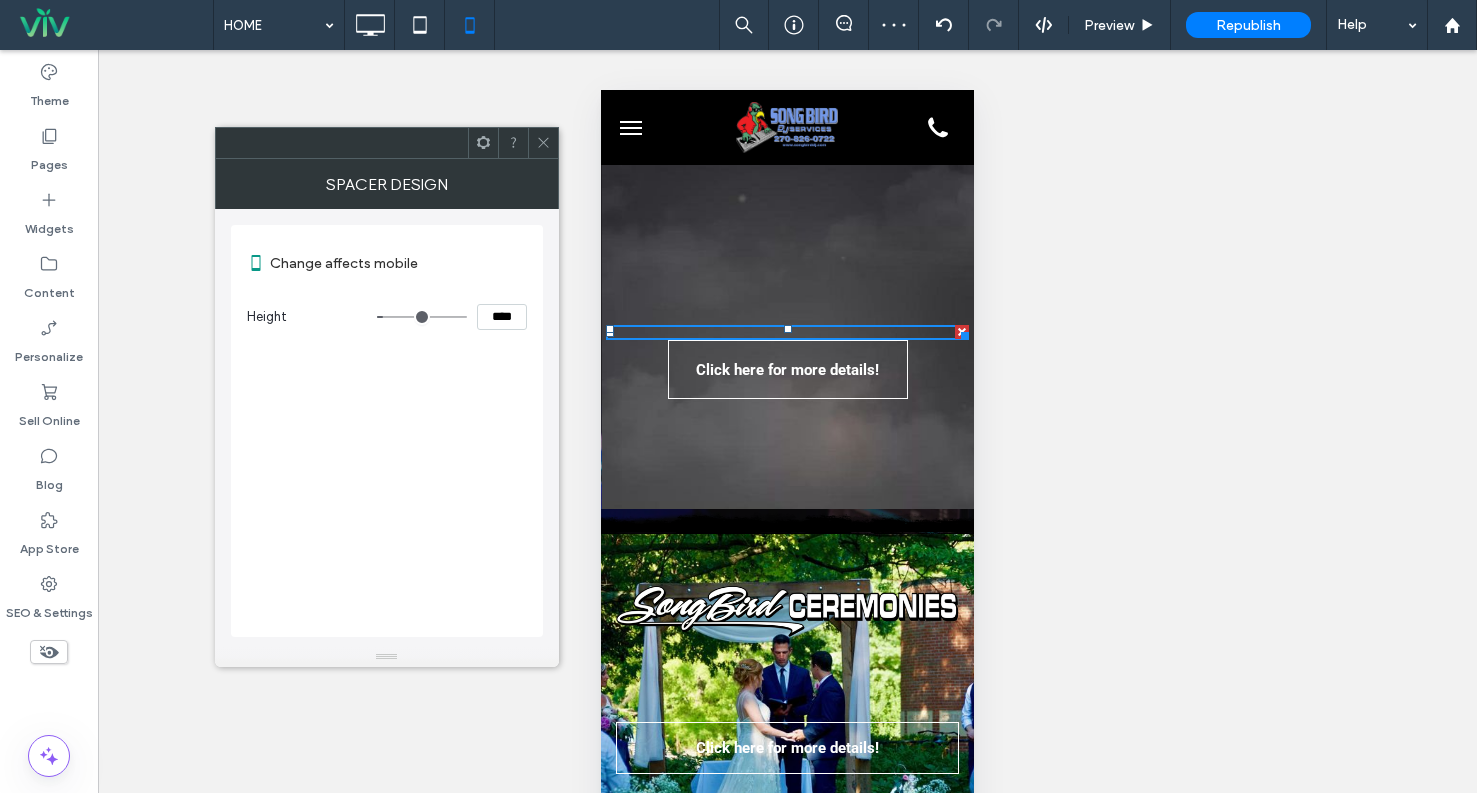 type on "**" 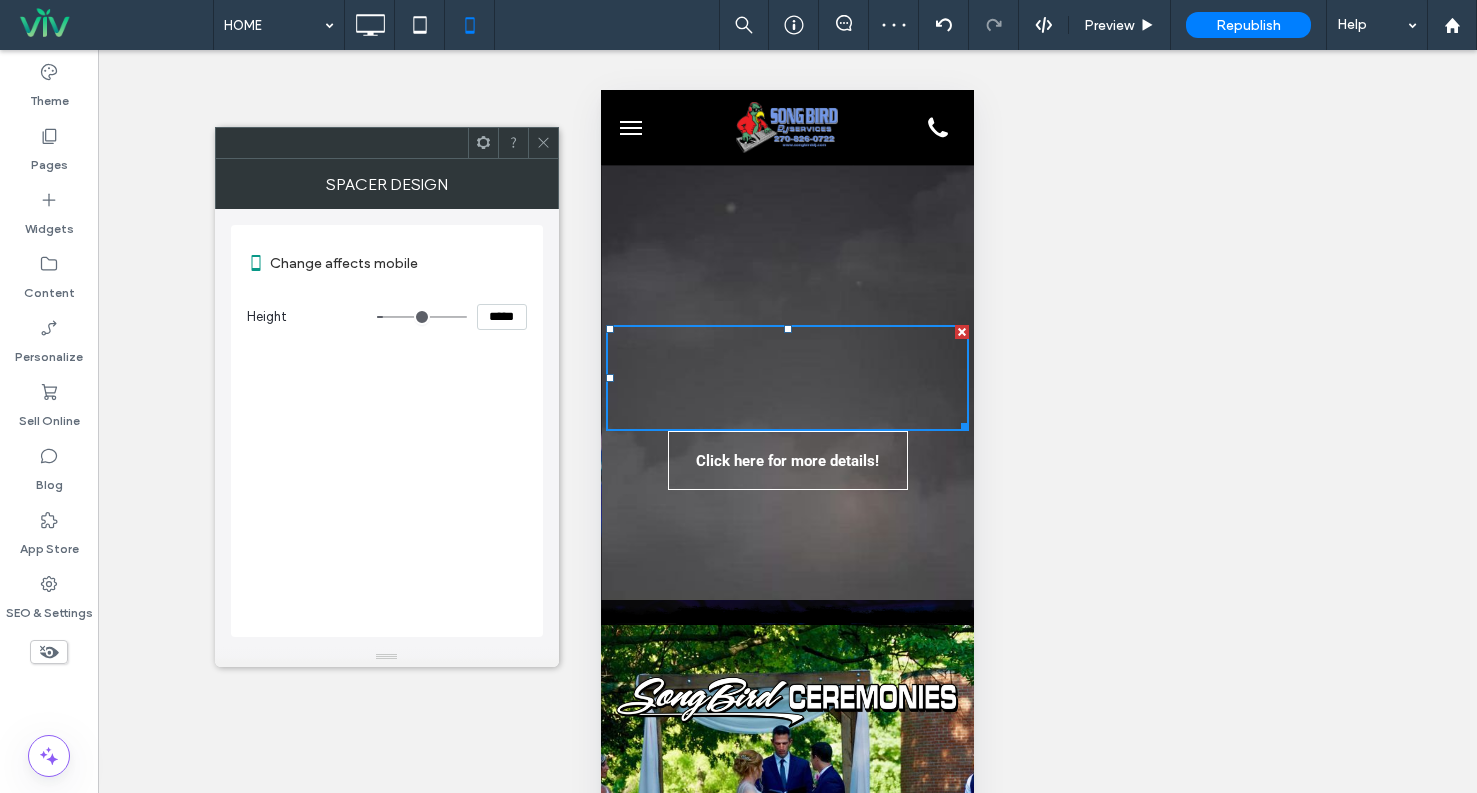 type on "***" 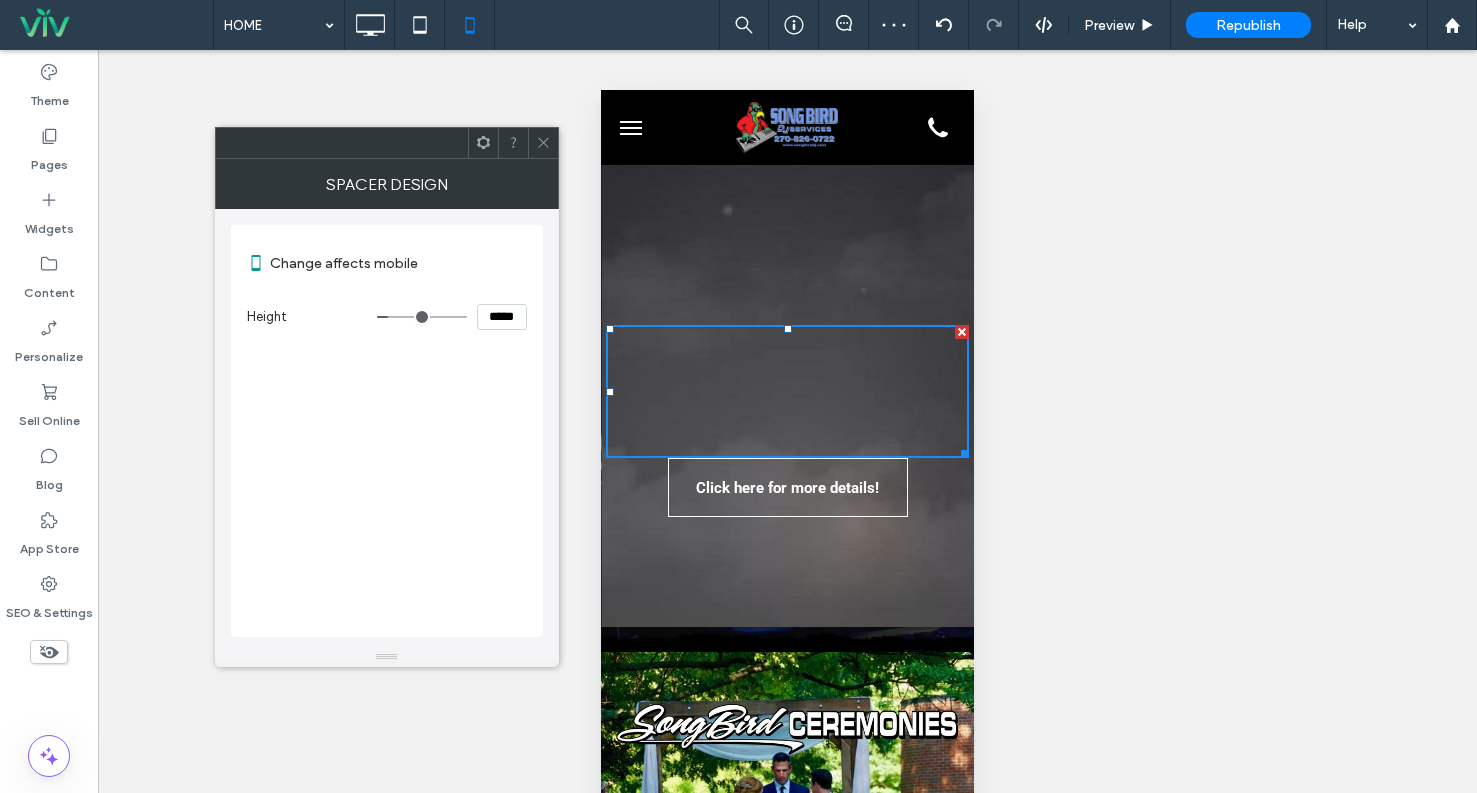 type on "***" 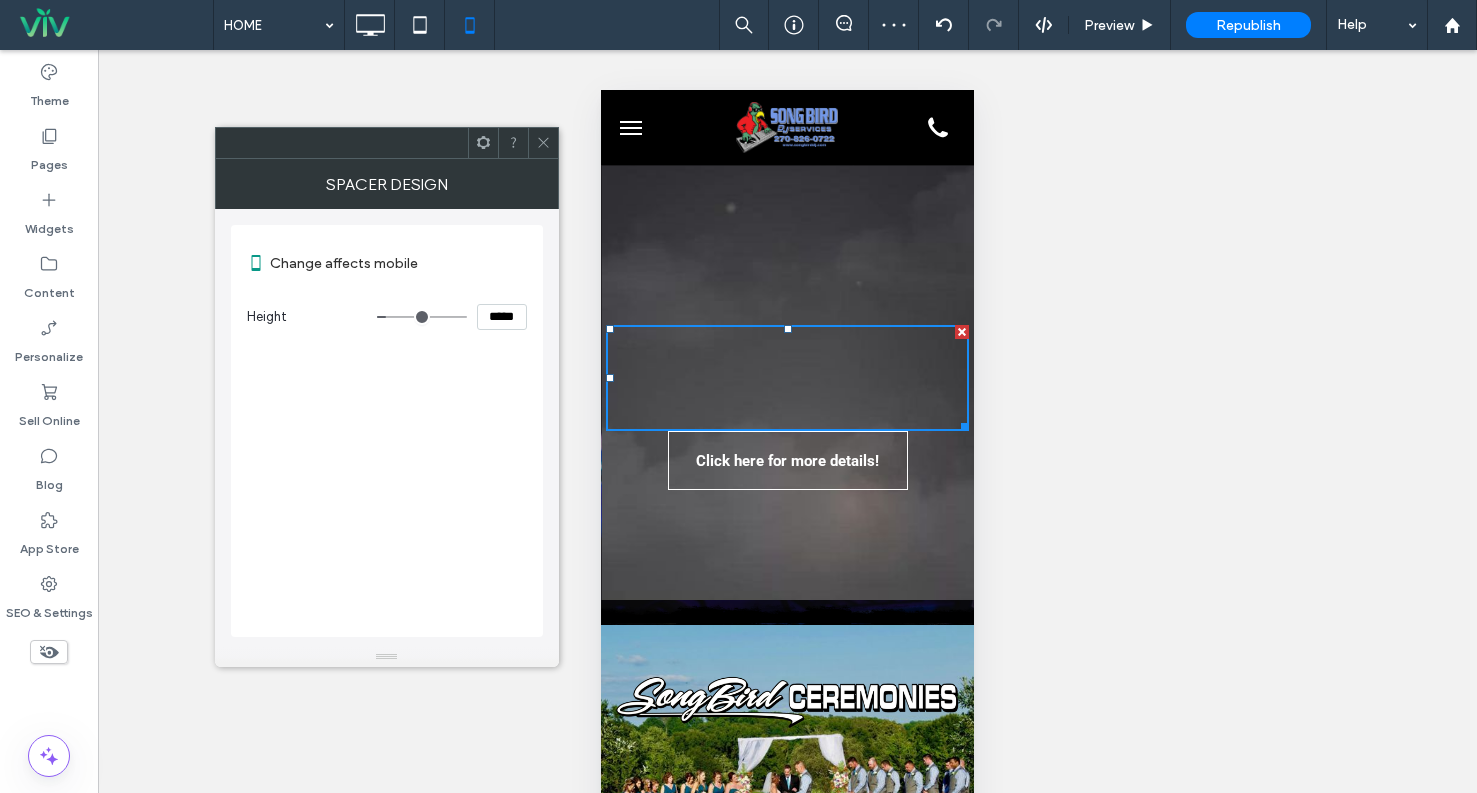 click at bounding box center (422, 317) 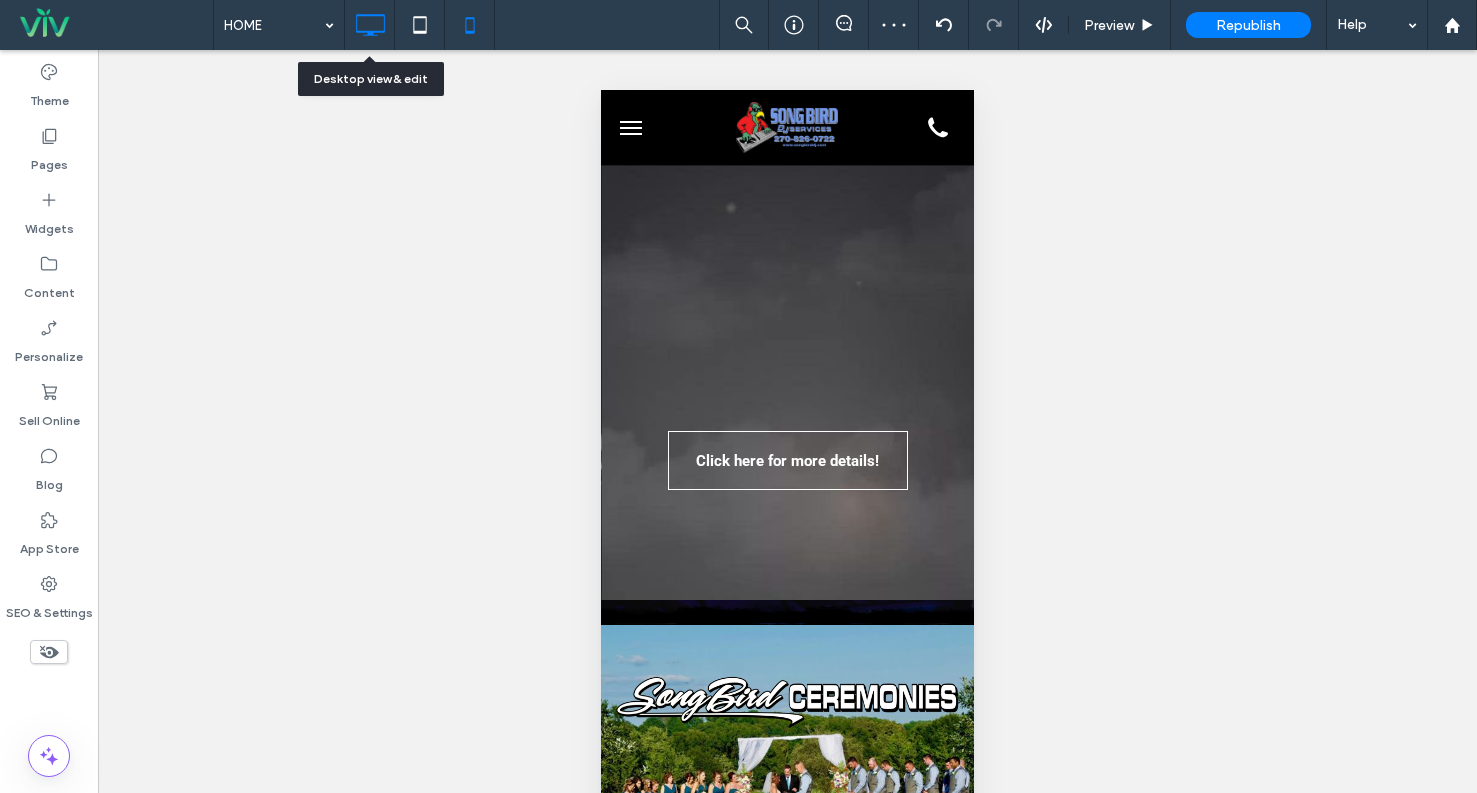 click 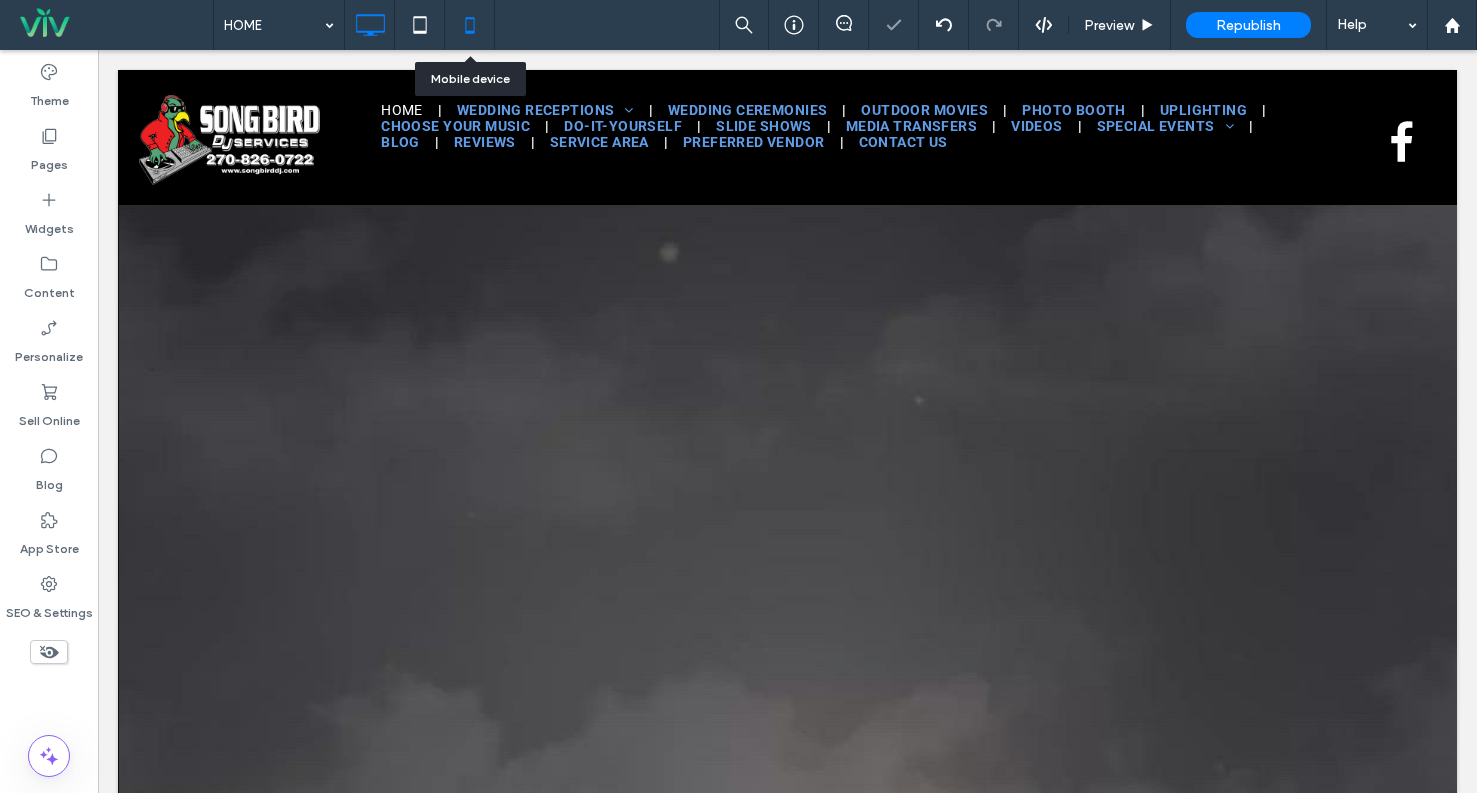 scroll, scrollTop: 0, scrollLeft: 0, axis: both 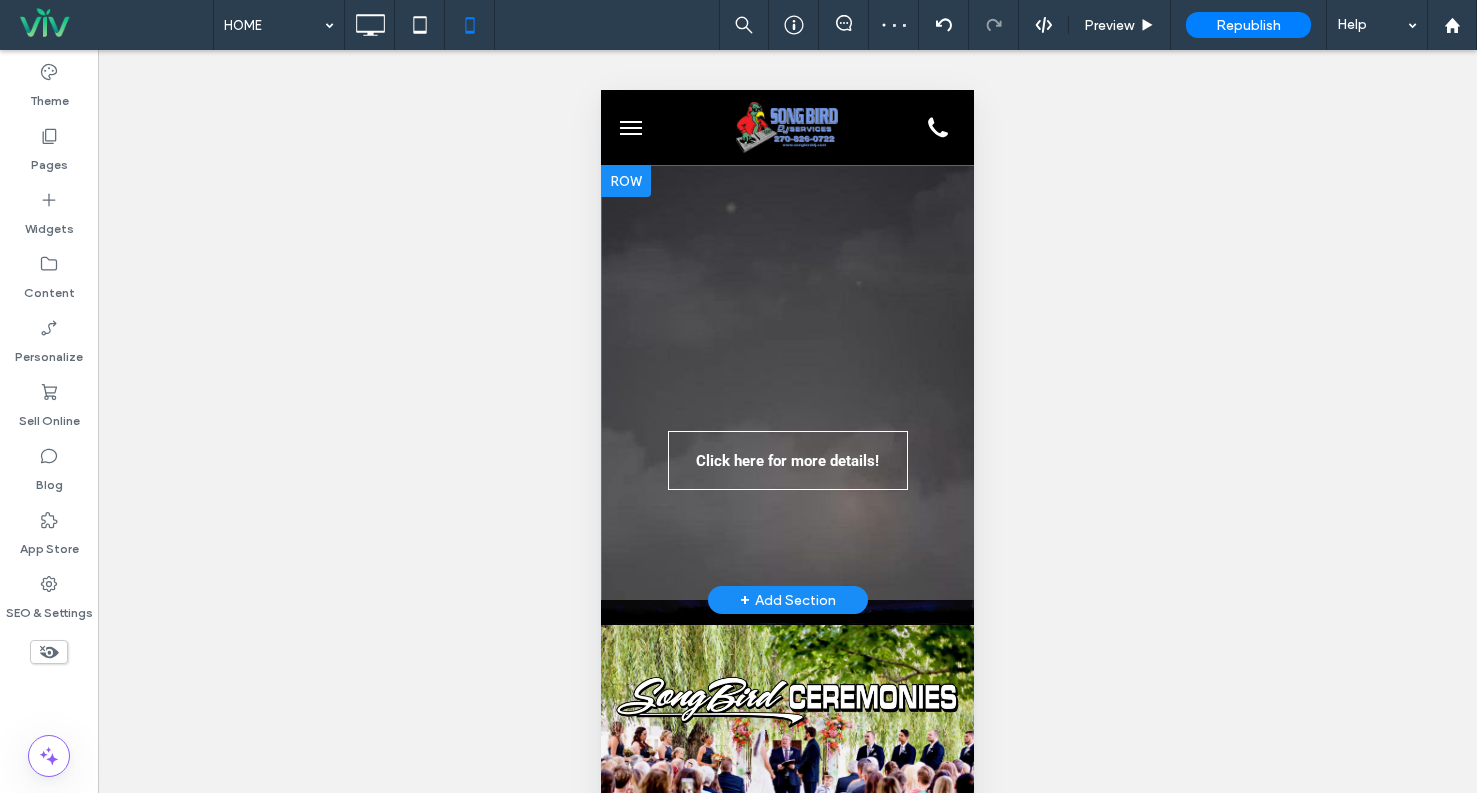 click on "Click here for more details!
Click To Paste
Row + Add Section" at bounding box center [787, 382] 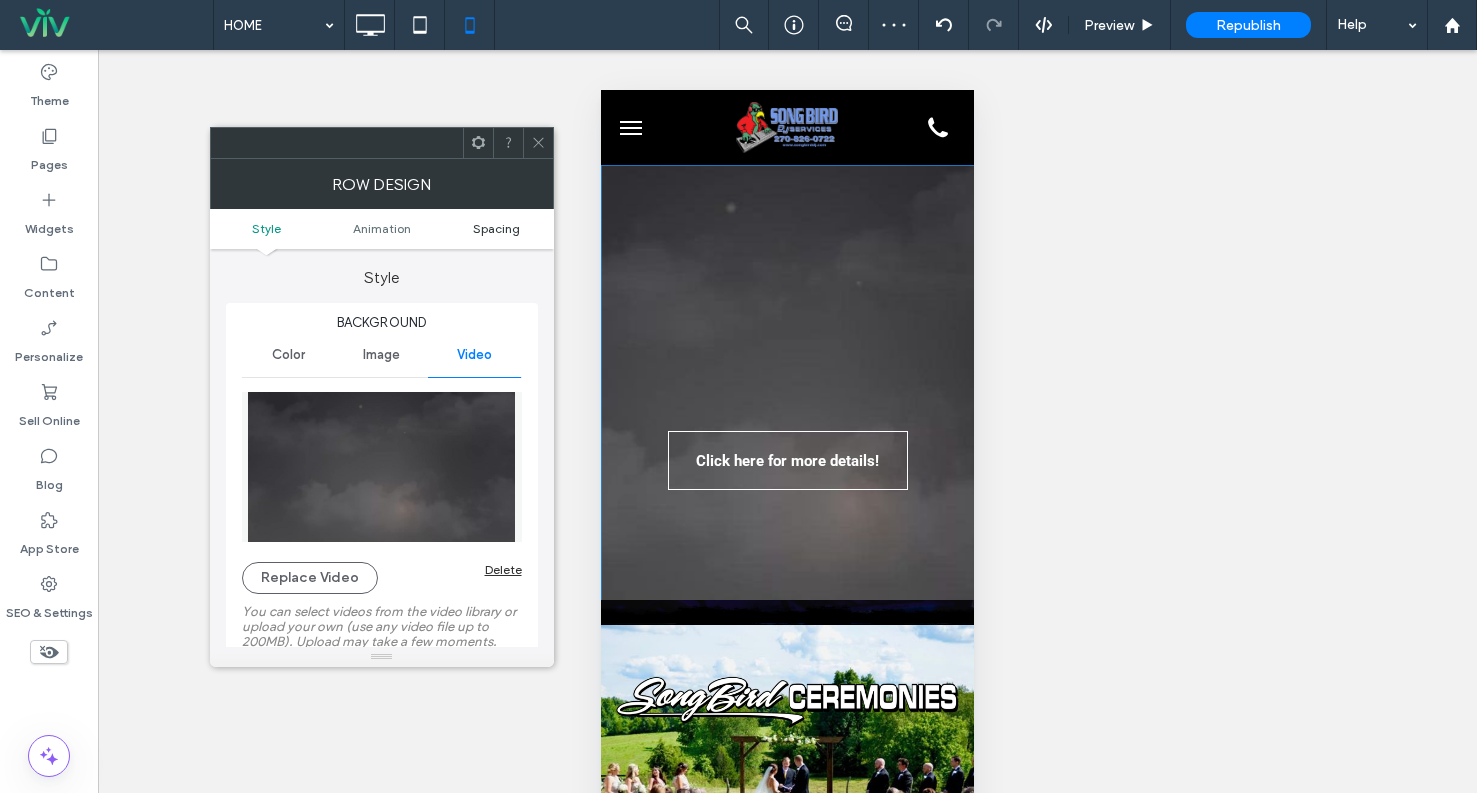 click on "Spacing" at bounding box center [496, 228] 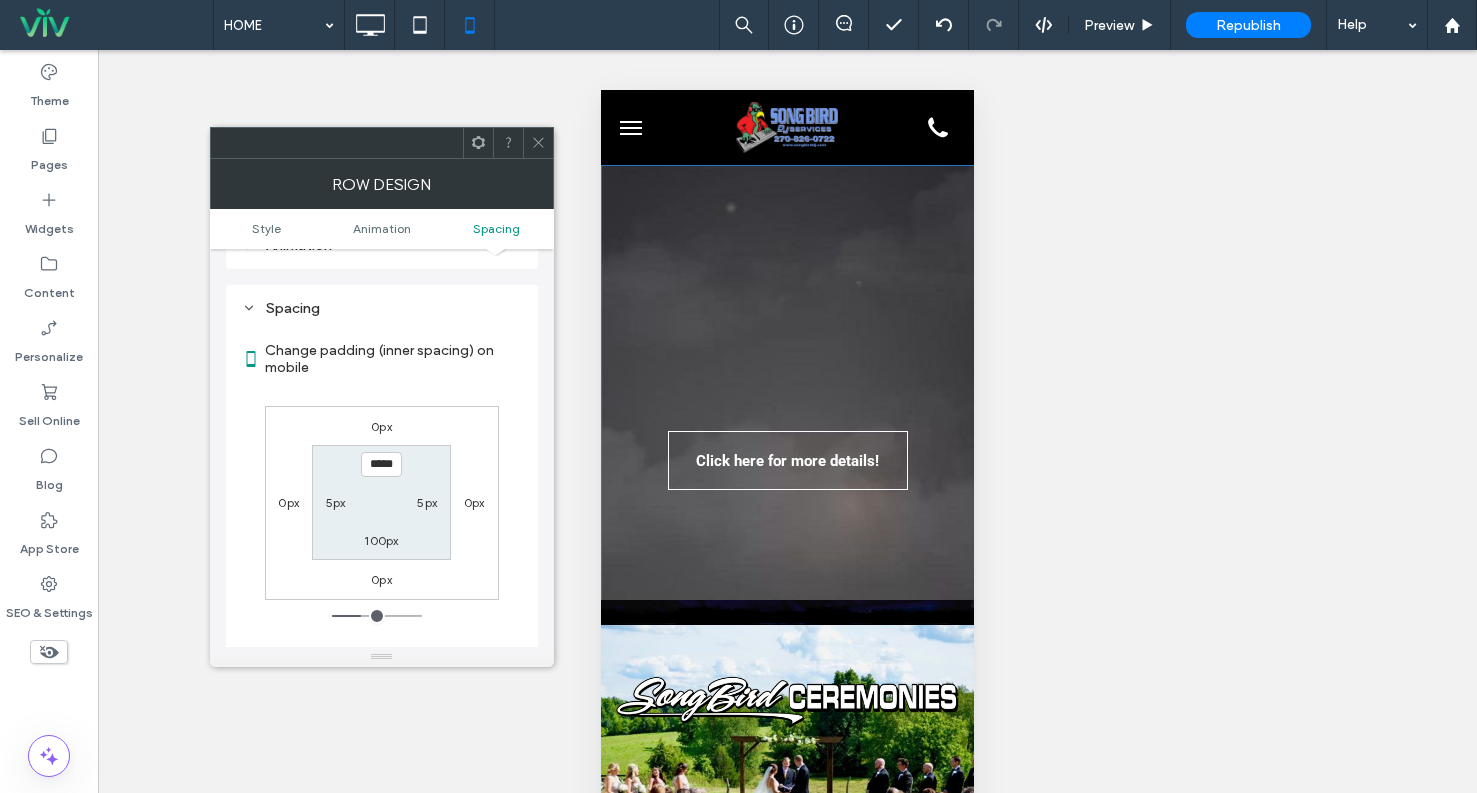 scroll, scrollTop: 1104, scrollLeft: 0, axis: vertical 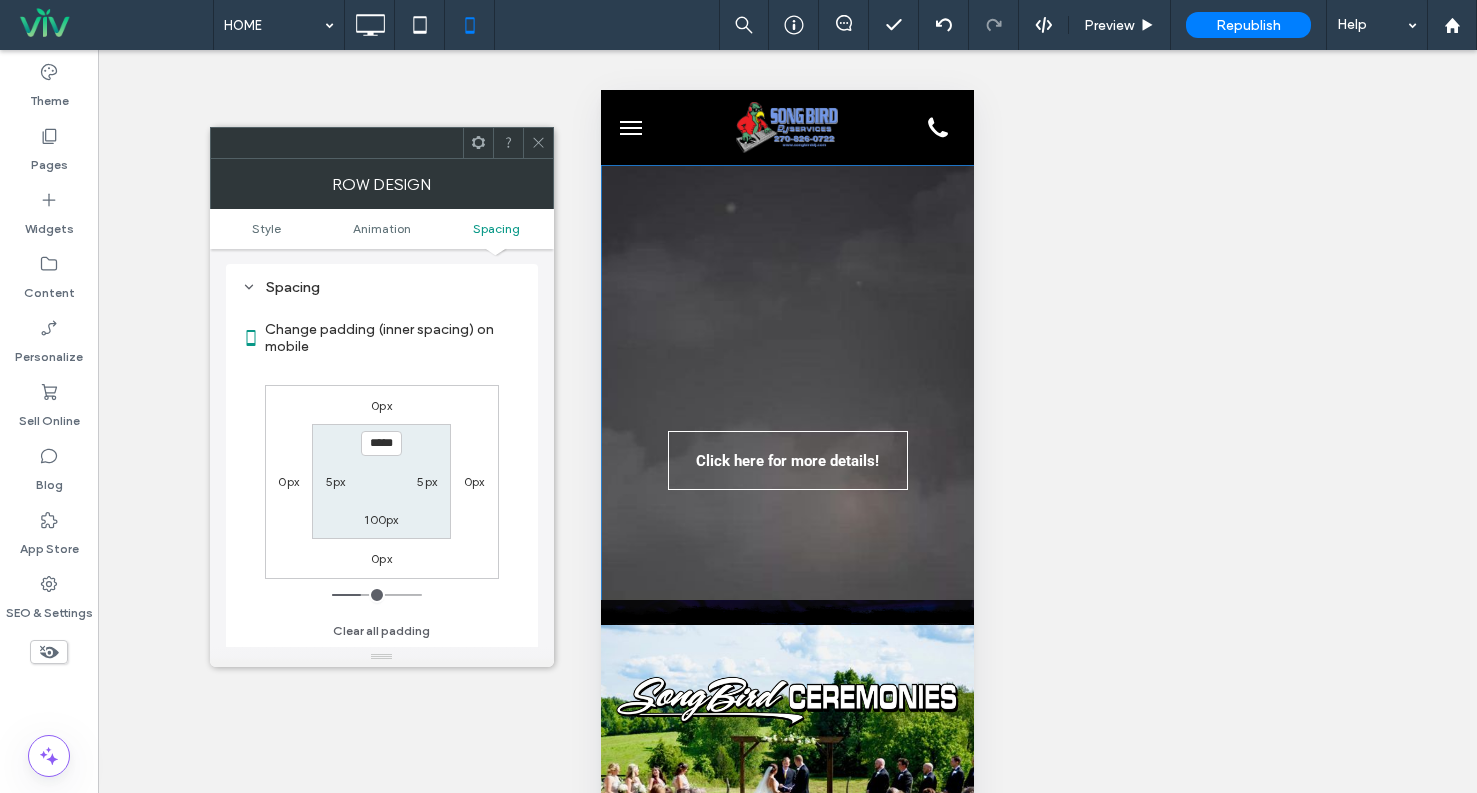 click on "***** 5px 100px 5px" at bounding box center [381, 481] 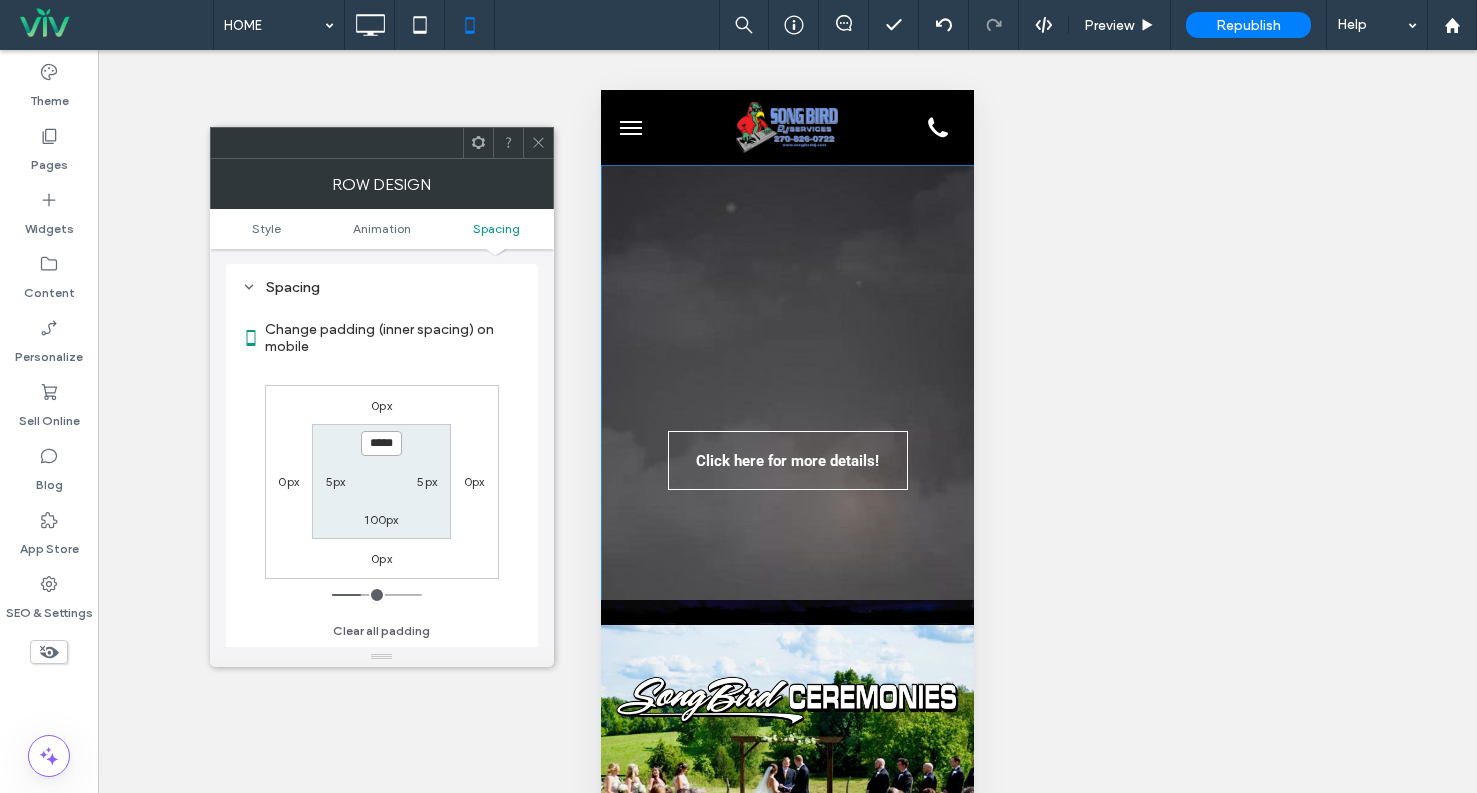 click on "*****" at bounding box center (381, 443) 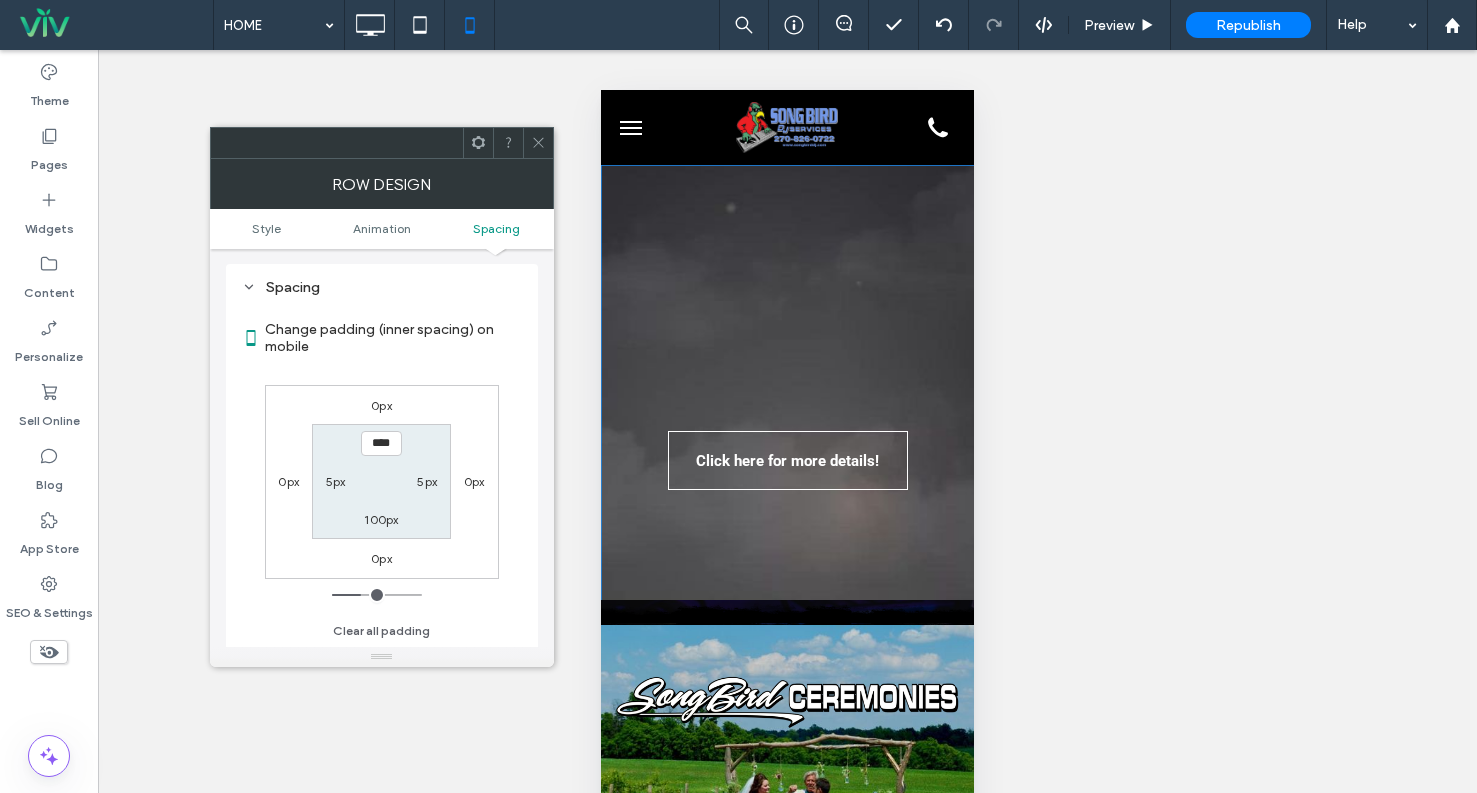 click on "**** 5px 100px 5px" at bounding box center (381, 481) 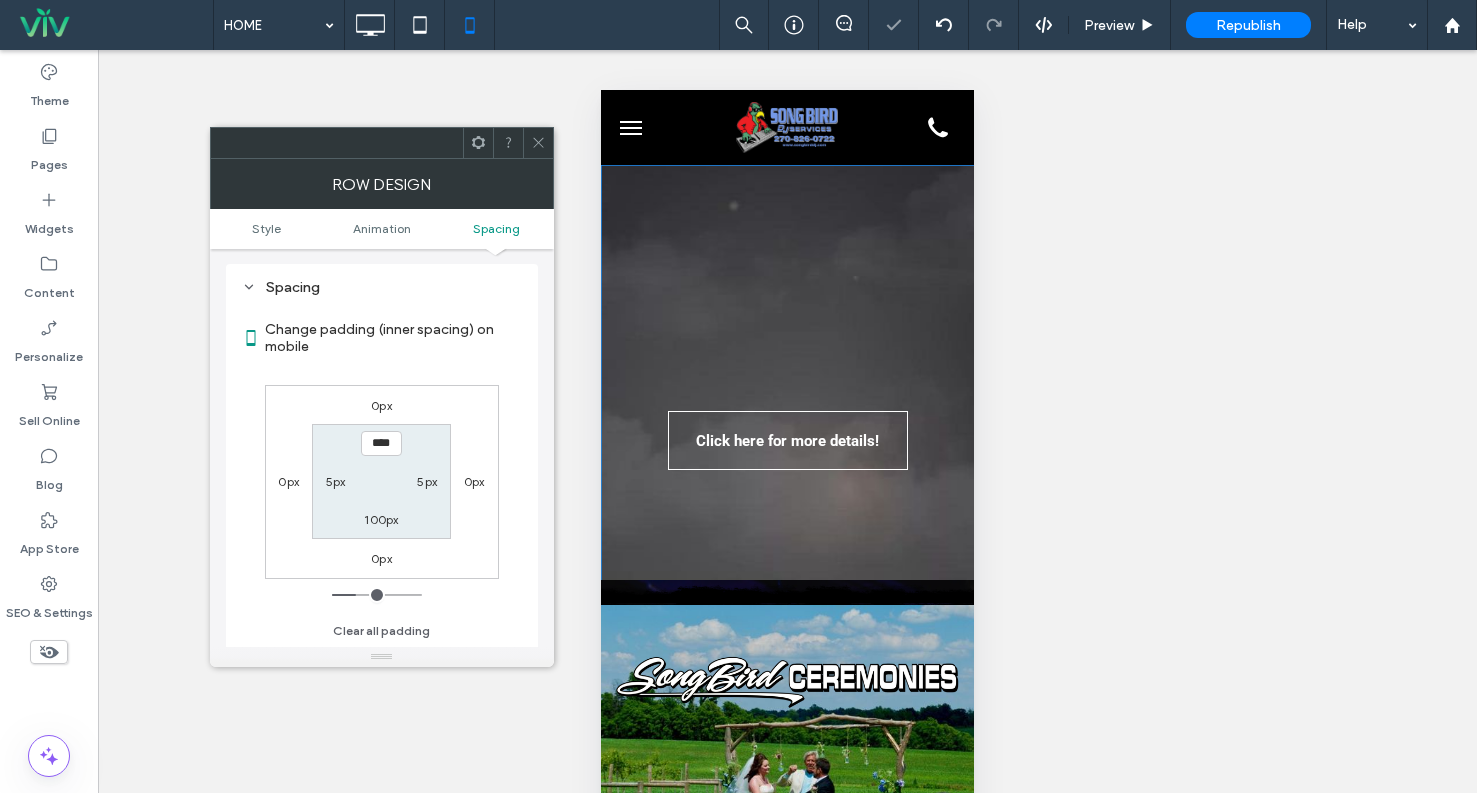 click on "100px" at bounding box center (381, 519) 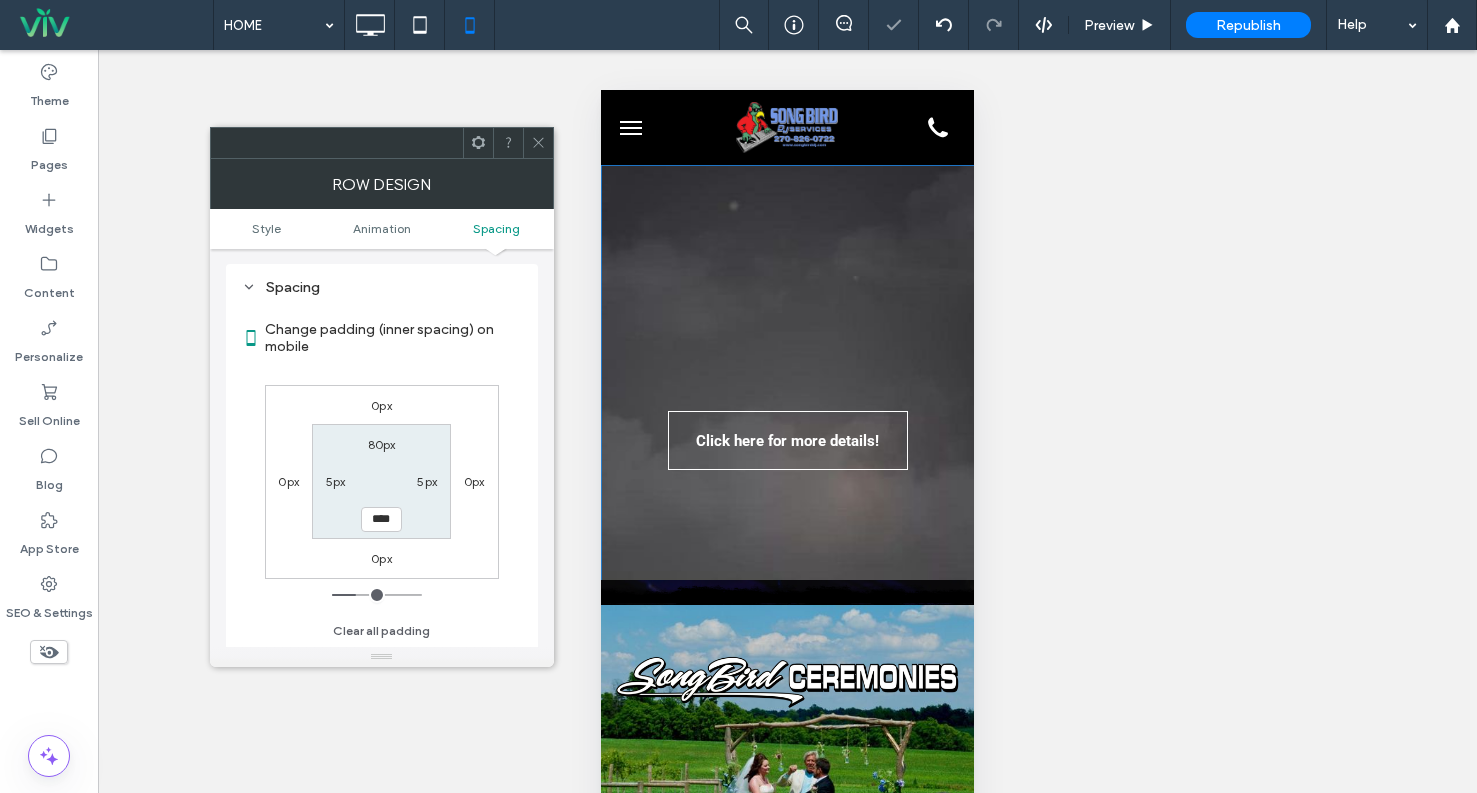 click on "0px 0px 0px 0px 80px 5px **** 5px" at bounding box center [382, 482] 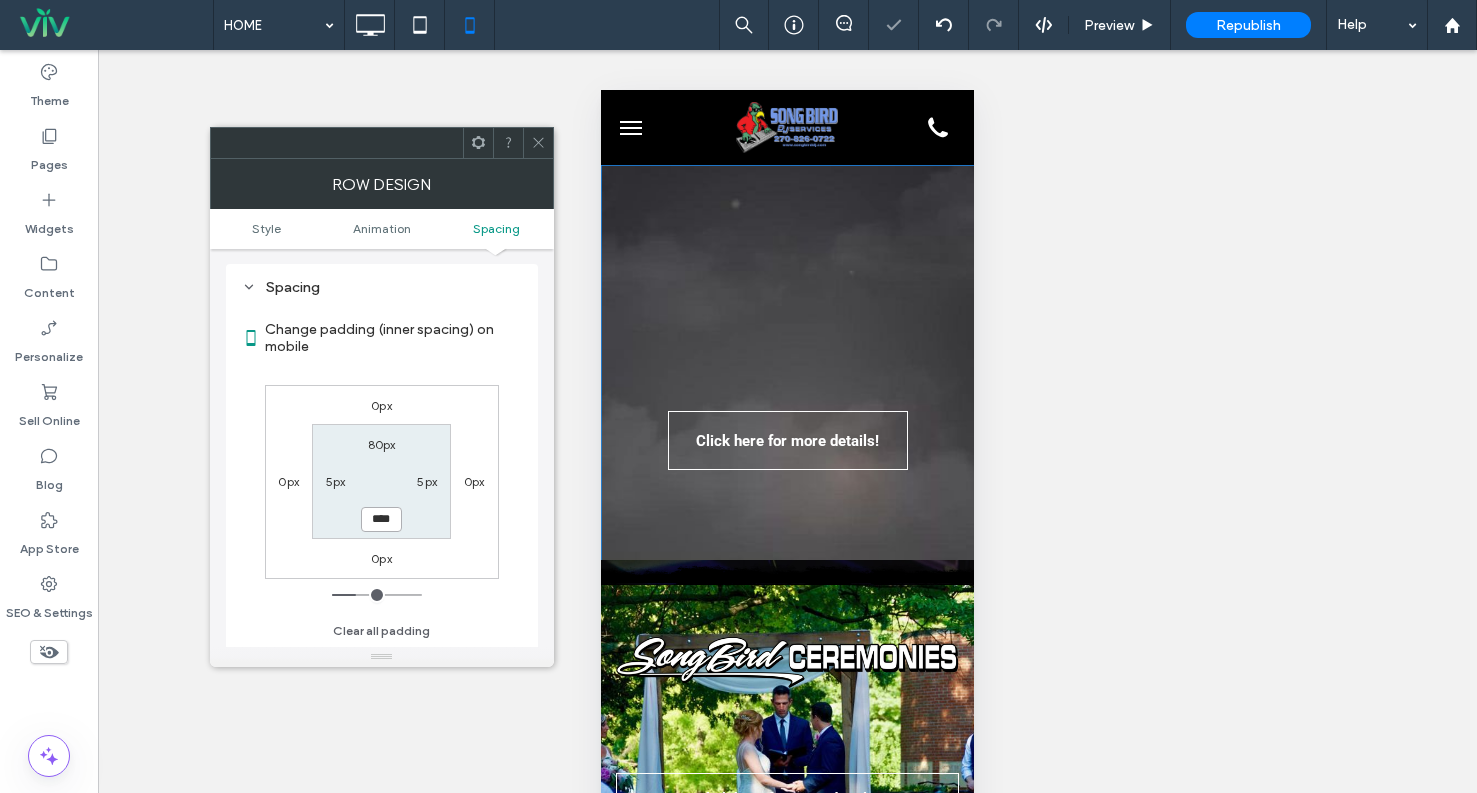 click on "****" at bounding box center [381, 519] 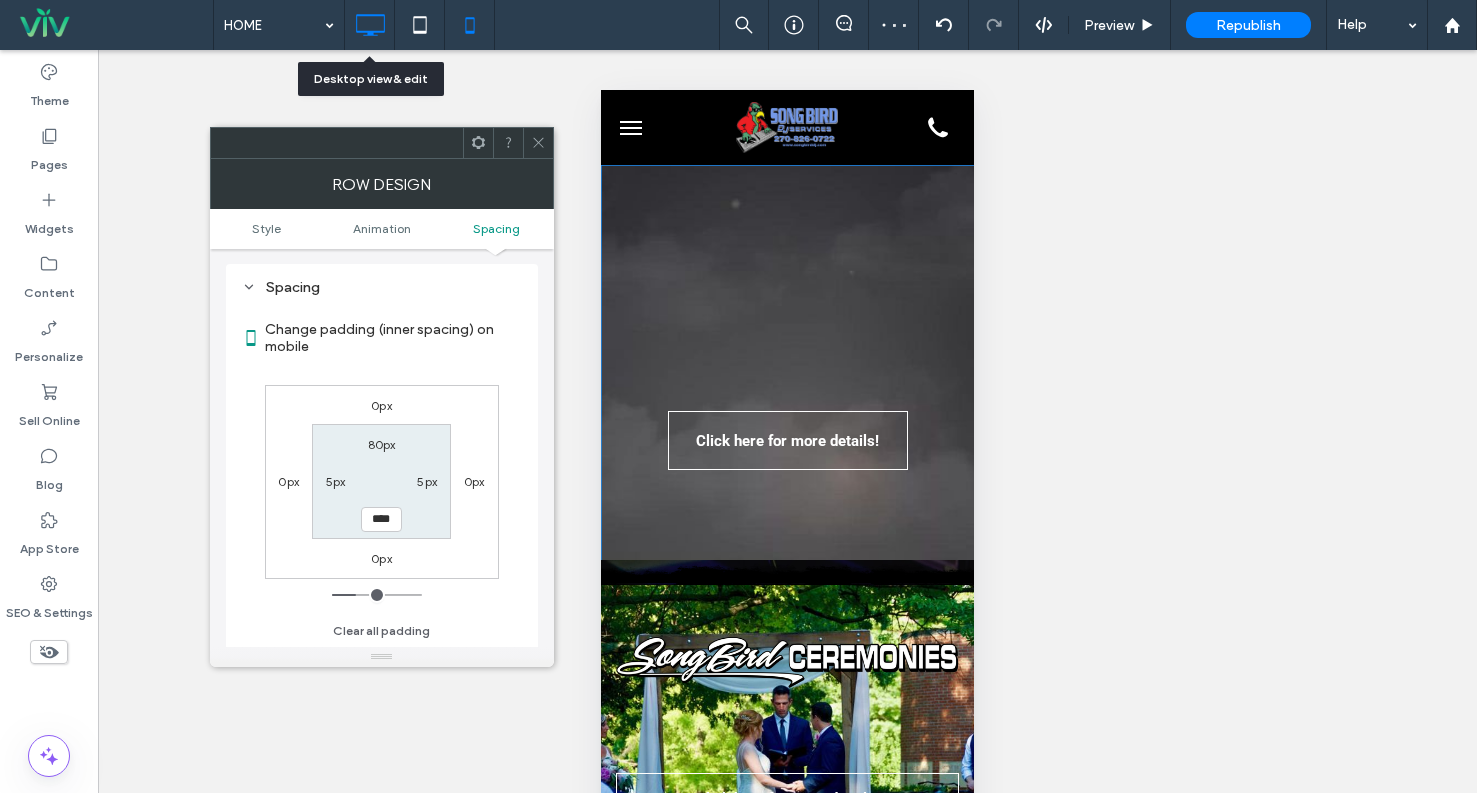 click 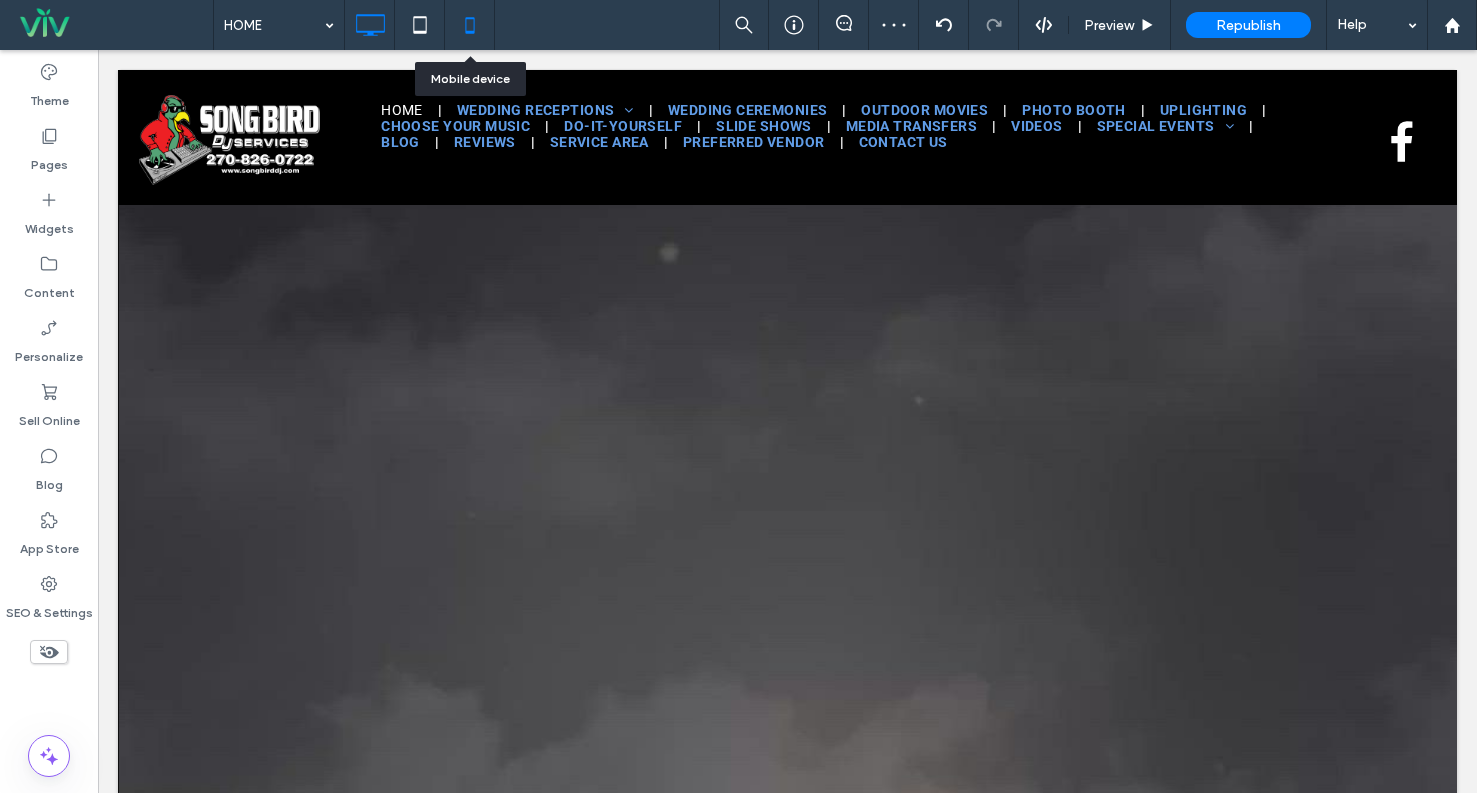scroll, scrollTop: 0, scrollLeft: 0, axis: both 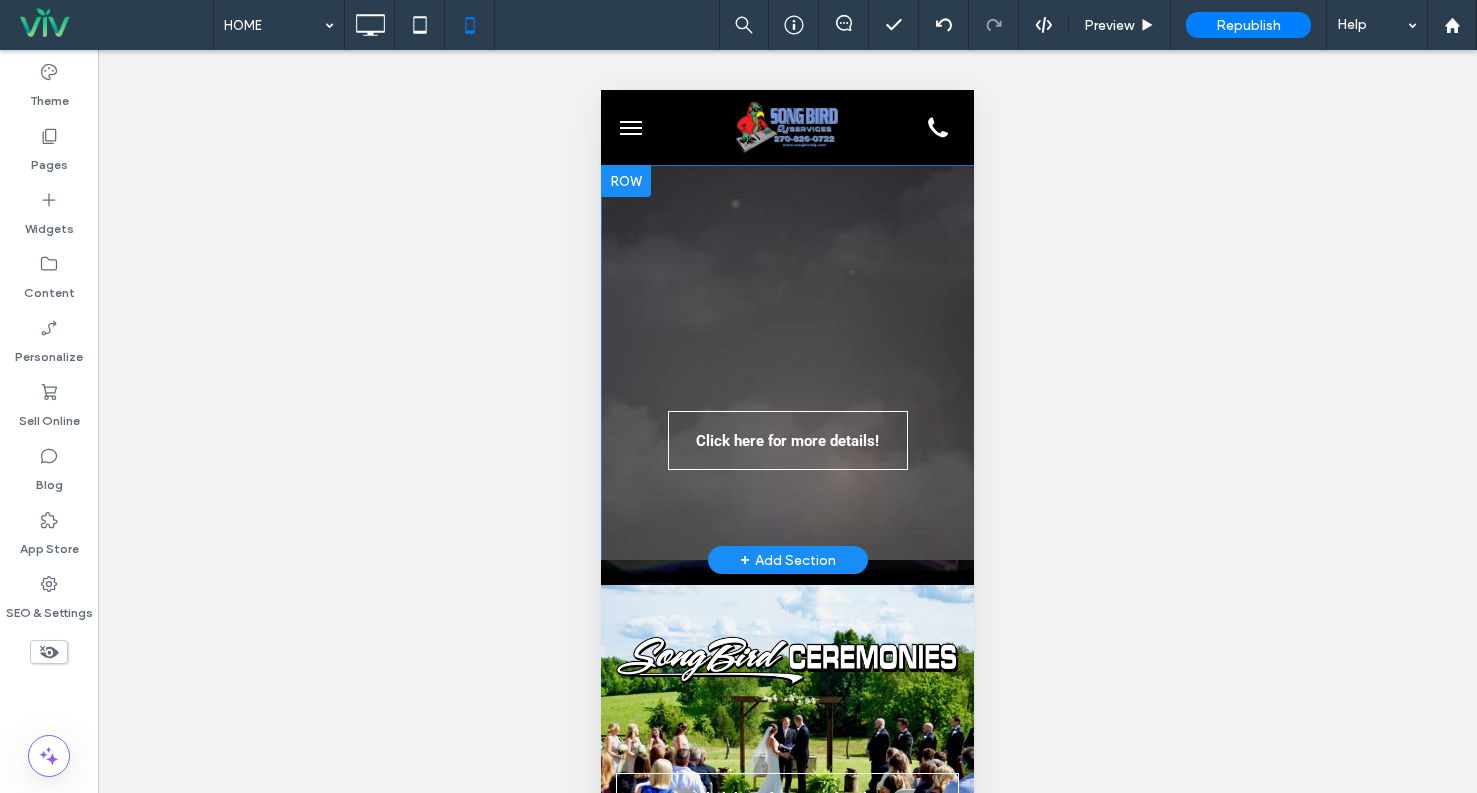 click on "Click here for more details!
Click To Paste
Row + Add Section" at bounding box center (787, 362) 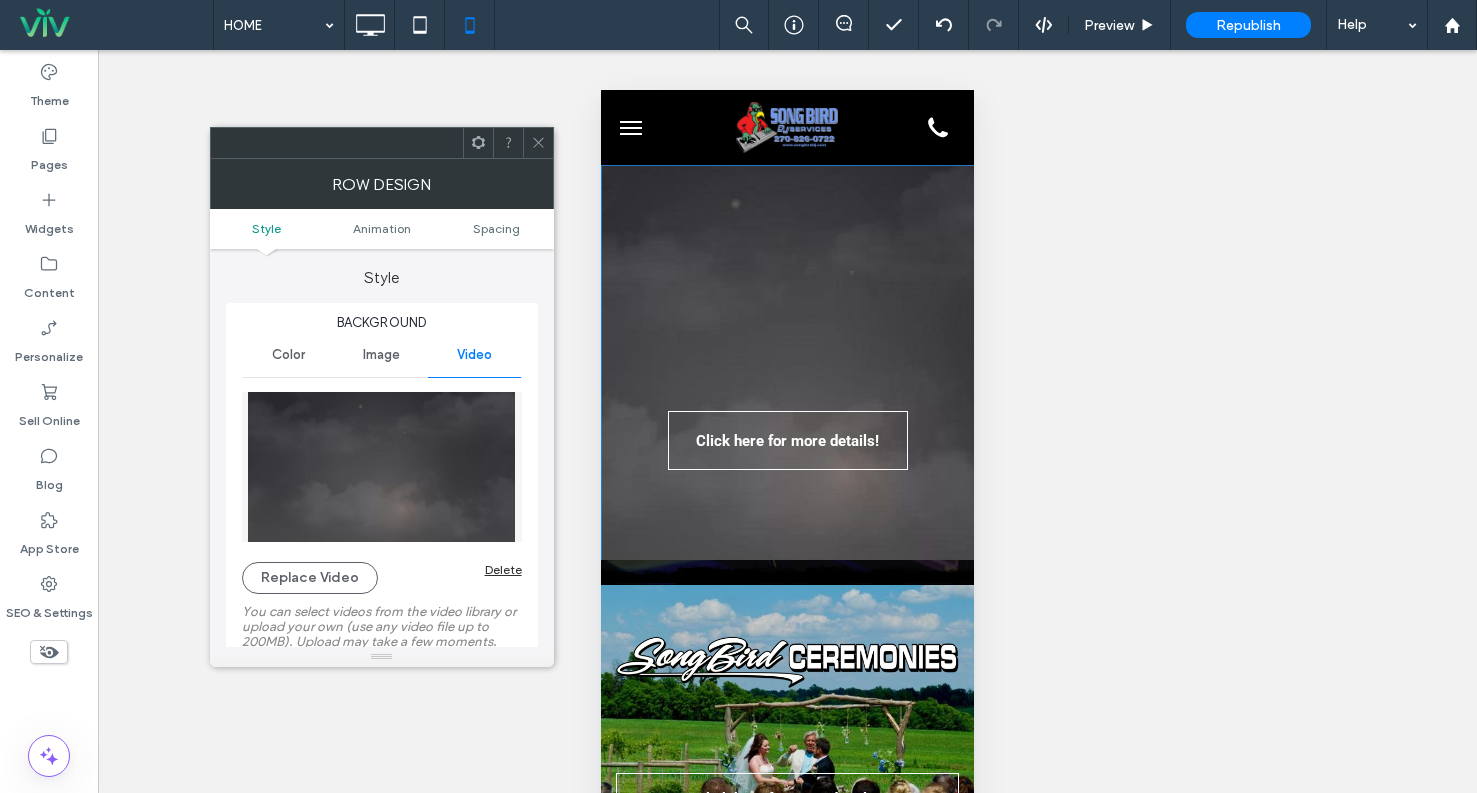 click 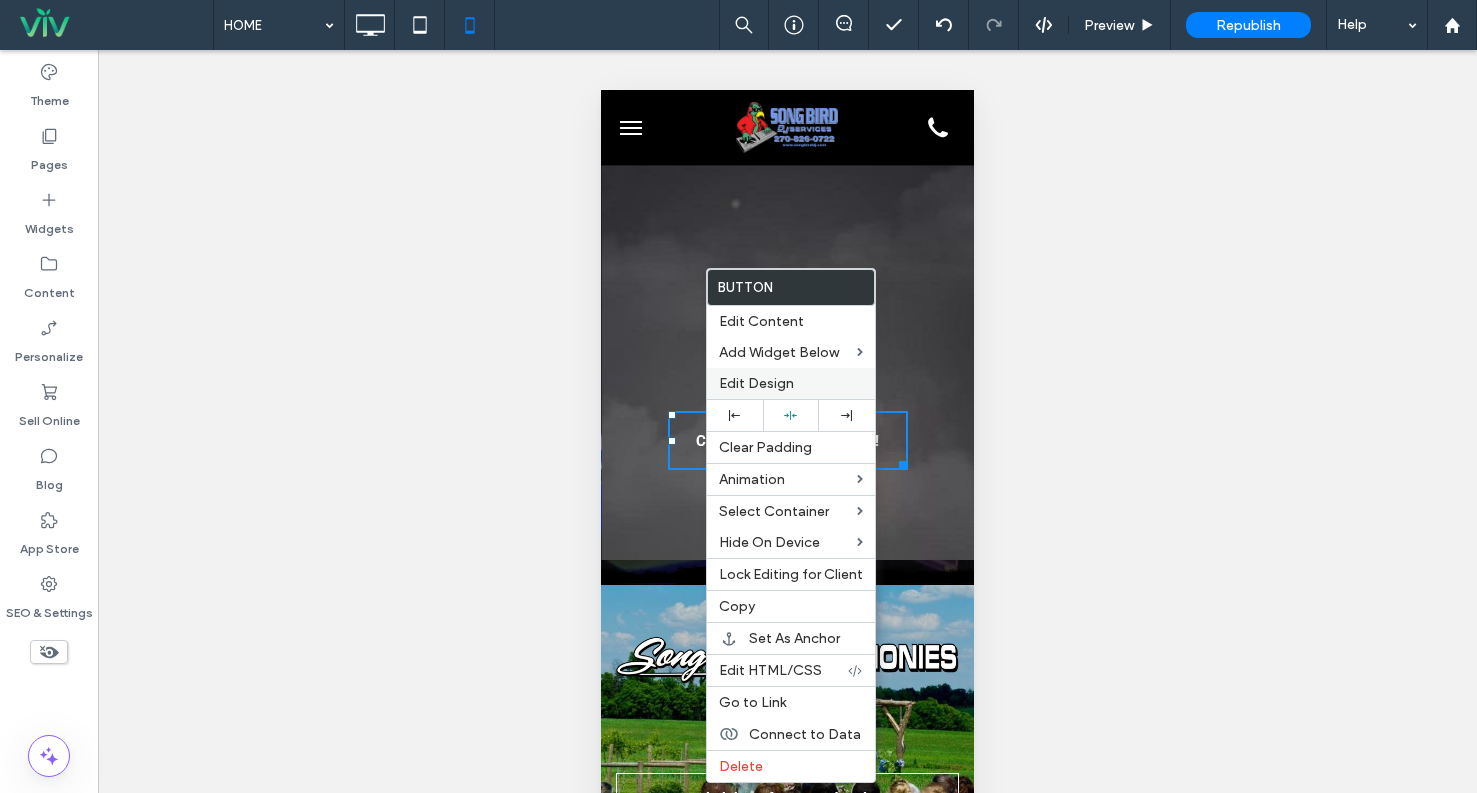 drag, startPoint x: 751, startPoint y: 380, endPoint x: 739, endPoint y: 376, distance: 12.649111 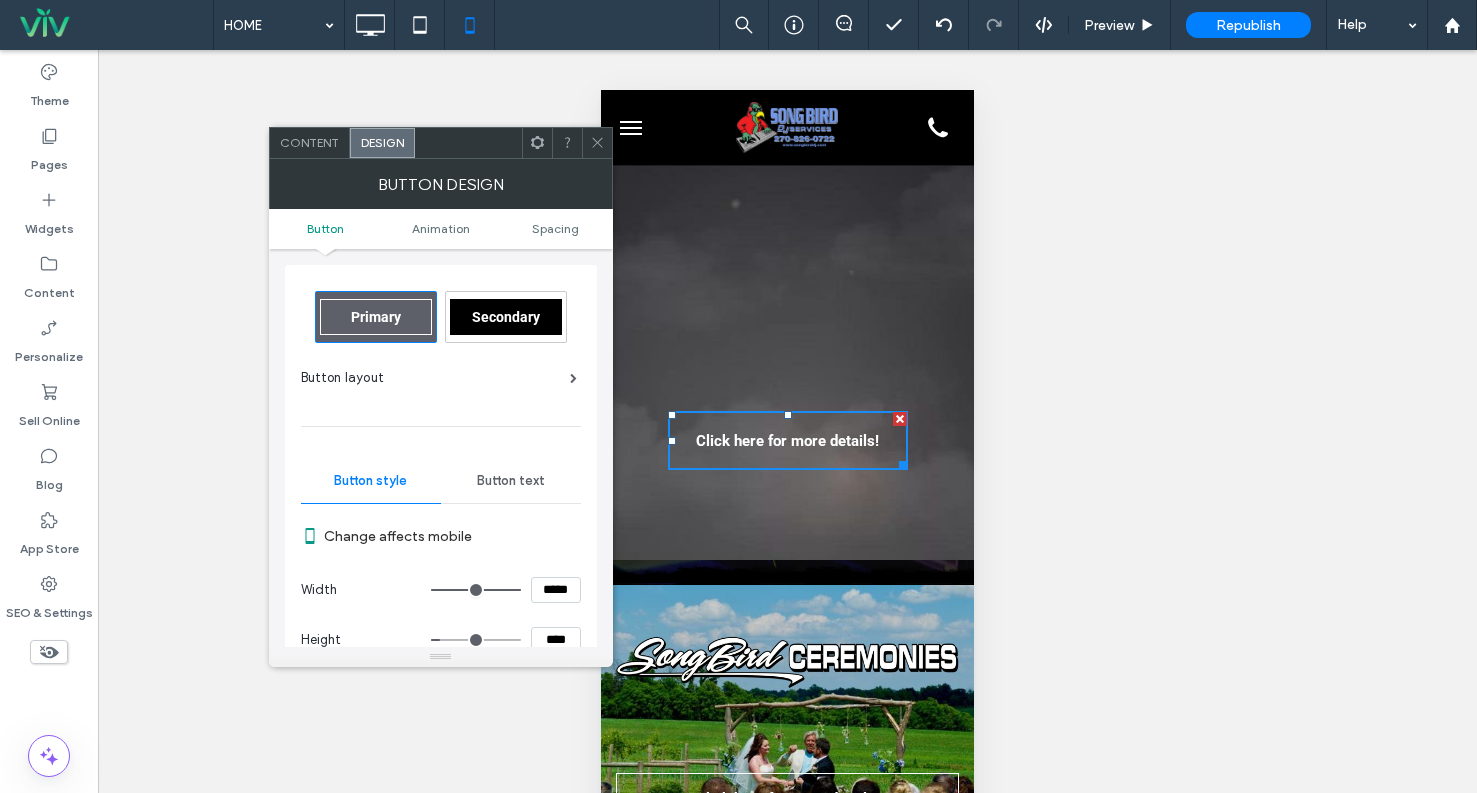 click on "Button Animation Spacing" at bounding box center (441, 229) 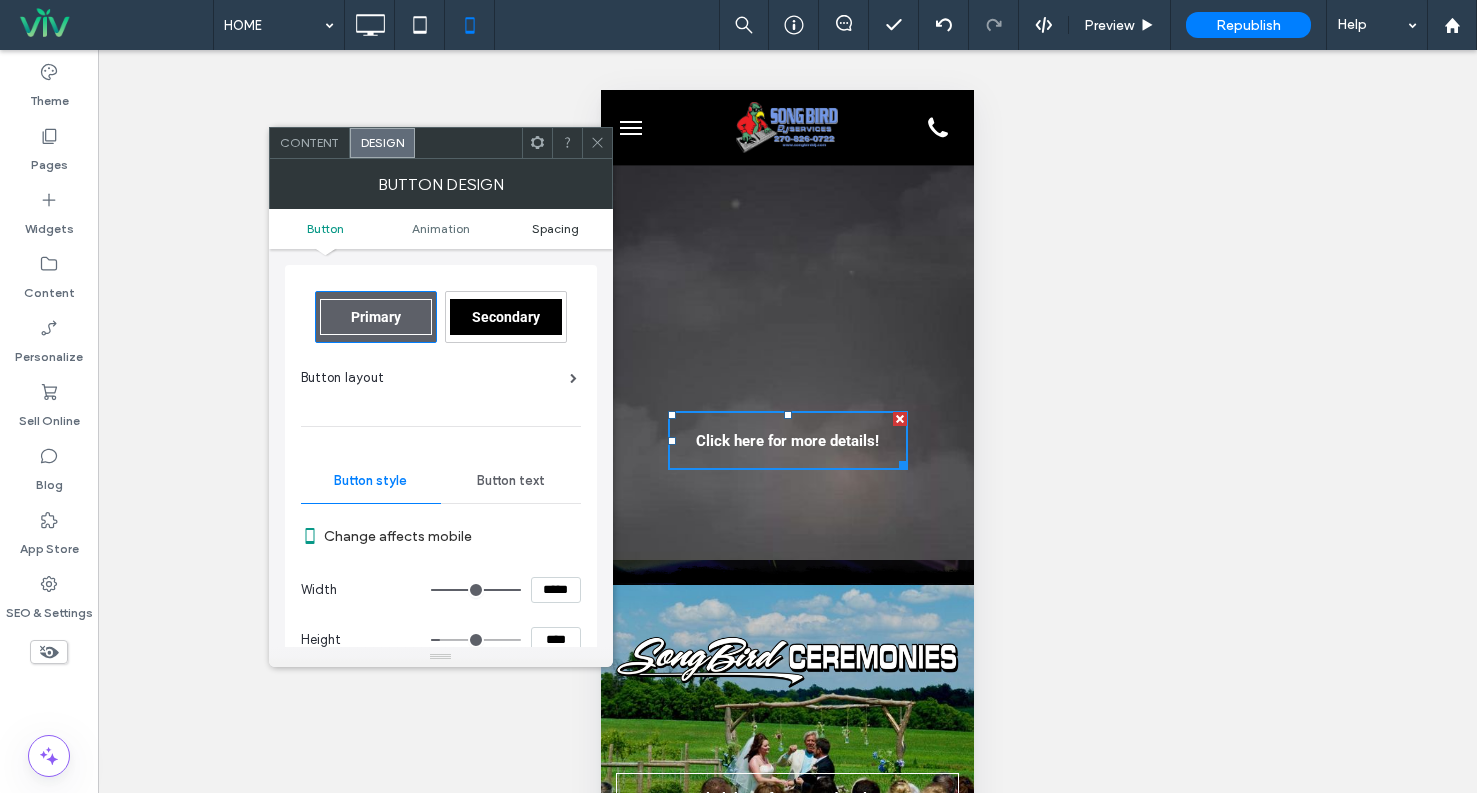 click on "Spacing" at bounding box center [555, 228] 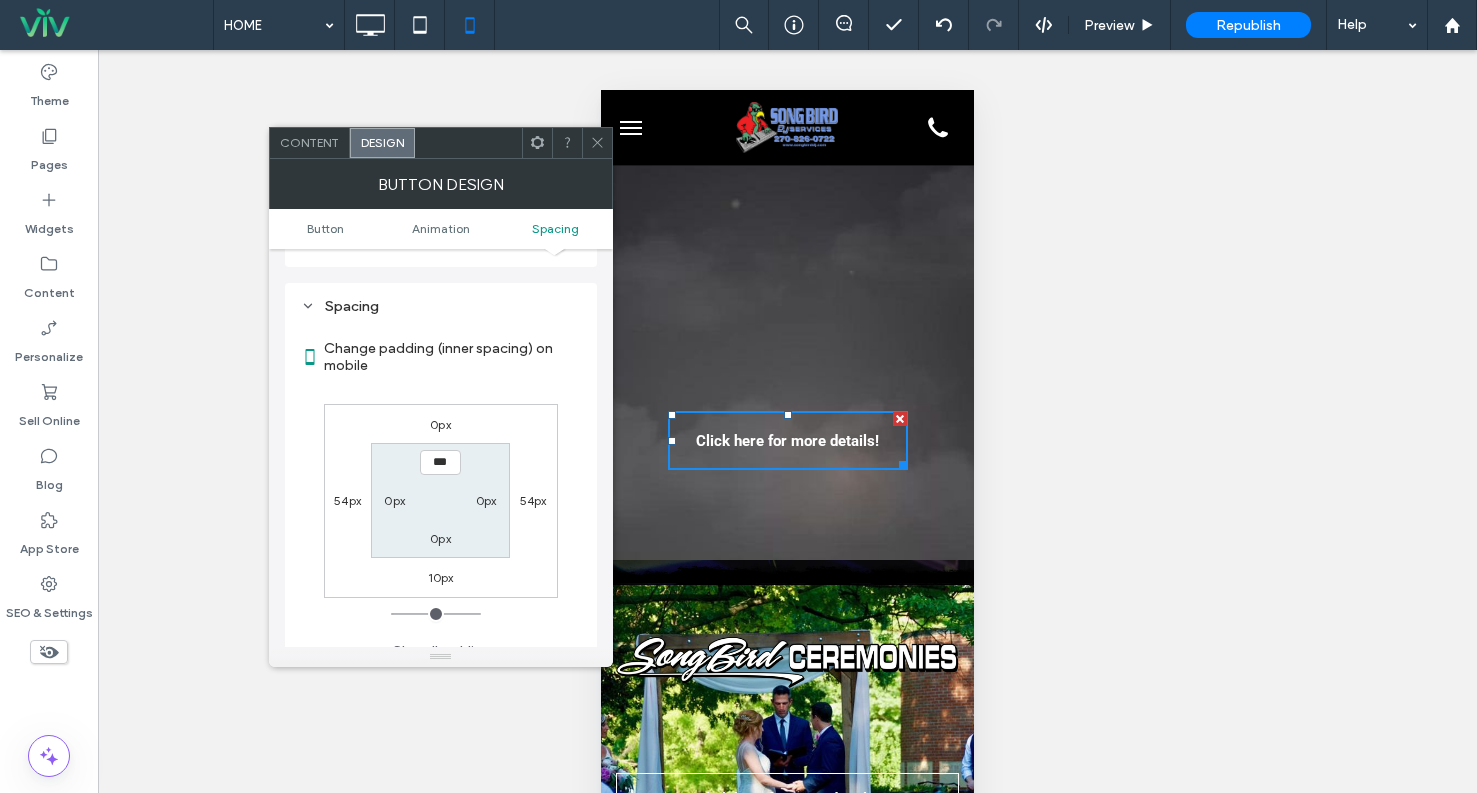 scroll, scrollTop: 939, scrollLeft: 0, axis: vertical 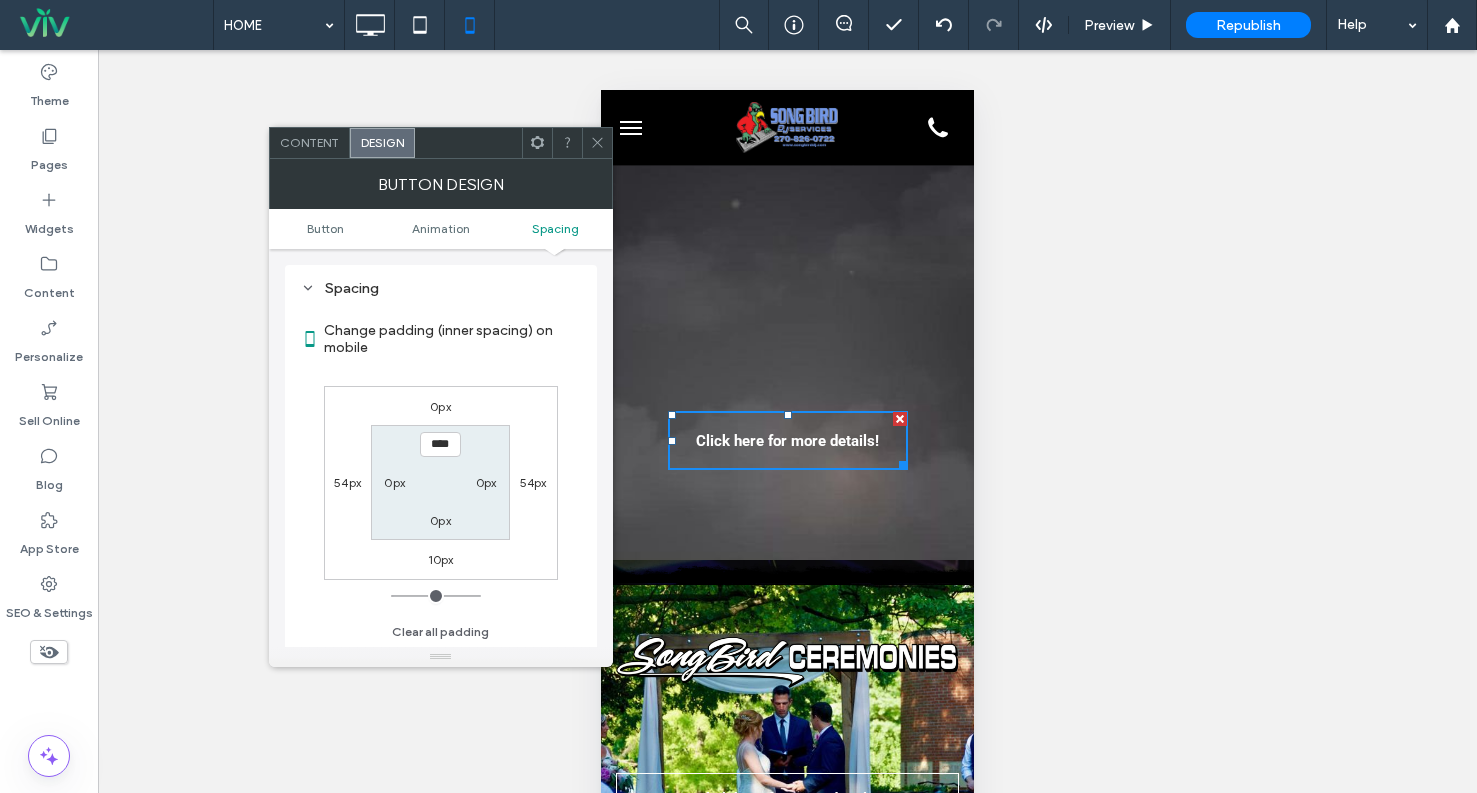 click on "**** 0px 0px 0px" at bounding box center [440, 482] 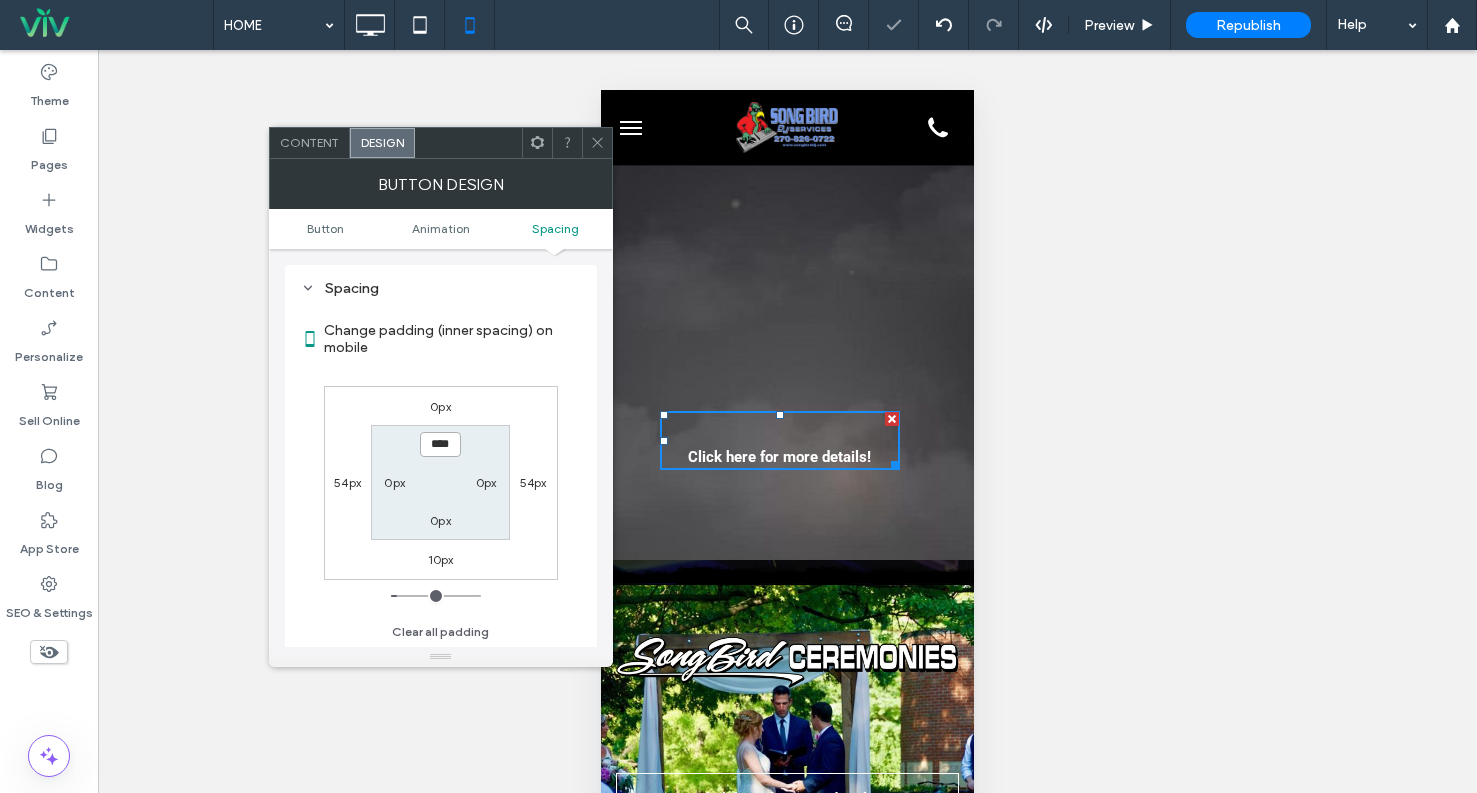 click on "****" at bounding box center [440, 444] 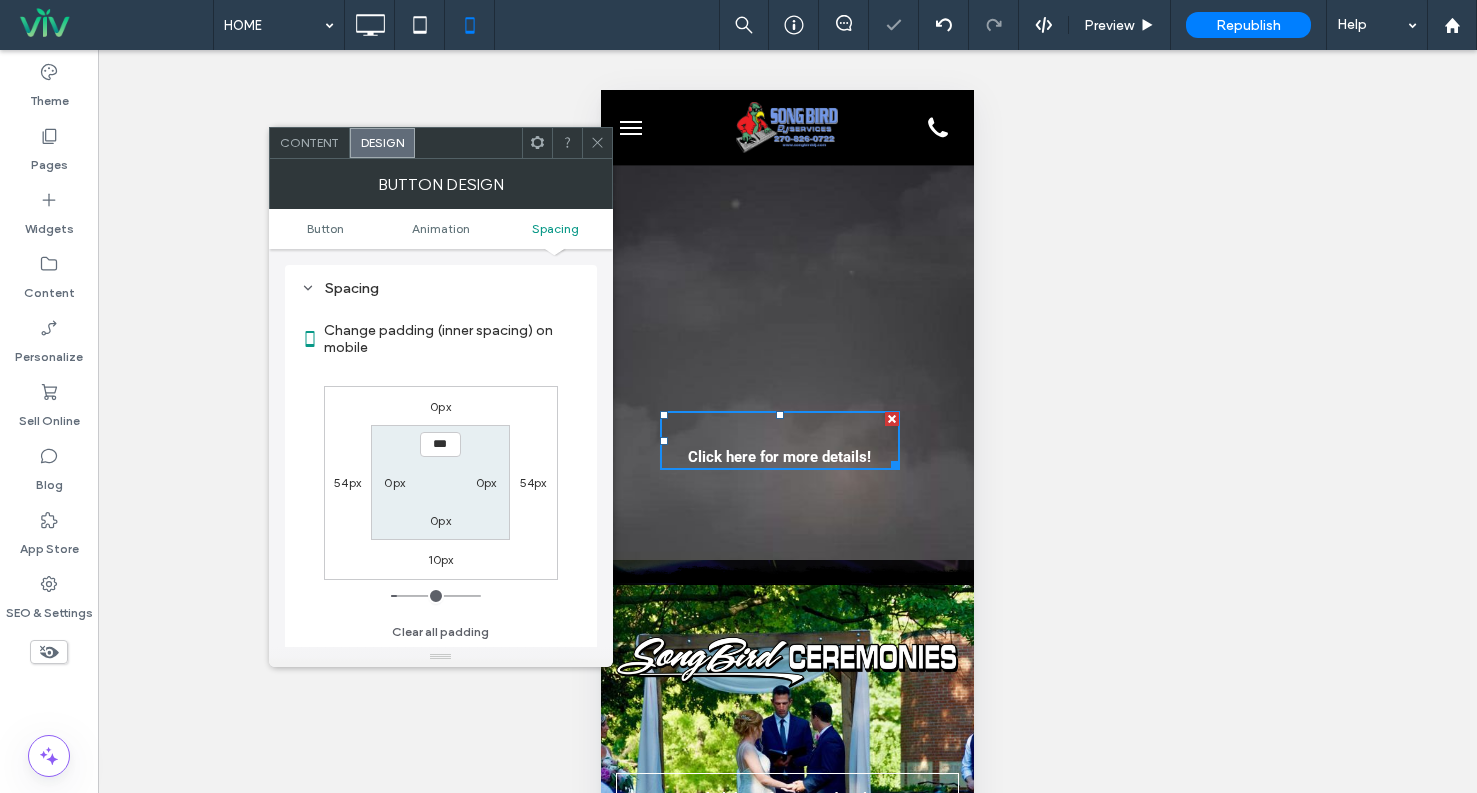 click on "*** 0px 0px 0px" at bounding box center (440, 482) 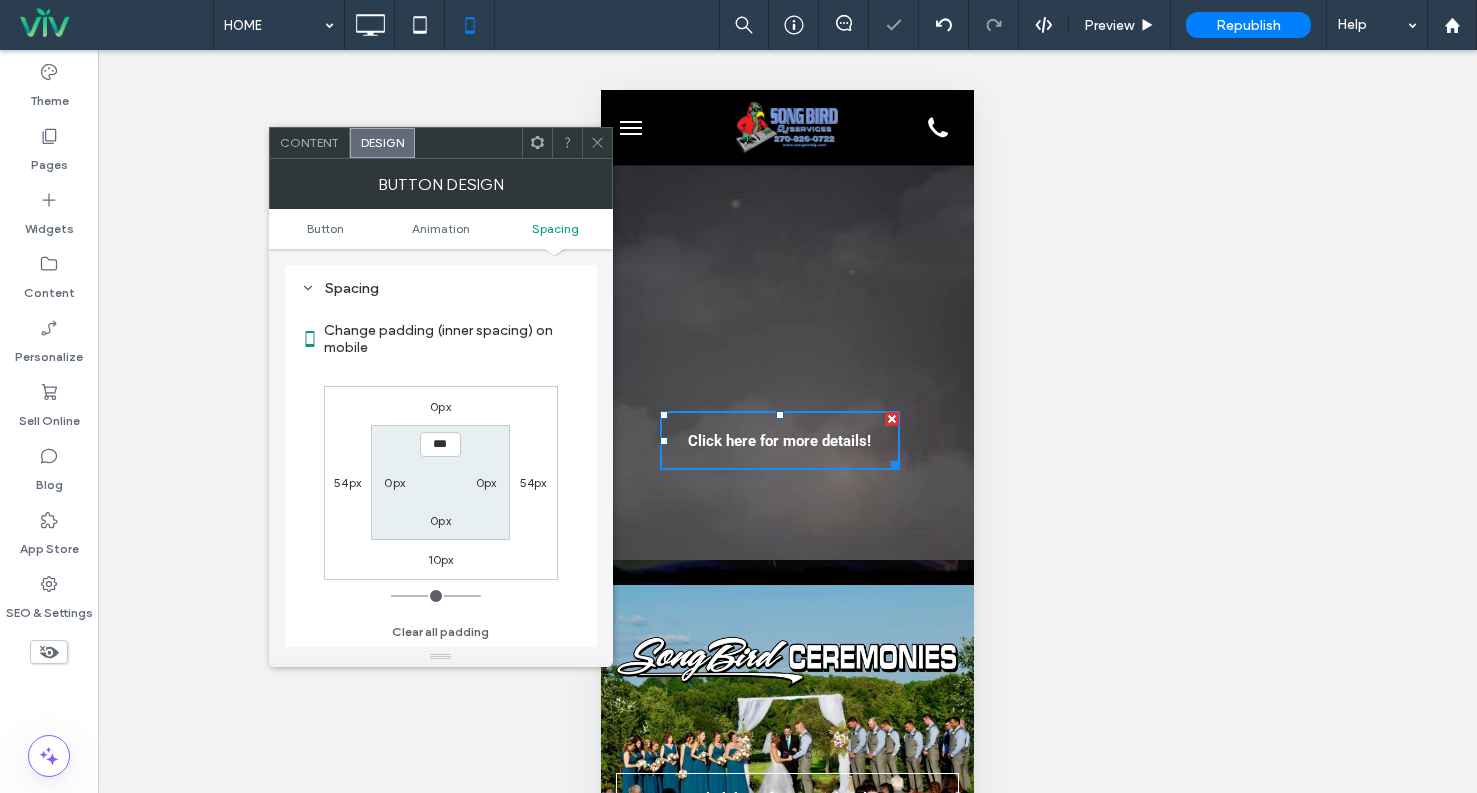 click on "0px" at bounding box center (440, 406) 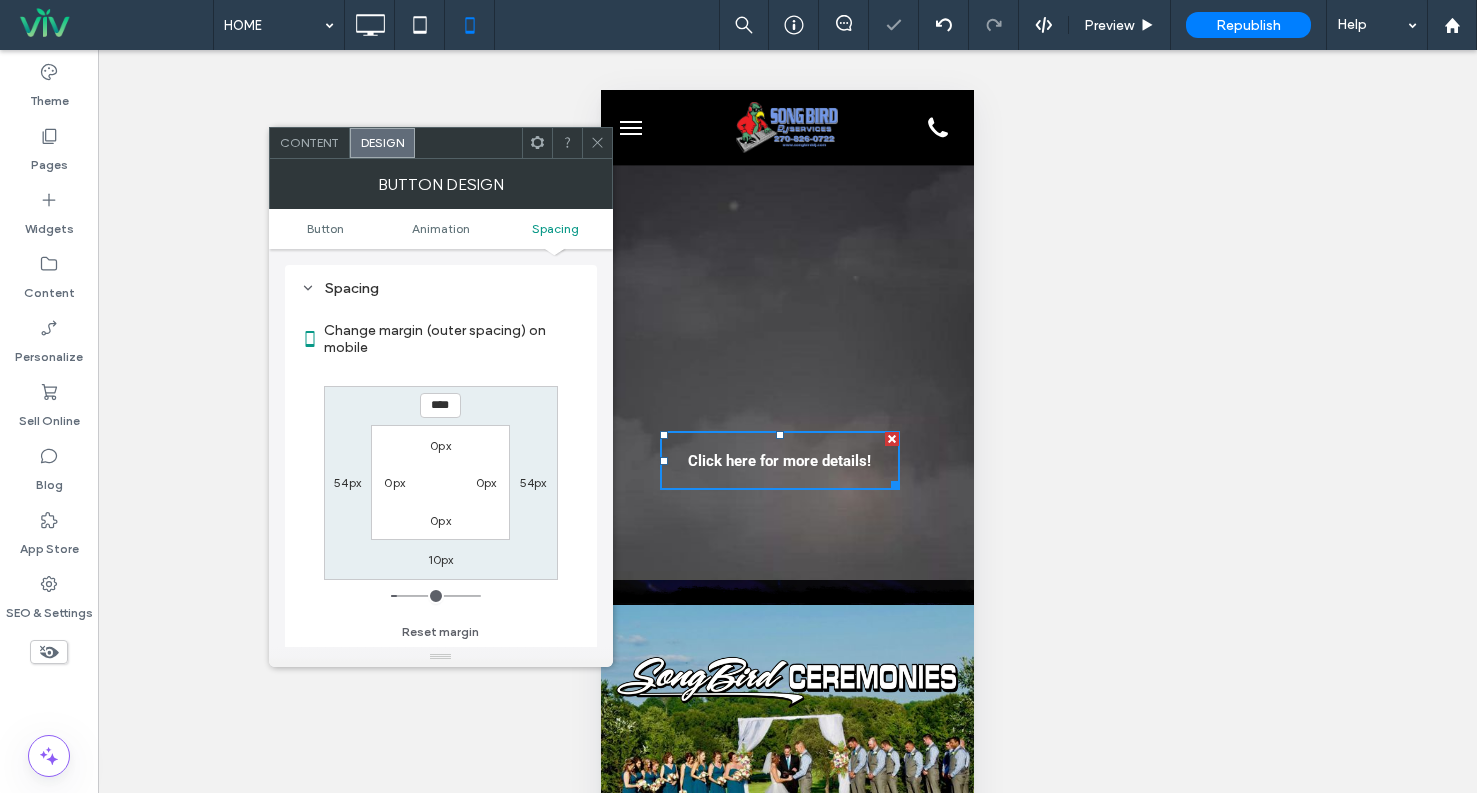 click on "**** 54px 10px 54px 0px 0px 0px 0px" at bounding box center (441, 483) 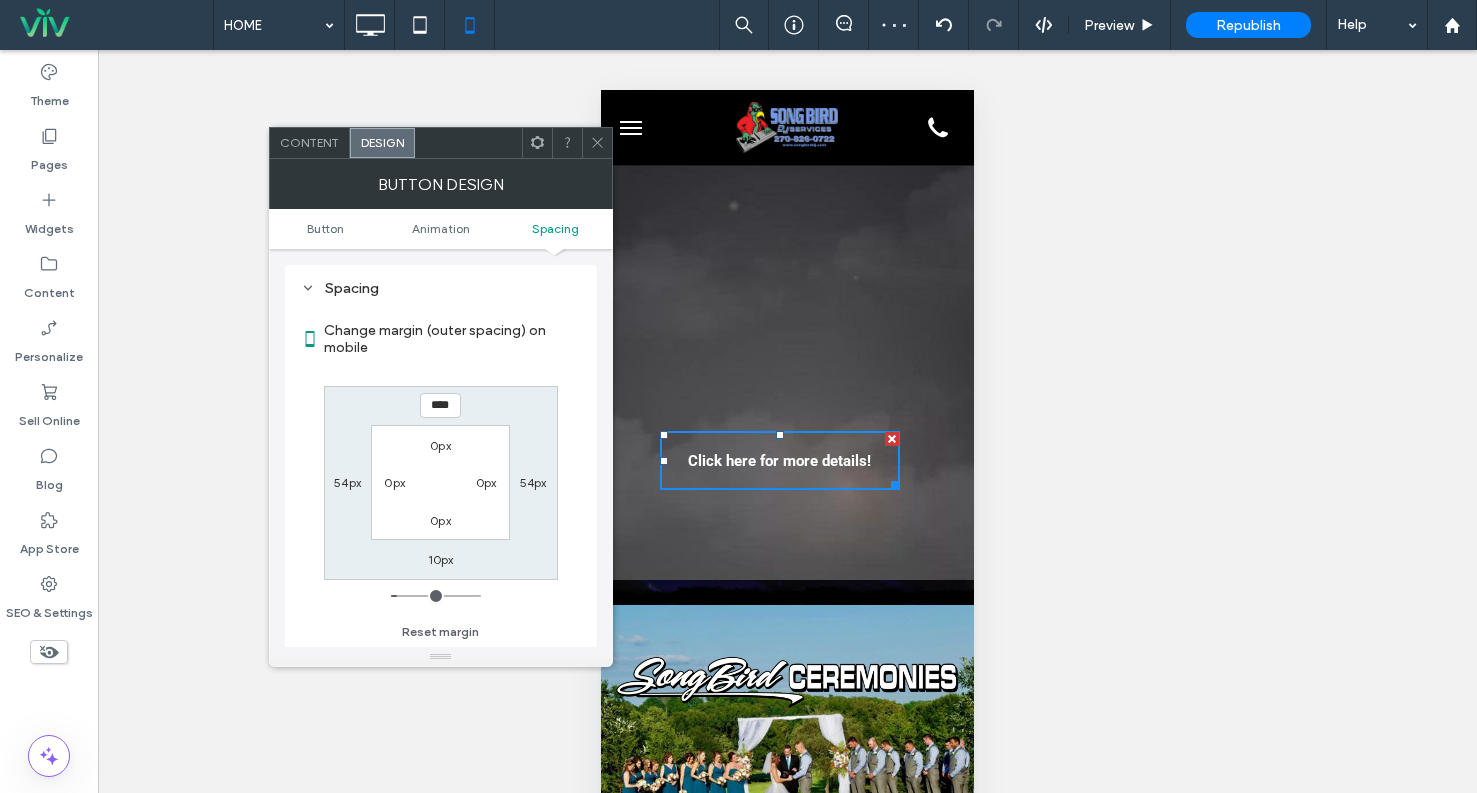 click on "10px" at bounding box center (441, 559) 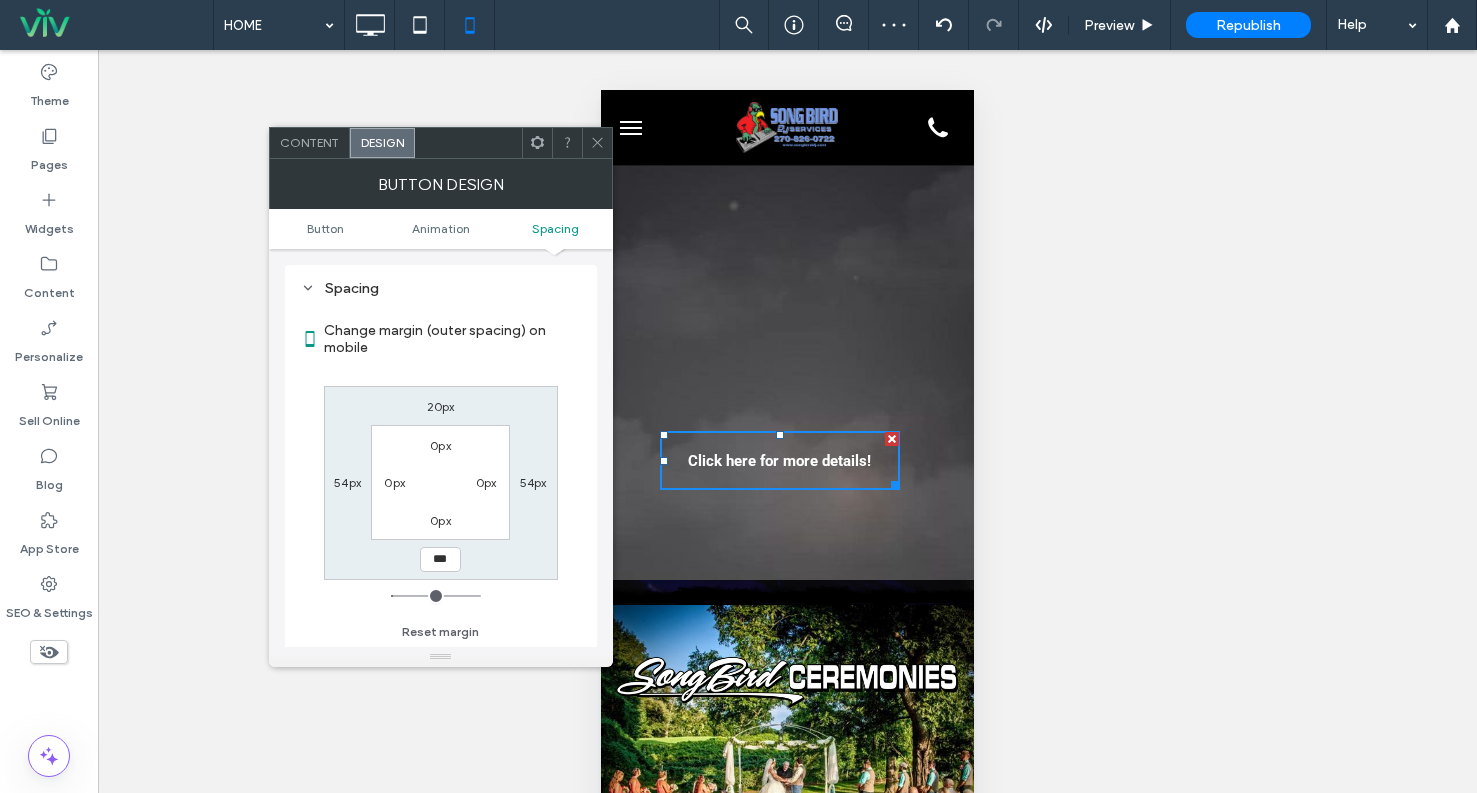 click on "20px 54px *** 54px 0px 0px 0px 0px" at bounding box center [441, 483] 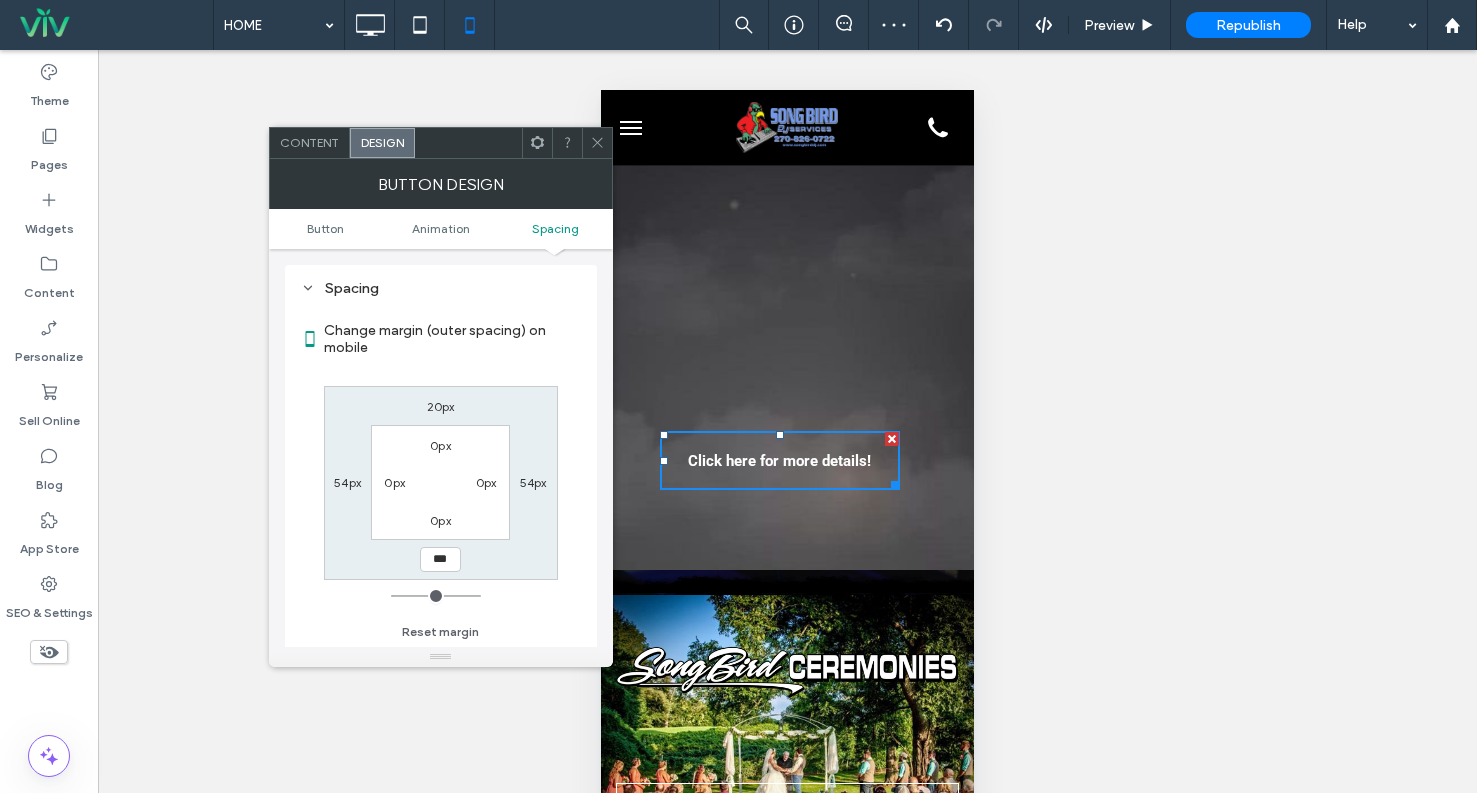 click on "20px" at bounding box center (441, 406) 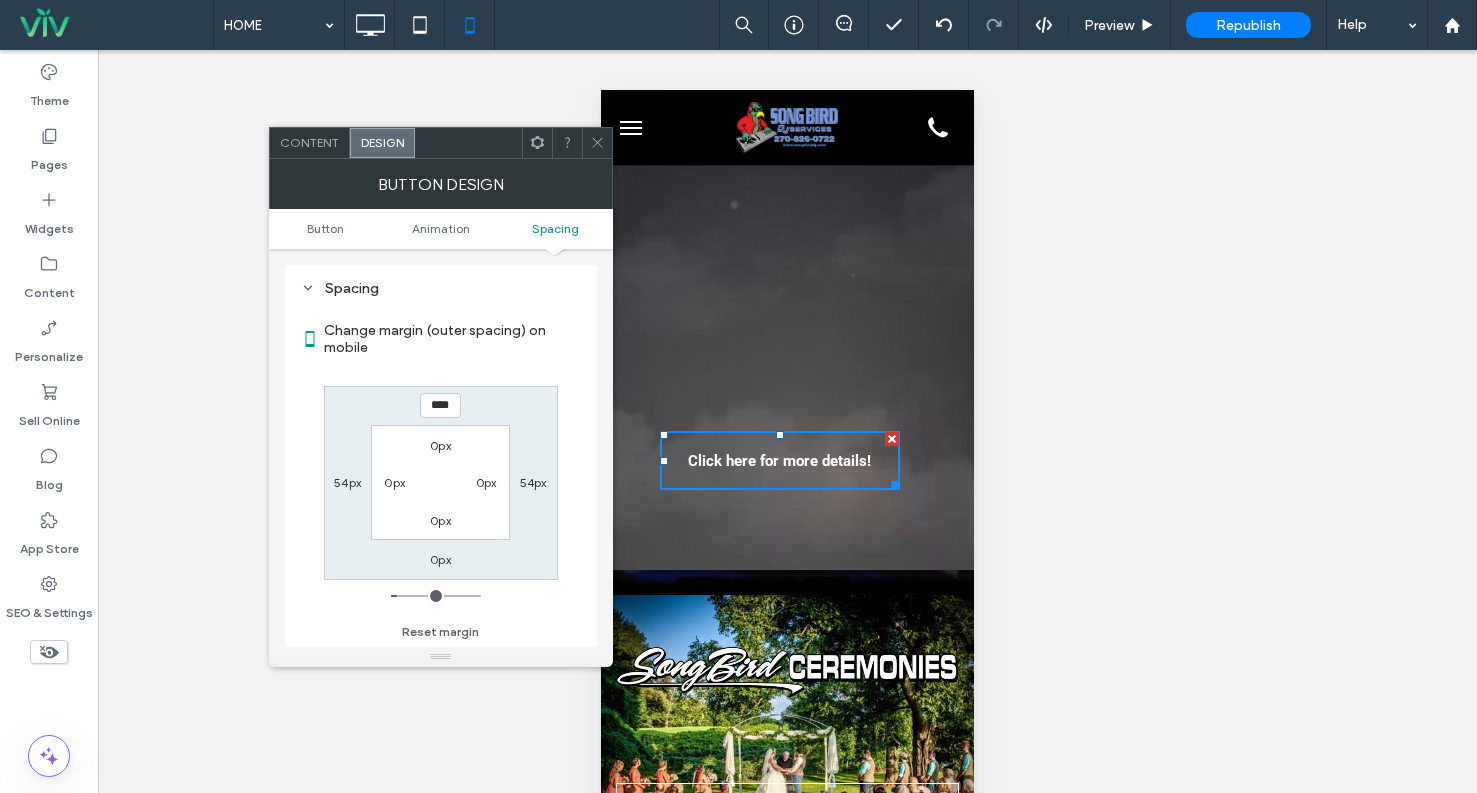 click 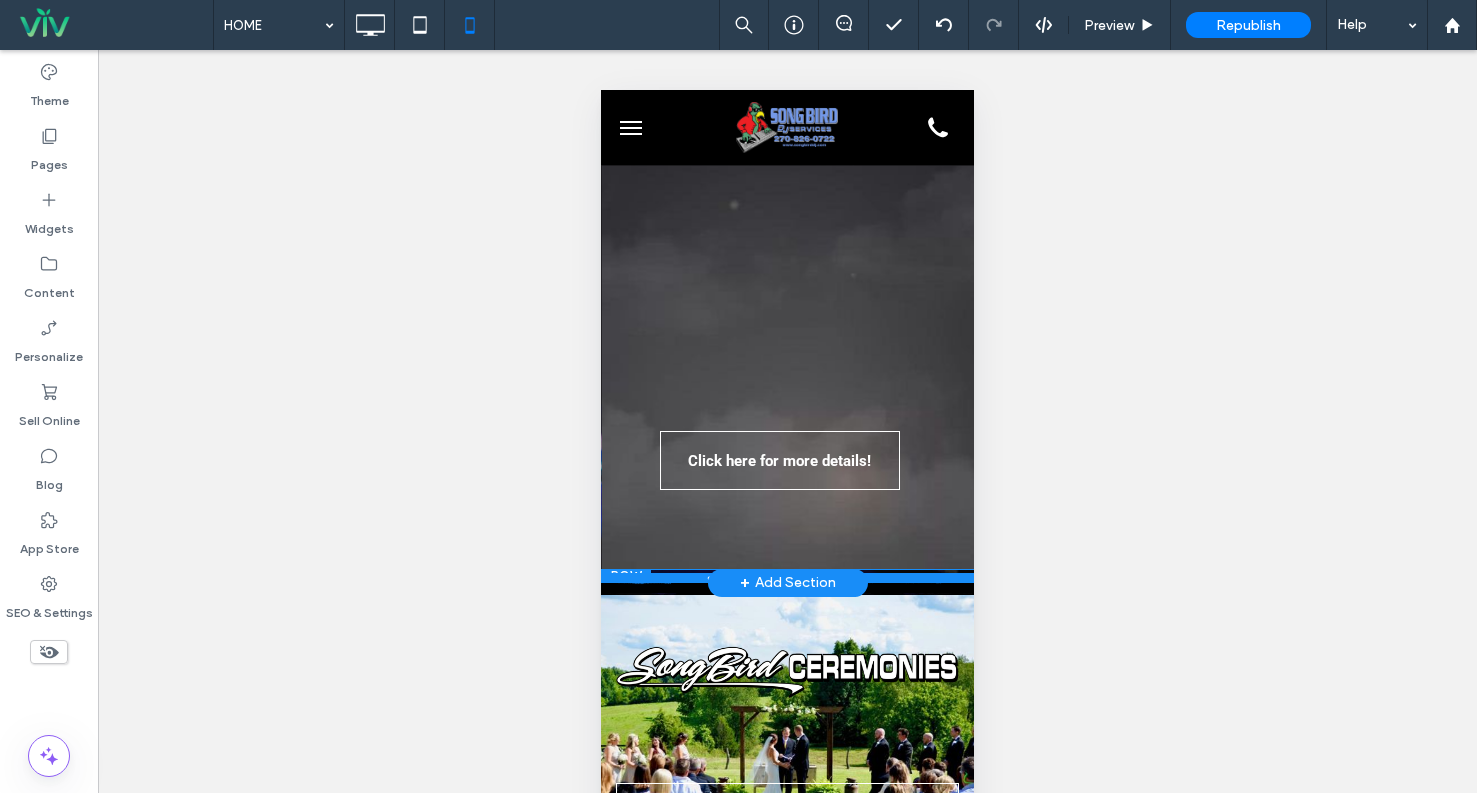 click at bounding box center (787, 578) 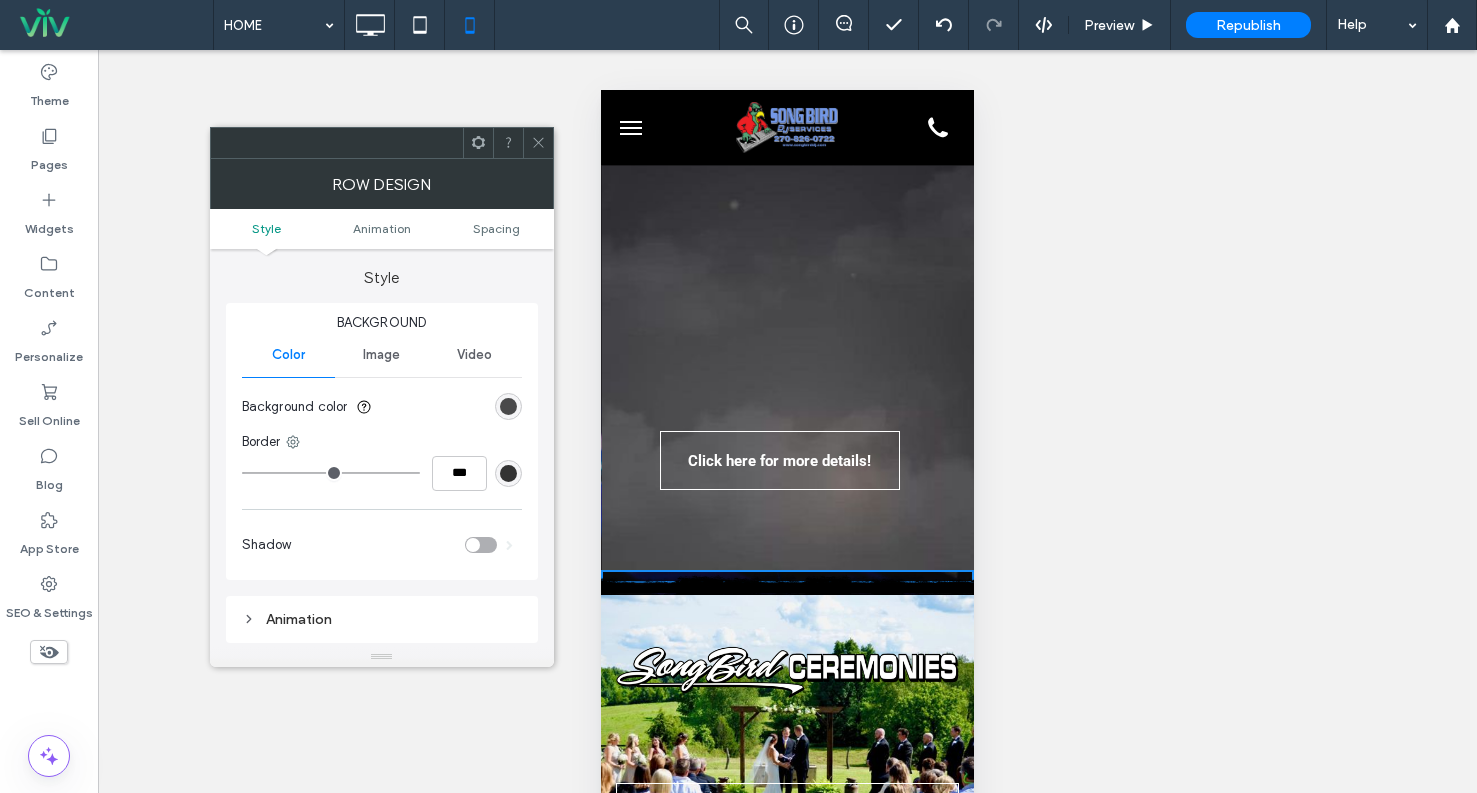click at bounding box center (538, 143) 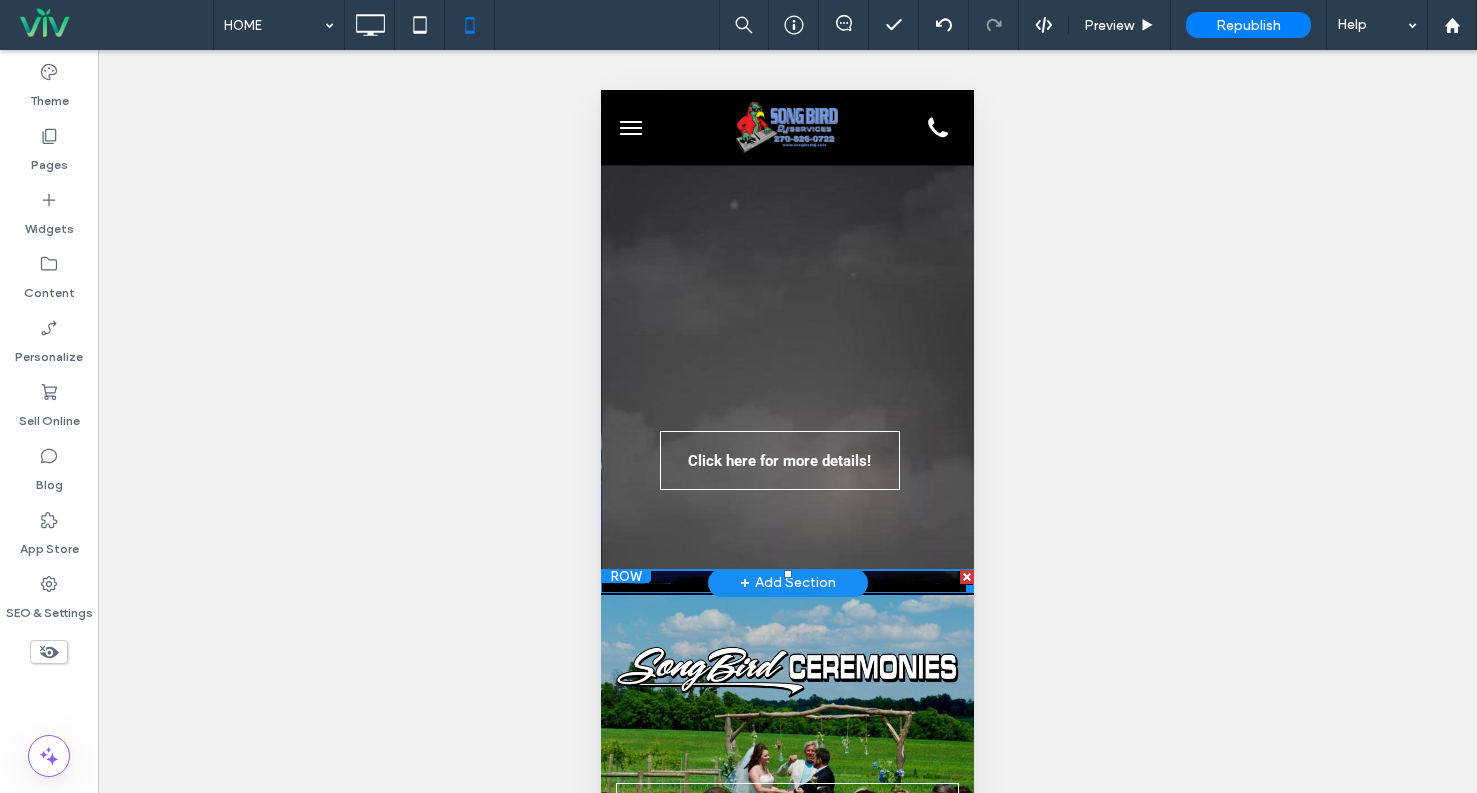 click at bounding box center [787, 581] 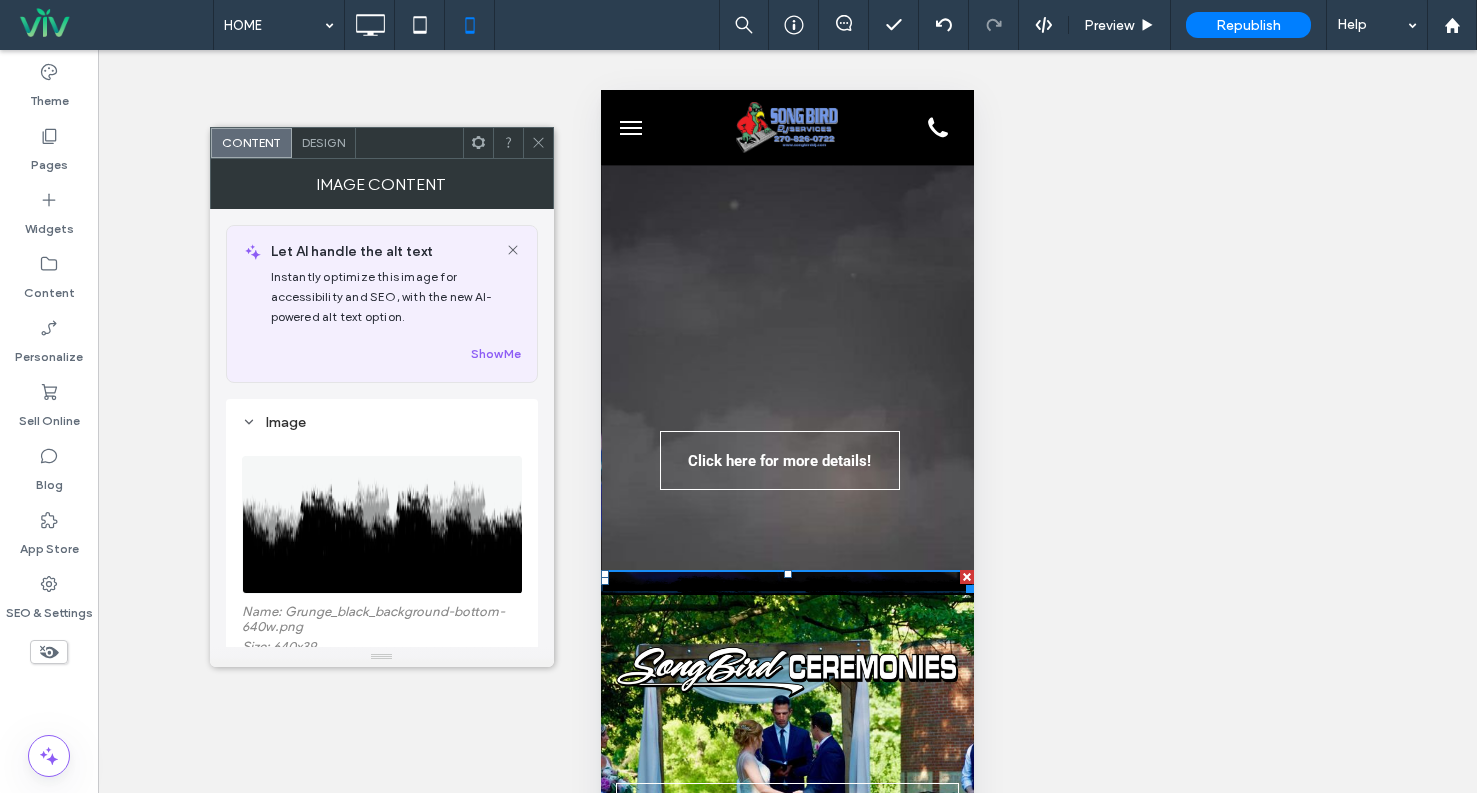 scroll, scrollTop: 200, scrollLeft: 0, axis: vertical 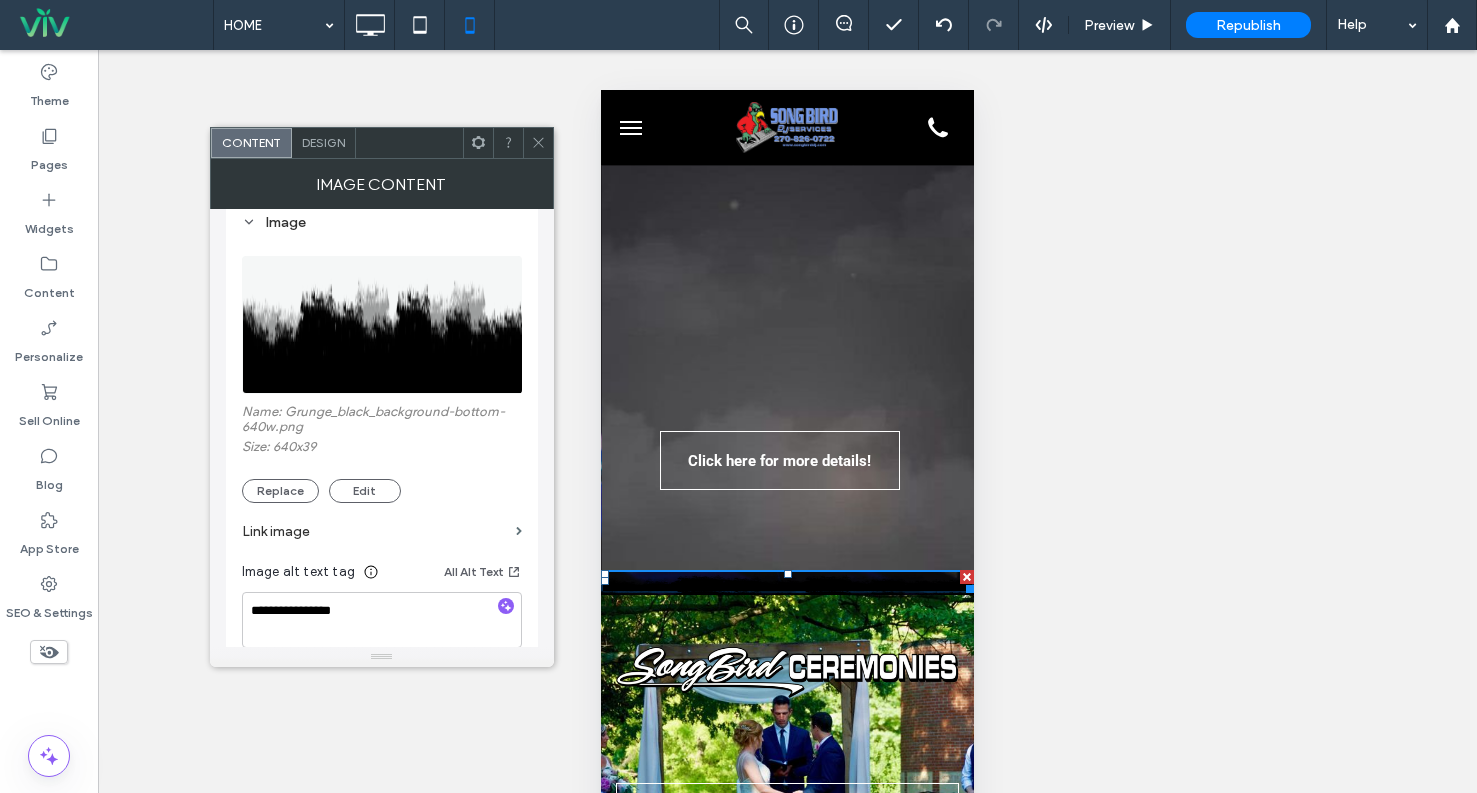 click 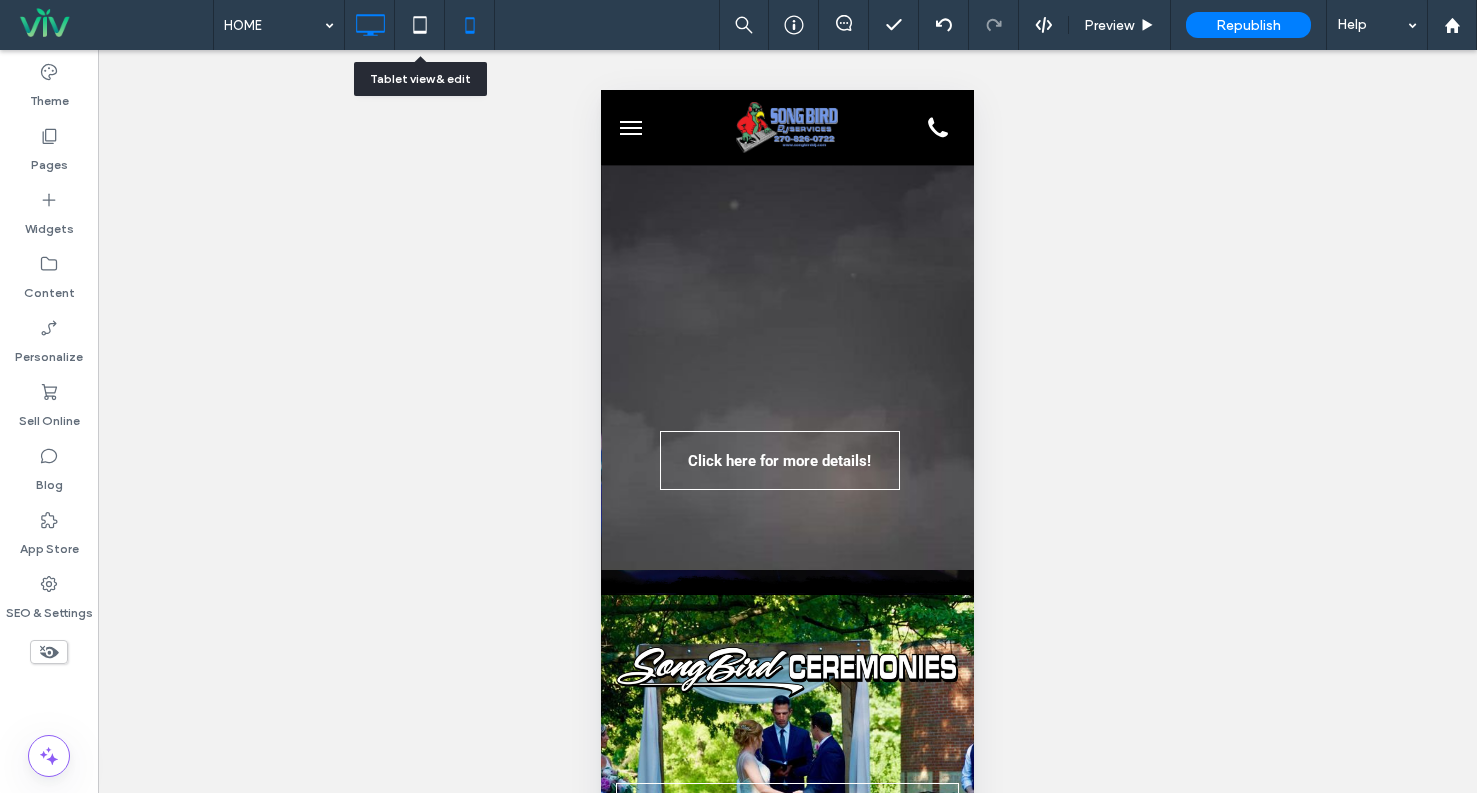 click 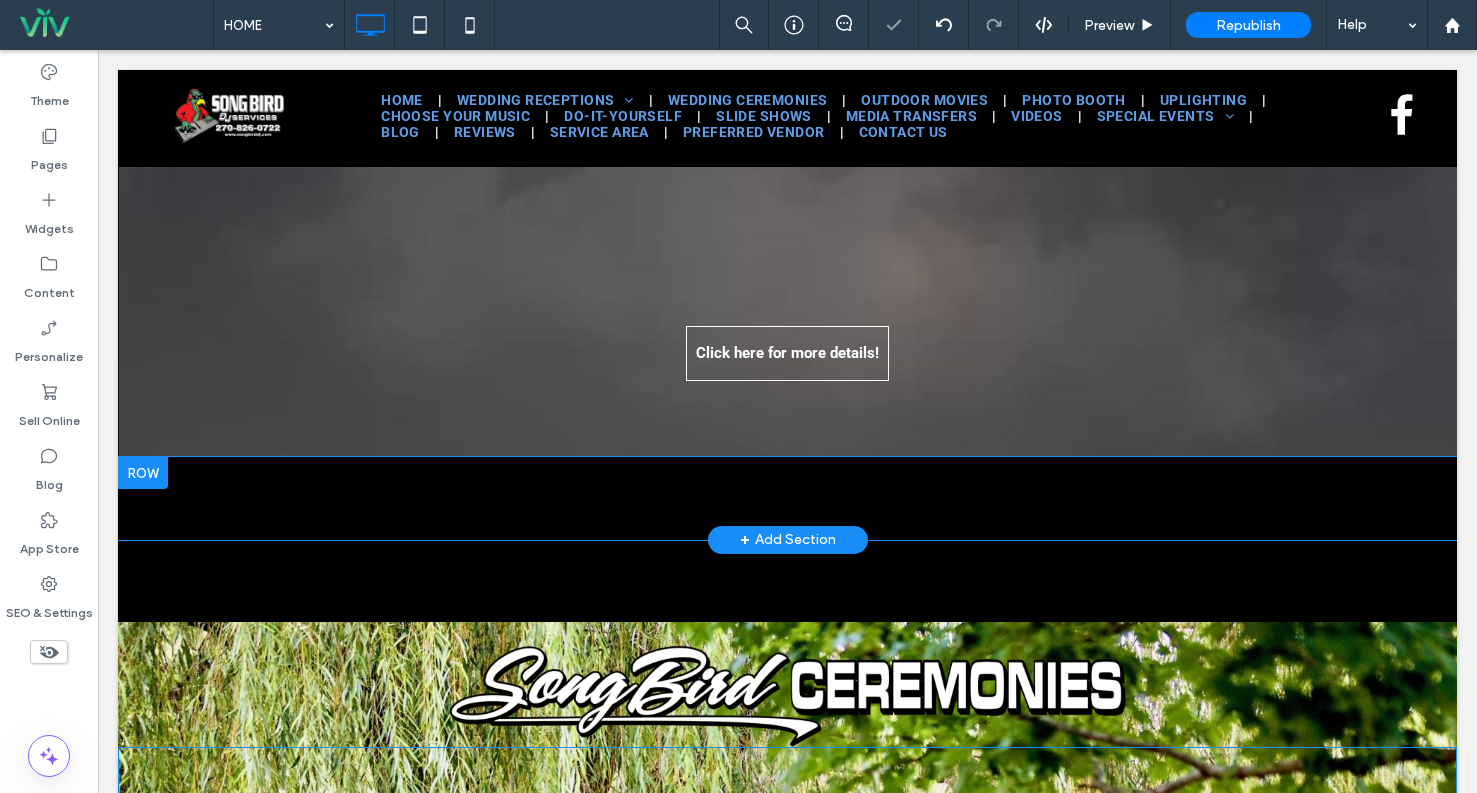 scroll, scrollTop: 600, scrollLeft: 0, axis: vertical 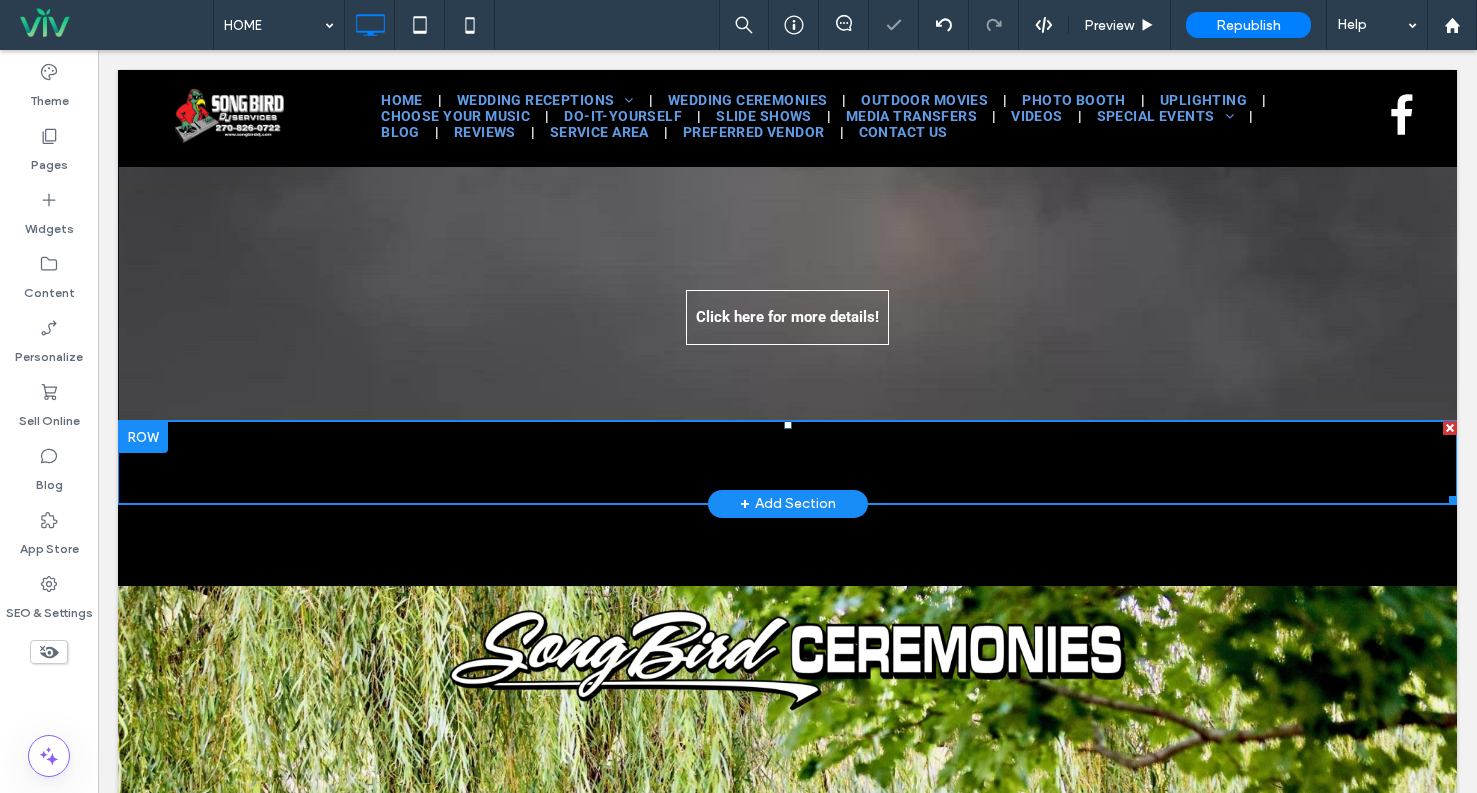 click at bounding box center [787, 462] 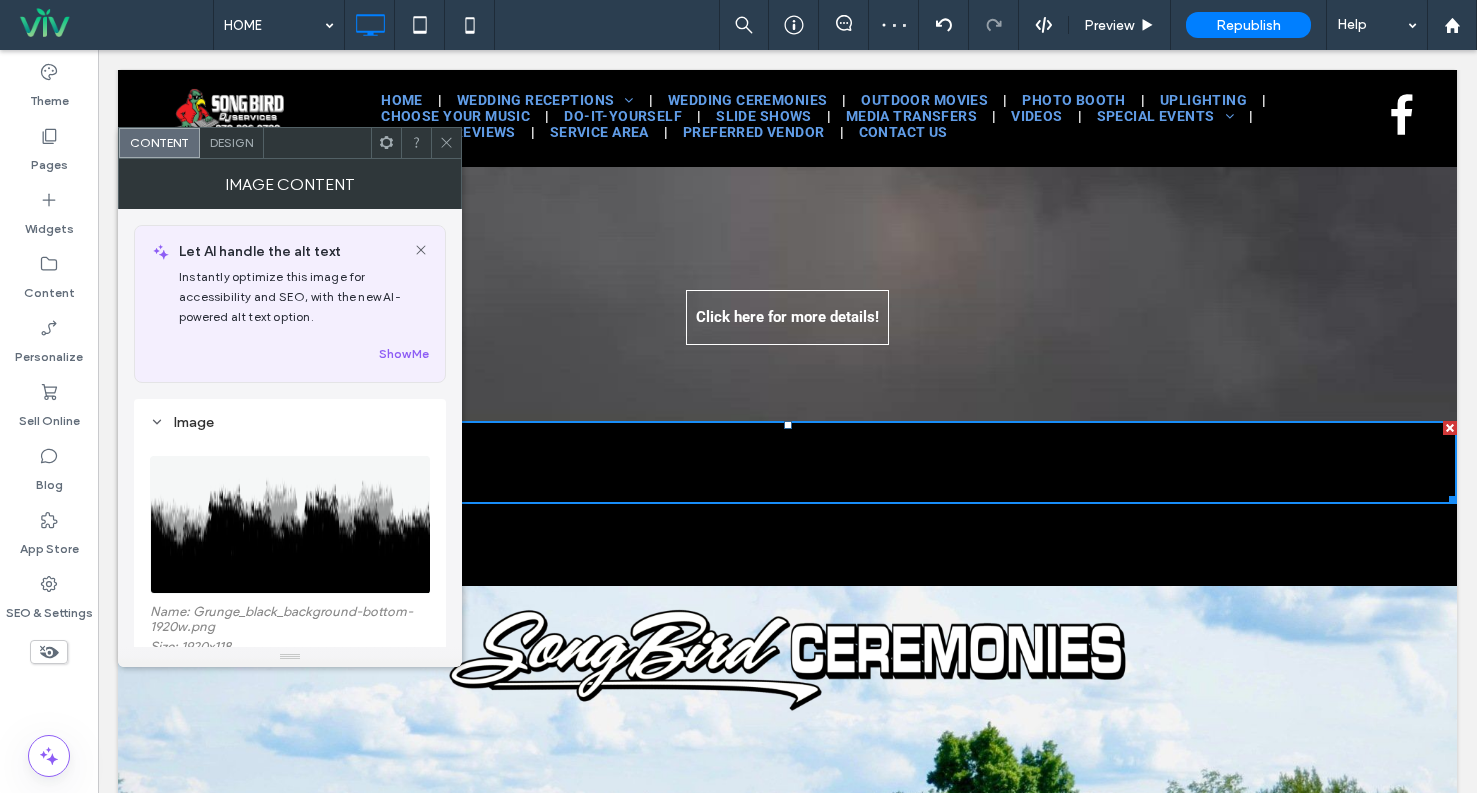 click at bounding box center [446, 143] 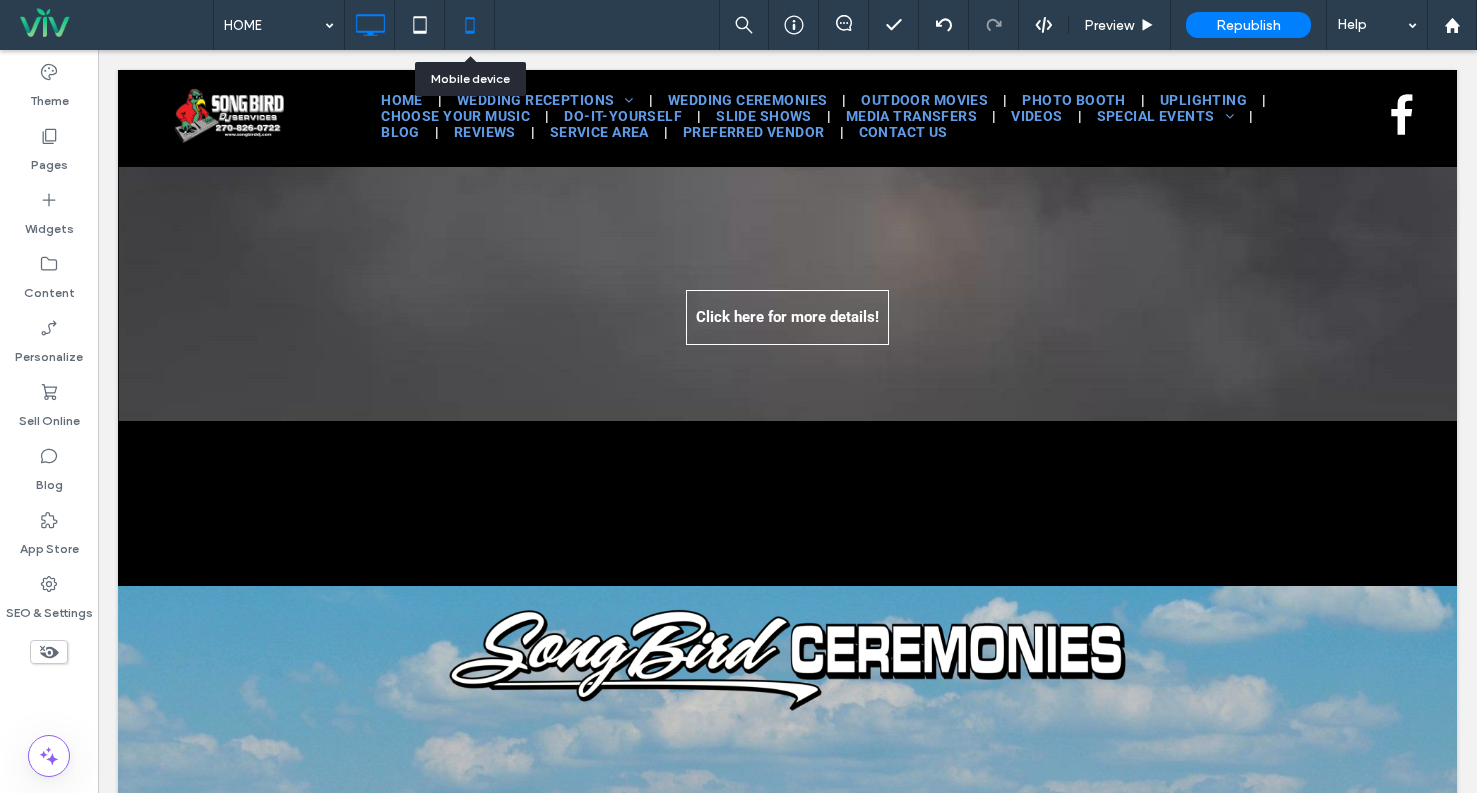click 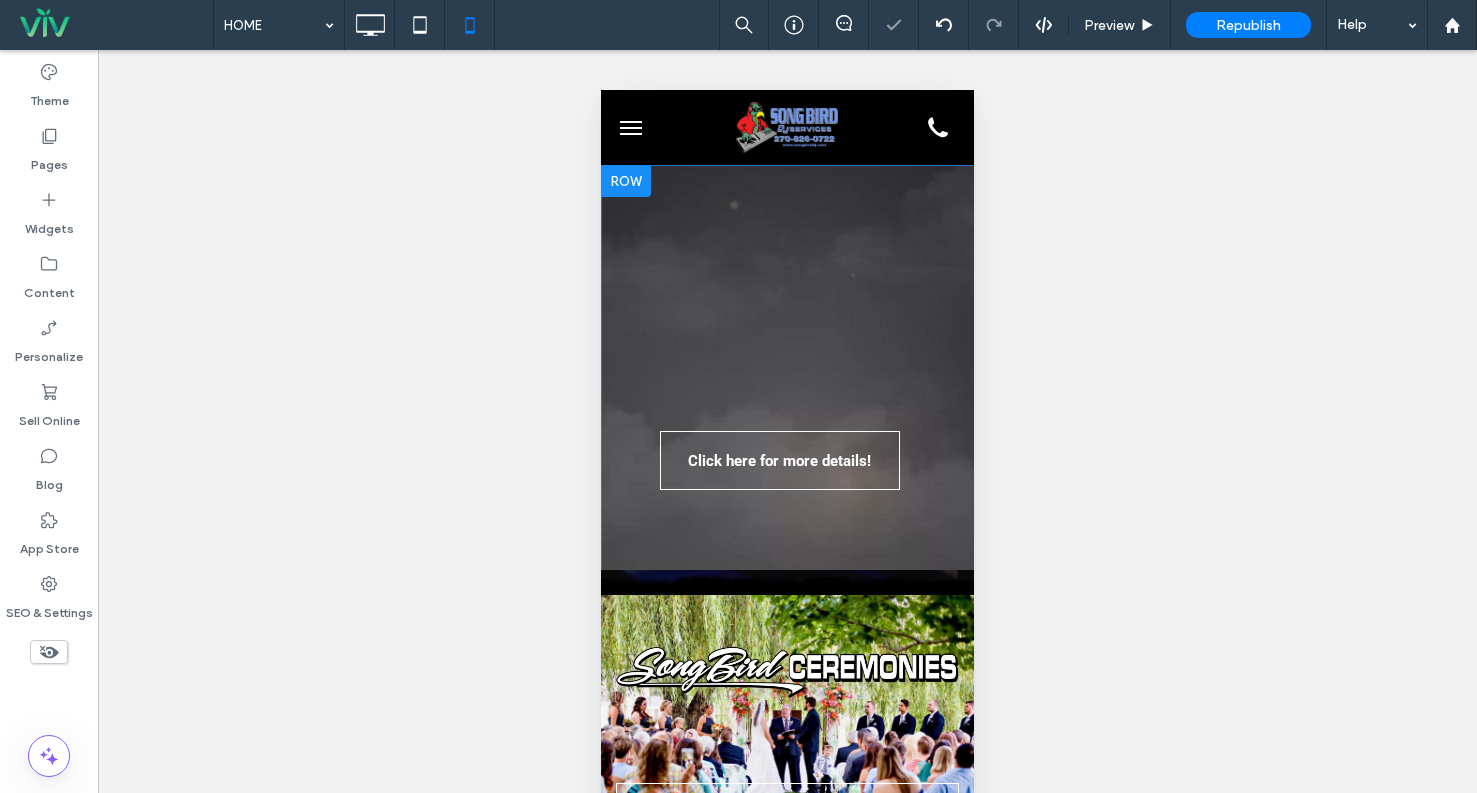 scroll, scrollTop: 0, scrollLeft: 0, axis: both 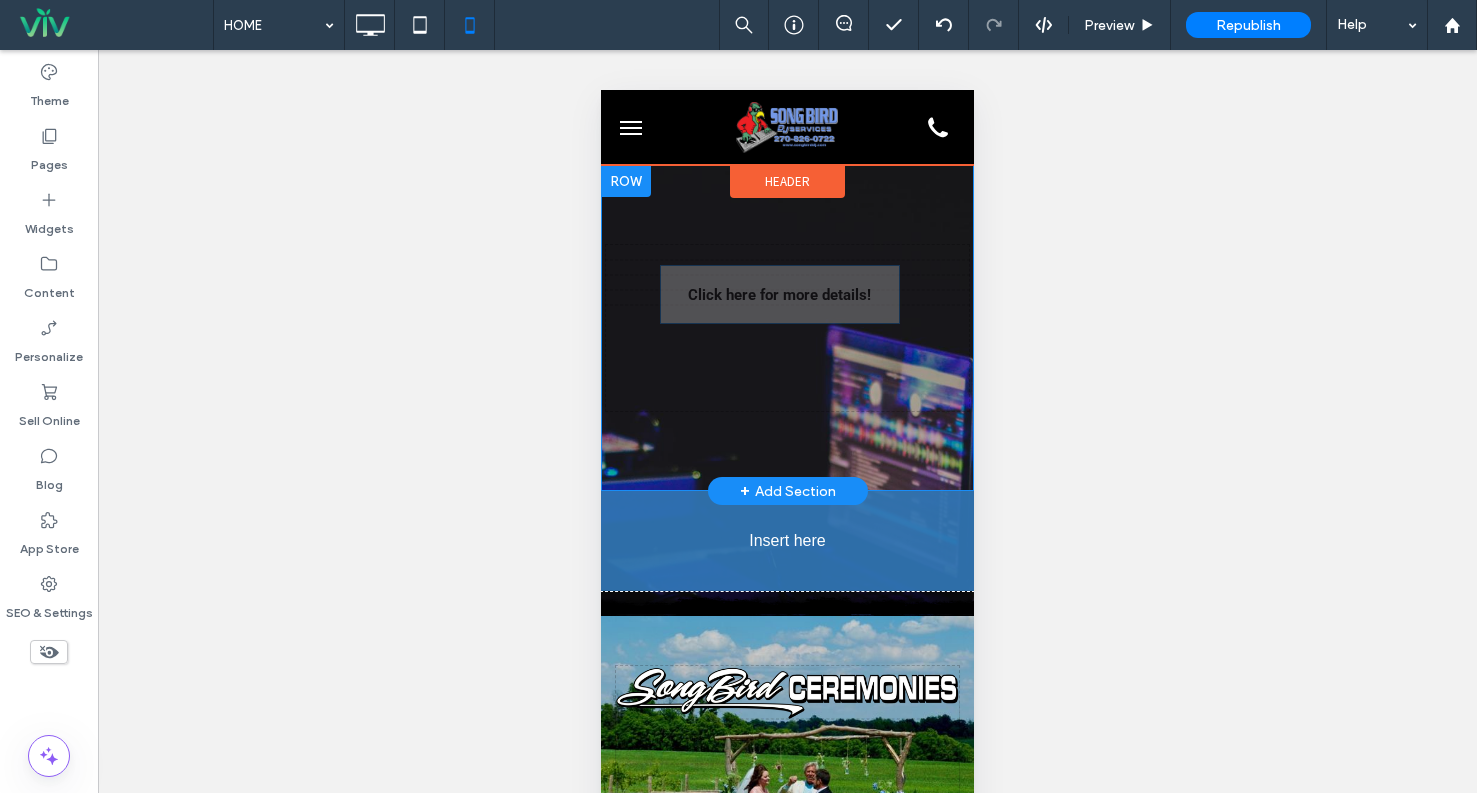 drag, startPoint x: 754, startPoint y: 452, endPoint x: 760, endPoint y: 506, distance: 54.33231 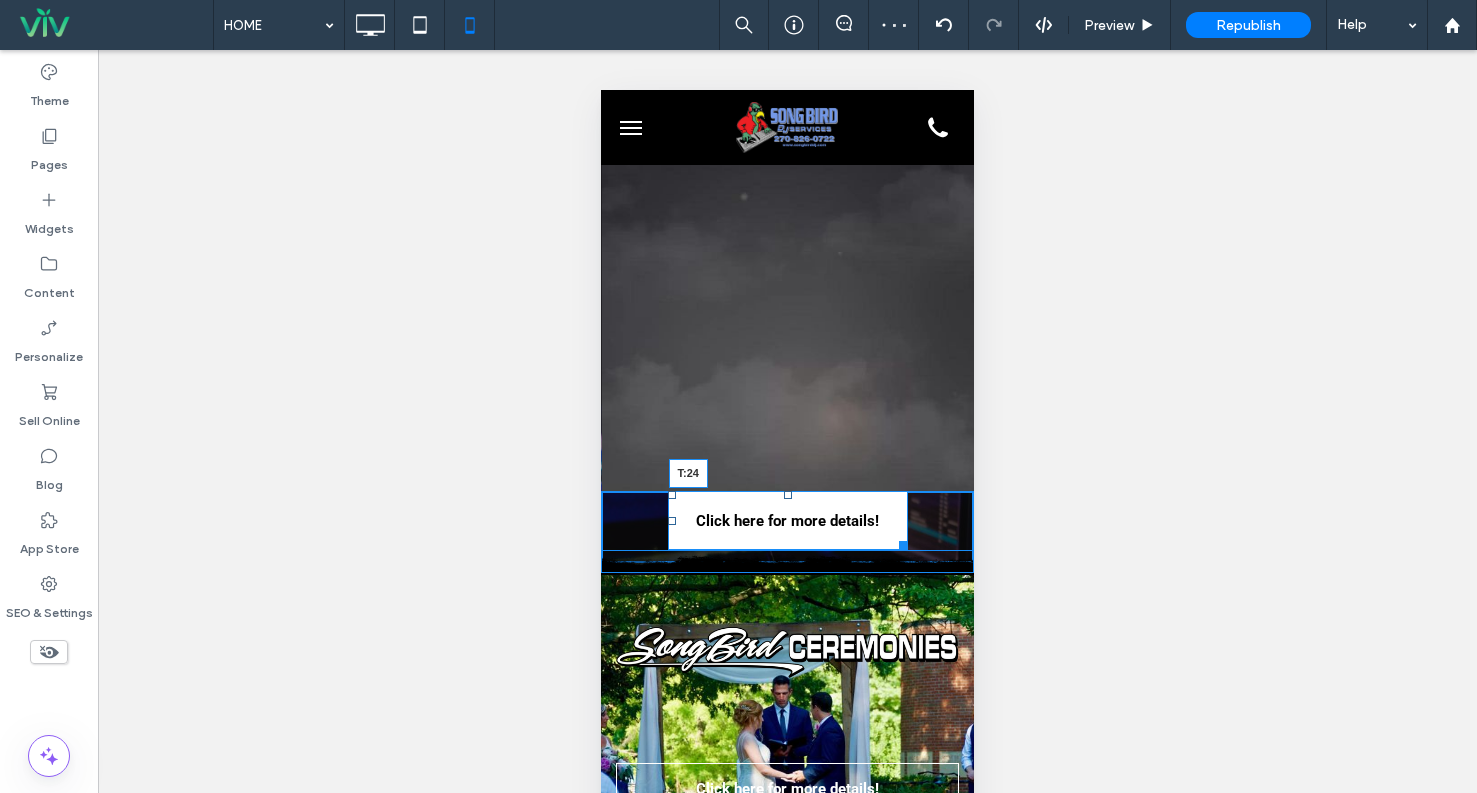 drag, startPoint x: 776, startPoint y: 496, endPoint x: 778, endPoint y: 520, distance: 24.083189 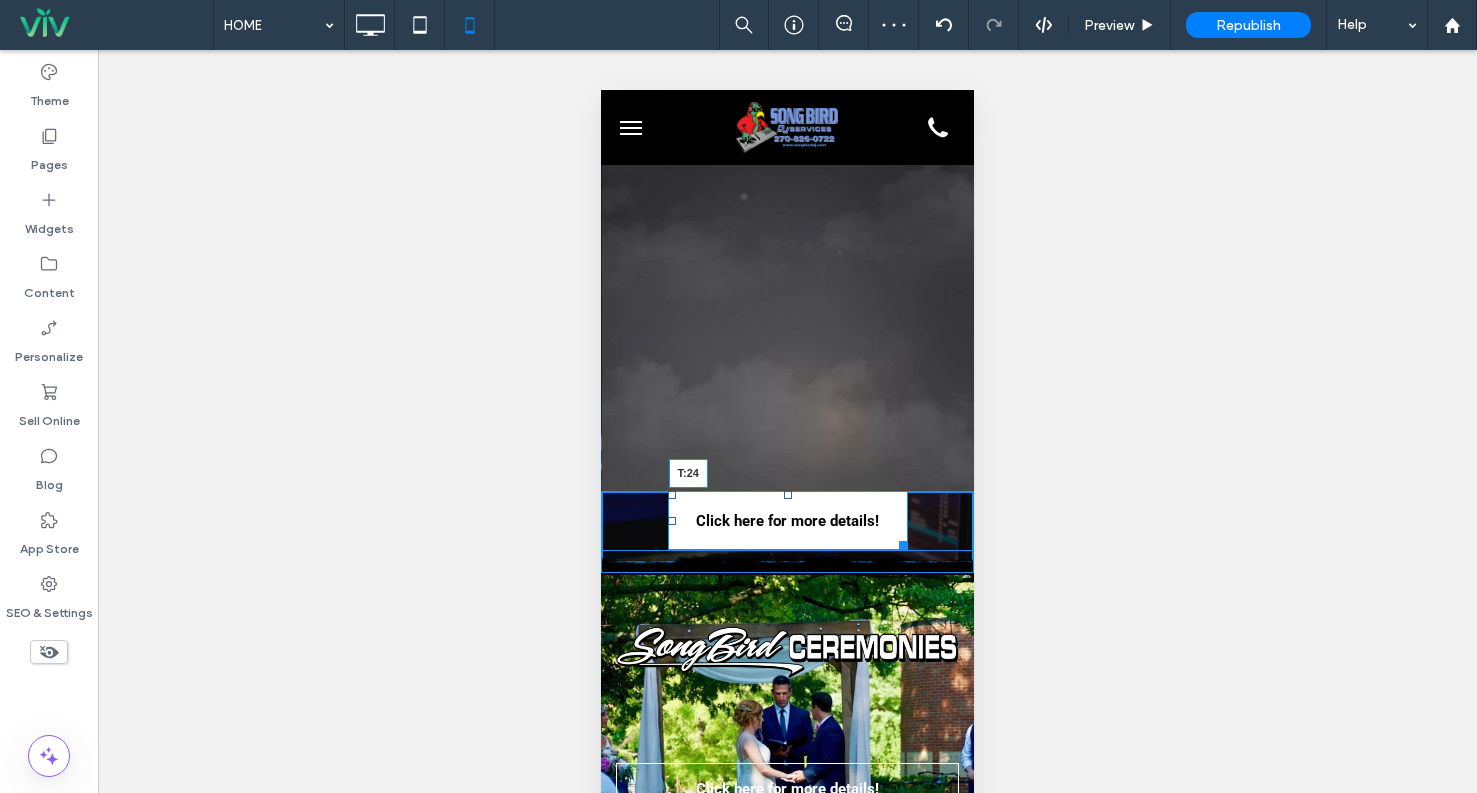 click at bounding box center (788, 495) 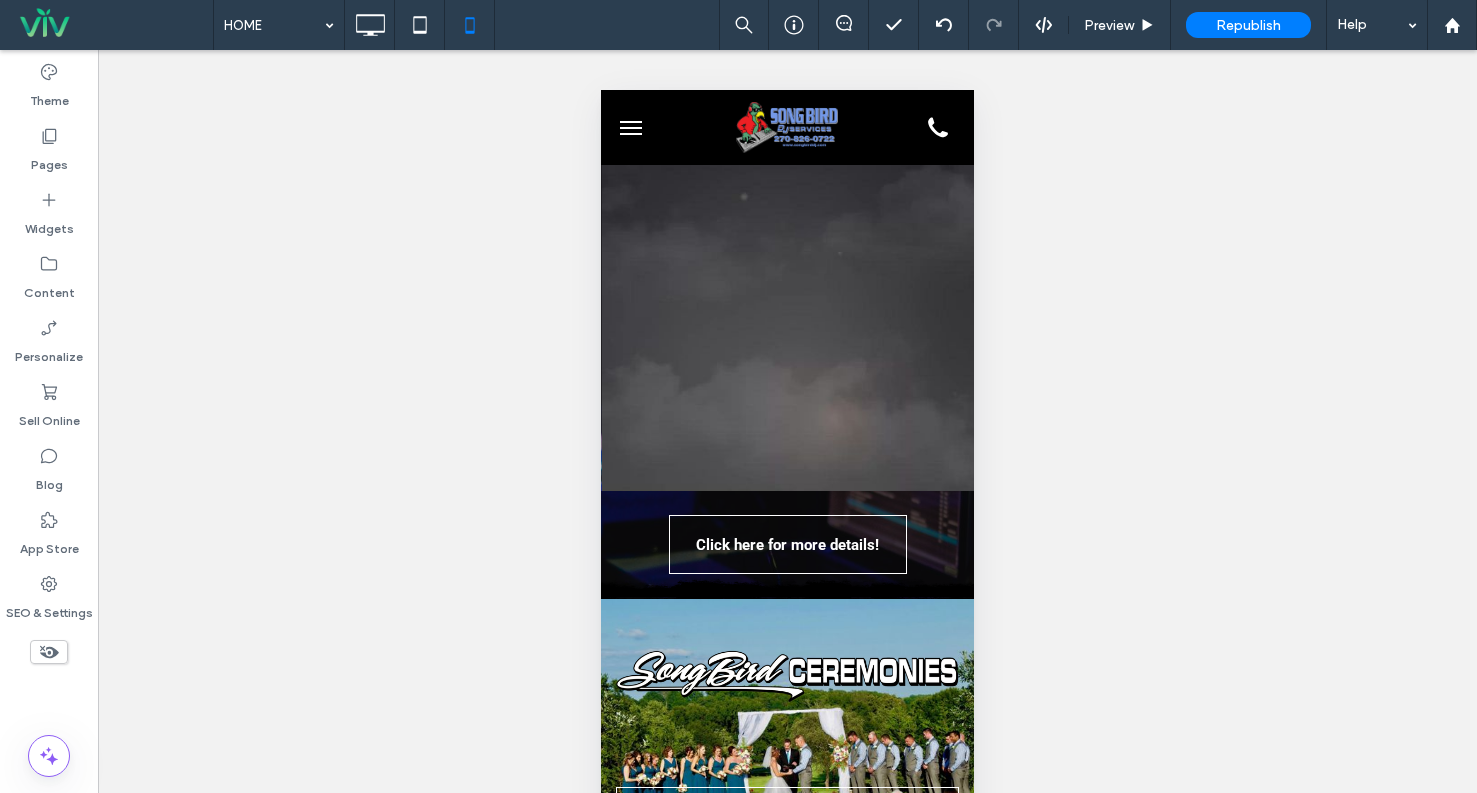scroll, scrollTop: 0, scrollLeft: 0, axis: both 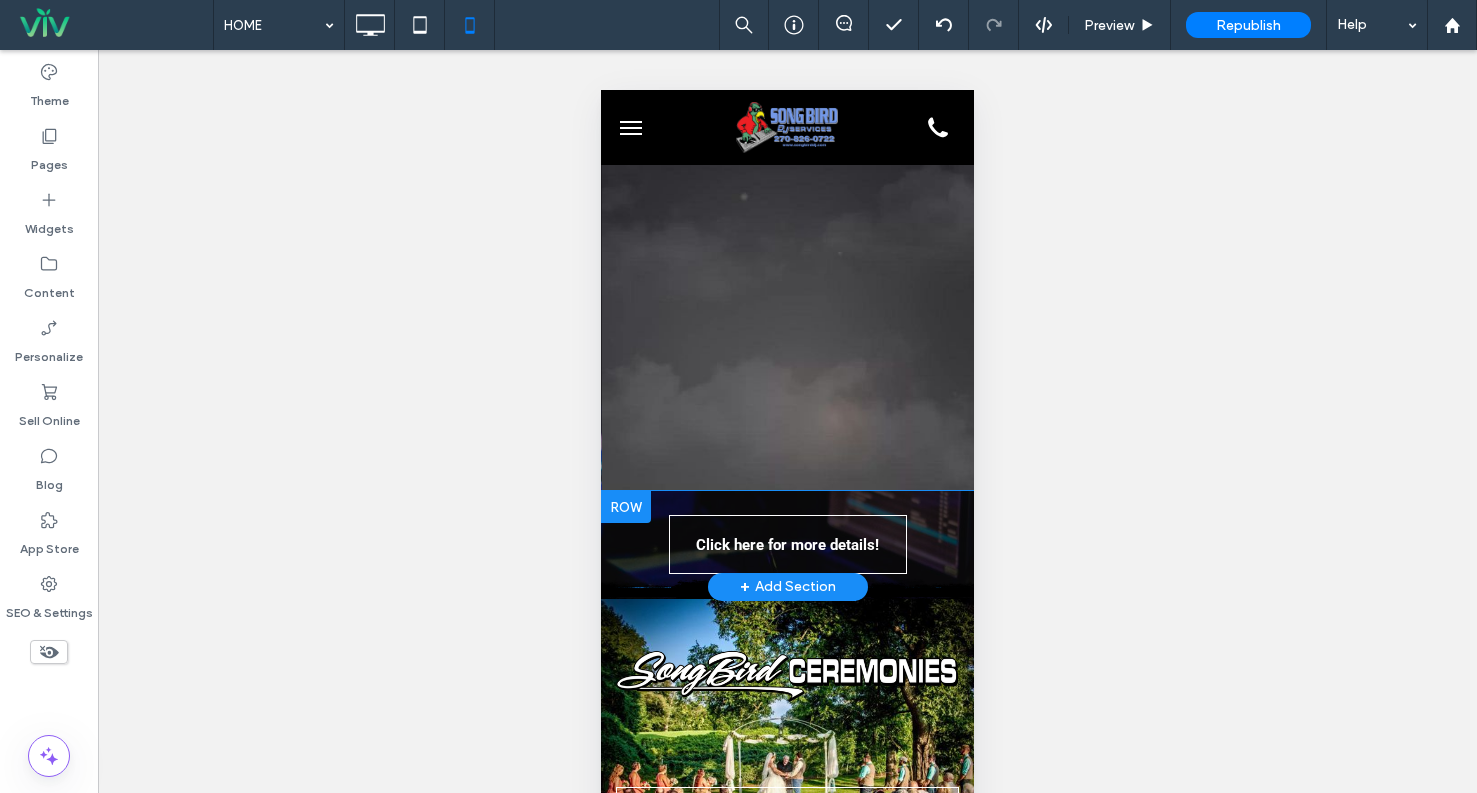 click on "Click here for more details!
Click To Paste" at bounding box center [787, 539] 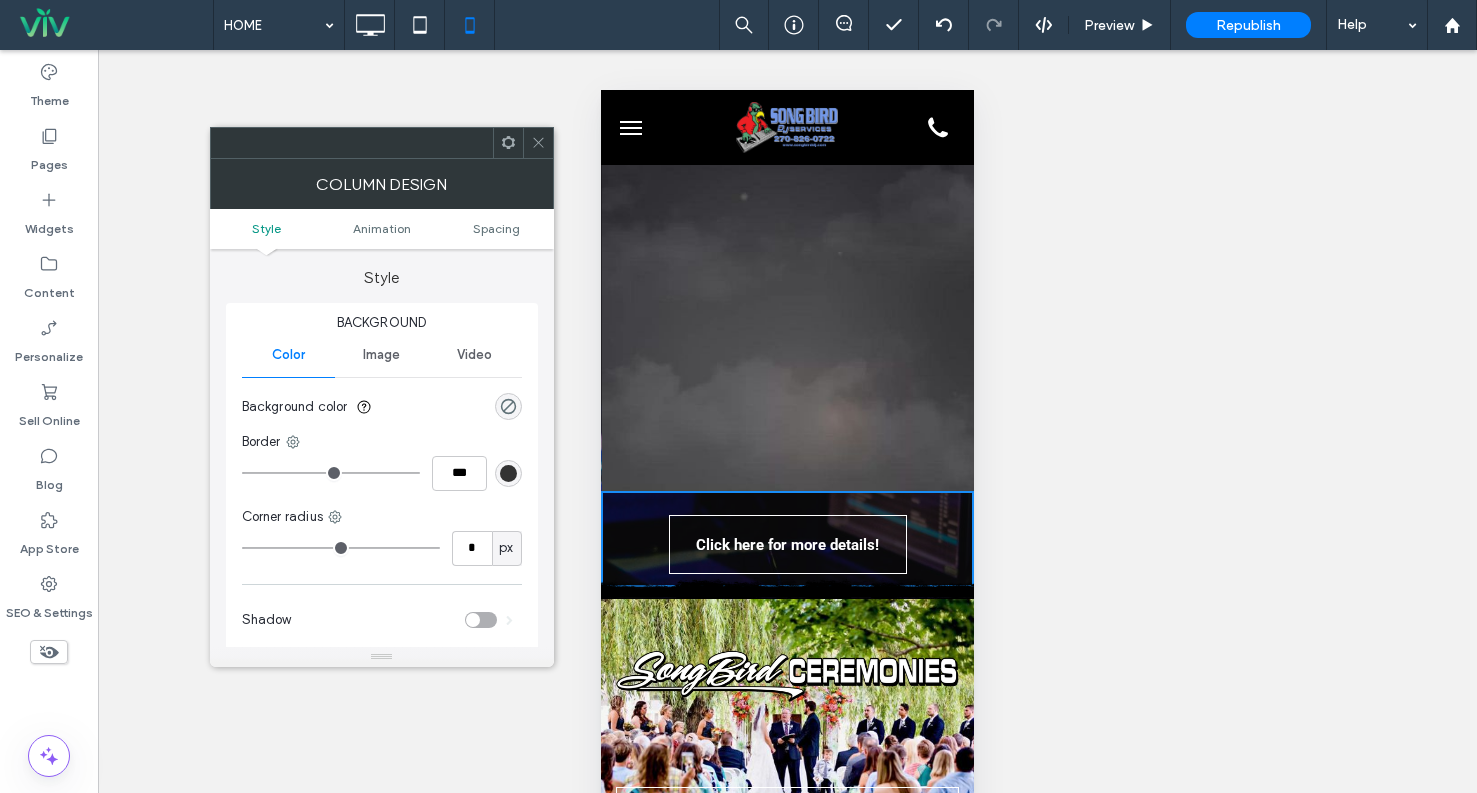 click on "Image" at bounding box center (381, 355) 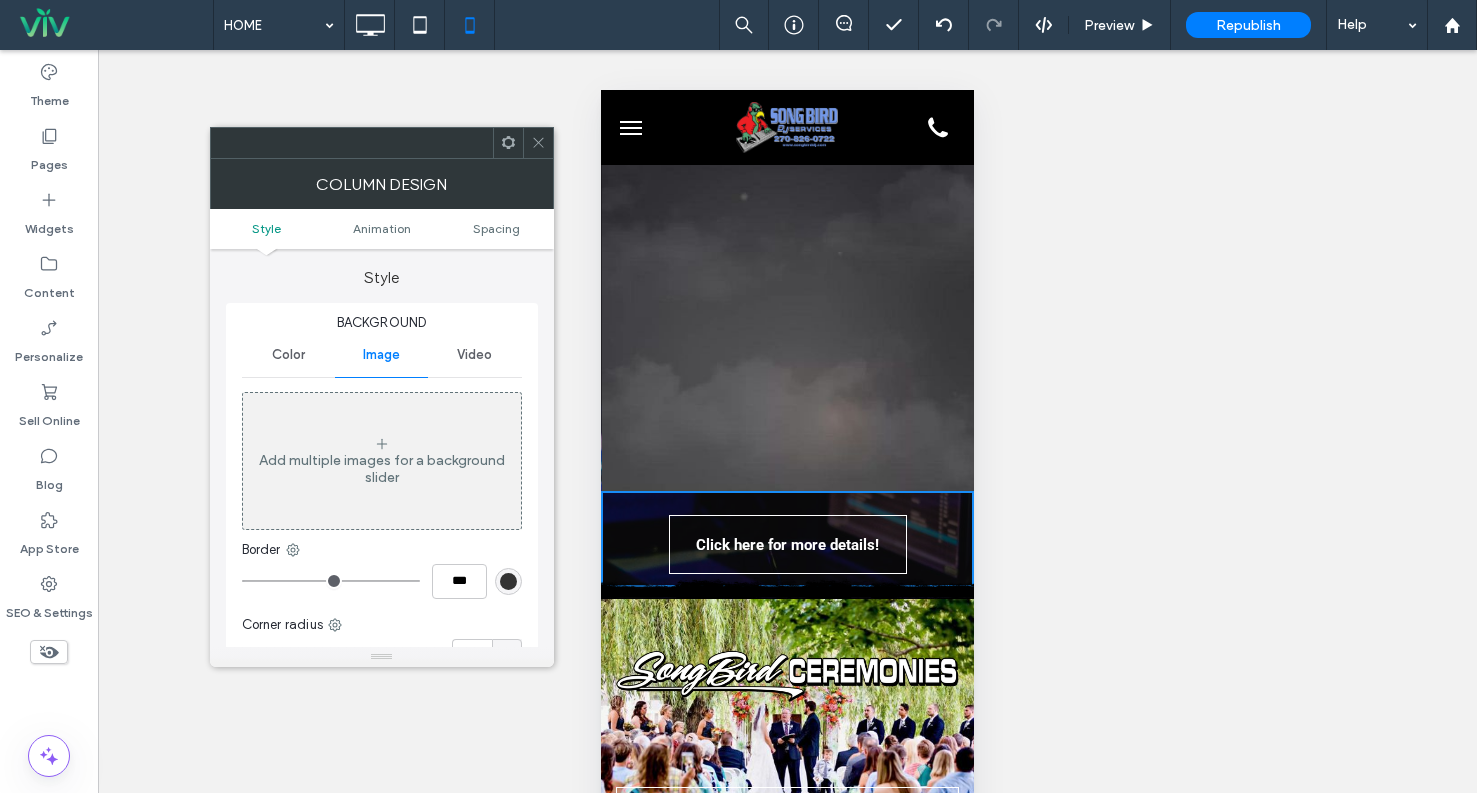 click at bounding box center (538, 143) 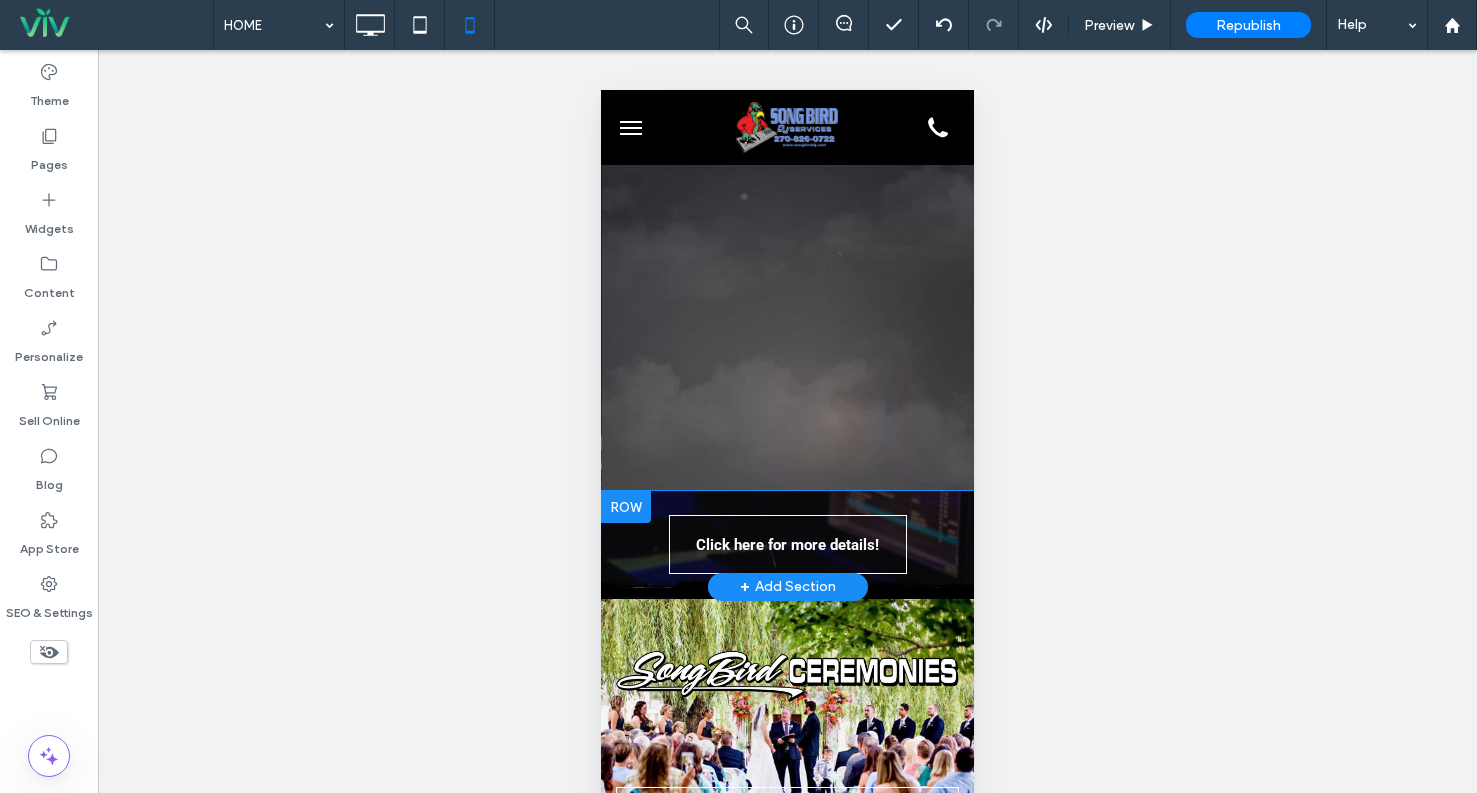 click at bounding box center [626, 507] 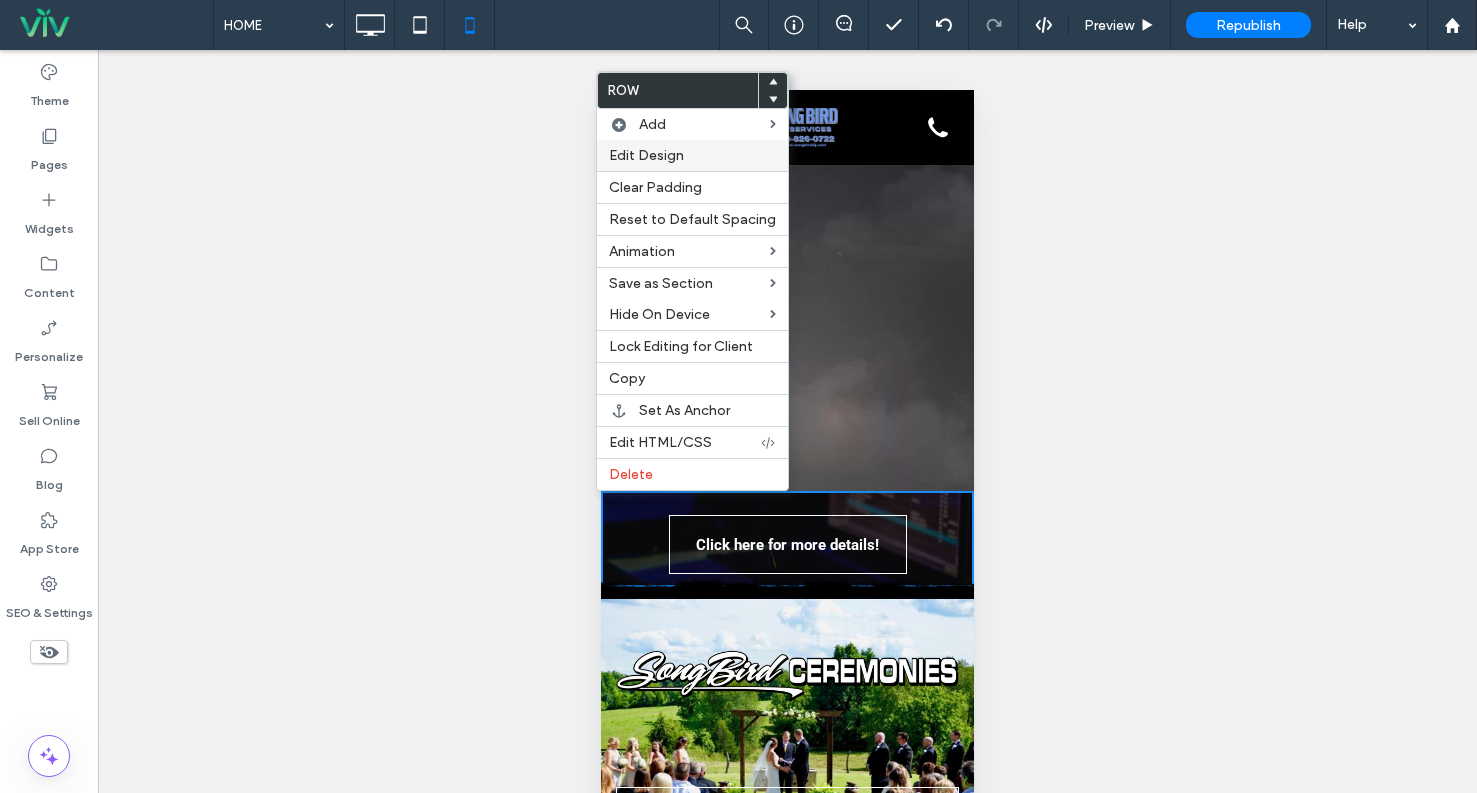 click on "Edit Design" at bounding box center (692, 155) 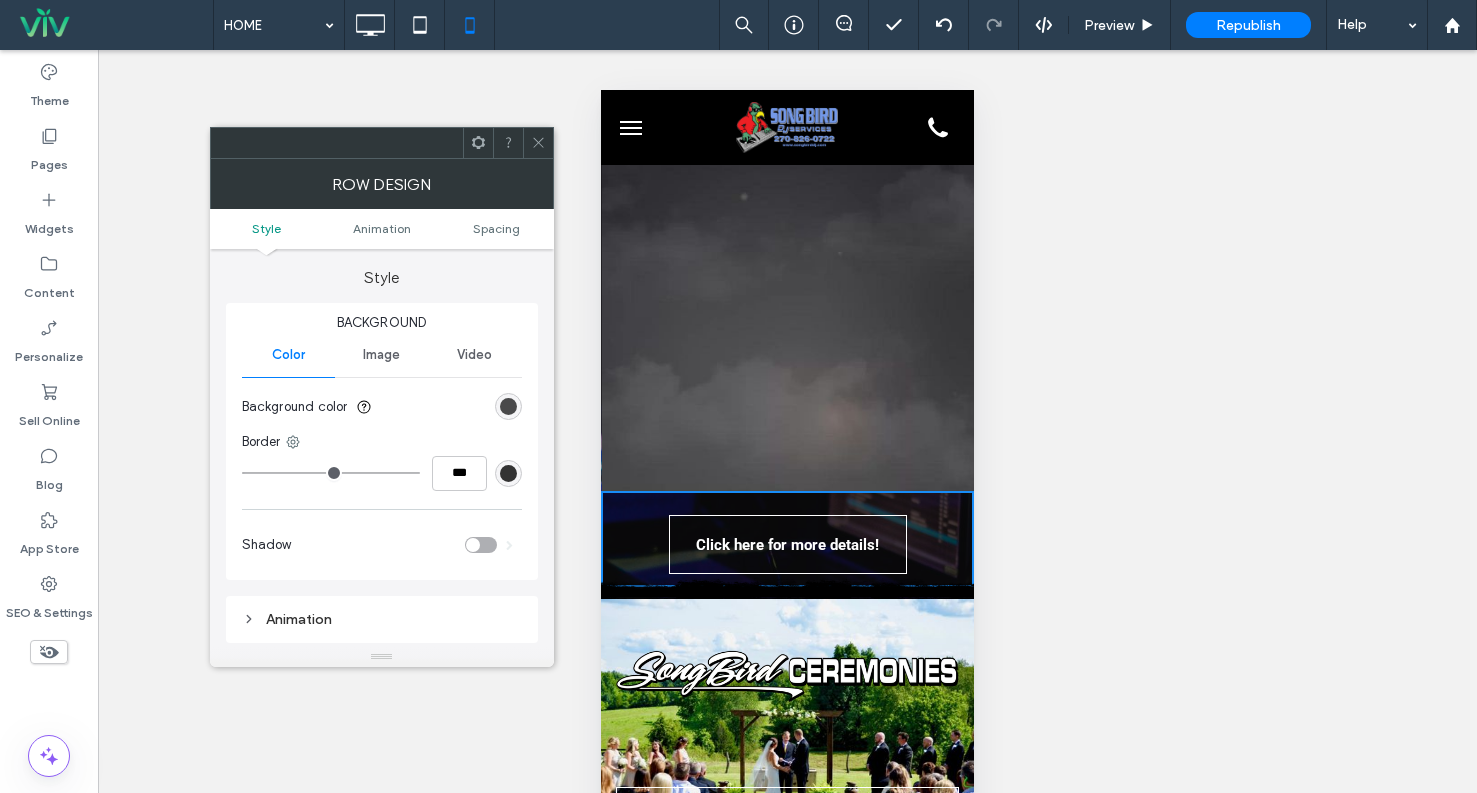 click on "Image" at bounding box center (381, 355) 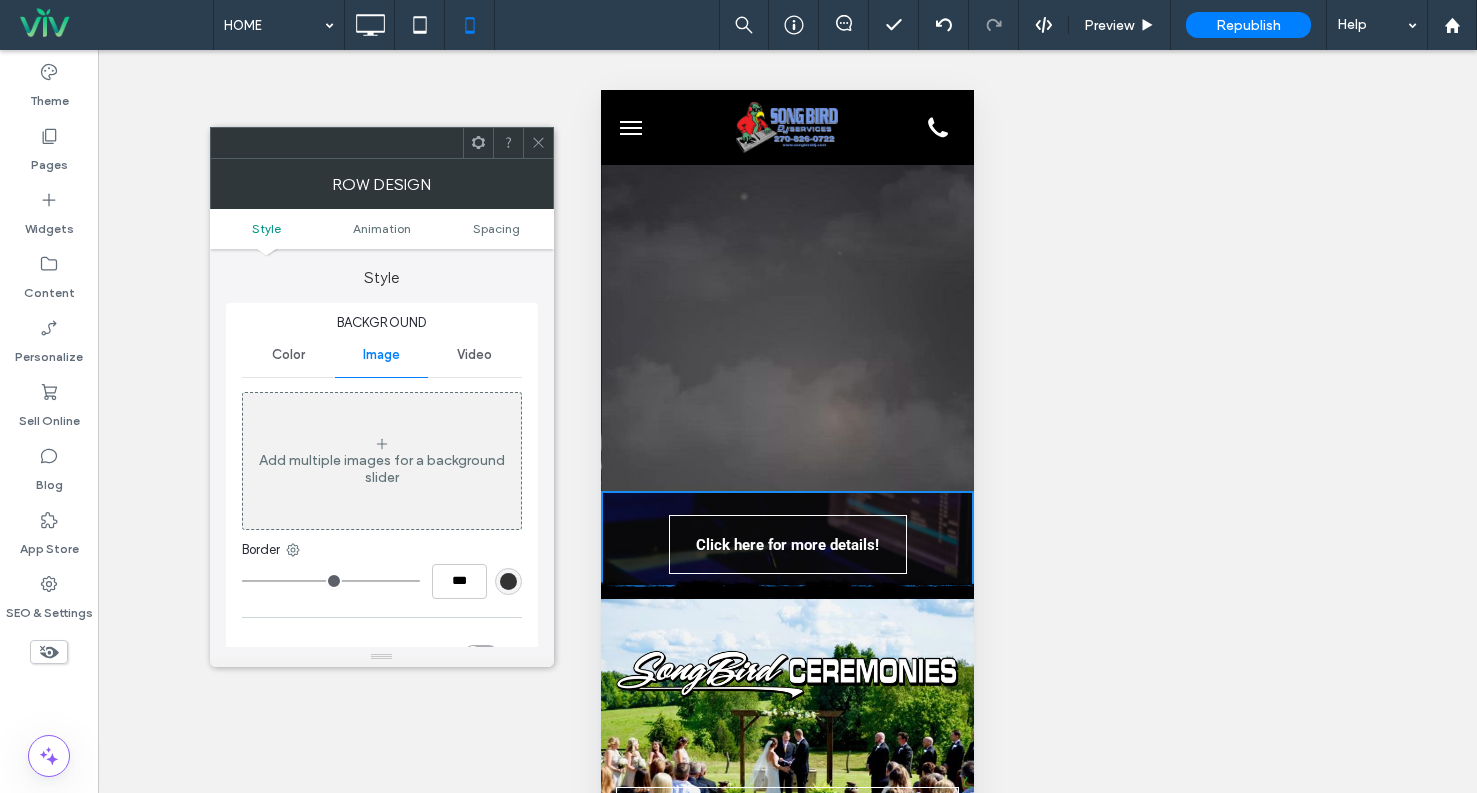click 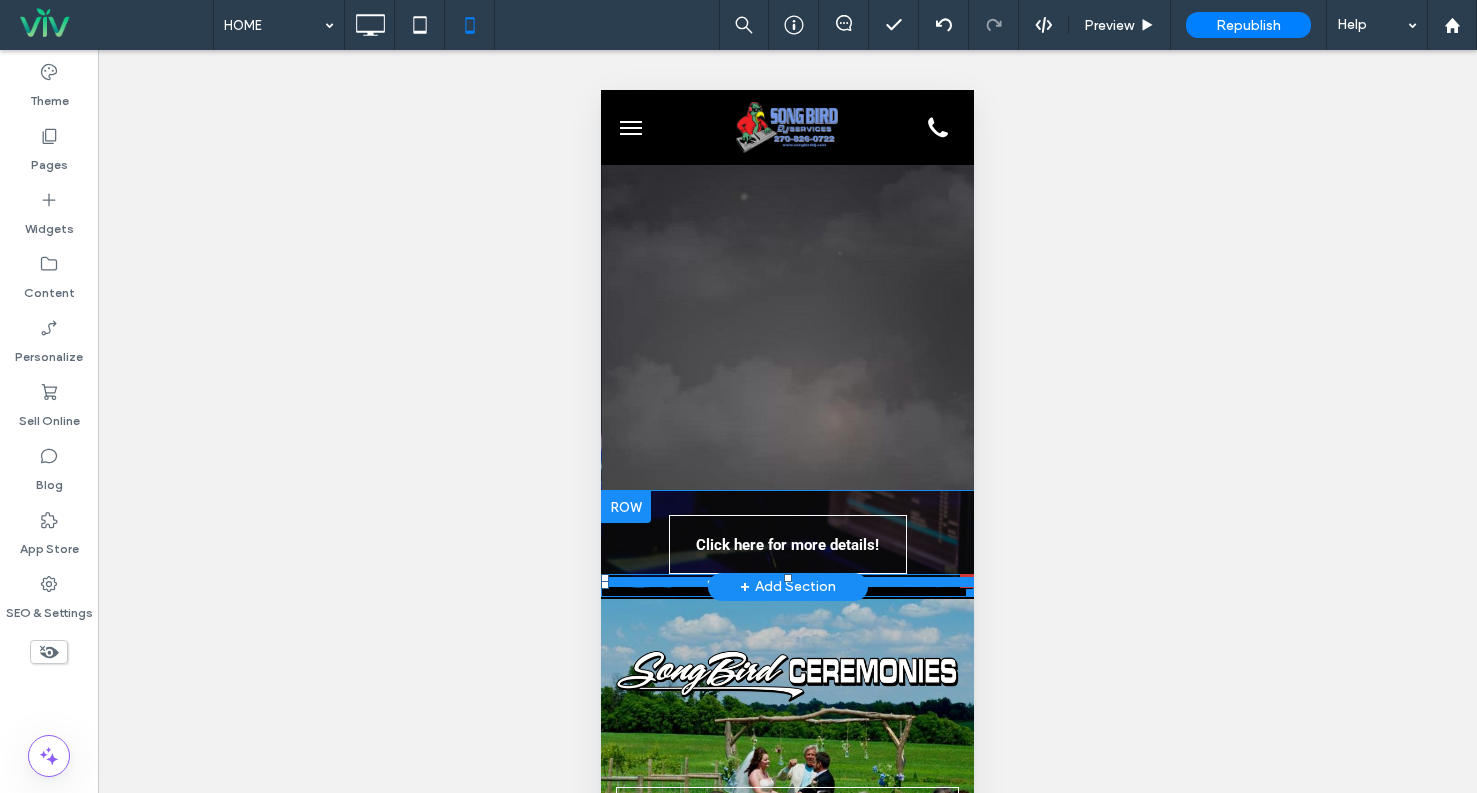 click at bounding box center (787, 582) 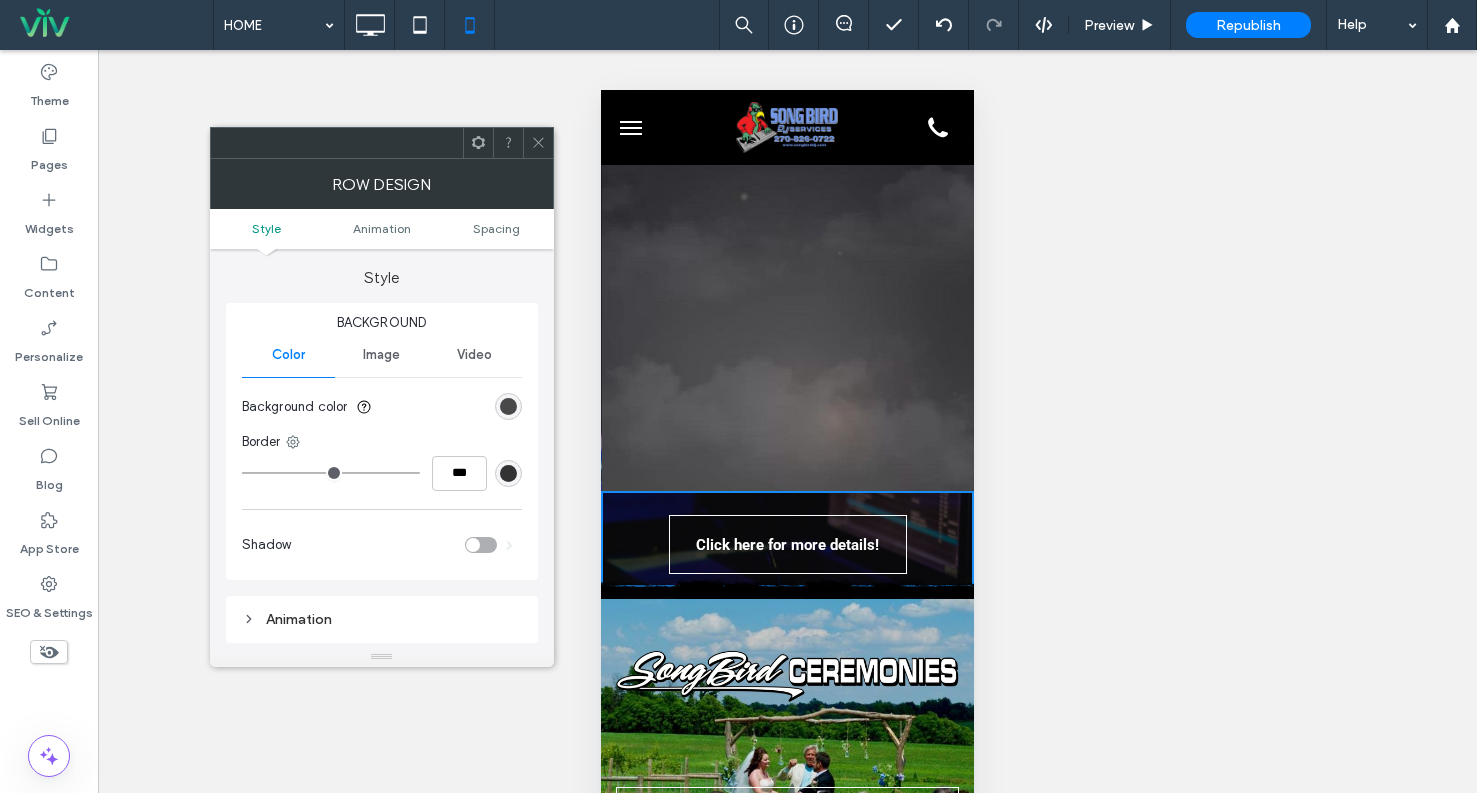click 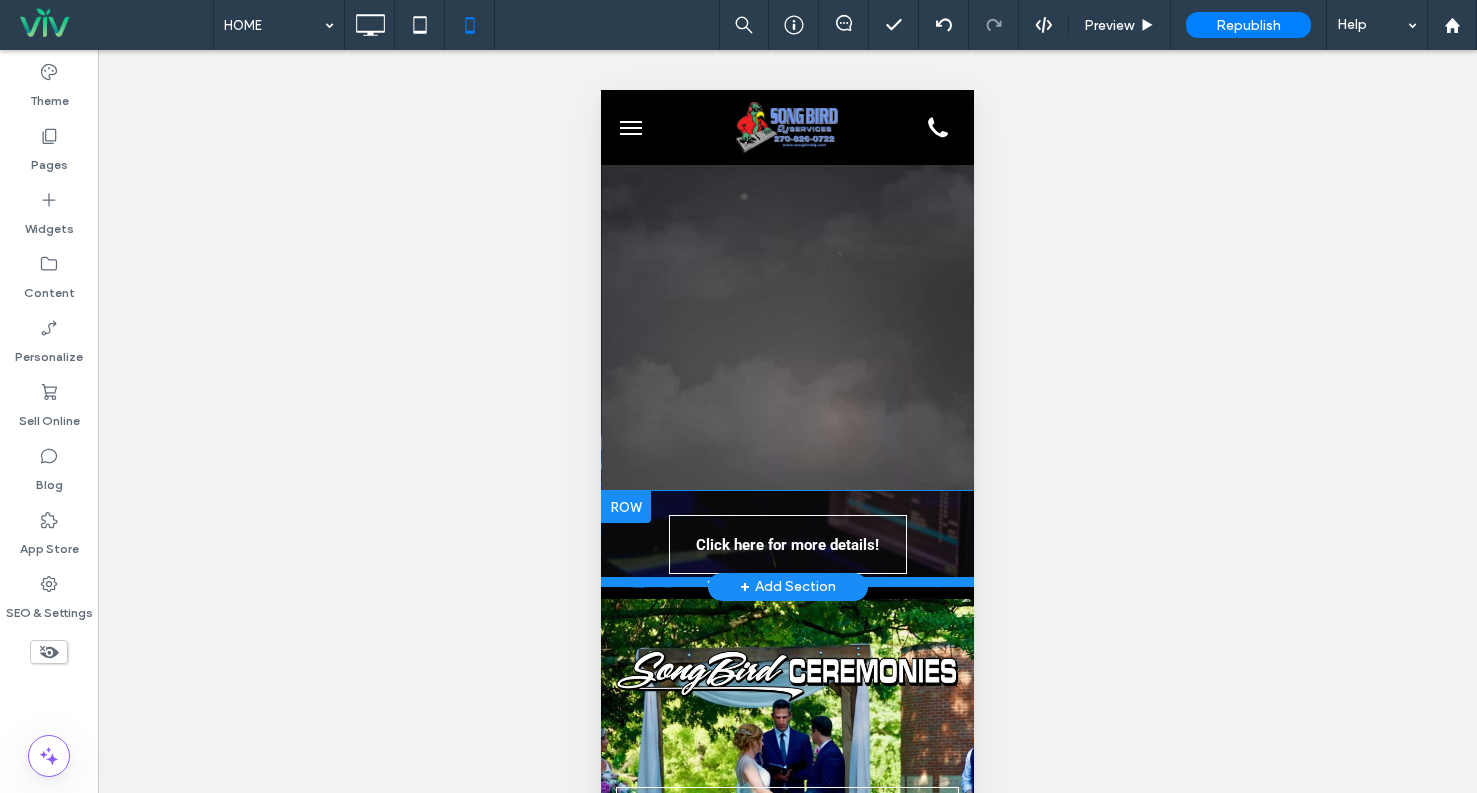 click at bounding box center [787, 582] 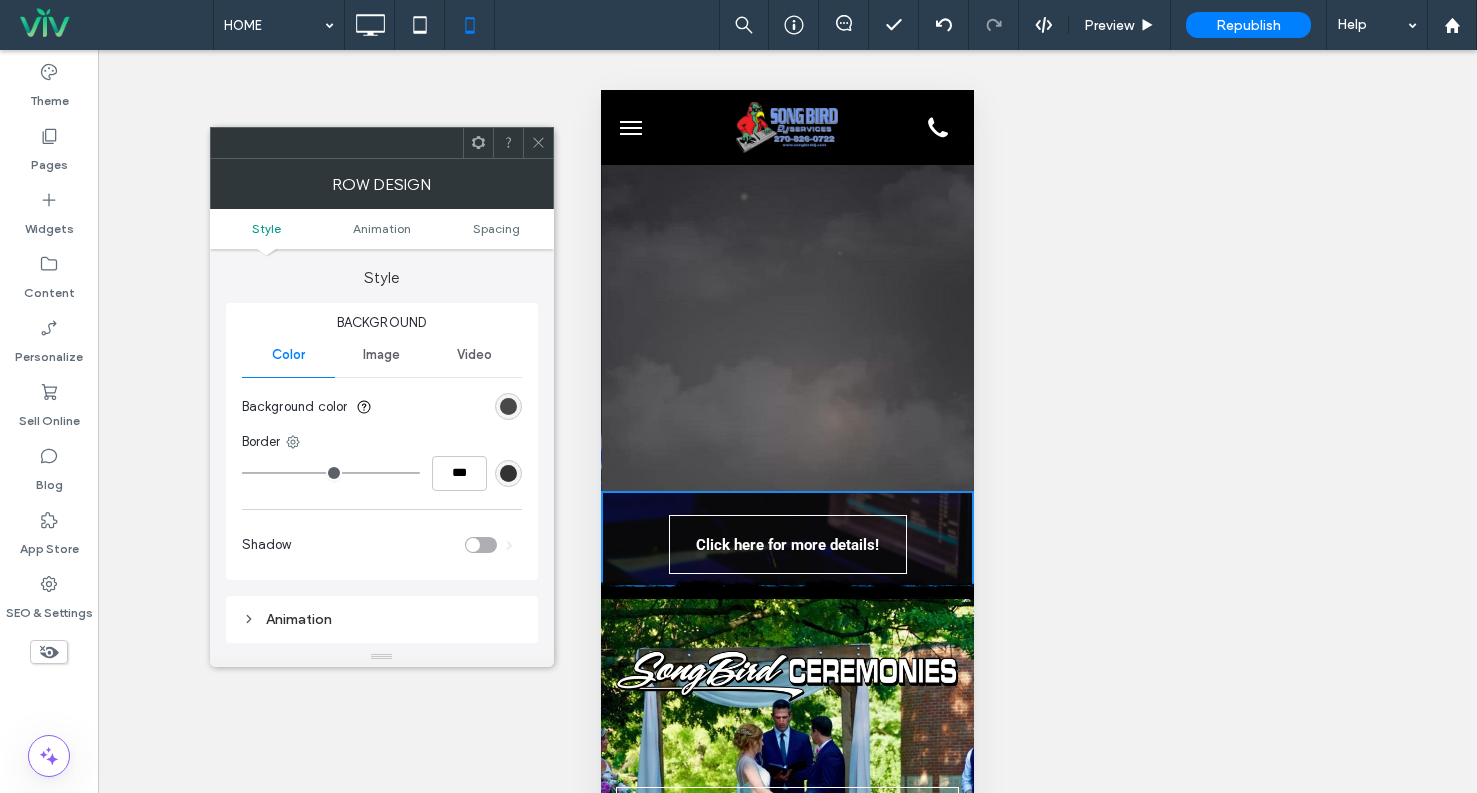 click at bounding box center (787, 585) 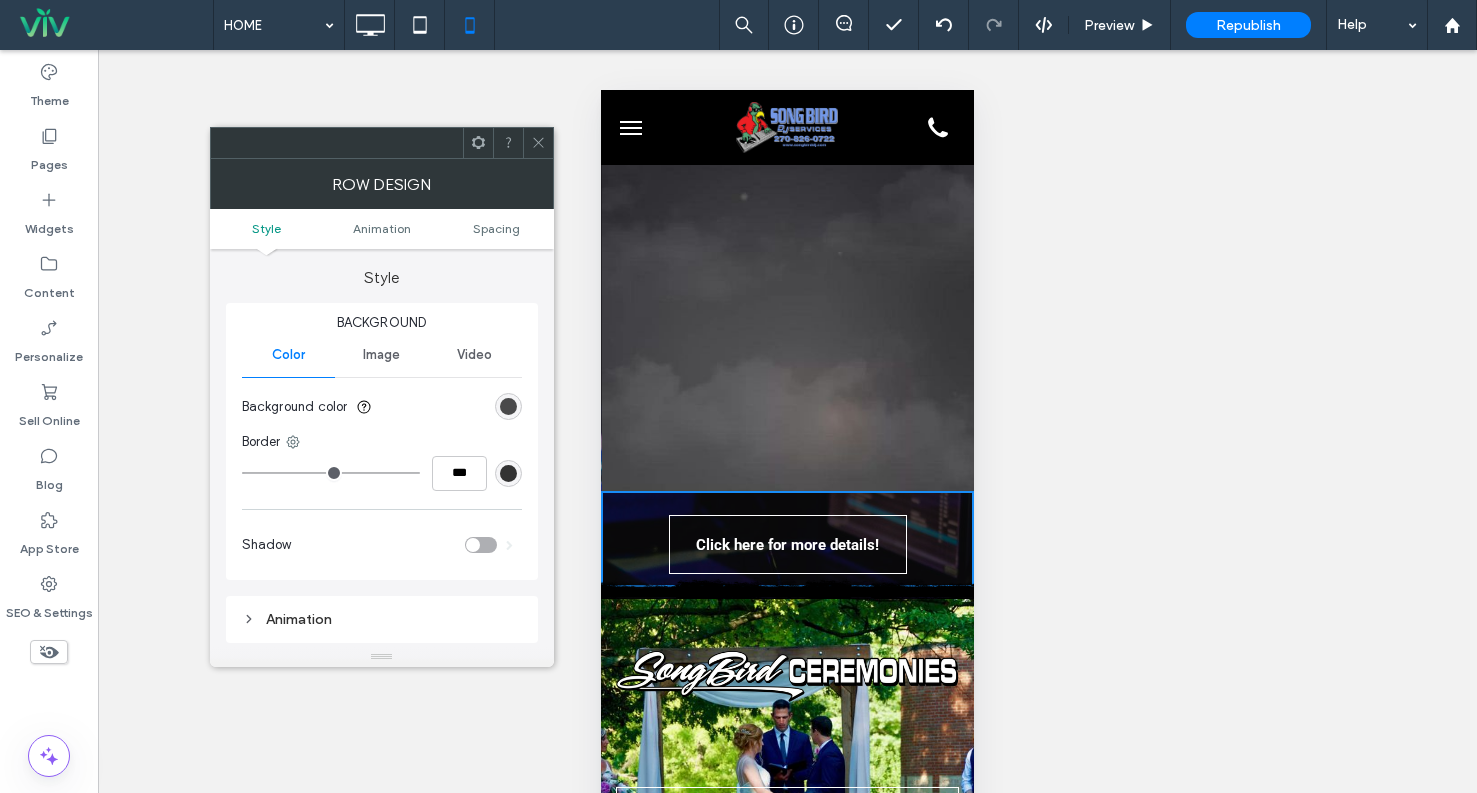 click on "Row Design" at bounding box center (382, 184) 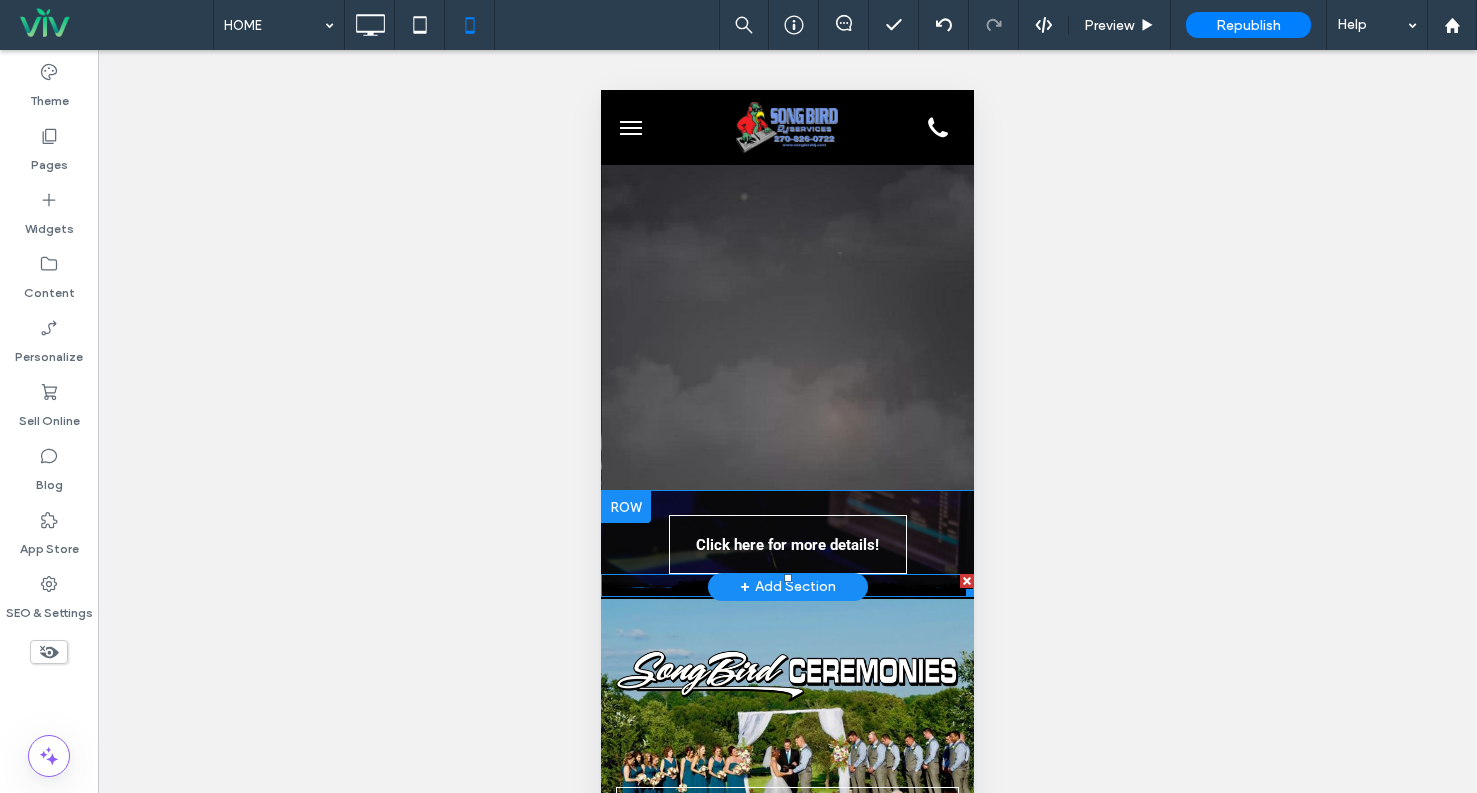 click at bounding box center [787, 585] 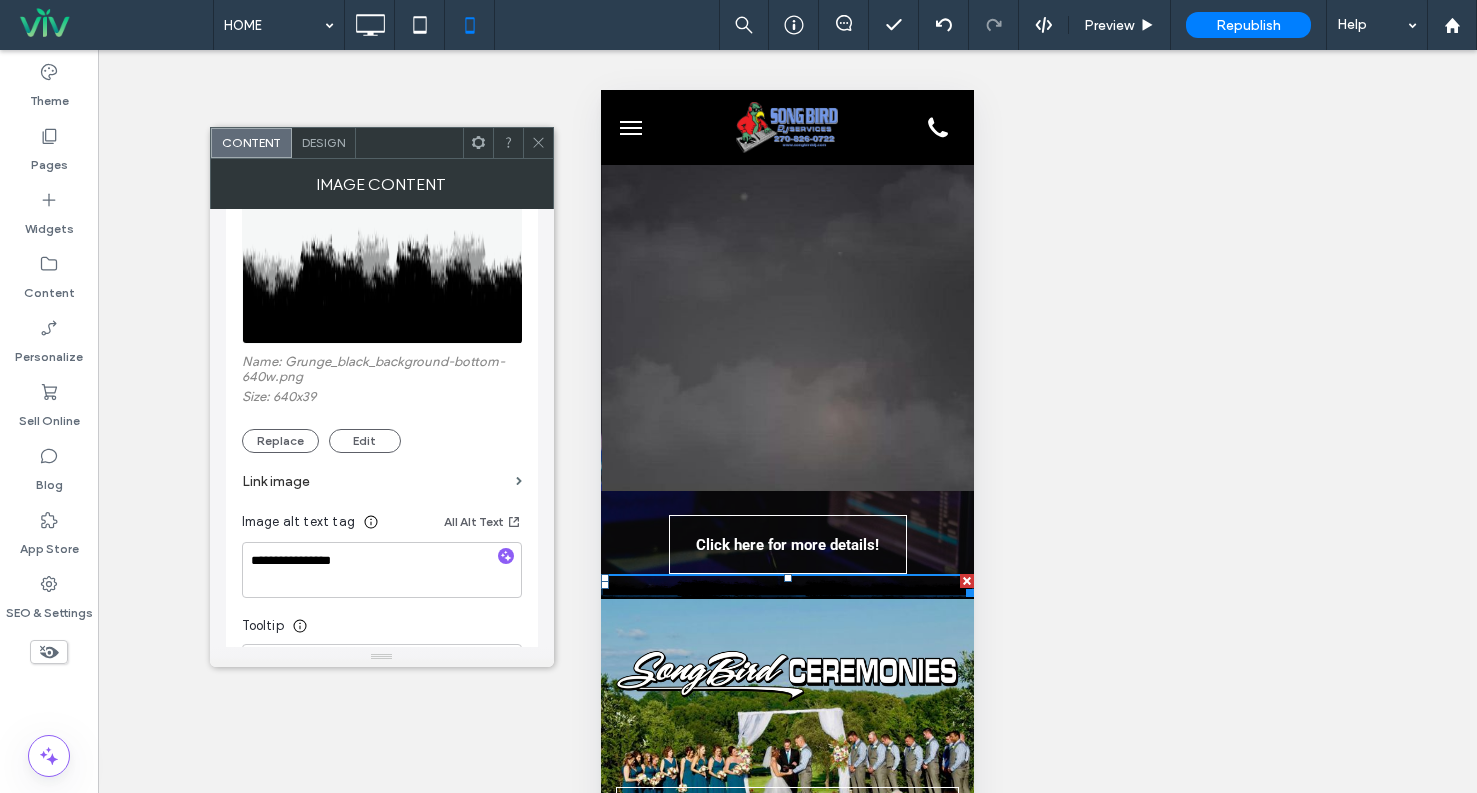scroll, scrollTop: 300, scrollLeft: 0, axis: vertical 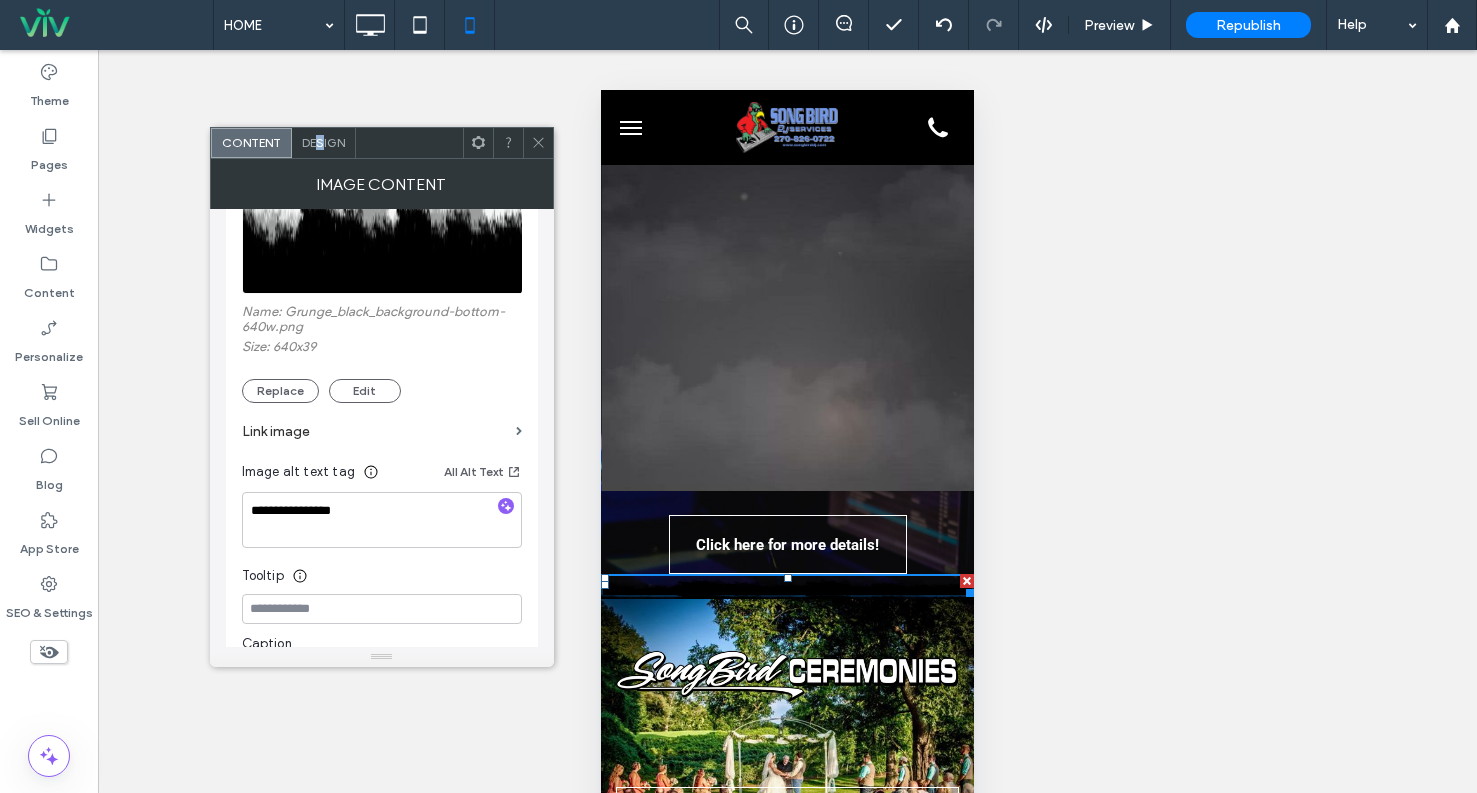 click on "Design" at bounding box center [323, 142] 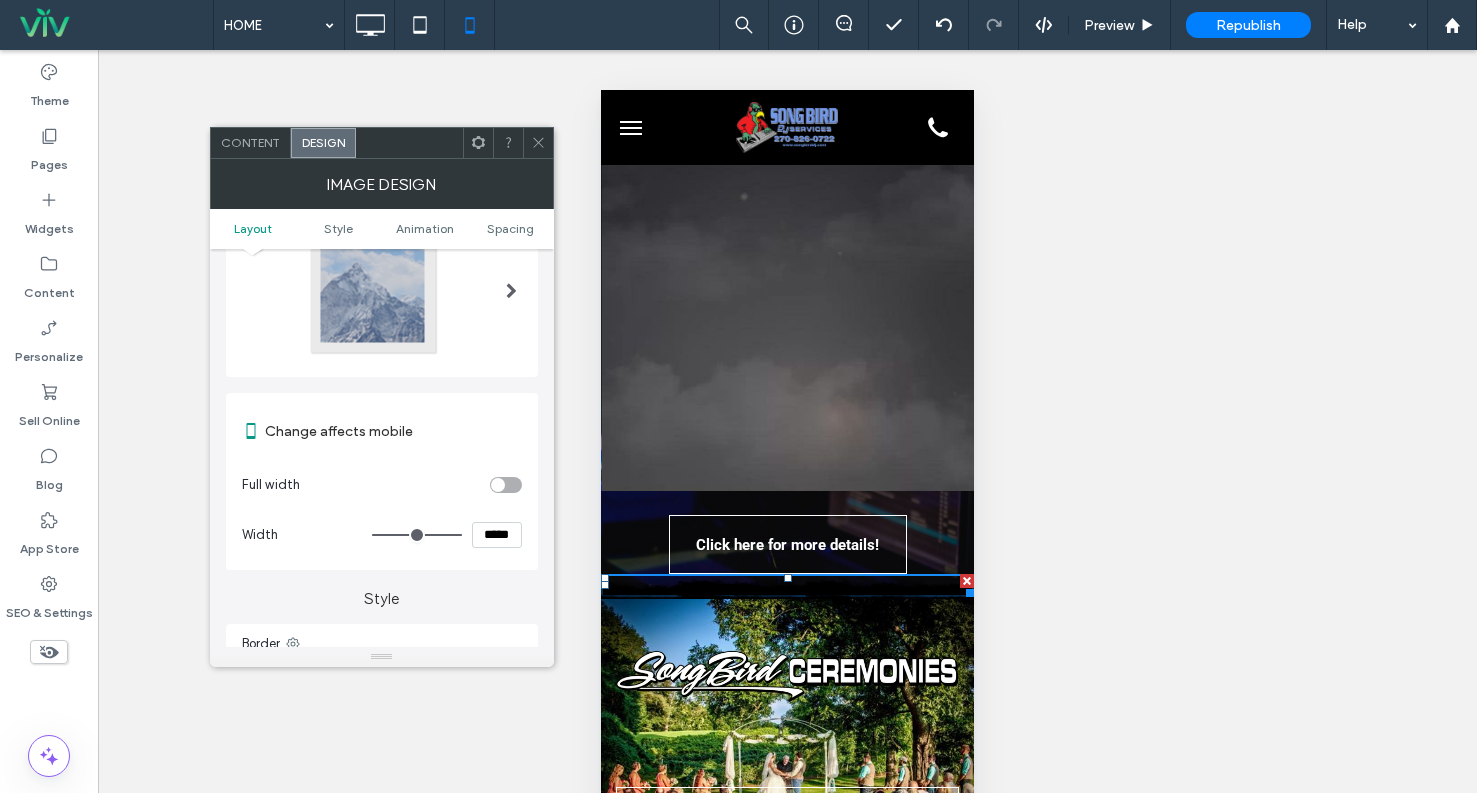 scroll, scrollTop: 300, scrollLeft: 0, axis: vertical 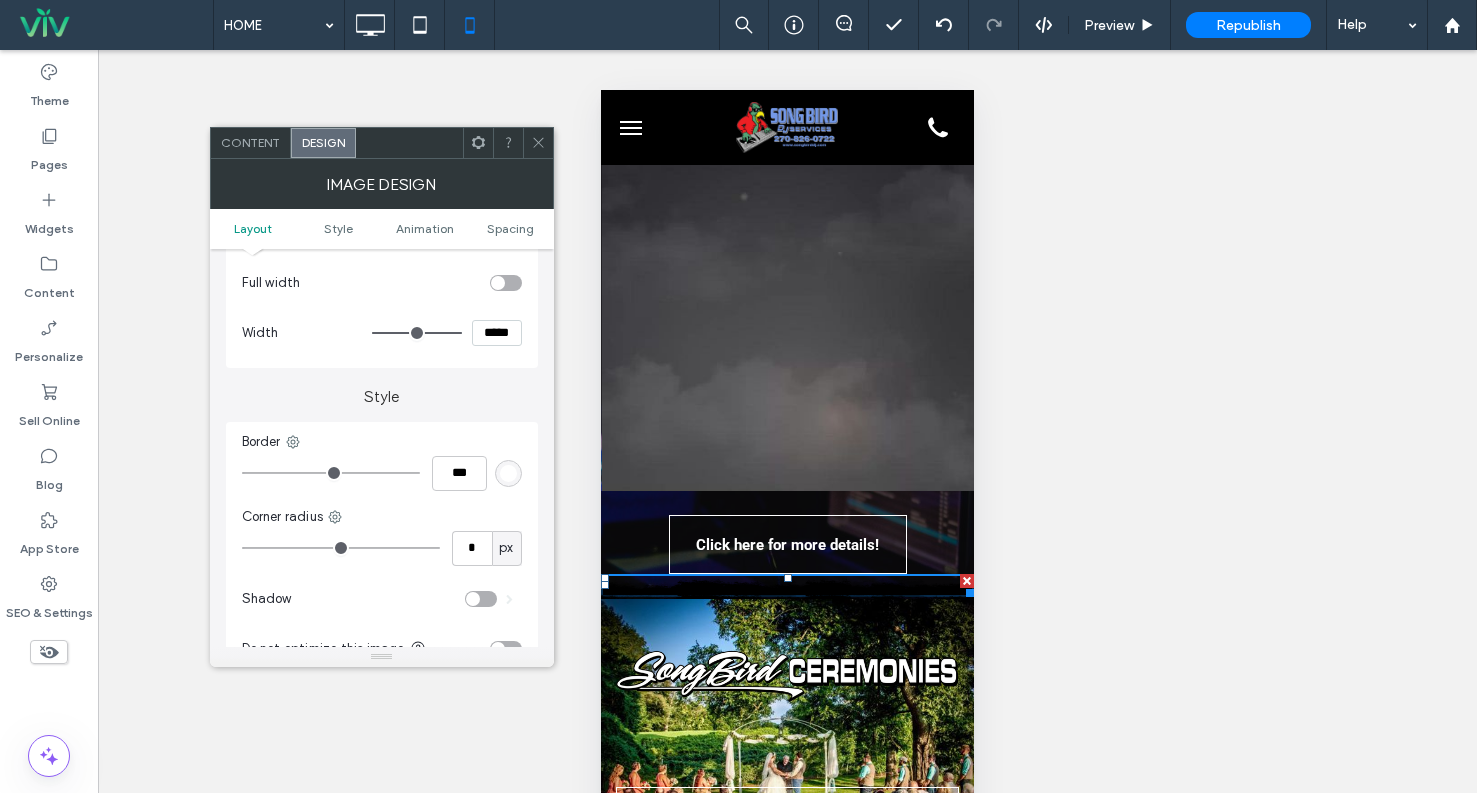 click at bounding box center [538, 143] 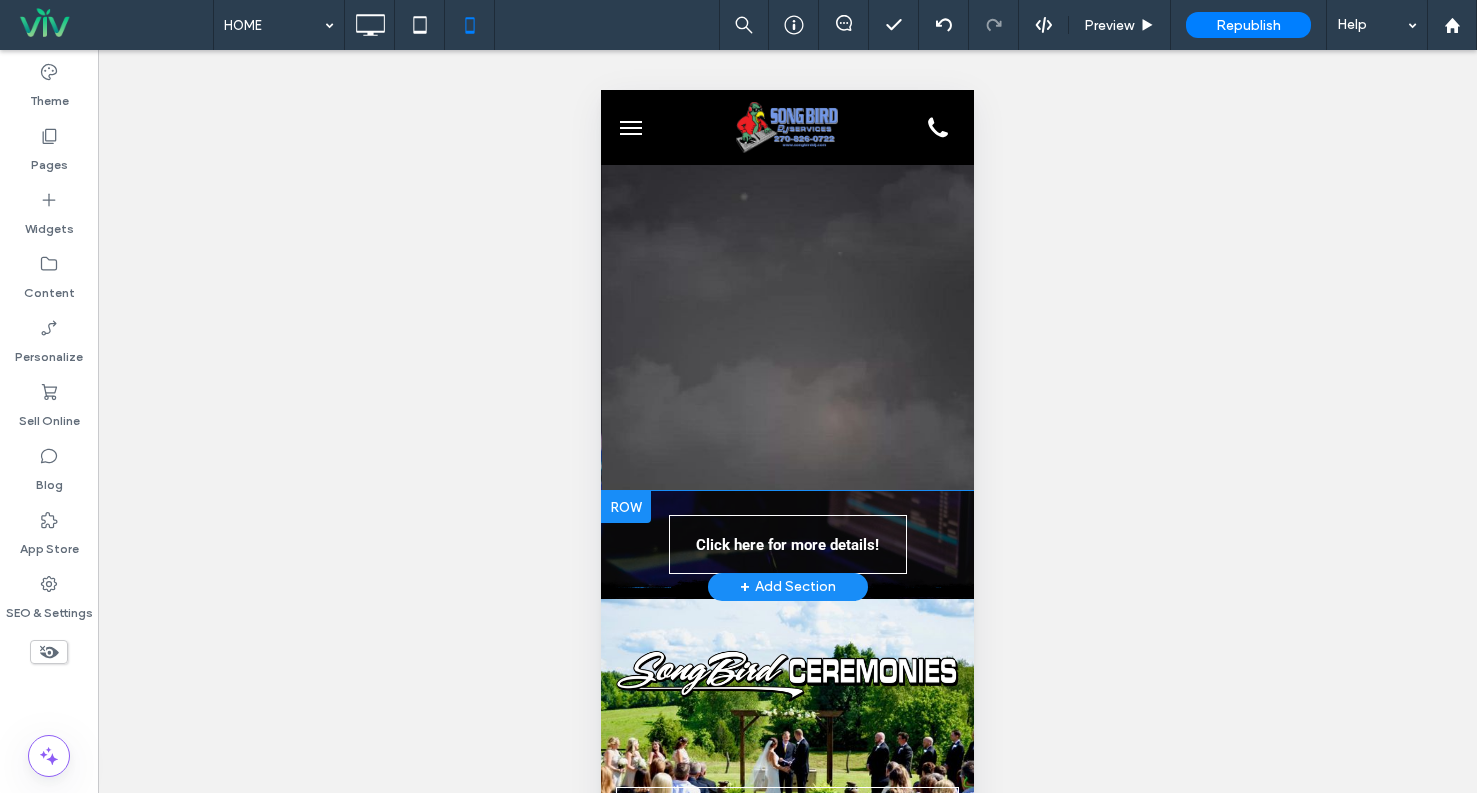 click on "Click here for more details!
Click To Paste" at bounding box center [787, 539] 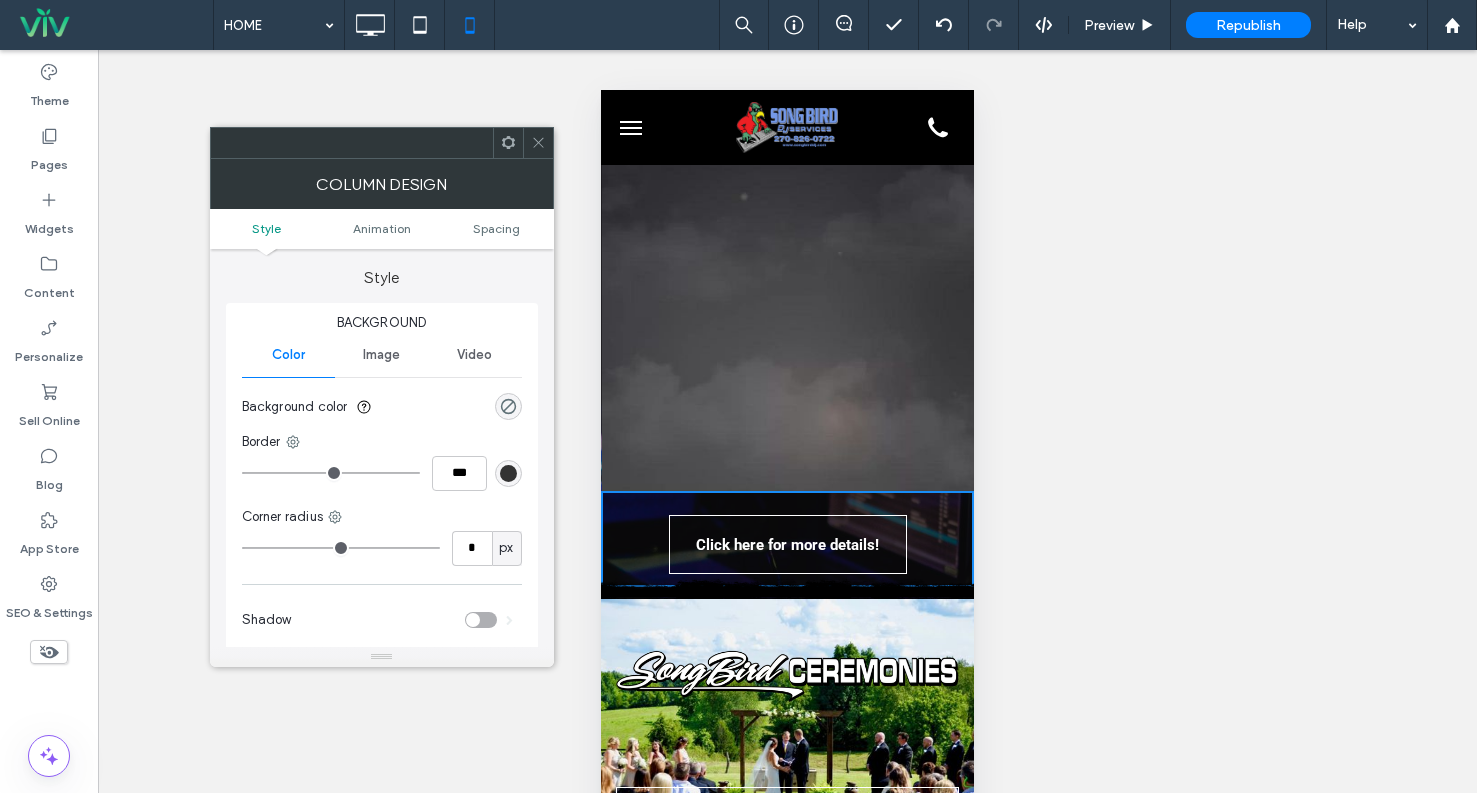 click on "Style Animation Spacing" at bounding box center (382, 229) 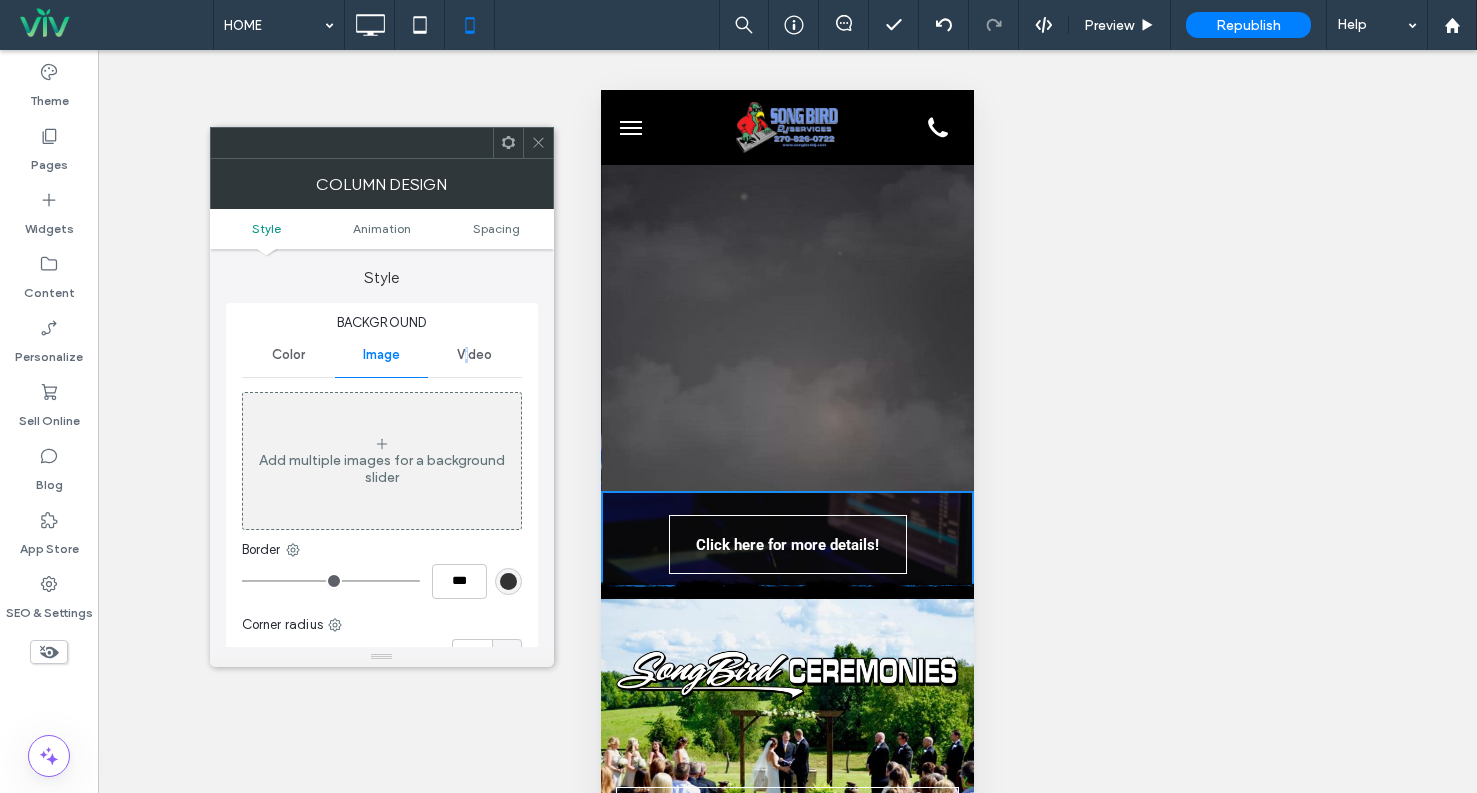 click on "Video" at bounding box center (474, 355) 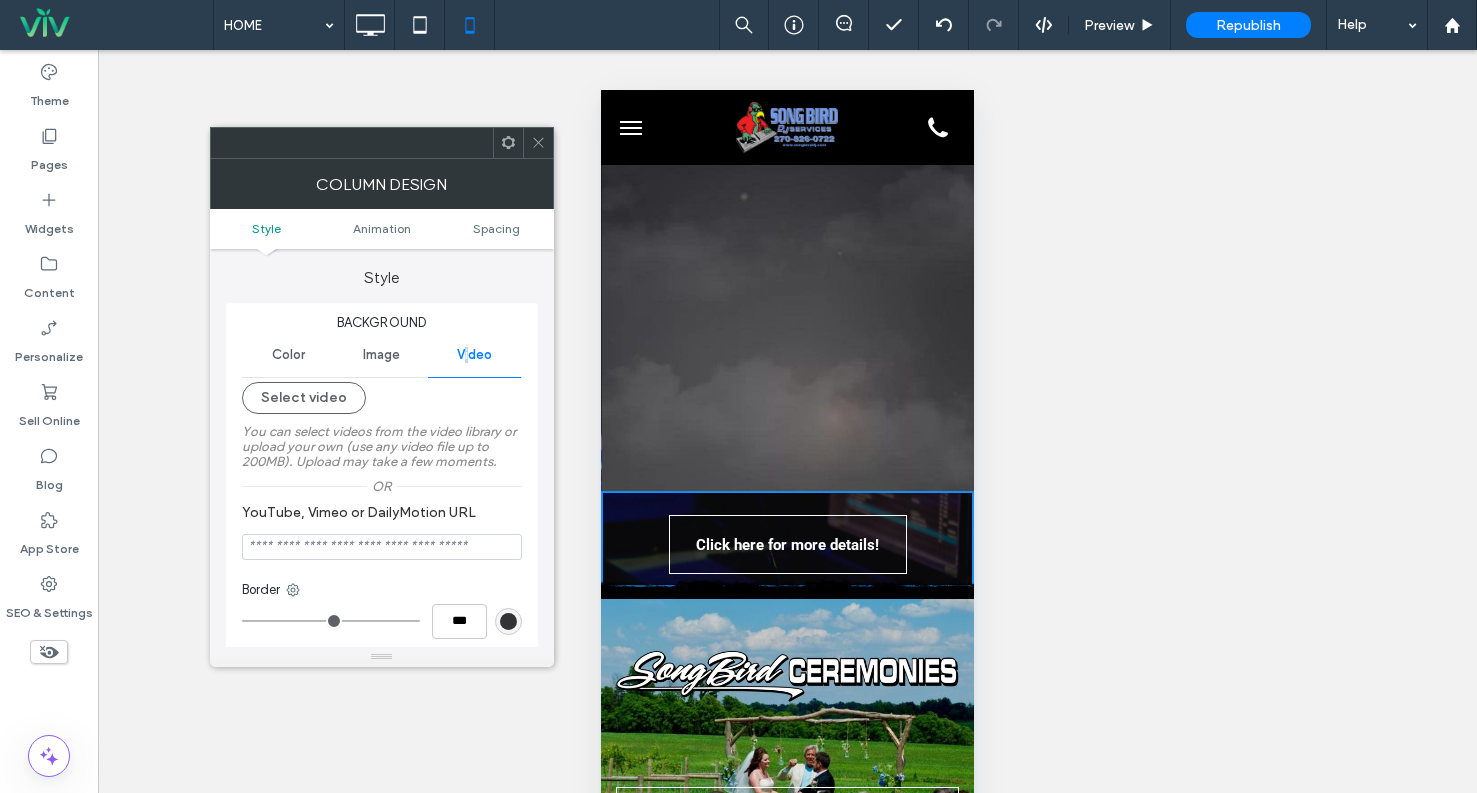 click 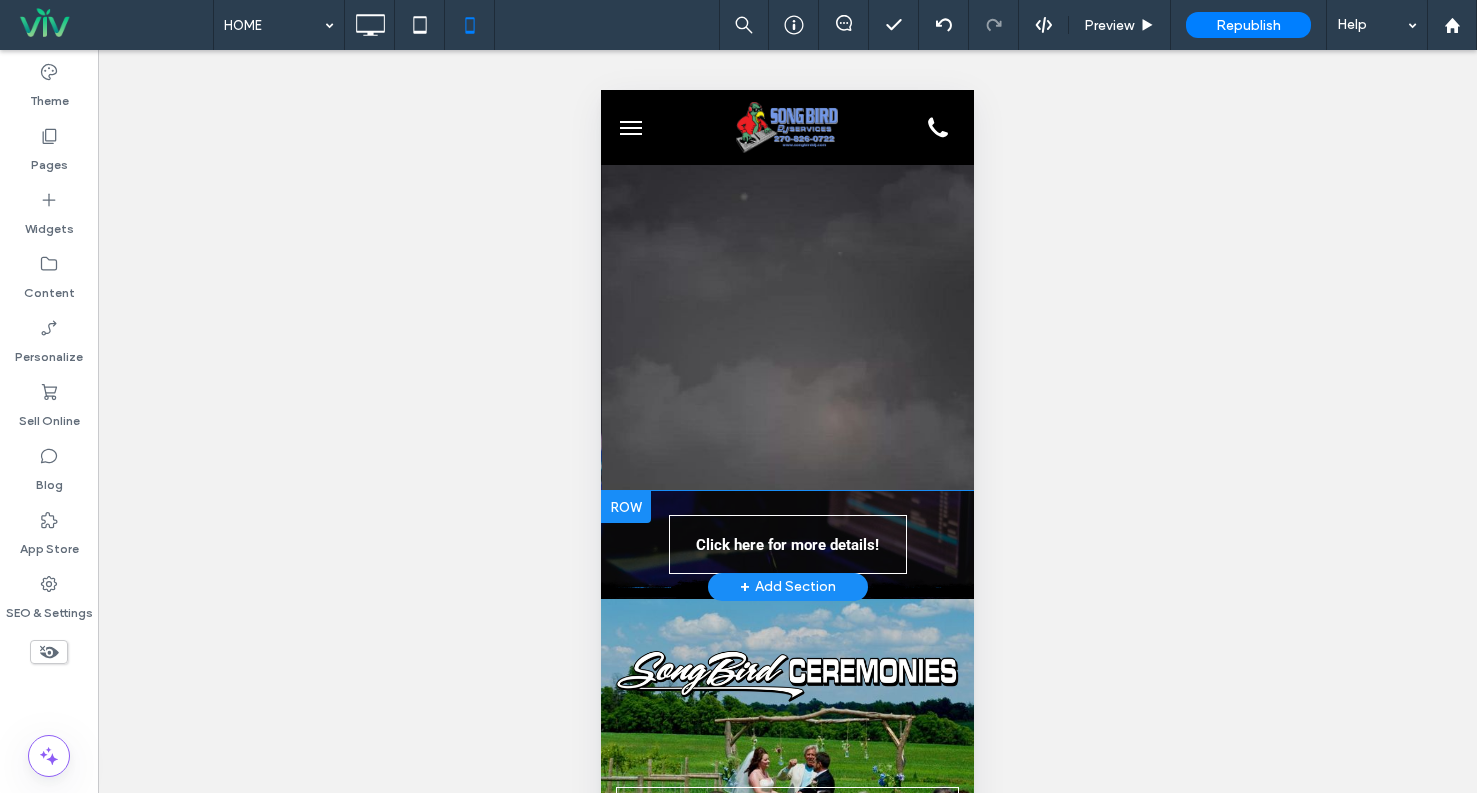 click on "Click here for more details!
Click To Paste" at bounding box center [787, 539] 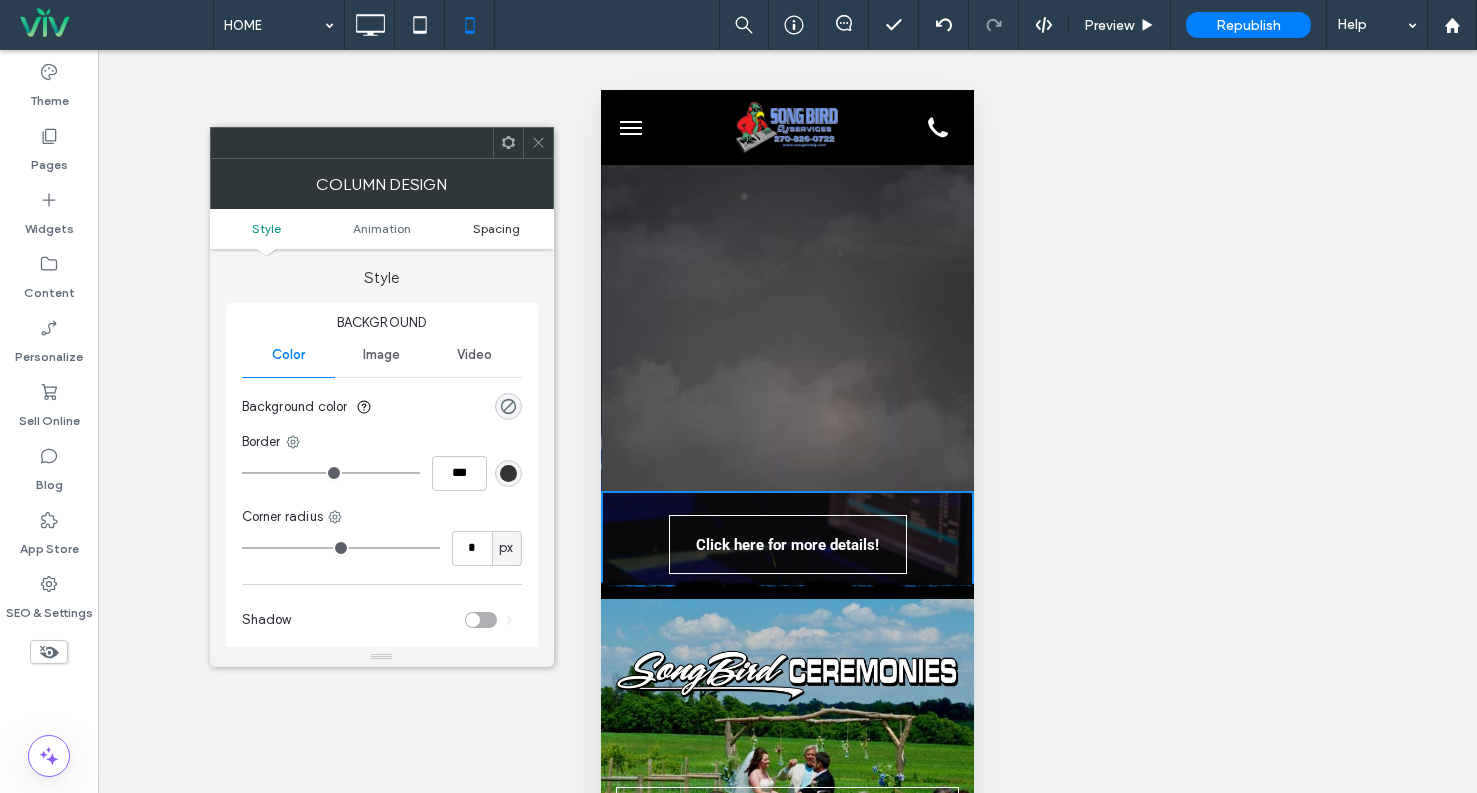 click on "Spacing" at bounding box center [496, 228] 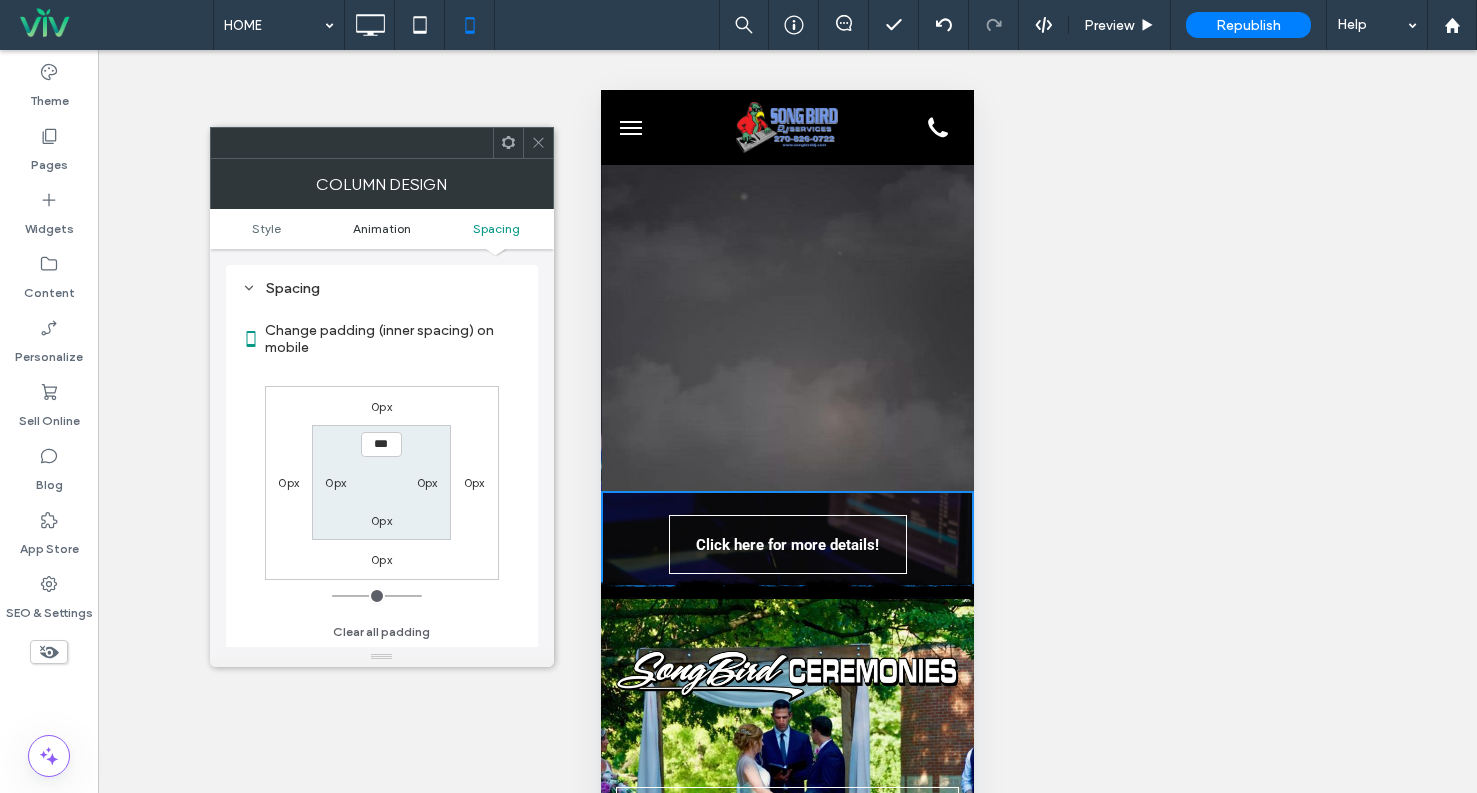 click on "Animation" at bounding box center [382, 228] 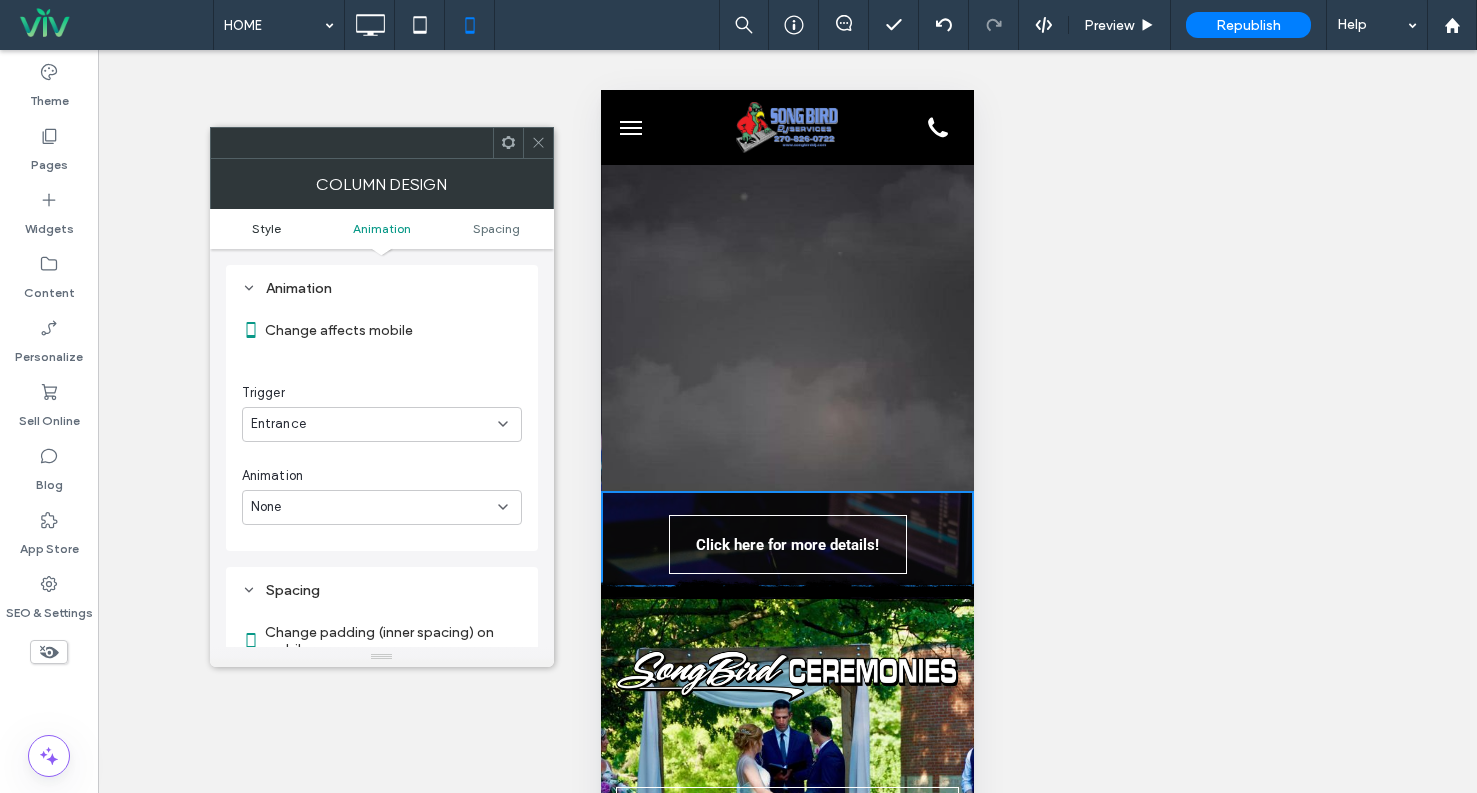click on "Style" at bounding box center [266, 228] 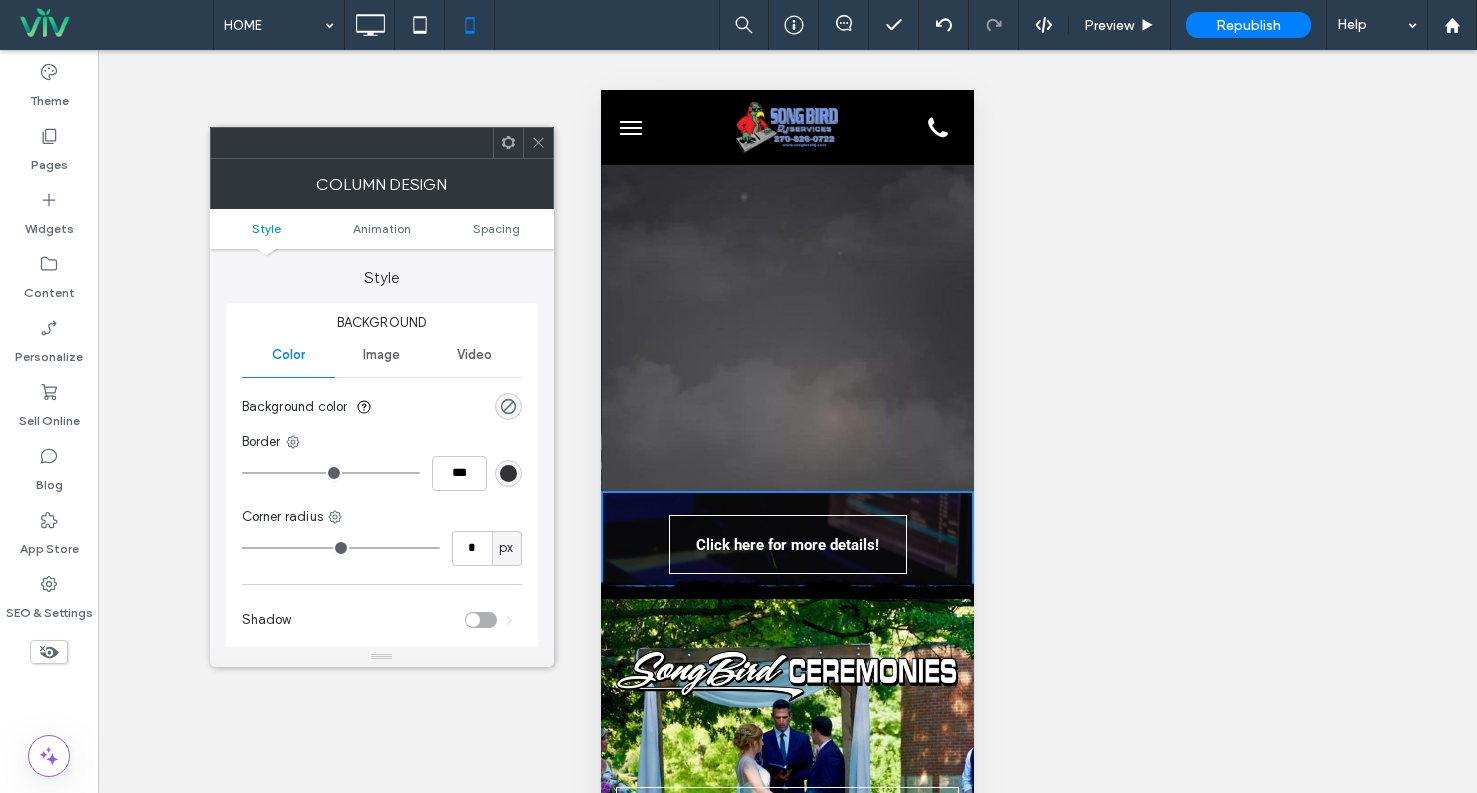 scroll, scrollTop: 0, scrollLeft: 0, axis: both 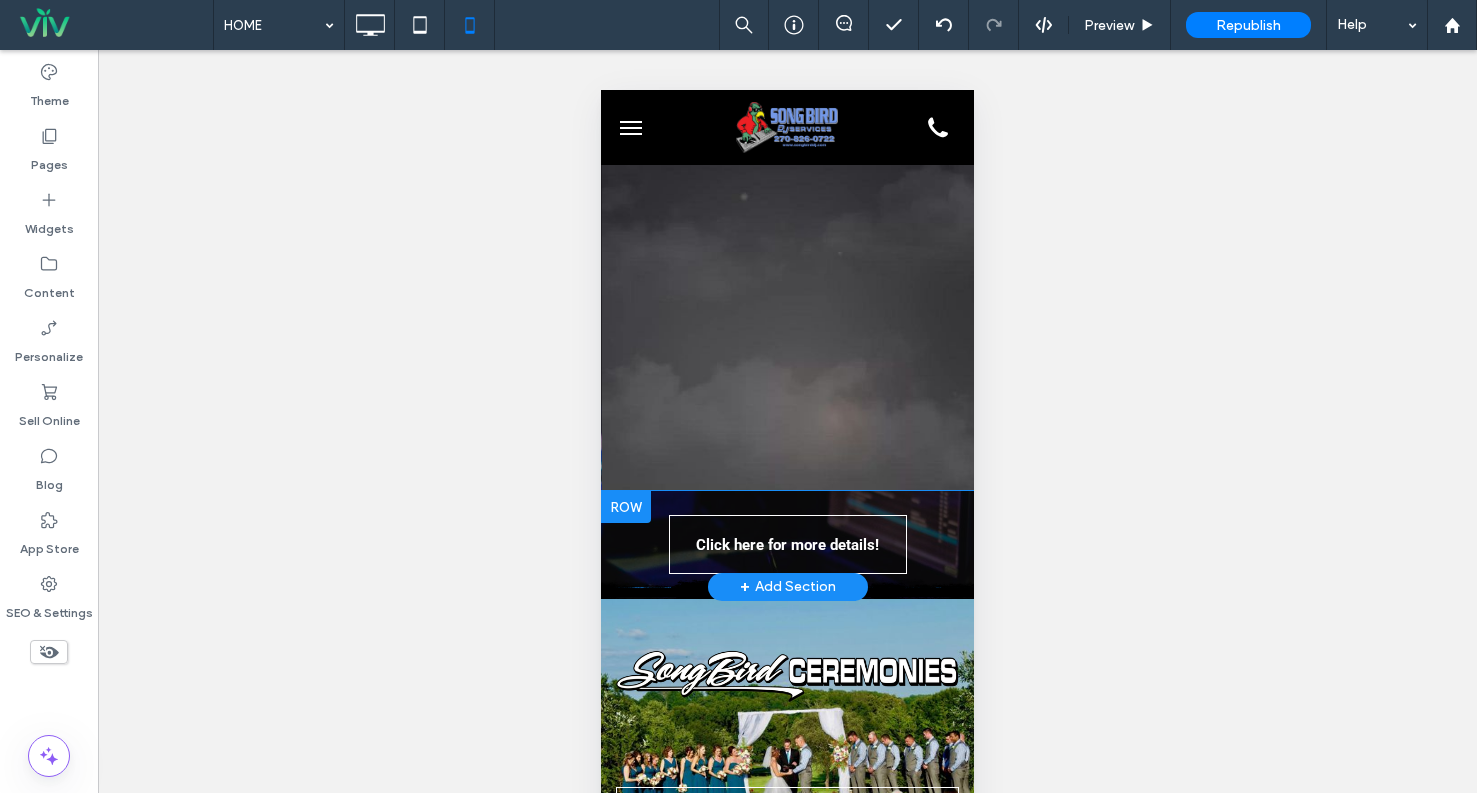 click on "Click here for more details!
Click To Paste" at bounding box center (787, 539) 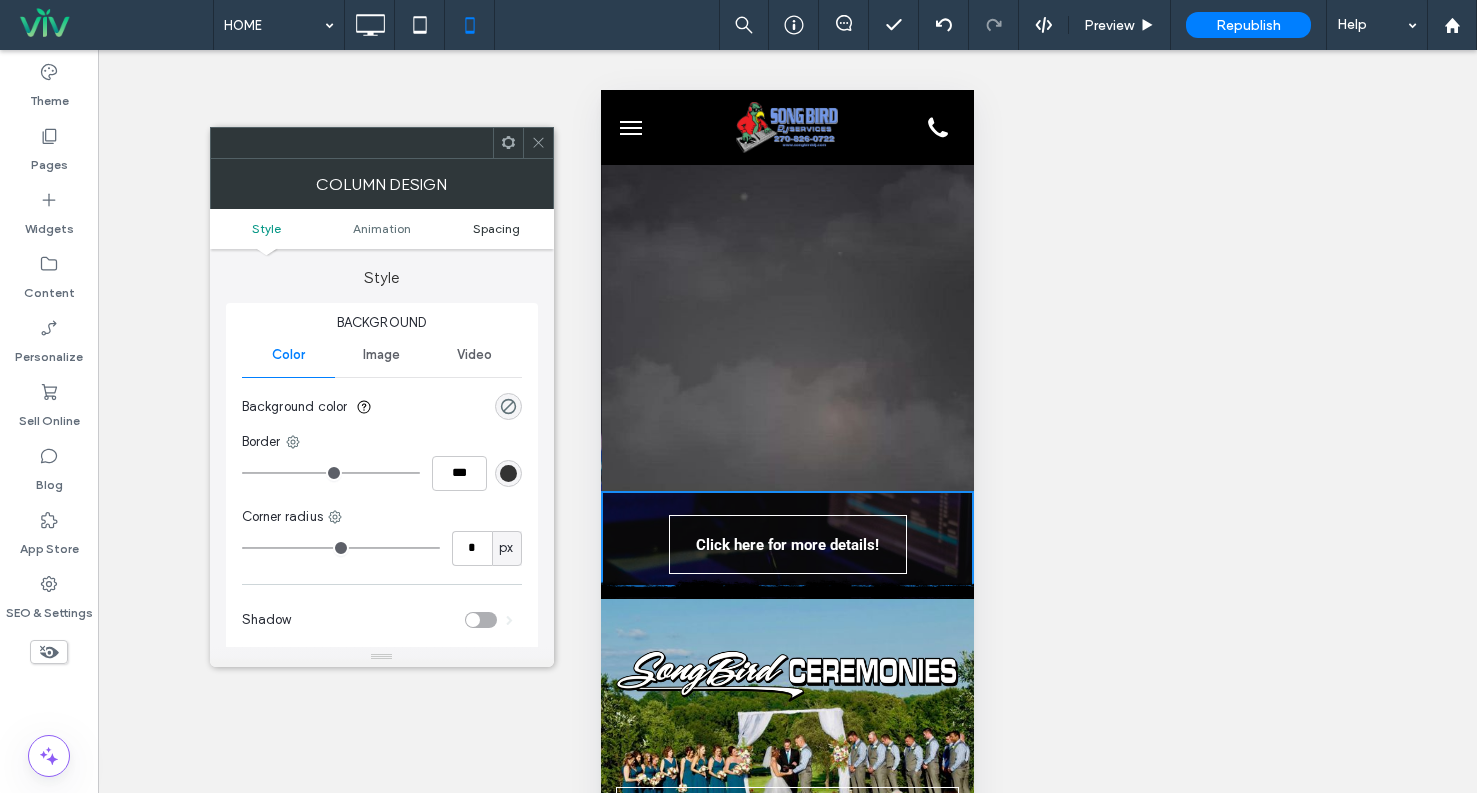 click on "Spacing" at bounding box center (496, 228) 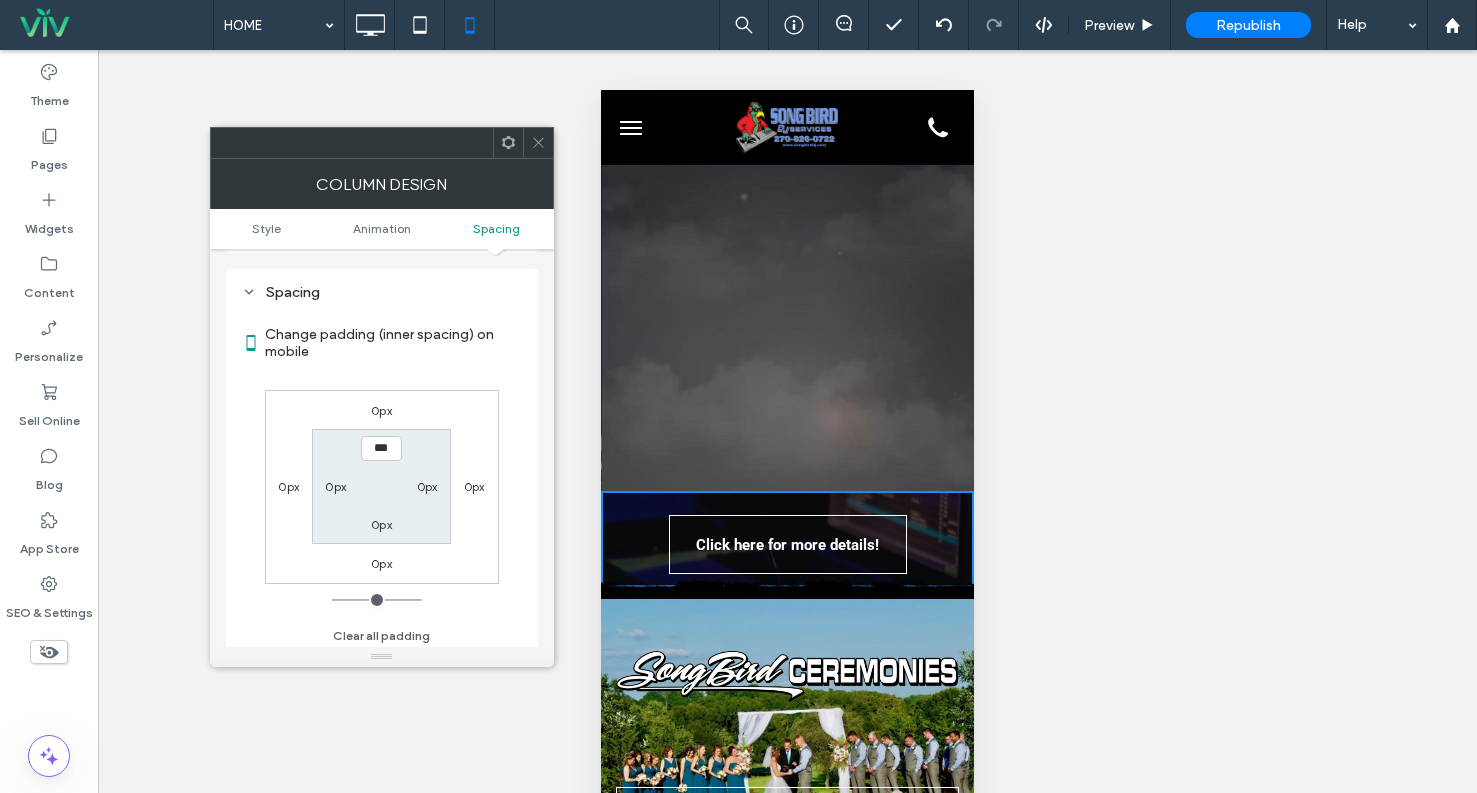 scroll, scrollTop: 469, scrollLeft: 0, axis: vertical 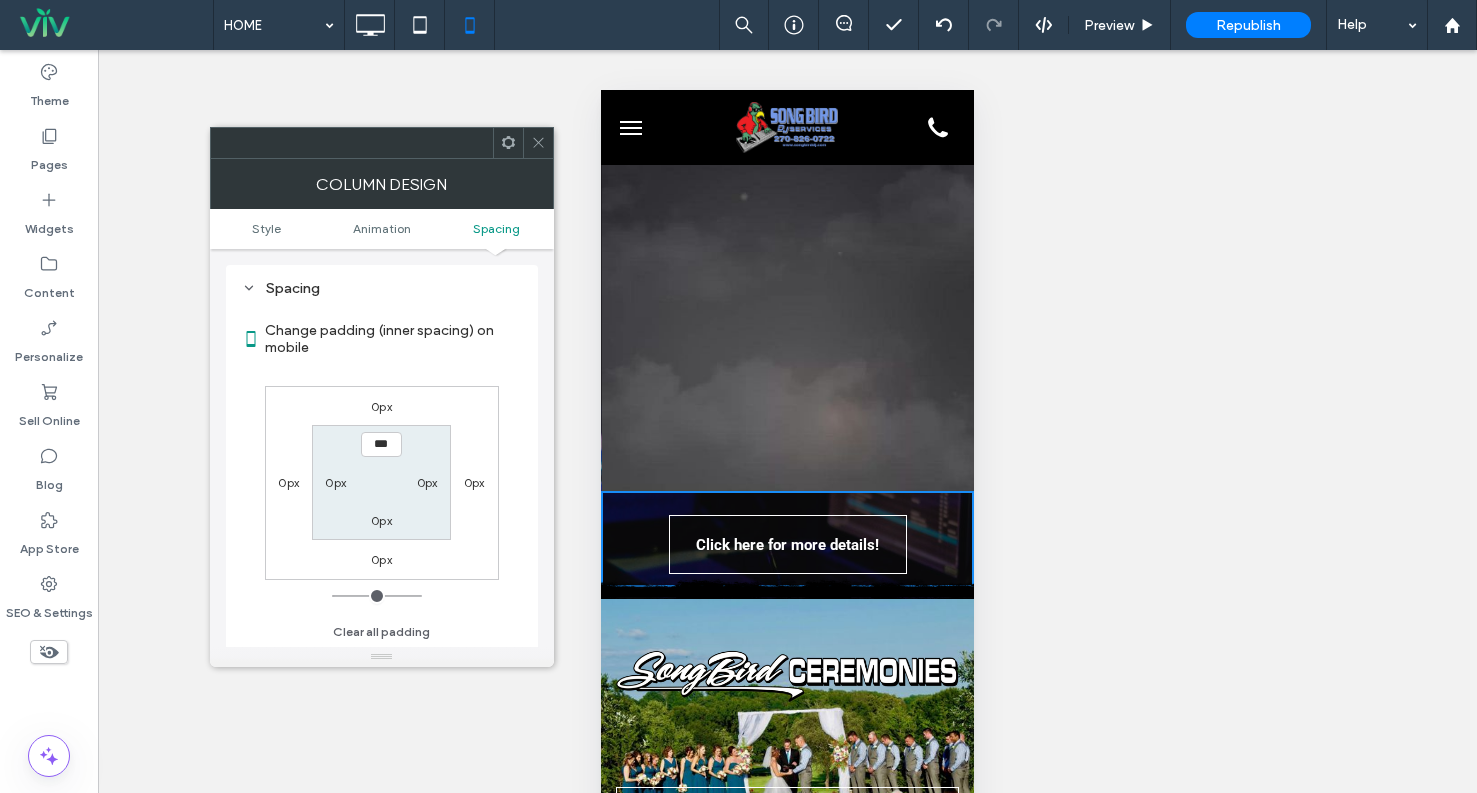 click on "0px 0px 0px 0px *** 0px 0px 0px" at bounding box center [382, 483] 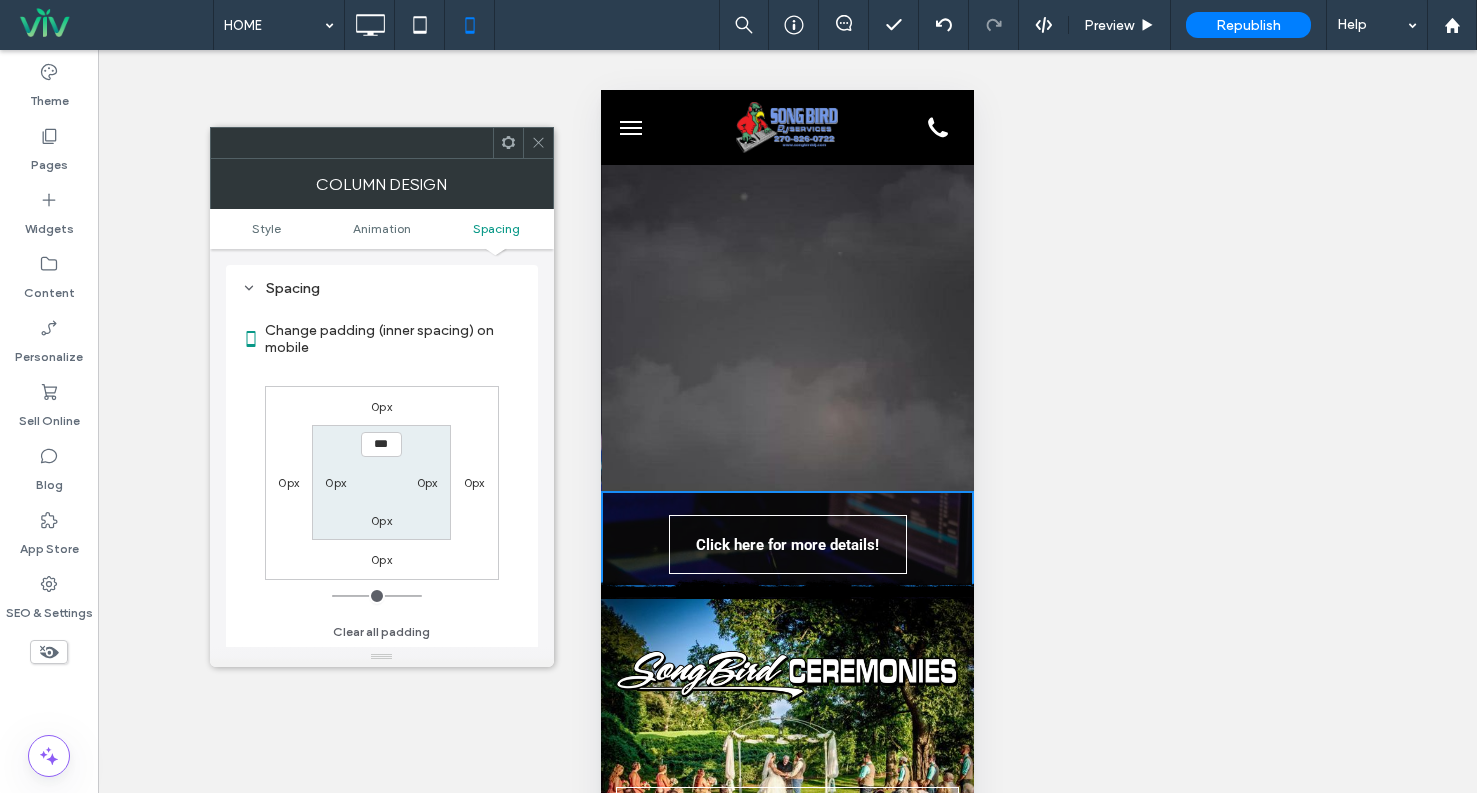click 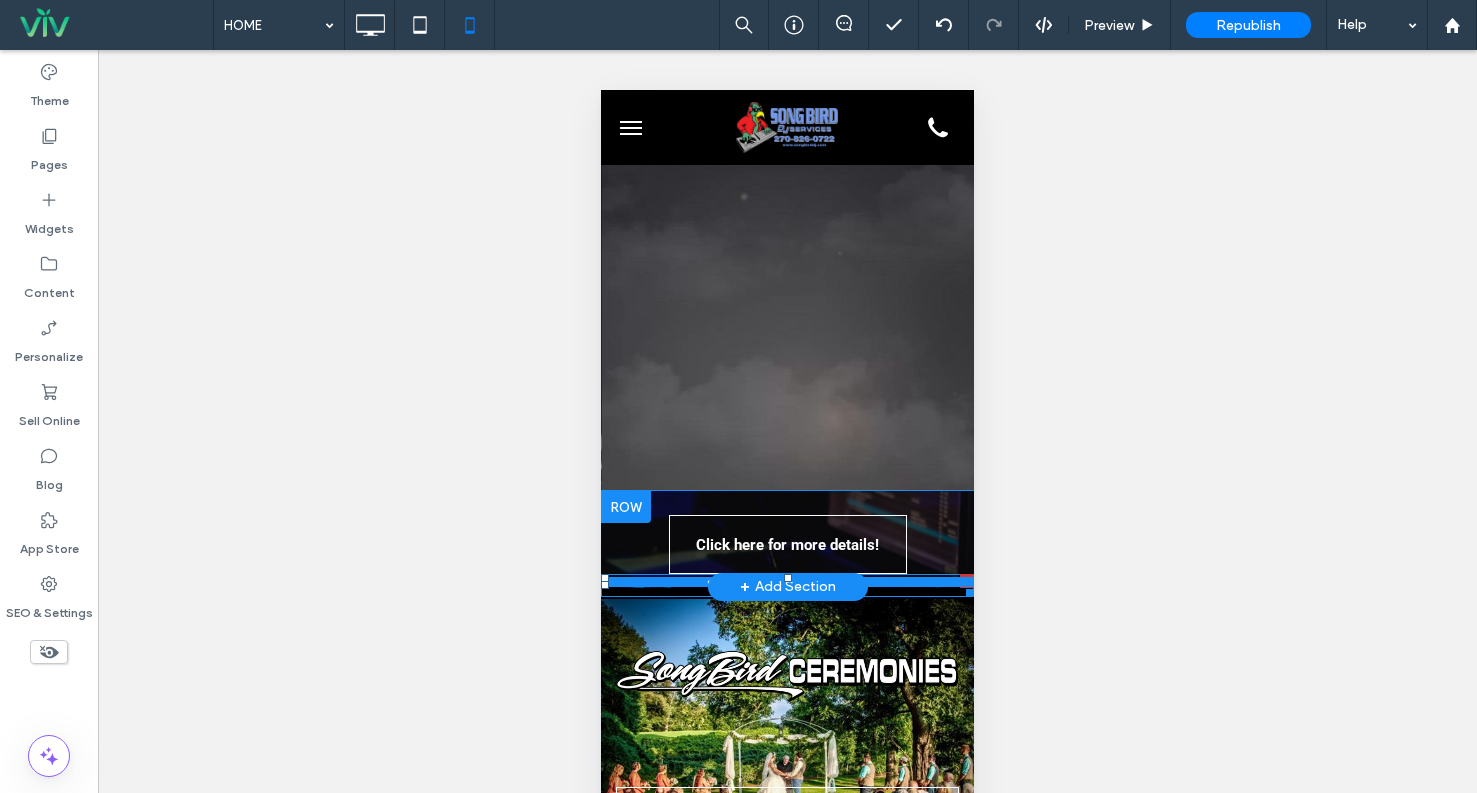 click at bounding box center (787, 582) 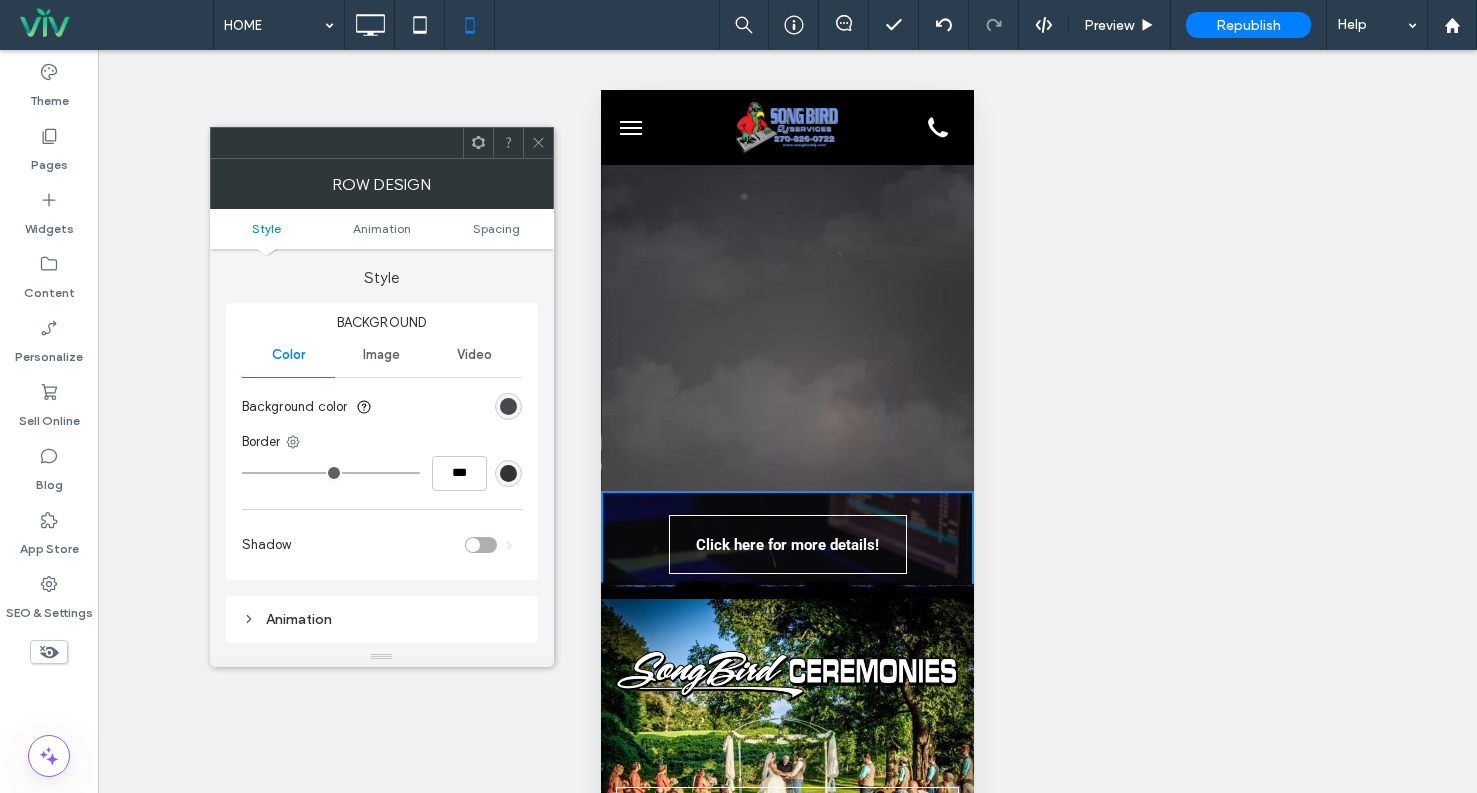 click on "Click here for more details!
Click To Paste" at bounding box center [787, 539] 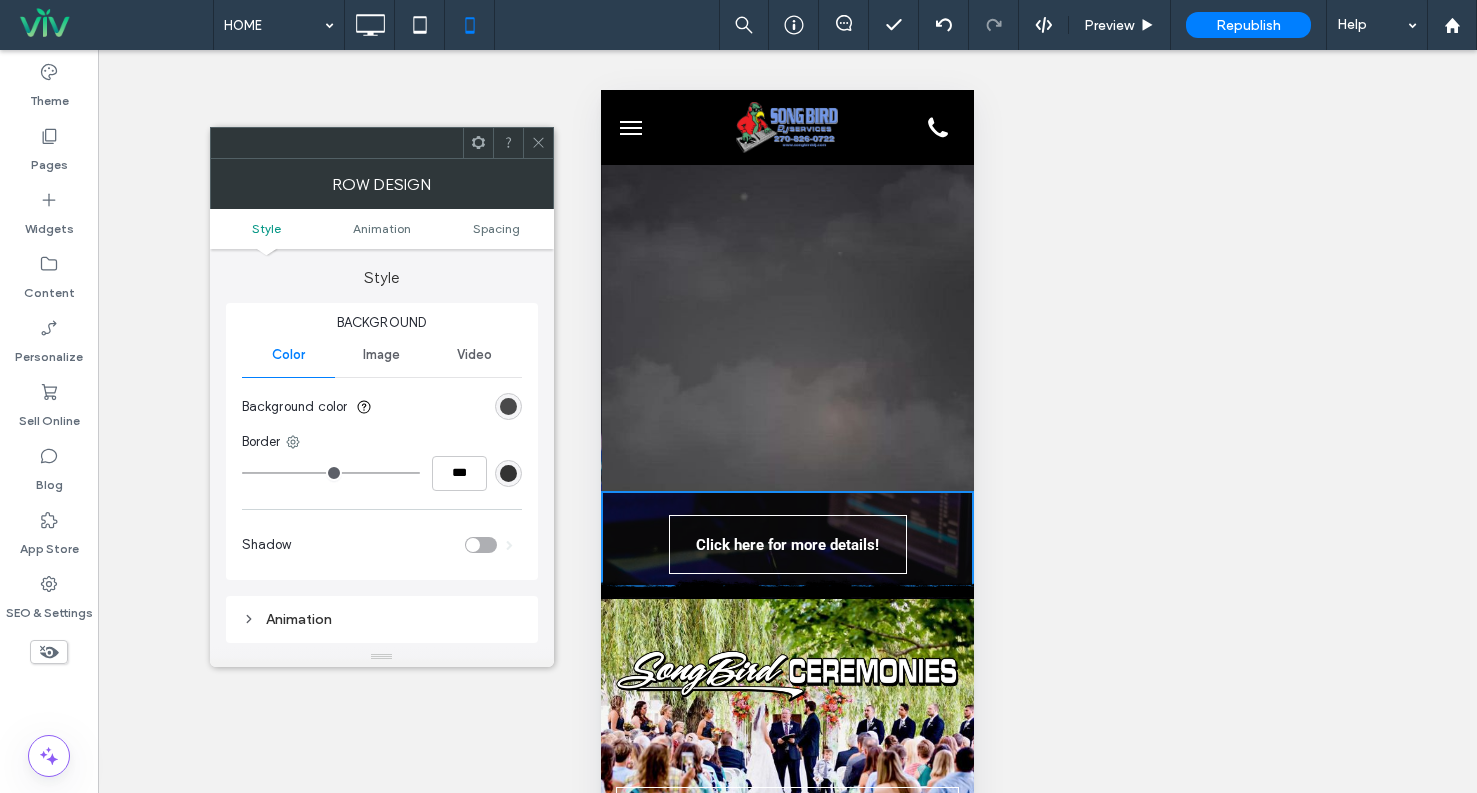 click 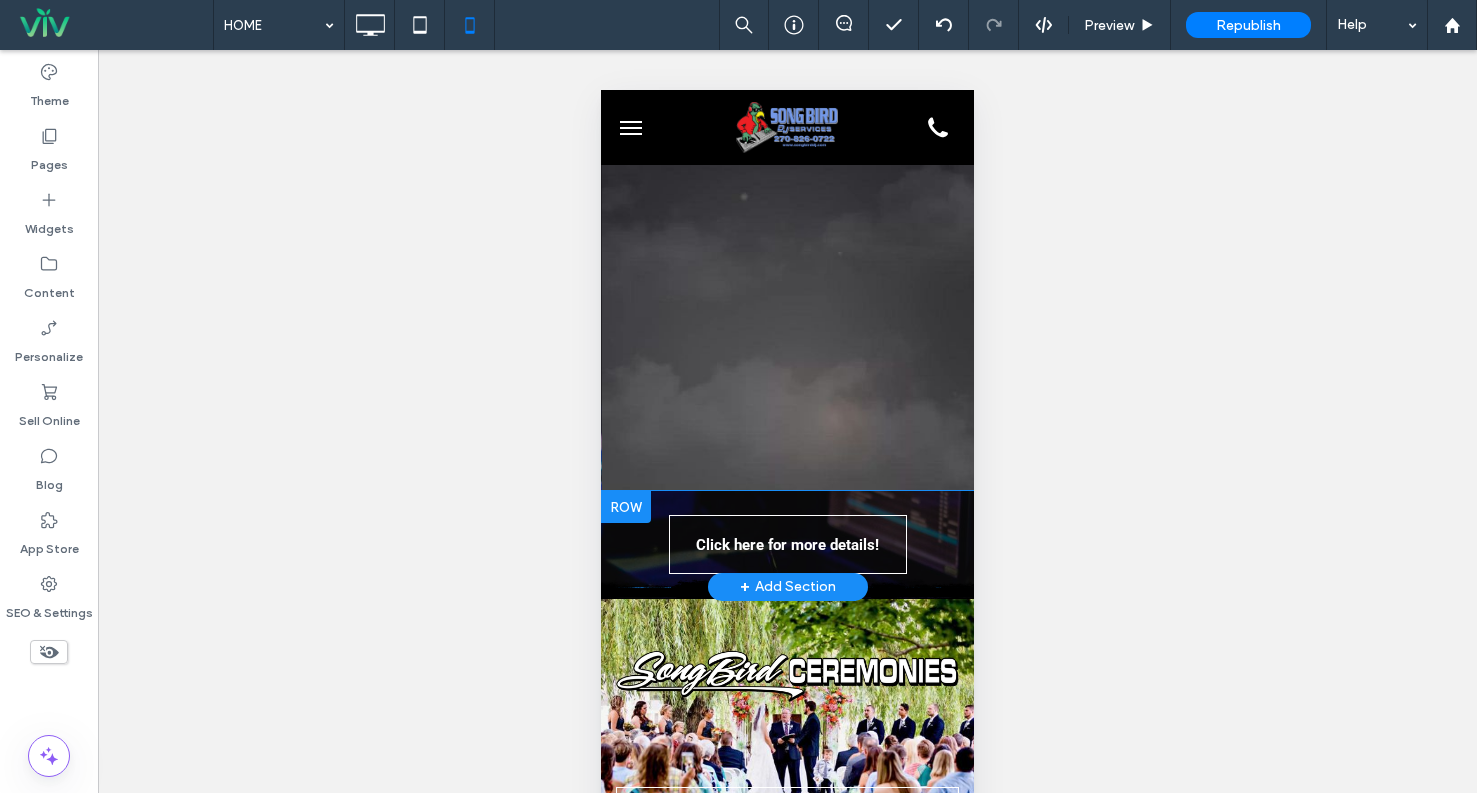 click at bounding box center (626, 507) 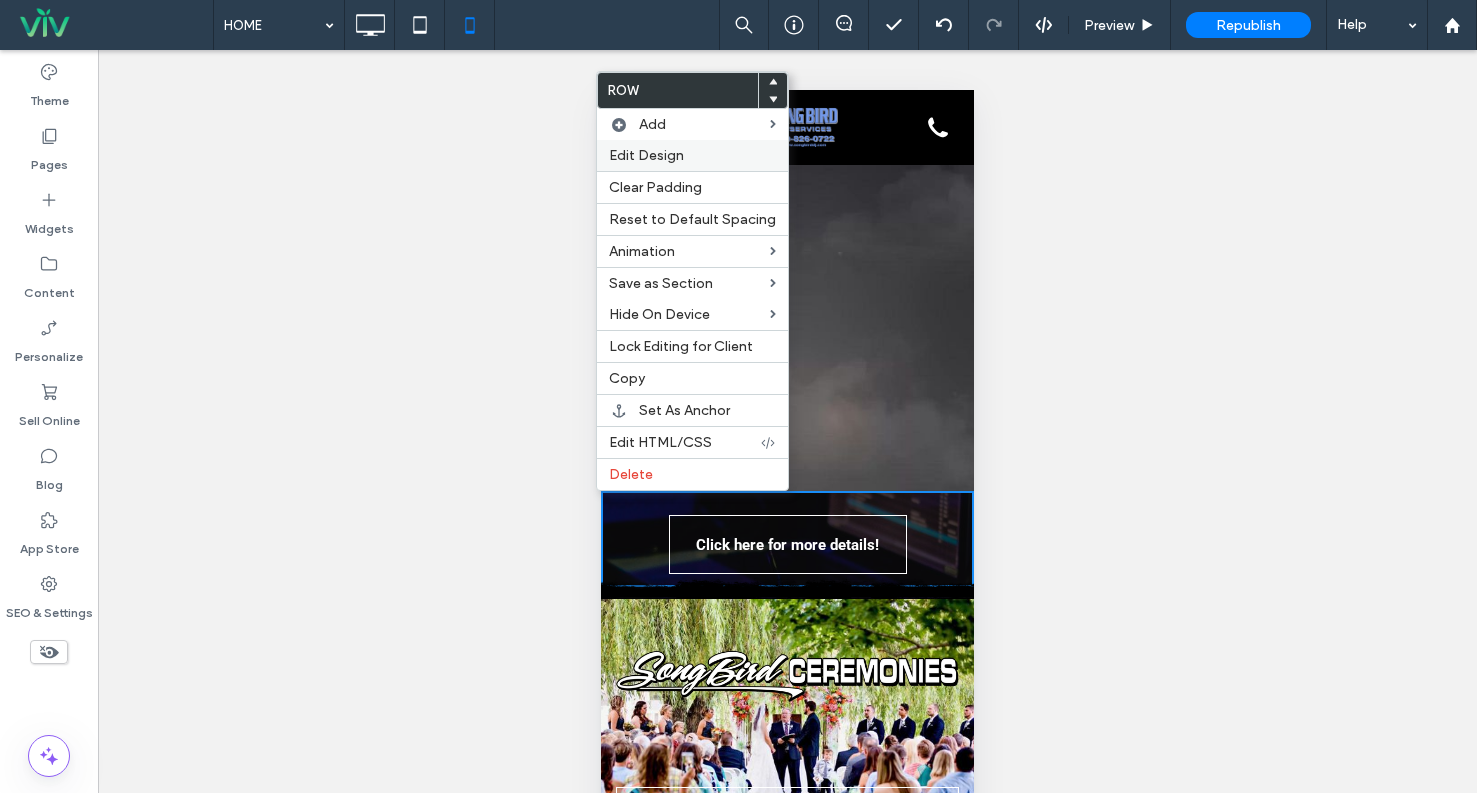 drag, startPoint x: 653, startPoint y: 155, endPoint x: 647, endPoint y: 164, distance: 10.816654 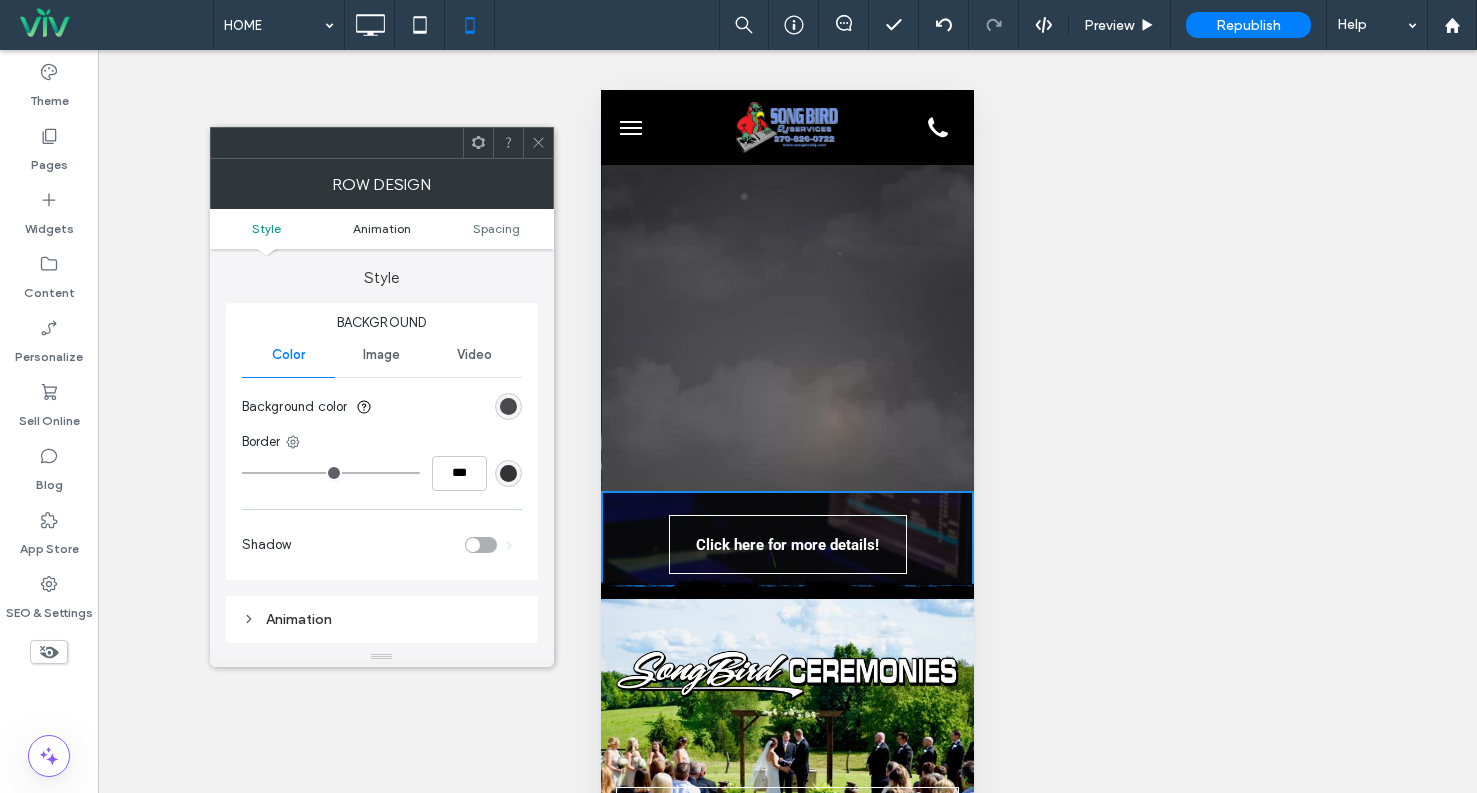 click on "Animation" at bounding box center [382, 228] 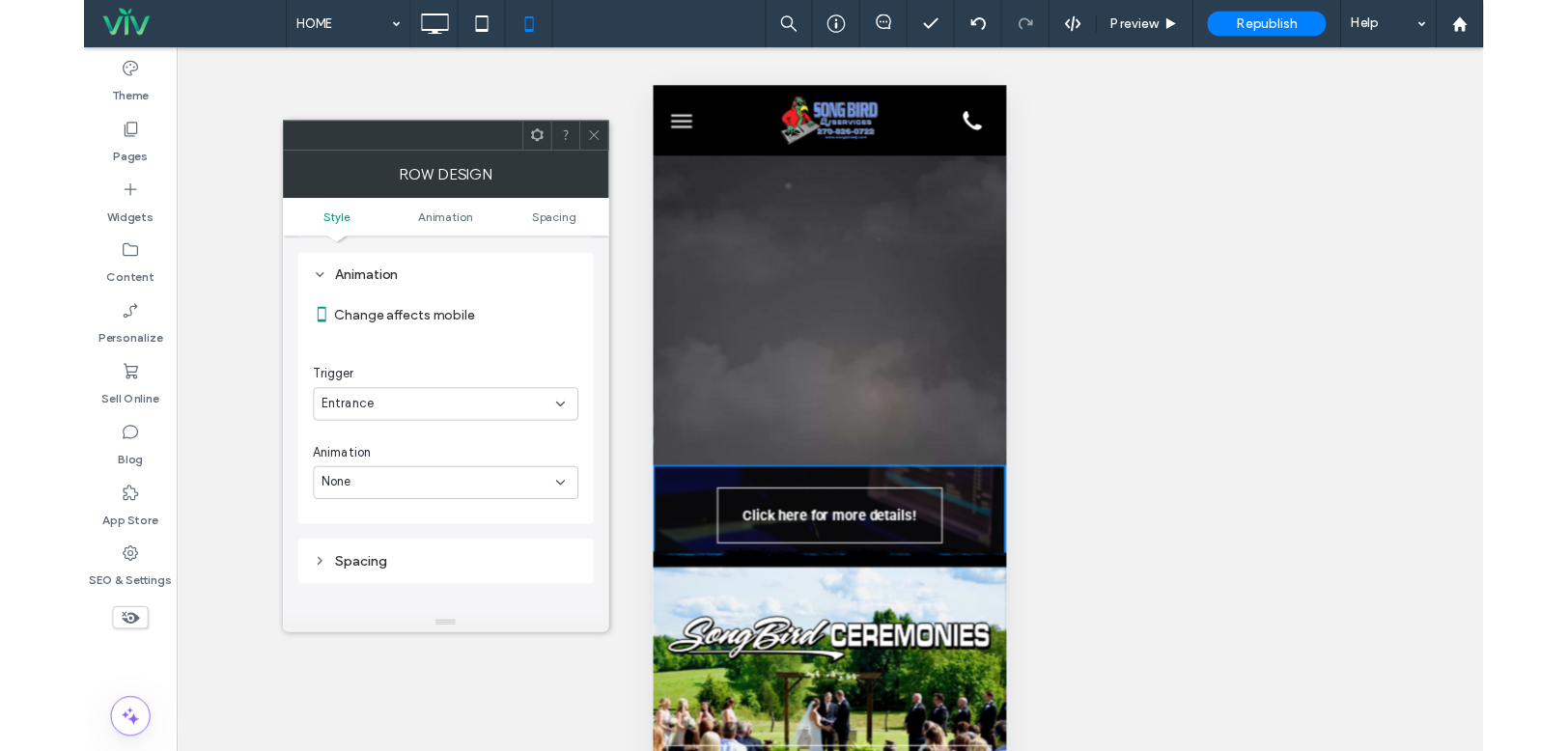 scroll, scrollTop: 320, scrollLeft: 0, axis: vertical 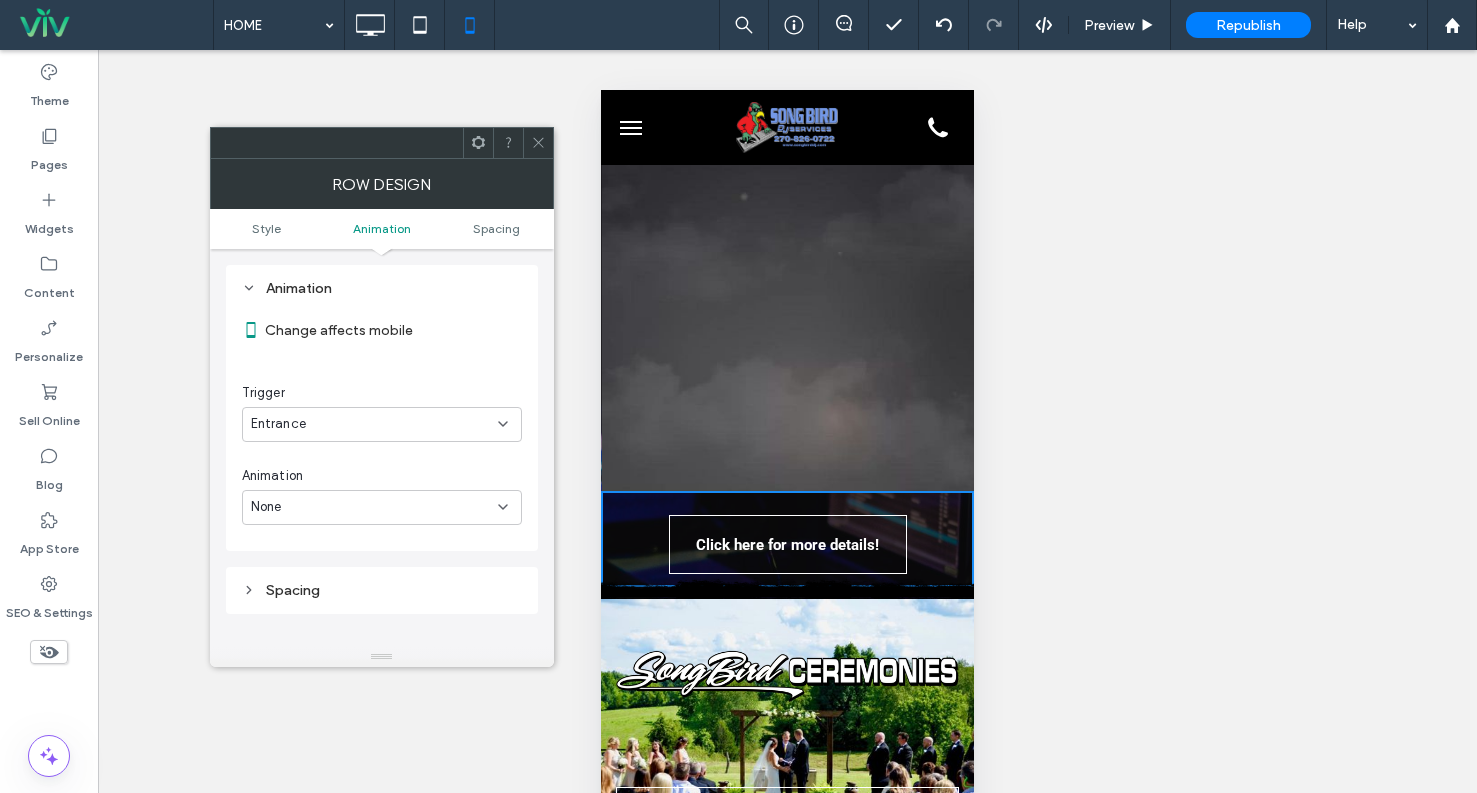 click on "Row Design" at bounding box center [382, 184] 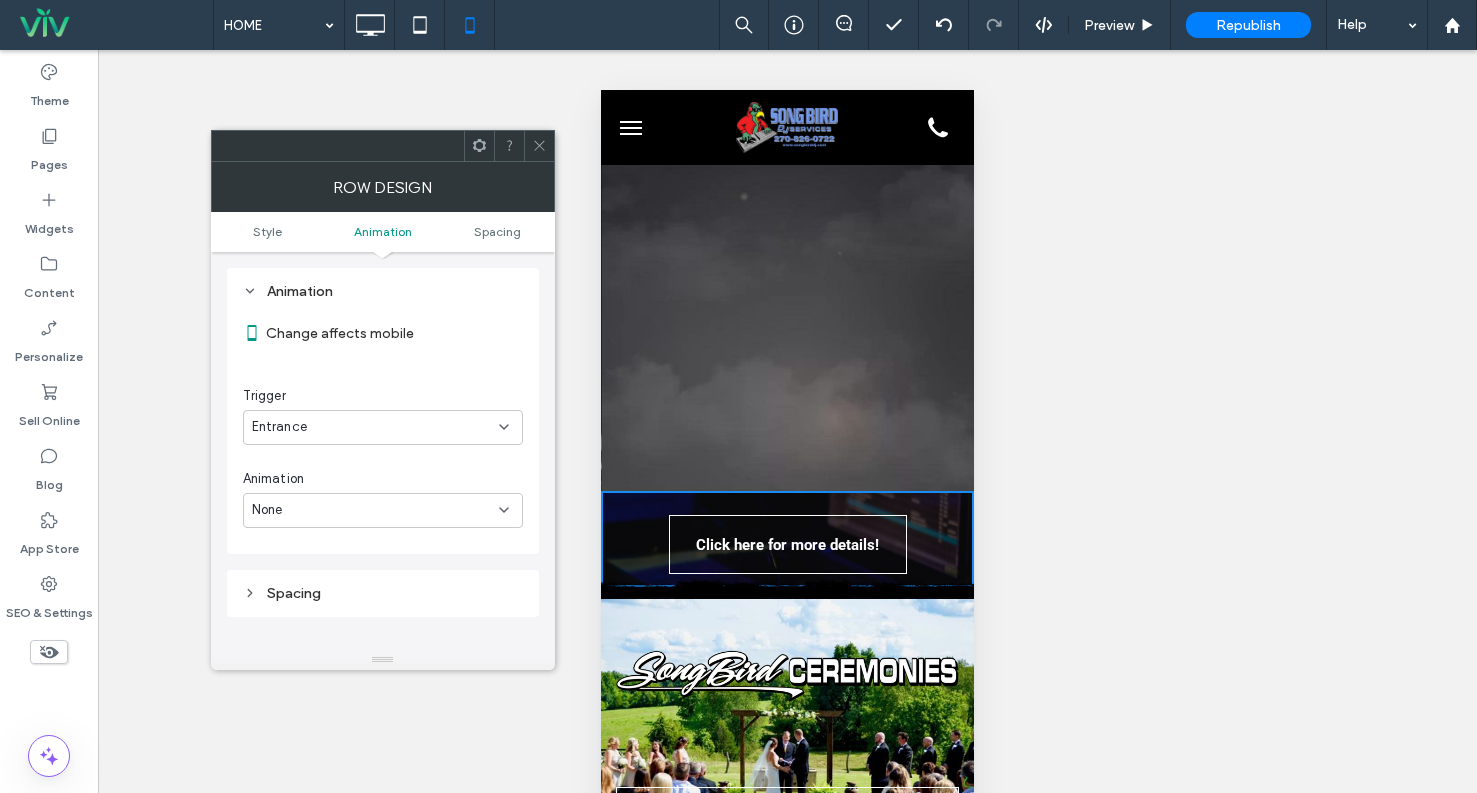 click 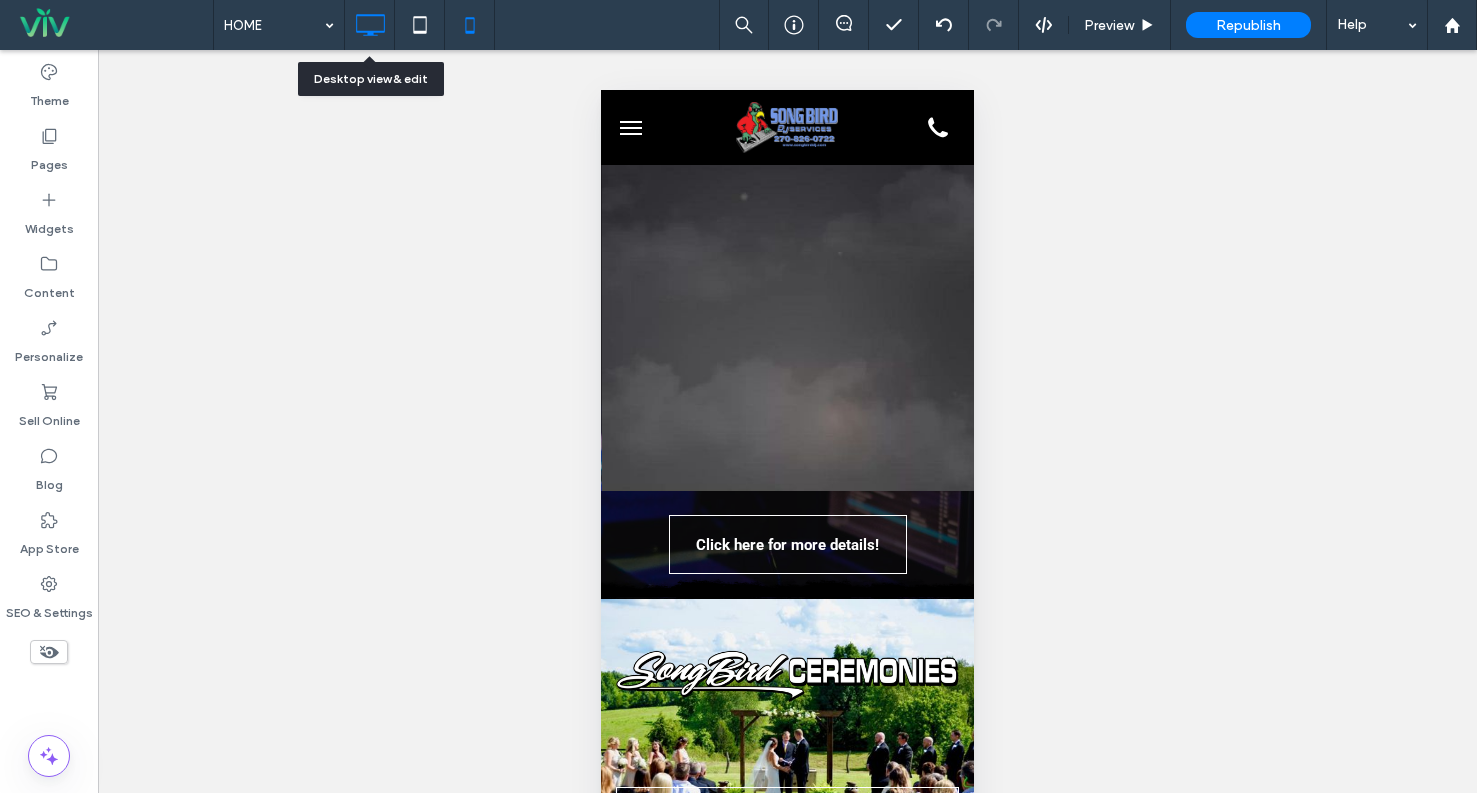 click 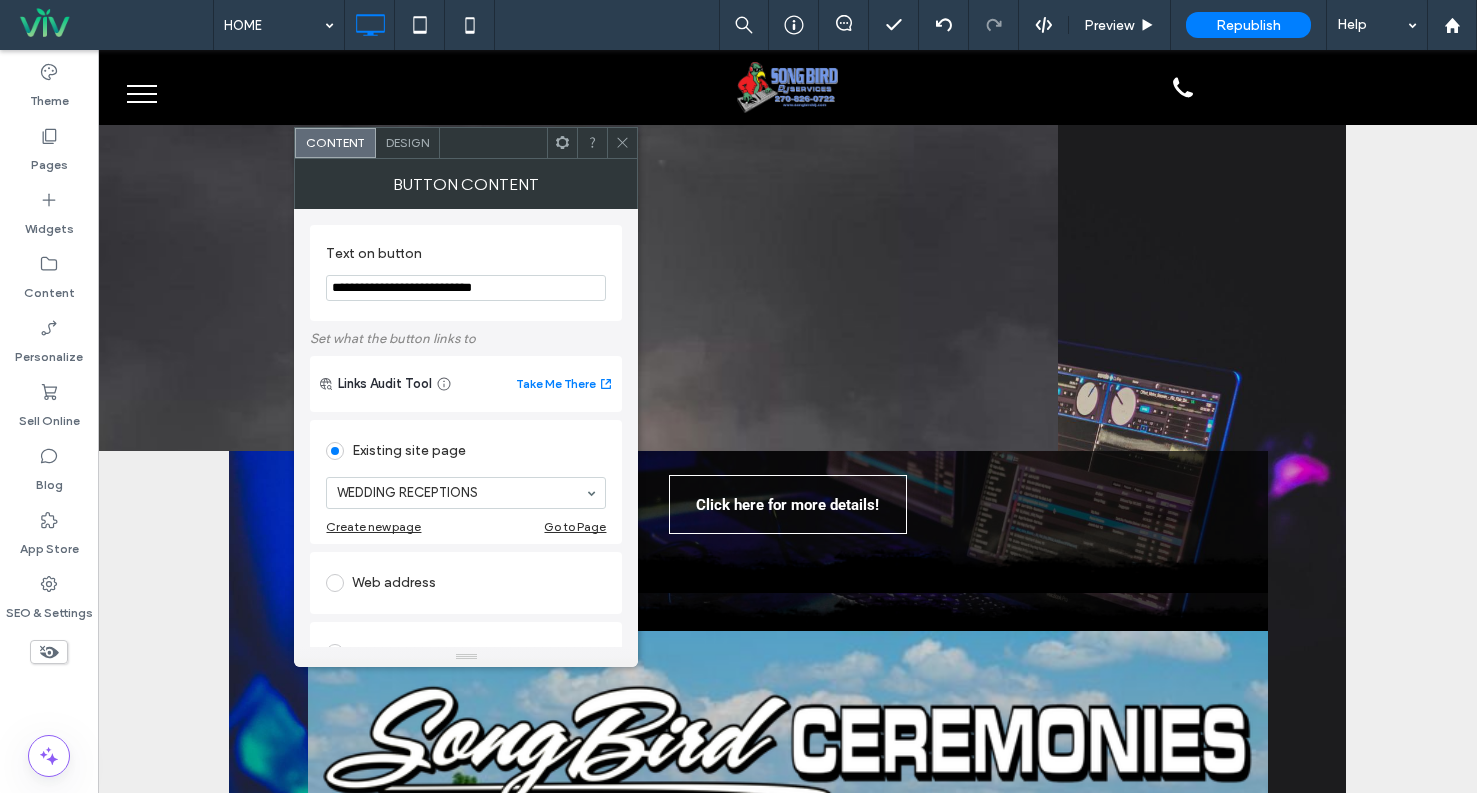 click on "Design" at bounding box center (408, 143) 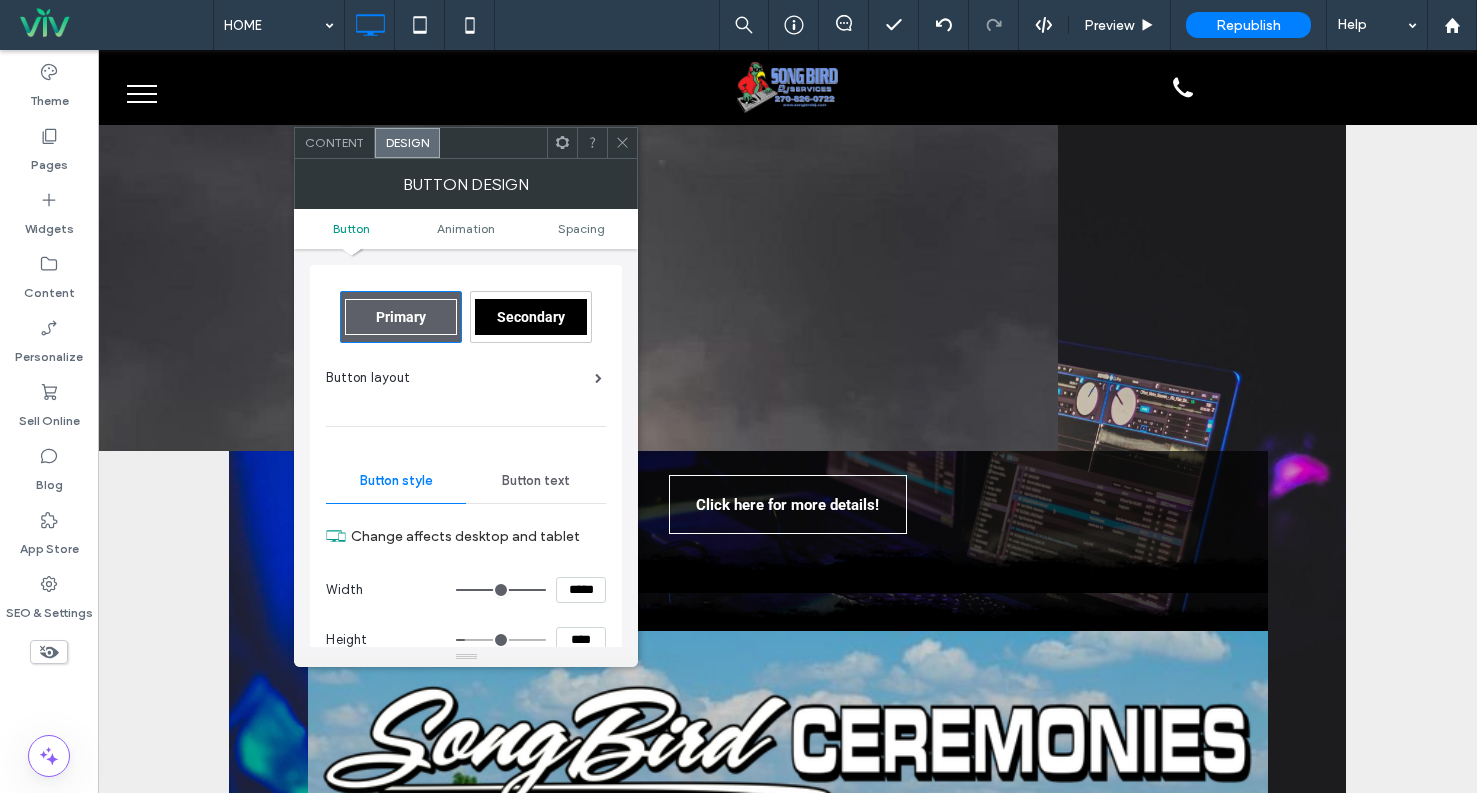 drag, startPoint x: 614, startPoint y: 133, endPoint x: 611, endPoint y: 144, distance: 11.401754 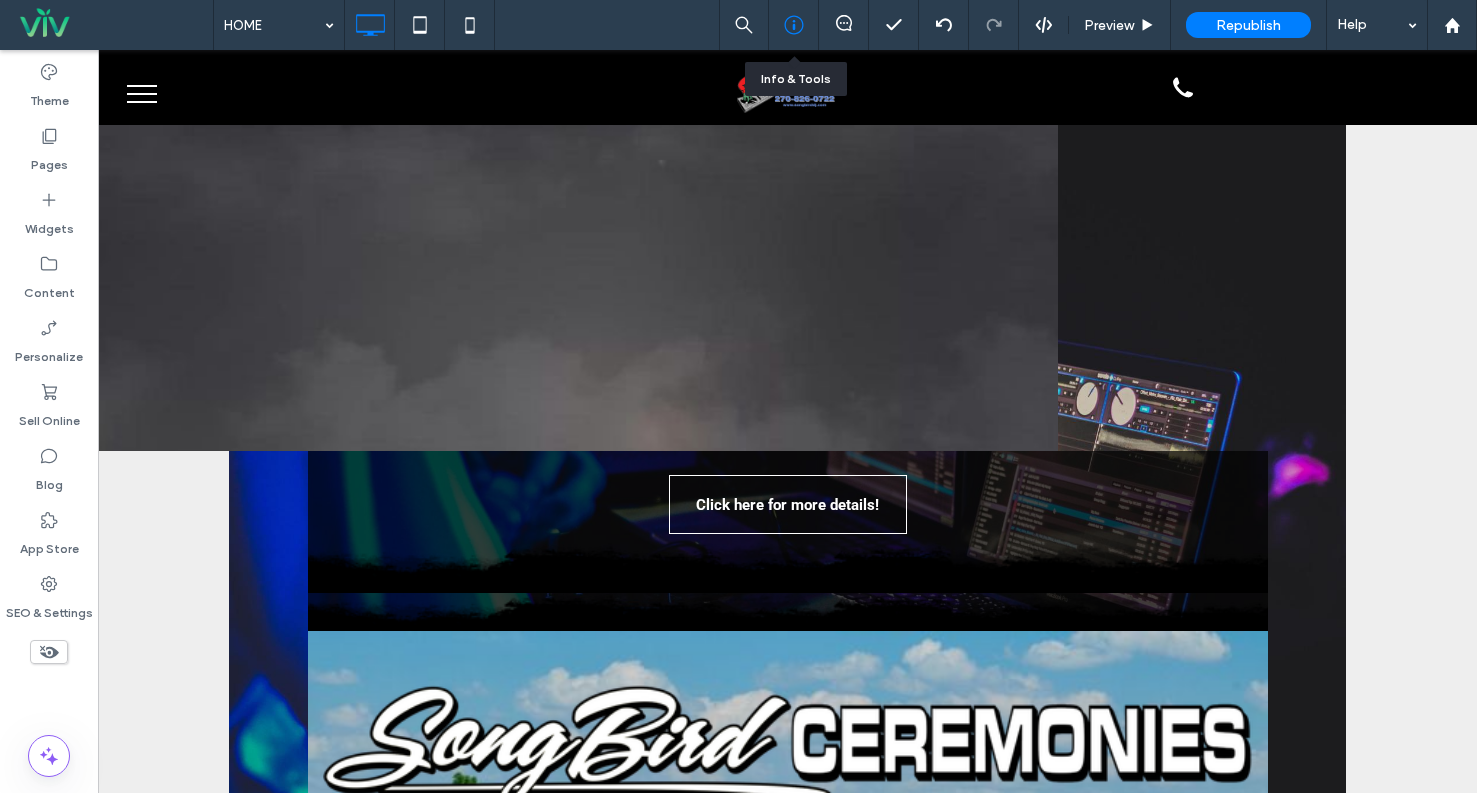 drag, startPoint x: 797, startPoint y: 24, endPoint x: 791, endPoint y: 43, distance: 19.924858 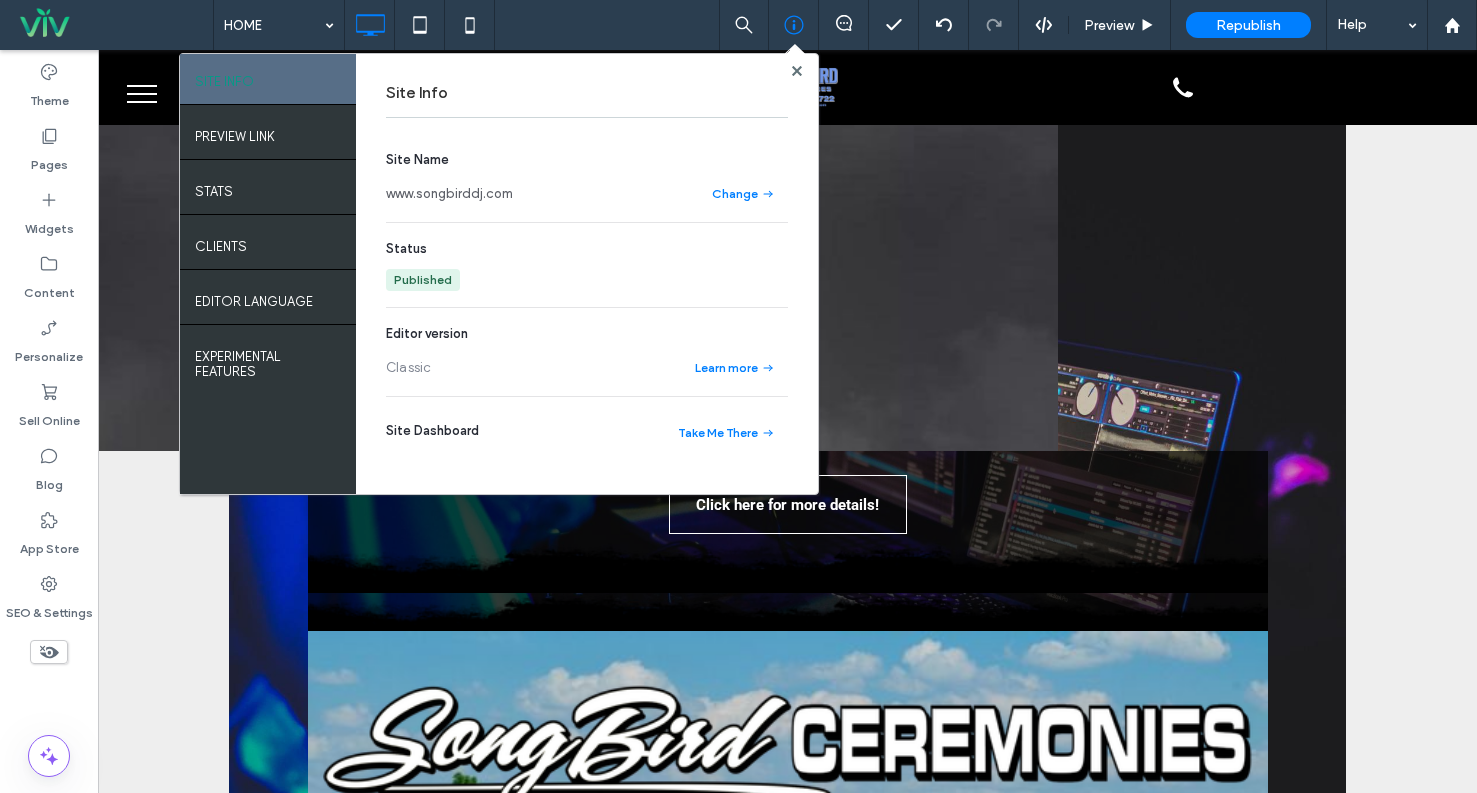 click on "www.songbirddj.com" at bounding box center [449, 194] 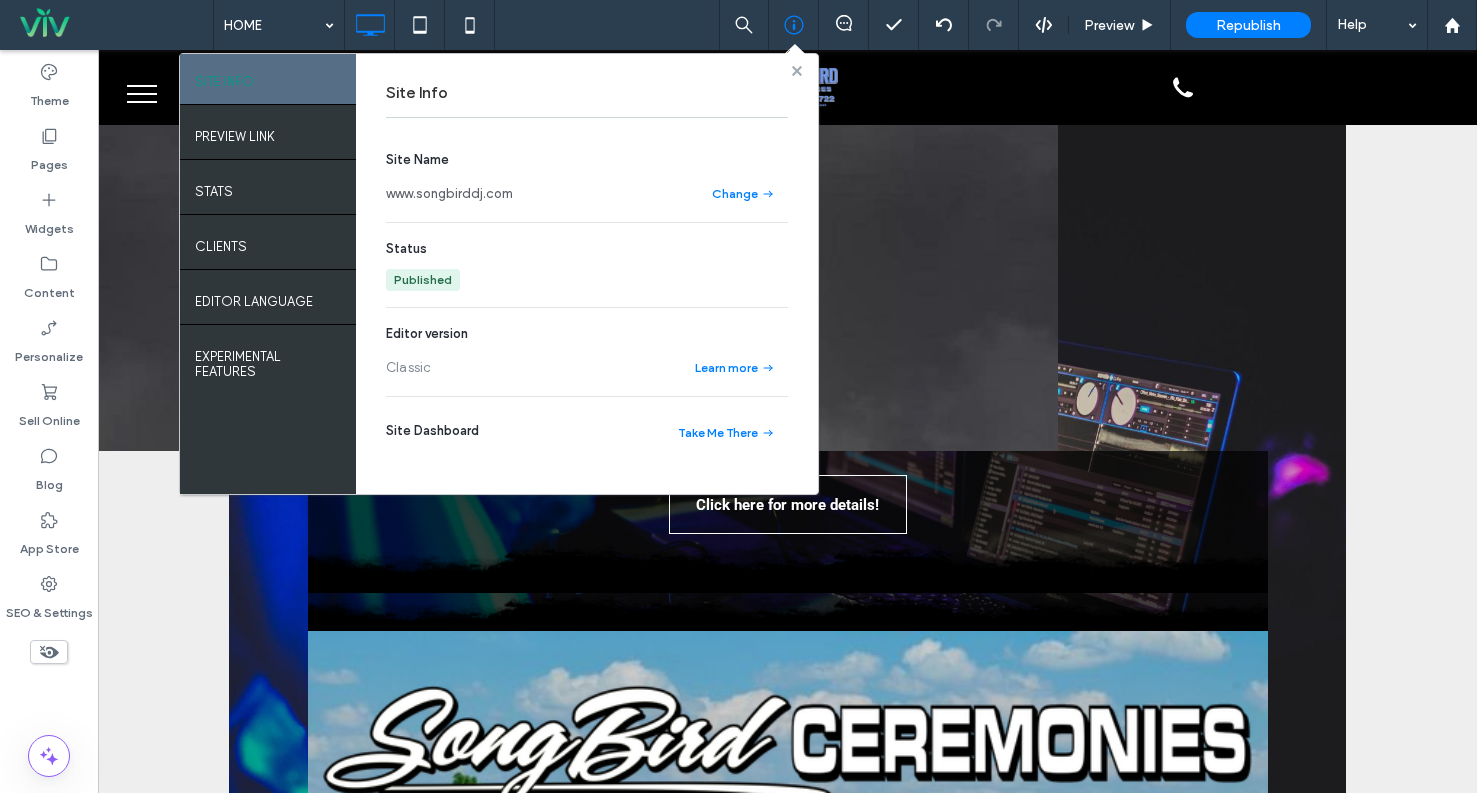 click 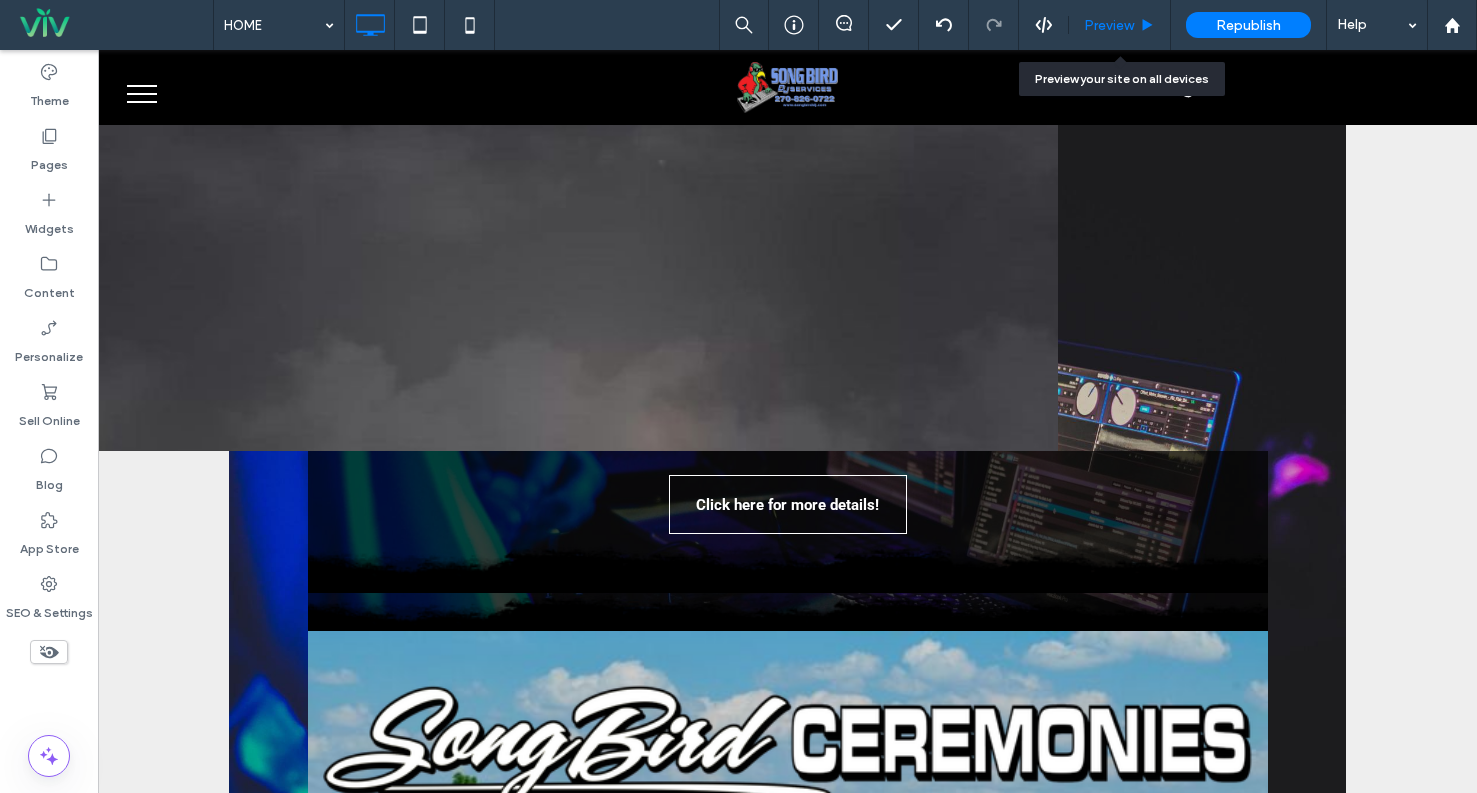 click on "Preview" at bounding box center (1120, 25) 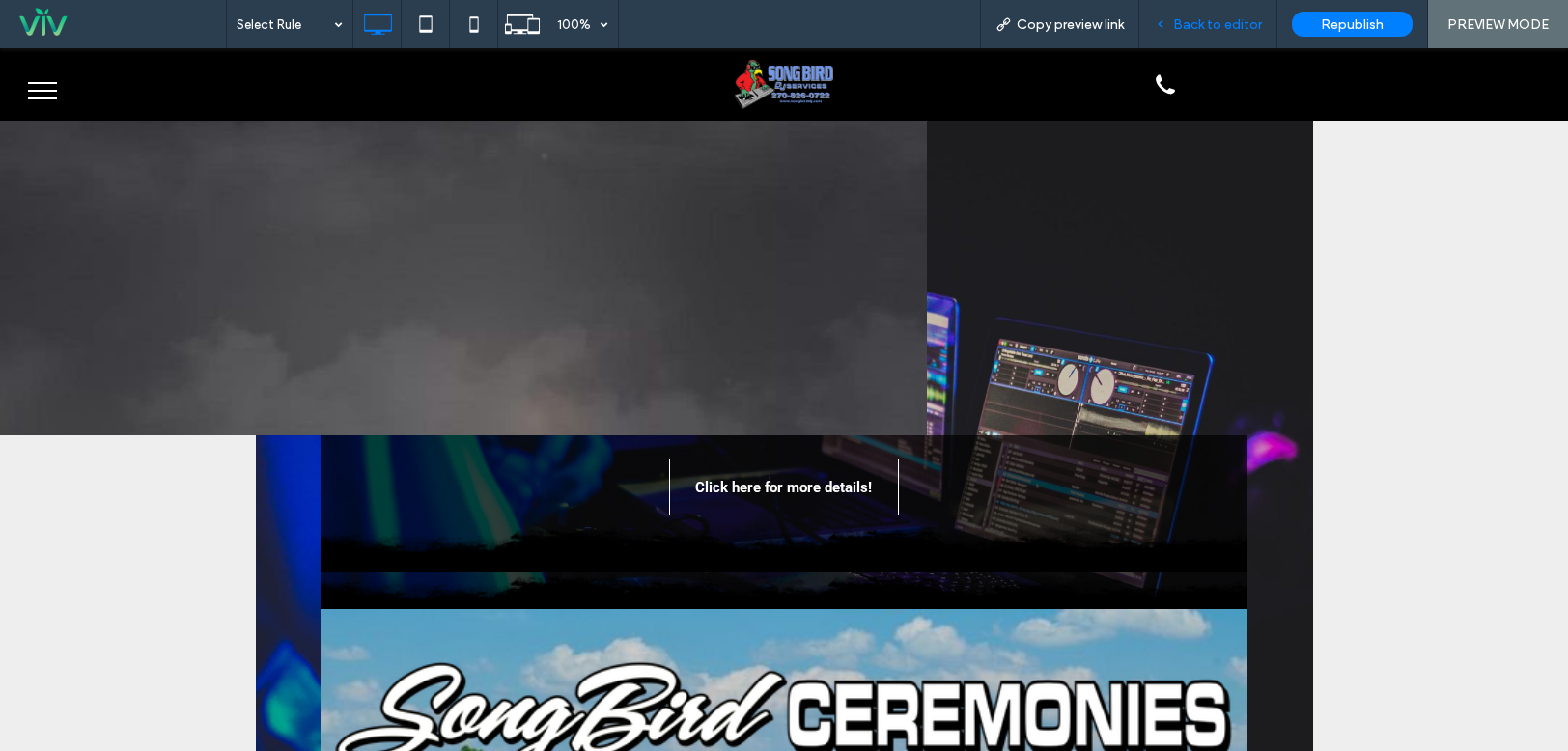click on "Back to editor" at bounding box center (1208, 24) 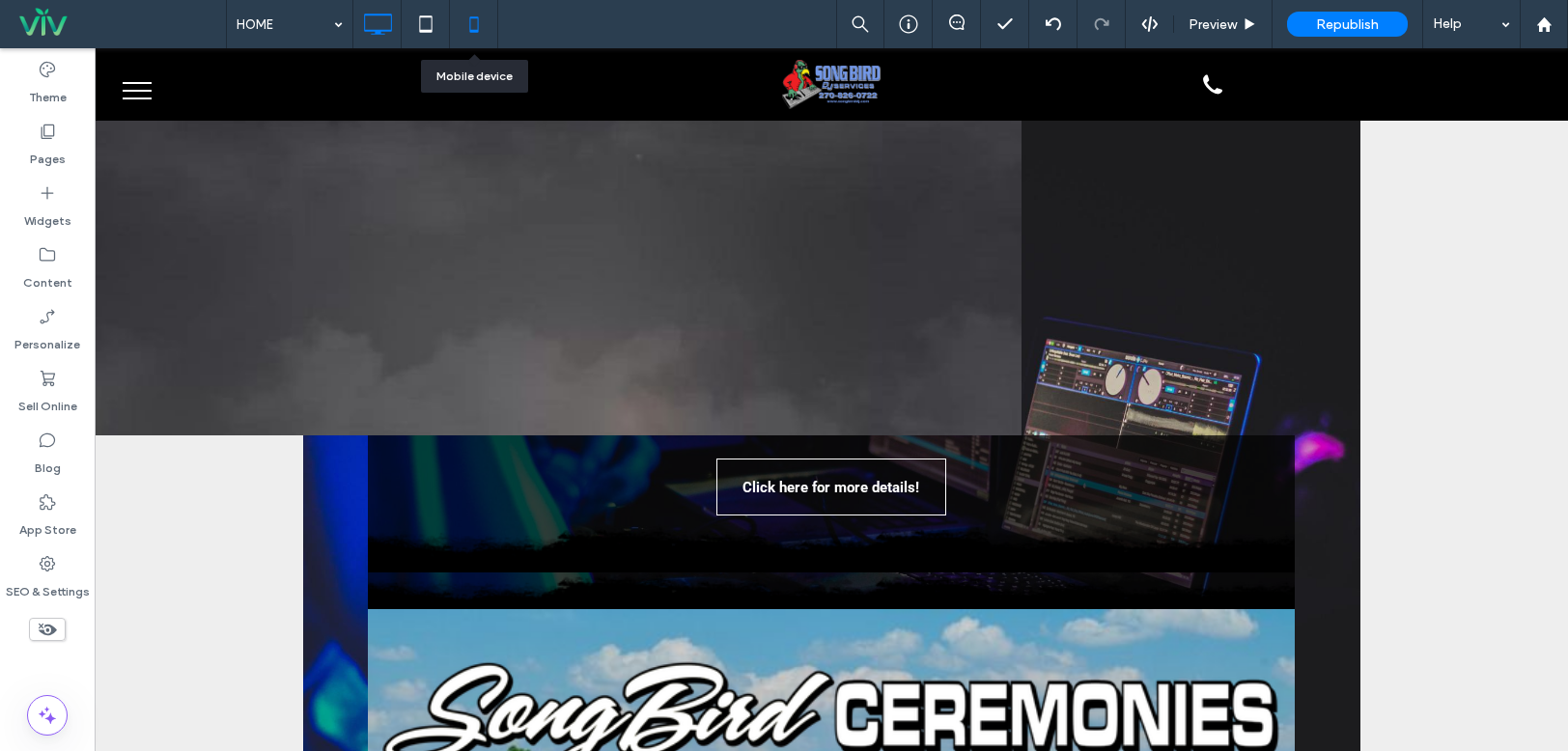 click 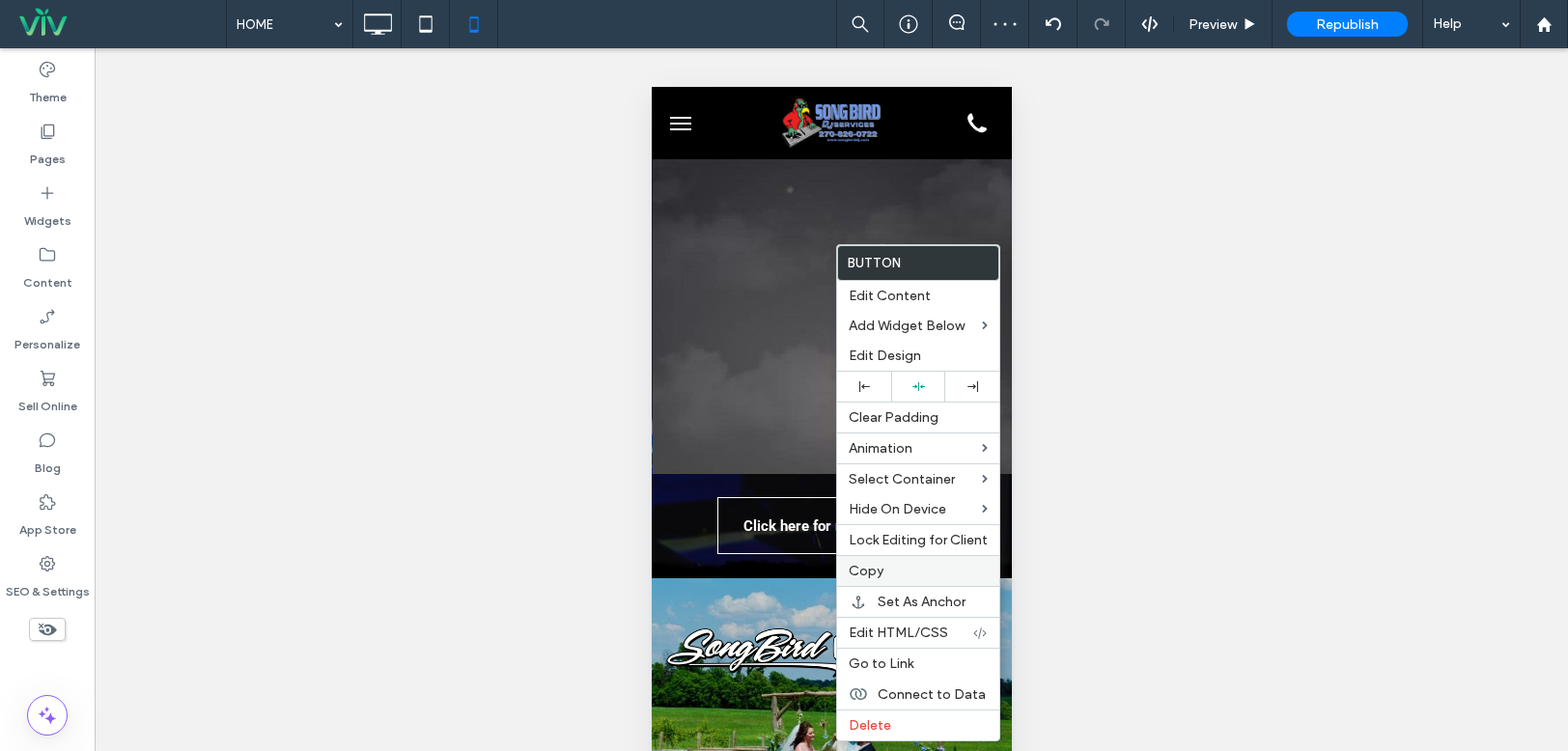 click on "Copy" at bounding box center (918, 570) 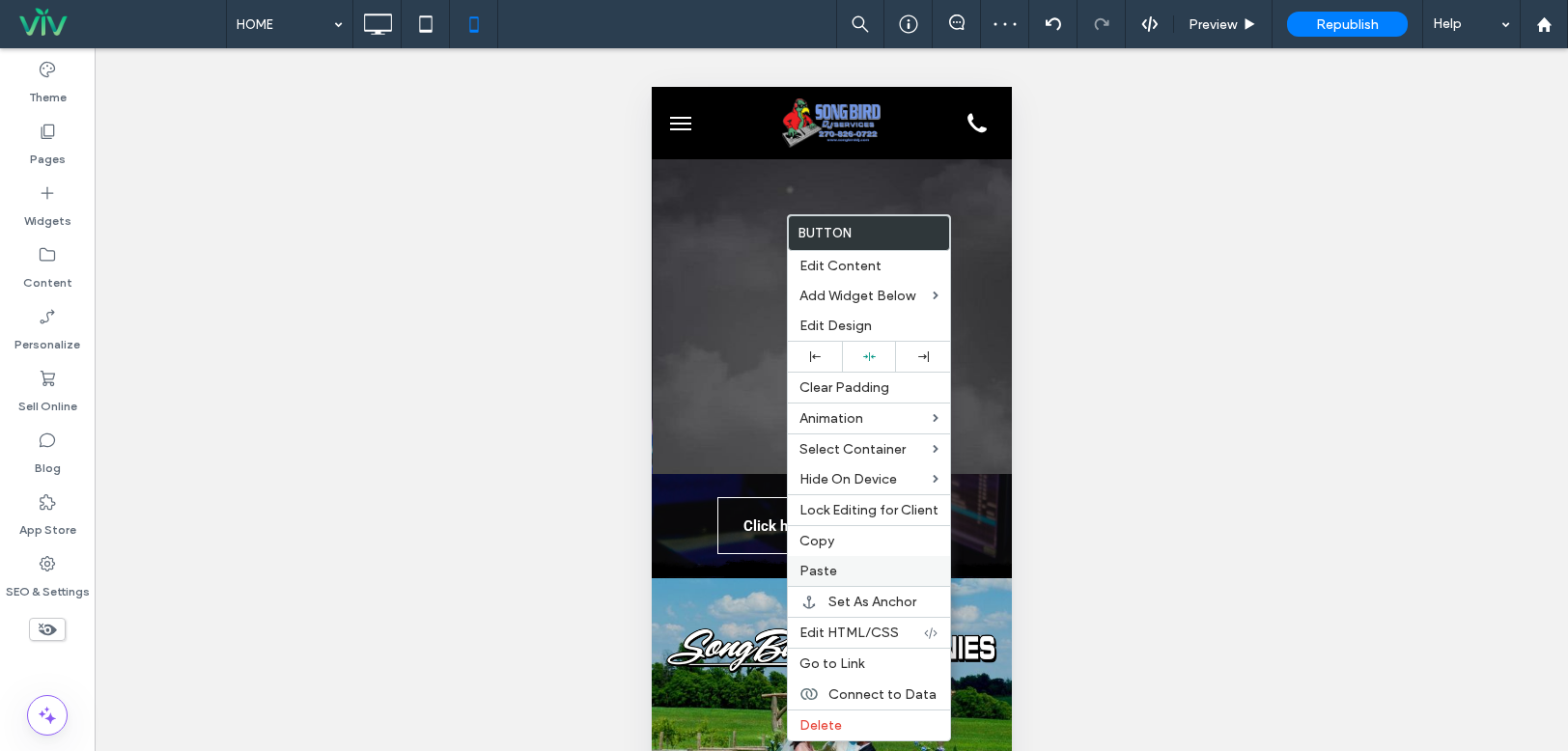 click on "Paste" at bounding box center (869, 570) 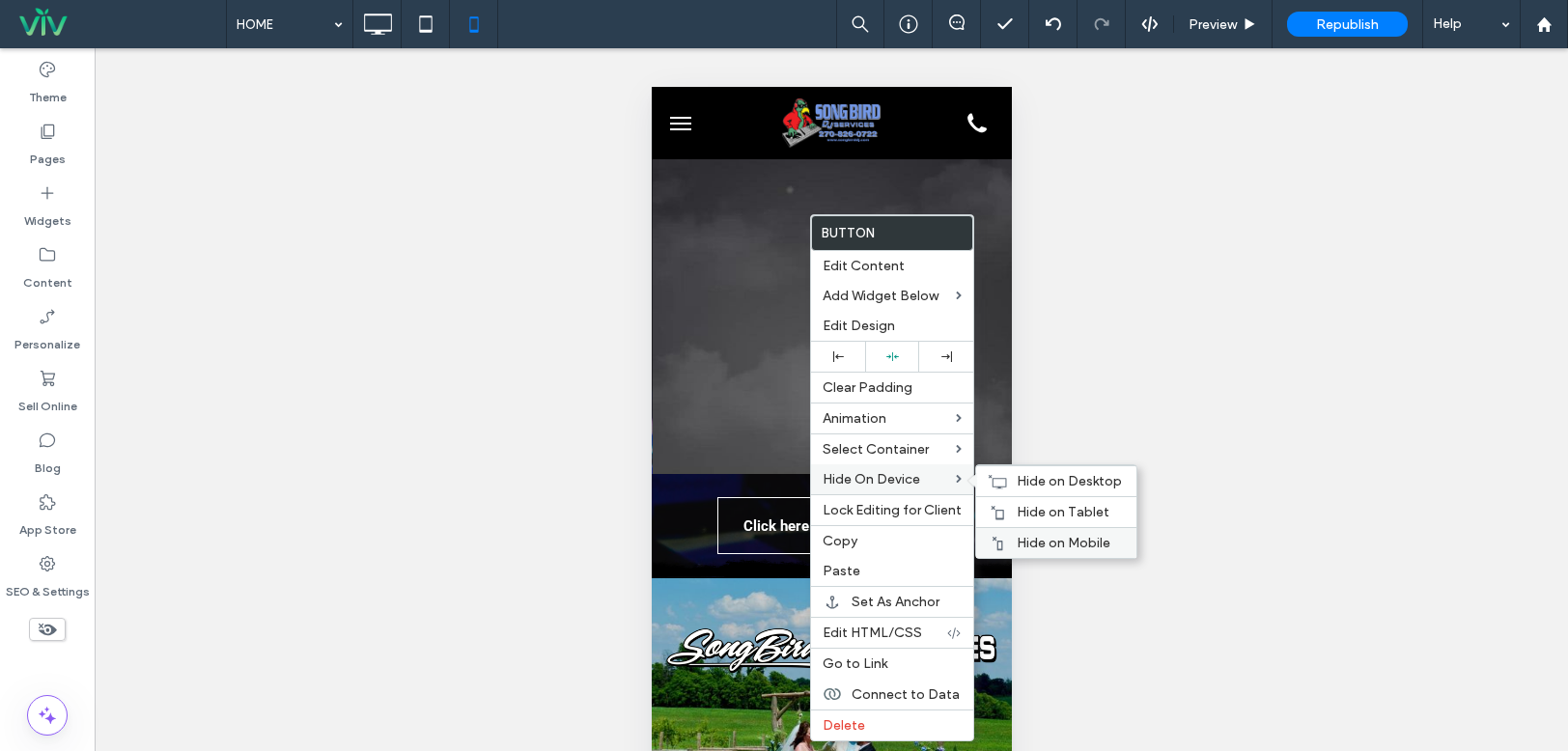 drag, startPoint x: 1013, startPoint y: 541, endPoint x: 991, endPoint y: 529, distance: 25.059928 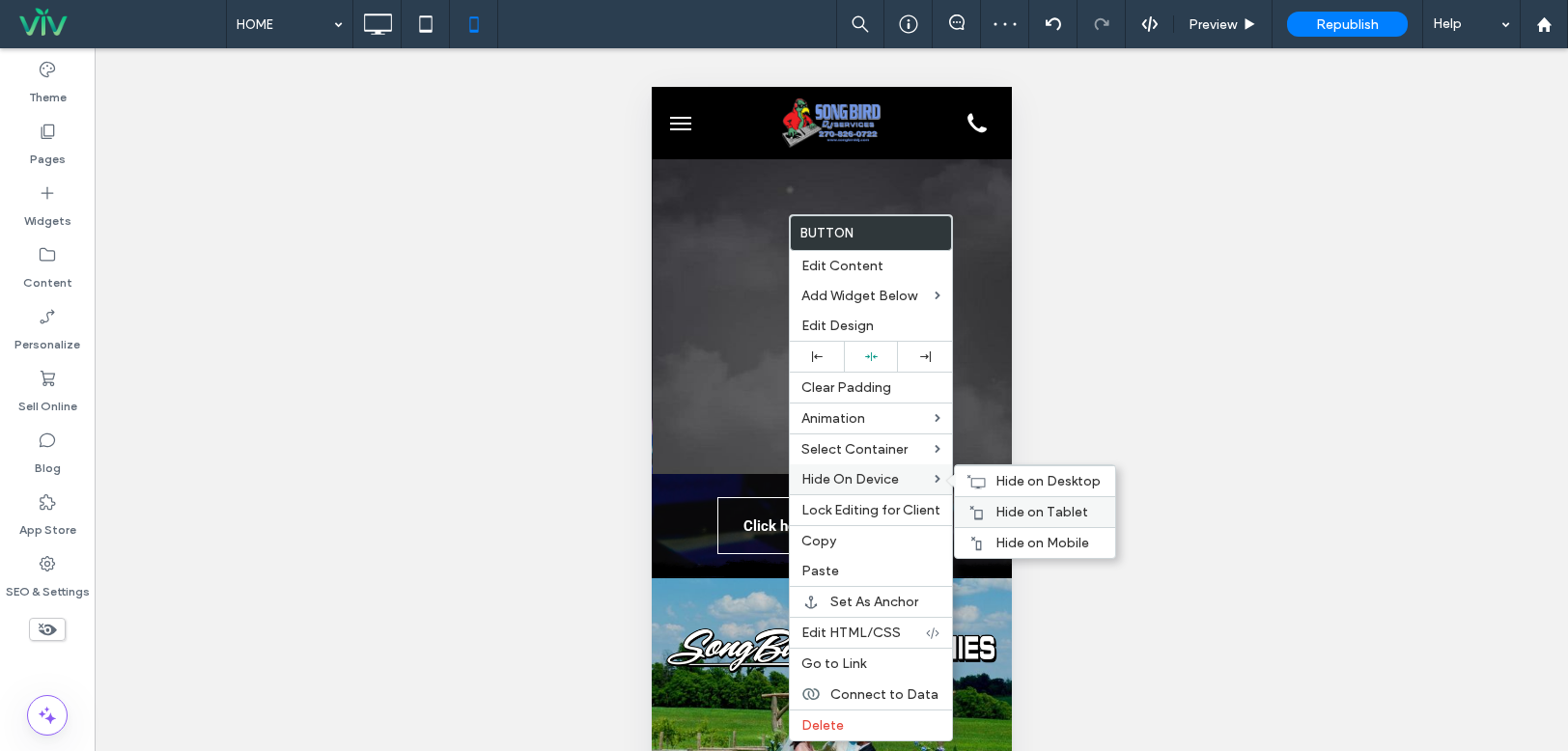 click on "Hide on Tablet" at bounding box center [1042, 512] 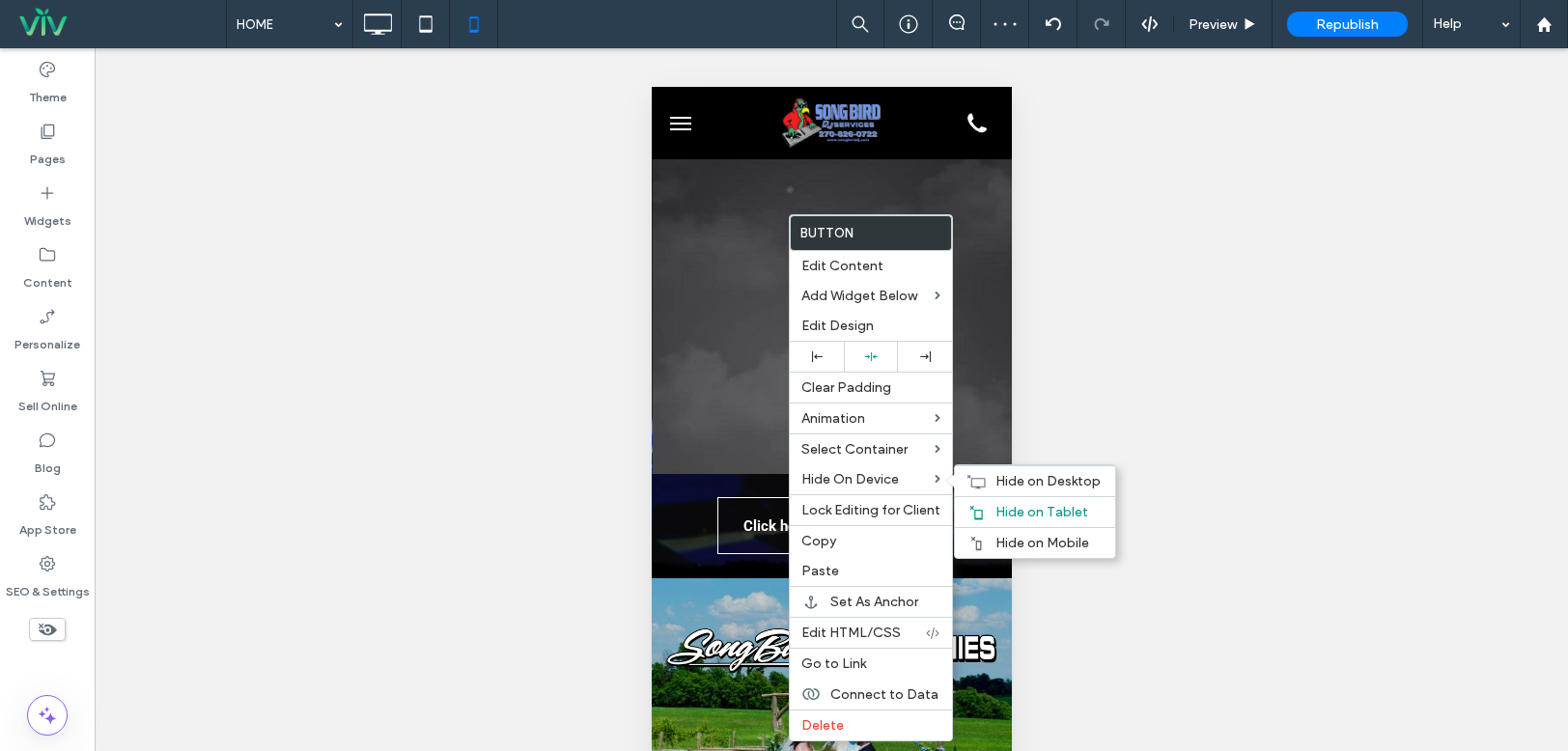 drag, startPoint x: 1026, startPoint y: 483, endPoint x: 959, endPoint y: 445, distance: 77.02597 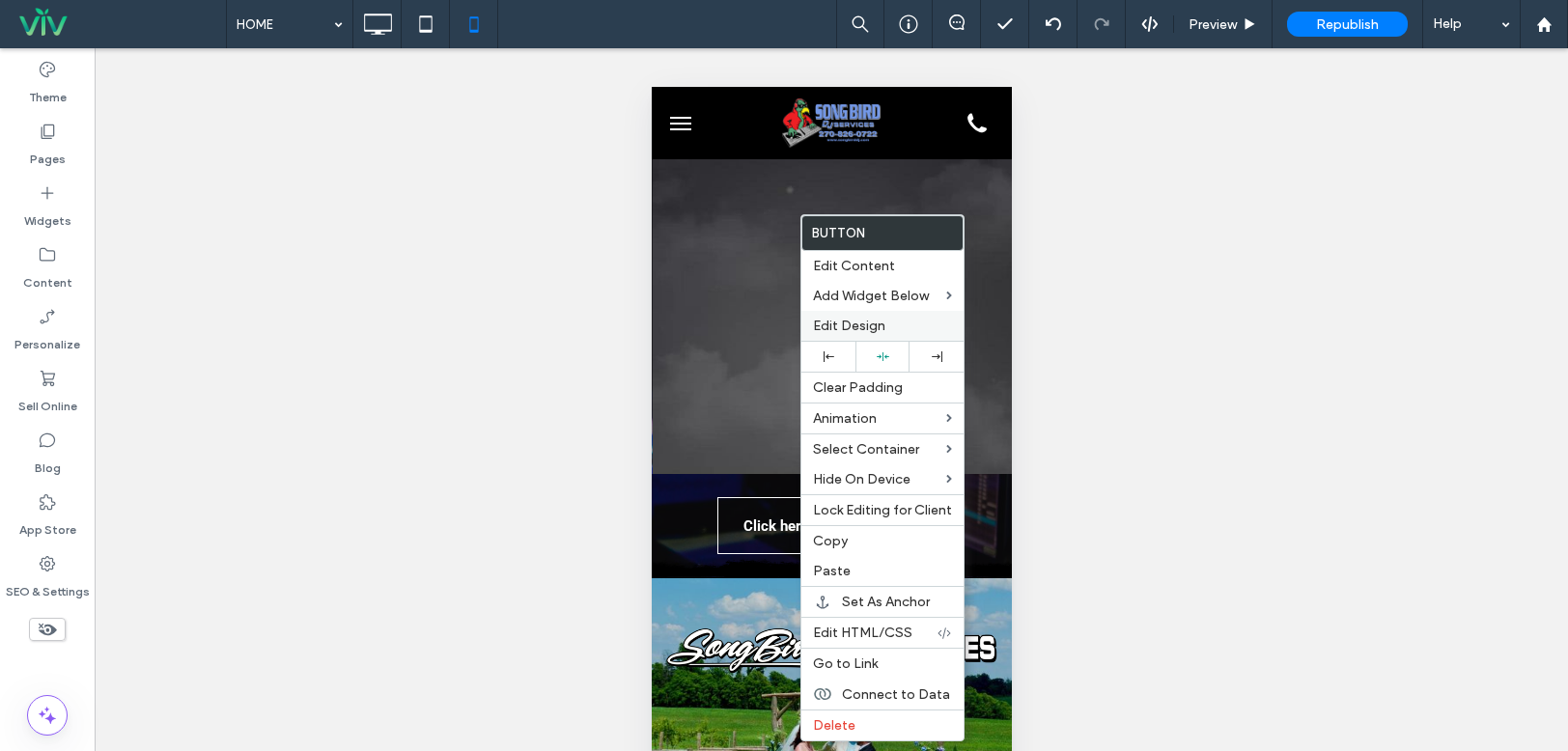 click on "Edit Design" at bounding box center [849, 325] 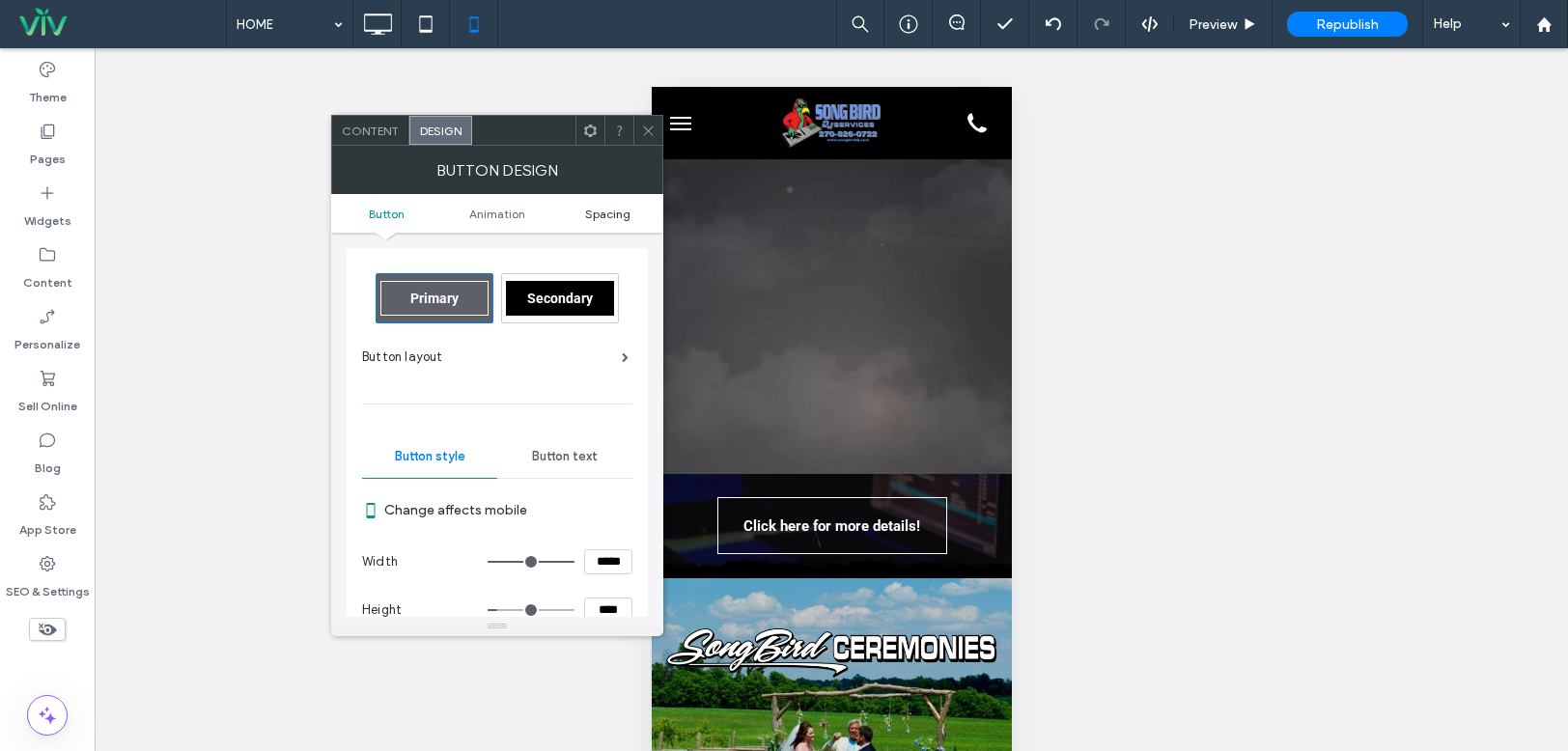 click on "Spacing" at bounding box center (607, 213) 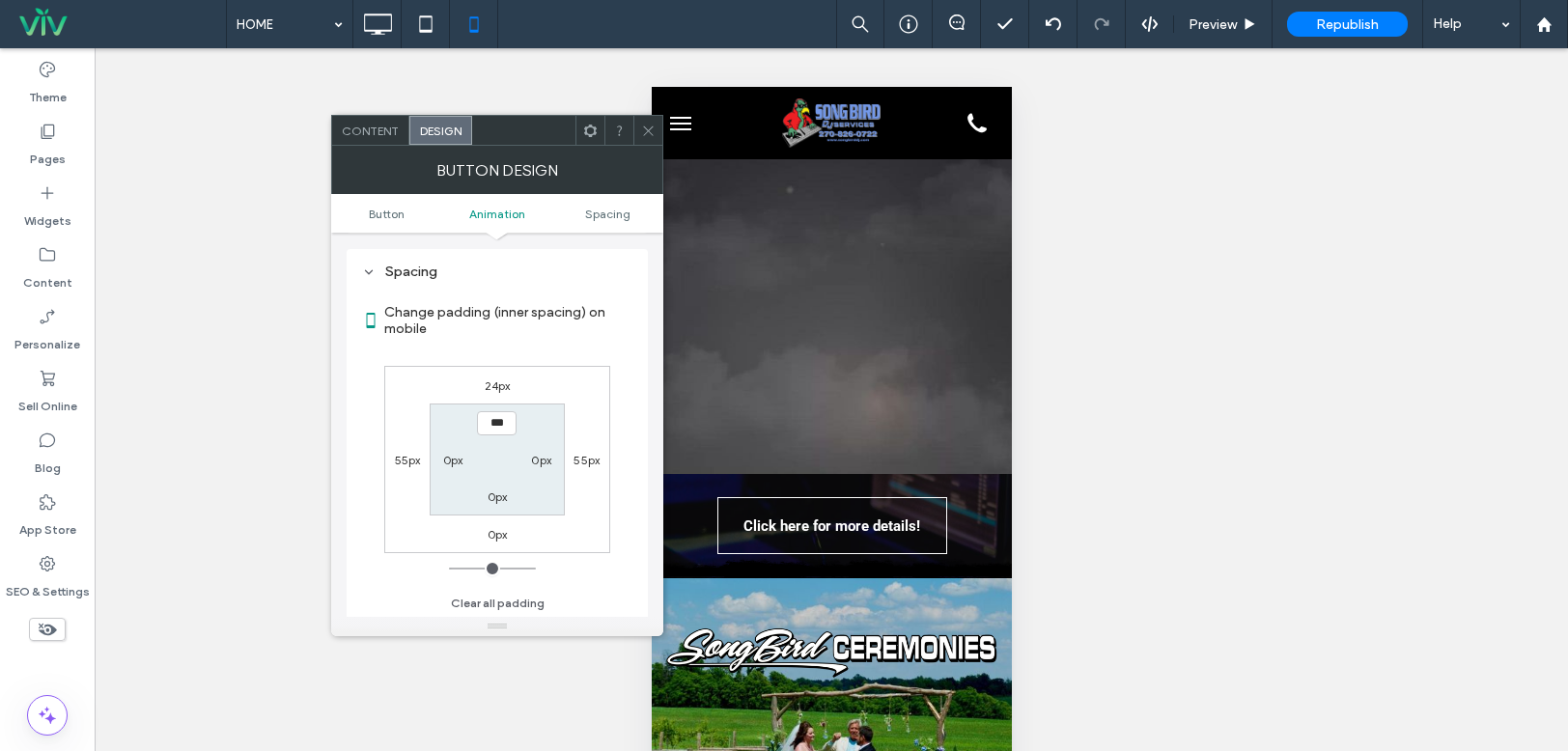 scroll, scrollTop: 906, scrollLeft: 0, axis: vertical 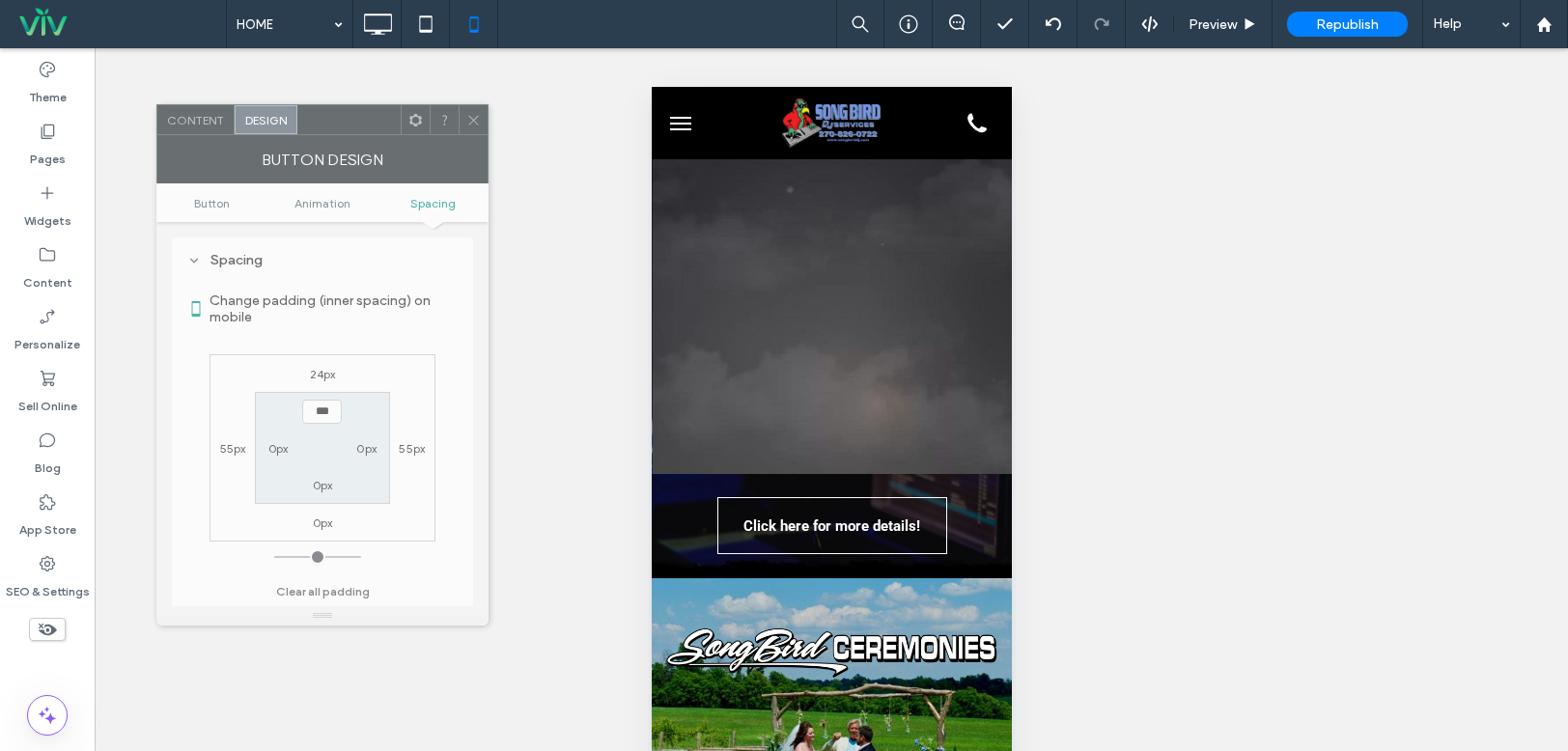 drag, startPoint x: 426, startPoint y: 139, endPoint x: 373, endPoint y: 130, distance: 53.7587 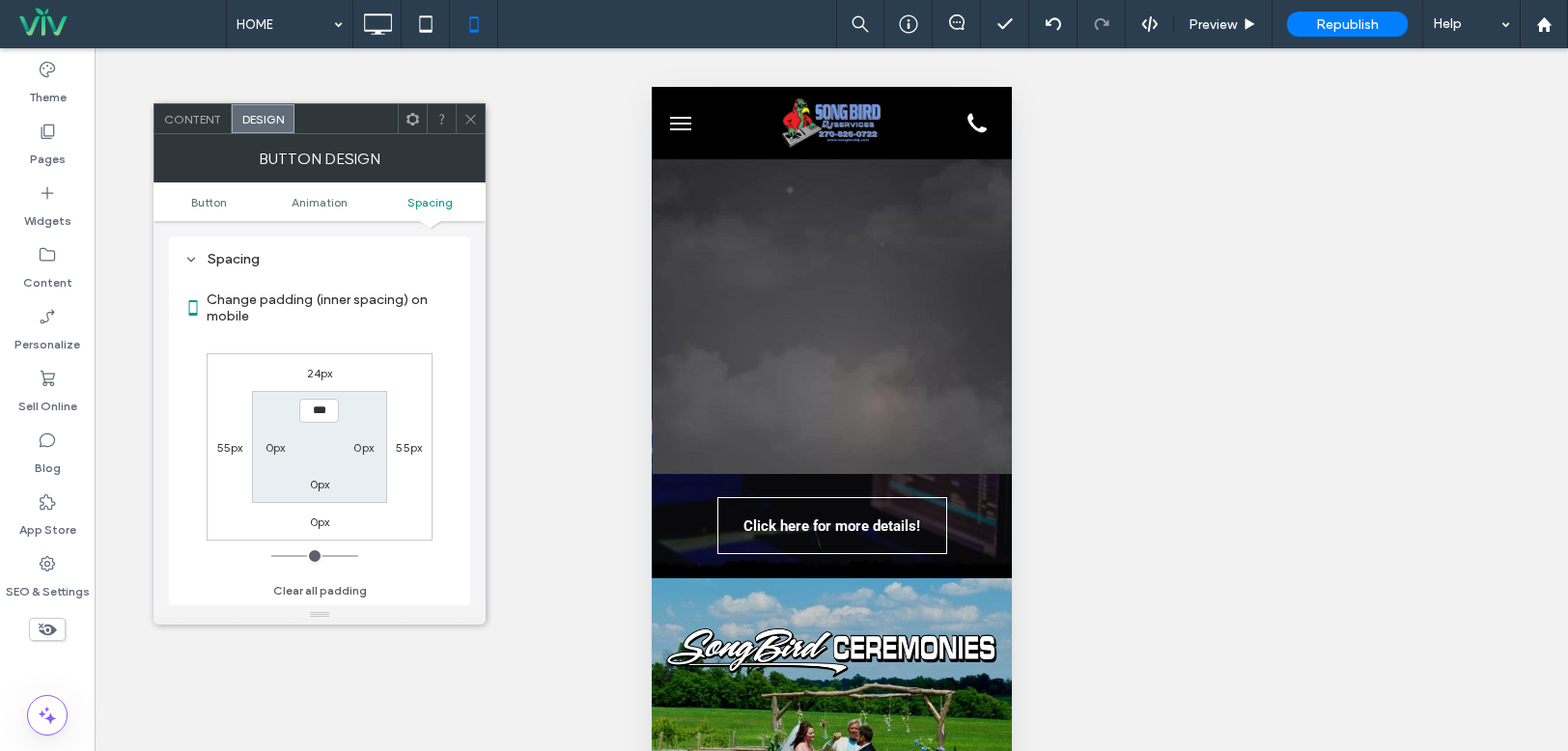 click on "24px 55px 0px 55px *** 0px 0px 0px" at bounding box center (320, 447) 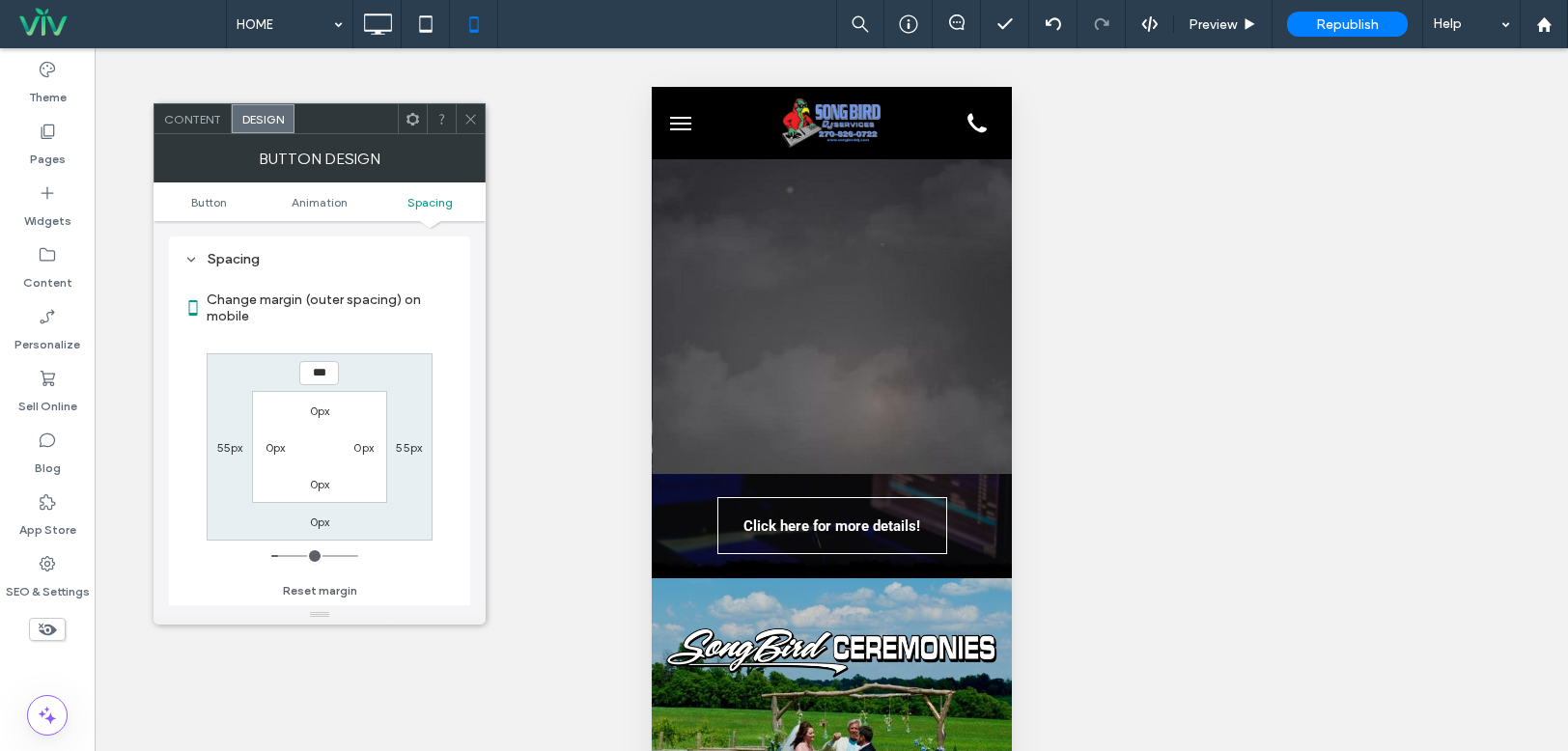 type on "***" 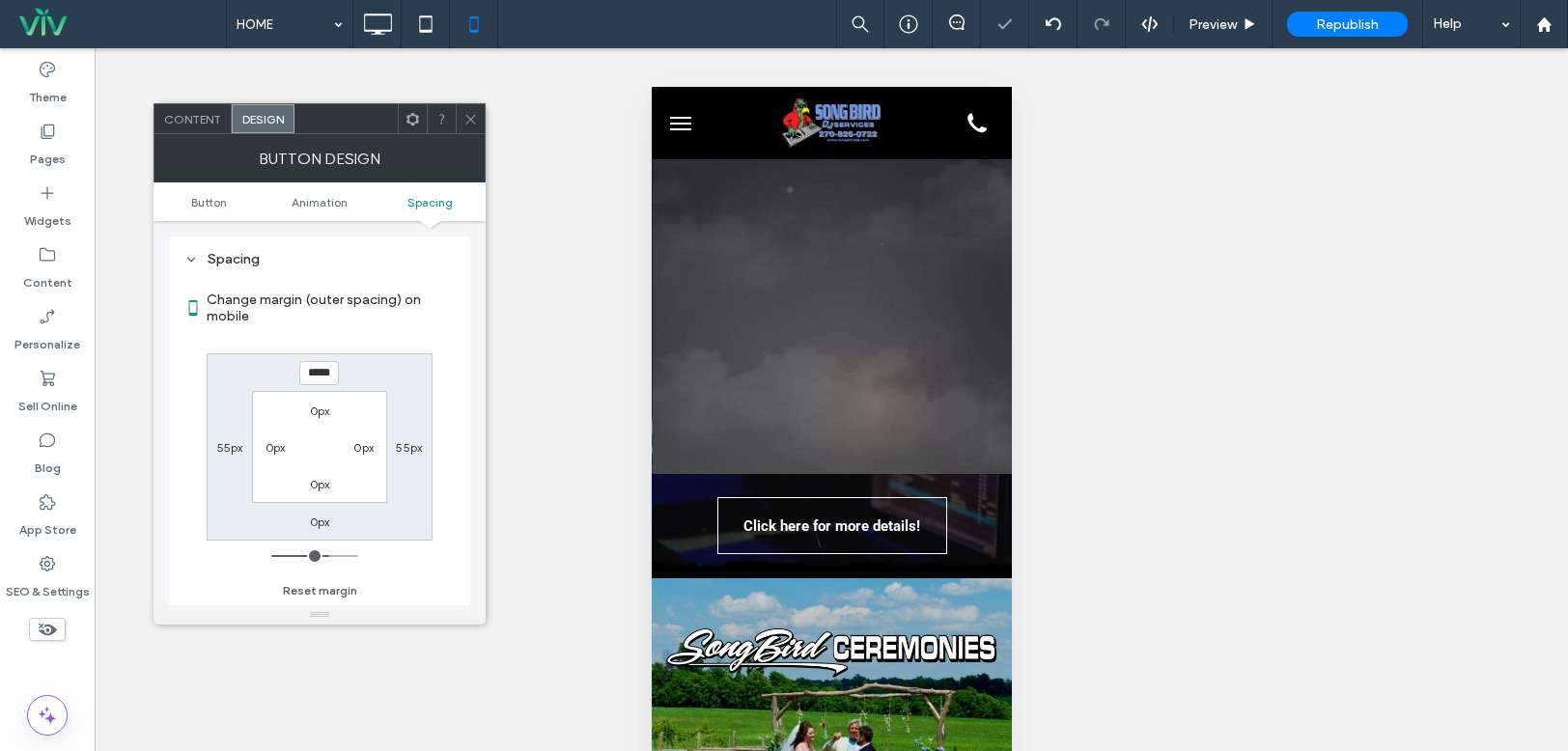 click on "***** 55px 0px 55px 0px 0px 0px 0px" at bounding box center (320, 447) 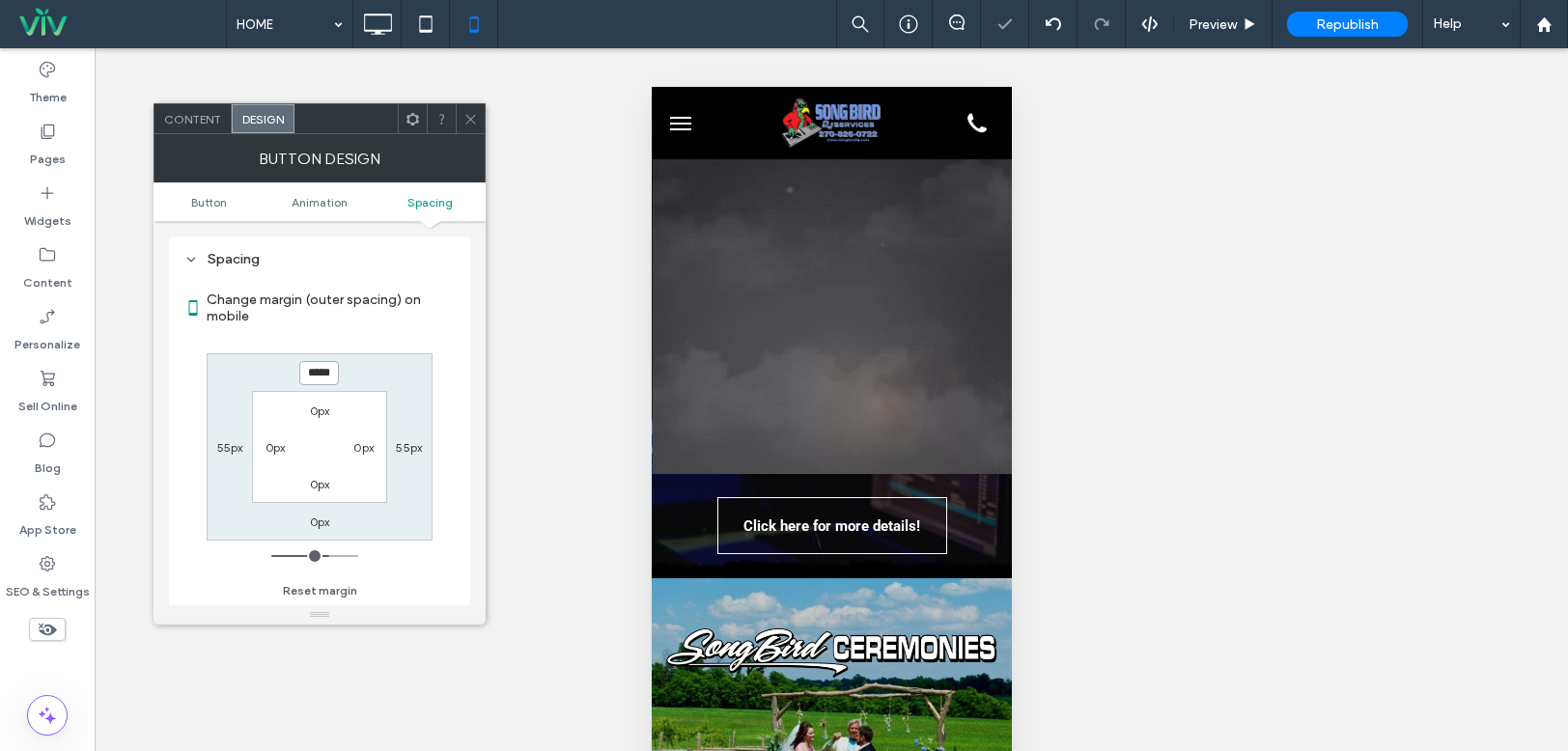 click on "*****" at bounding box center [319, 373] 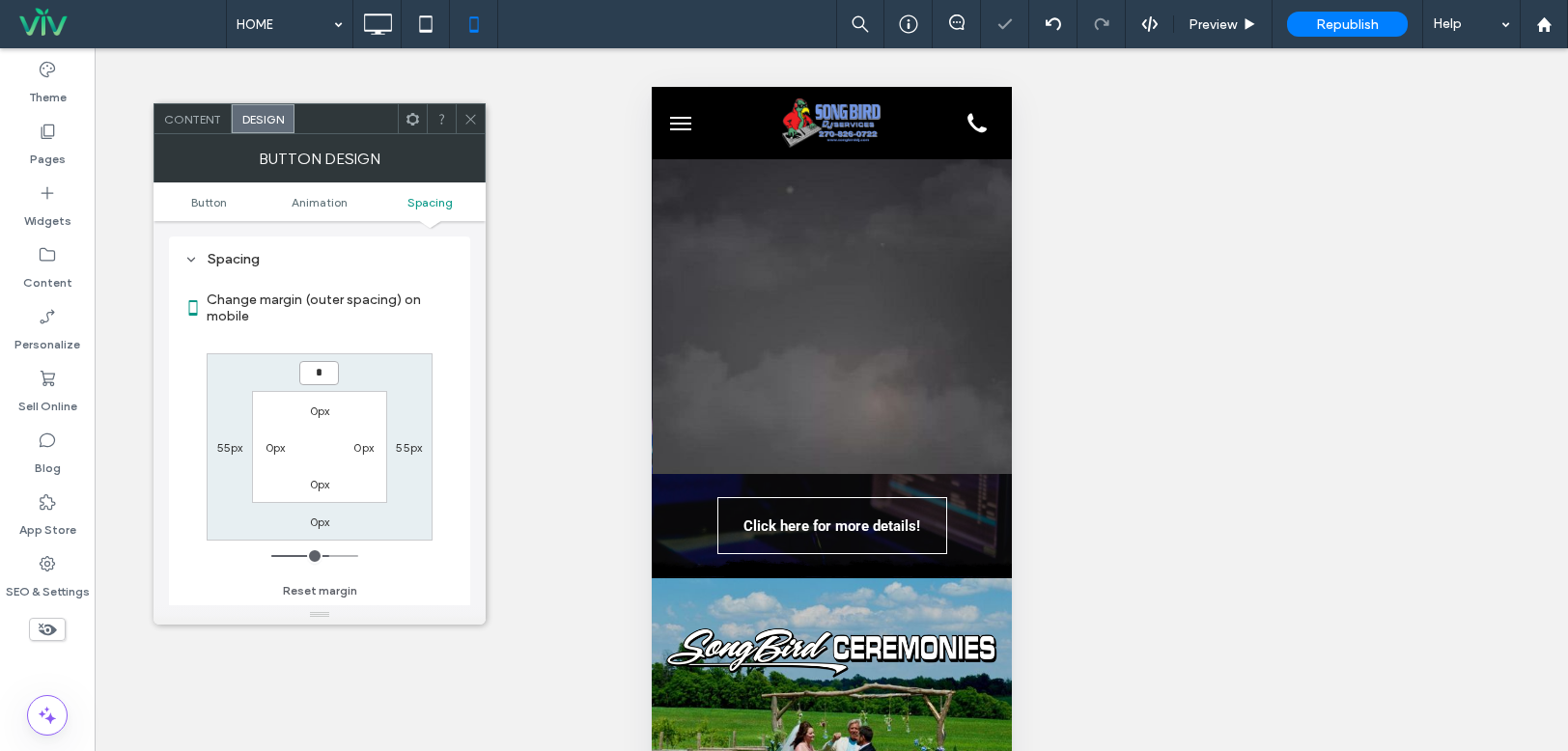 type on "*" 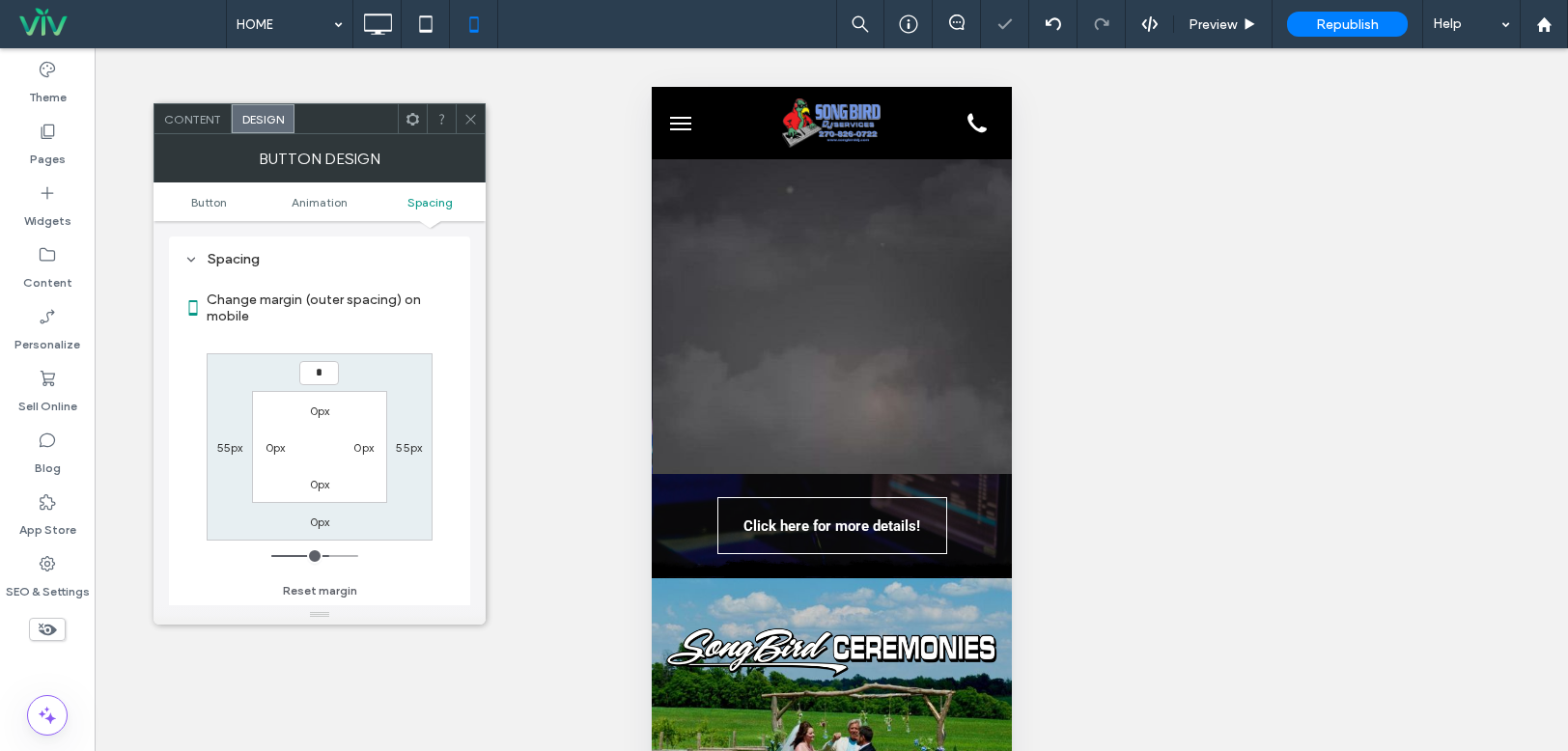 type on "*" 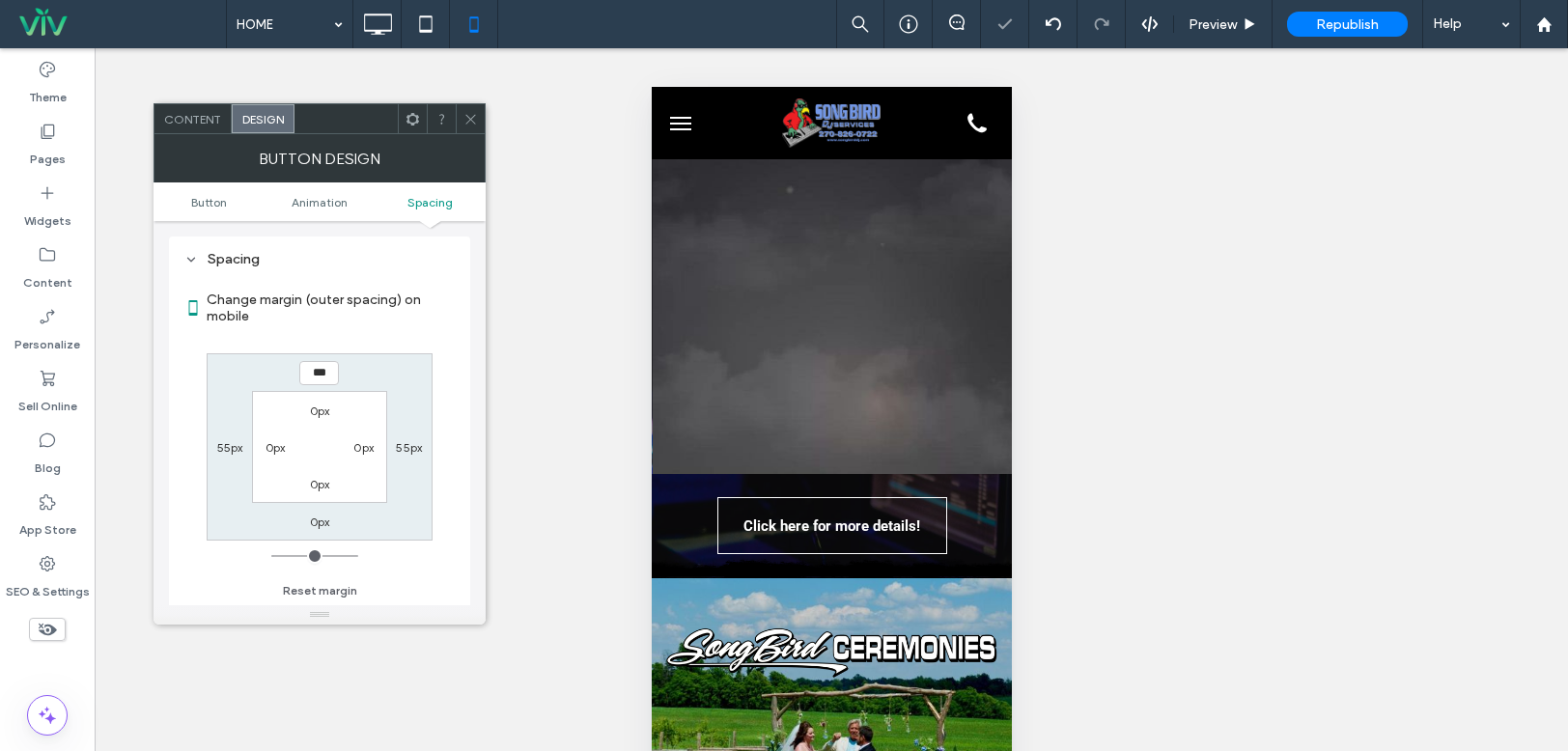 click on "0px" at bounding box center (320, 410) 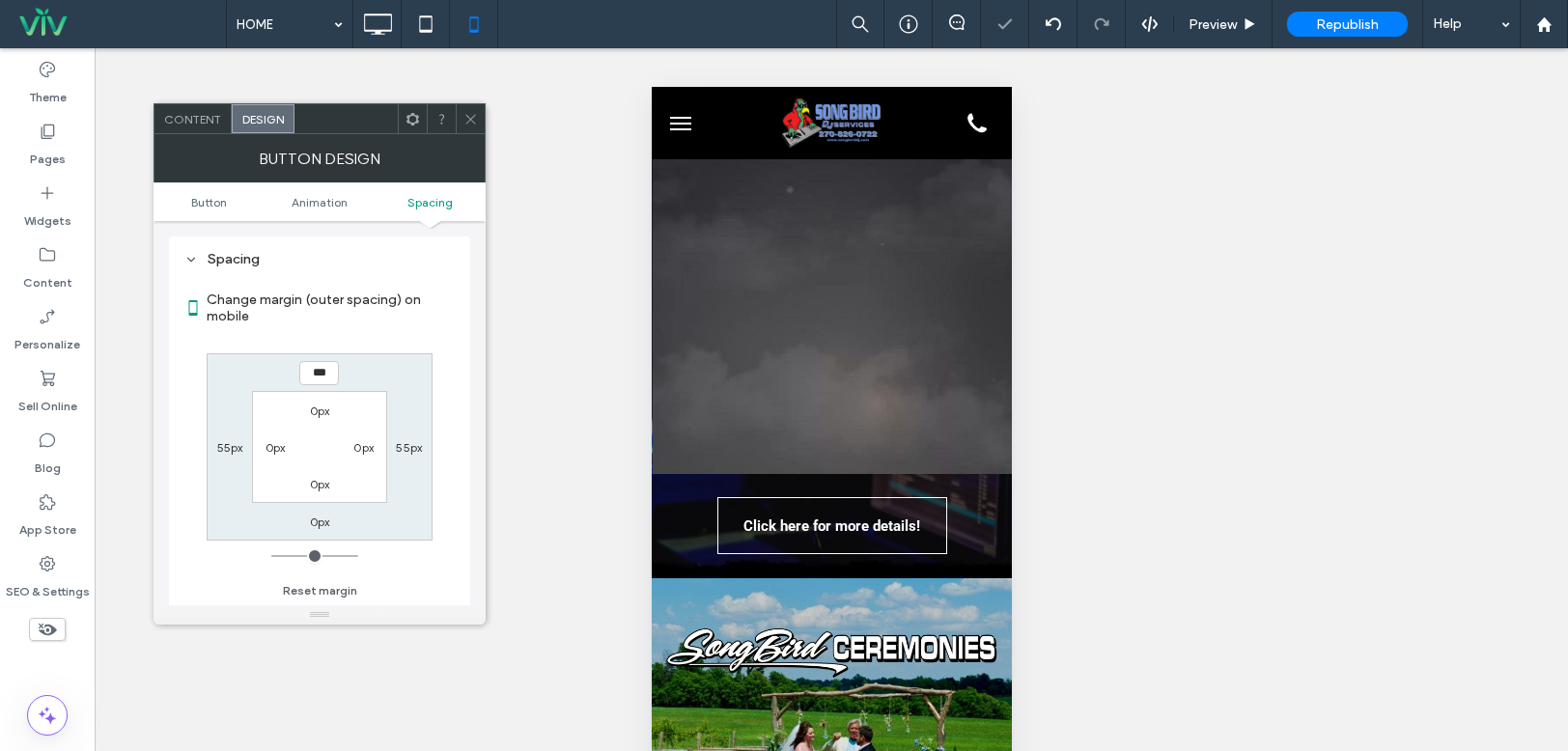click on "0px" at bounding box center [320, 521] 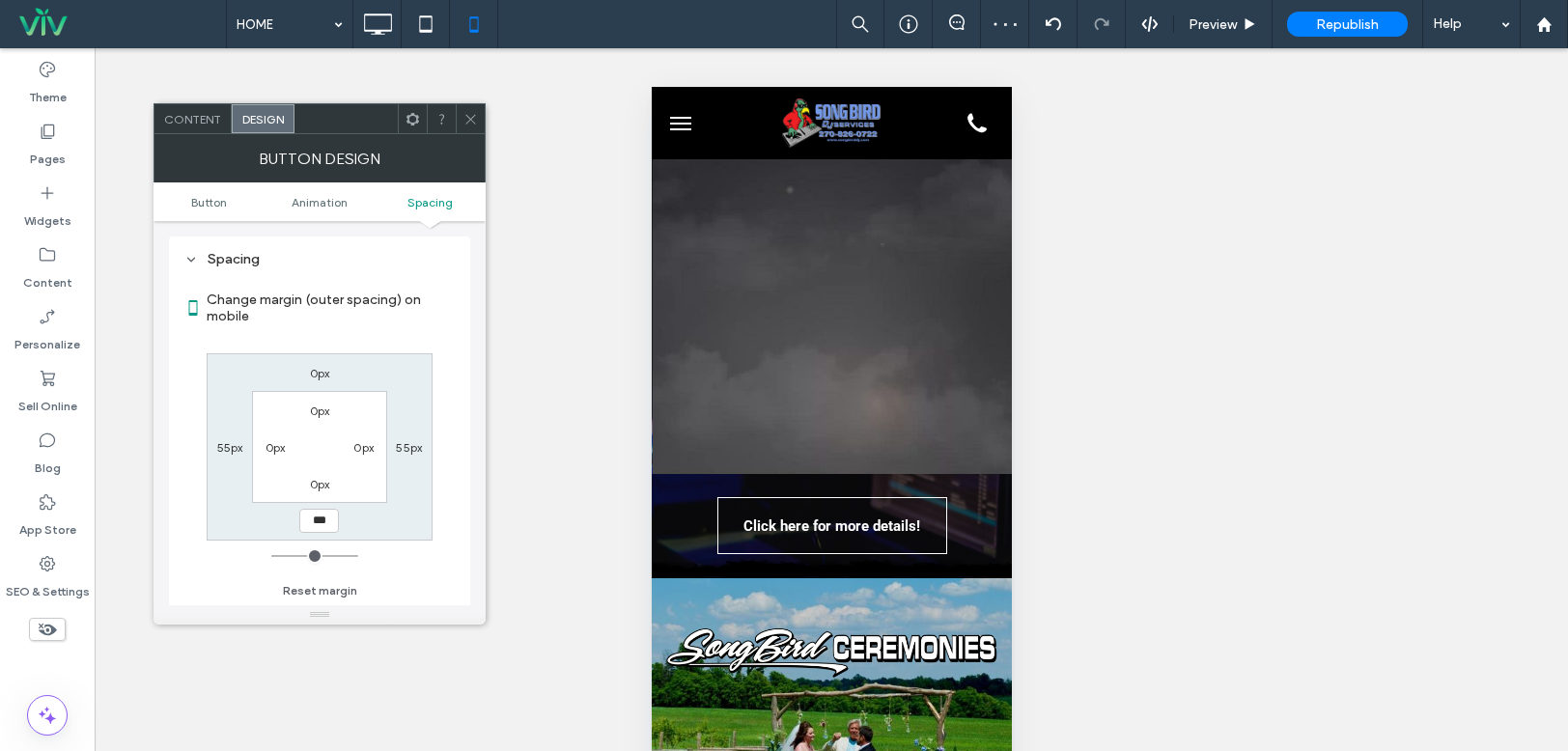 type on "***" 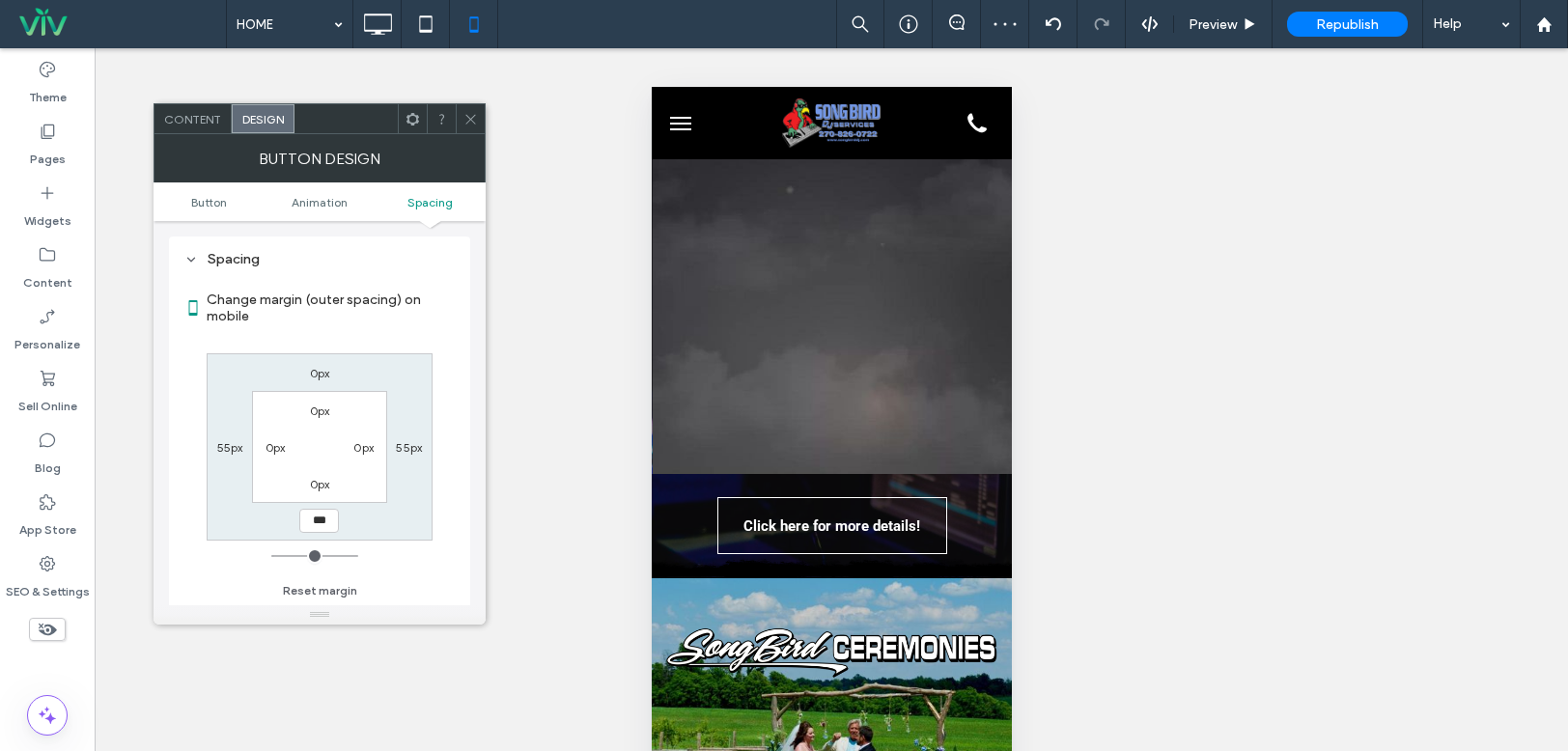 type on "*" 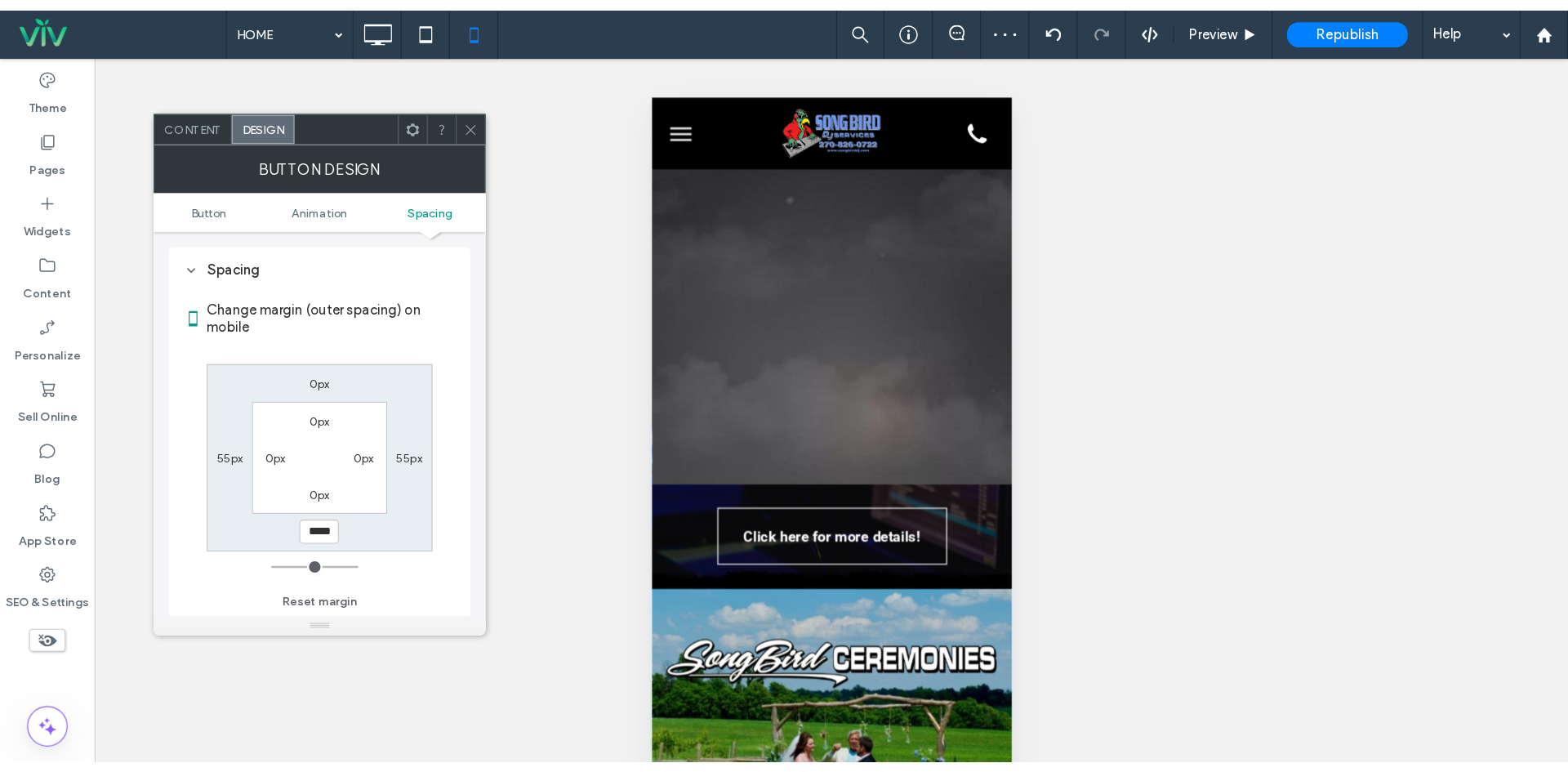scroll, scrollTop: 0, scrollLeft: 0, axis: both 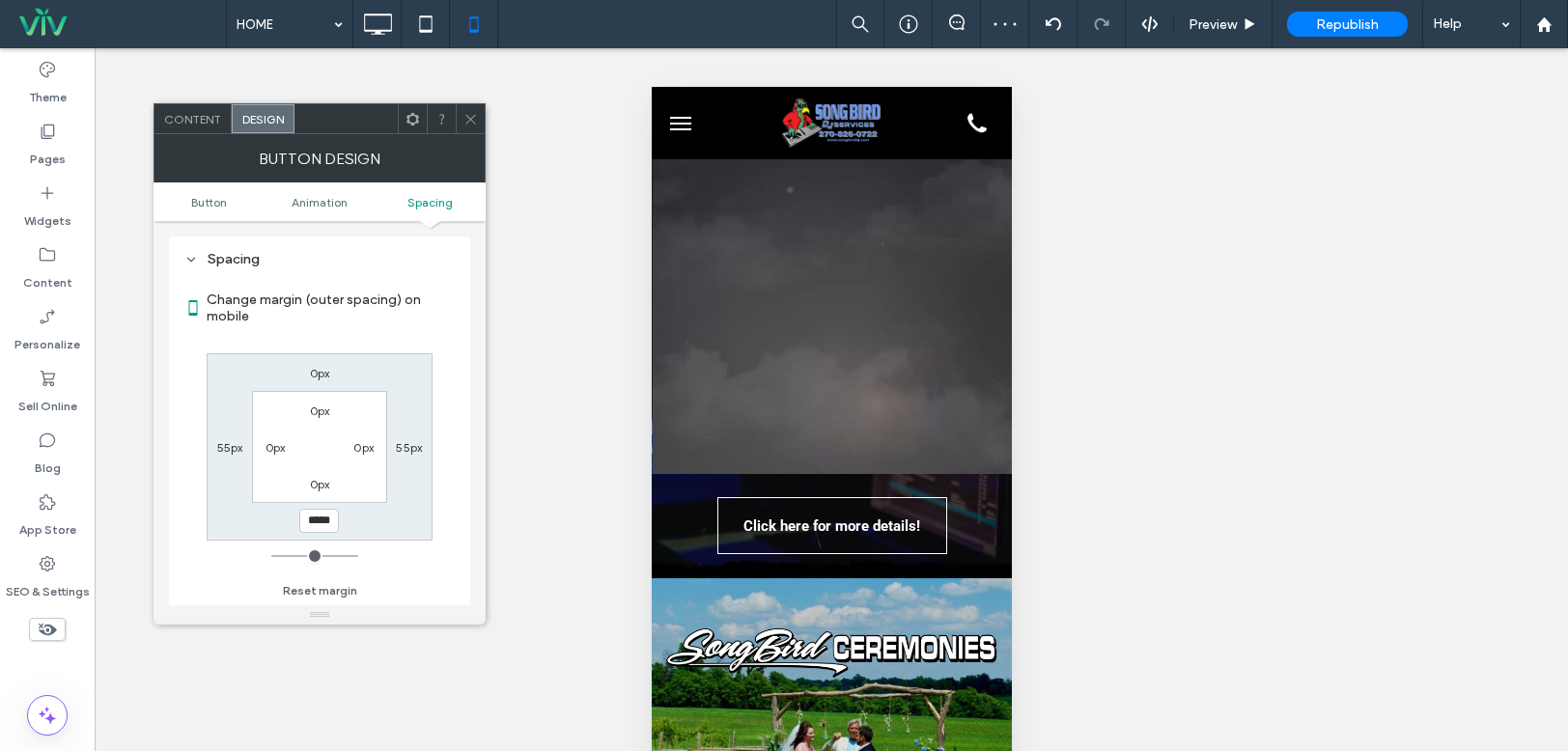 drag, startPoint x: 335, startPoint y: 526, endPoint x: 291, endPoint y: 508, distance: 47.53946 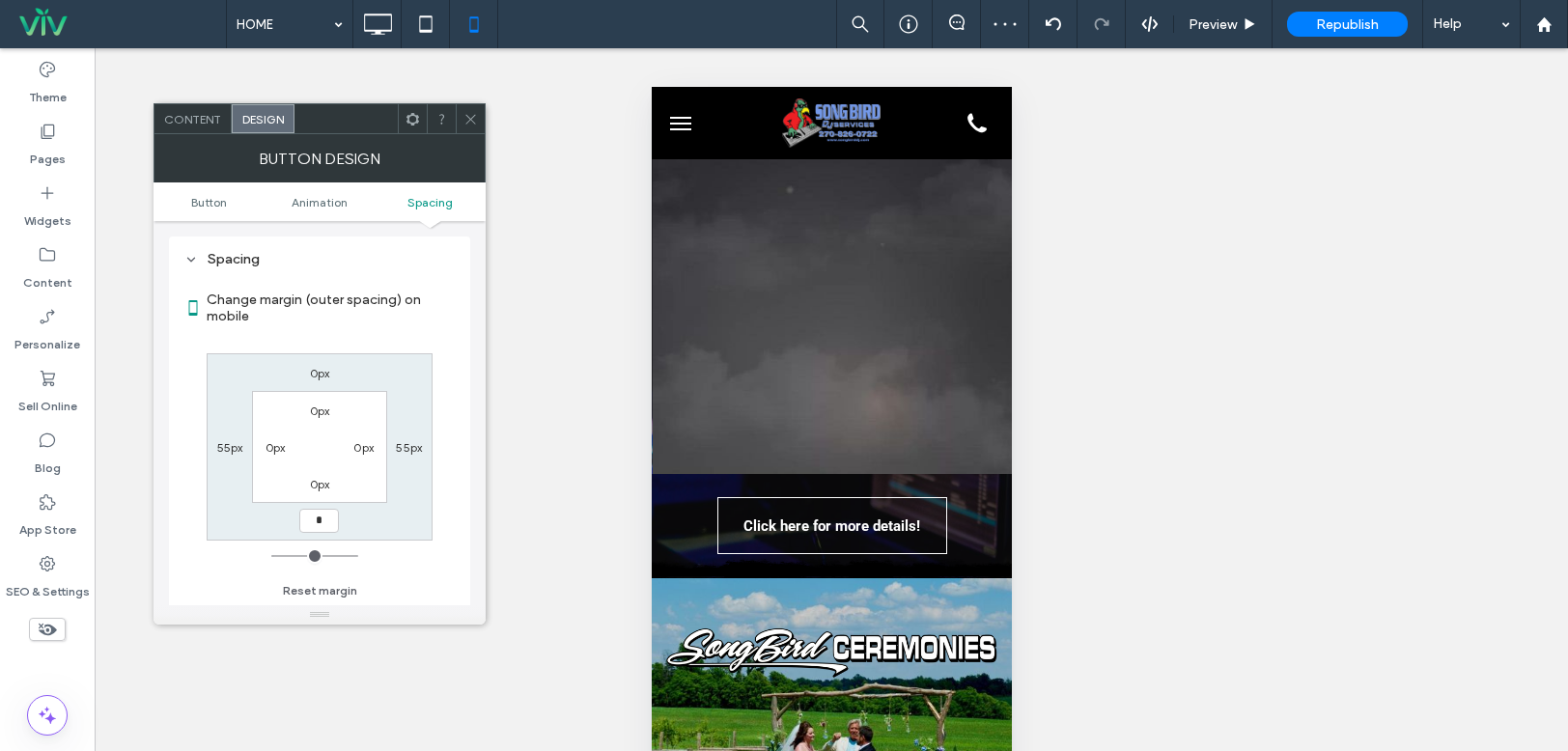type on "*" 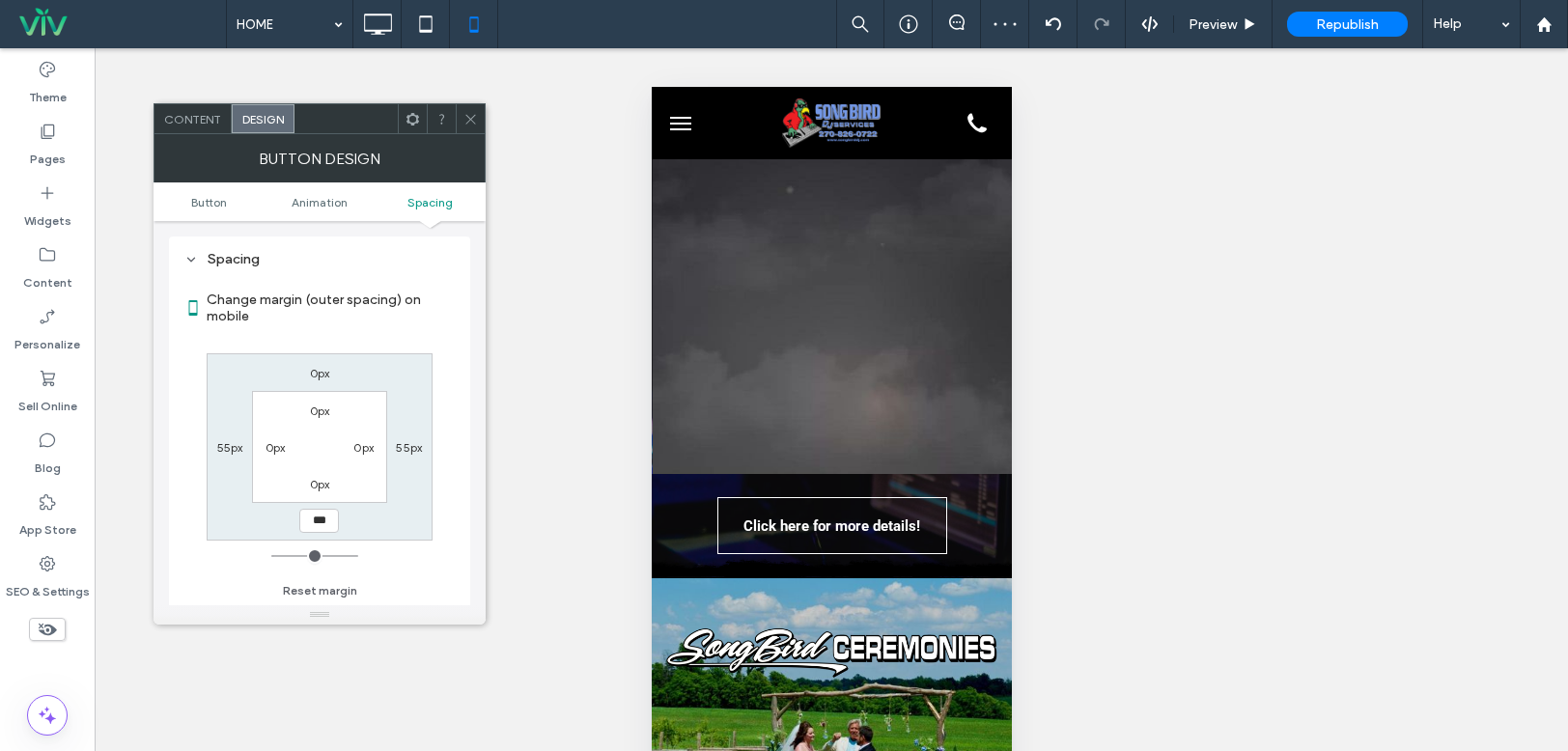 click on "0px 55px *** 55px 0px 0px 0px 0px" at bounding box center (320, 447) 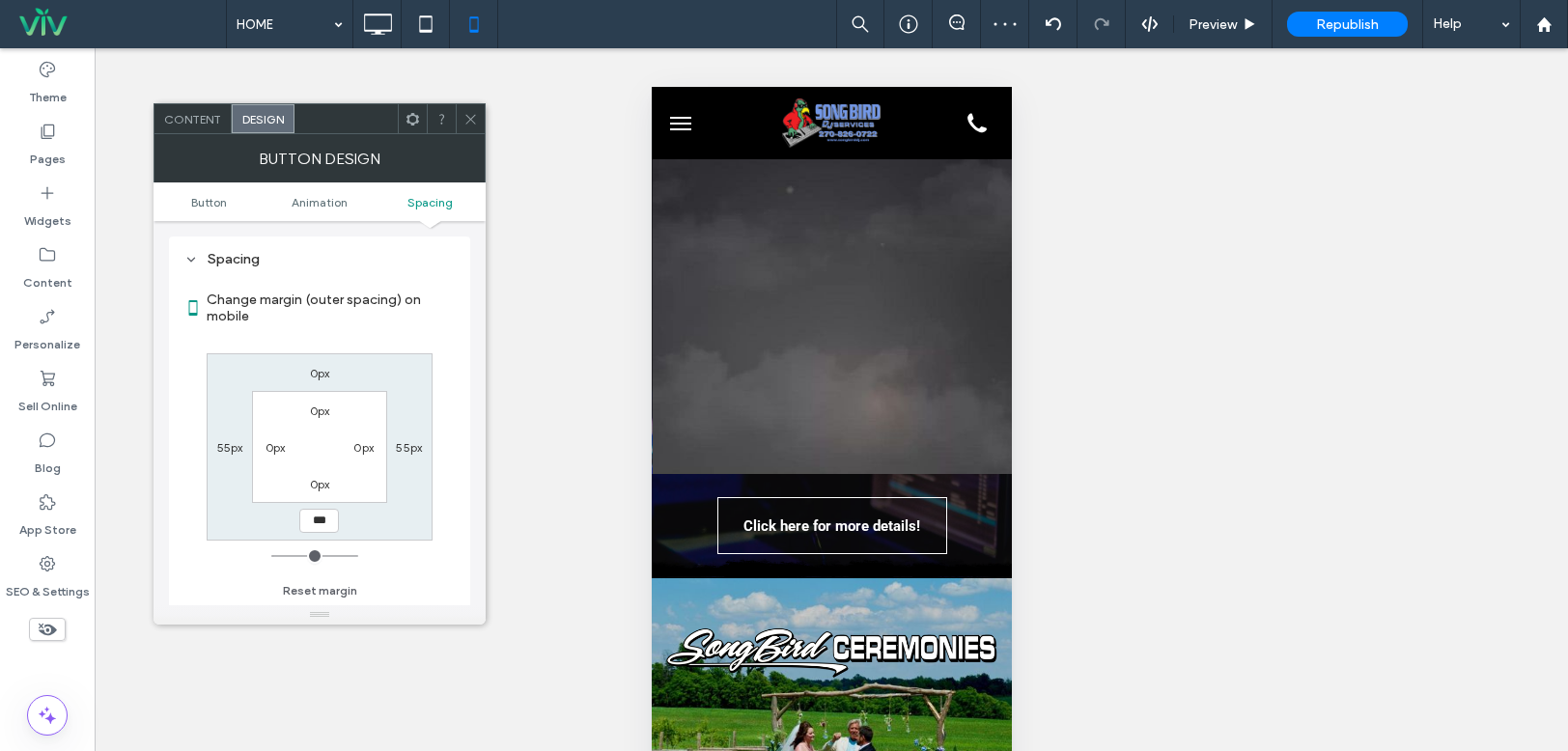 click at bounding box center (470, 119) 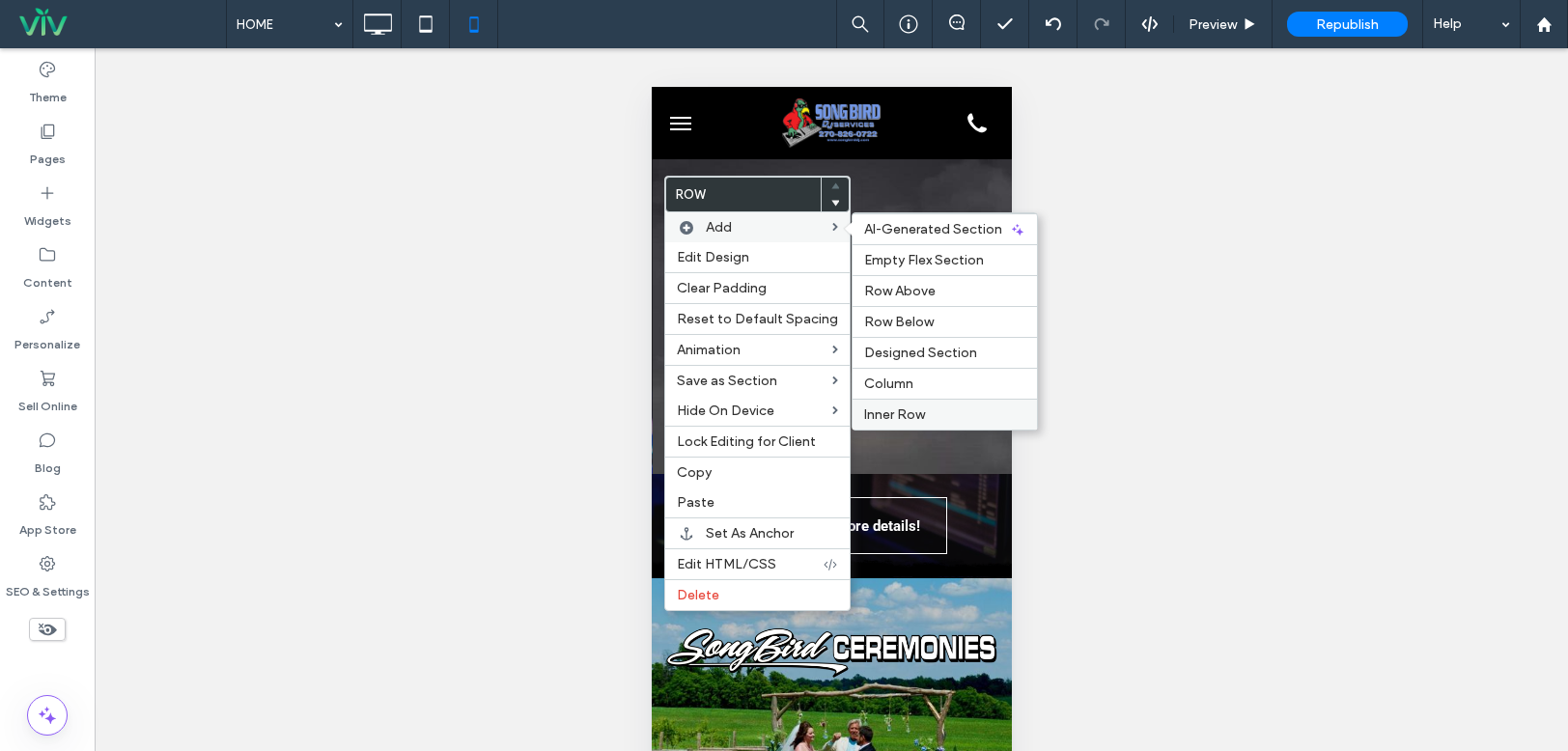 click on "Inner Row" at bounding box center (894, 414) 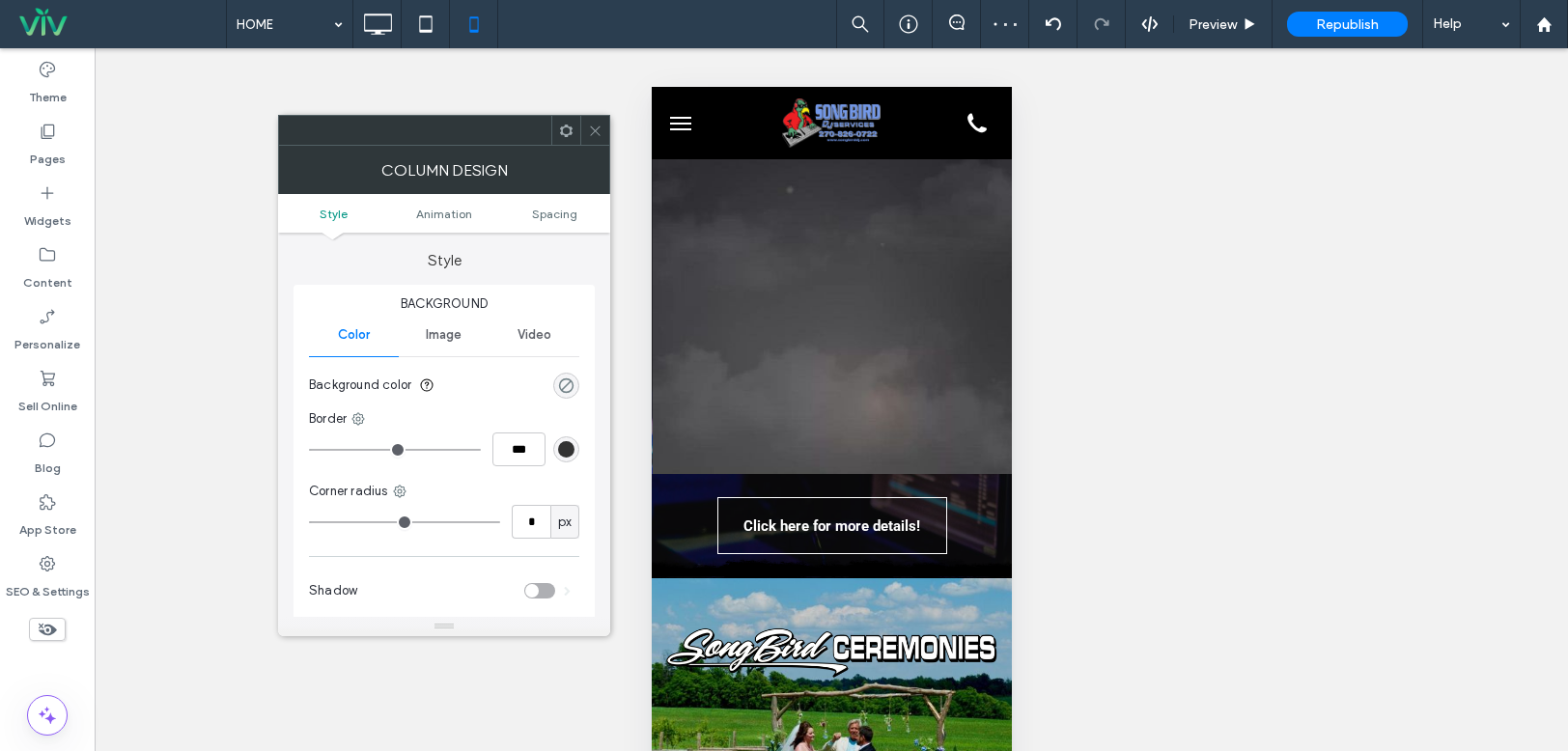 click at bounding box center [566, 385] 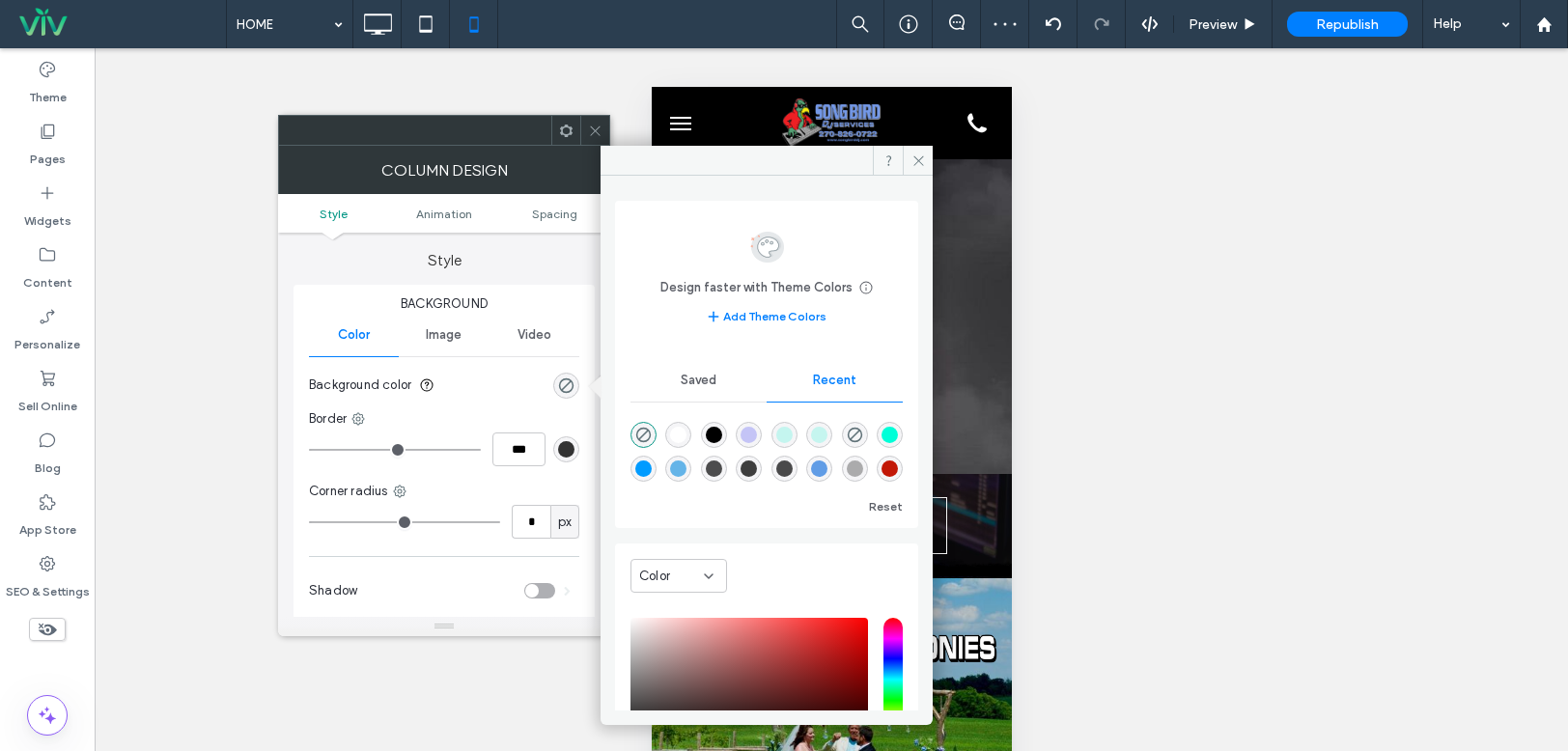 click on "Unhide?
Yes
Unhide?
Yes
Unhide?
Yes
Unhide?
Yes
Unhide?
Yes
Unhide?
Yes
Unhide?
Yes
Unhide?
Yes
Unhide?
Yes
Unhide?
Yes
Unhide?
Yes
Unhide?
Yes
Yes" at bounding box center [831, 424] 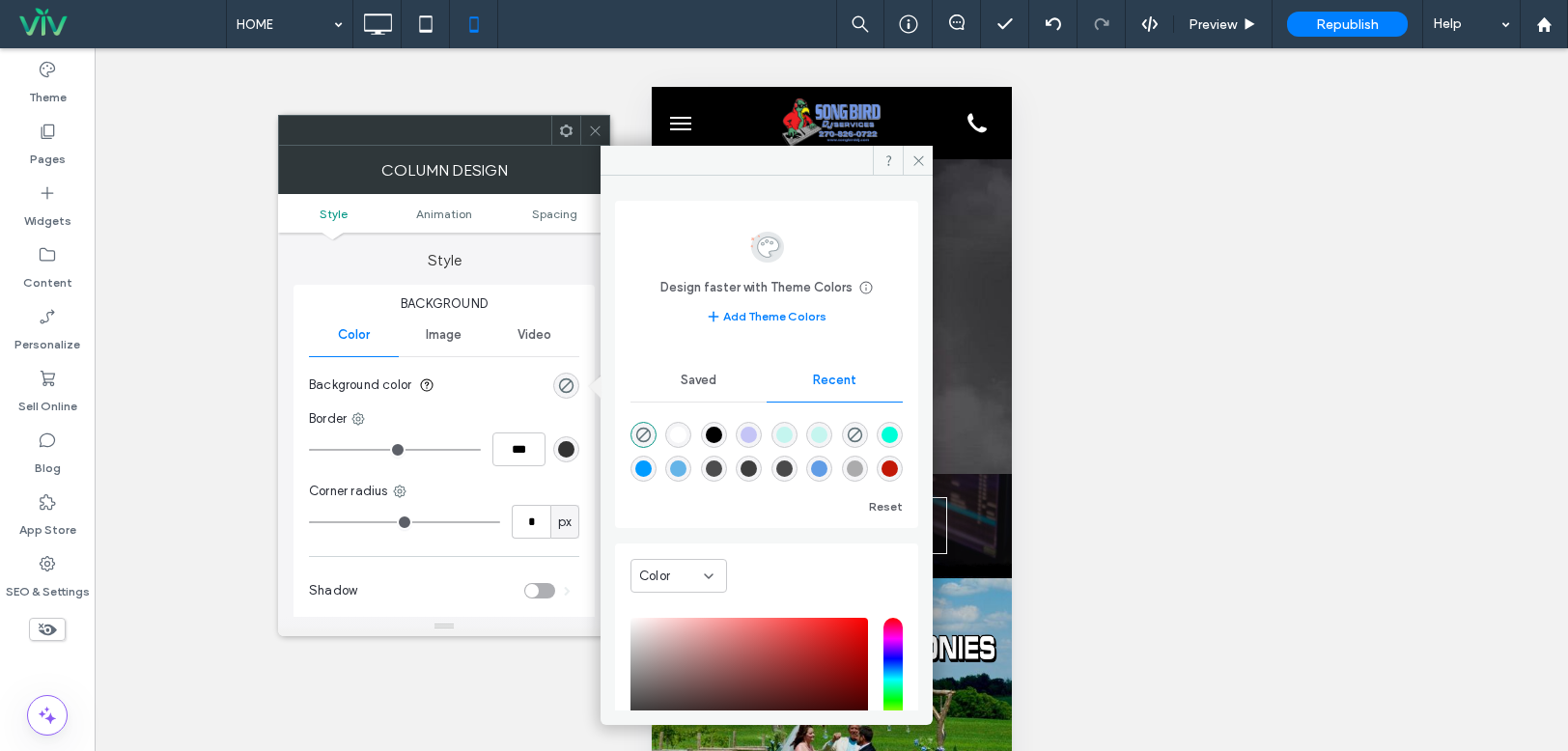 click 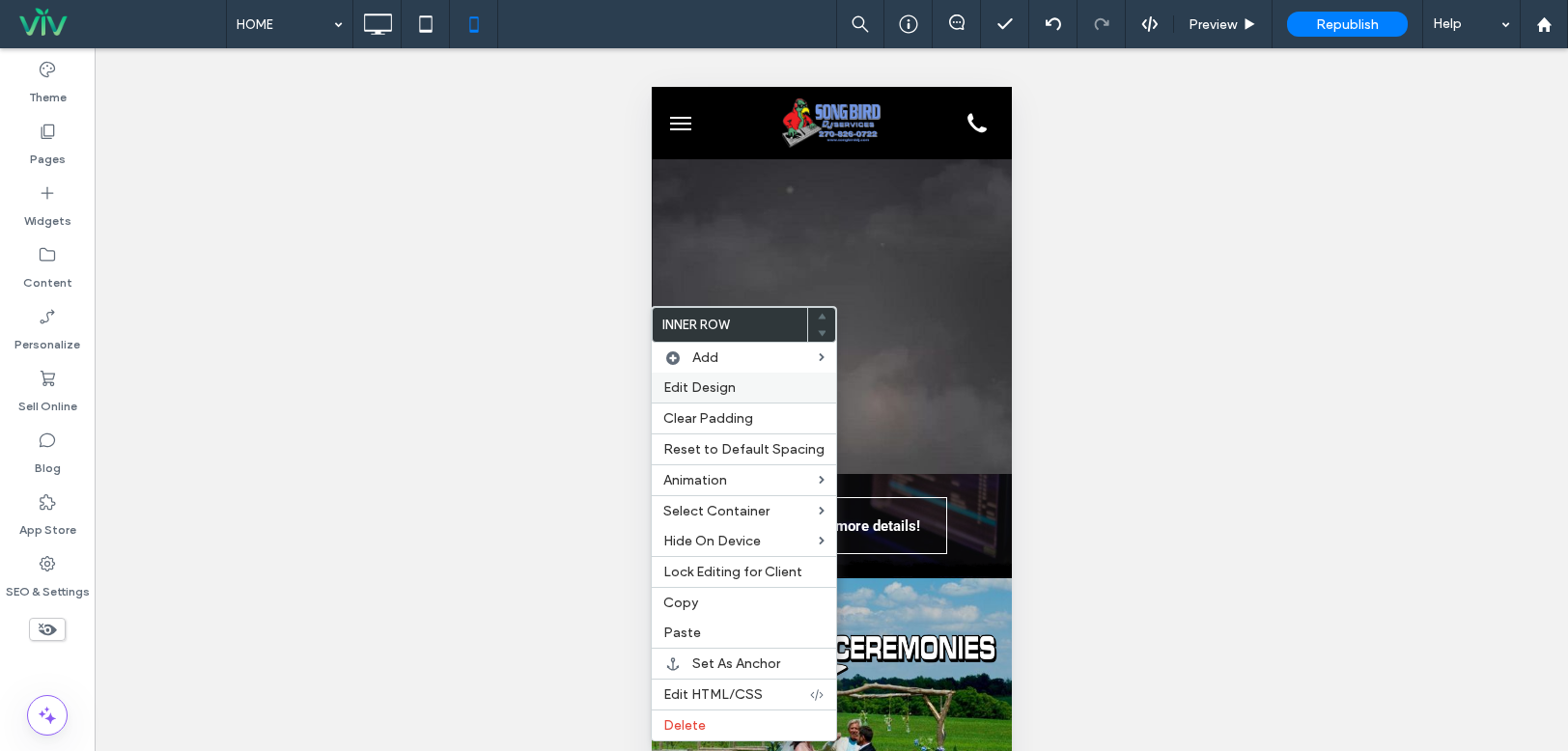 click on "Edit Design" at bounding box center [699, 387] 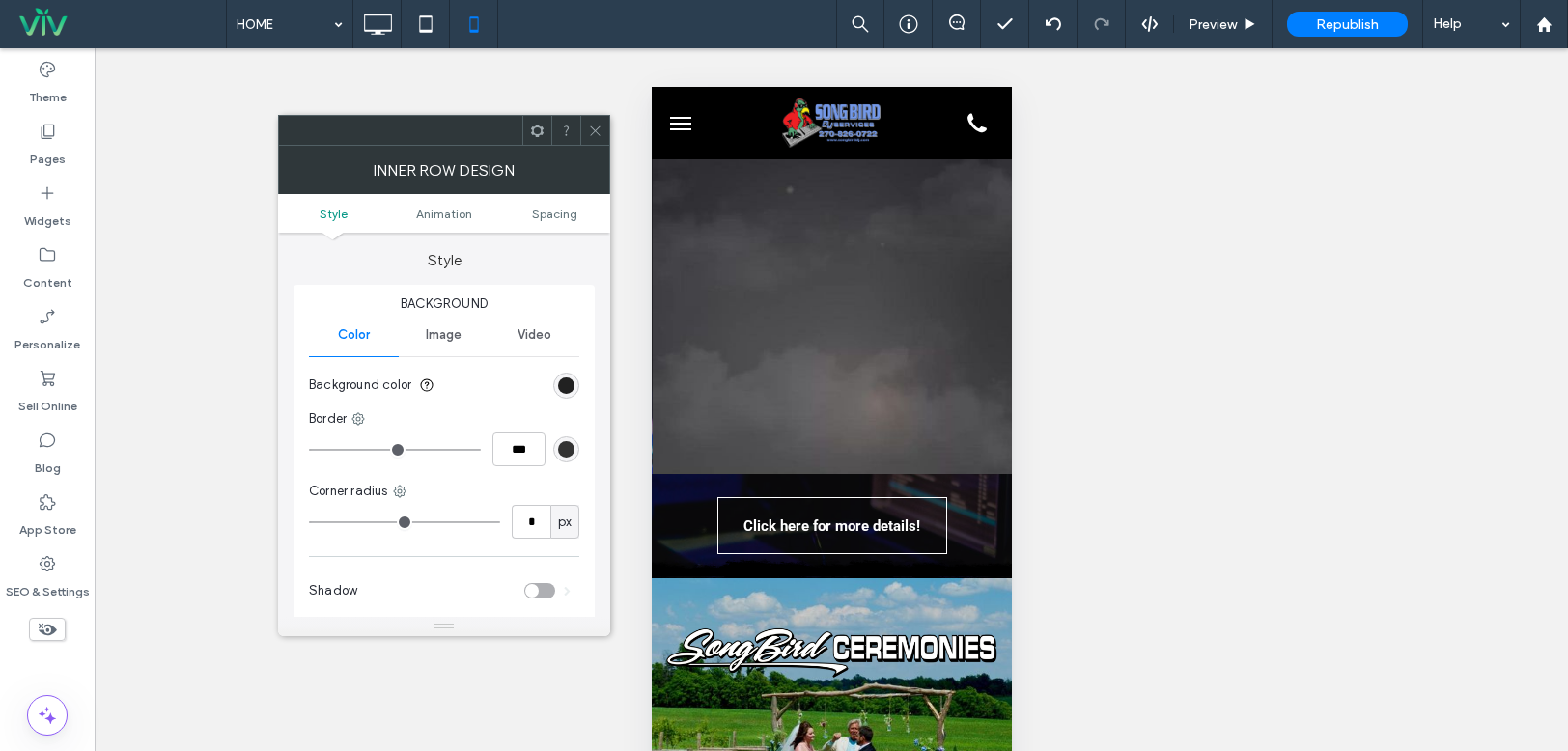 click at bounding box center (566, 385) 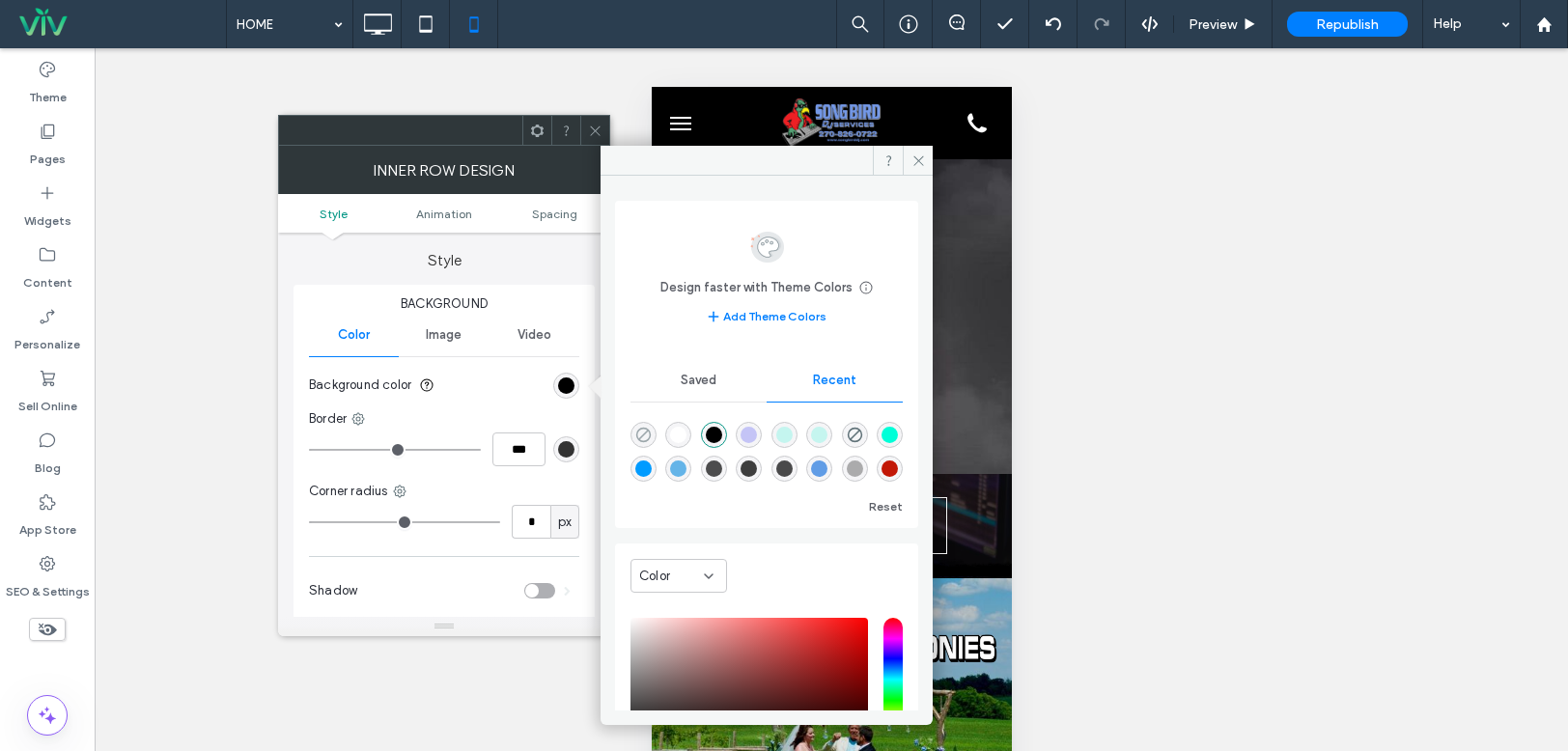 click at bounding box center [643, 434] 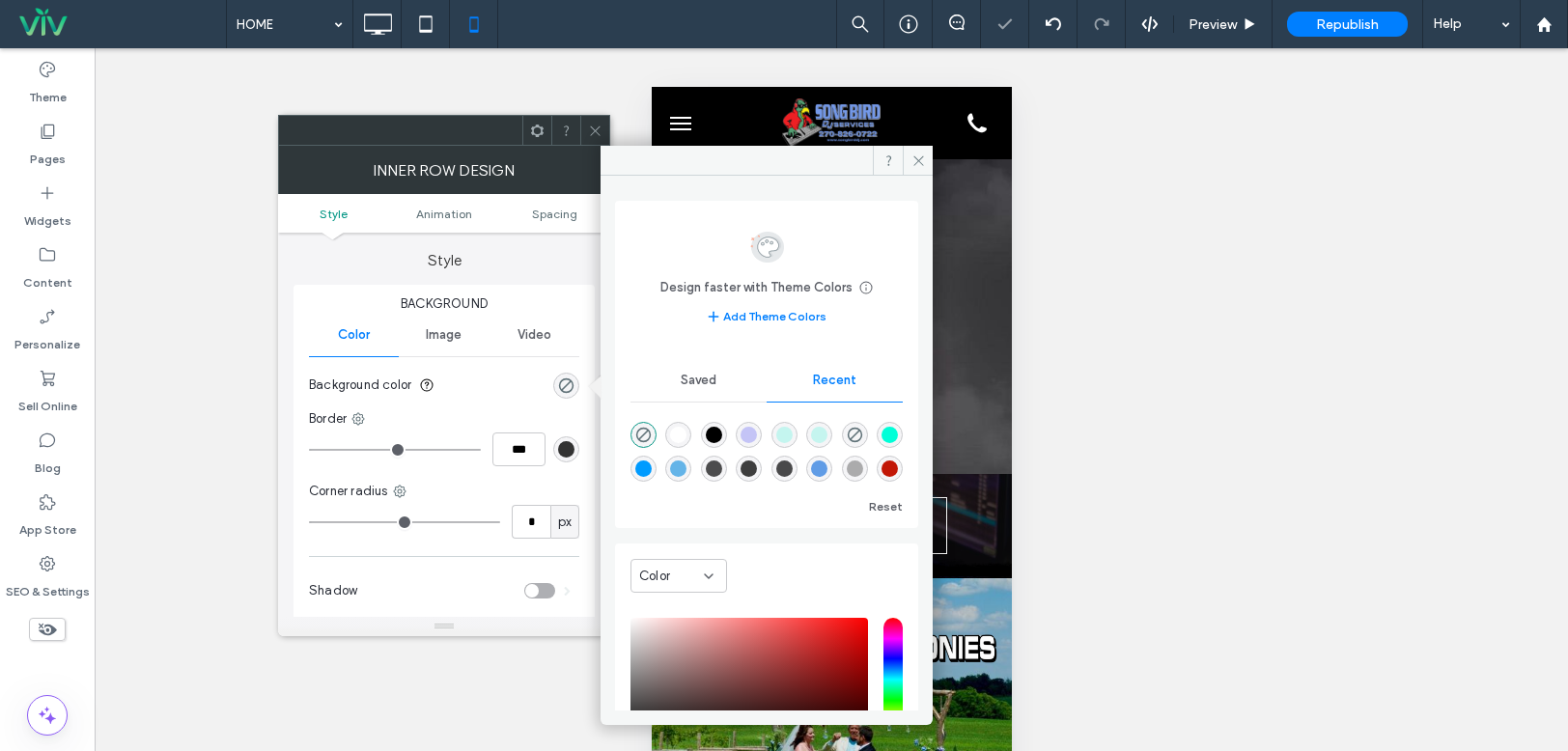 click 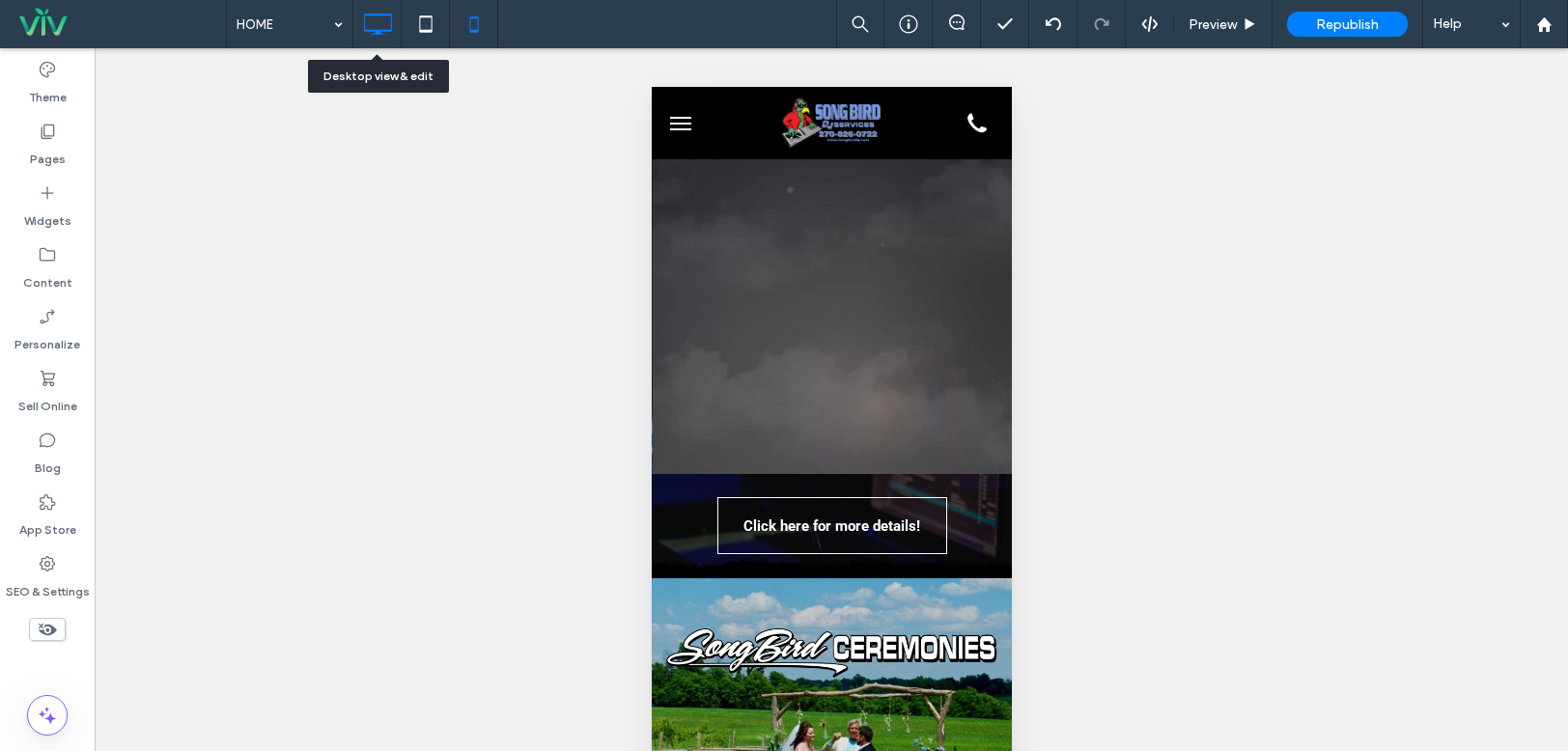 click 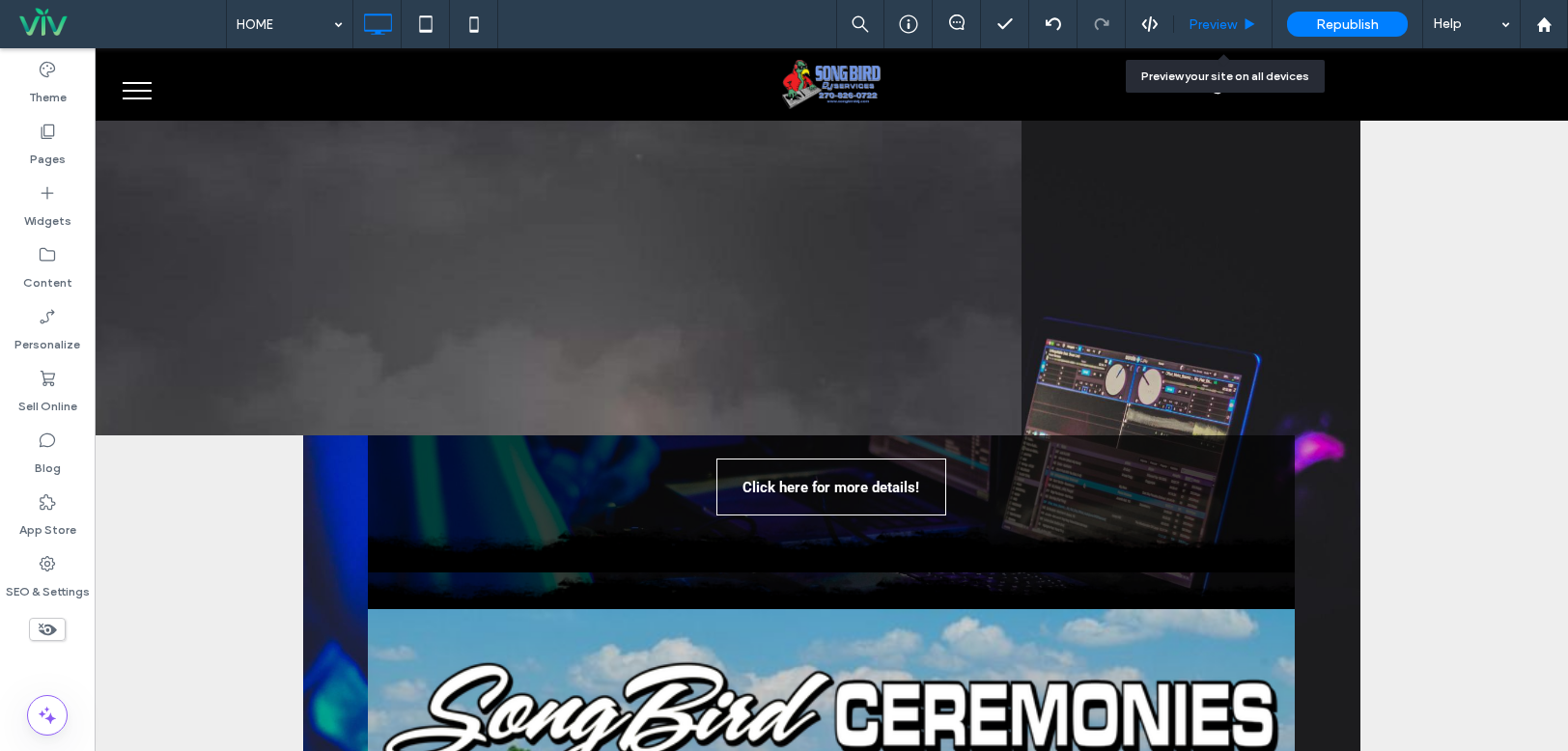 click on "Preview" at bounding box center (1223, 24) 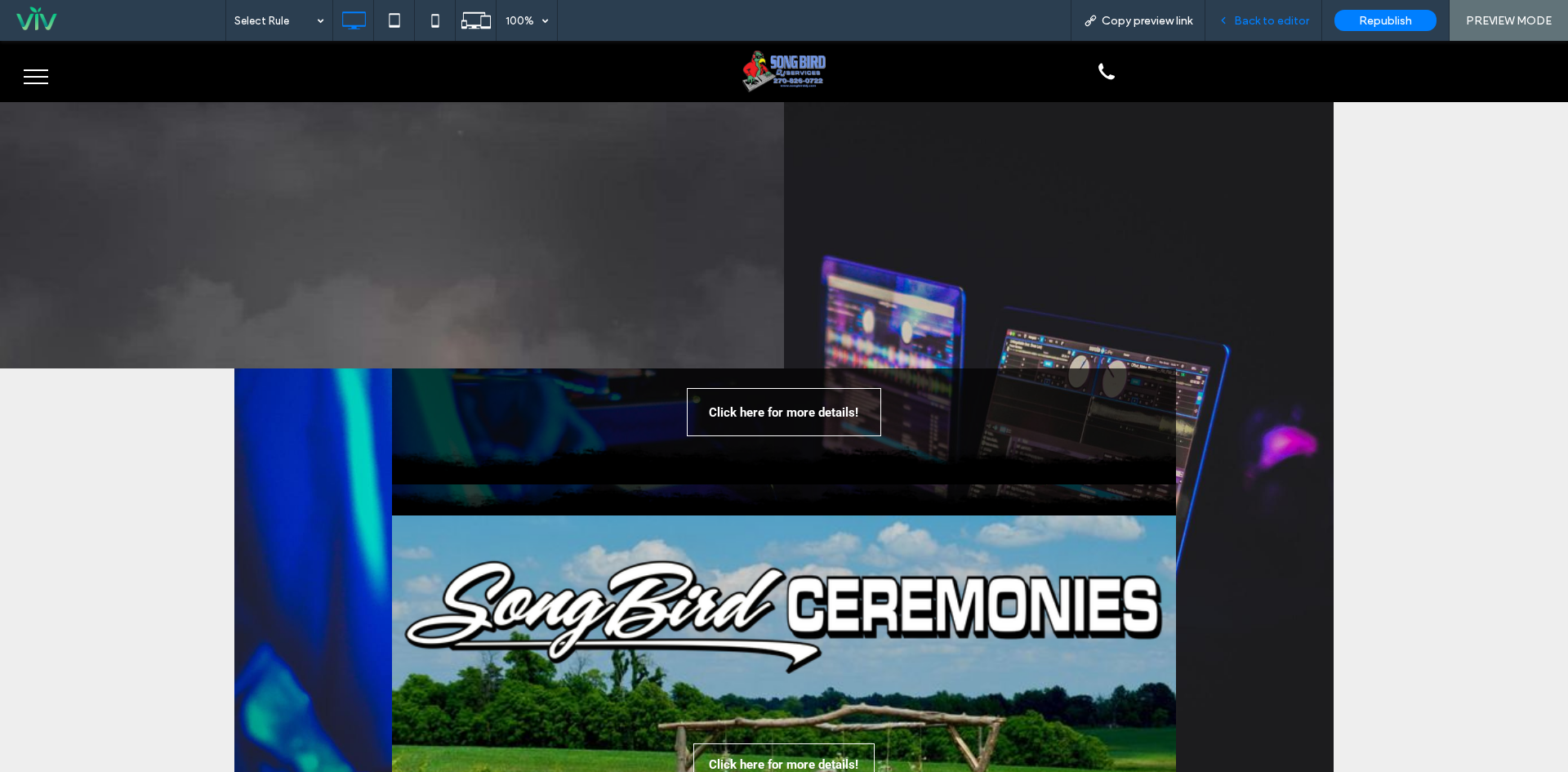 click on "Back to editor" at bounding box center [1263, 20] 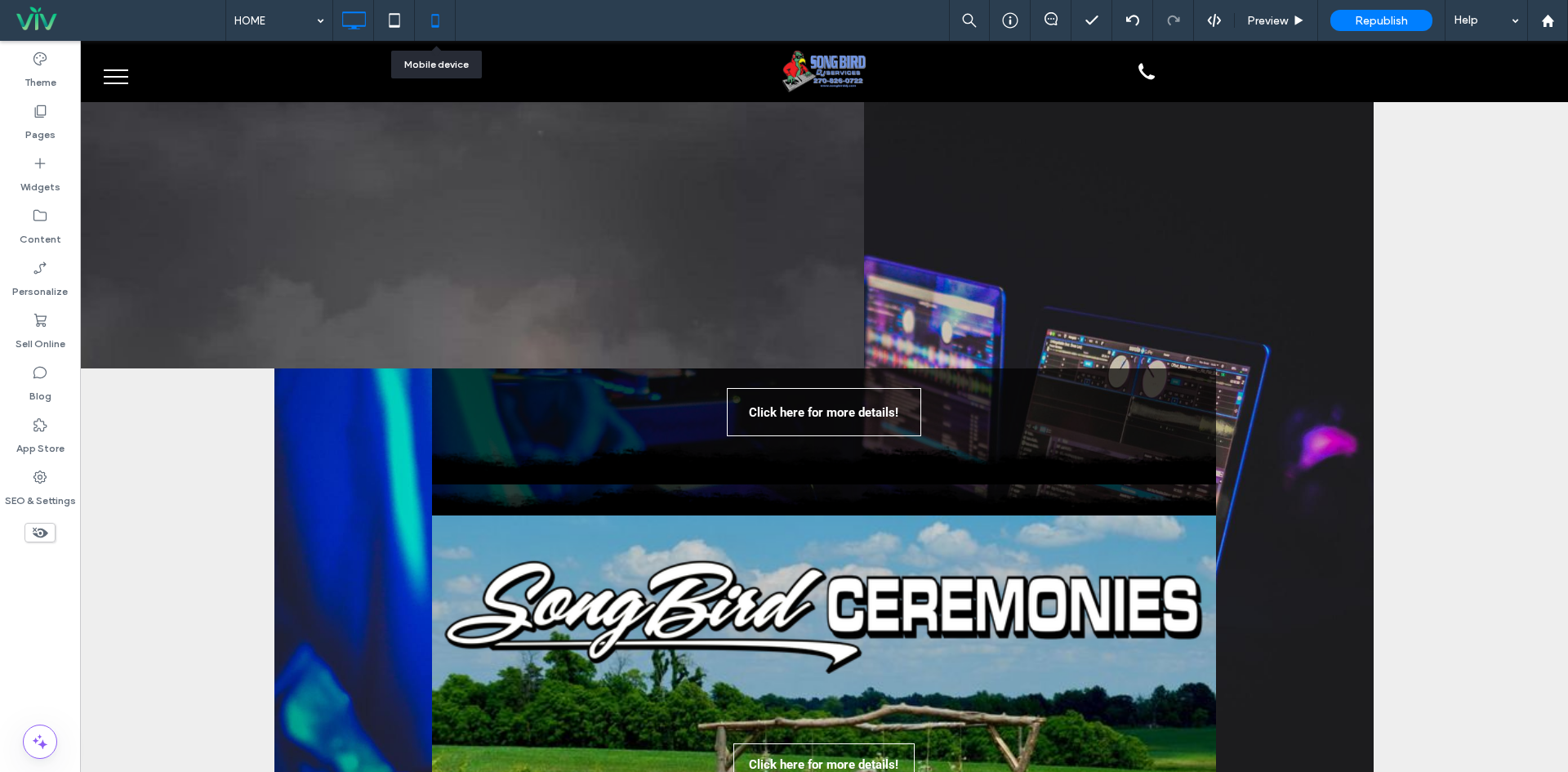 click 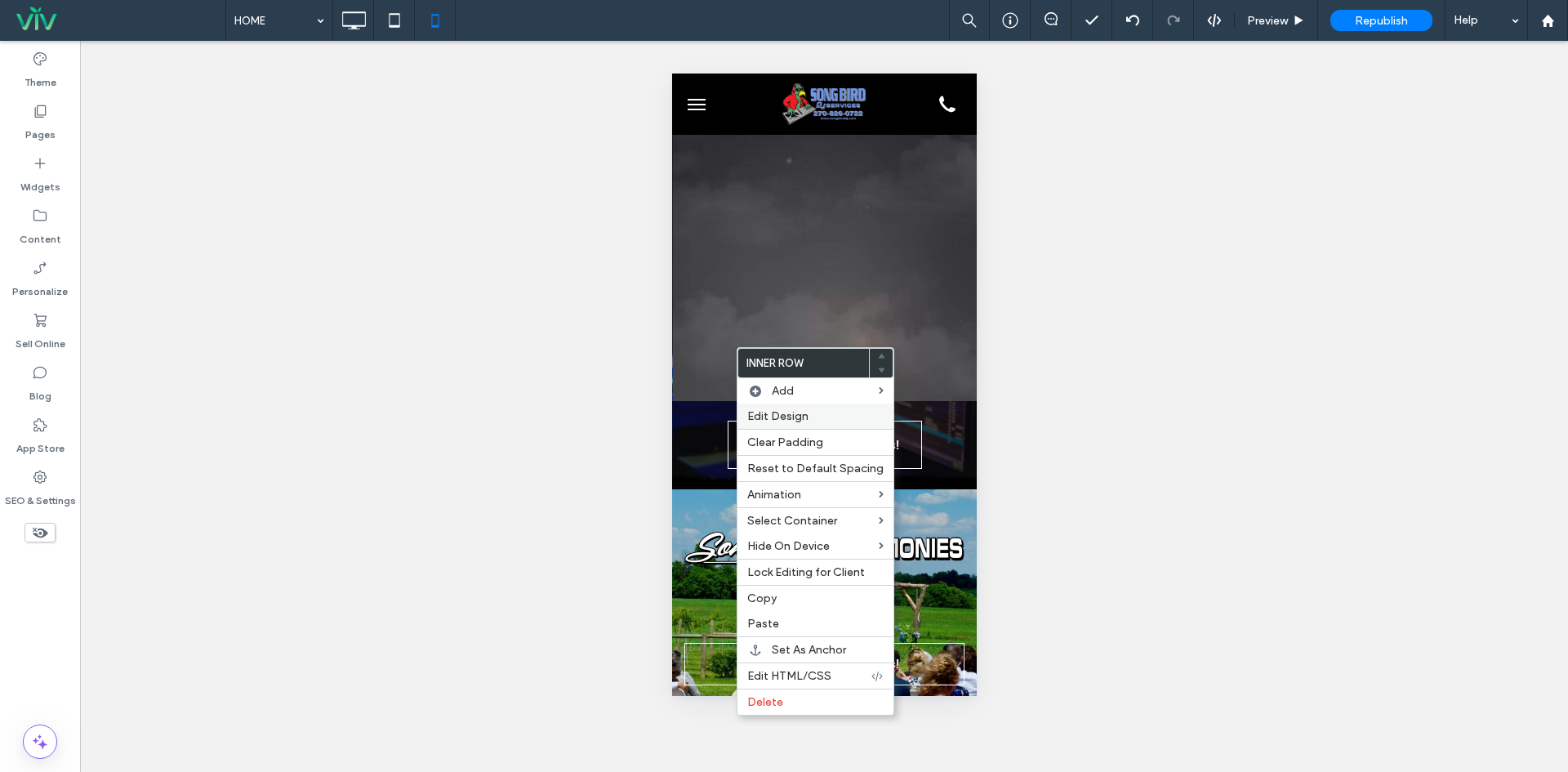 click on "Edit Design" at bounding box center (777, 416) 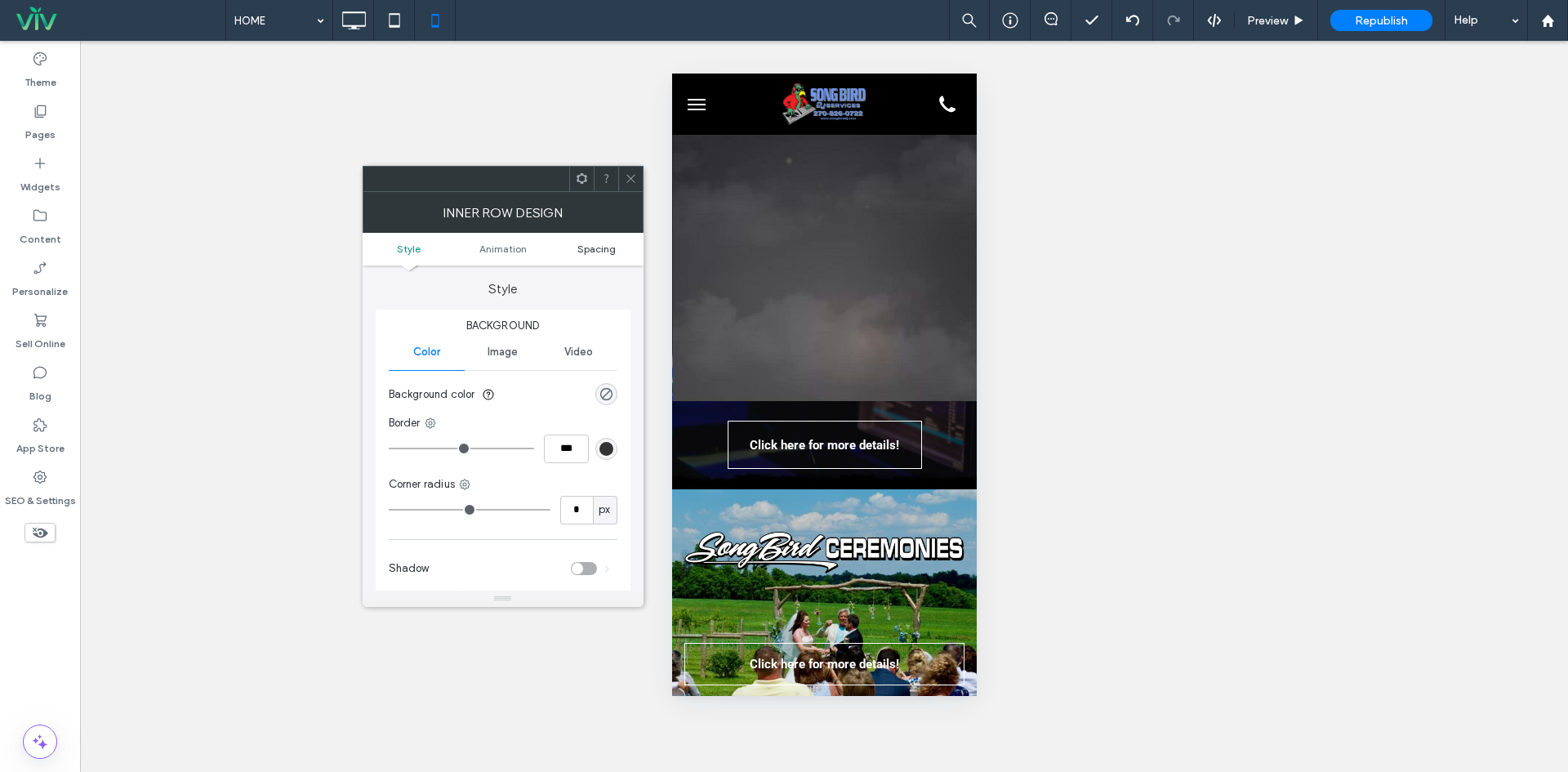 click on "Spacing" at bounding box center (596, 248) 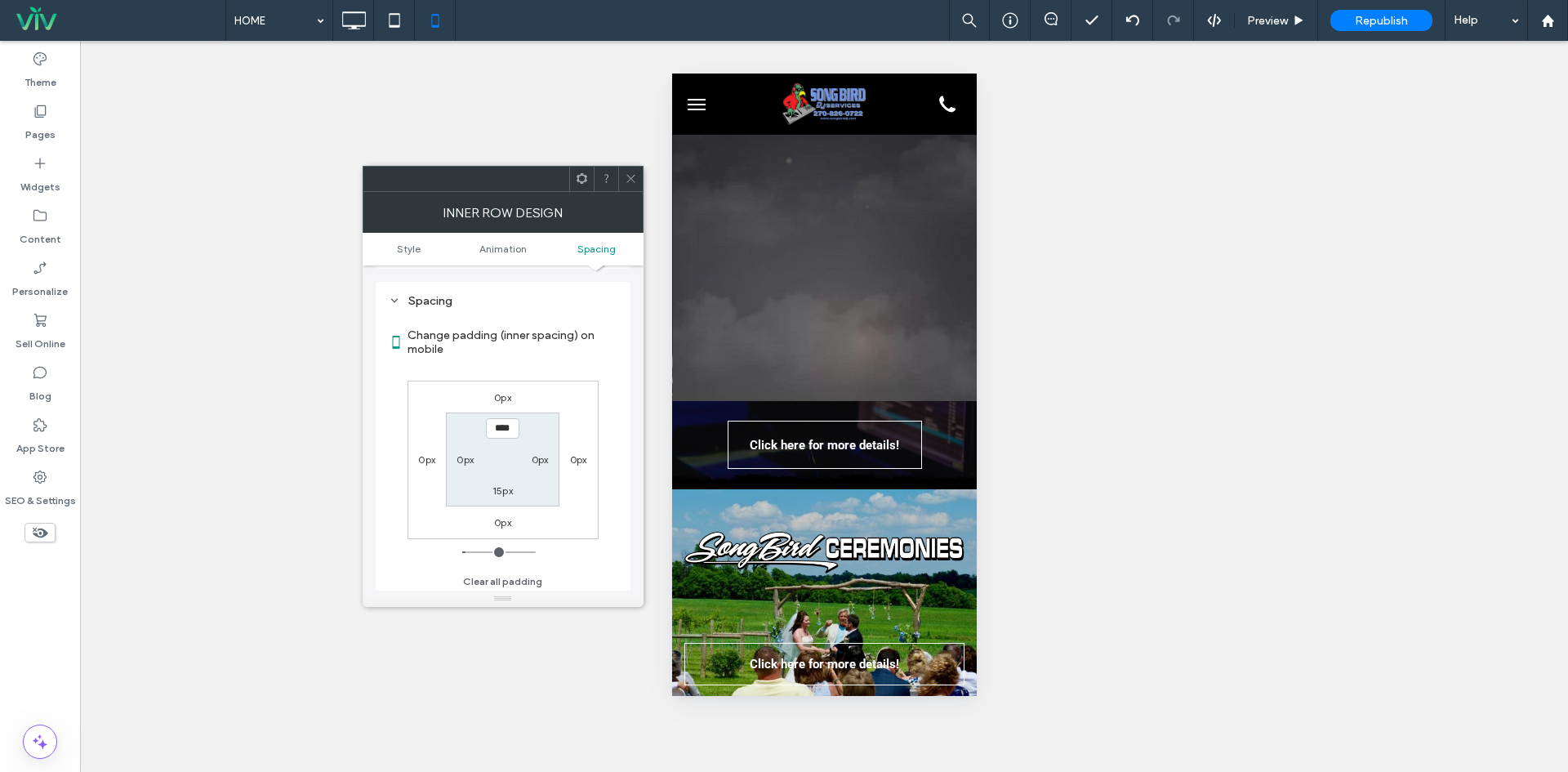scroll, scrollTop: 383, scrollLeft: 0, axis: vertical 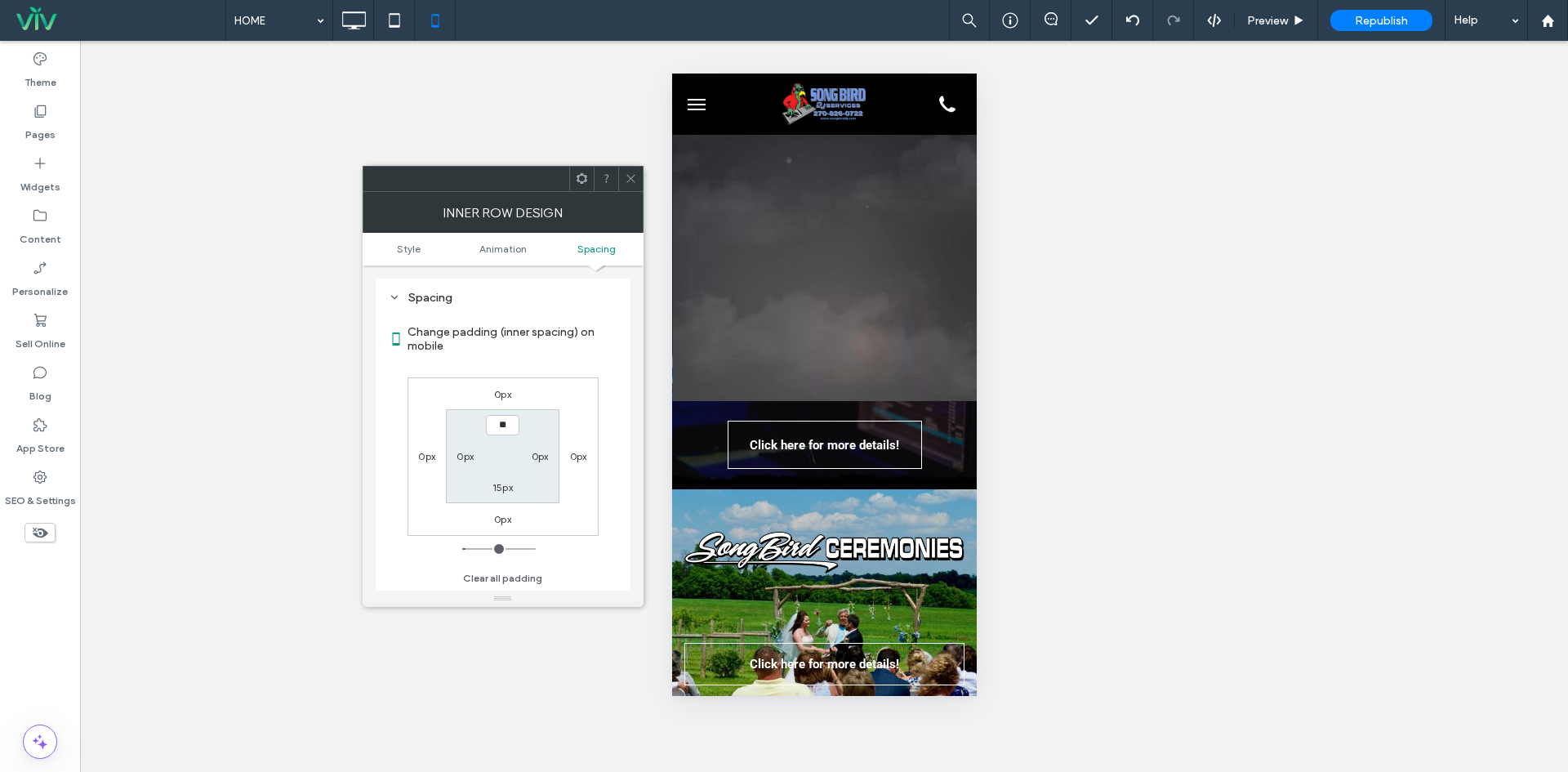 type on "****" 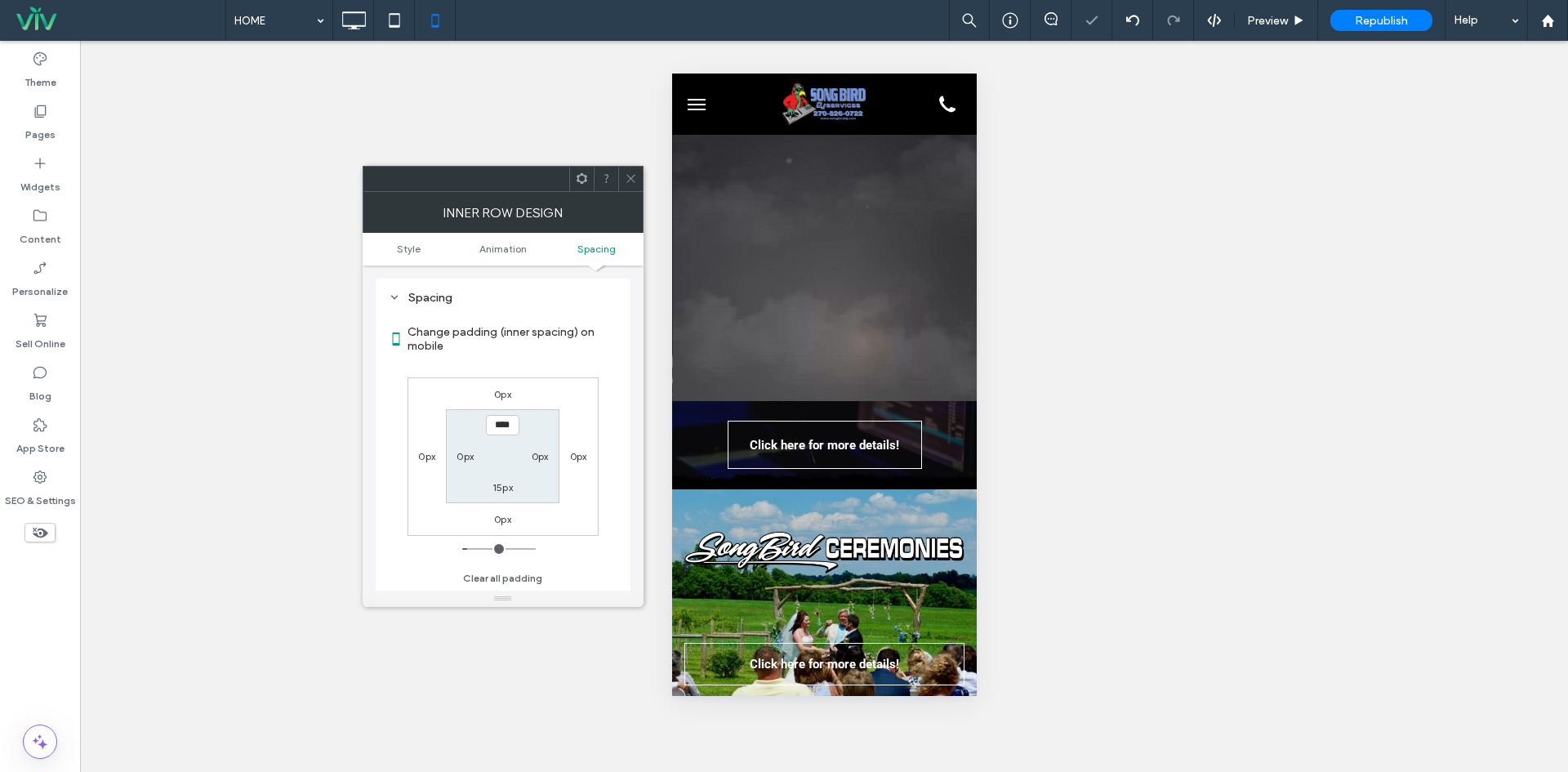 click on "0px 0px 0px 0px **** 0px 15px 0px" at bounding box center (503, 457) 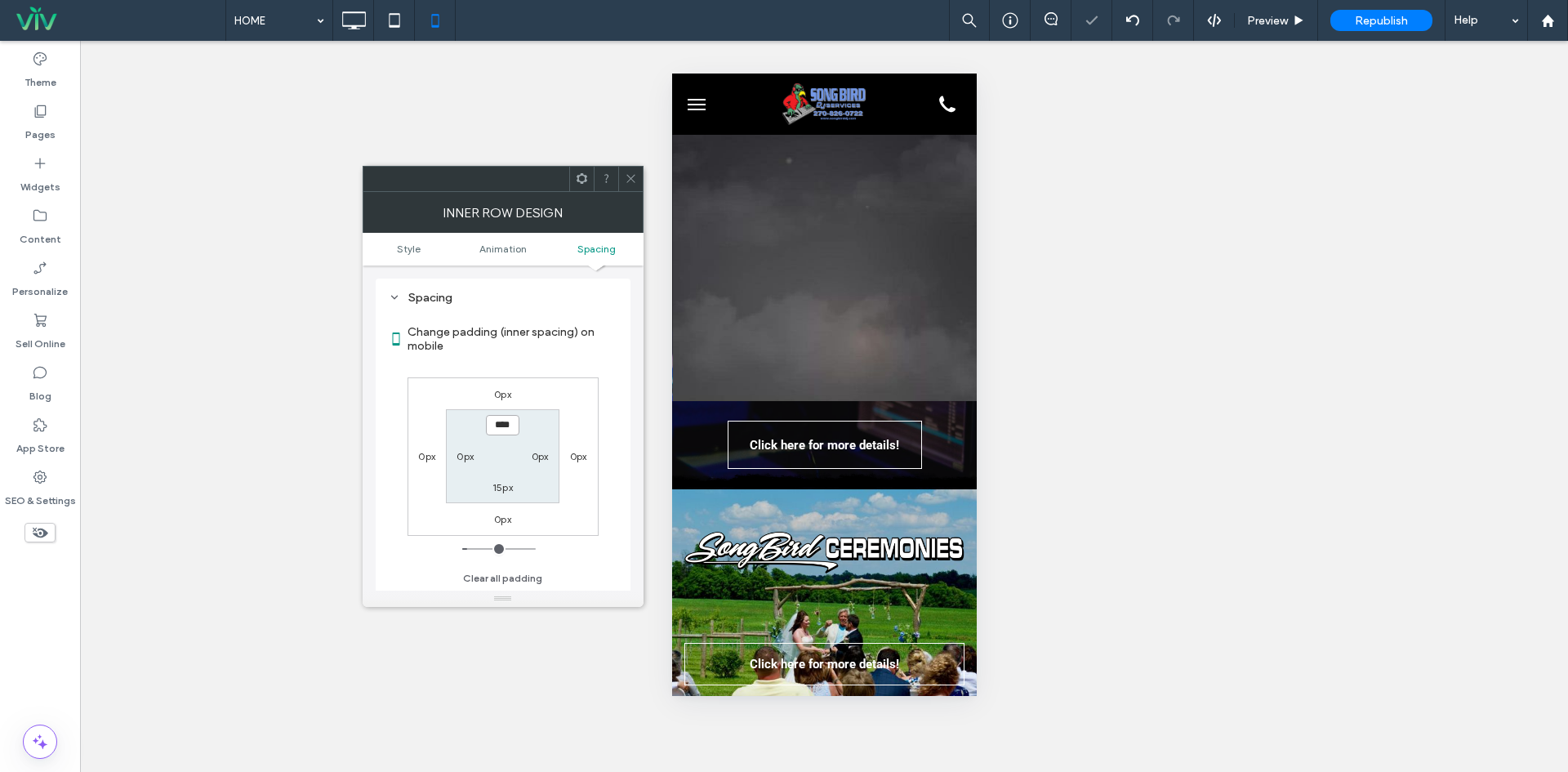 click on "****" at bounding box center (502, 425) 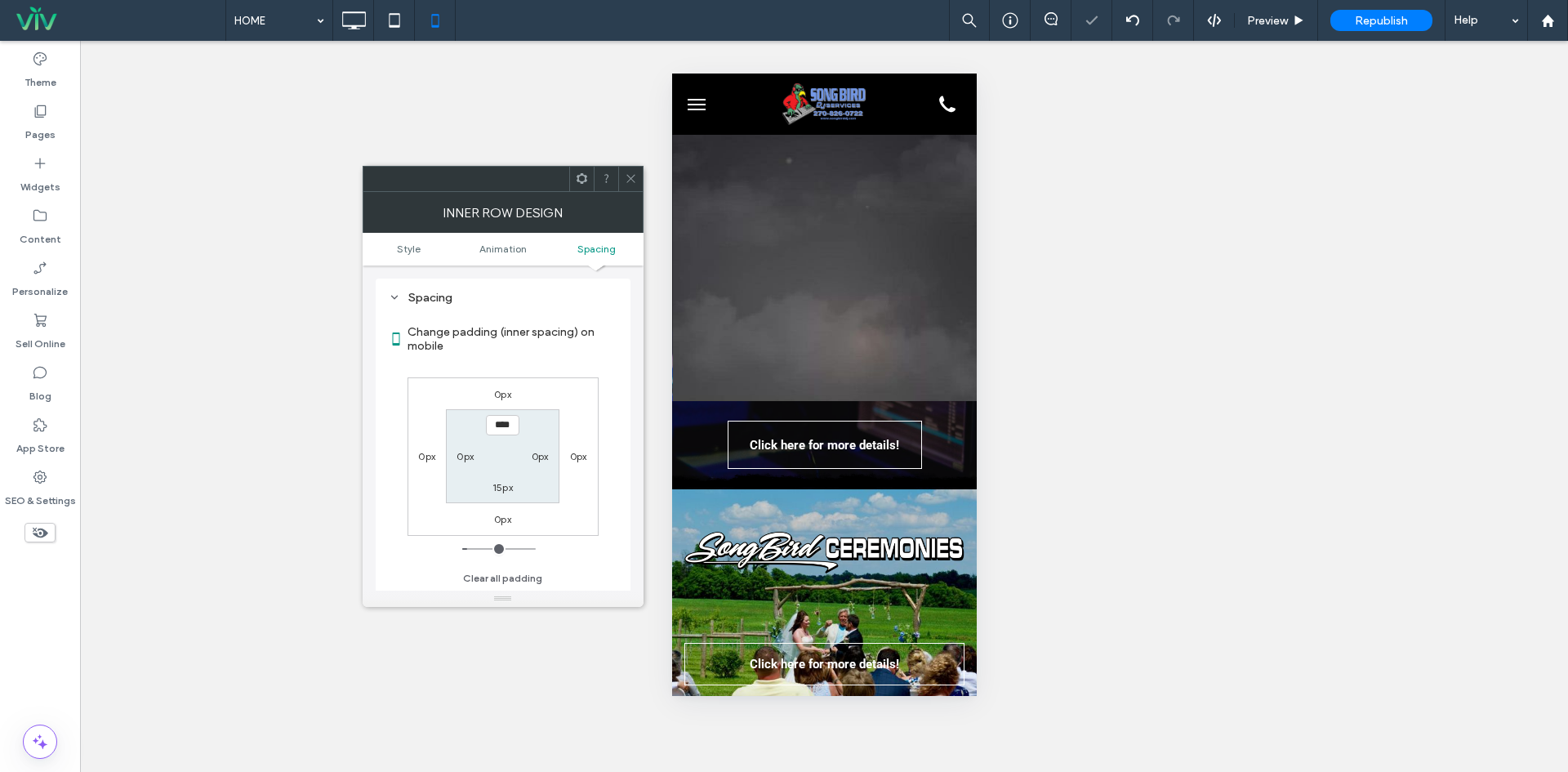 click at bounding box center (630, 179) 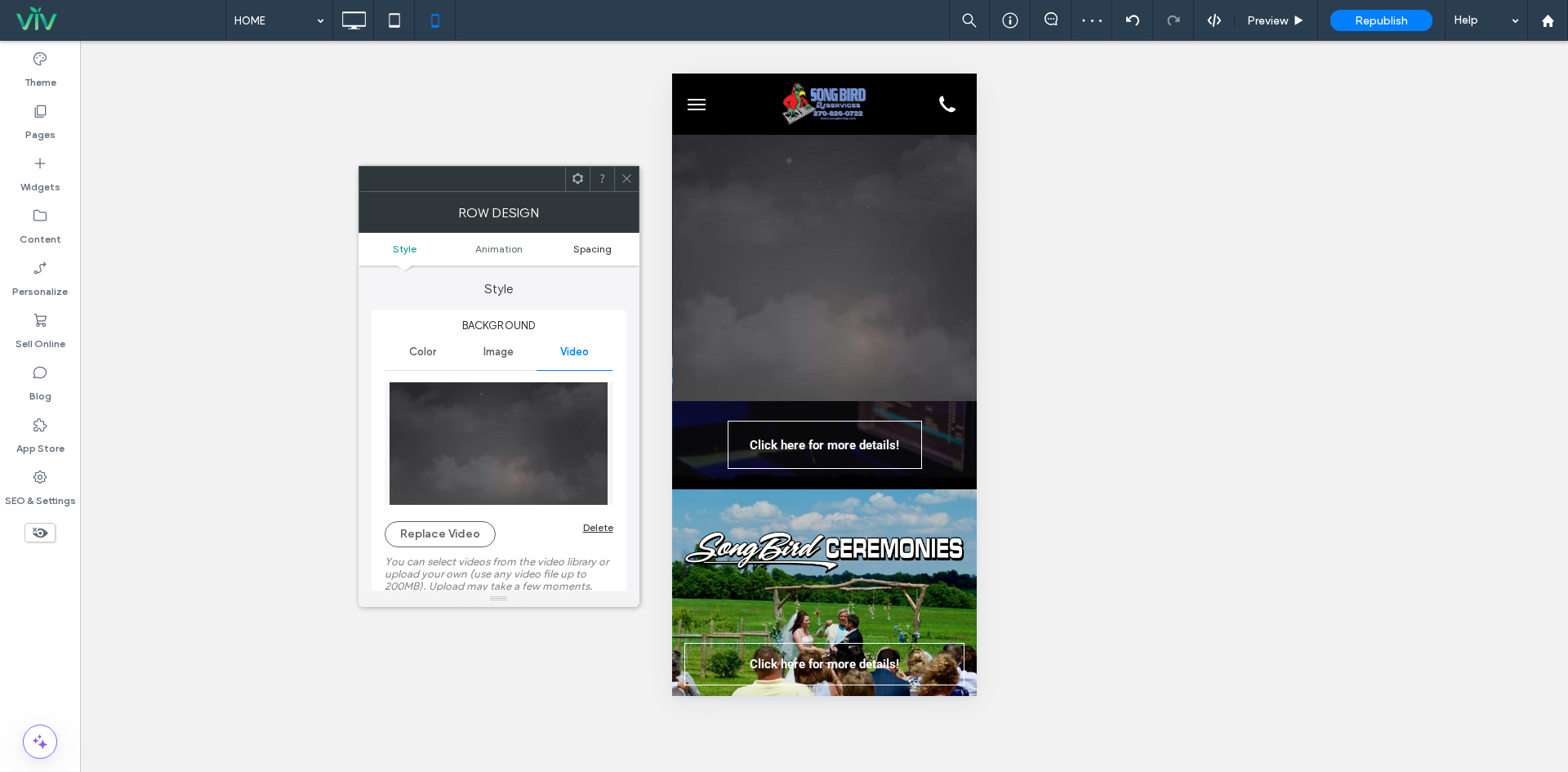 click on "Spacing" at bounding box center [592, 248] 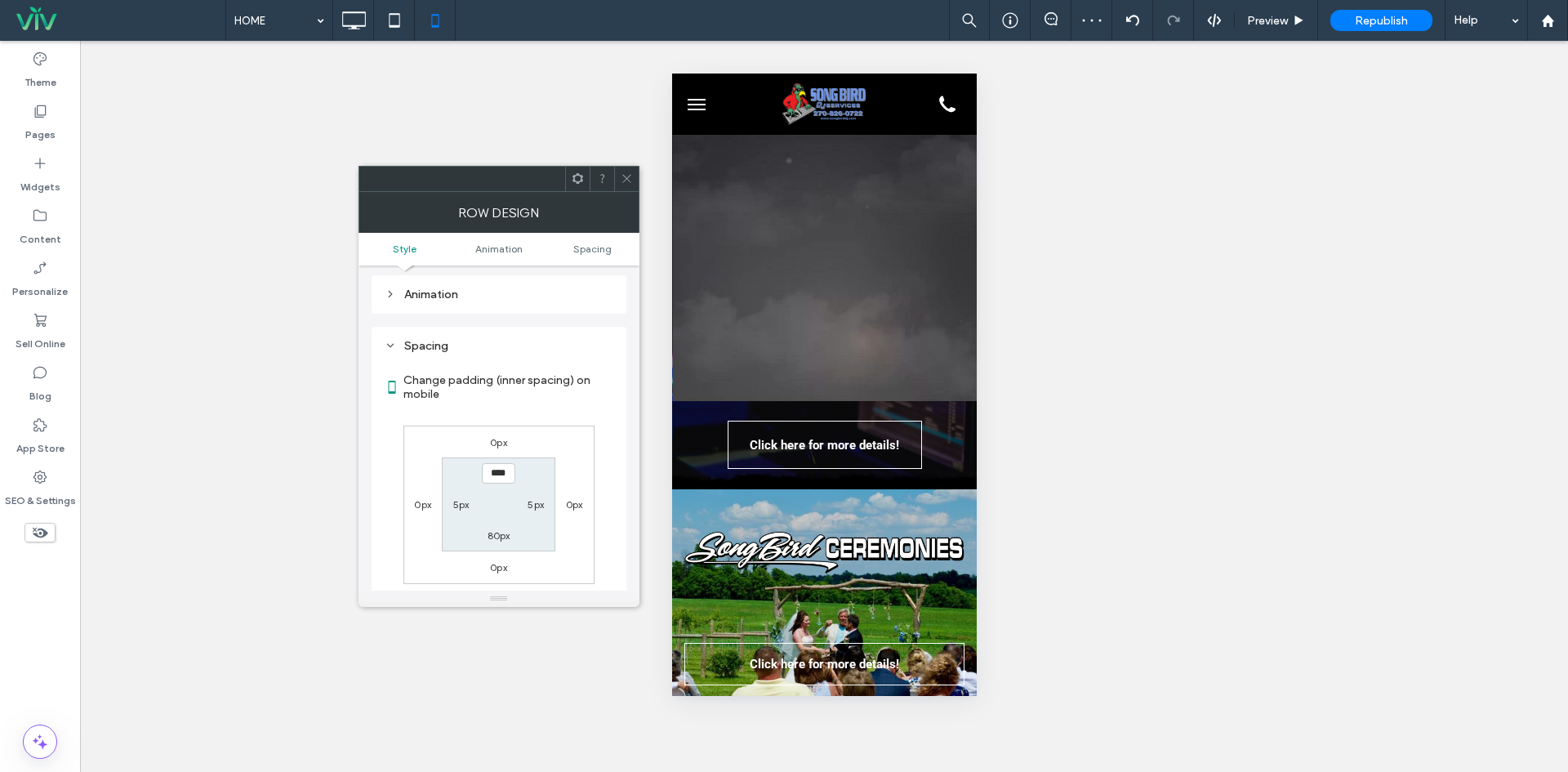 scroll, scrollTop: 902, scrollLeft: 0, axis: vertical 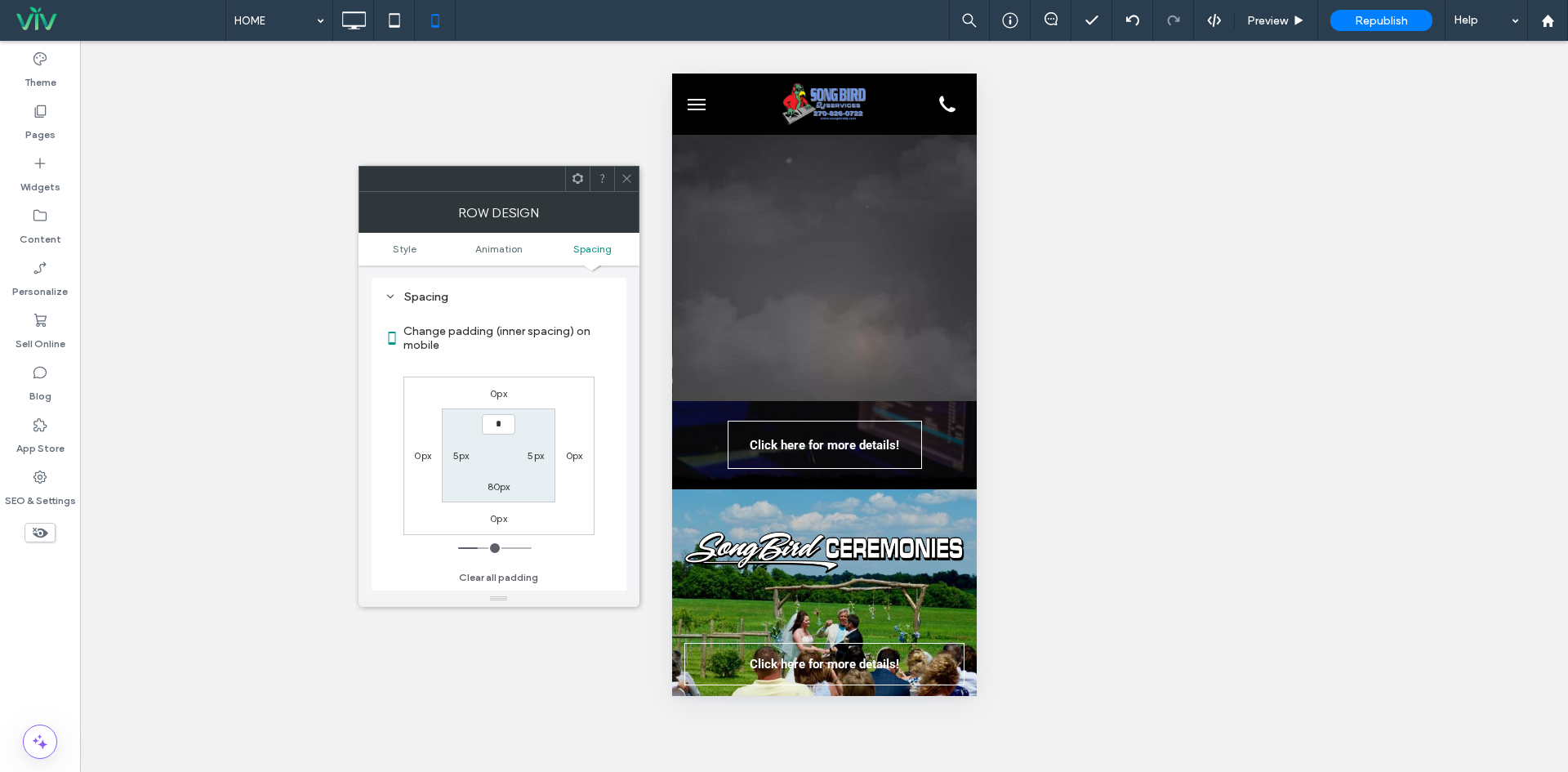 type on "***" 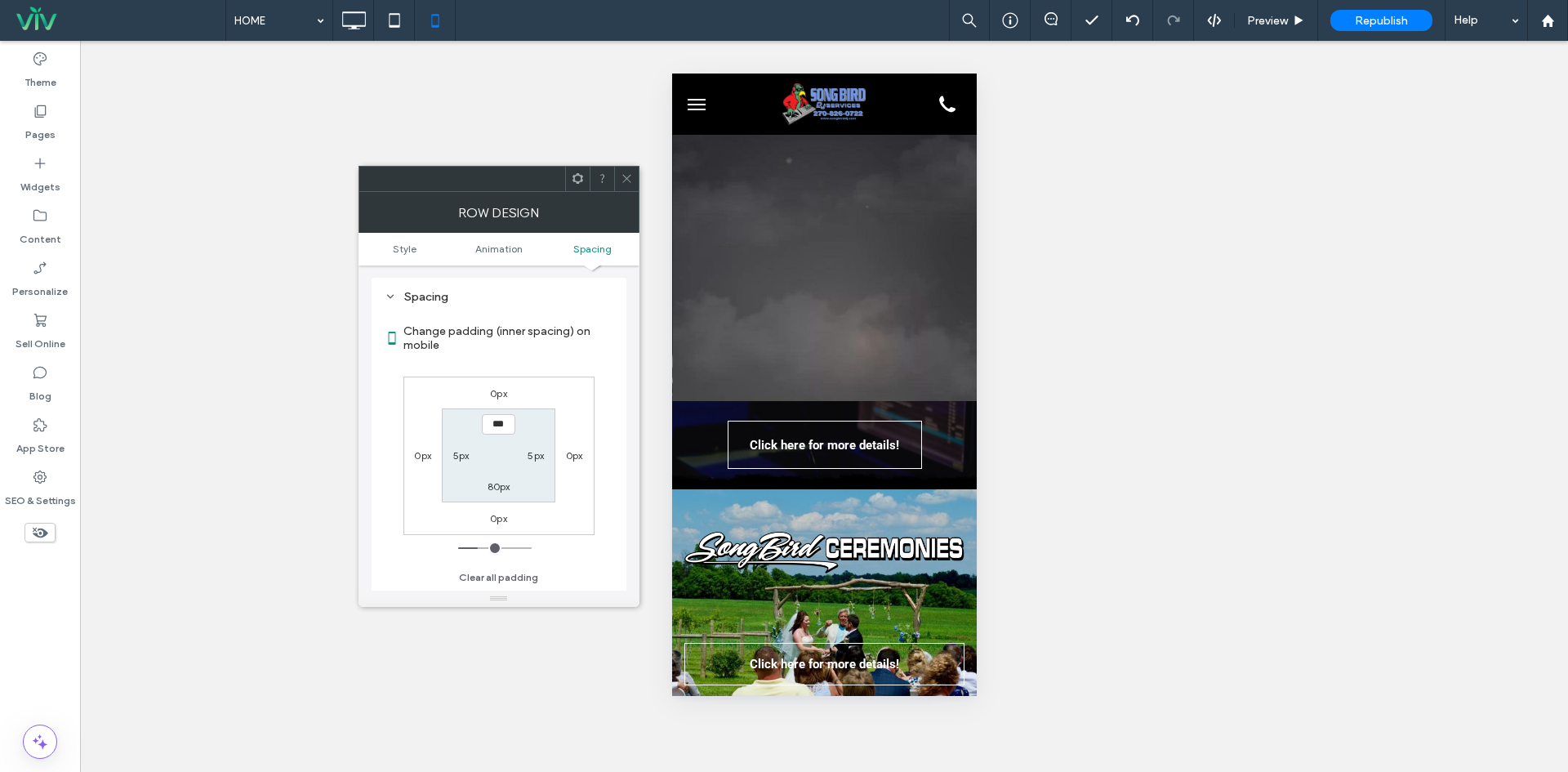 click on "0px 0px 0px 0px *** 5px 80px 5px" at bounding box center [499, 456] 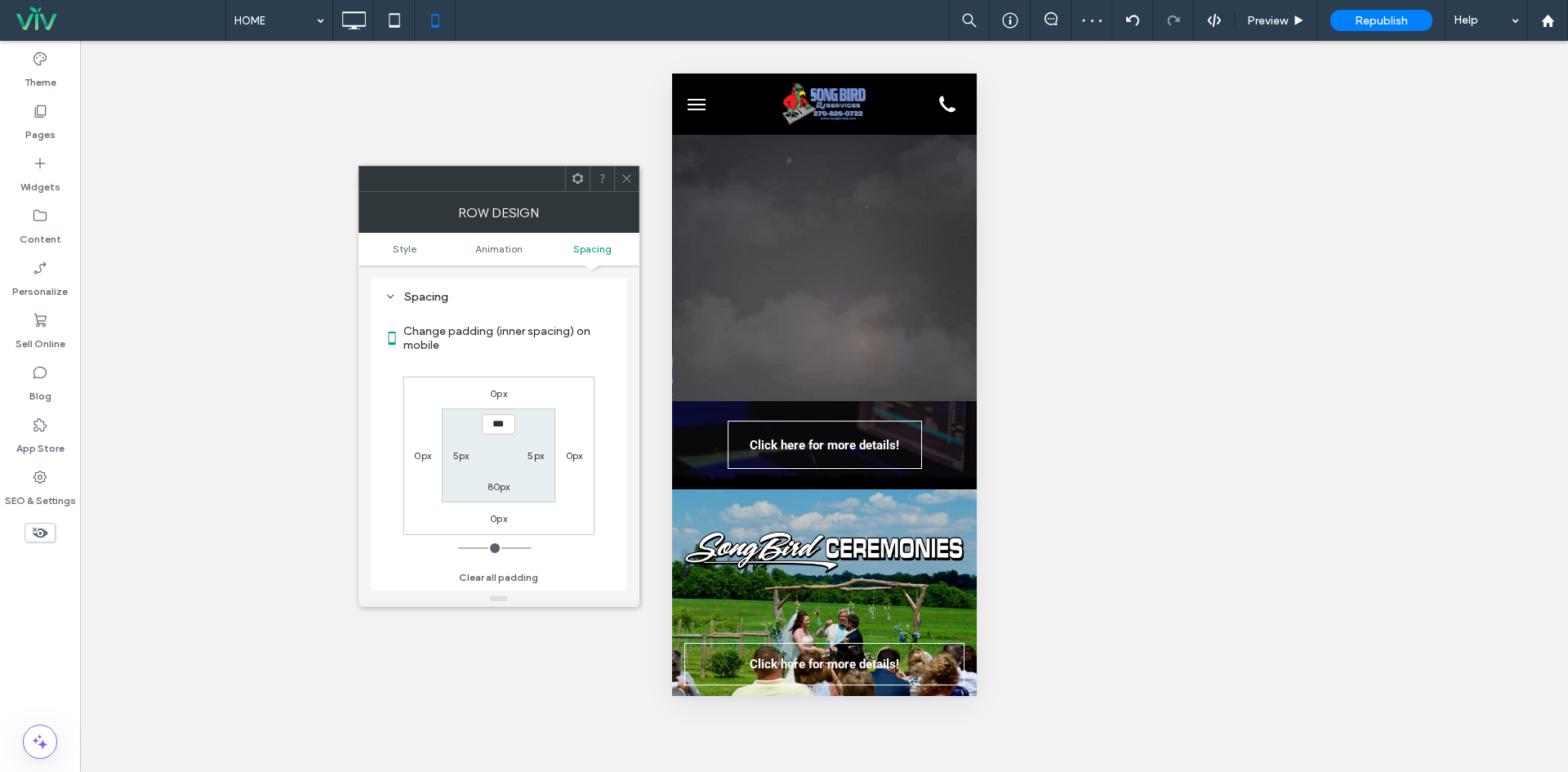 click 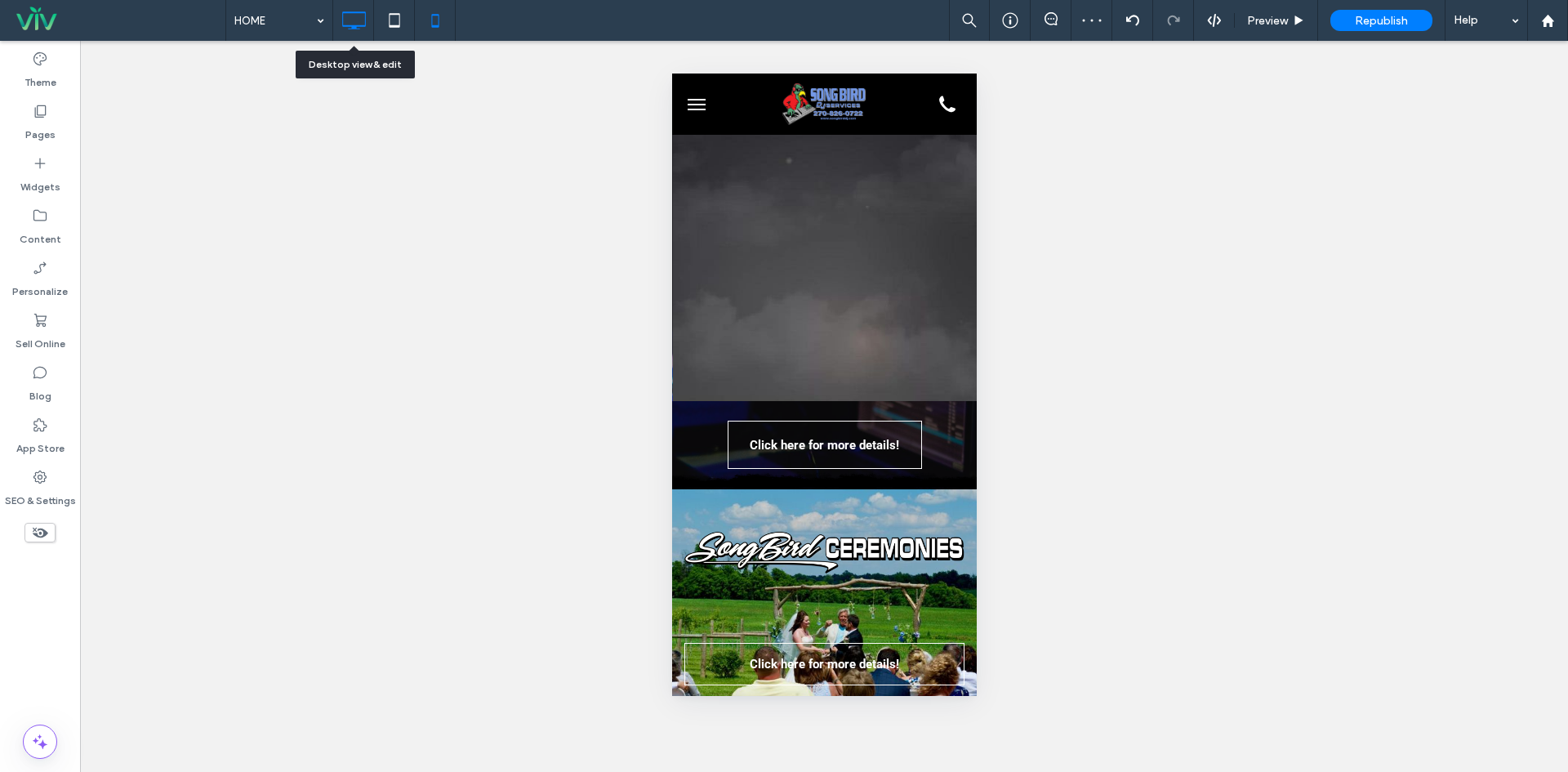click 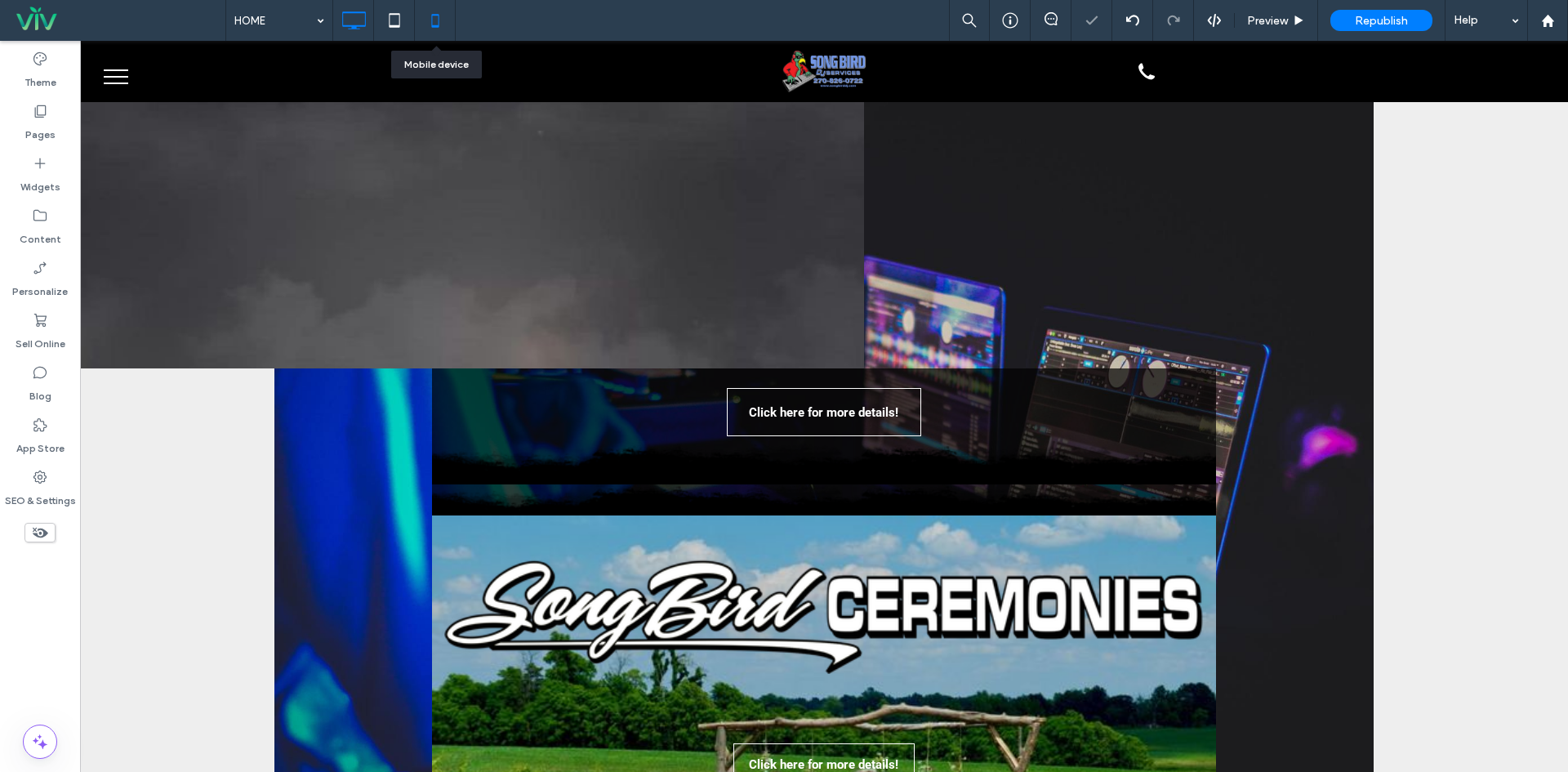 click 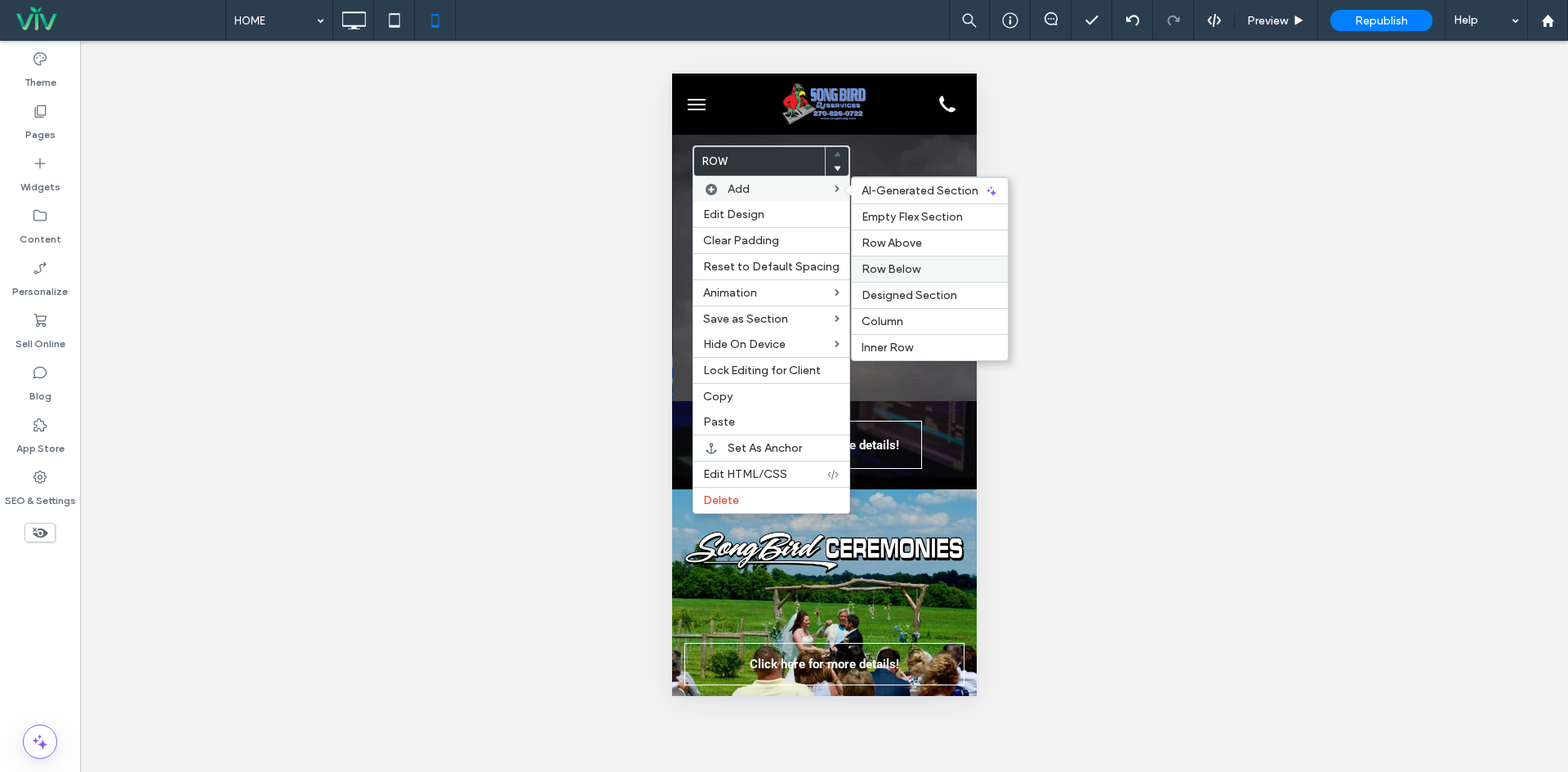 click on "Row Below" at bounding box center [891, 269] 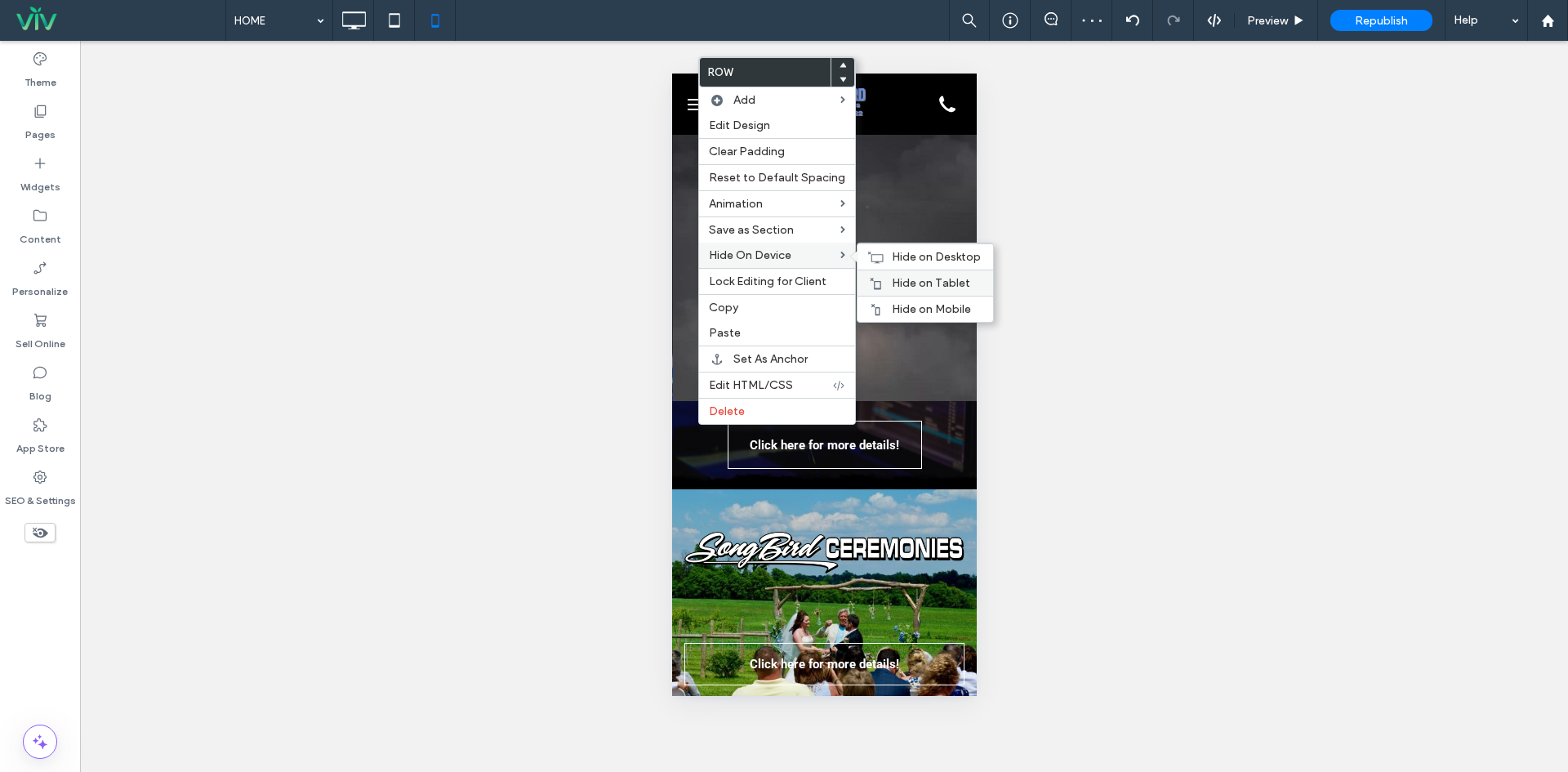 click on "Hide on Tablet" at bounding box center [925, 283] 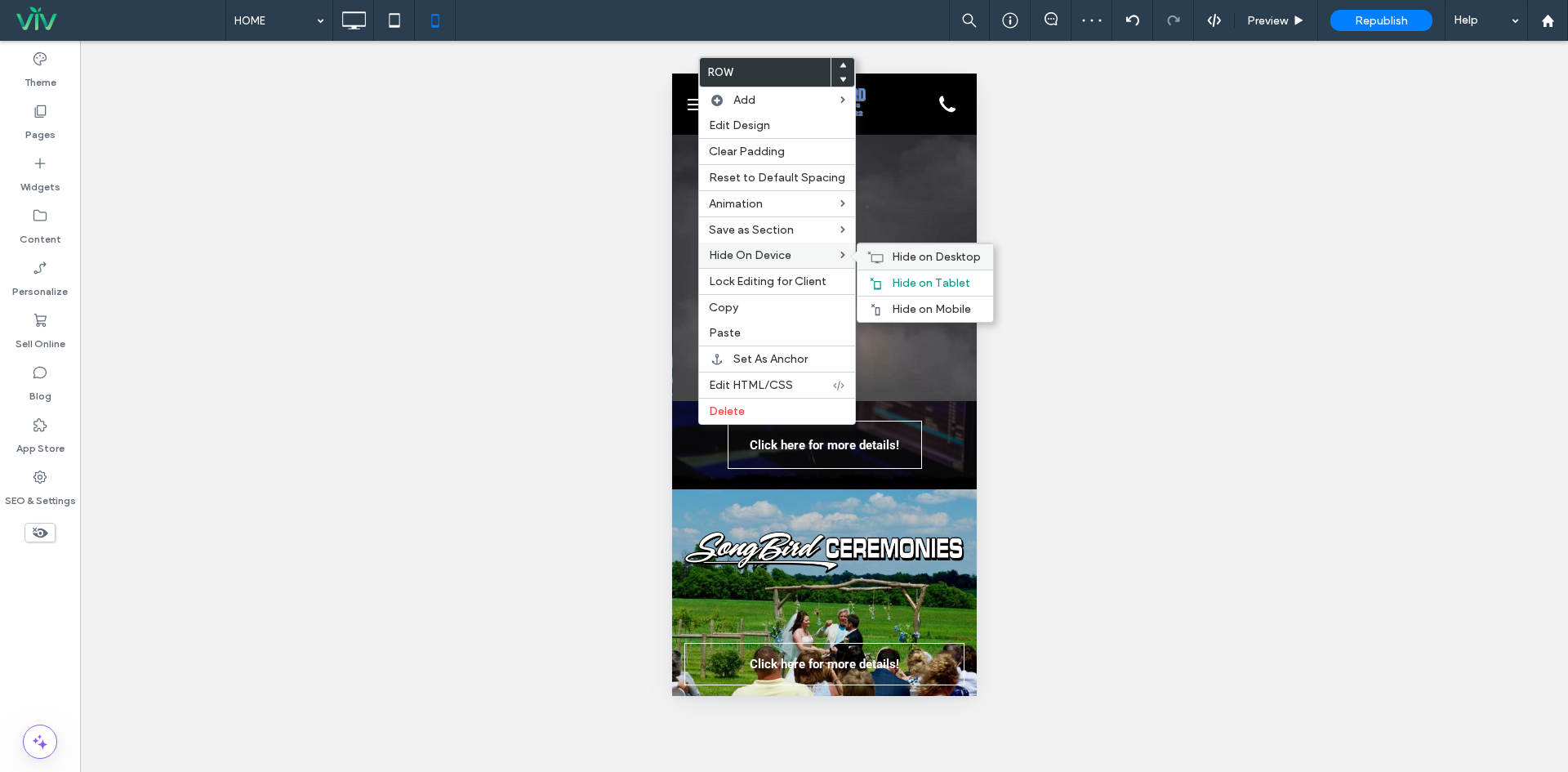 click on "Hide on Desktop" at bounding box center [936, 257] 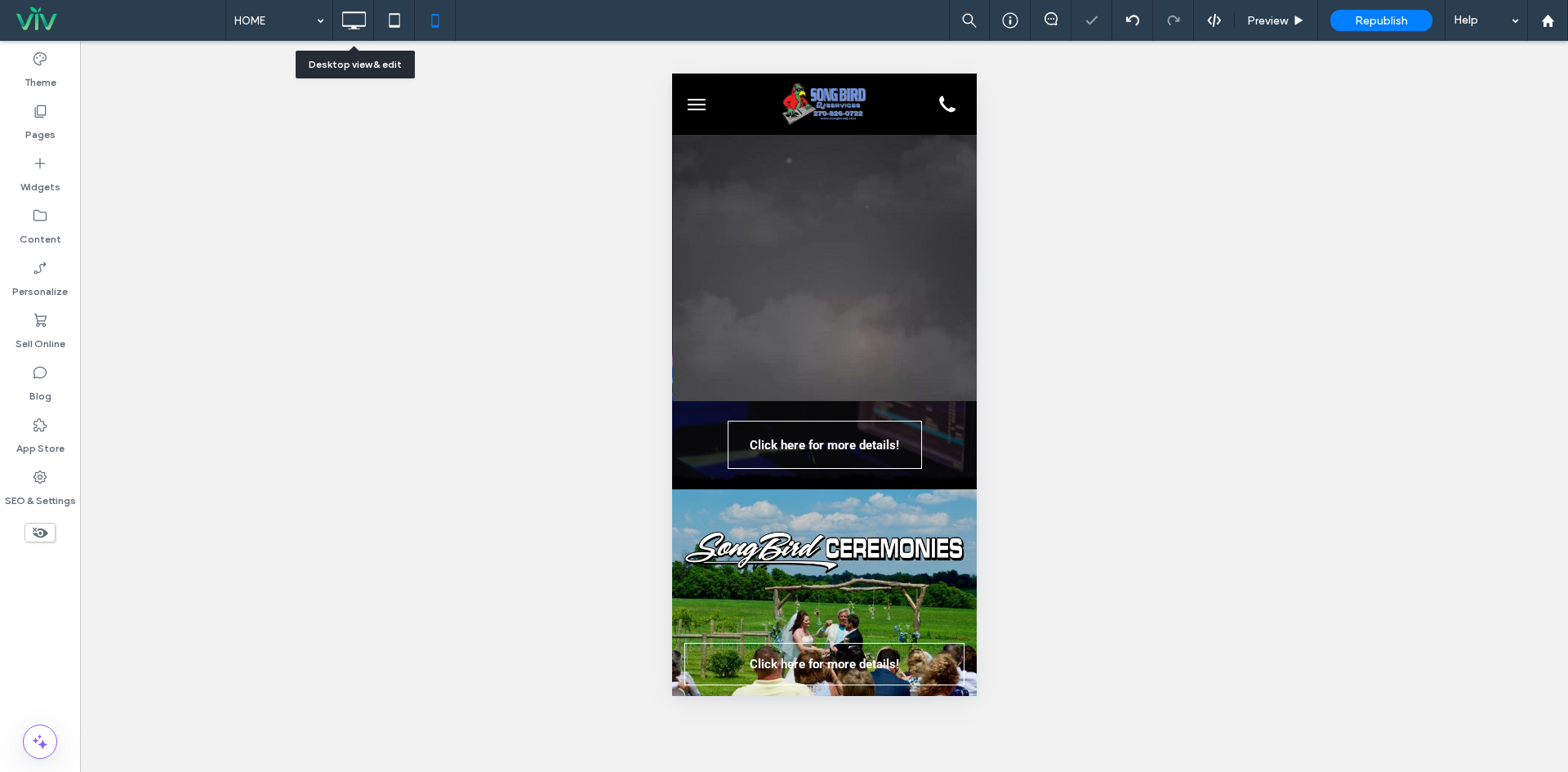 drag, startPoint x: 350, startPoint y: 20, endPoint x: 343, endPoint y: 38, distance: 19.313208 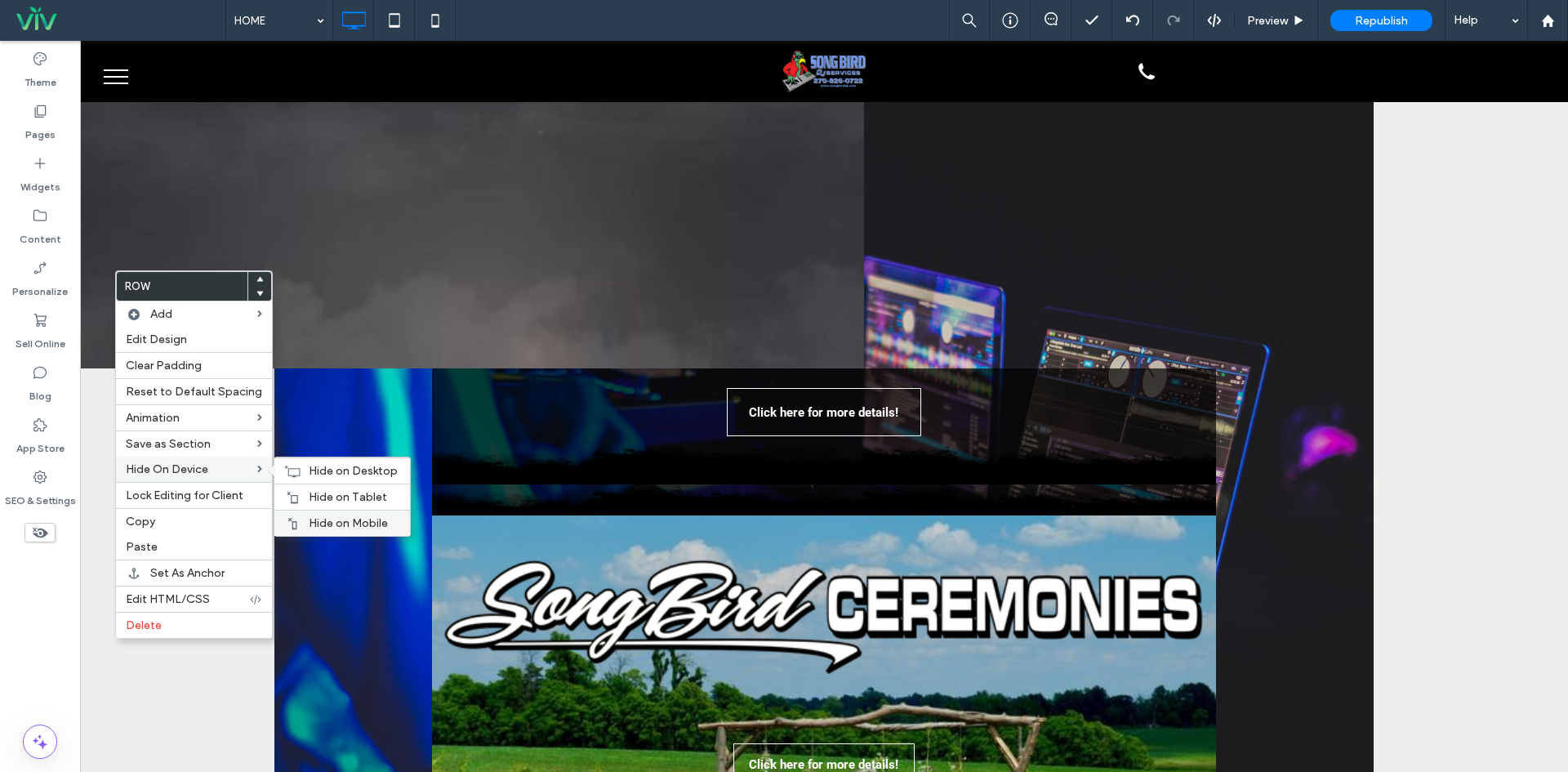 click on "Hide on Mobile" at bounding box center (342, 523) 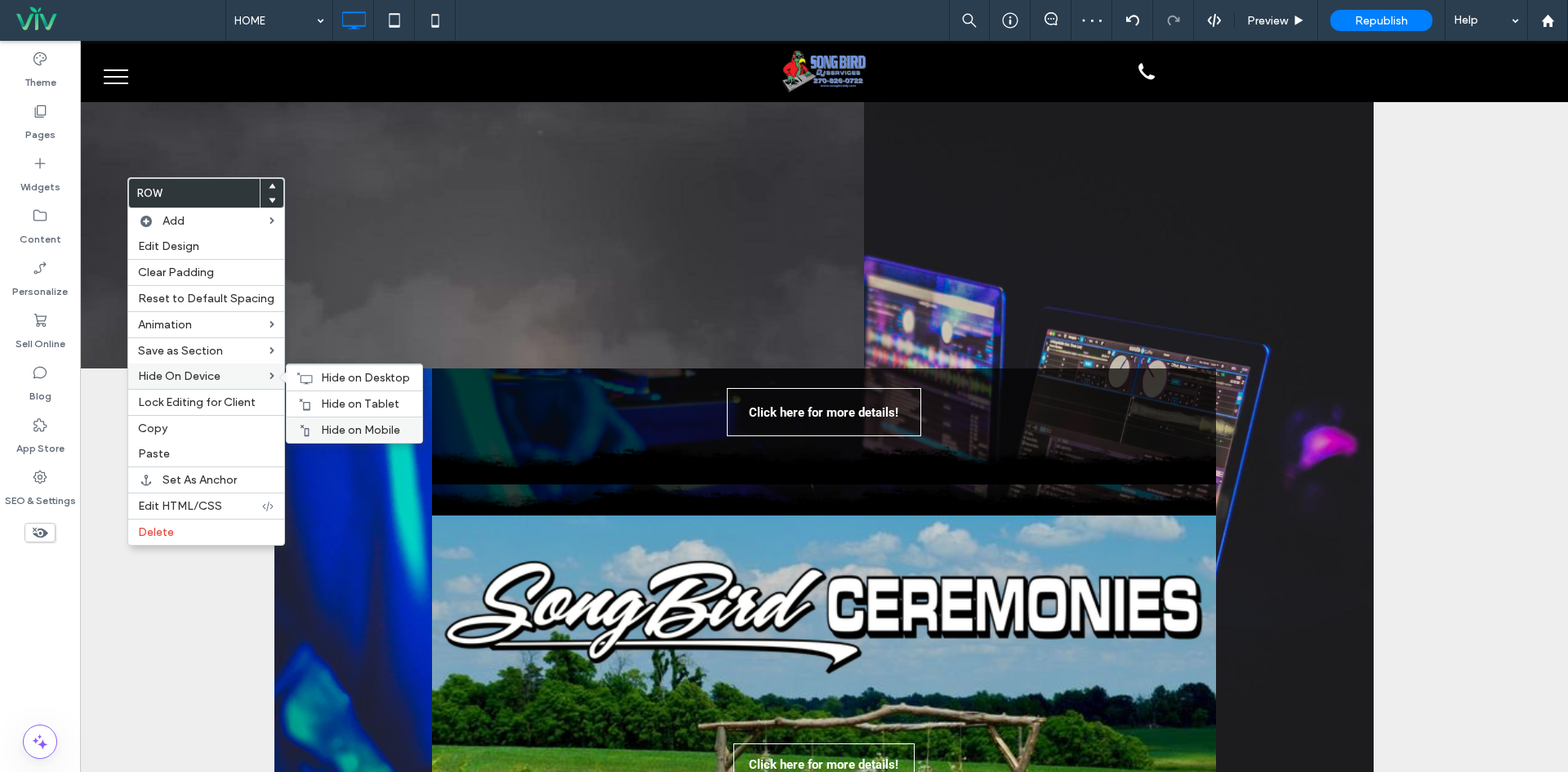 click on "Hide on Mobile" at bounding box center (360, 430) 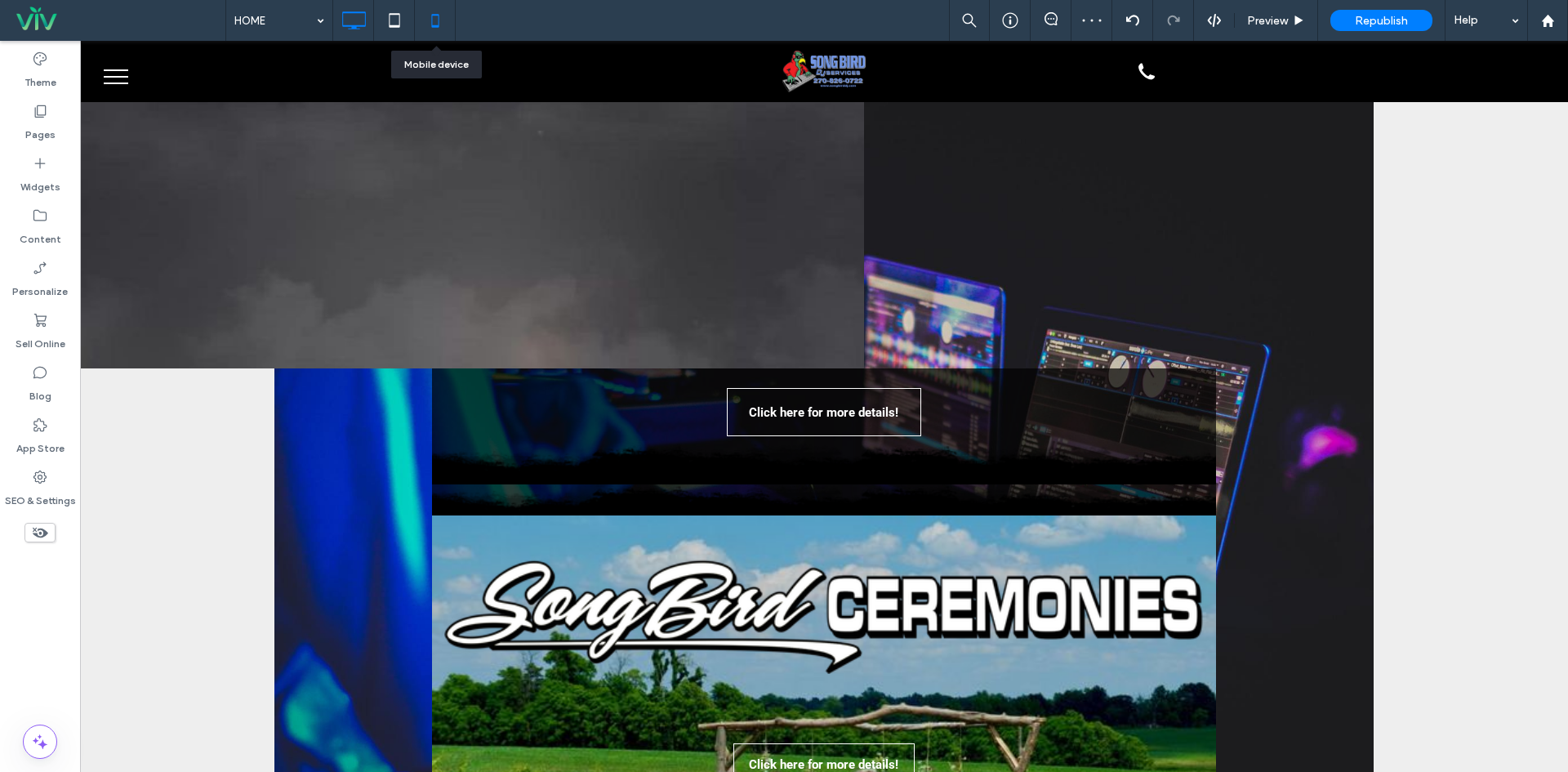click 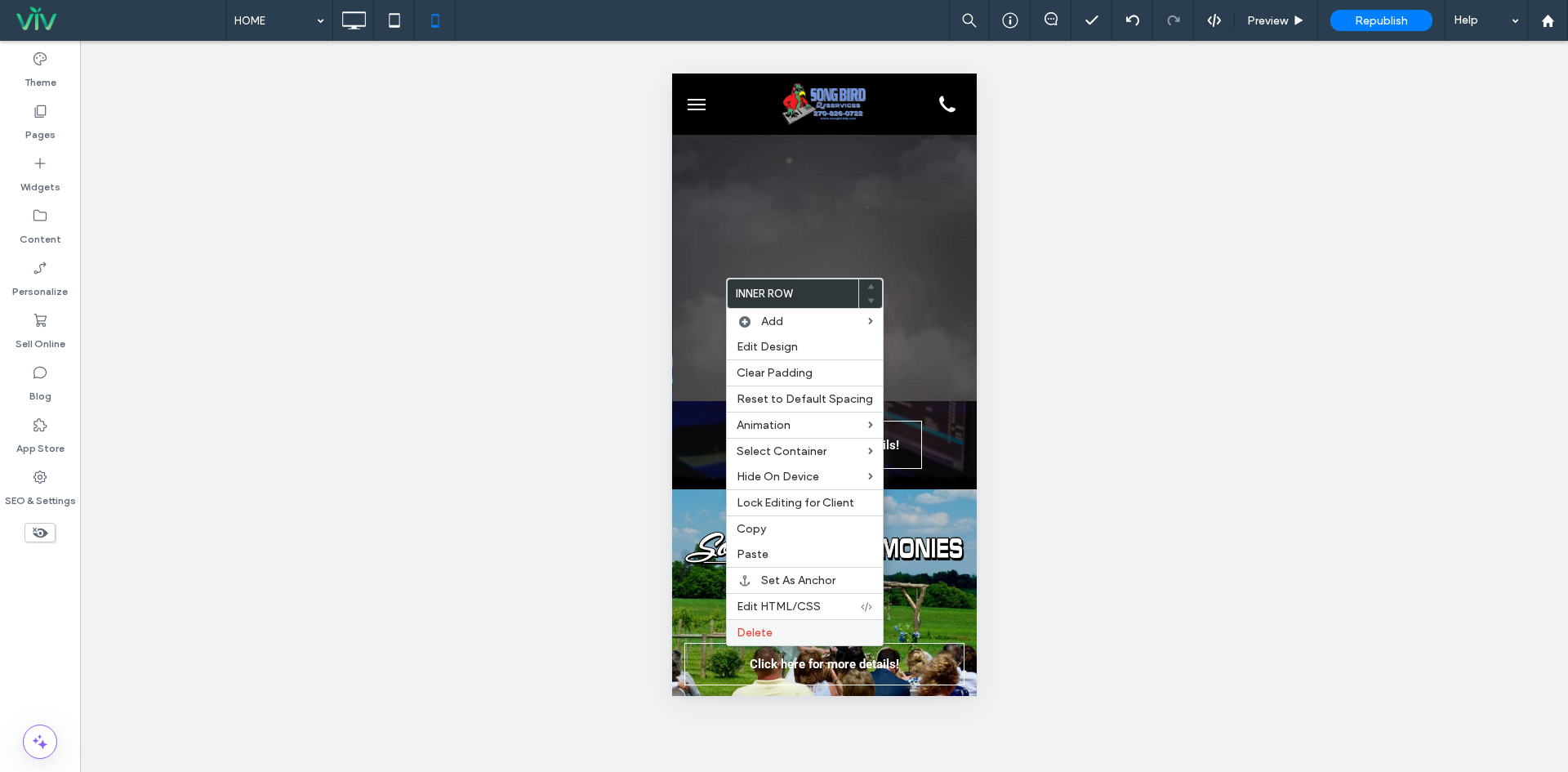 click on "Delete" at bounding box center (804, 632) 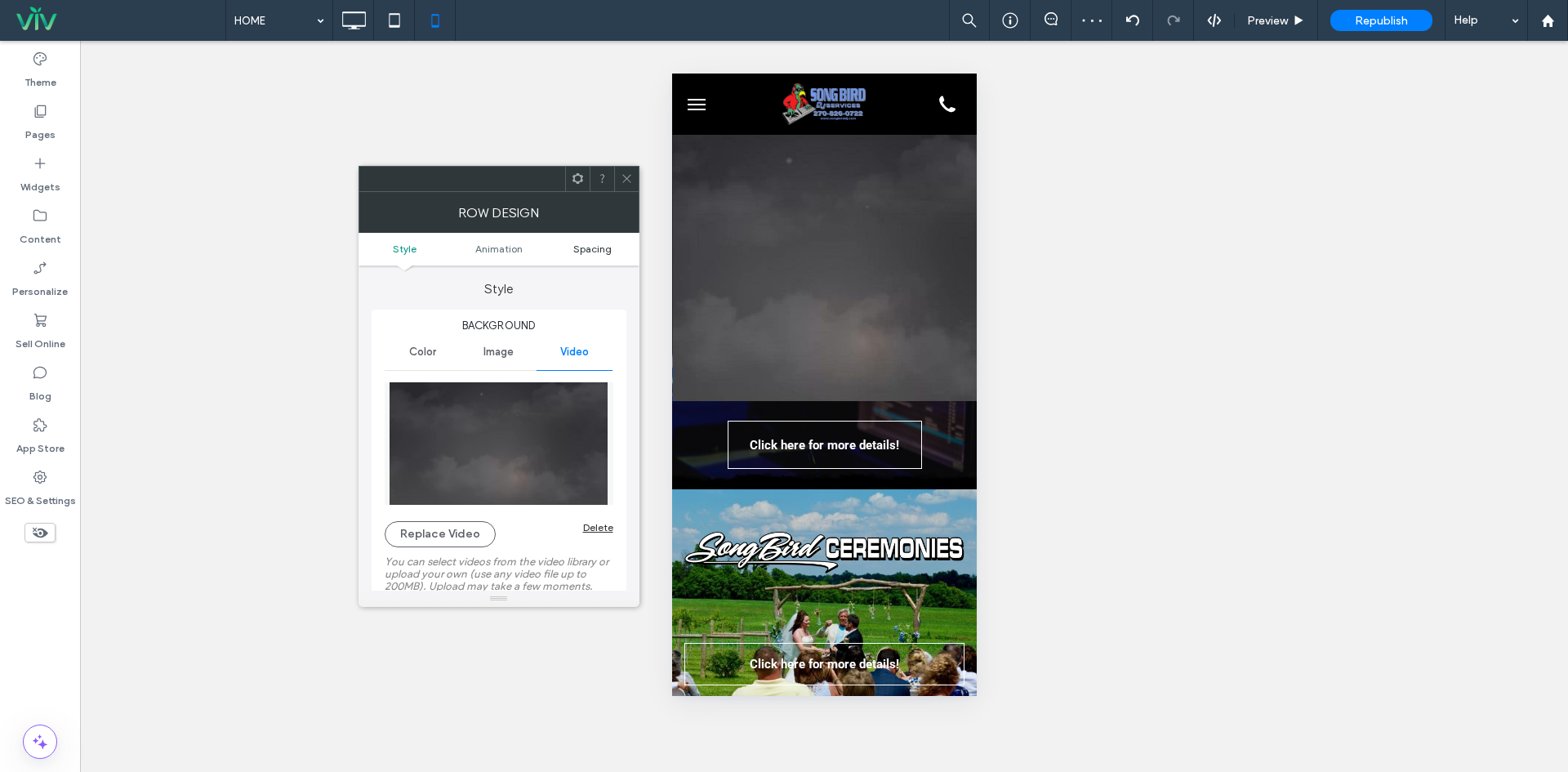 click on "Spacing" at bounding box center (592, 248) 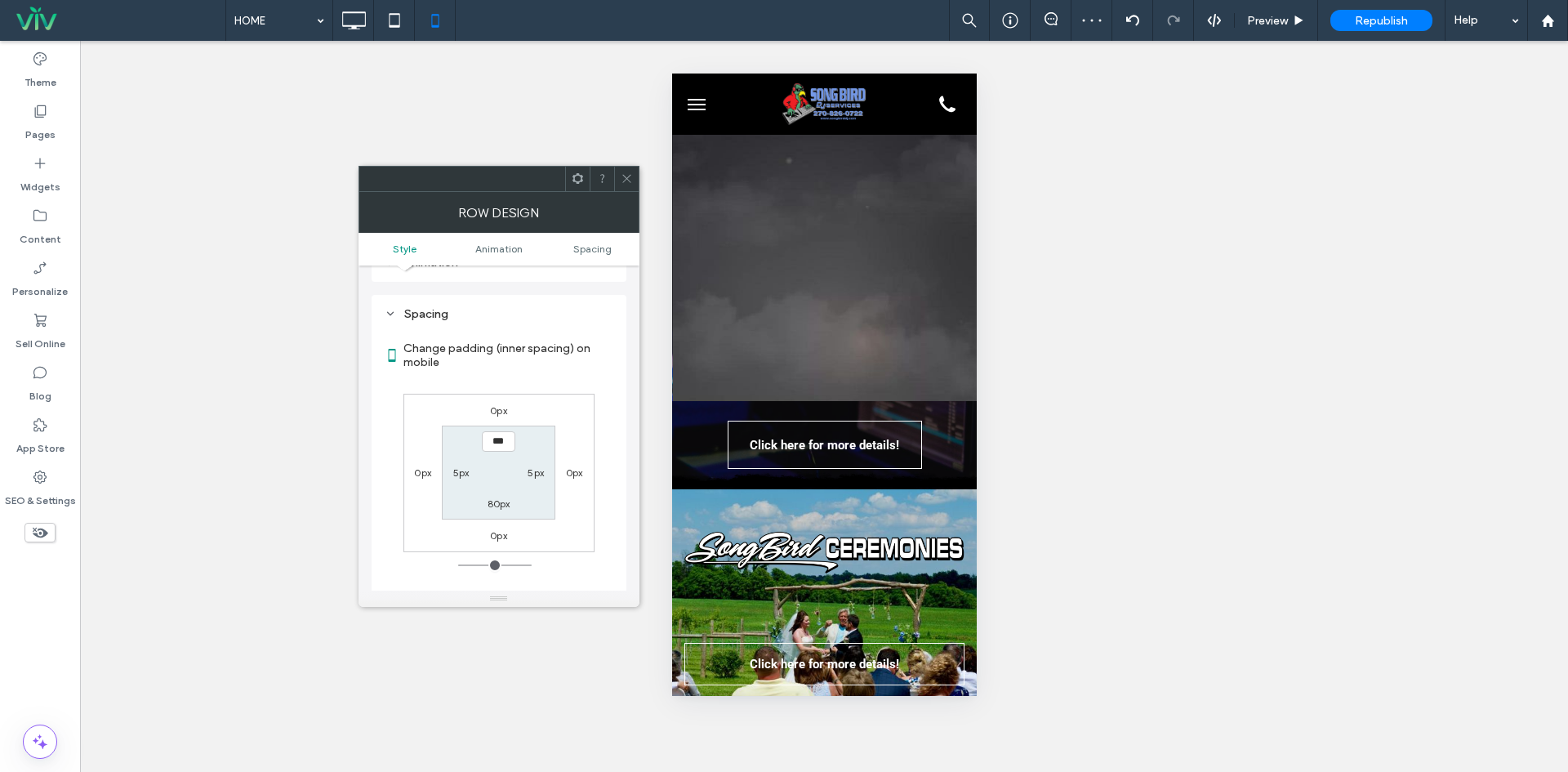 scroll, scrollTop: 902, scrollLeft: 0, axis: vertical 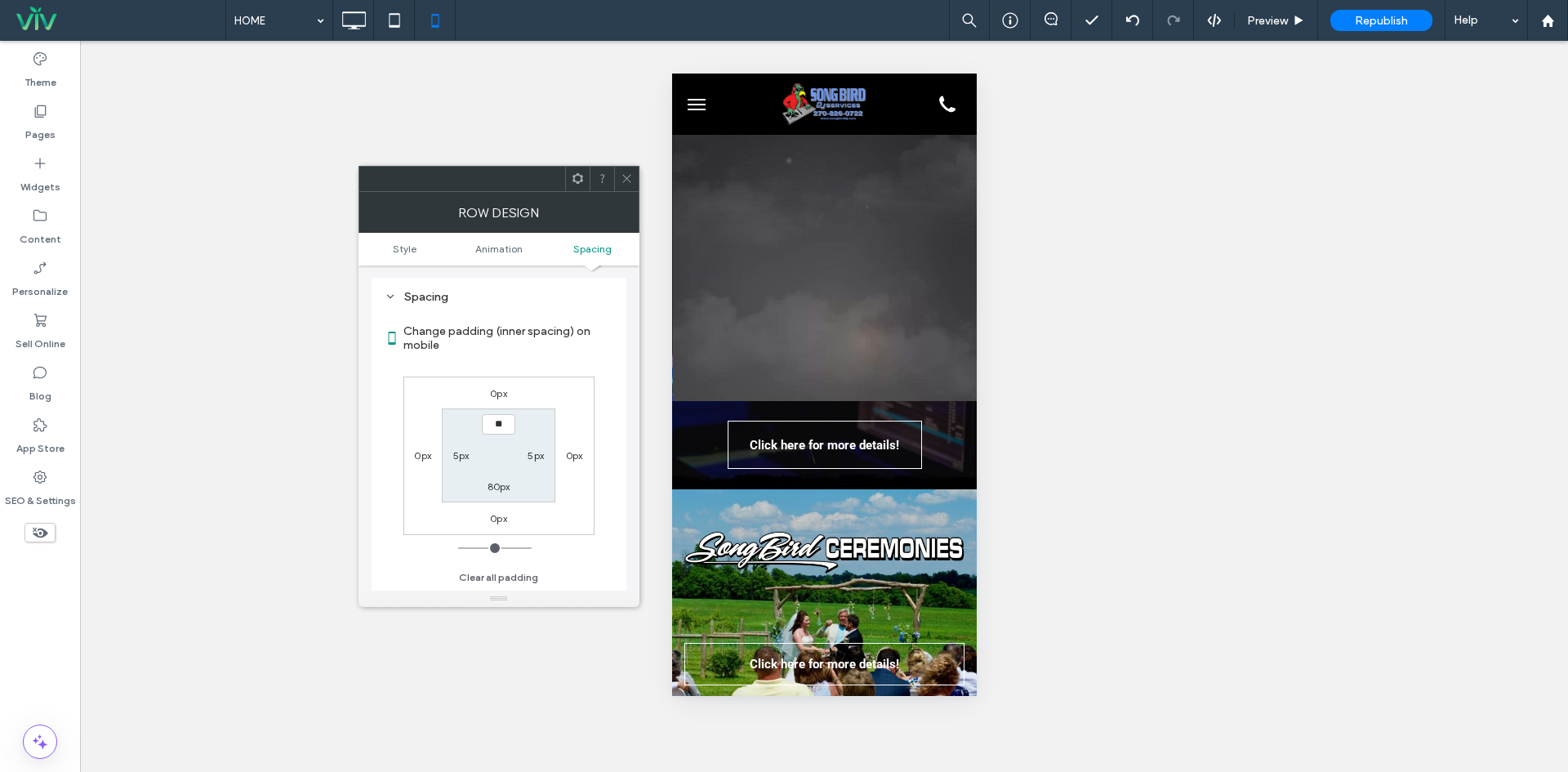 type on "****" 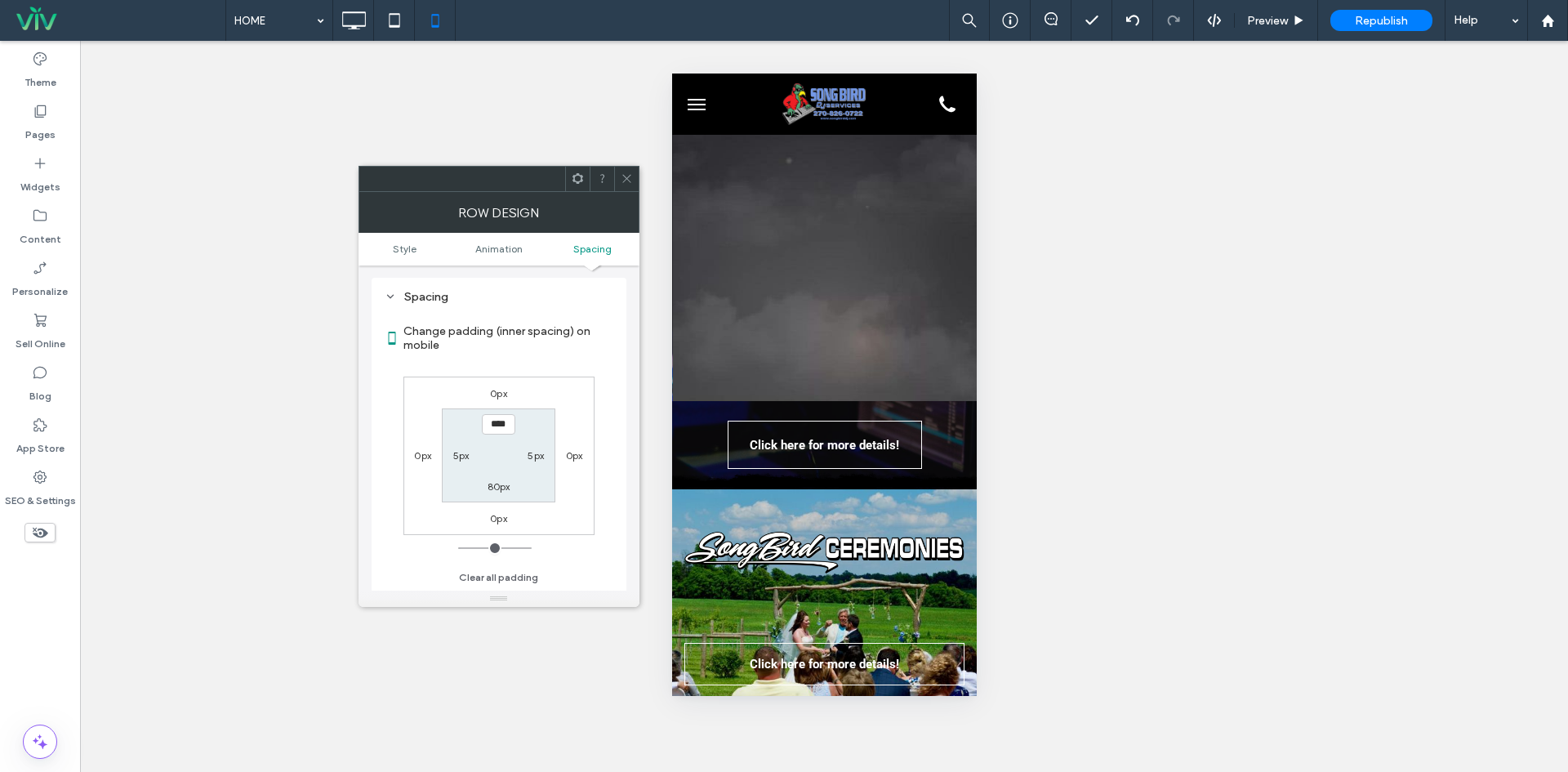 click on "**** 5px 80px 5px" at bounding box center [498, 455] 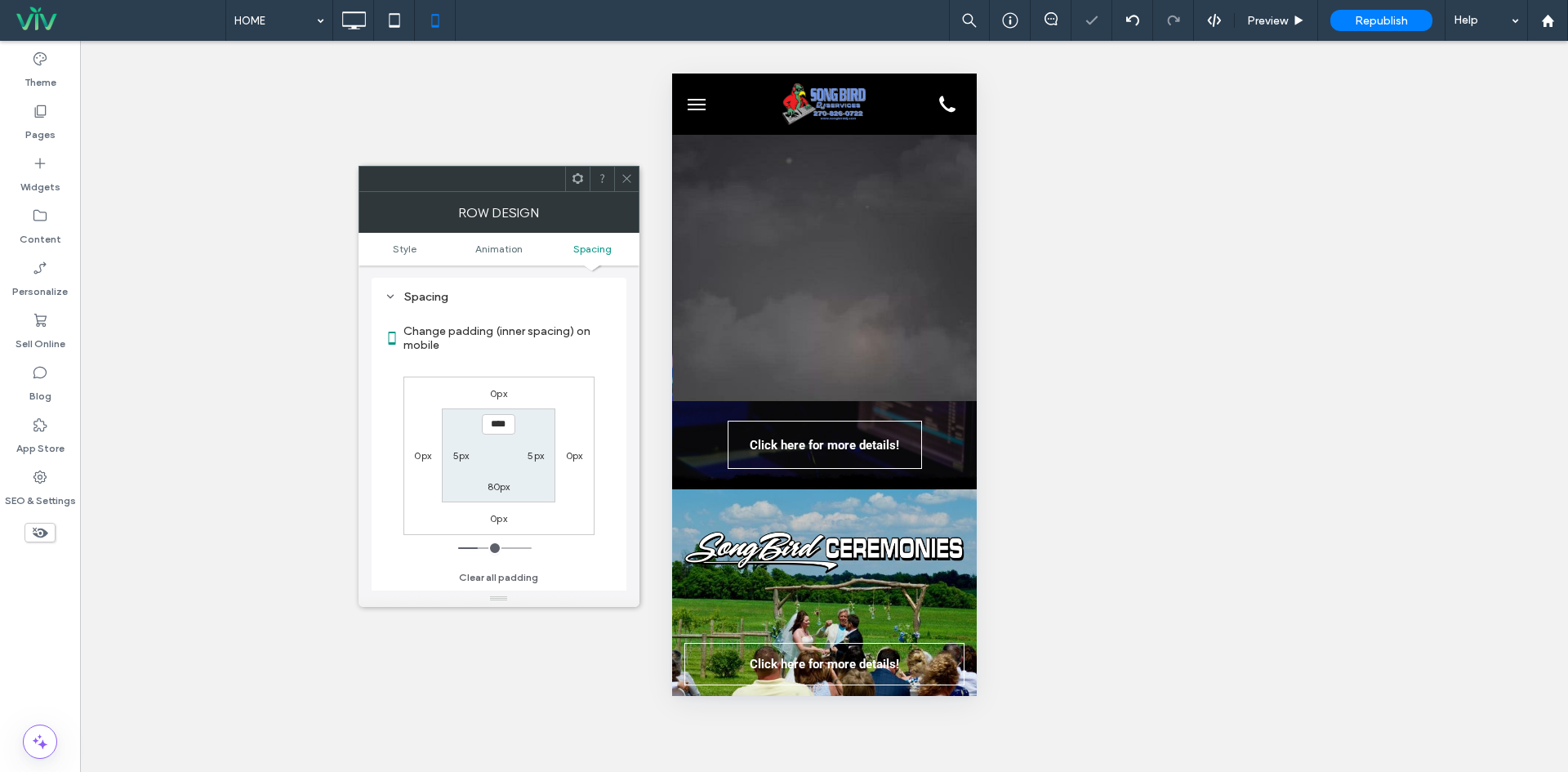 click 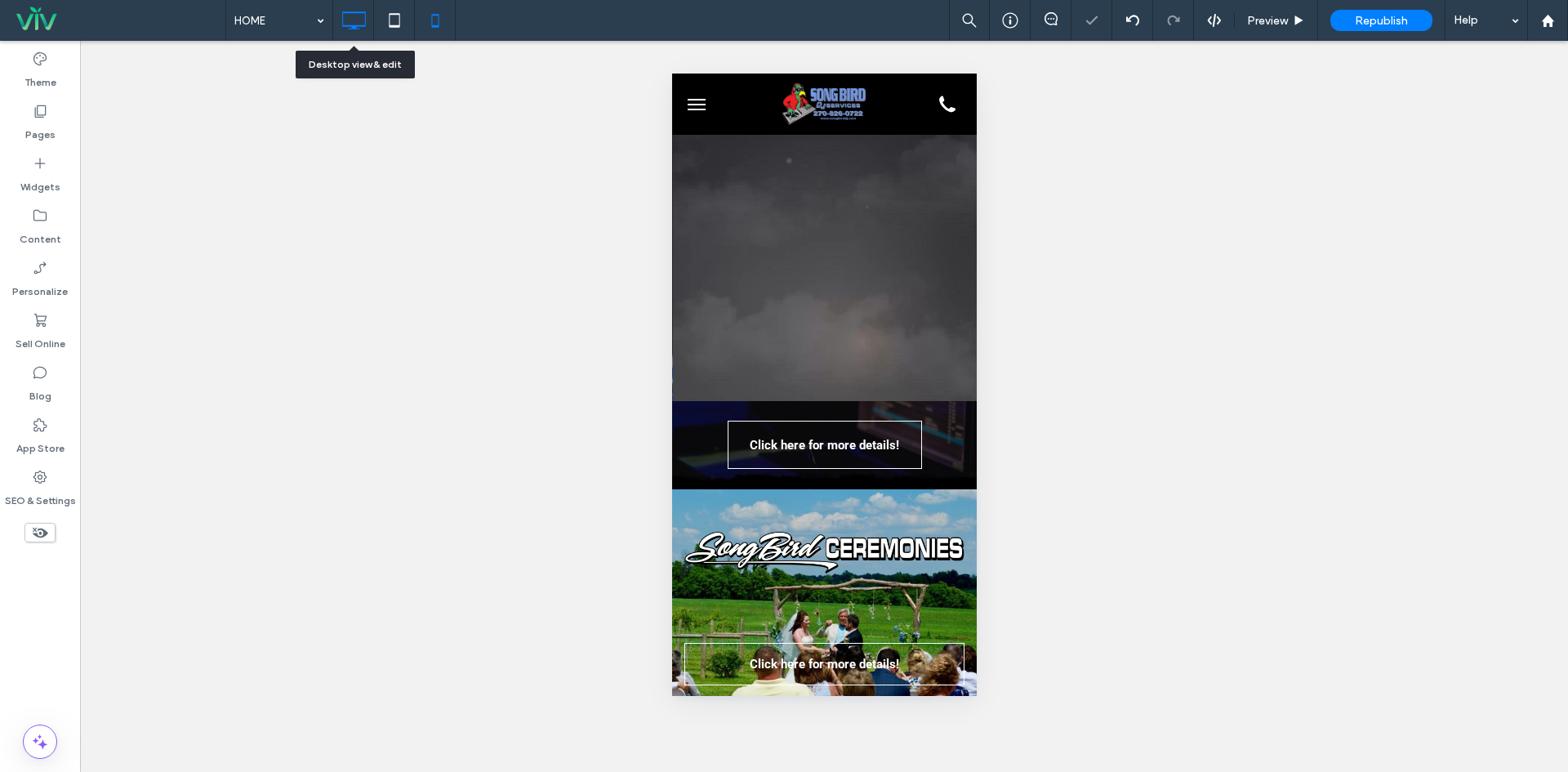 click 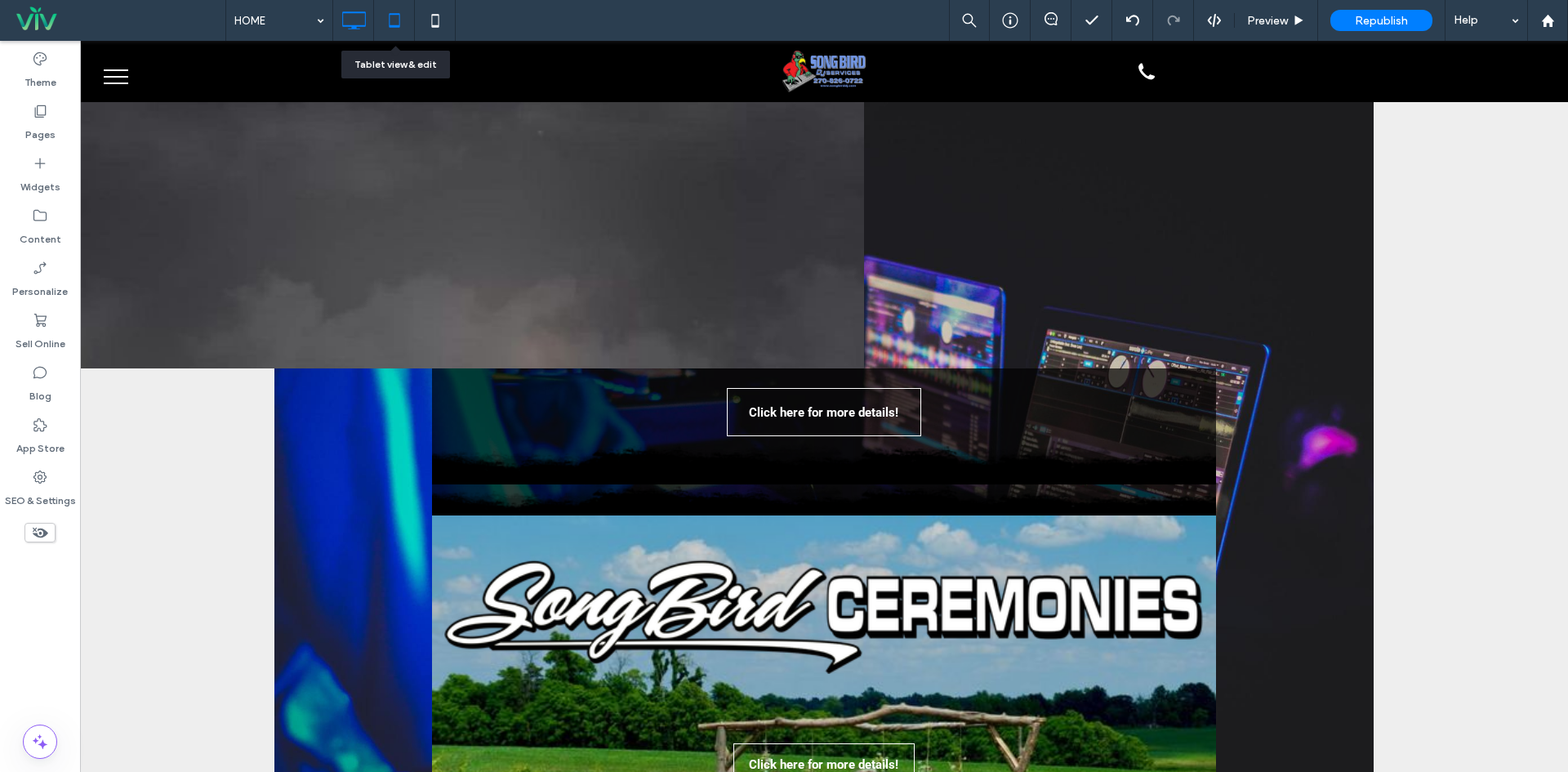 click 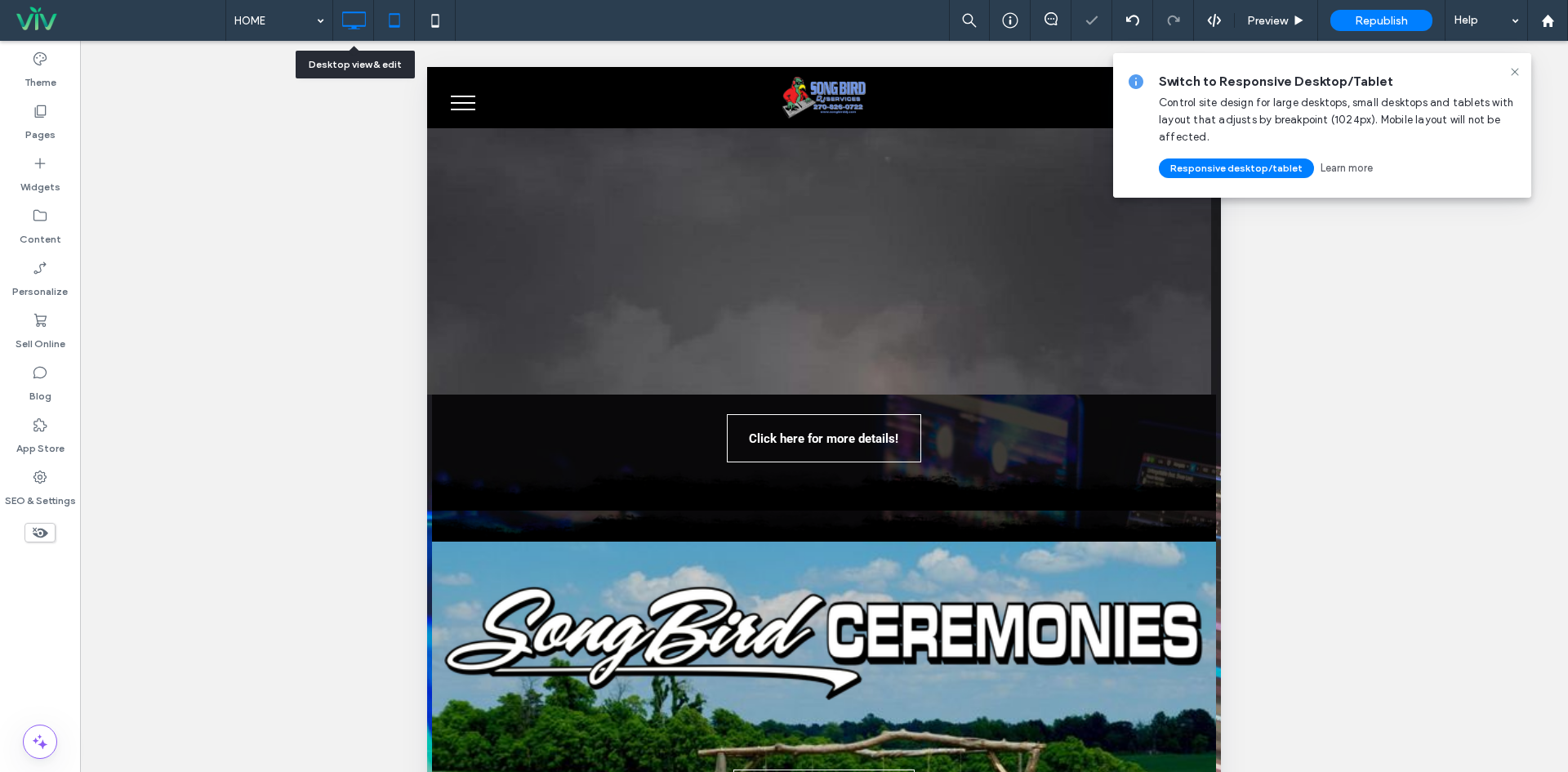 click 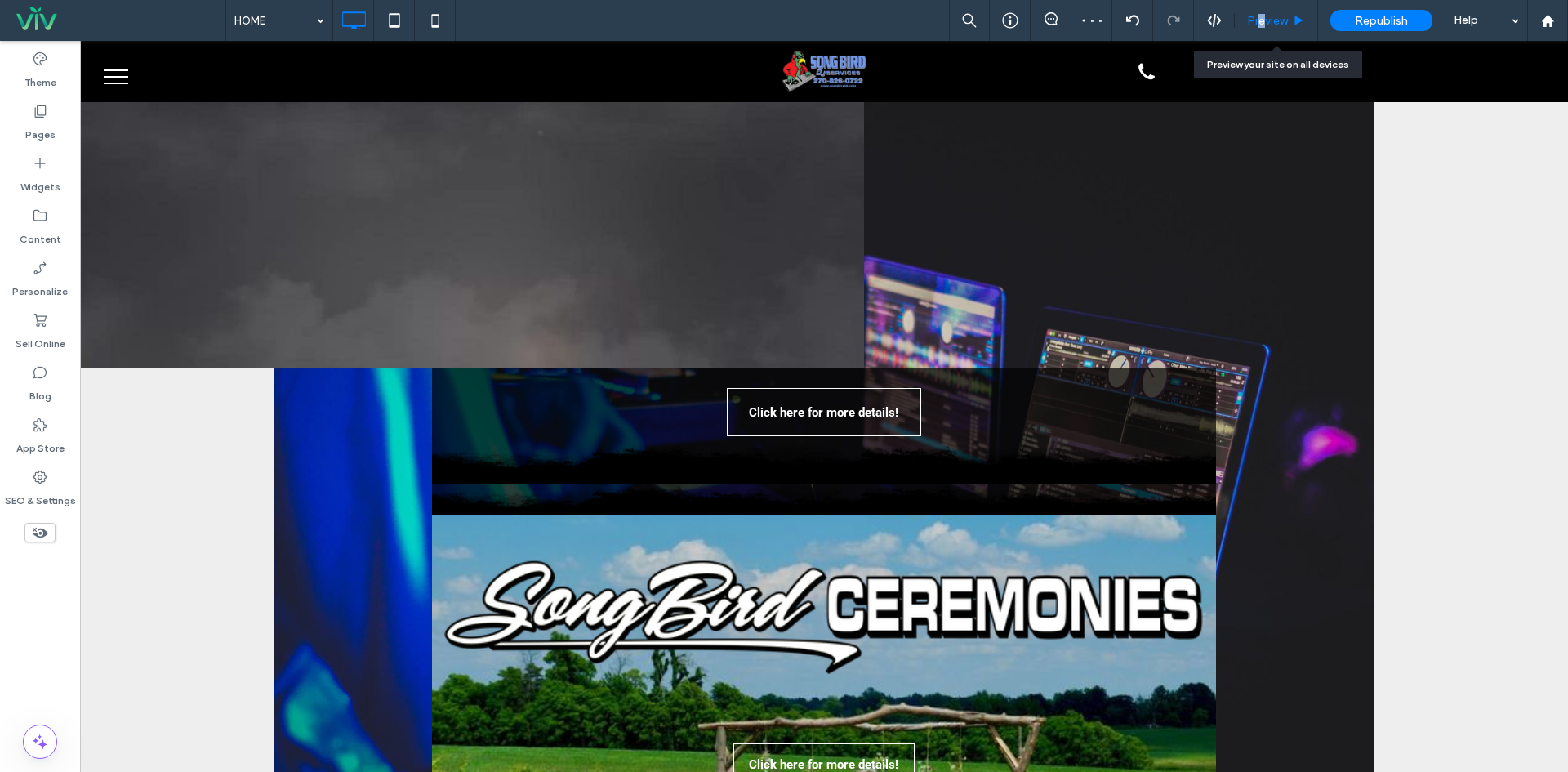 click on "Preview" at bounding box center [1267, 20] 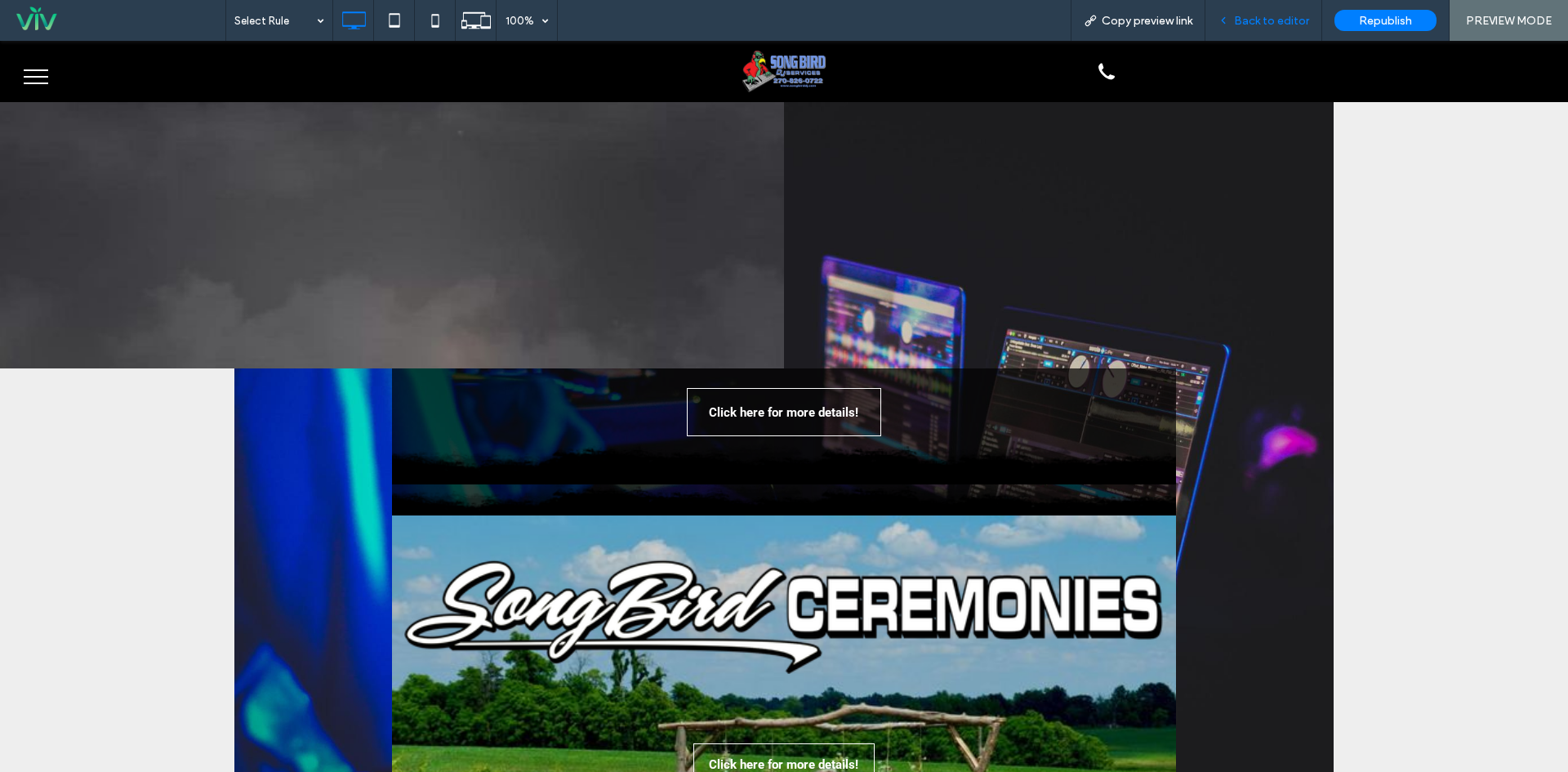 click on "Back to editor" at bounding box center [1272, 20] 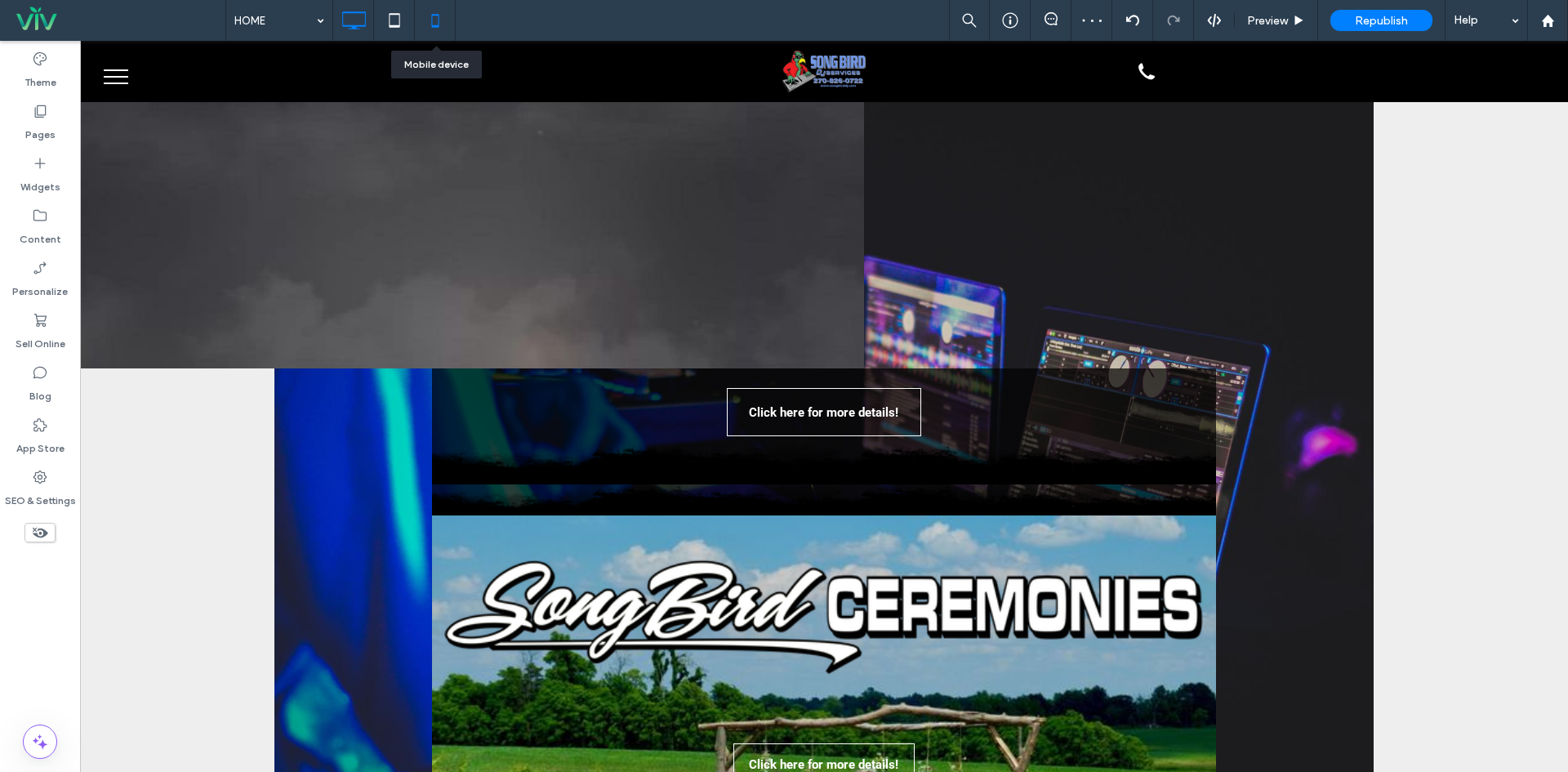 click 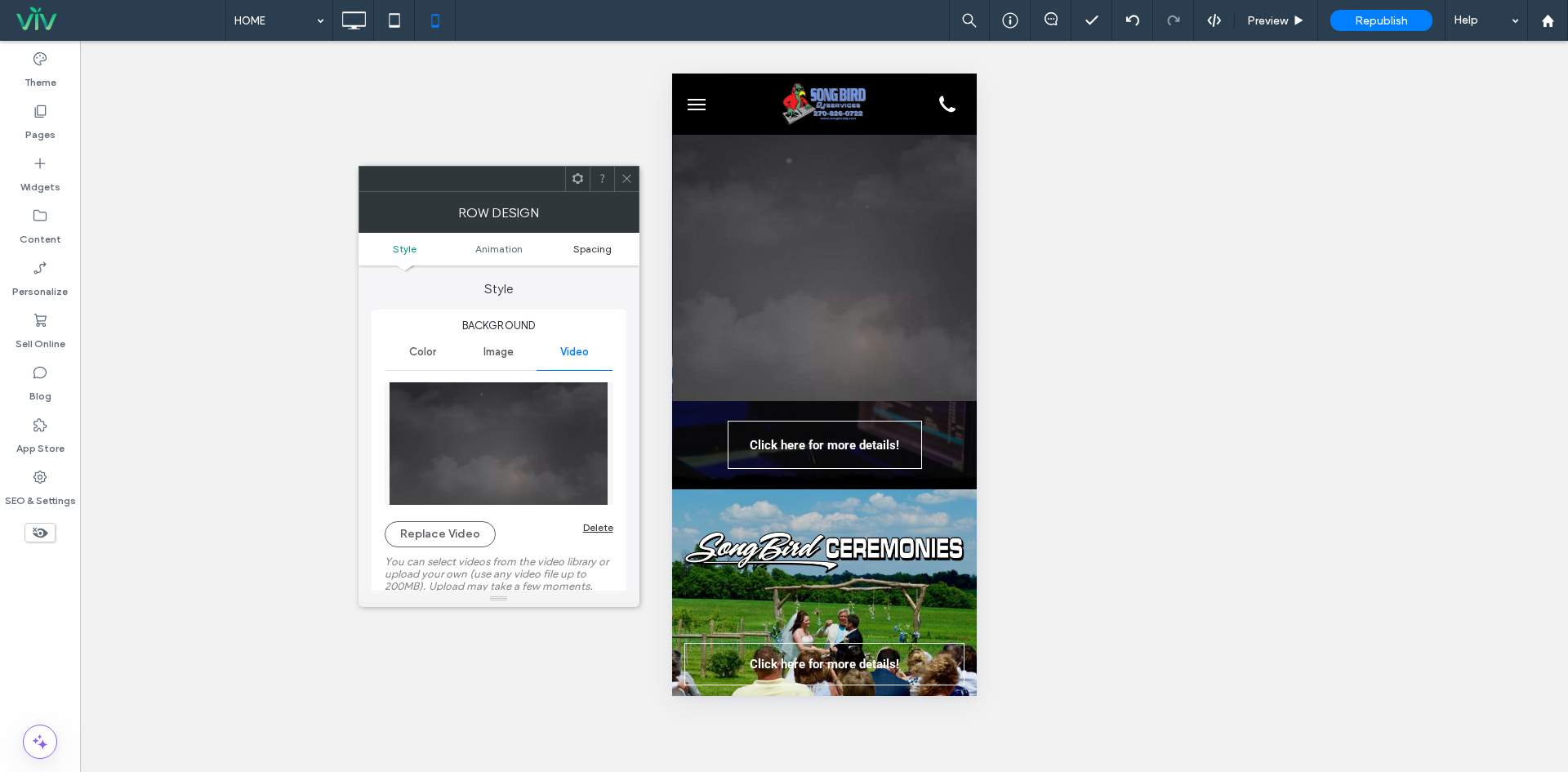 click on "Spacing" at bounding box center [592, 248] 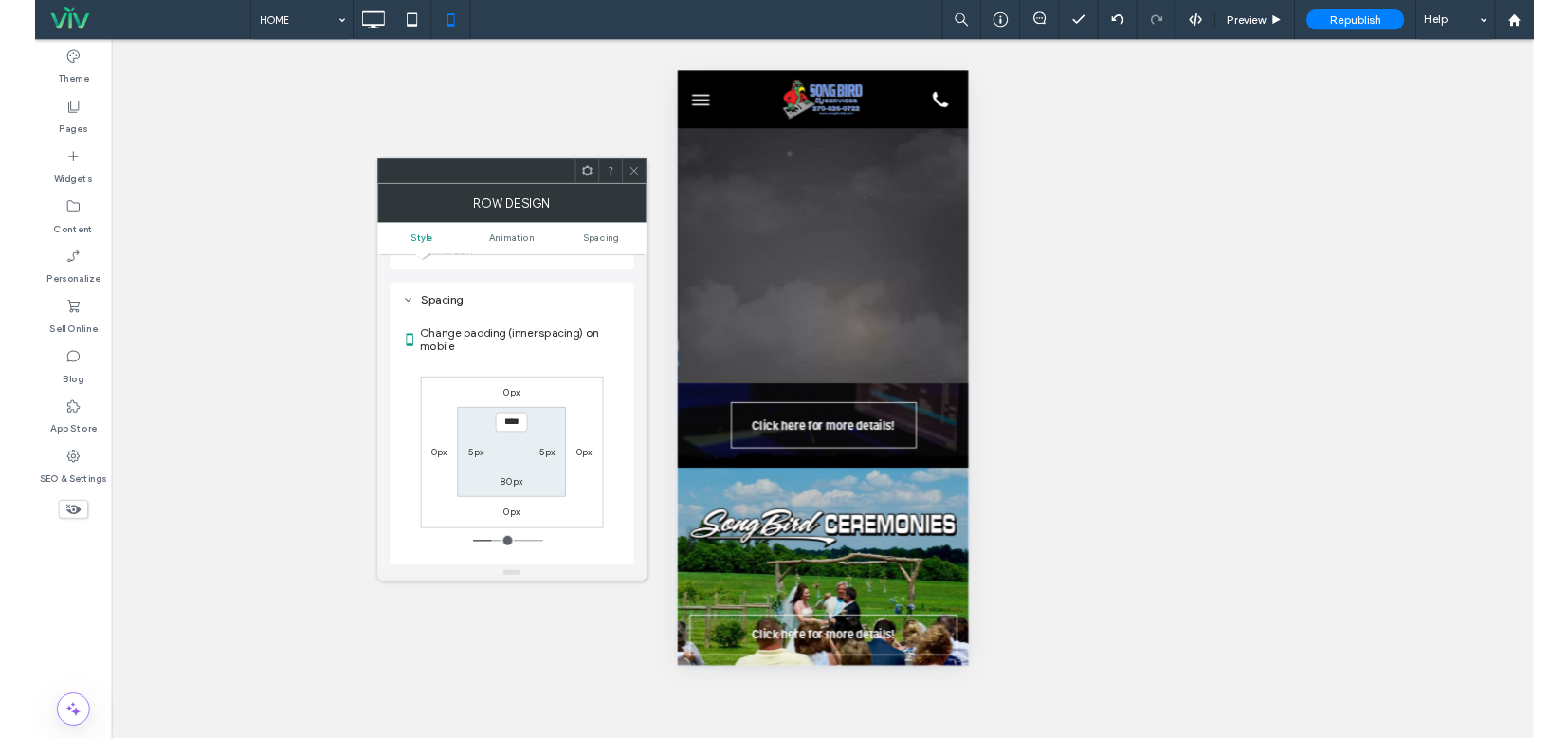 scroll, scrollTop: 1047, scrollLeft: 0, axis: vertical 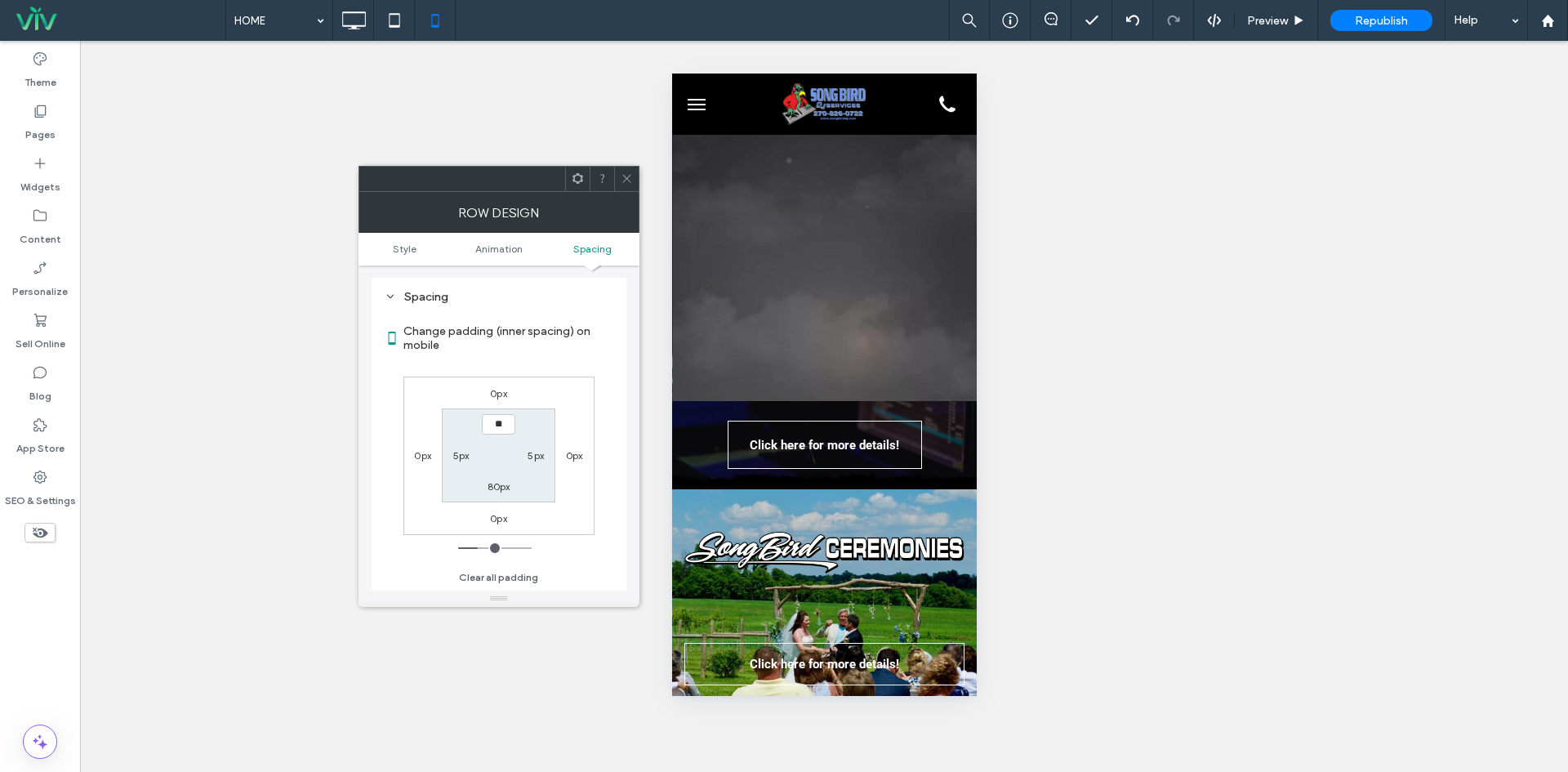 type on "****" 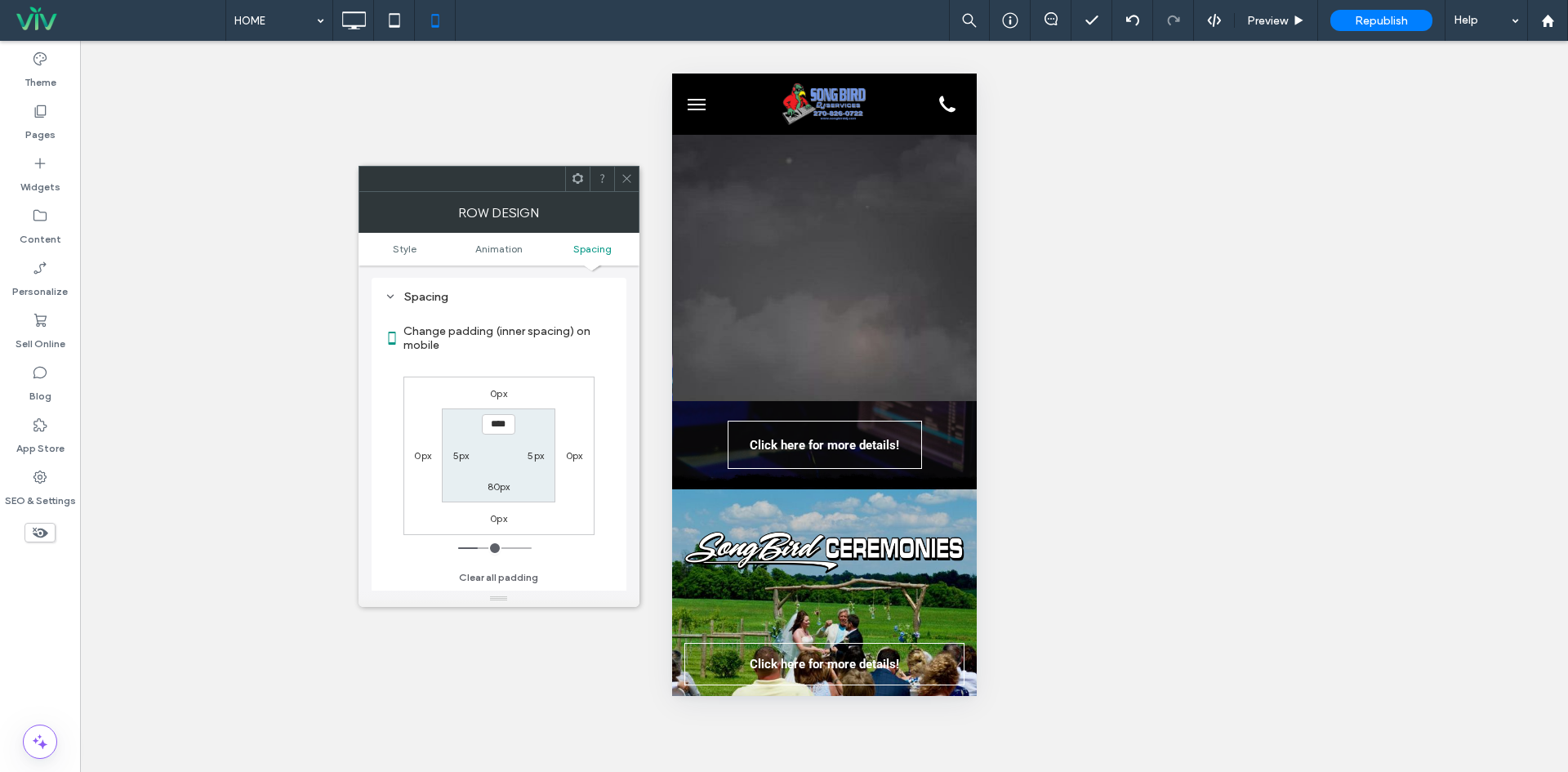 click on "**** 5px 80px 5px" at bounding box center [498, 455] 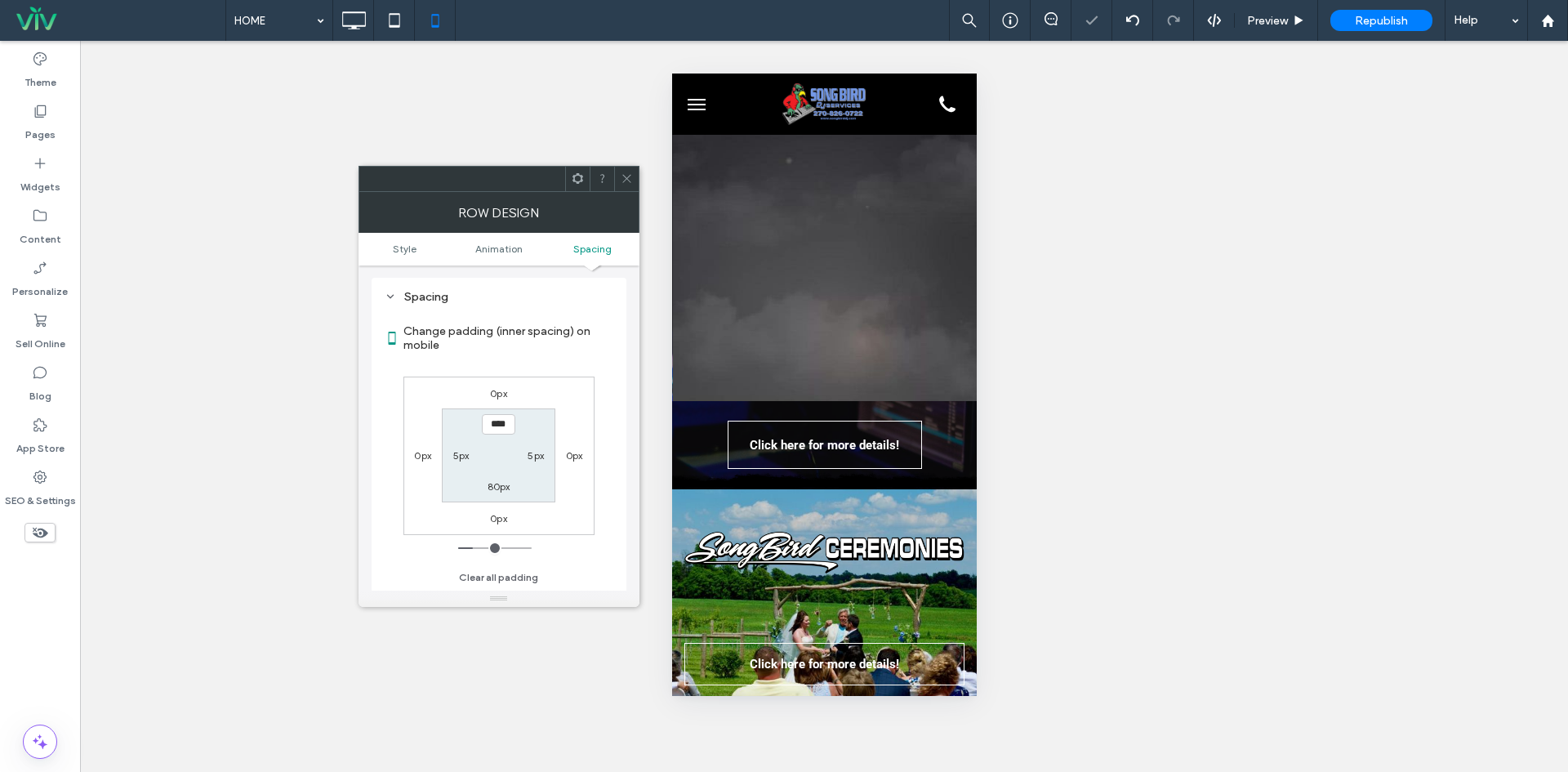 click on "80px" at bounding box center [499, 486] 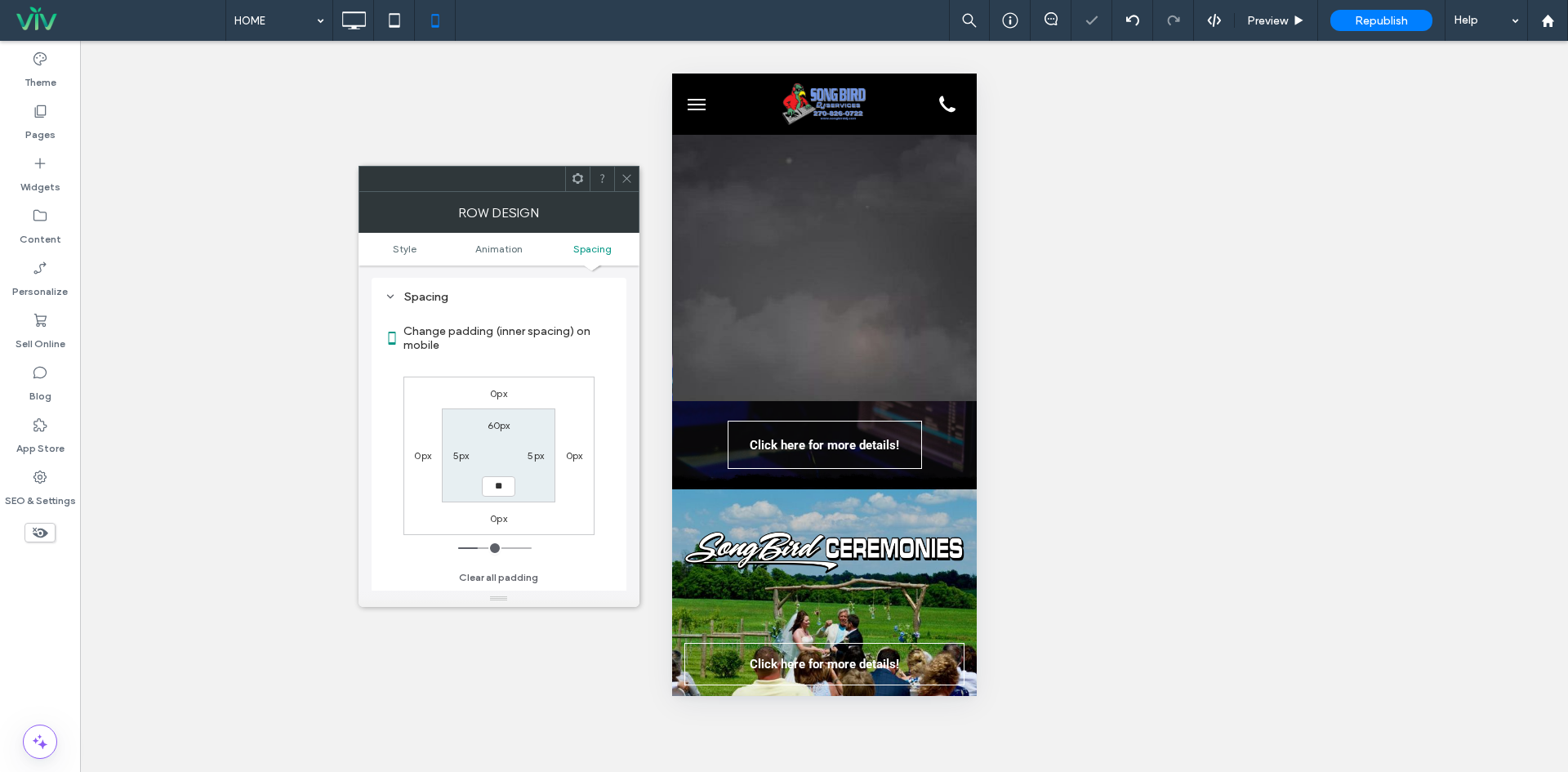 type on "**" 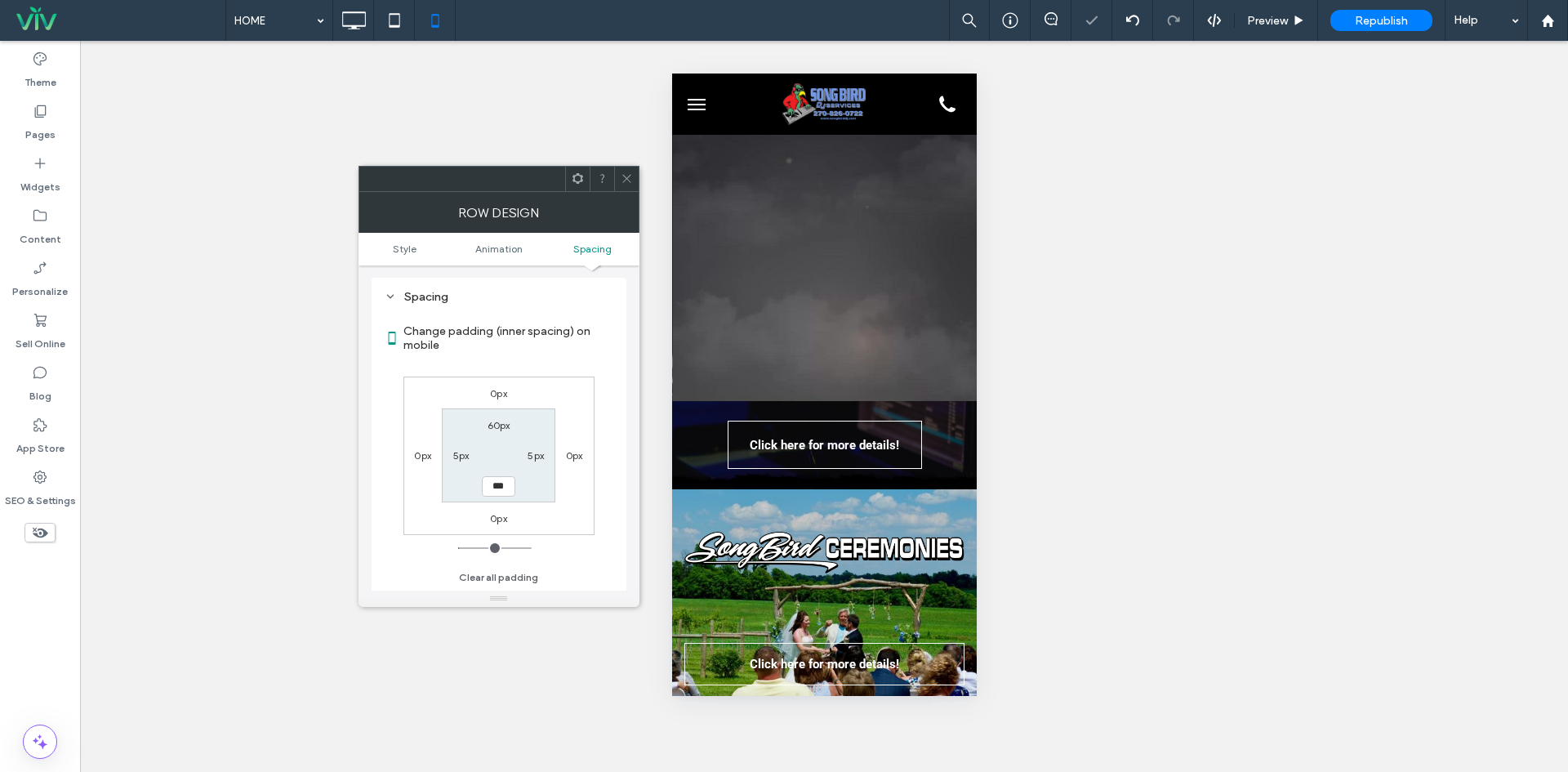 click on "60px 5px *** 5px" at bounding box center (498, 455) 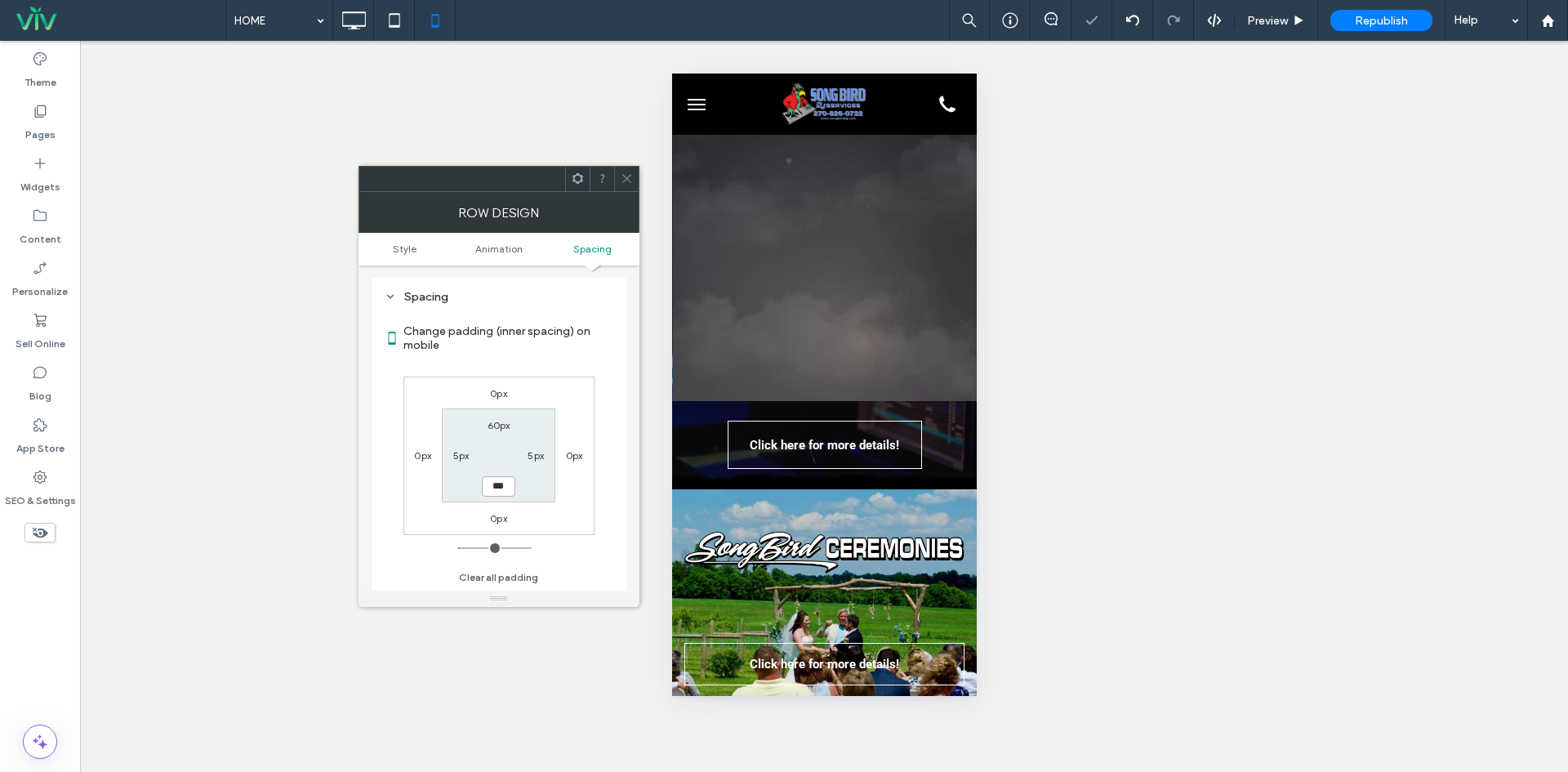 click on "***" at bounding box center [498, 486] 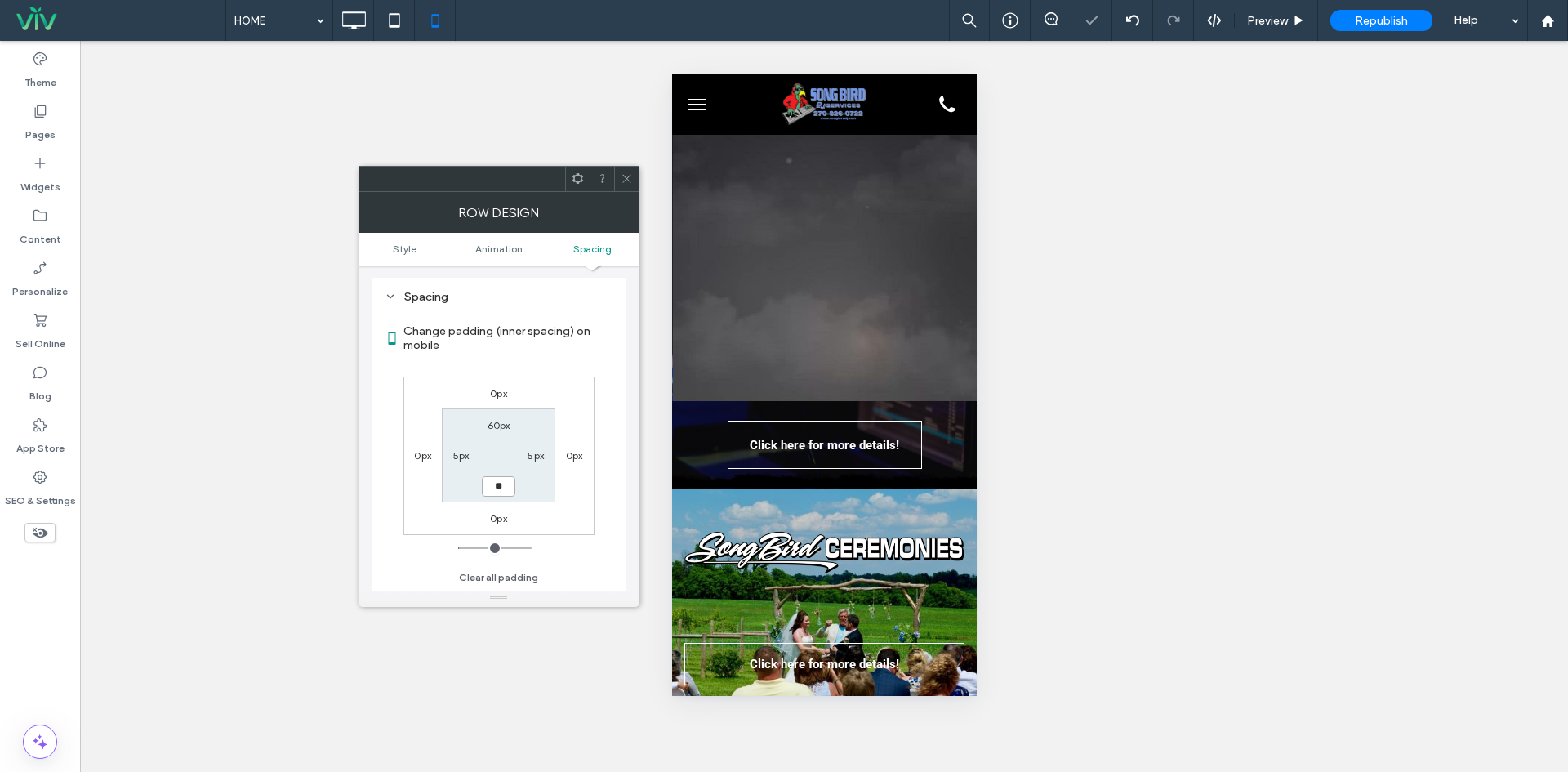 type on "**" 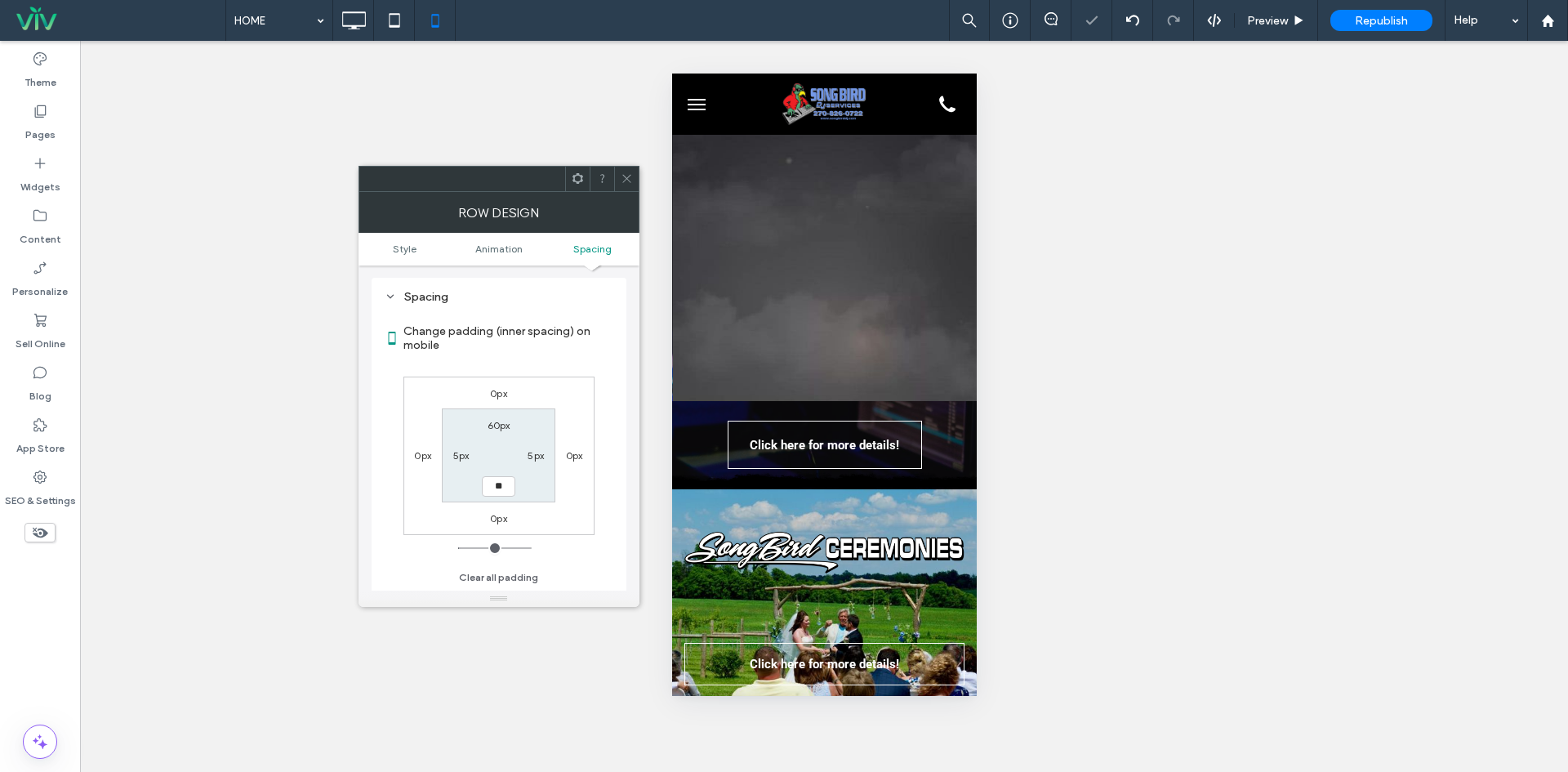 type on "**" 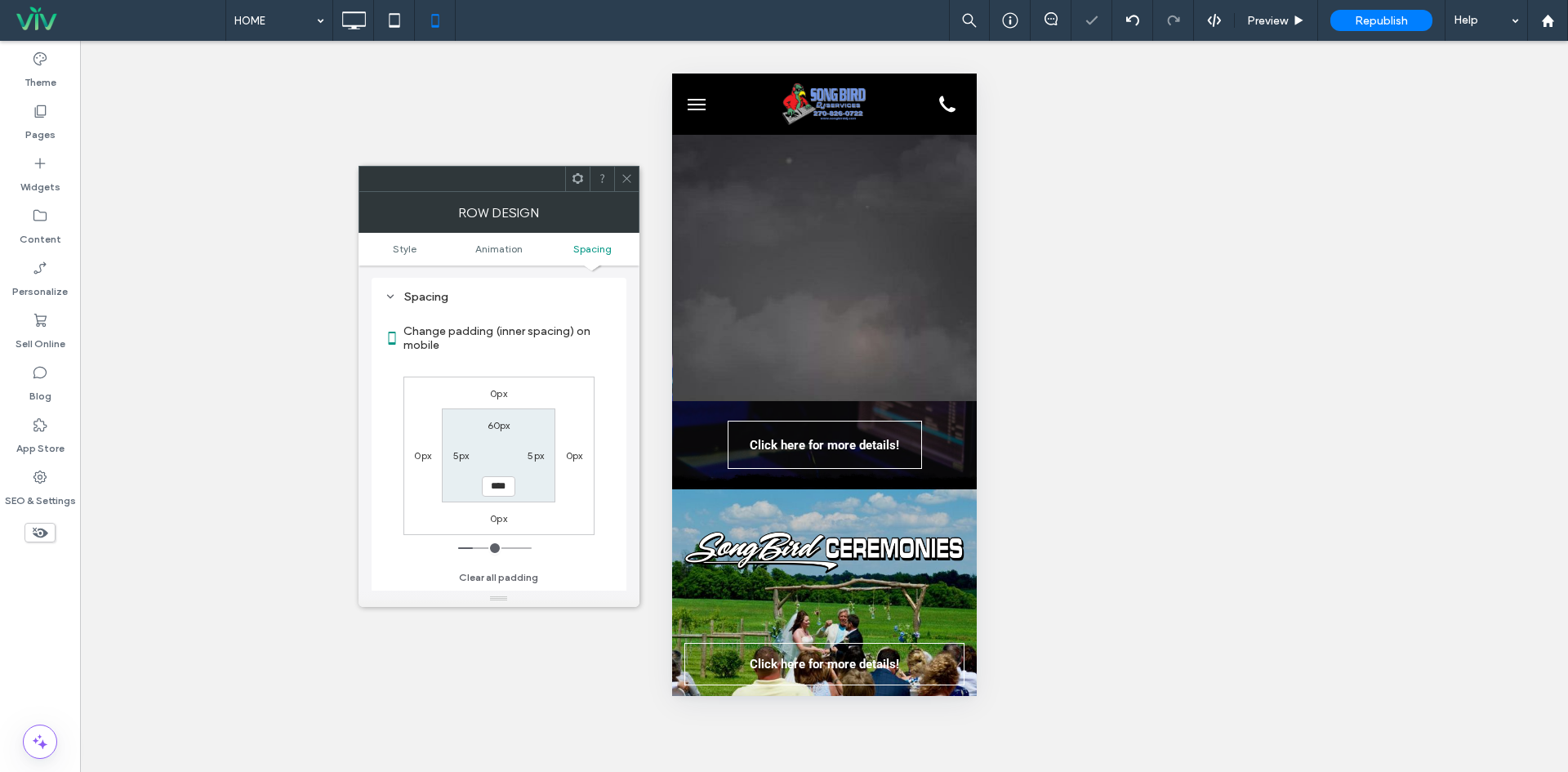 click on "60px 5px **** 5px" at bounding box center (498, 455) 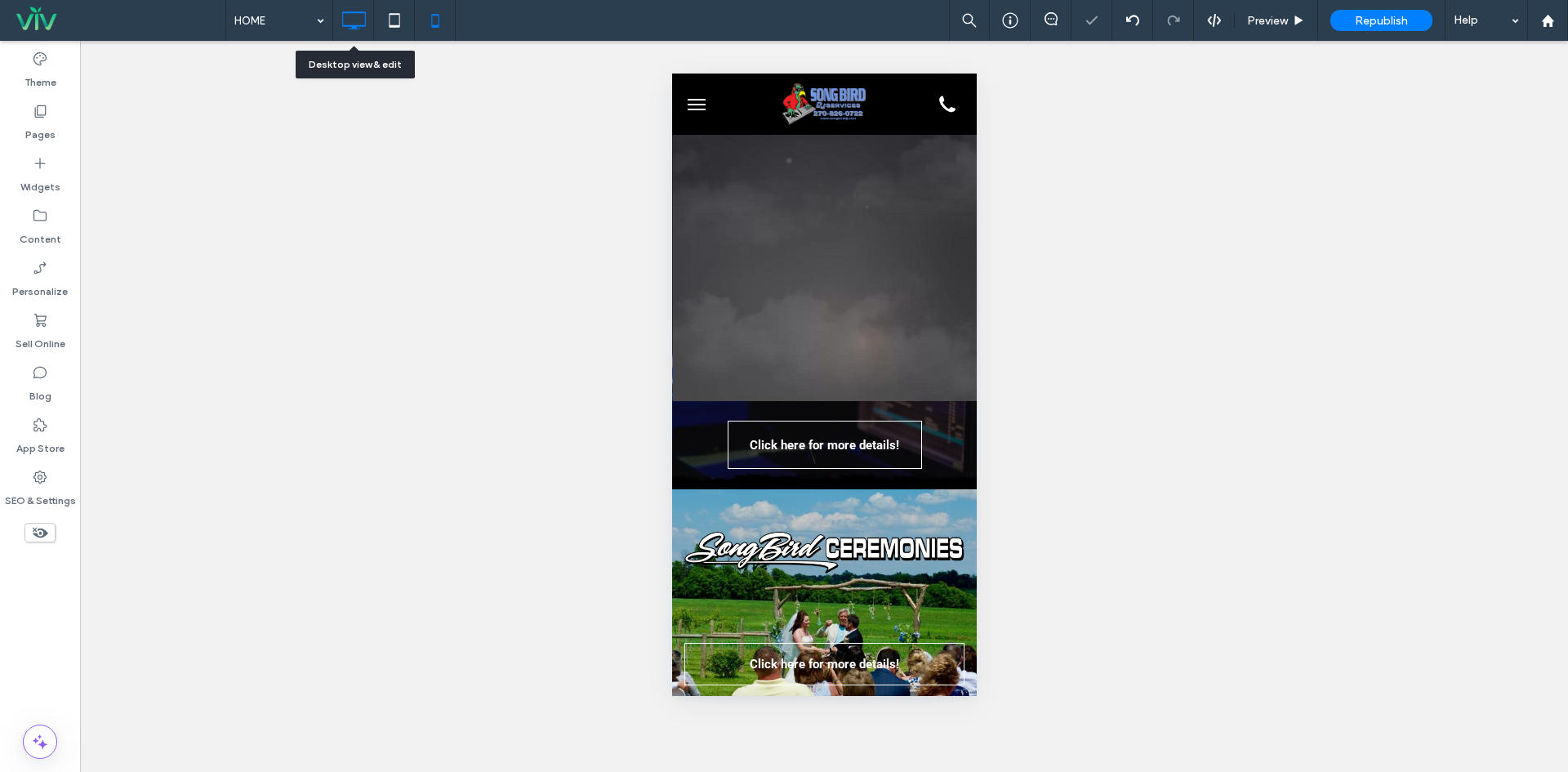 click 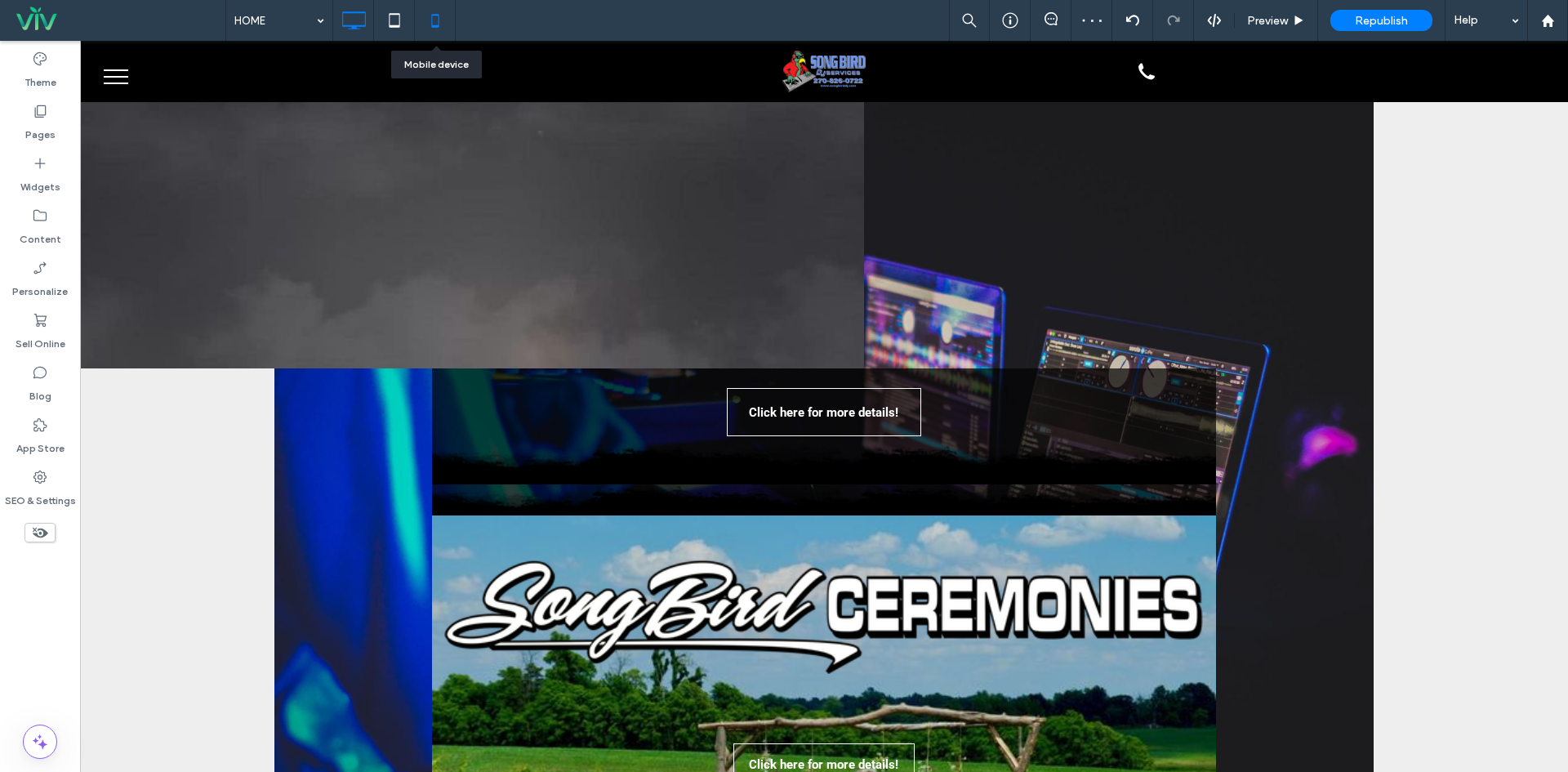 click 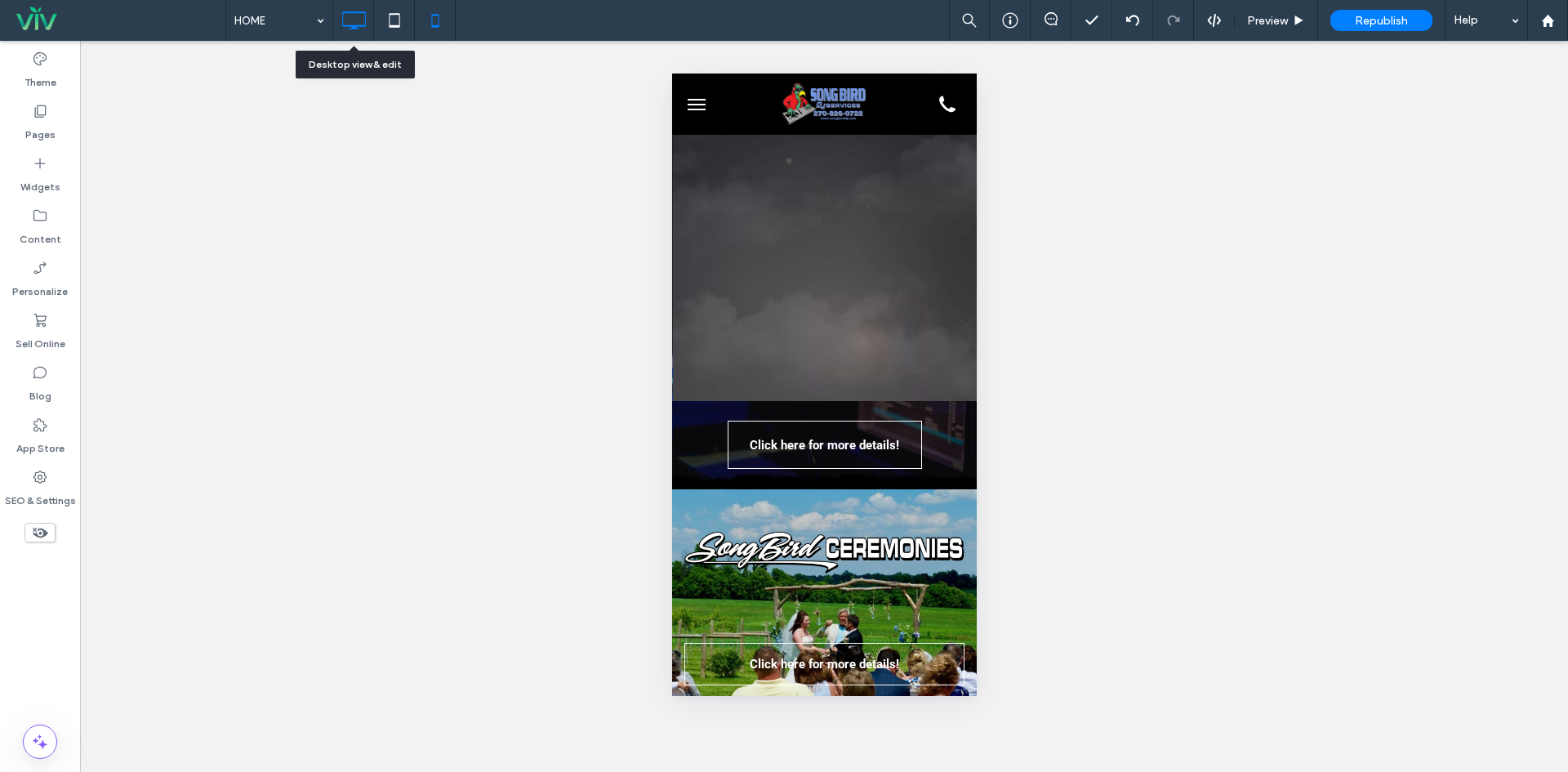 click 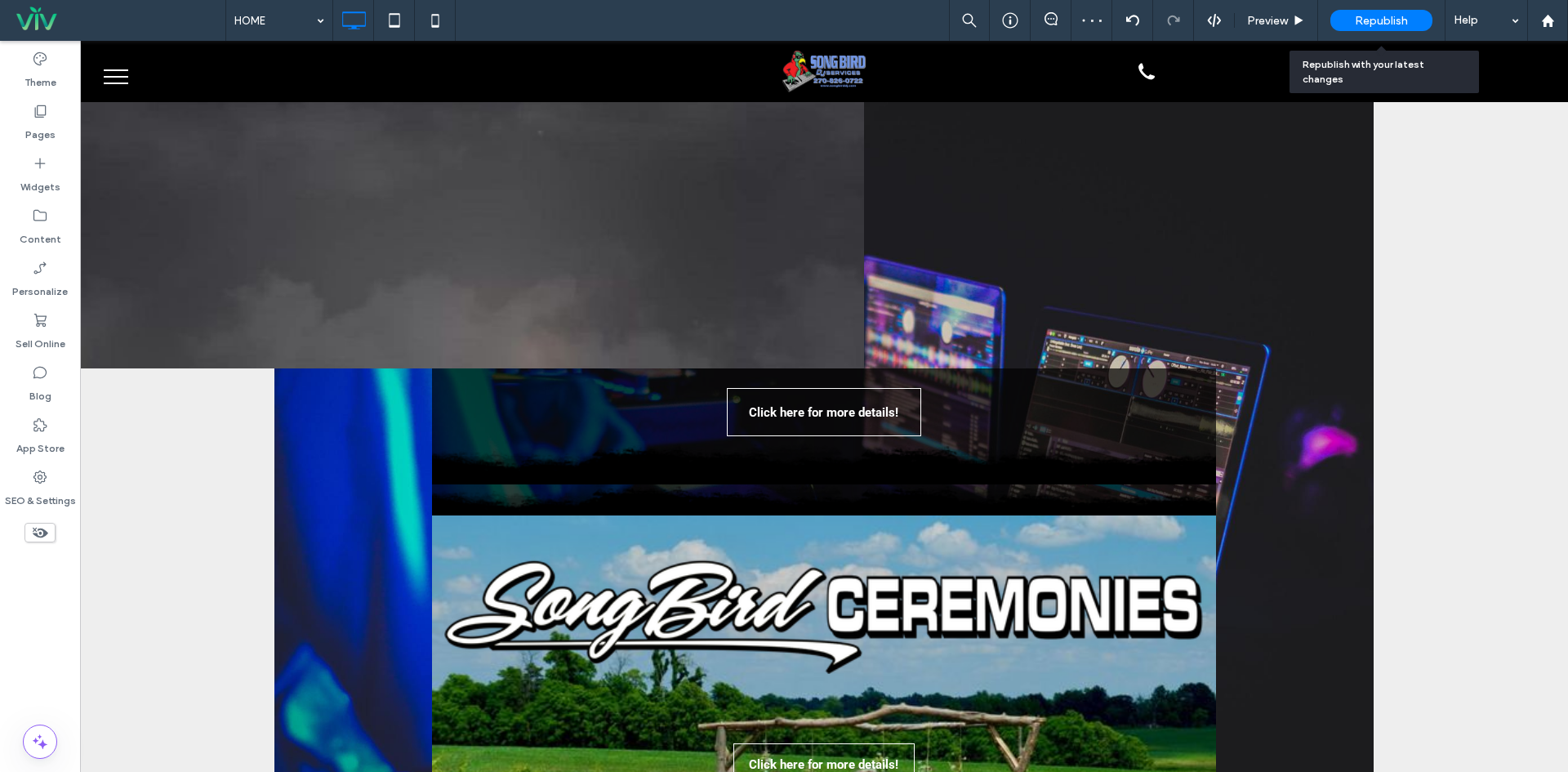 click on "Republish" at bounding box center [1381, 20] 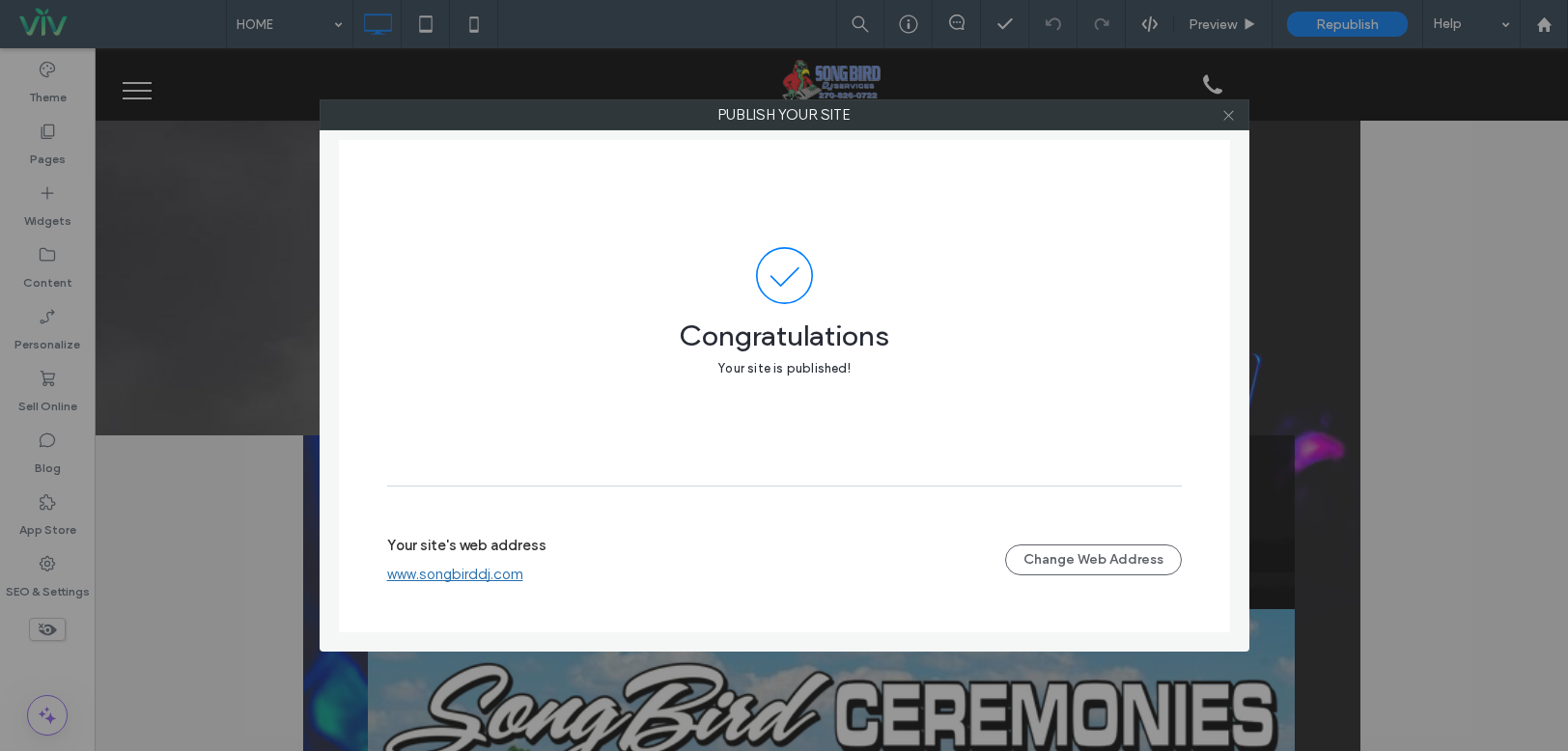 click 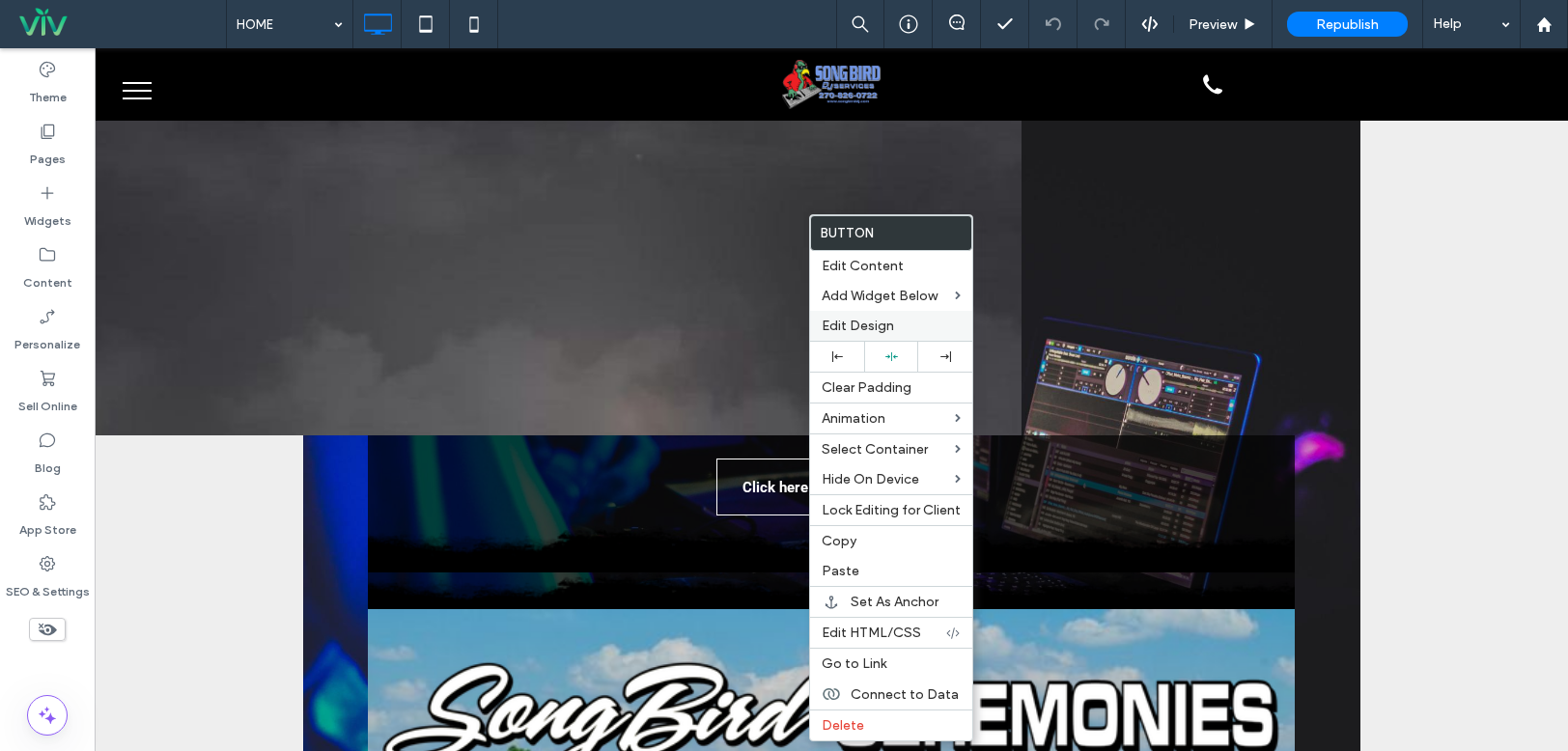 click on "Edit Design" at bounding box center [857, 325] 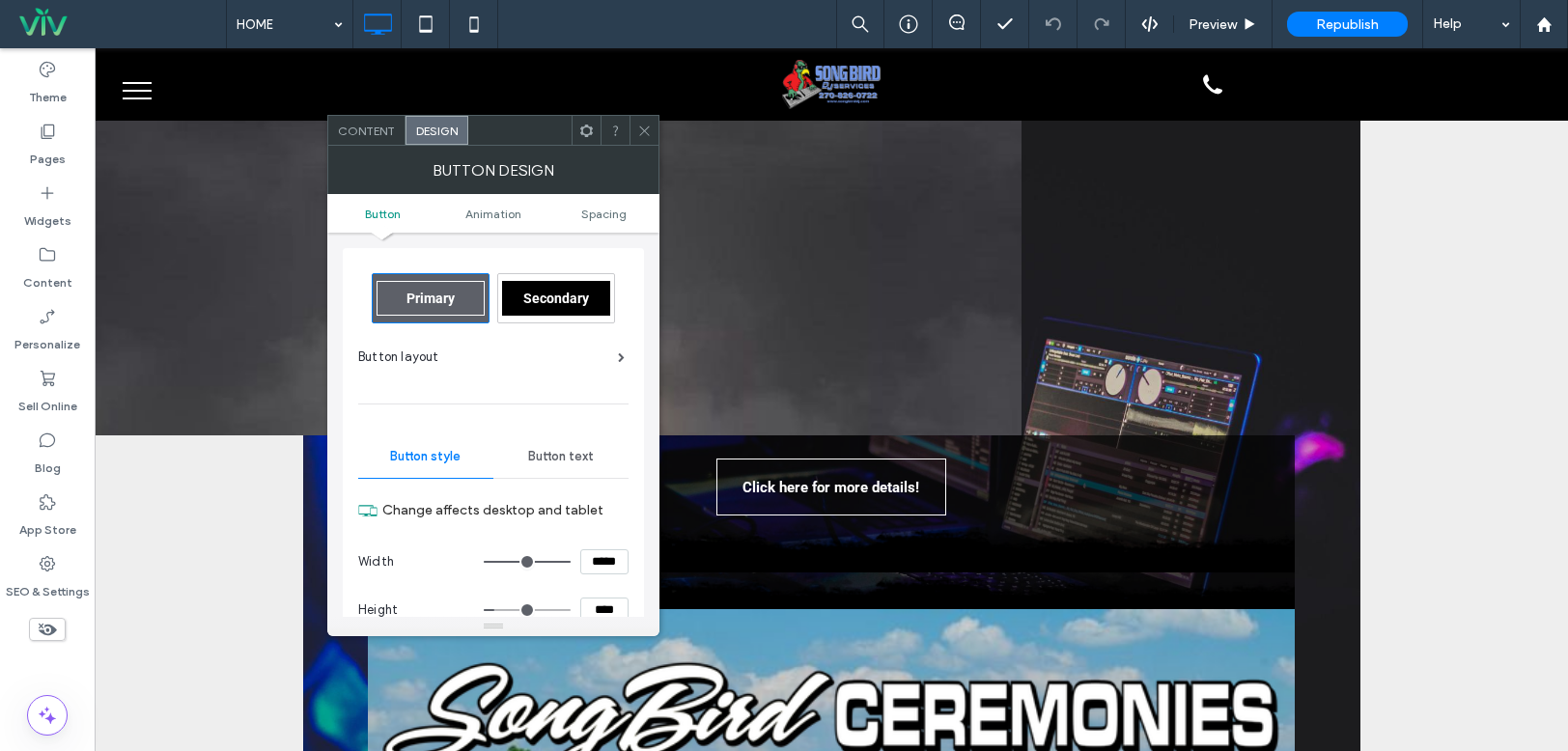 click 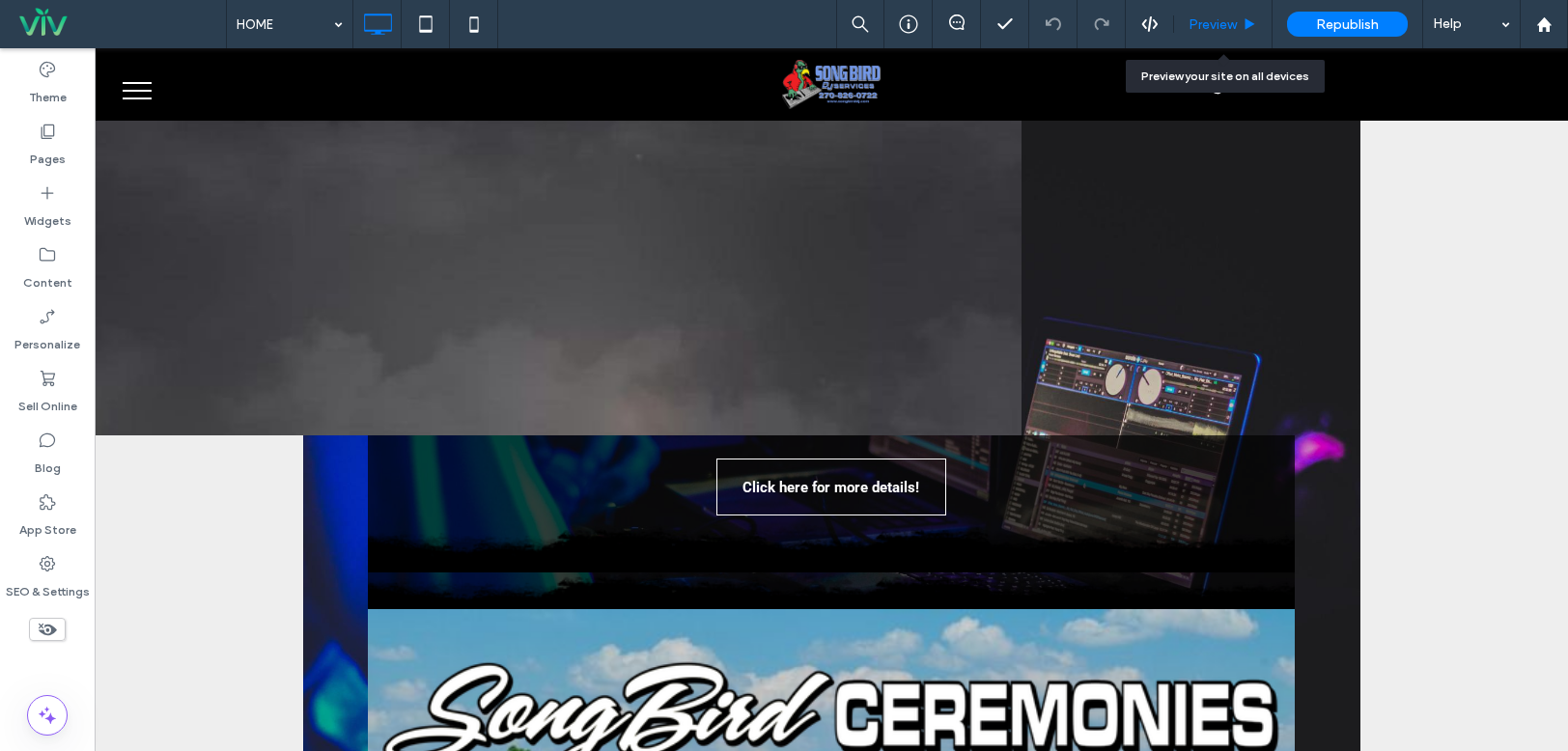 click on "Preview" at bounding box center [1223, 24] 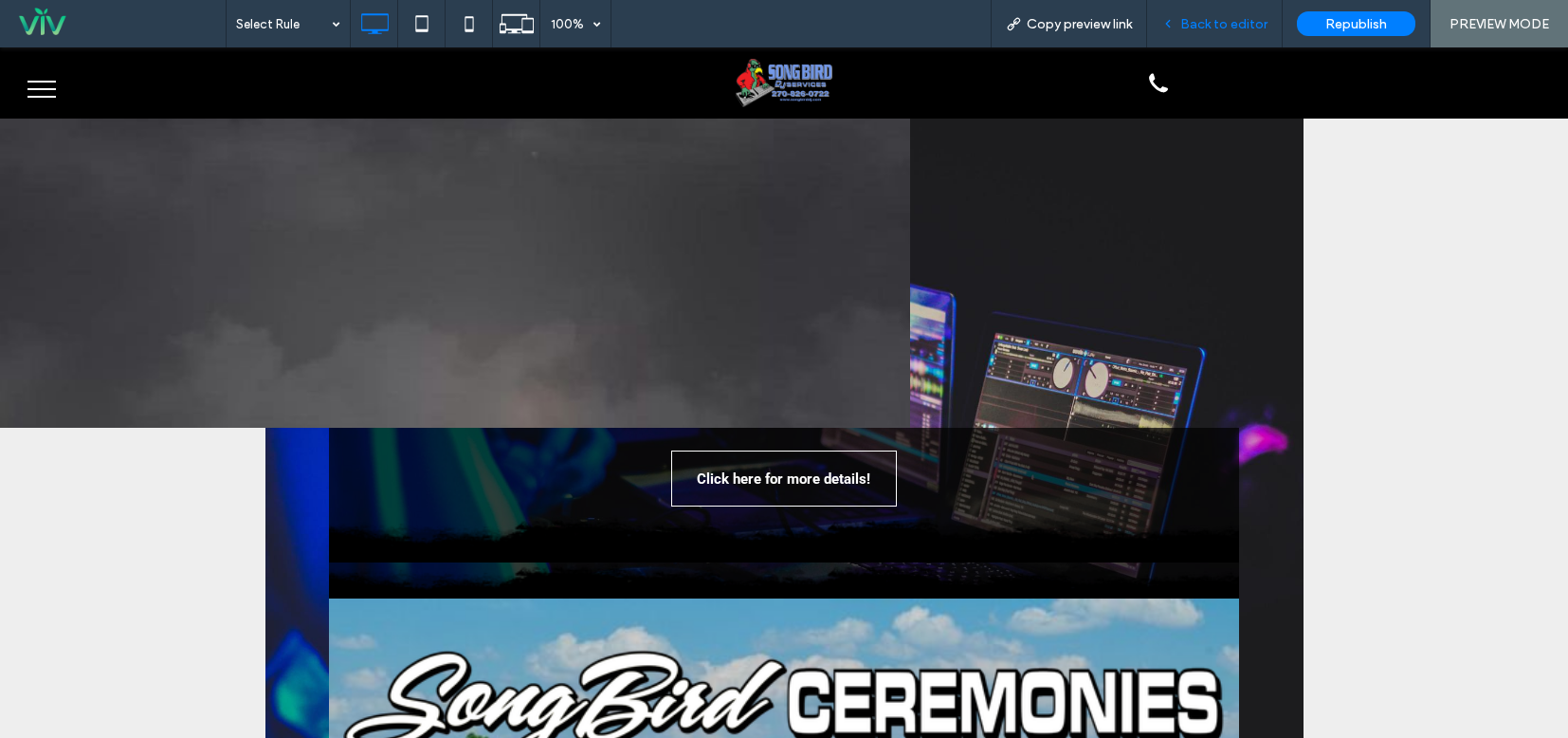 click on "Back to editor" at bounding box center (1214, 24) 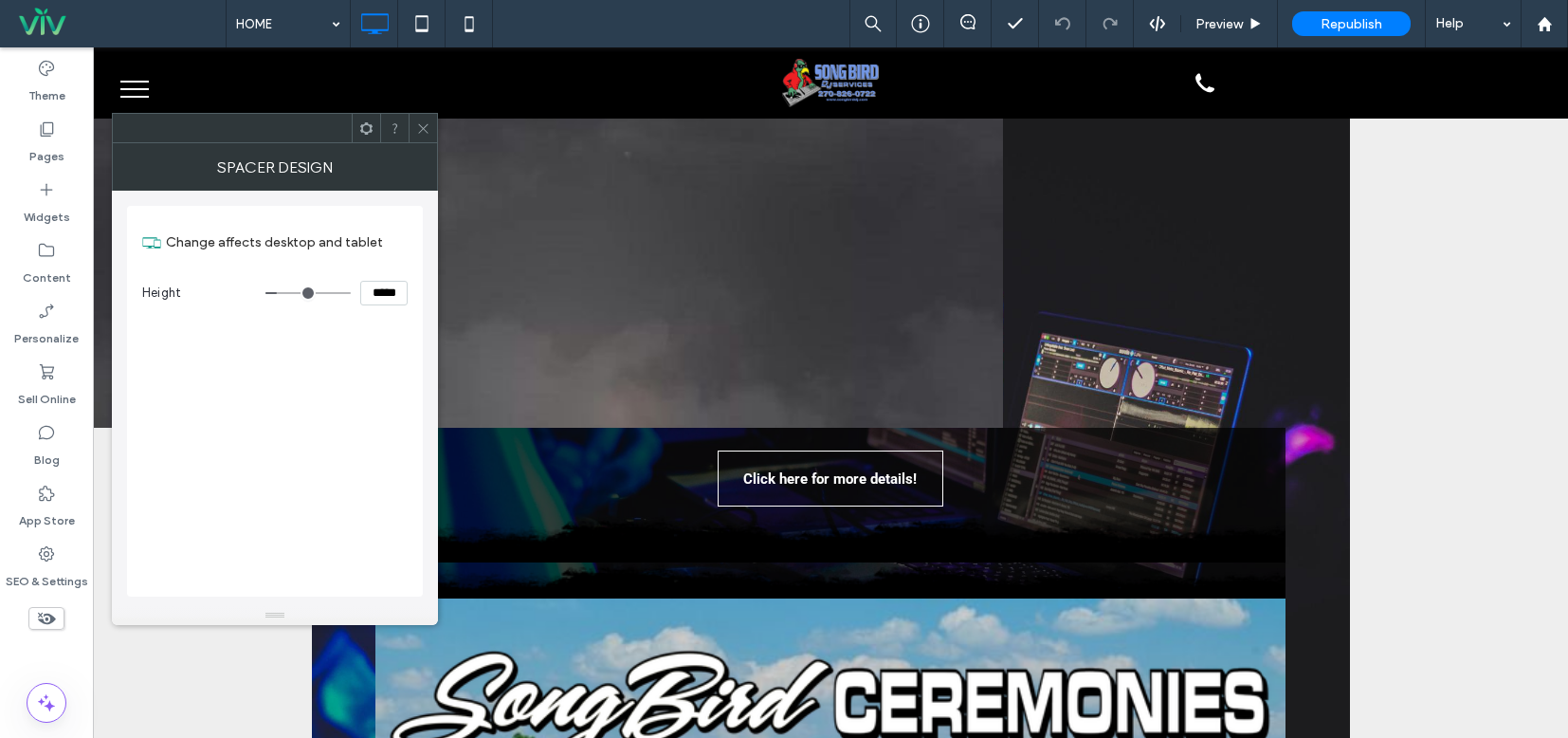 type on "***" 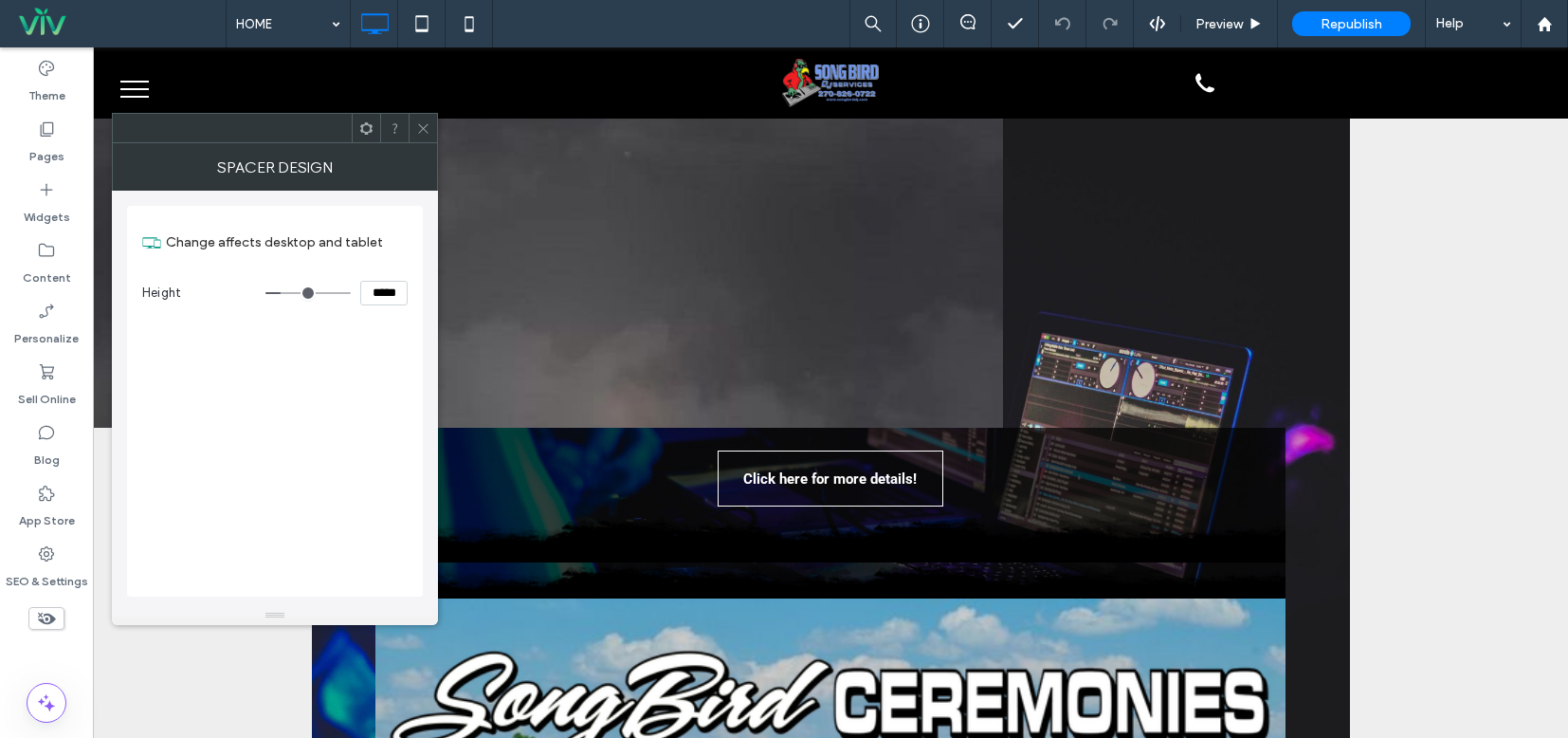 type on "***" 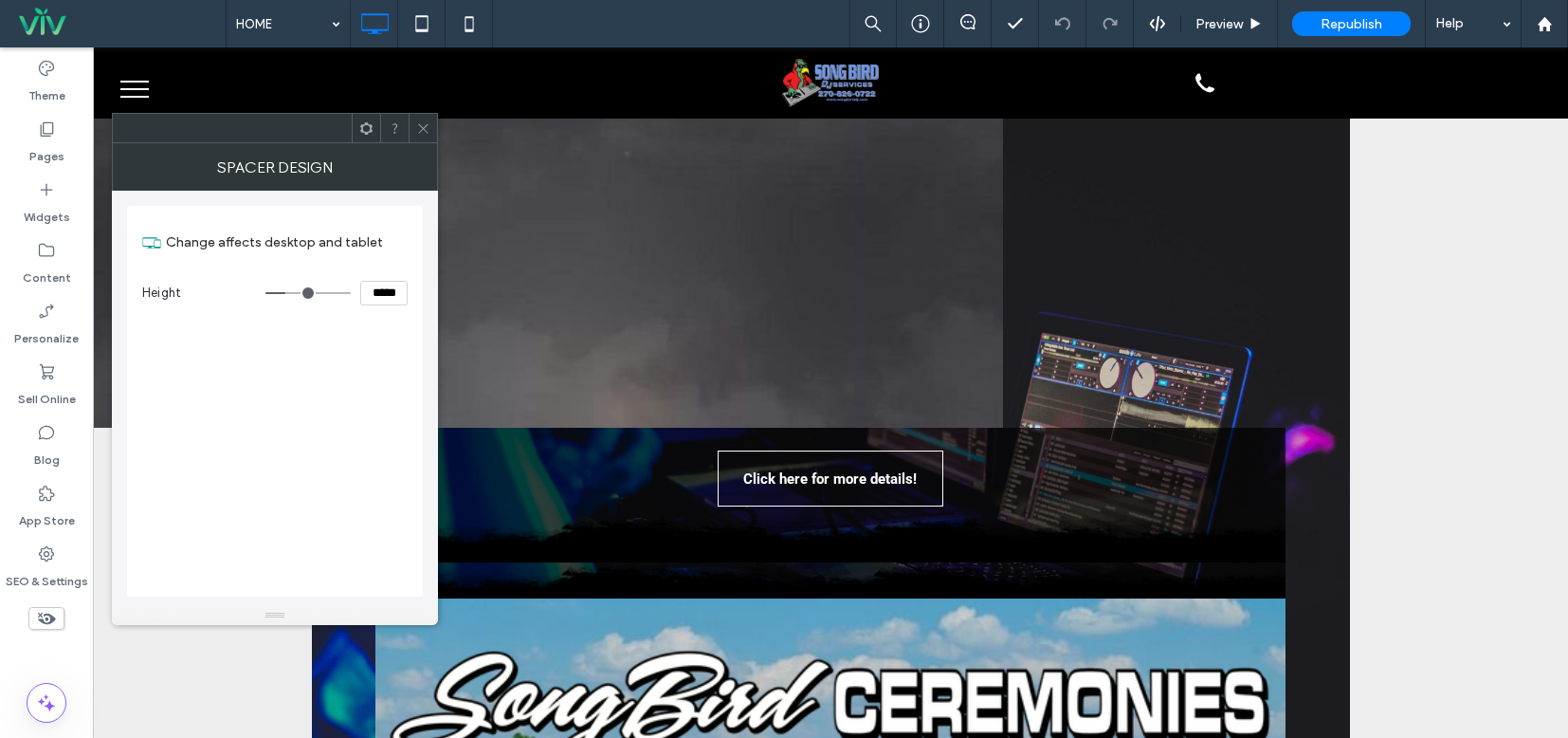 type on "***" 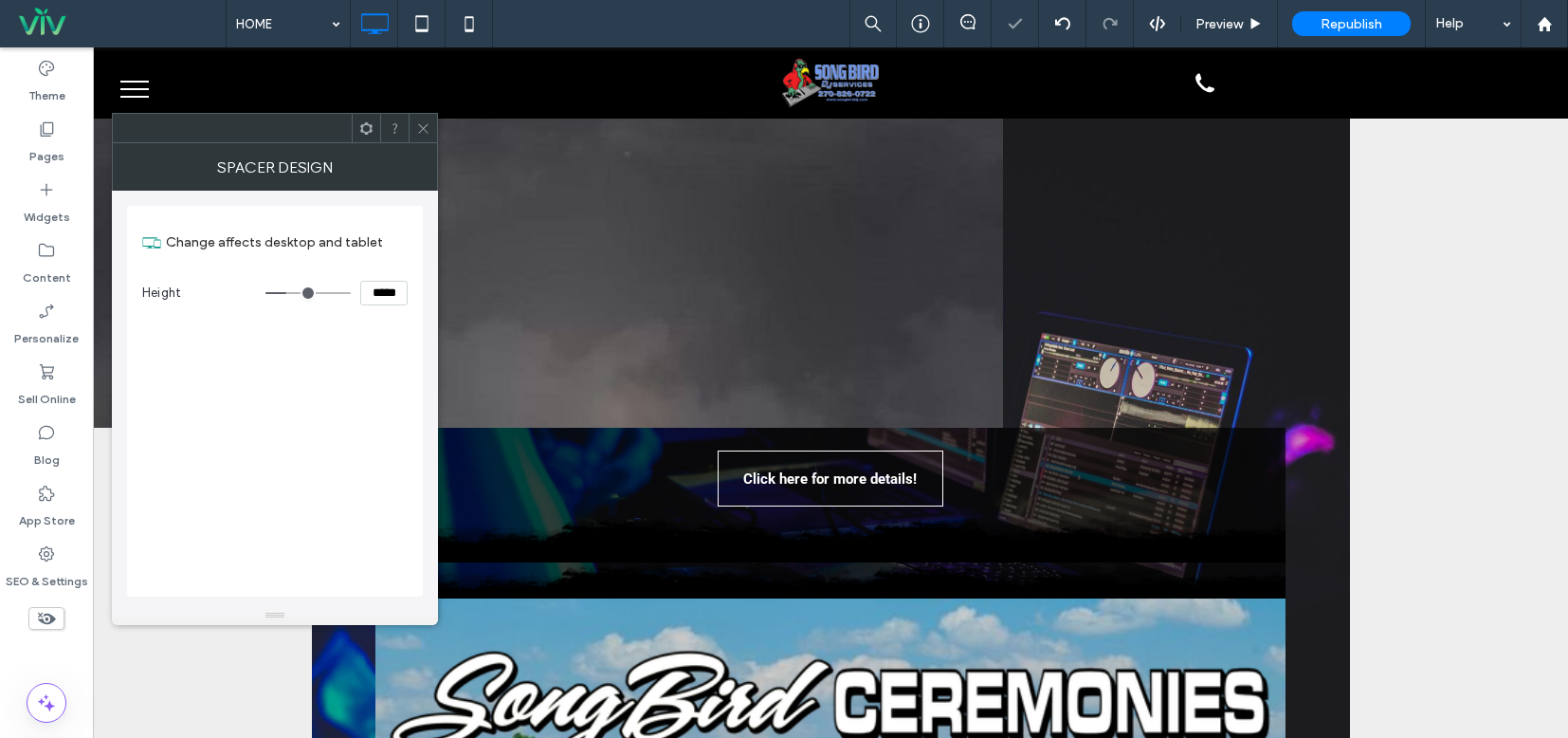 click 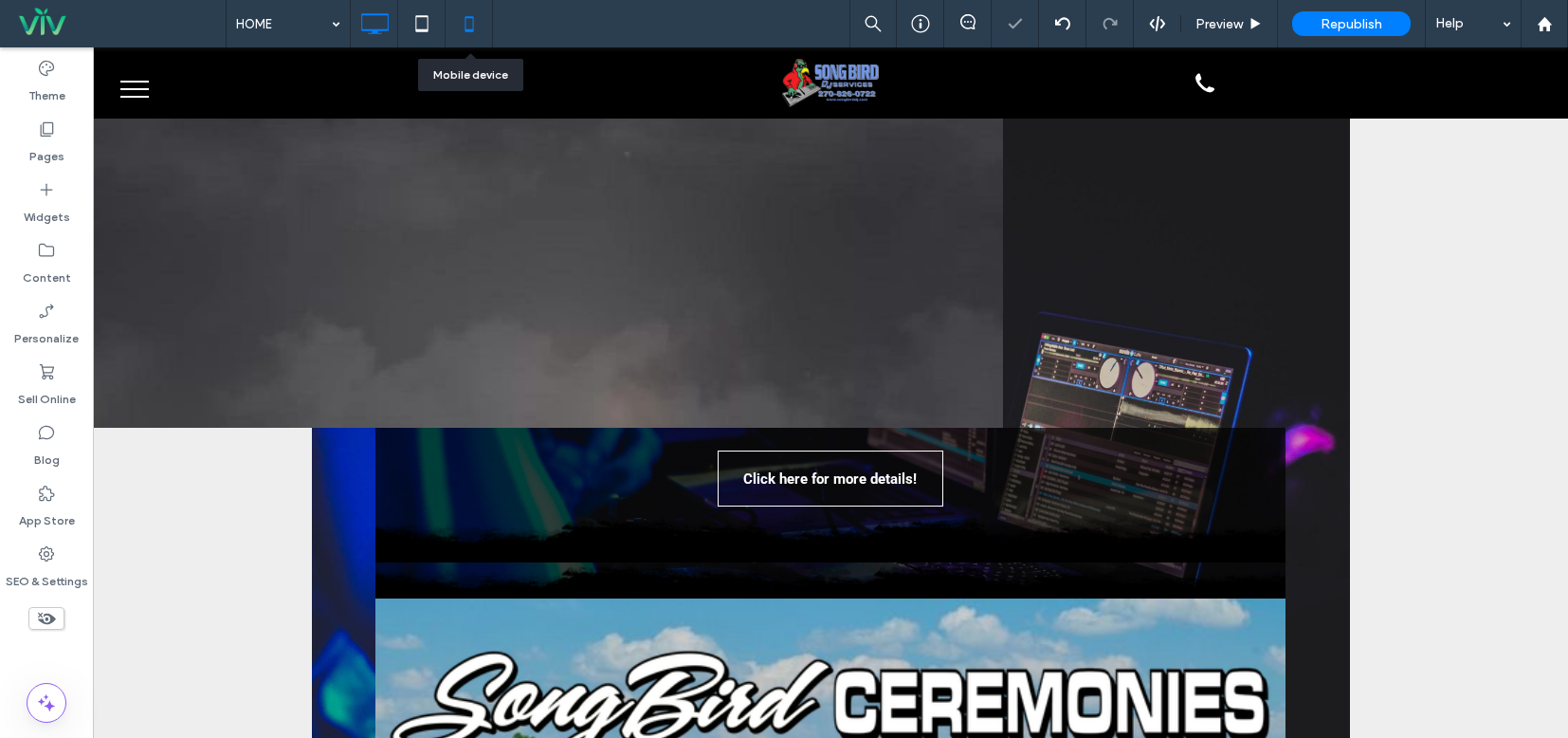 click 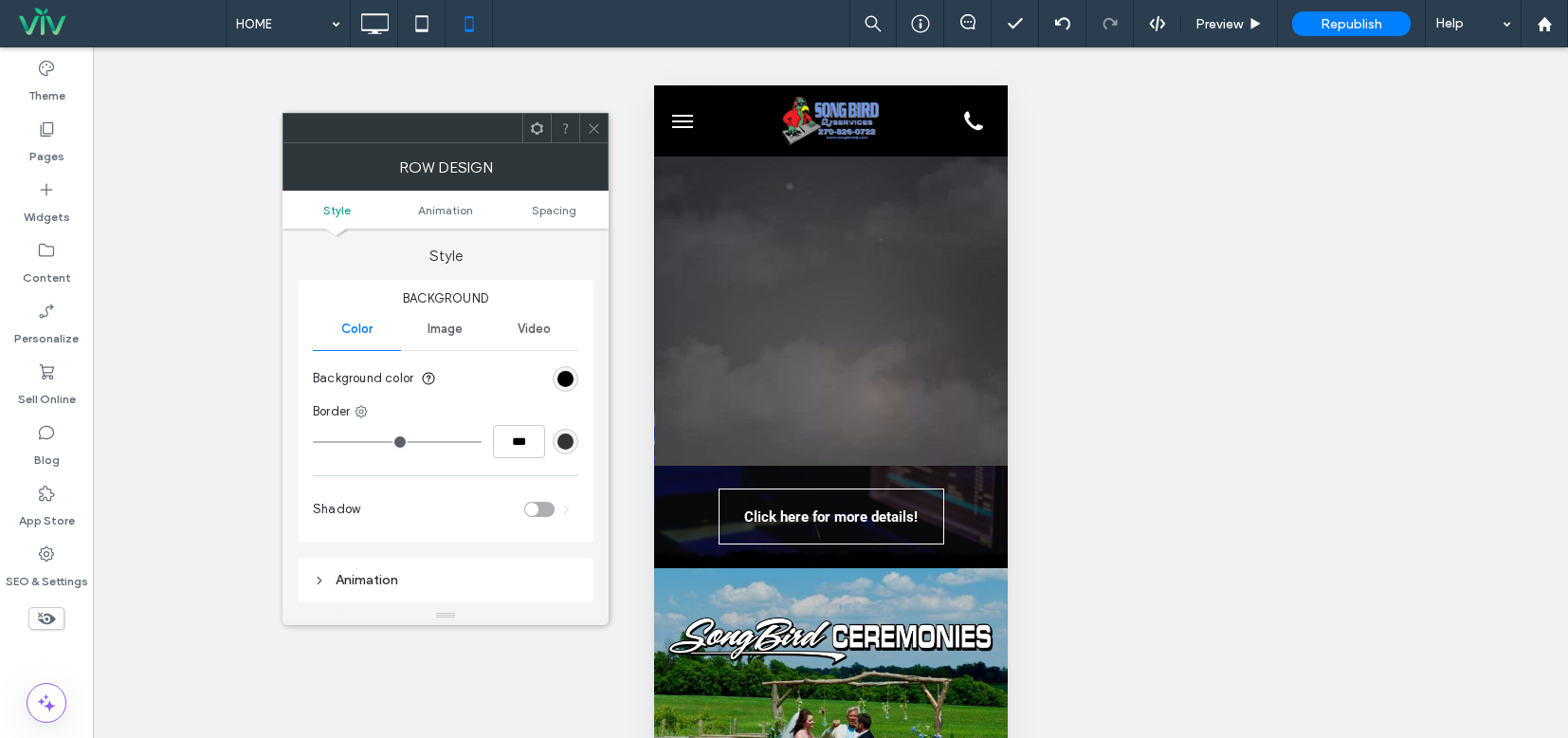 click on "Video" at bounding box center [534, 329] 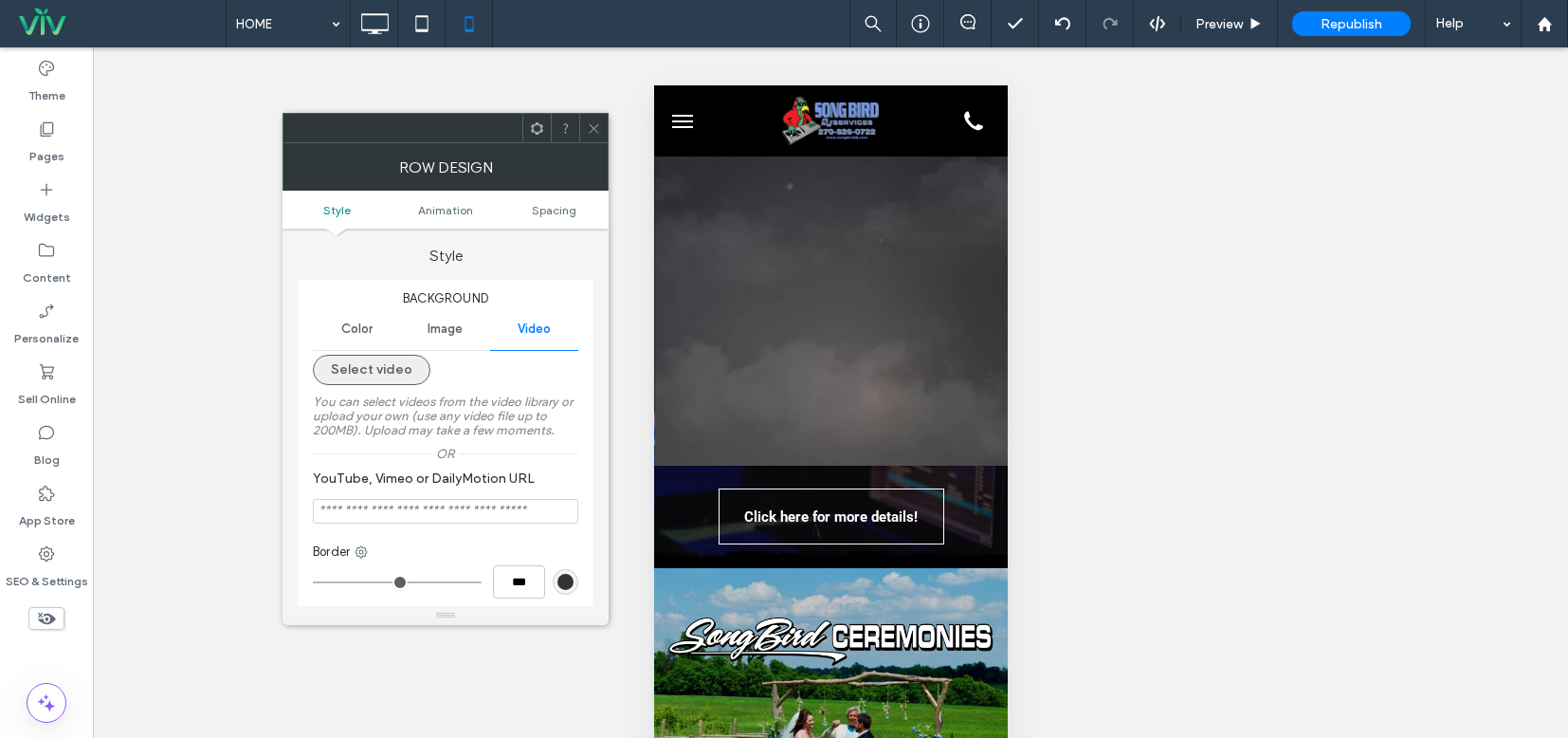 click on "Select video" at bounding box center (372, 370) 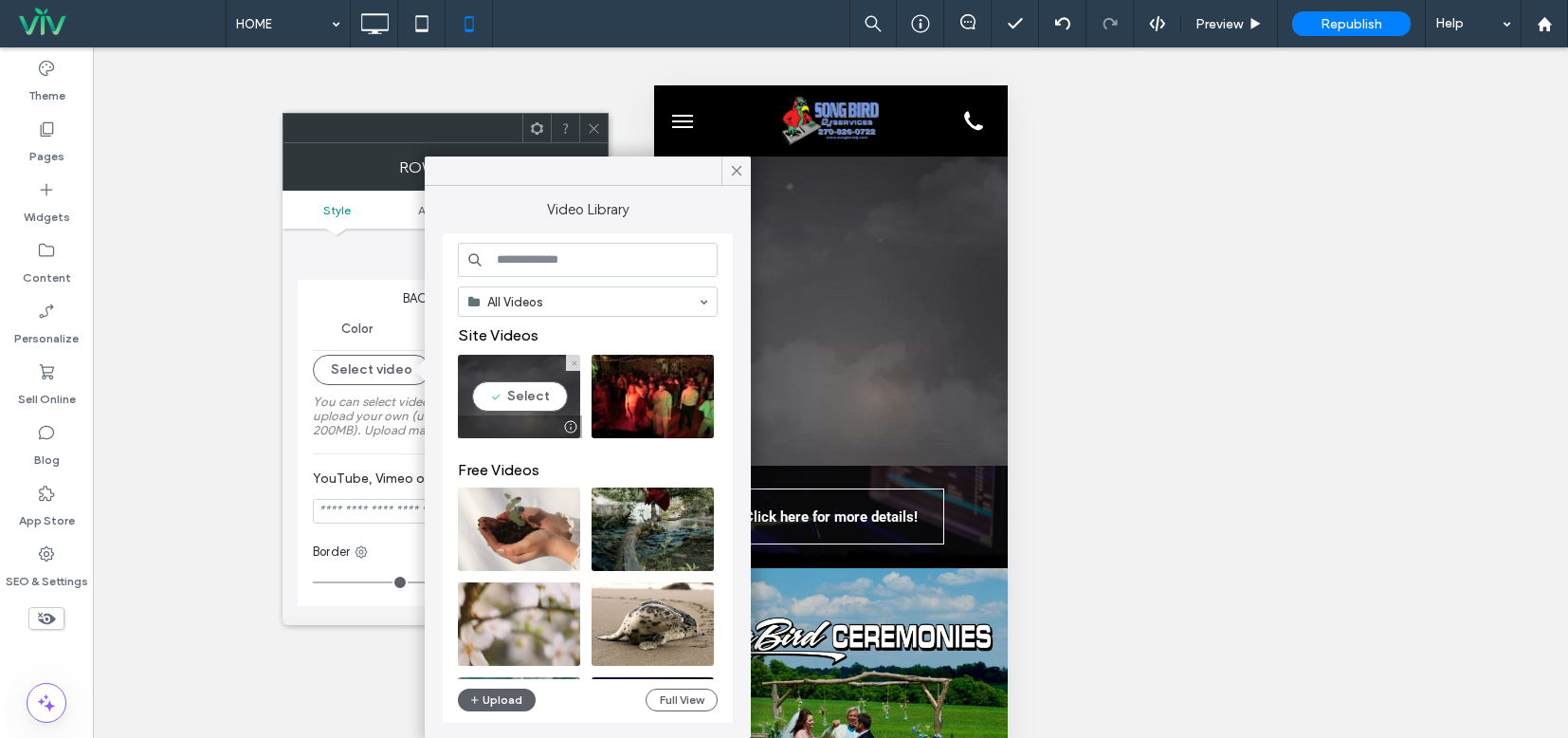 click at bounding box center [519, 397] 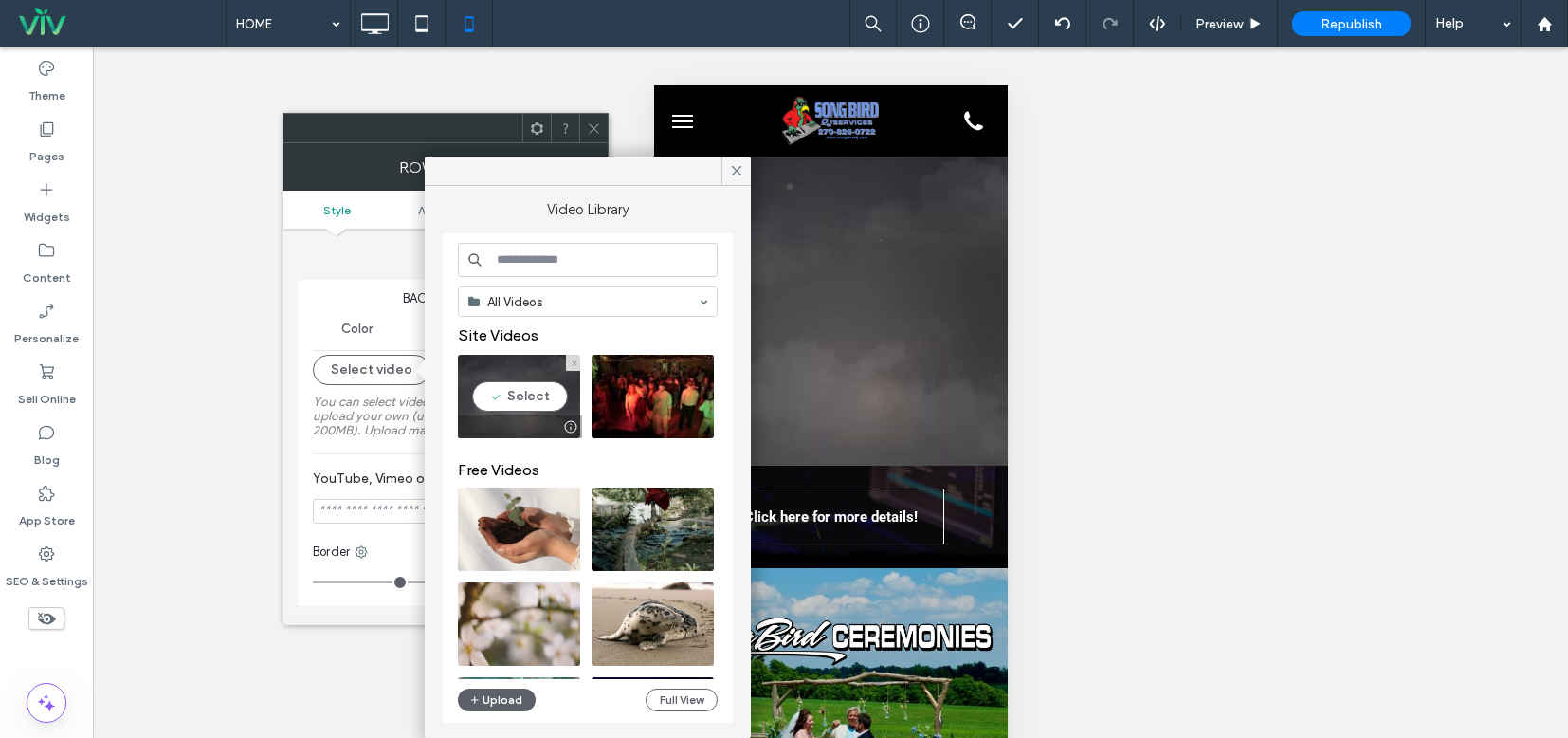 type on "**********" 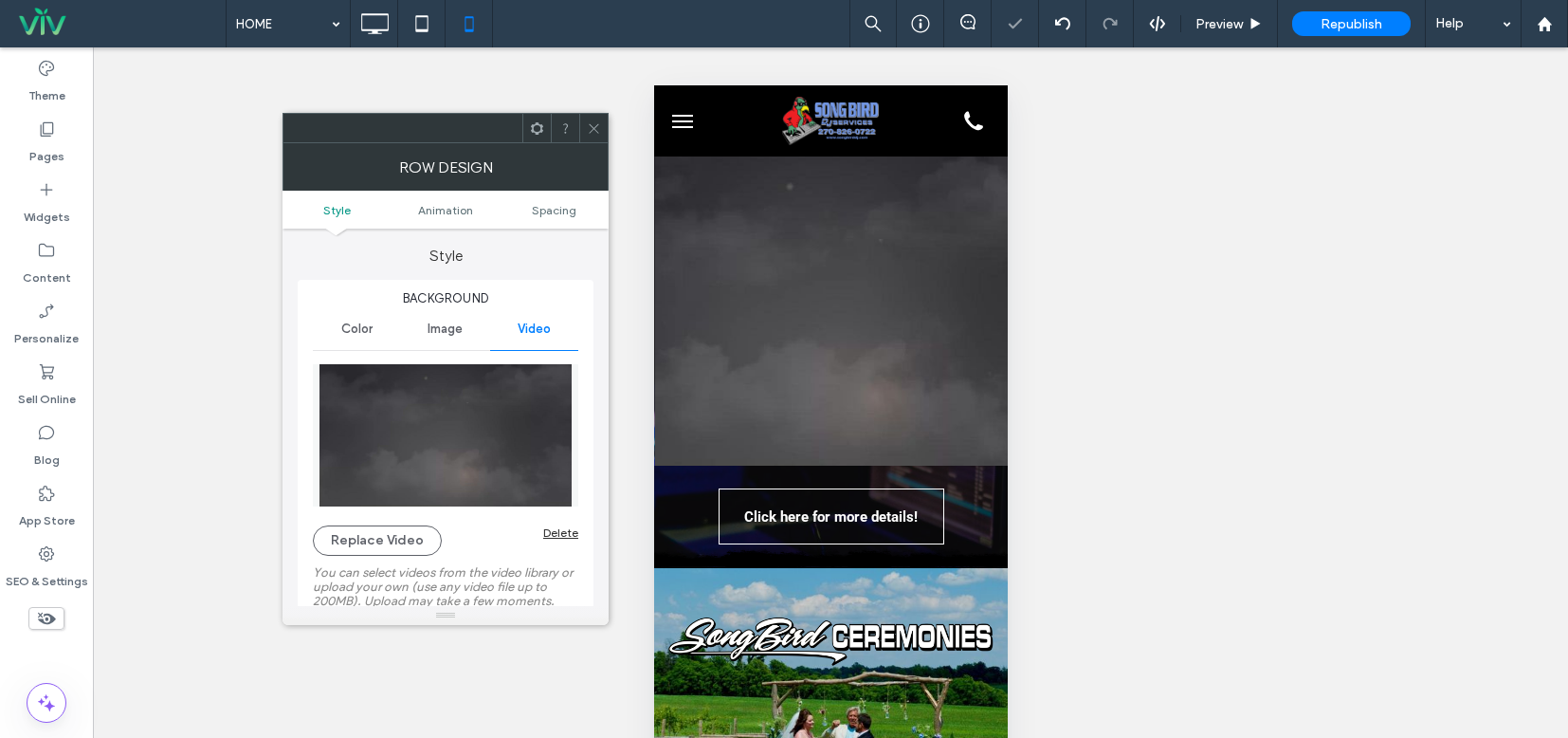 click at bounding box center [593, 128] 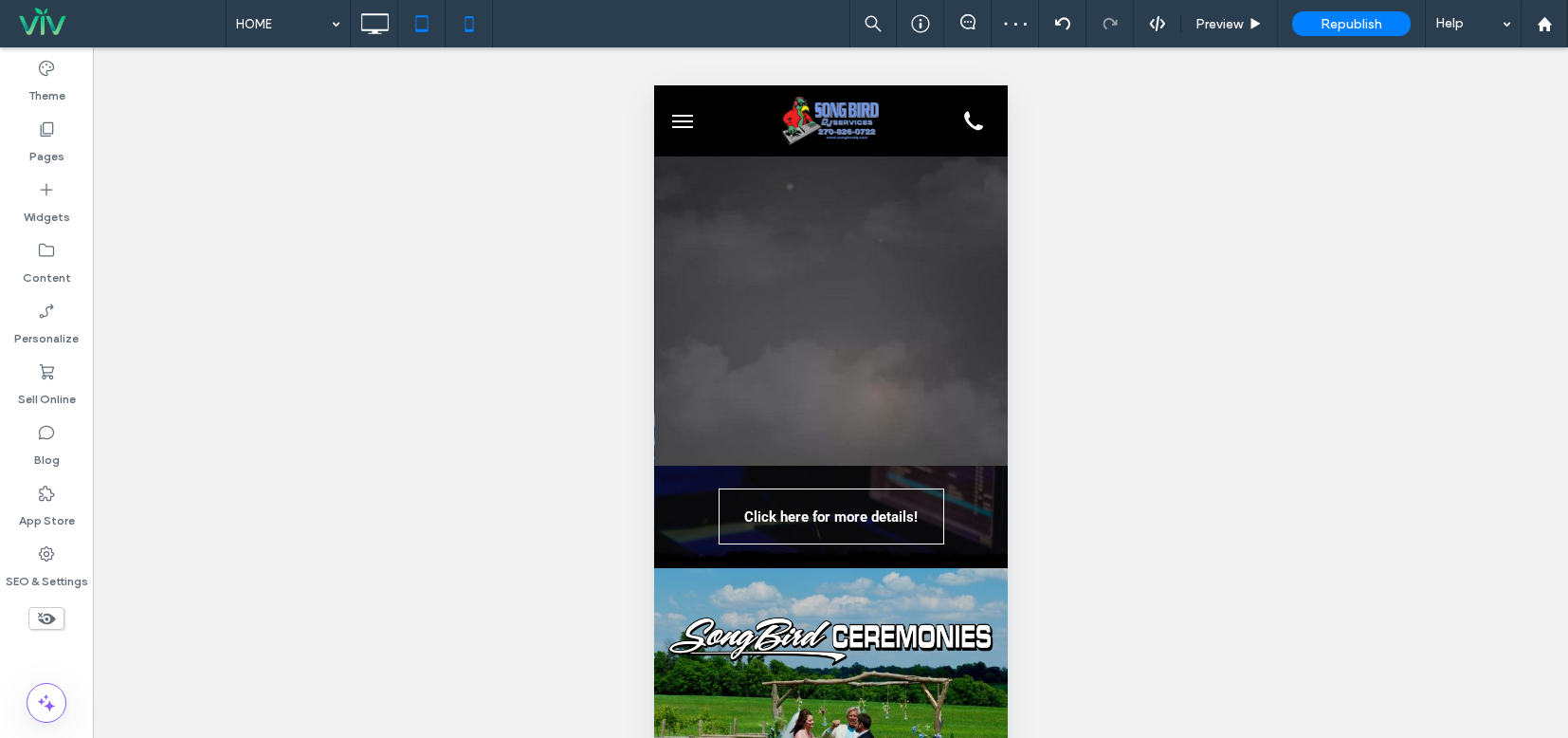 click 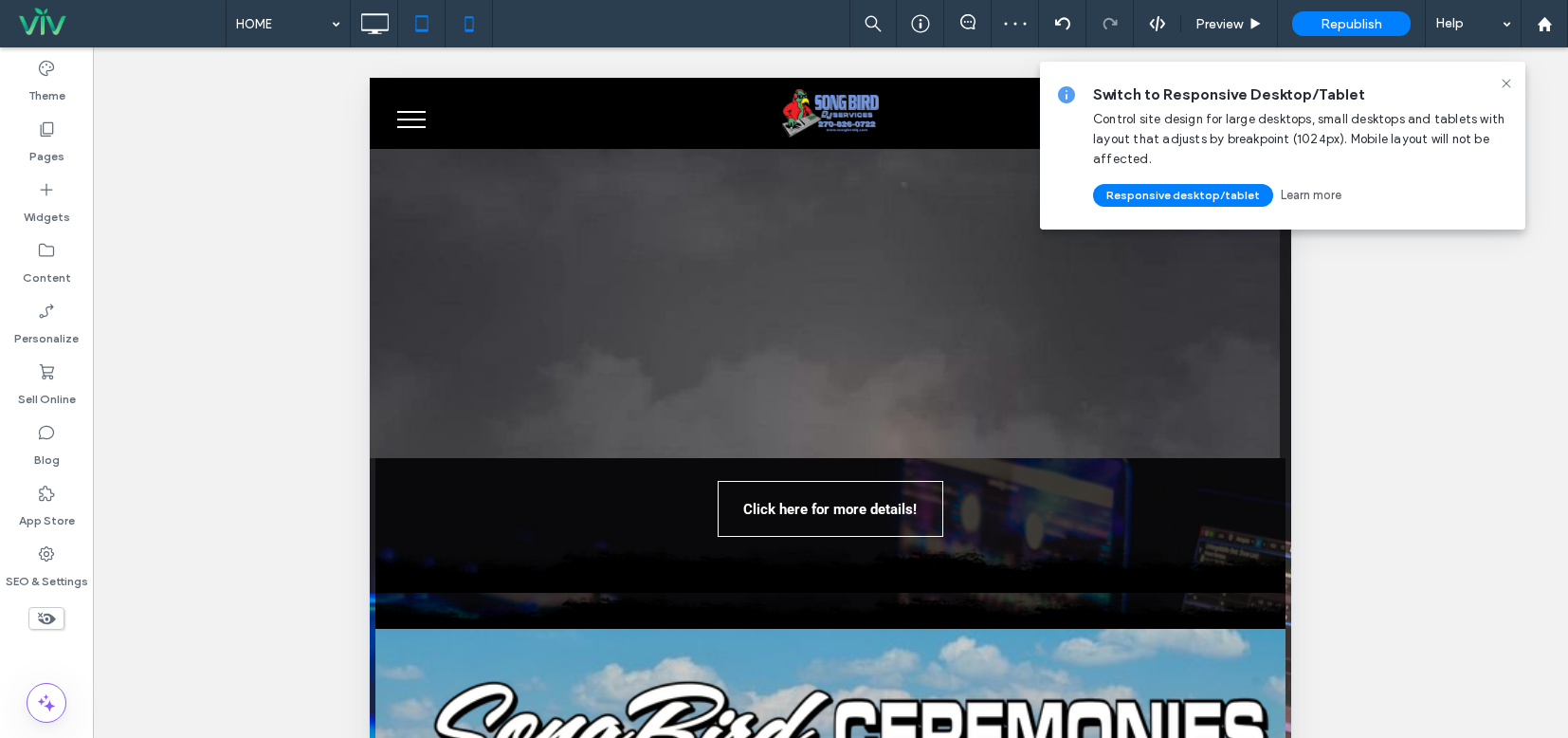 click 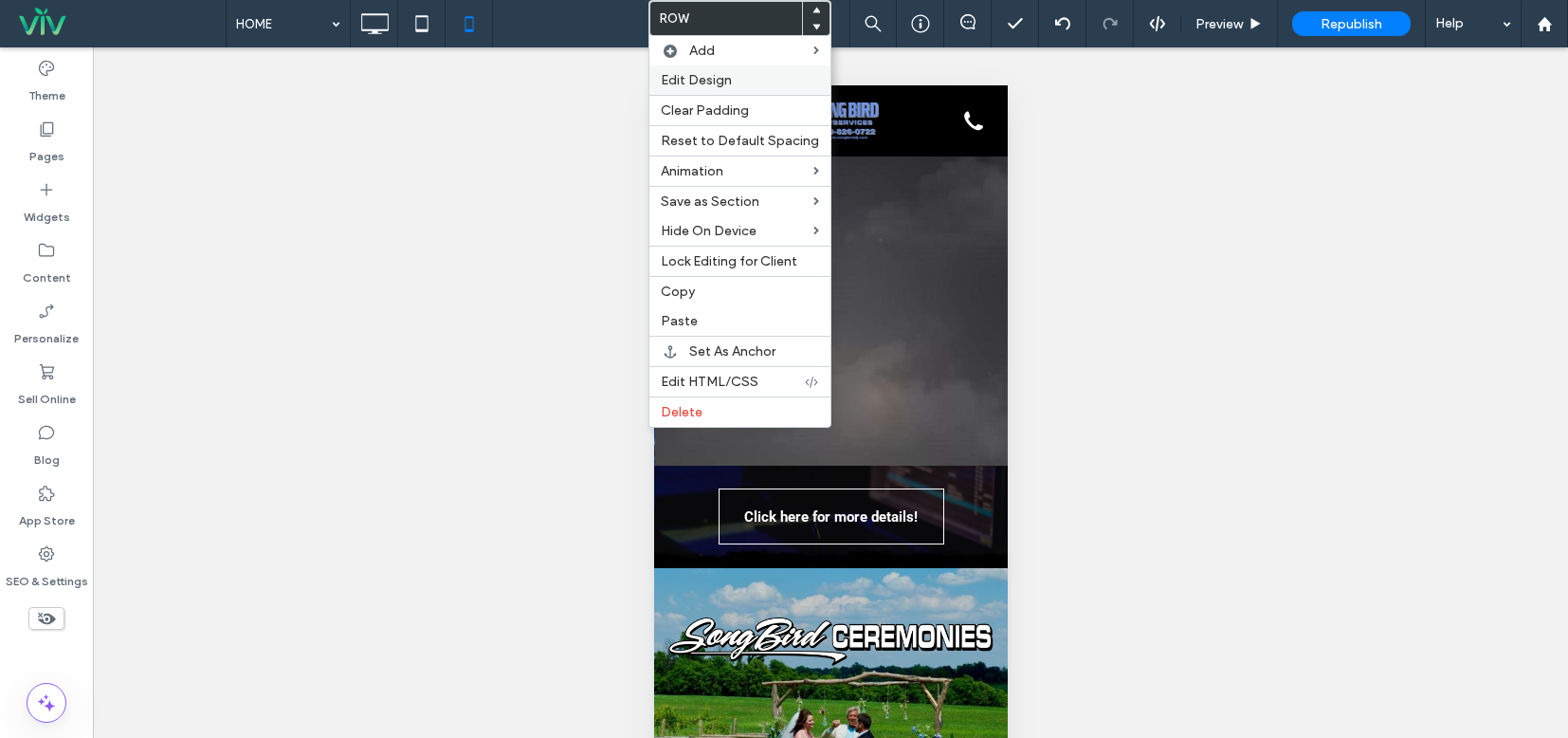 click on "Edit Design" at bounding box center [696, 80] 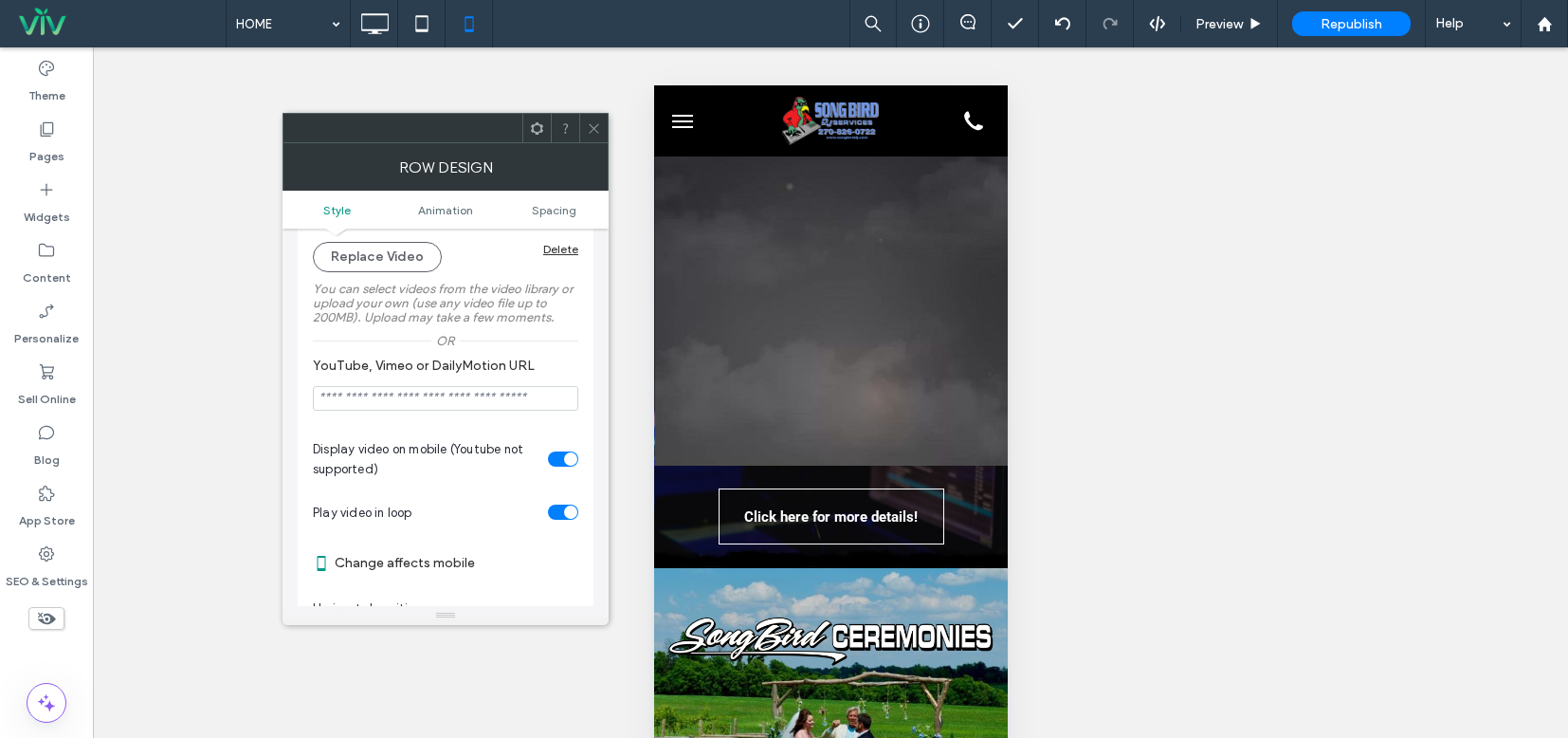 scroll, scrollTop: 285, scrollLeft: 0, axis: vertical 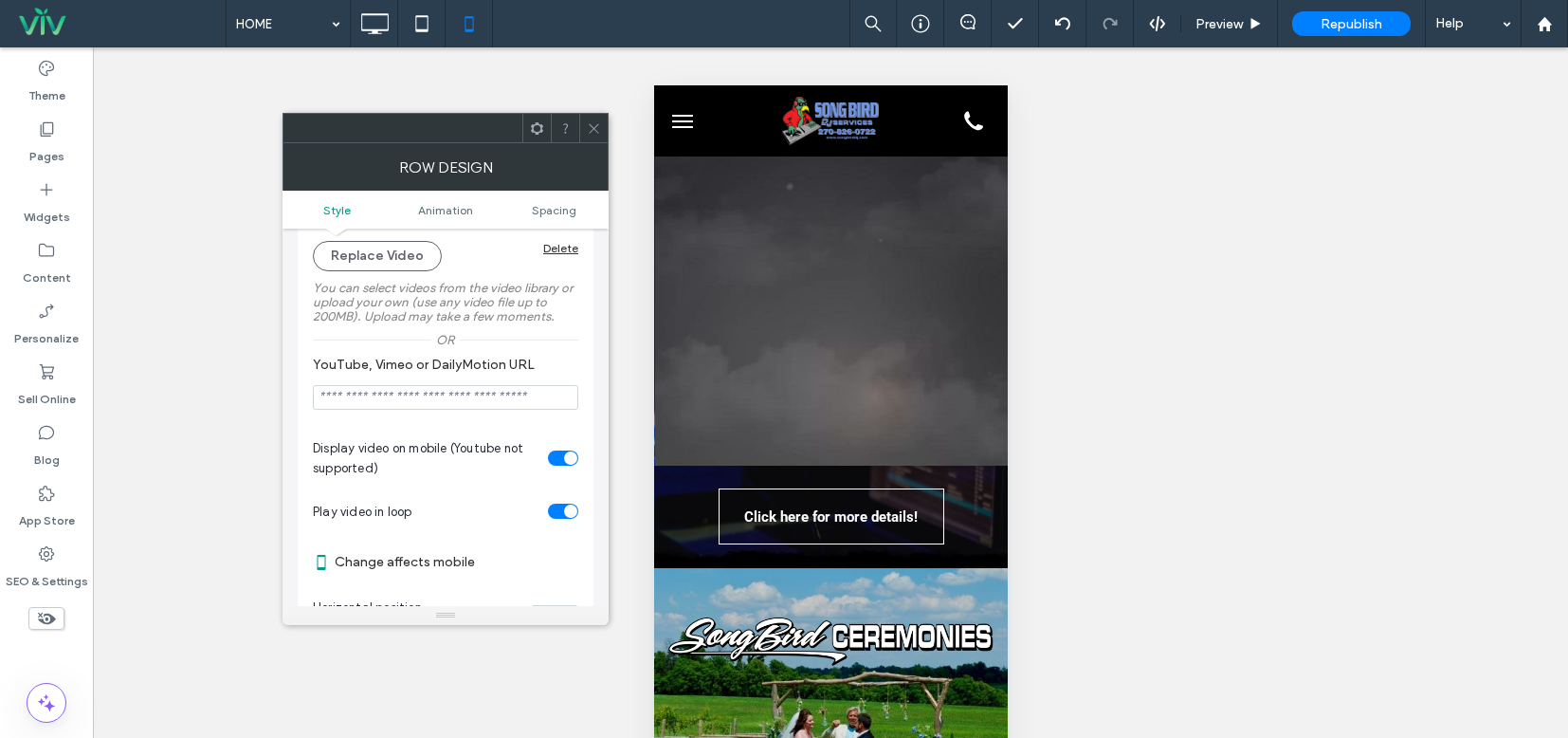 click on "Delete" at bounding box center [560, 248] 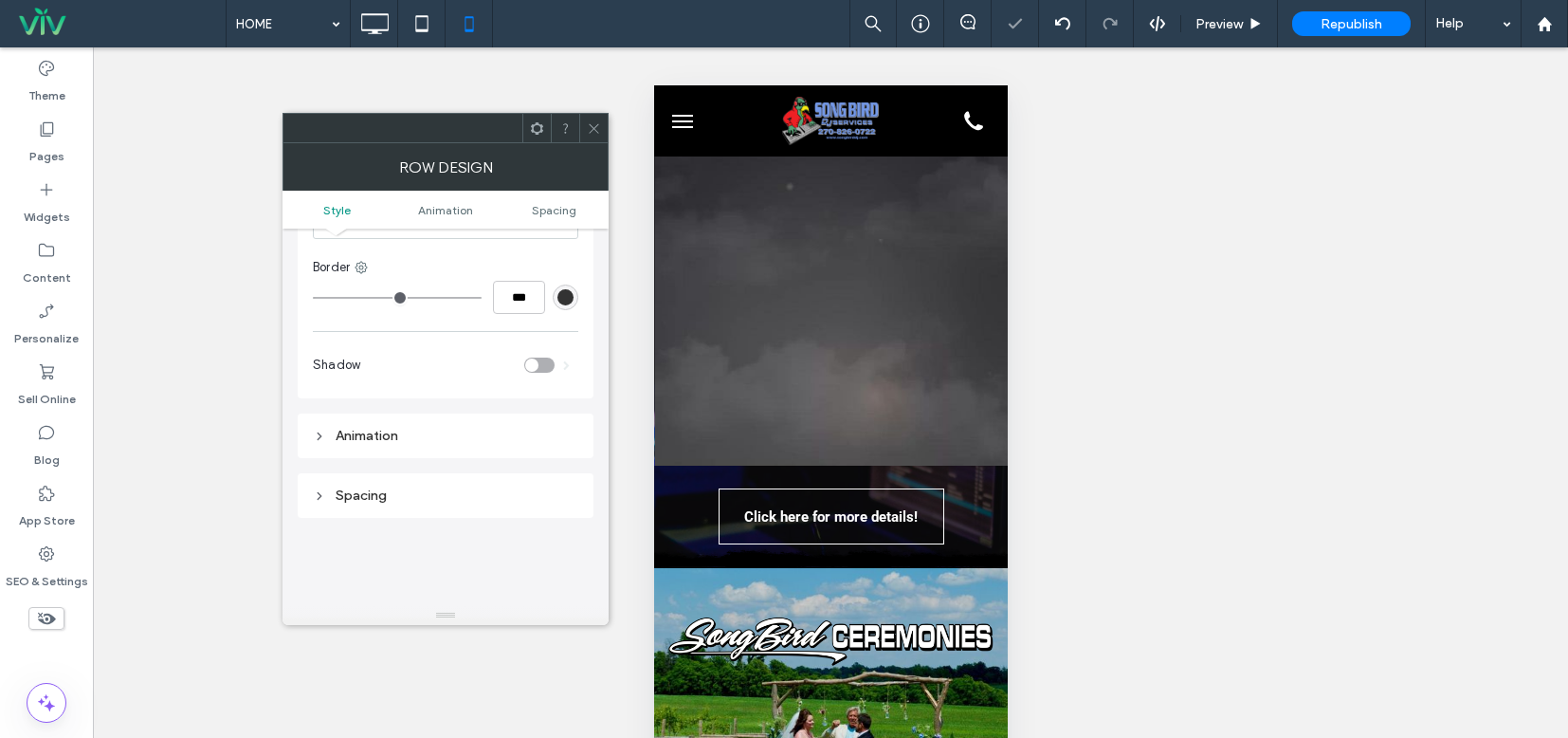 click on ".wqwq-1{fill:#231f20;}
.cls-1q, .cls-2q { fill-rule: evenodd; }
.cls-2q { fill: #6e8188; }
True_local
Agendize
HealthEngine
x_close_popup
from_your_site
multi_language
zoom-out
zoom-in
z_vimeo
z_yelp
z_picassa
w_vCita
youtube
yelp
x2
x
x_x
x_alignright
x_handwritten
wrench
wordpress
windowsvv
win8
whats_app
wallet
warning-sign
w_youtube
w_youtube_channel
w_yelp
w_video
w_twitter
w_title
w_tabs
w_social_icons
w_spacer
w_share
w_rss_feed
w_recent-posts
w_push
w_paypal
w_photo_gallery" at bounding box center [784, 369] 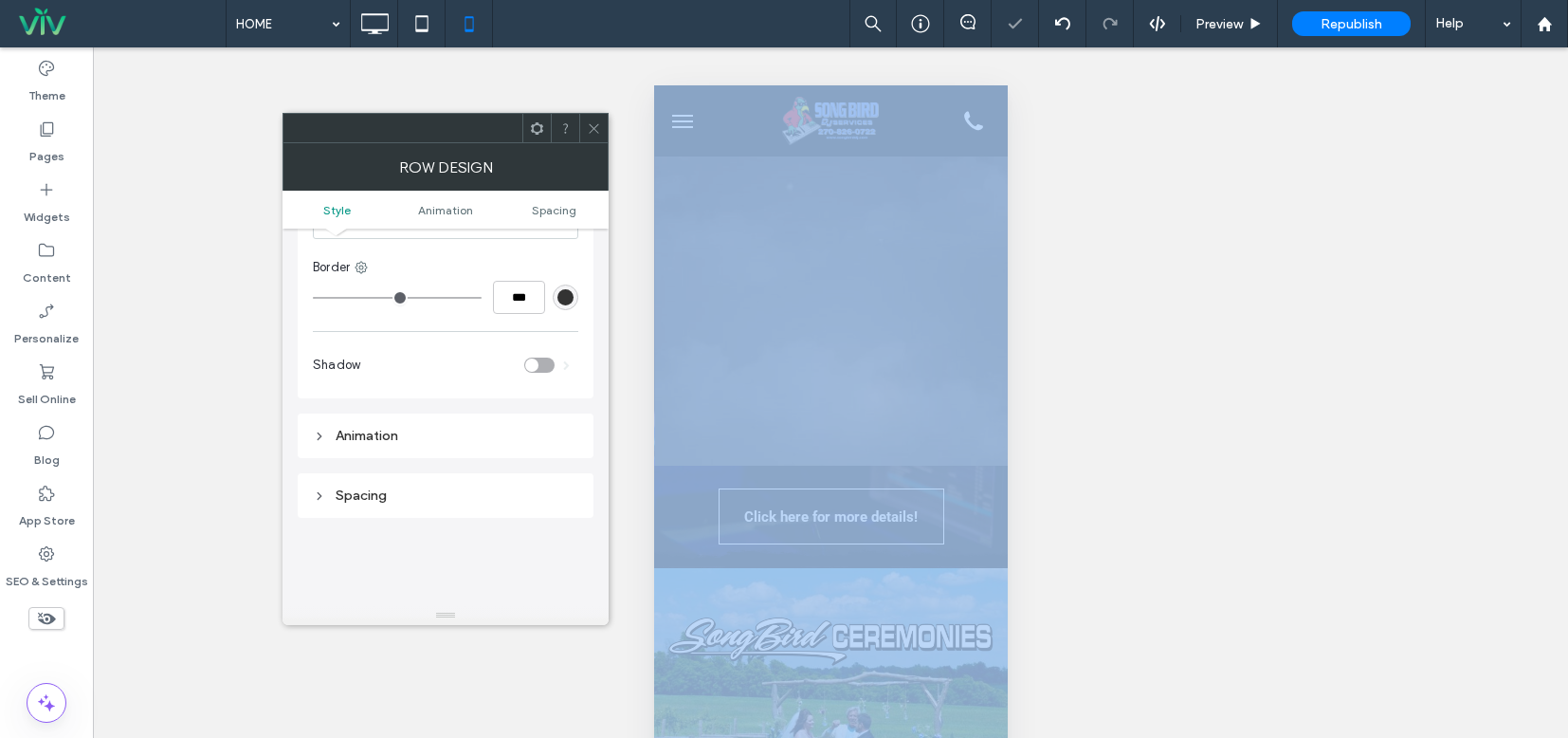 click 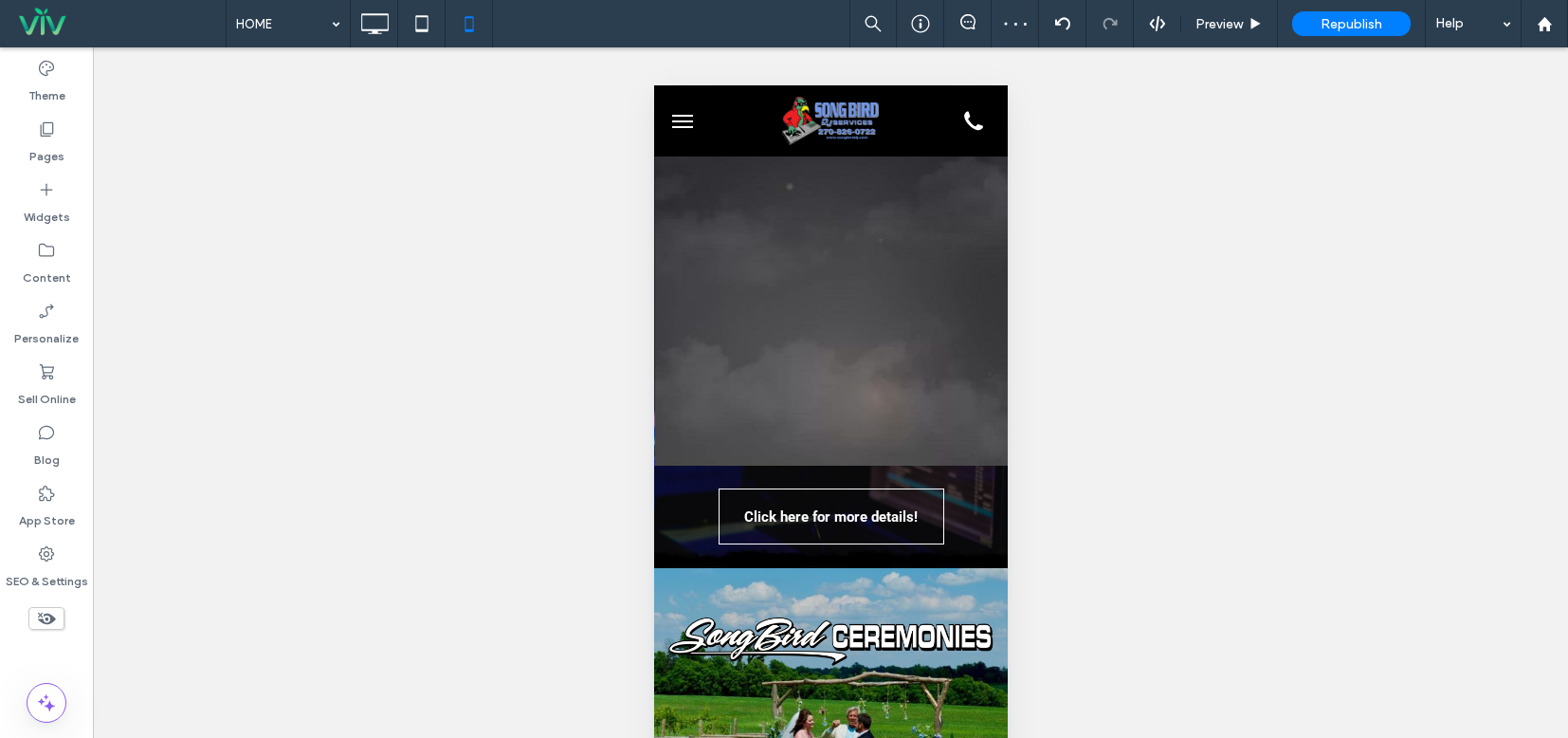 click on "Unhide?
Yes
Unhide?
Yes
Unhide?
Yes
Unhide?
Yes
Unhide?
Yes
Unhide?
Yes
Unhide?
Yes
Unhide?
Yes
Unhide?
Yes
Unhide?
Yes
Unhide?
Yes
Unhide?
Yes
Yes" at bounding box center [830, 416] 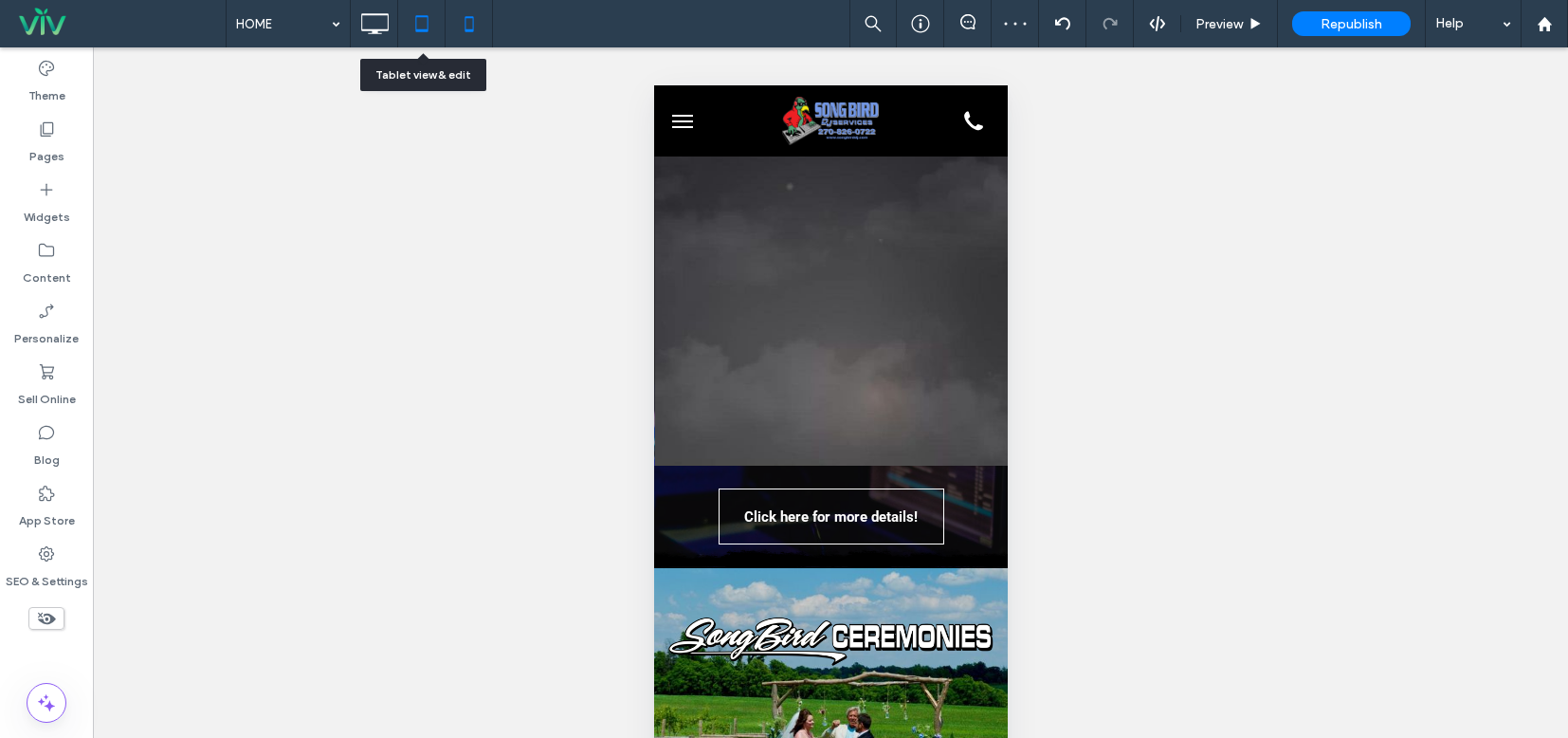 click 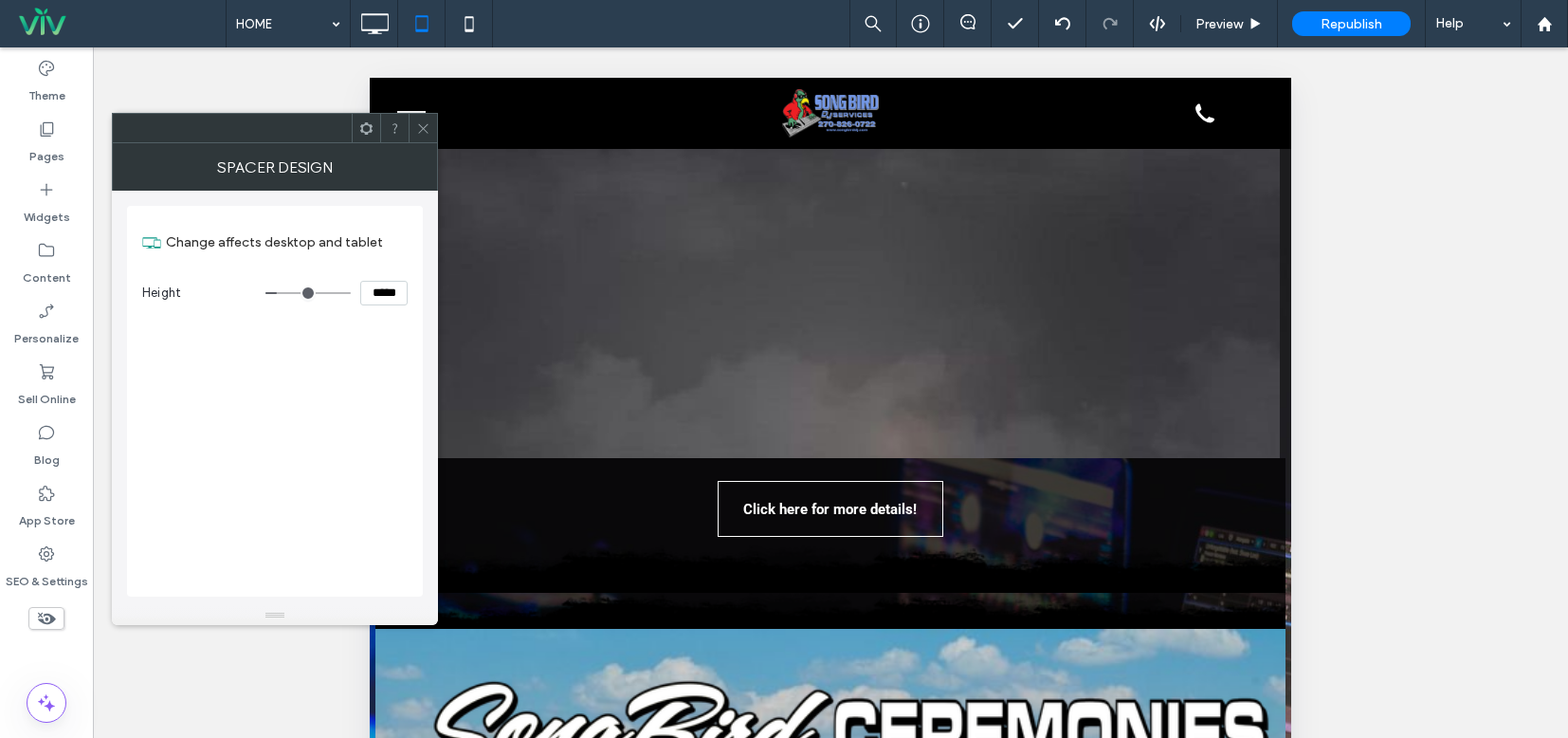 type on "***" 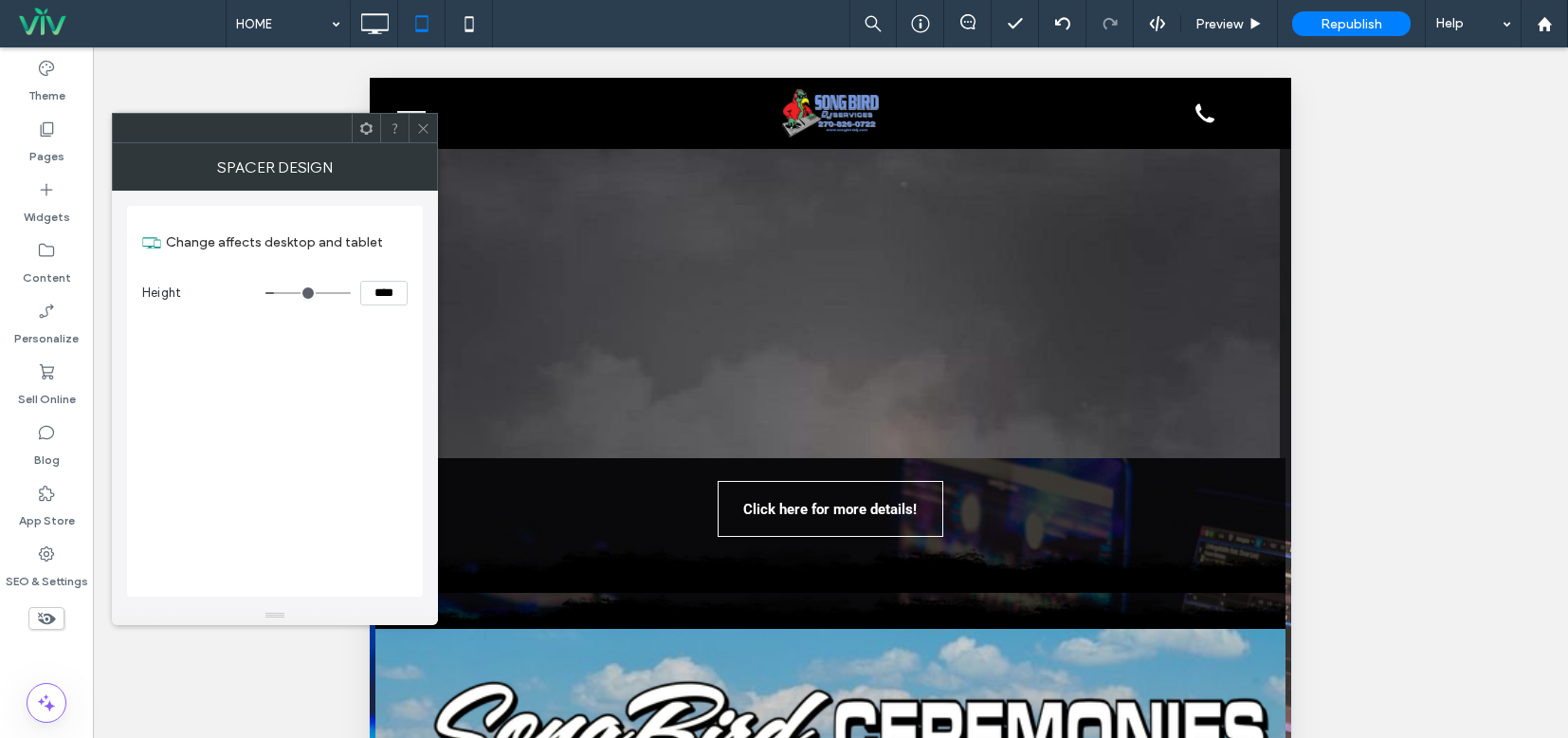 type on "**" 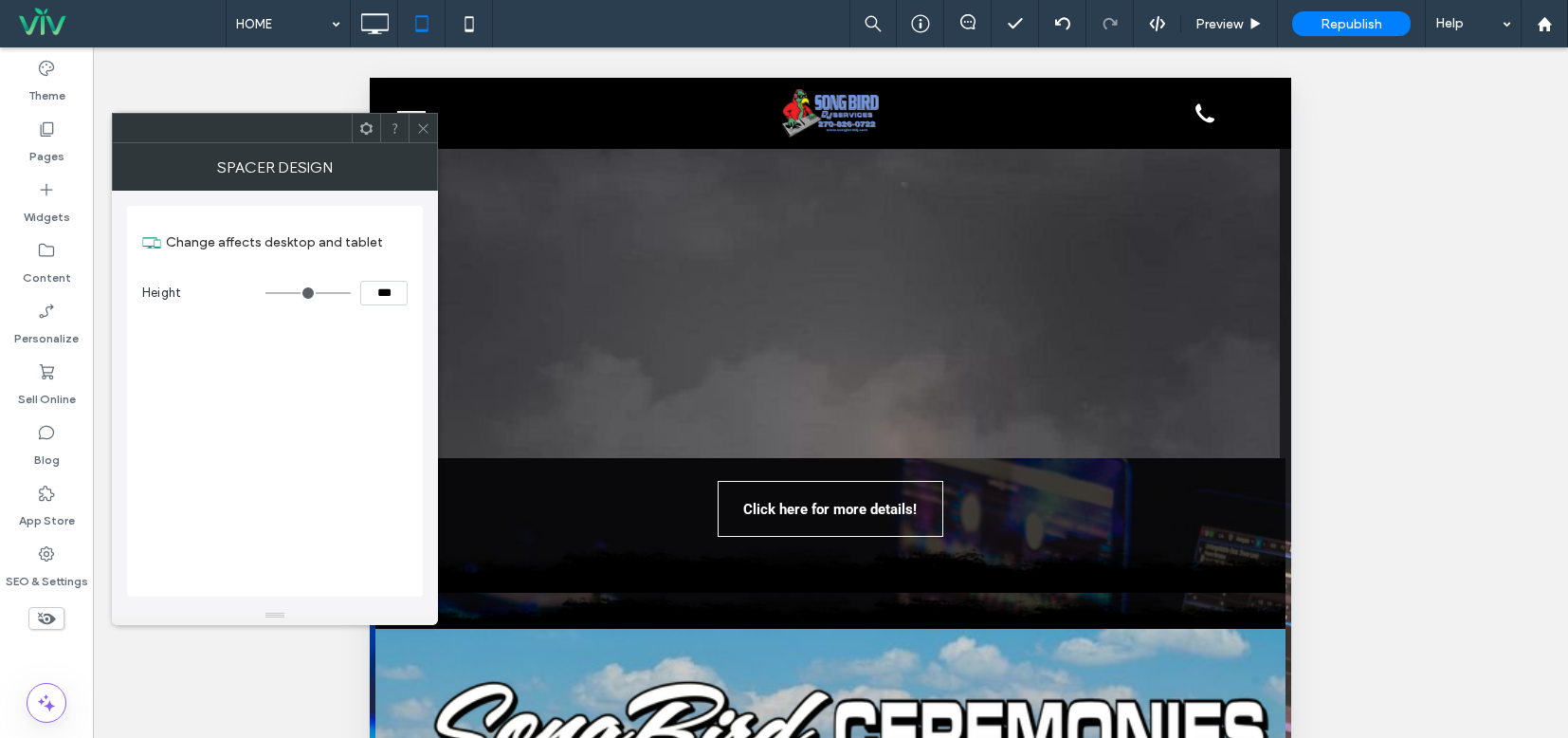 drag, startPoint x: 283, startPoint y: 289, endPoint x: 251, endPoint y: 289, distance: 32 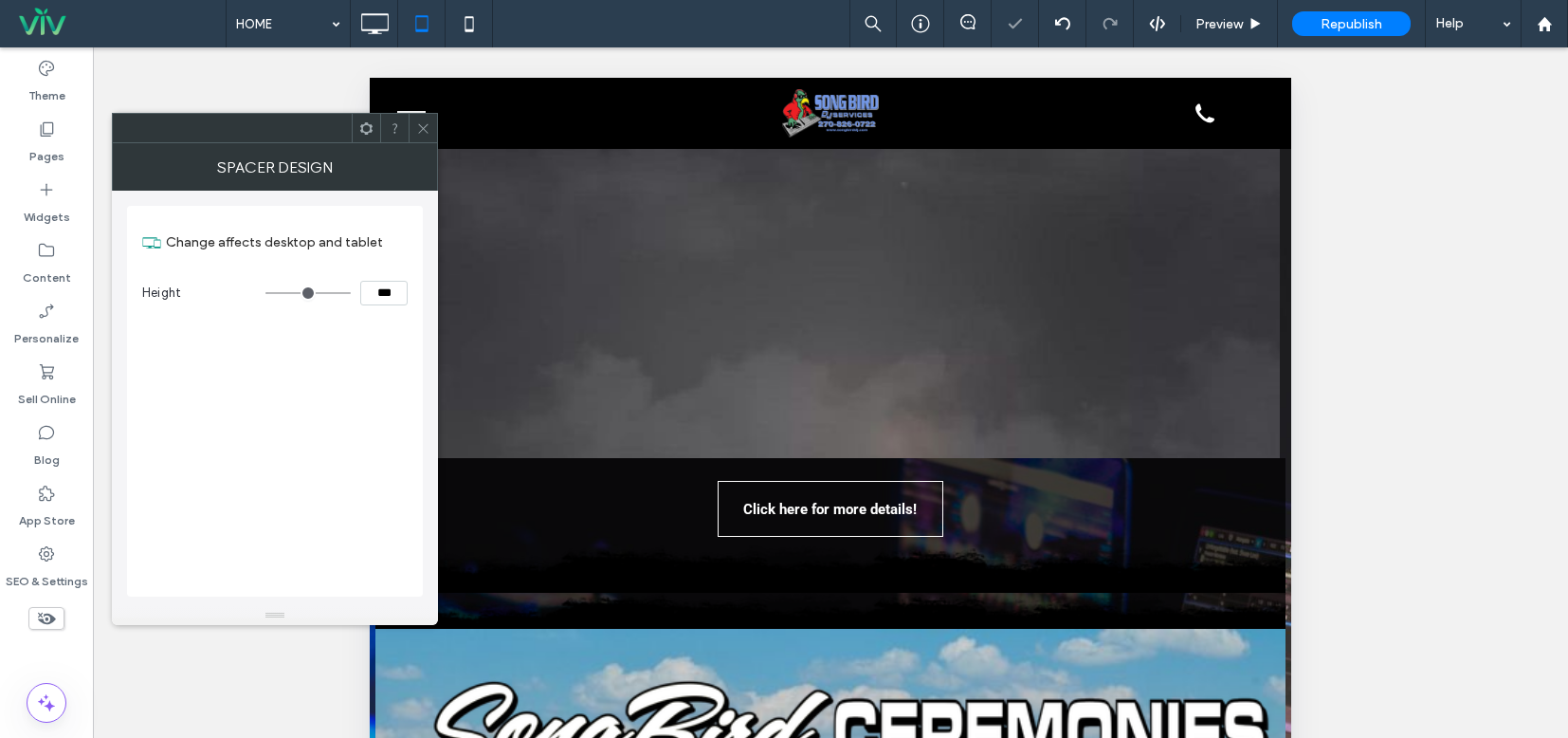 drag, startPoint x: 432, startPoint y: 145, endPoint x: 431, endPoint y: 130, distance: 15.0333 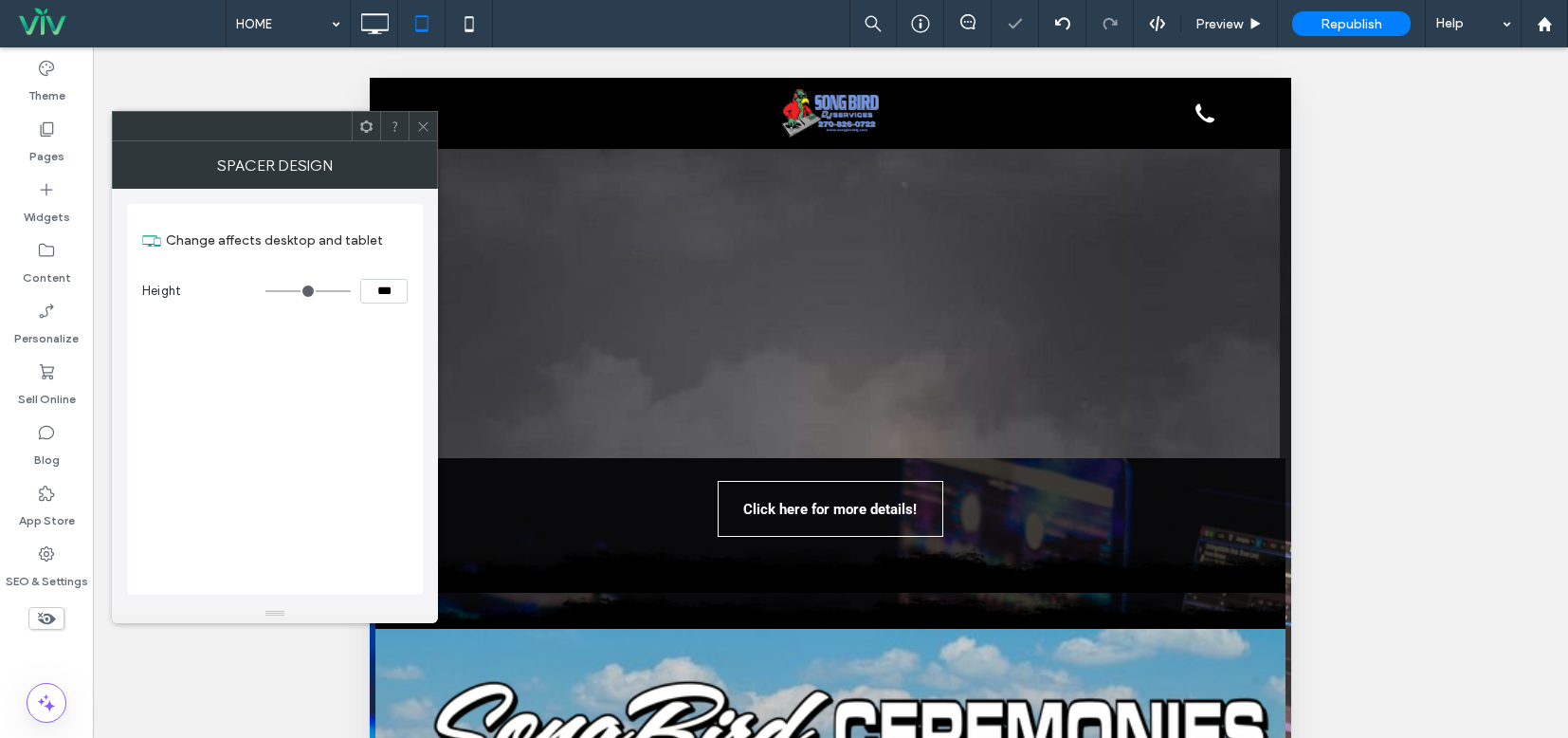 click 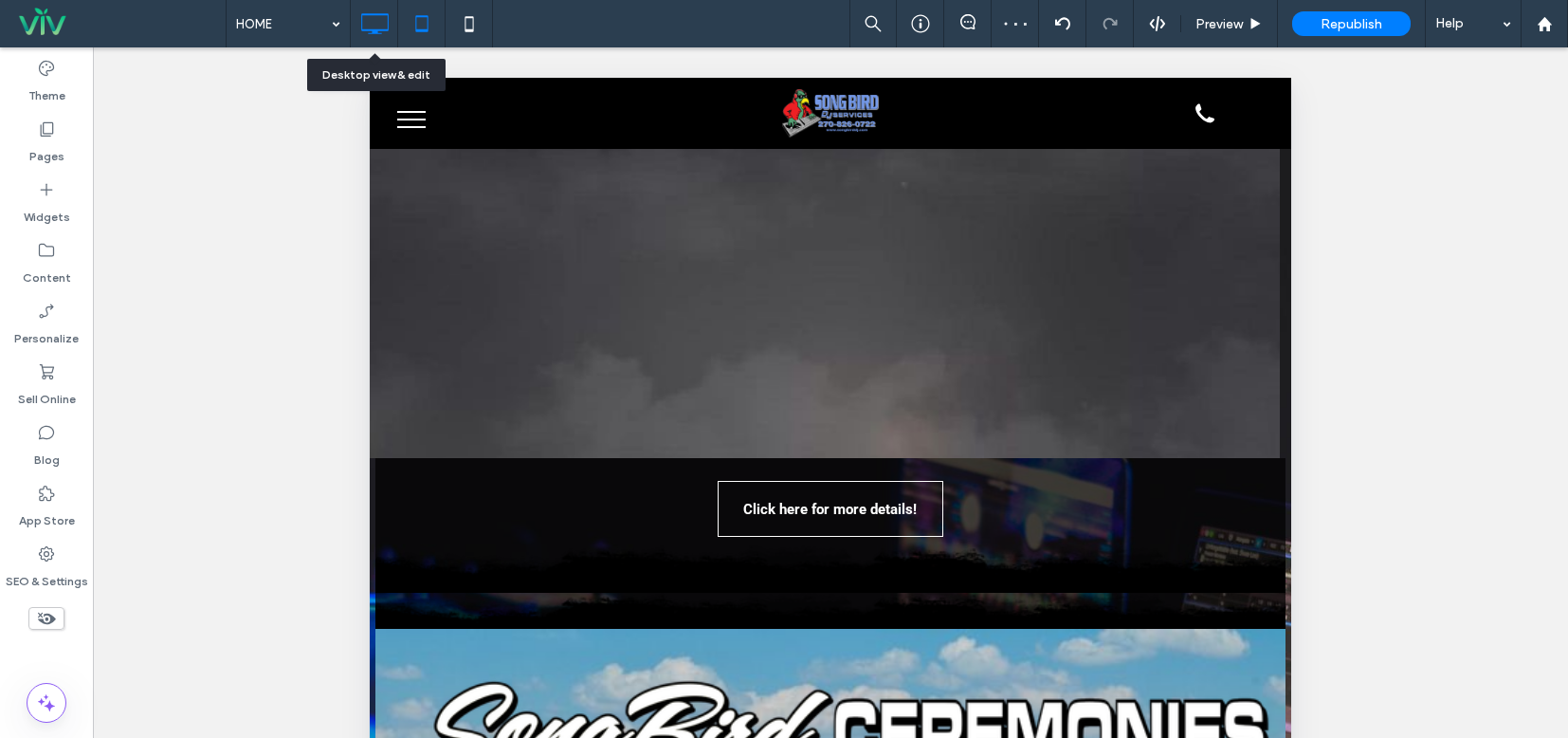 click 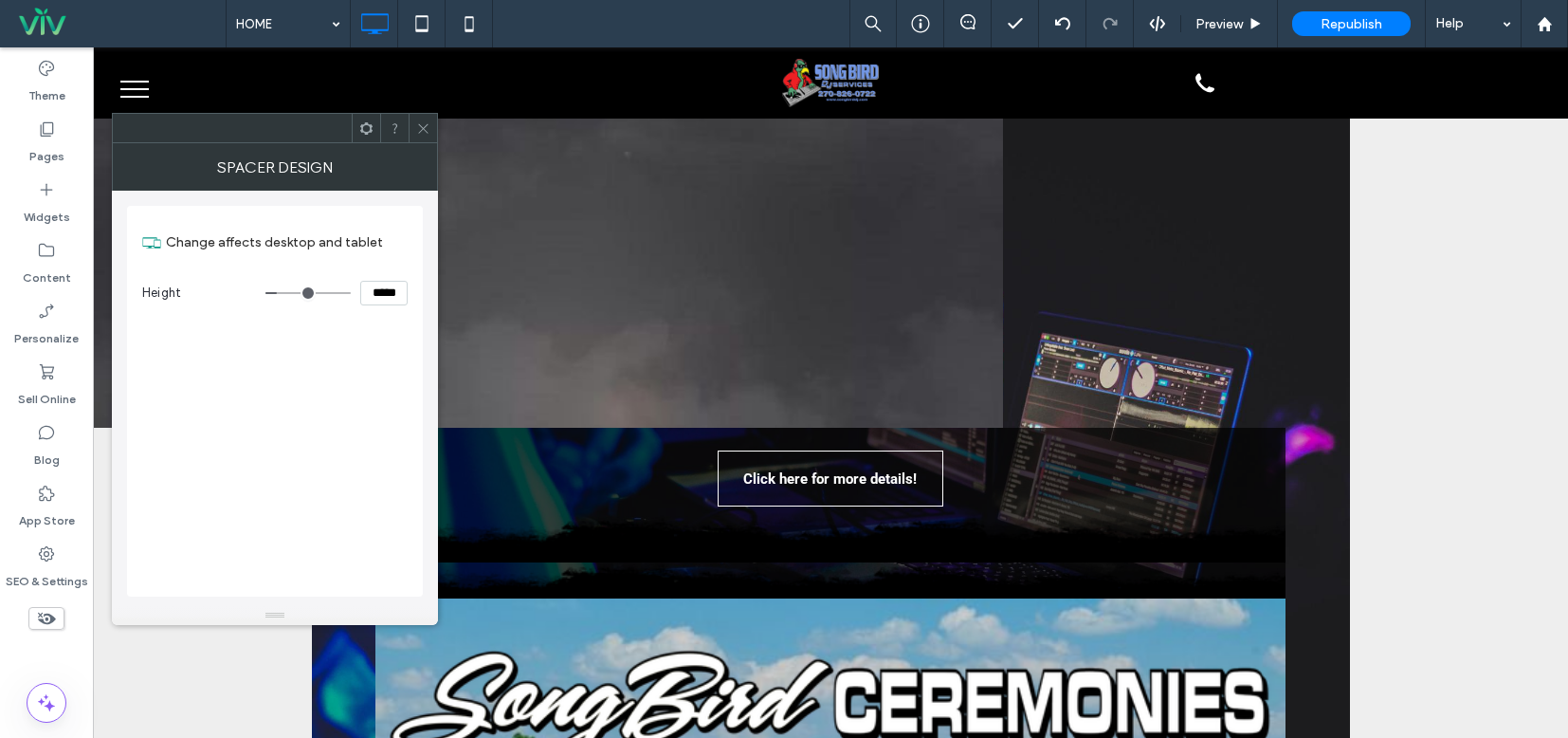 click 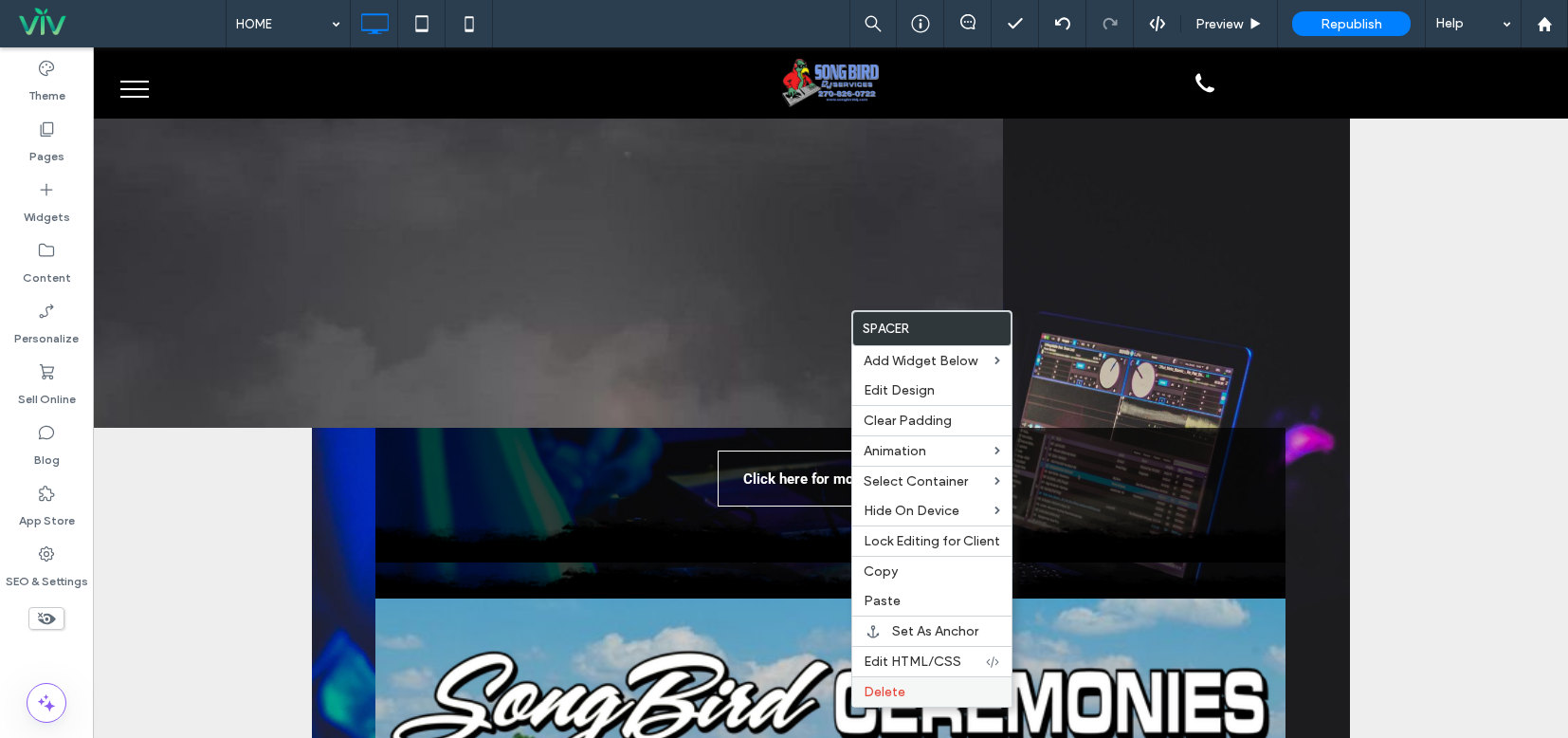 click on "Delete" at bounding box center (932, 692) 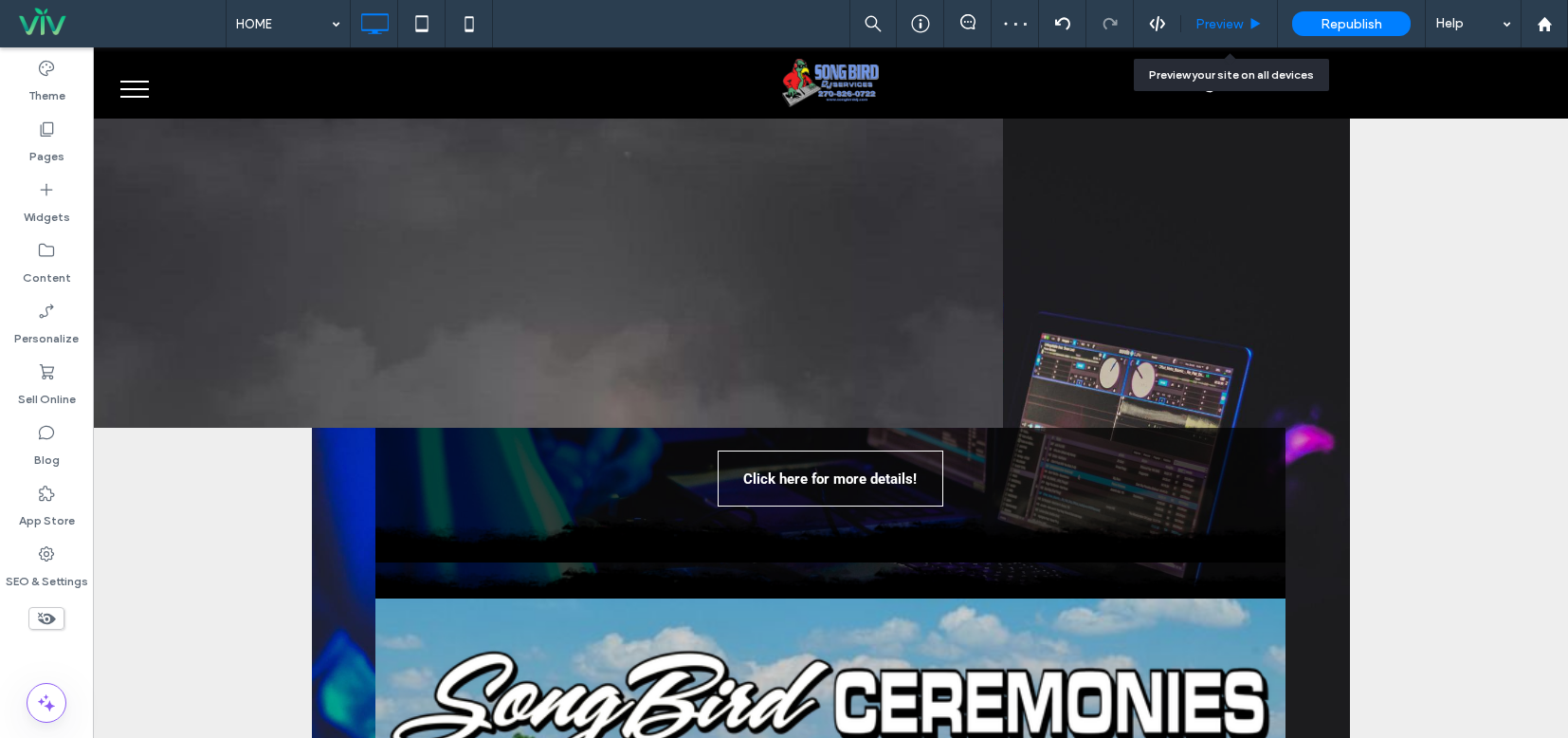 click on "Preview" at bounding box center (1219, 24) 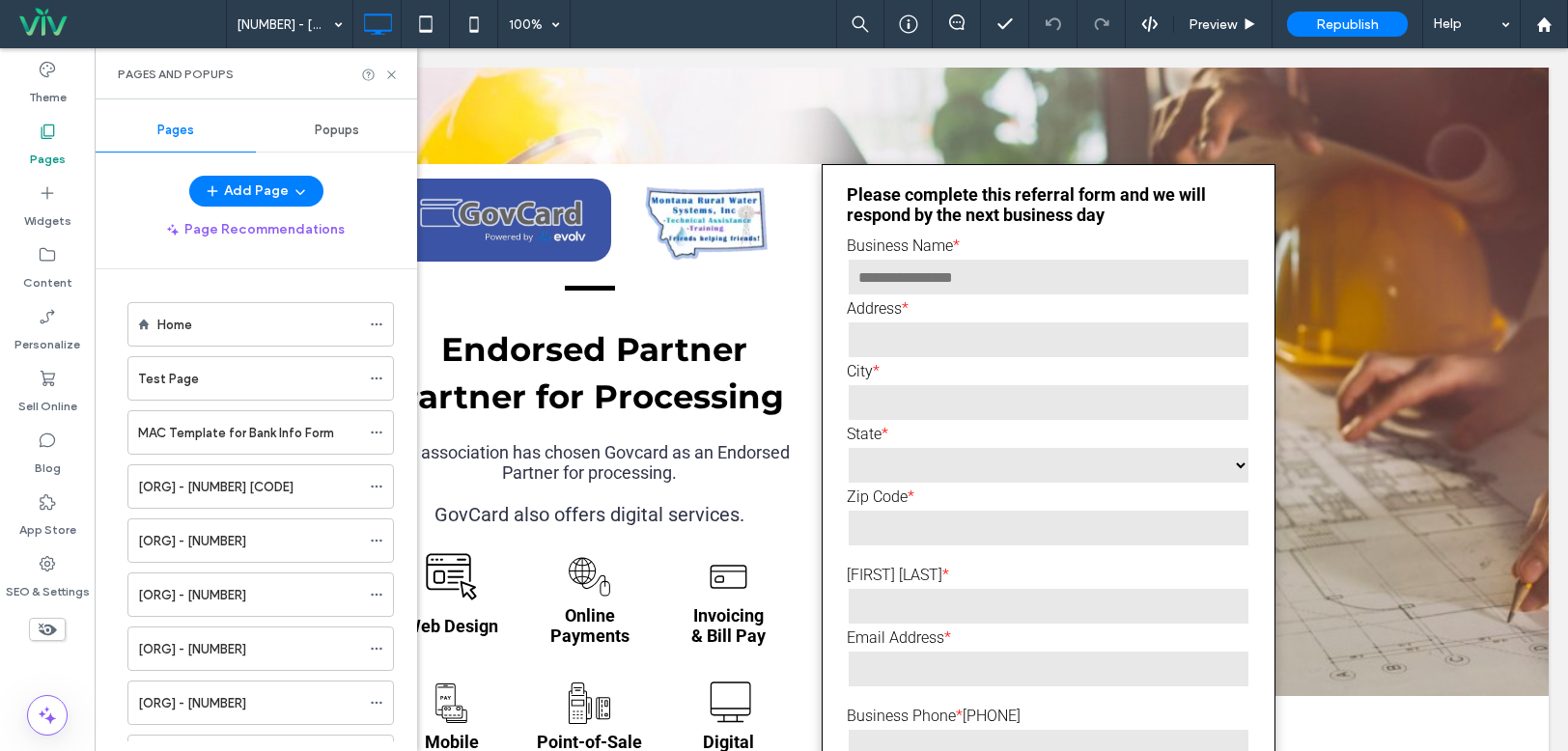 scroll, scrollTop: 869, scrollLeft: 0, axis: vertical 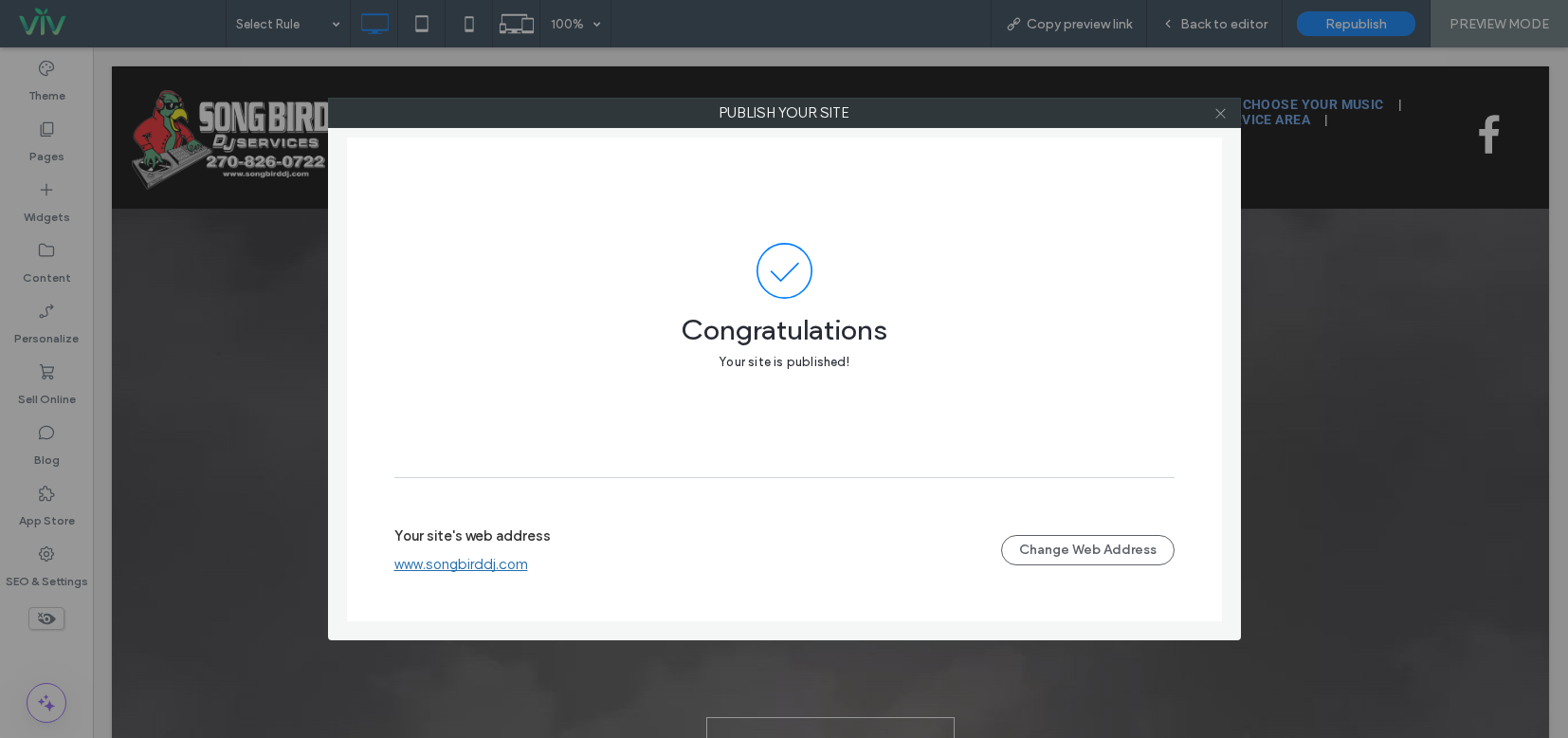 click 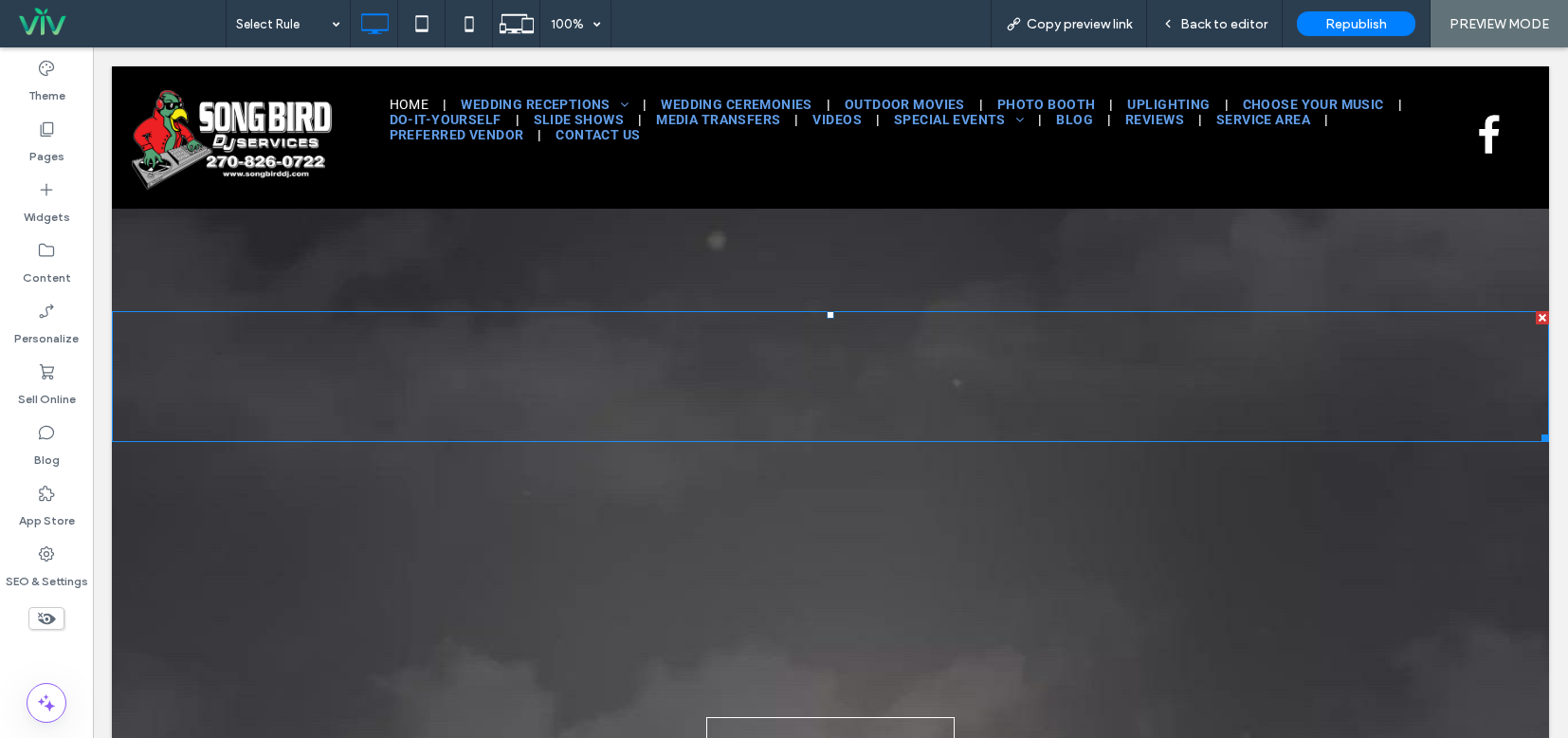 click at bounding box center [830, 377] 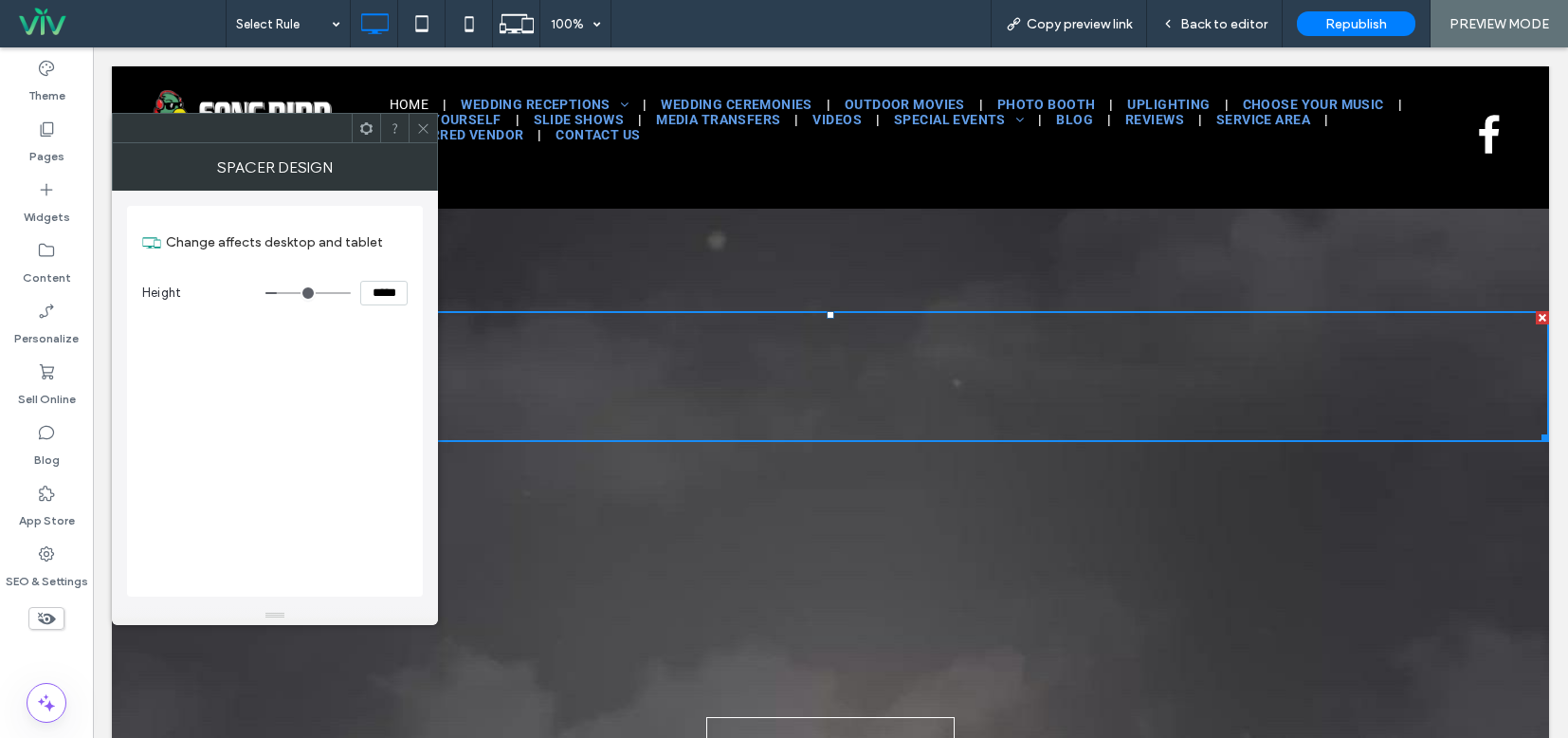 type on "***" 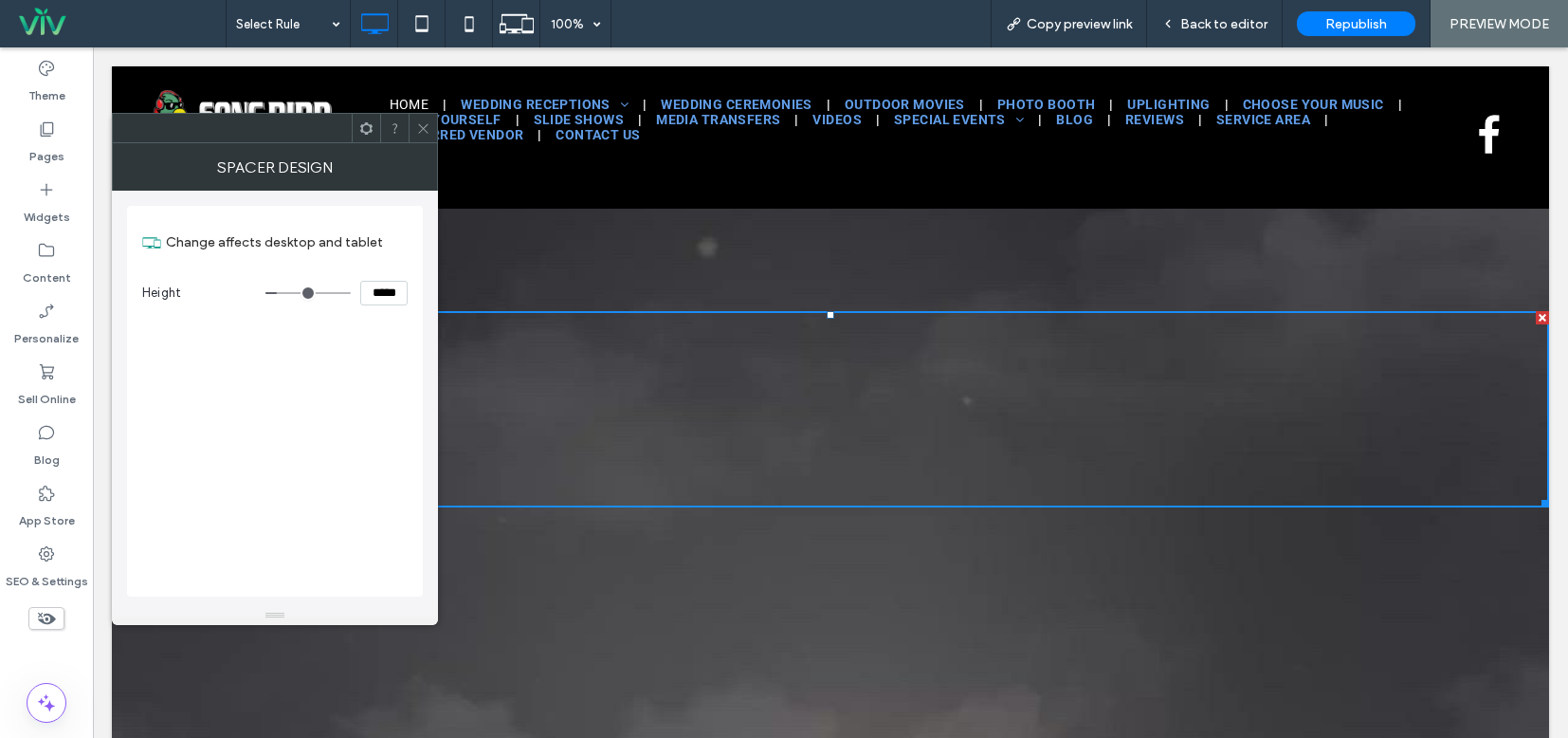 type on "***" 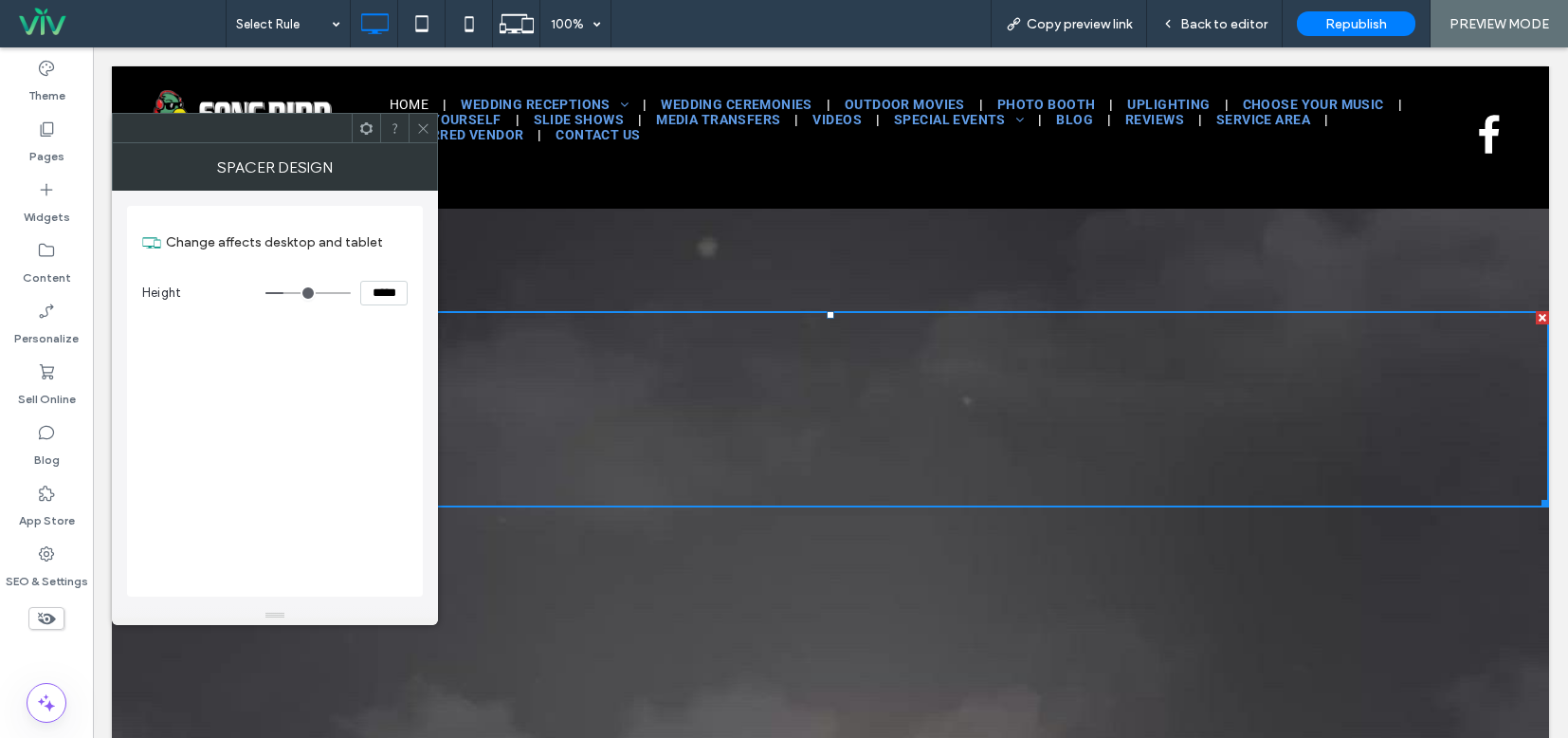 type on "***" 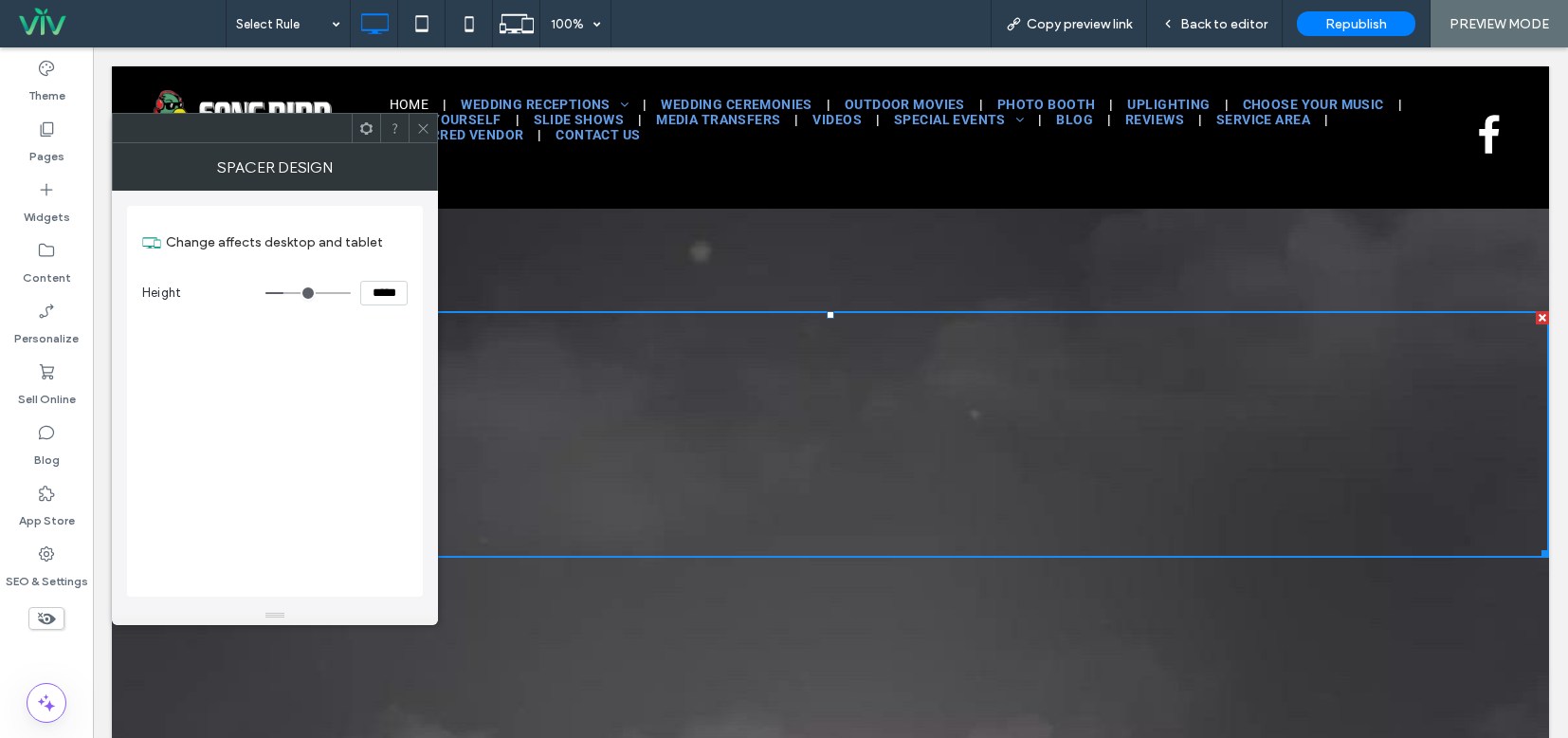 type on "***" 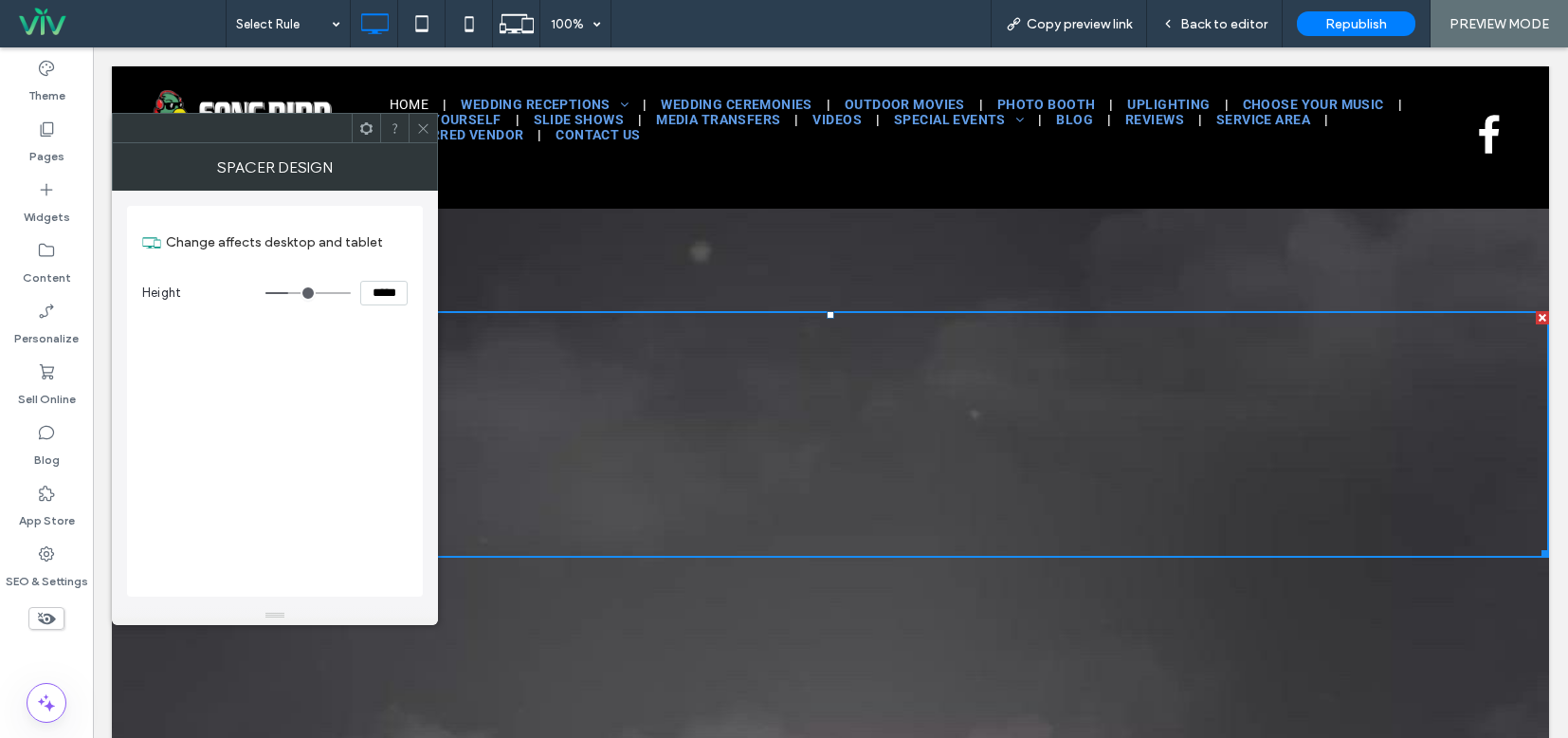 click at bounding box center (308, 293) 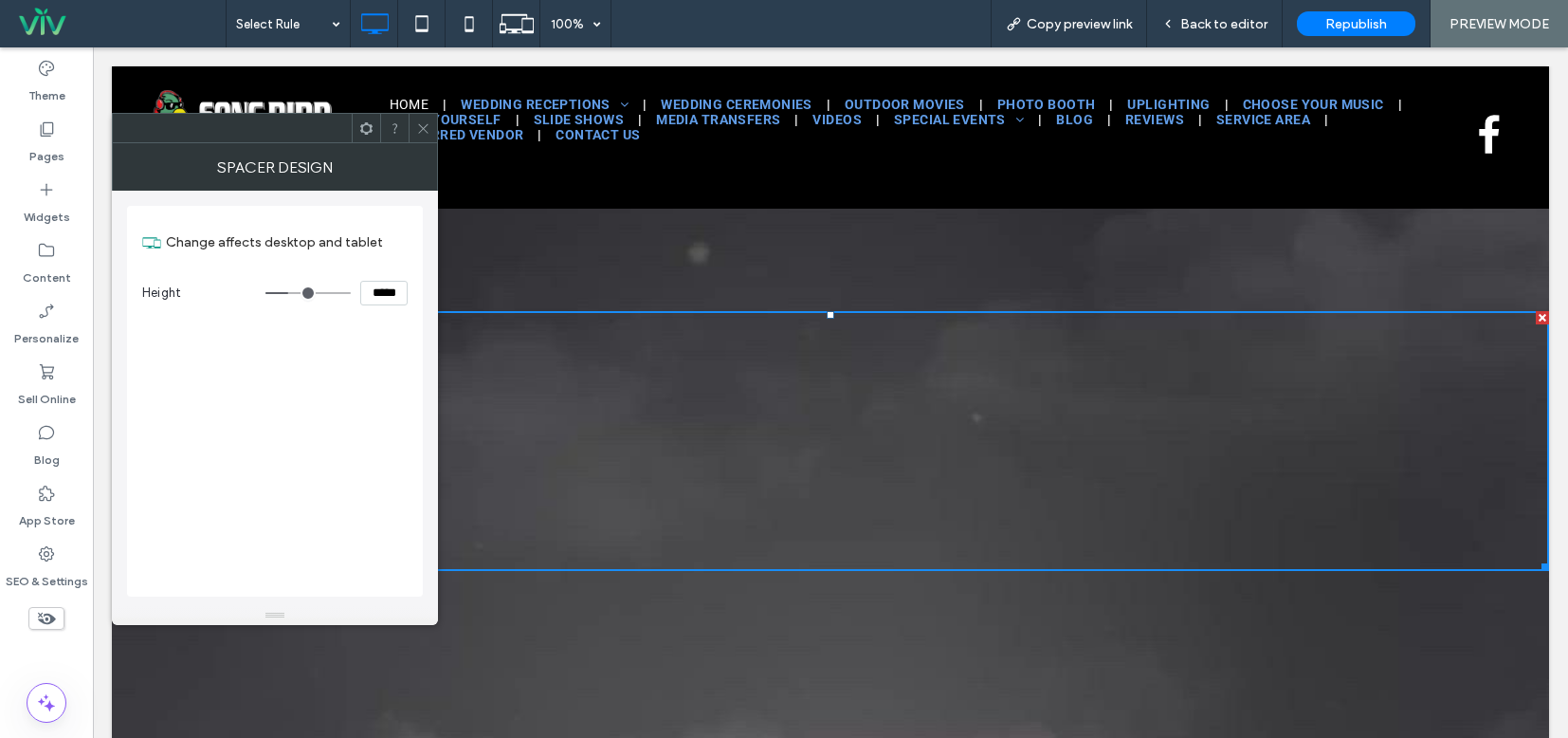 type on "***" 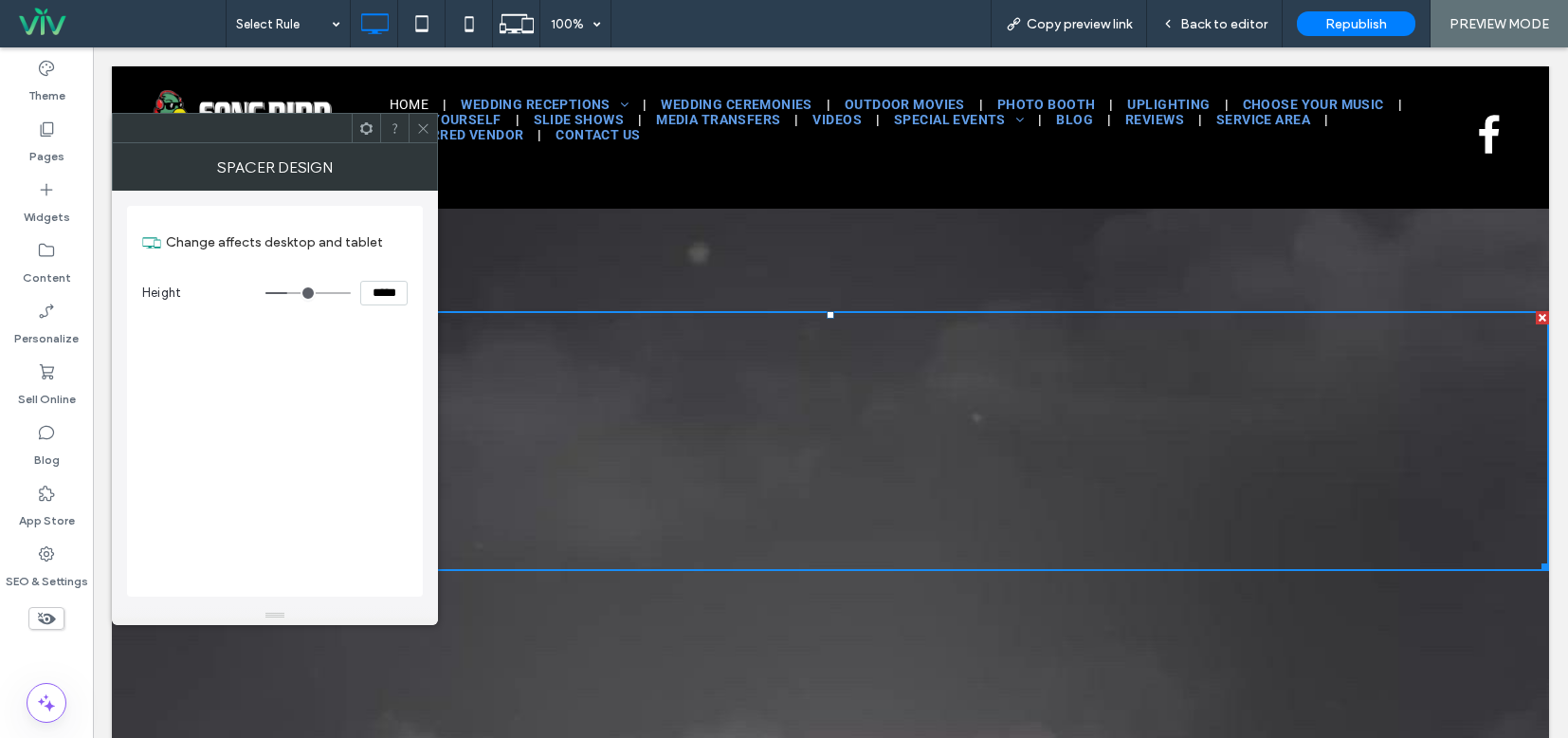 type on "***" 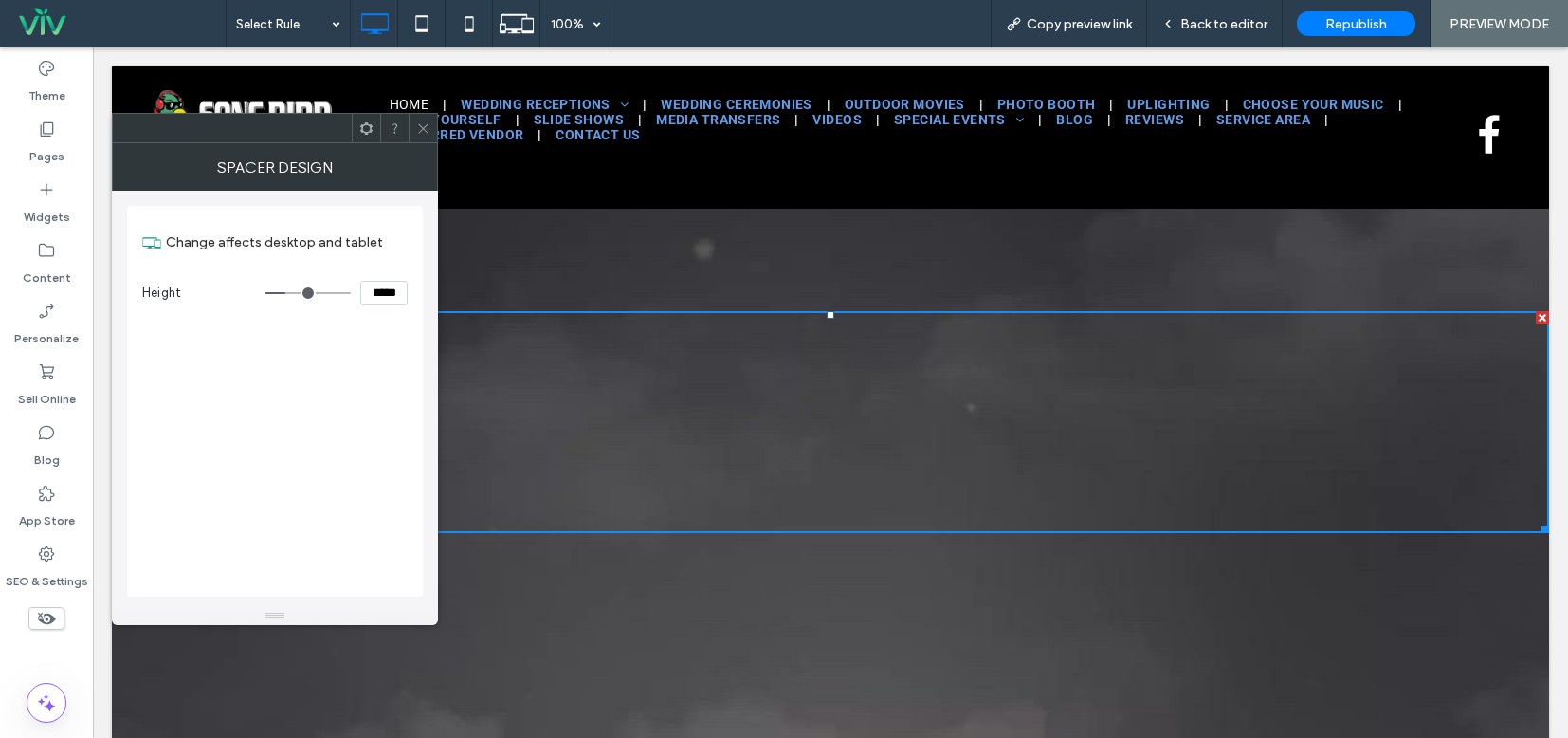type on "***" 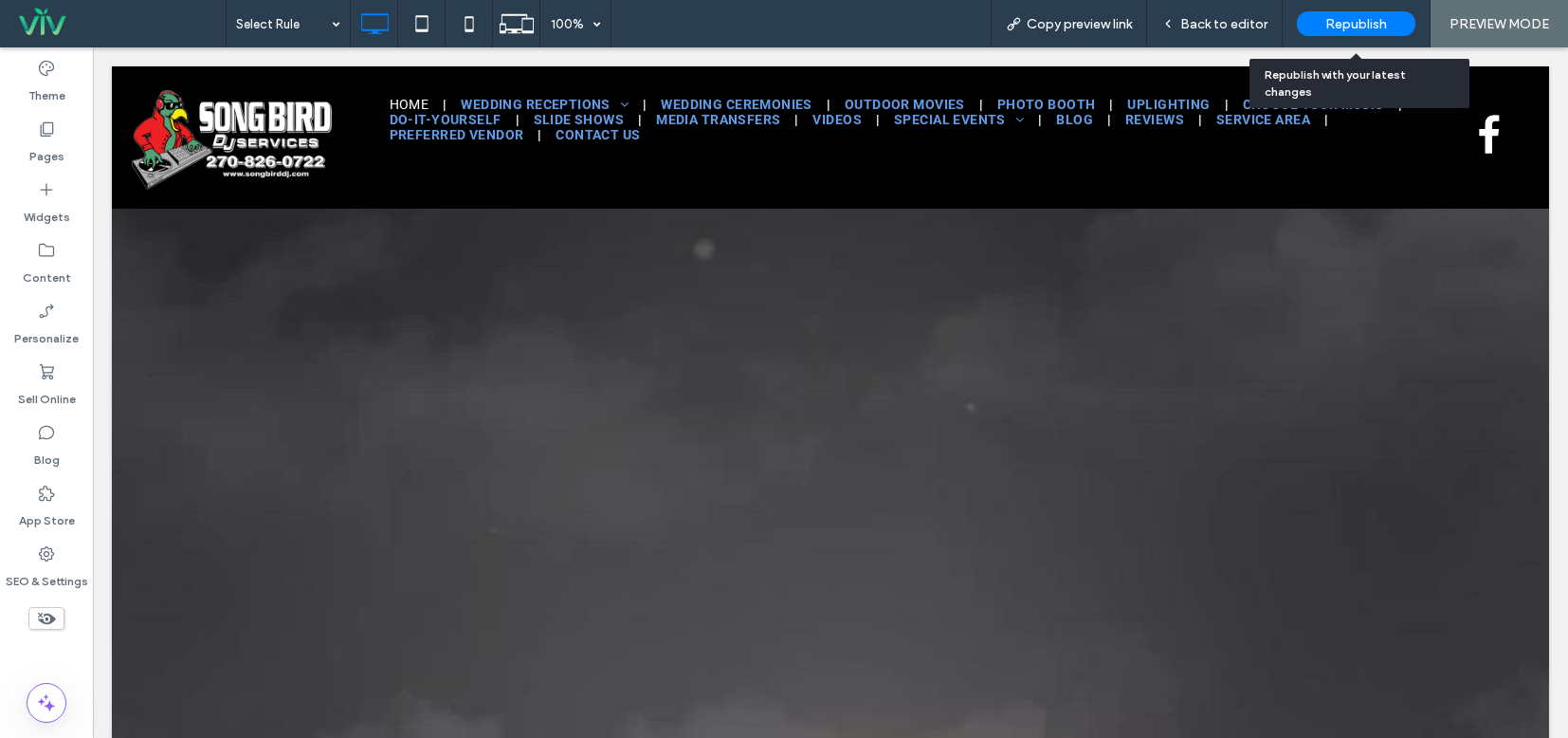 click on "Republish" at bounding box center (1356, 24) 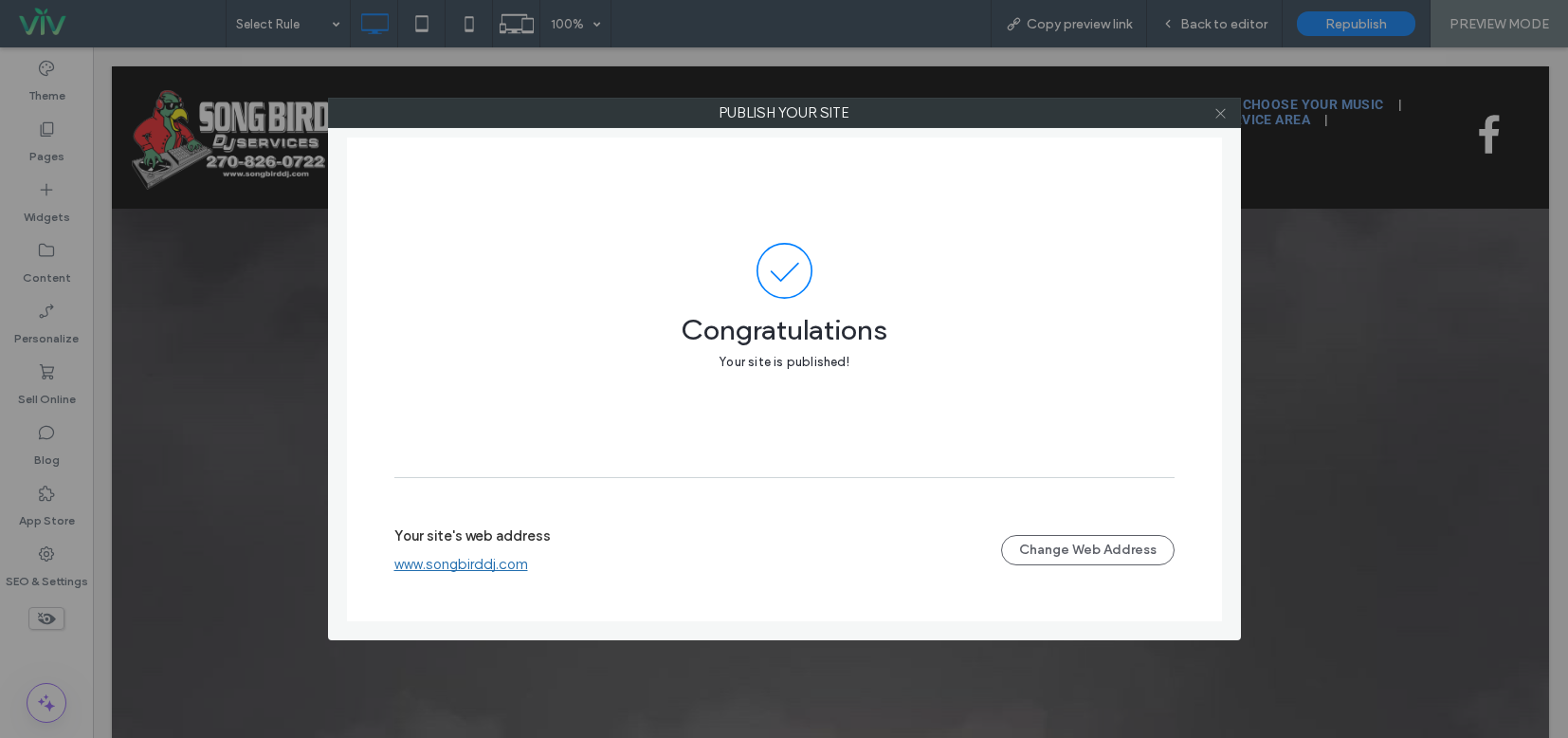 click 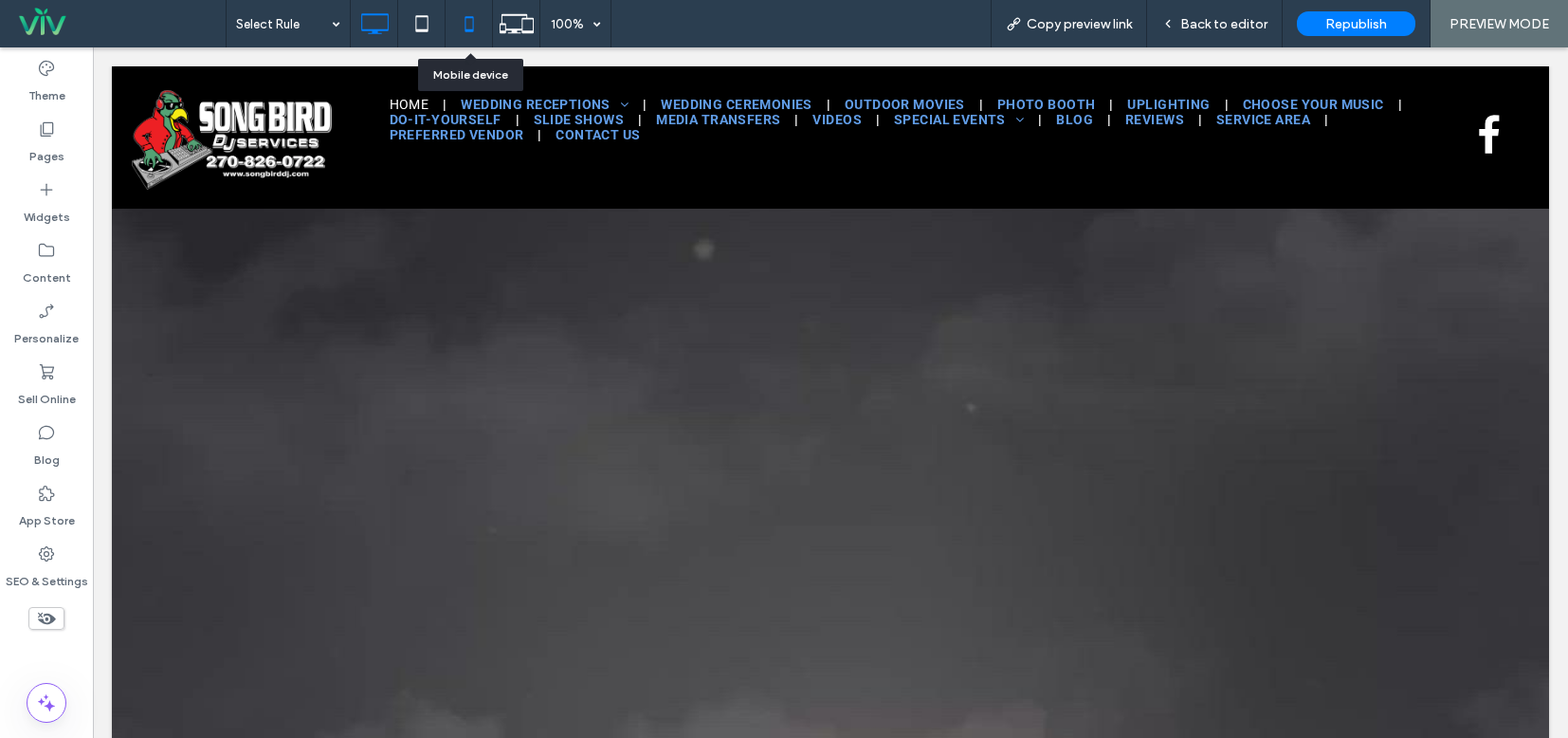 click 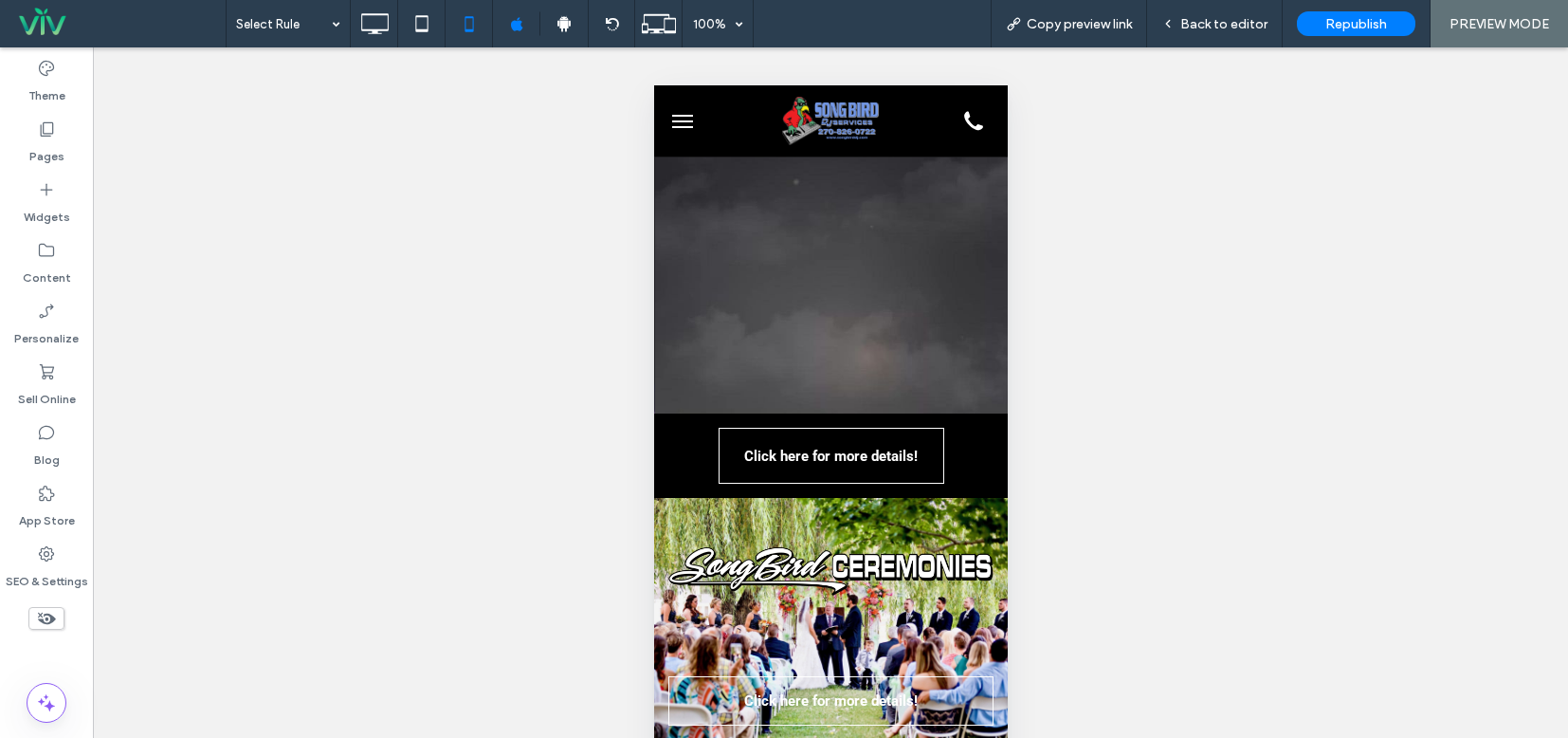 scroll, scrollTop: 0, scrollLeft: 0, axis: both 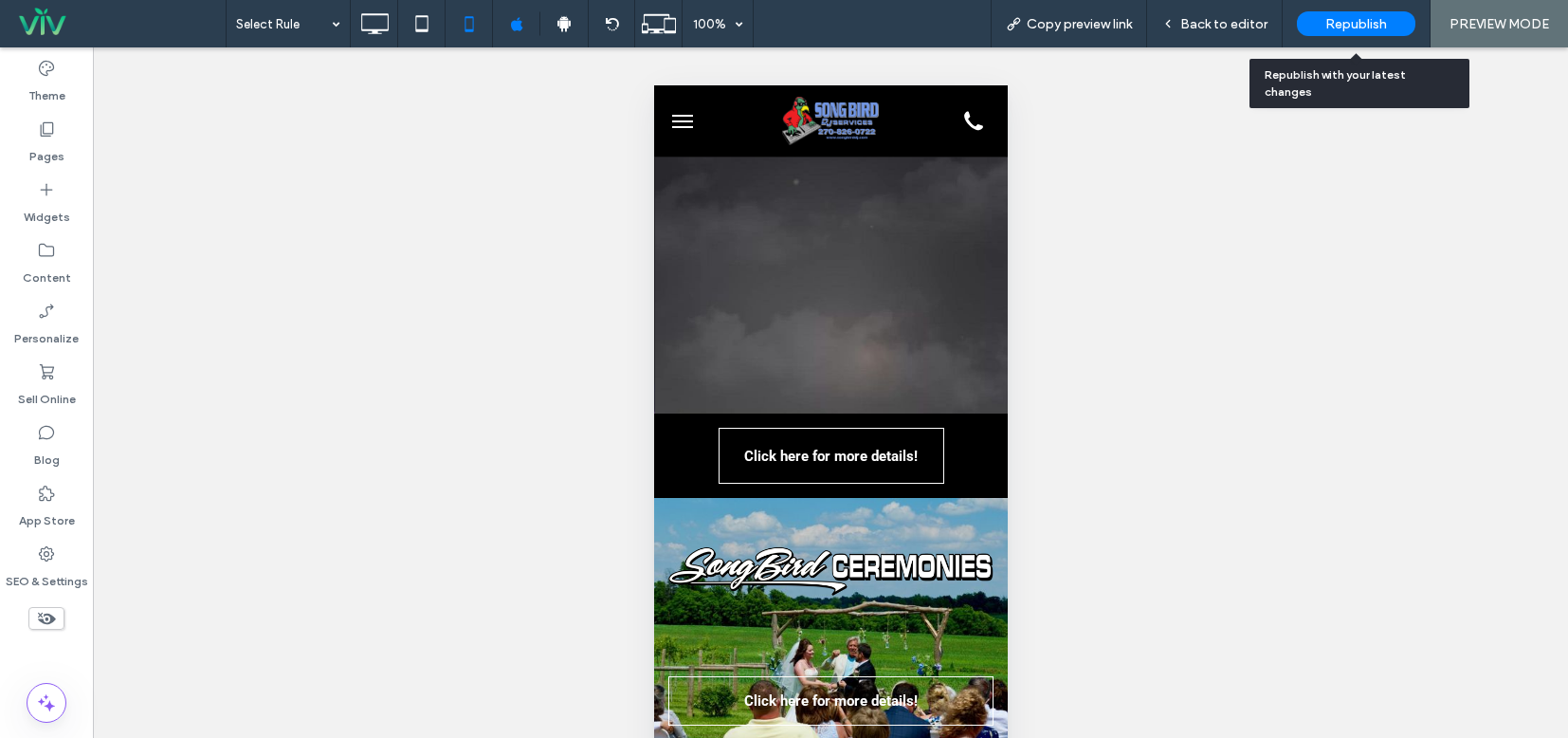click on "Republish" at bounding box center (1356, 24) 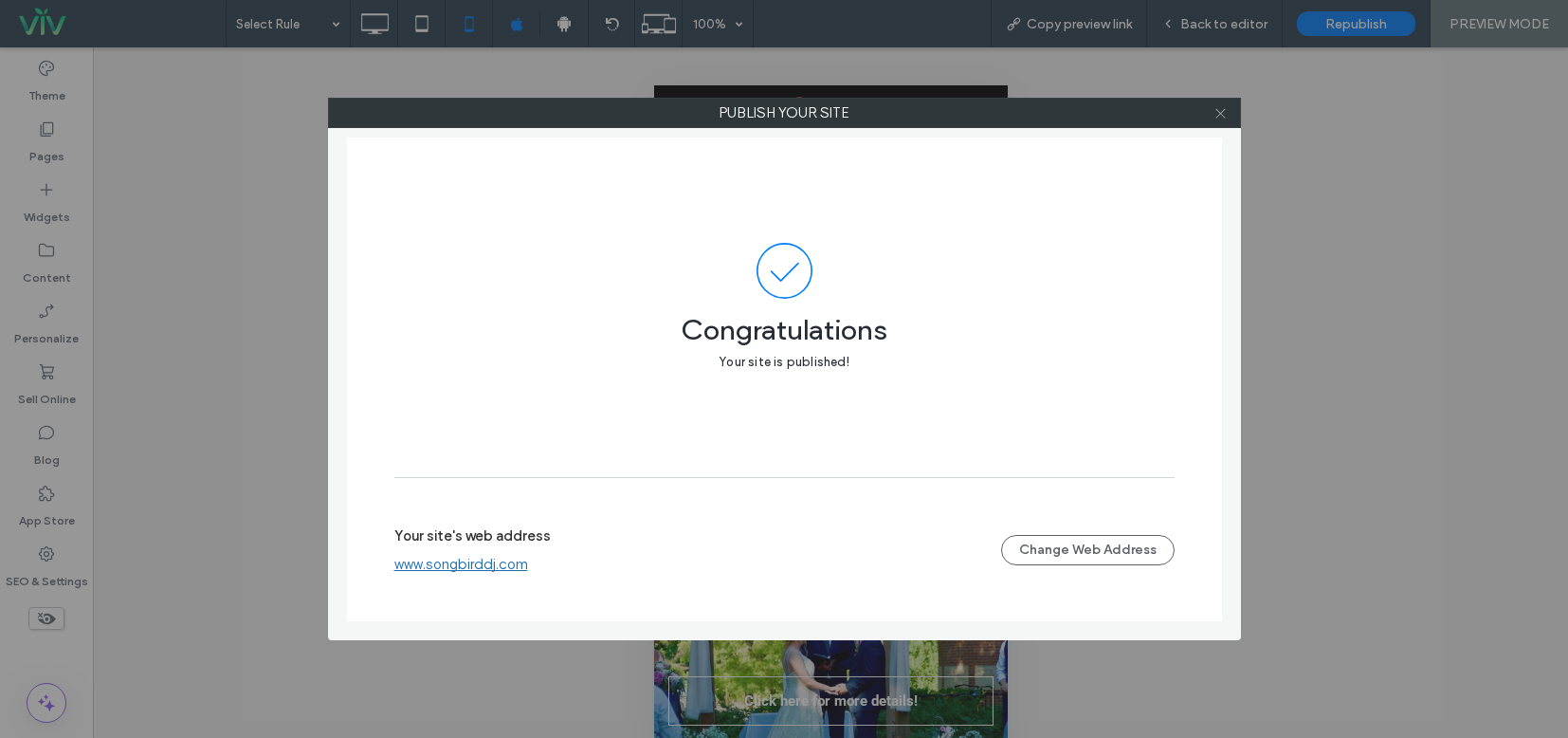 click 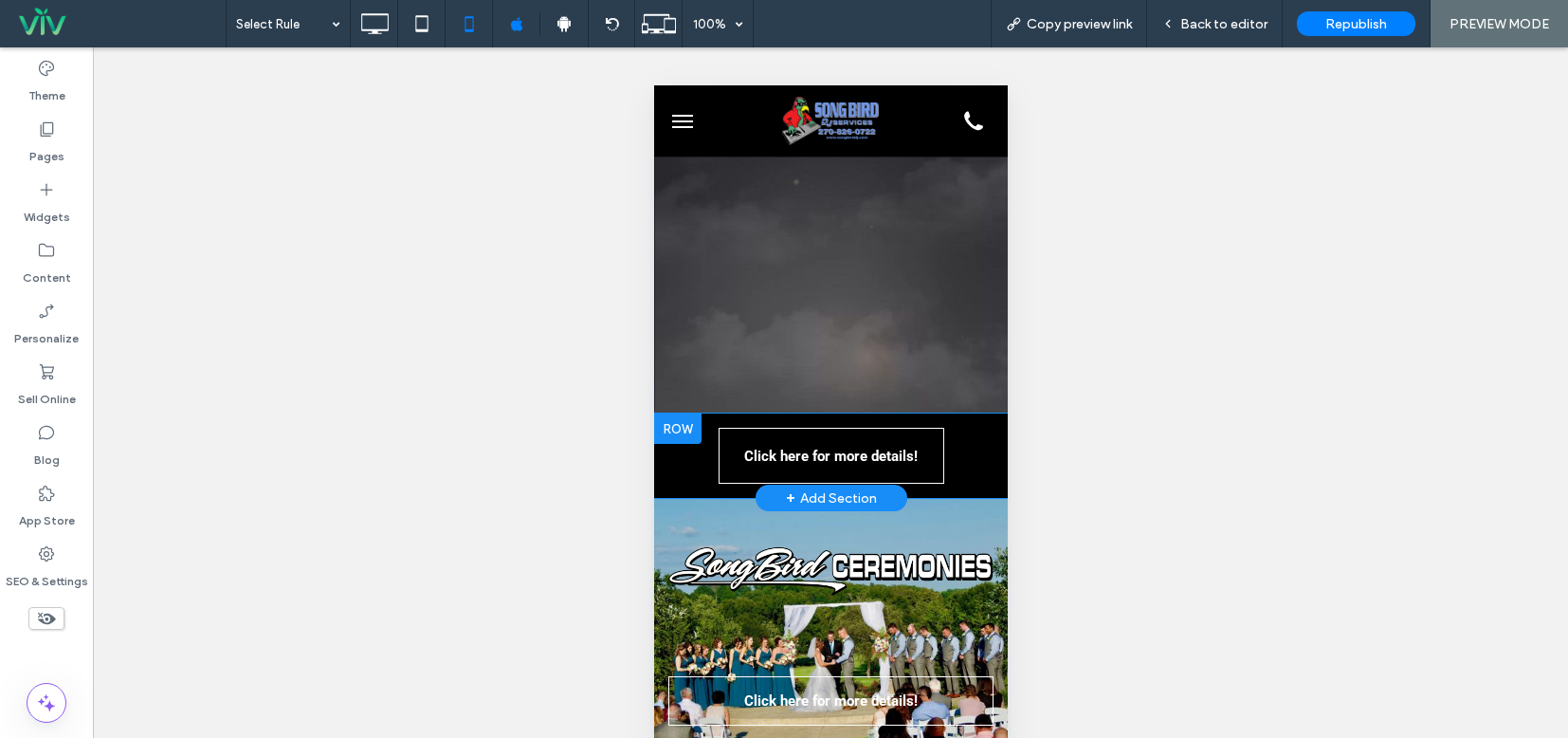 click on "Click here for more details!
Click To Paste" at bounding box center (830, 455) 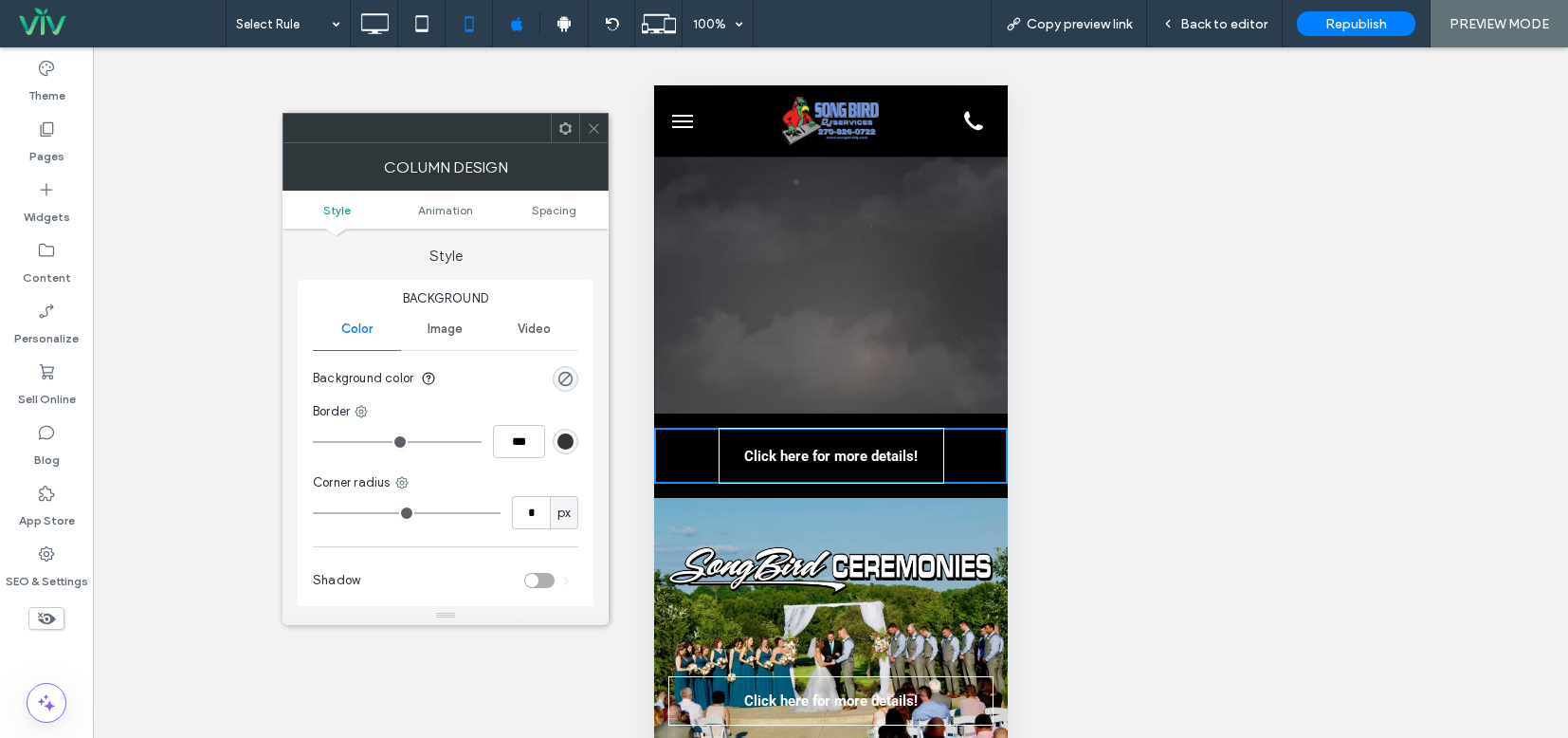 click on "Image" at bounding box center [445, 329] 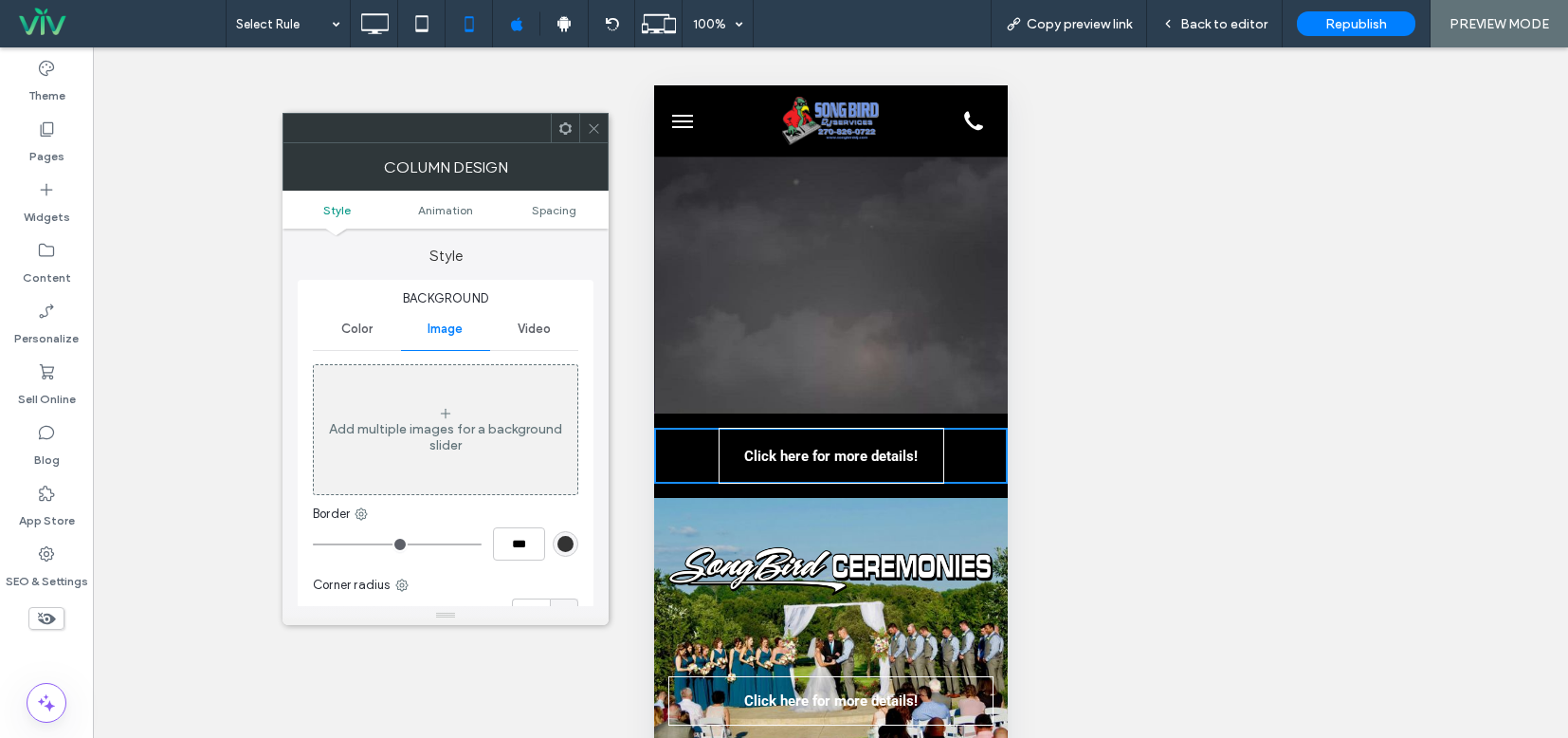 click on "Video" at bounding box center [534, 329] 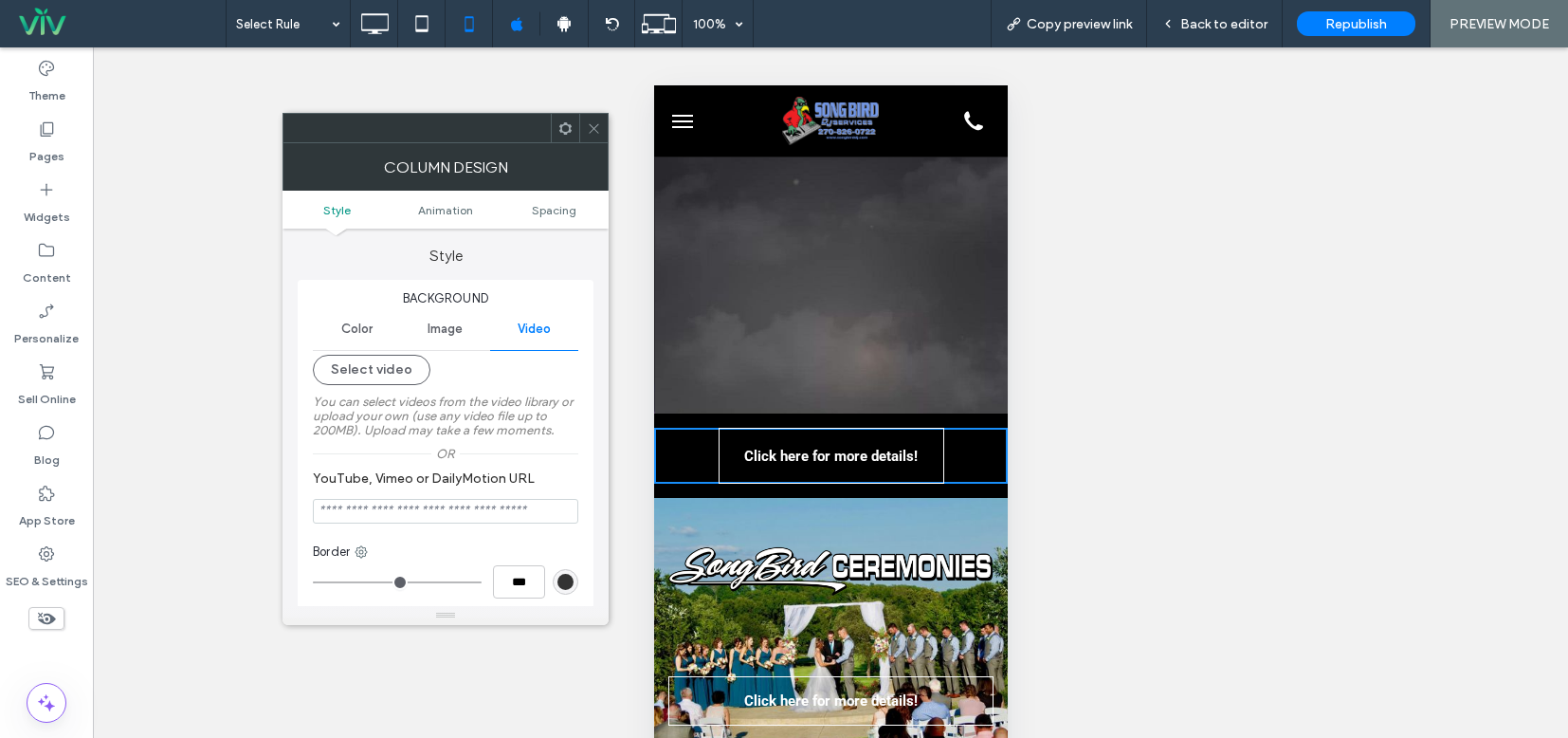 click on "Unhide?
Yes
Unhide?
Yes
Unhide?
Yes
Unhide?
Yes" at bounding box center (830, 416) 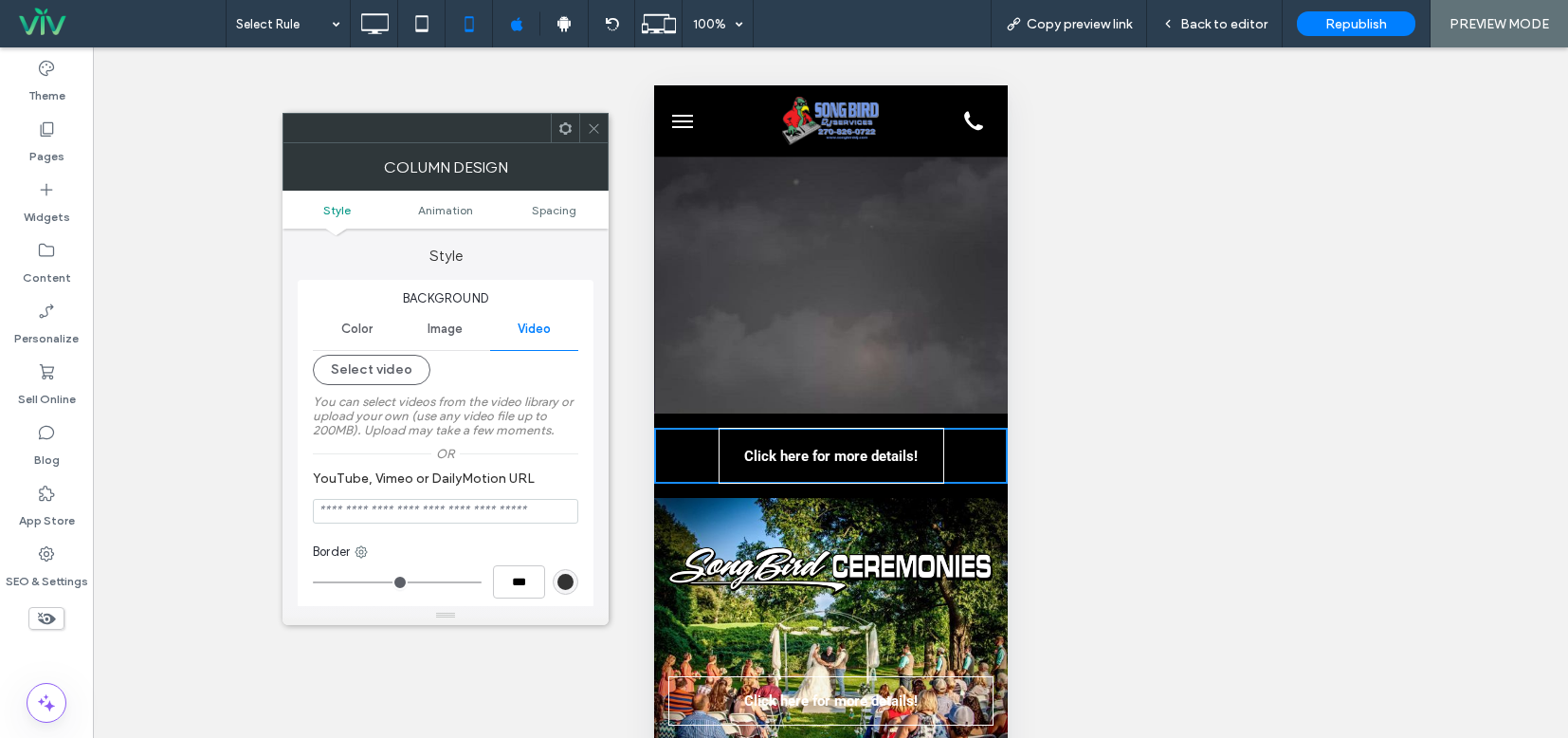 click at bounding box center (593, 128) 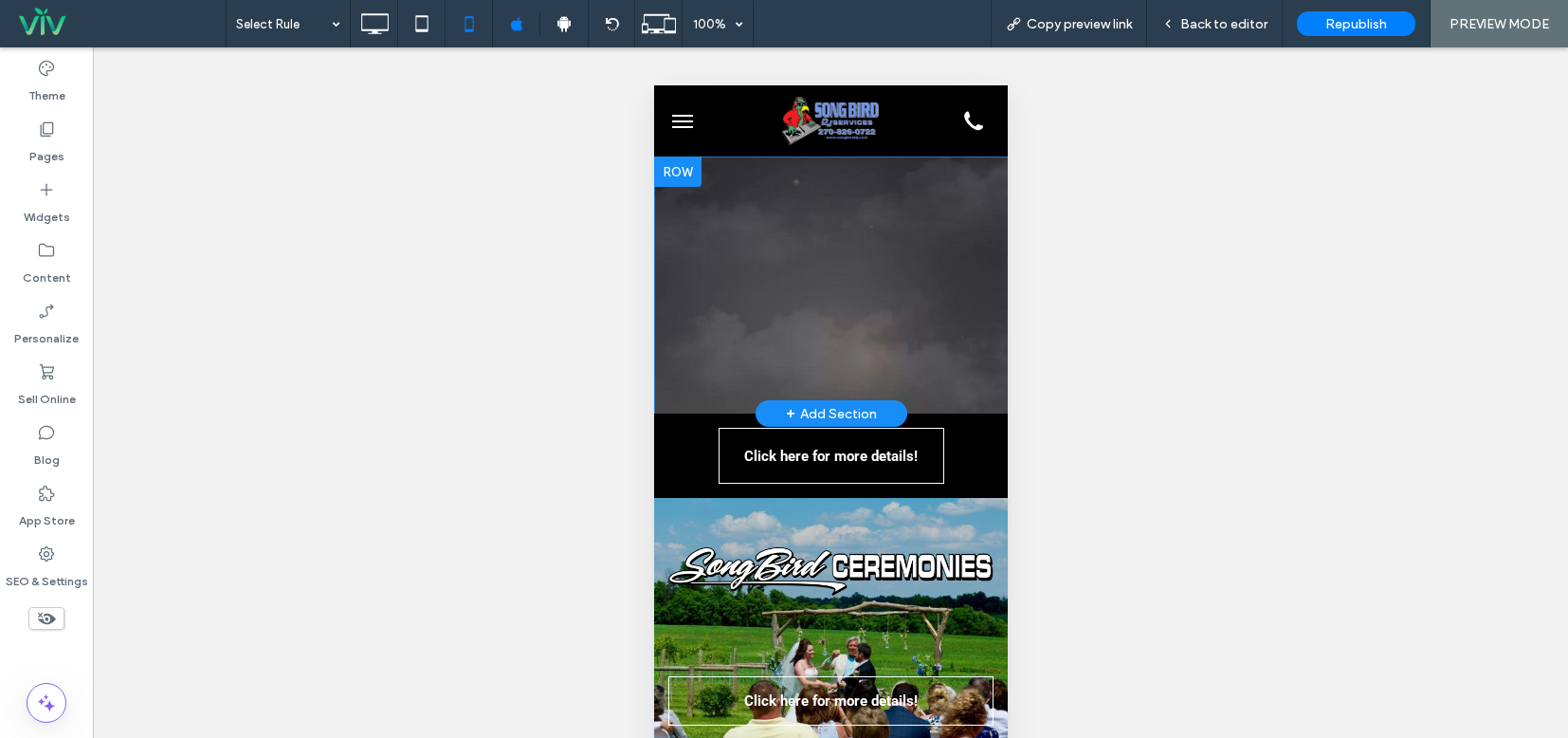 click on "Click here for more details!
Click To Paste
Row + Add Section" at bounding box center [830, 285] 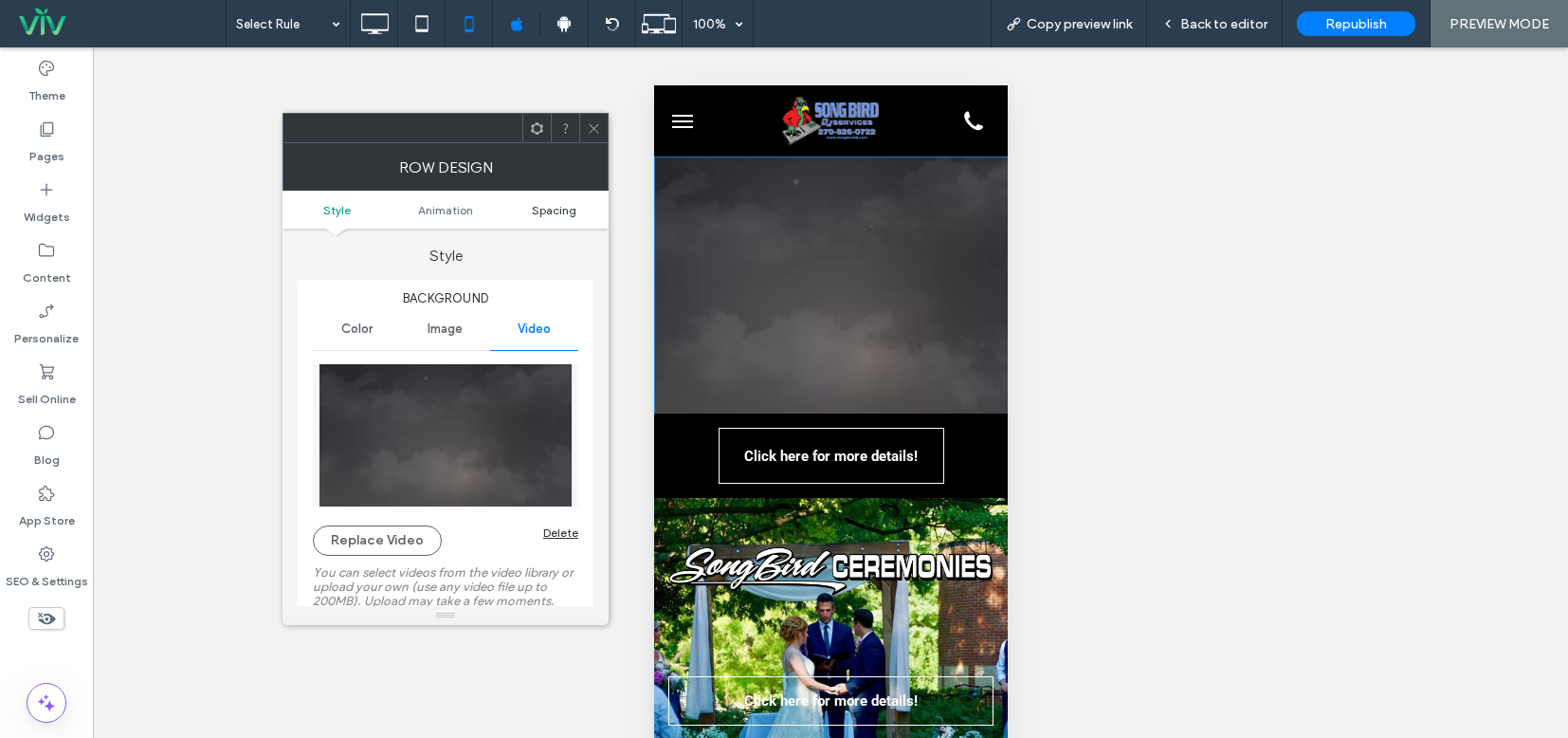 click on "Spacing" at bounding box center [554, 210] 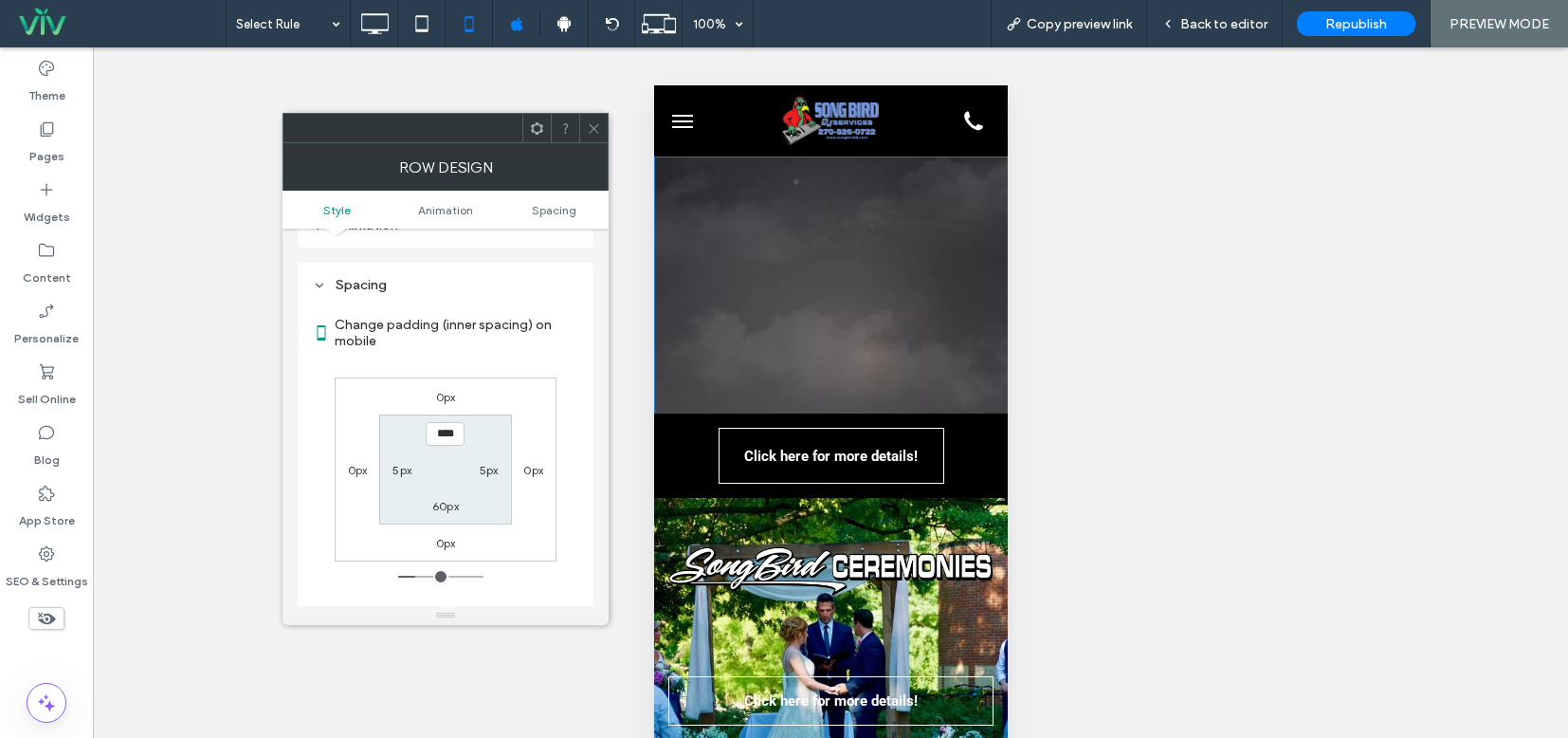 scroll, scrollTop: 1047, scrollLeft: 0, axis: vertical 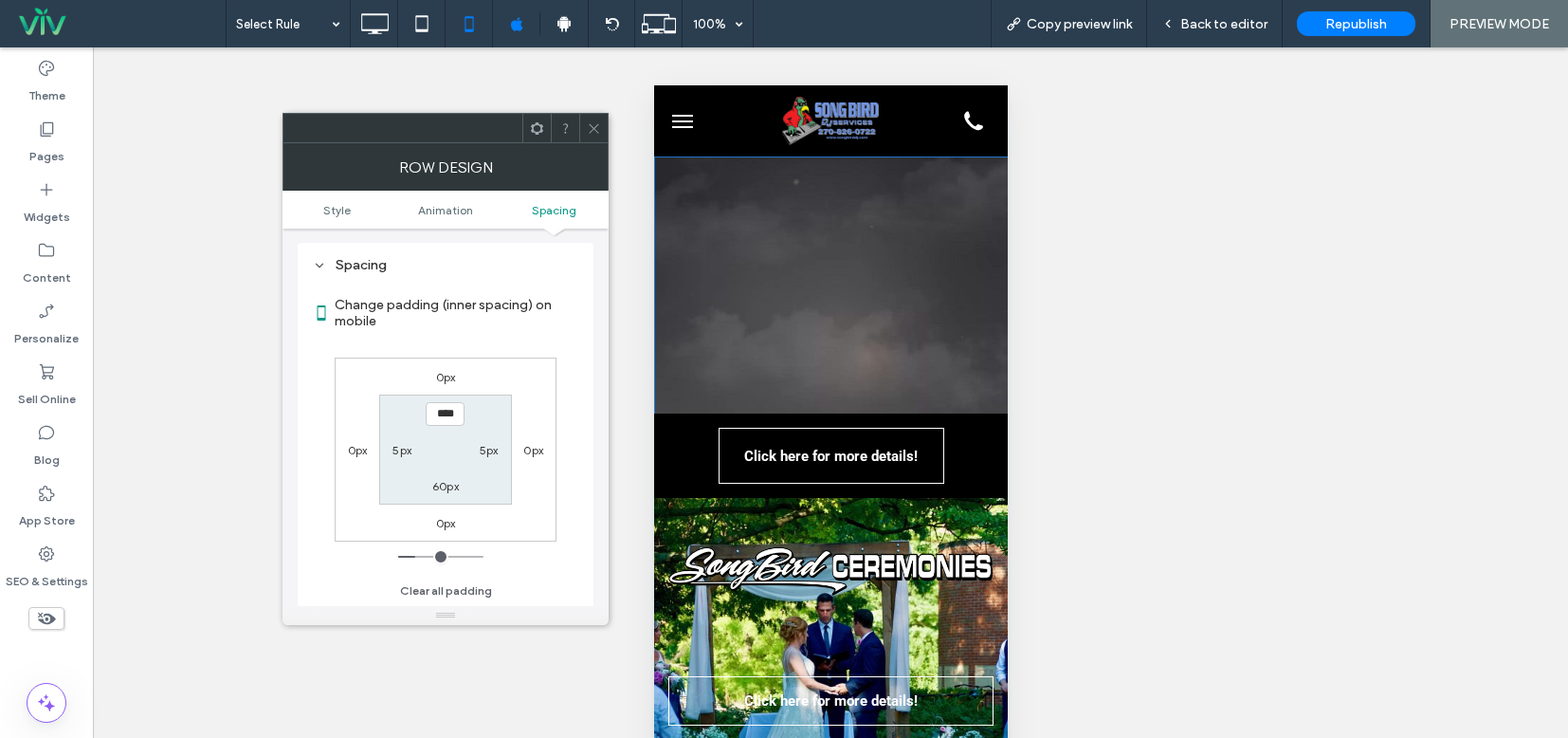 click on "Change padding (inner spacing) on mobile" at bounding box center [456, 313] 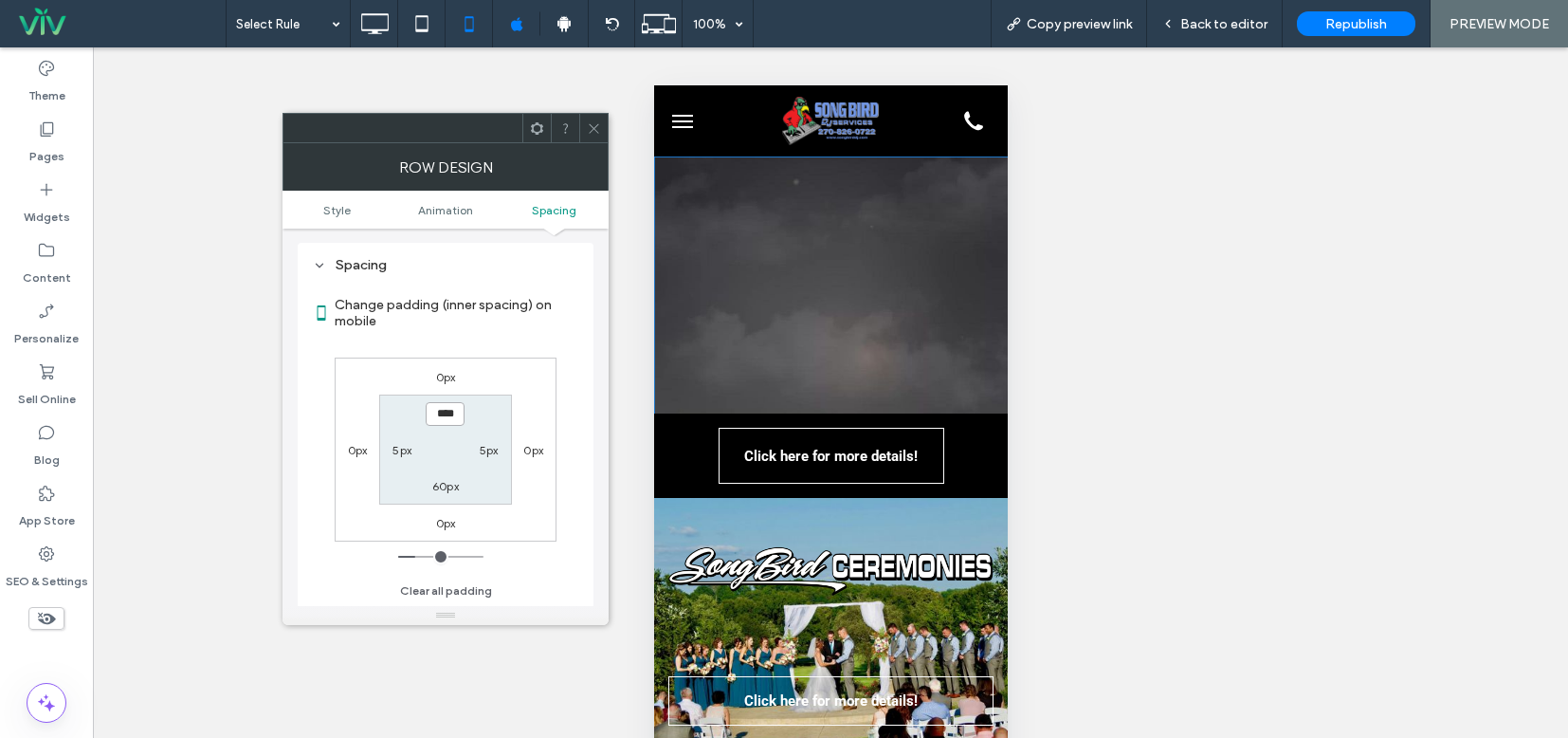 click on "****" at bounding box center [445, 414] 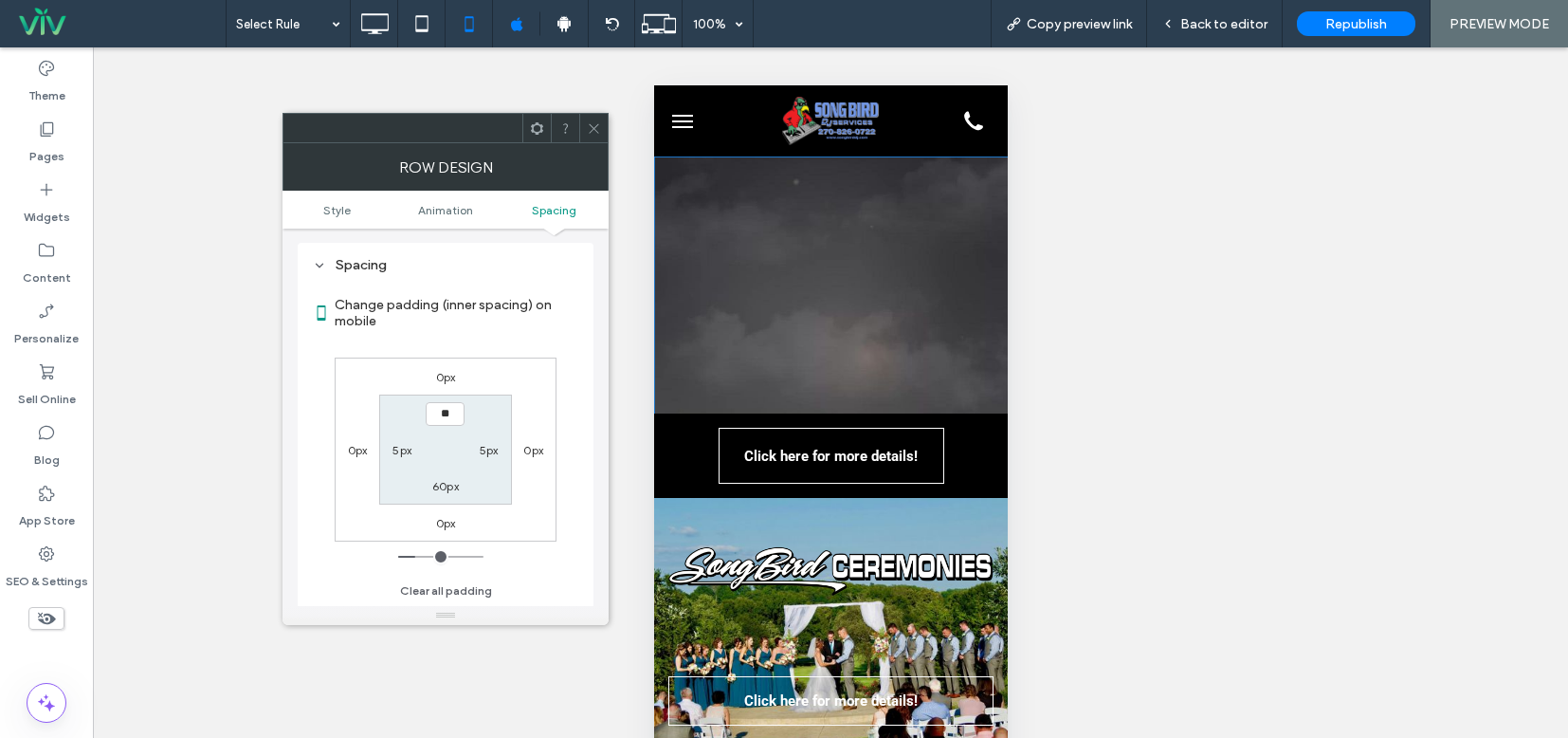 type on "****" 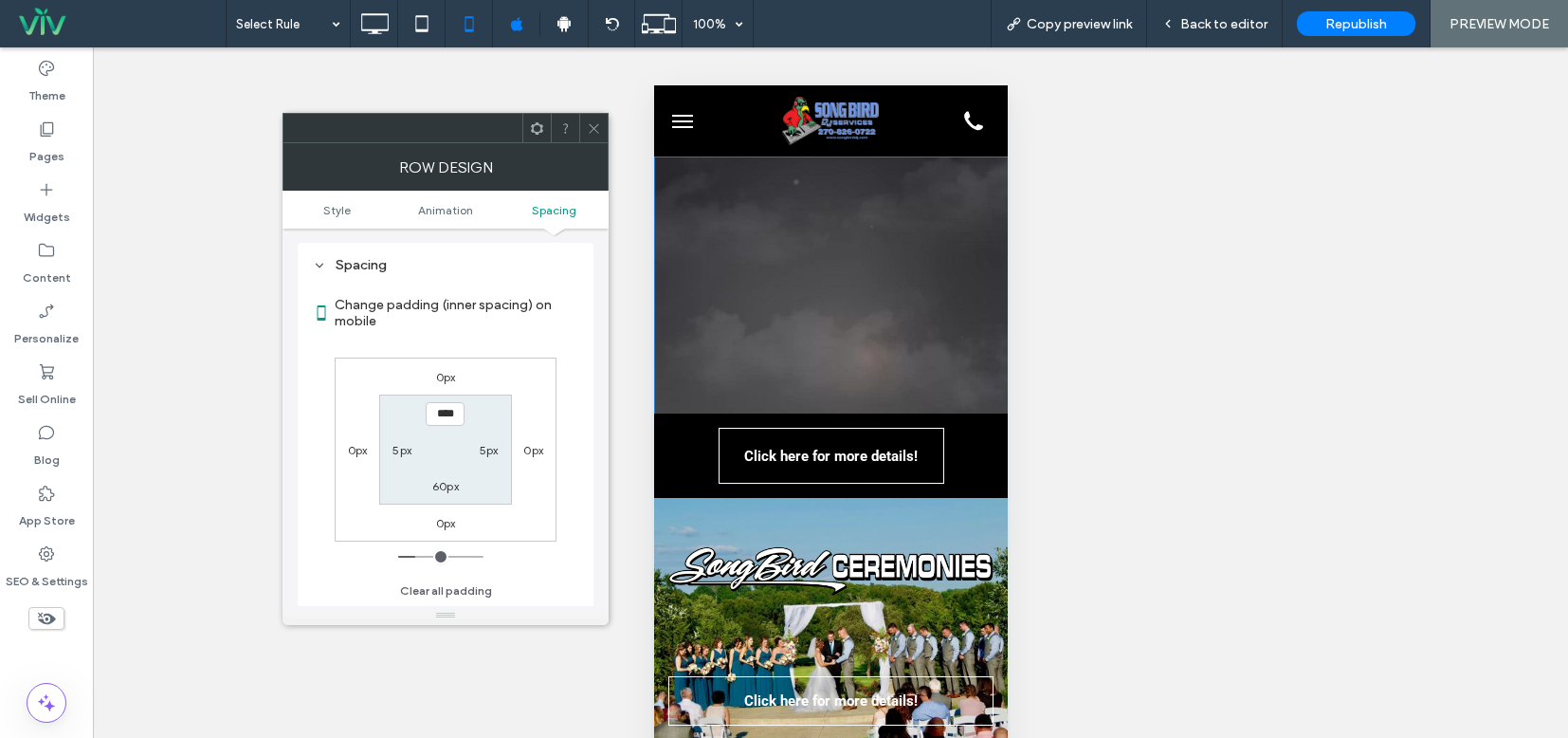 click on "**** 5px 60px 5px" at bounding box center (445, 449) 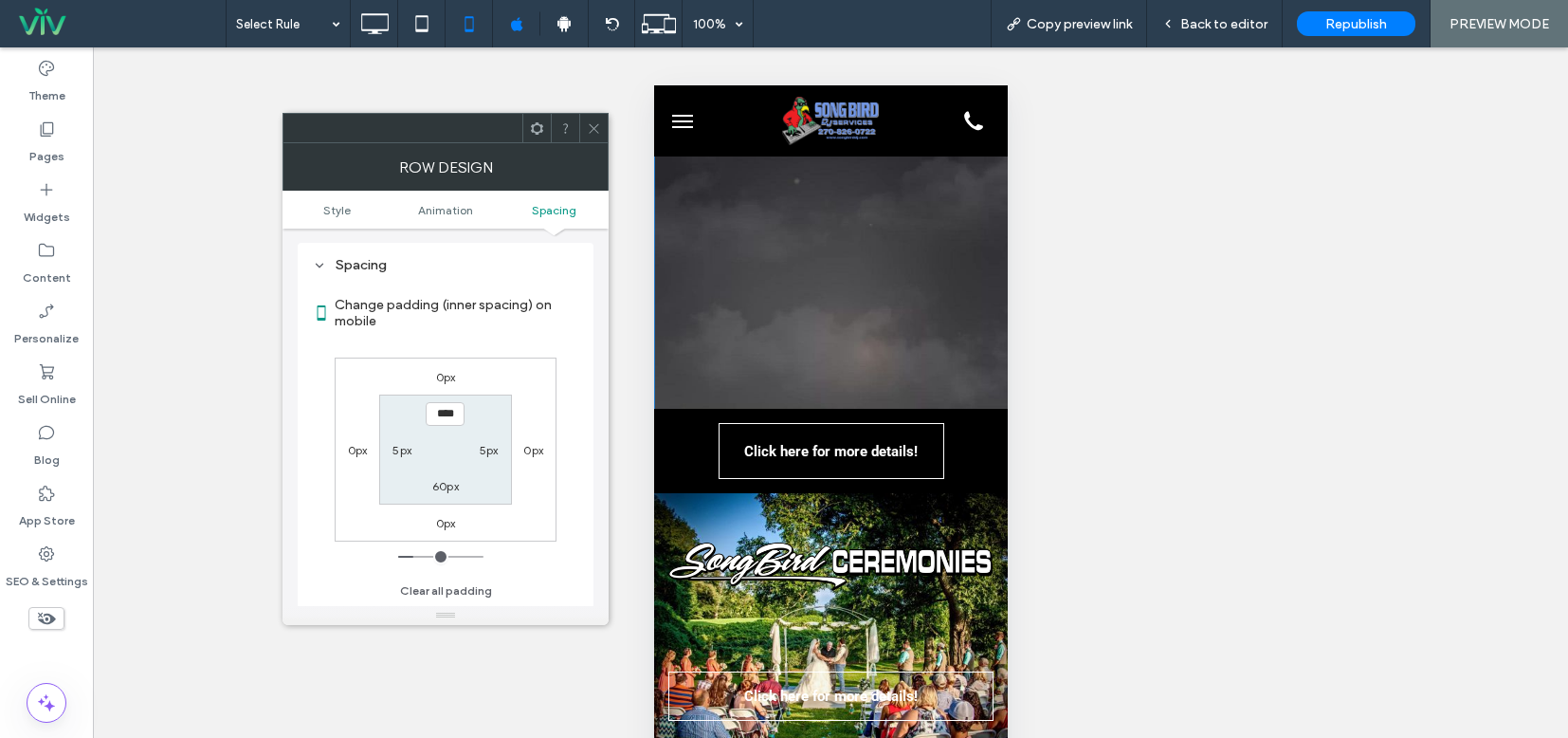 click on "60px" at bounding box center (446, 486) 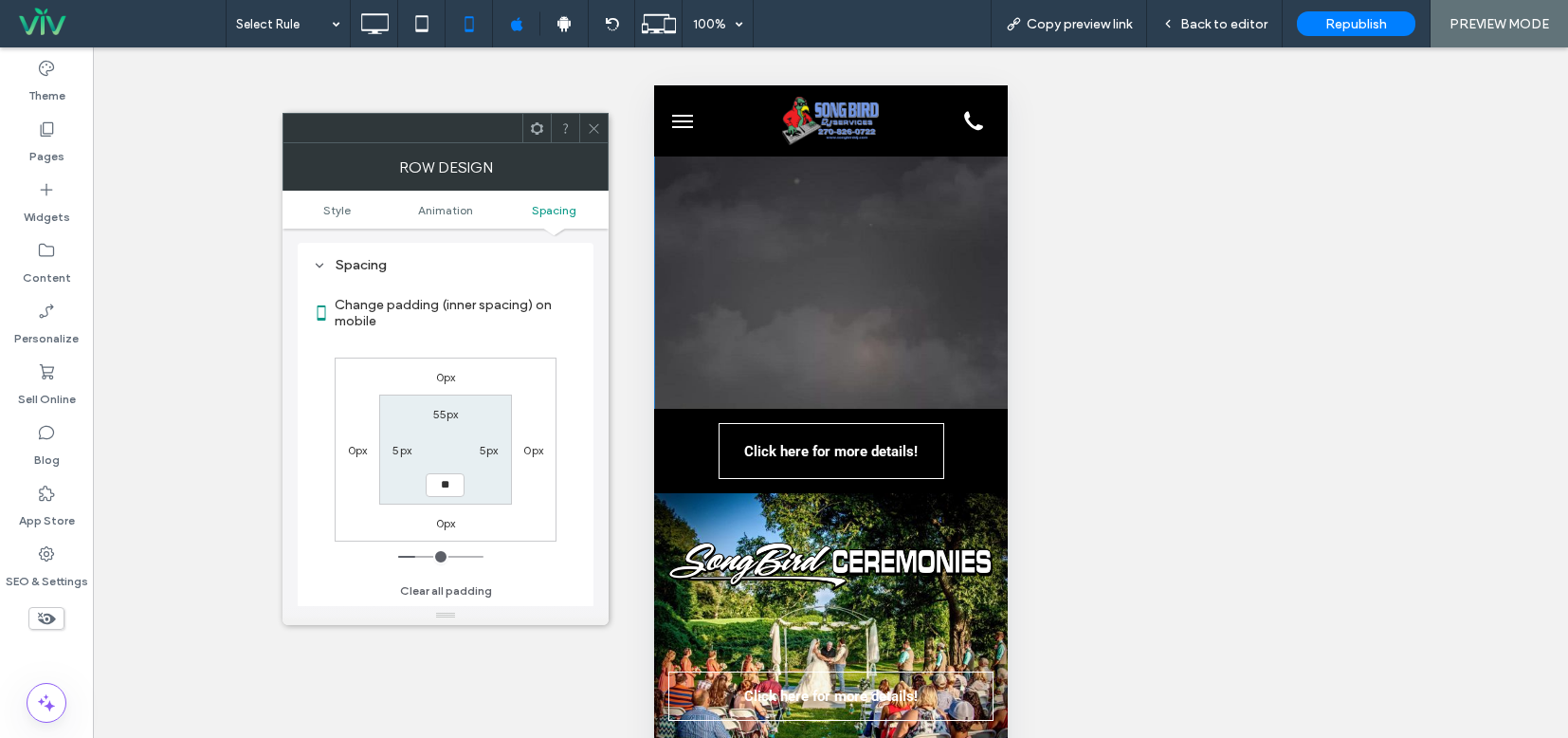 type on "**" 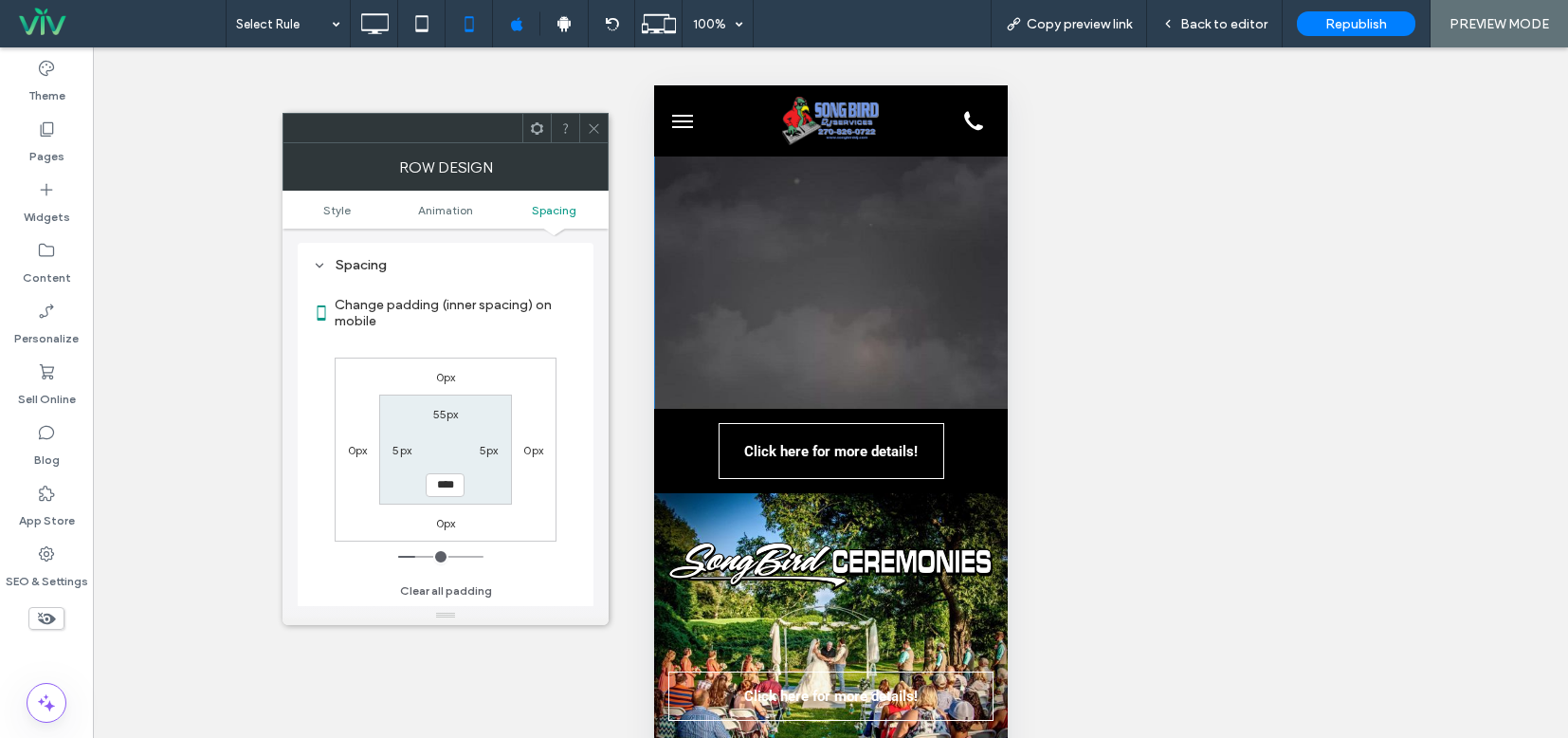click on "55px 5px **** 5px" at bounding box center (445, 449) 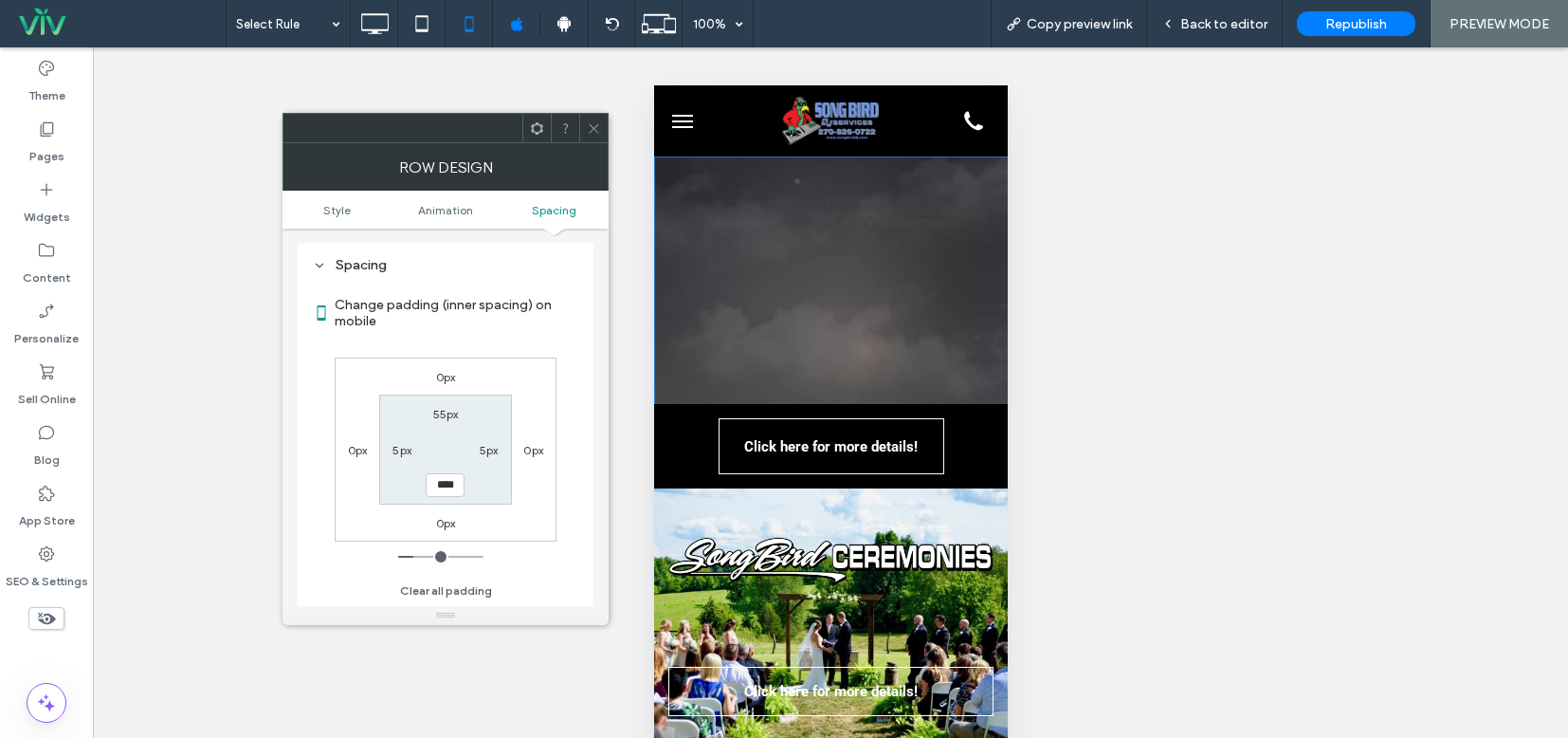 click on "55px 5px **** 5px" at bounding box center [445, 449] 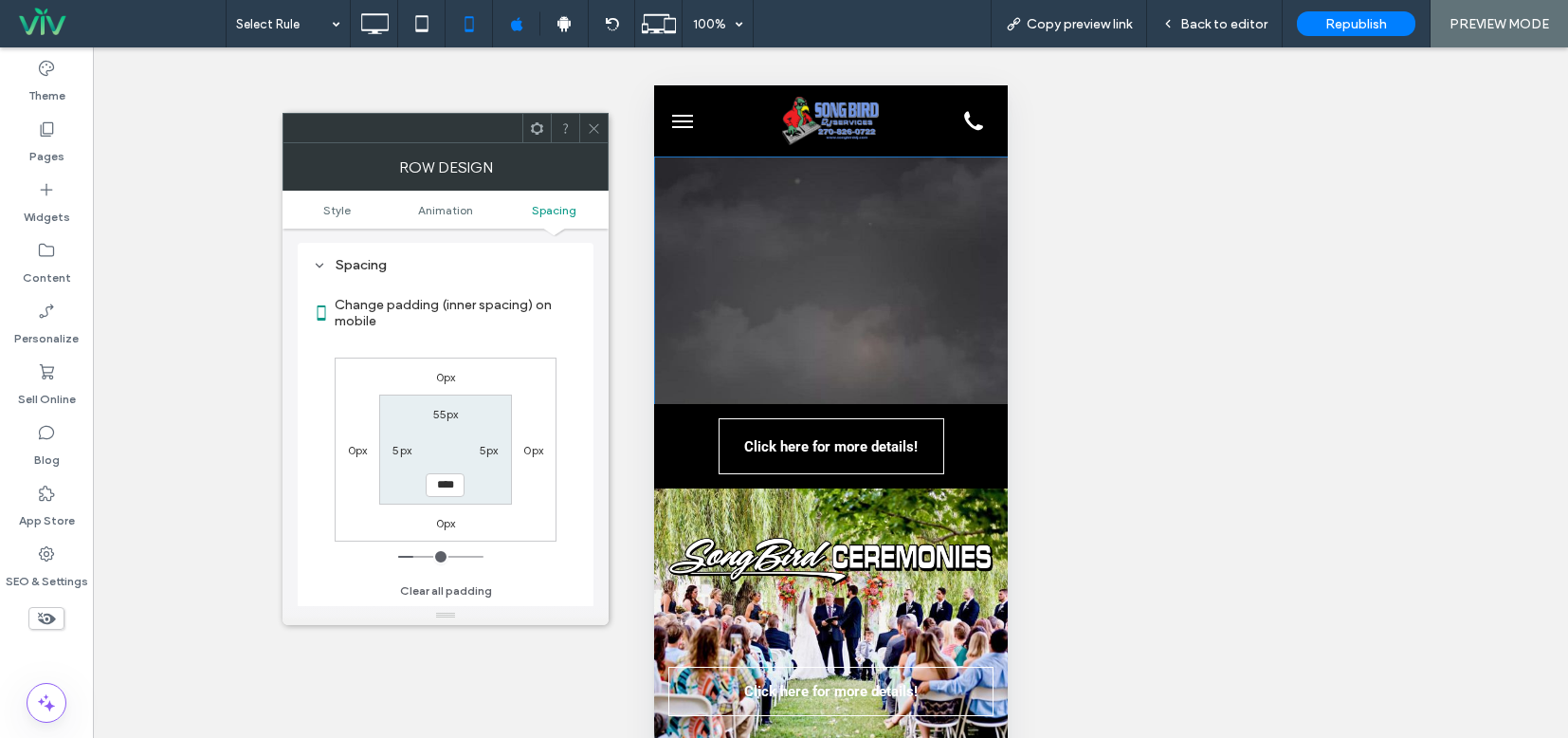 click on "55px 5px **** 5px" at bounding box center [445, 449] 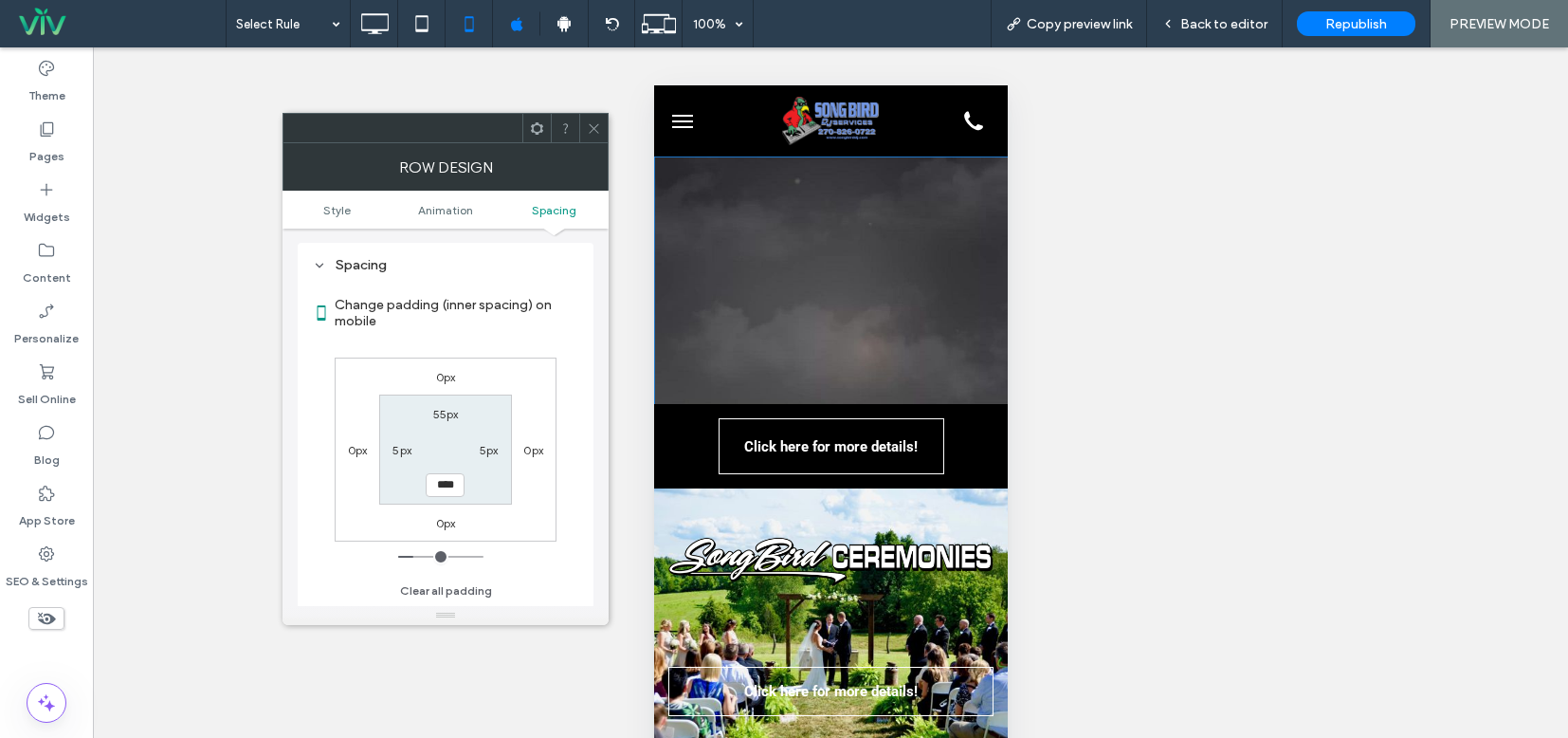 click on "55px" at bounding box center (446, 414) 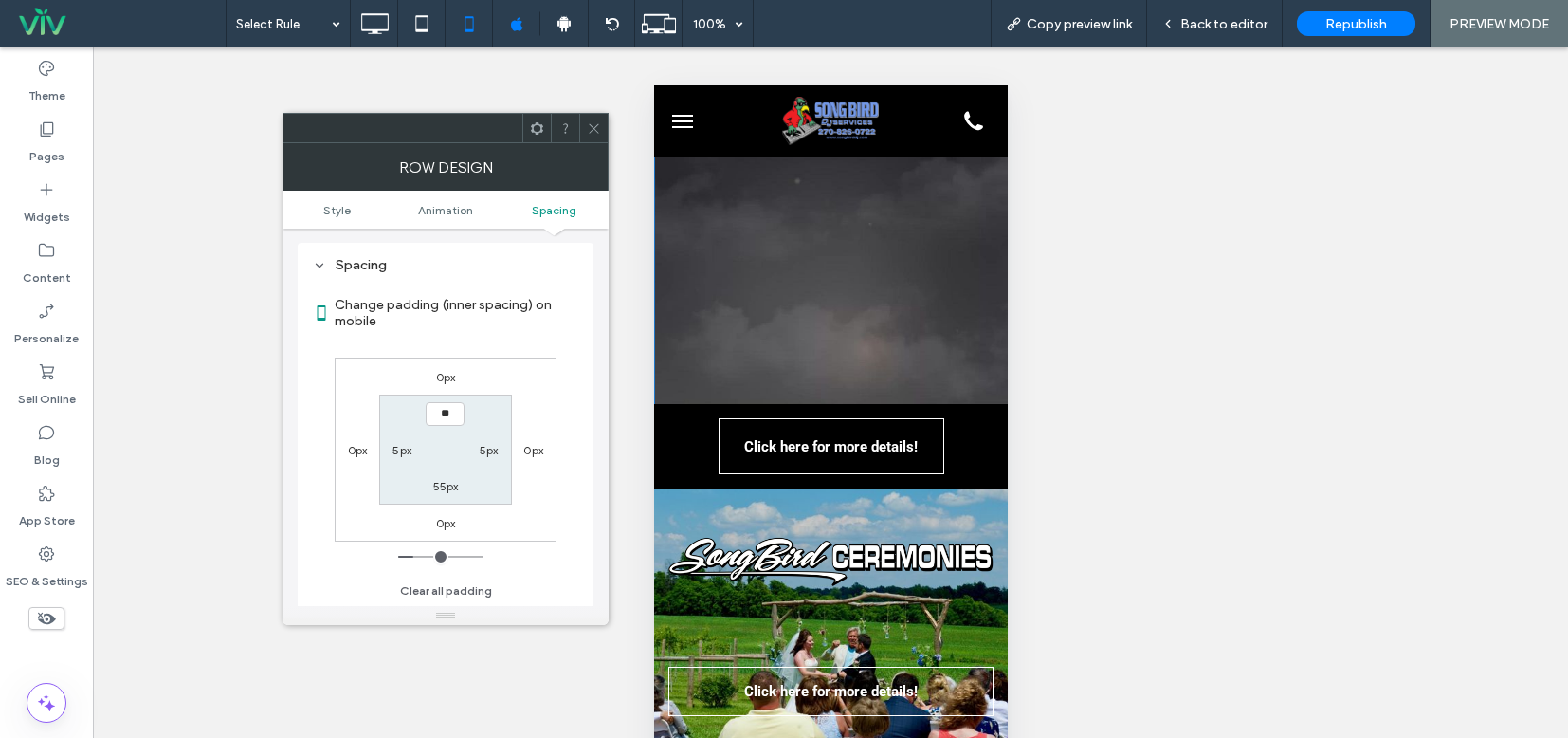 type on "**" 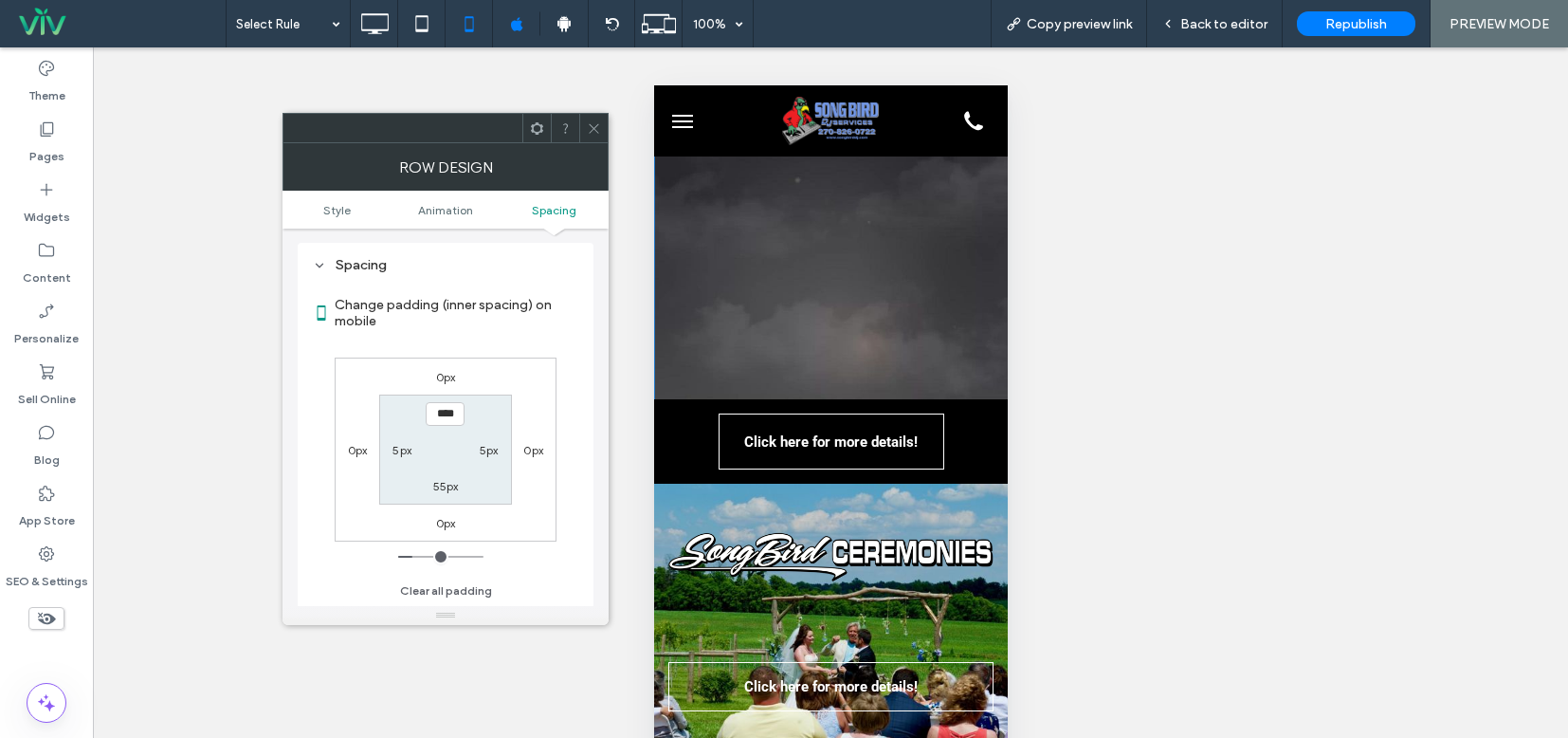 click on "**** 5px 55px 5px" at bounding box center (445, 449) 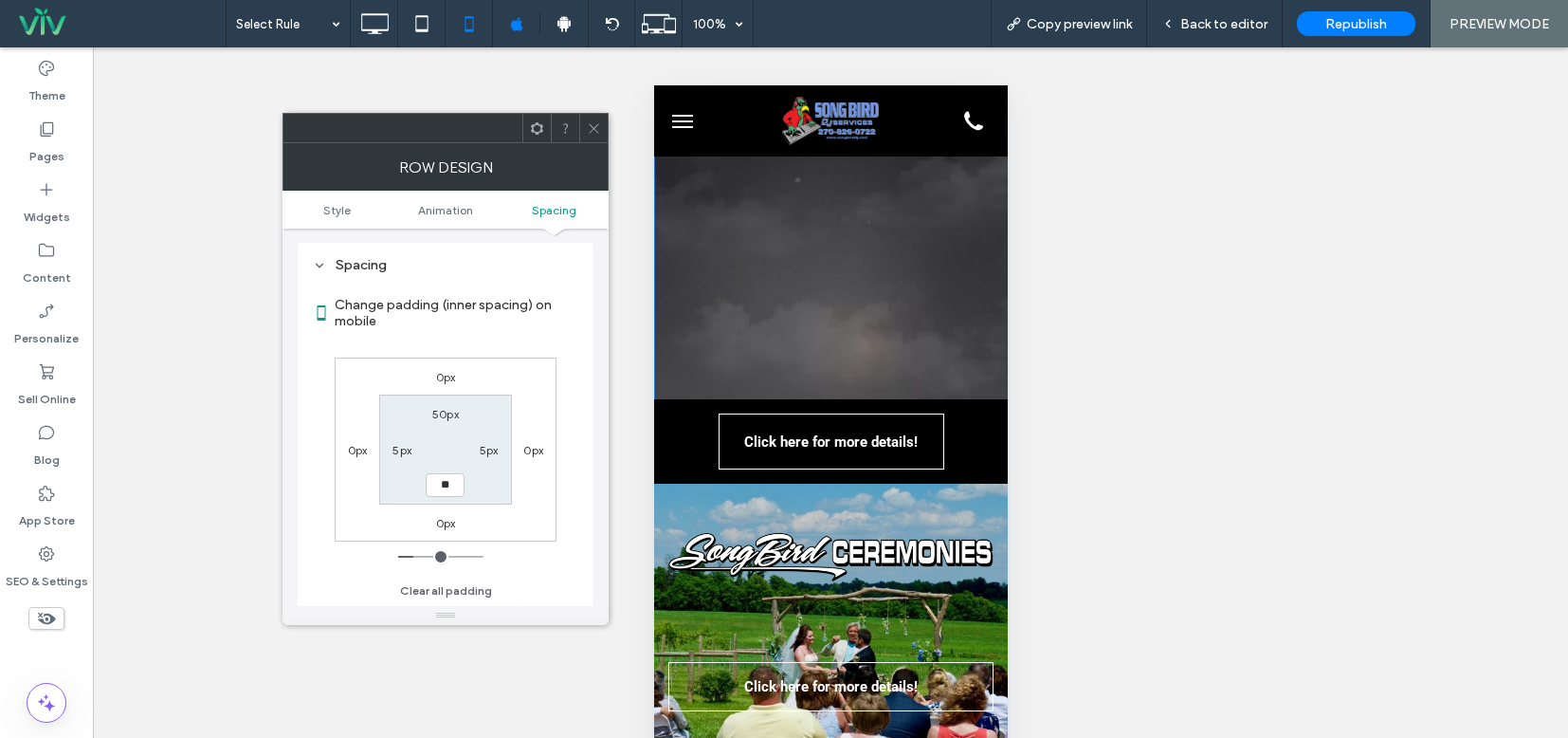 type on "**" 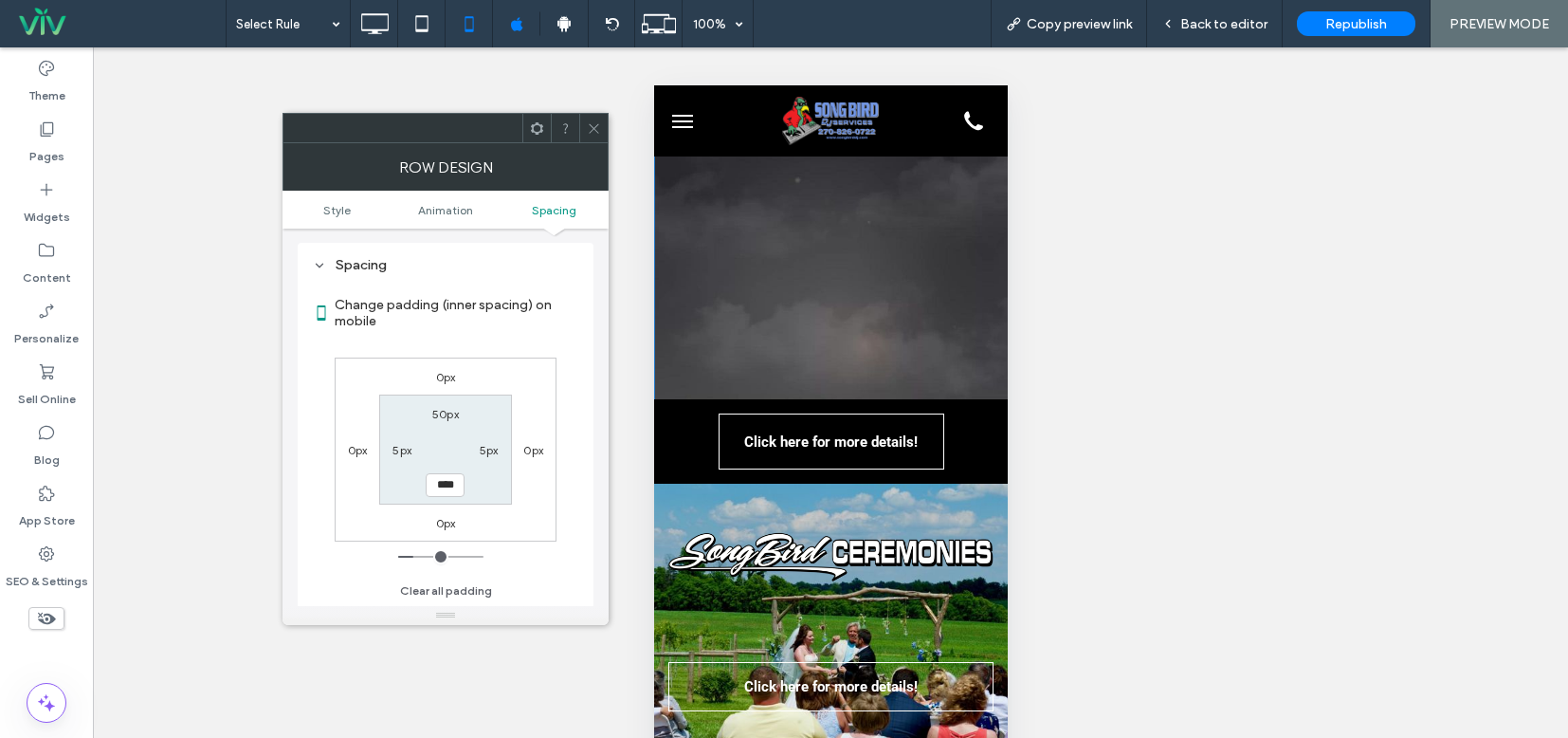 click on "50px 5px **** 5px" at bounding box center (445, 449) 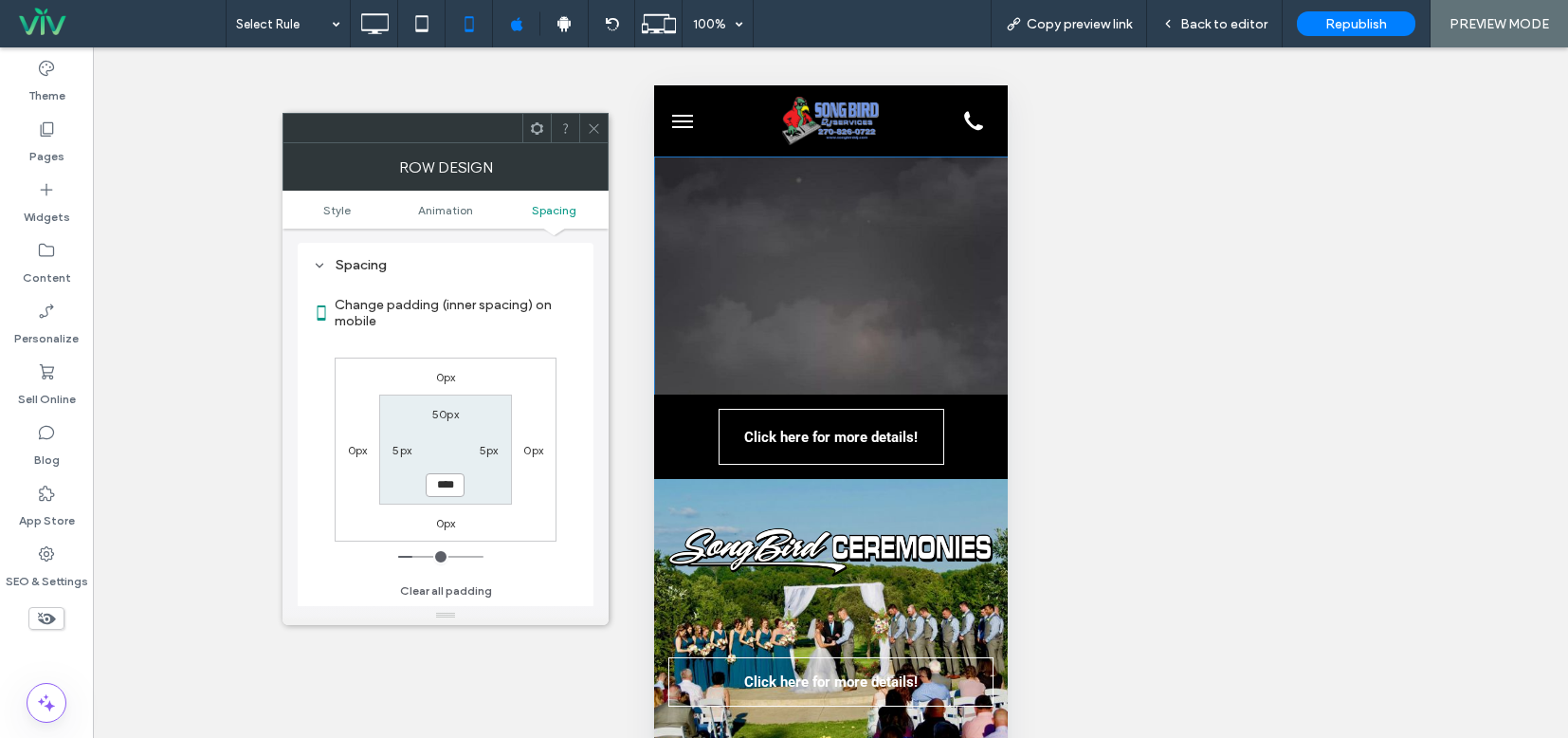 click on "****" at bounding box center [445, 485] 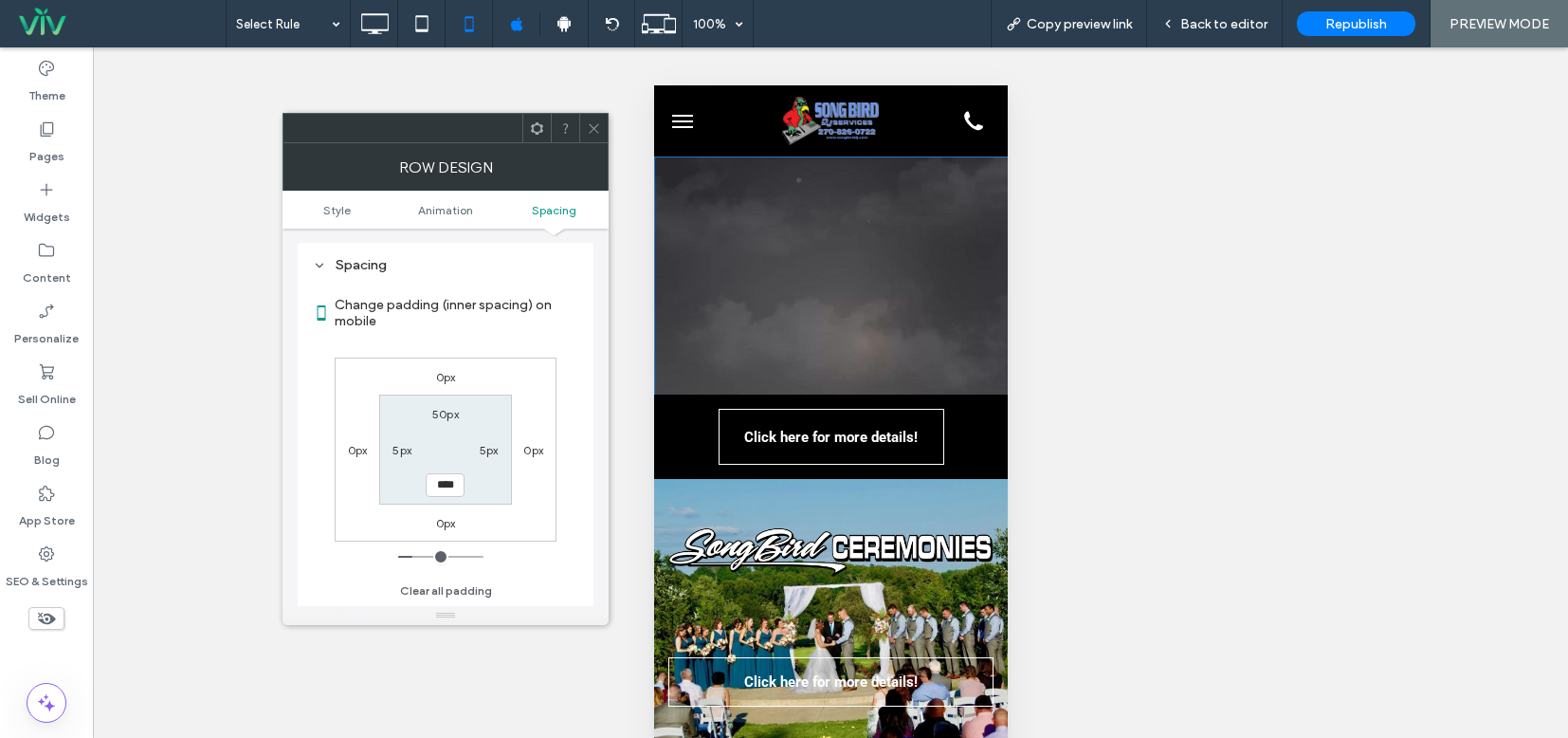 click on "50px 5px **** 5px" at bounding box center [445, 449] 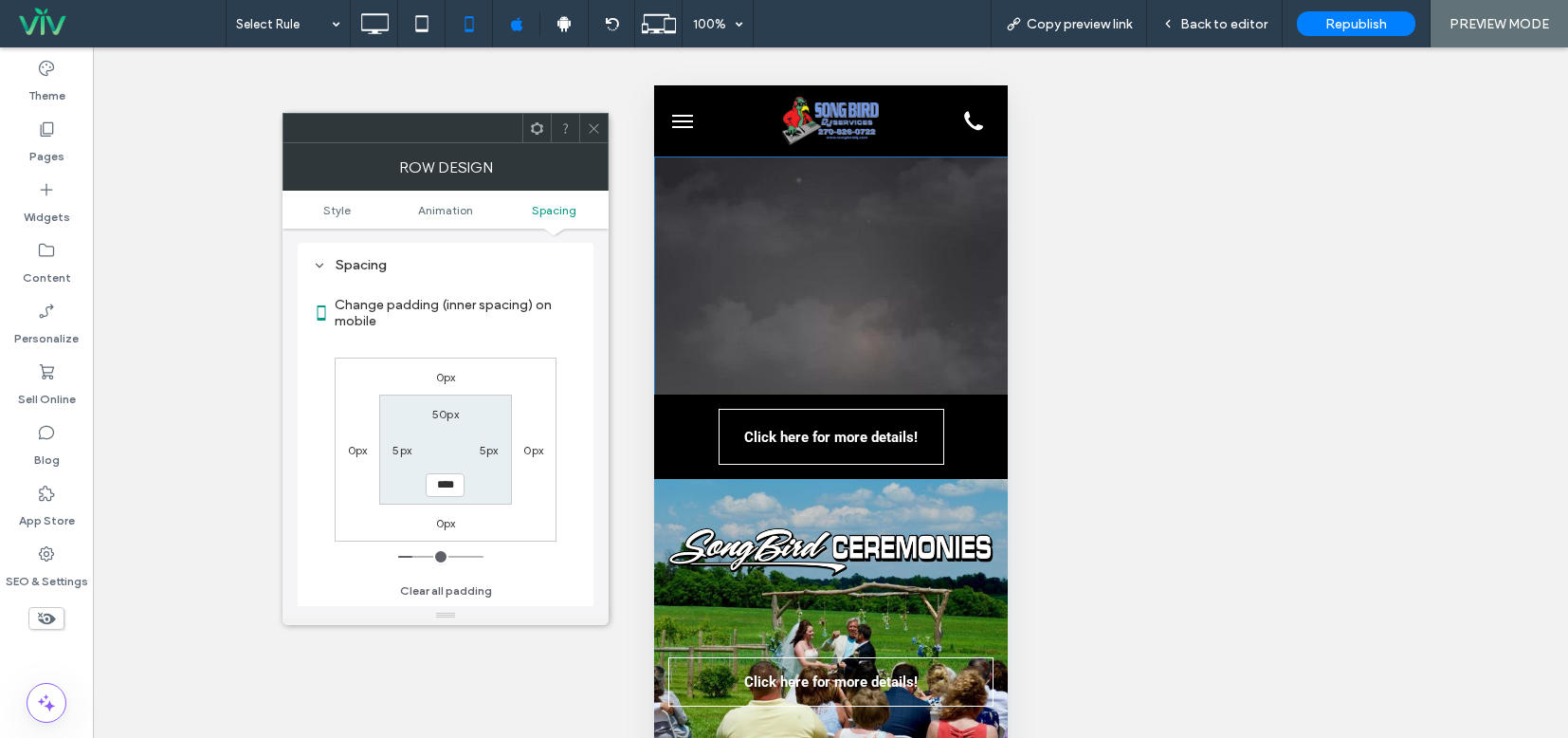 click at bounding box center (593, 128) 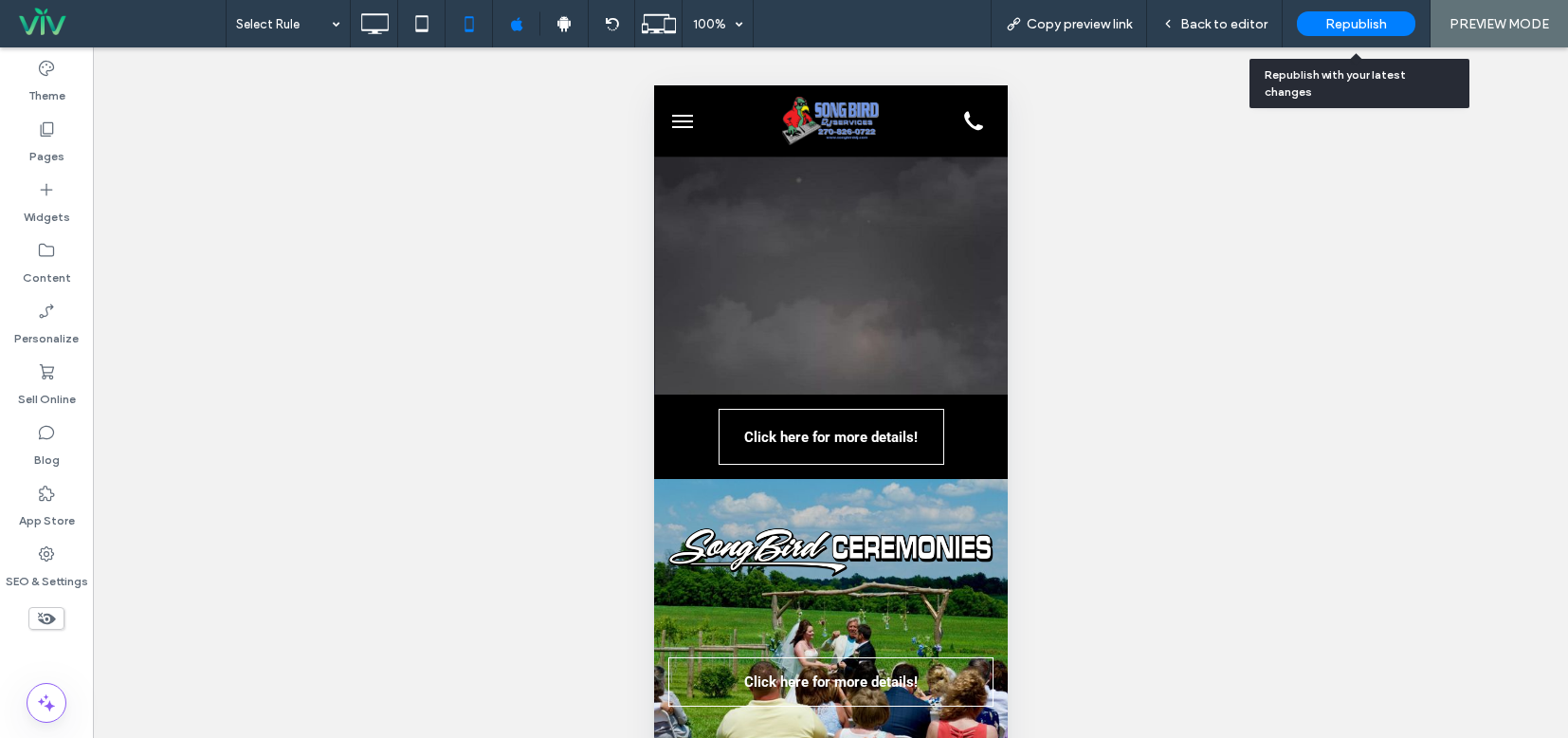 click on "Republish" at bounding box center [1356, 24] 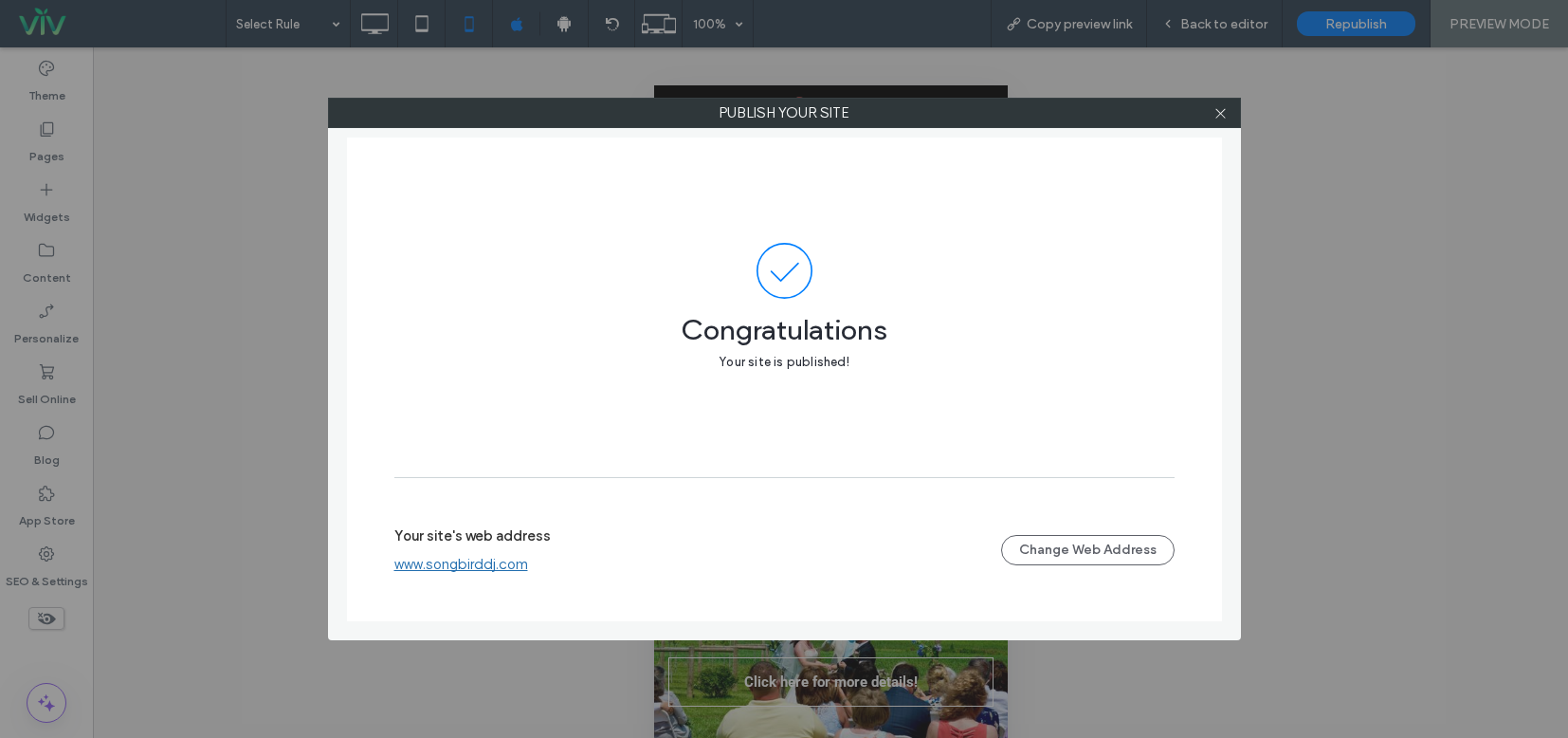 click on "www.songbirddj.com" at bounding box center (461, 564) 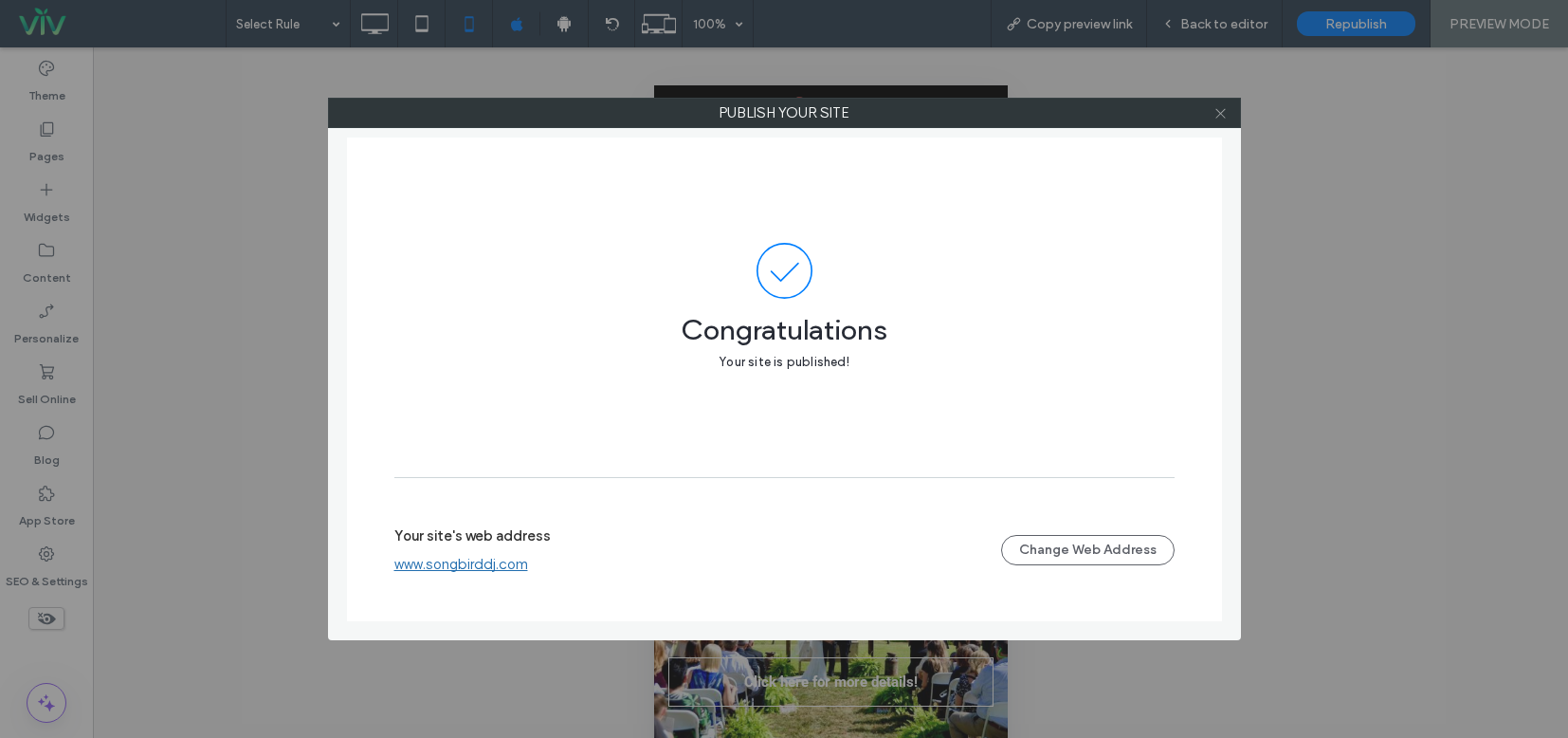 click 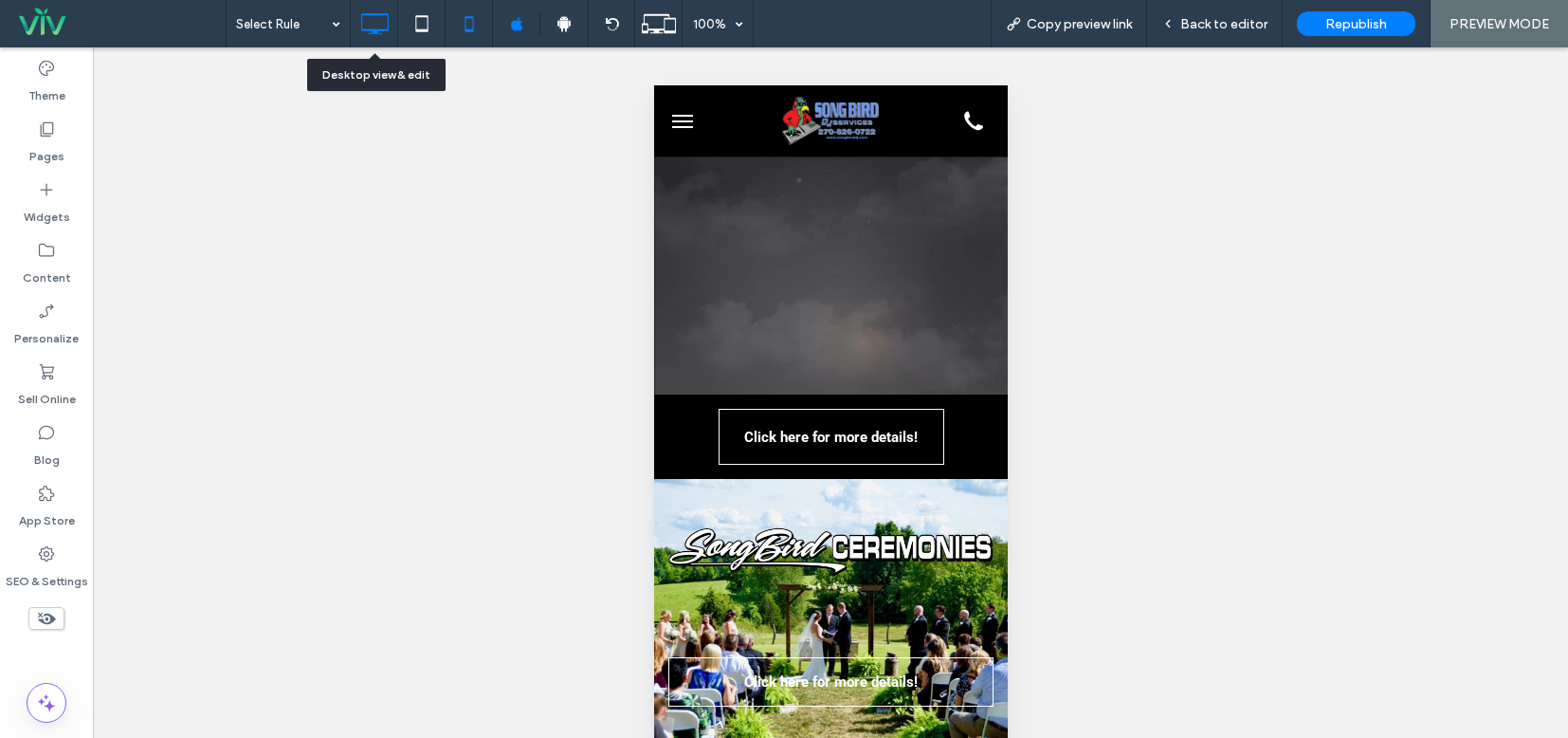 click 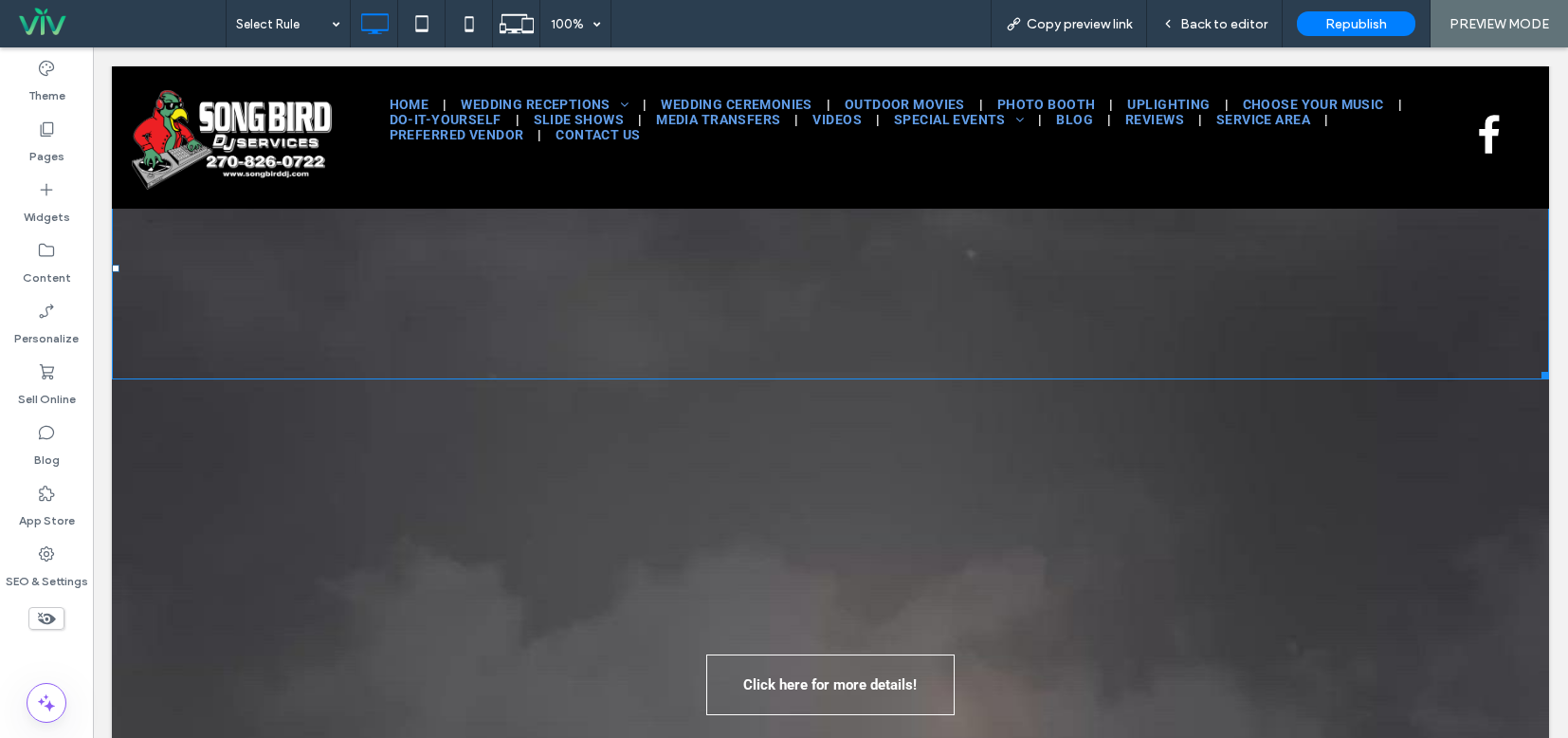 scroll, scrollTop: 285, scrollLeft: 0, axis: vertical 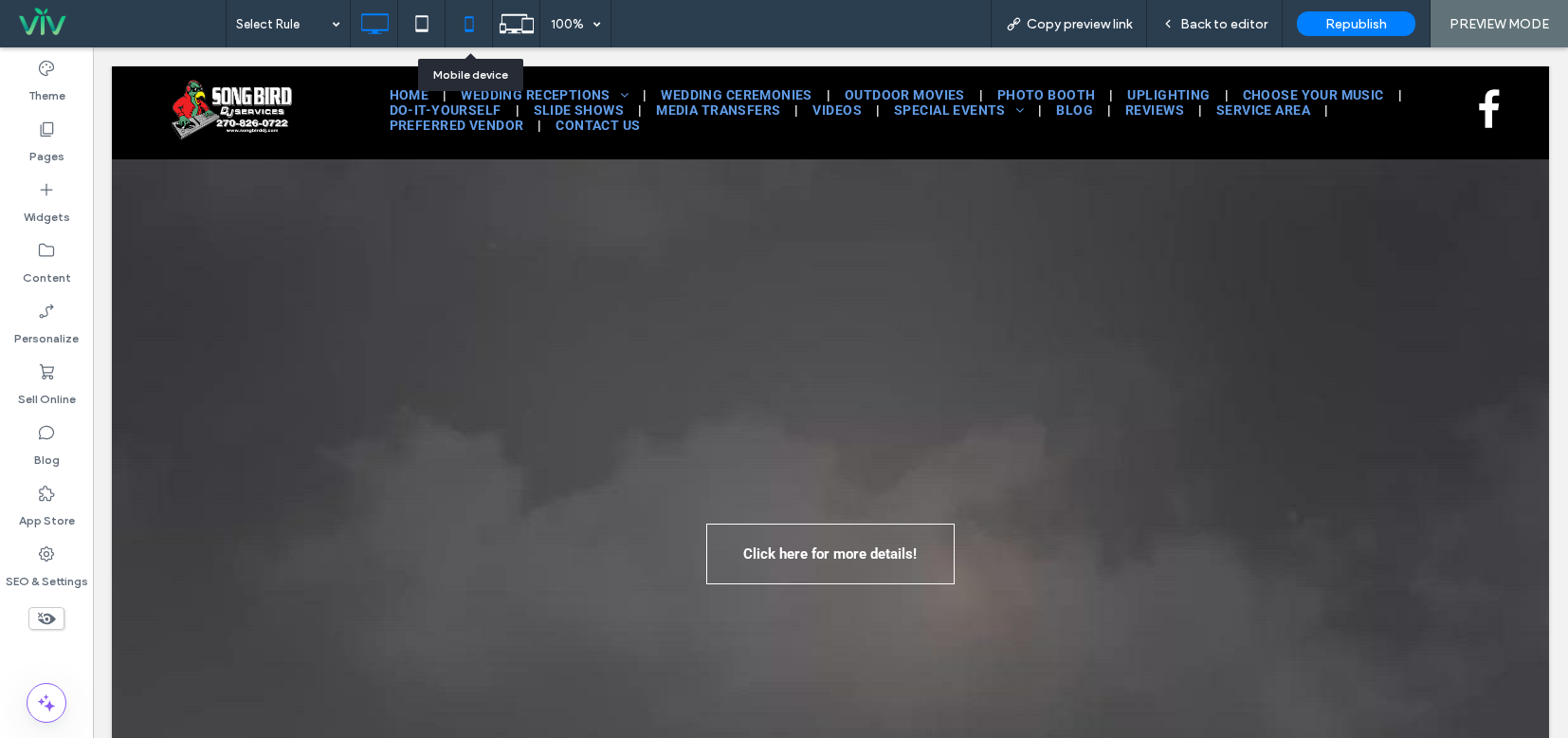 drag, startPoint x: 467, startPoint y: 15, endPoint x: 563, endPoint y: 138, distance: 156.02884 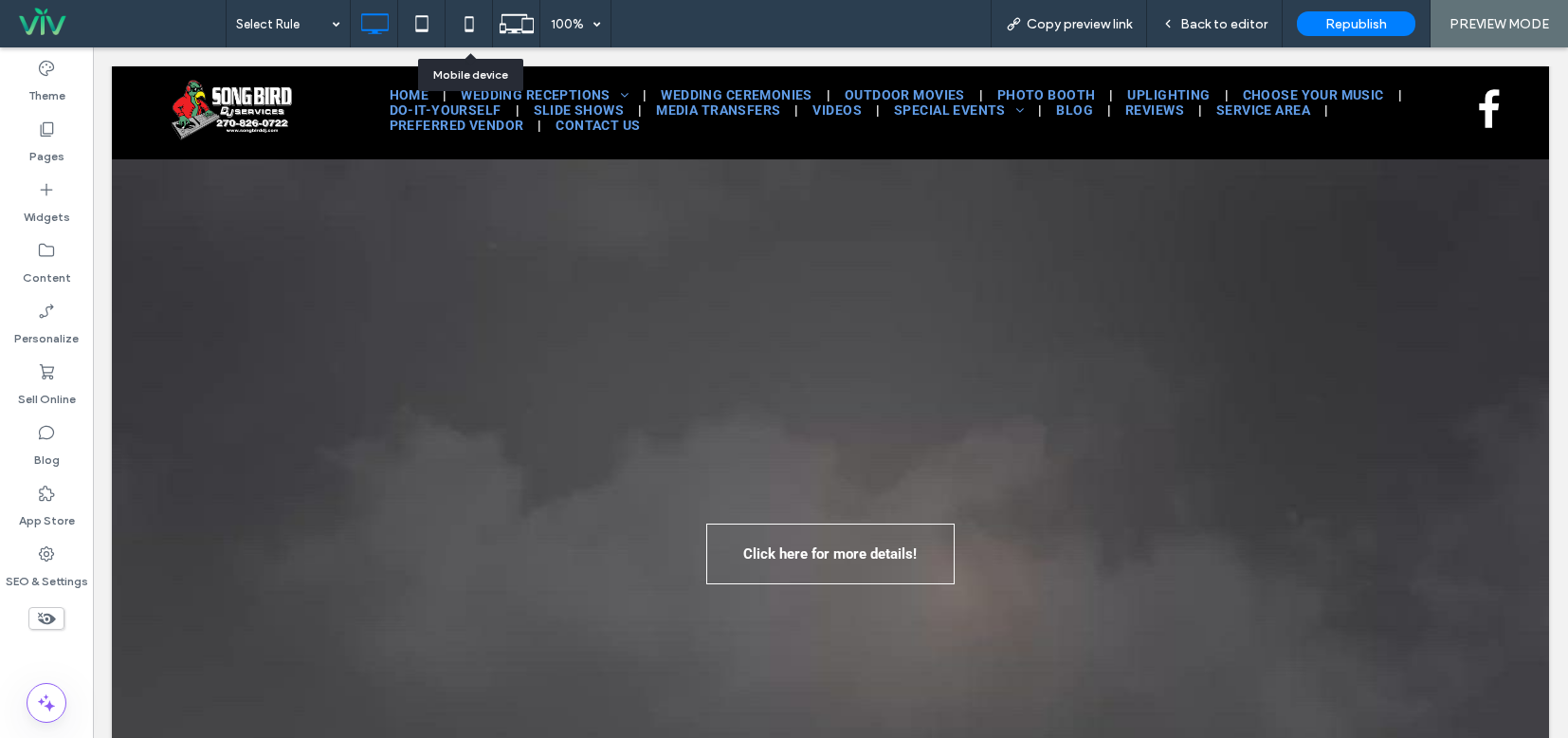 click 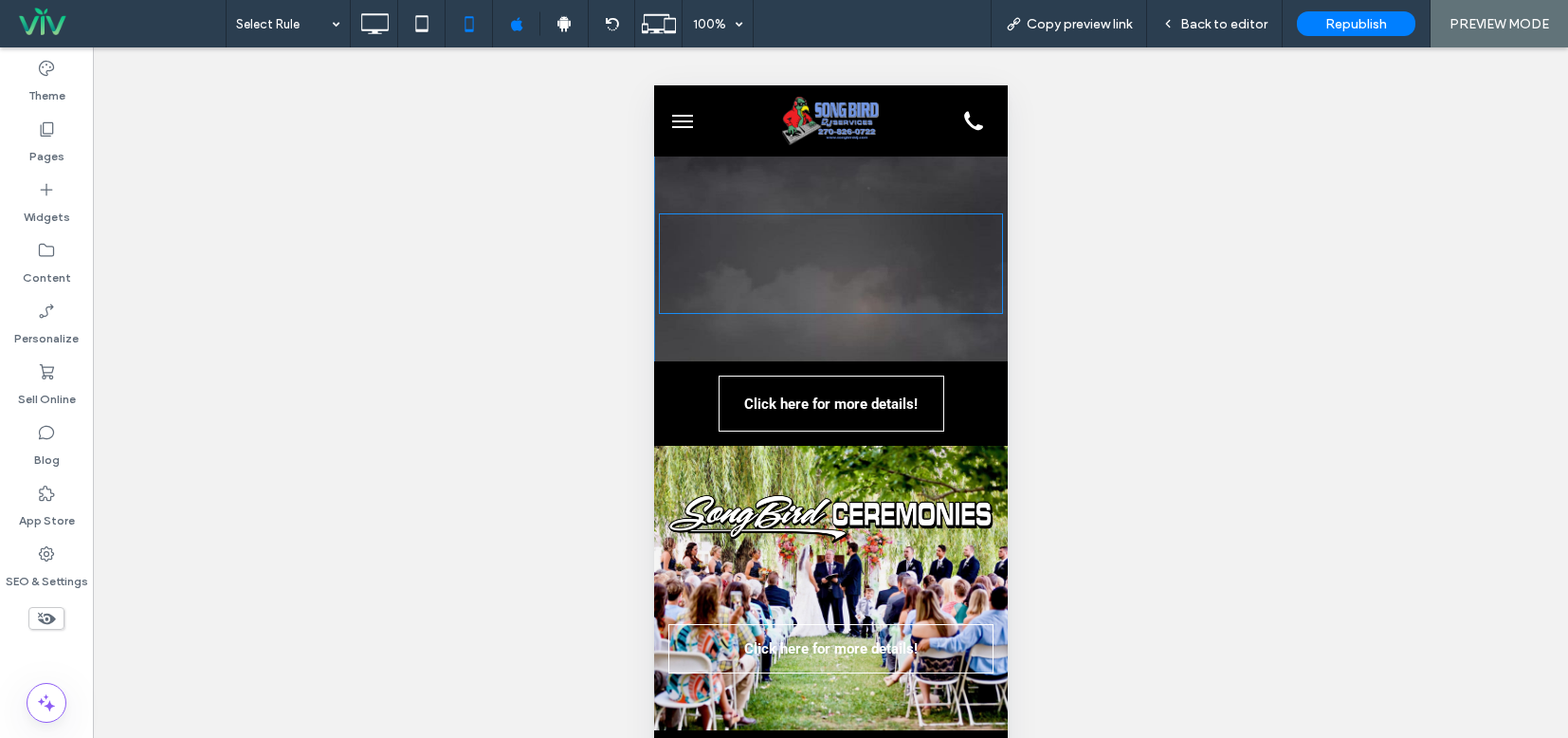 scroll, scrollTop: 0, scrollLeft: 0, axis: both 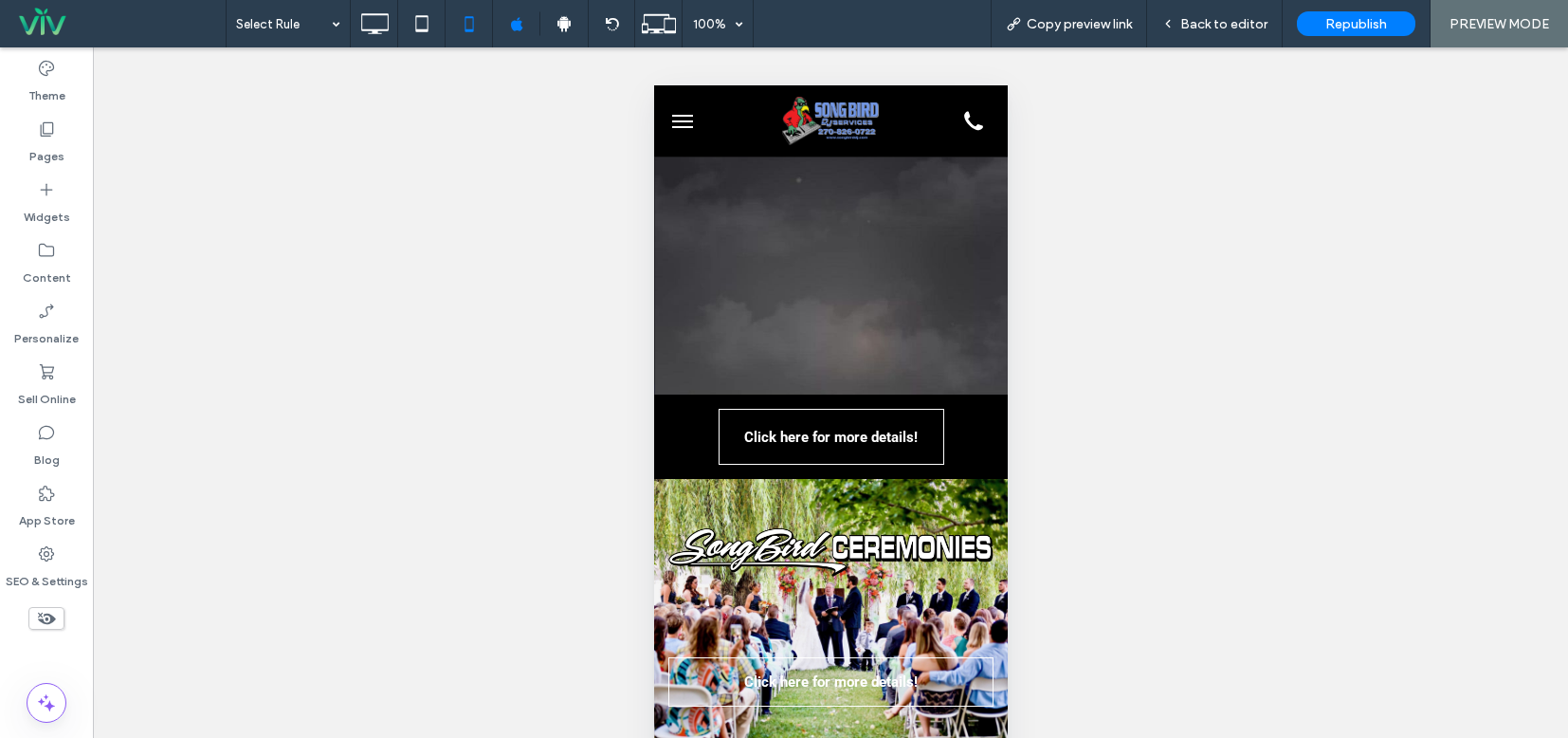 click on "Unhide?
Yes
Unhide?
Yes
Unhide?
Yes
Unhide?
Yes
Unhide?
Yes
Unhide?
Yes
Unhide?
Yes
Unhide?
Yes" at bounding box center (830, 416) 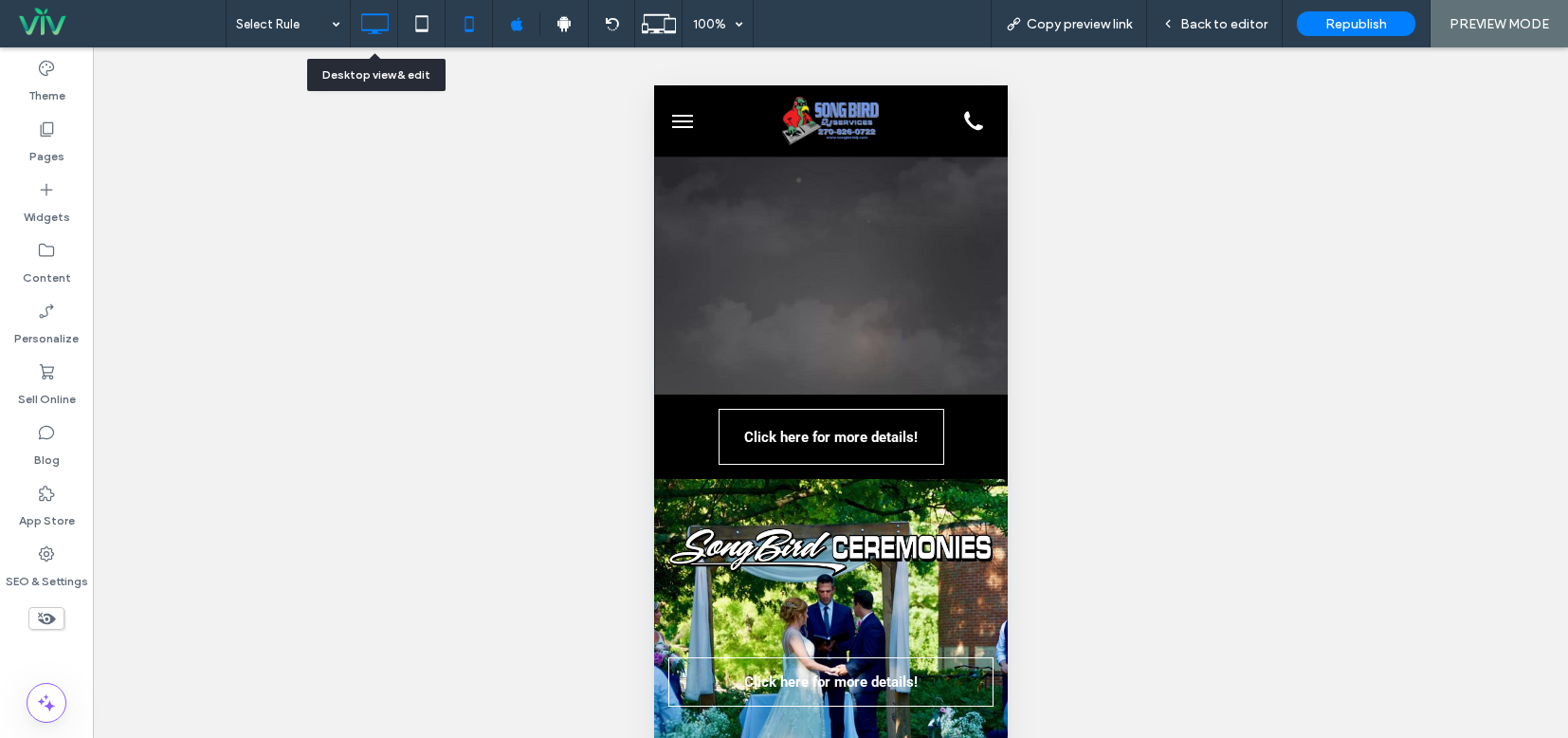 click 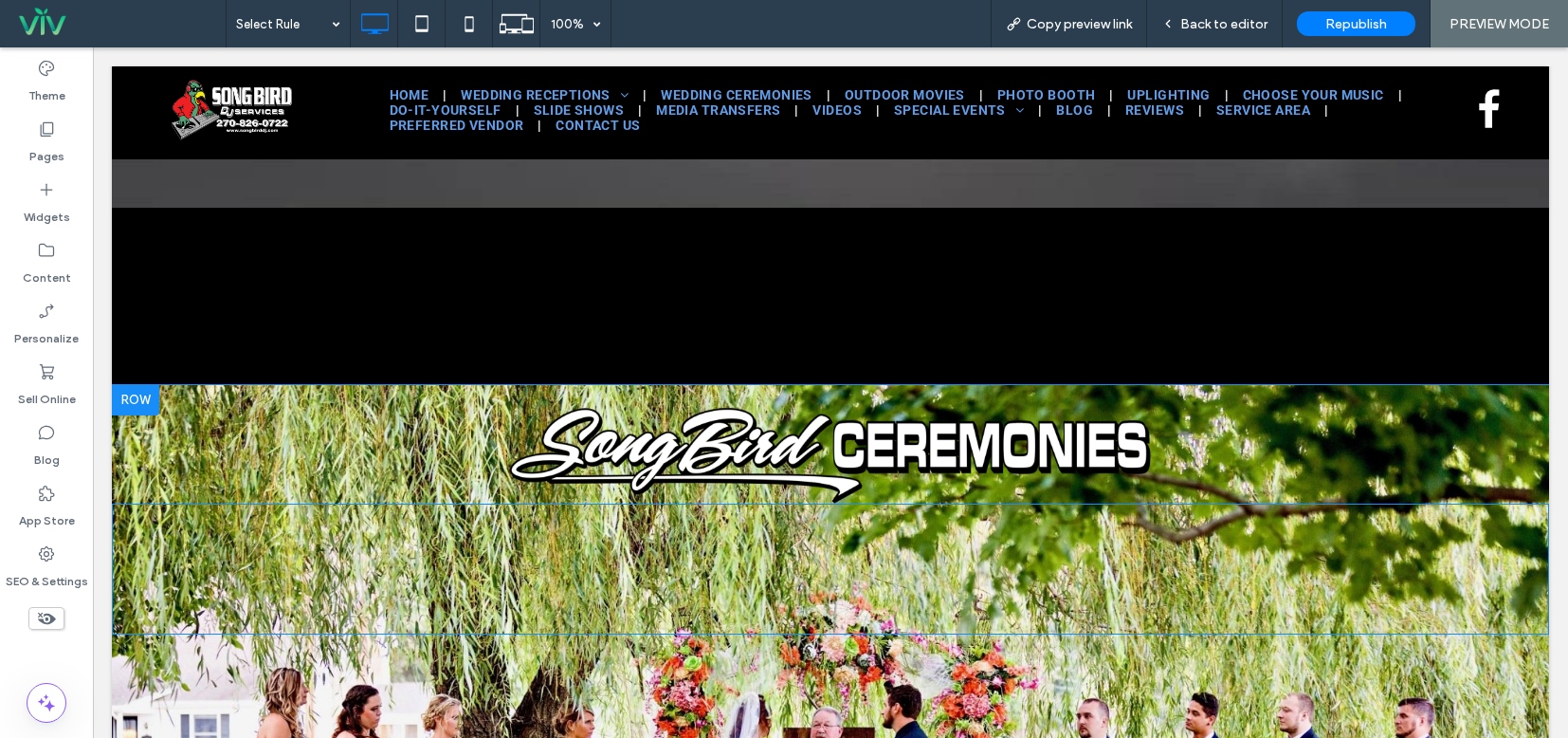 scroll, scrollTop: 1043, scrollLeft: 0, axis: vertical 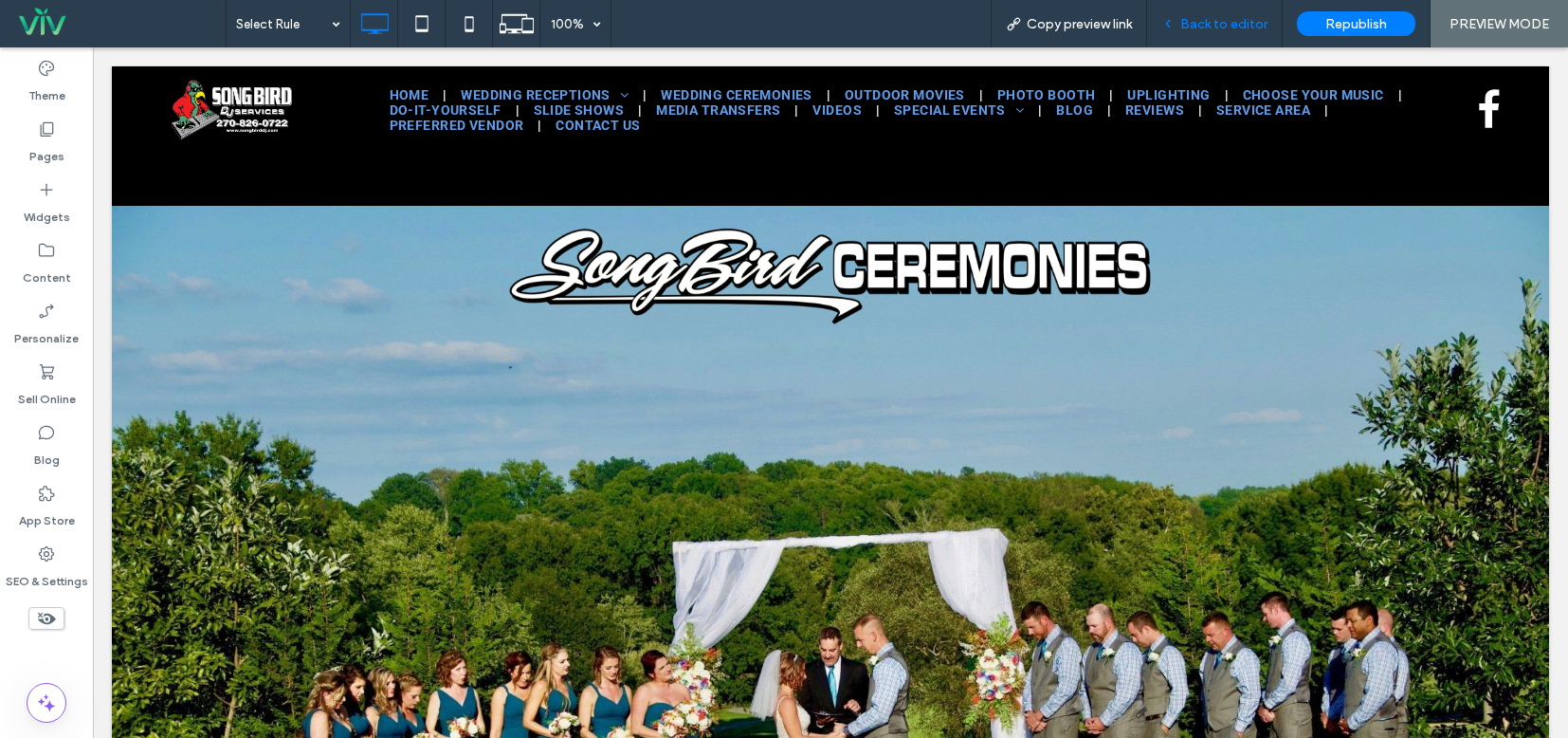 click on "Back to editor" at bounding box center [1224, 24] 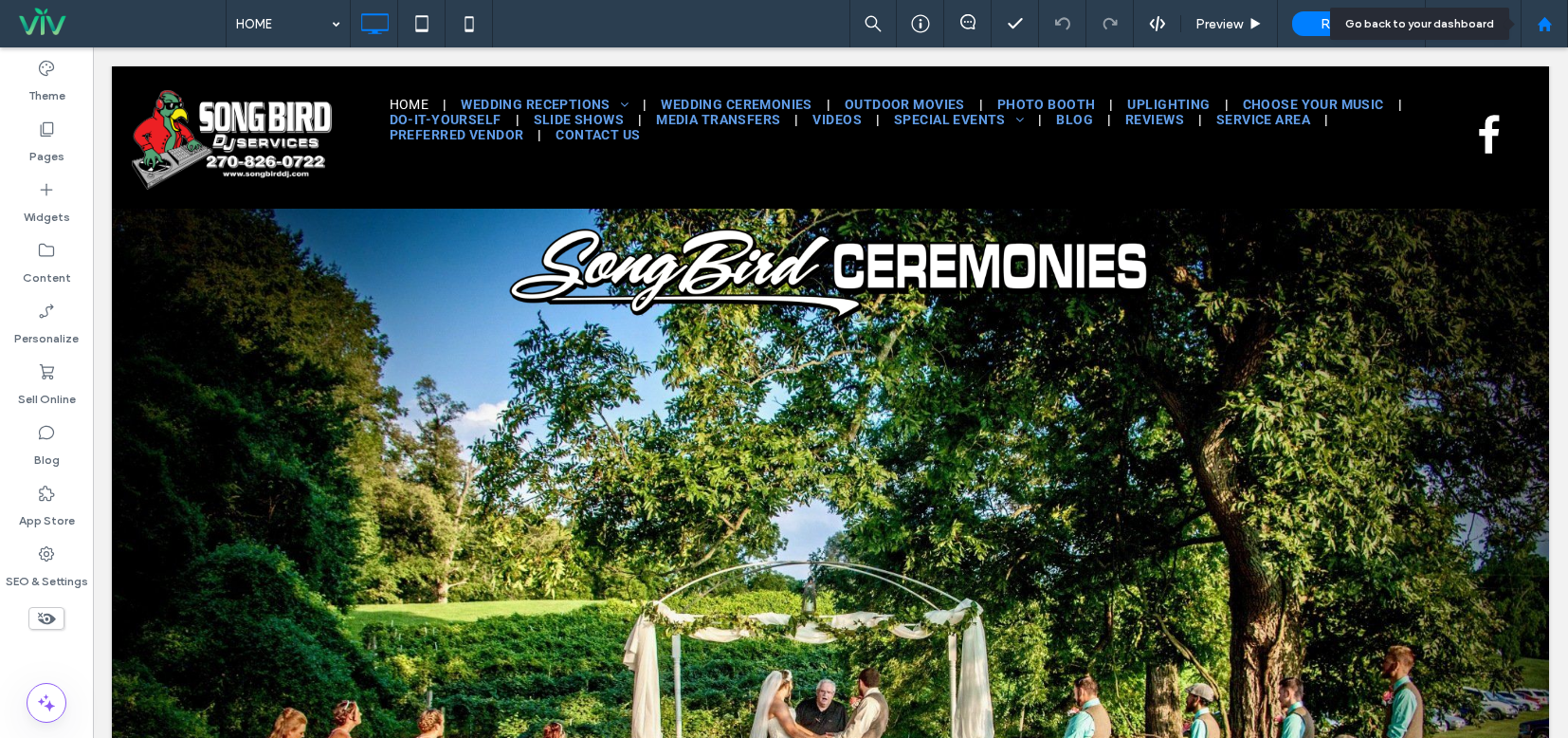 click at bounding box center [1544, 24] 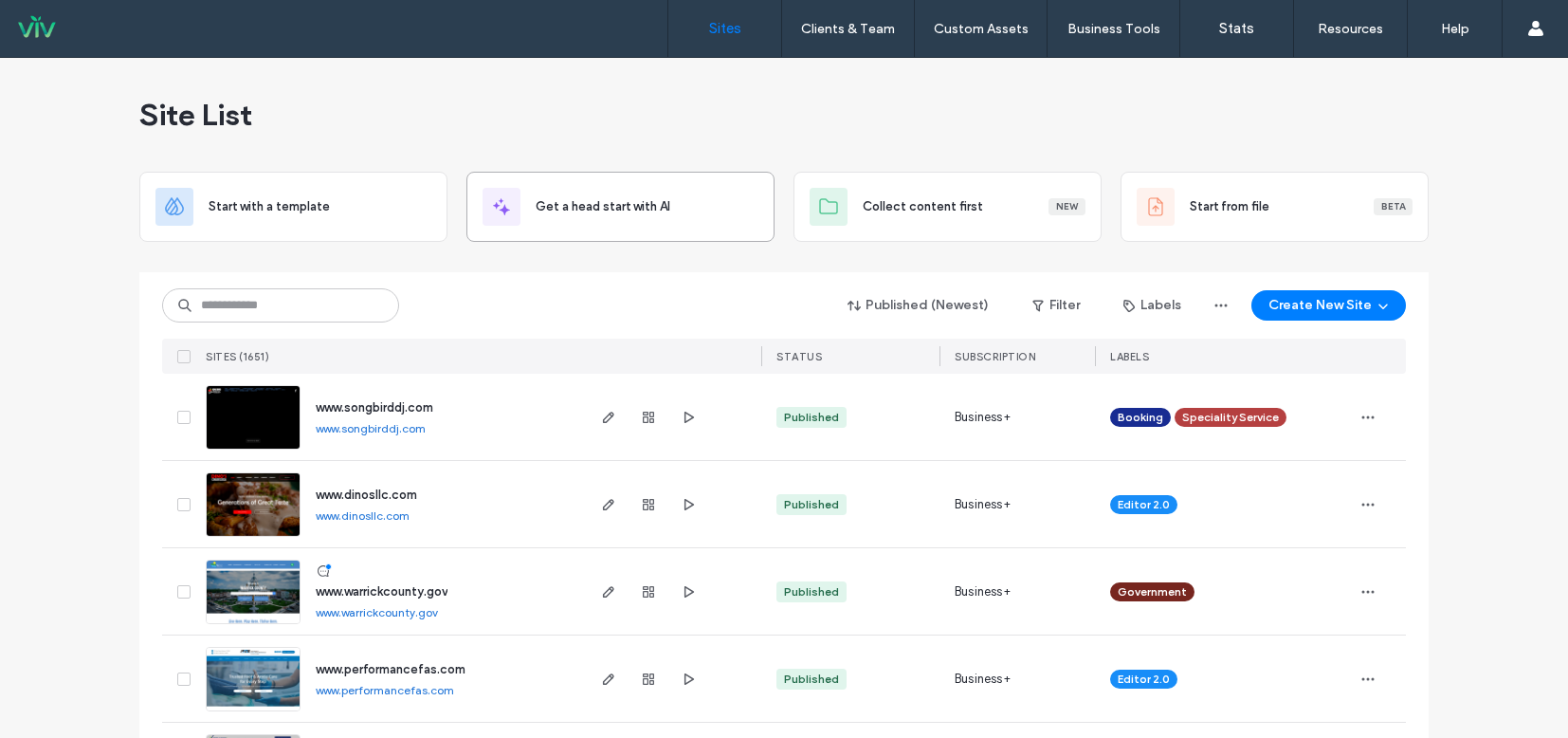 scroll, scrollTop: 0, scrollLeft: 0, axis: both 